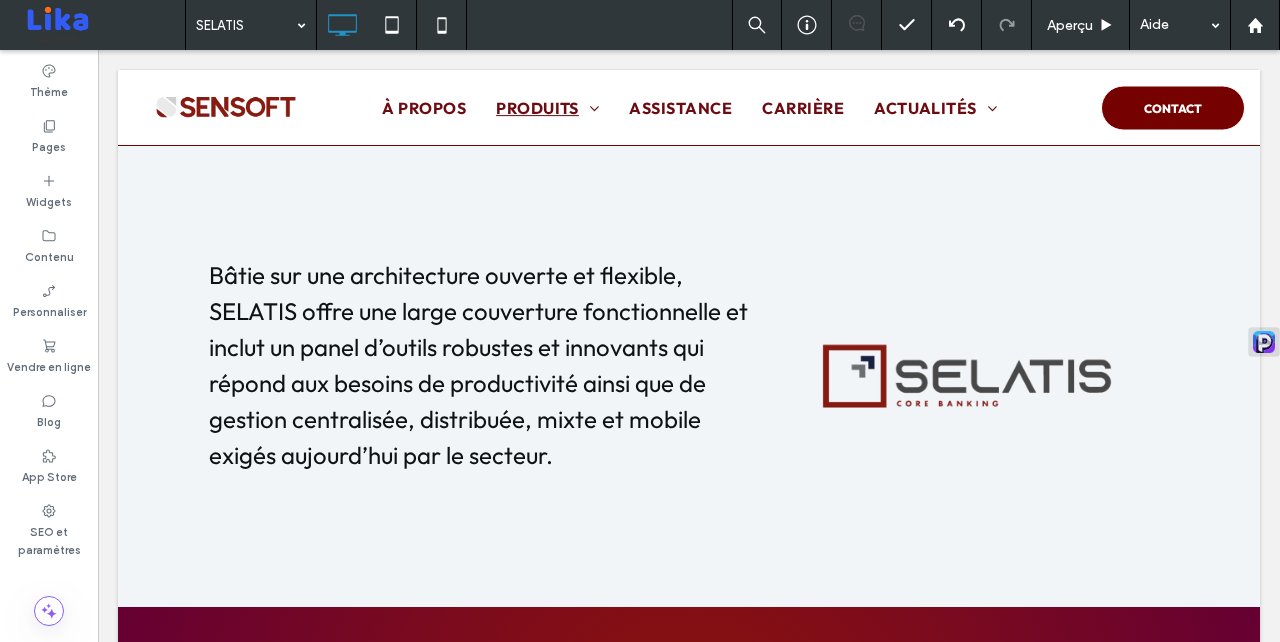 scroll, scrollTop: 1326, scrollLeft: 0, axis: vertical 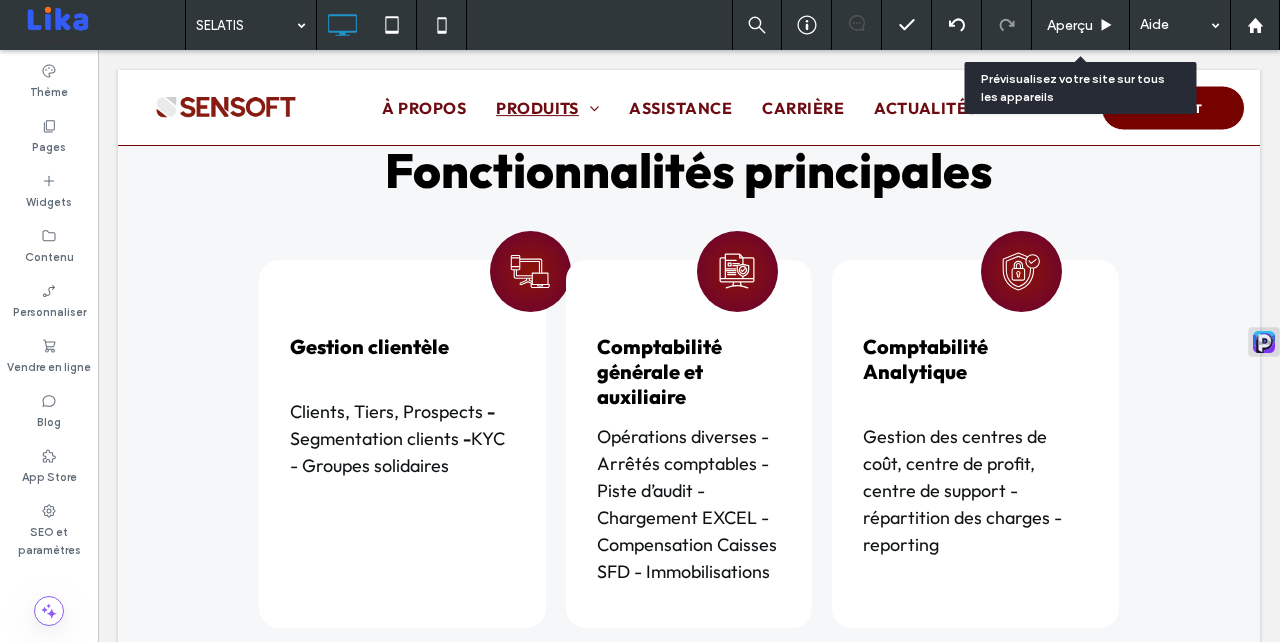 click on "Aperçu" at bounding box center [1070, 25] 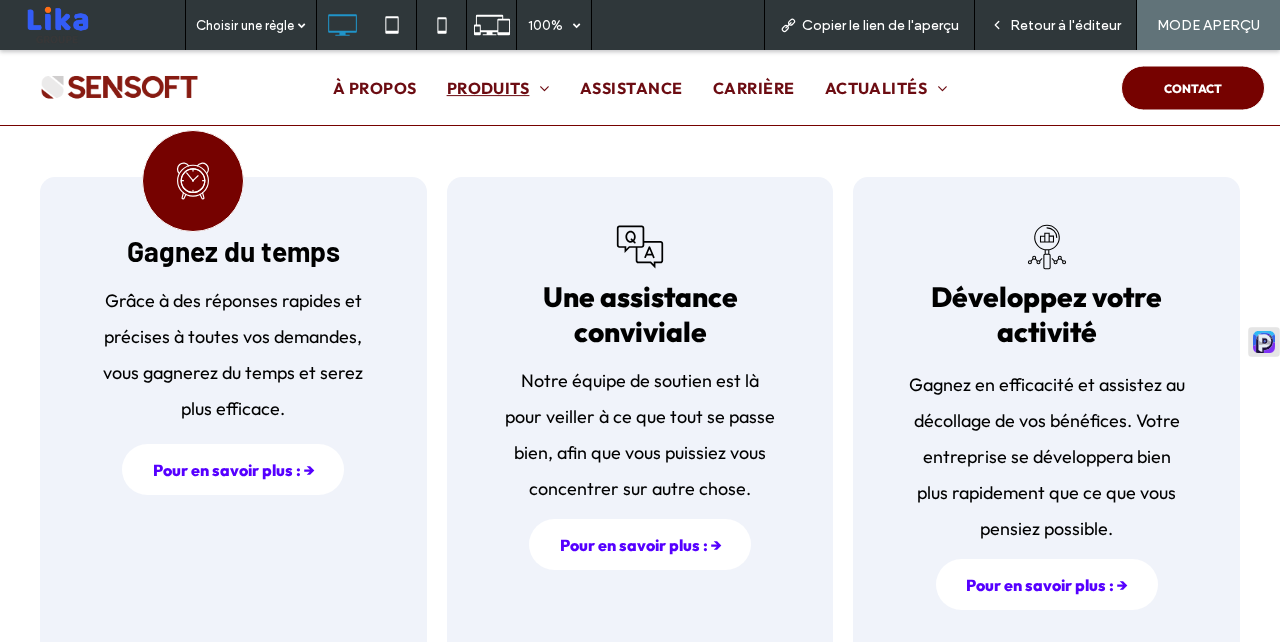 scroll, scrollTop: 1449, scrollLeft: 0, axis: vertical 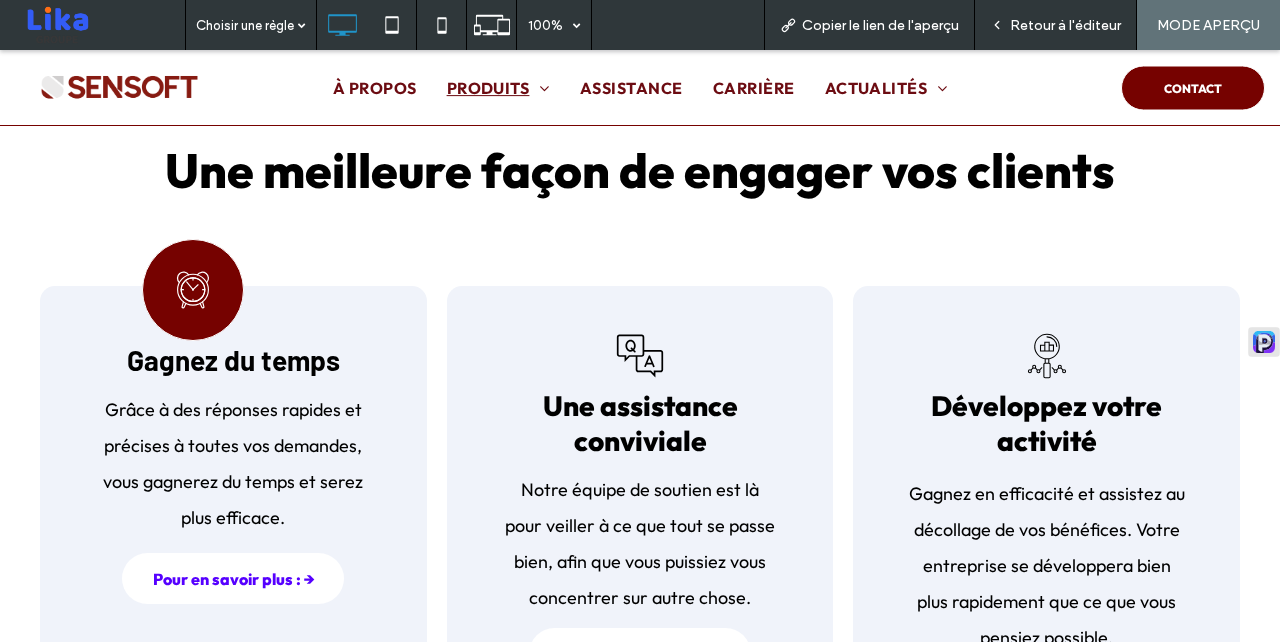click on "Retour à l'éditeur" at bounding box center [1056, 25] 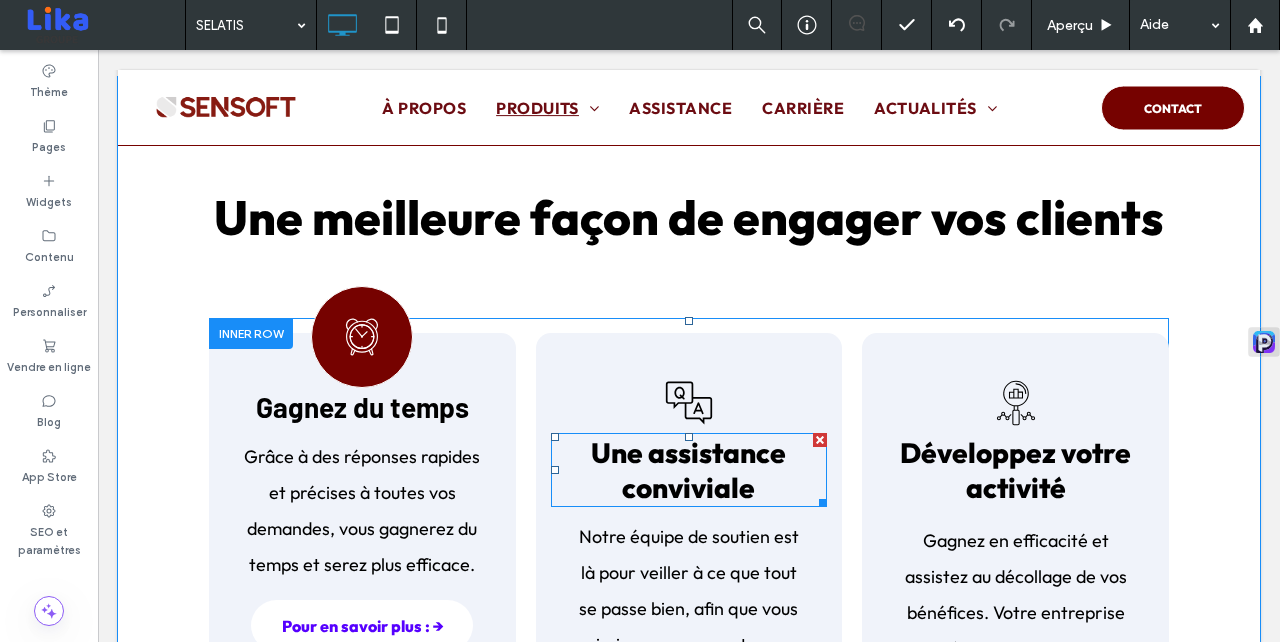 scroll, scrollTop: 1569, scrollLeft: 0, axis: vertical 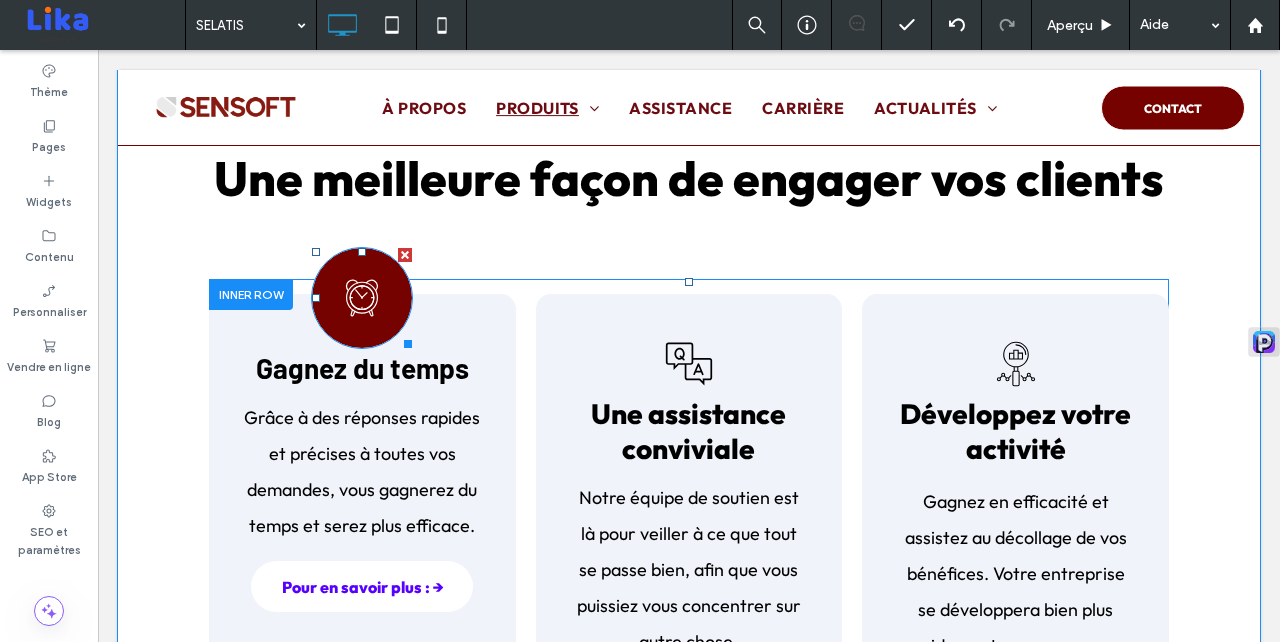click 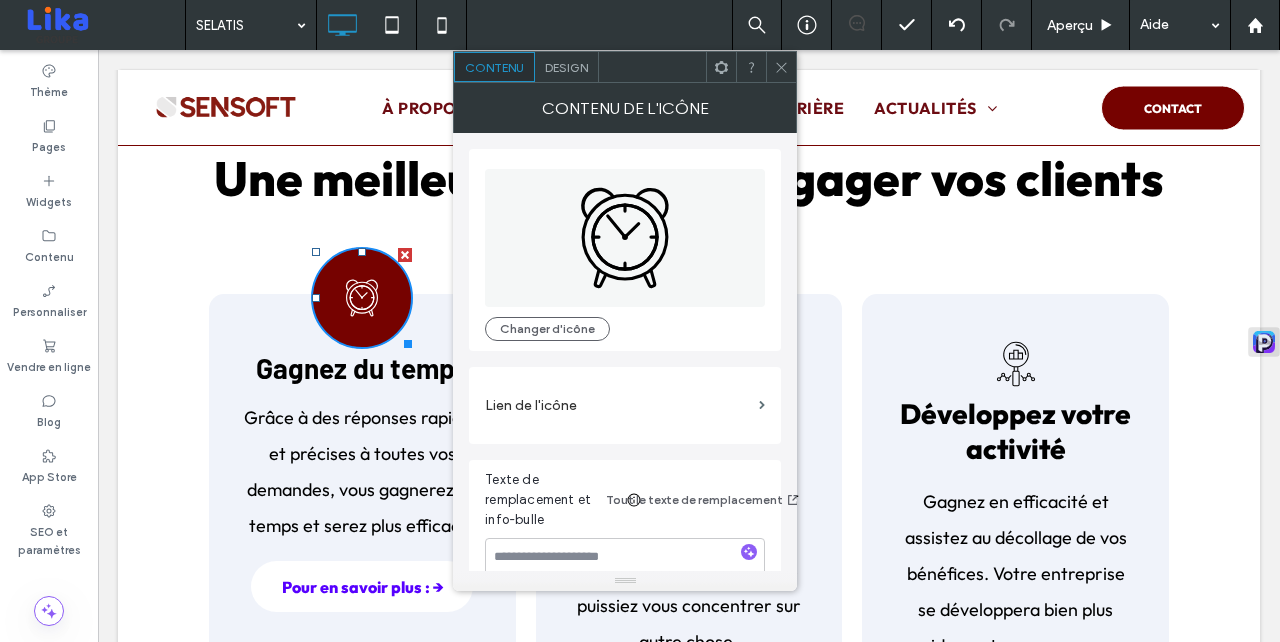 click on "Design" at bounding box center [566, 67] 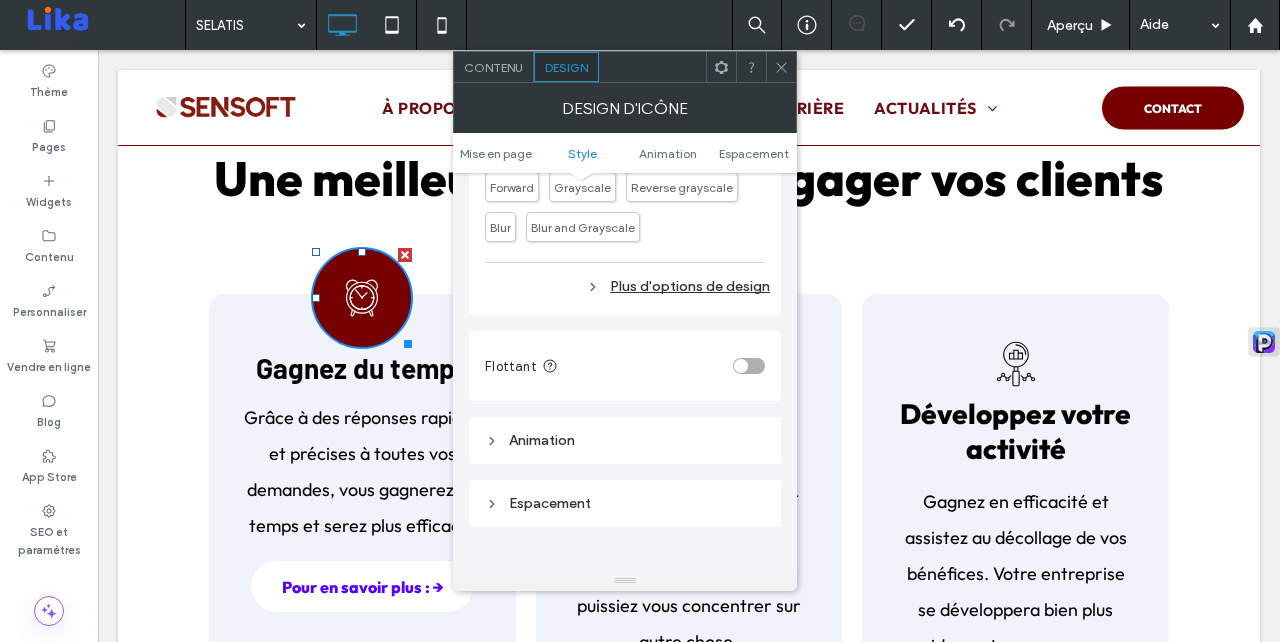 scroll, scrollTop: 1053, scrollLeft: 0, axis: vertical 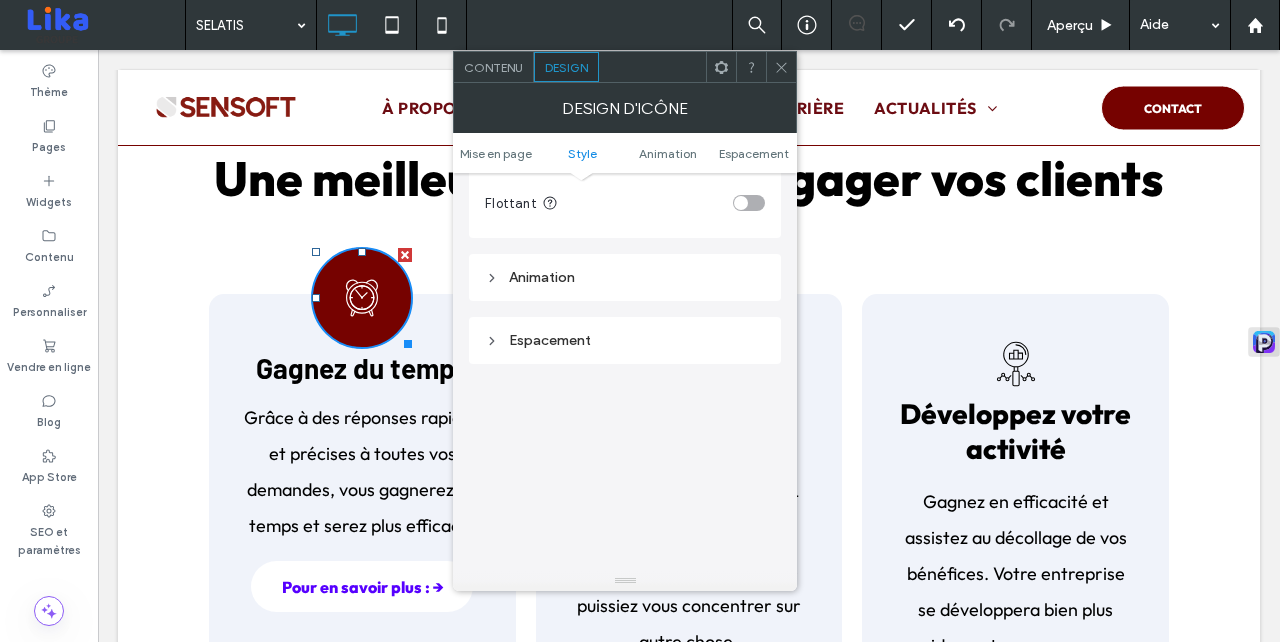 click on "Espacement" at bounding box center [625, 340] 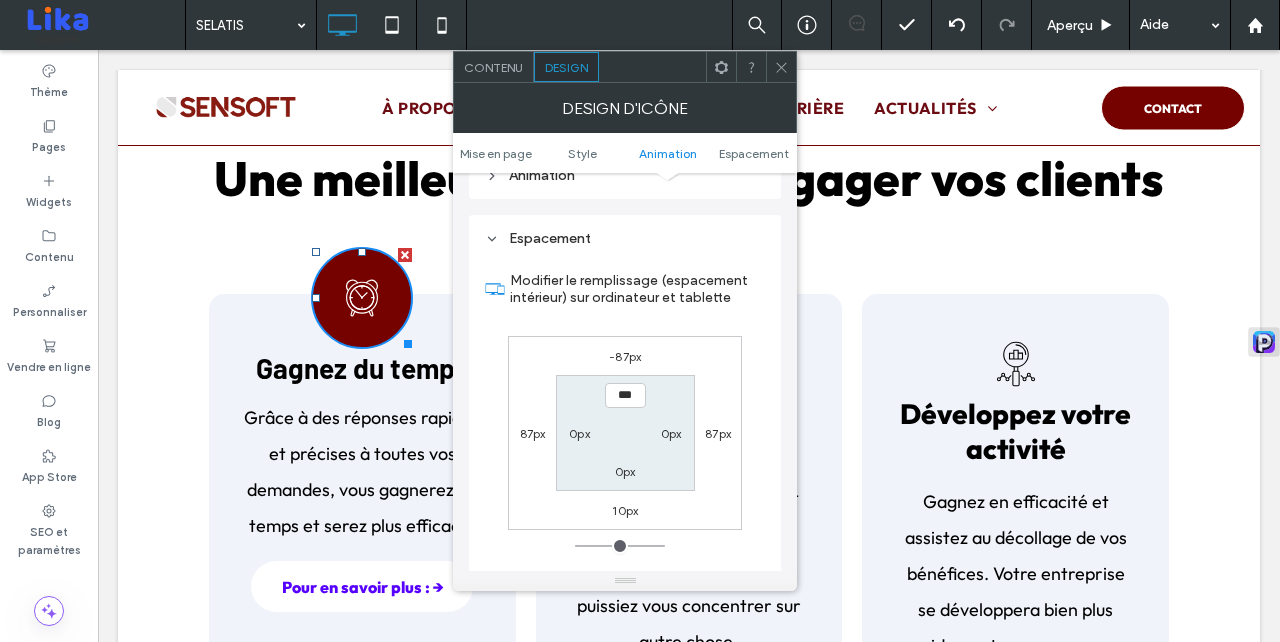 scroll, scrollTop: 1171, scrollLeft: 0, axis: vertical 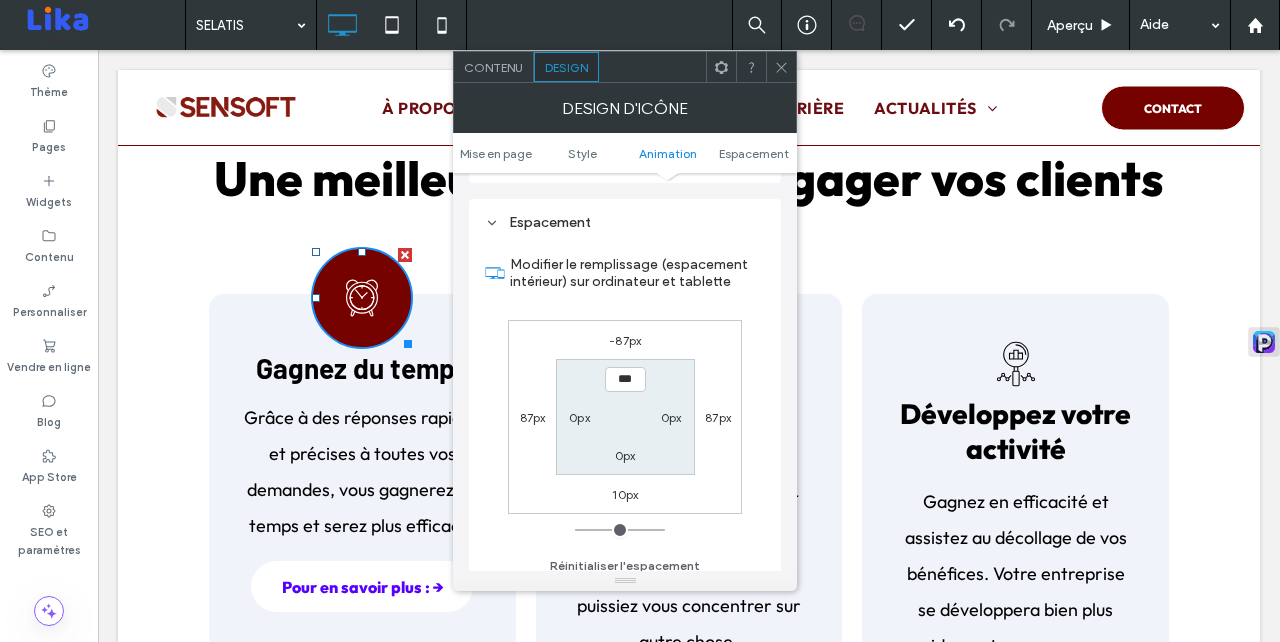 click at bounding box center (781, 67) 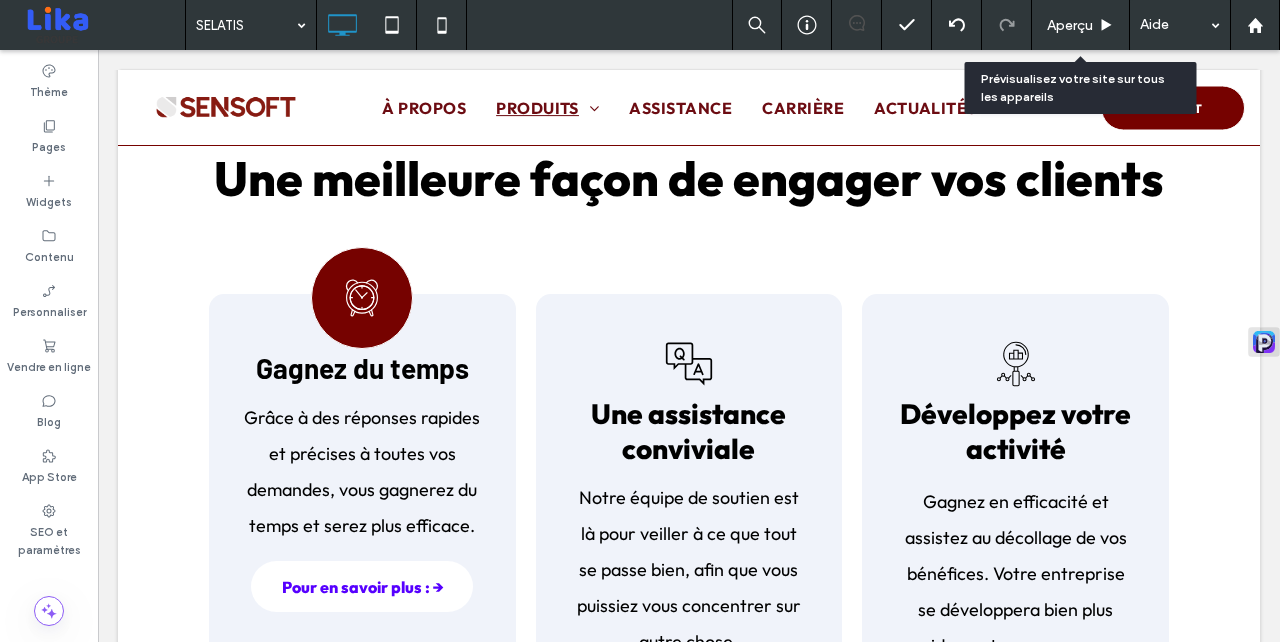 click on "Aperçu" at bounding box center (1070, 25) 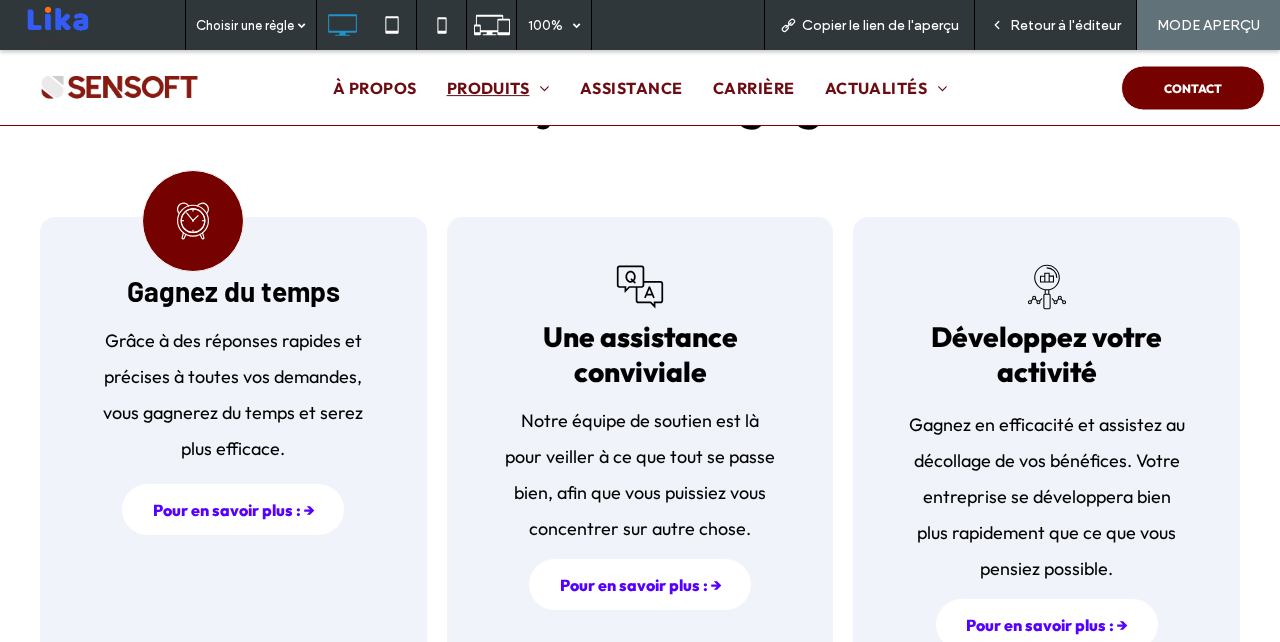 scroll, scrollTop: 1519, scrollLeft: 0, axis: vertical 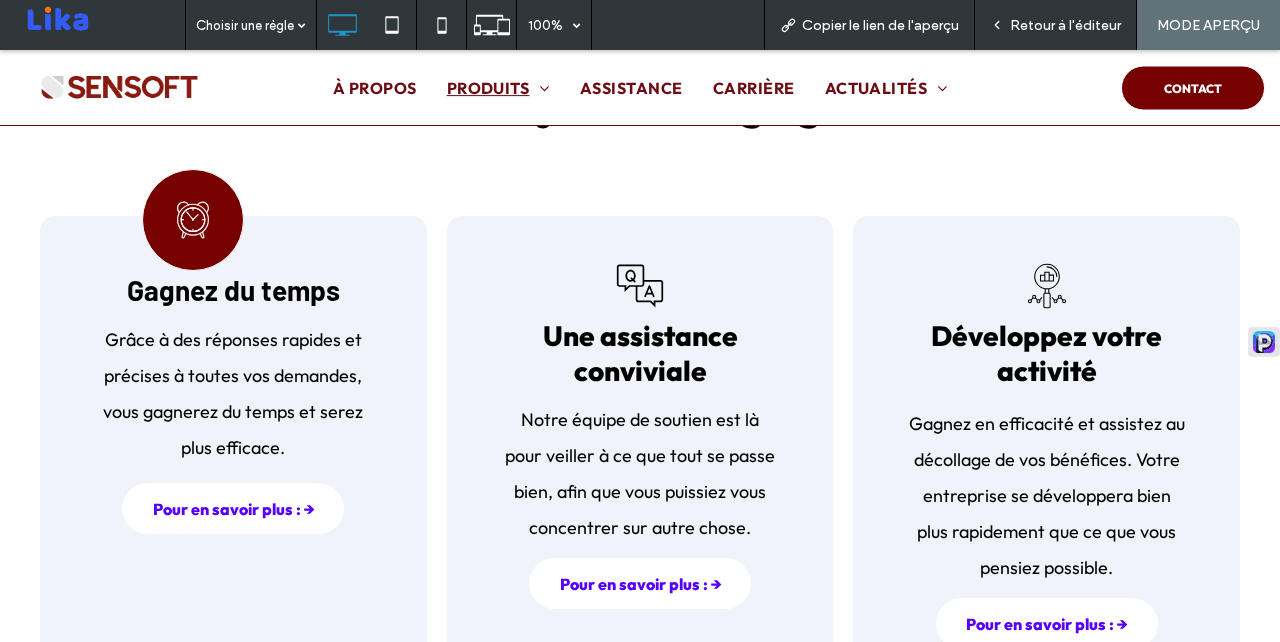 click on "Retour à l'éditeur" at bounding box center [1065, 25] 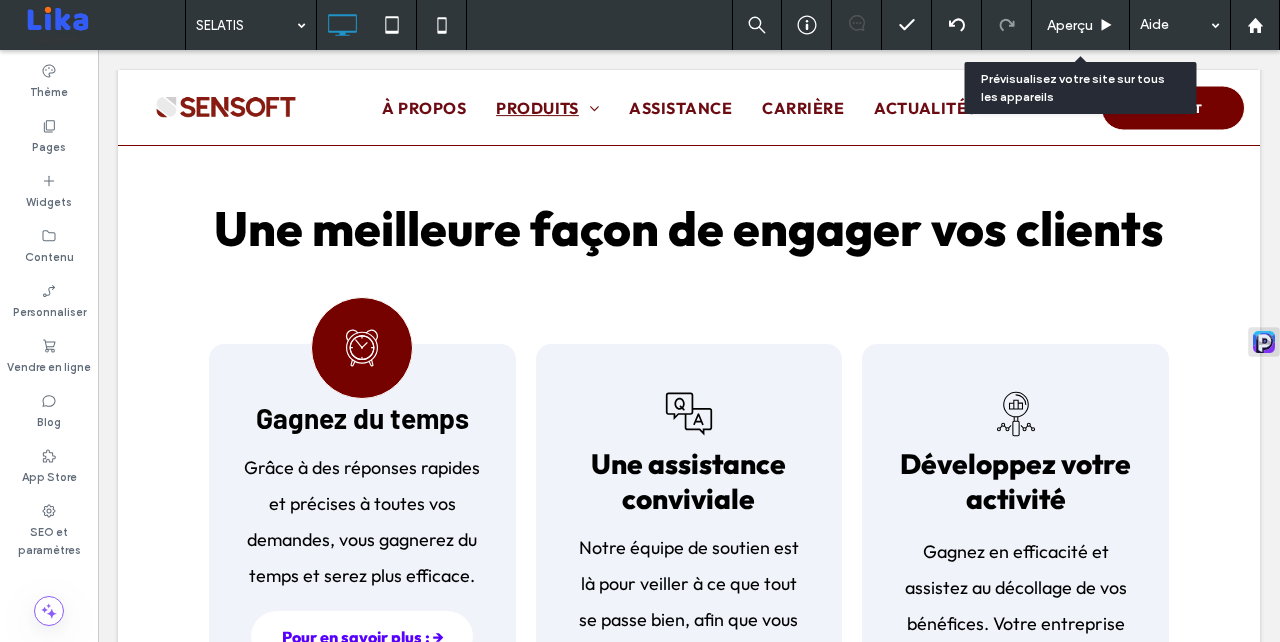scroll, scrollTop: 1591, scrollLeft: 0, axis: vertical 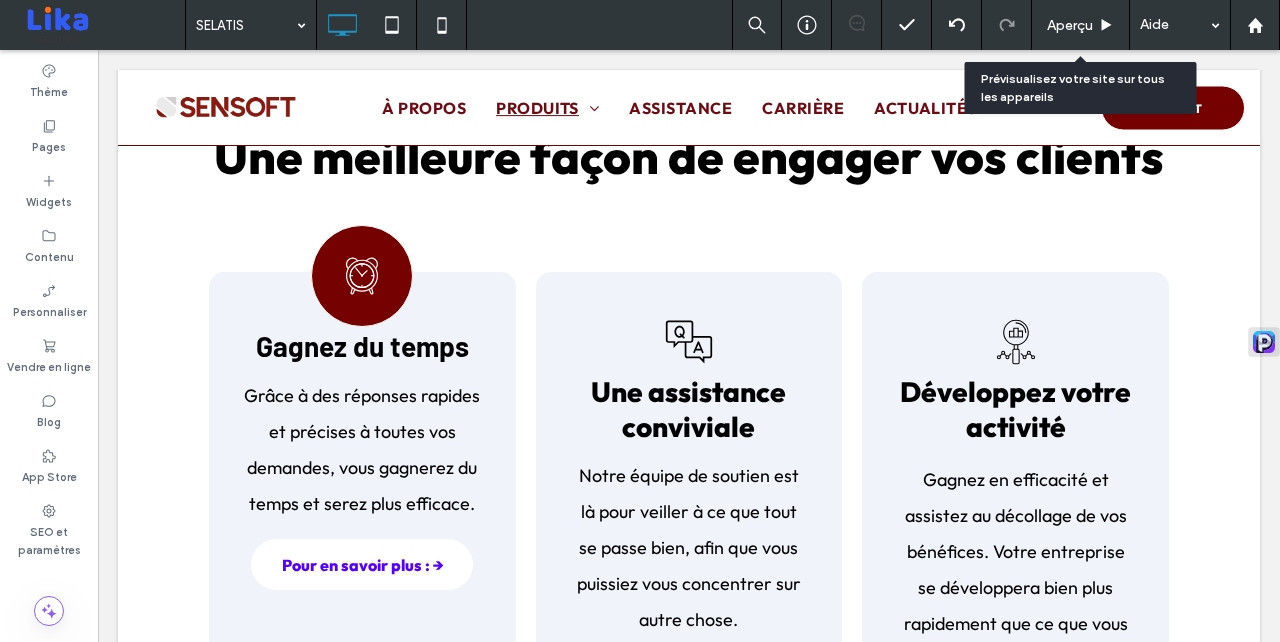click on "Aperçu" at bounding box center [1080, 25] 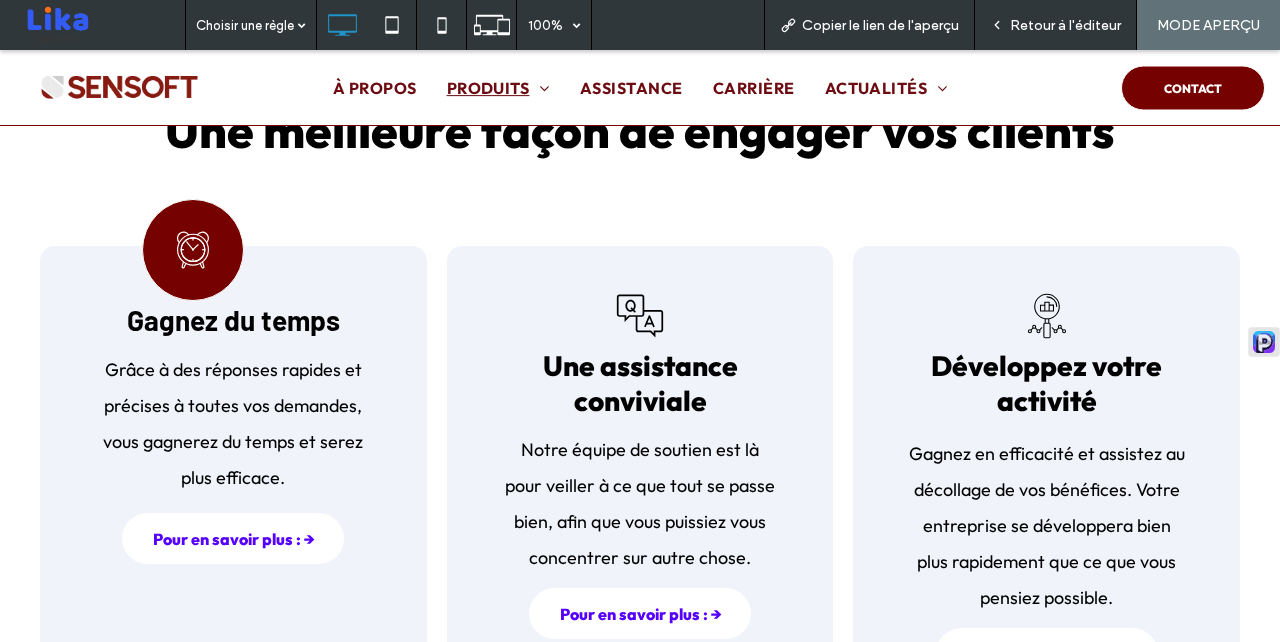 scroll, scrollTop: 1486, scrollLeft: 0, axis: vertical 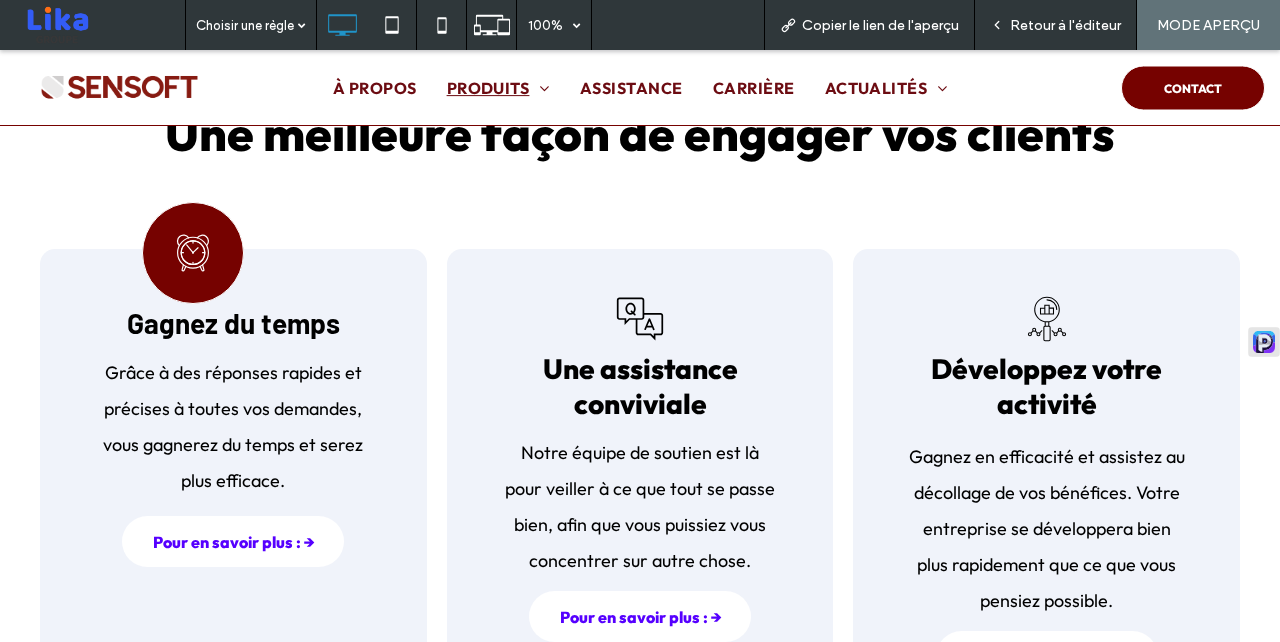click on "Retour à l'éditeur" at bounding box center [1065, 25] 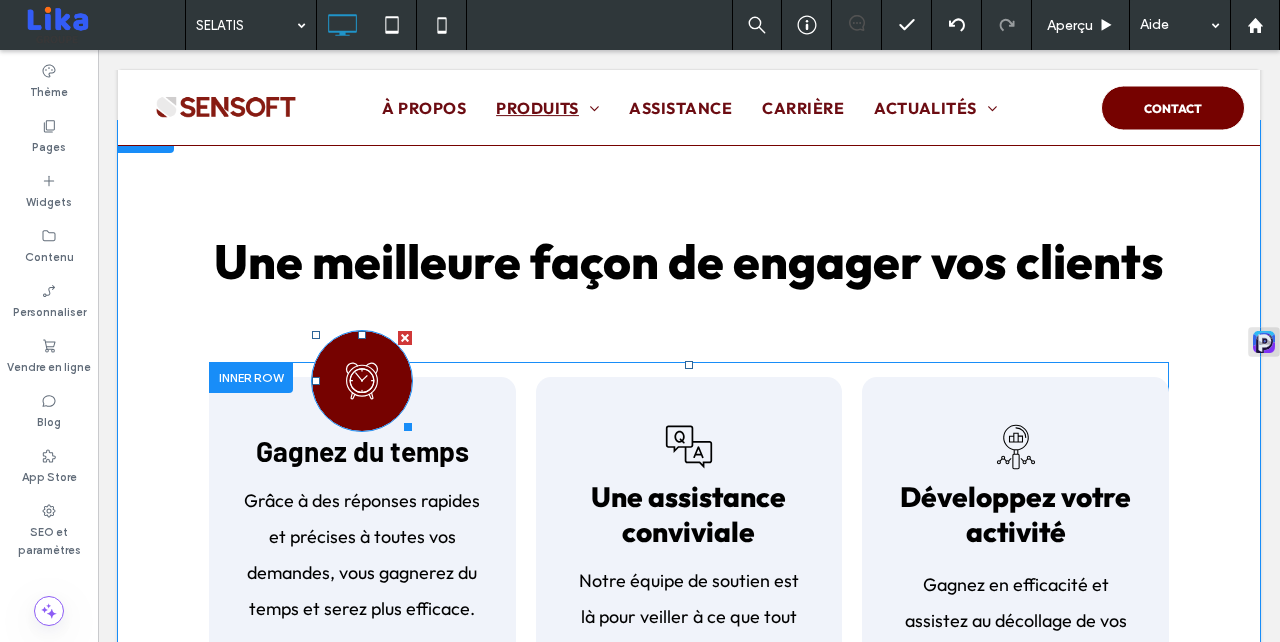 click 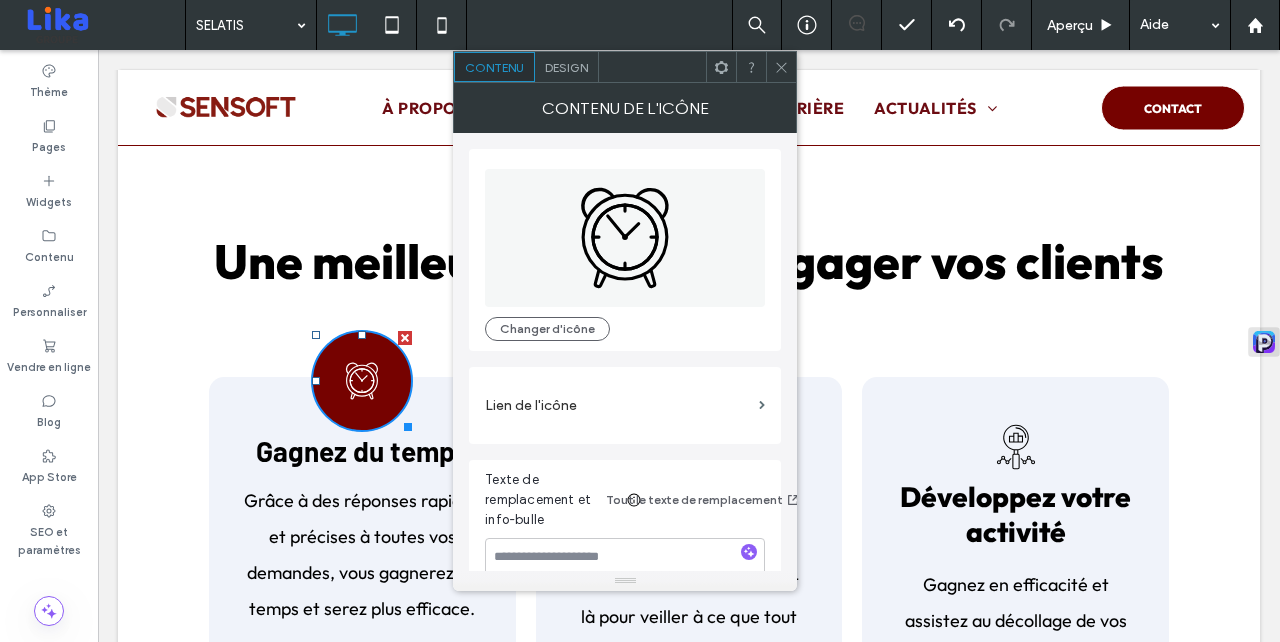 click 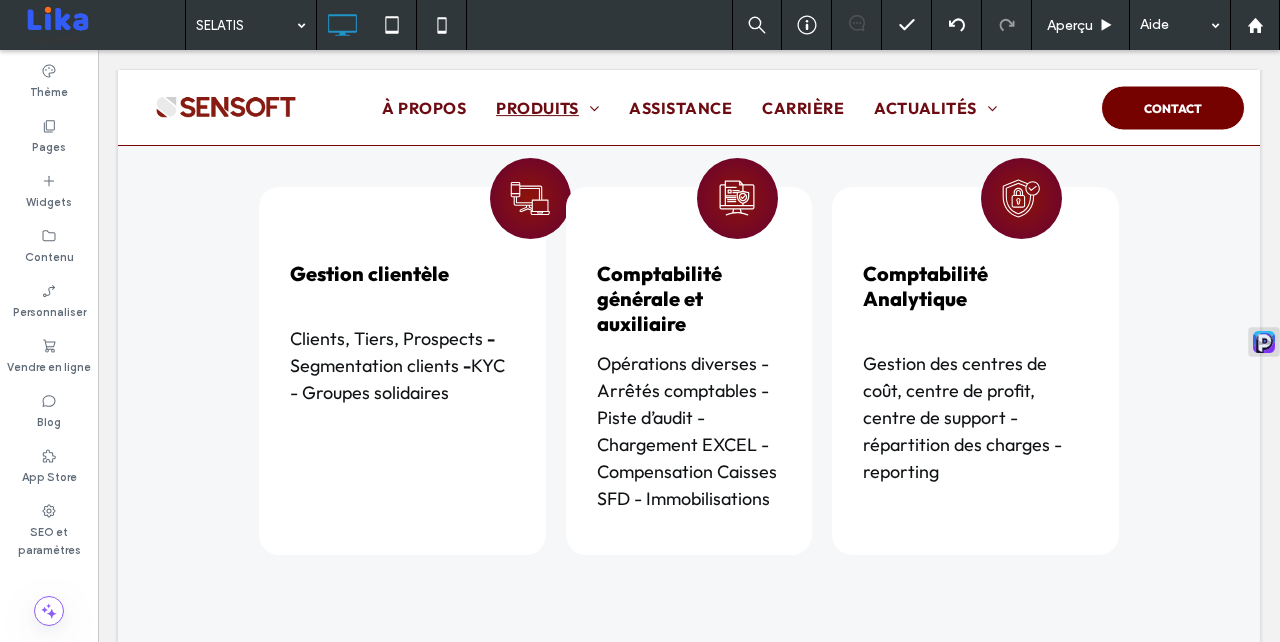 scroll, scrollTop: 2592, scrollLeft: 0, axis: vertical 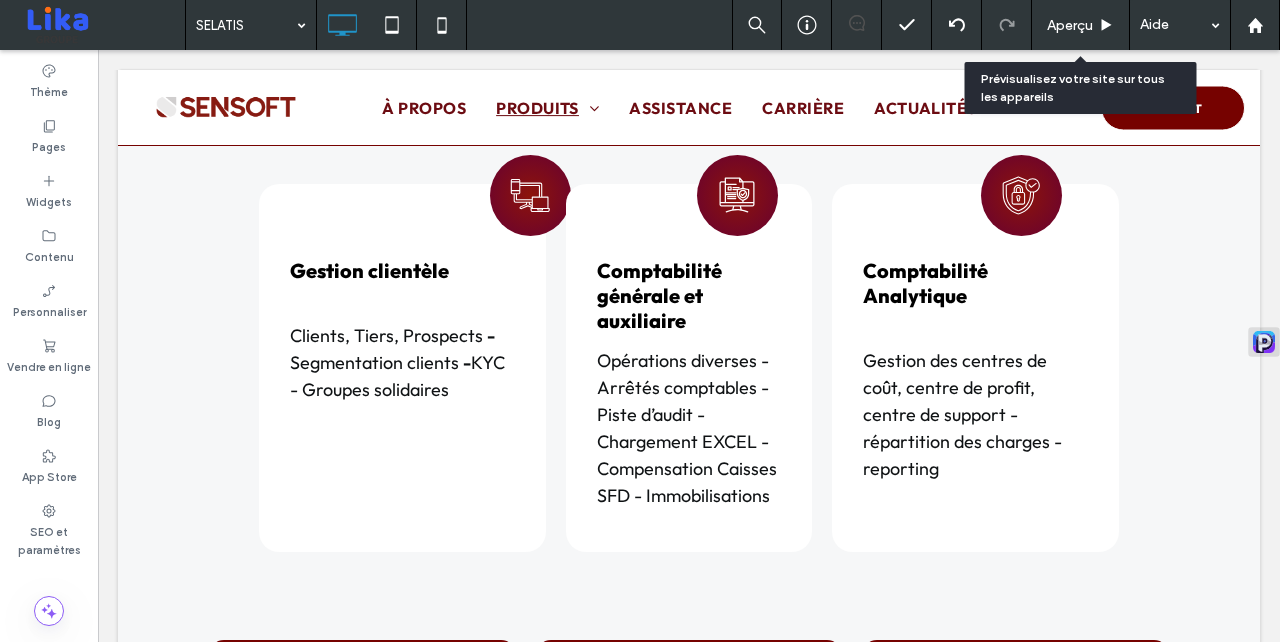 click on "Aperçu" at bounding box center (1070, 25) 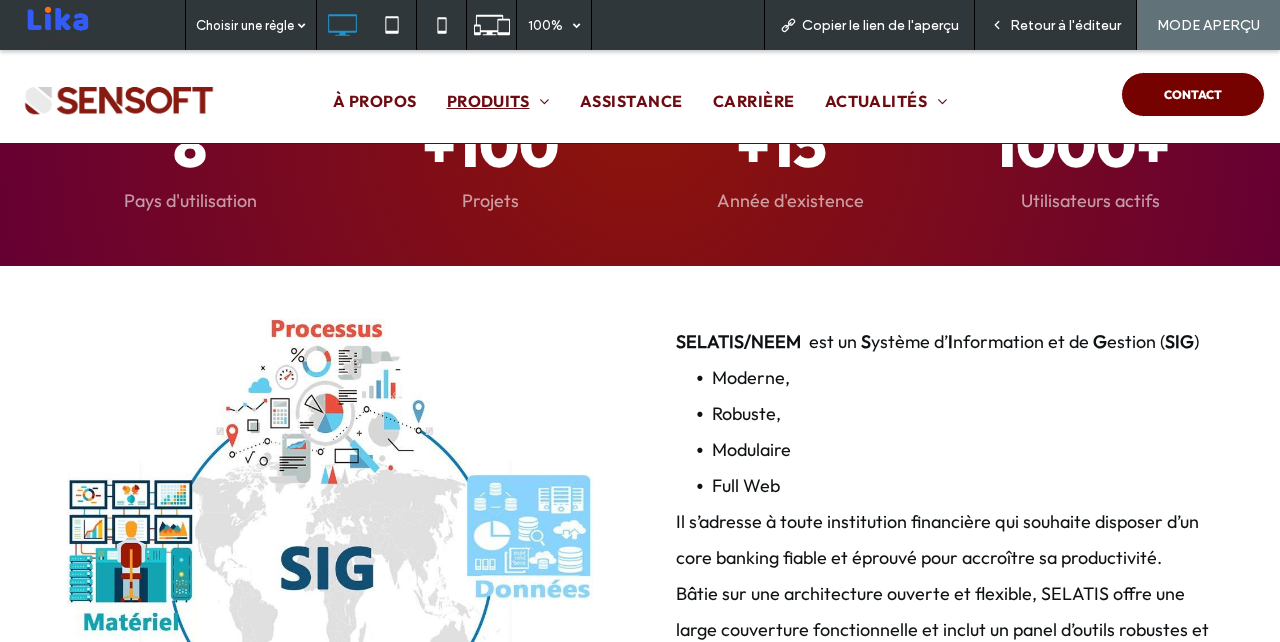 scroll, scrollTop: 0, scrollLeft: 0, axis: both 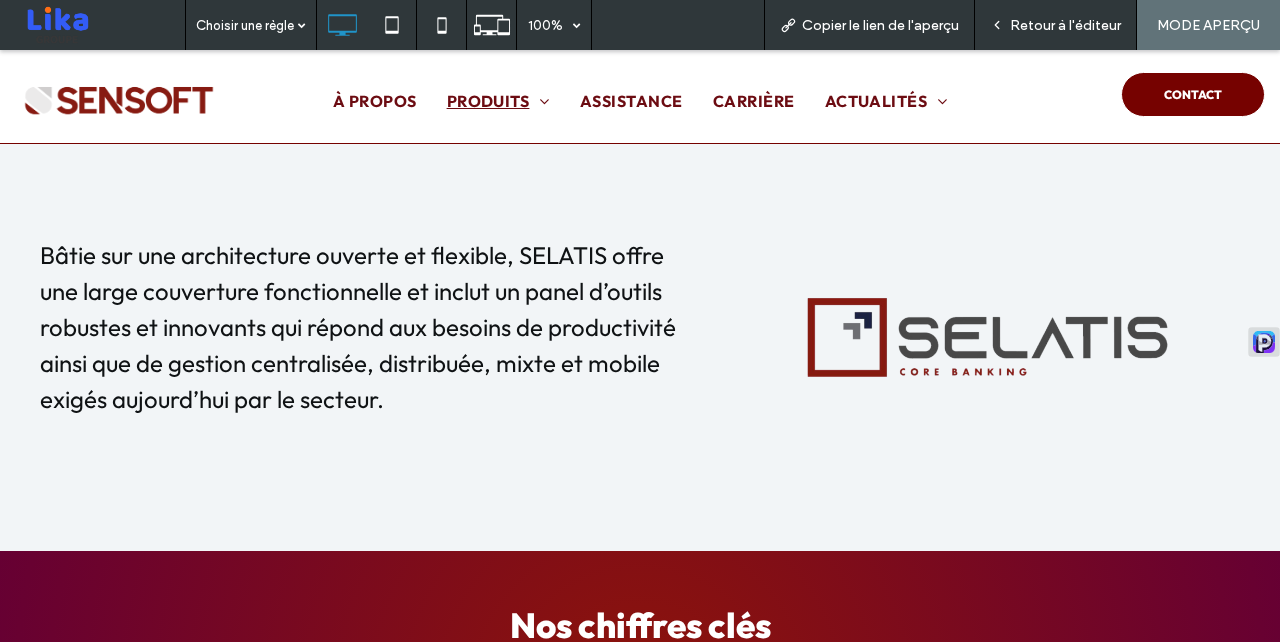 click on "Retour à l'éditeur" at bounding box center [1065, 25] 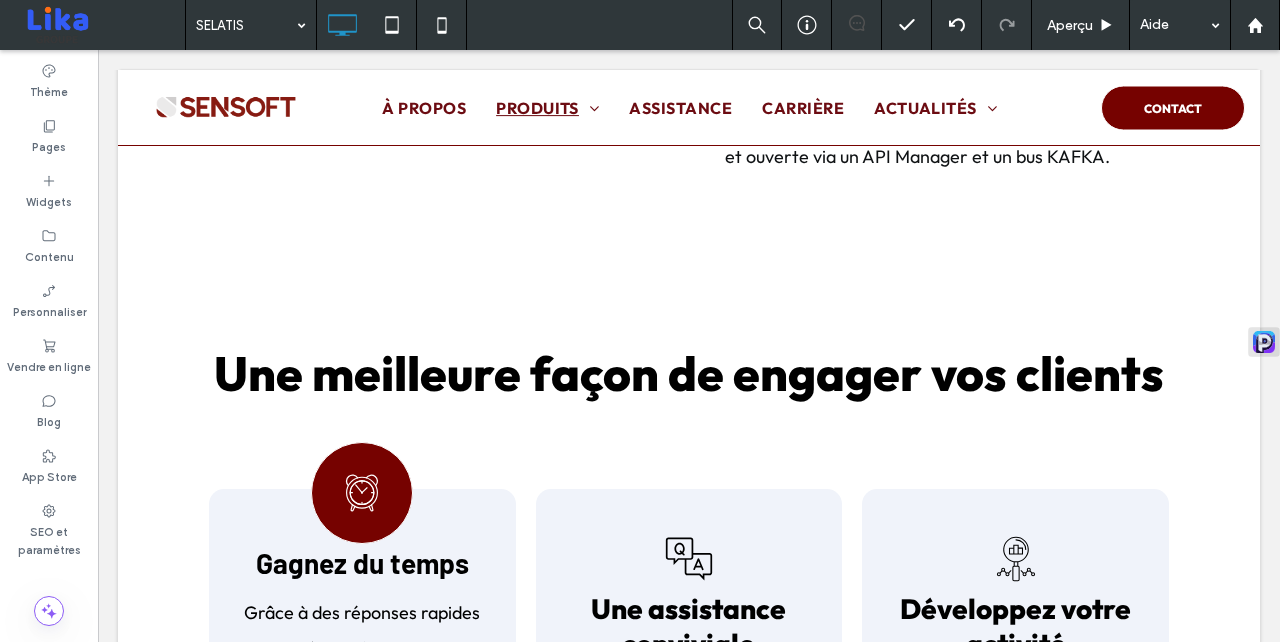 scroll, scrollTop: 1633, scrollLeft: 0, axis: vertical 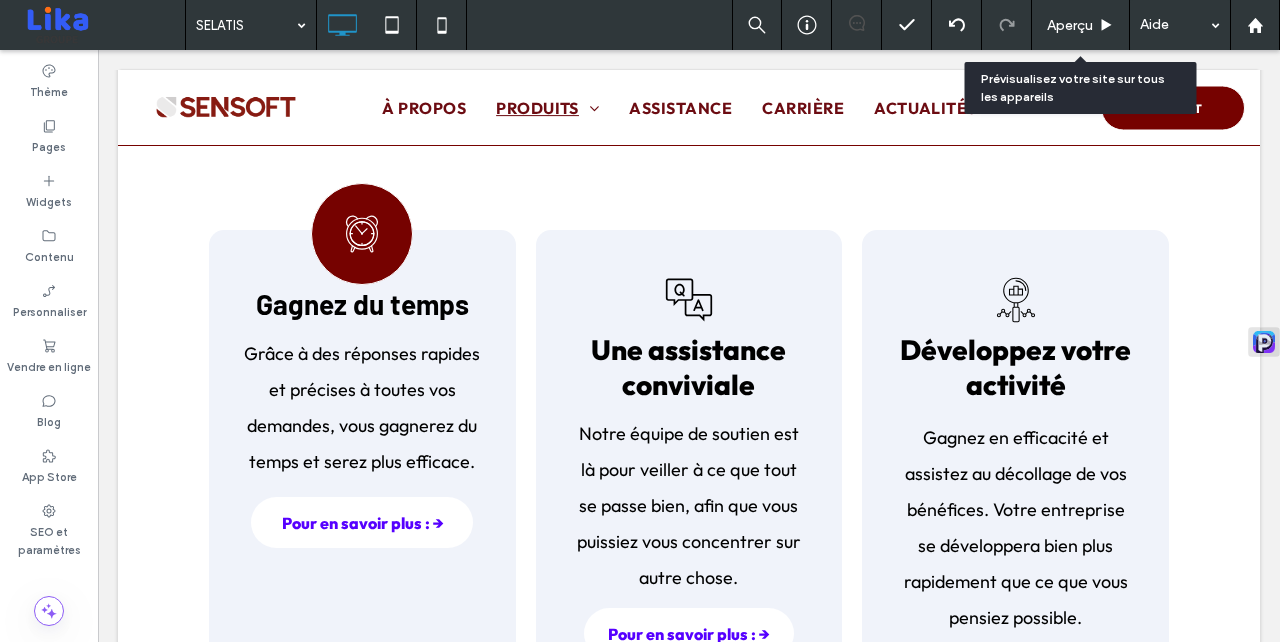 click on "Aperçu" at bounding box center [1081, 25] 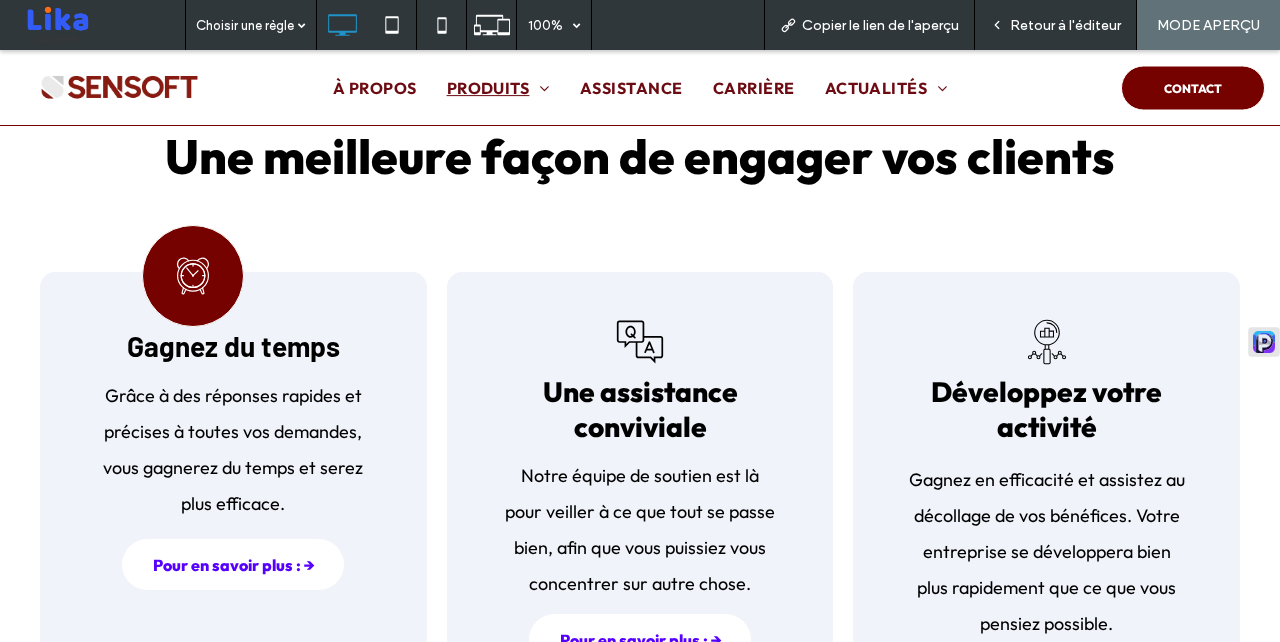 scroll, scrollTop: 1461, scrollLeft: 0, axis: vertical 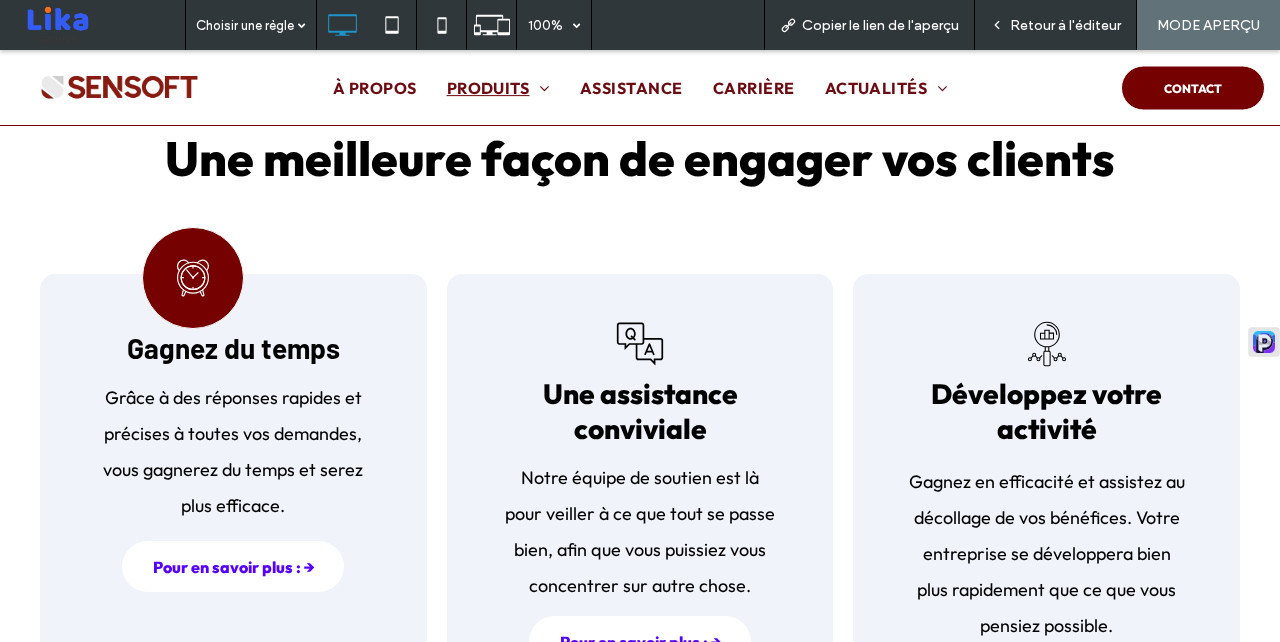 click on "Retour à l'éditeur" at bounding box center [1065, 25] 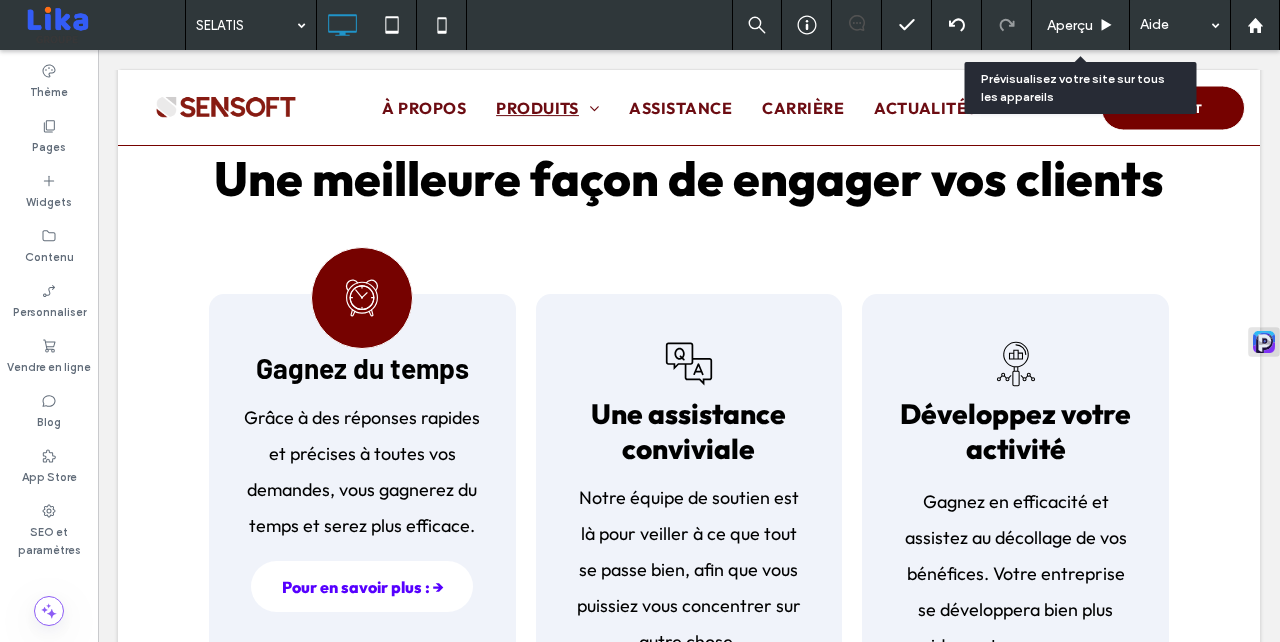 click on "Aperçu" at bounding box center [1070, 25] 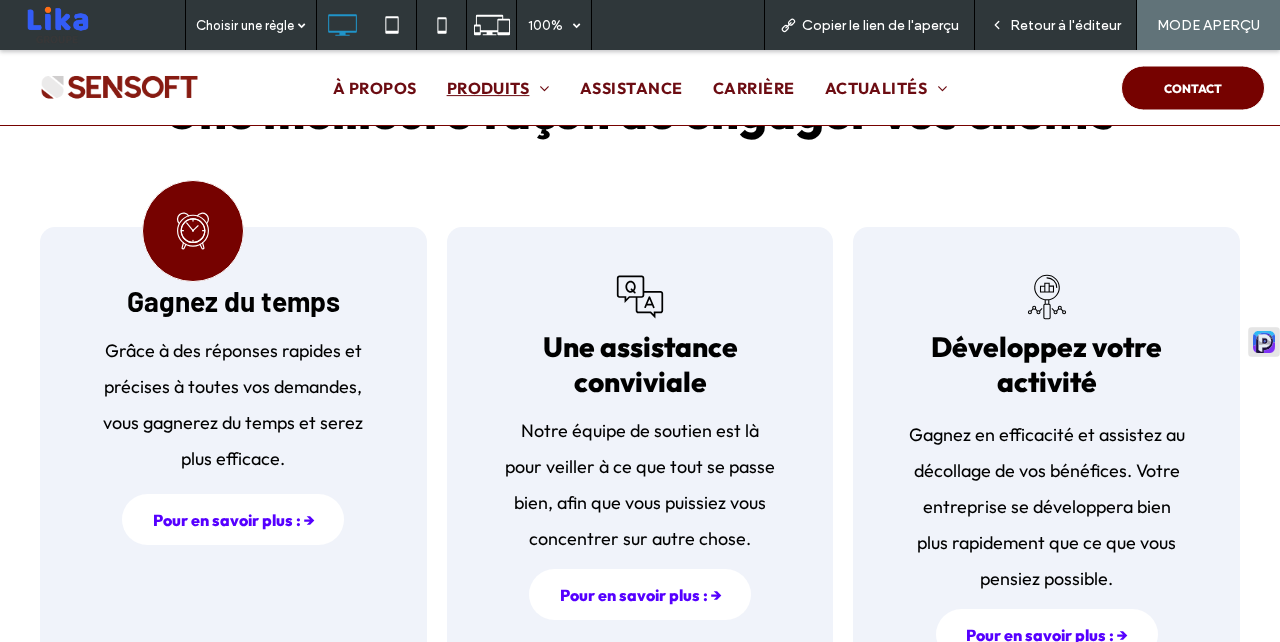 scroll, scrollTop: 1511, scrollLeft: 0, axis: vertical 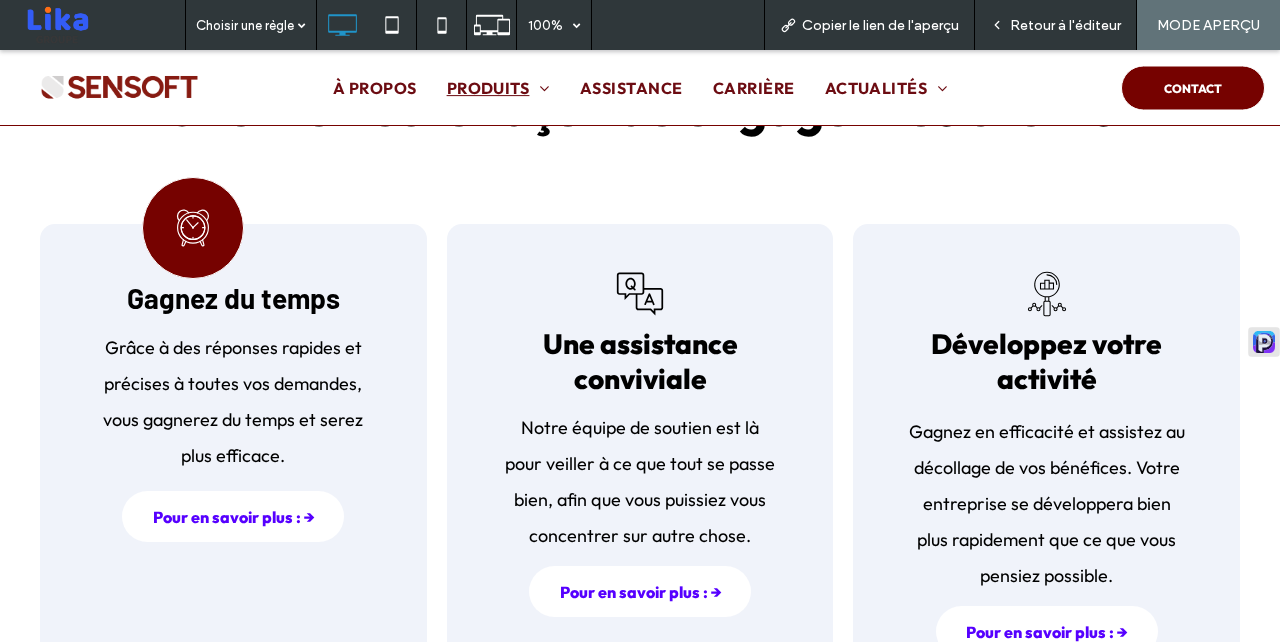 click on "Retour à l'éditeur" at bounding box center (1065, 25) 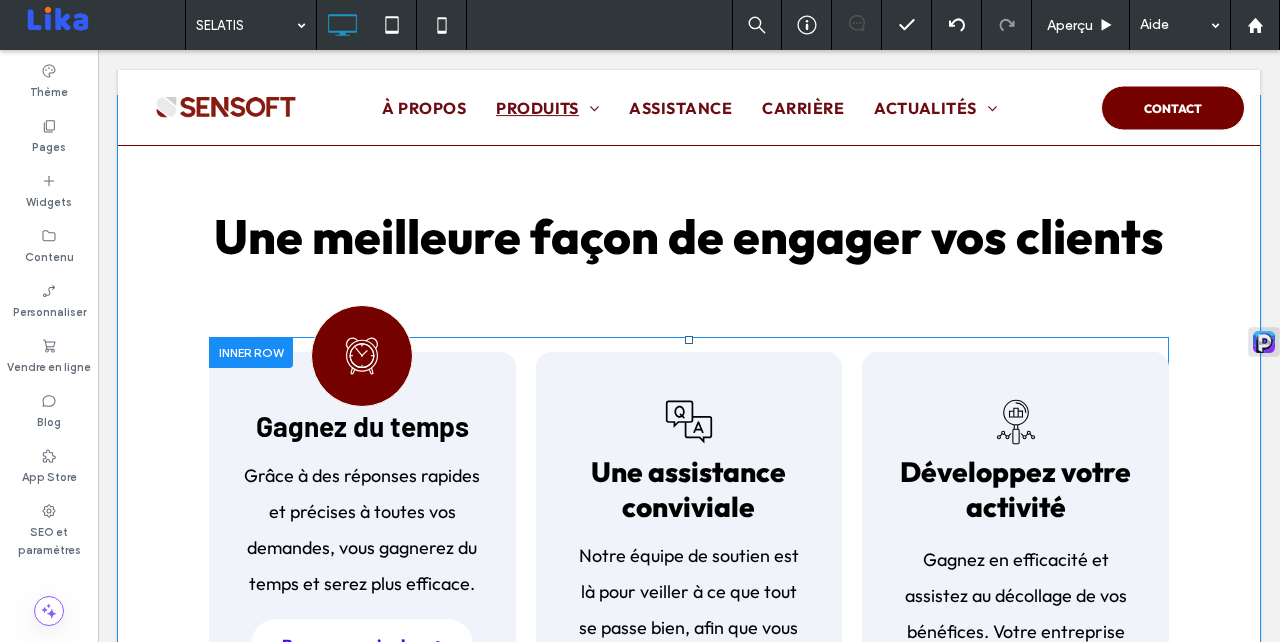 click 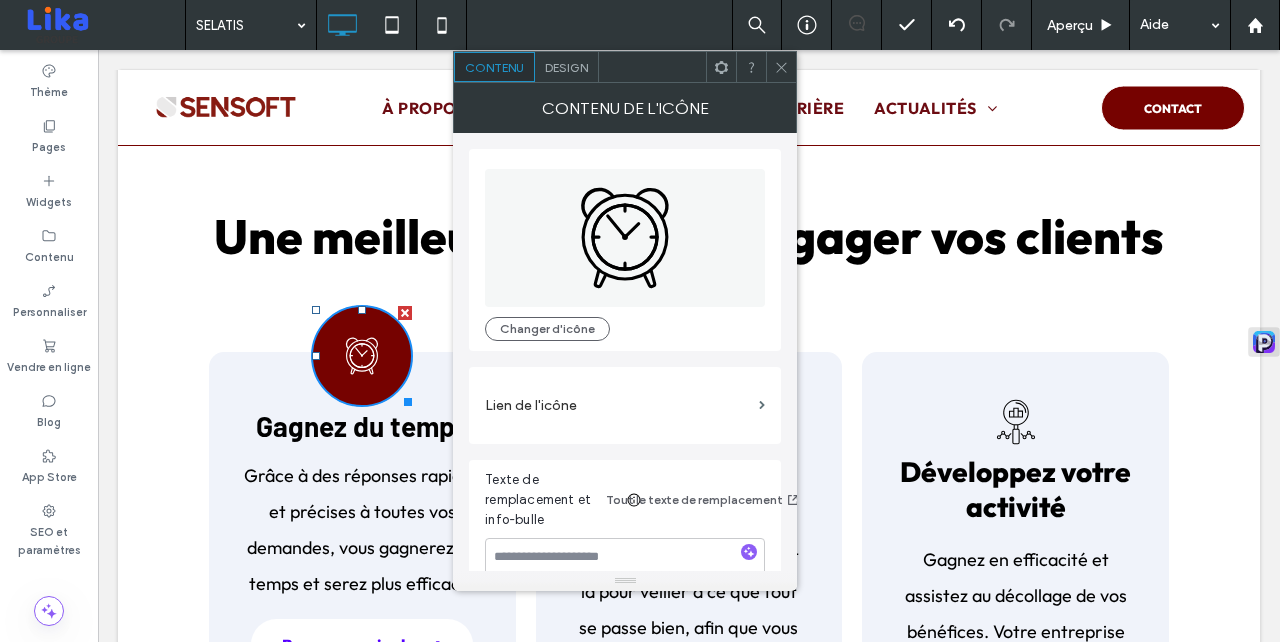 click on "Design" at bounding box center (566, 67) 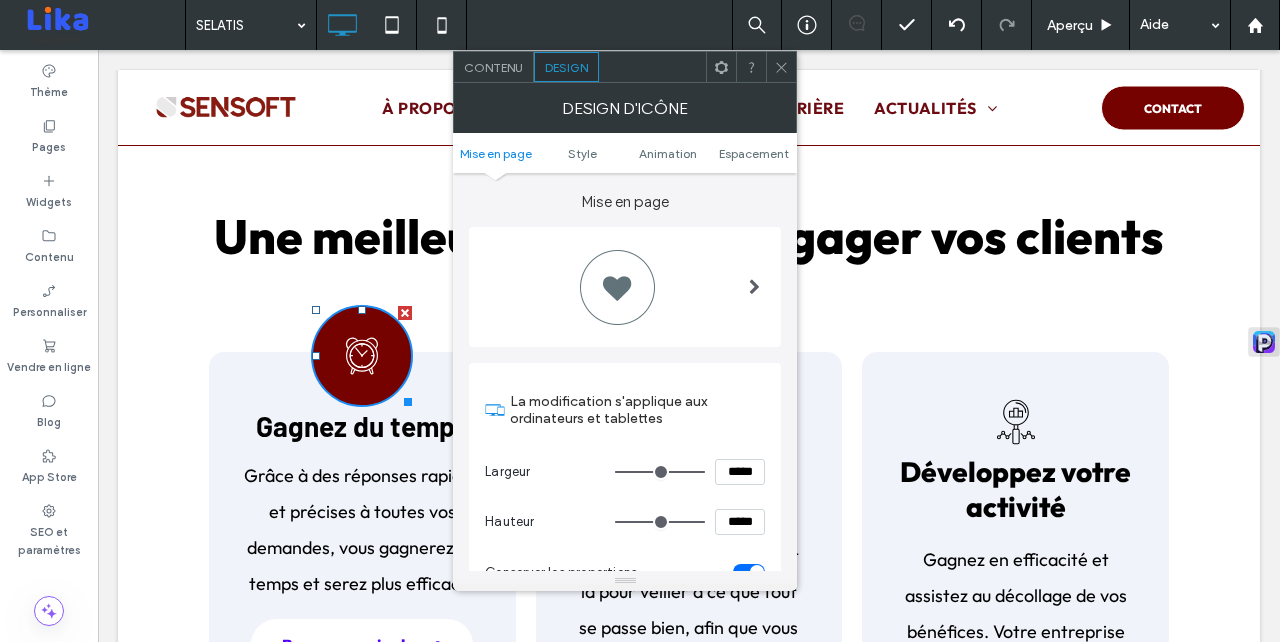 click at bounding box center [625, 287] 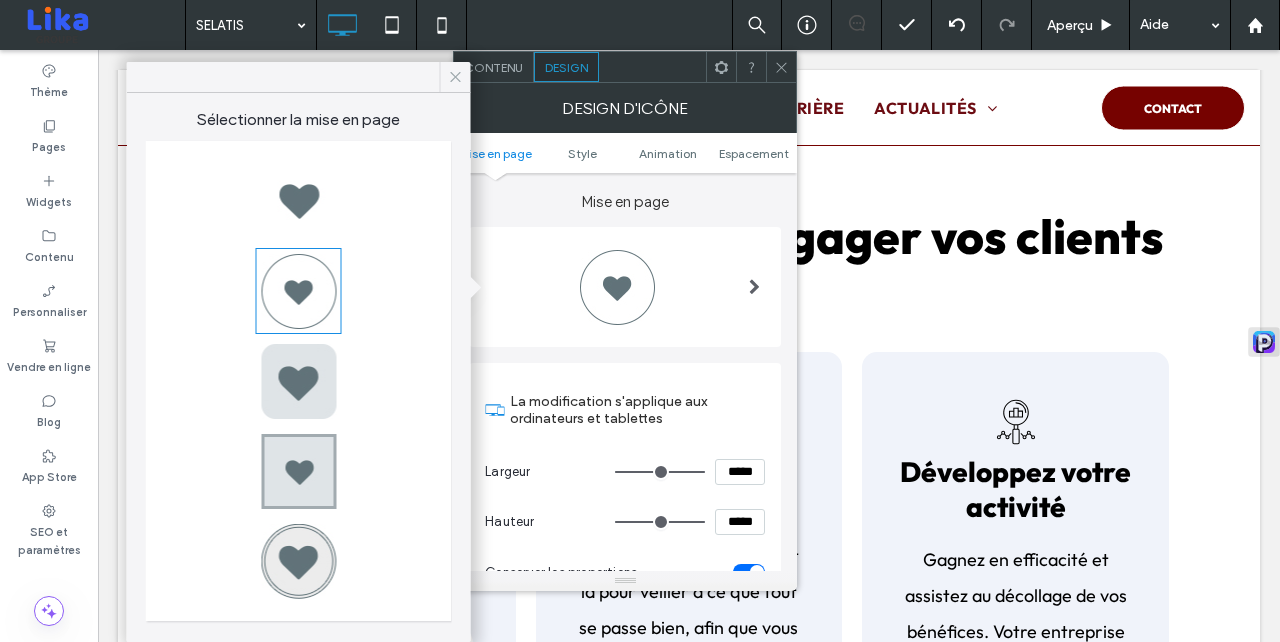 click 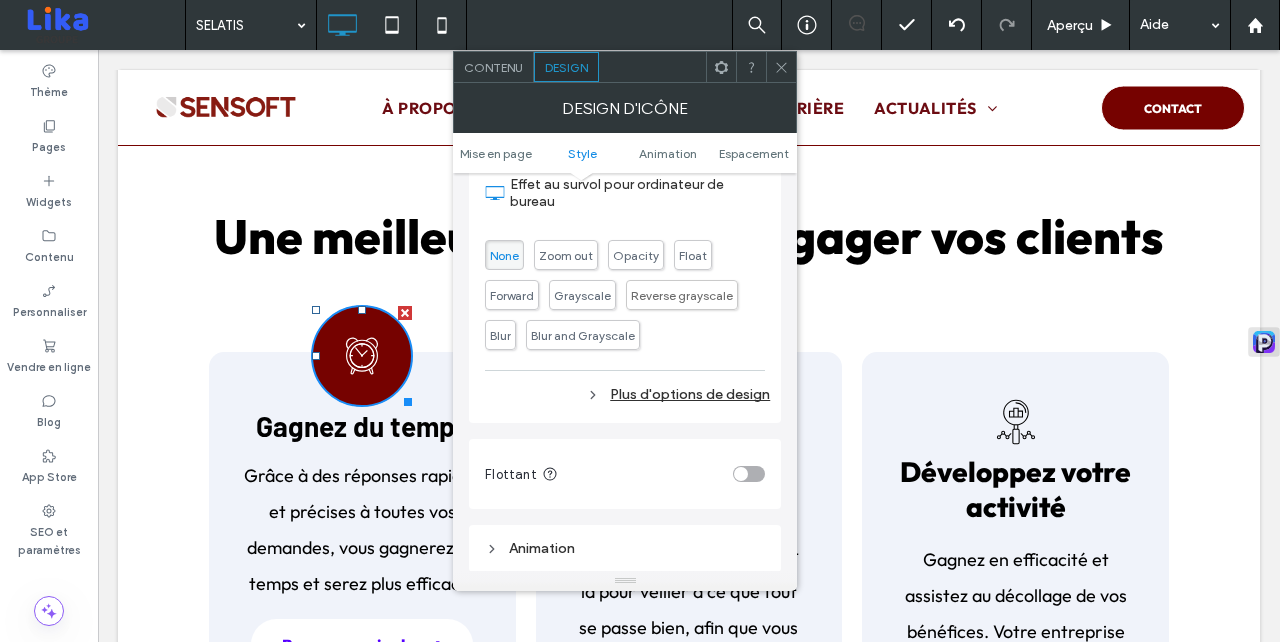 scroll, scrollTop: 1104, scrollLeft: 0, axis: vertical 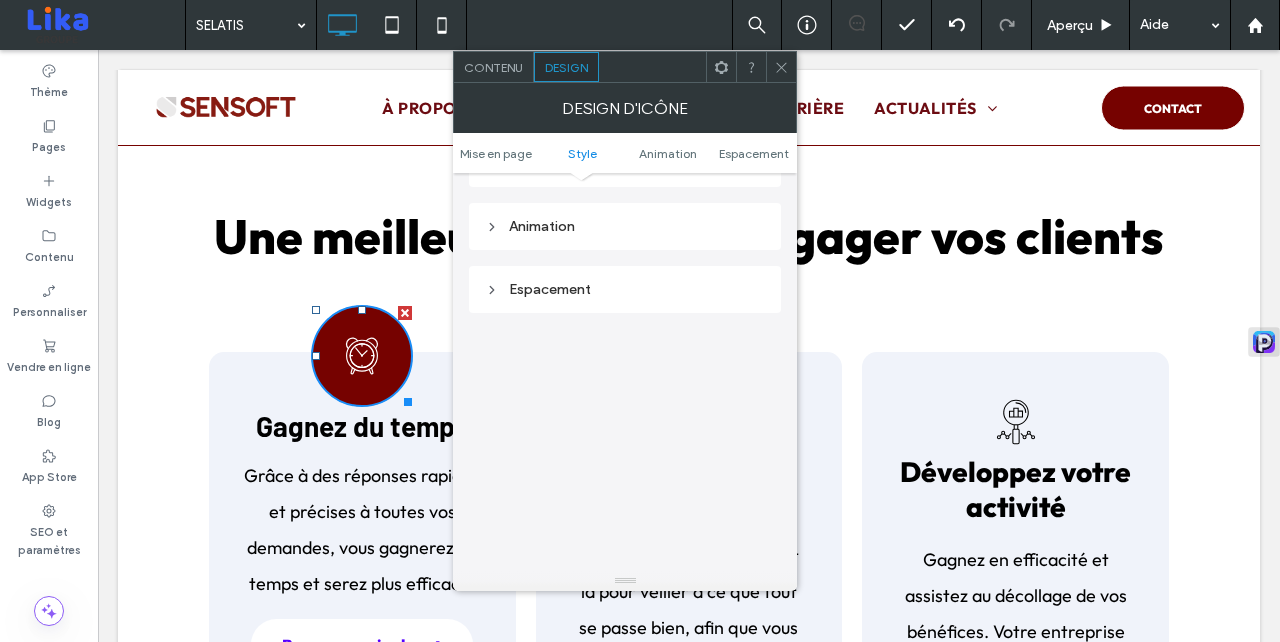 click on "Espacement" at bounding box center [625, 289] 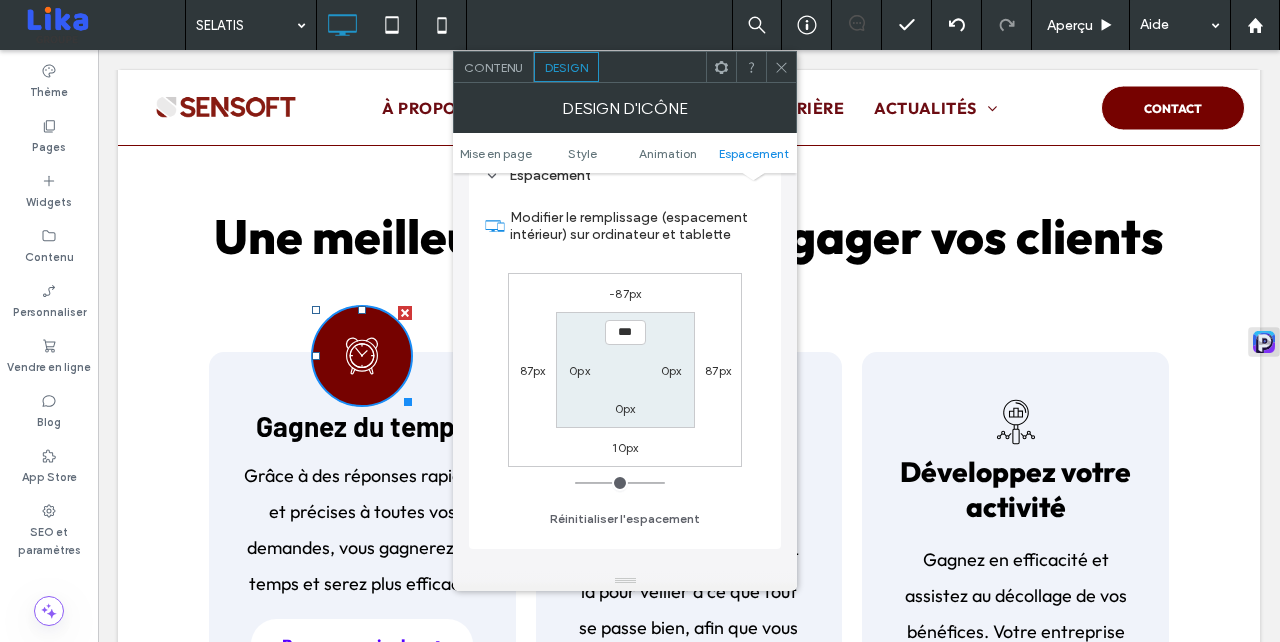 scroll, scrollTop: 1219, scrollLeft: 0, axis: vertical 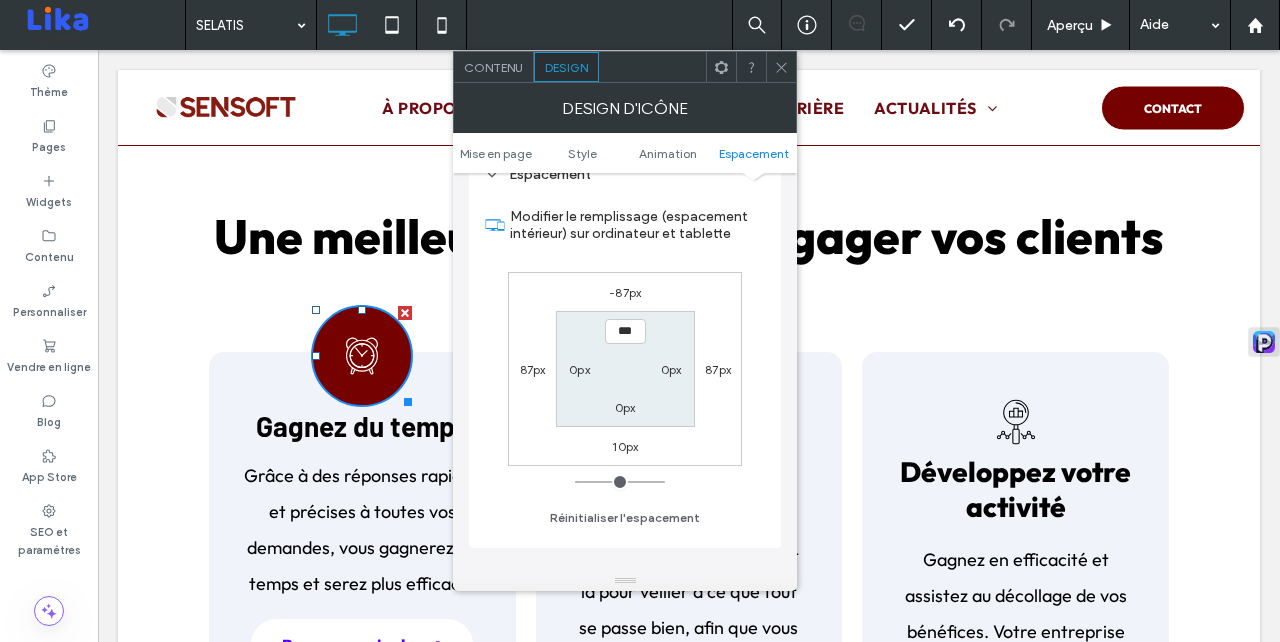 click 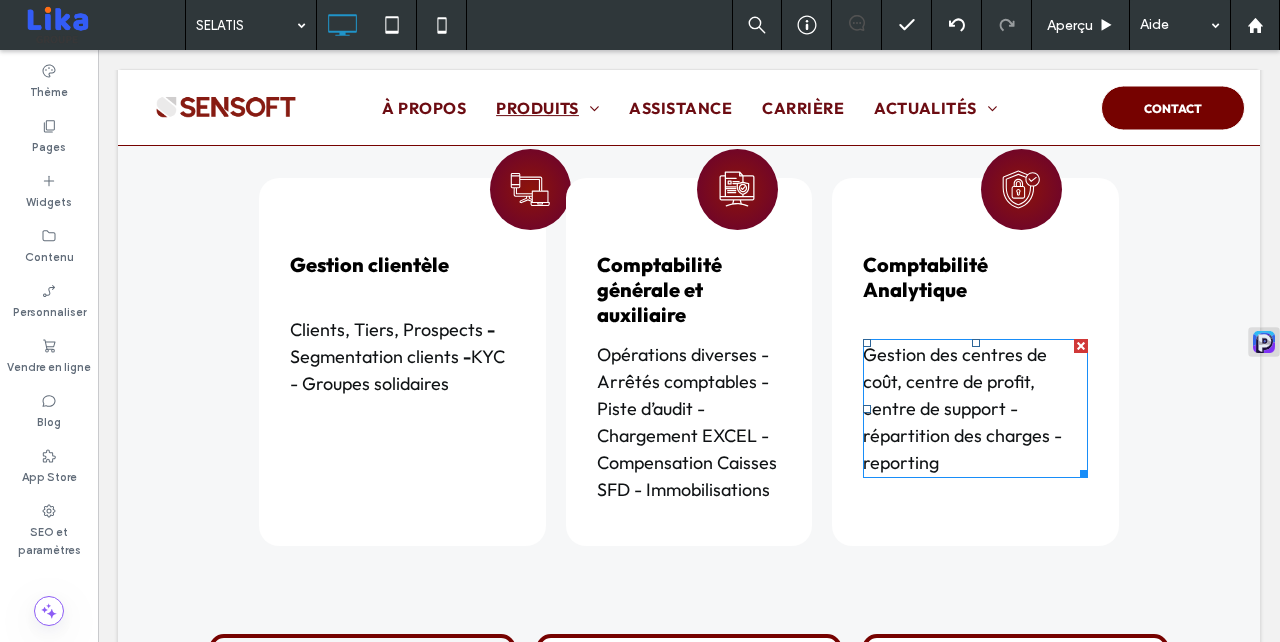 scroll, scrollTop: 2596, scrollLeft: 0, axis: vertical 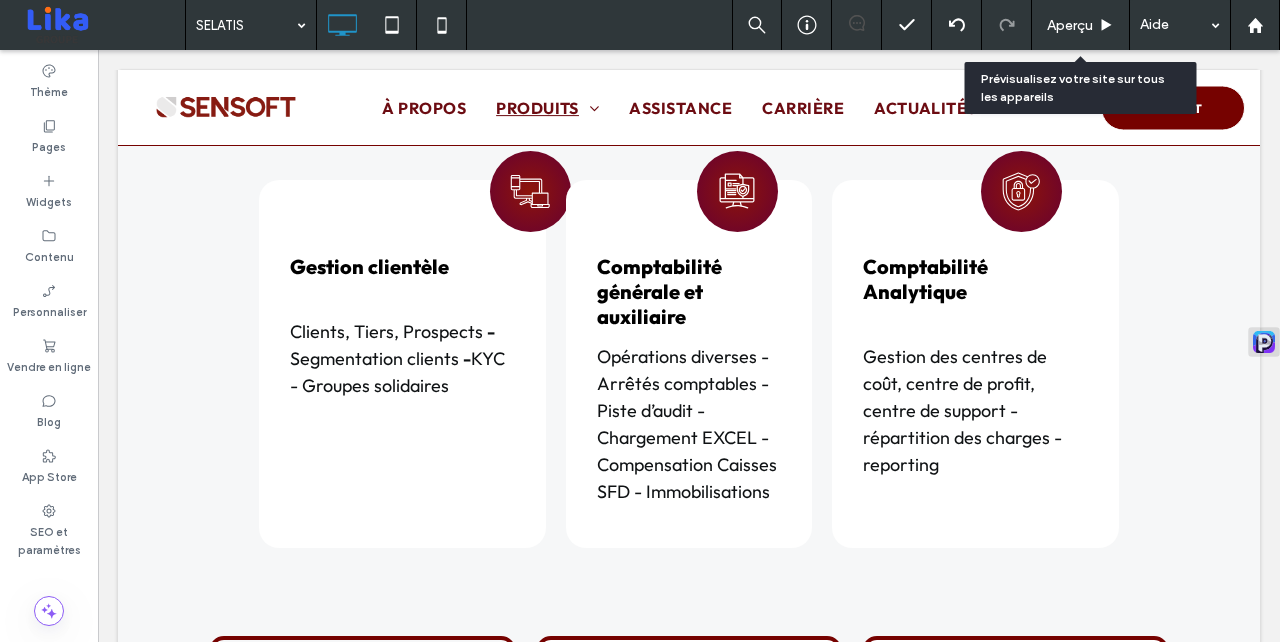 click on "Aperçu" at bounding box center [1081, 25] 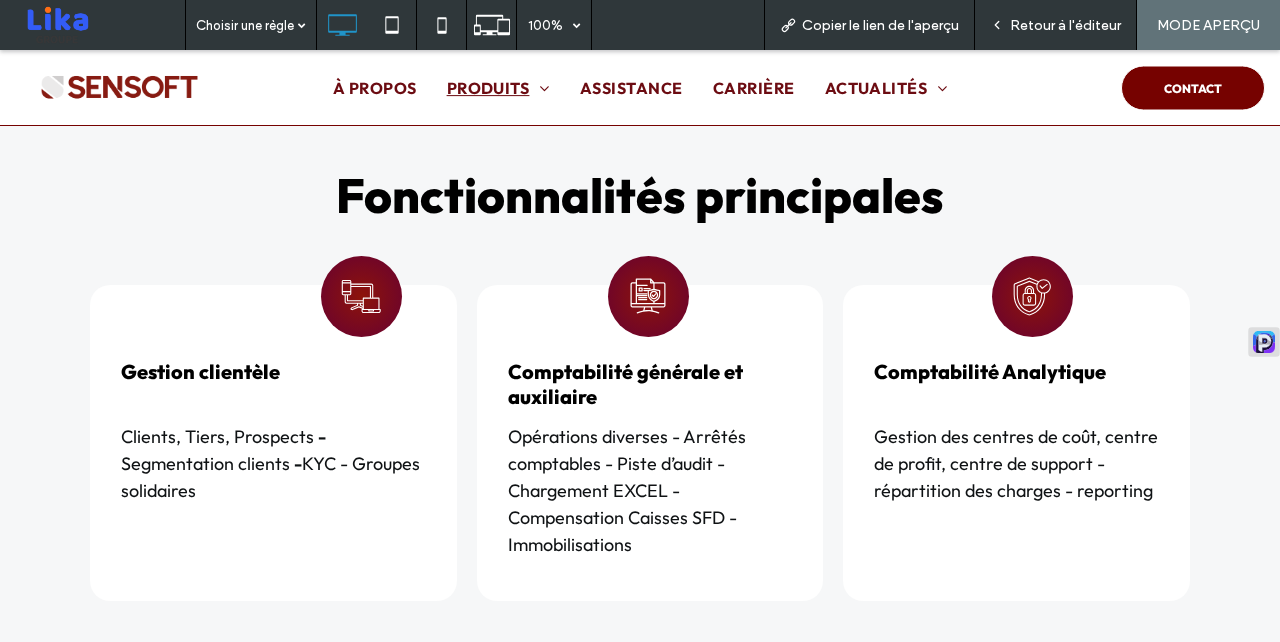 scroll, scrollTop: 2328, scrollLeft: 0, axis: vertical 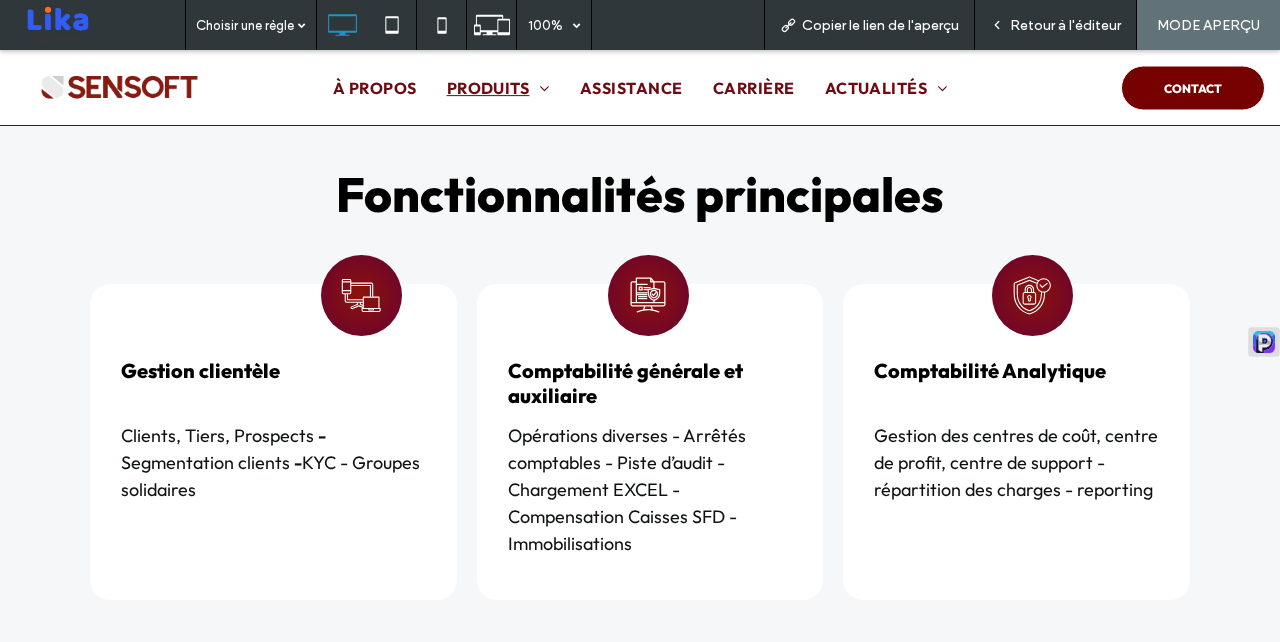 click on "Retour à l'éditeur" at bounding box center [1056, 25] 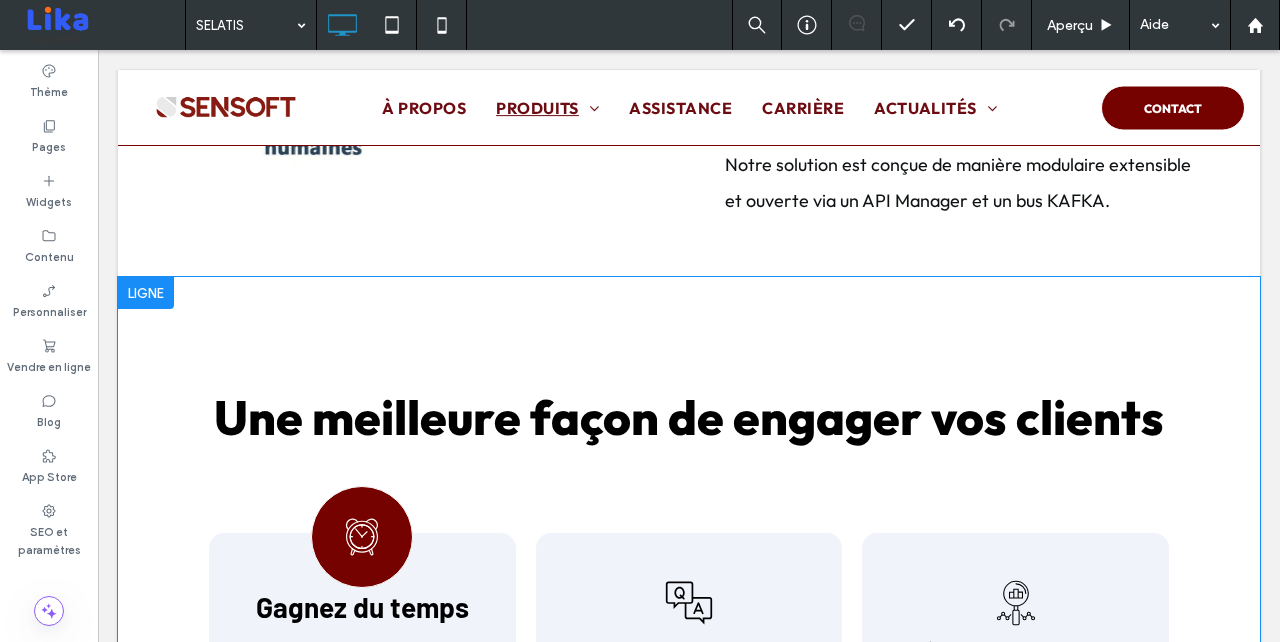 scroll, scrollTop: 1322, scrollLeft: 0, axis: vertical 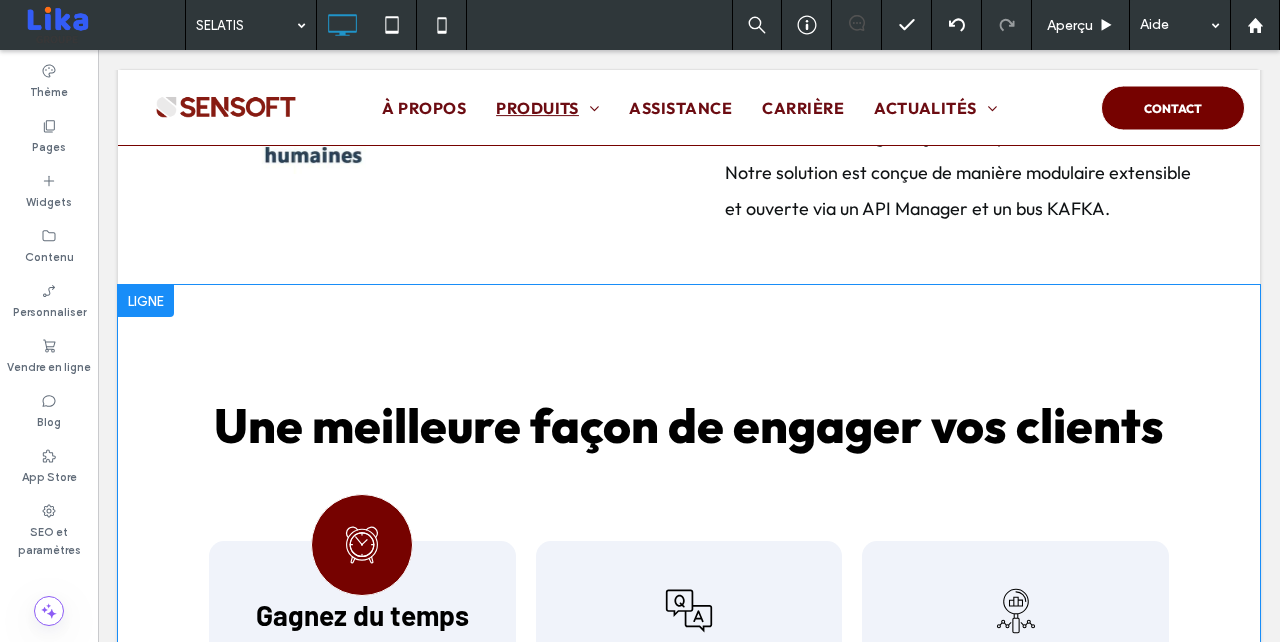 click at bounding box center (146, 301) 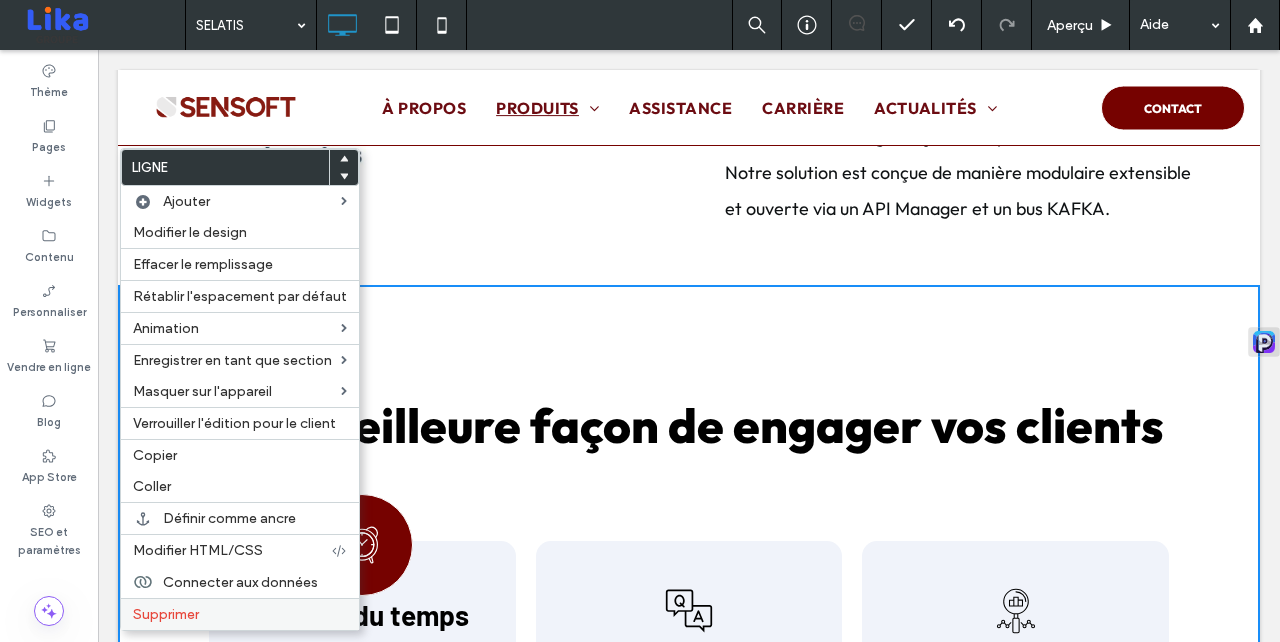 click on "Supprimer" at bounding box center [240, 614] 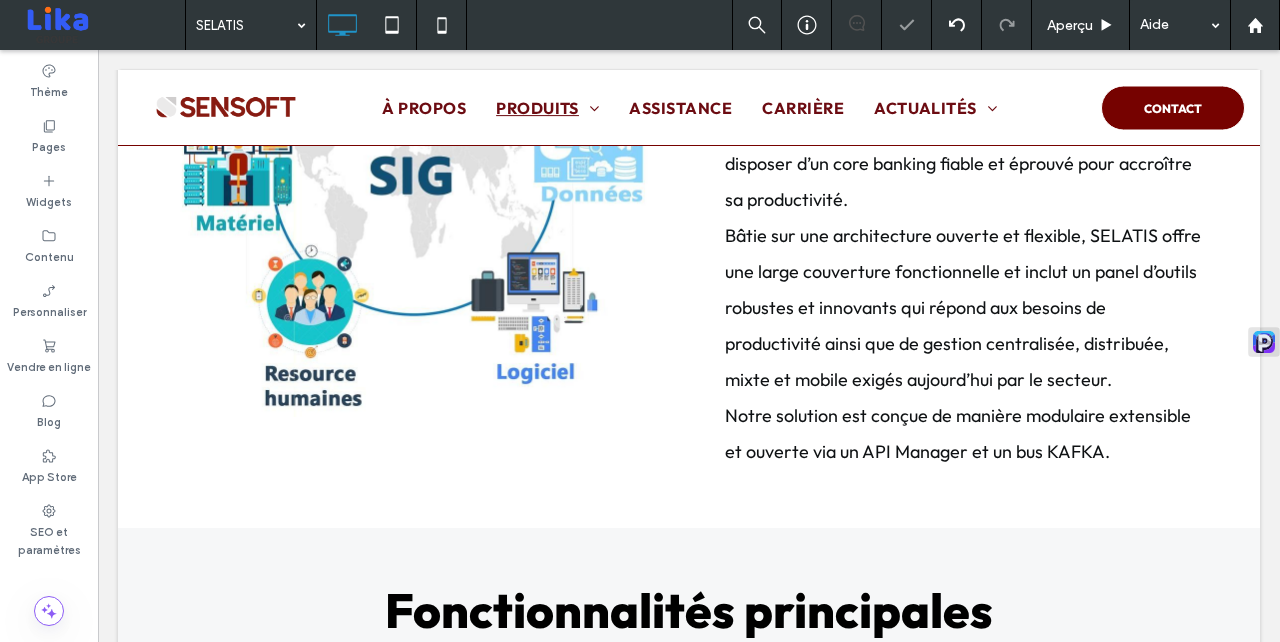 scroll, scrollTop: 1148, scrollLeft: 0, axis: vertical 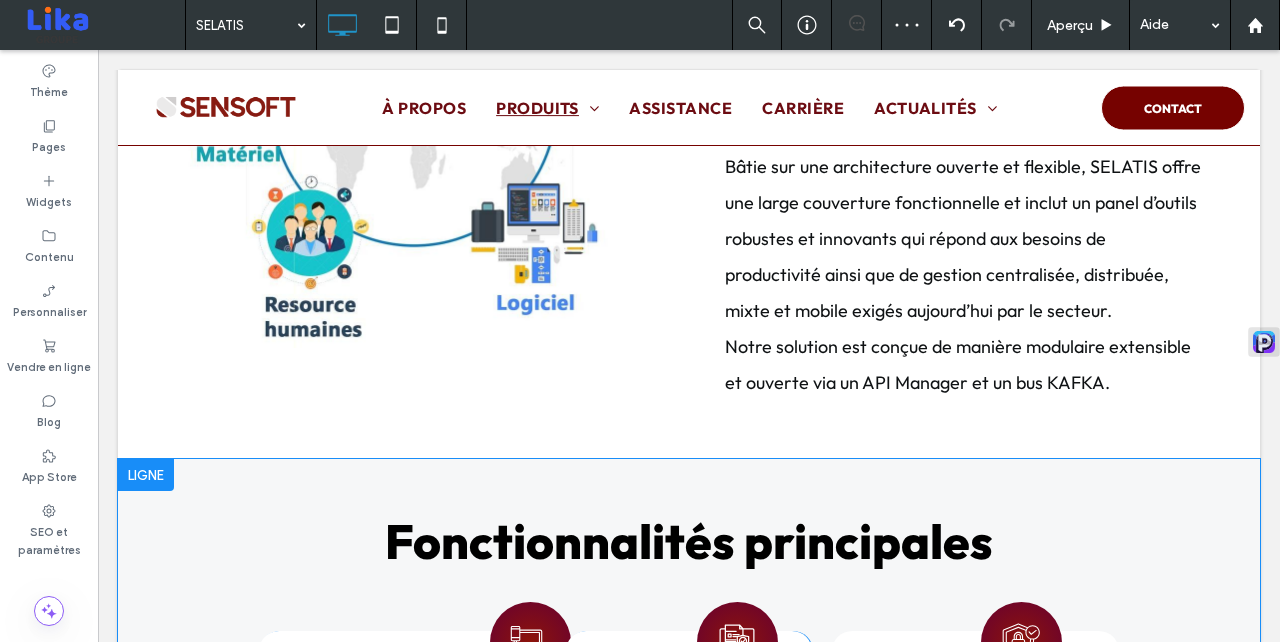 click at bounding box center [146, 475] 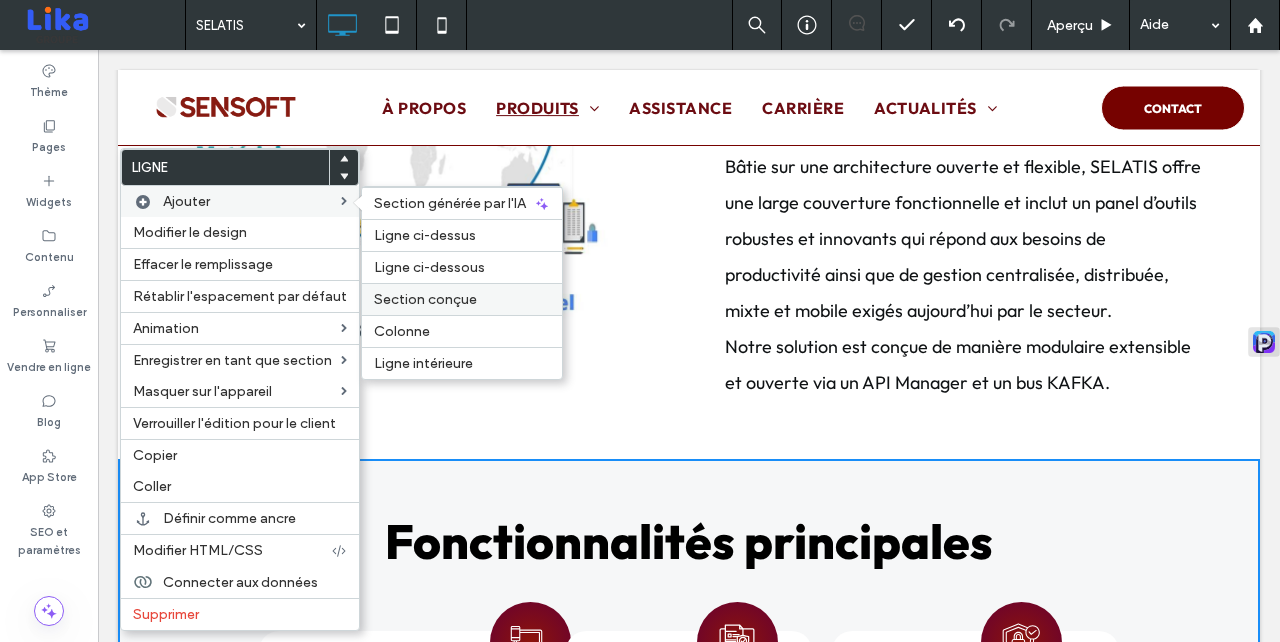 click on "Section conçue" at bounding box center (425, 299) 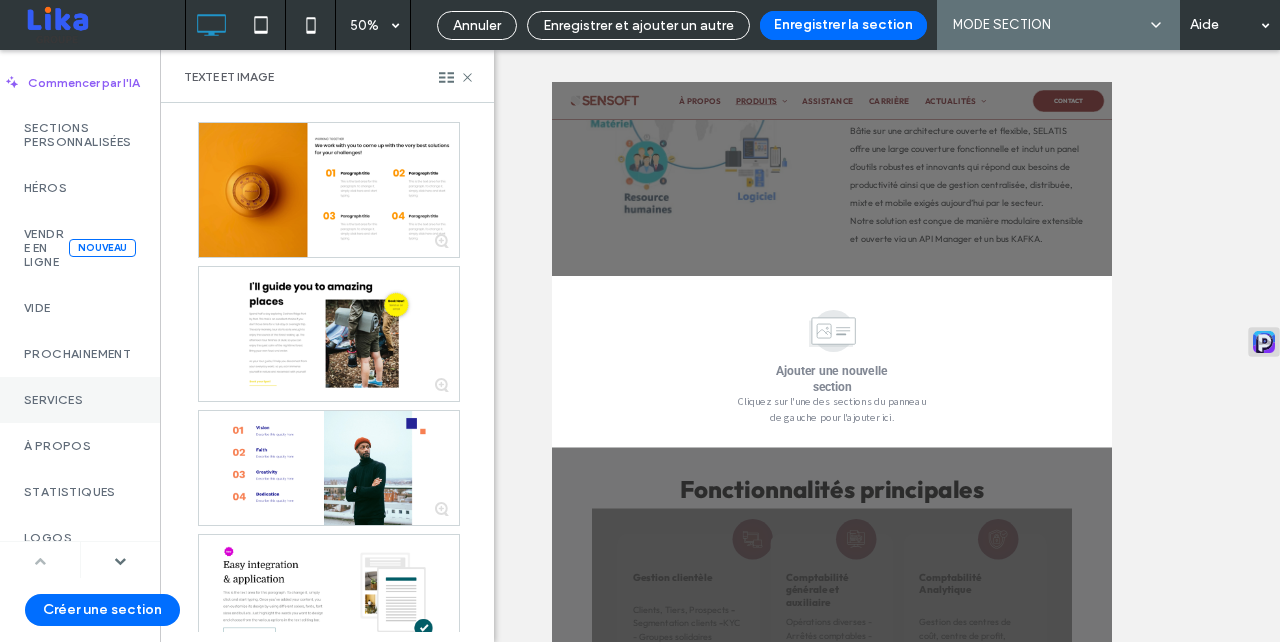 click on "Services" at bounding box center [80, 400] 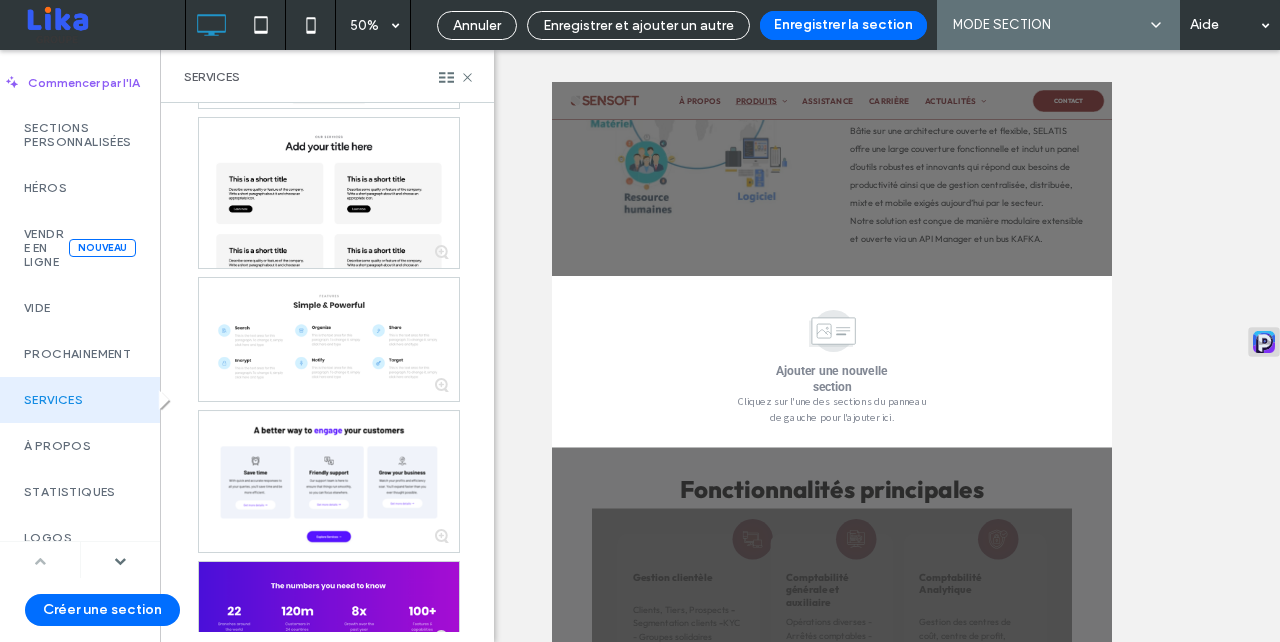 scroll, scrollTop: 3542, scrollLeft: 0, axis: vertical 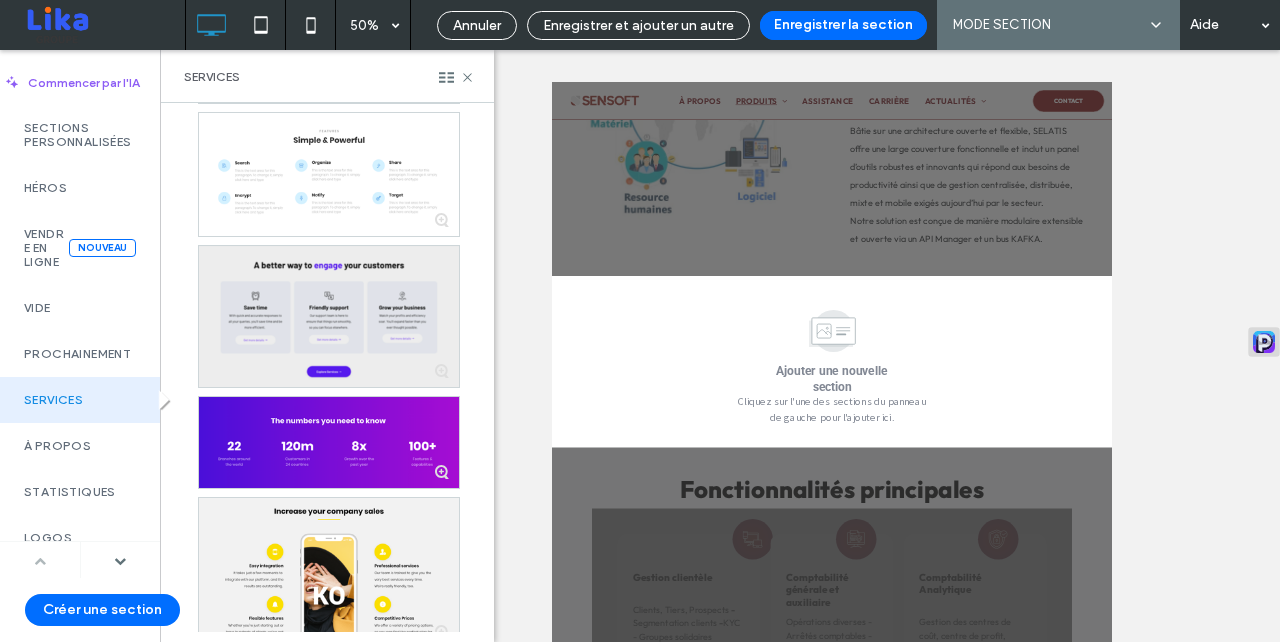 click at bounding box center (329, 317) 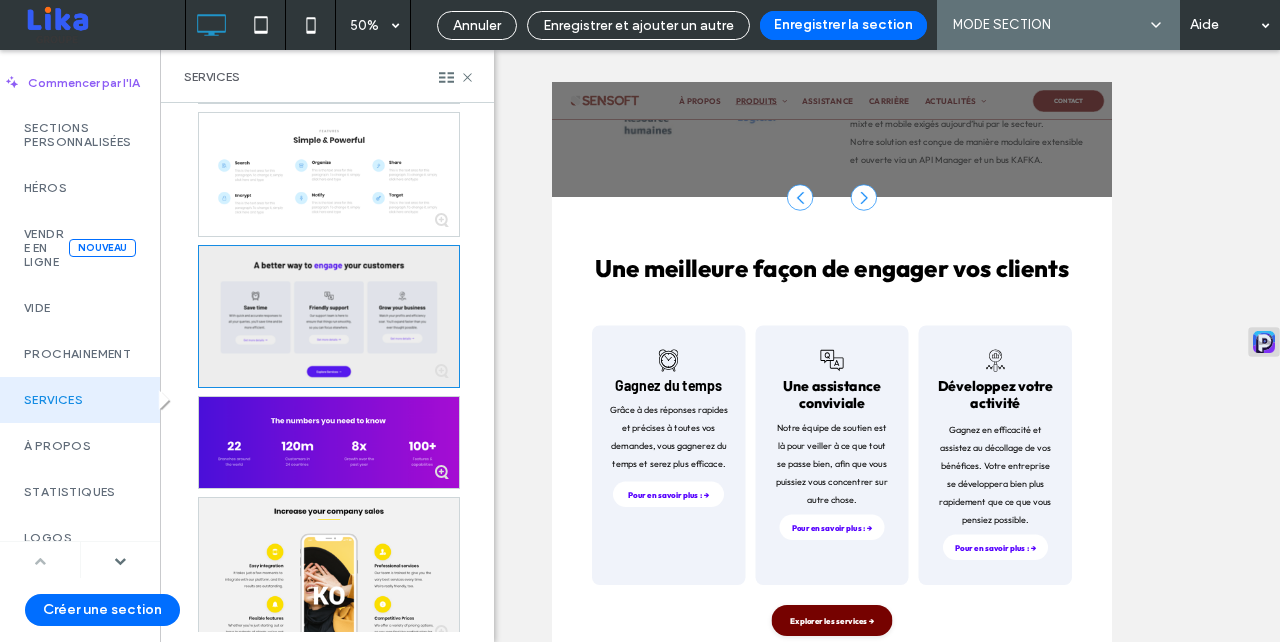 scroll, scrollTop: 1378, scrollLeft: 0, axis: vertical 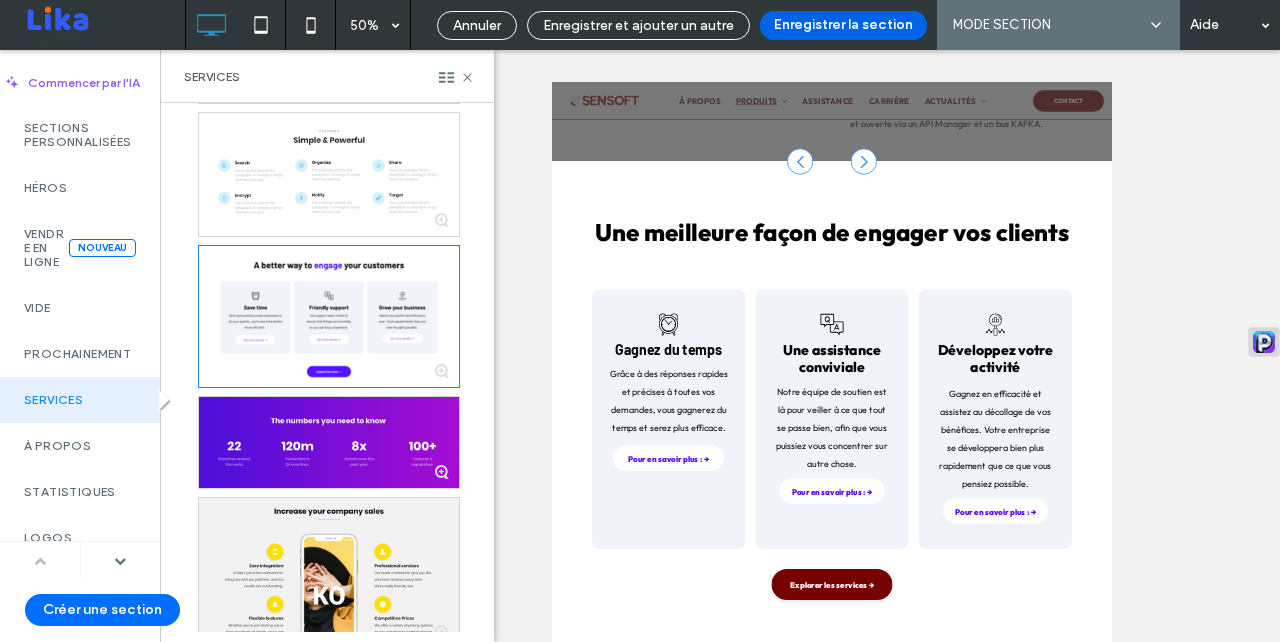 click on "Enregistrer la section" at bounding box center [843, 25] 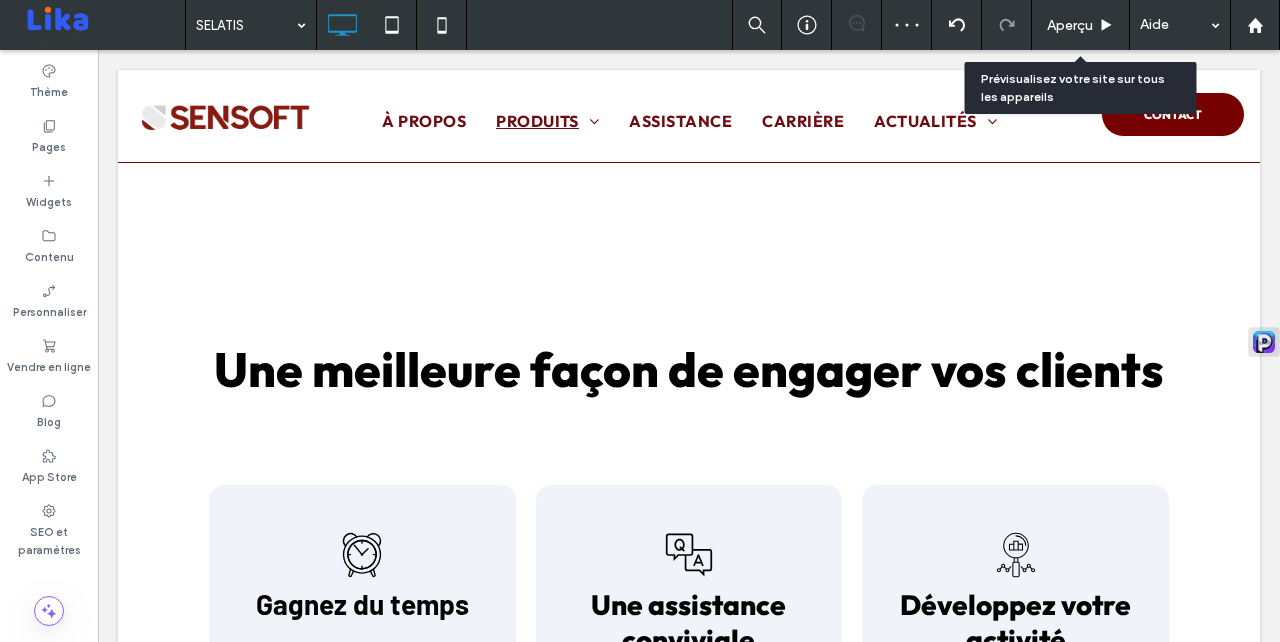 click on "Aperçu" at bounding box center [1070, 25] 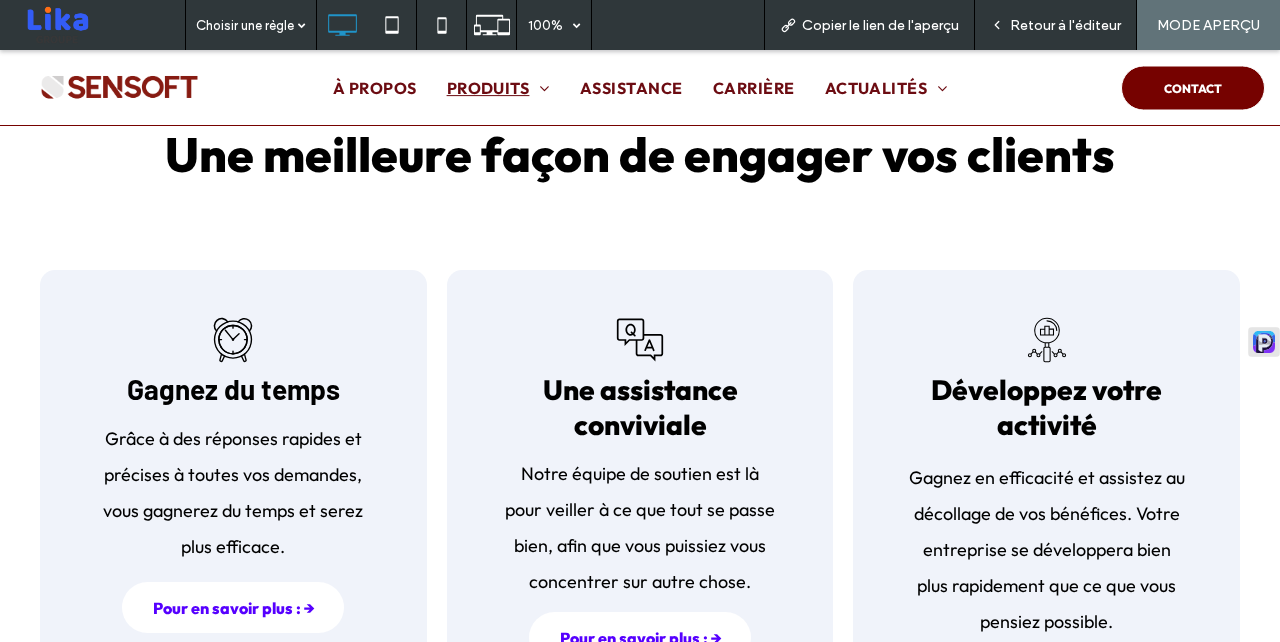 scroll, scrollTop: 1473, scrollLeft: 0, axis: vertical 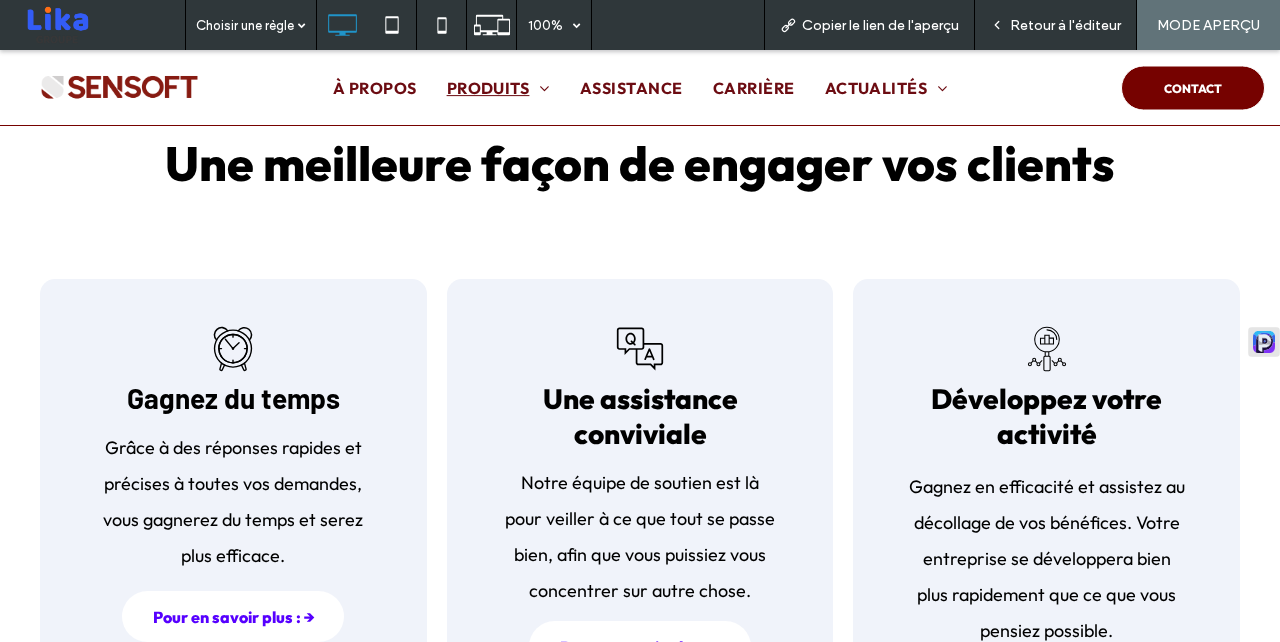 click on "Retour à l'éditeur" at bounding box center [1065, 25] 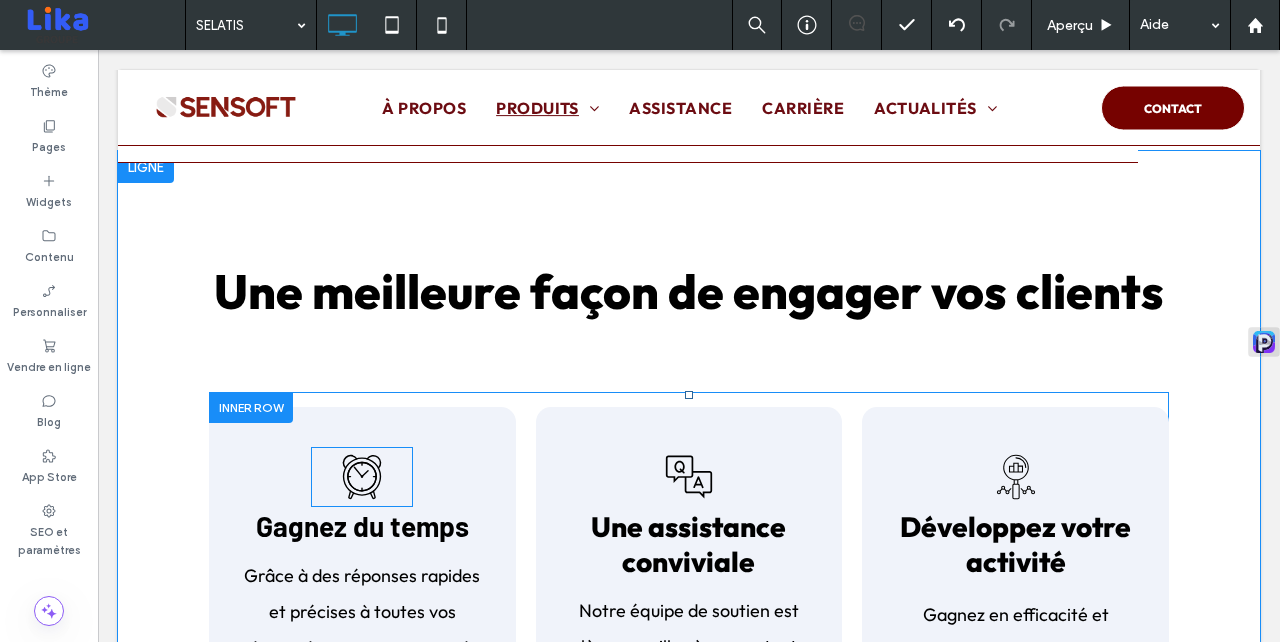 click 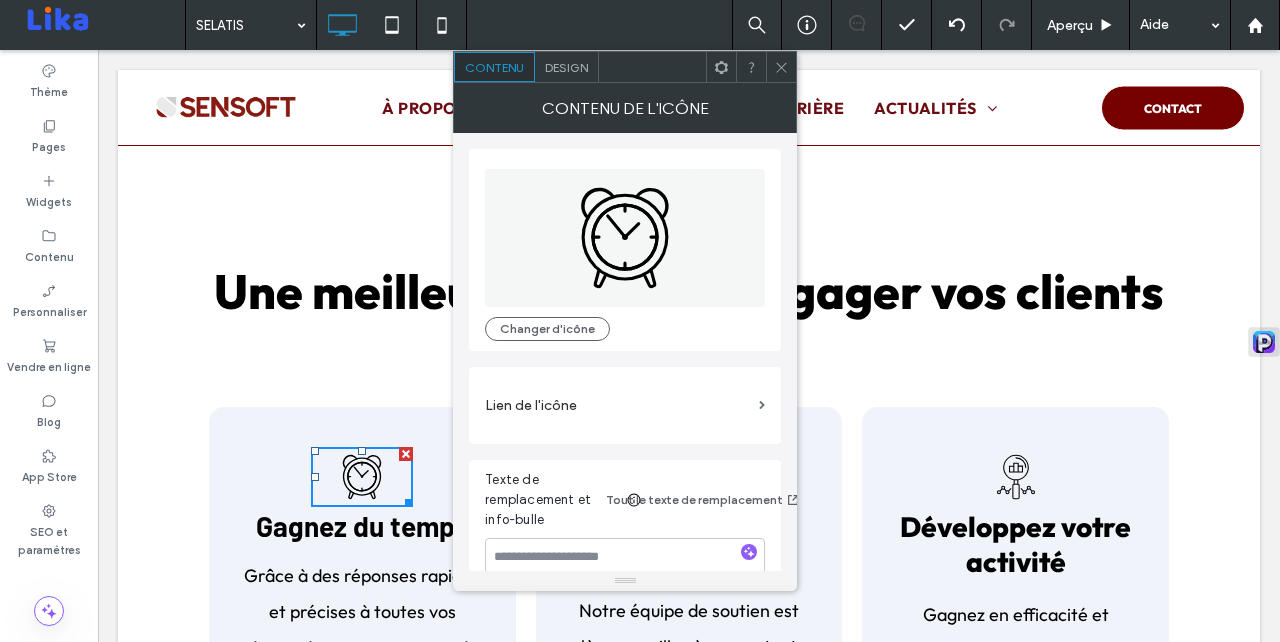 click on "Design" at bounding box center [567, 67] 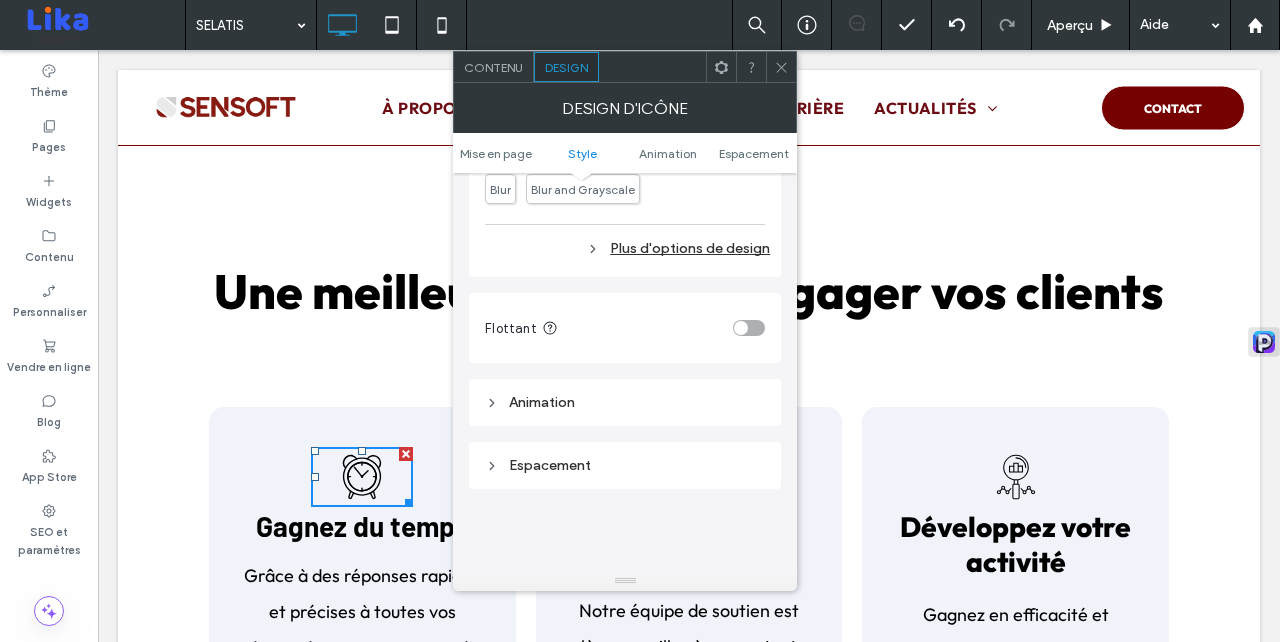 scroll, scrollTop: 1111, scrollLeft: 0, axis: vertical 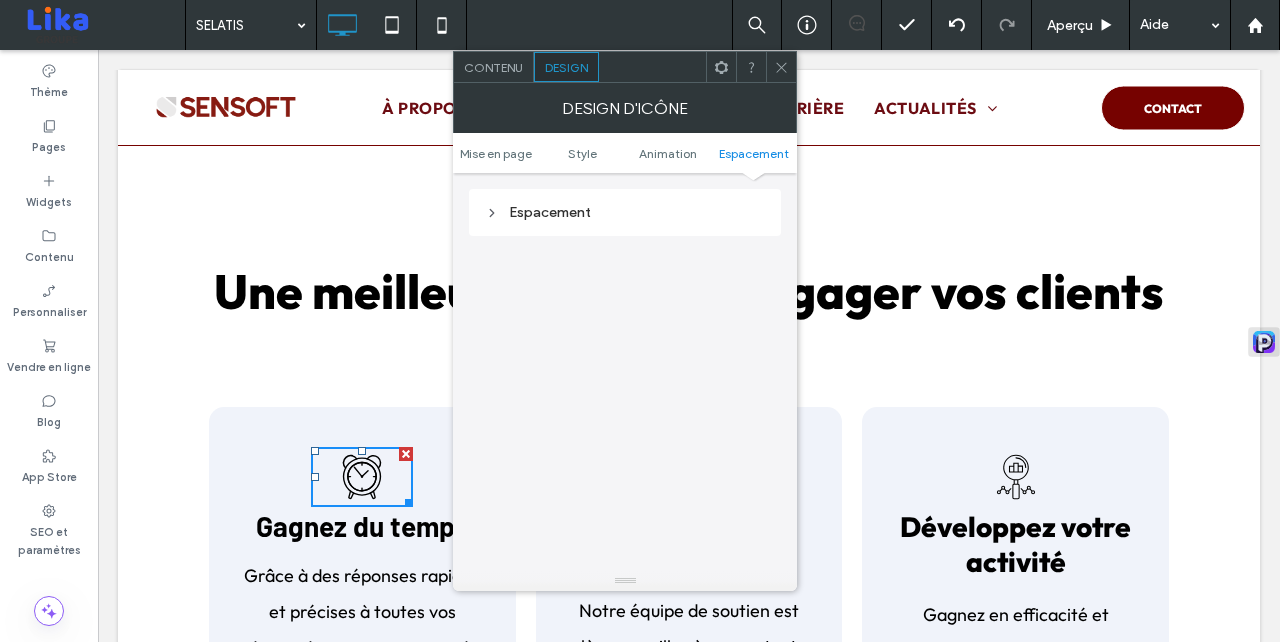 click on "Espacement" at bounding box center [625, 212] 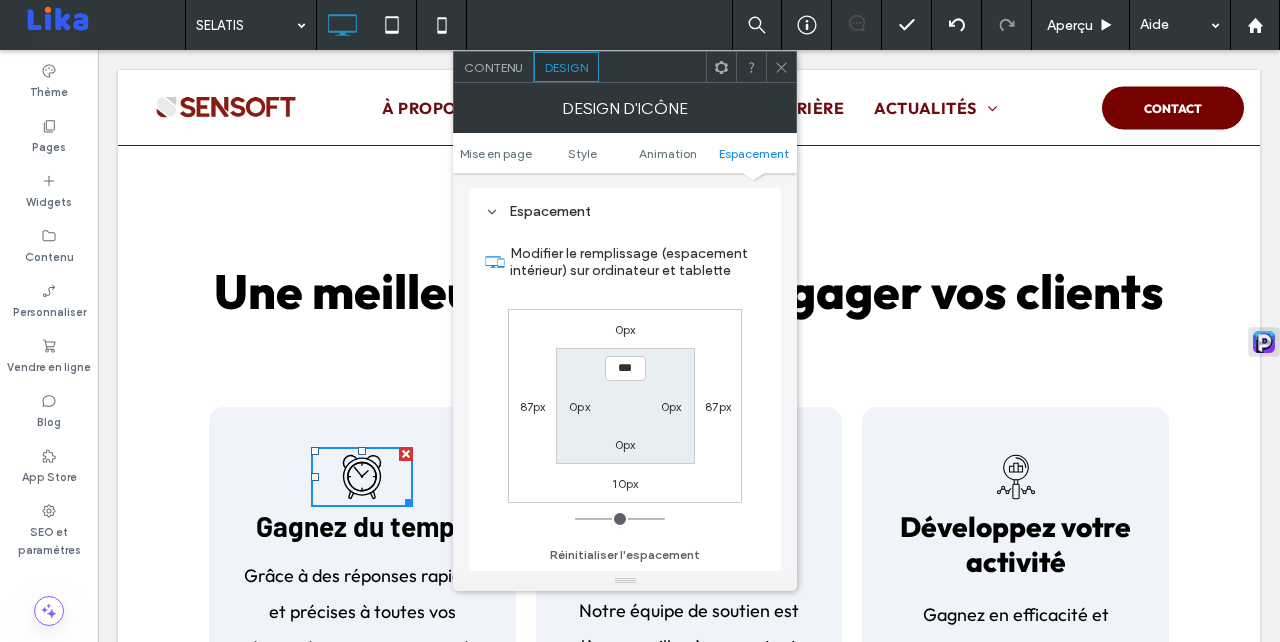click on "0px" at bounding box center (625, 329) 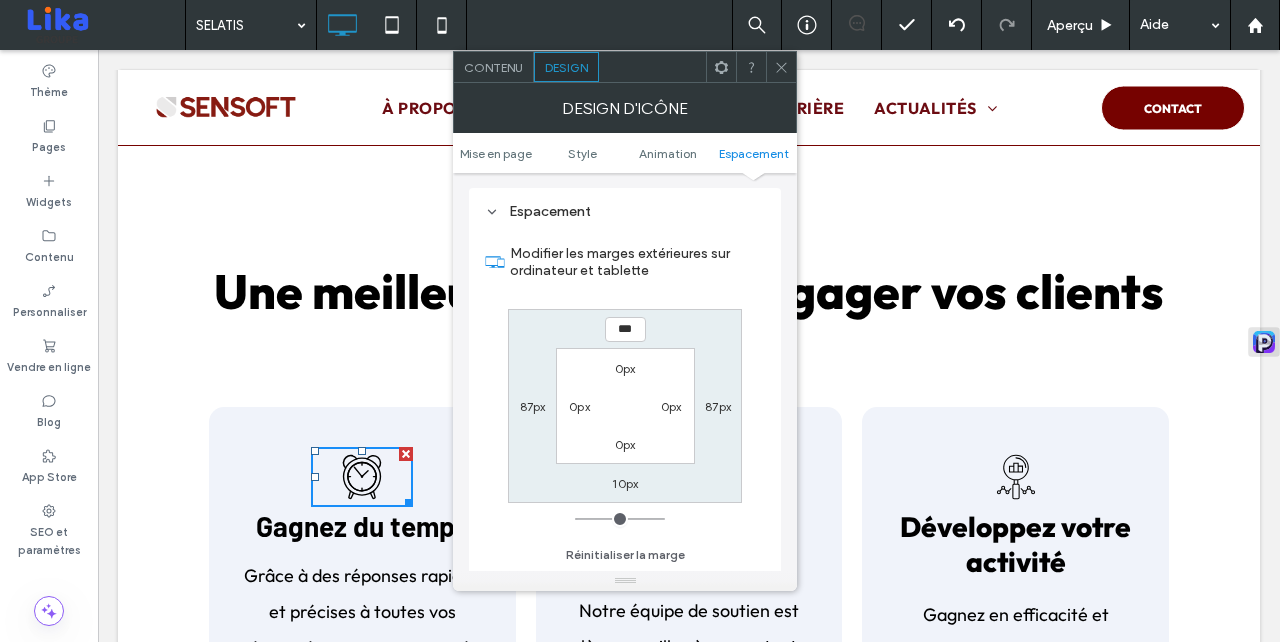 type on "***" 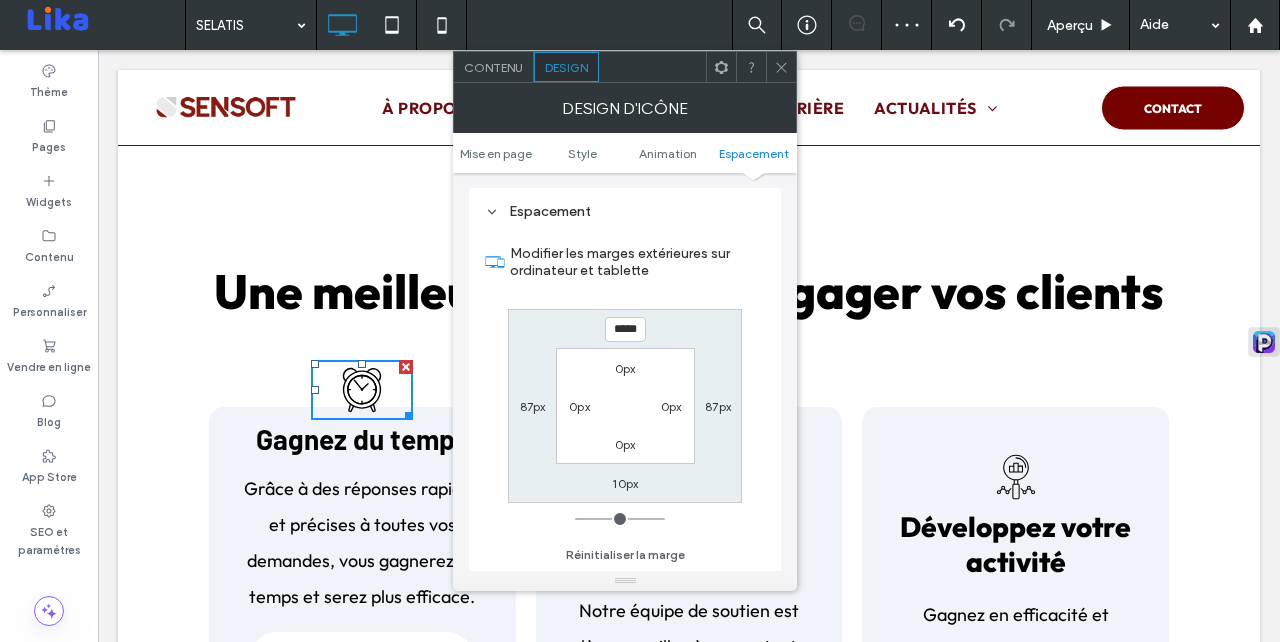 click 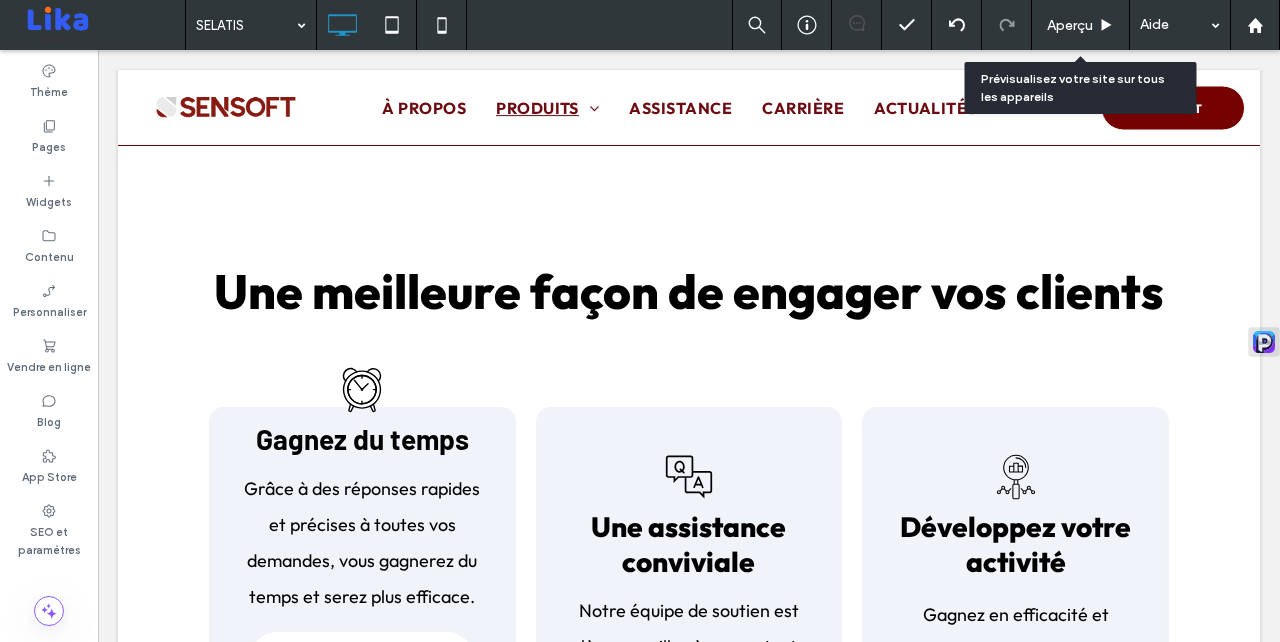 click on "Aperçu" at bounding box center [1070, 25] 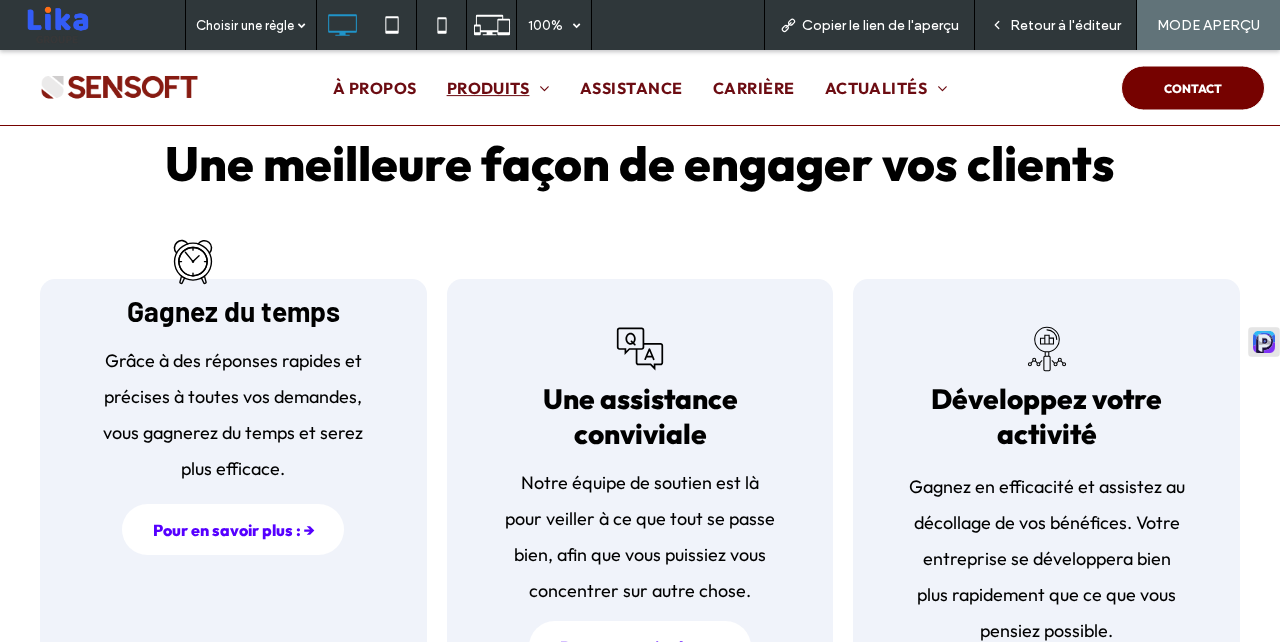 scroll, scrollTop: 1437, scrollLeft: 0, axis: vertical 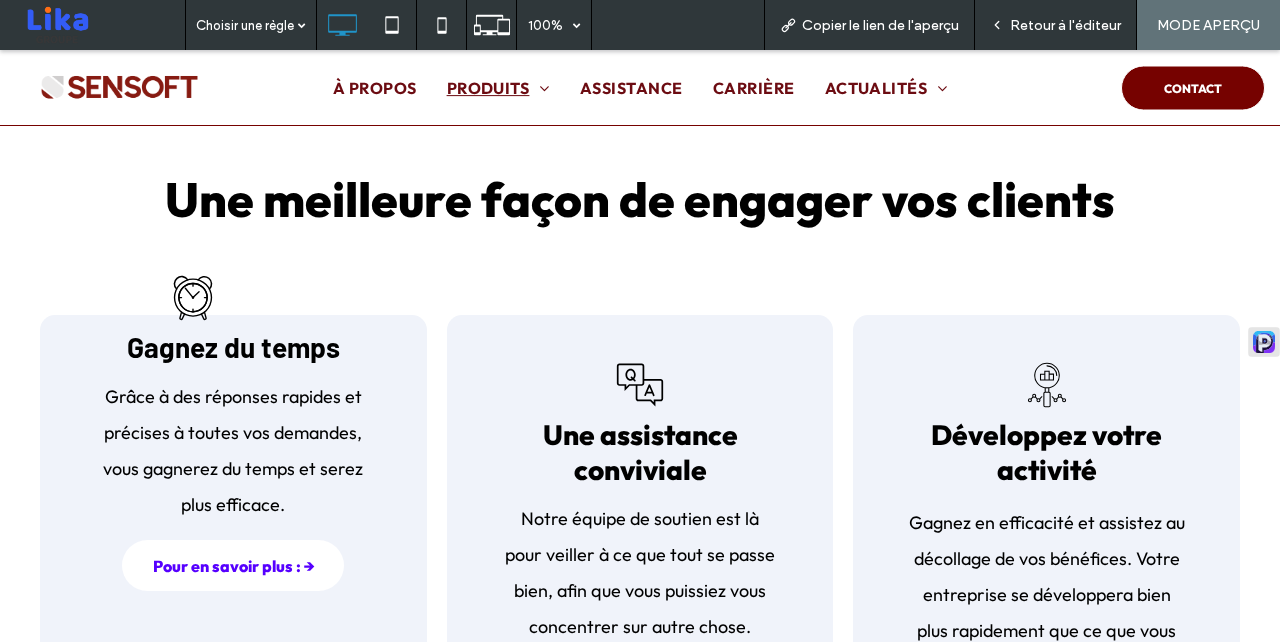 click on "Retour à l'éditeur" at bounding box center [1065, 25] 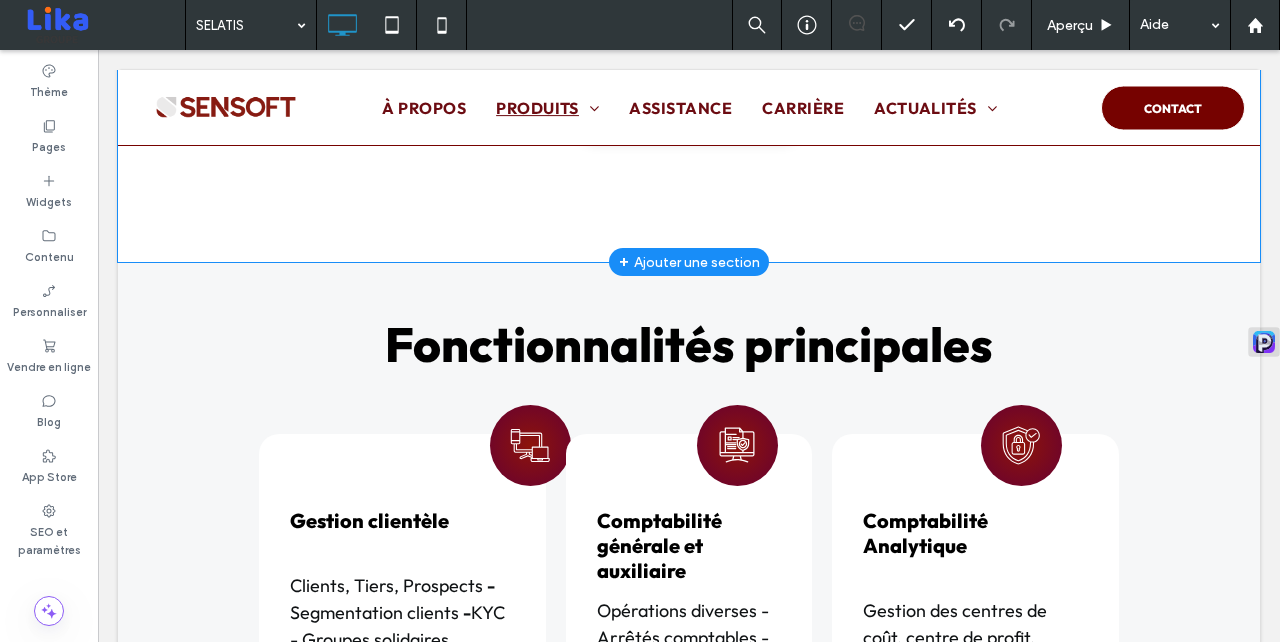scroll, scrollTop: 2355, scrollLeft: 0, axis: vertical 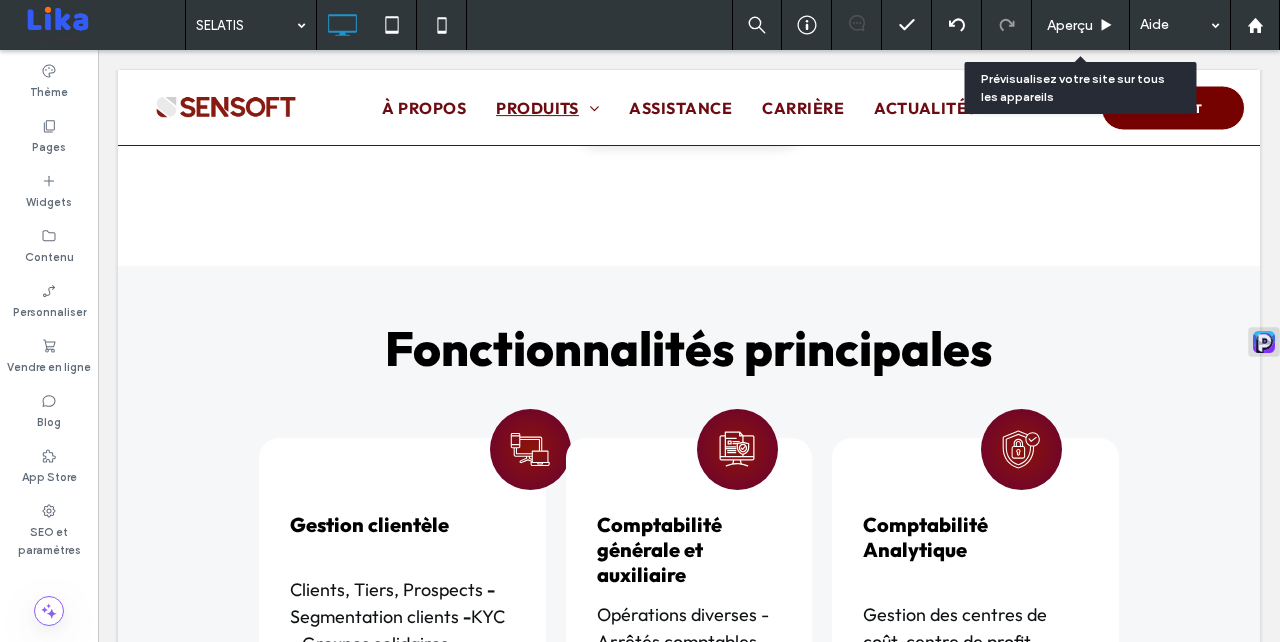 click on "Aperçu" at bounding box center [1070, 25] 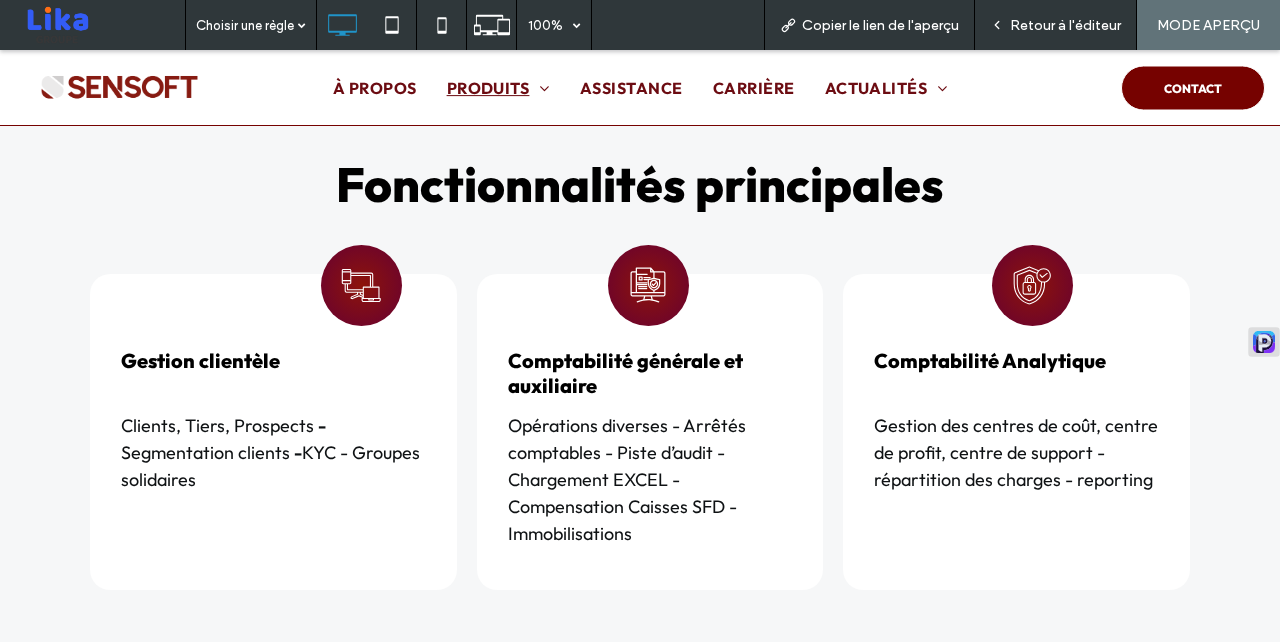 click on "Retour à l'éditeur" at bounding box center (1065, 25) 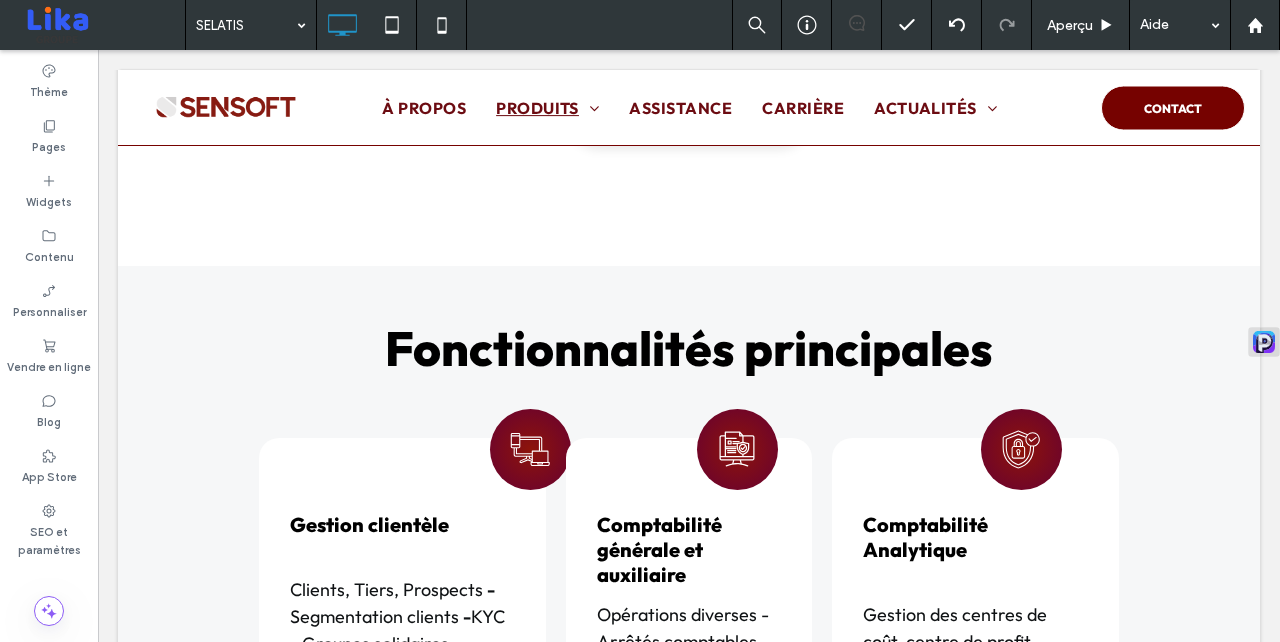 scroll, scrollTop: 2499, scrollLeft: 0, axis: vertical 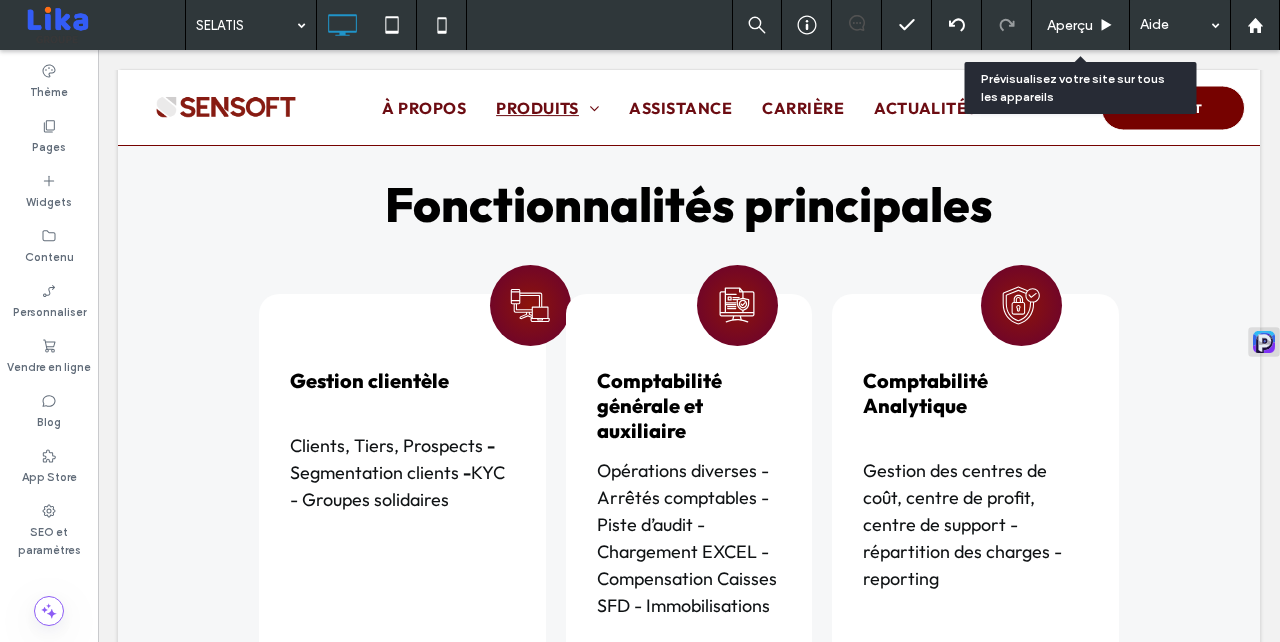 click 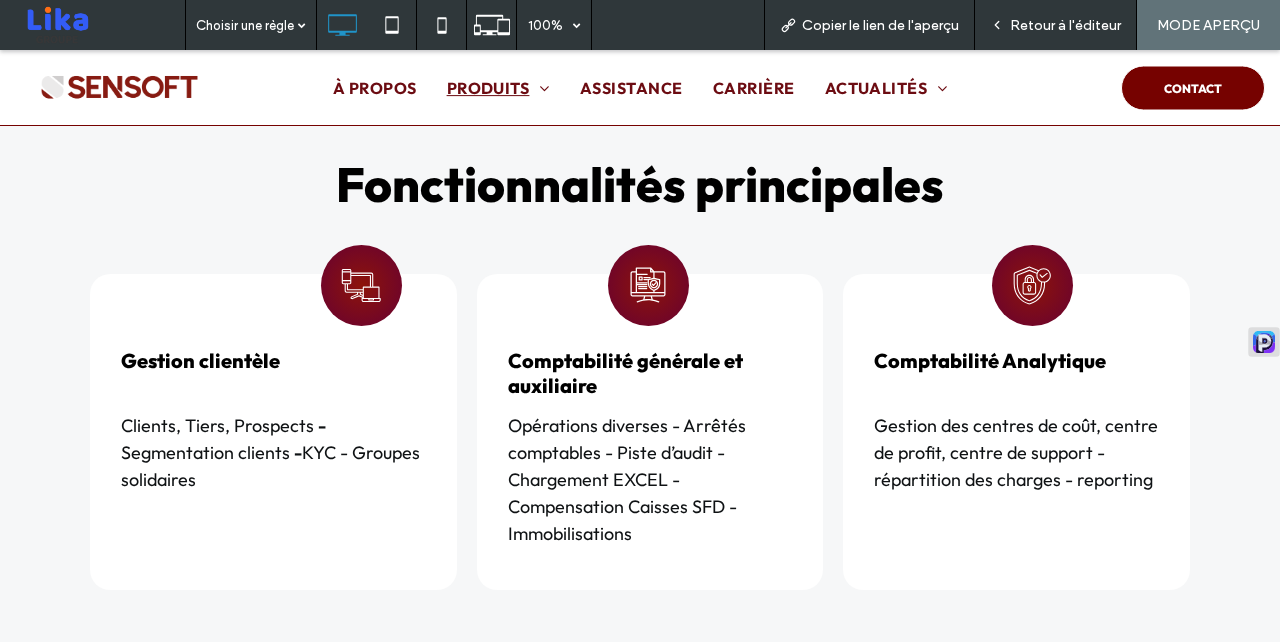 scroll, scrollTop: 2358, scrollLeft: 0, axis: vertical 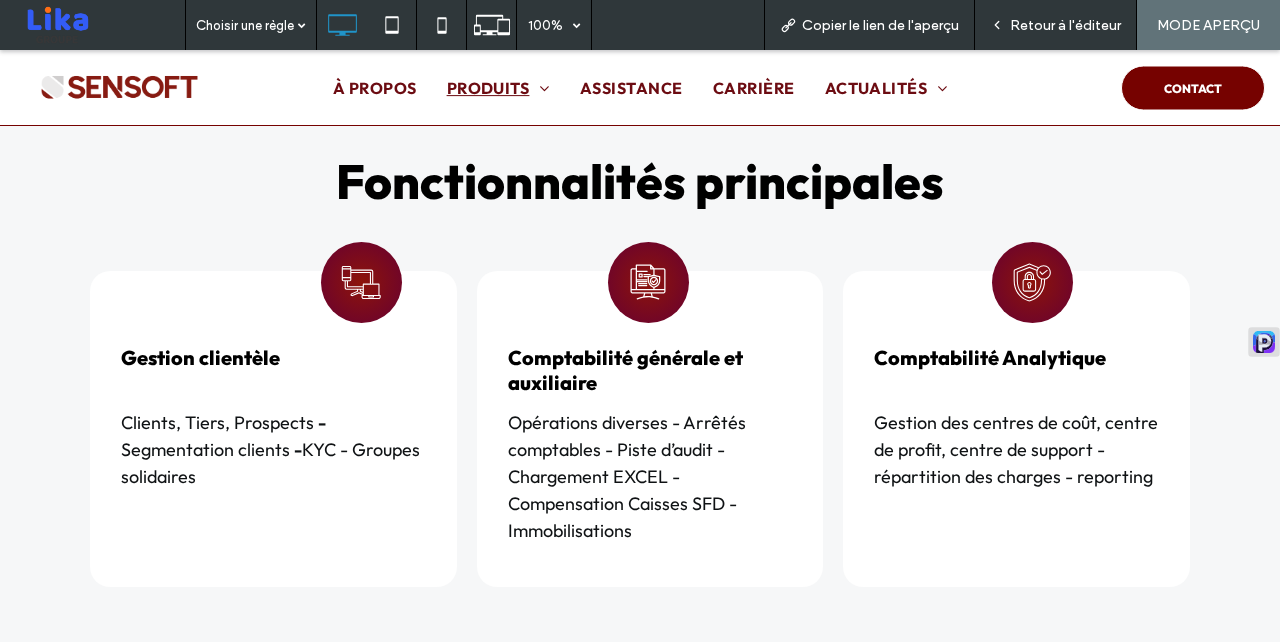 click on "Retour à l'éditeur" at bounding box center [1065, 25] 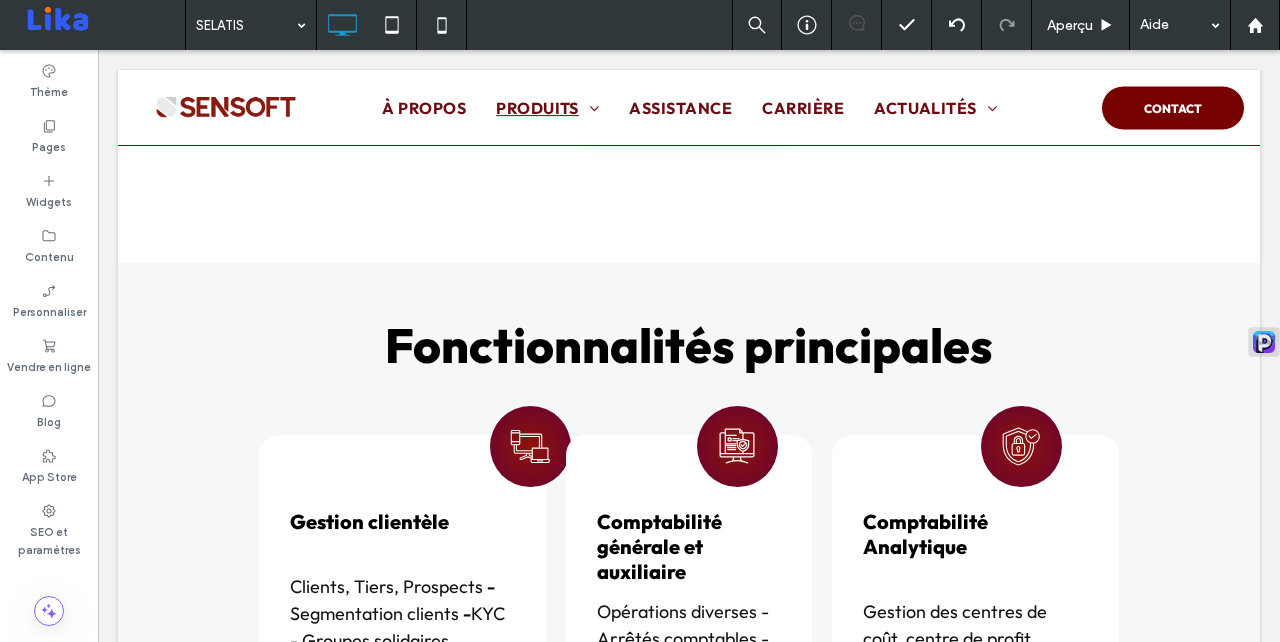 scroll, scrollTop: 2502, scrollLeft: 0, axis: vertical 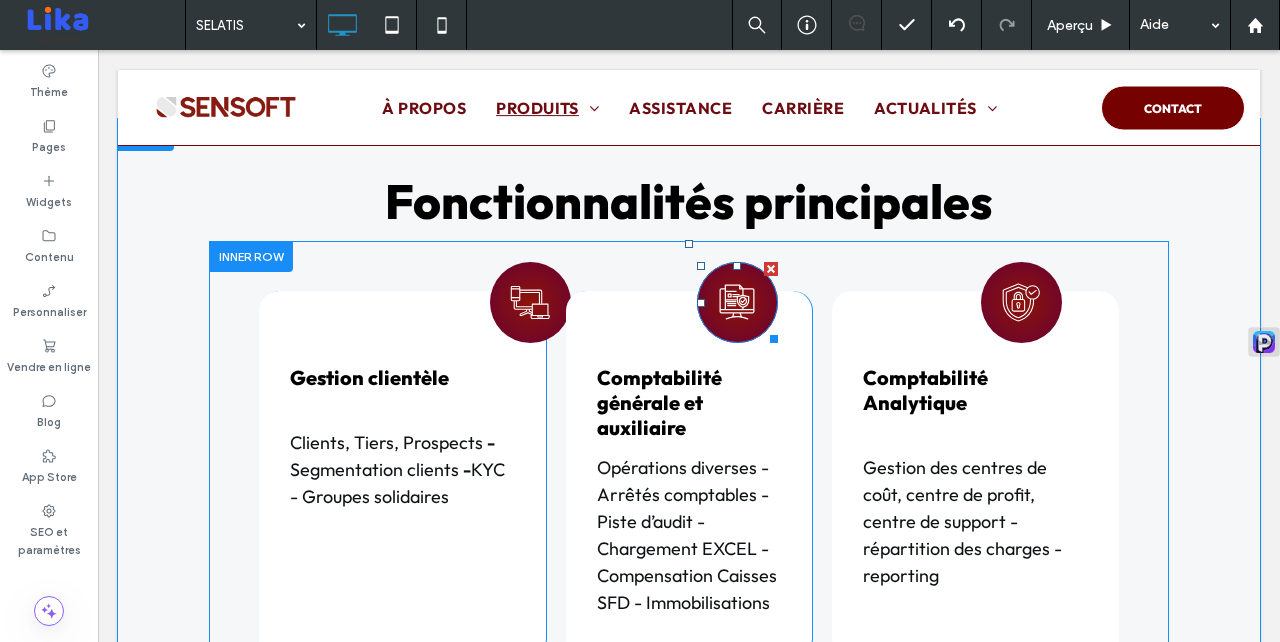 click 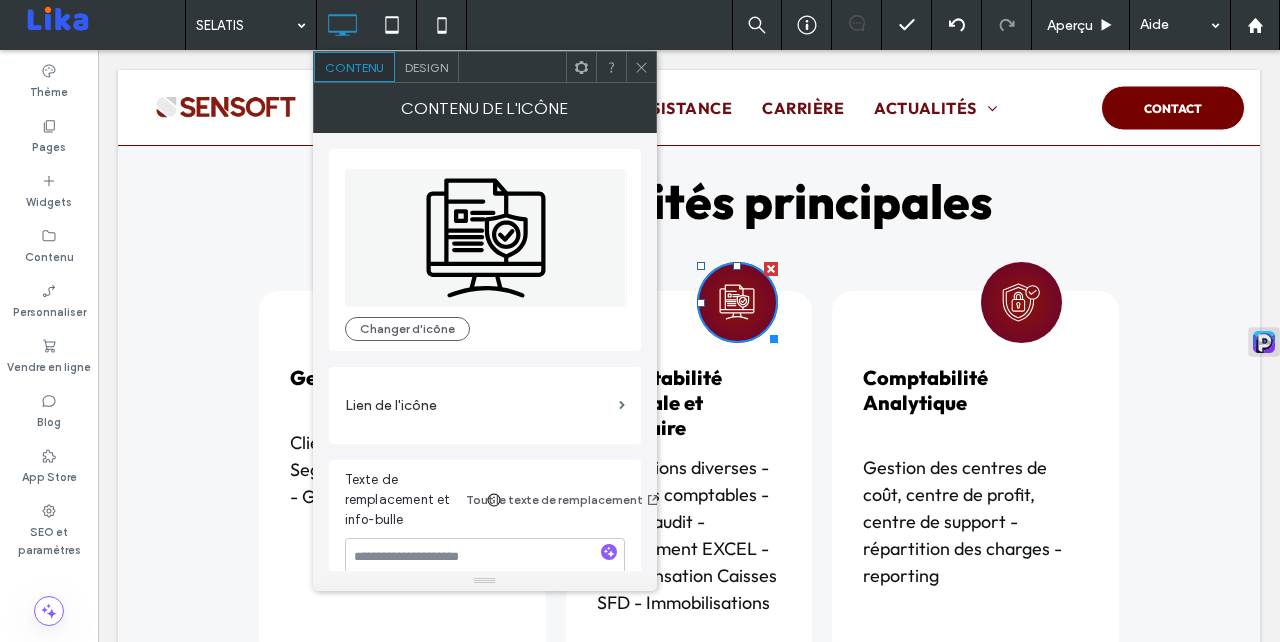 click on "Design" at bounding box center (426, 67) 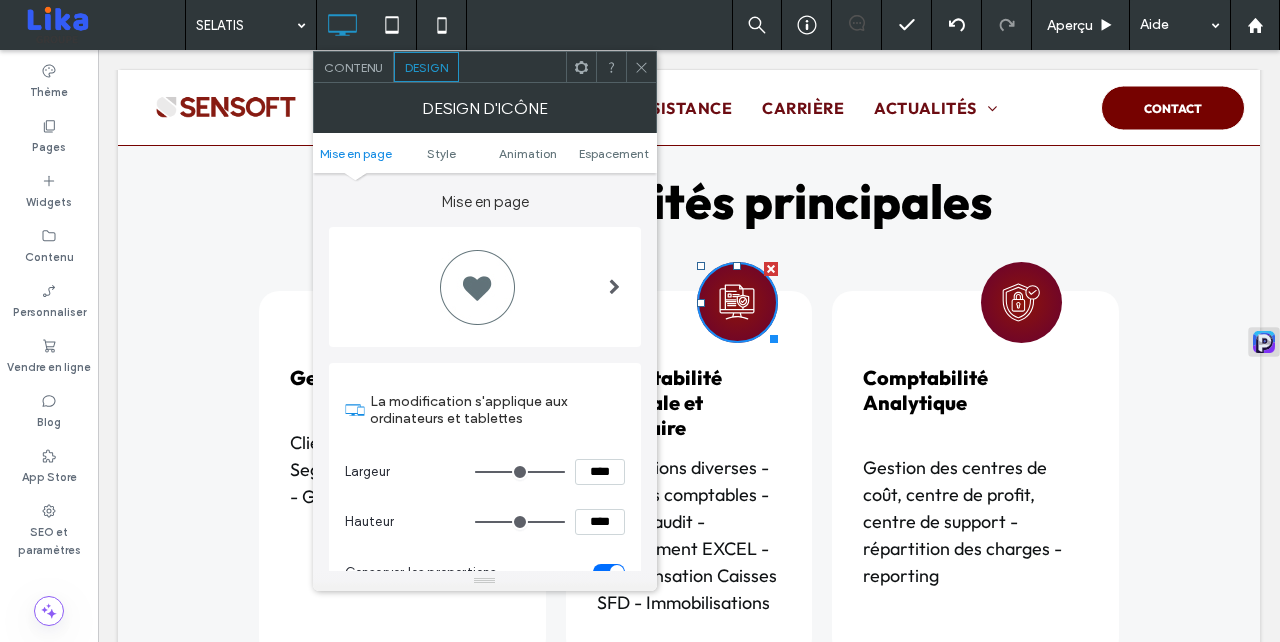 scroll, scrollTop: 1236, scrollLeft: 0, axis: vertical 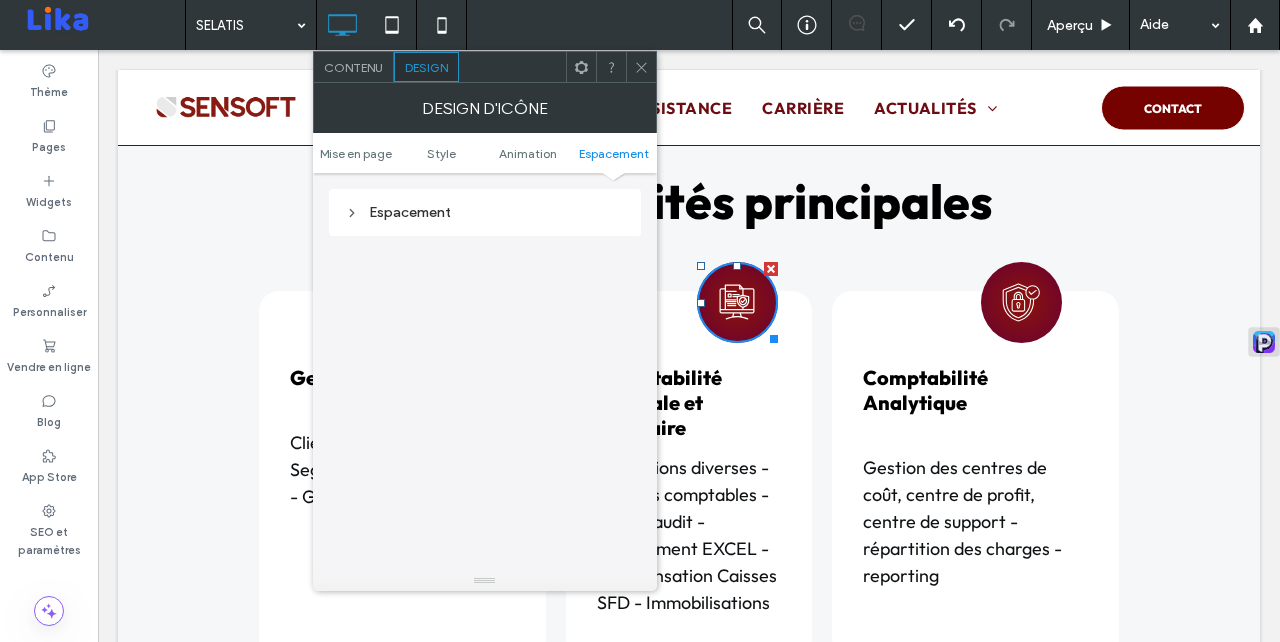 click on "Espacement" at bounding box center [485, 212] 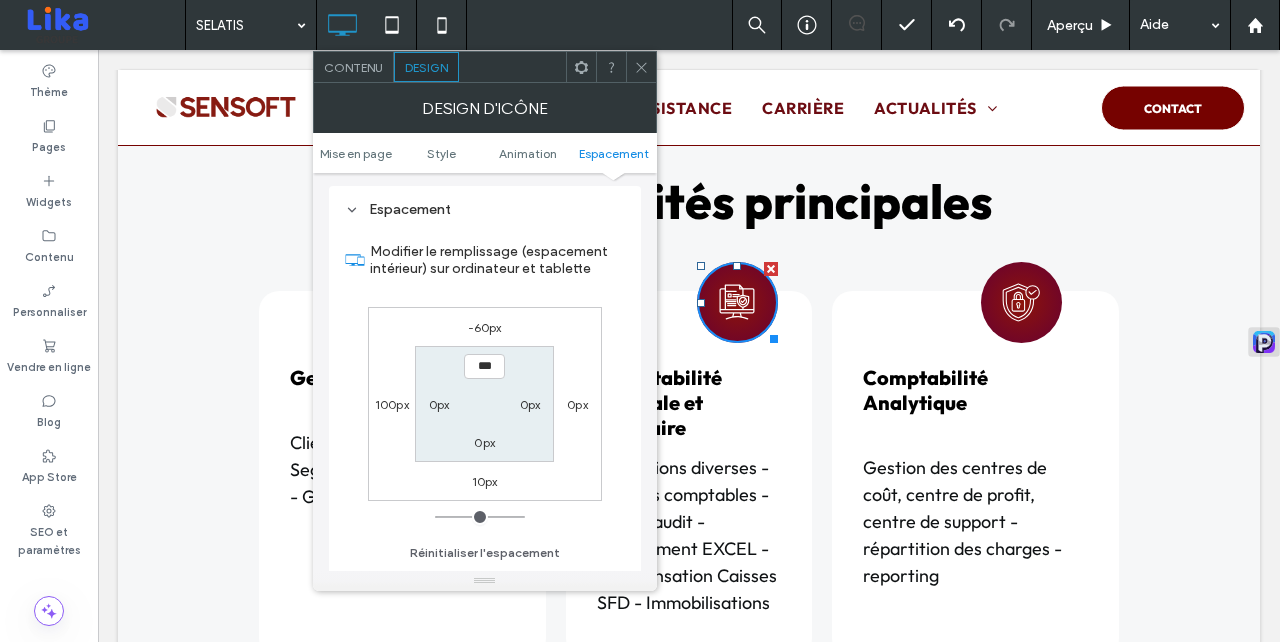 click 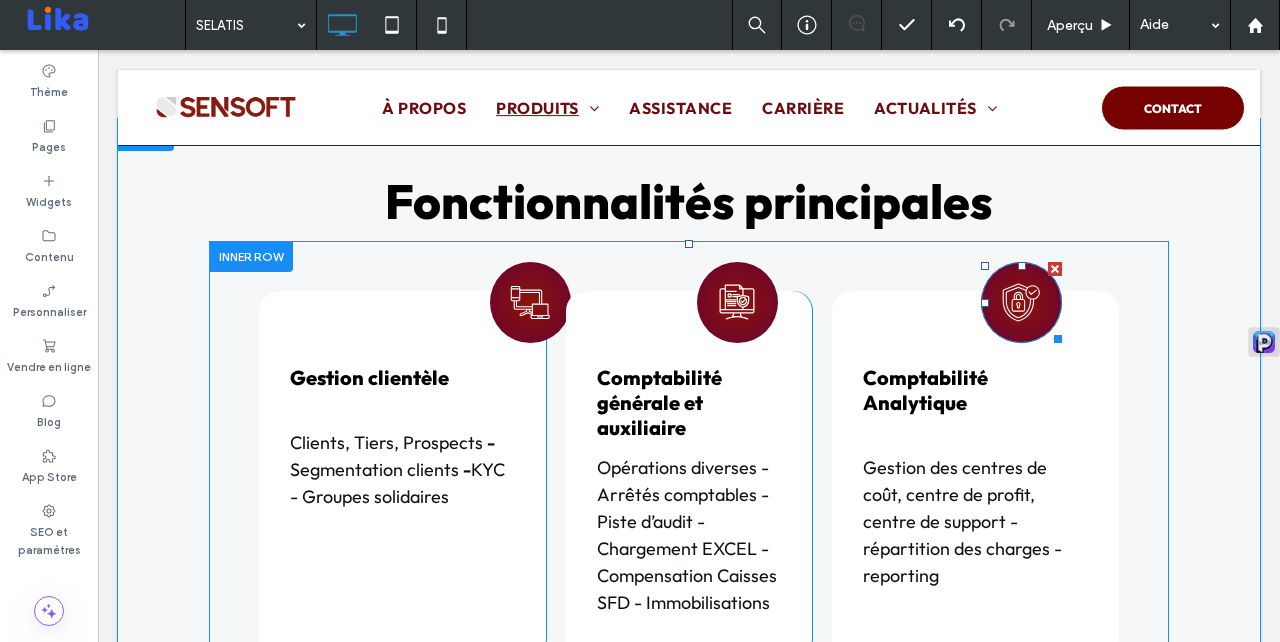 click 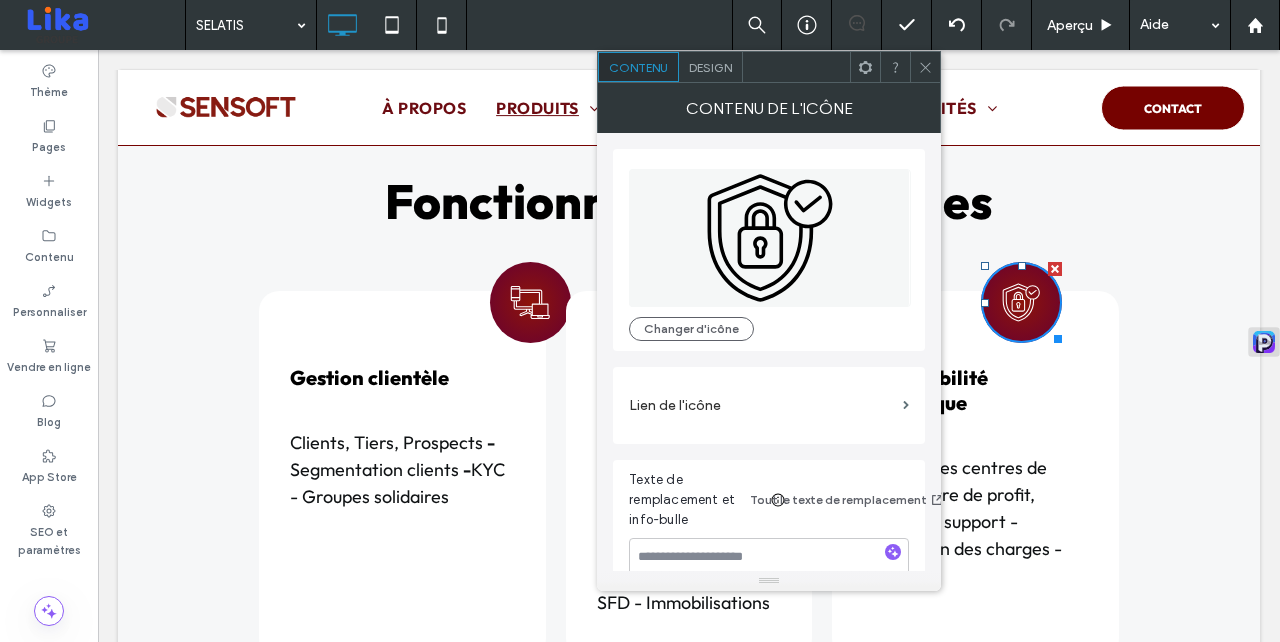 click on "Design" at bounding box center (710, 67) 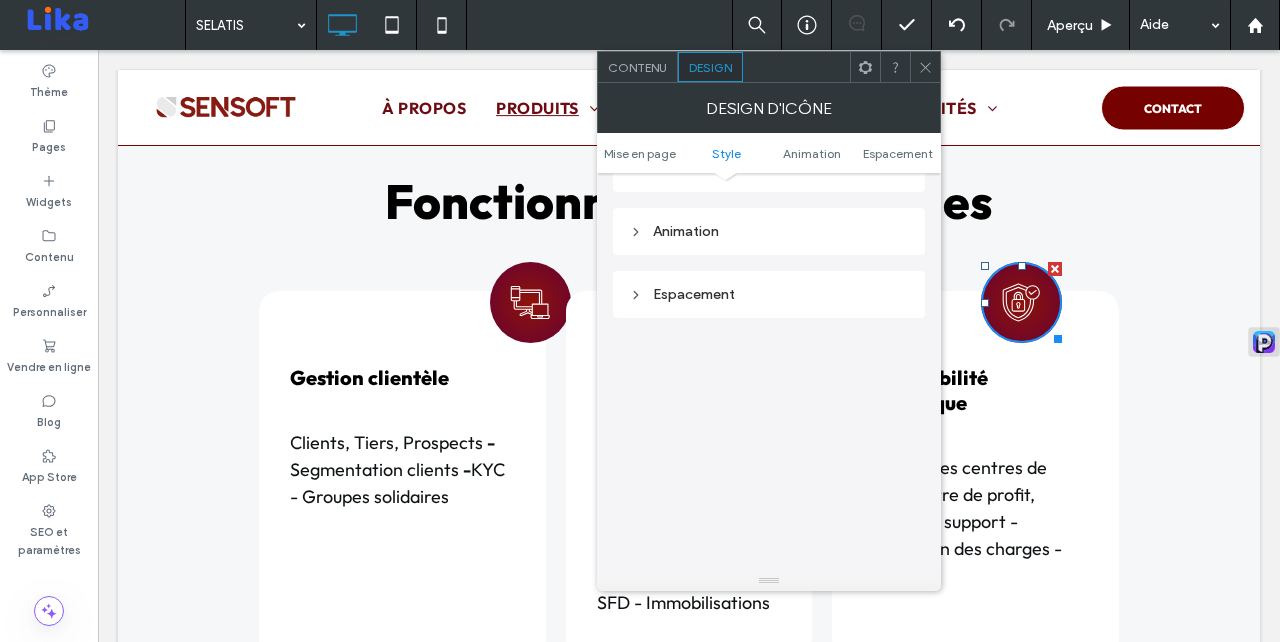 scroll, scrollTop: 1232, scrollLeft: 0, axis: vertical 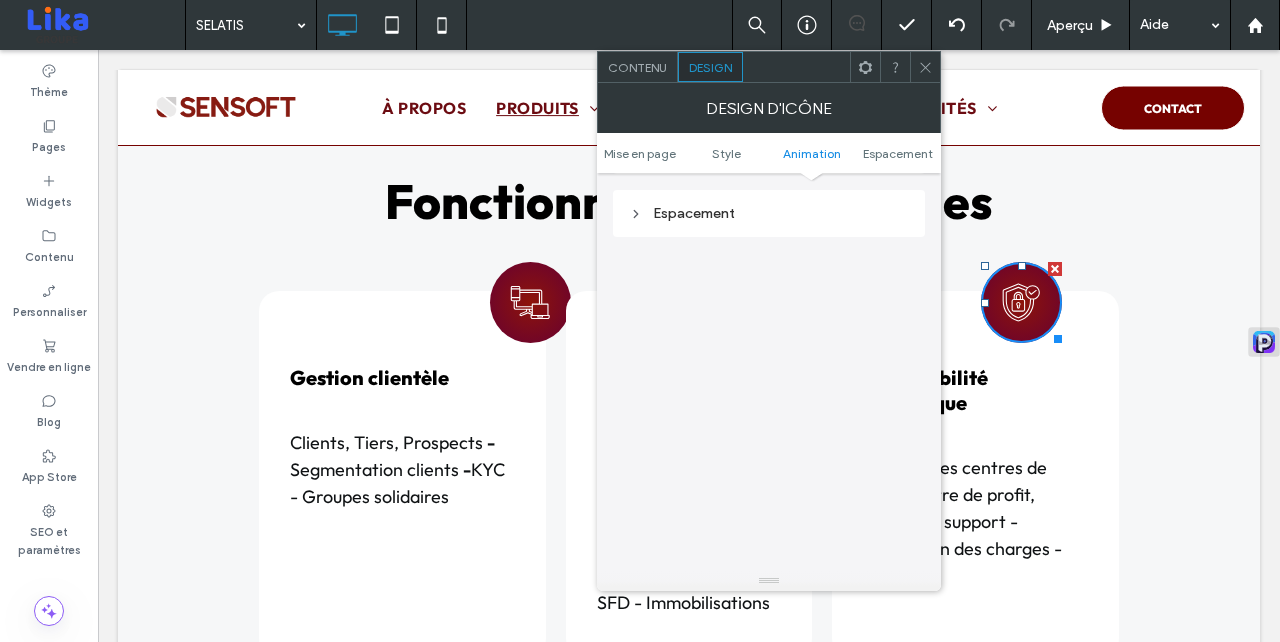 click on "Espacement" at bounding box center (769, 213) 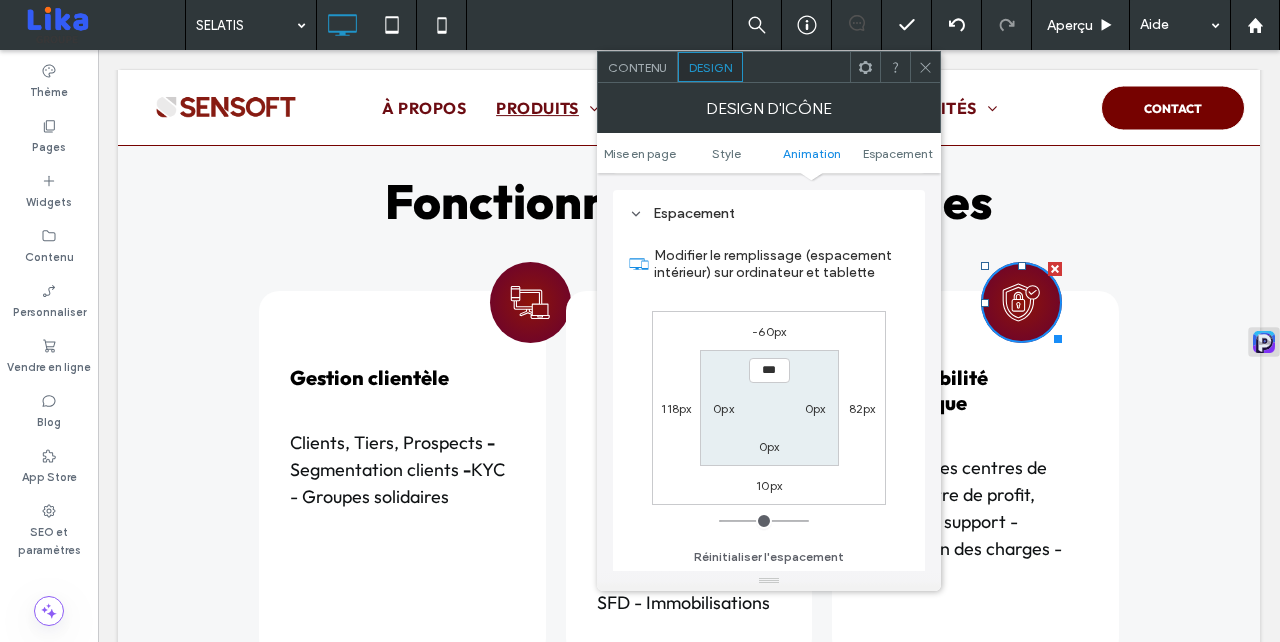 click on "118px" at bounding box center (676, 408) 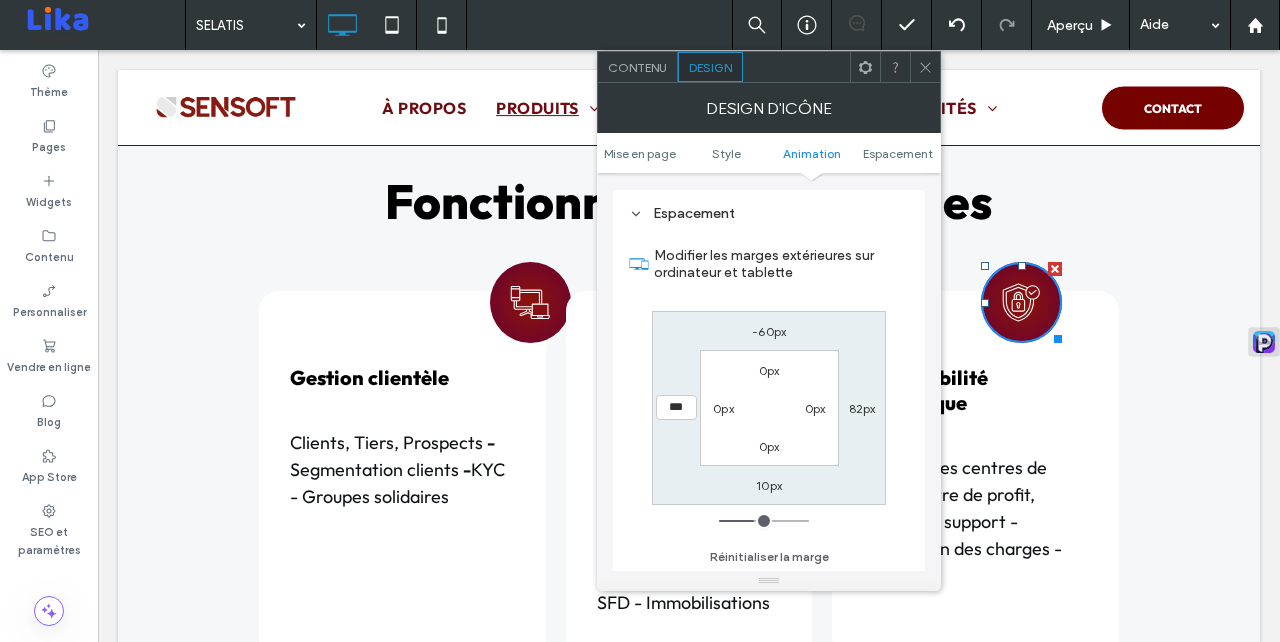 type on "***" 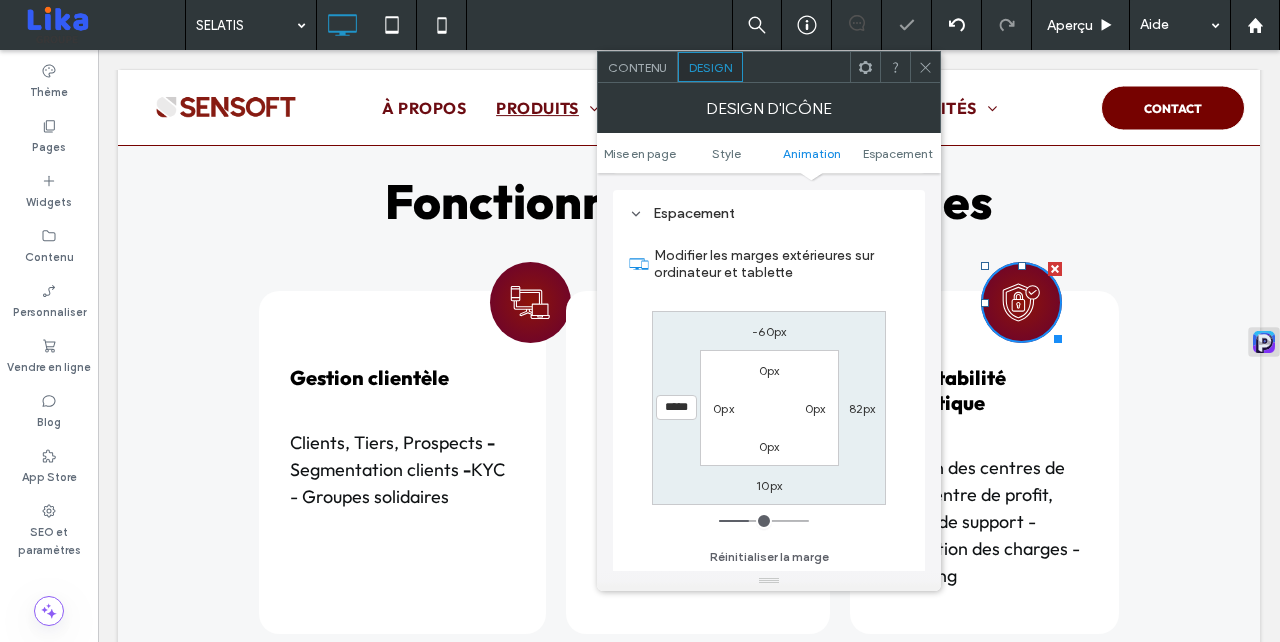 click on "82px" at bounding box center (862, 408) 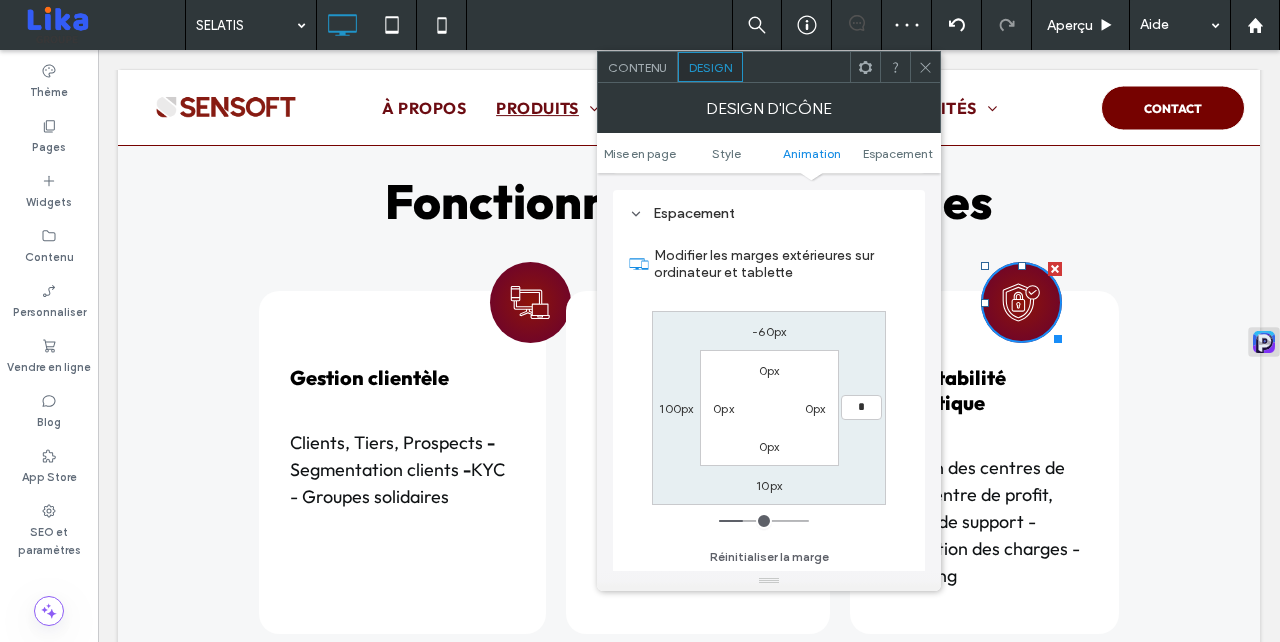 type on "*" 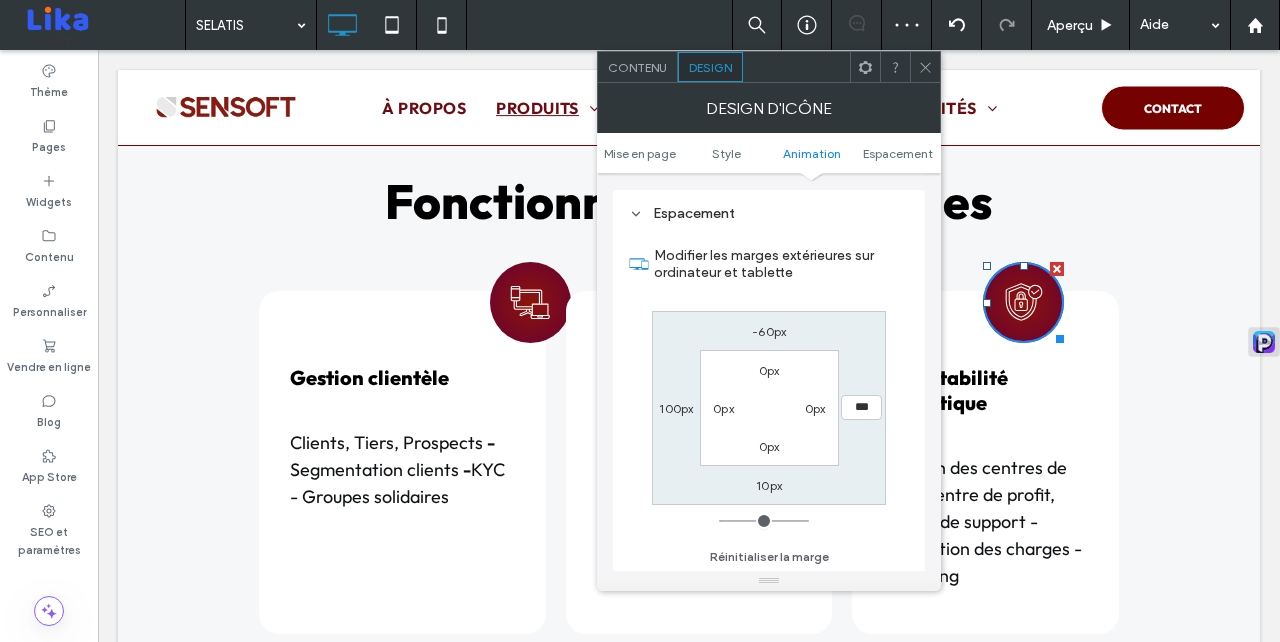 click 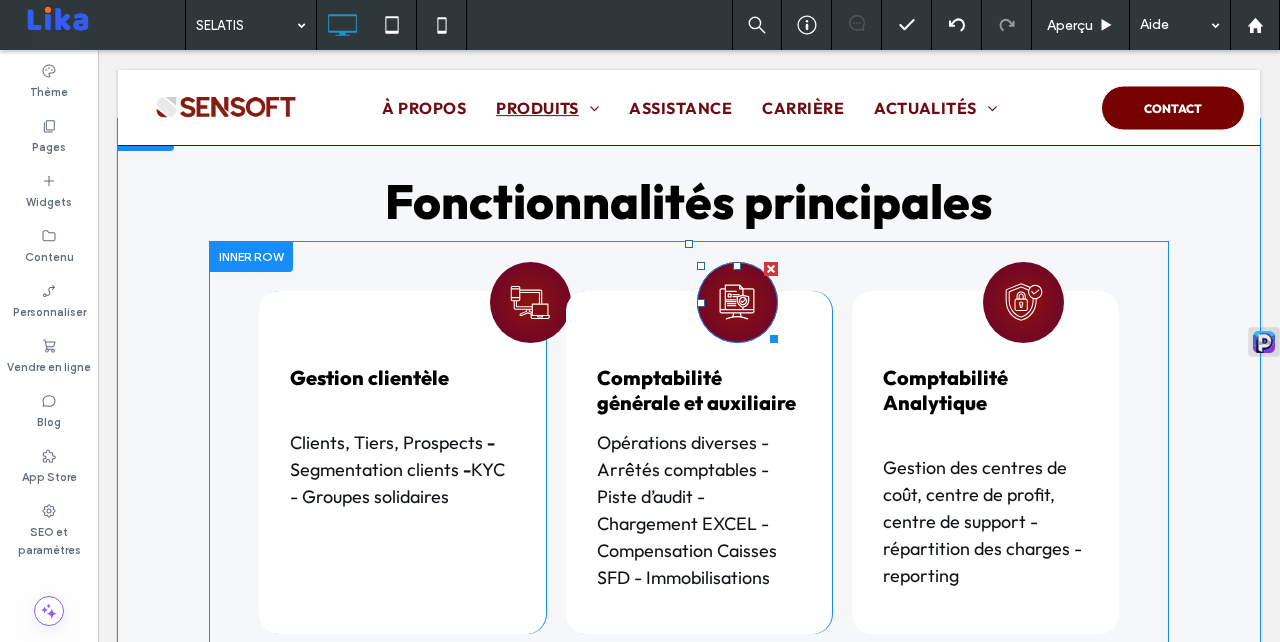 click 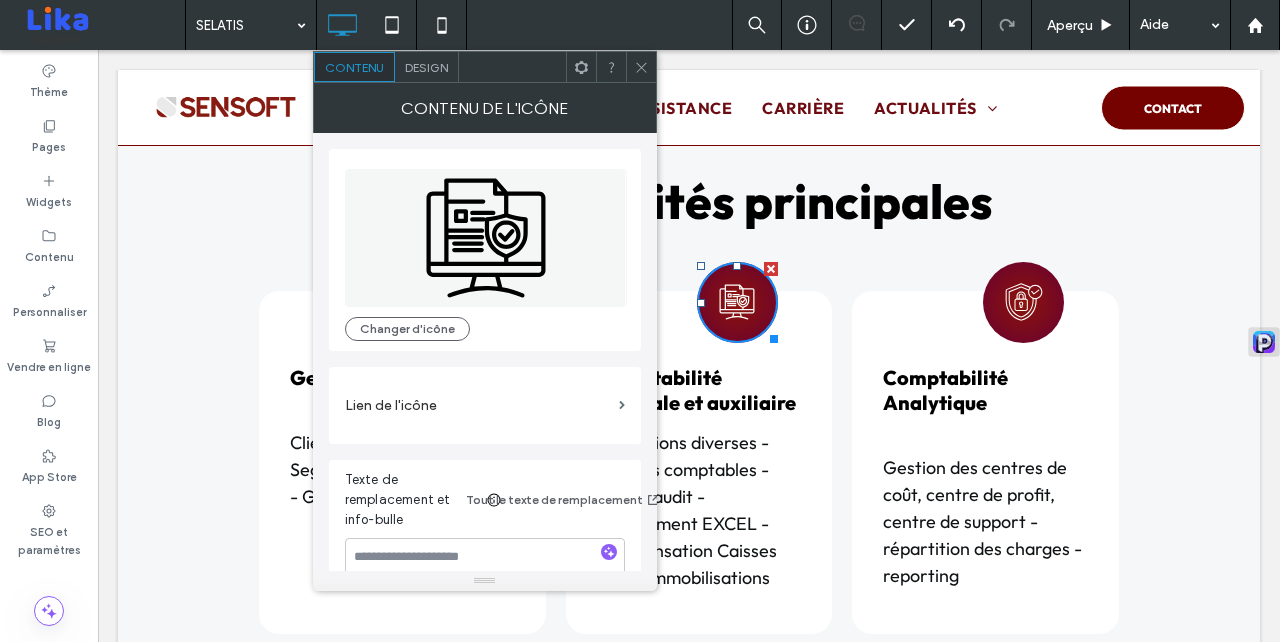 click on "Design" at bounding box center [426, 67] 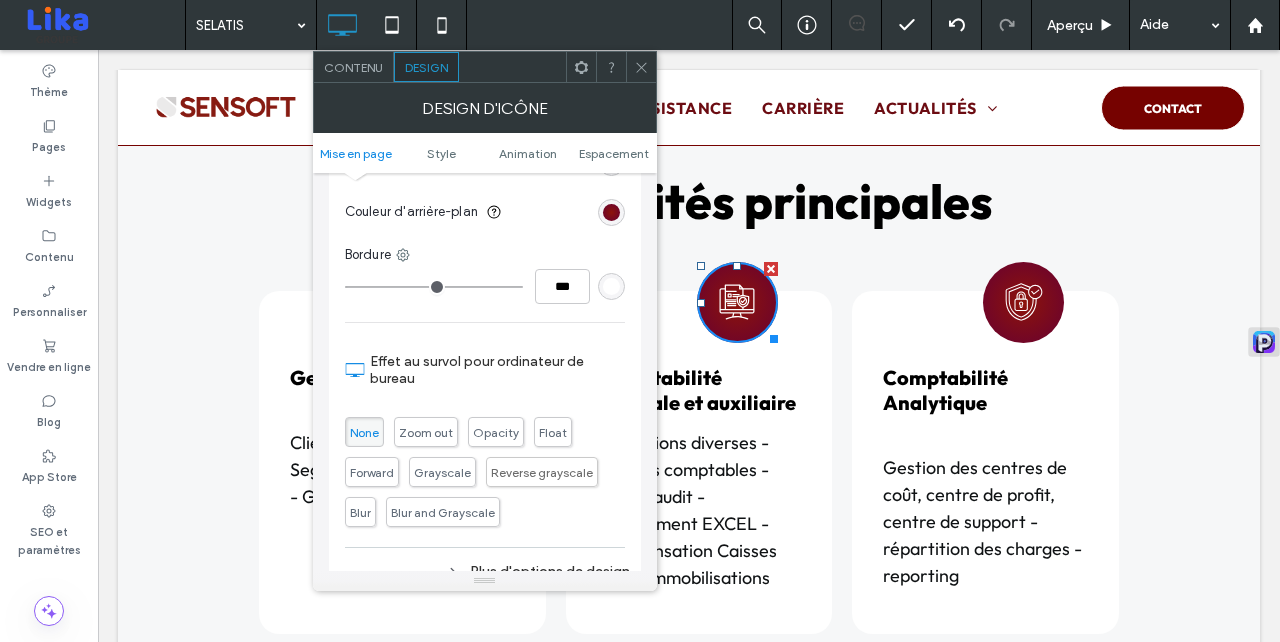 scroll, scrollTop: 1020, scrollLeft: 0, axis: vertical 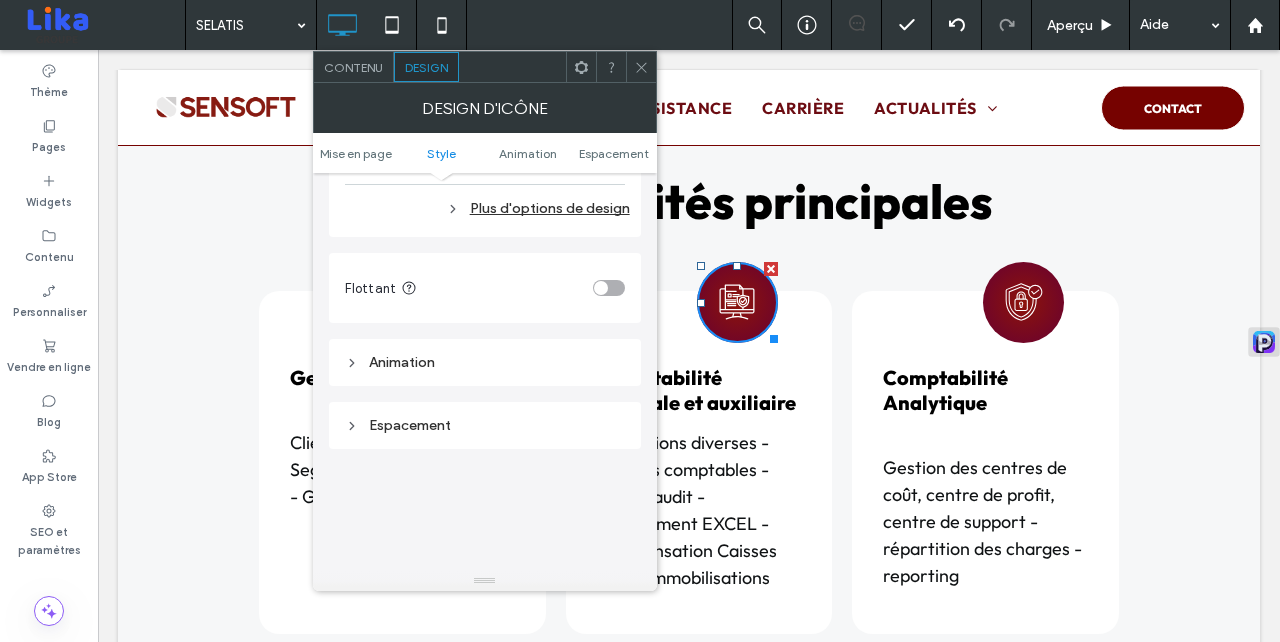 click on "Espacement" at bounding box center [485, 425] 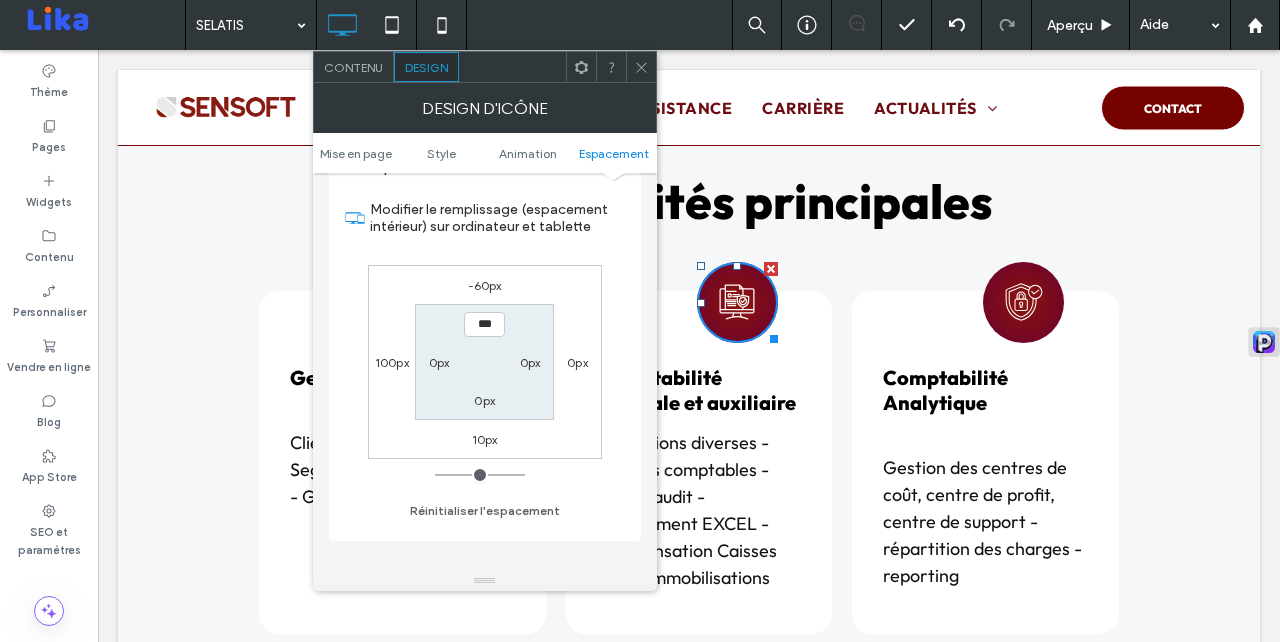scroll, scrollTop: 1280, scrollLeft: 0, axis: vertical 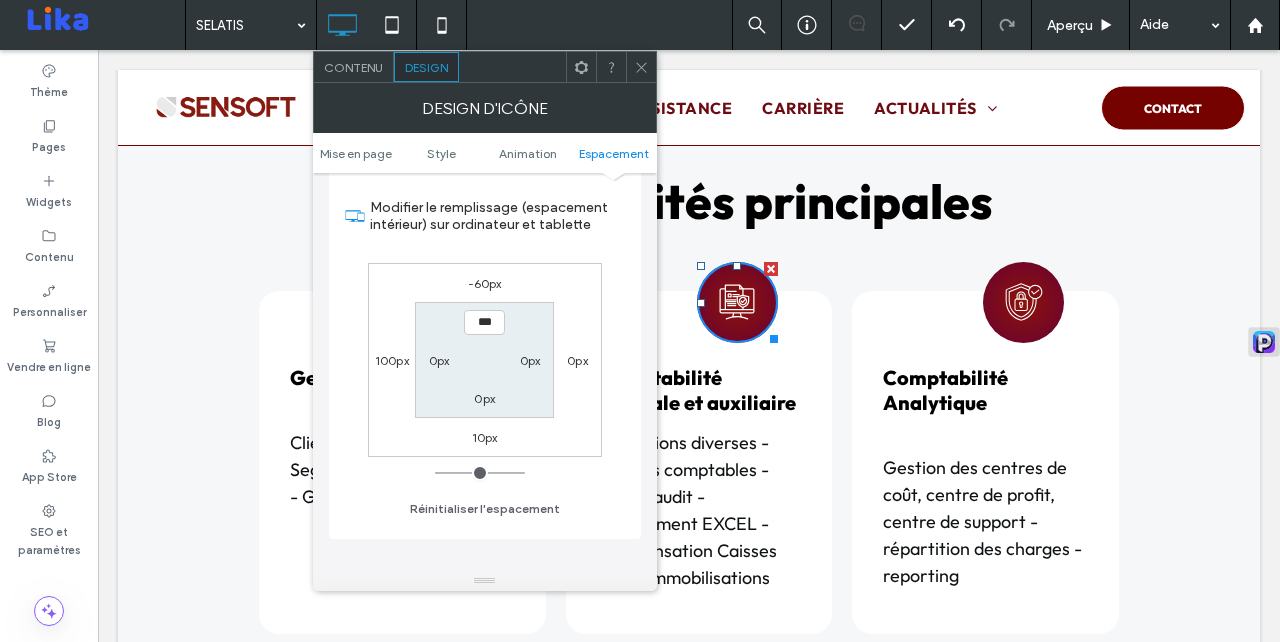 click at bounding box center (641, 67) 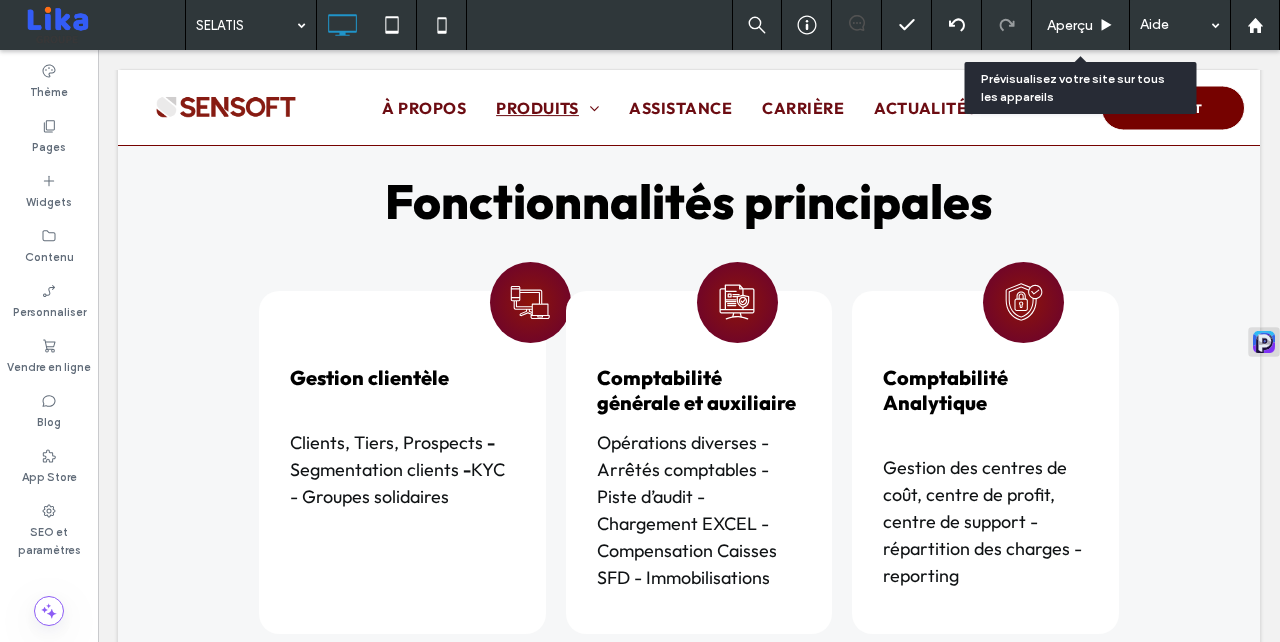 click on "Aperçu" at bounding box center (1070, 25) 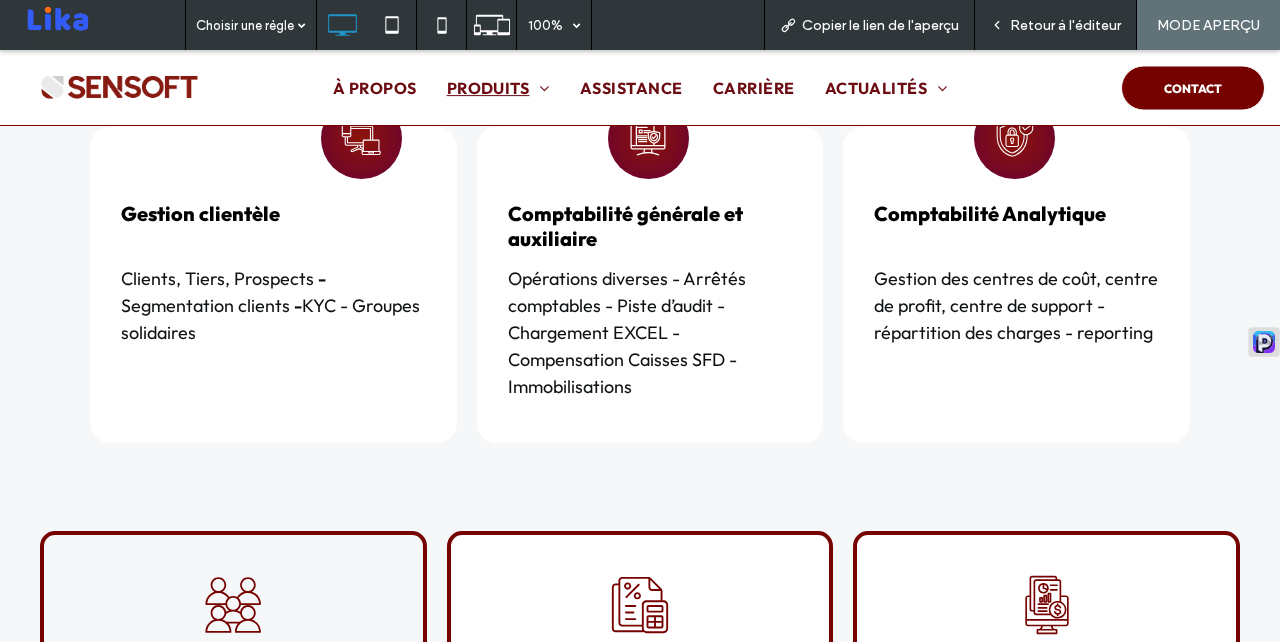 scroll, scrollTop: 2358, scrollLeft: 0, axis: vertical 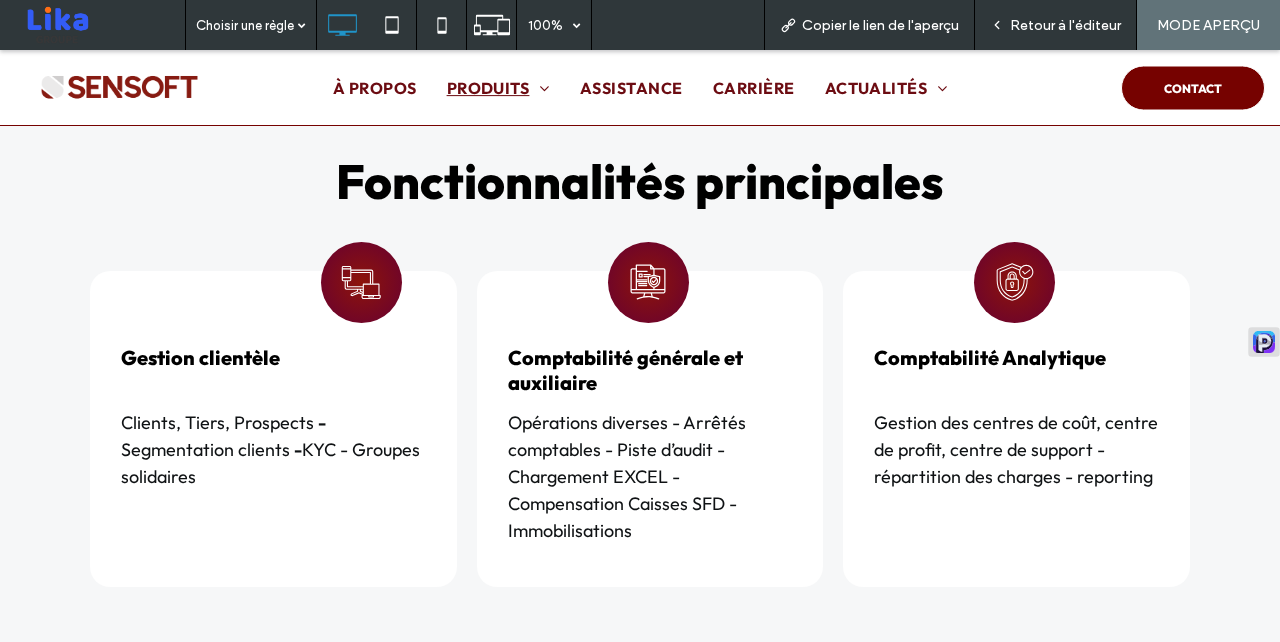 click on "Retour à l'éditeur" at bounding box center [1065, 25] 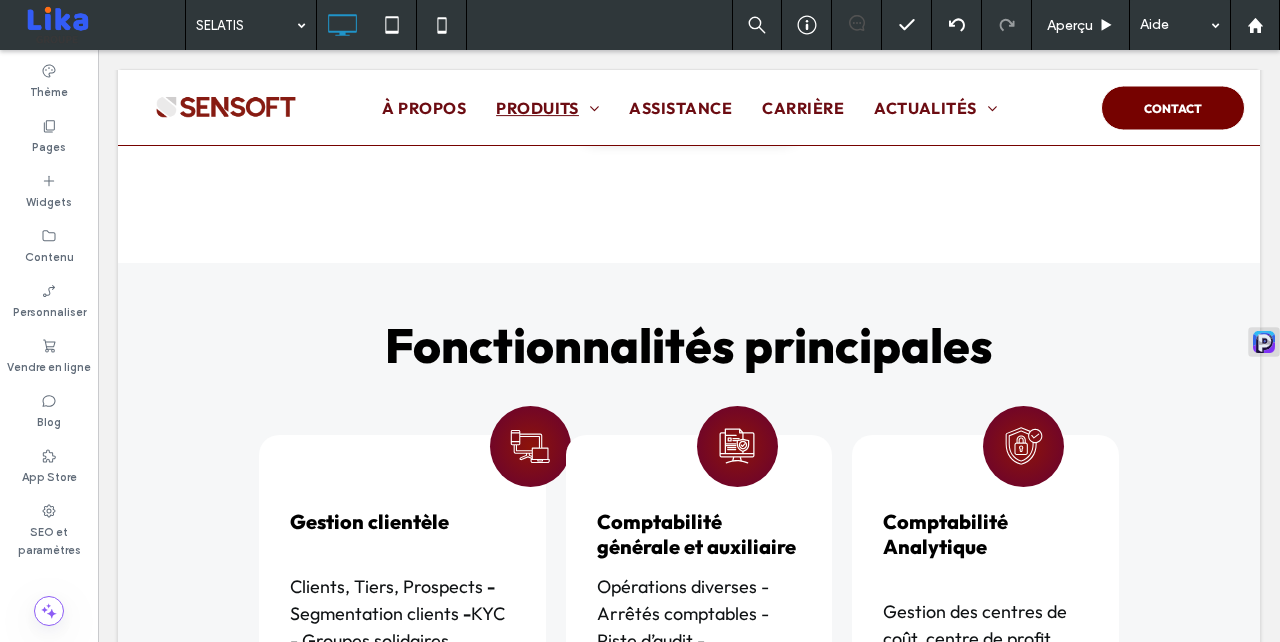 scroll, scrollTop: 2502, scrollLeft: 0, axis: vertical 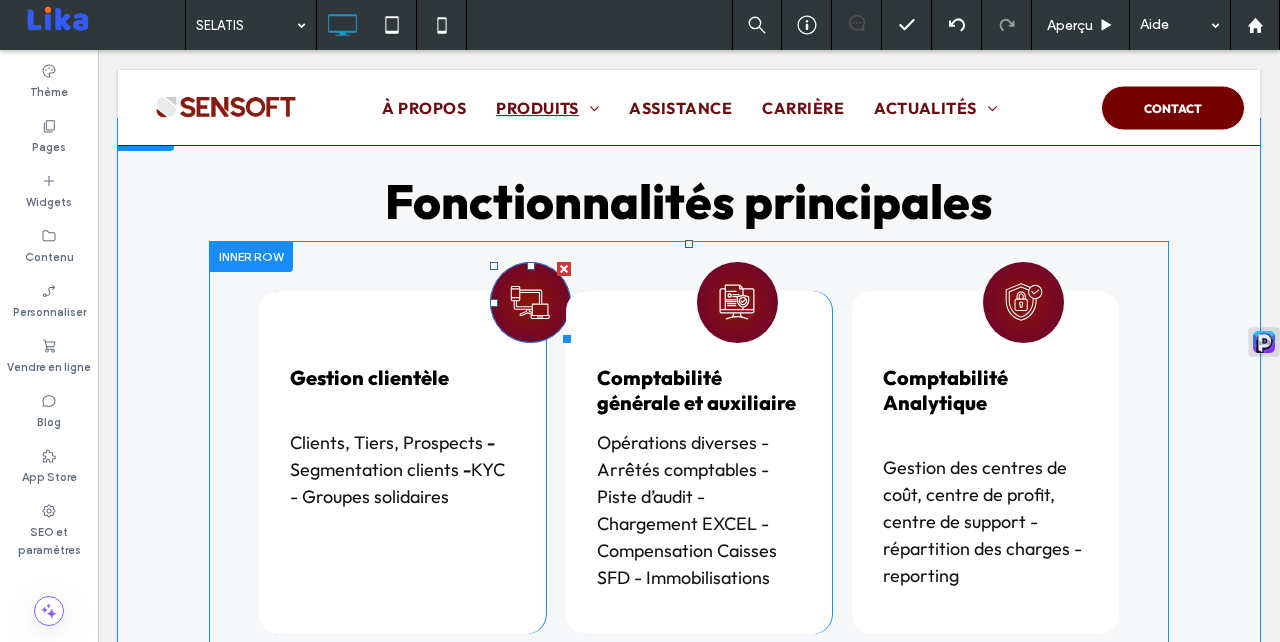 click 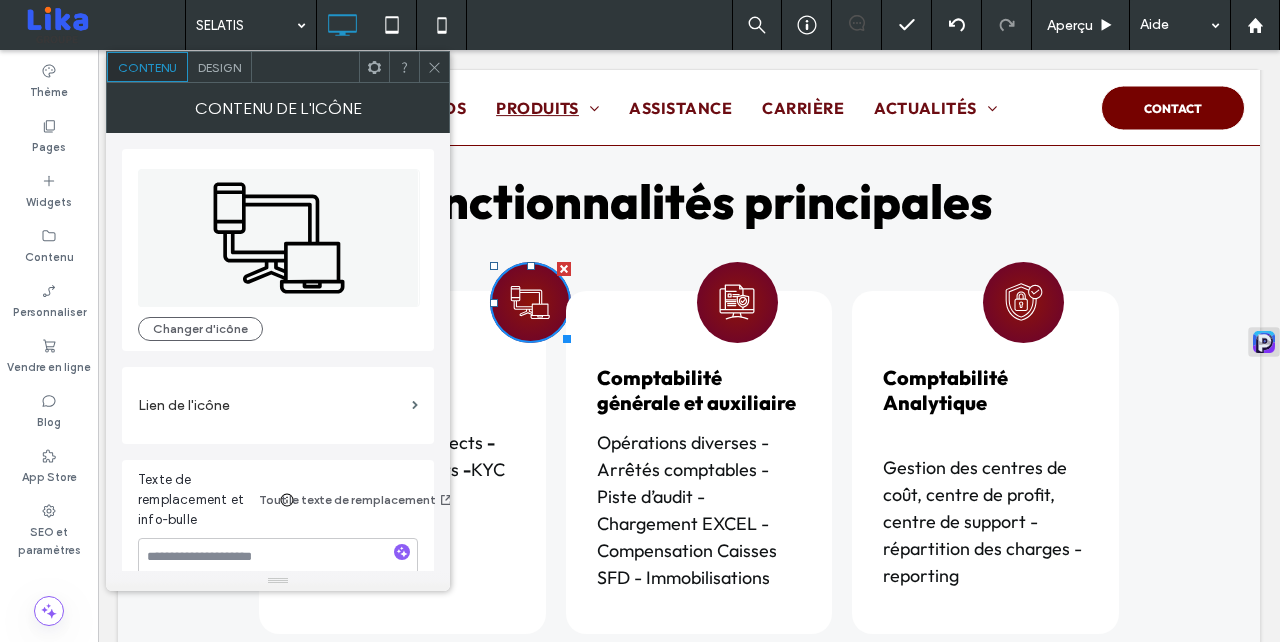 click on "Design" at bounding box center [220, 67] 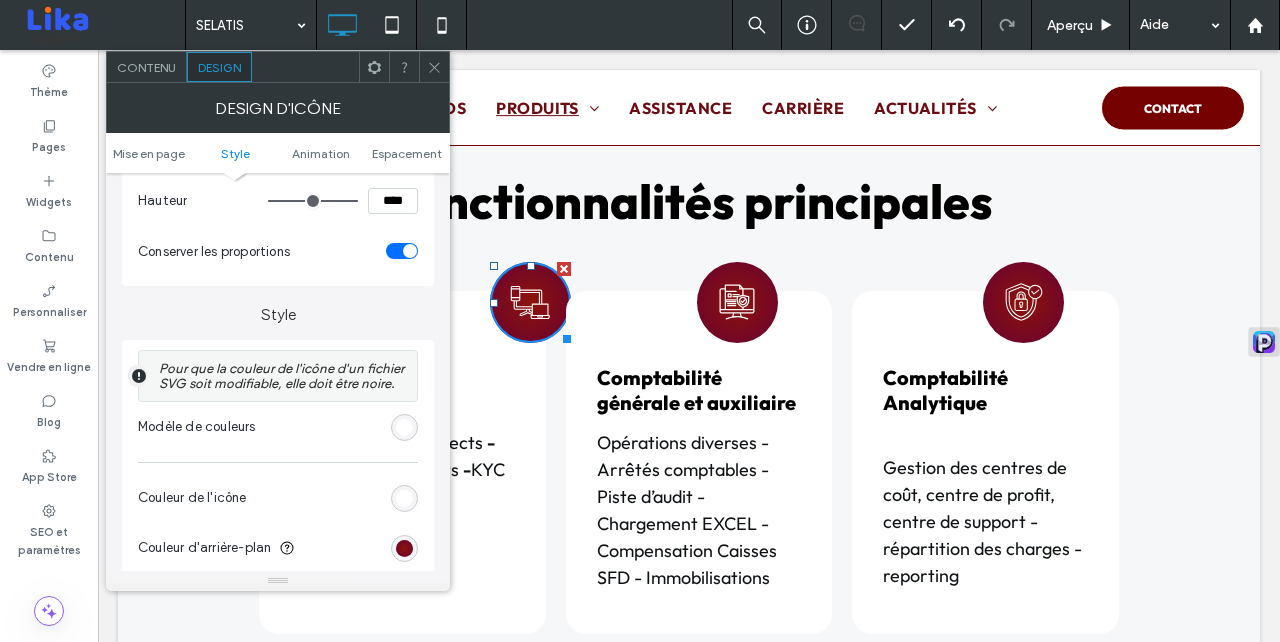 scroll, scrollTop: 1236, scrollLeft: 0, axis: vertical 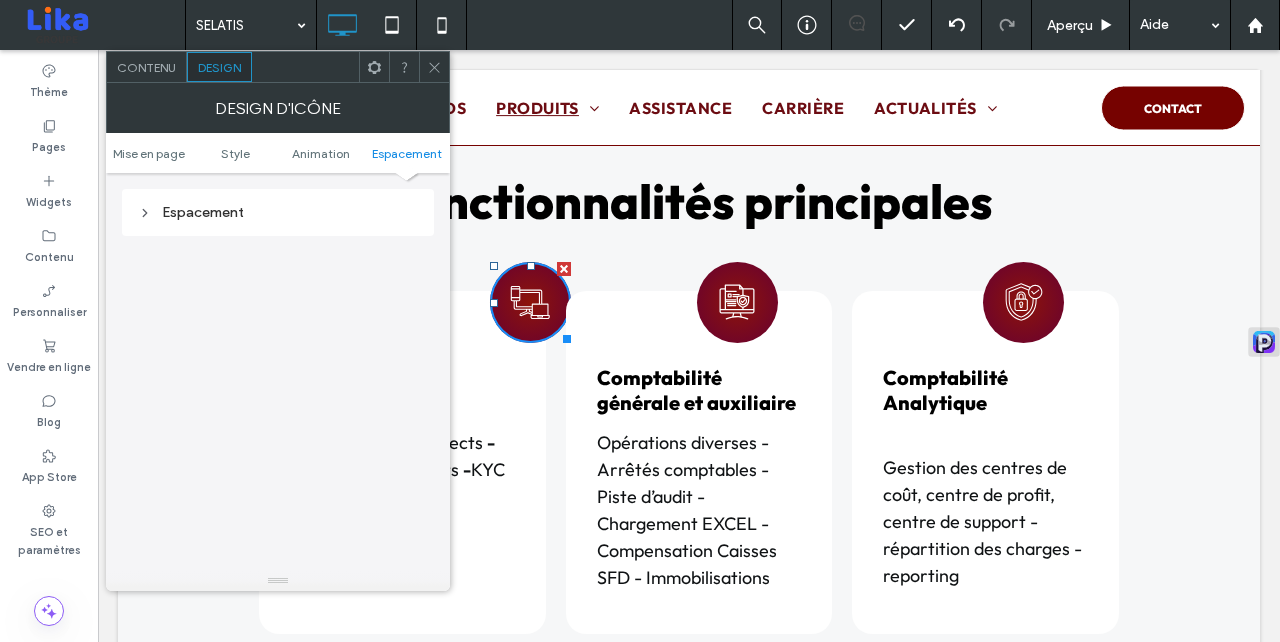 click on "Espacement" at bounding box center (278, 212) 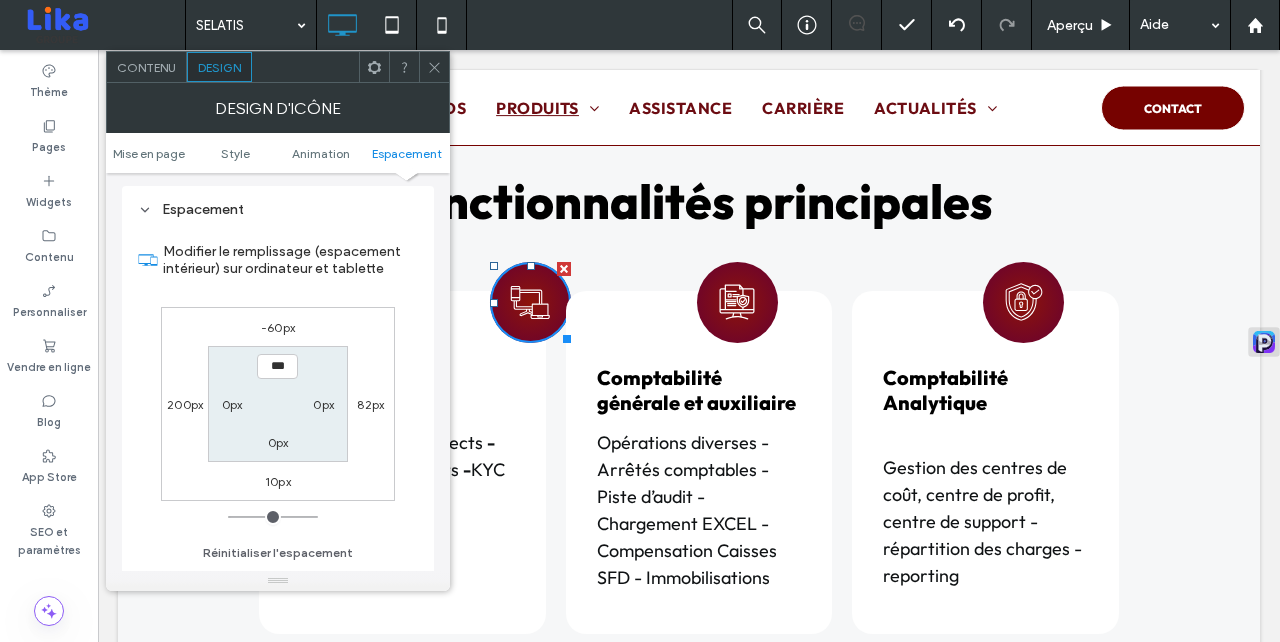 click on "200px" at bounding box center [185, 404] 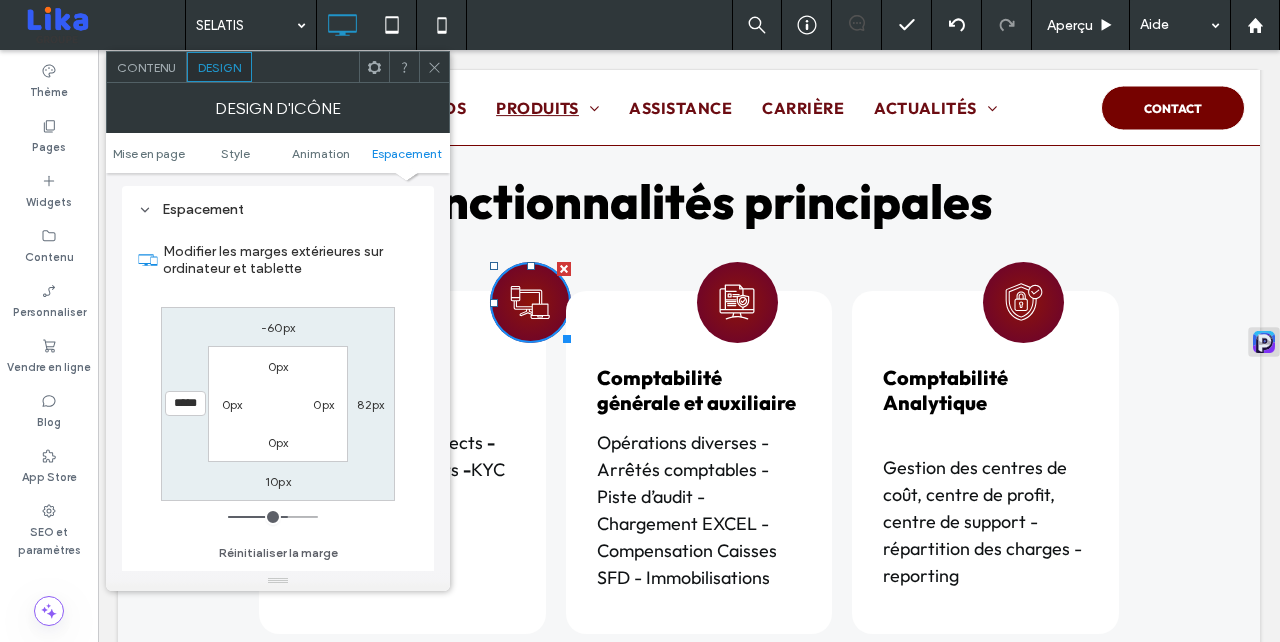 type on "*" 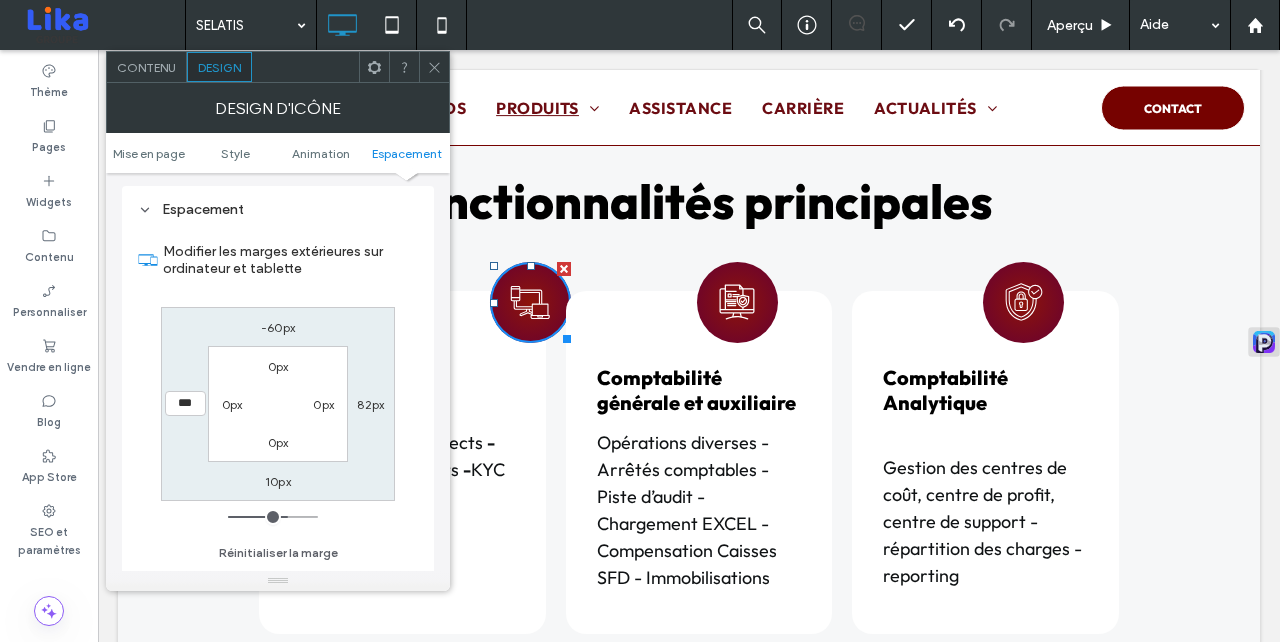 type on "***" 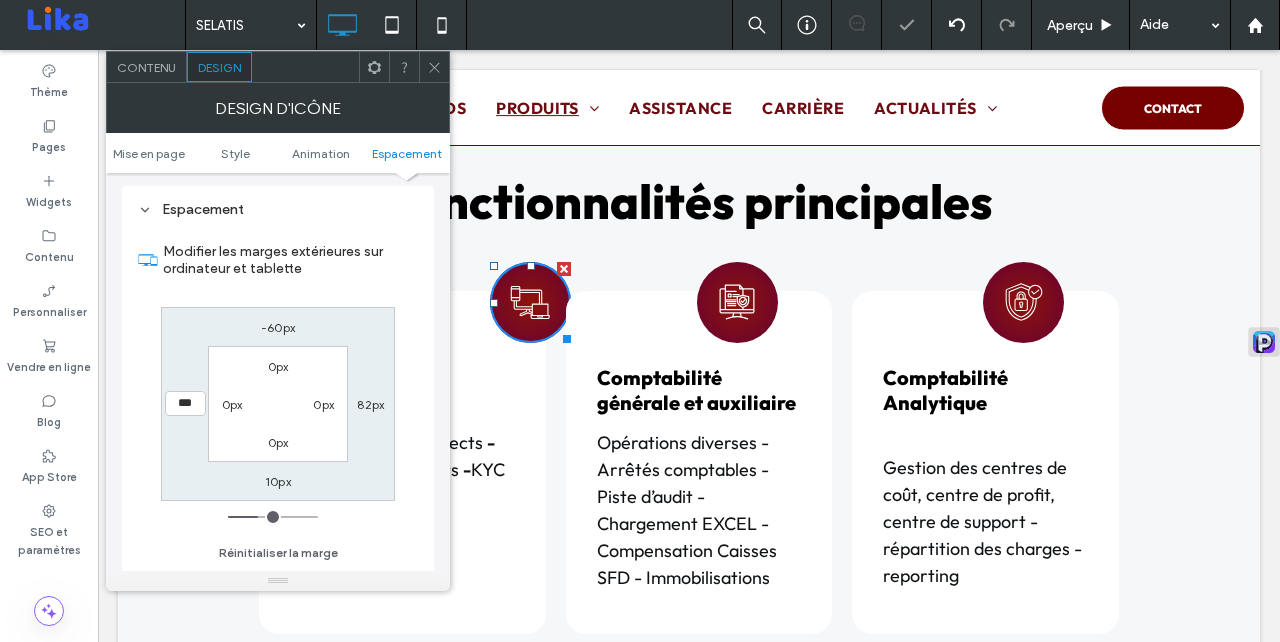 type on "***" 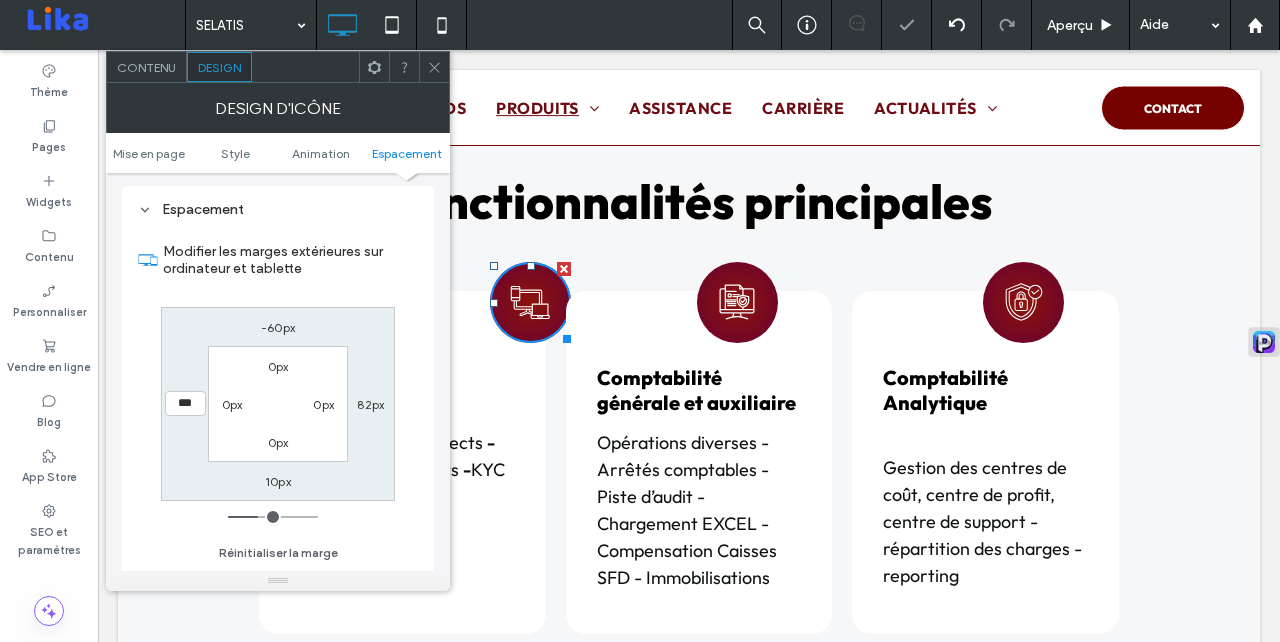 type on "*****" 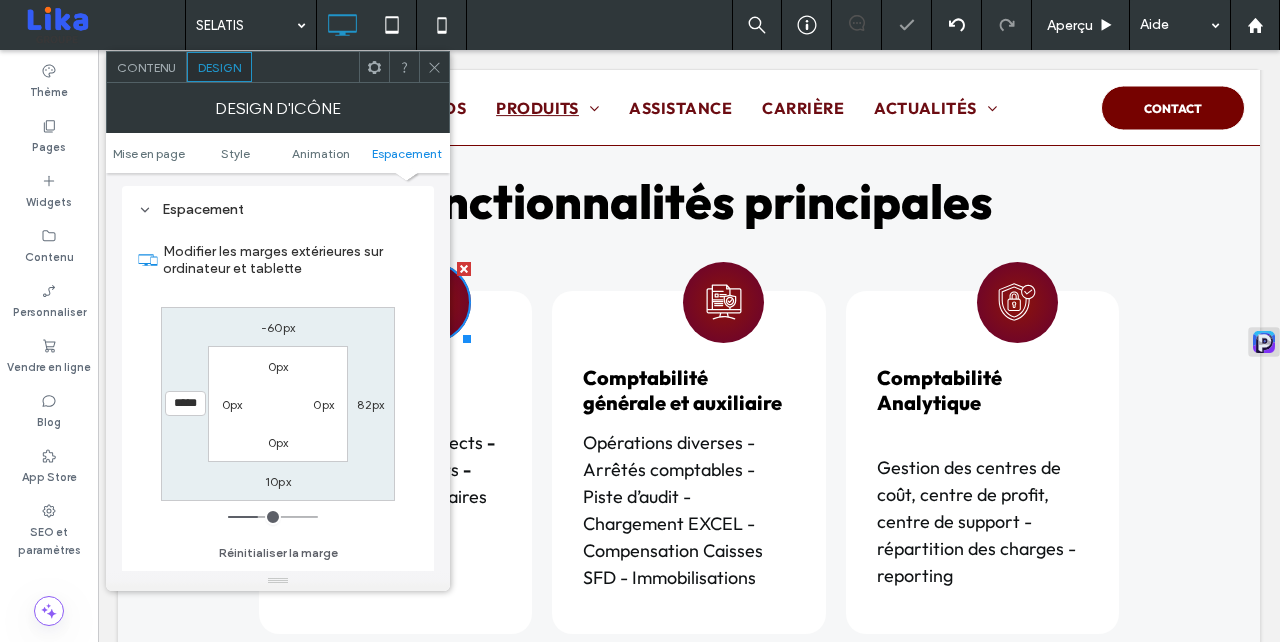 click on "82px" at bounding box center [371, 404] 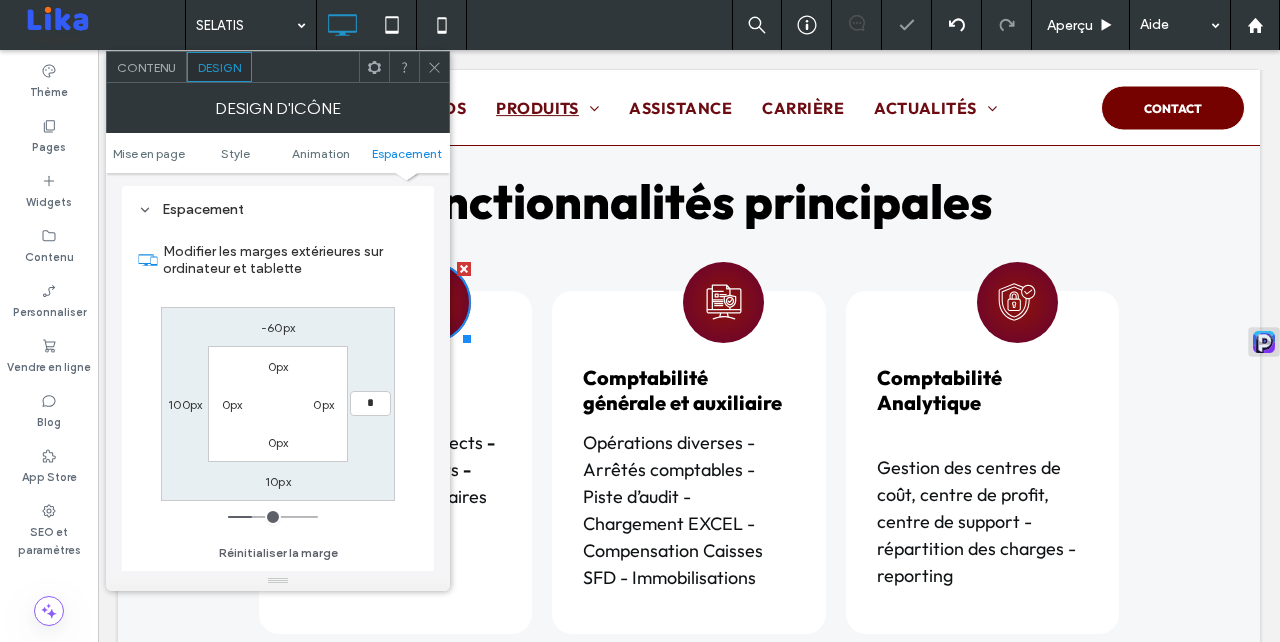 type on "*" 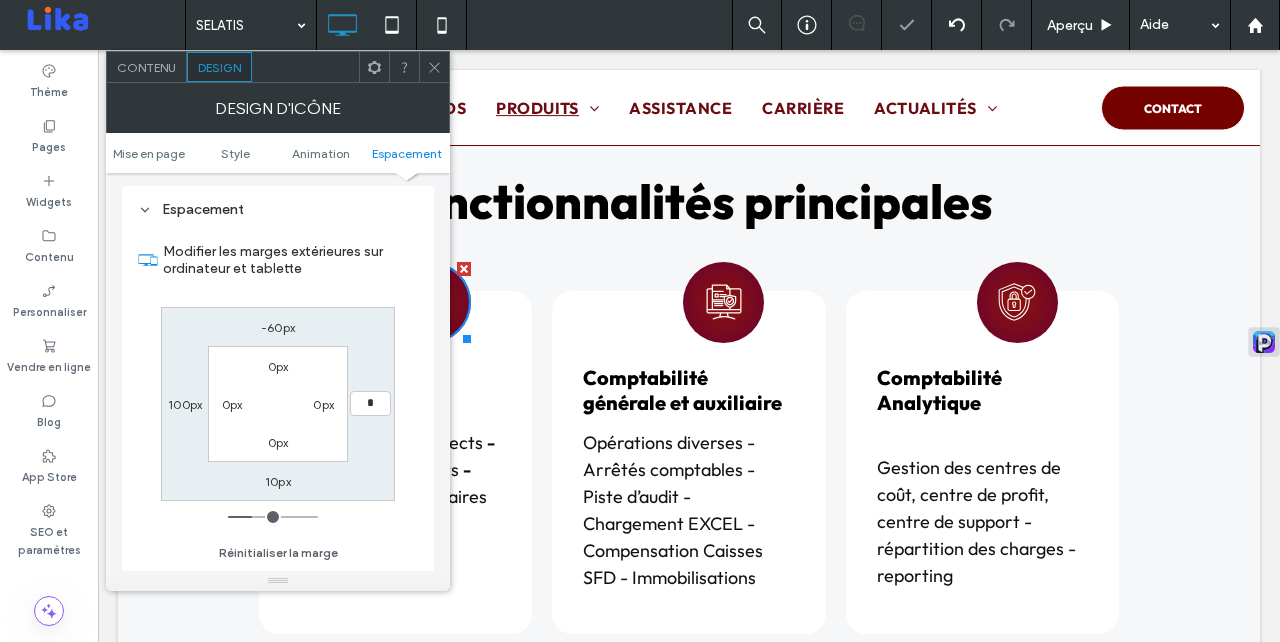 type on "*" 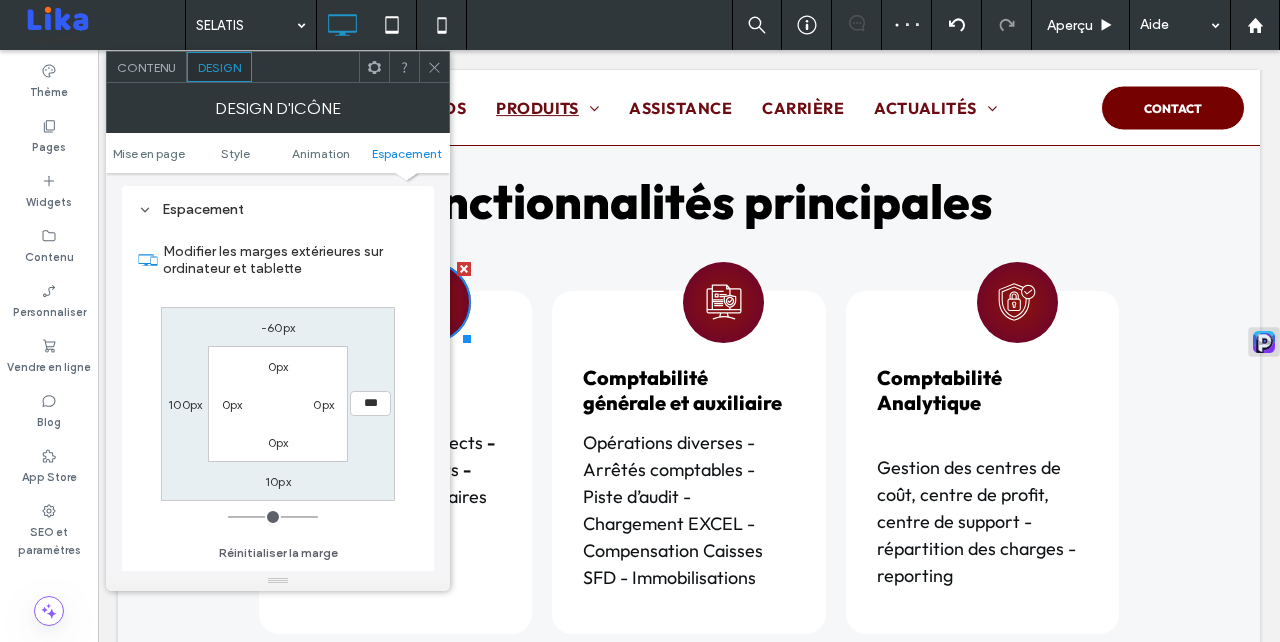drag, startPoint x: 427, startPoint y: 73, endPoint x: 1181, endPoint y: 25, distance: 755.5263 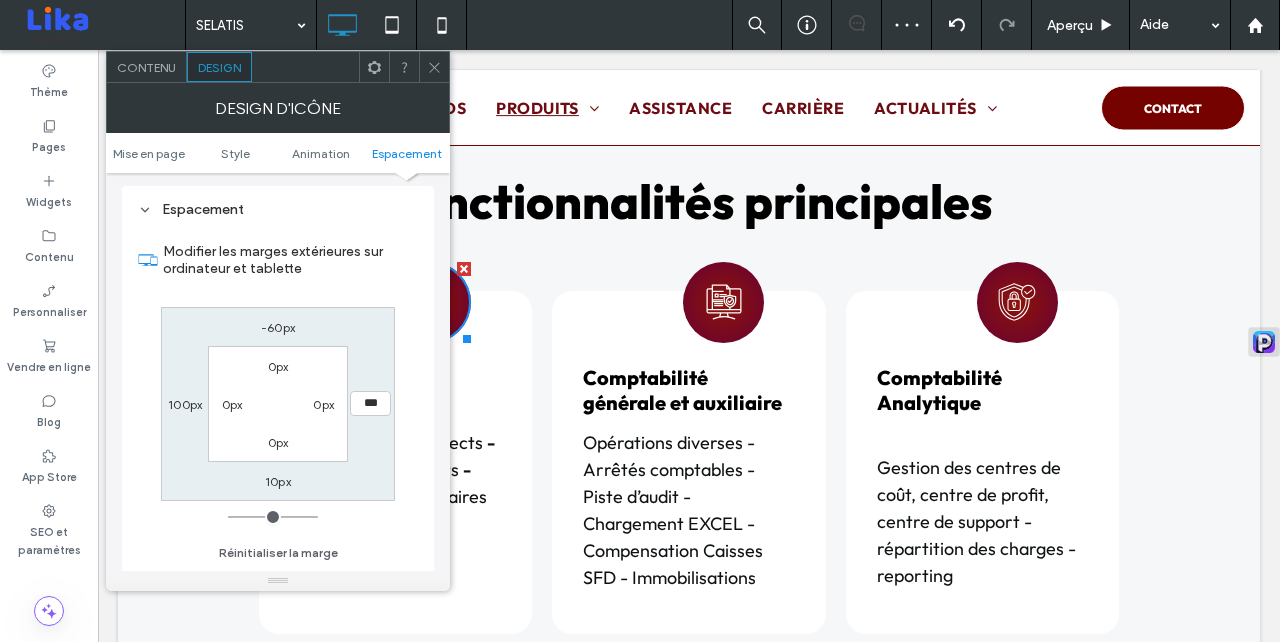 click 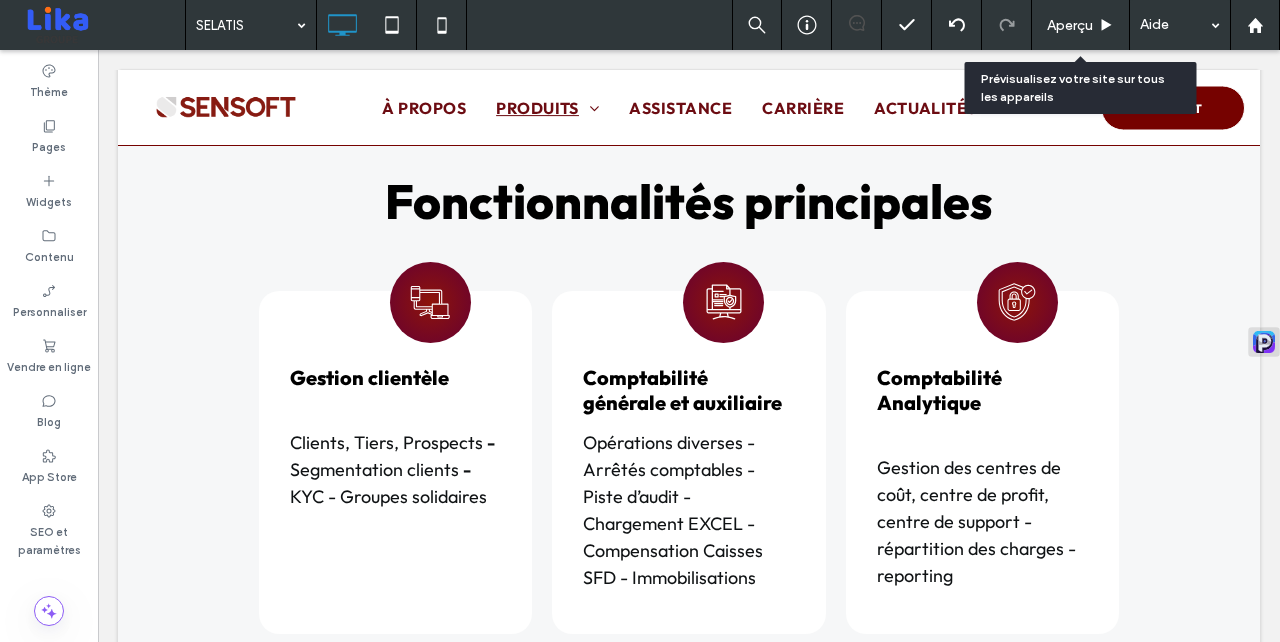 click on "Aperçu" at bounding box center (1081, 25) 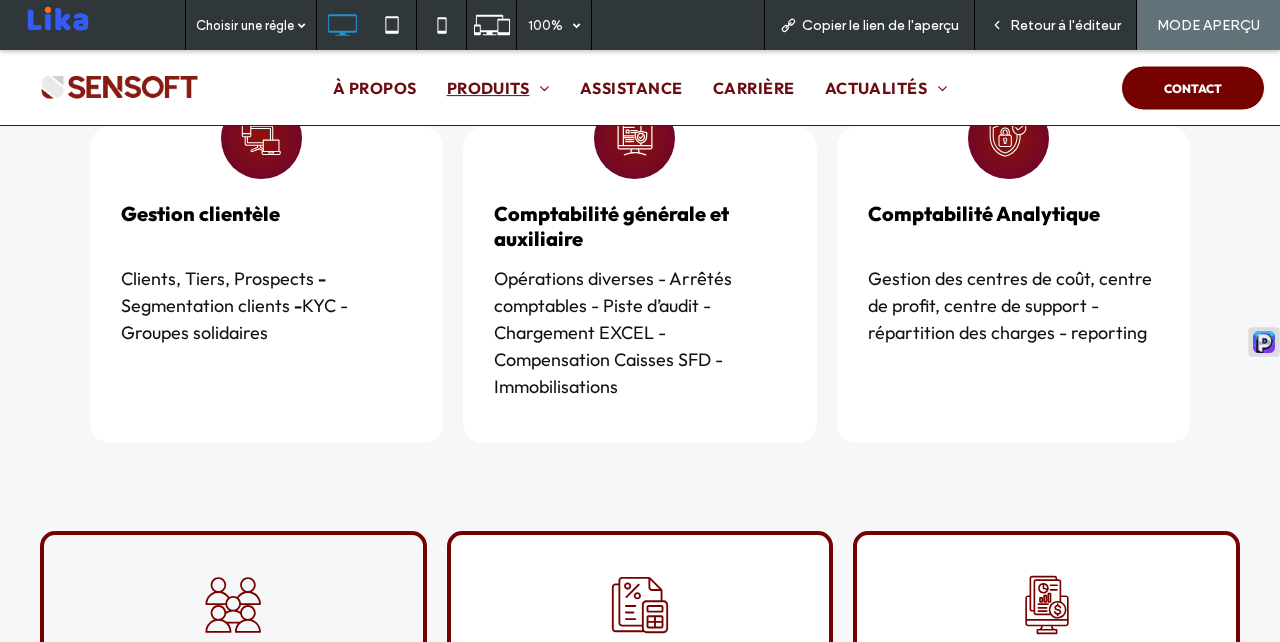 scroll, scrollTop: 2358, scrollLeft: 0, axis: vertical 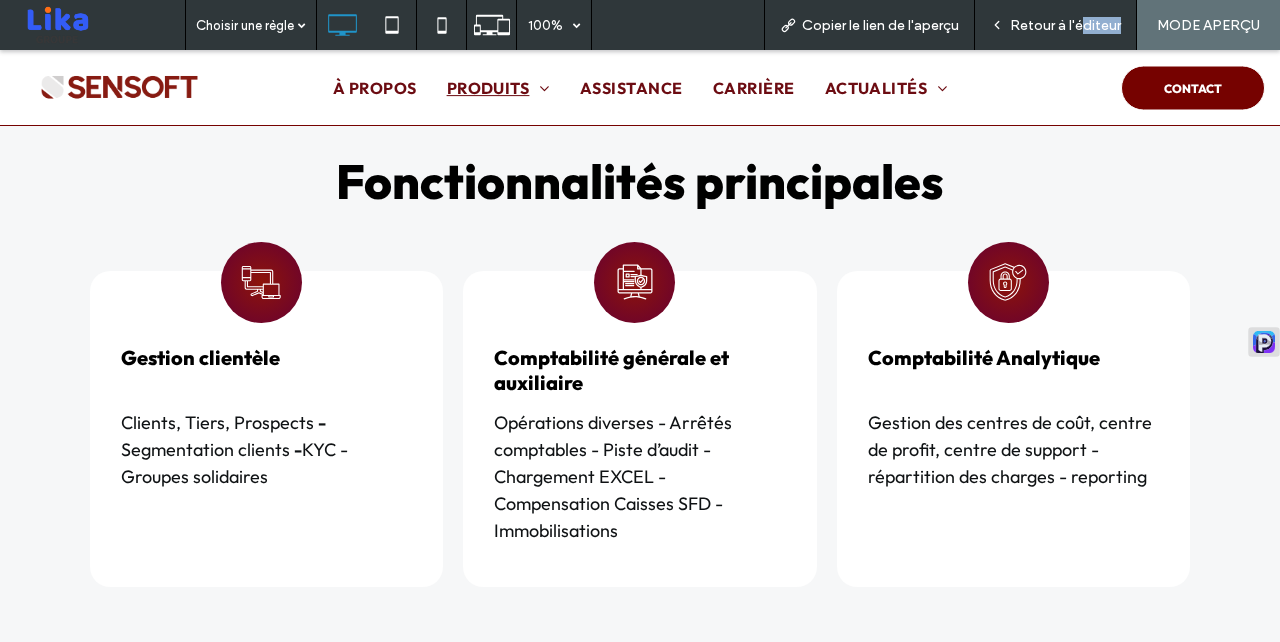 click on "Retour à l'éditeur" at bounding box center (1056, 25) 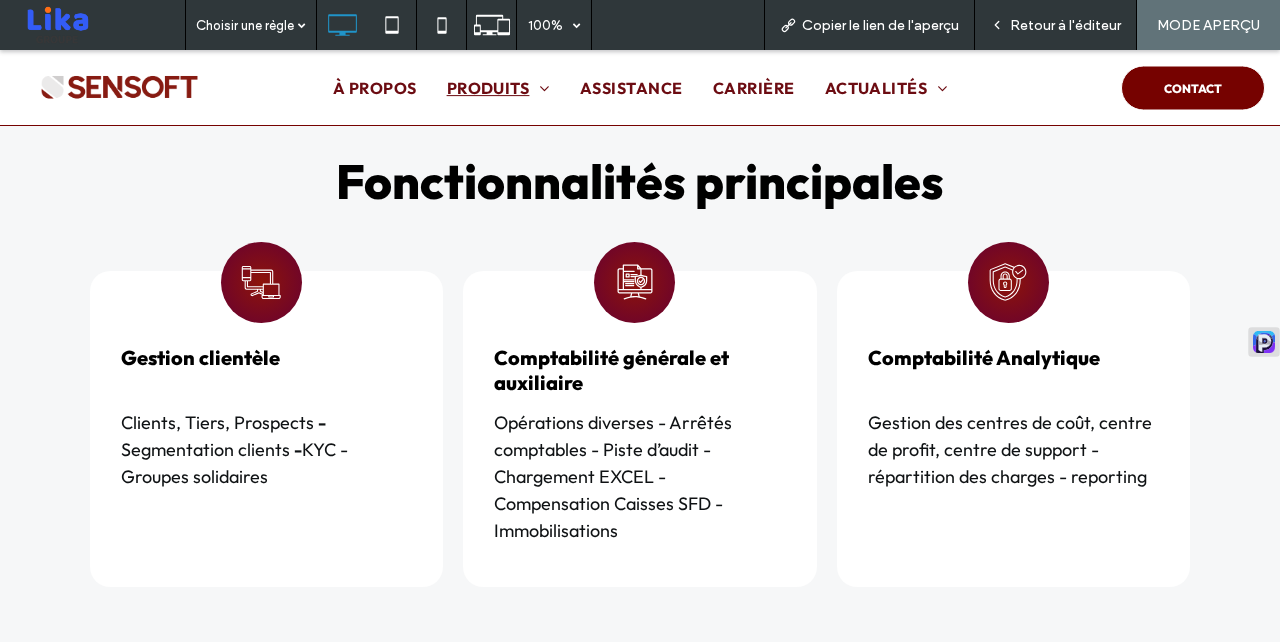 click on "Retour à l'éditeur" at bounding box center (1065, 25) 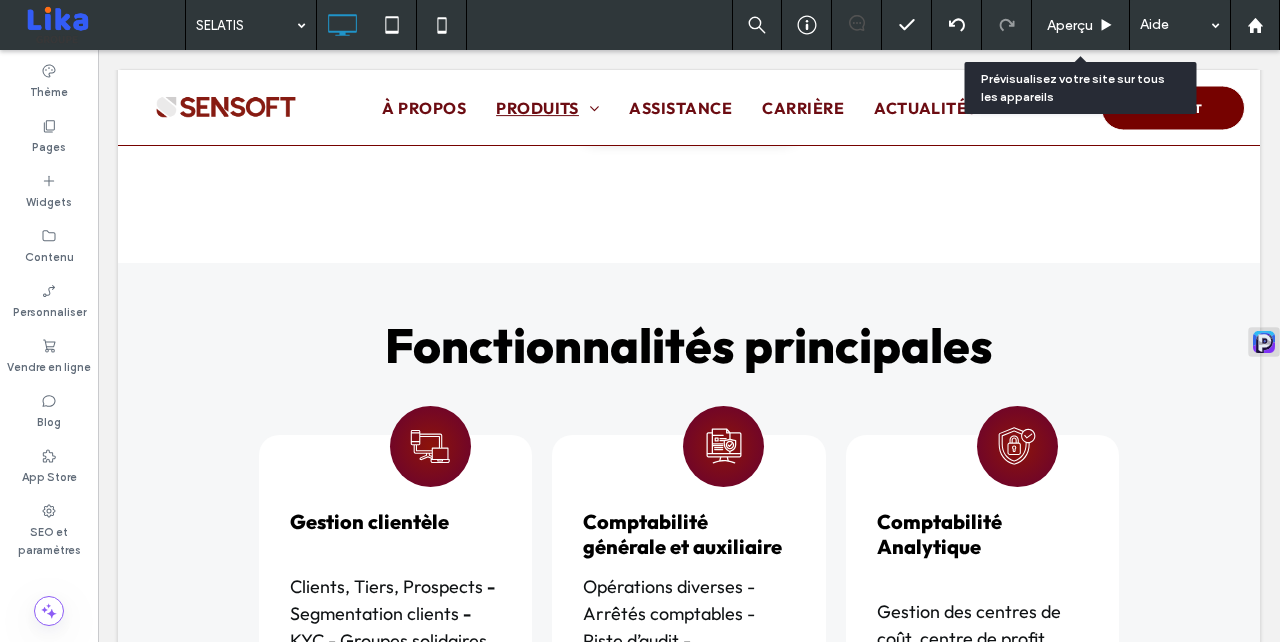 scroll, scrollTop: 2502, scrollLeft: 0, axis: vertical 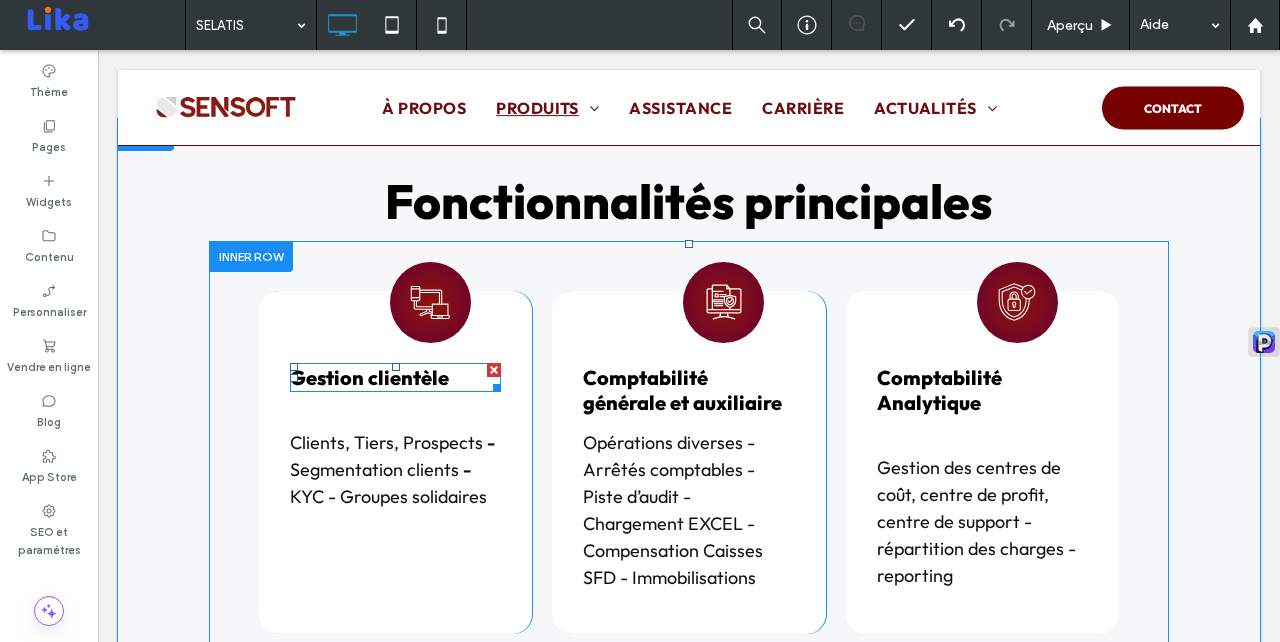 click on "Gestion clientèle" at bounding box center [369, 377] 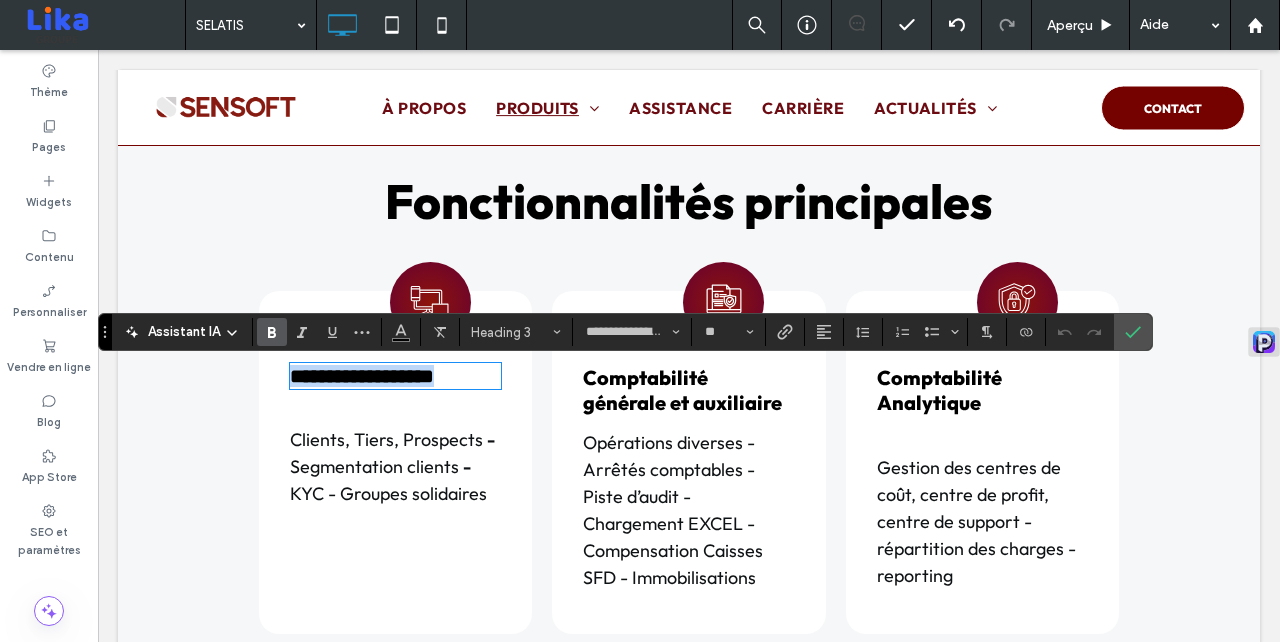 type on "**********" 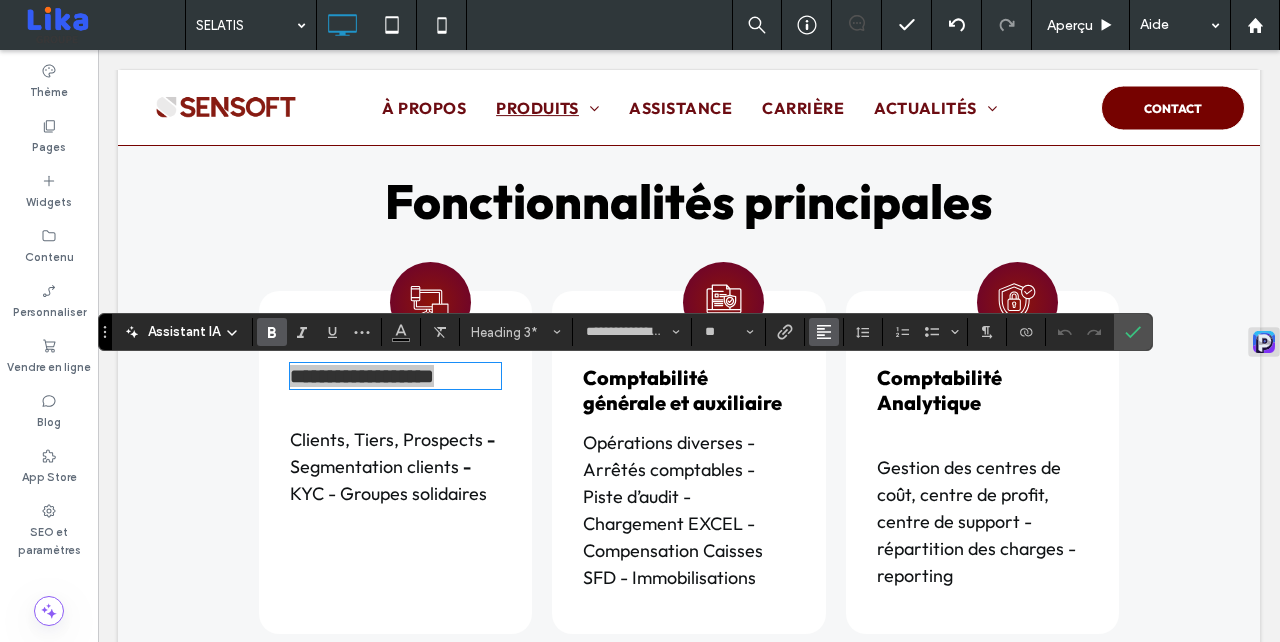 click 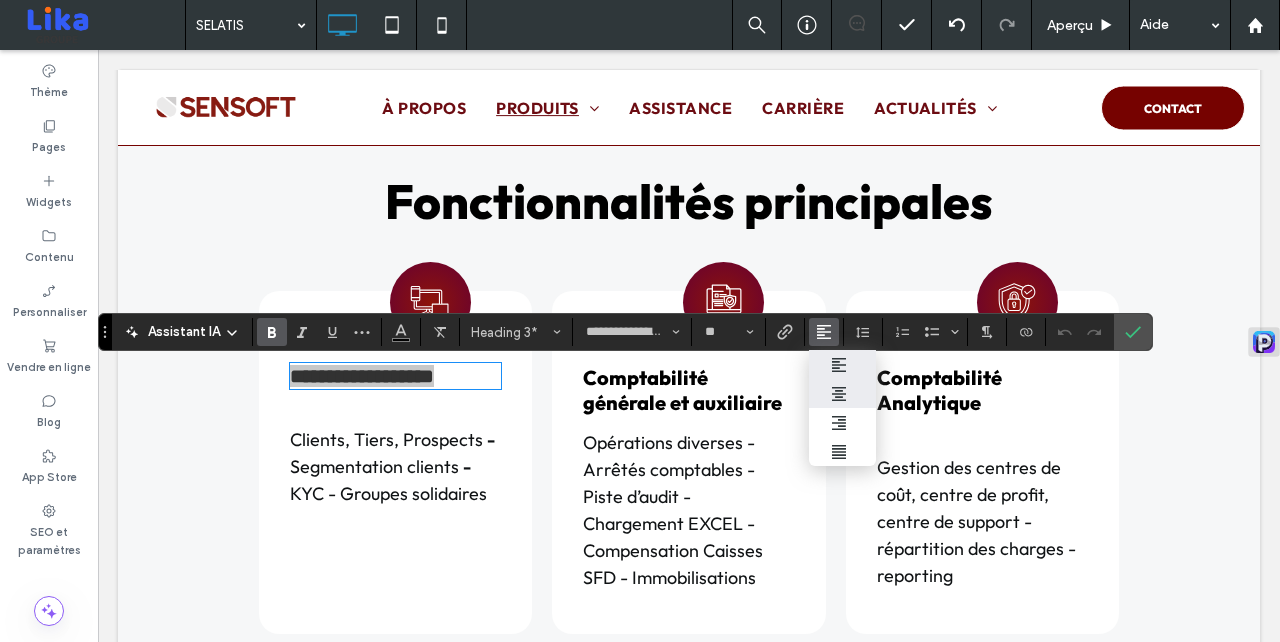 click 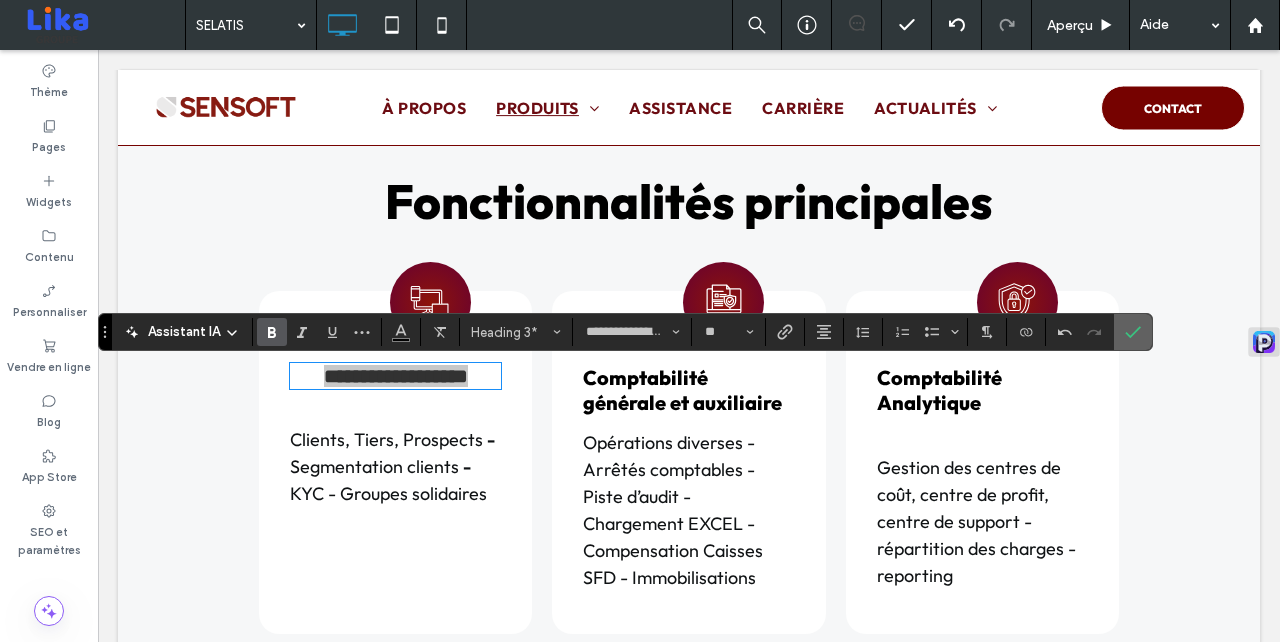 click 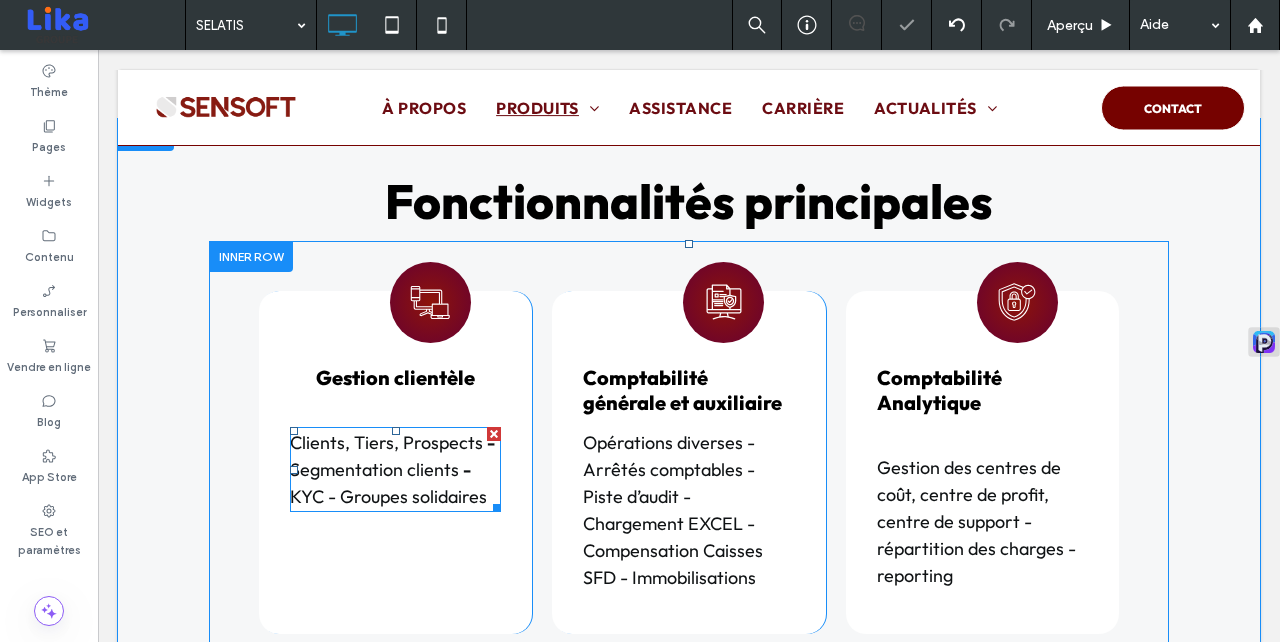 click on "Clients, Tiers, Prospects
-   Segmentation clients
-   KYC - Groupes solidaires" at bounding box center (395, 469) 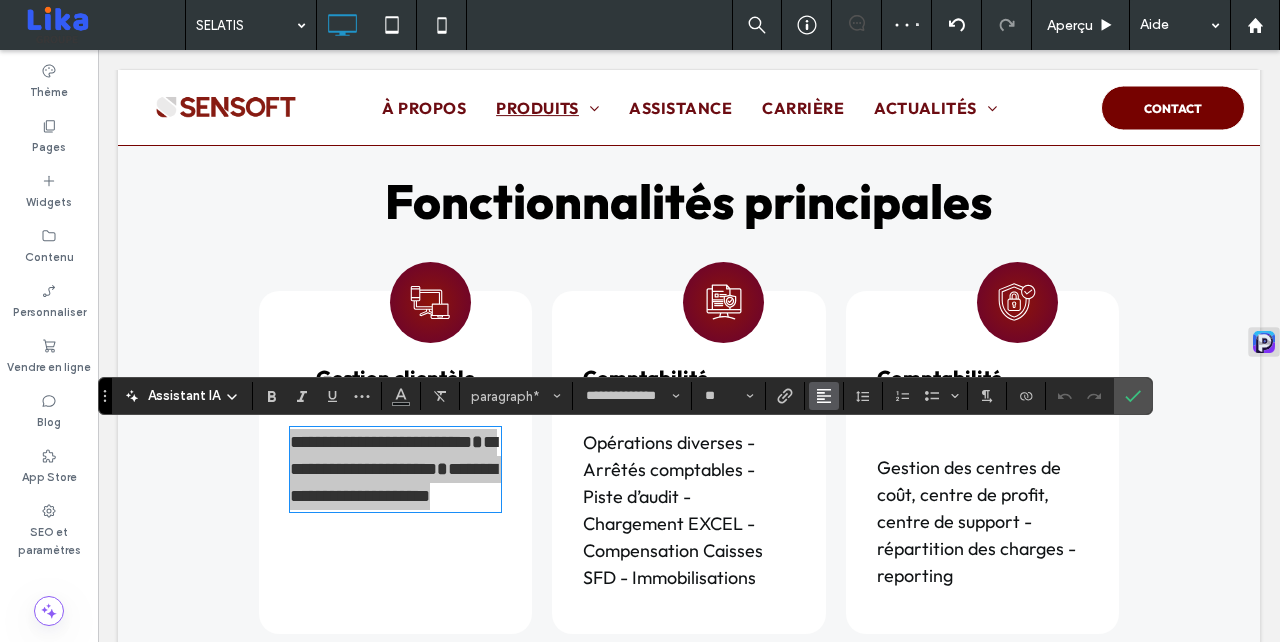 click at bounding box center (824, 396) 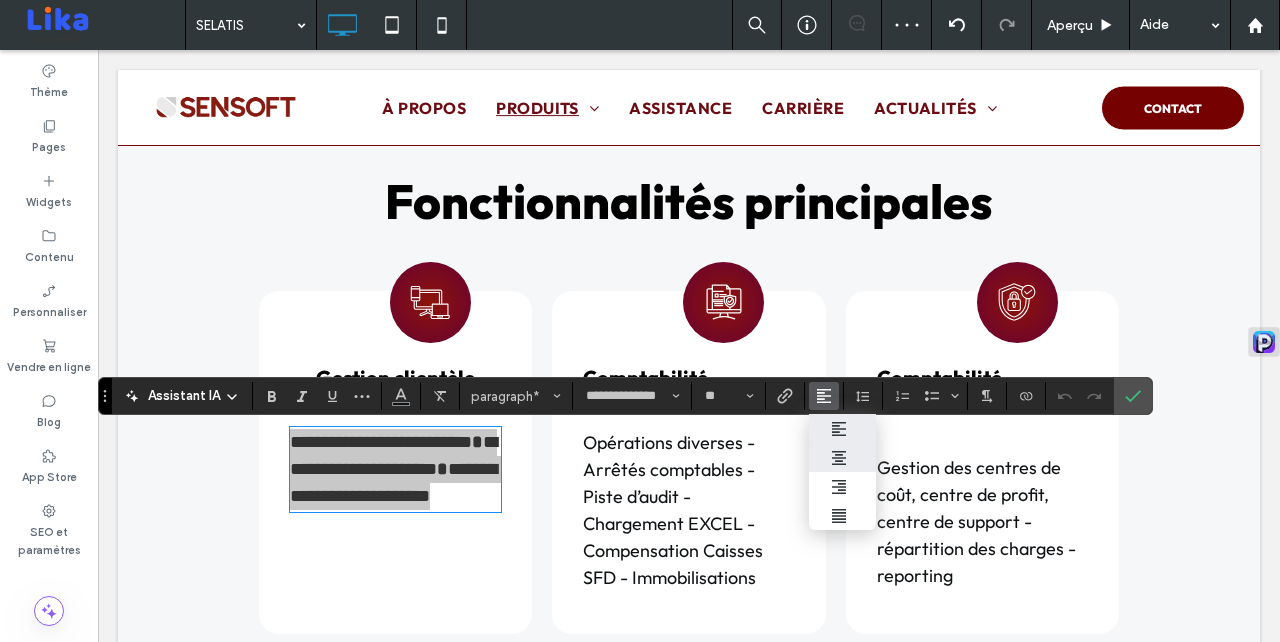 click 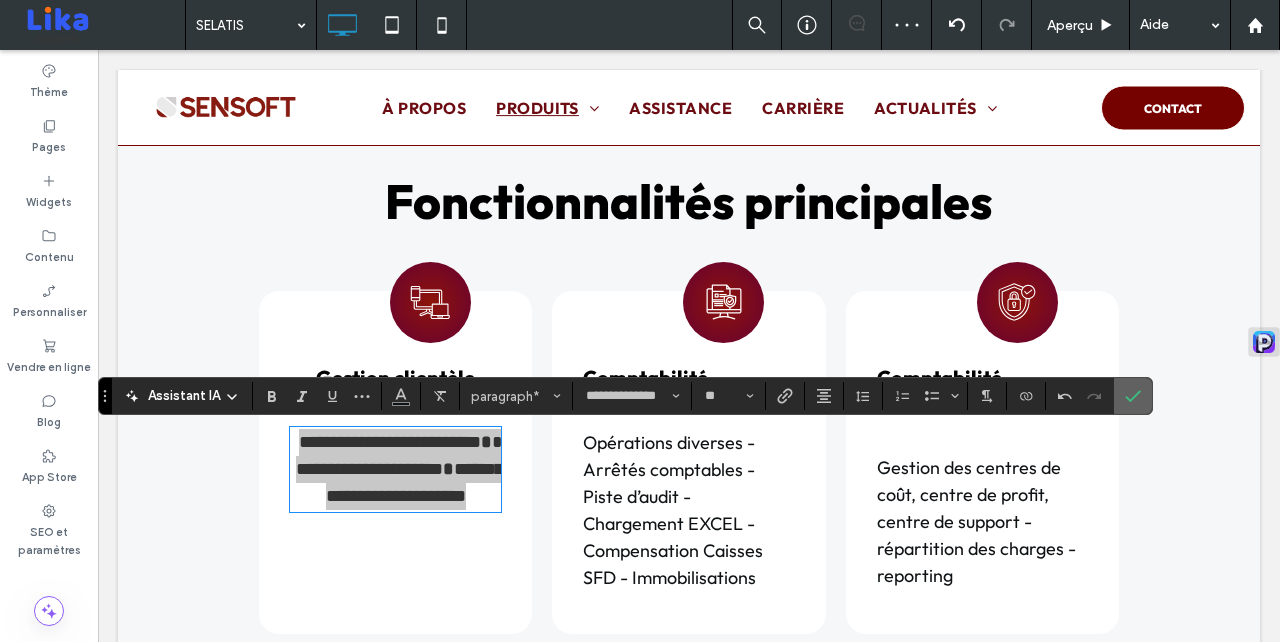 click 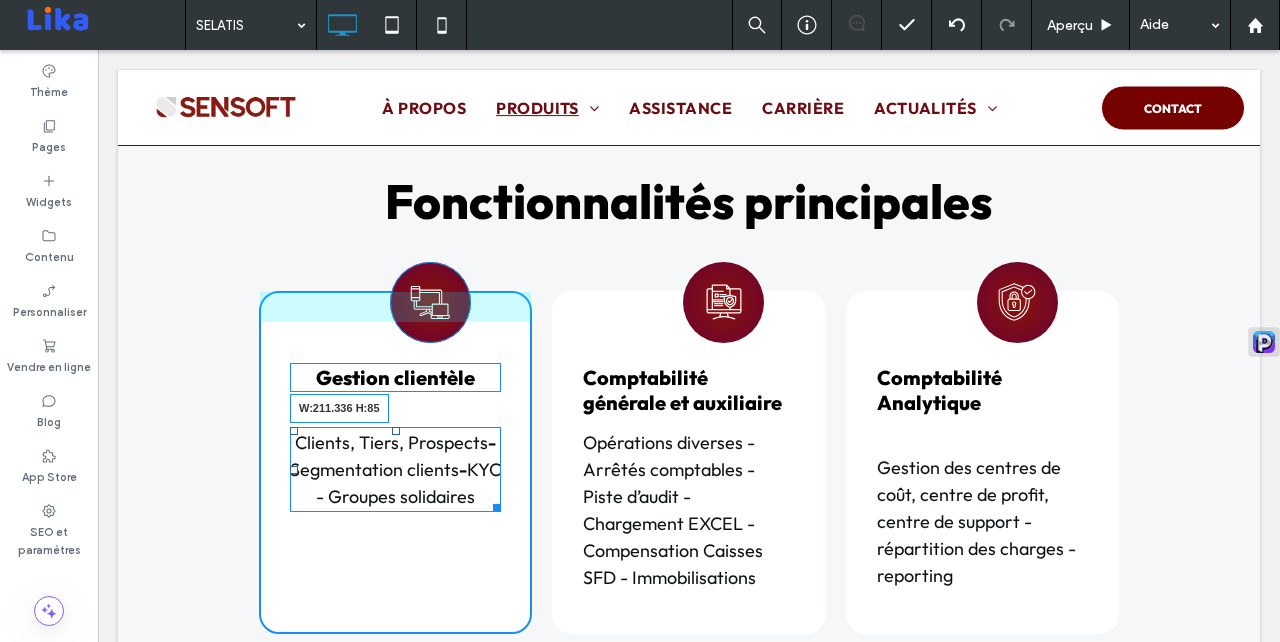 drag, startPoint x: 497, startPoint y: 506, endPoint x: 529, endPoint y: 506, distance: 32 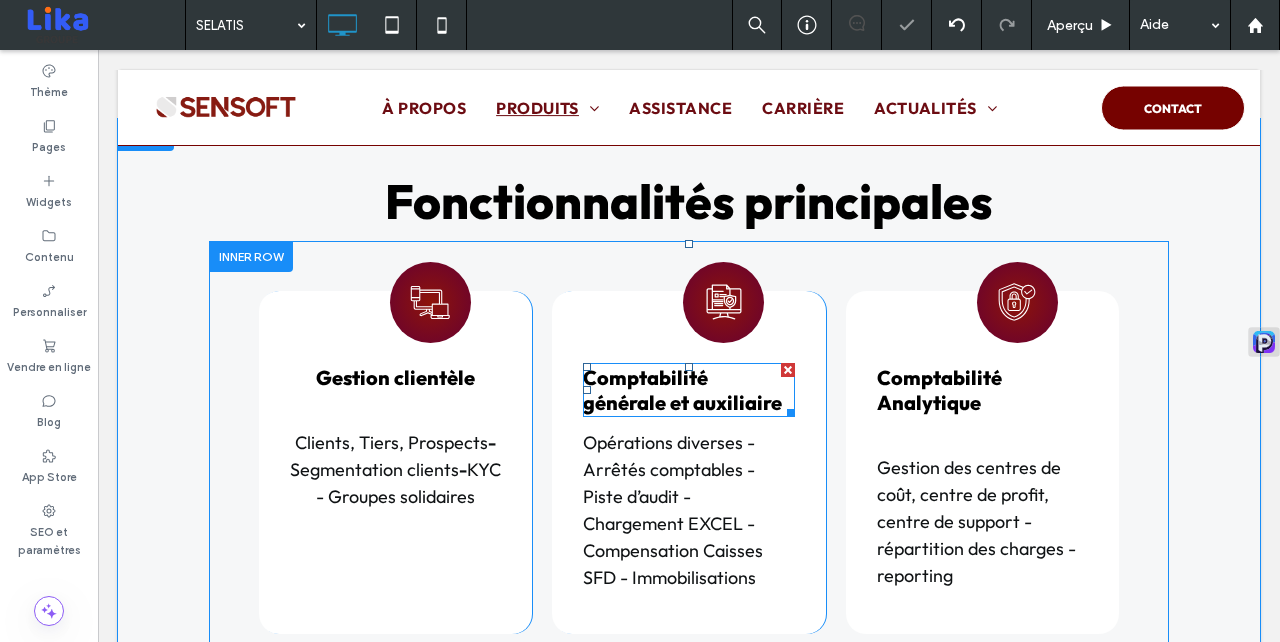 click on "Comptabilité générale et auxiliaire" at bounding box center [688, 390] 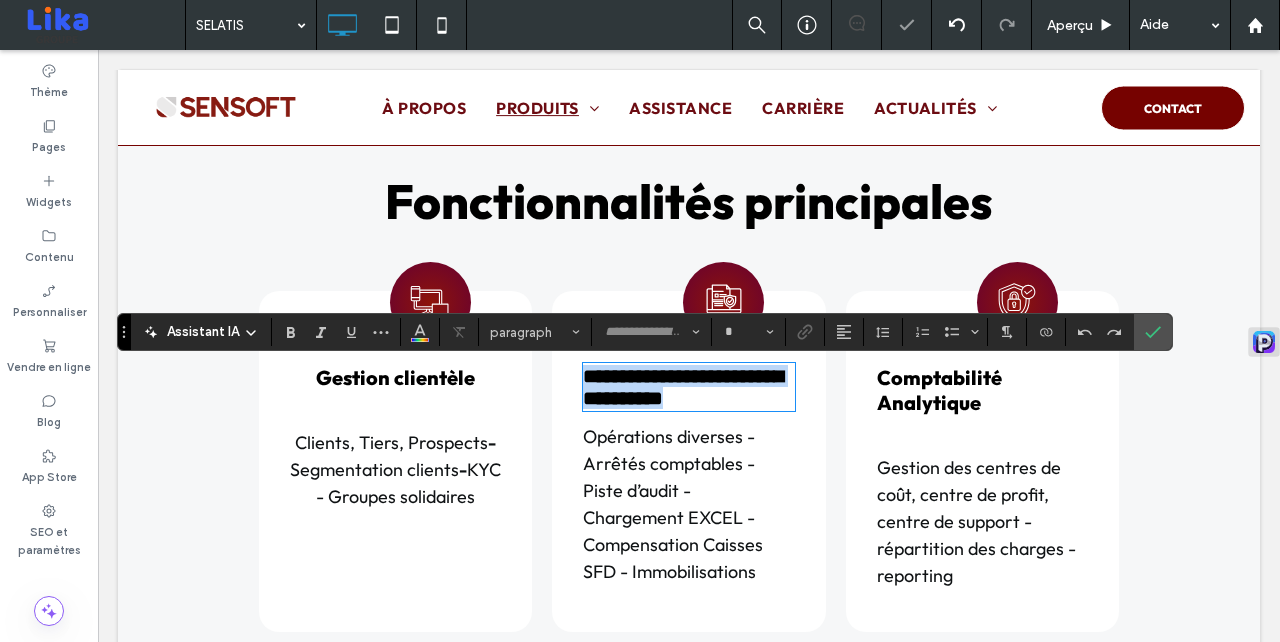 type on "**********" 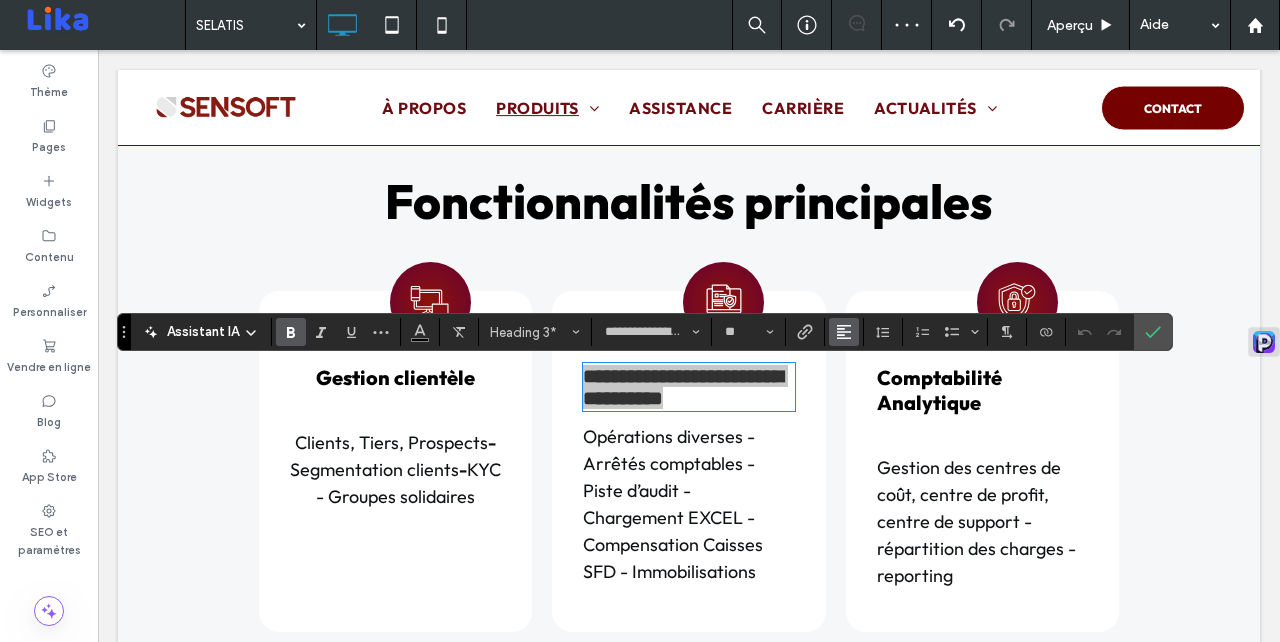 click 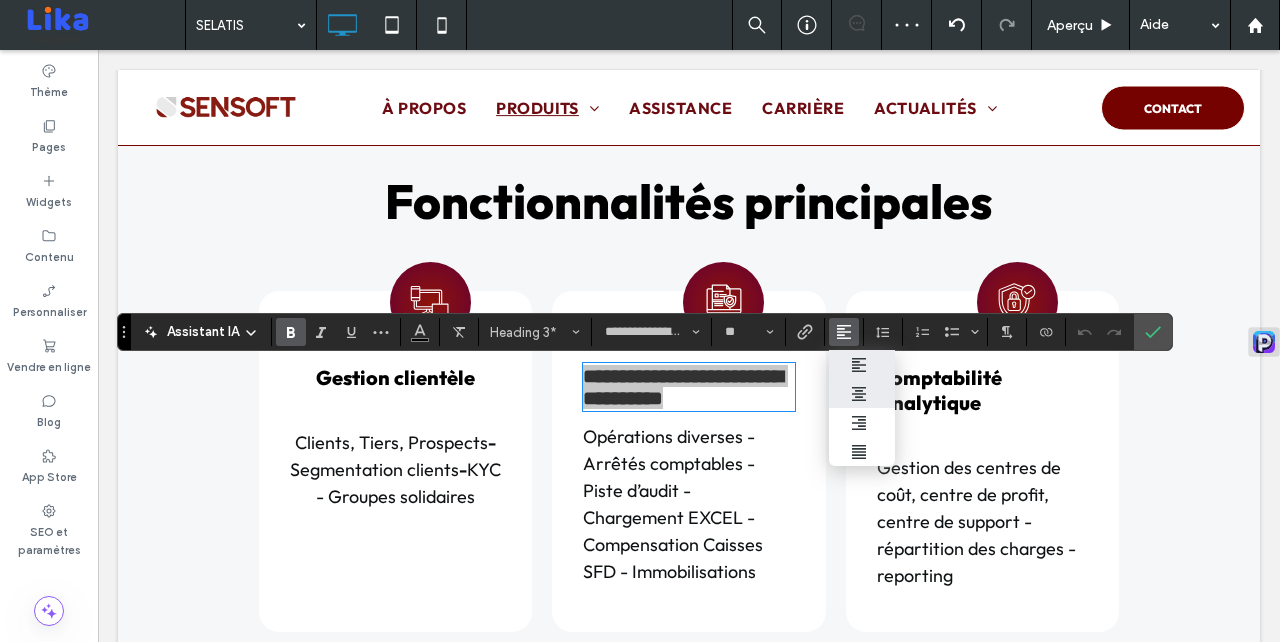 click at bounding box center (862, 393) 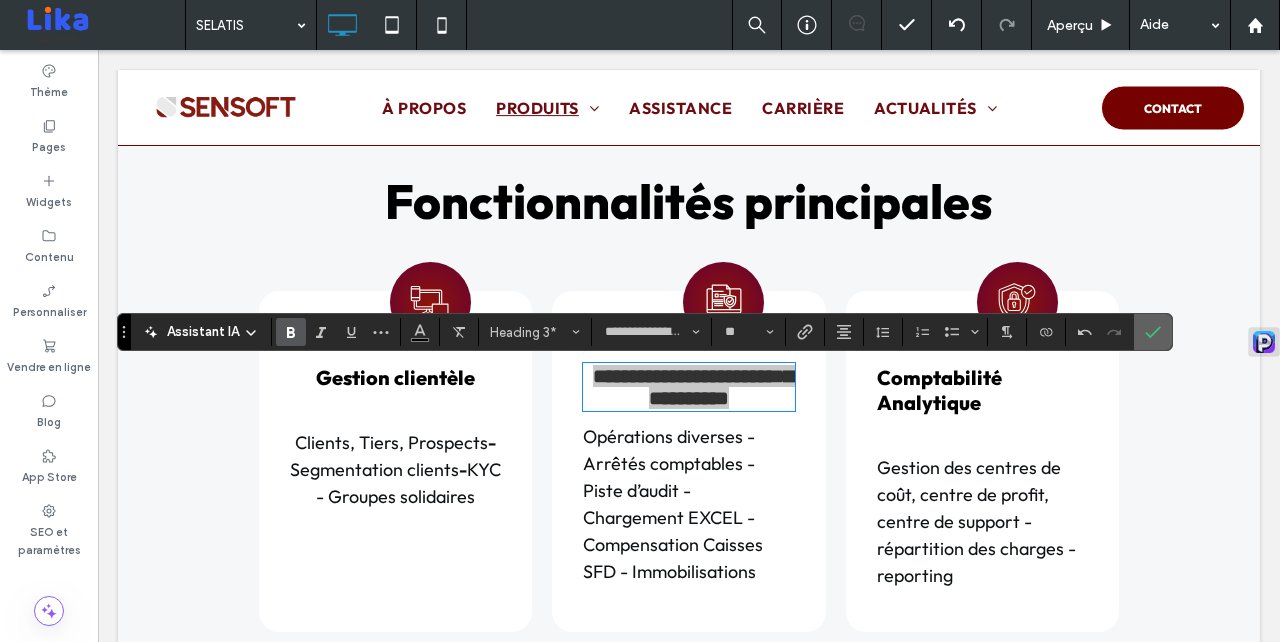 drag, startPoint x: 1154, startPoint y: 335, endPoint x: 633, endPoint y: 416, distance: 527.259 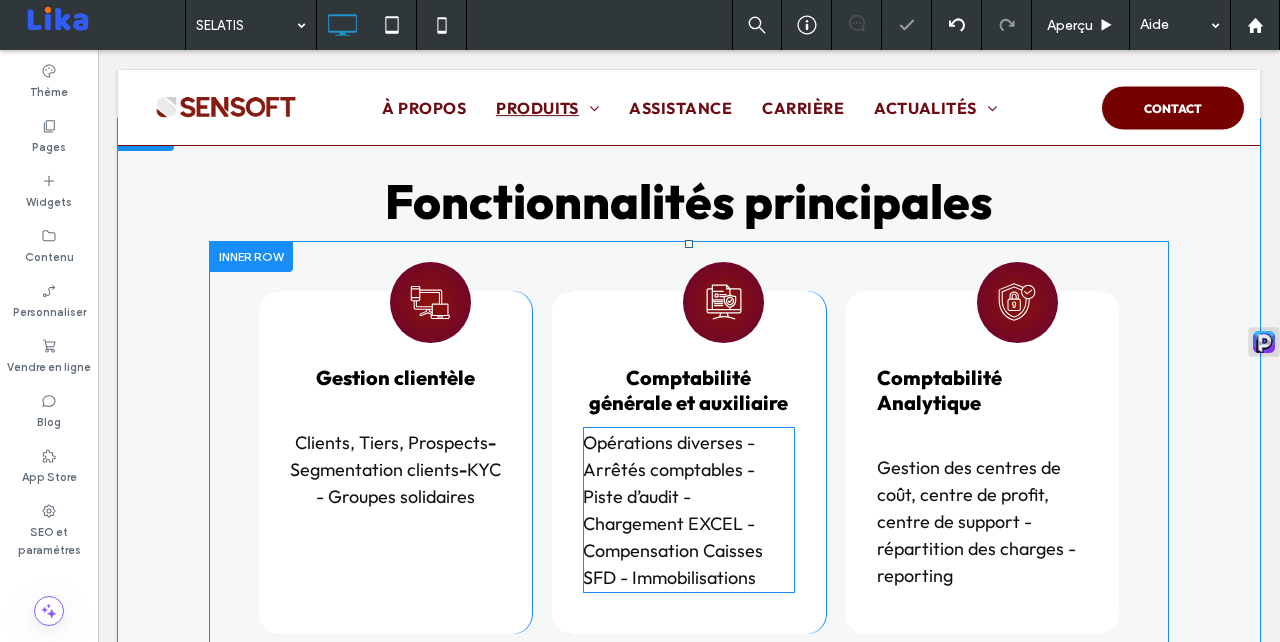 click on "Opérations diverses - Arrêtés comptables - Piste d’audit - Chargement EXCEL - Compensation Caisses SFD - Immobilisations" at bounding box center [673, 510] 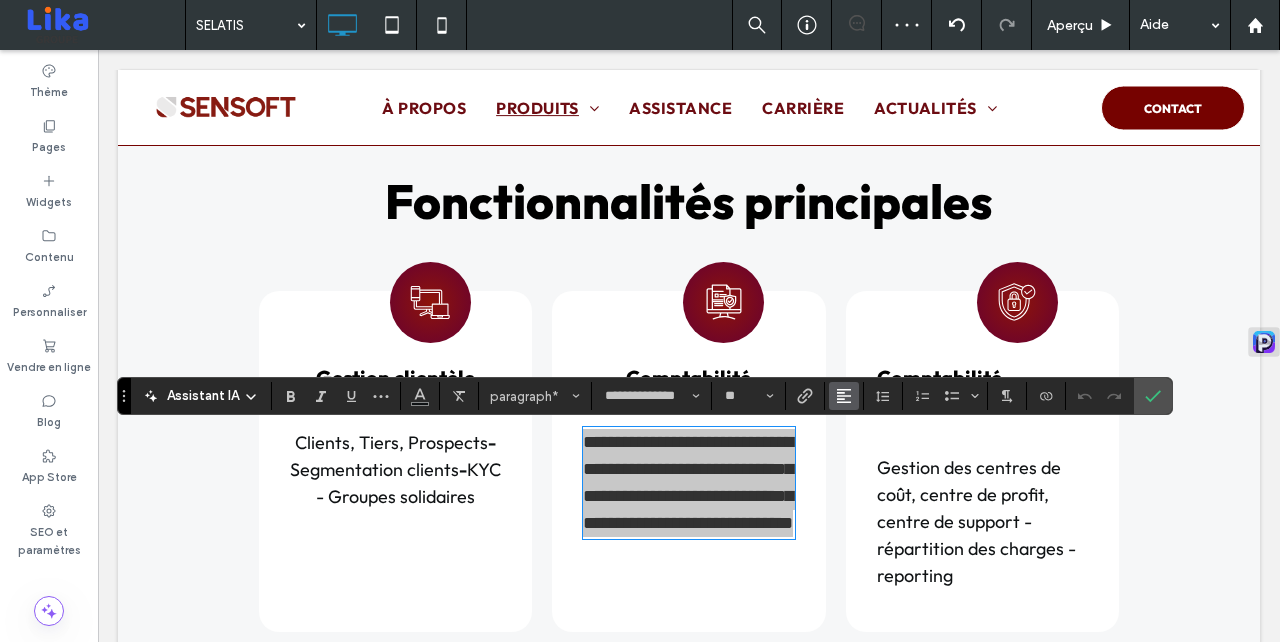 click 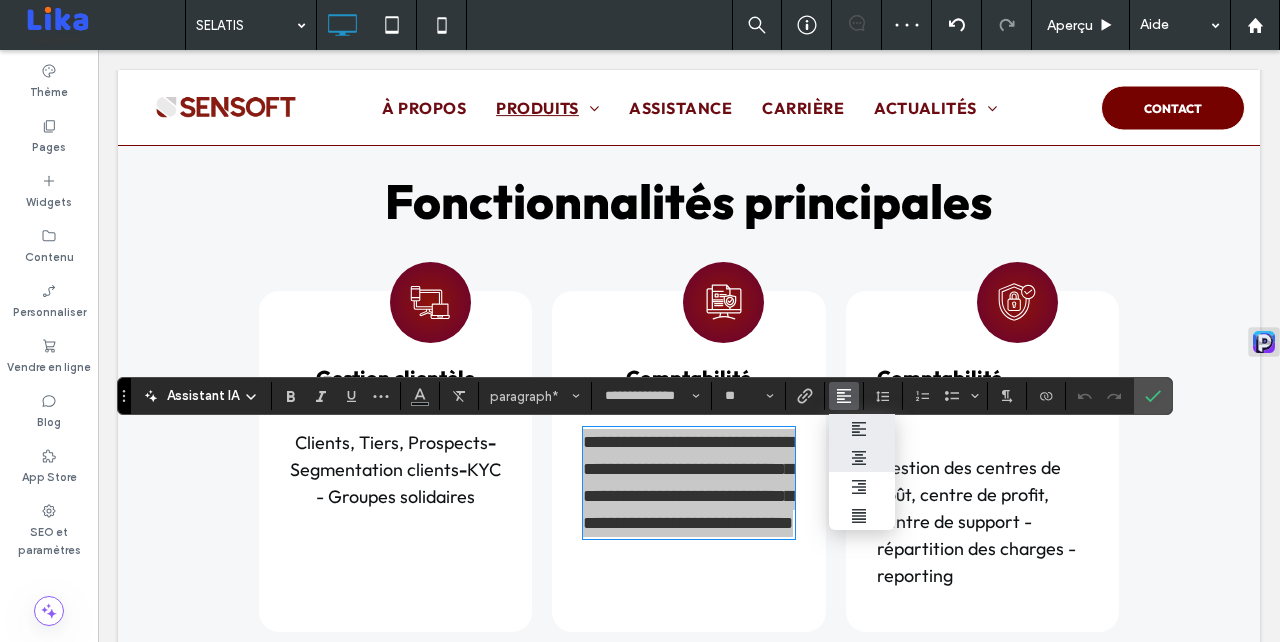 drag, startPoint x: 855, startPoint y: 449, endPoint x: 853, endPoint y: 375, distance: 74.02702 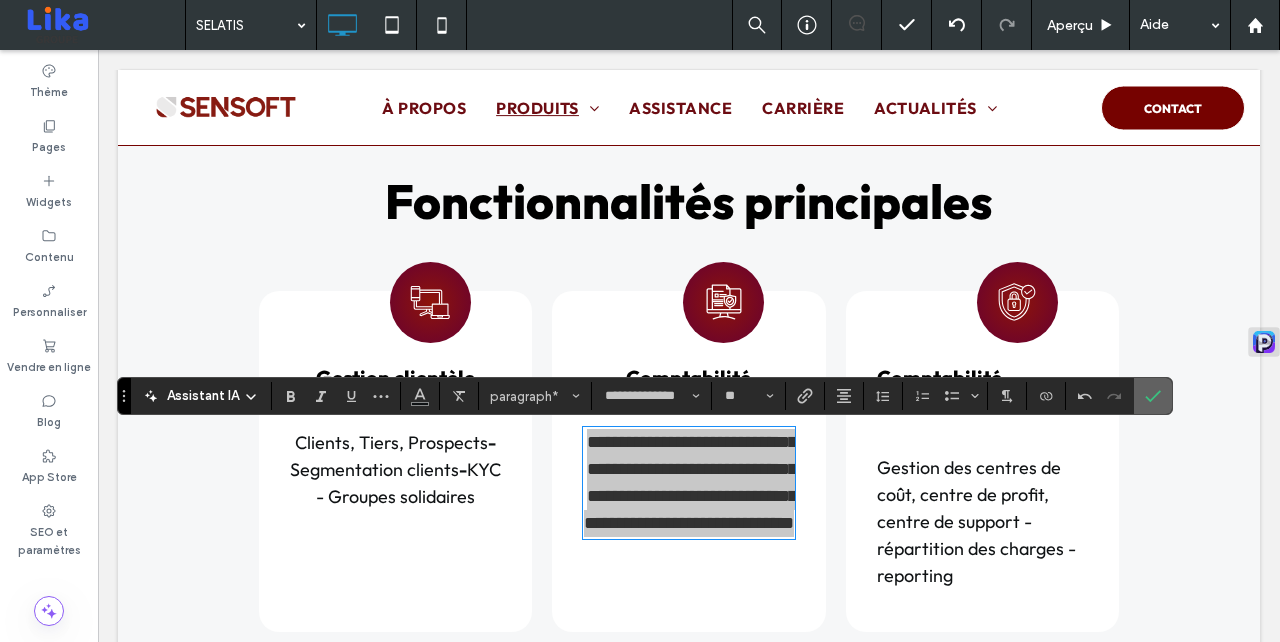click at bounding box center [1153, 396] 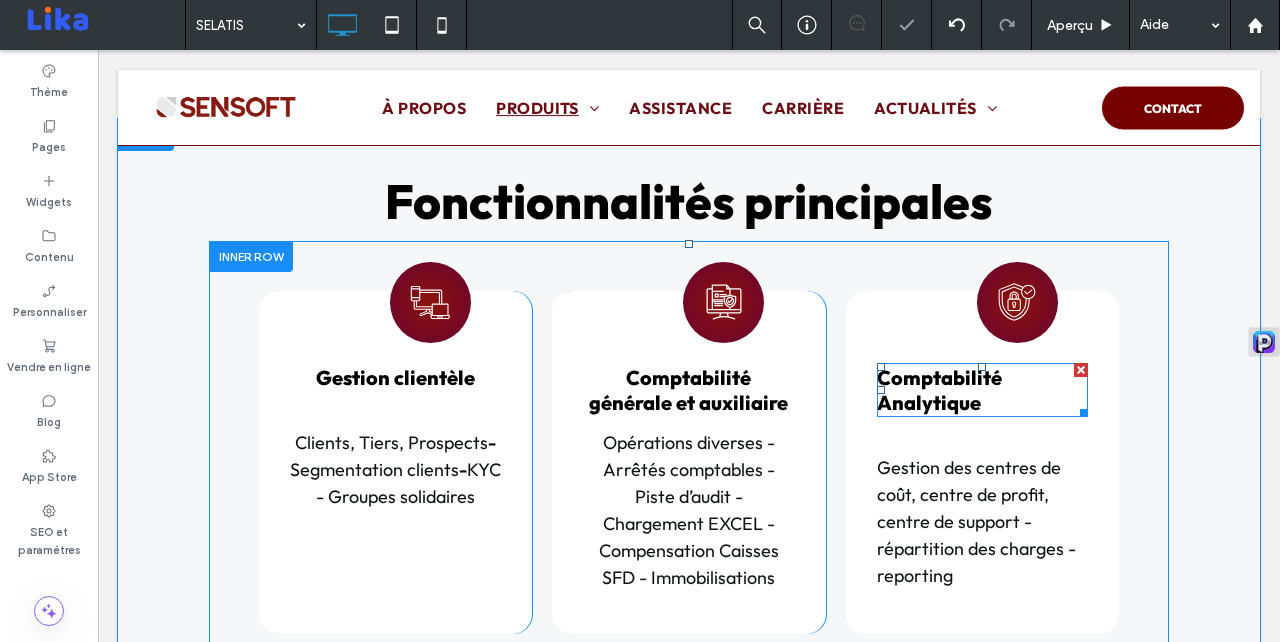 click on "Comptabilité Analytique" at bounding box center (939, 390) 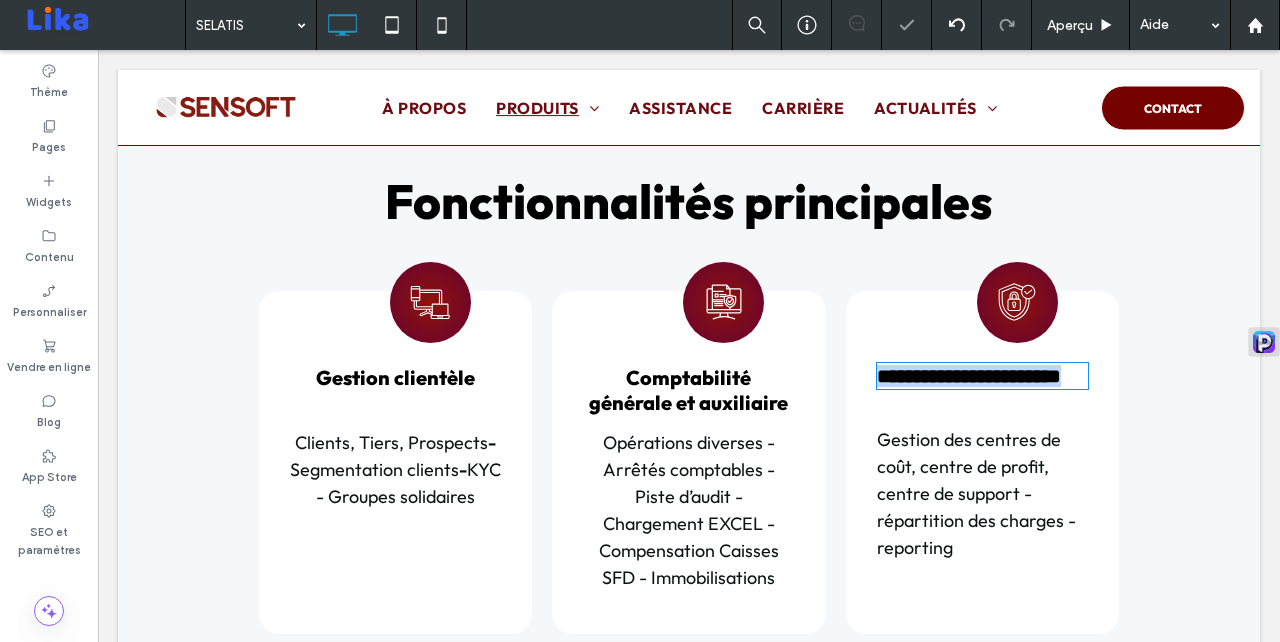 type on "**********" 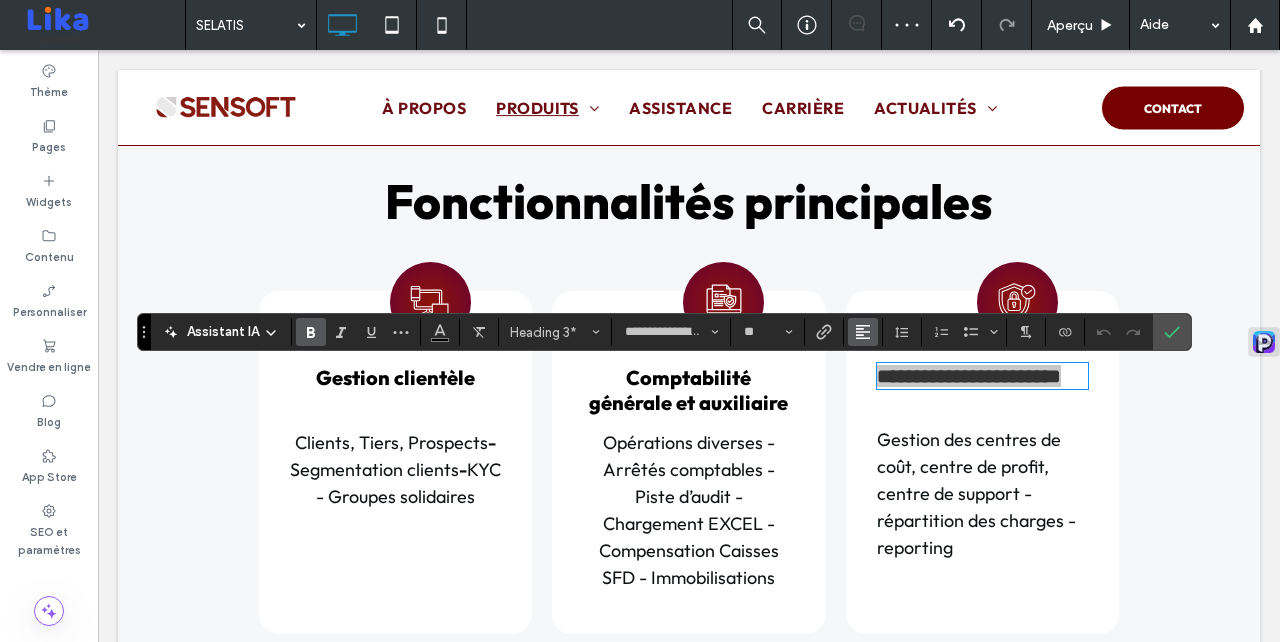click 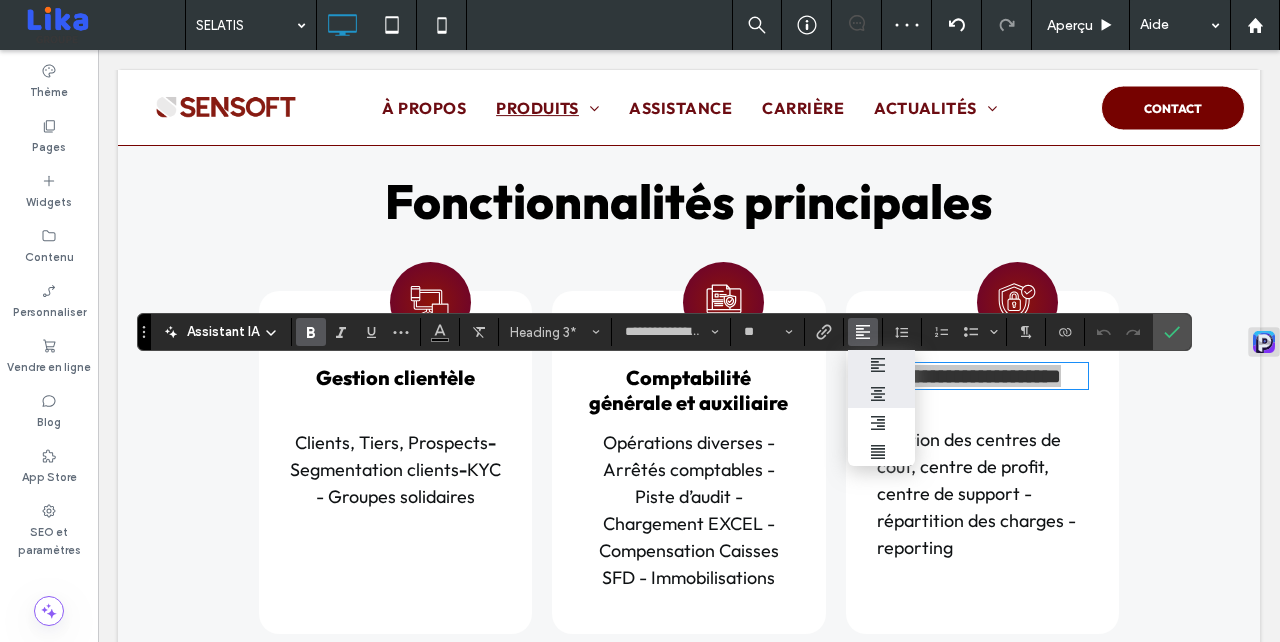 drag, startPoint x: 795, startPoint y: 353, endPoint x: 893, endPoint y: 403, distance: 110.01818 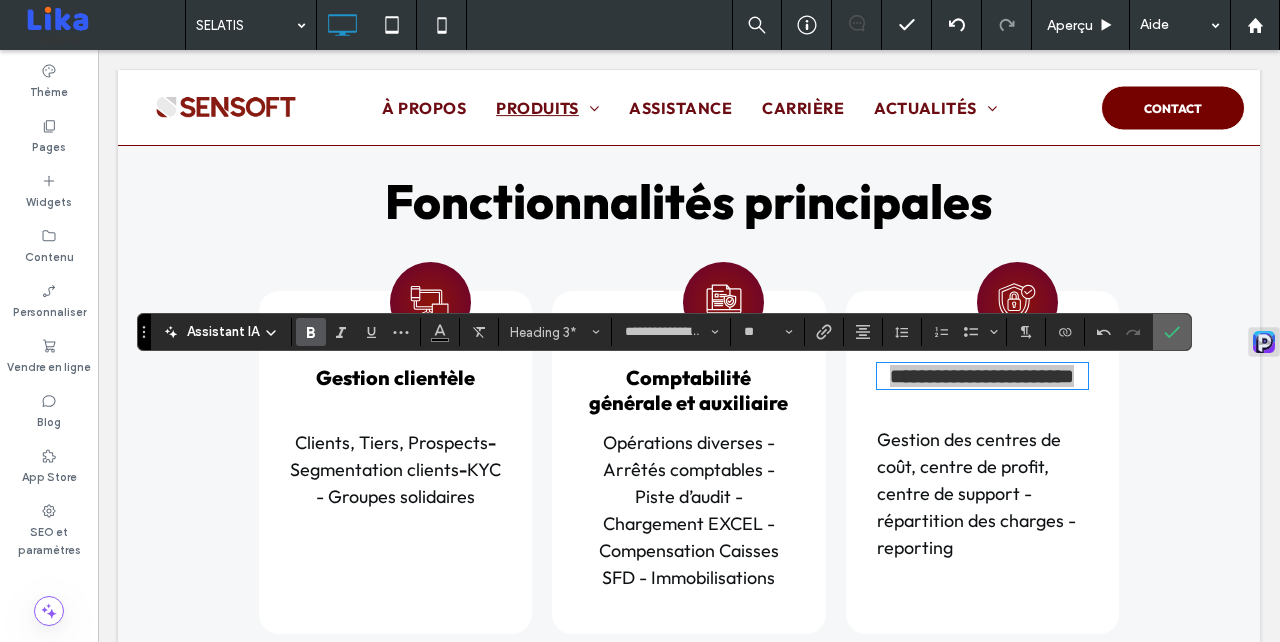 click 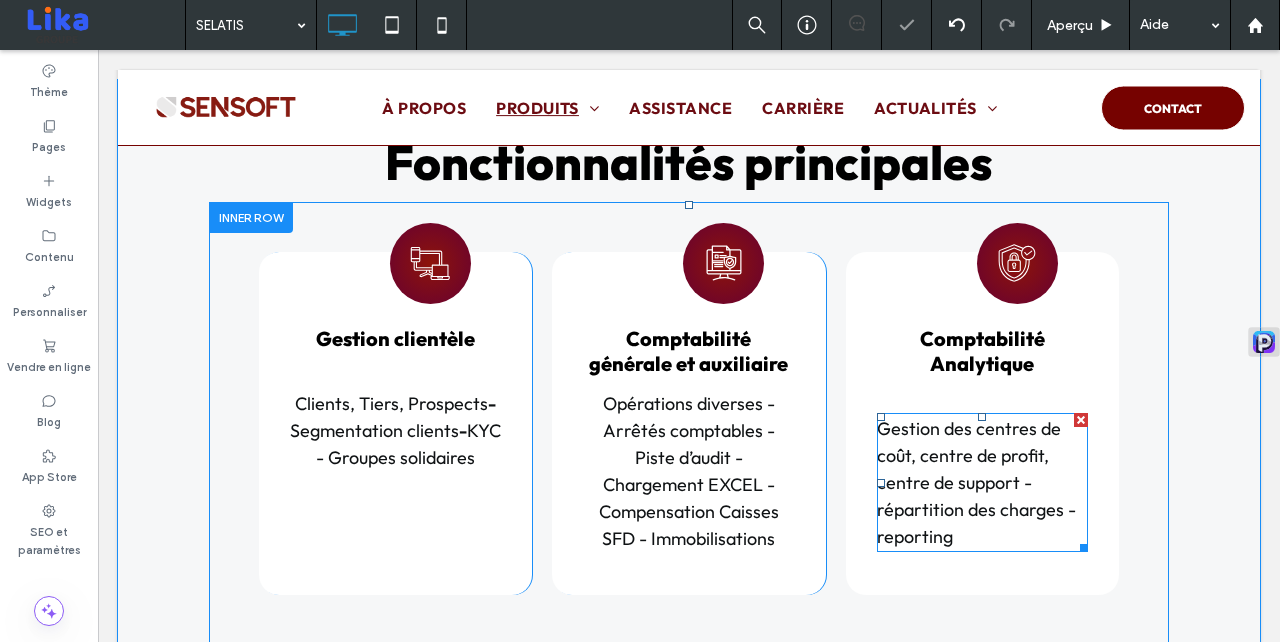 scroll, scrollTop: 2559, scrollLeft: 0, axis: vertical 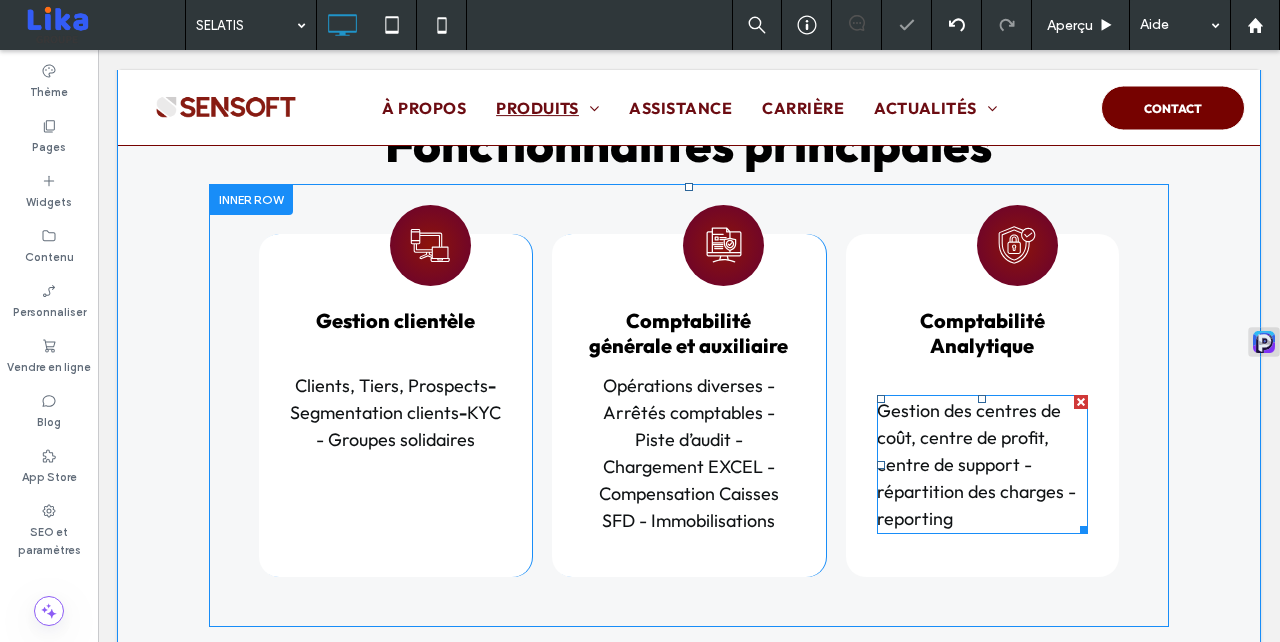 click on "Gestion des centres de coût, centre de profit, centre de support - répartition des charges - reporting" at bounding box center (976, 464) 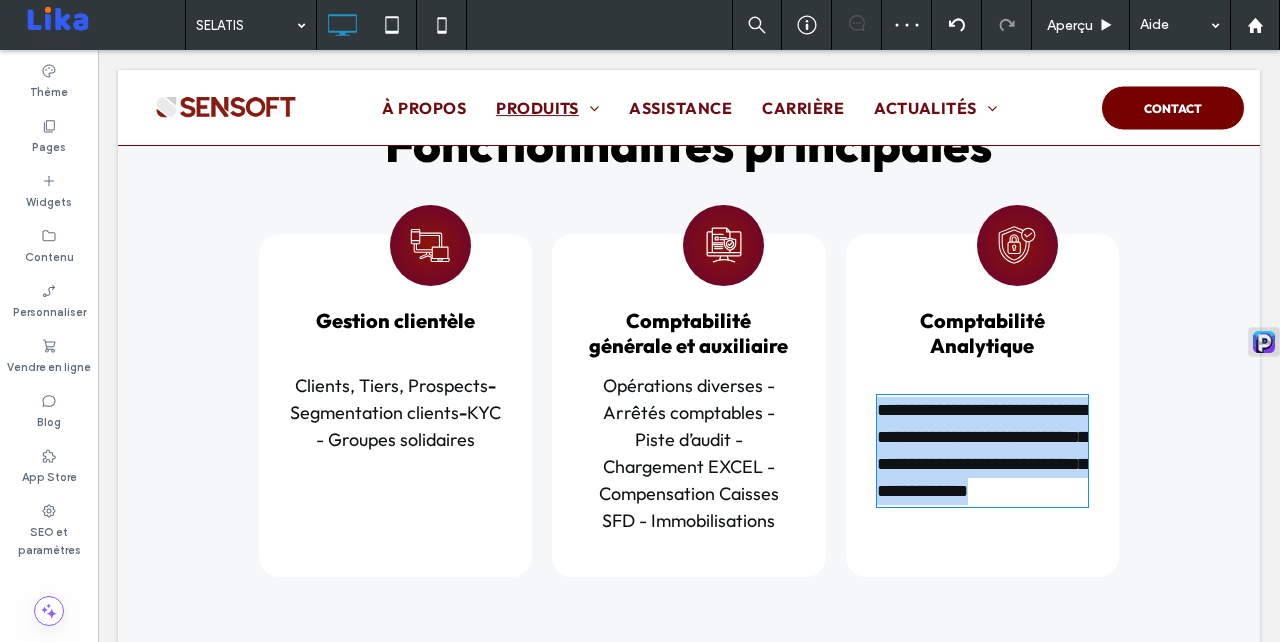 type on "**********" 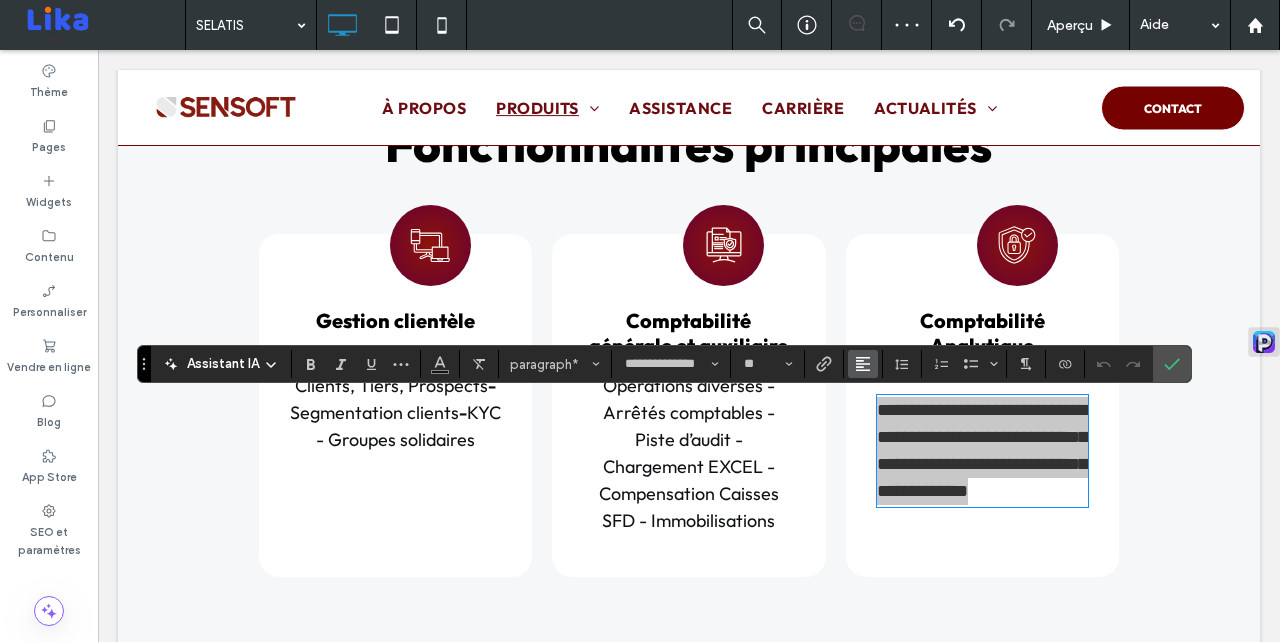 click 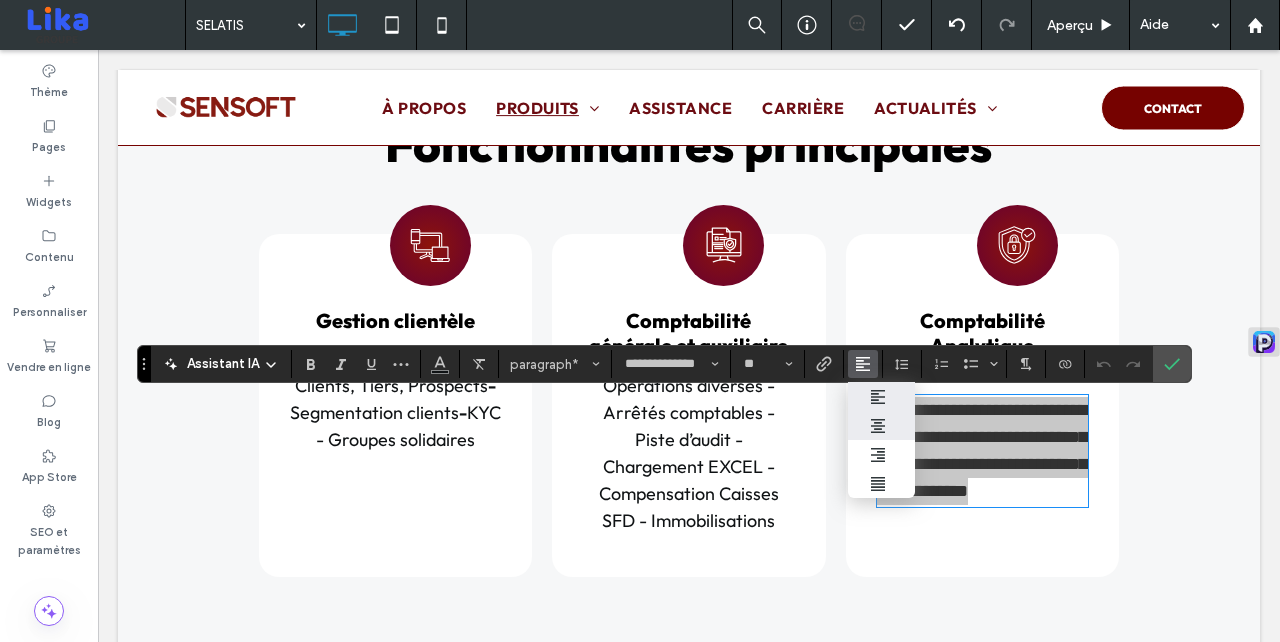 click at bounding box center (881, 425) 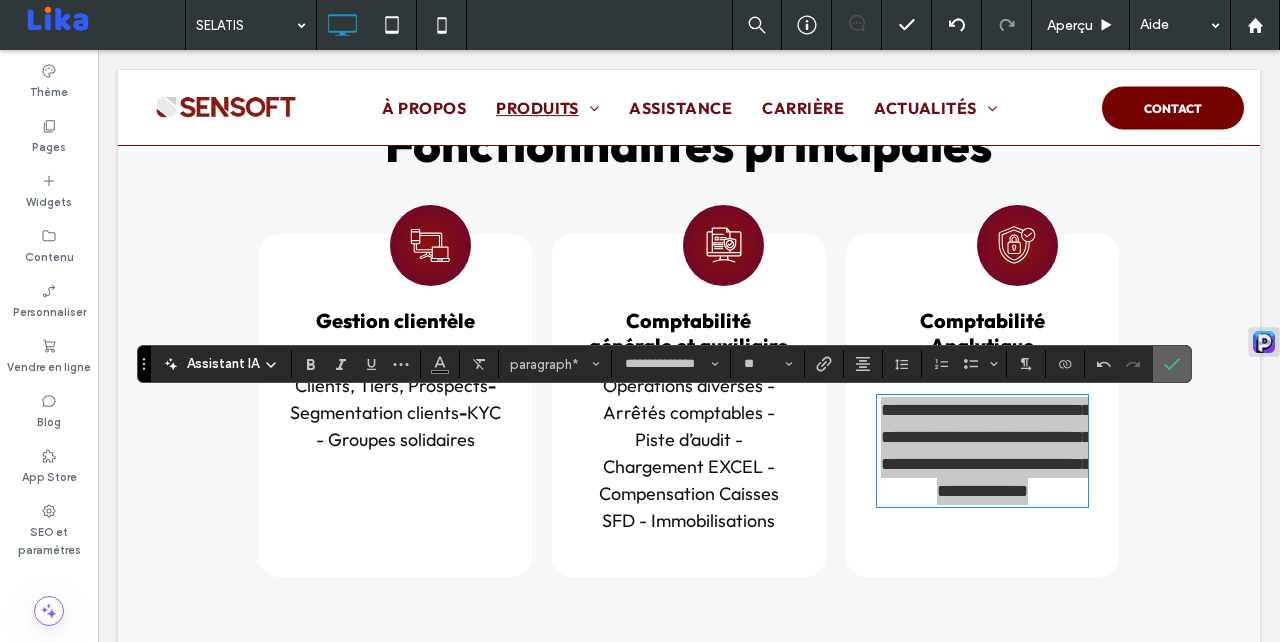 click 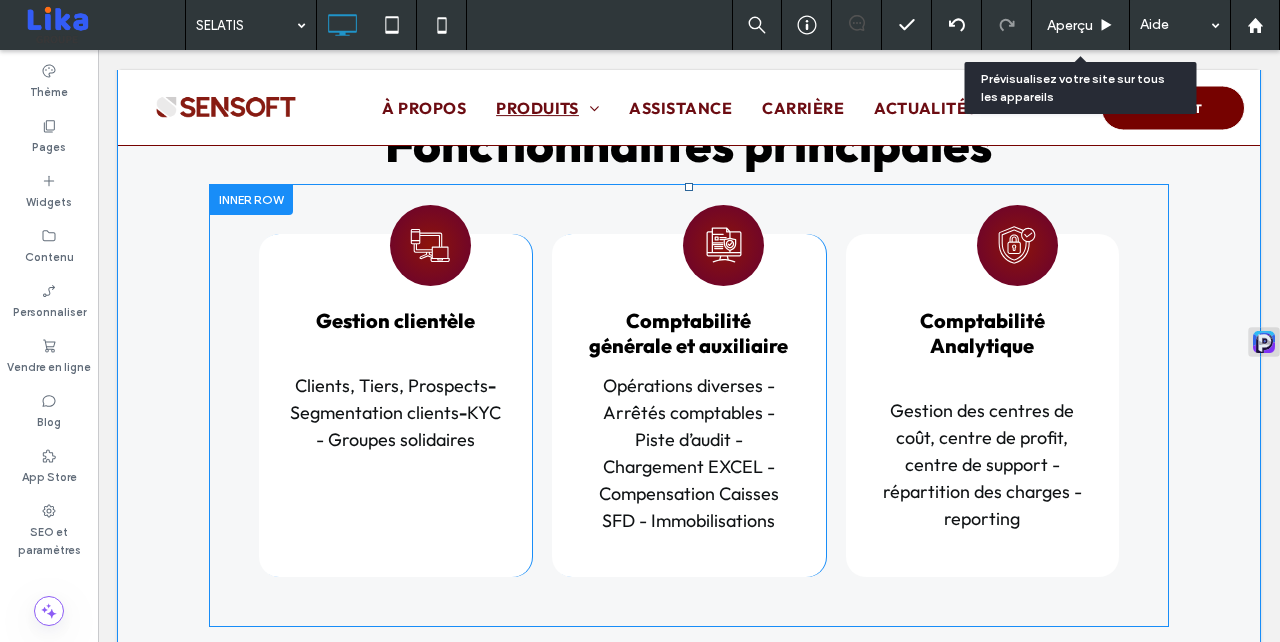click on "Aperçu" at bounding box center (1070, 25) 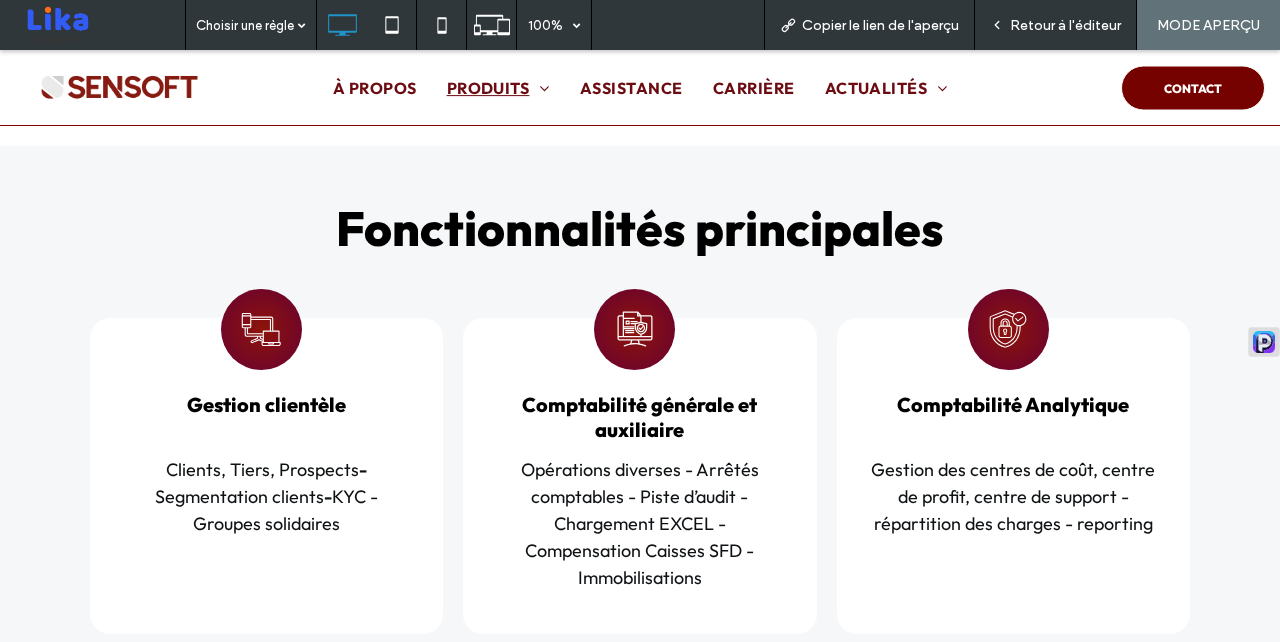 scroll, scrollTop: 2304, scrollLeft: 0, axis: vertical 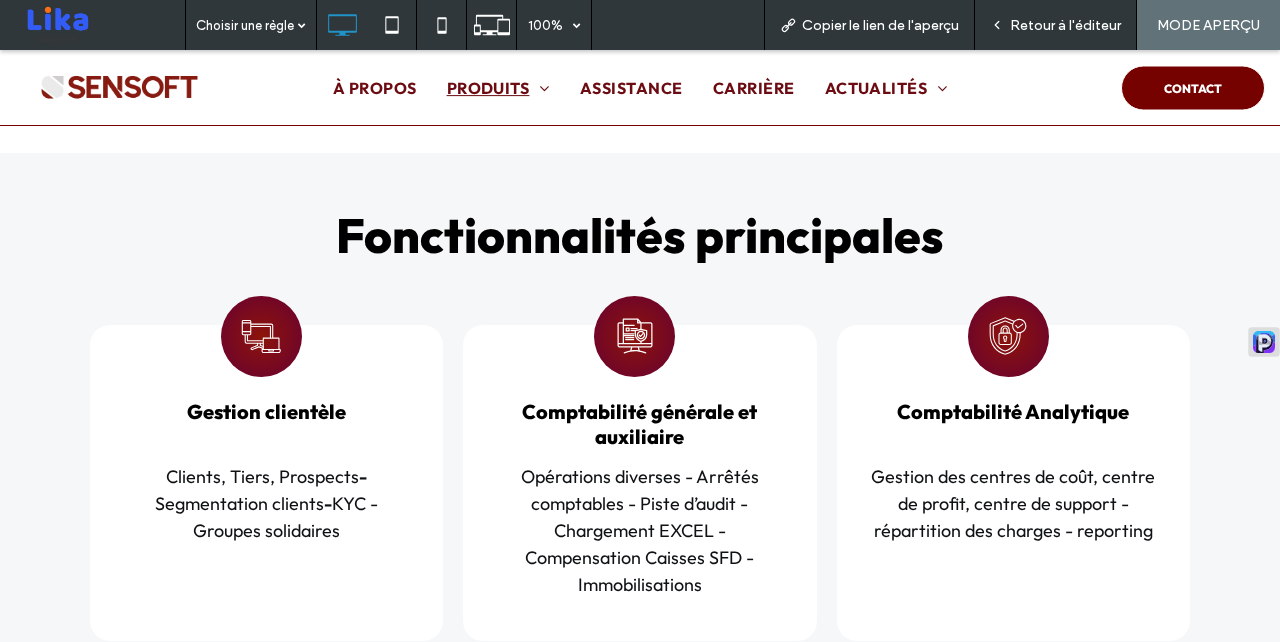 click on "Retour à l'éditeur" at bounding box center (1065, 25) 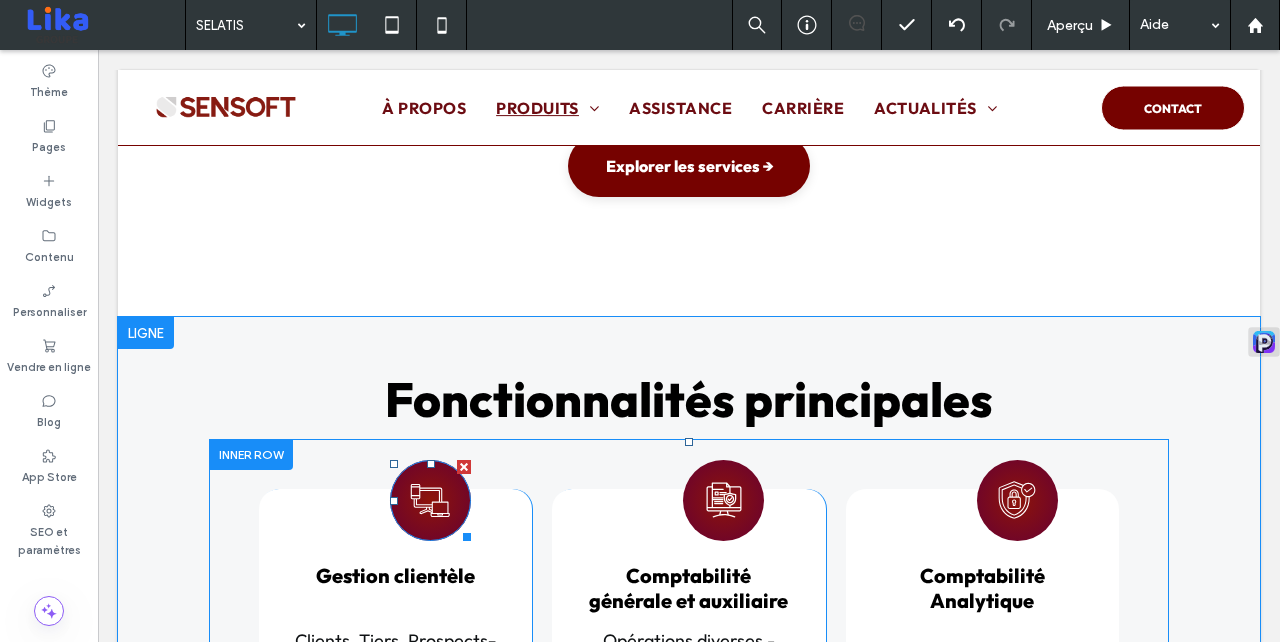 click 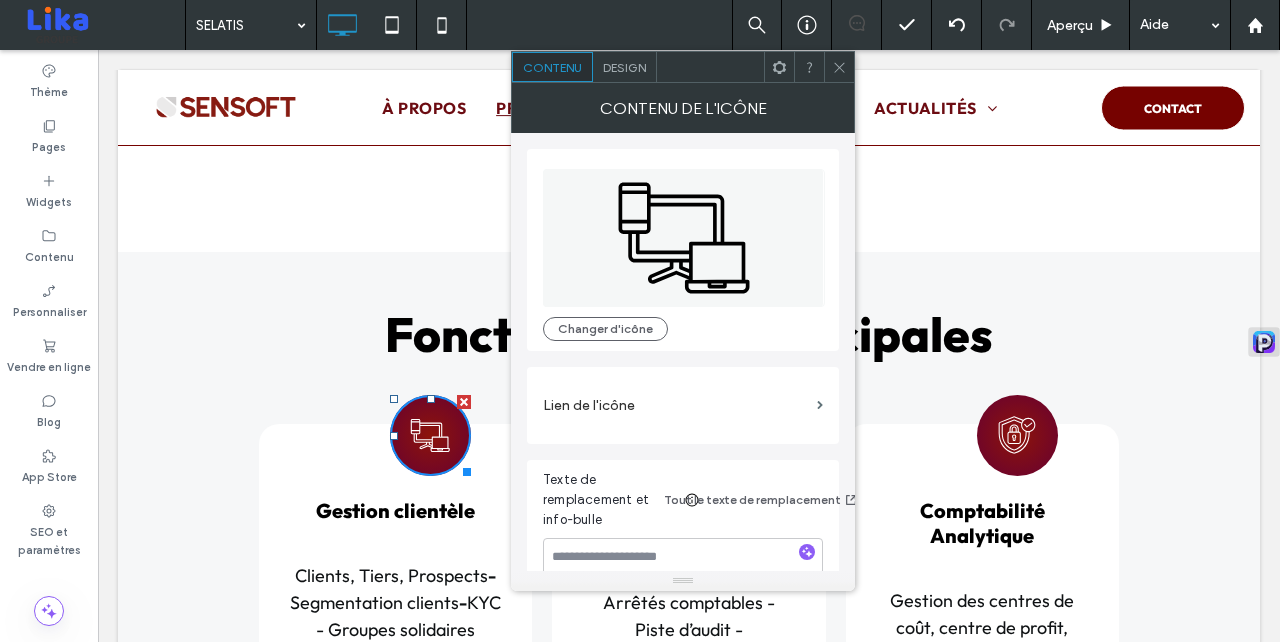 scroll, scrollTop: 2403, scrollLeft: 0, axis: vertical 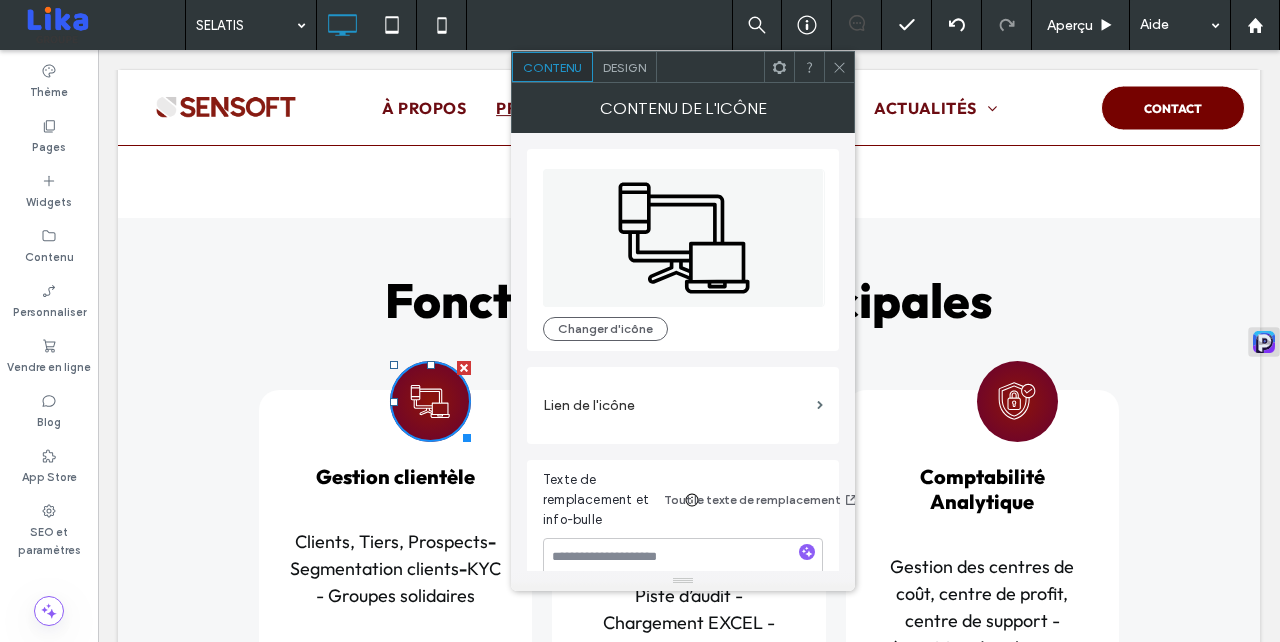 click on "Design" at bounding box center [625, 67] 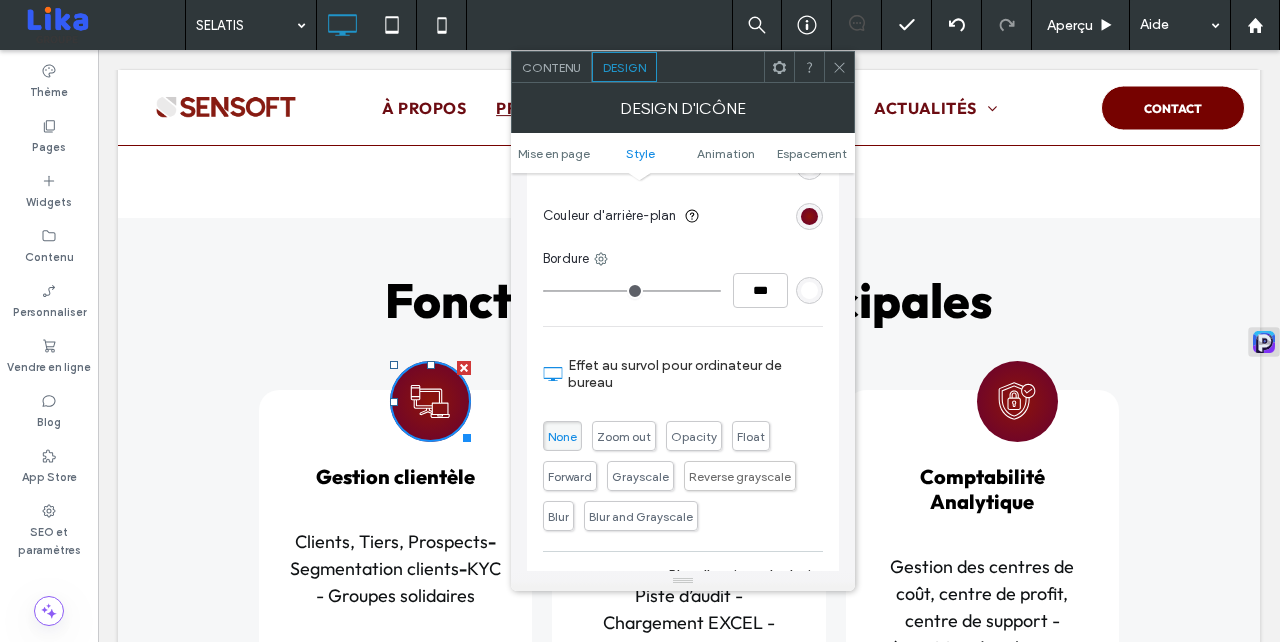 scroll, scrollTop: 673, scrollLeft: 0, axis: vertical 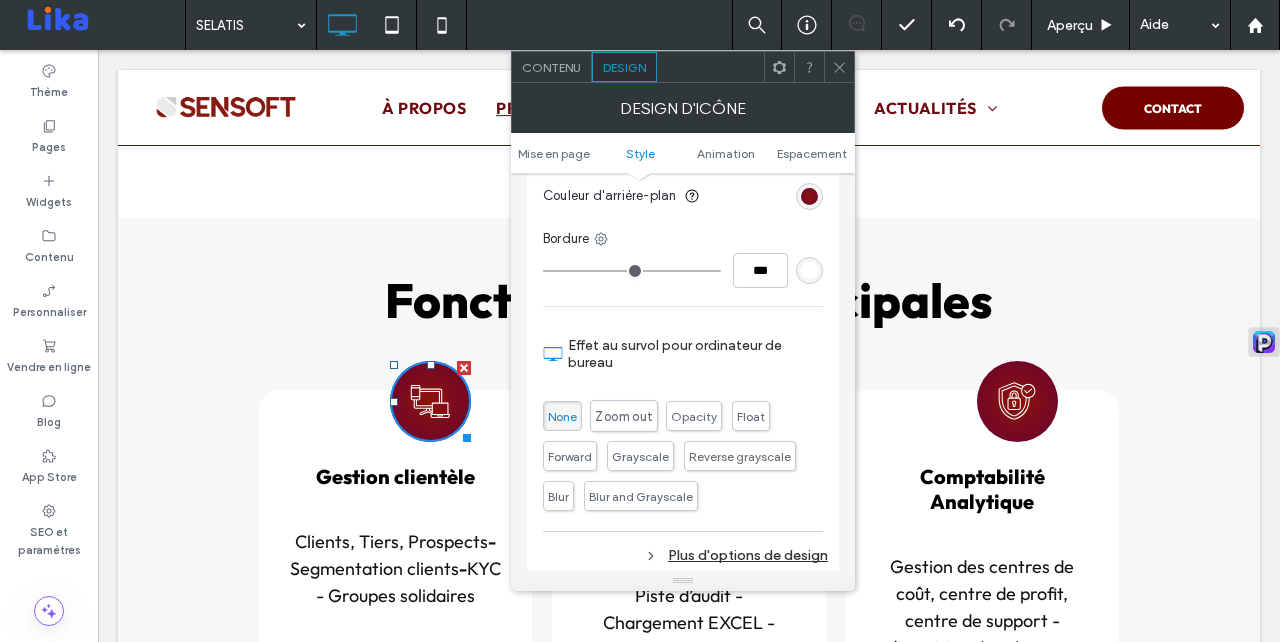 click on "Zoom out" at bounding box center [623, 416] 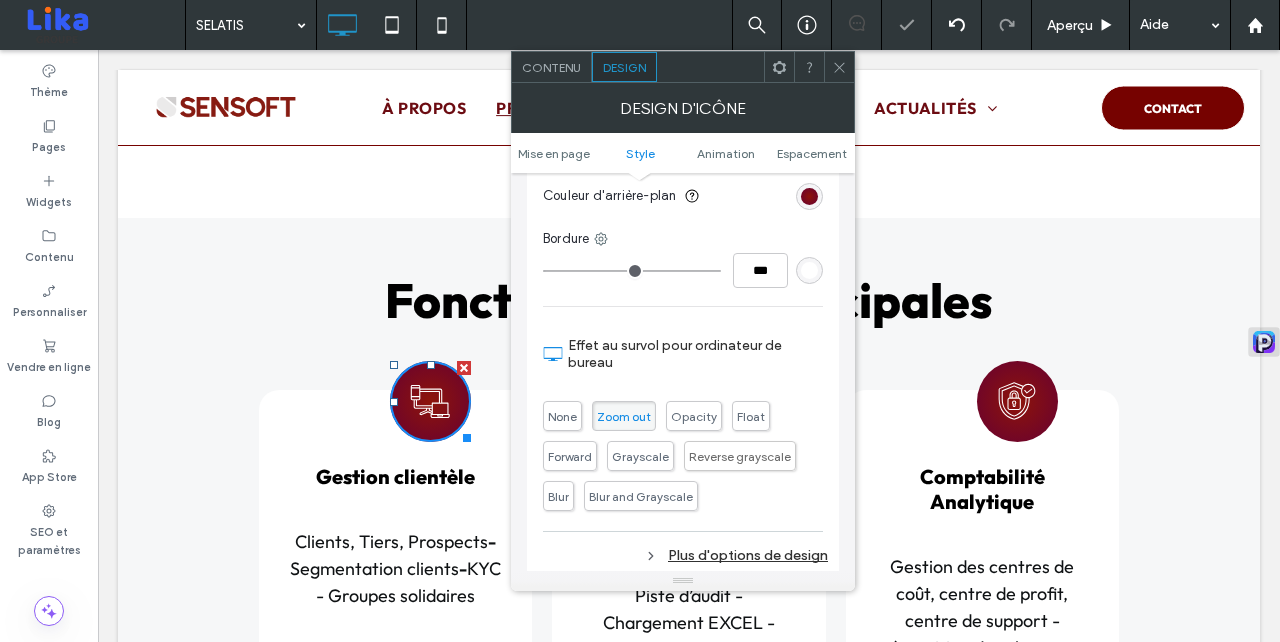 drag, startPoint x: 841, startPoint y: 76, endPoint x: 319, endPoint y: 432, distance: 631.83856 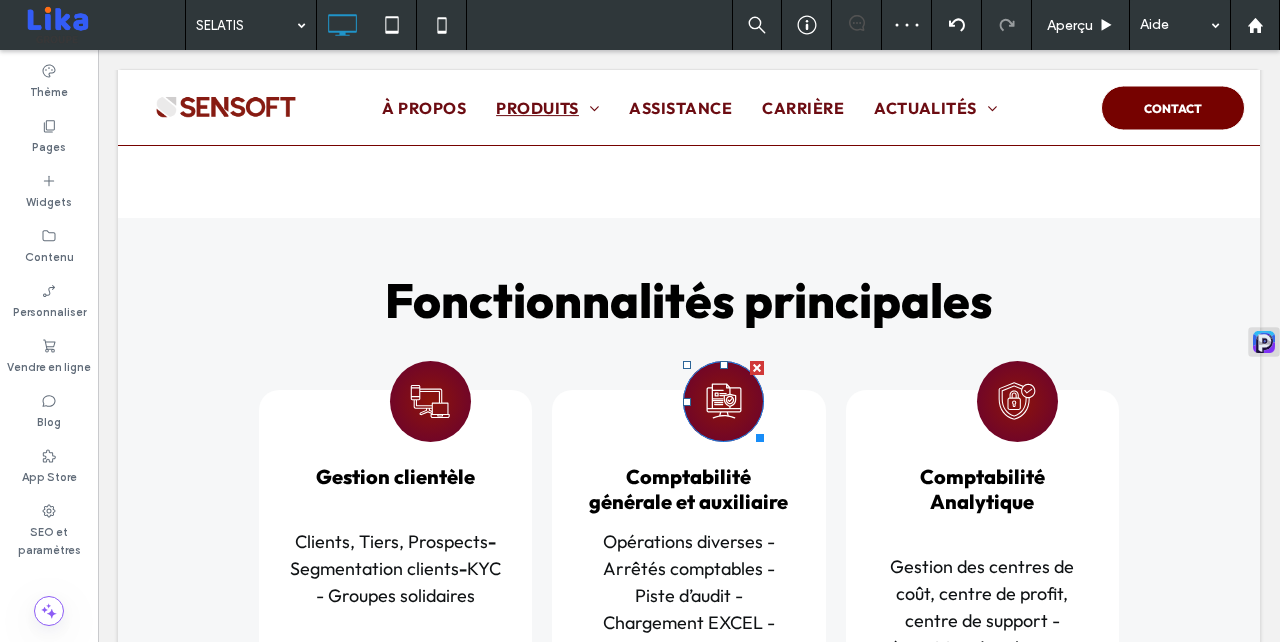 click 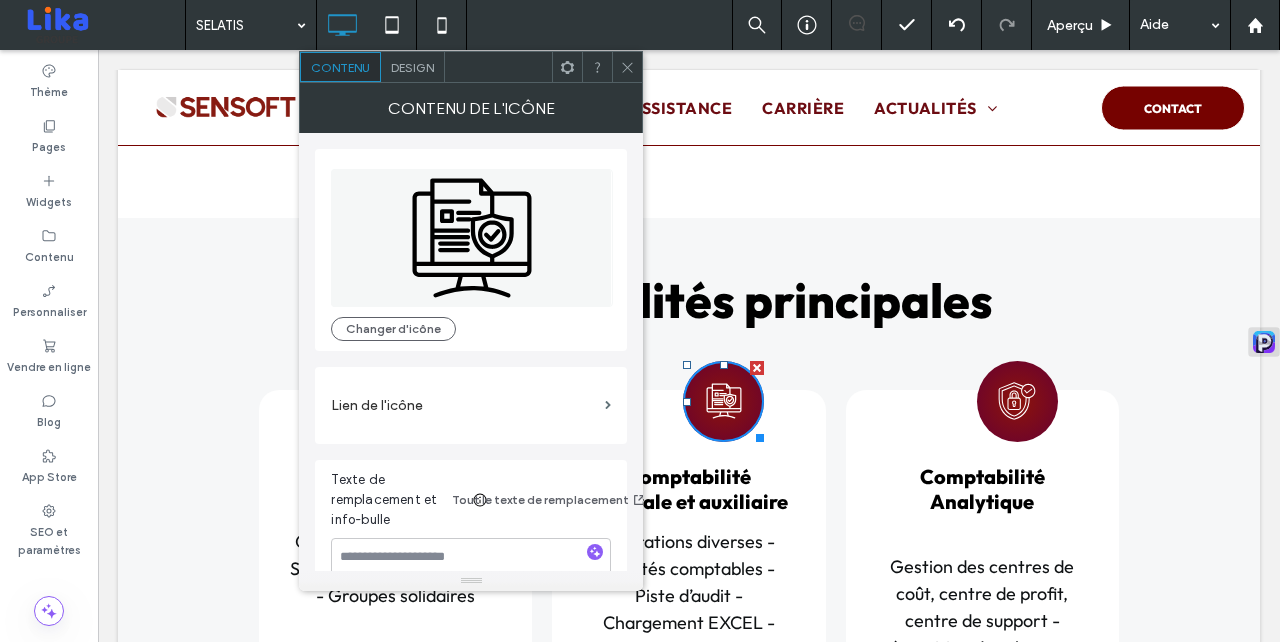 click on "Design" at bounding box center (412, 67) 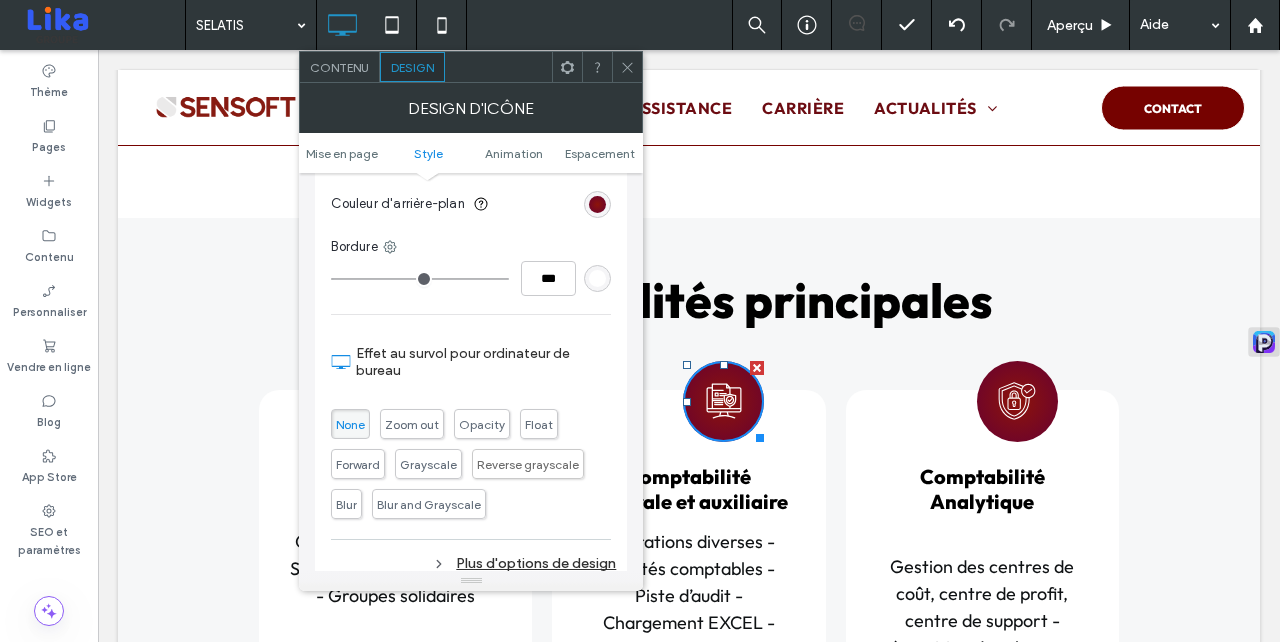 scroll, scrollTop: 678, scrollLeft: 0, axis: vertical 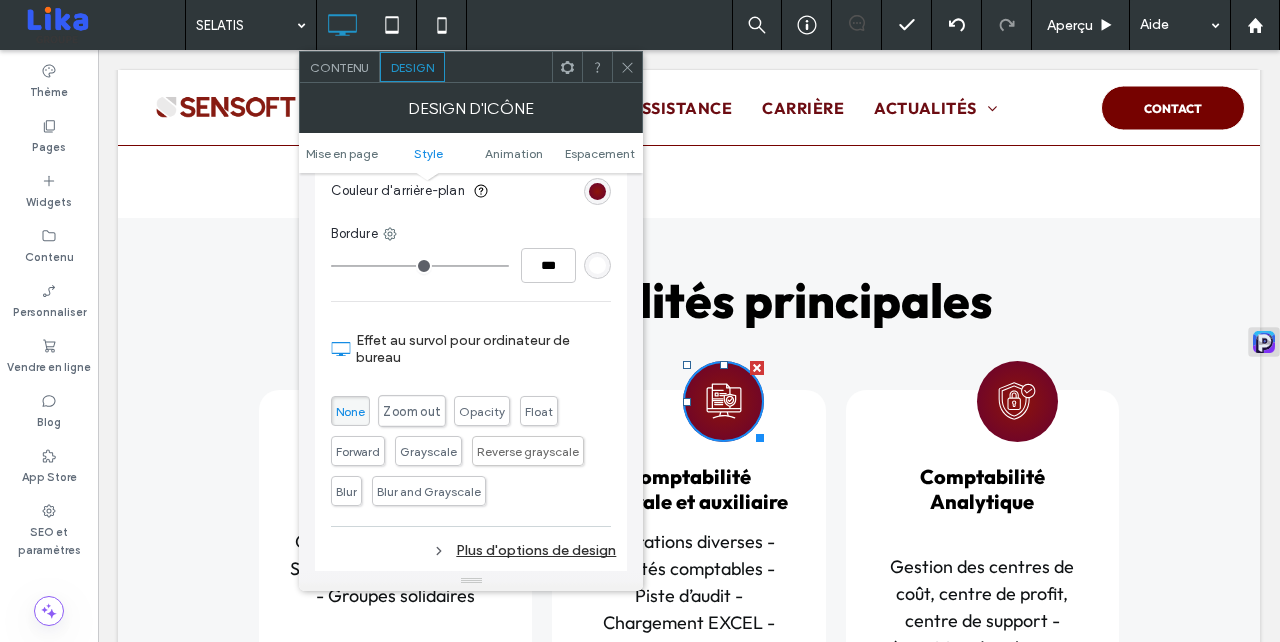 click on "Zoom out" at bounding box center (412, 411) 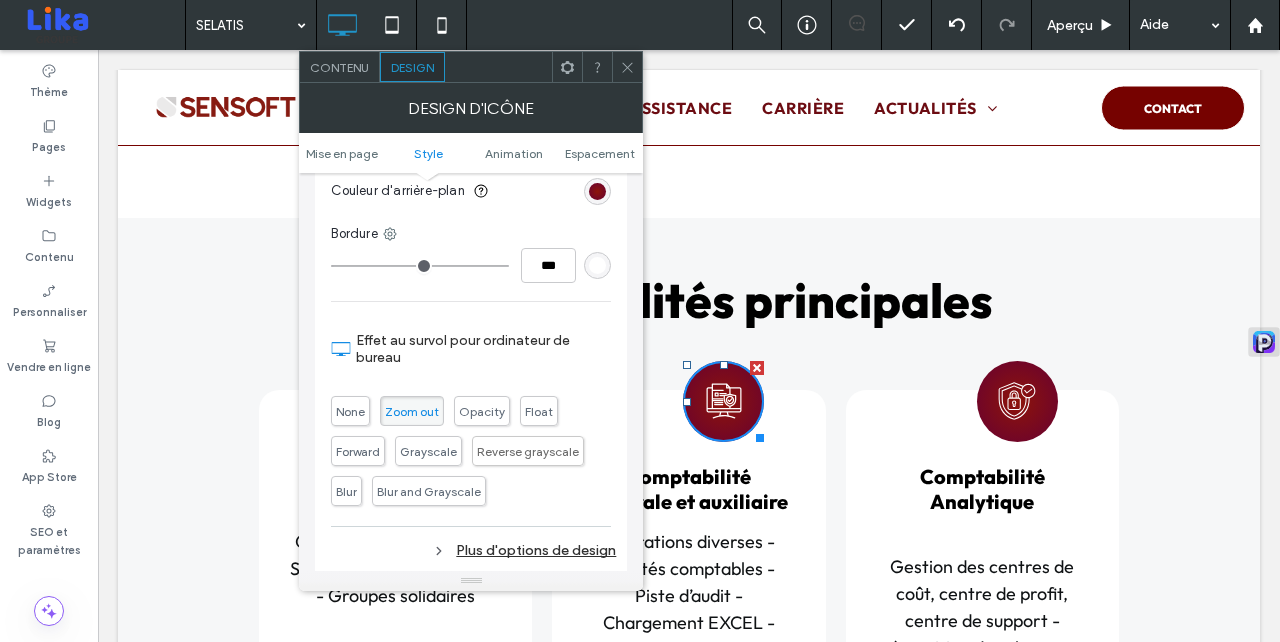 click at bounding box center [627, 67] 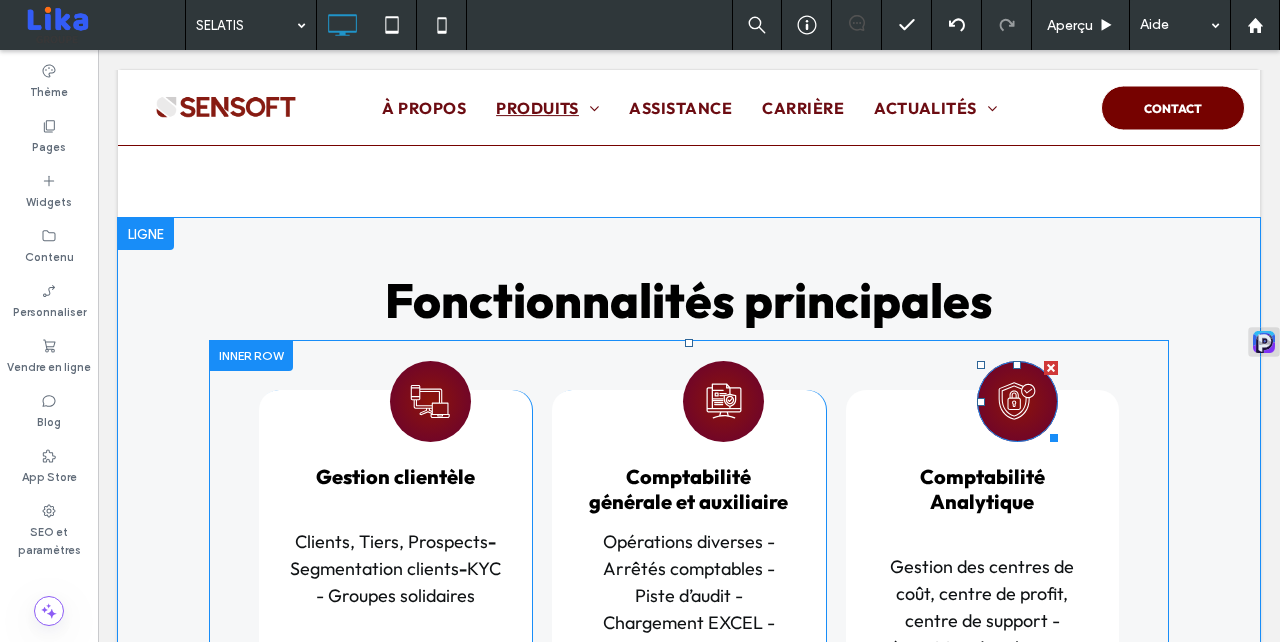 click 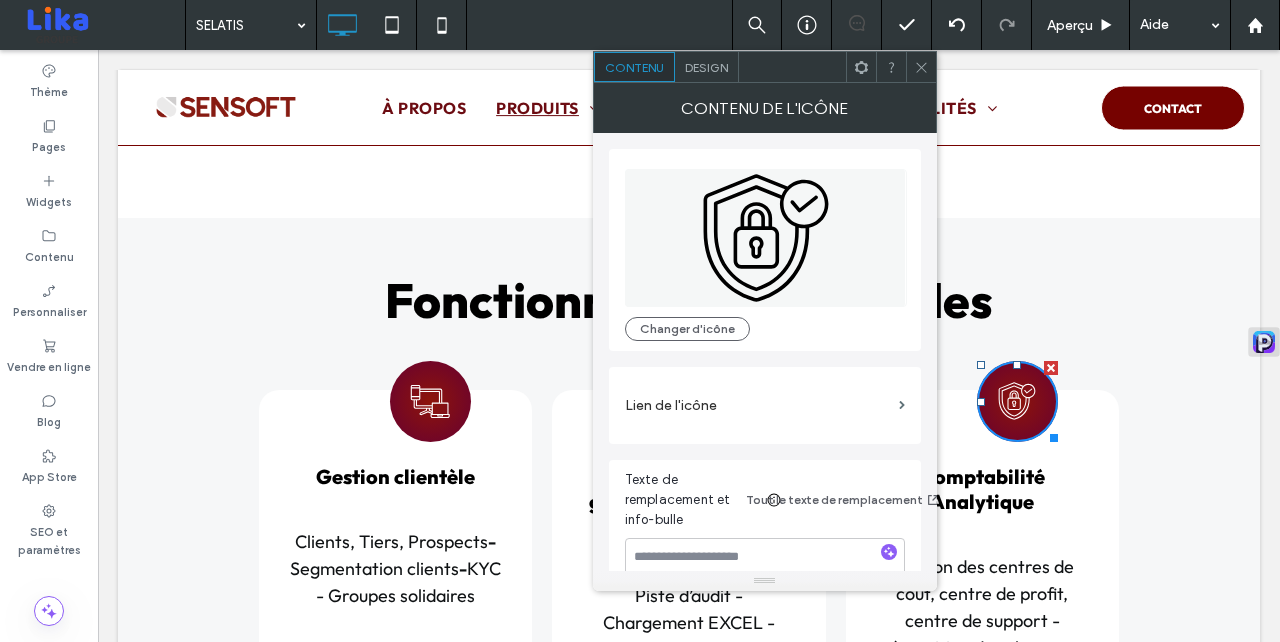 click on "Design" at bounding box center [706, 67] 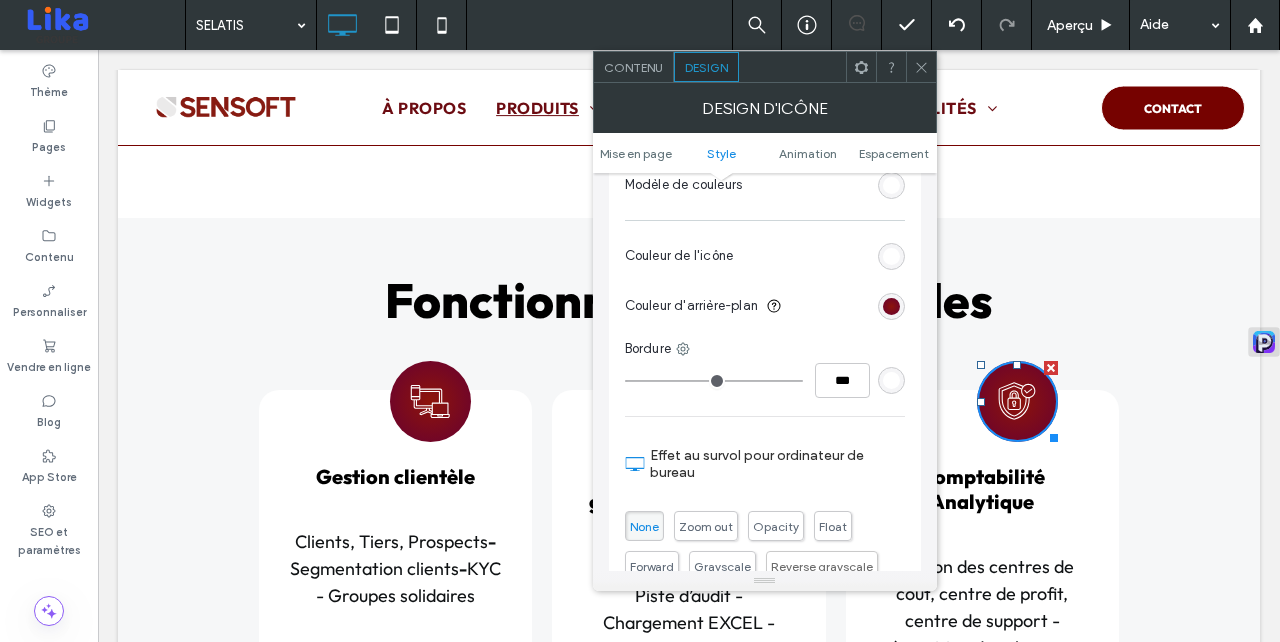 scroll, scrollTop: 612, scrollLeft: 0, axis: vertical 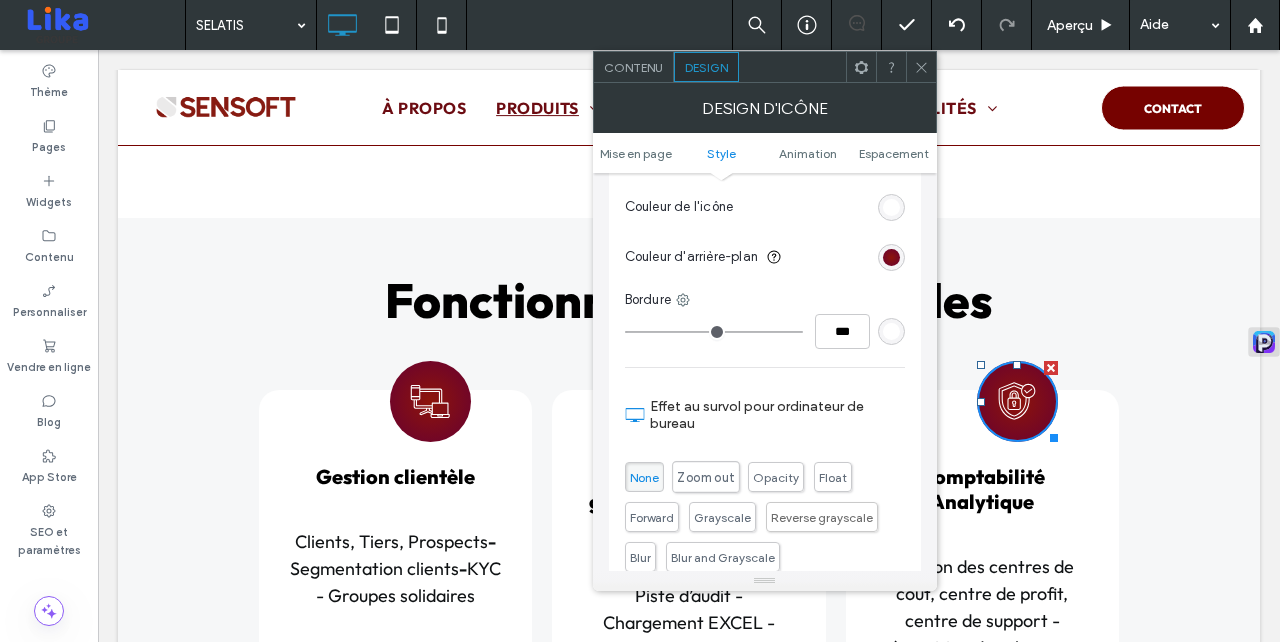 click on "Zoom out" at bounding box center (705, 477) 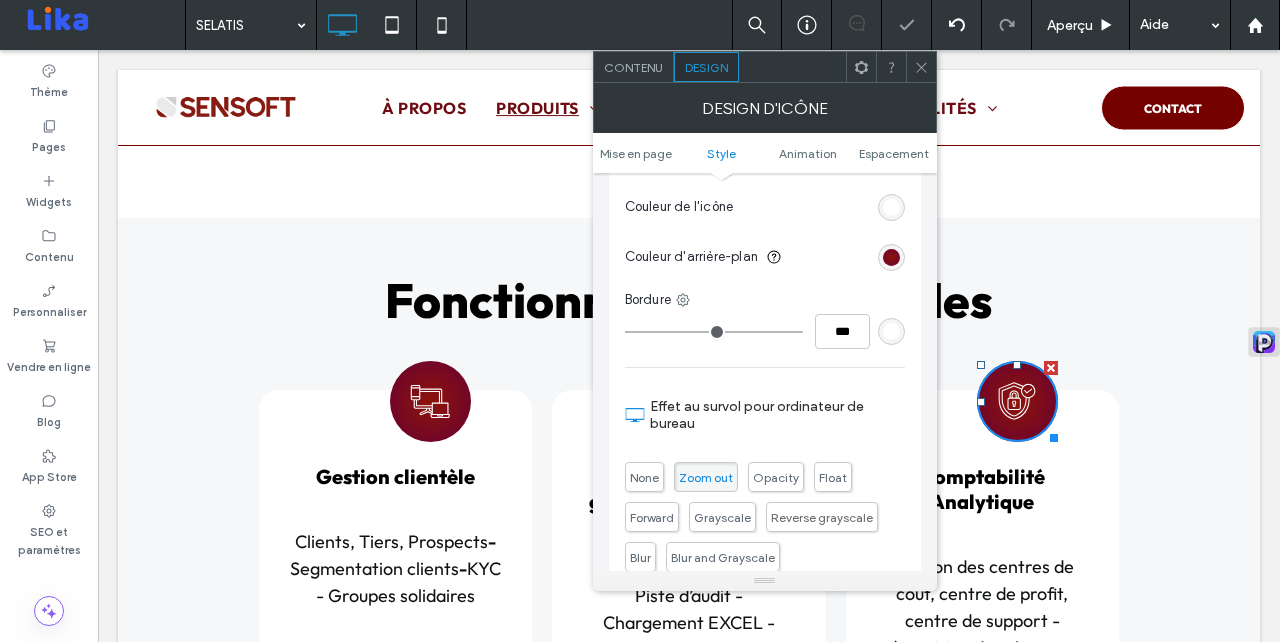 click at bounding box center [921, 67] 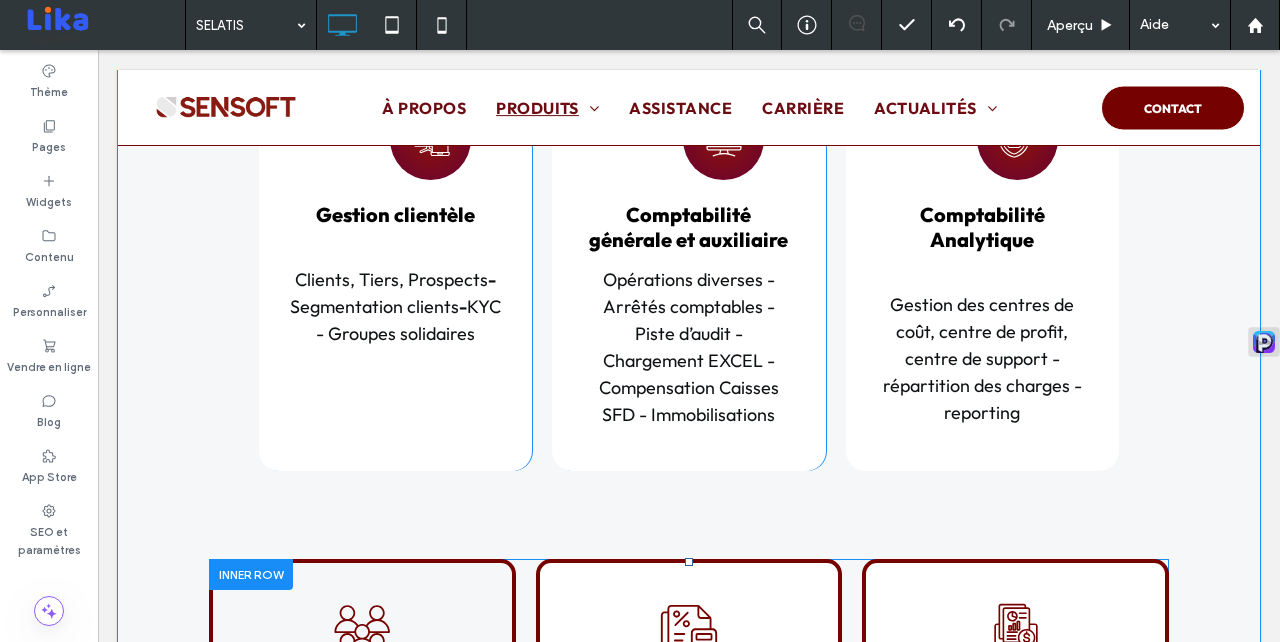 scroll, scrollTop: 2520, scrollLeft: 0, axis: vertical 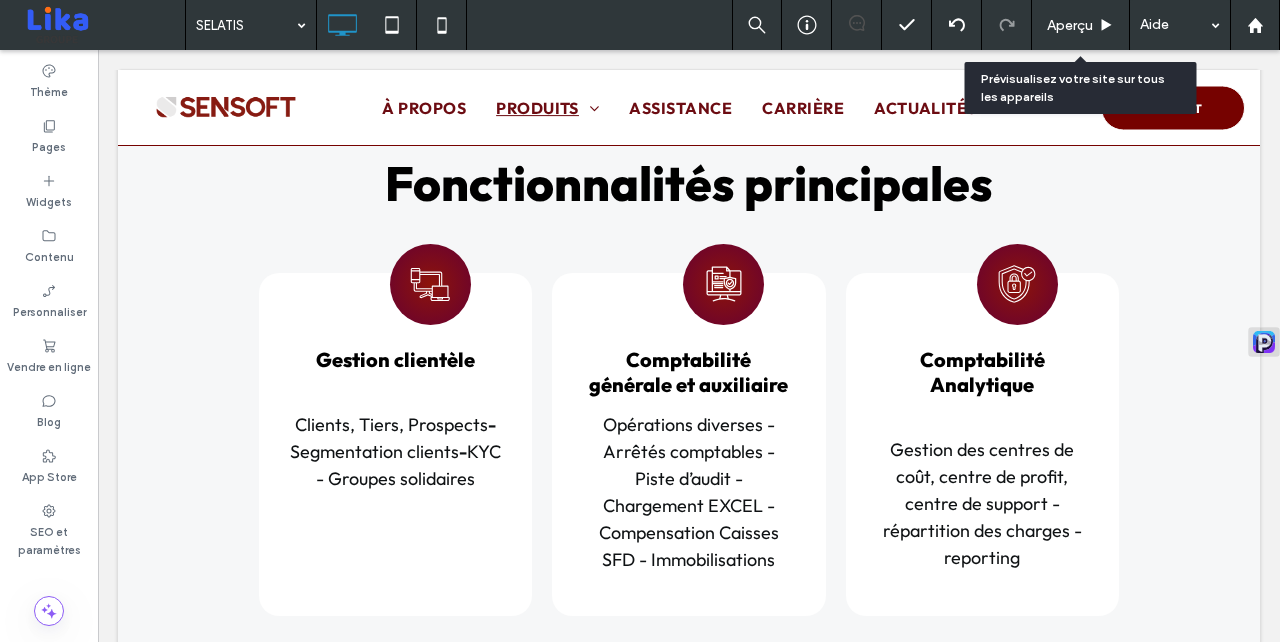 click on "Aperçu" at bounding box center (1081, 25) 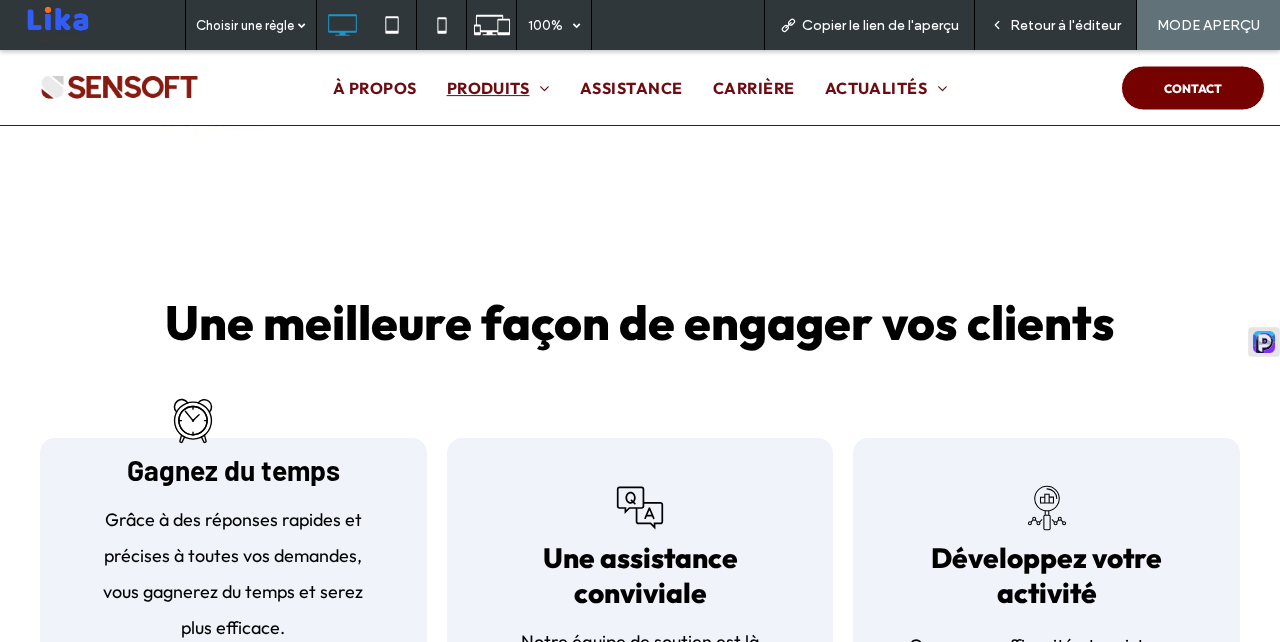 scroll, scrollTop: 1156, scrollLeft: 0, axis: vertical 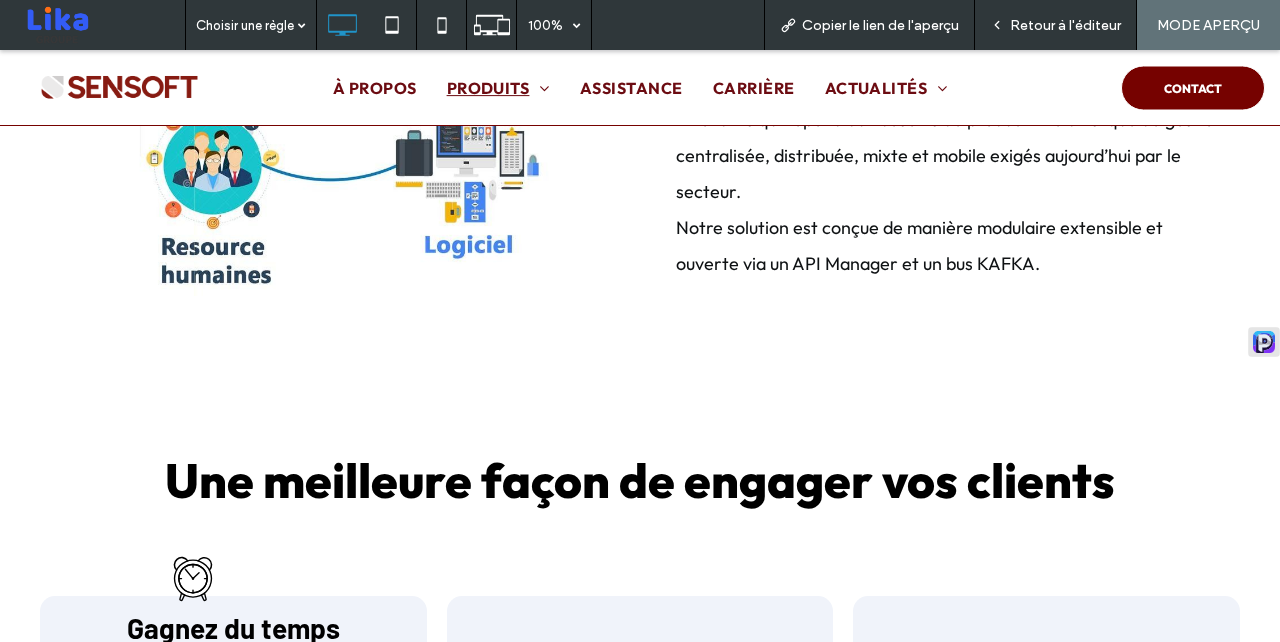 click on "Retour à l'éditeur" at bounding box center [1065, 25] 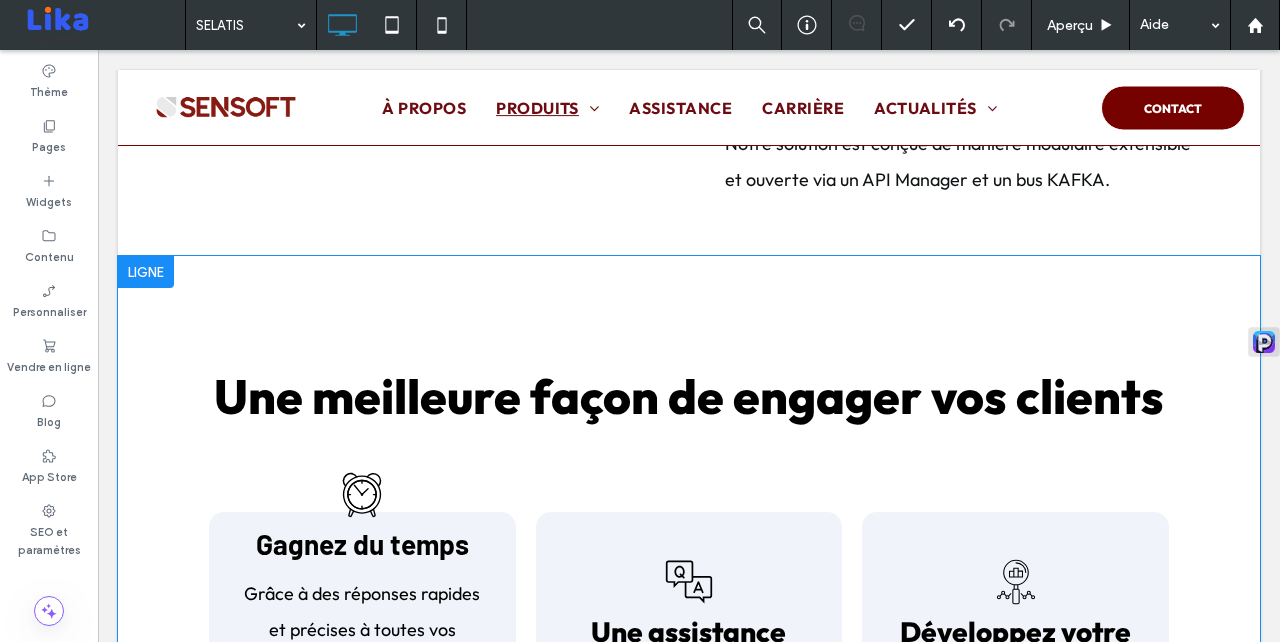 scroll, scrollTop: 1452, scrollLeft: 0, axis: vertical 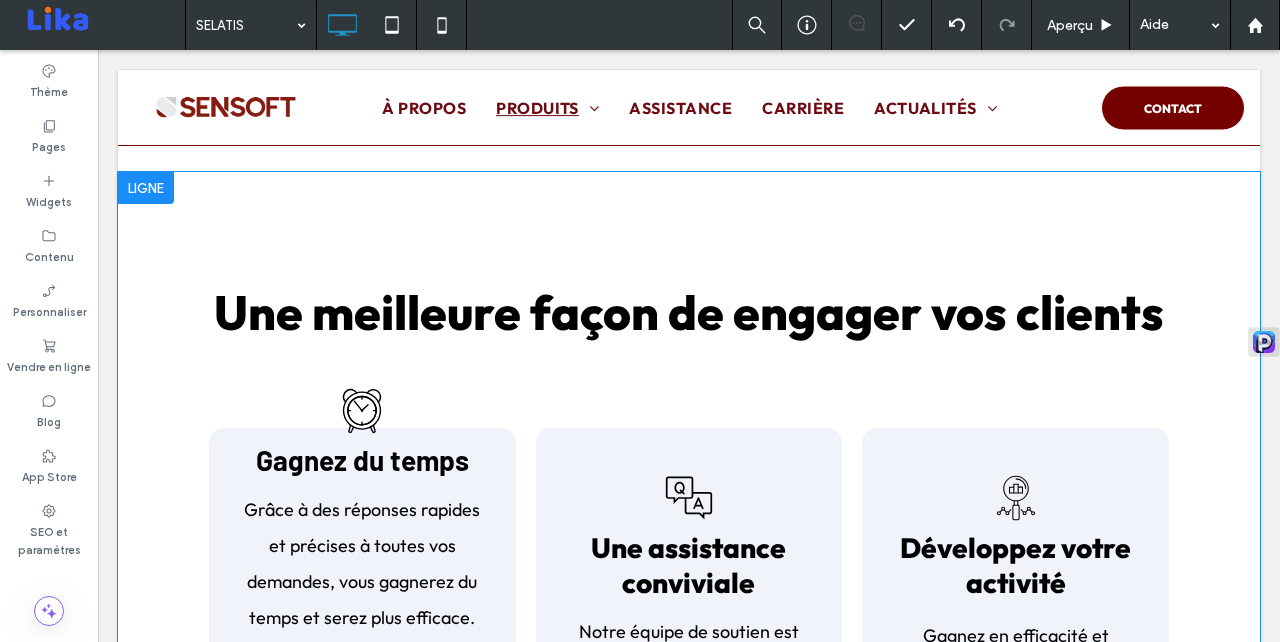 click at bounding box center (146, 188) 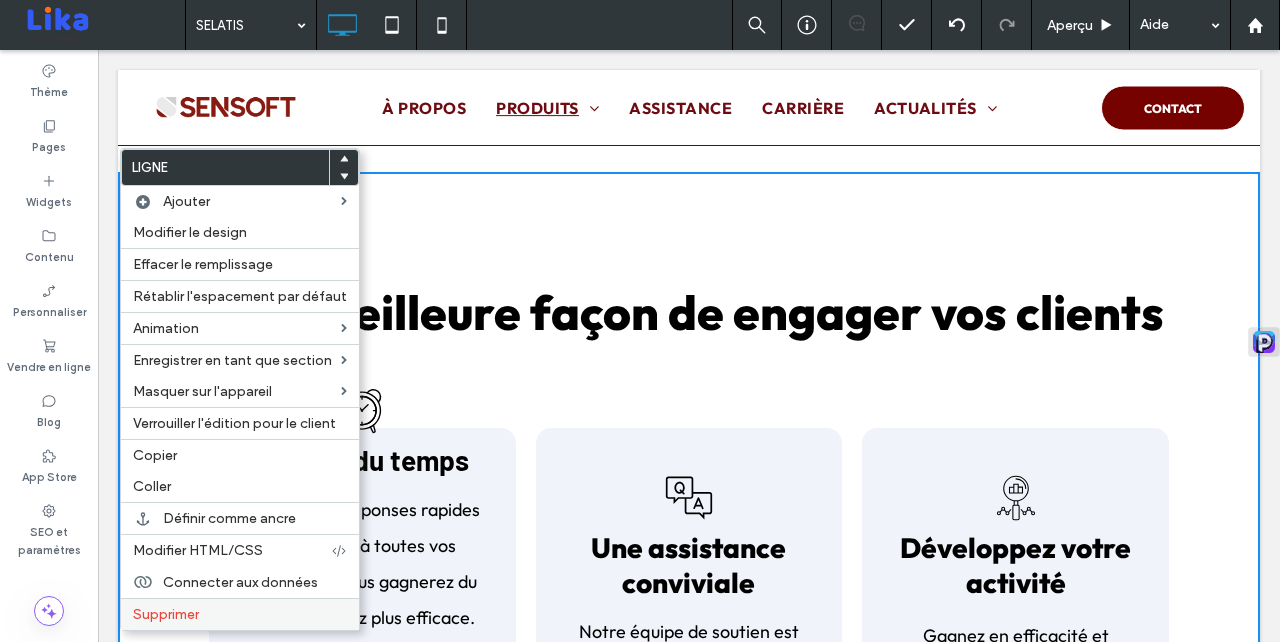 click on "Supprimer" at bounding box center [166, 614] 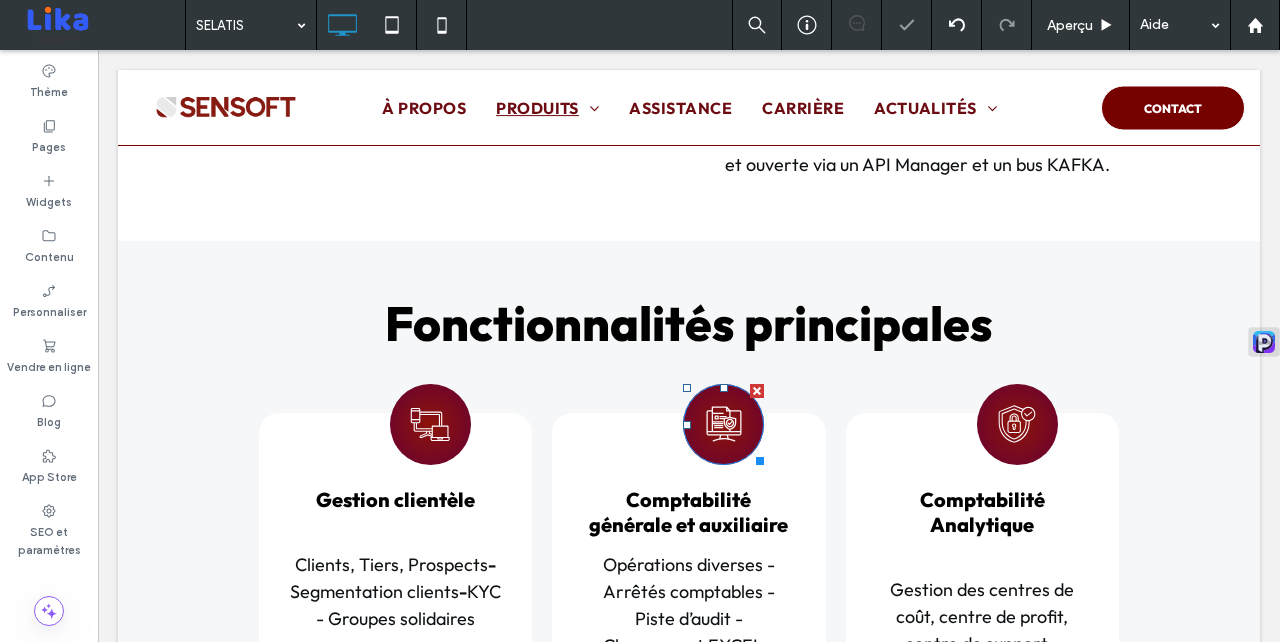 scroll, scrollTop: 1366, scrollLeft: 0, axis: vertical 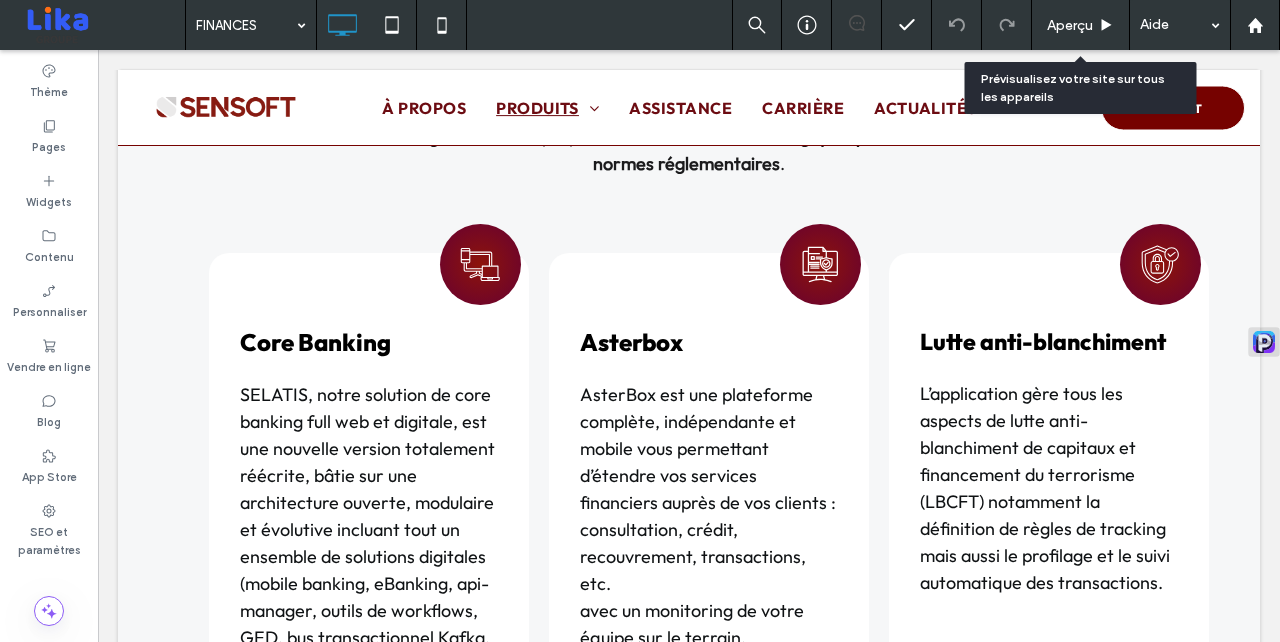click on "Aperçu" at bounding box center (1070, 25) 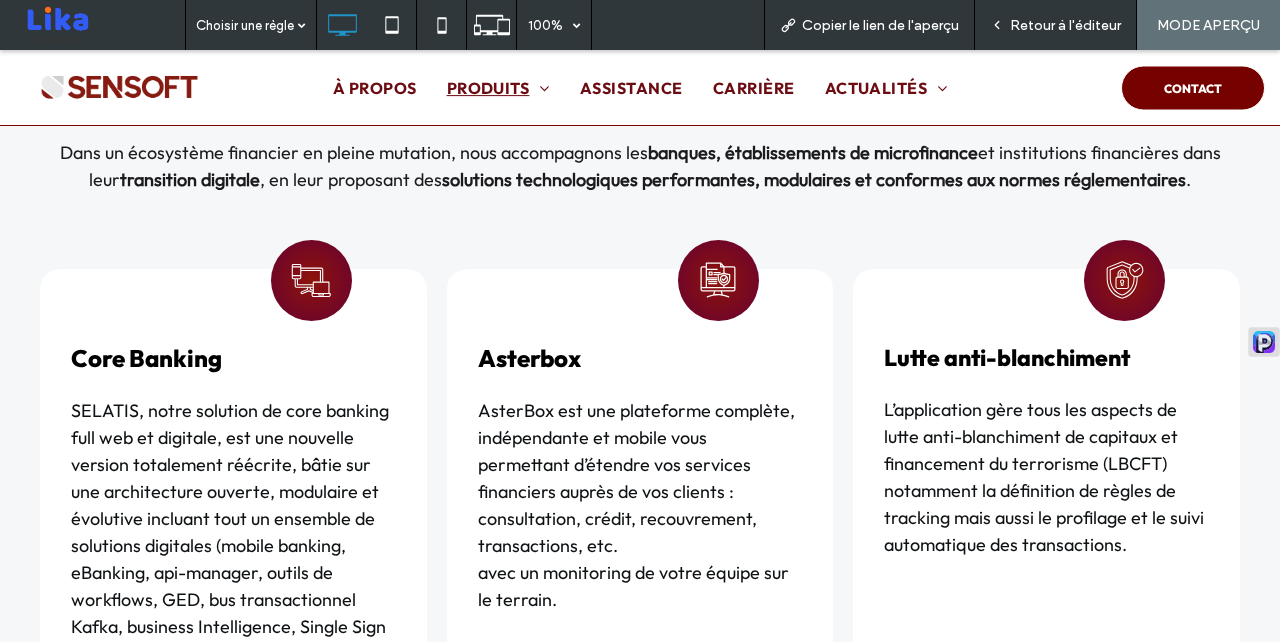 scroll, scrollTop: 1601, scrollLeft: 0, axis: vertical 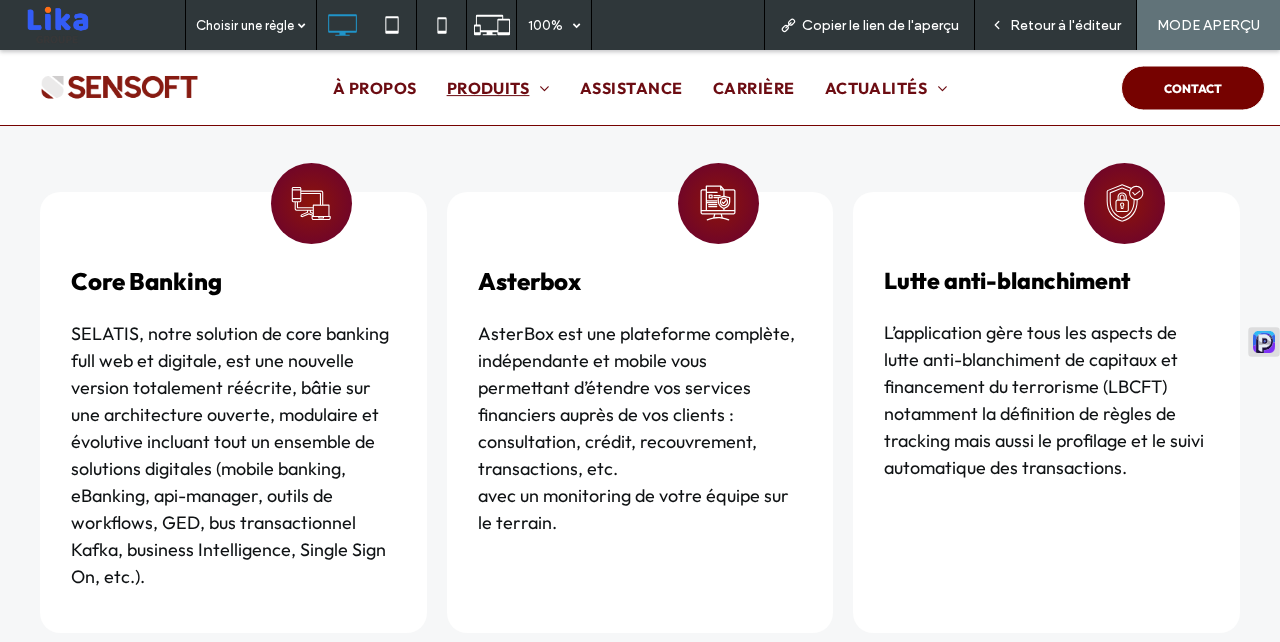 click on "Retour à l'éditeur" at bounding box center [1065, 25] 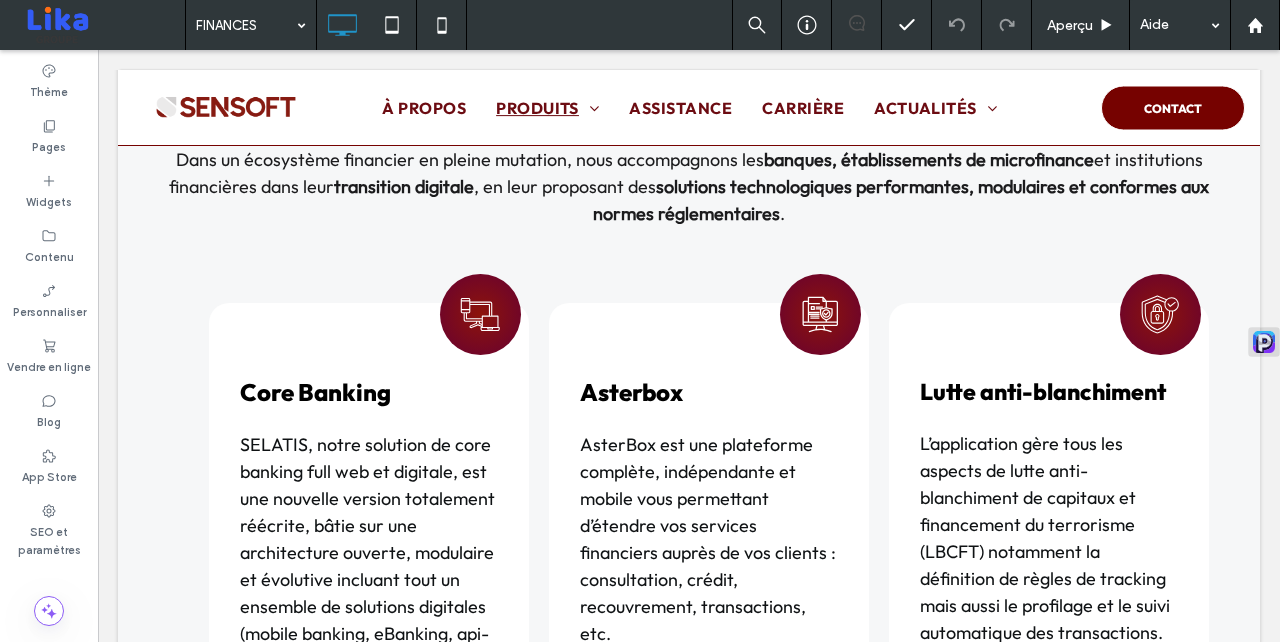 scroll, scrollTop: 1666, scrollLeft: 0, axis: vertical 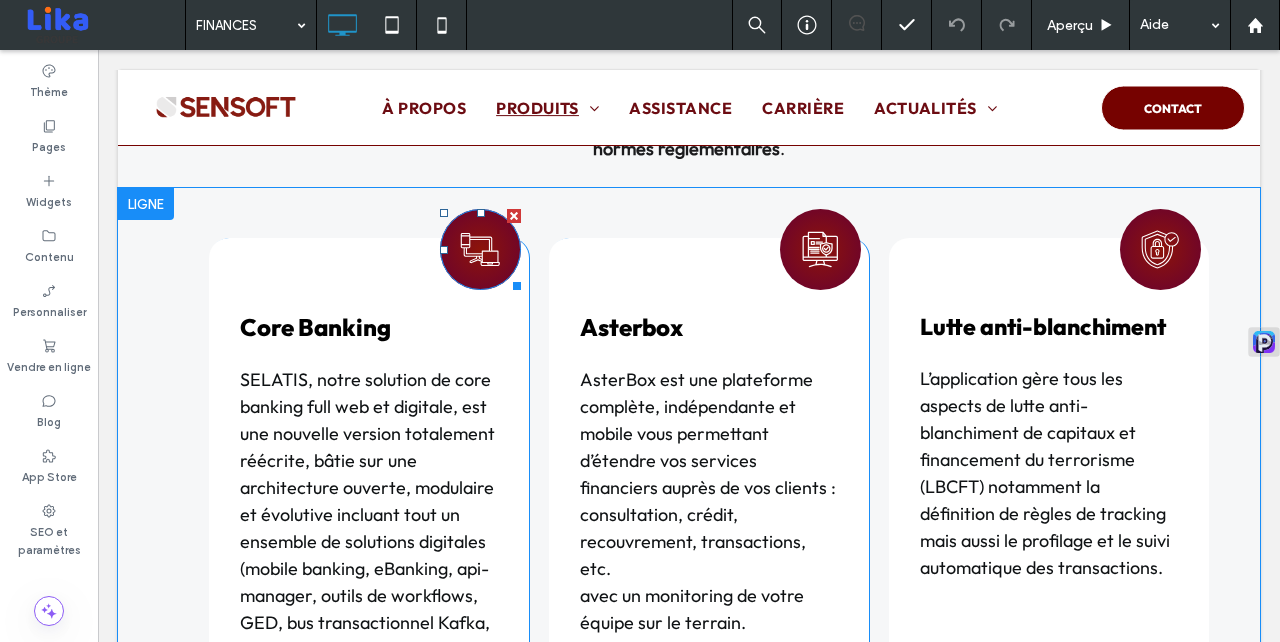 click 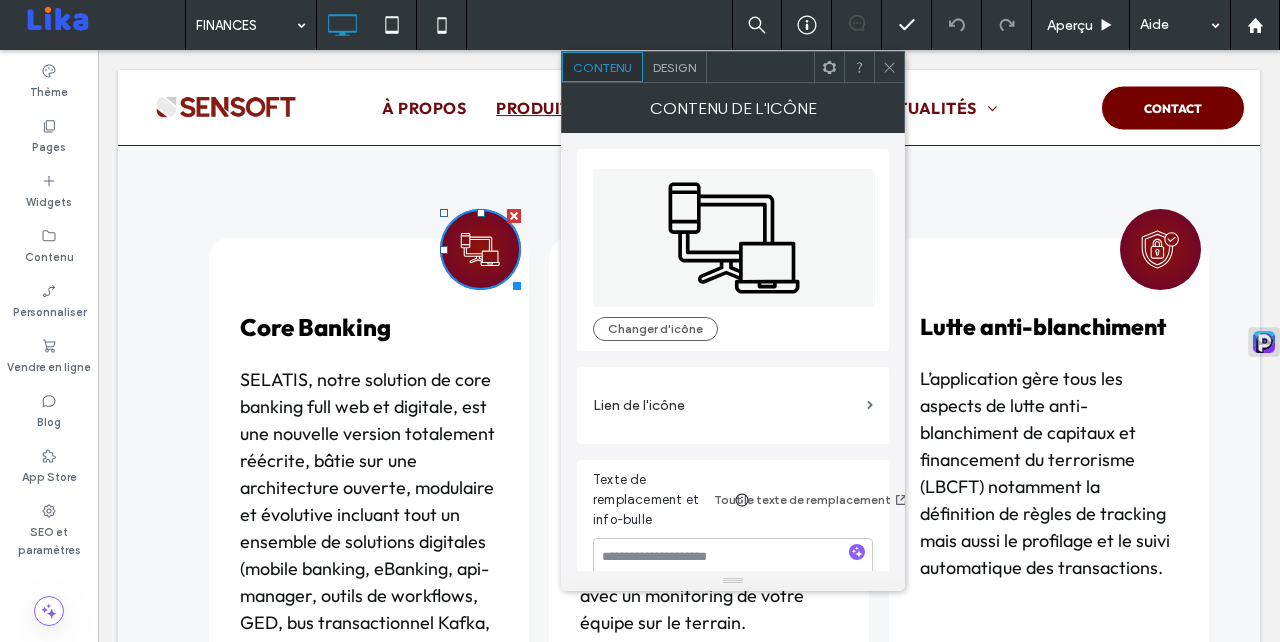 click on "Design" at bounding box center (674, 67) 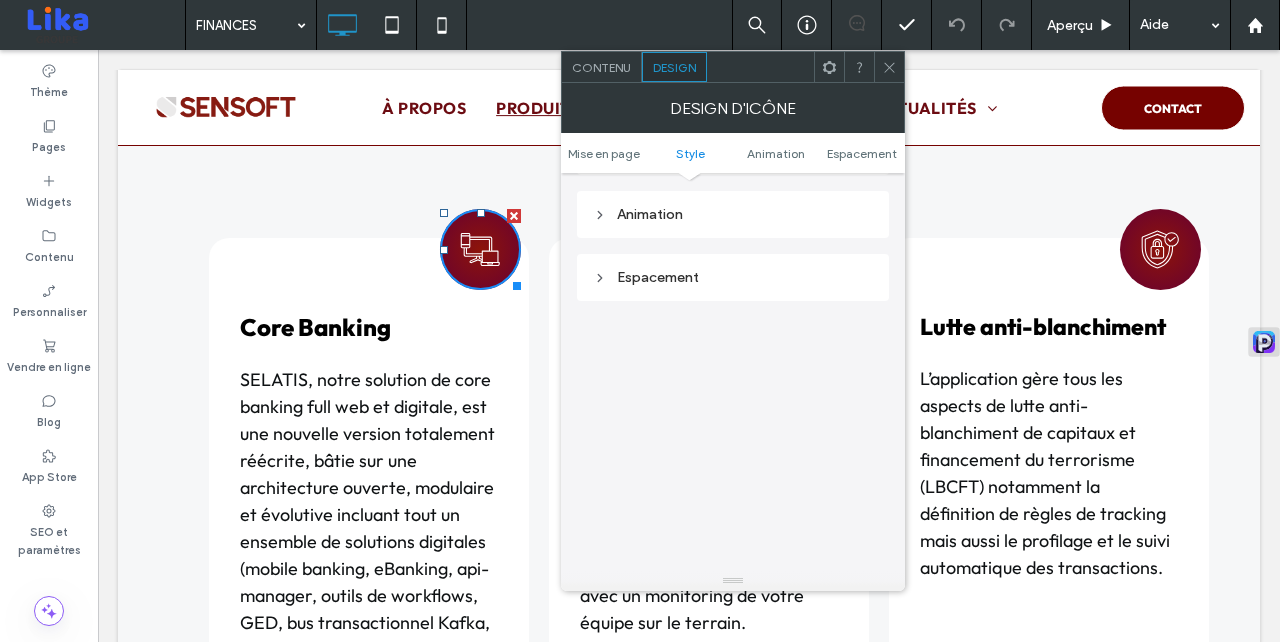 scroll, scrollTop: 1221, scrollLeft: 0, axis: vertical 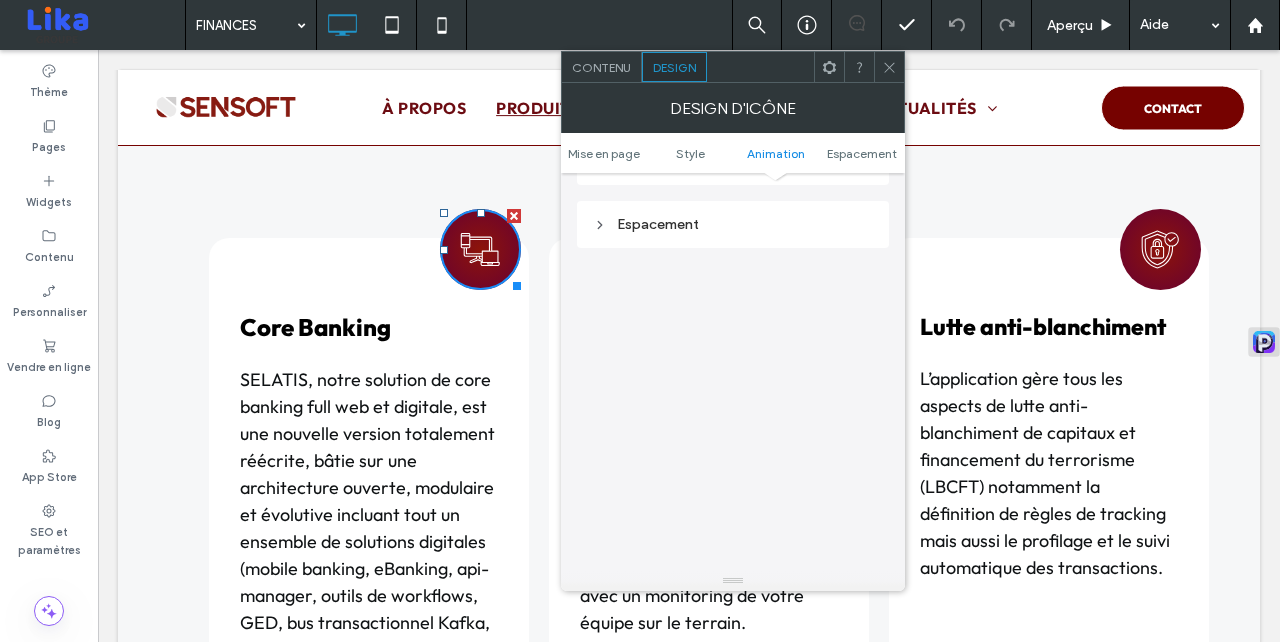 click on "Espacement" at bounding box center [733, 224] 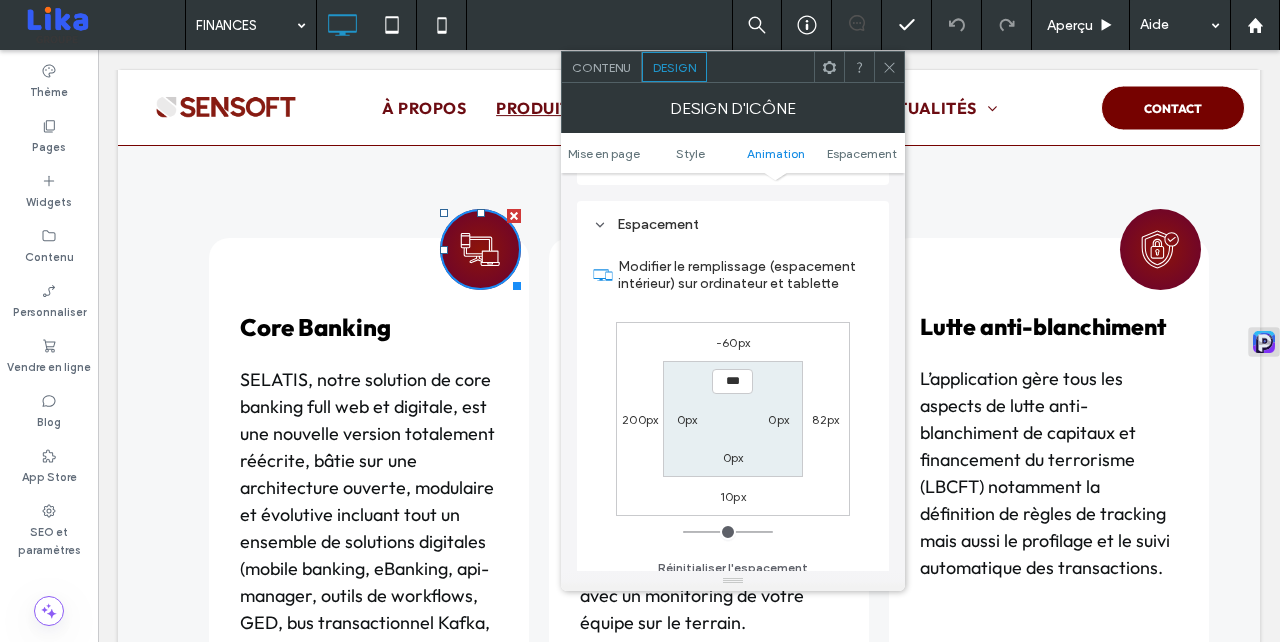 click on "200px" at bounding box center [640, 419] 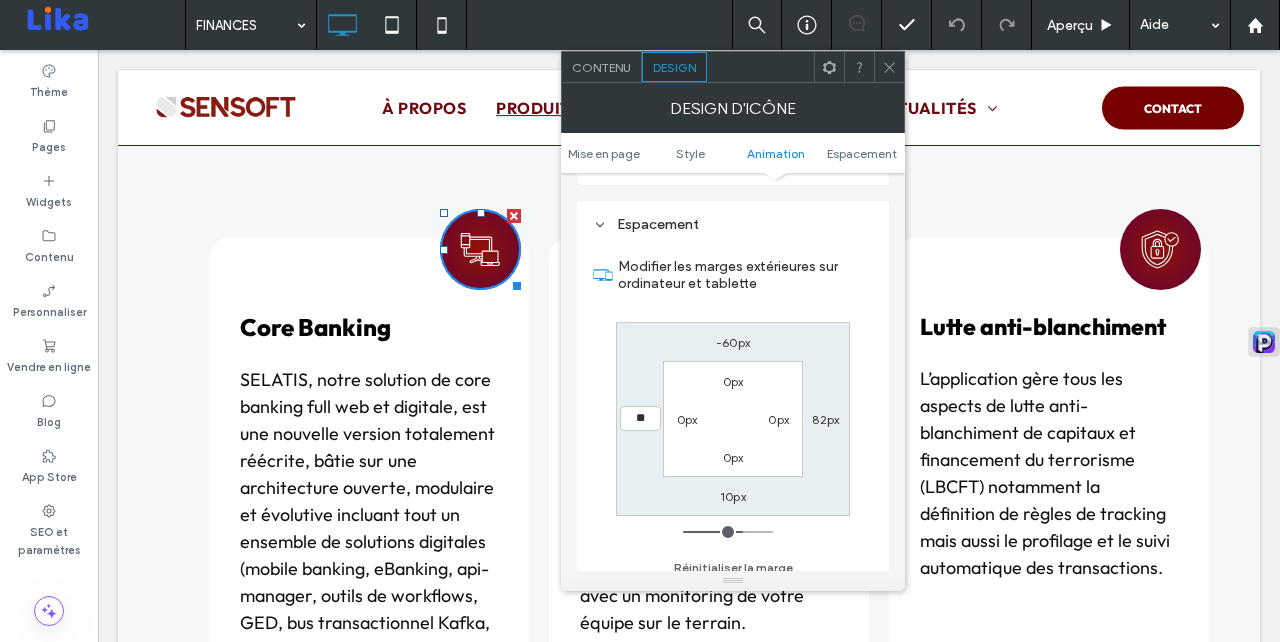 type on "***" 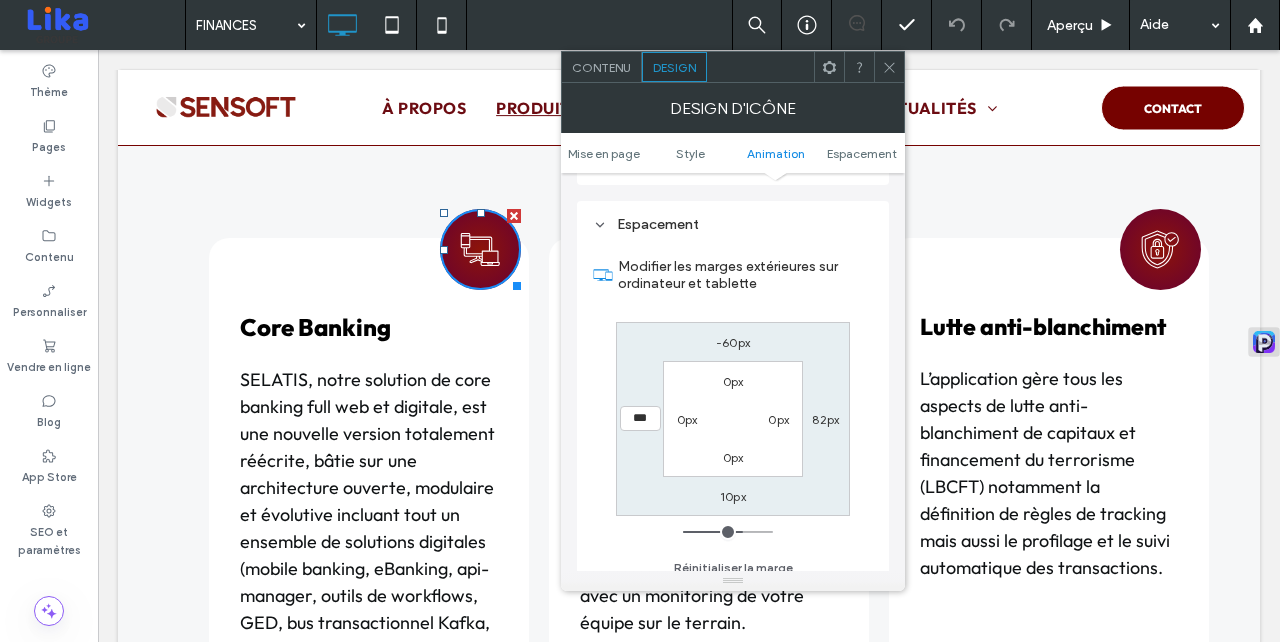 click on "82px" at bounding box center (825, 419) 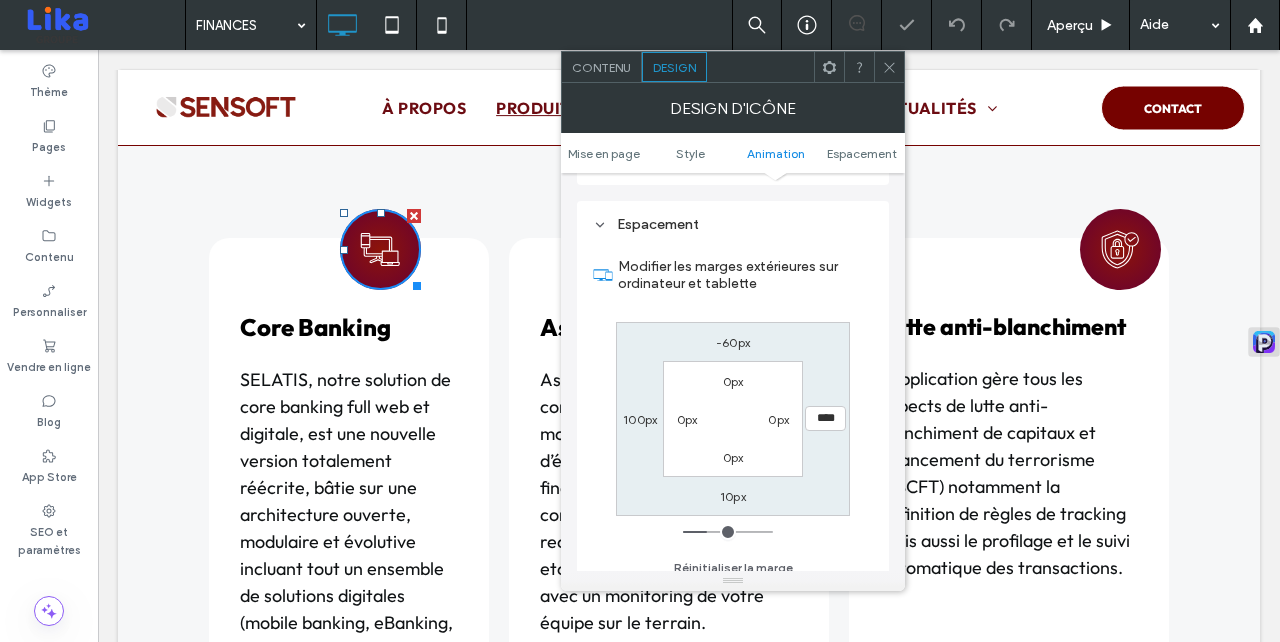 type on "**" 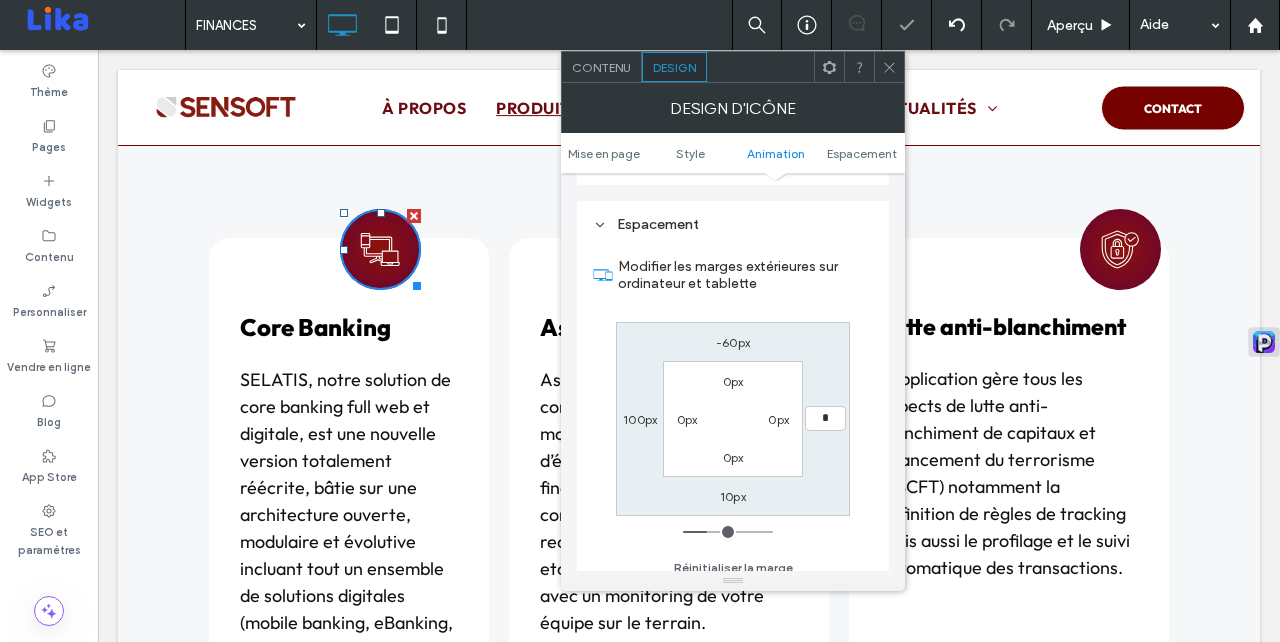 type on "*" 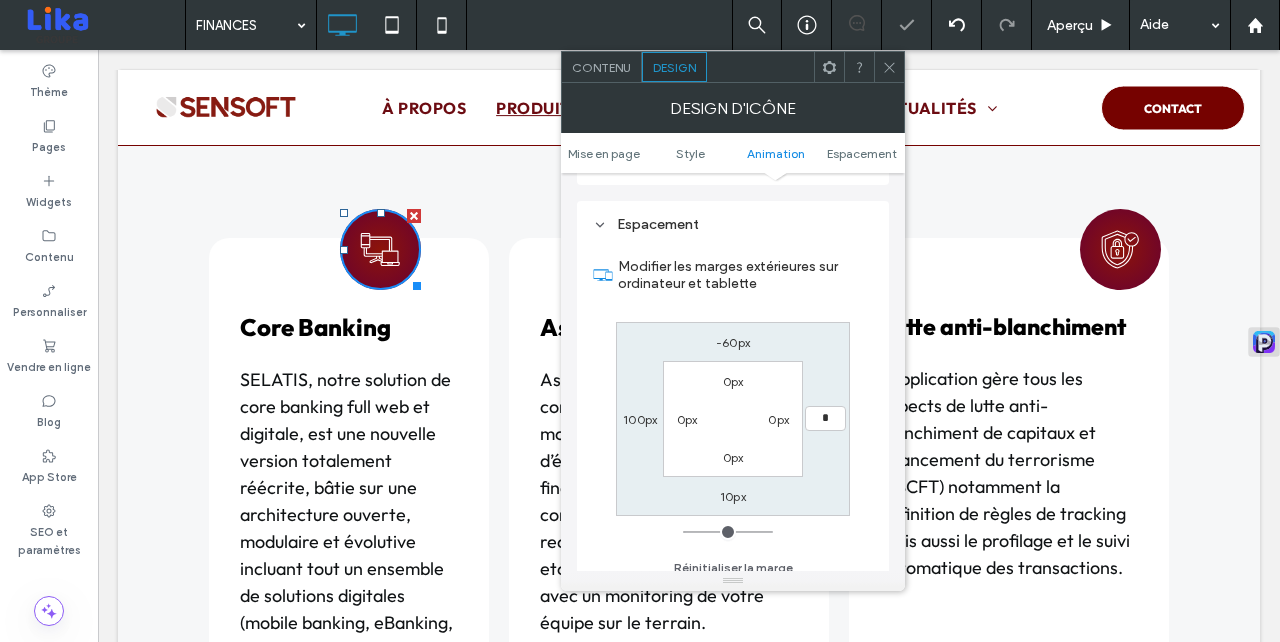 type on "*" 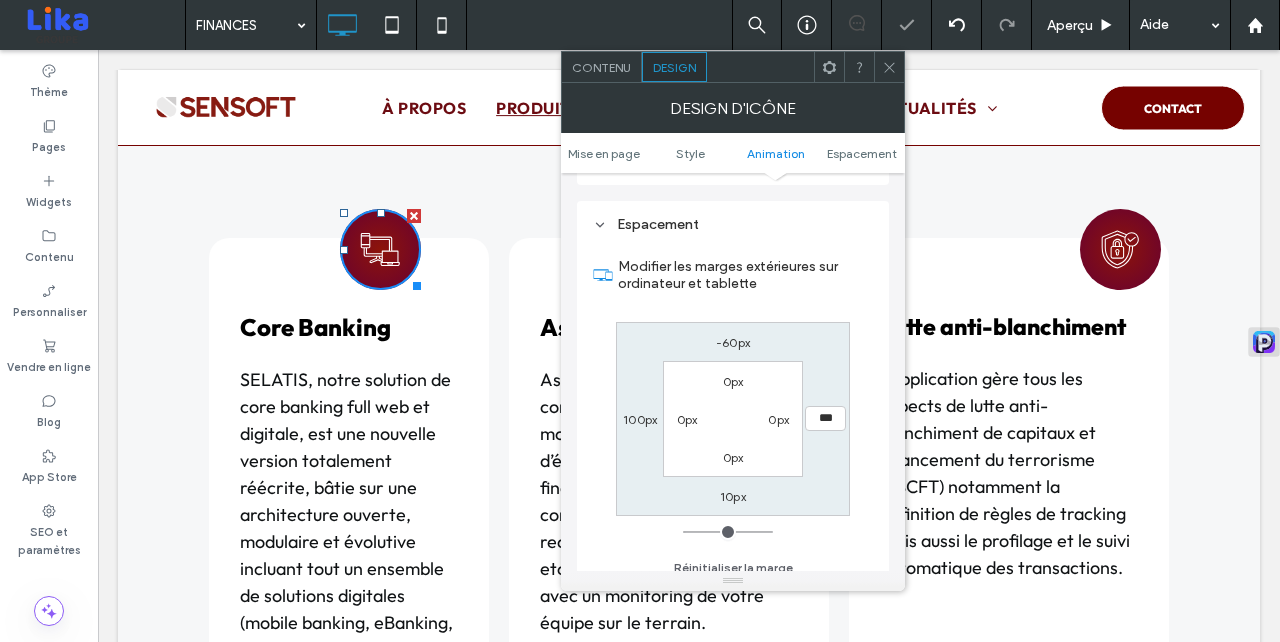 click 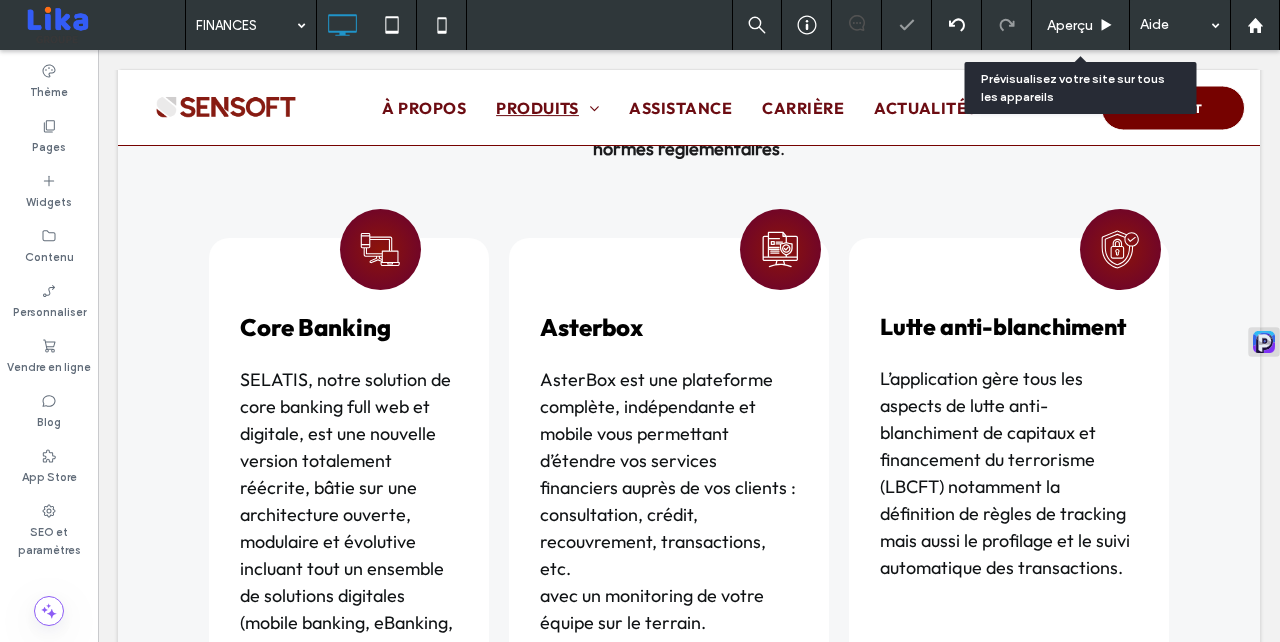 click 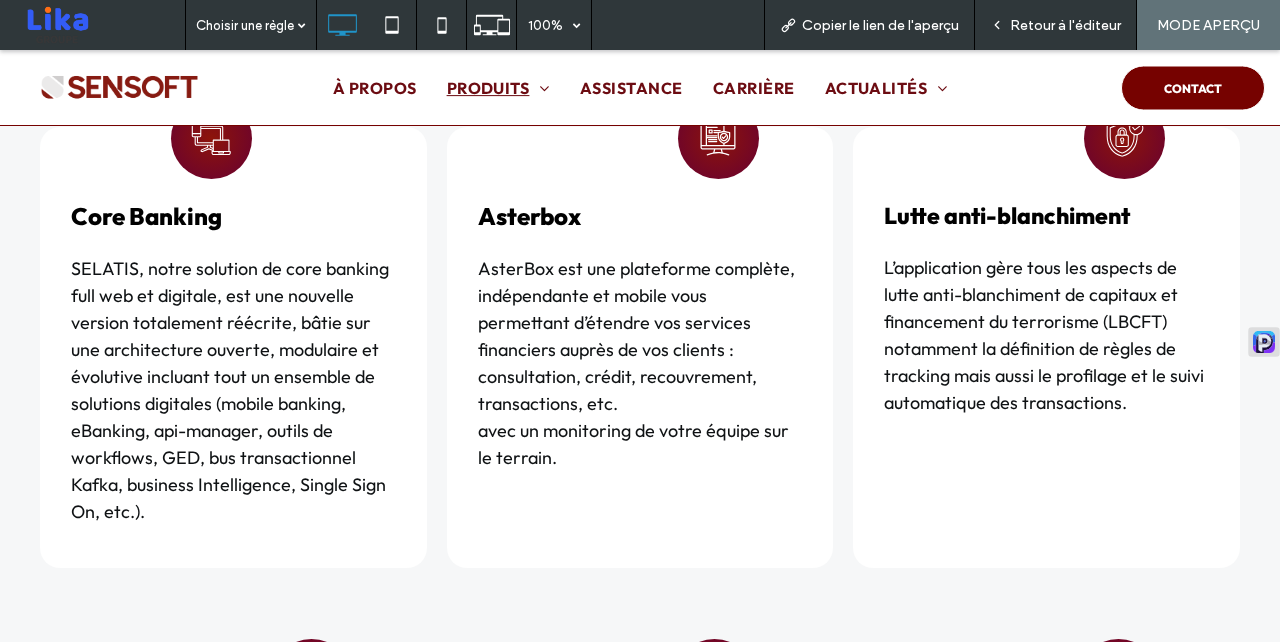 scroll, scrollTop: 1601, scrollLeft: 0, axis: vertical 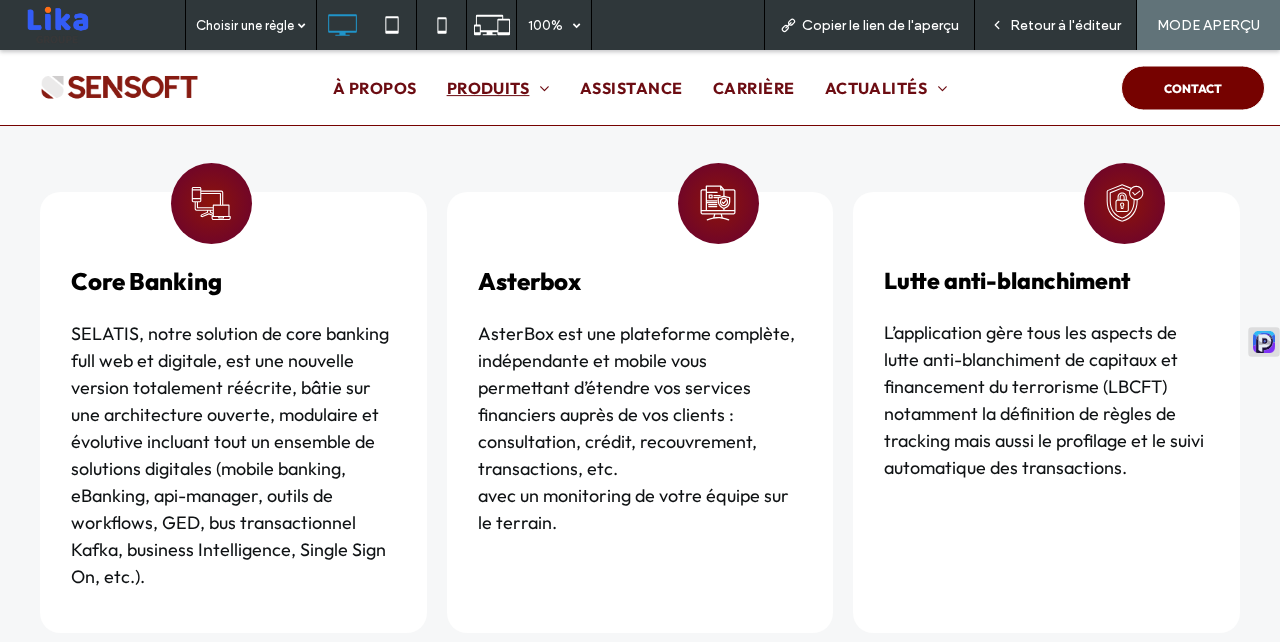 click on "Retour à l'éditeur" at bounding box center [1065, 25] 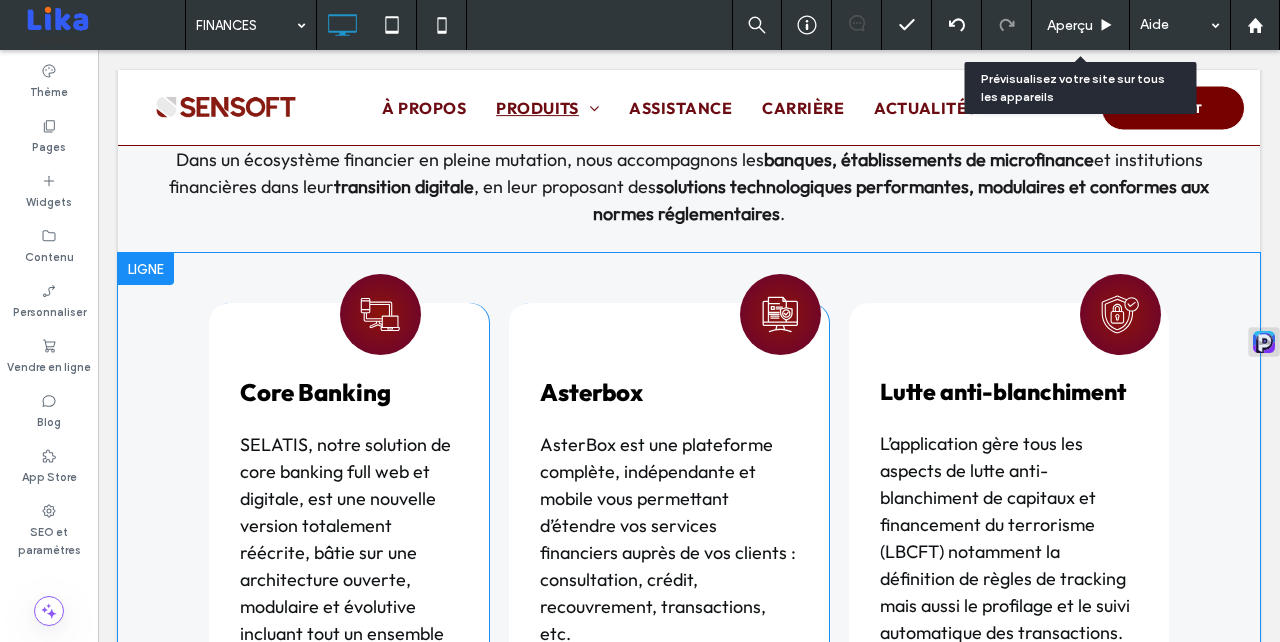 scroll, scrollTop: 1666, scrollLeft: 0, axis: vertical 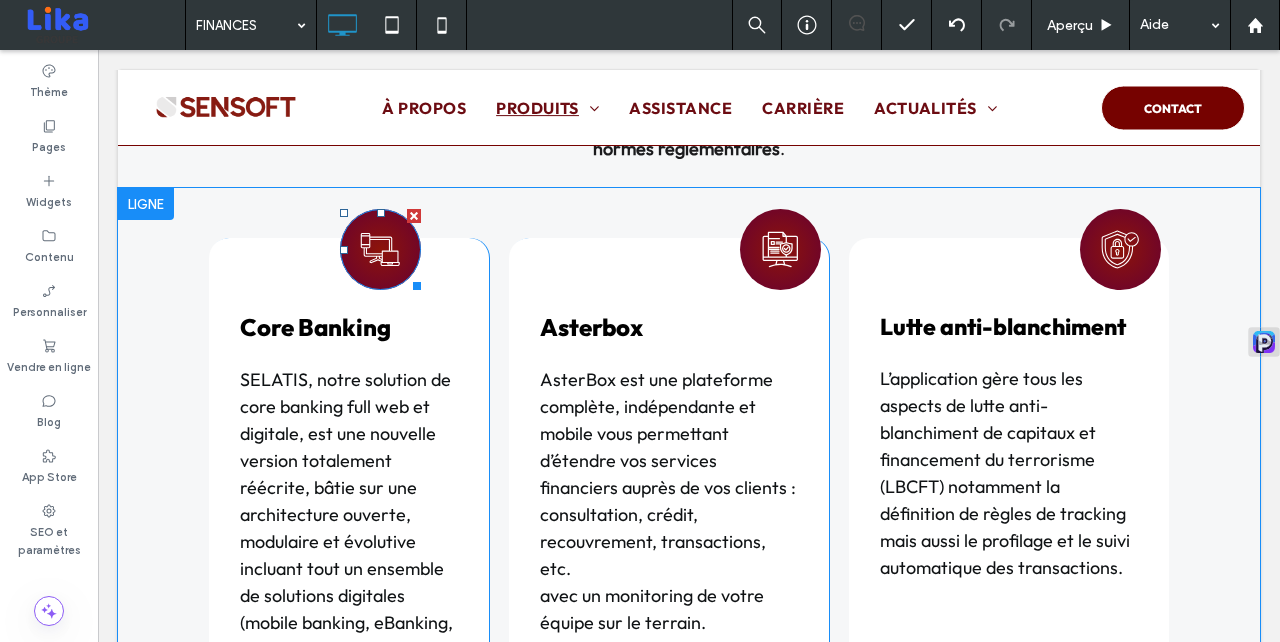 click 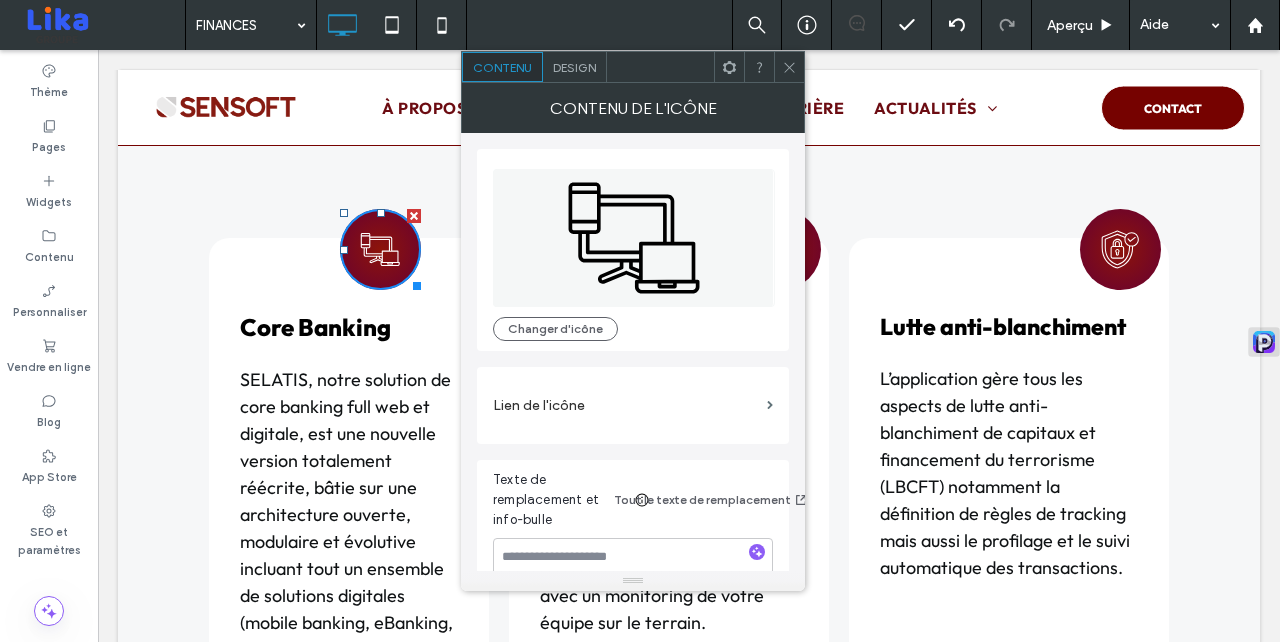 click on "Design" at bounding box center [574, 67] 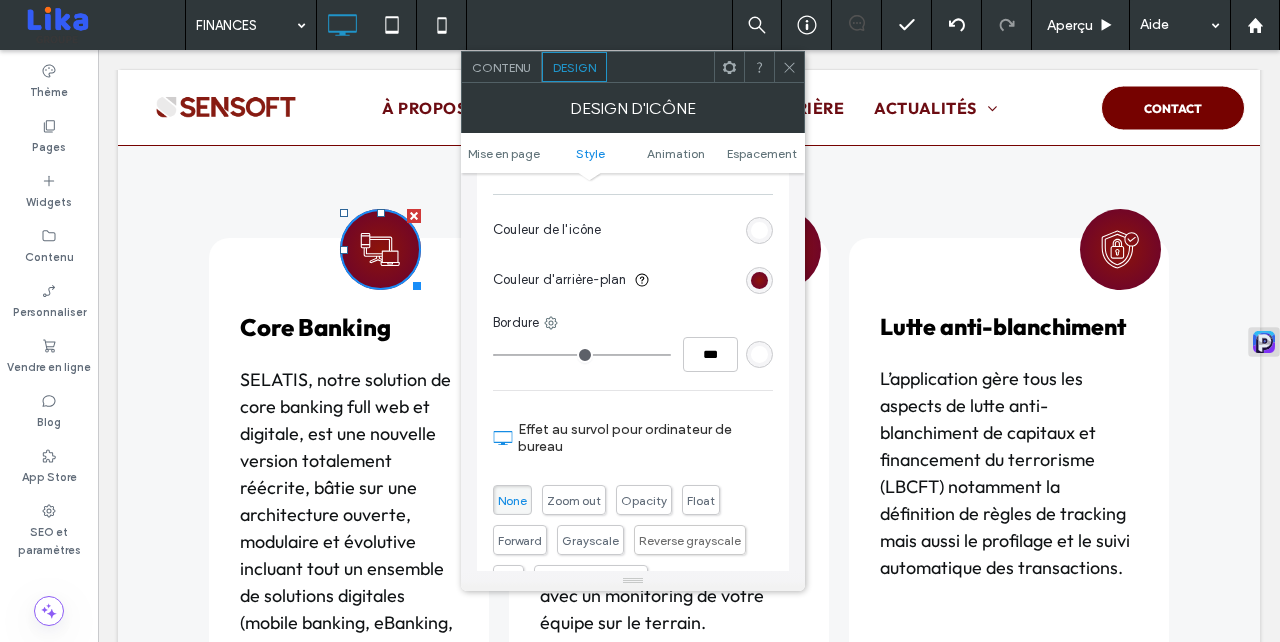 scroll, scrollTop: 1236, scrollLeft: 0, axis: vertical 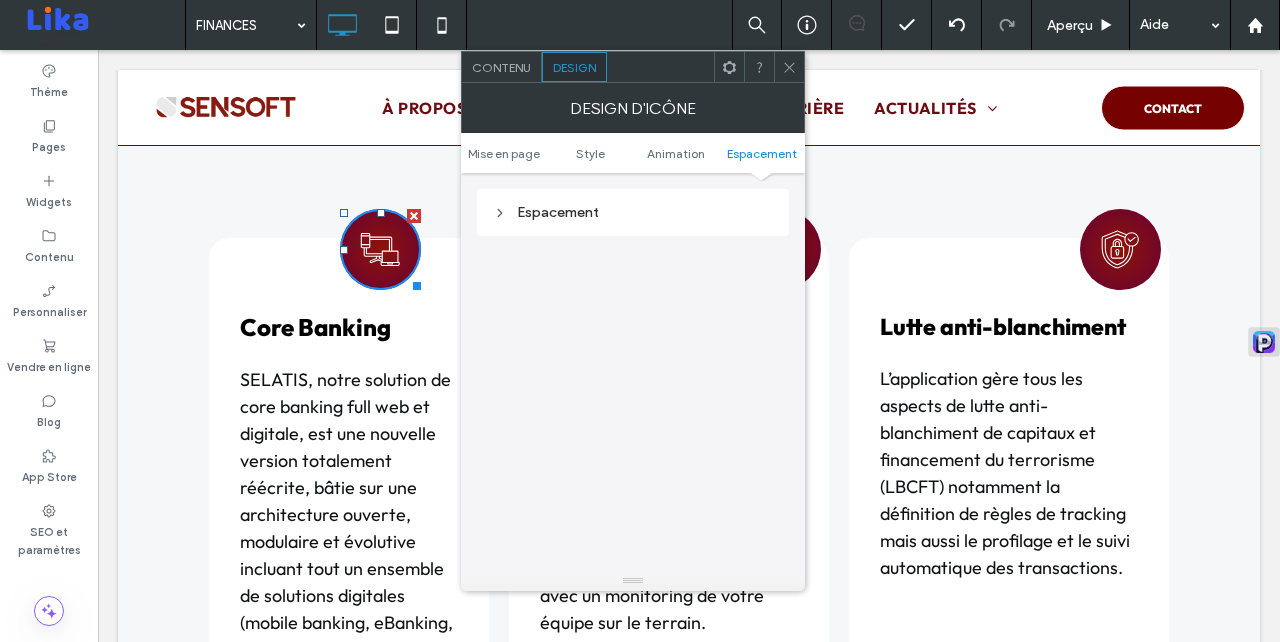 click on "Espacement" at bounding box center (633, 212) 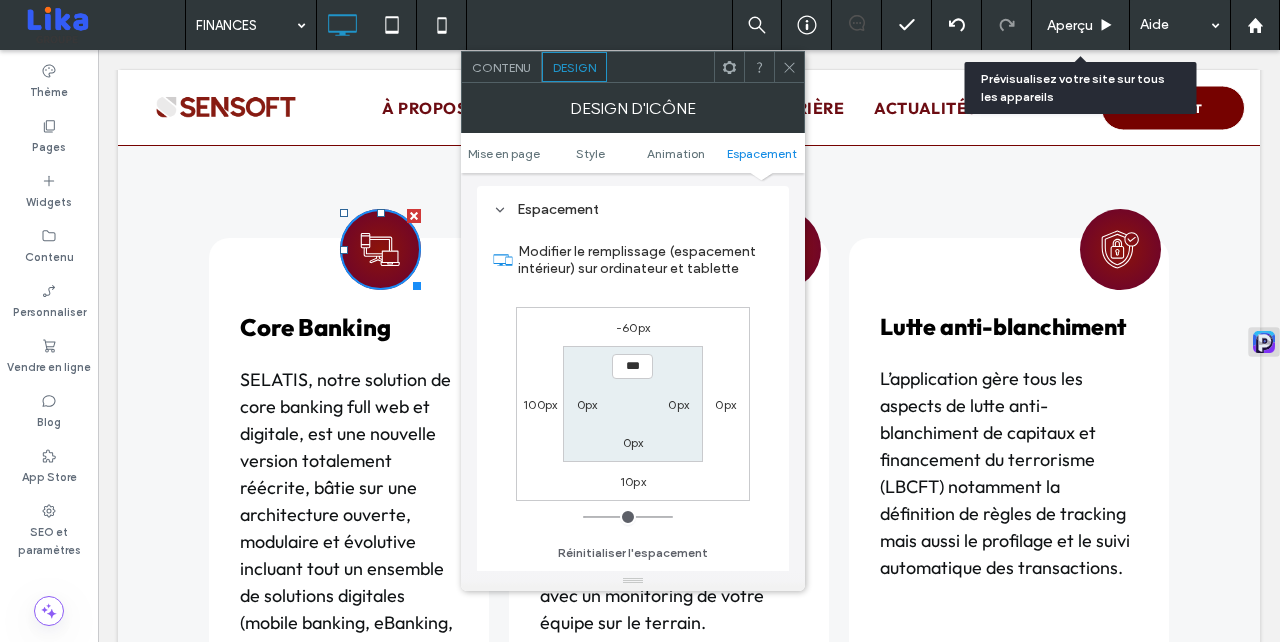 click on "Aperçu" at bounding box center [1081, 25] 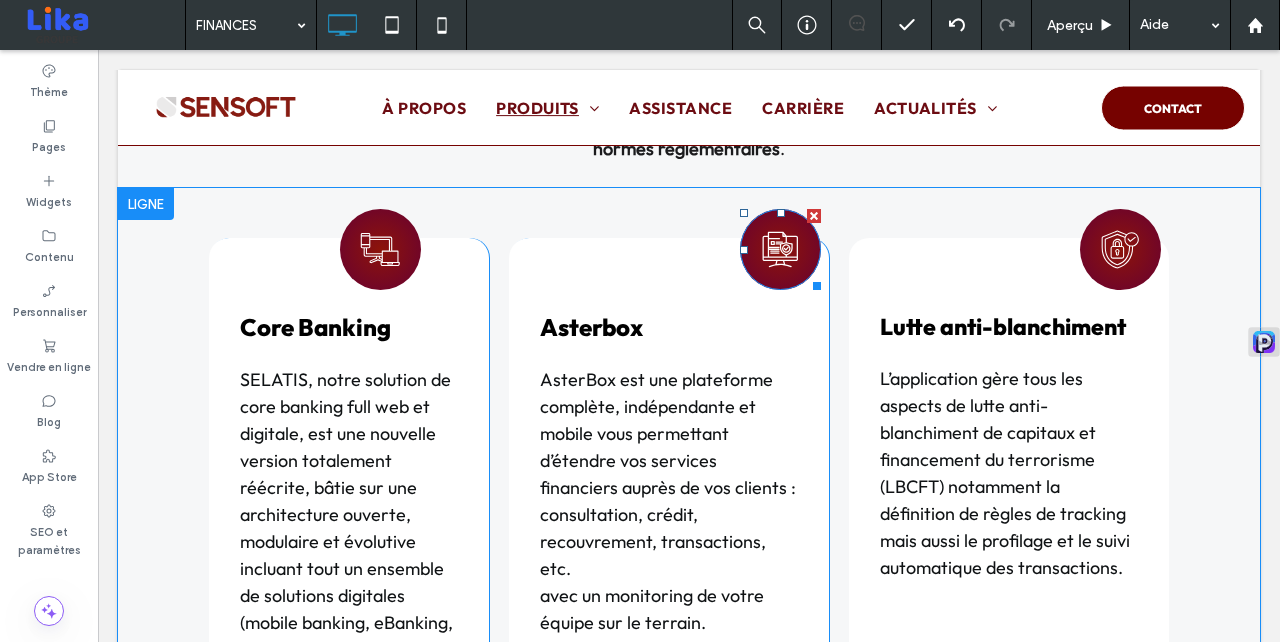 click 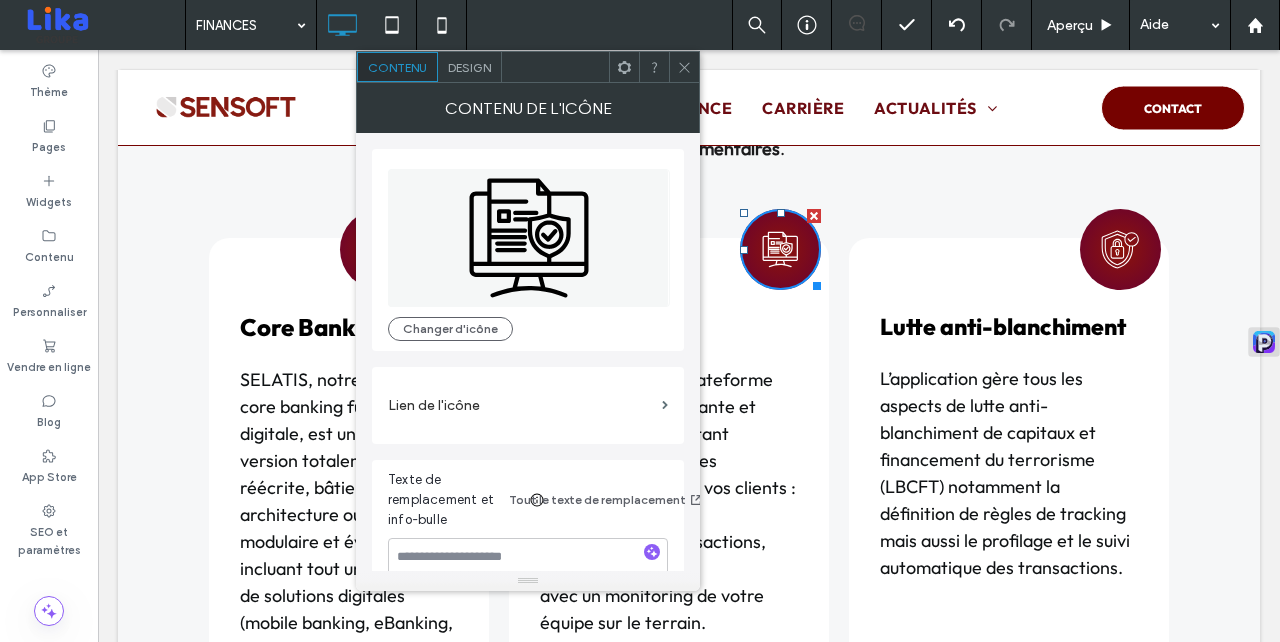 click on "Design" at bounding box center [469, 67] 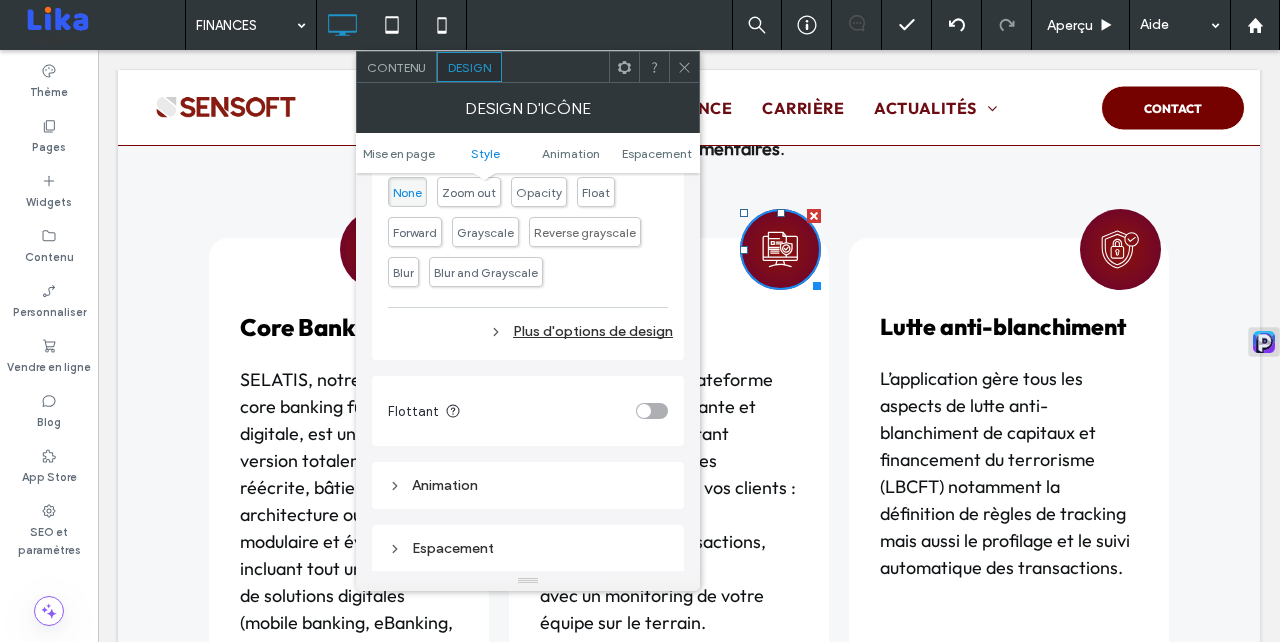 scroll, scrollTop: 1185, scrollLeft: 0, axis: vertical 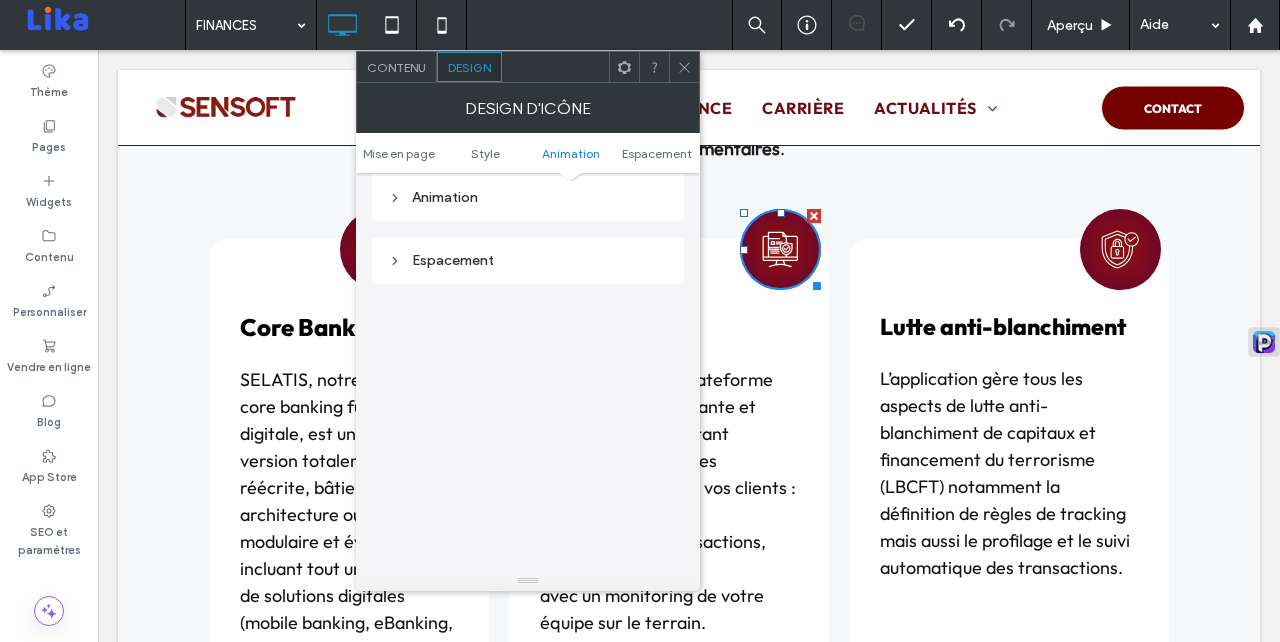 click on "Espacement" at bounding box center (528, 260) 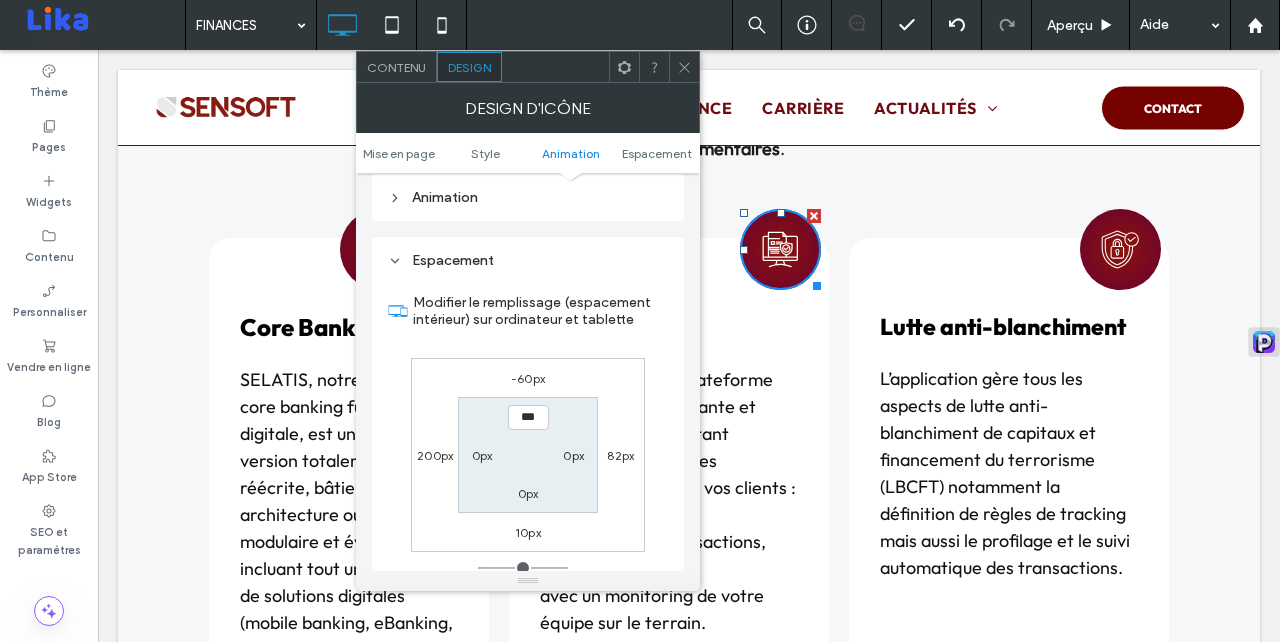 click on "200px" at bounding box center [435, 455] 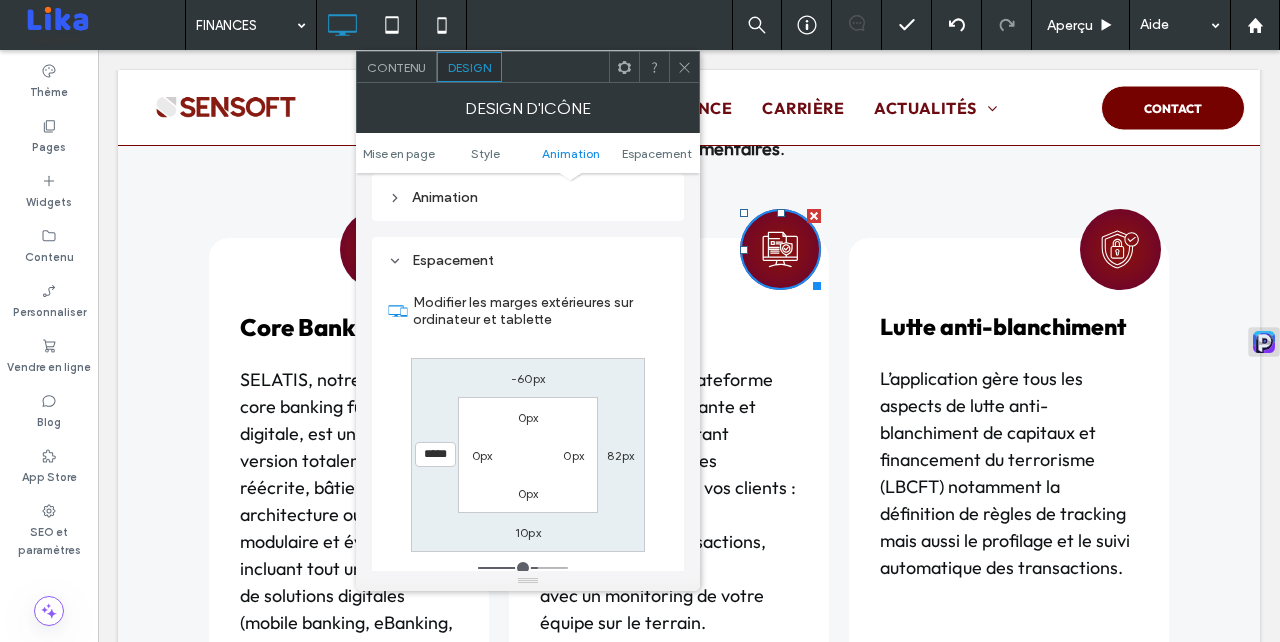 type on "***" 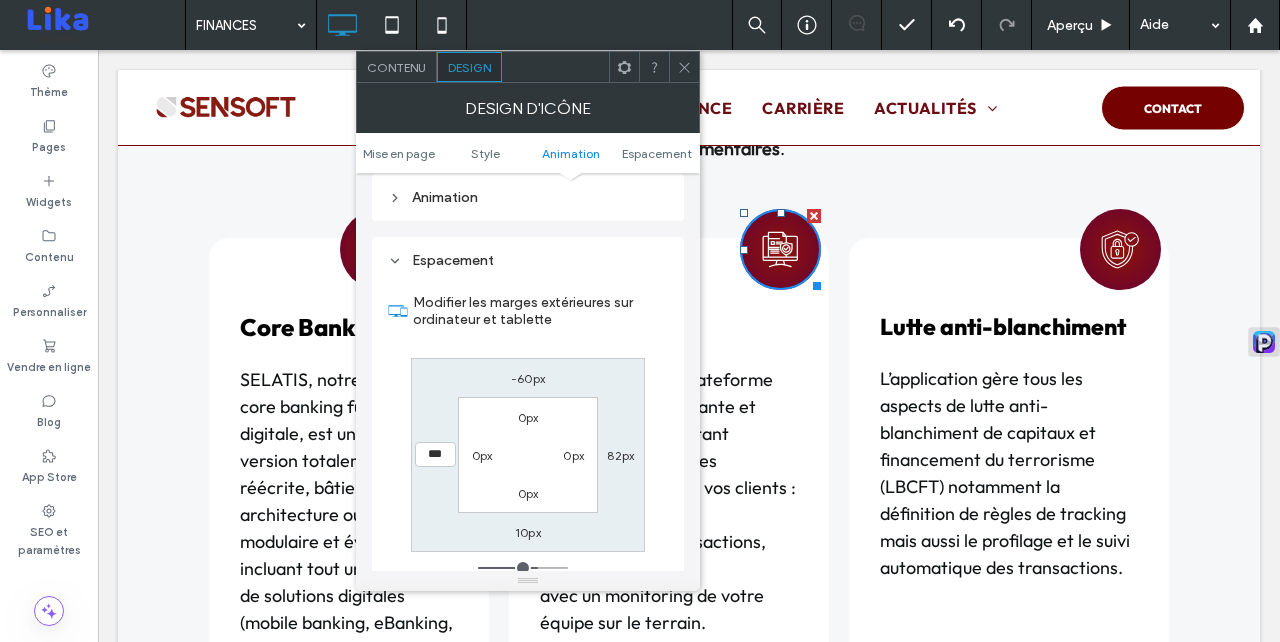 type on "***" 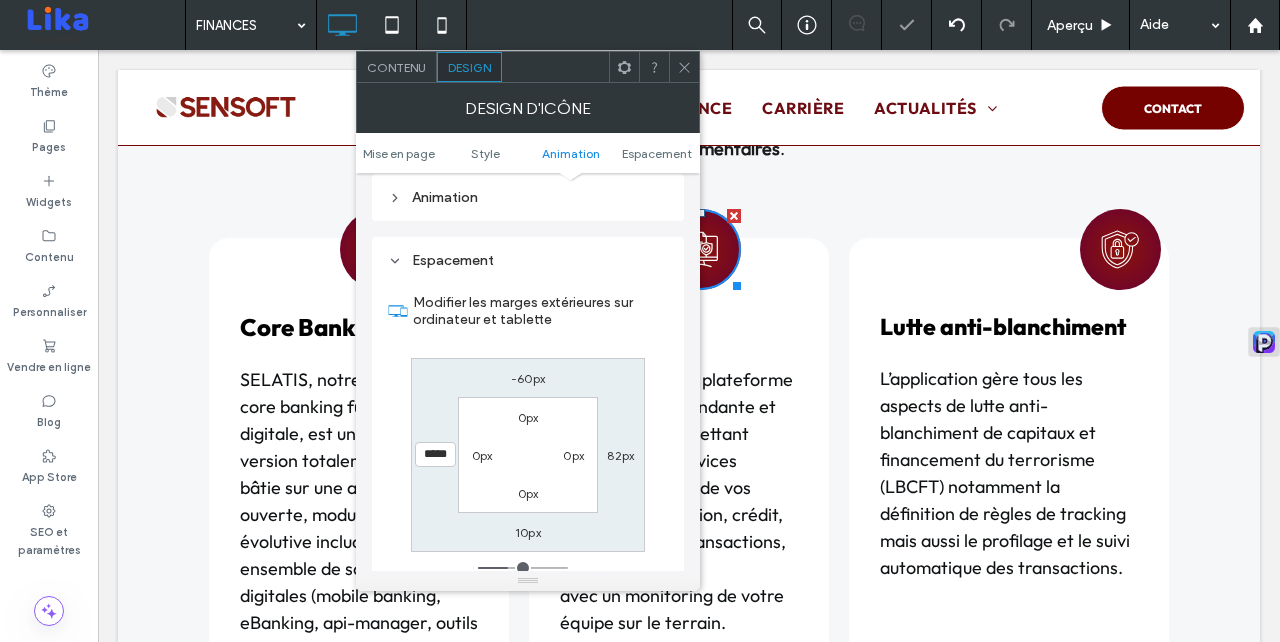 click on "82px" at bounding box center [620, 455] 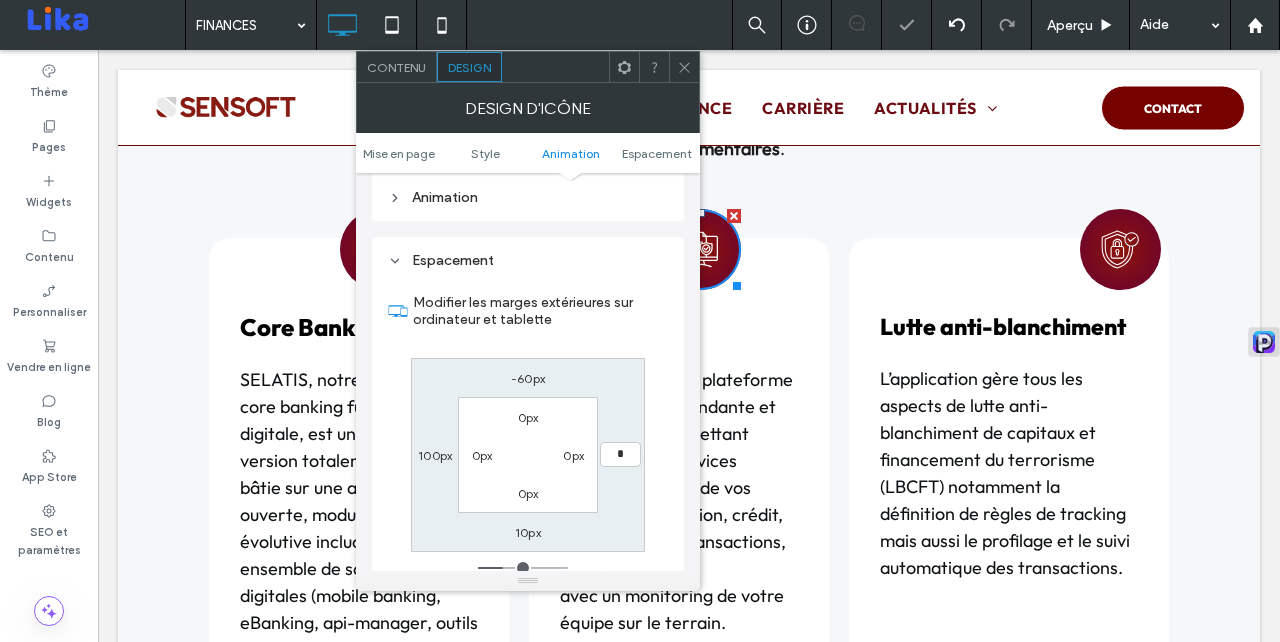 type on "*" 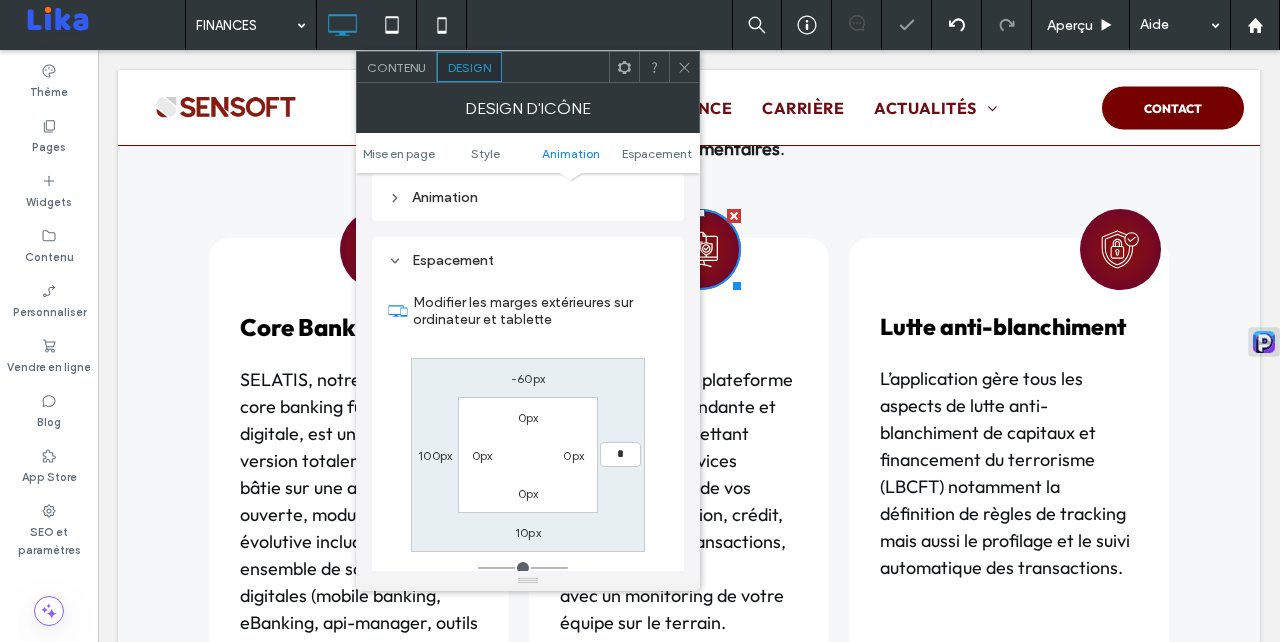 type on "*" 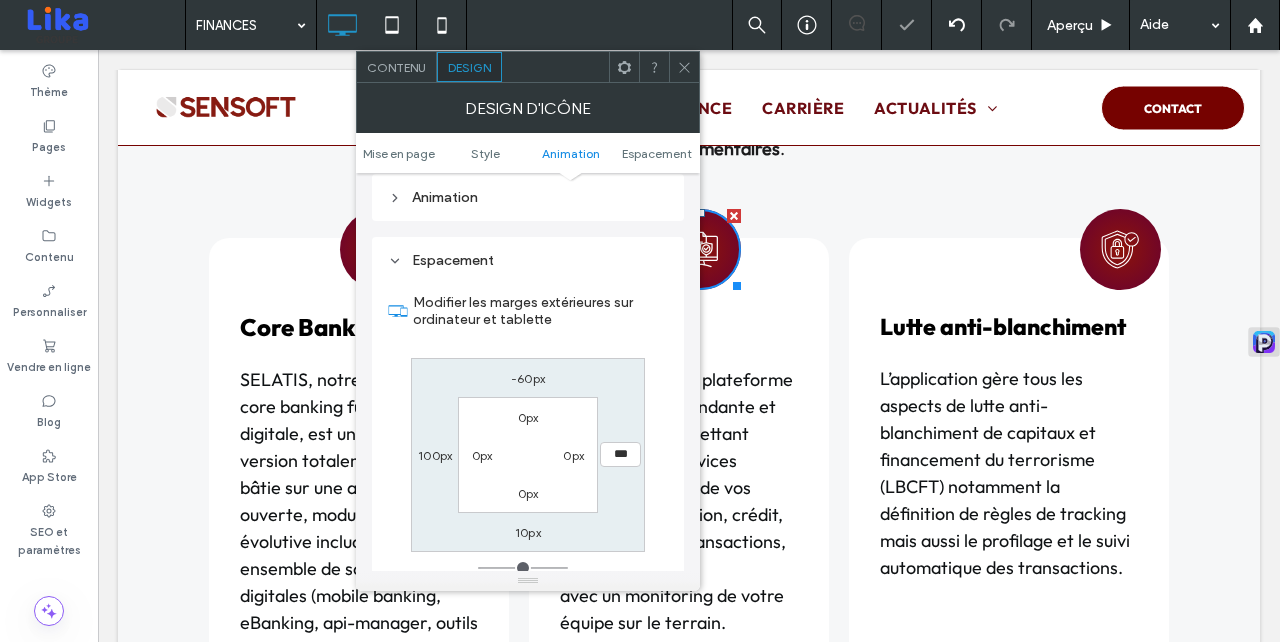 click 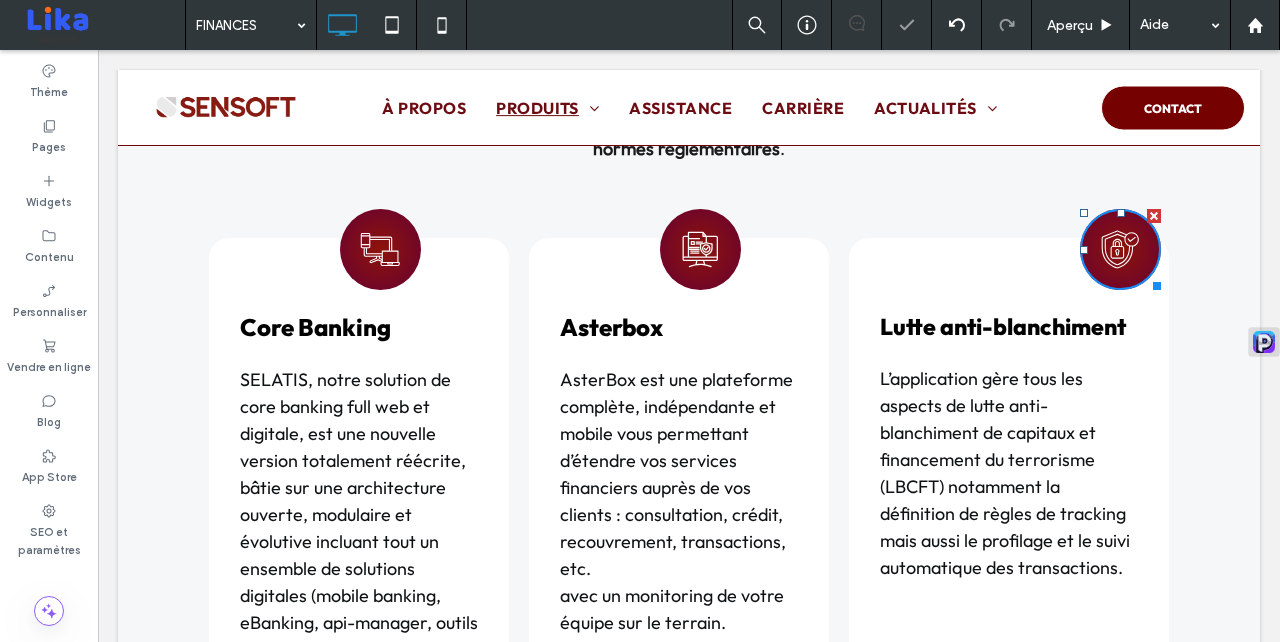 click 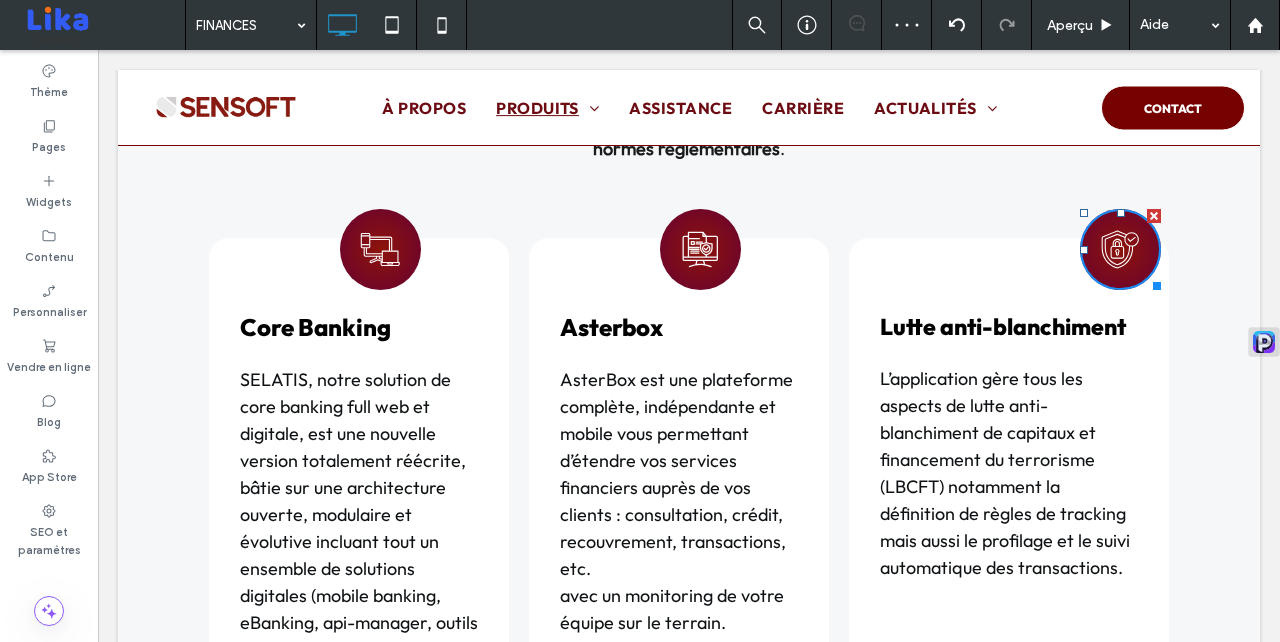 click 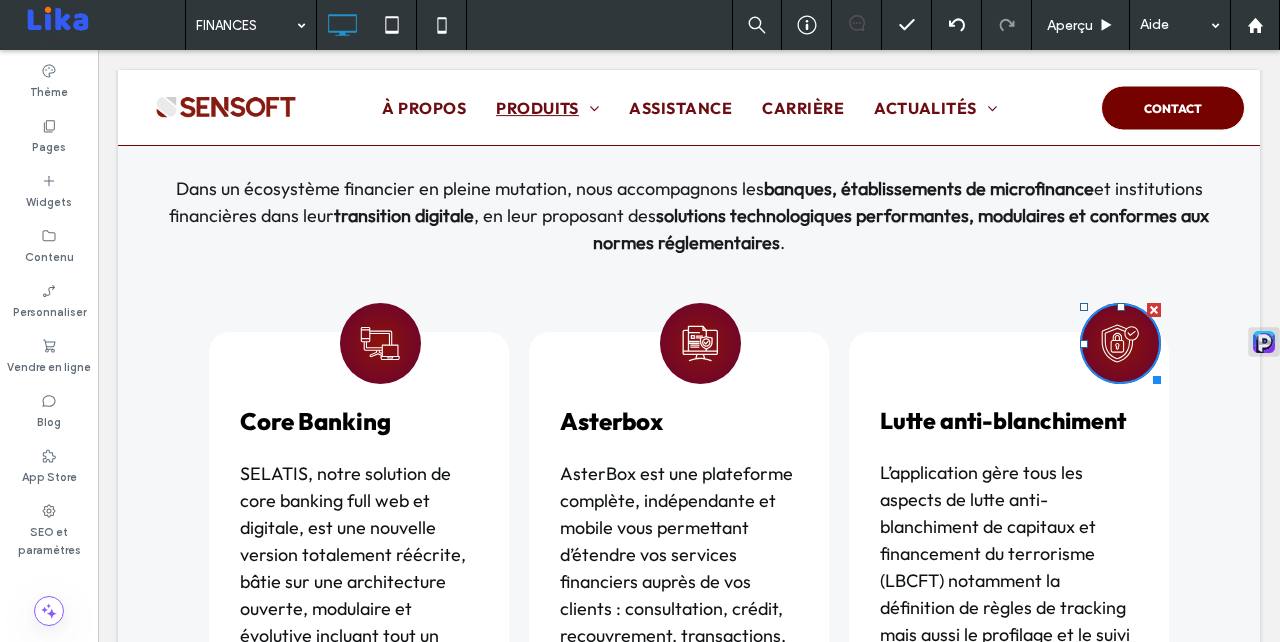 scroll, scrollTop: 1569, scrollLeft: 0, axis: vertical 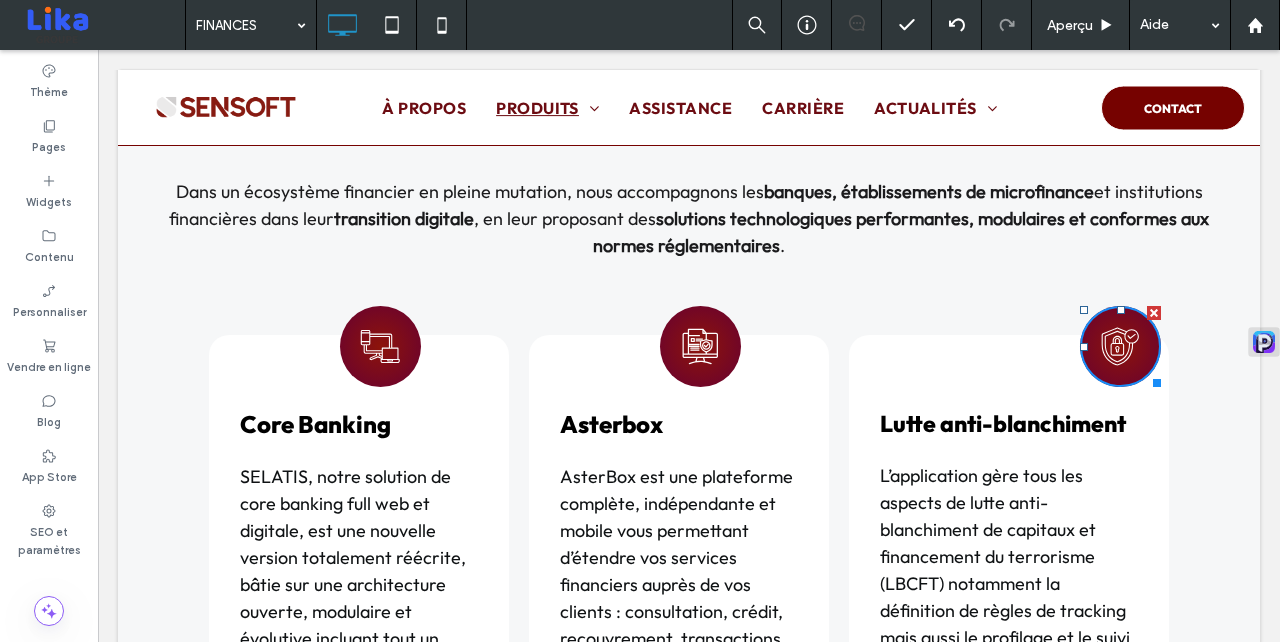 click 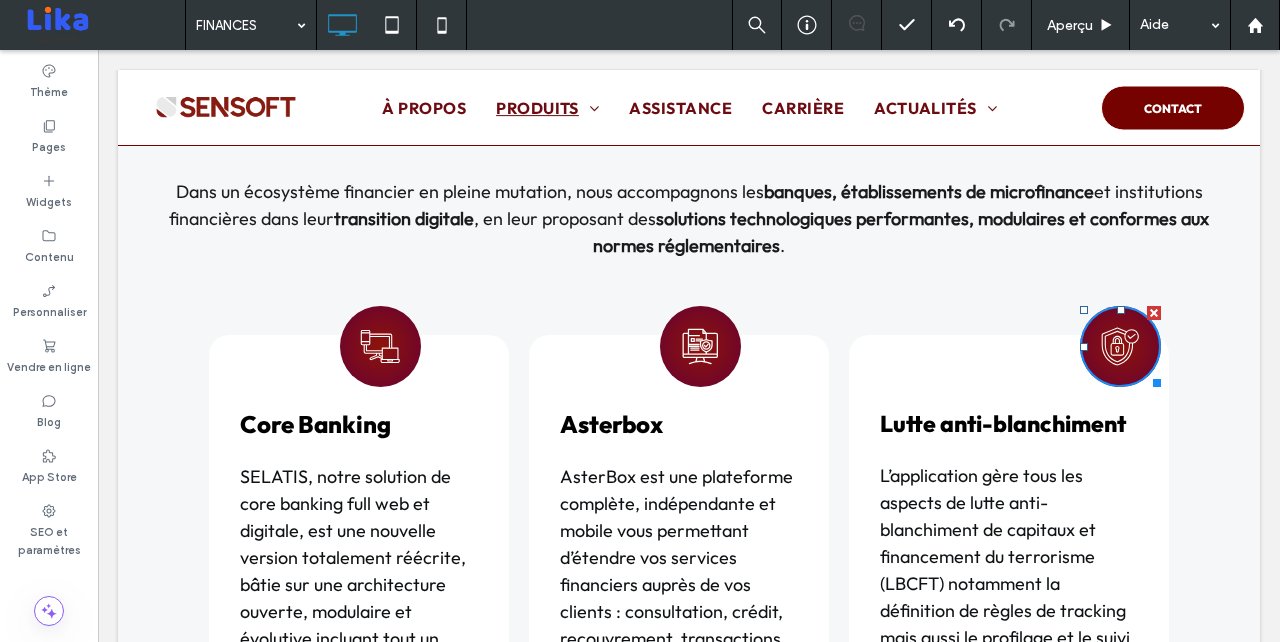 click on "Réinventez vos services financiers avec la digitalisation intelligente
Dans un écosystème financier en pleine mutation, nous accompagnons les  banques, établissements de microfinance  et institutions financières dans leur  transition digitale , en leur proposant des  solutions technologiques performantes, modulaires et conformes aux normes réglementaires .
Click To Paste" at bounding box center (689, 153) 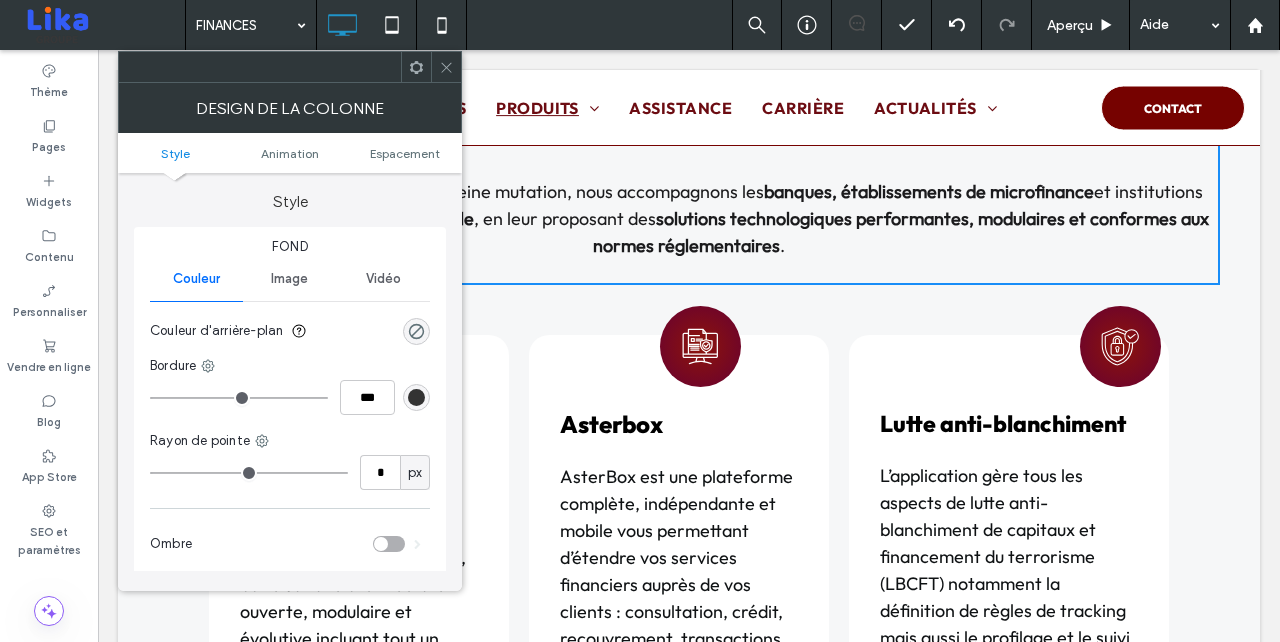 click 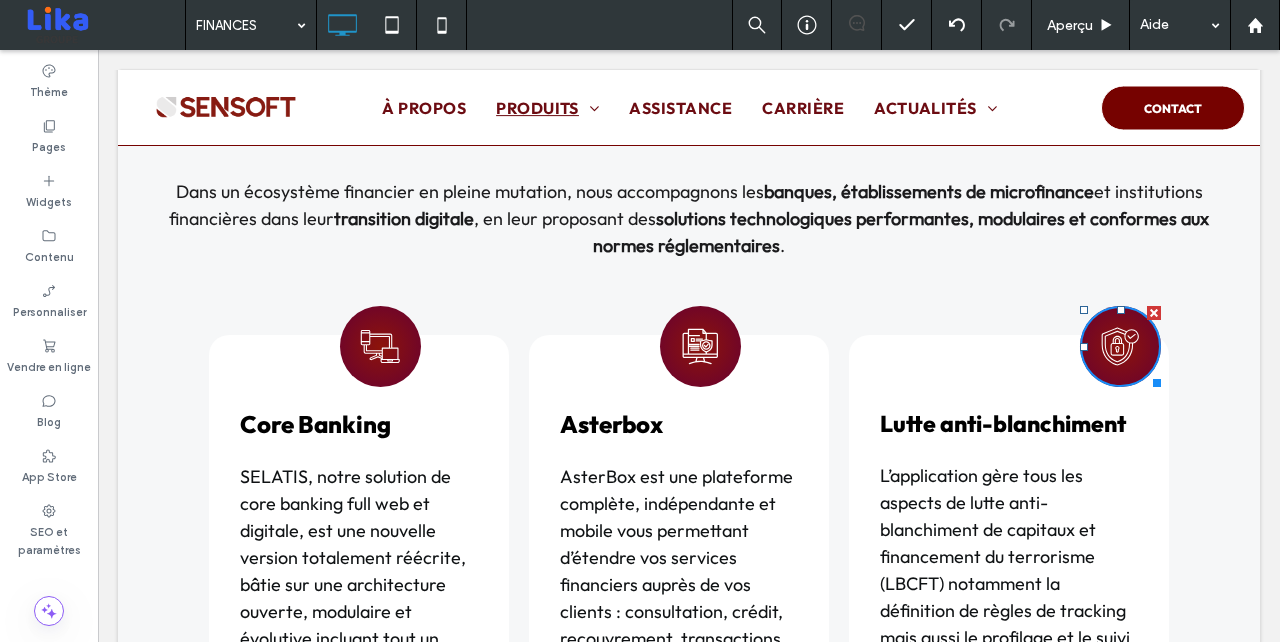 click 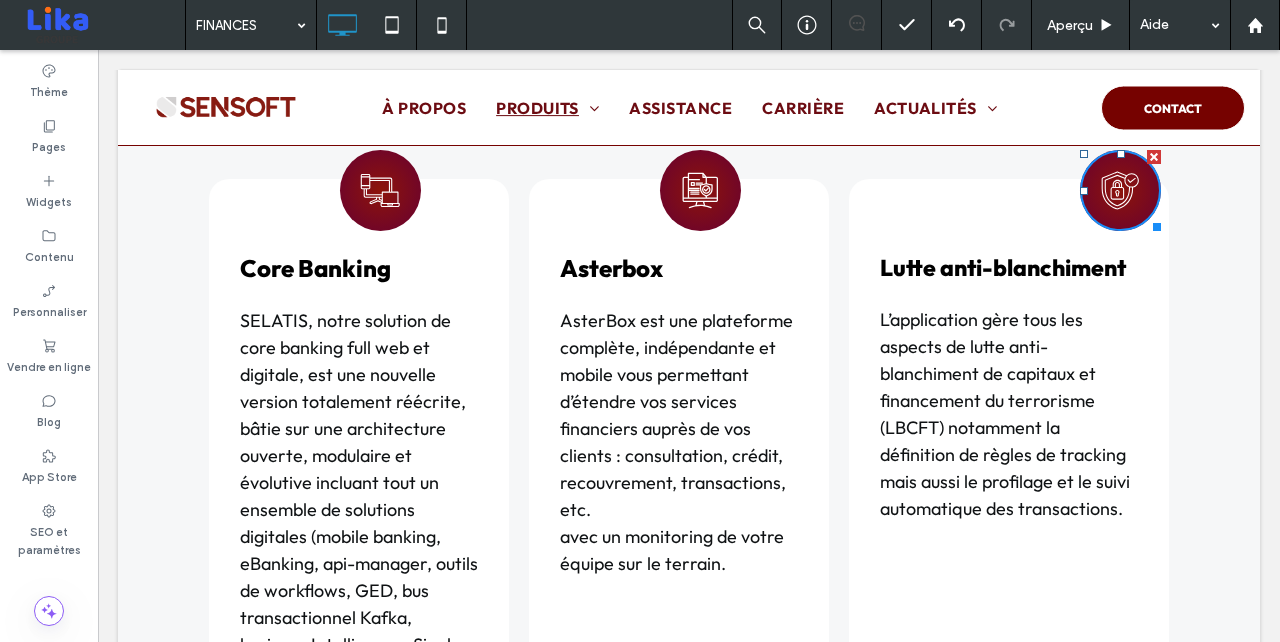 scroll, scrollTop: 1727, scrollLeft: 0, axis: vertical 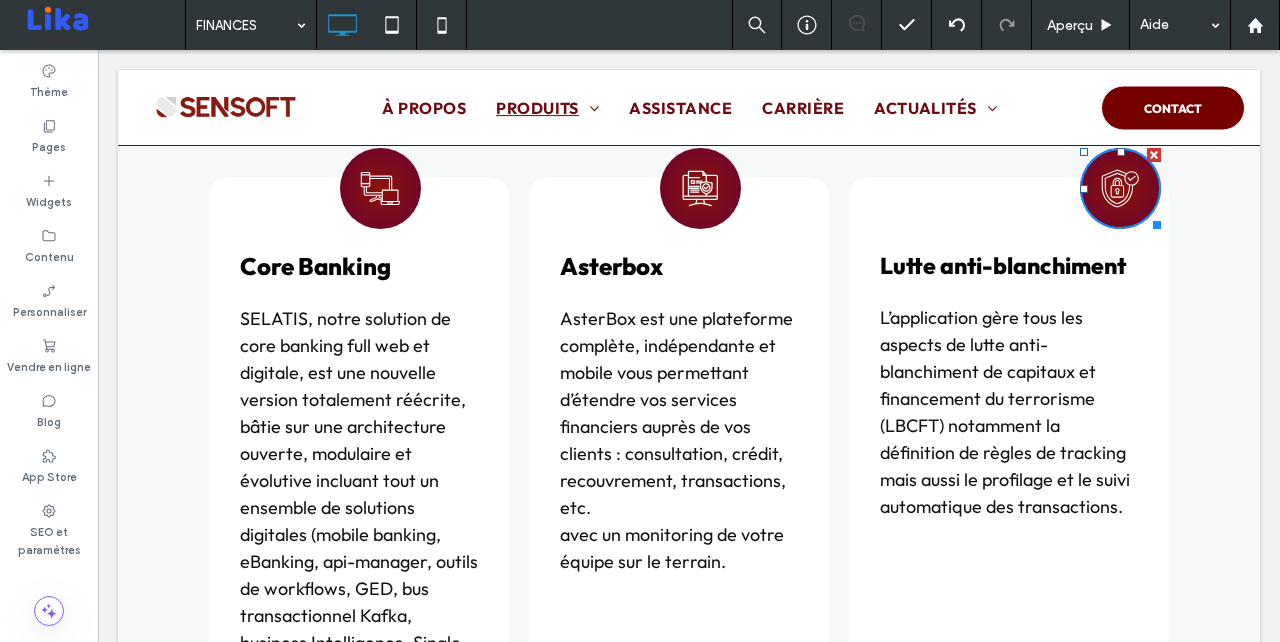 click on "L’application gère tous les aspects de lutte anti-blanchiment de capitaux et financement du terrorisme (LBCFT) notamment la définition de règles de tracking mais aussi le profilage et le suivi automatique des transactions." at bounding box center (1005, 412) 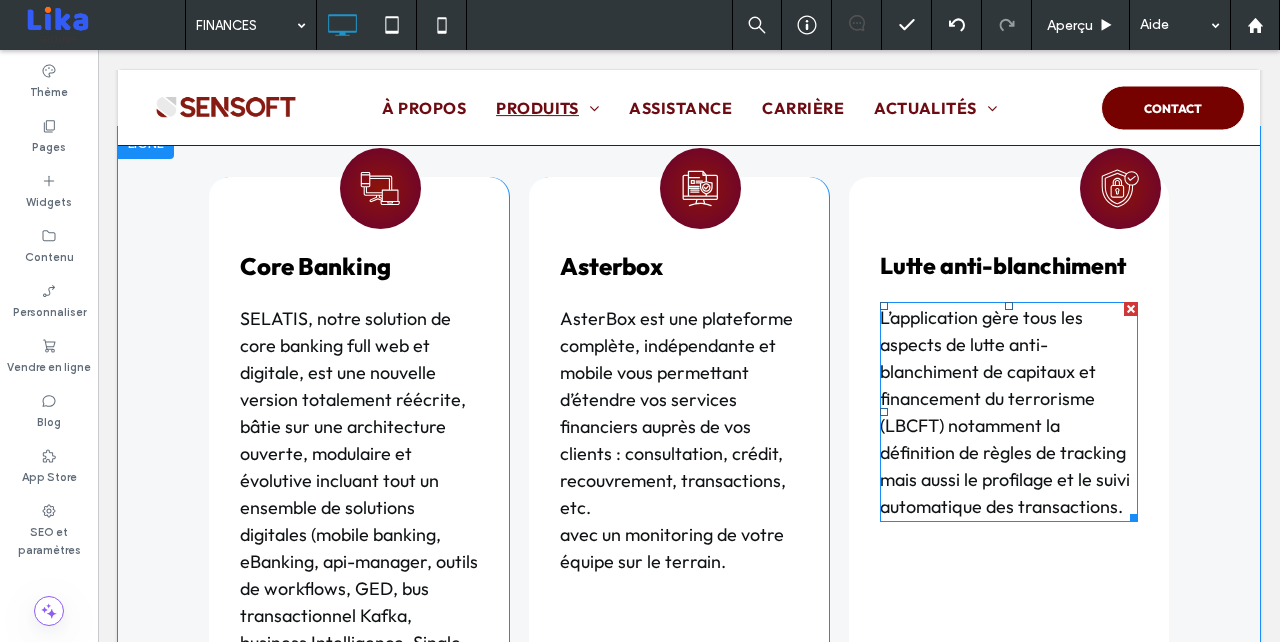 click on "L’application gère tous les aspects de lutte anti-blanchiment de capitaux et financement du terrorisme (LBCFT) notamment la définition de règles de tracking mais aussi le profilage et le suivi automatique des transactions." at bounding box center [1005, 412] 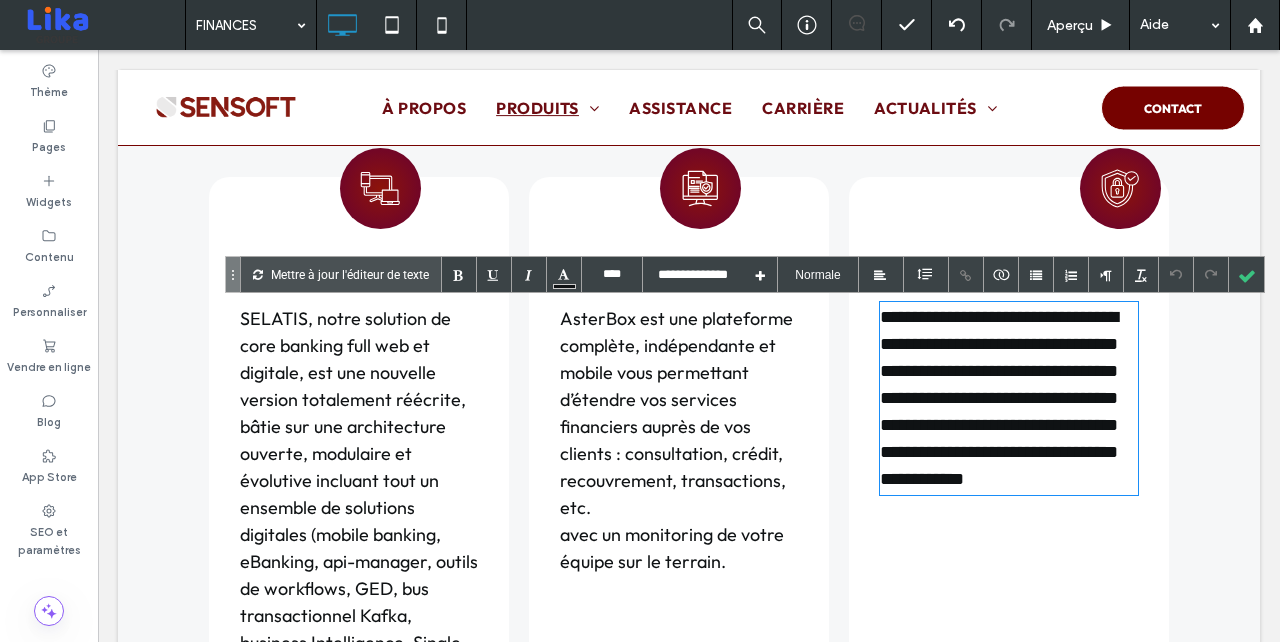 type on "****" 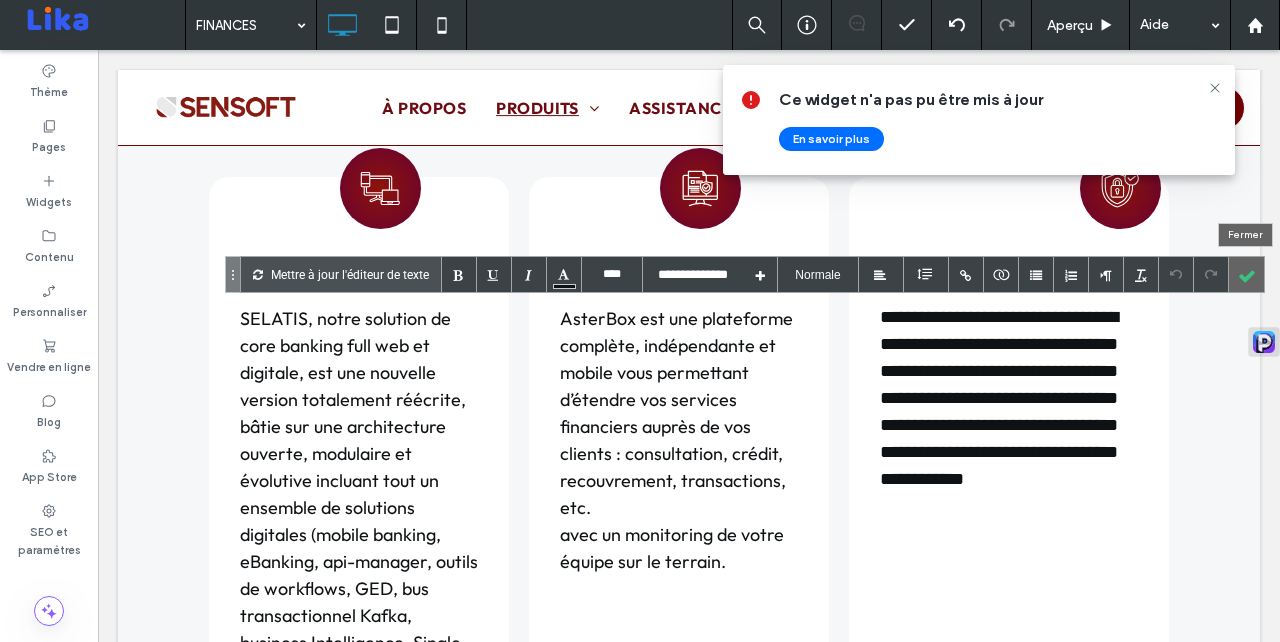 click at bounding box center [1246, 274] 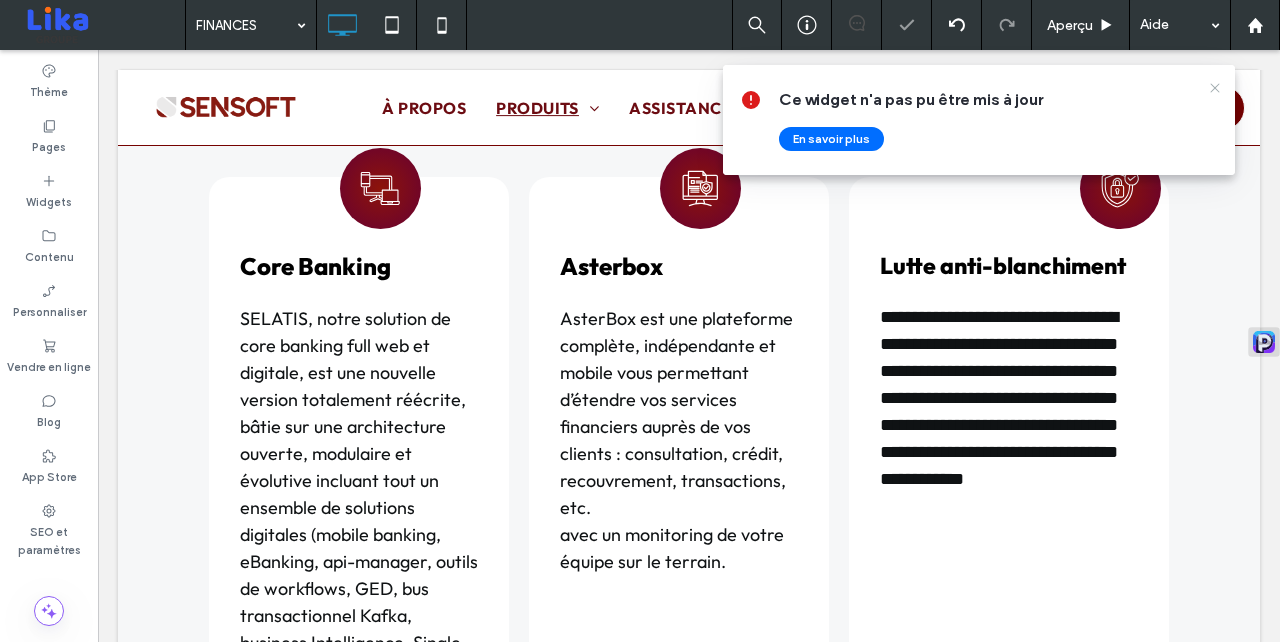 click 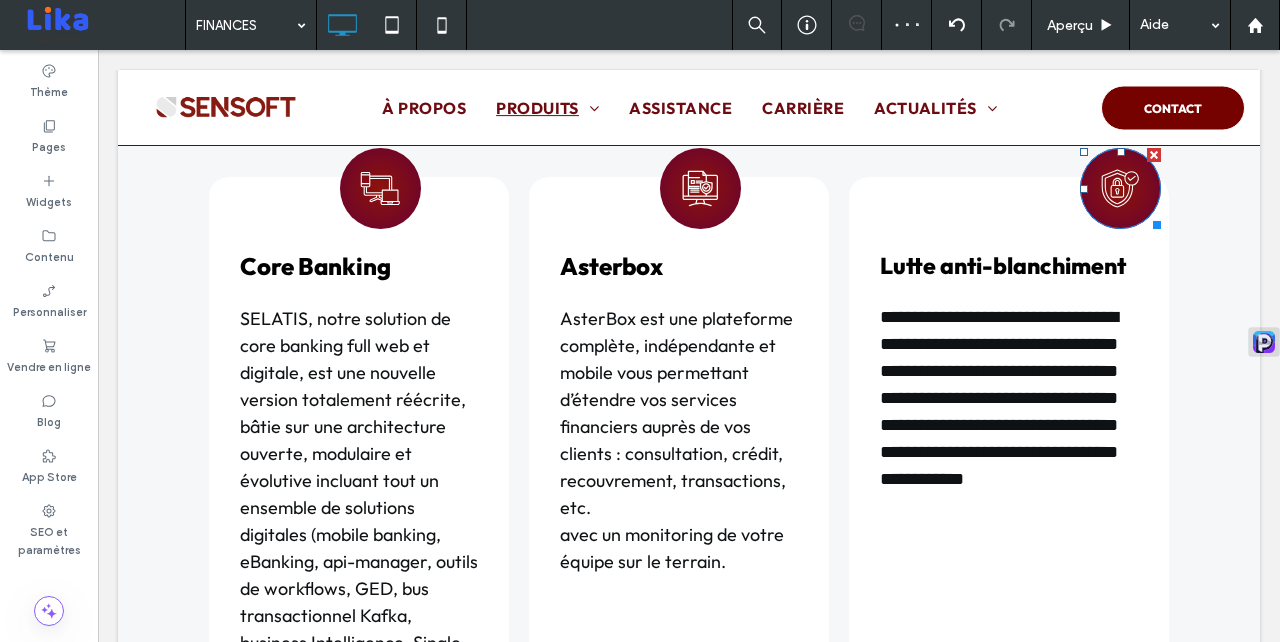 click 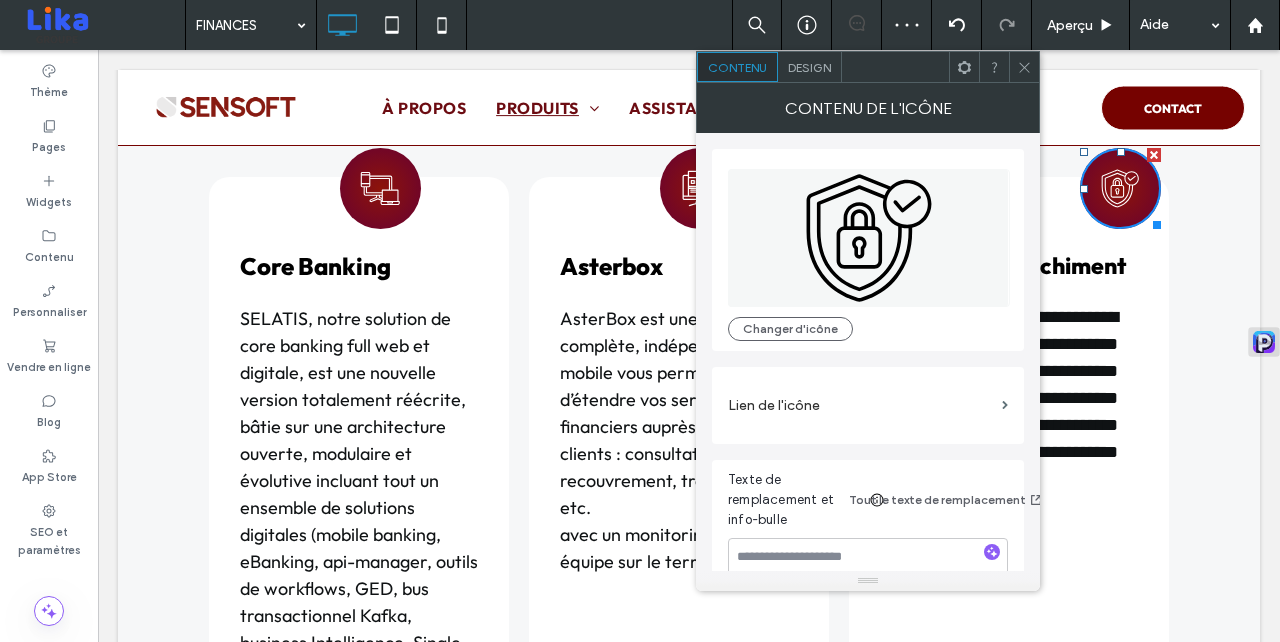click on "Design" at bounding box center [810, 67] 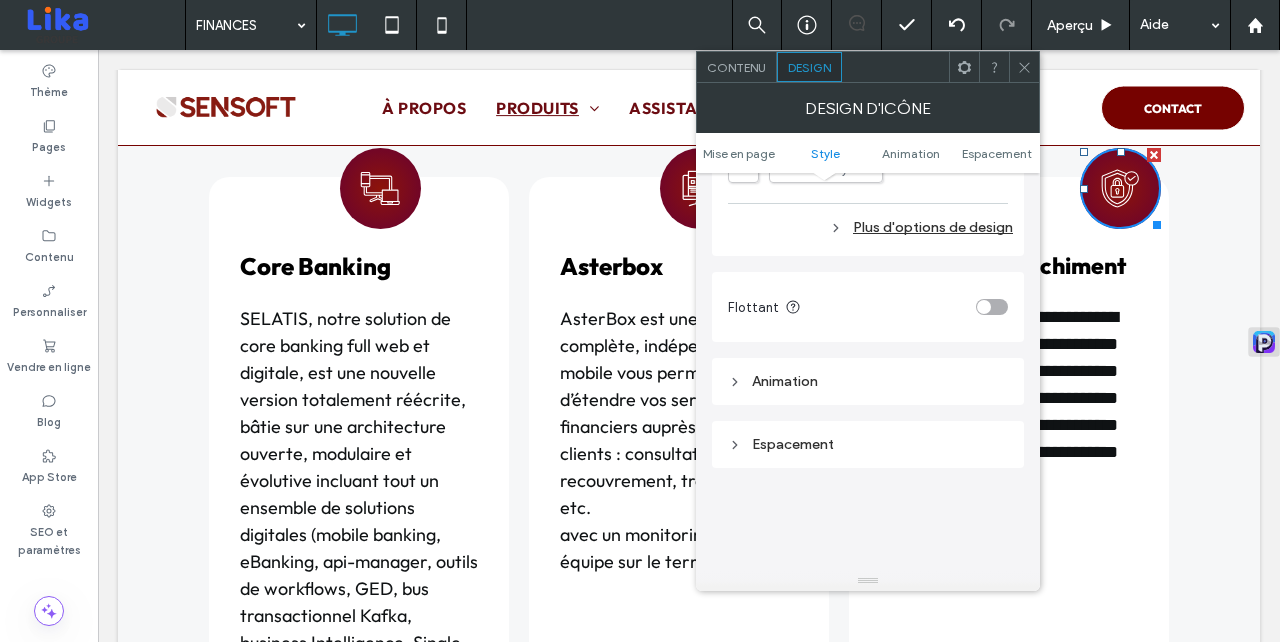 scroll, scrollTop: 1236, scrollLeft: 0, axis: vertical 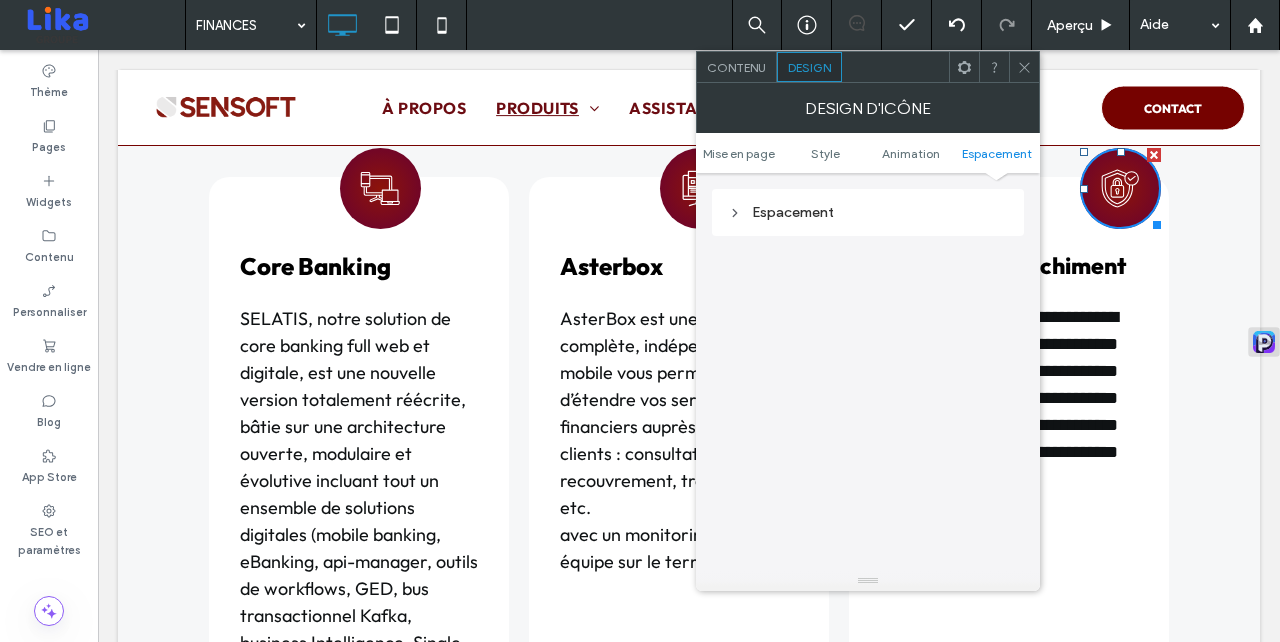 click on "Espacement" at bounding box center [868, 212] 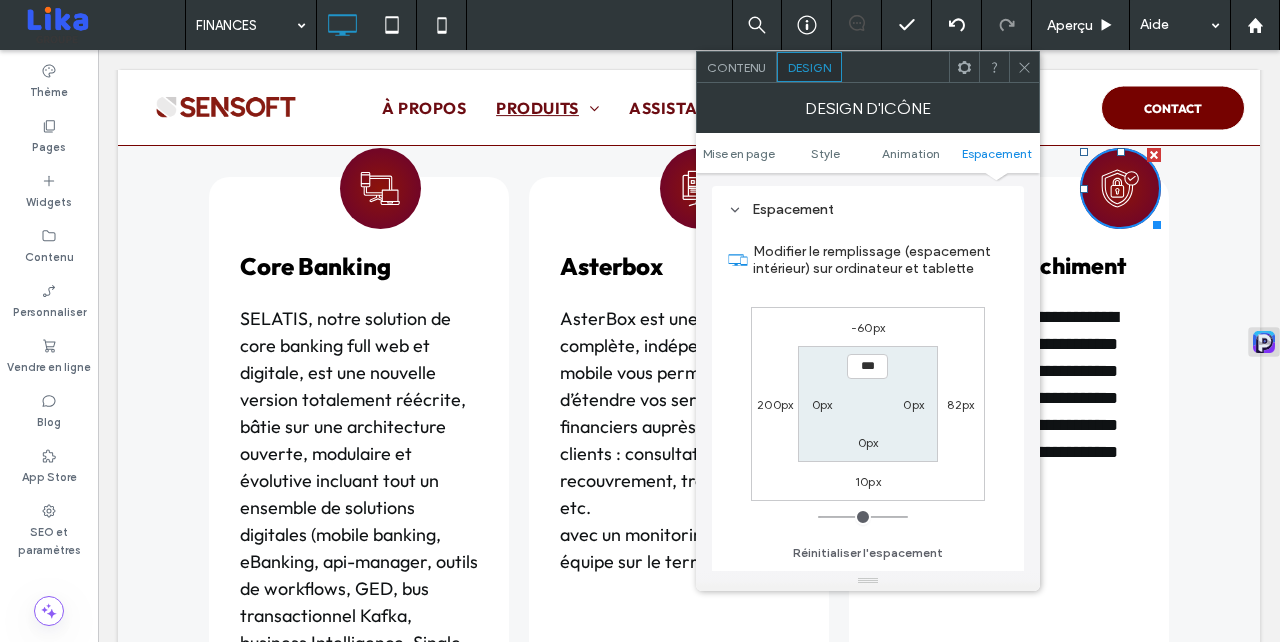 click on "200px" at bounding box center [775, 404] 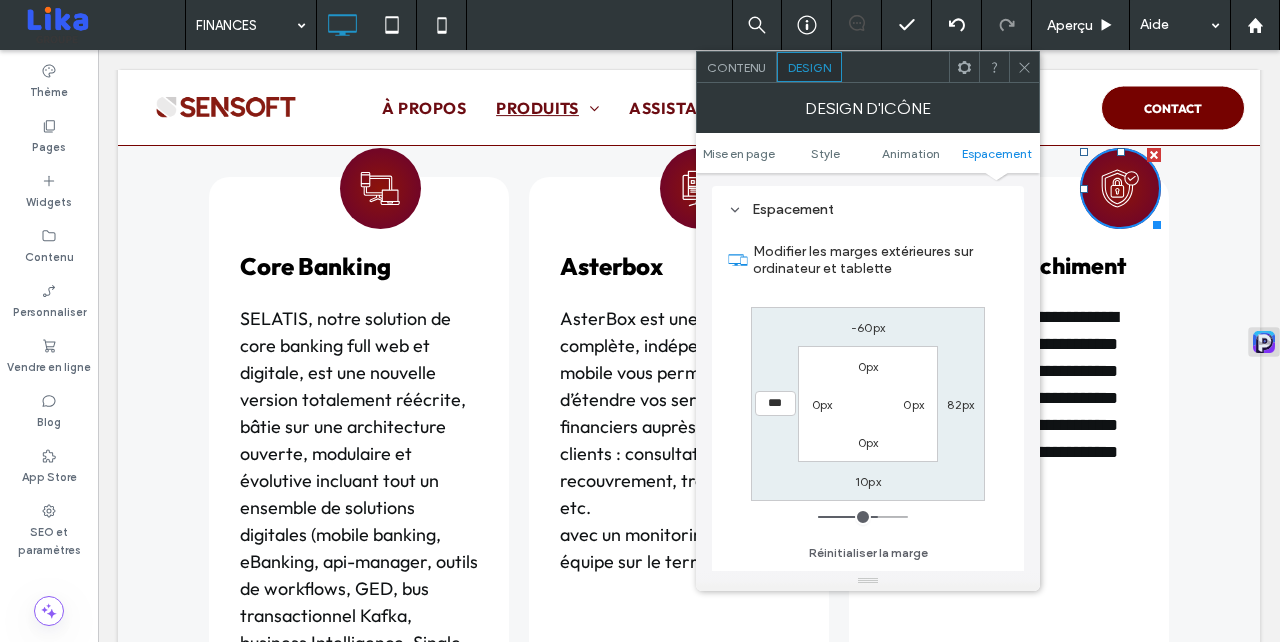 type on "***" 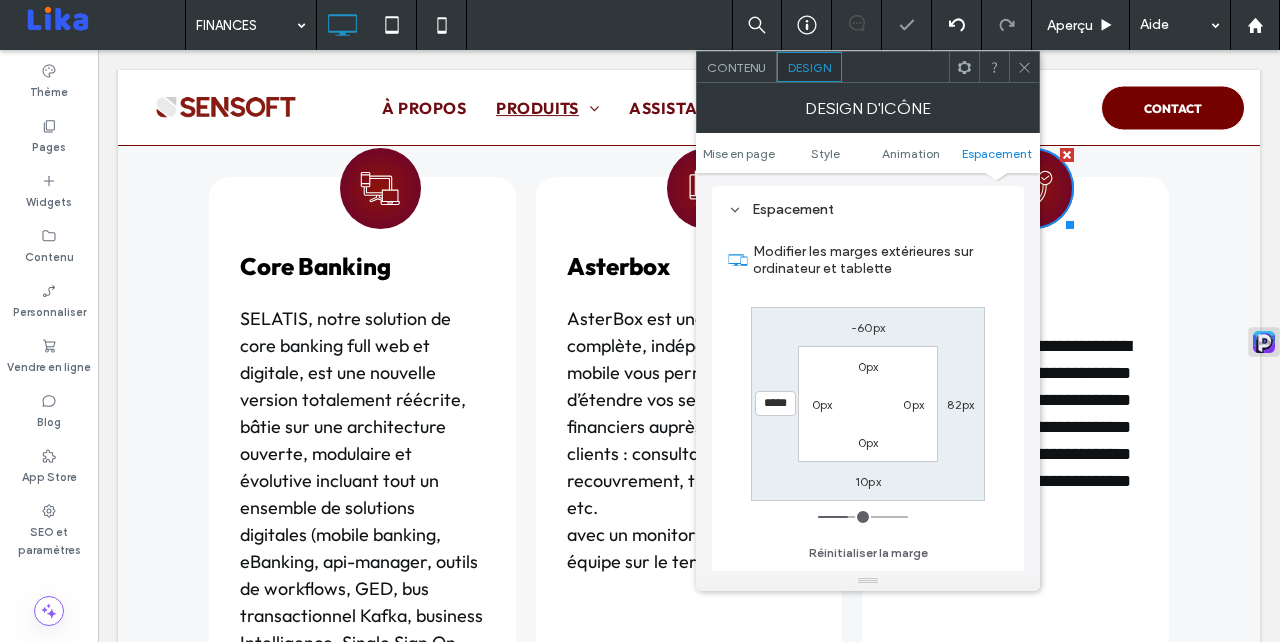 click on "82px" at bounding box center (960, 404) 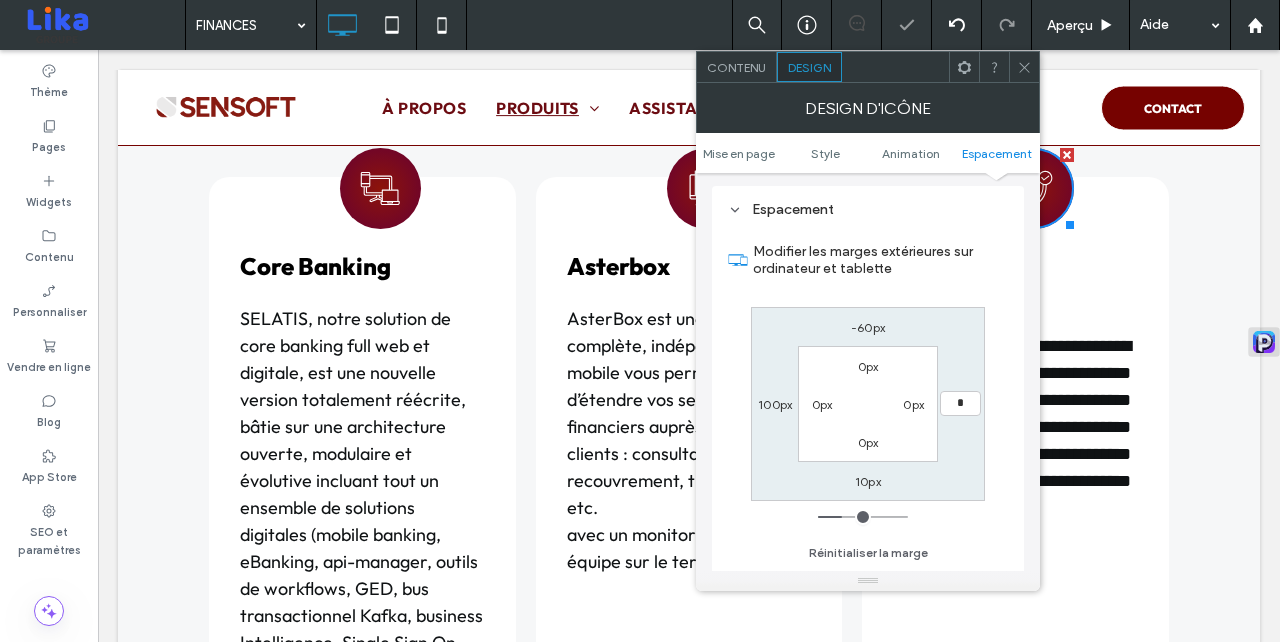 type on "*" 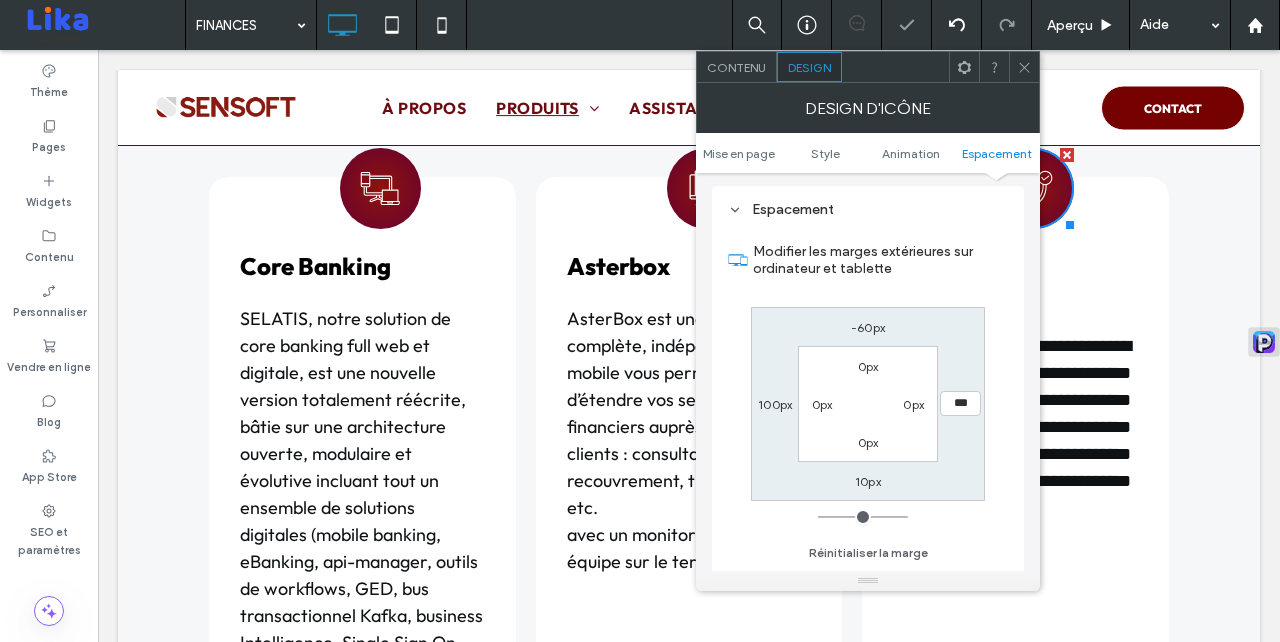 click 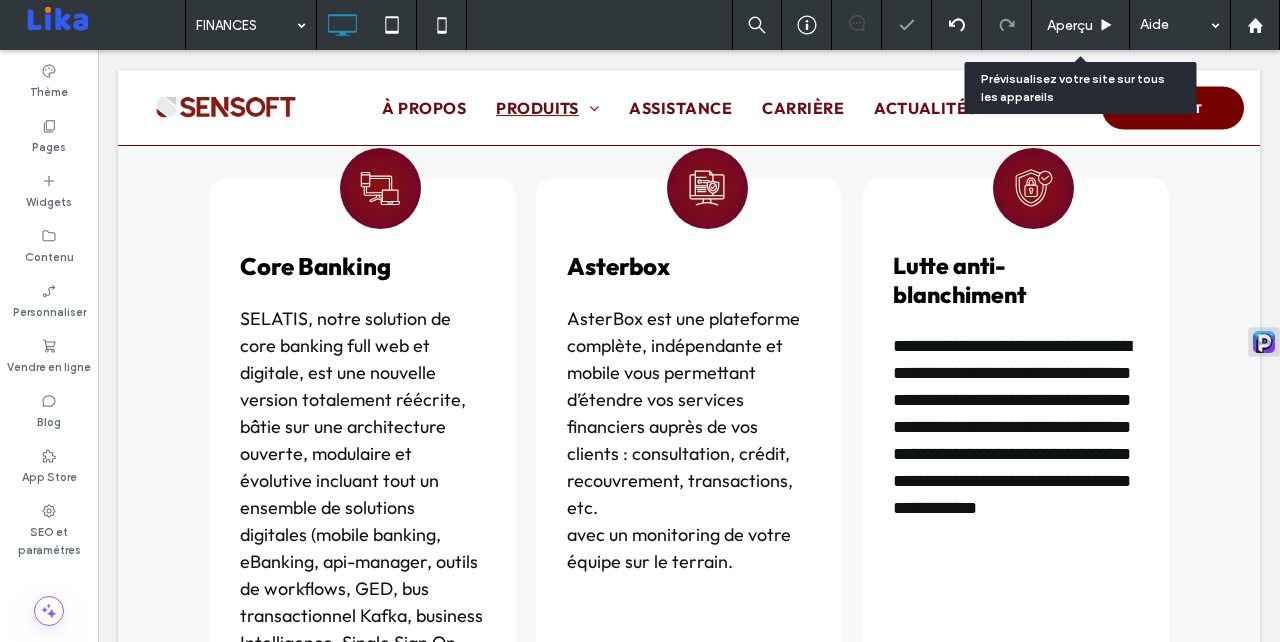 click 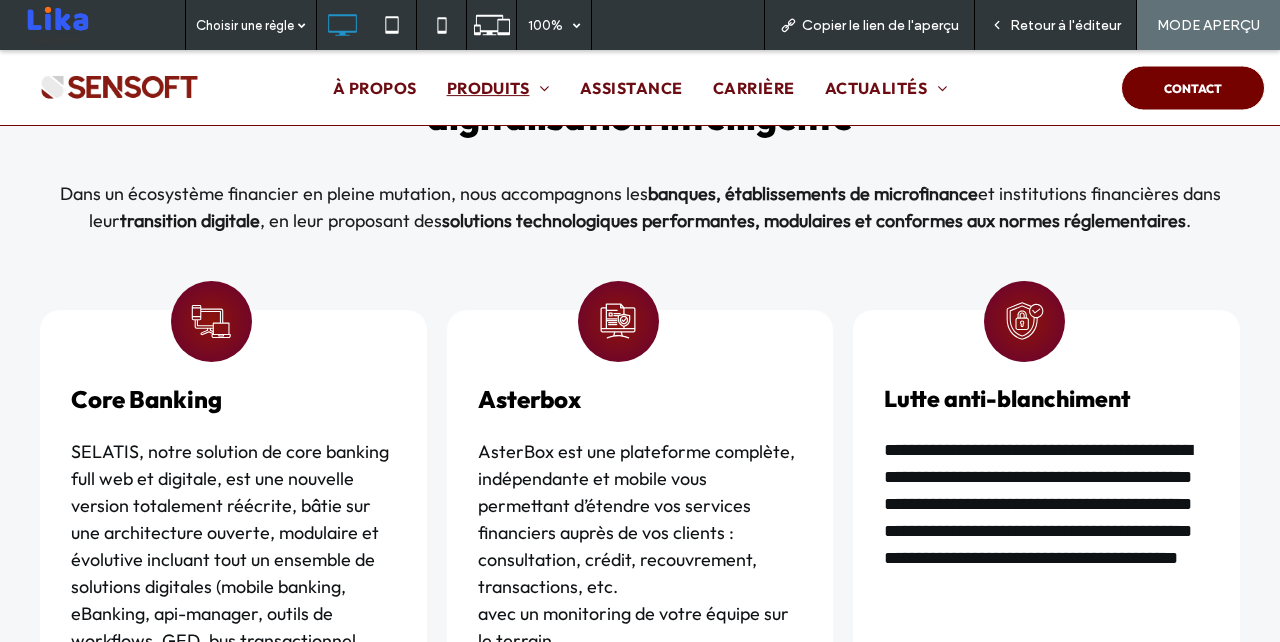scroll, scrollTop: 1377, scrollLeft: 0, axis: vertical 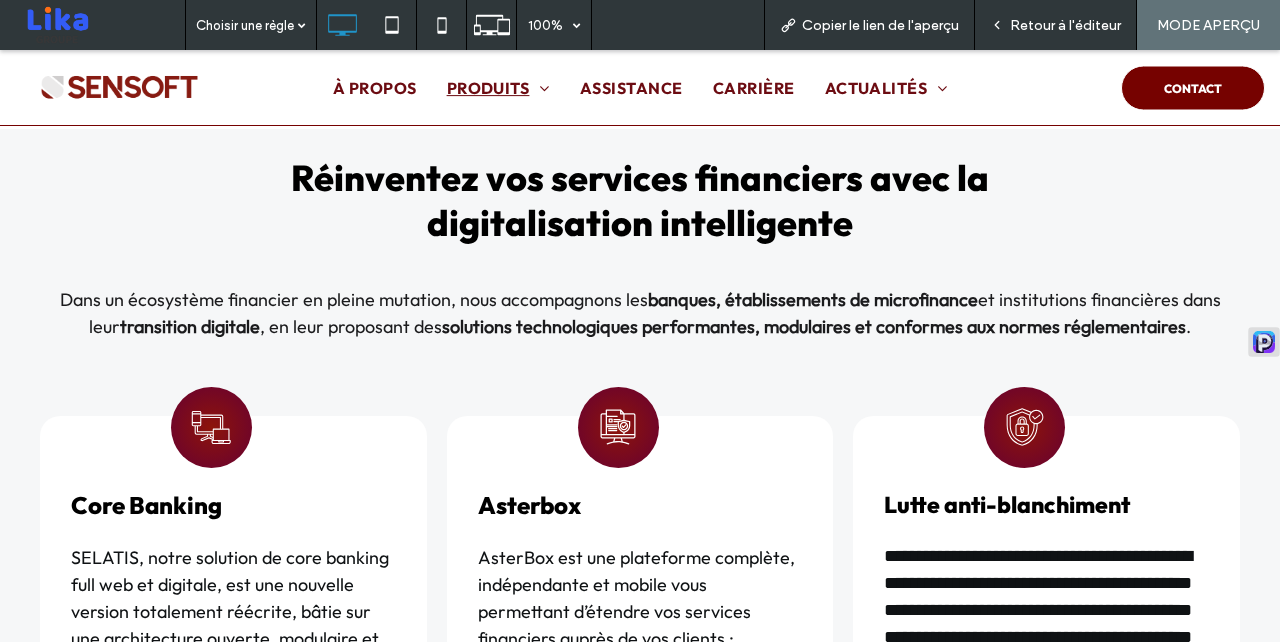 click on "Retour à l'éditeur" at bounding box center (1056, 25) 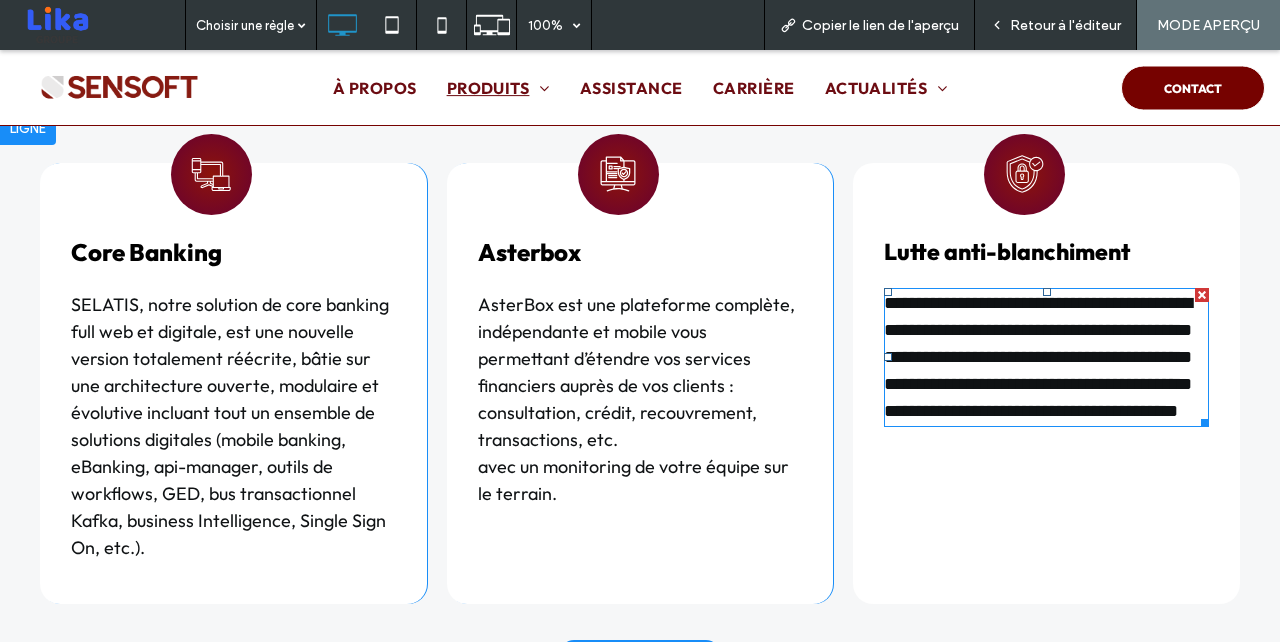 scroll, scrollTop: 1632, scrollLeft: 0, axis: vertical 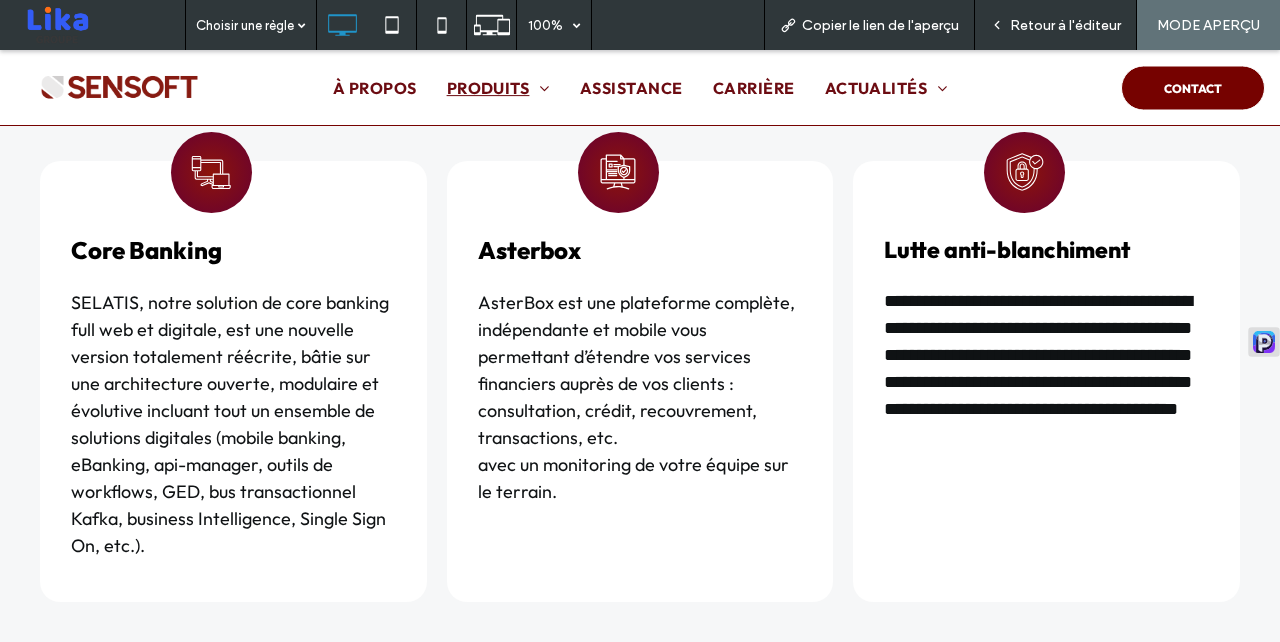 click on "Retour à l'éditeur" at bounding box center [1065, 25] 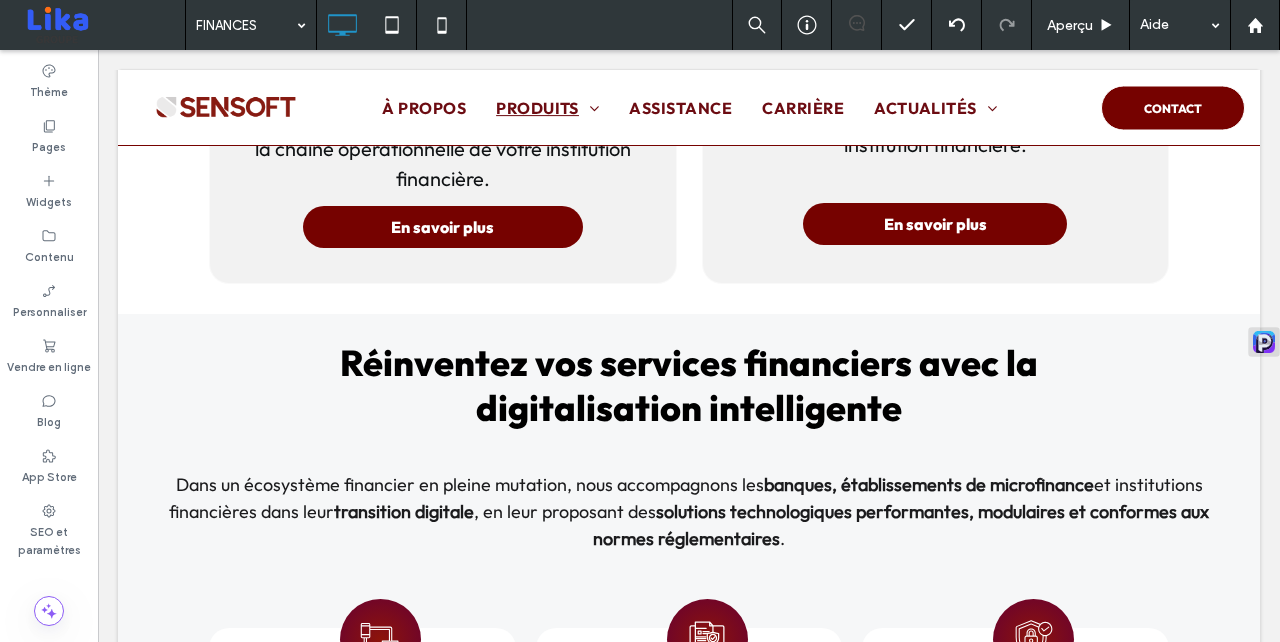 scroll, scrollTop: 1325, scrollLeft: 0, axis: vertical 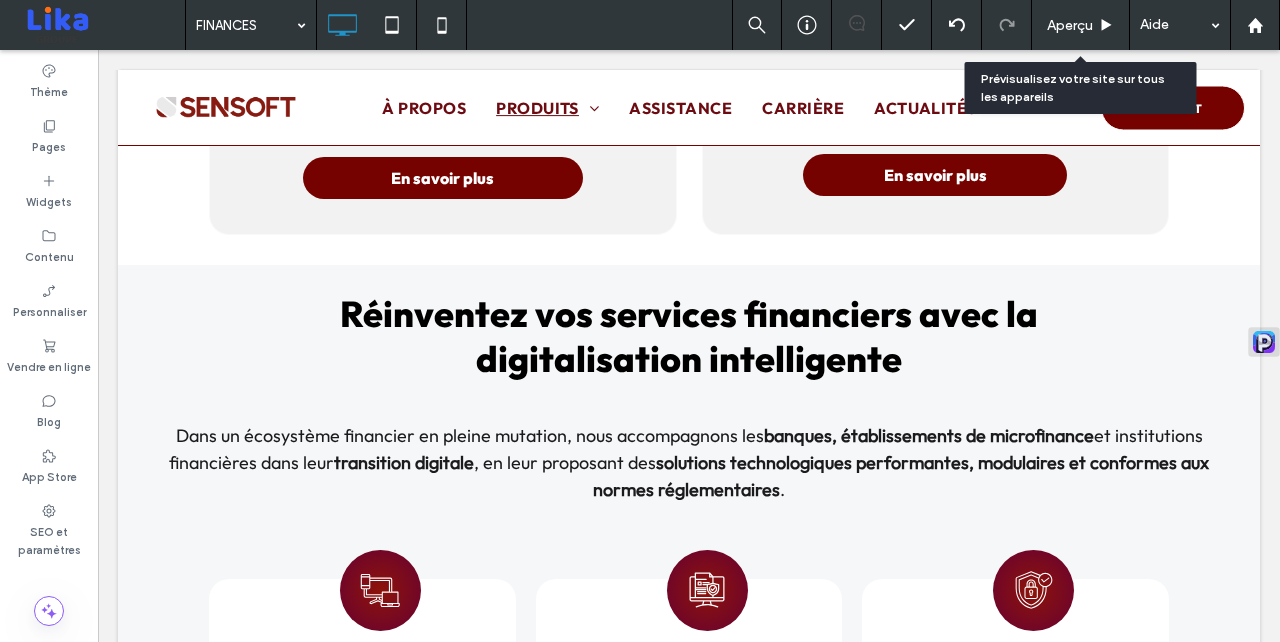 click on "Aperçu" at bounding box center (1080, 25) 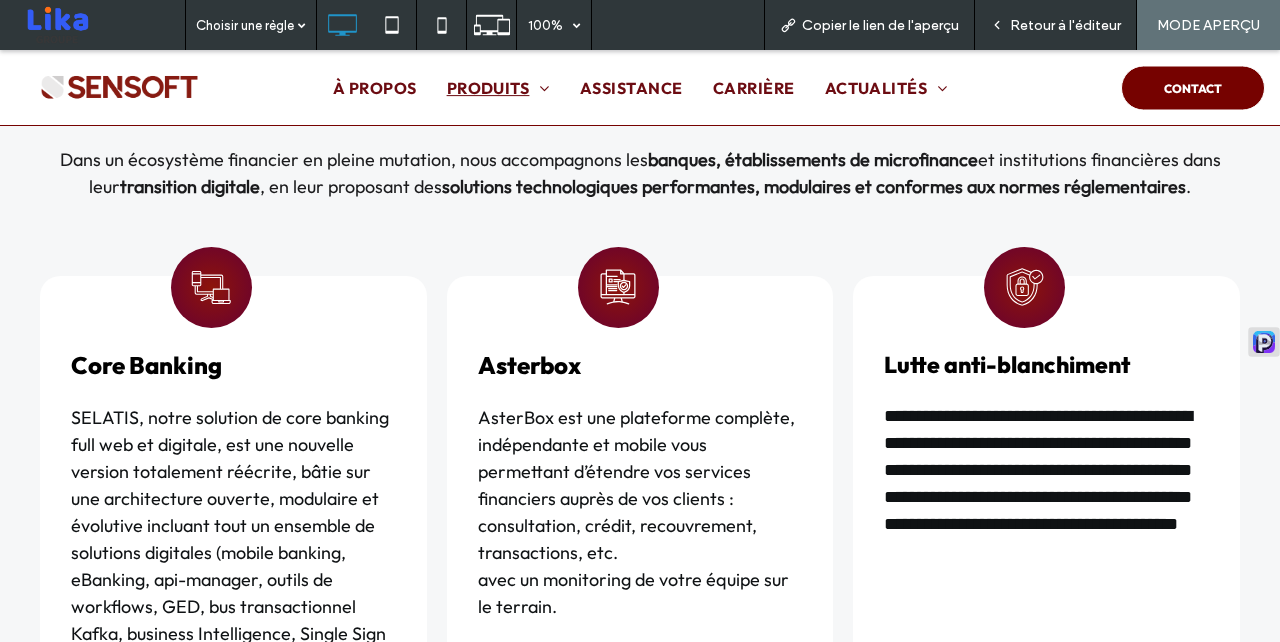 scroll, scrollTop: 1518, scrollLeft: 0, axis: vertical 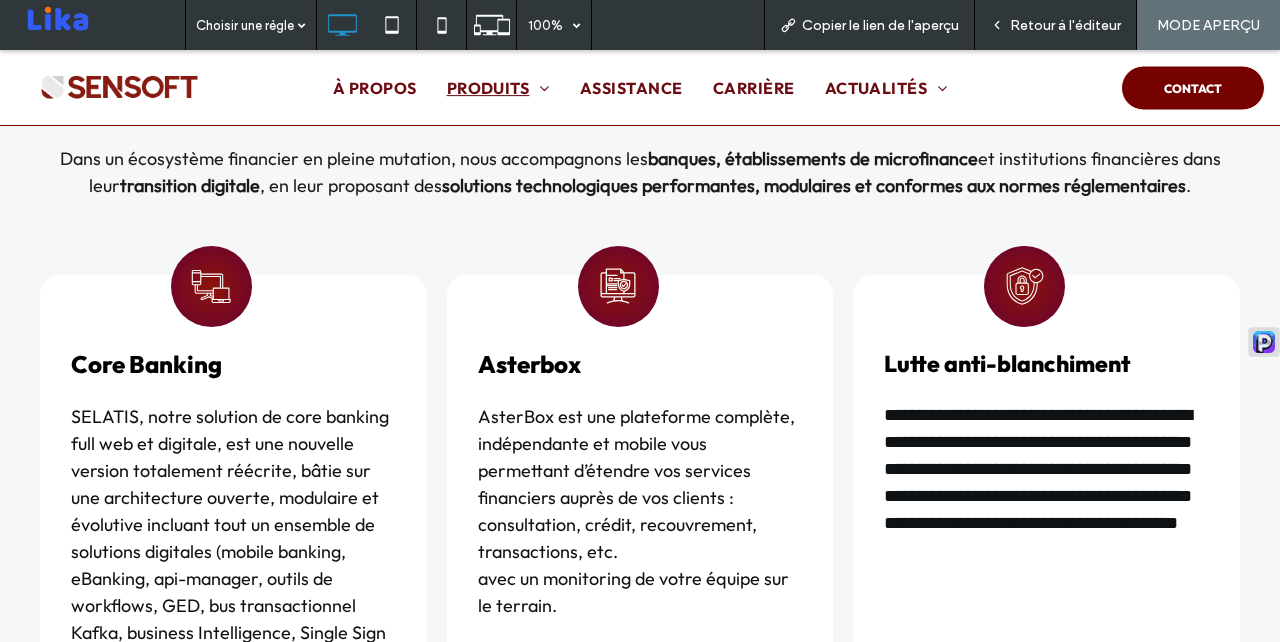 click on "Retour à l'éditeur" at bounding box center [1065, 25] 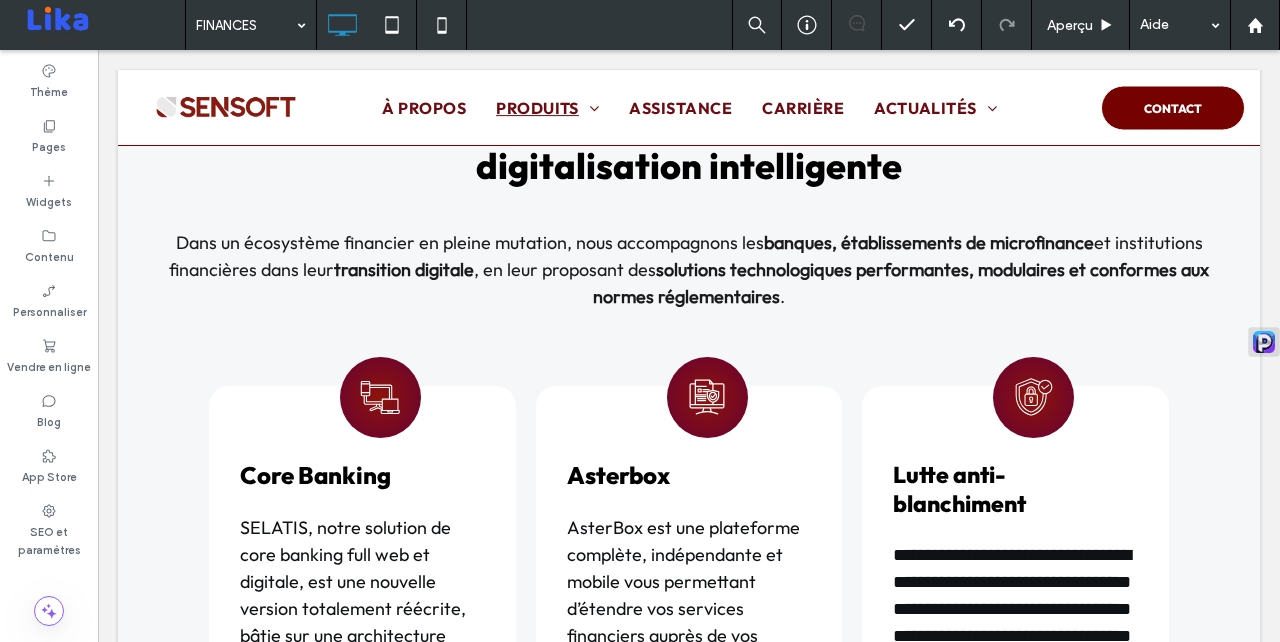scroll, scrollTop: 1583, scrollLeft: 0, axis: vertical 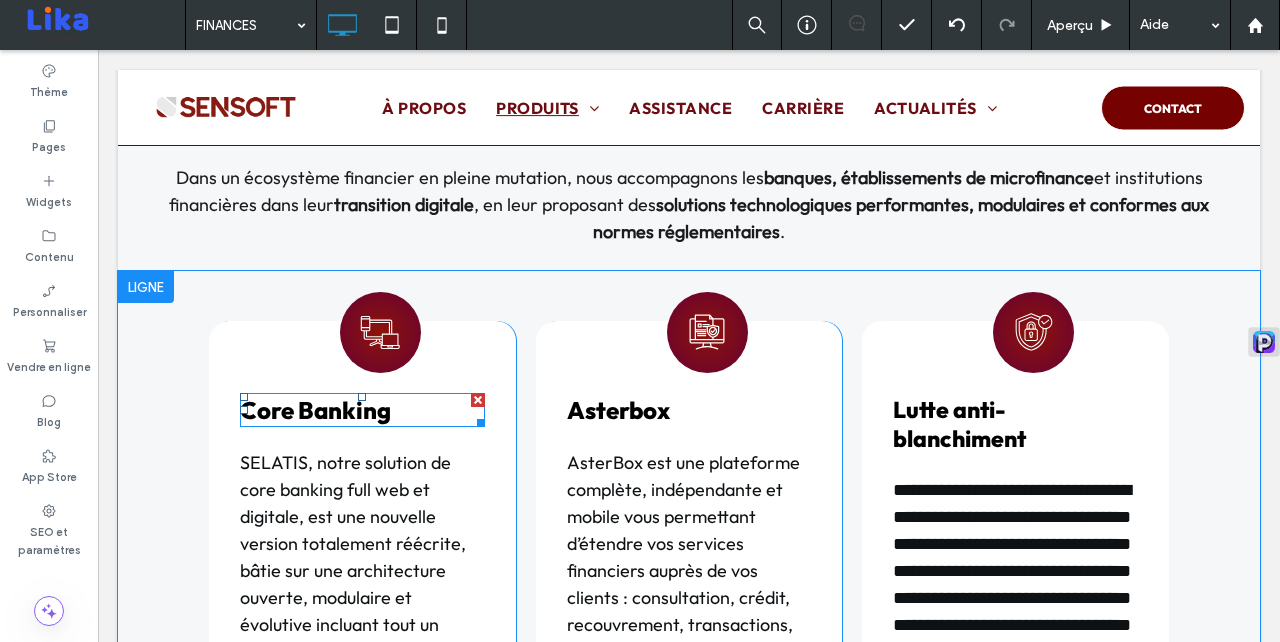 click on "Core Banking" at bounding box center [315, 410] 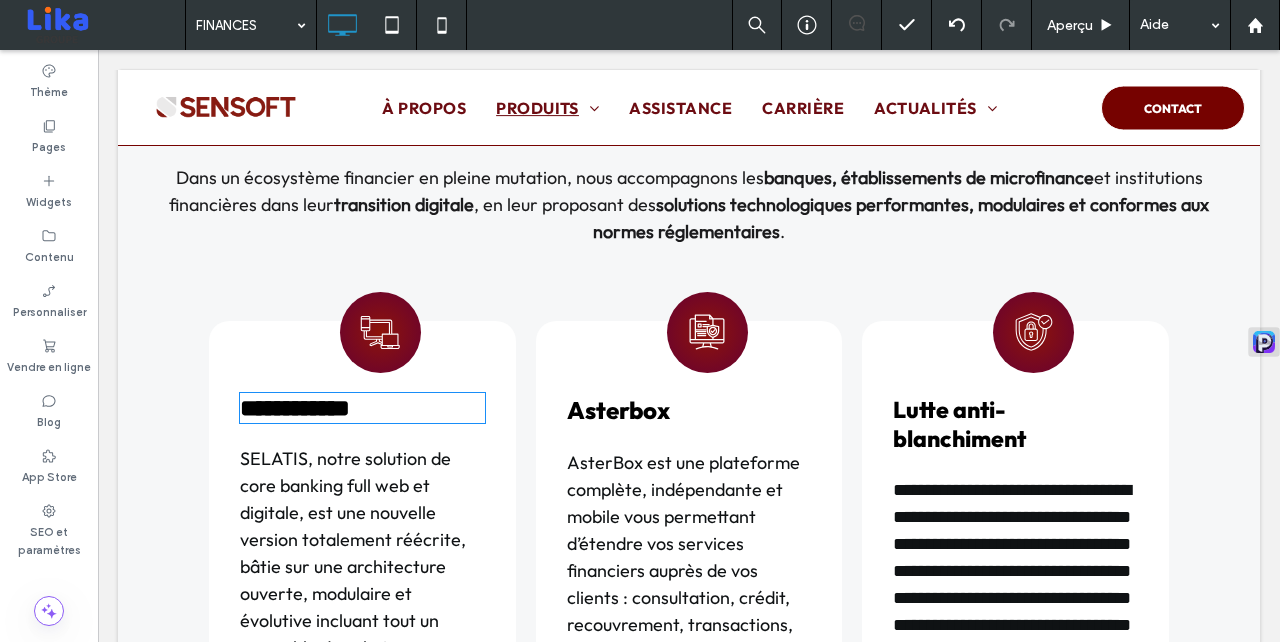 type on "**********" 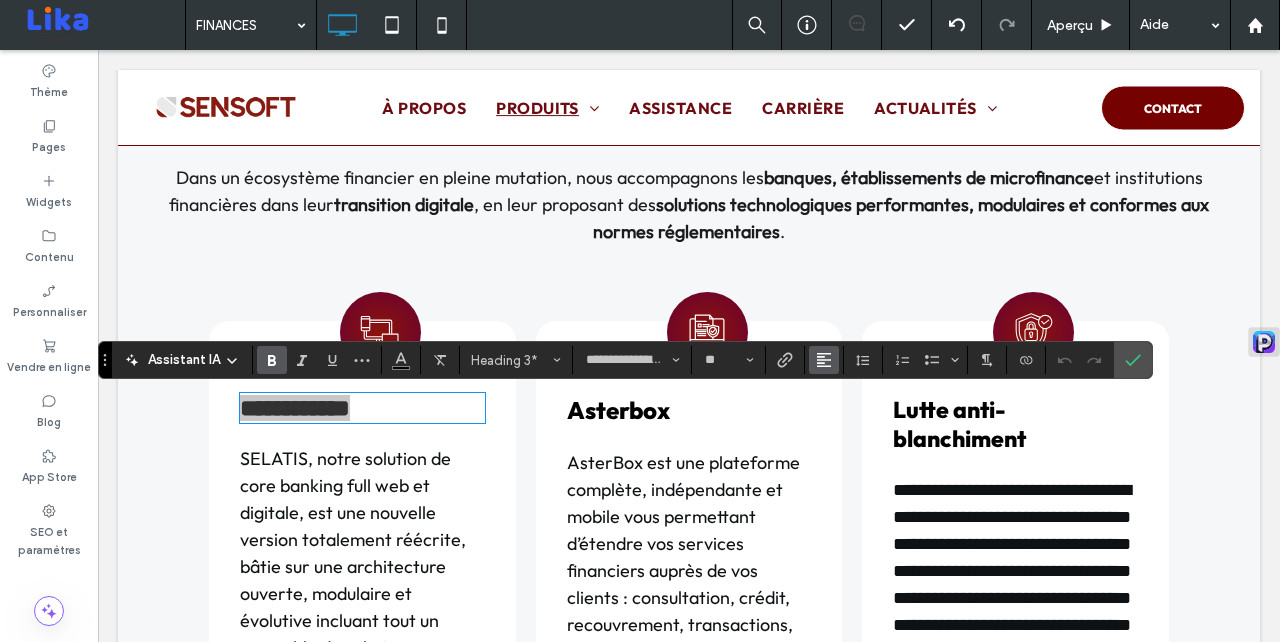 click 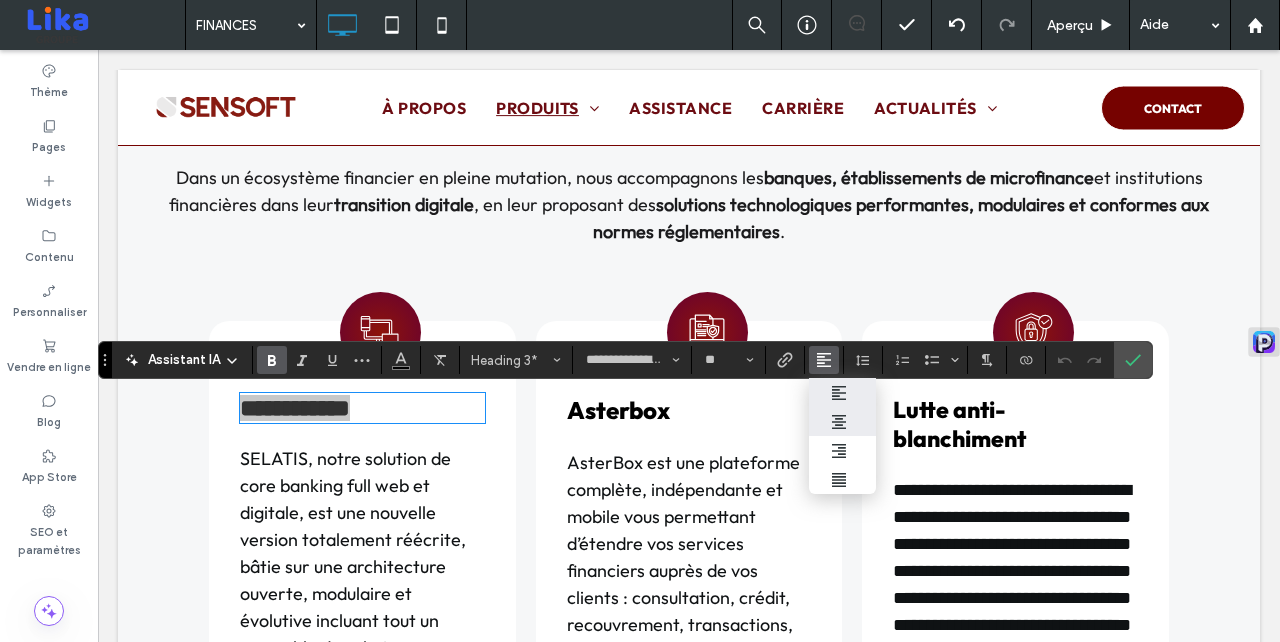 click at bounding box center [842, 421] 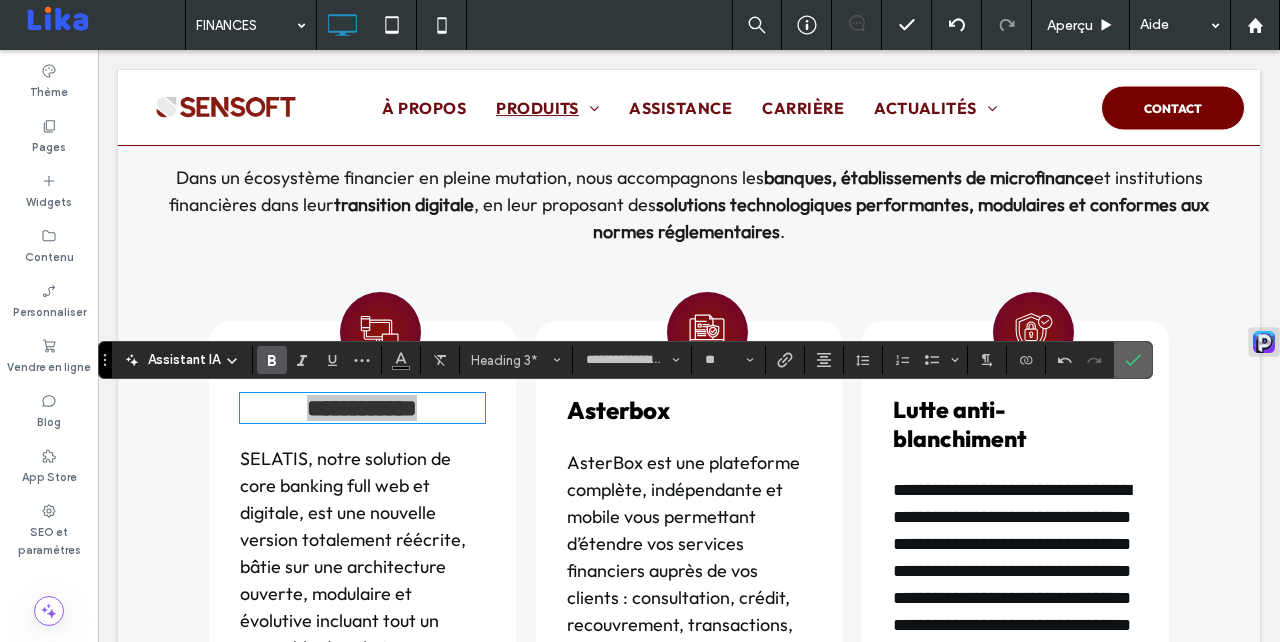 click 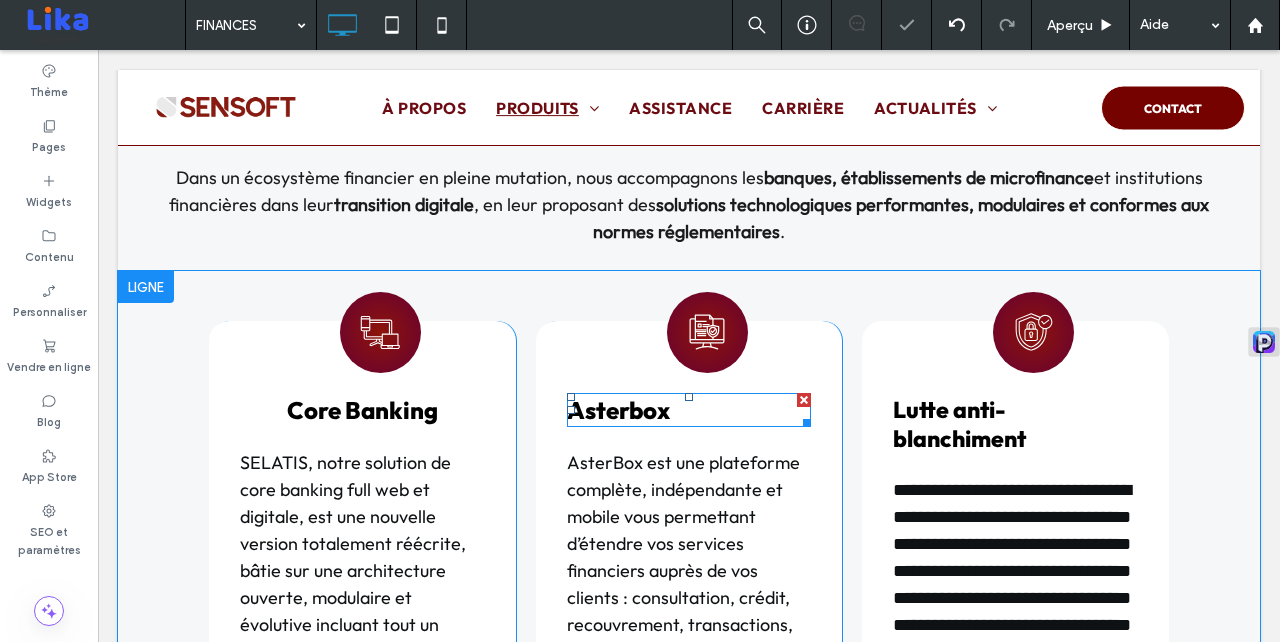 click on "Asterbox" at bounding box center (689, 410) 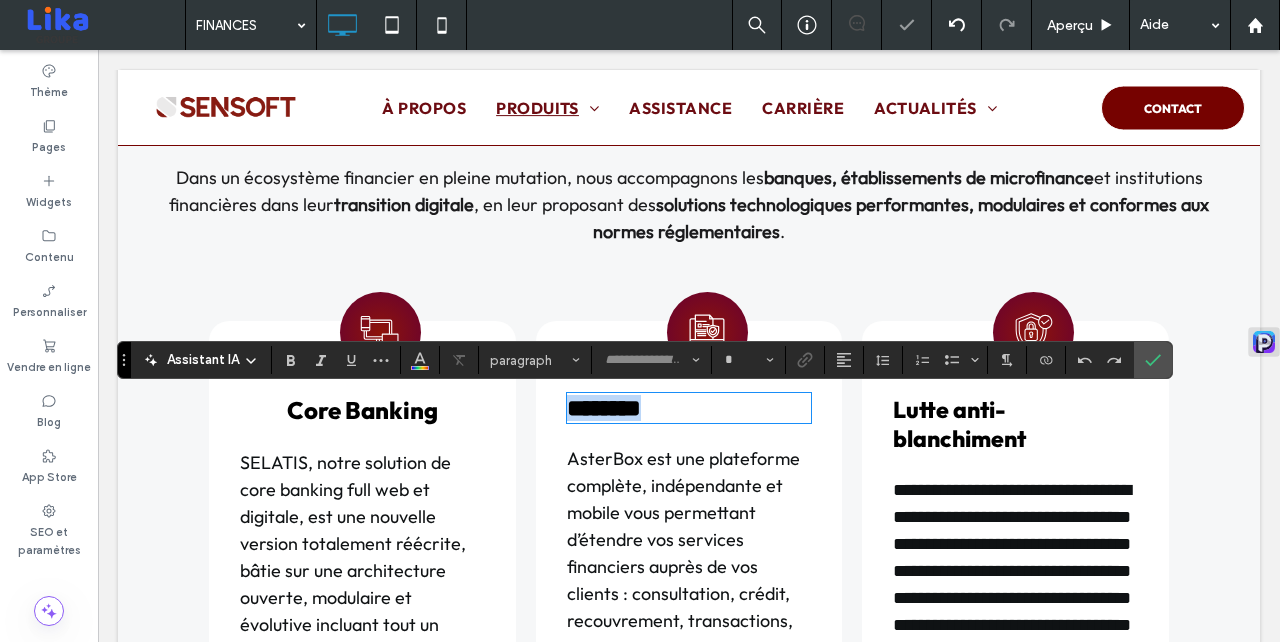 type on "**********" 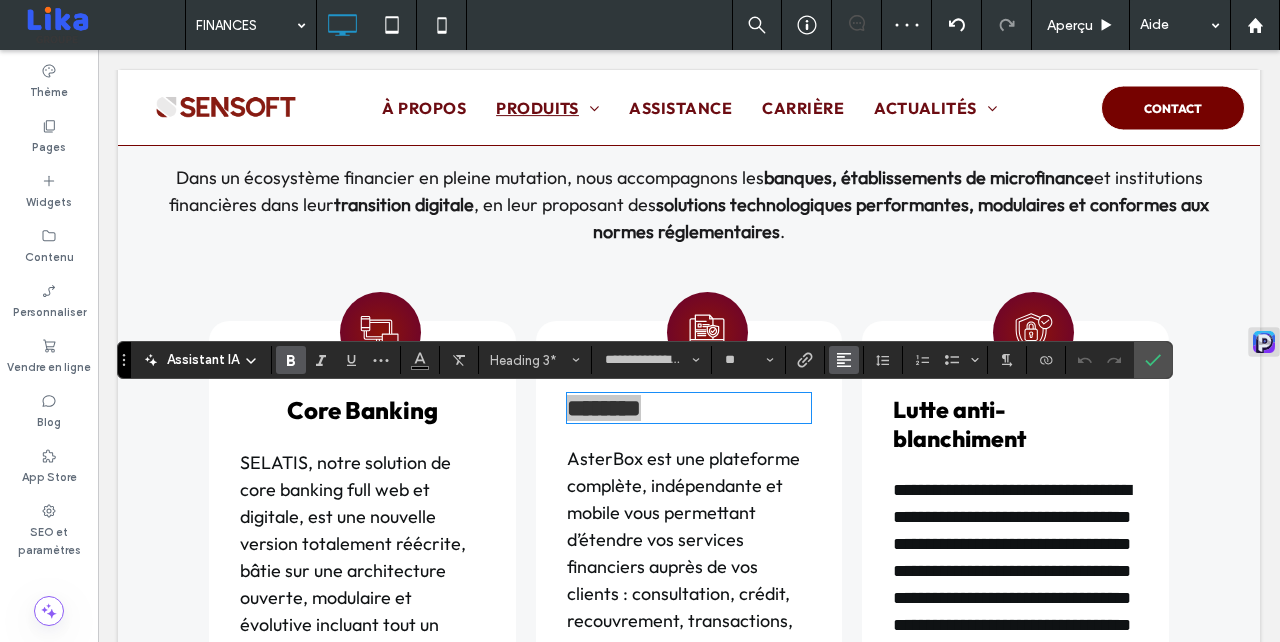 click 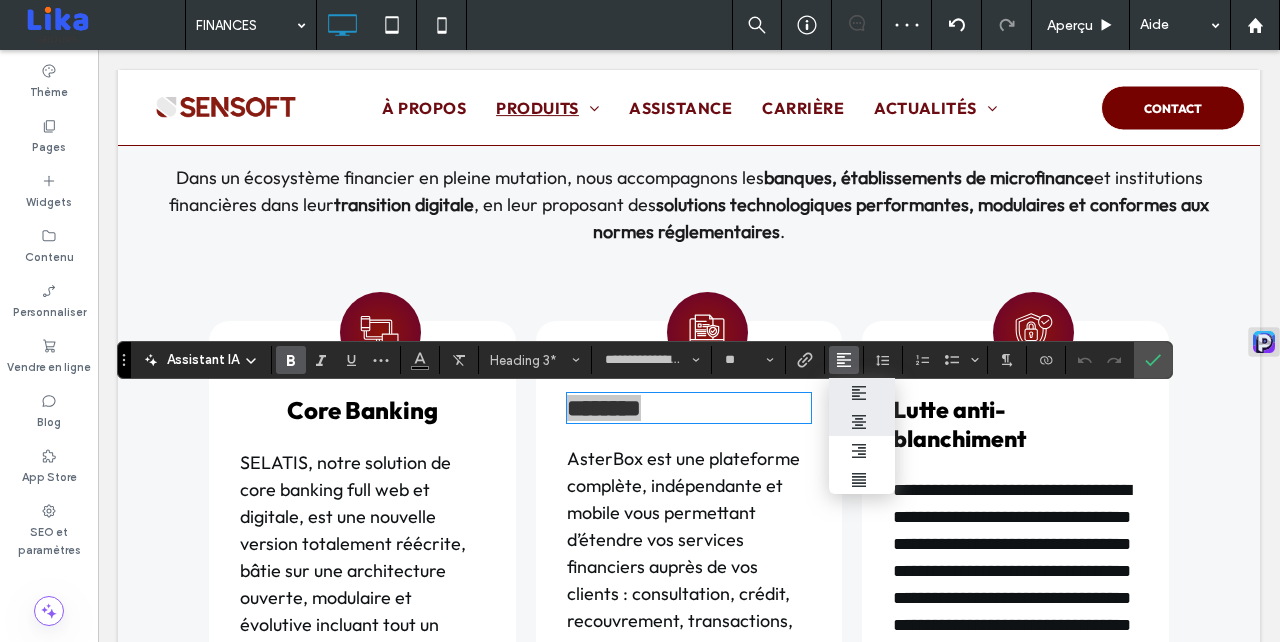 click at bounding box center (862, 421) 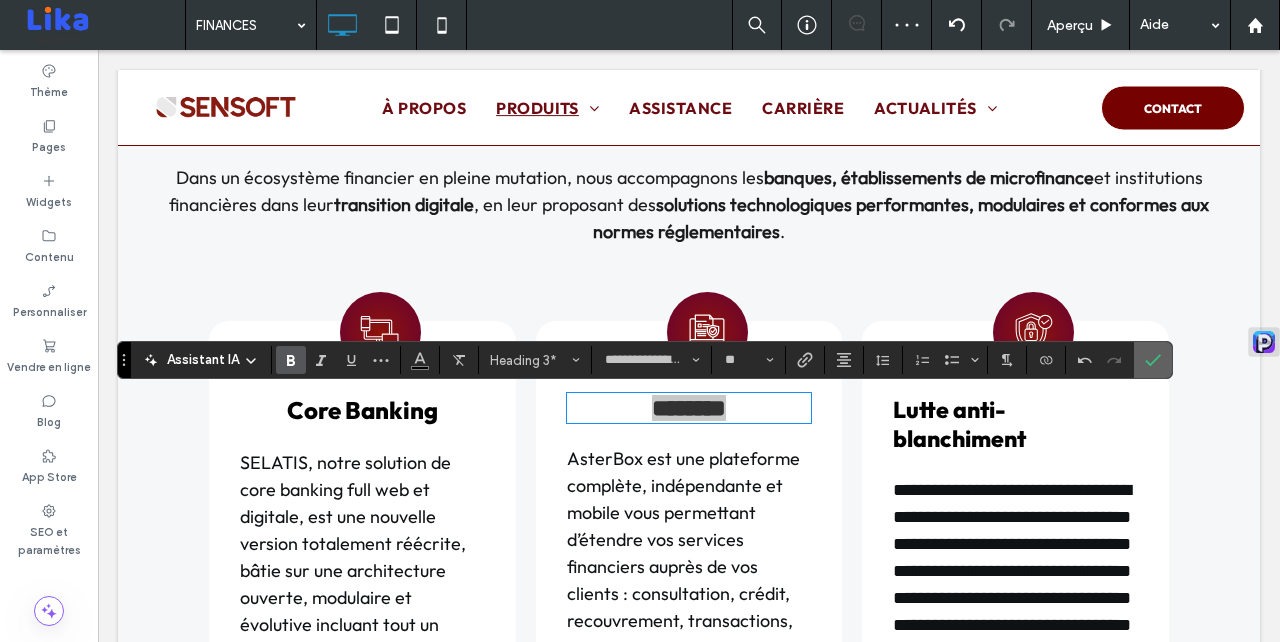 click at bounding box center (1153, 360) 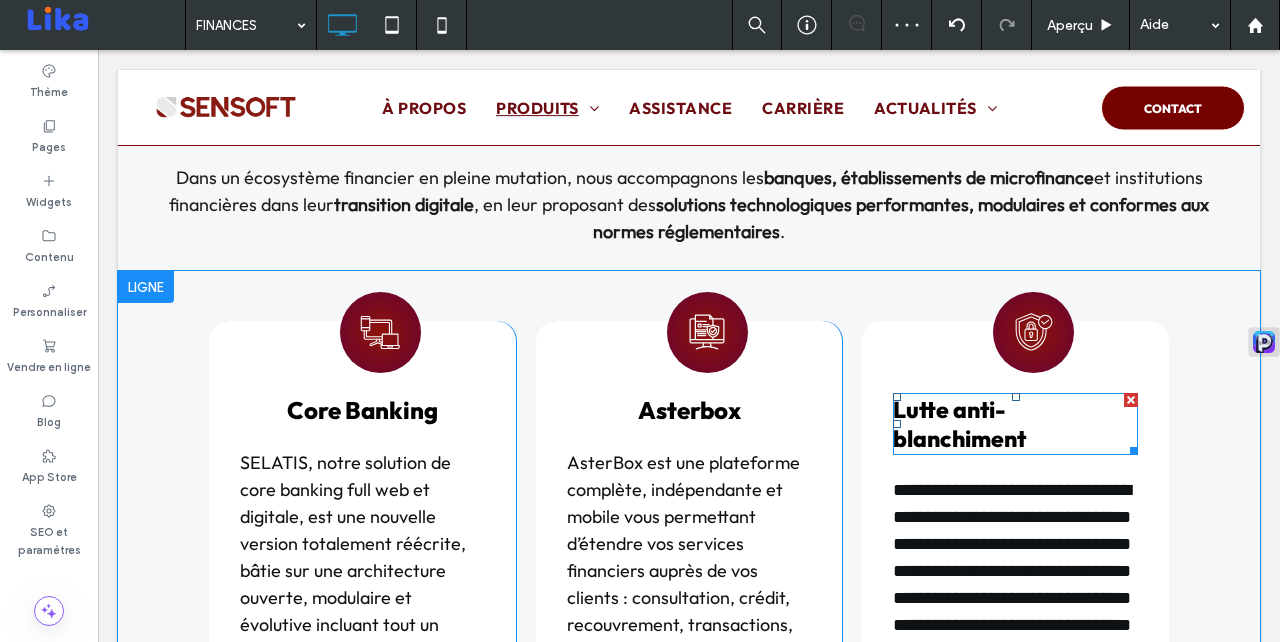 click on "Lutte anti-blanchiment" at bounding box center (1015, 424) 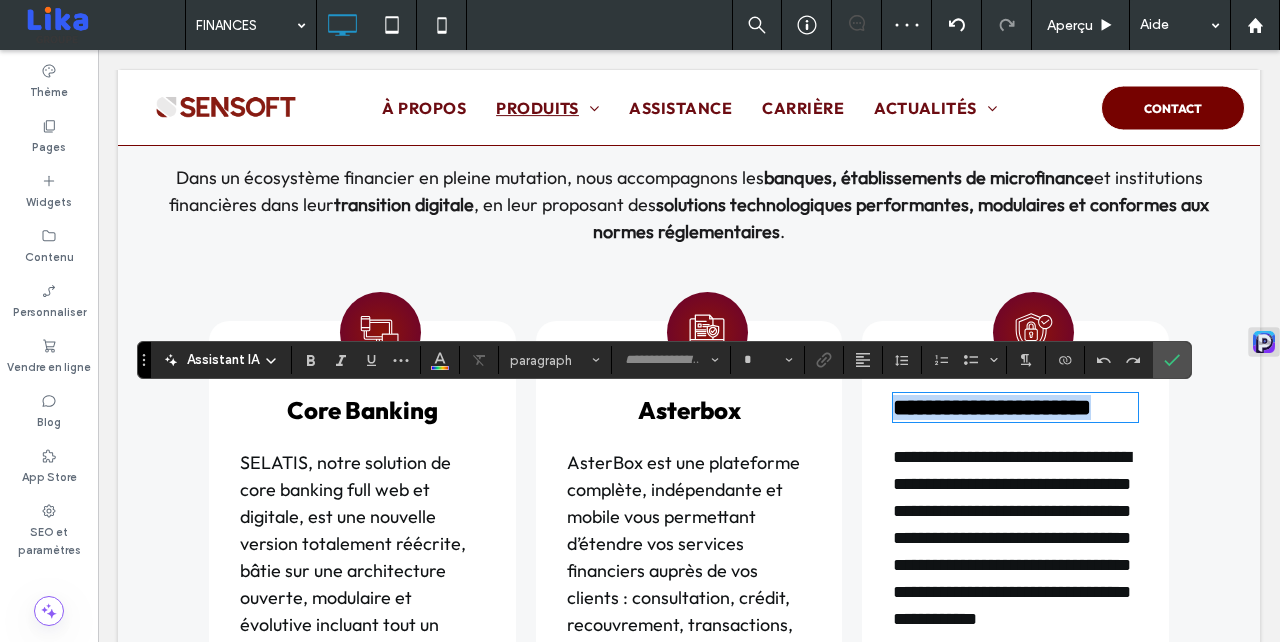 type on "**********" 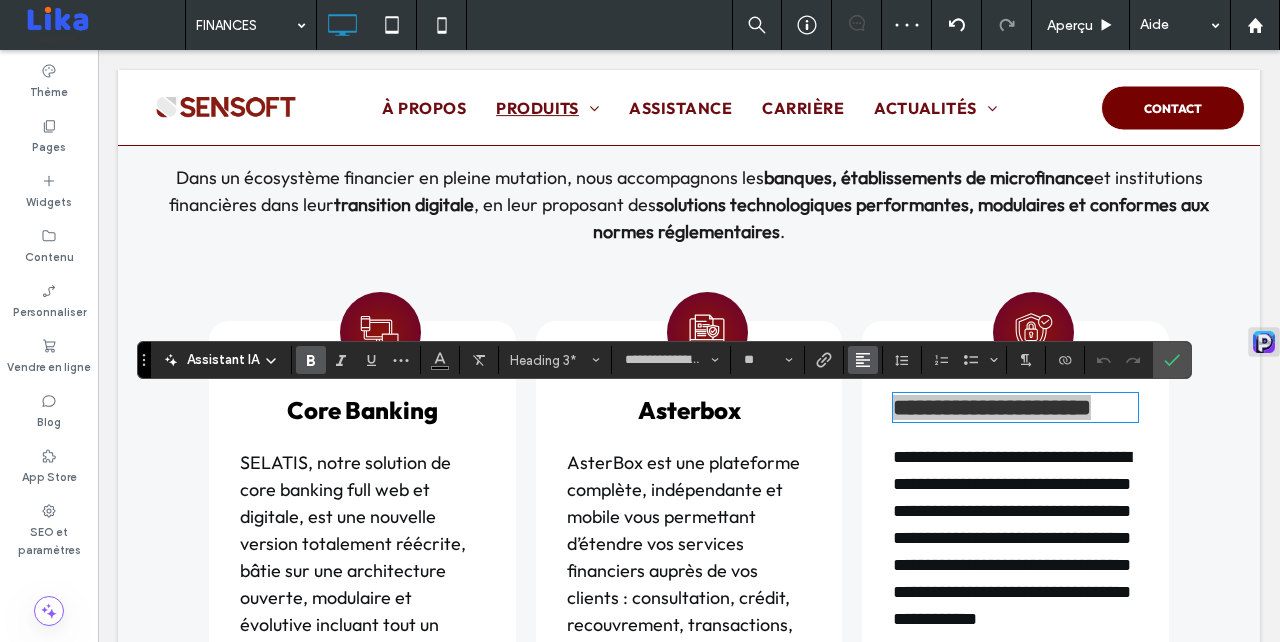 click 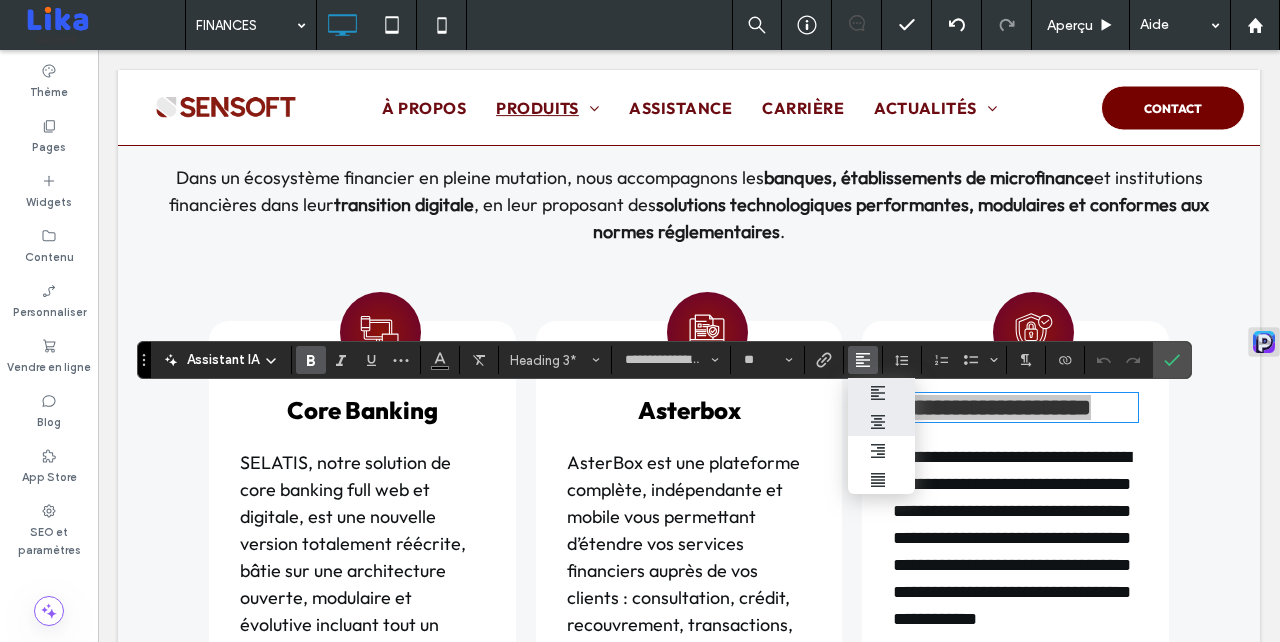 click at bounding box center (881, 421) 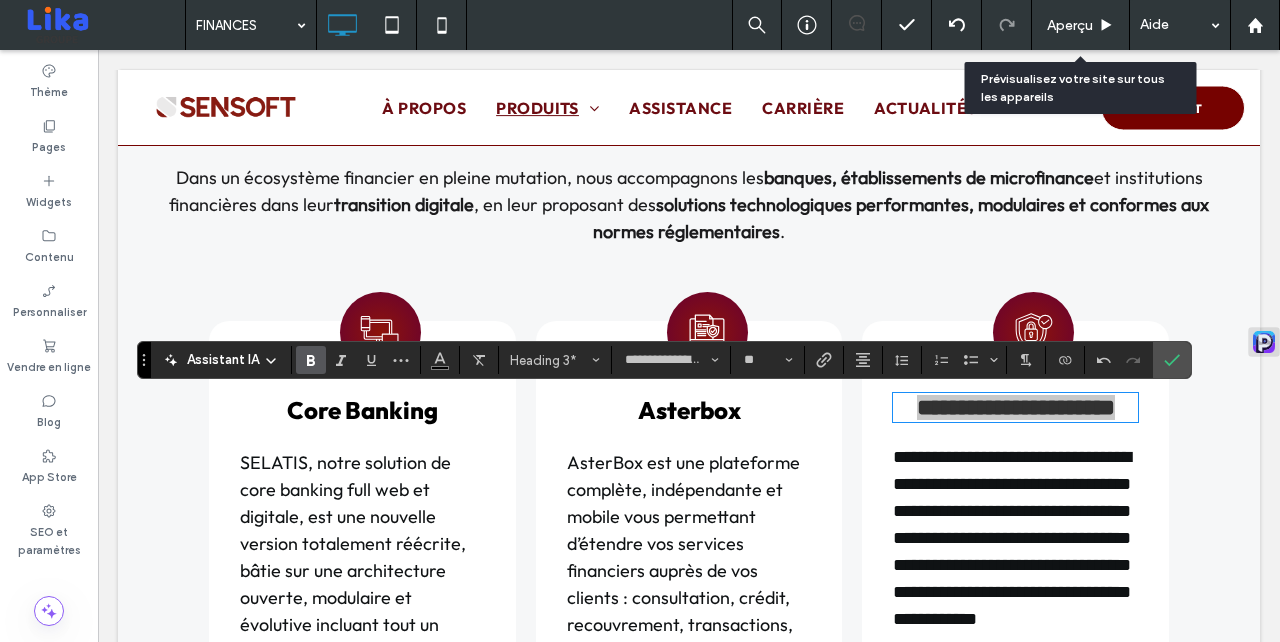 click on "Aperçu" at bounding box center (1080, 25) 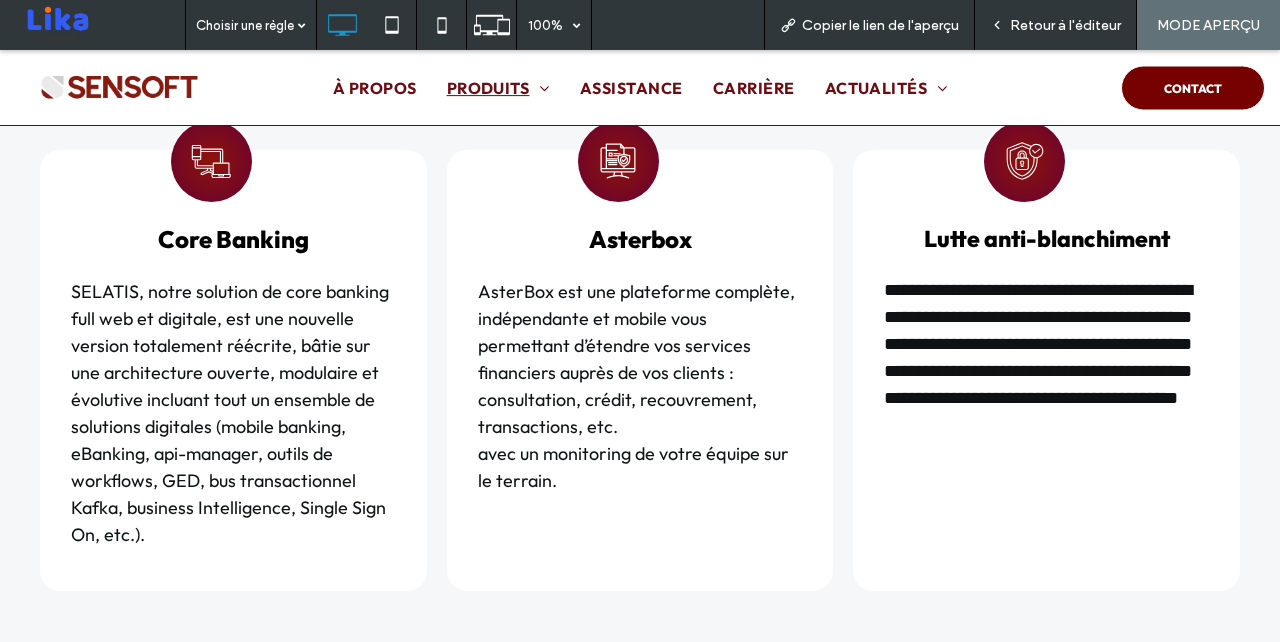 scroll, scrollTop: 1639, scrollLeft: 0, axis: vertical 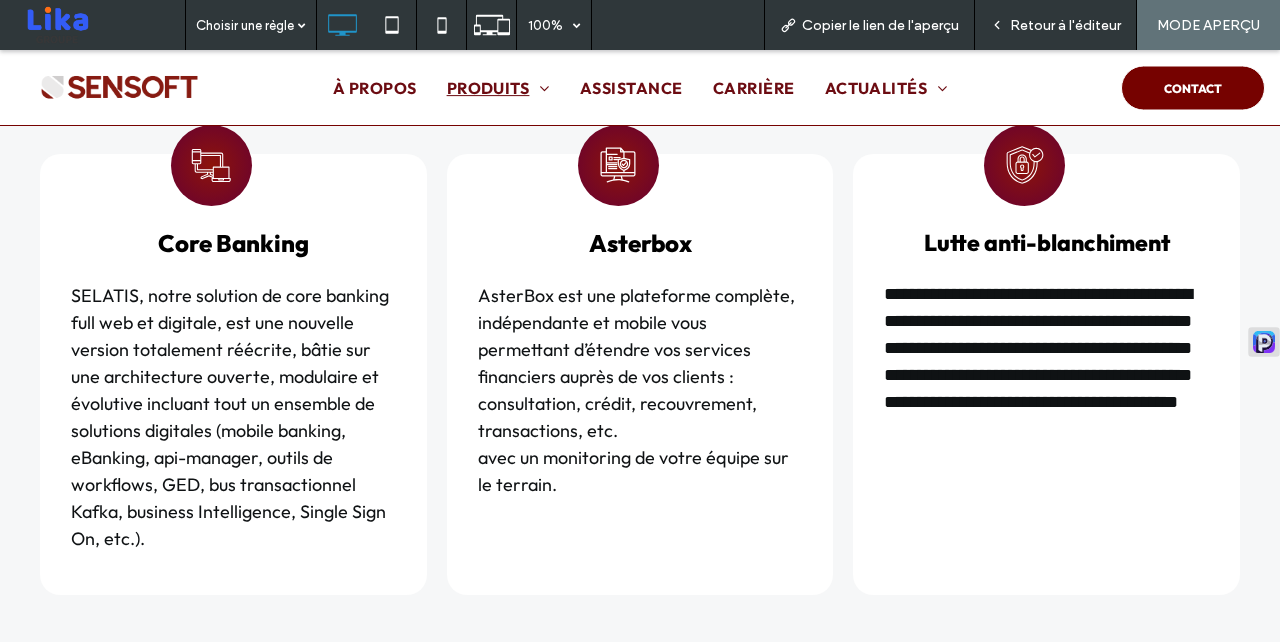 click on "Retour à l'éditeur" at bounding box center (1056, 25) 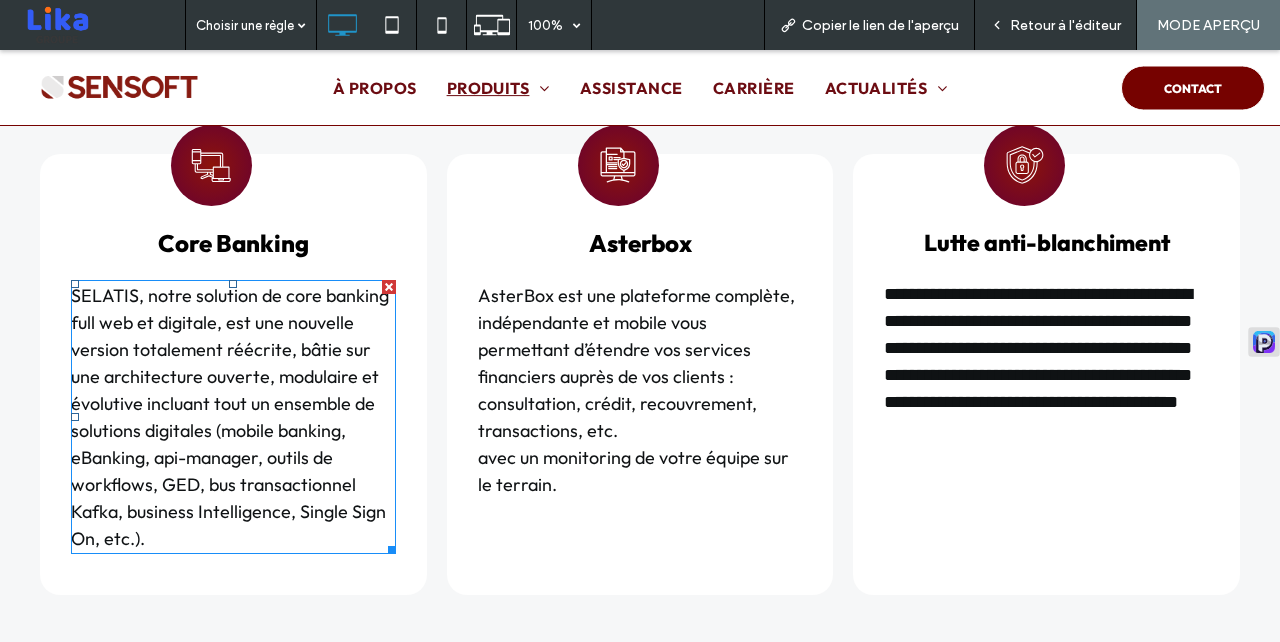 click on "SELATIS, notre solution de core banking full web et digitale, est une nouvelle version totalement réécrite, bâtie sur une architecture ouverte, modulaire et évolutive incluant tout un ensemble de solutions digitales (mobile banking, eBanking, api-manager, outils de workflows, GED, bus transactionnel Kafka, business Intelligence, Single Sign On, etc.)." at bounding box center (230, 417) 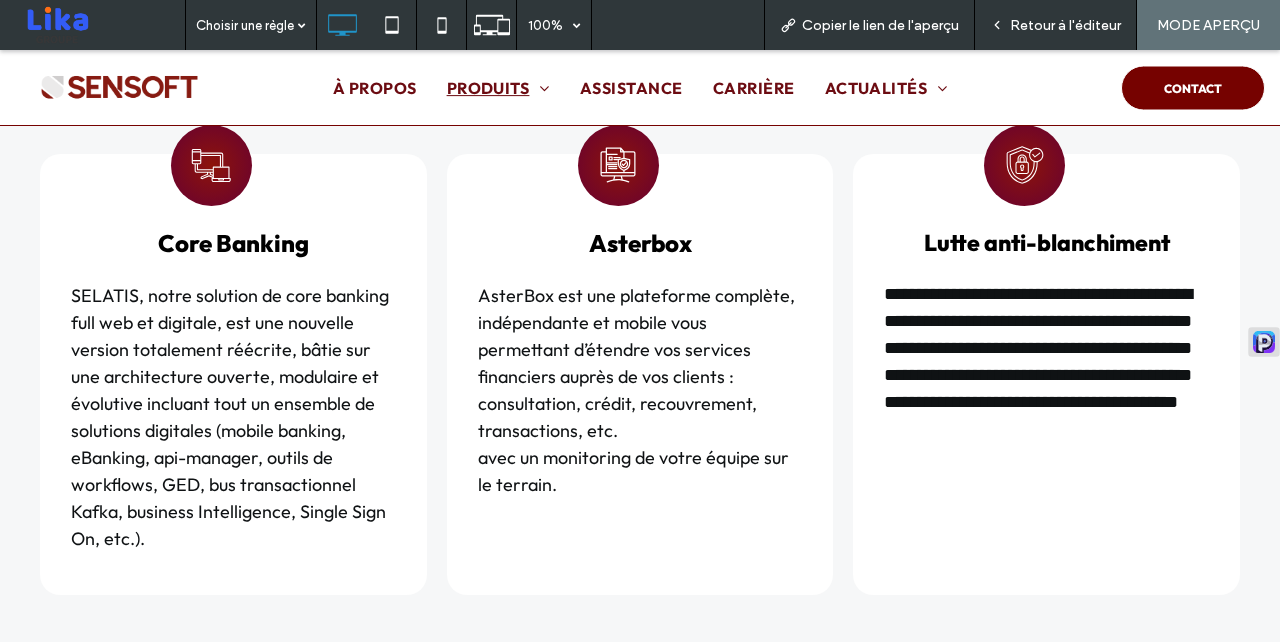 click on "Retour à l'éditeur" at bounding box center [1065, 25] 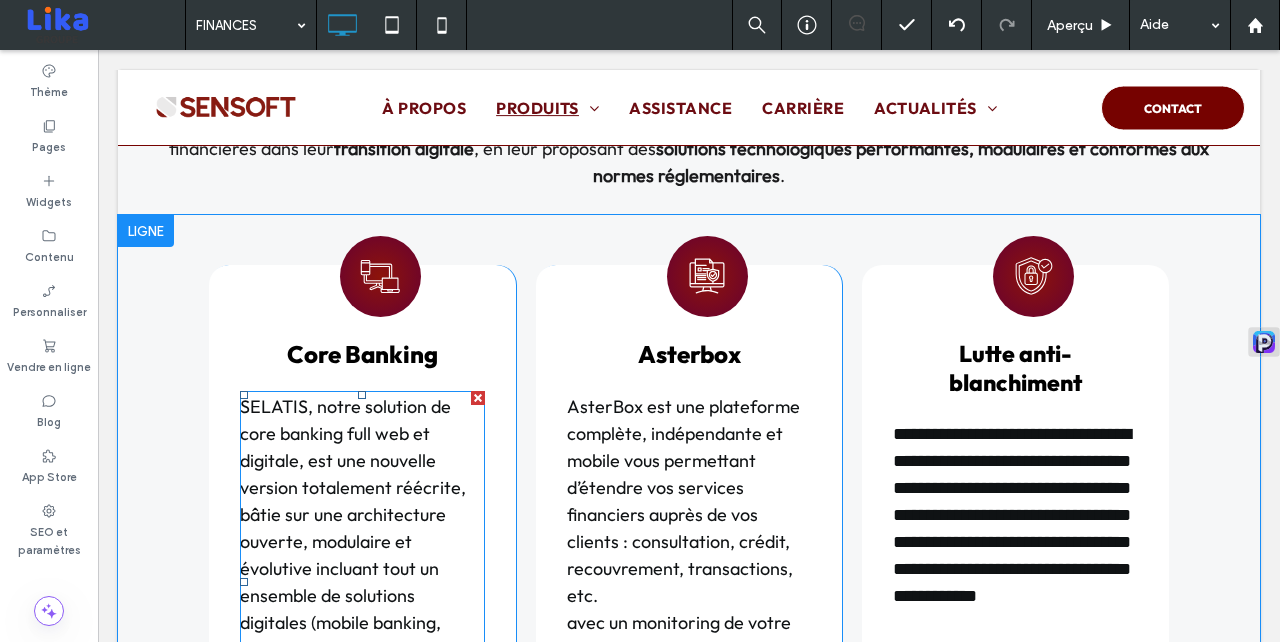 scroll, scrollTop: 1704, scrollLeft: 0, axis: vertical 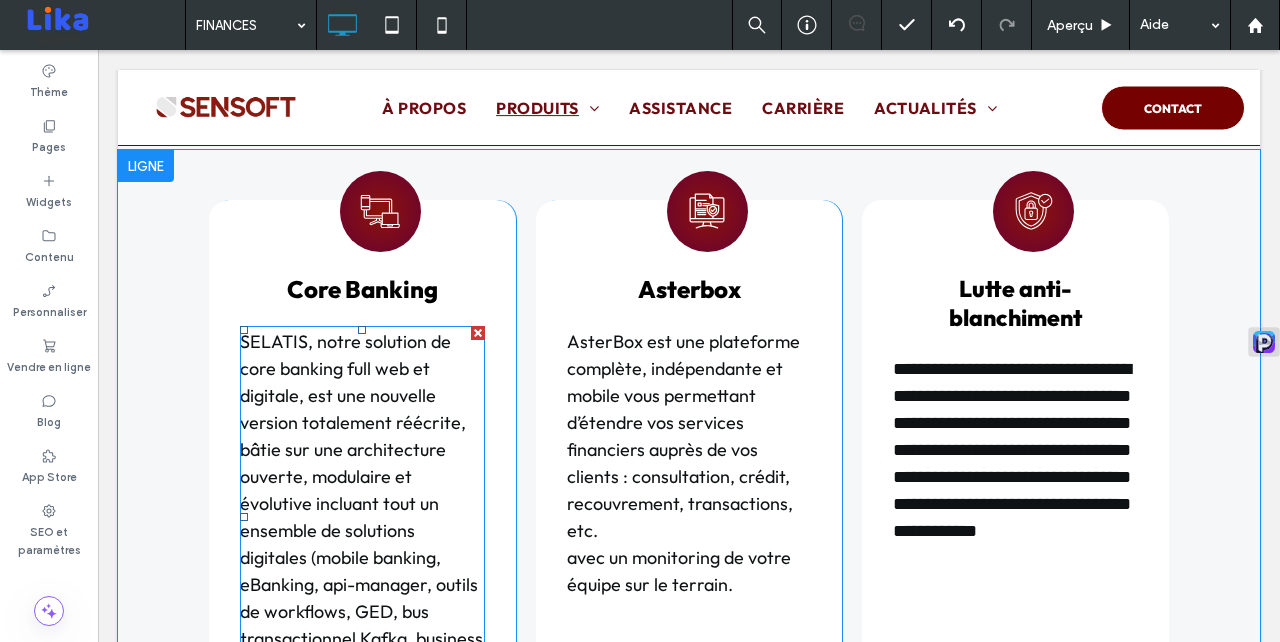 click on "SELATIS, notre solution de core banking full web et digitale, est une nouvelle version totalement réécrite, bâtie sur une architecture ouverte, modulaire et évolutive incluant tout un ensemble de solutions digitales (mobile banking, eBanking, api-manager, outils de workflows, GED, bus transactionnel Kafka, business Intelligence, Single Sign On, etc.)." at bounding box center [361, 517] 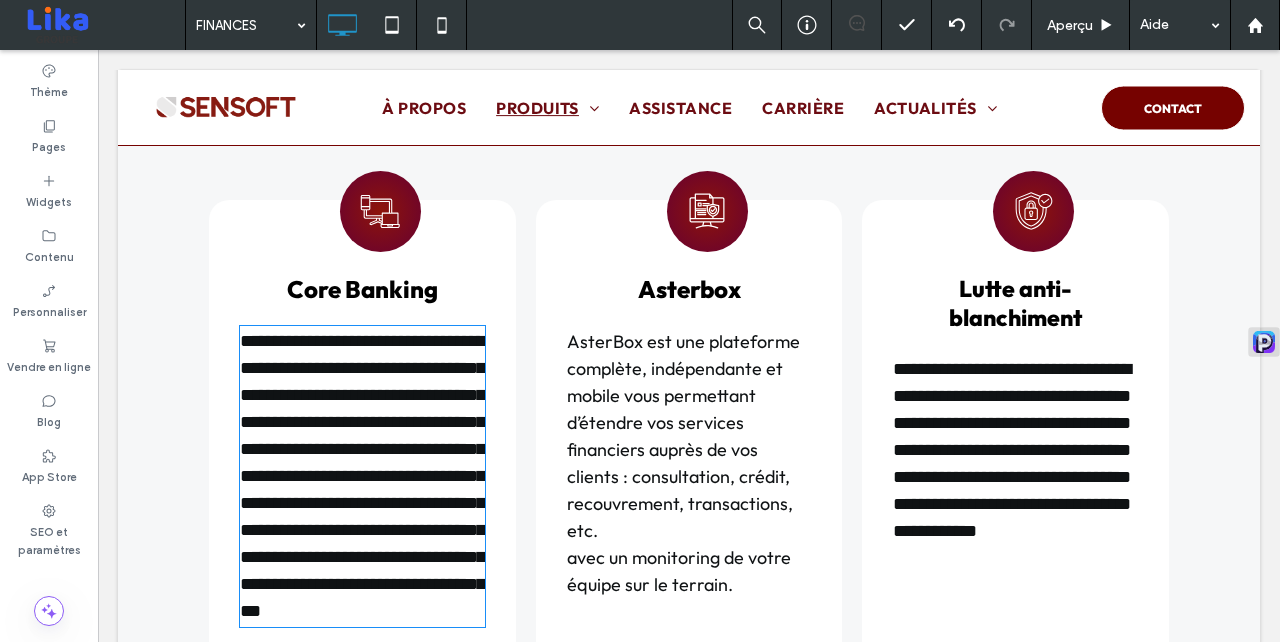 type on "**********" 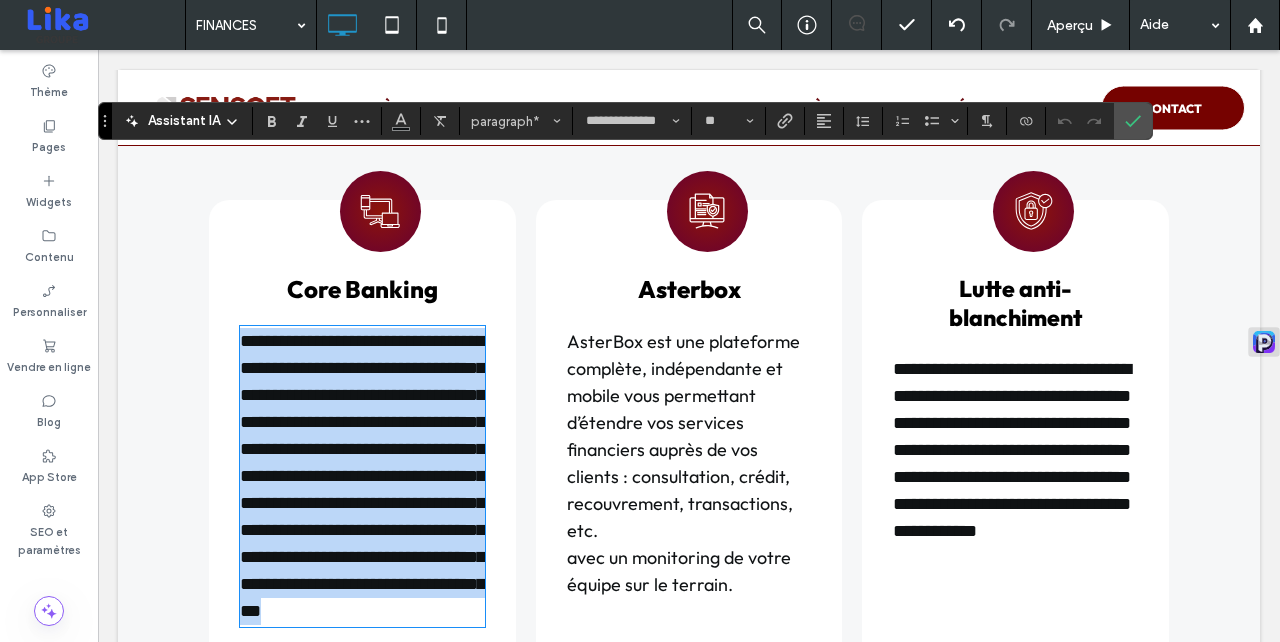 scroll, scrollTop: 1876, scrollLeft: 0, axis: vertical 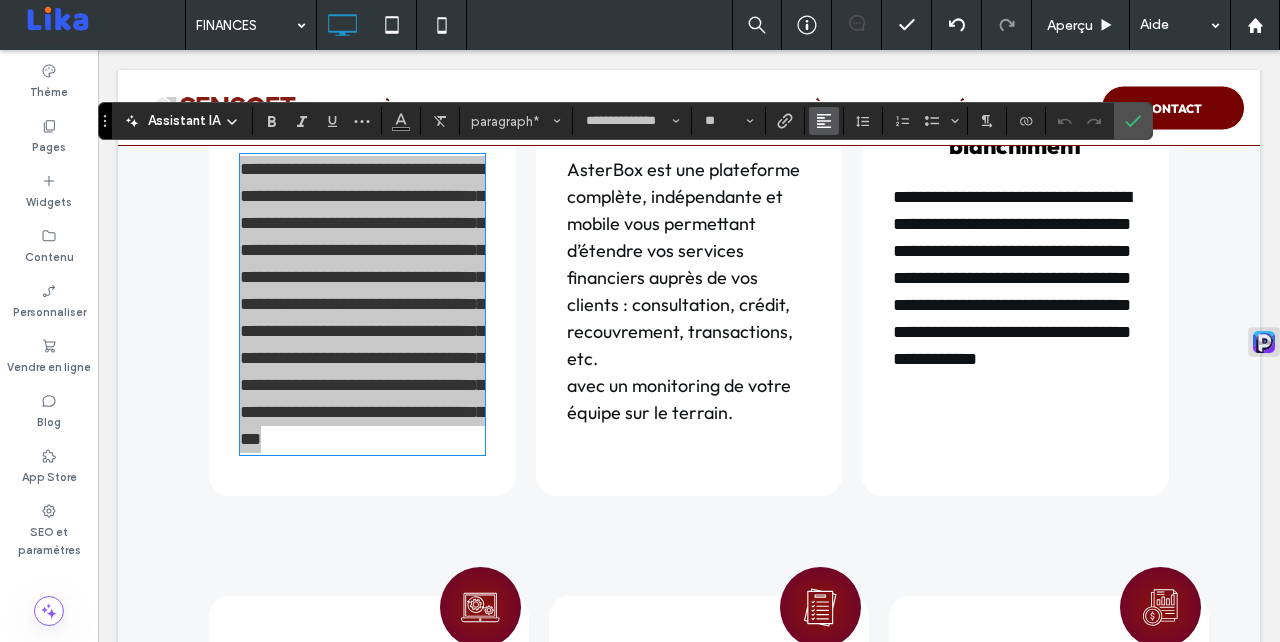 click 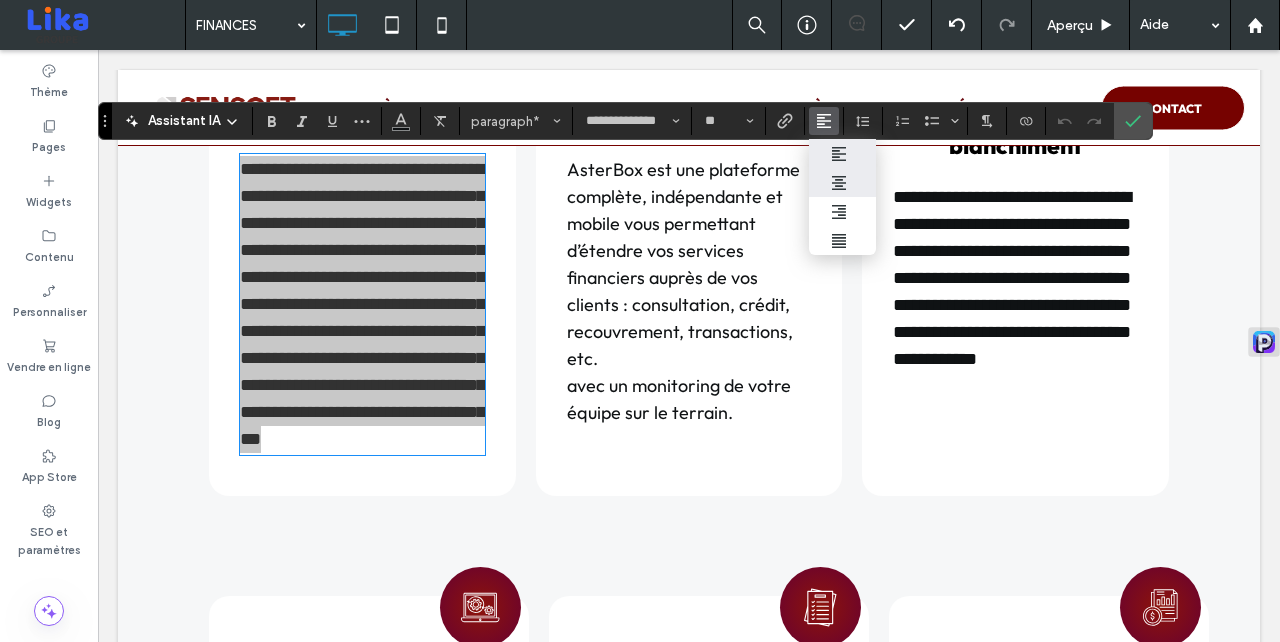 click 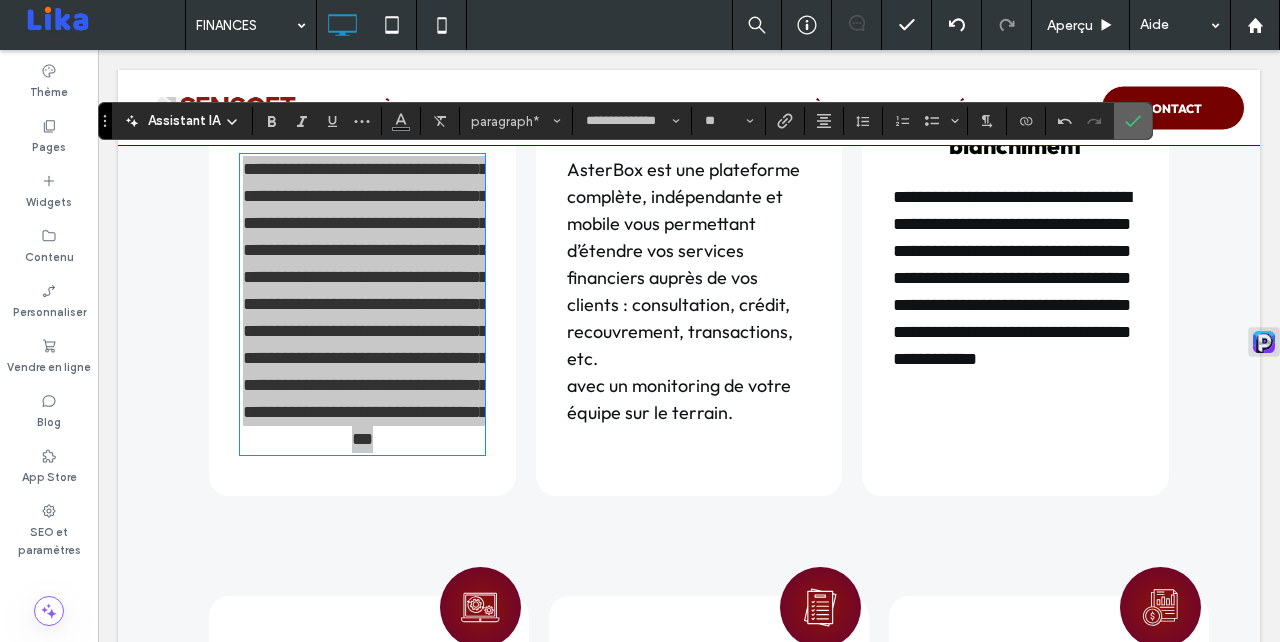click at bounding box center (1129, 121) 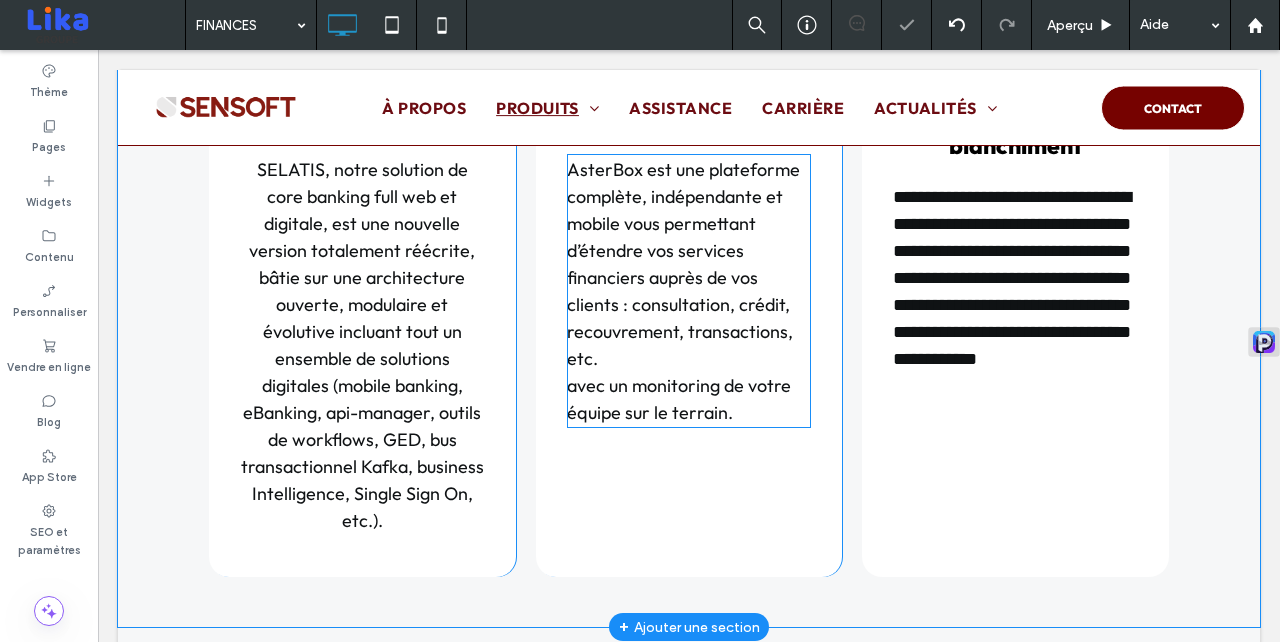 click on "AsterBox est une plateforme complète, indépendante et mobile vous permettant d’étendre vos services financiers auprès de vos clients : consultation, crédit, recouvrement, transactions, etc. avec un monitoring de votre équipe sur le terrain." at bounding box center [683, 291] 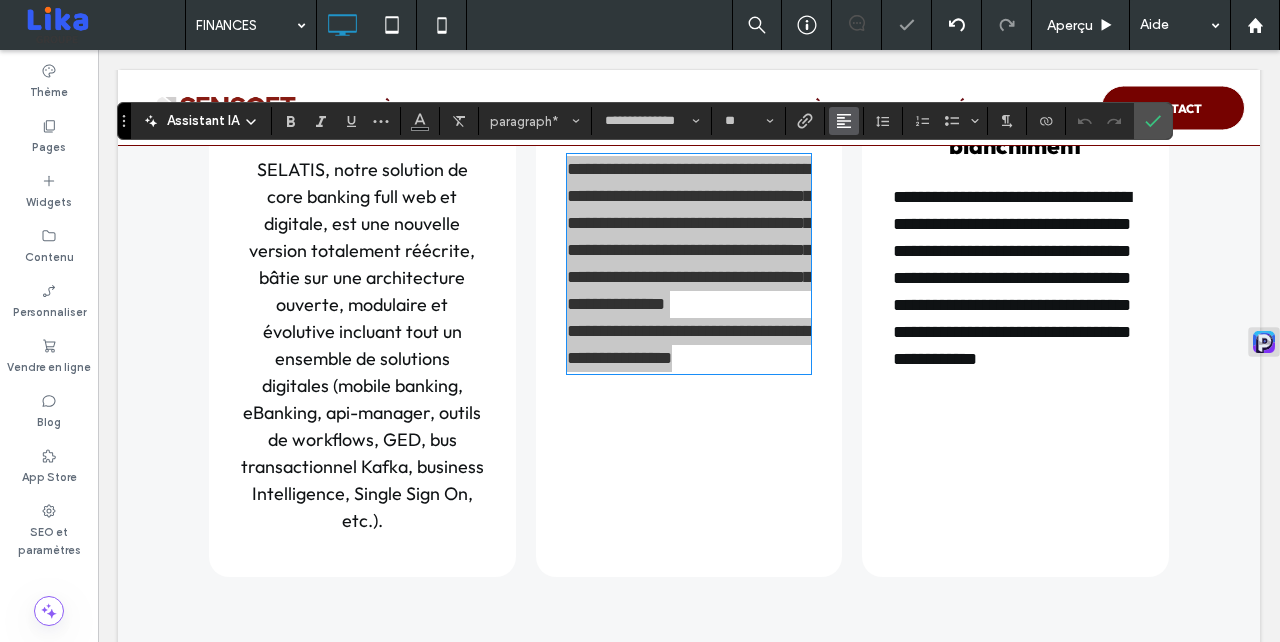 click 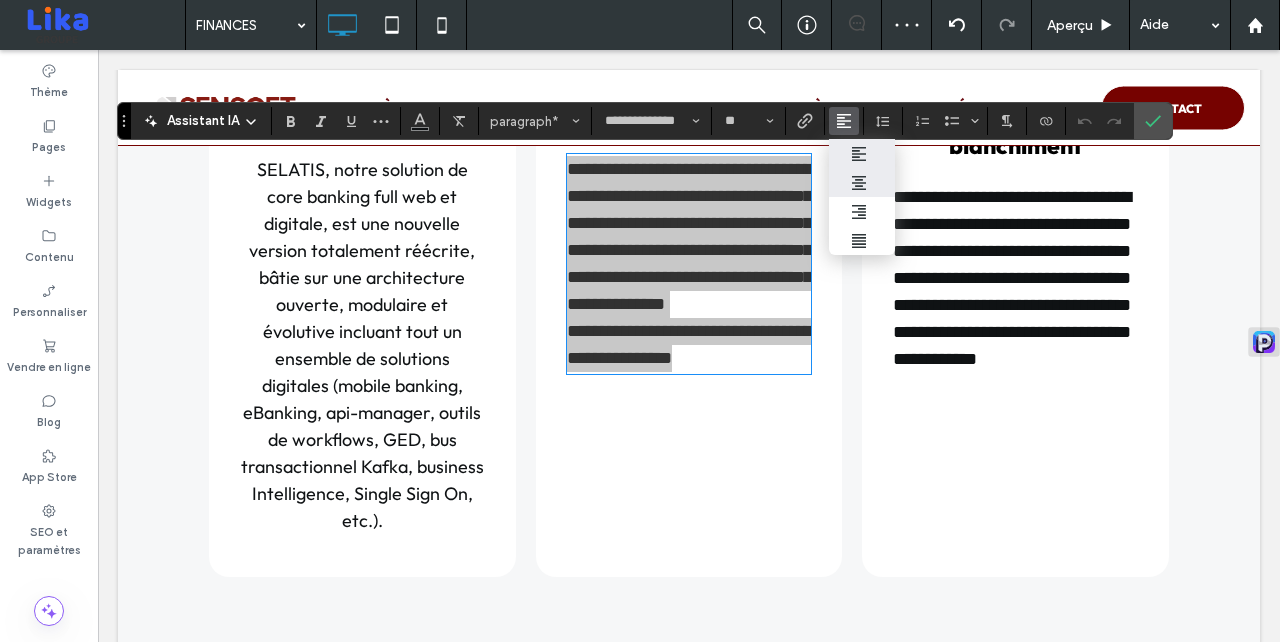 click at bounding box center (862, 182) 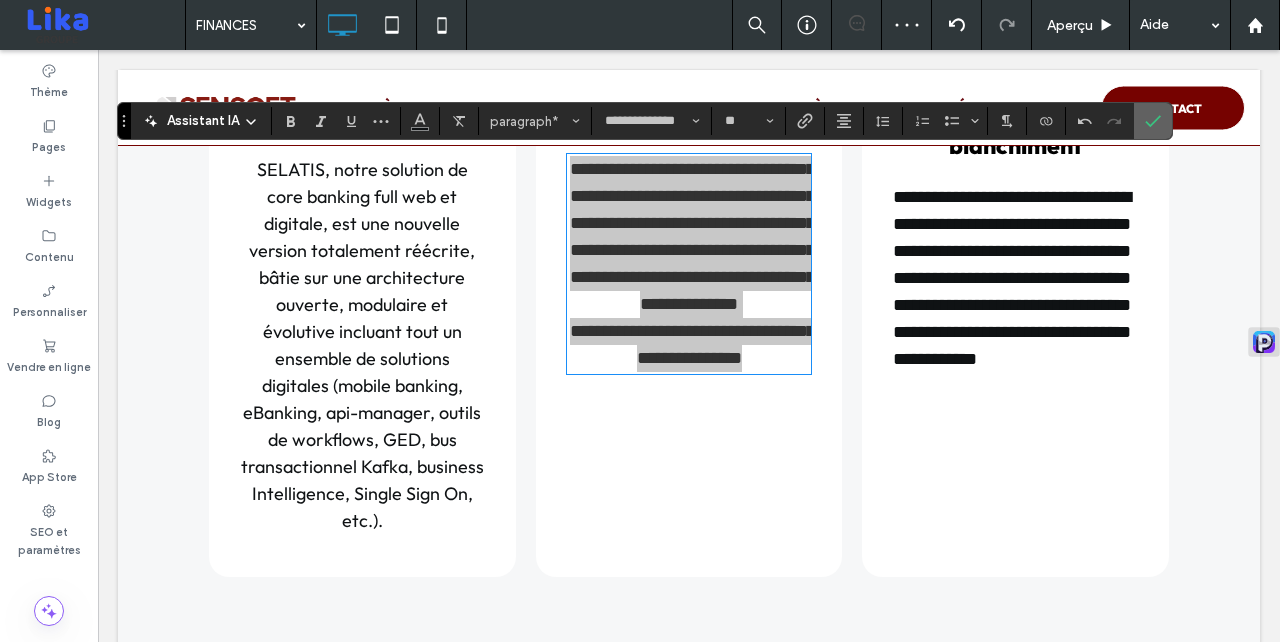 click 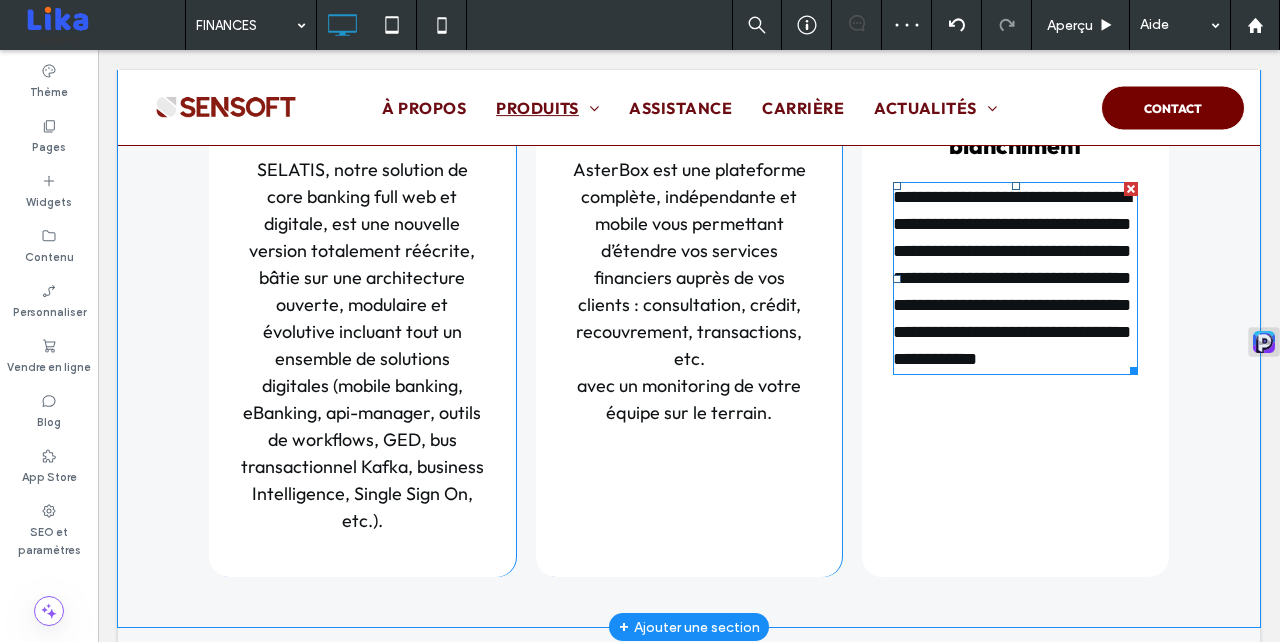 click on "**********" at bounding box center (1012, 278) 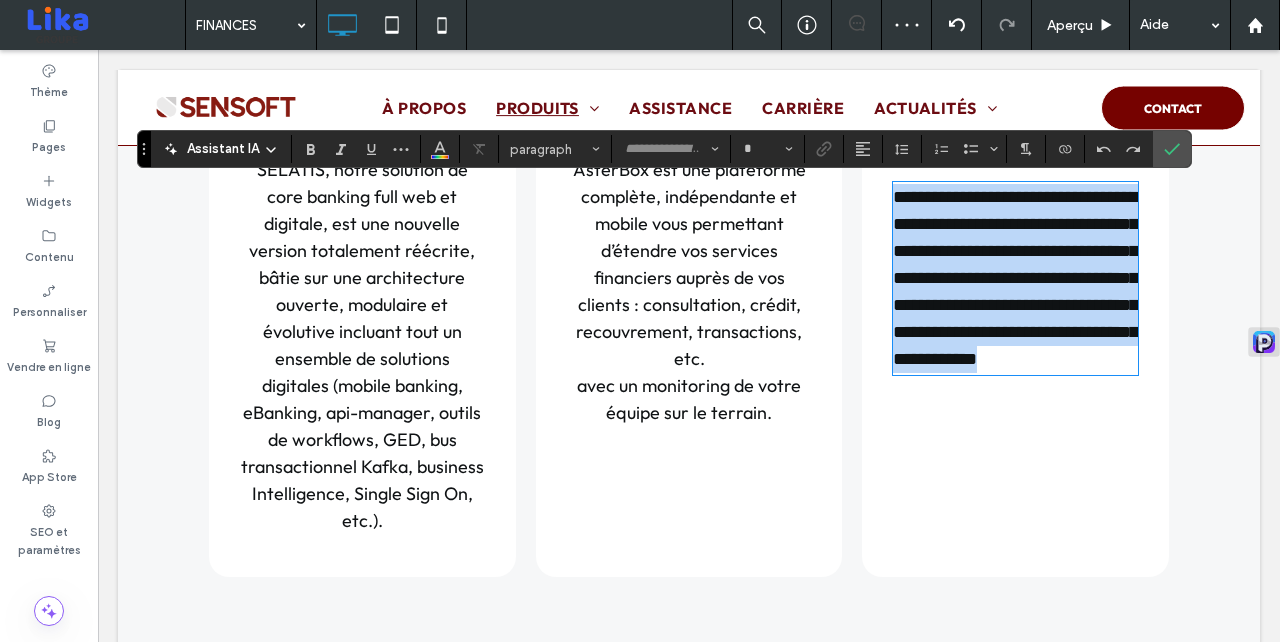 type on "**********" 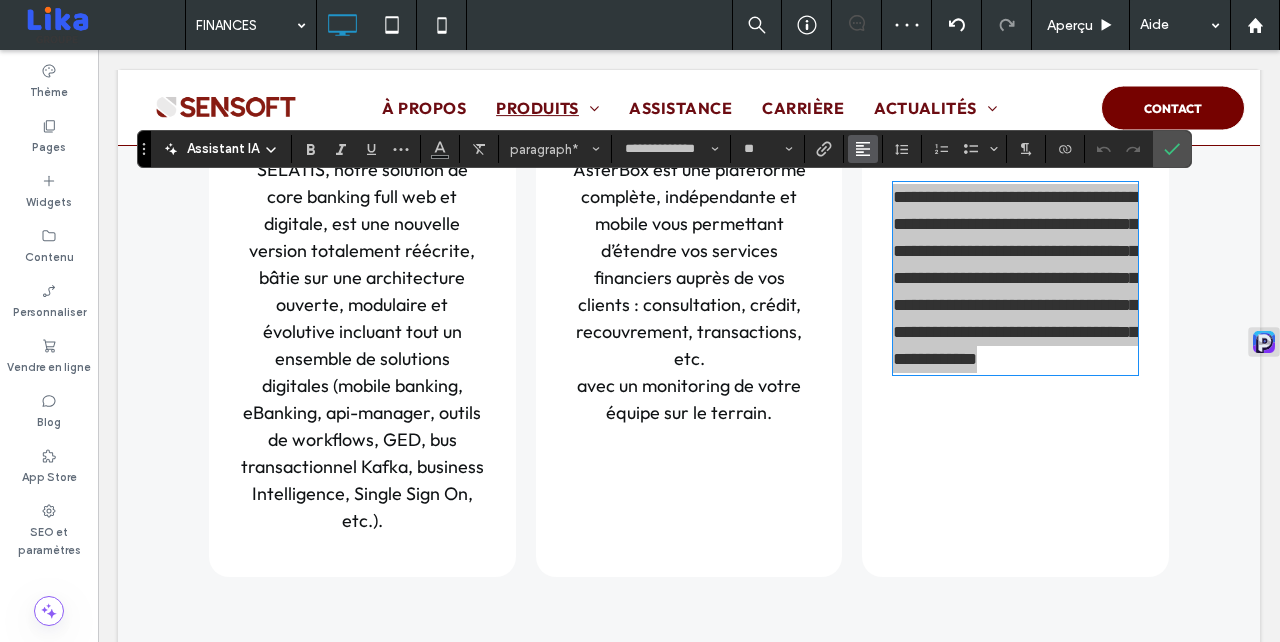 click at bounding box center (863, 149) 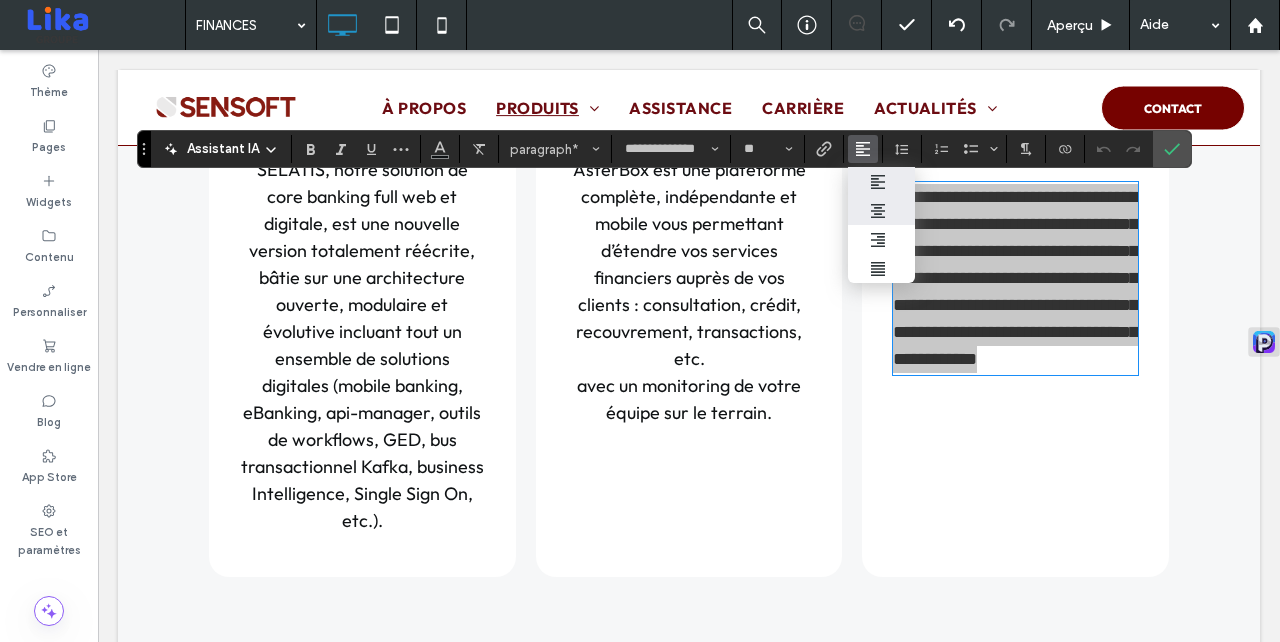 click at bounding box center [881, 211] 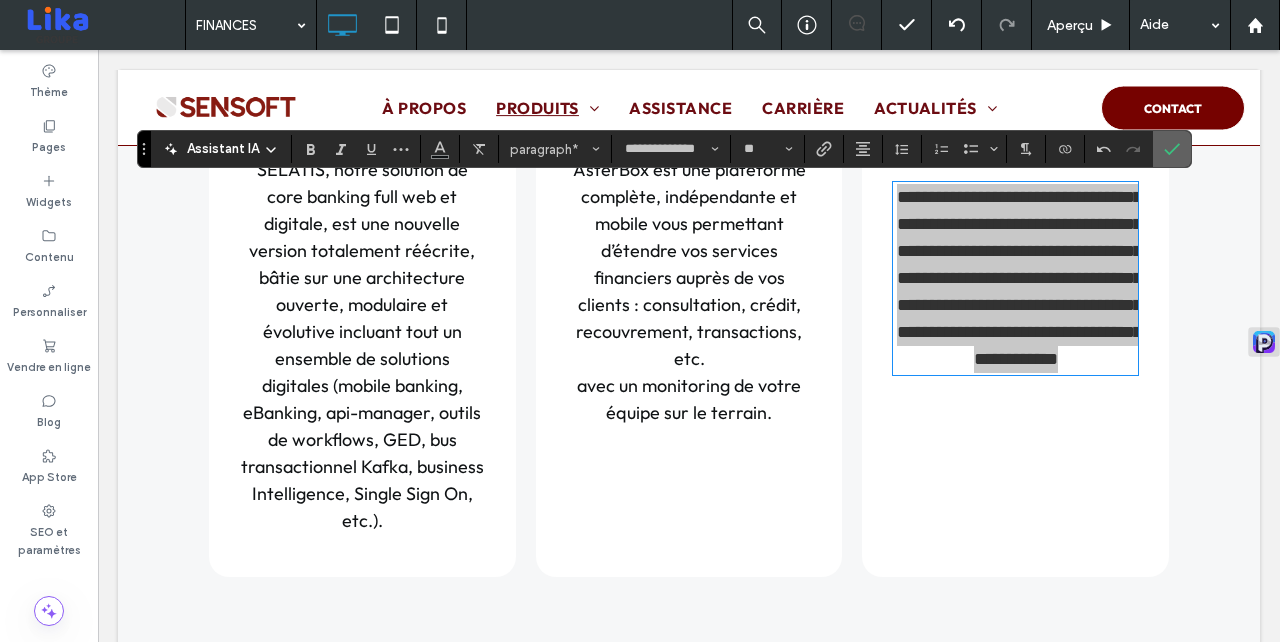 click 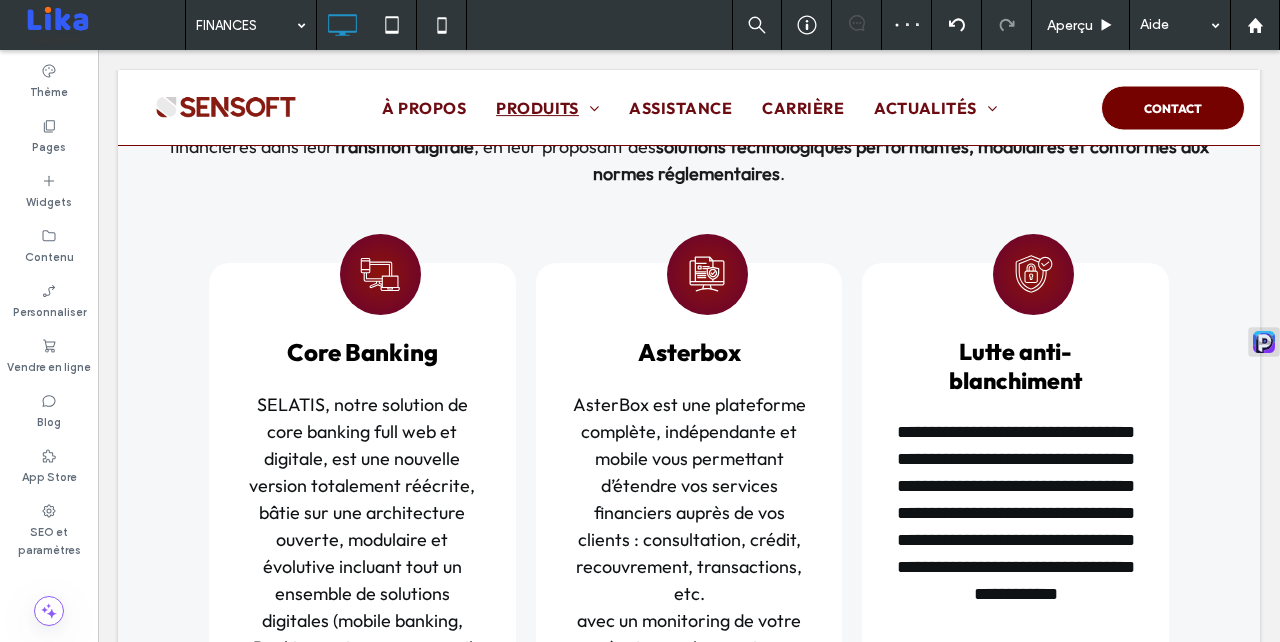 scroll, scrollTop: 1660, scrollLeft: 0, axis: vertical 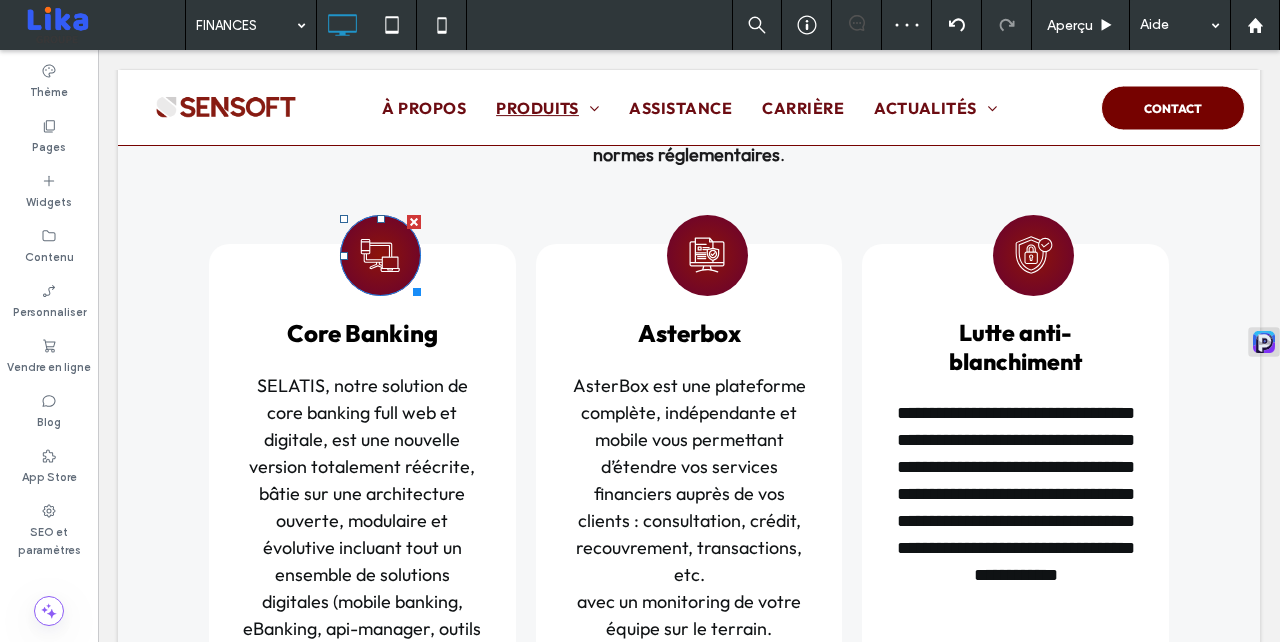 click 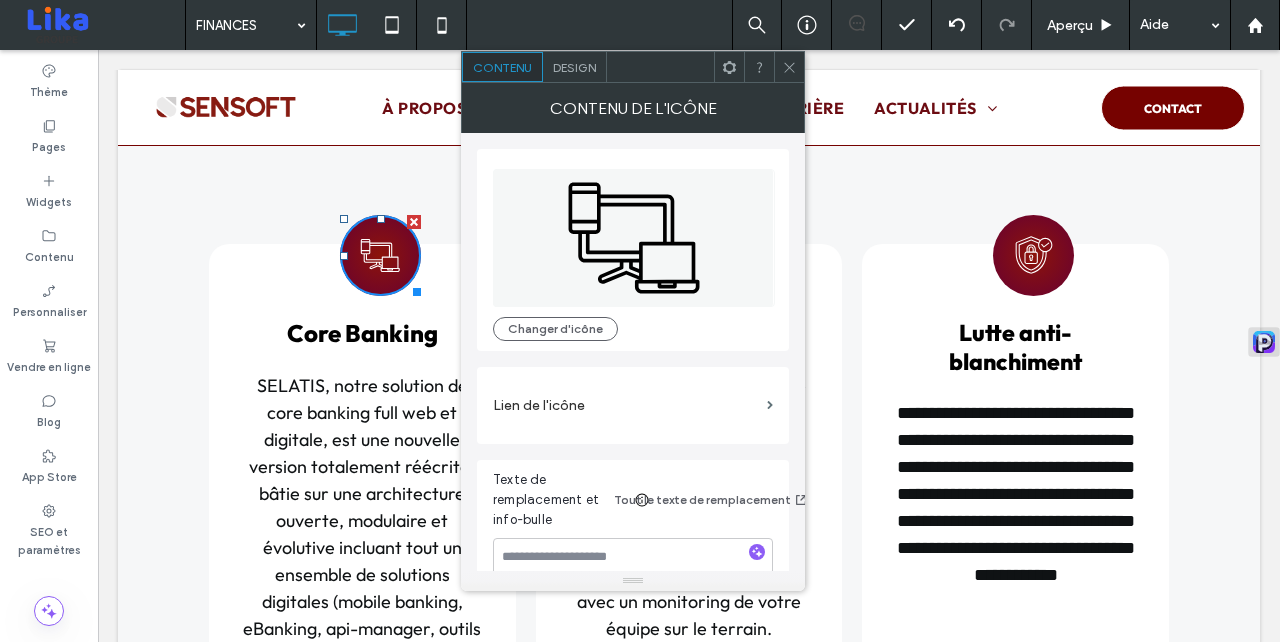 click on "Design" at bounding box center [574, 67] 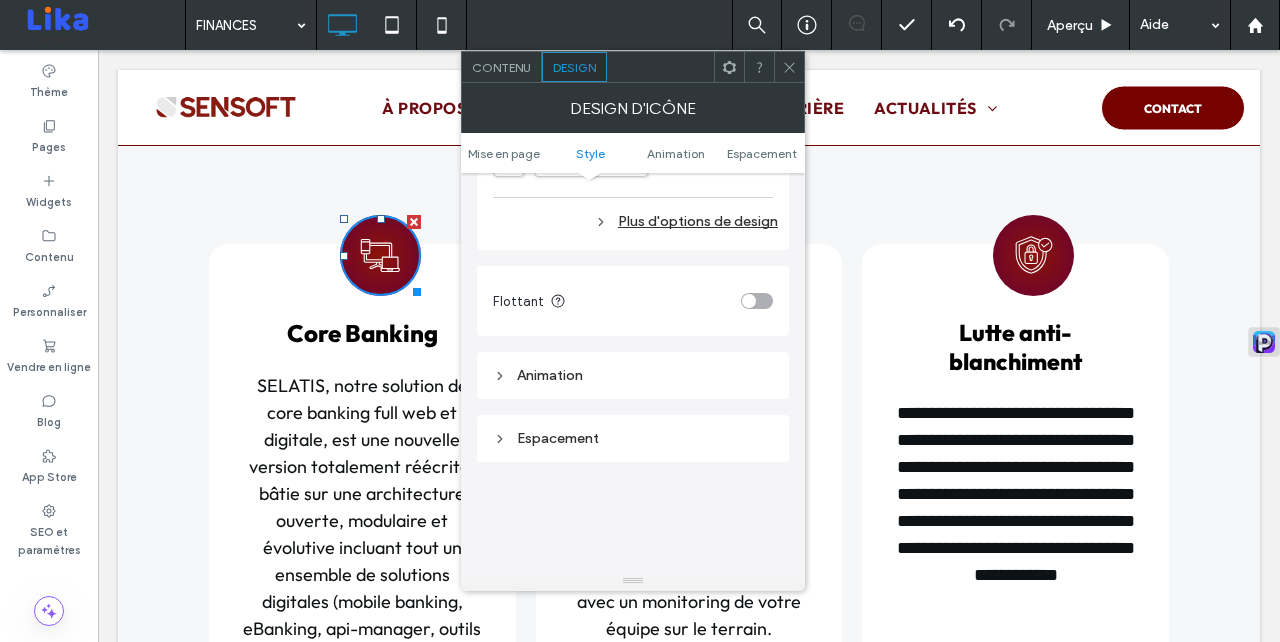 scroll, scrollTop: 1060, scrollLeft: 0, axis: vertical 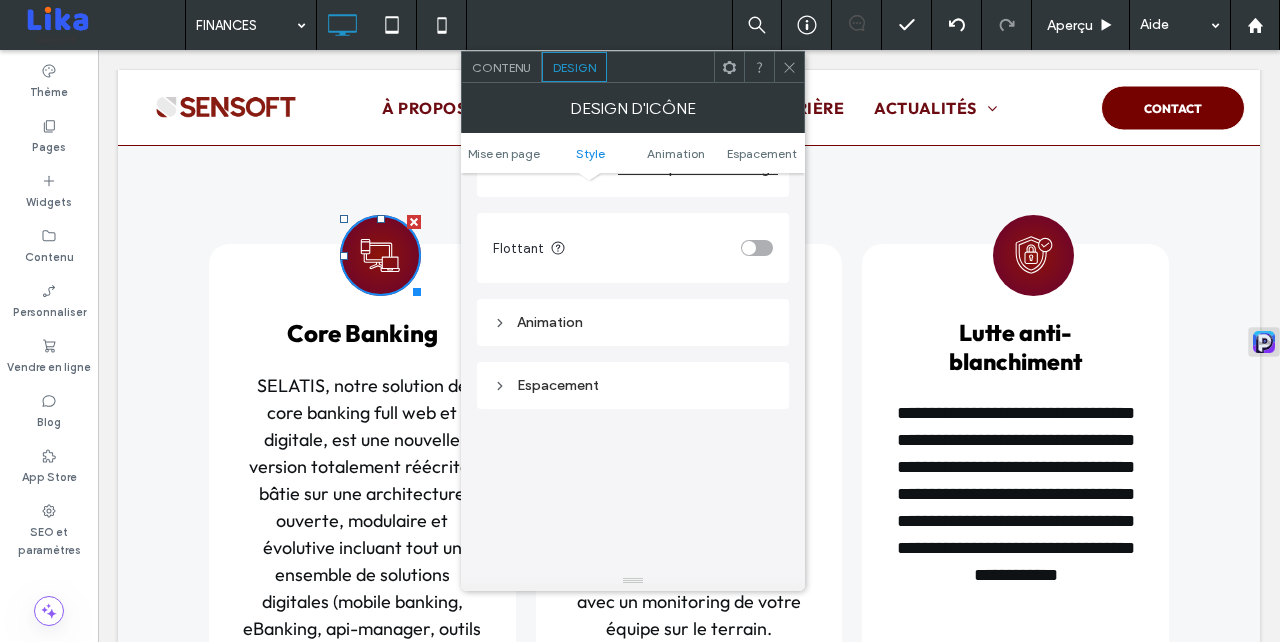 click on "Espacement" at bounding box center [633, 385] 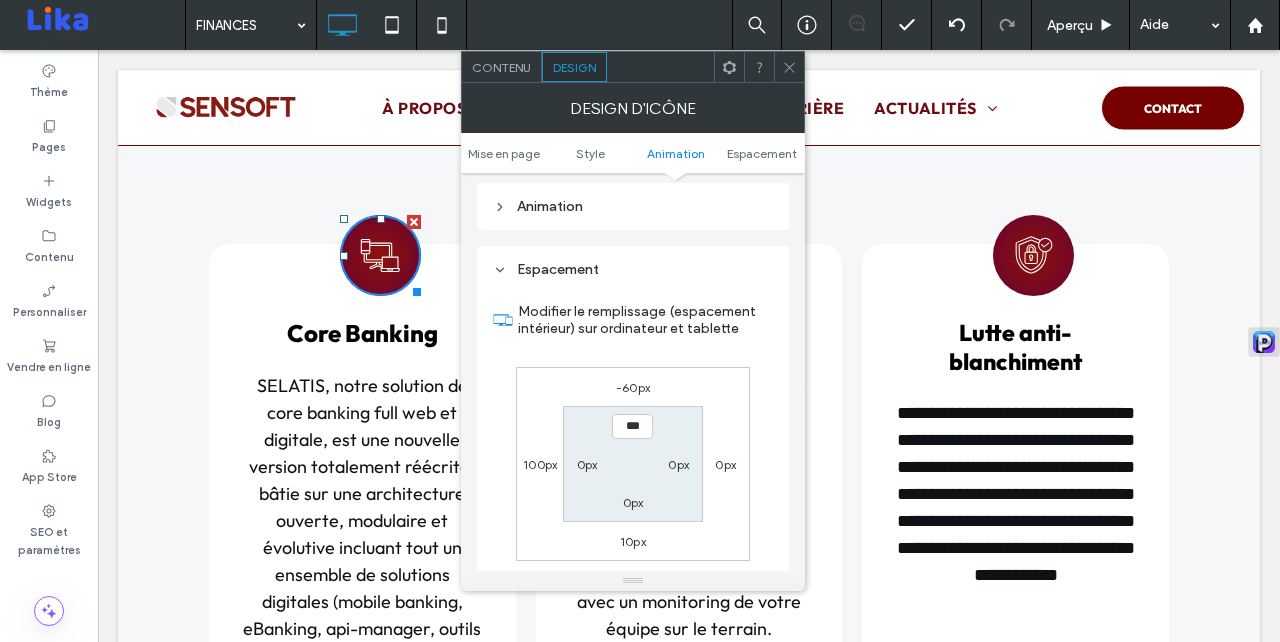 scroll, scrollTop: 1199, scrollLeft: 0, axis: vertical 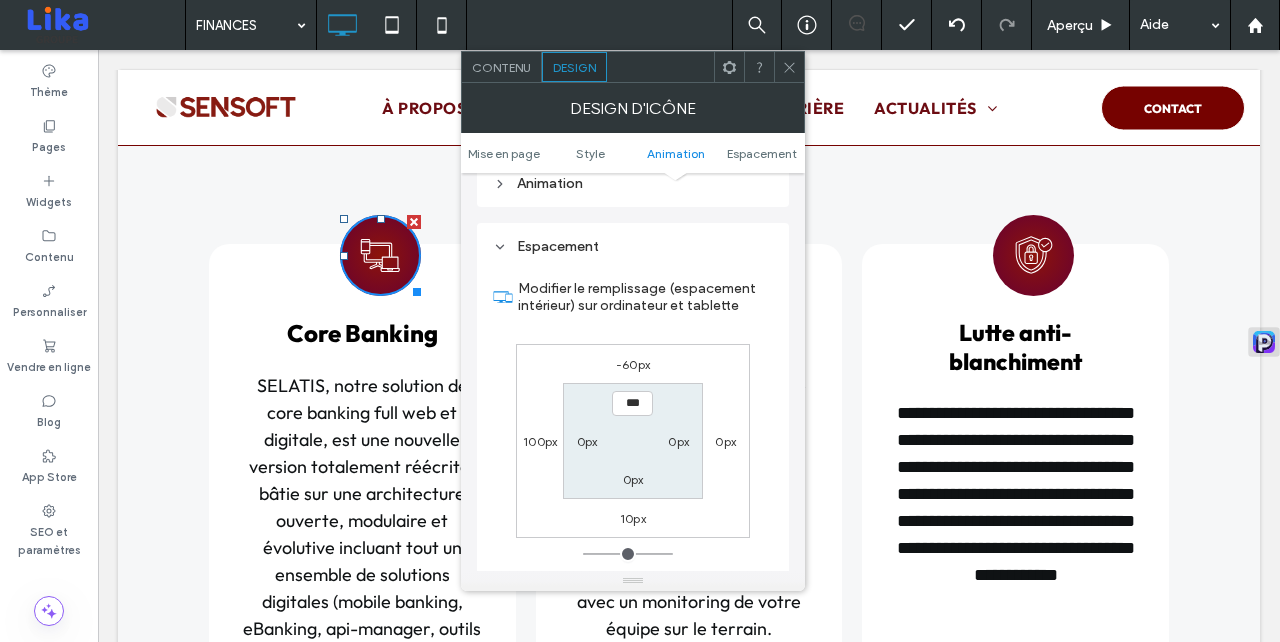 click on "100px" at bounding box center (540, 441) 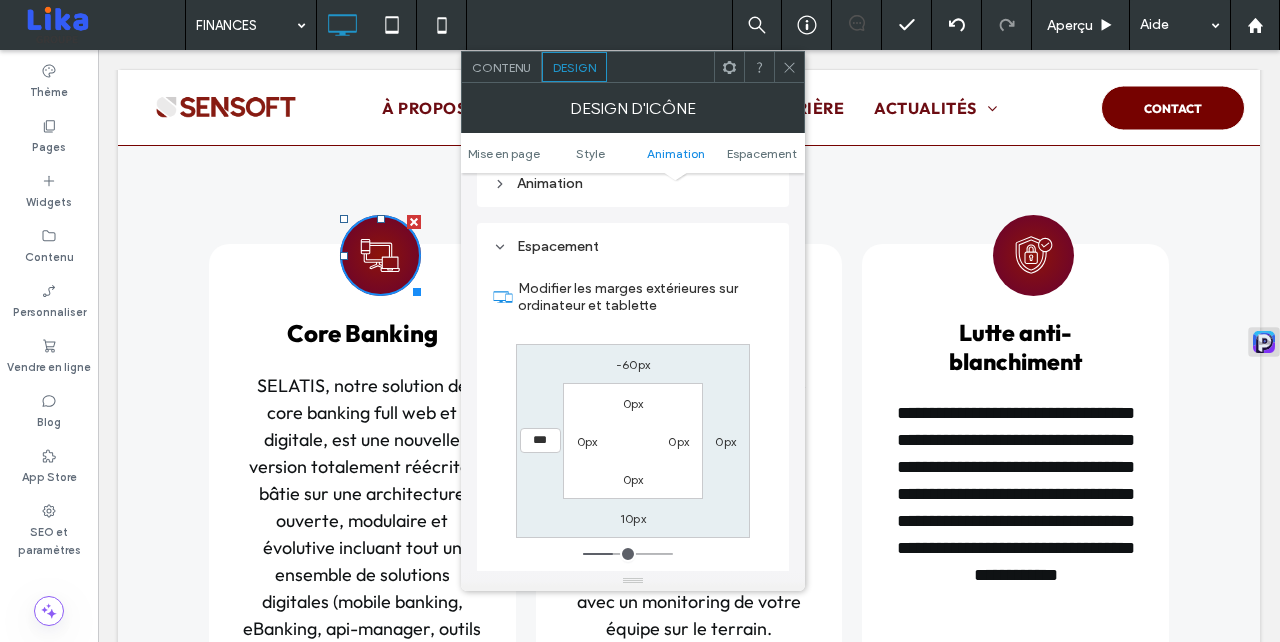 type on "***" 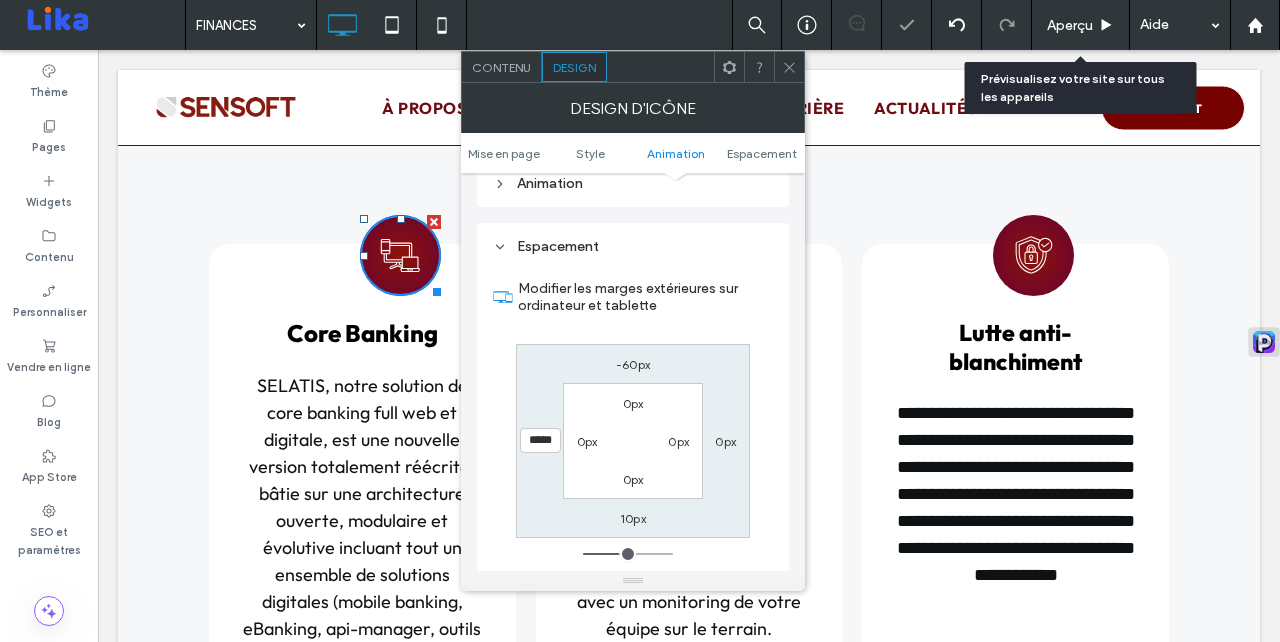 click on "Aperçu" at bounding box center (1070, 25) 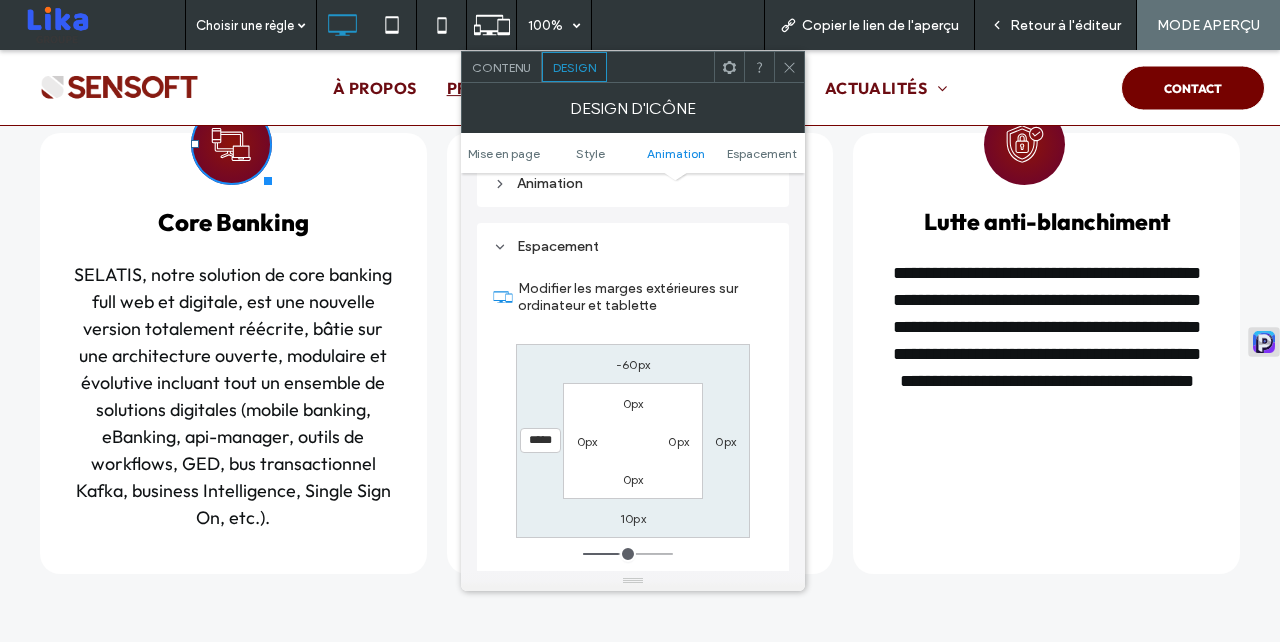 scroll, scrollTop: 1595, scrollLeft: 0, axis: vertical 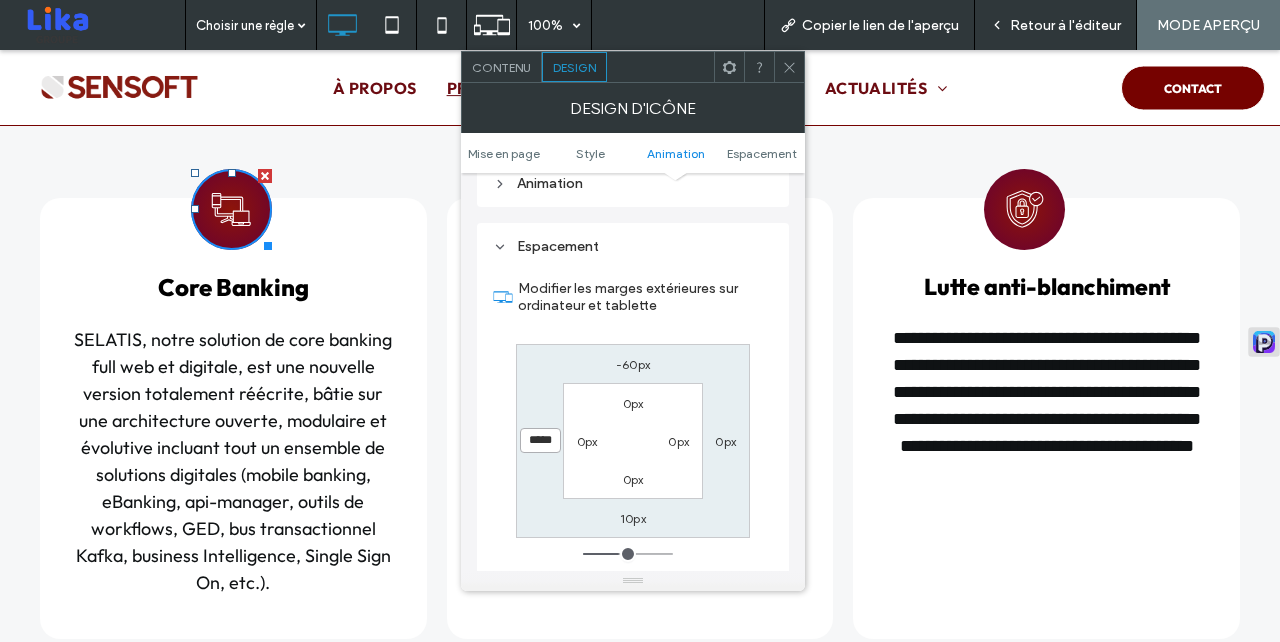 click on "*****" at bounding box center [540, 440] 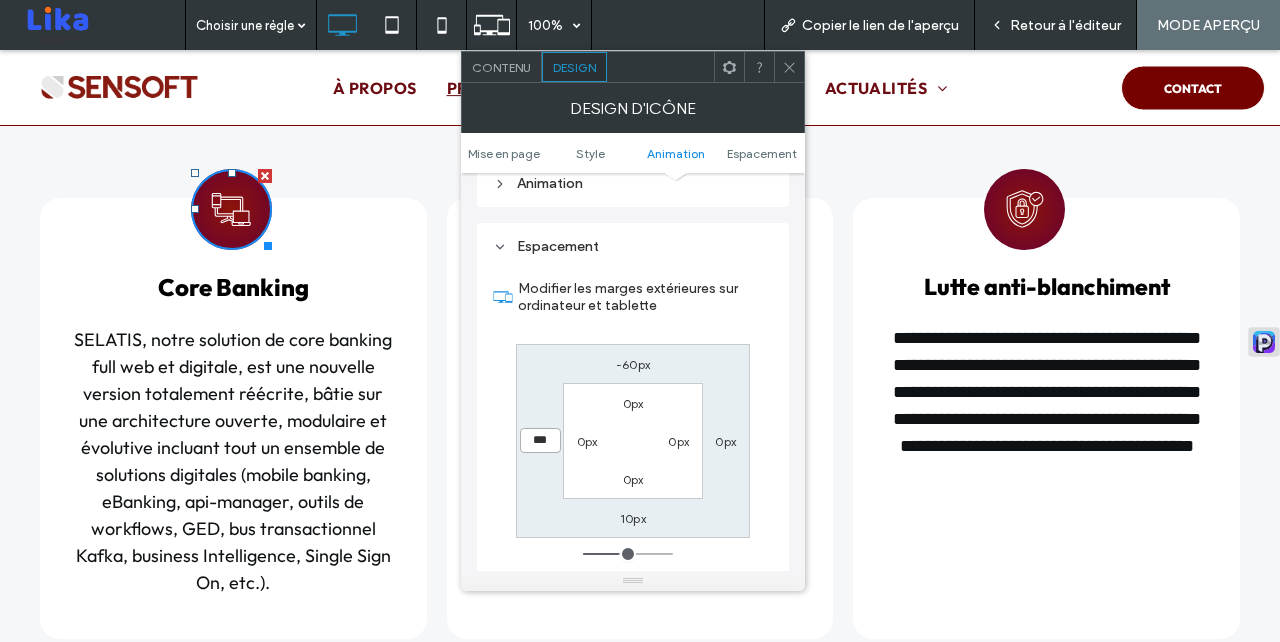 type on "***" 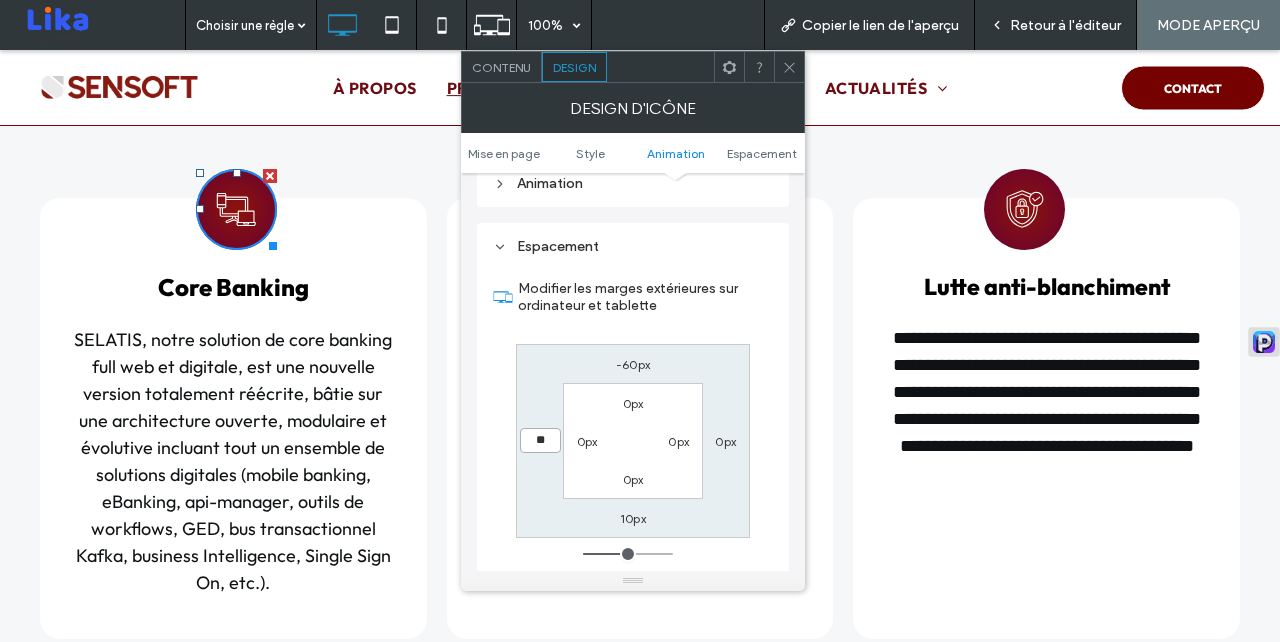 type on "*" 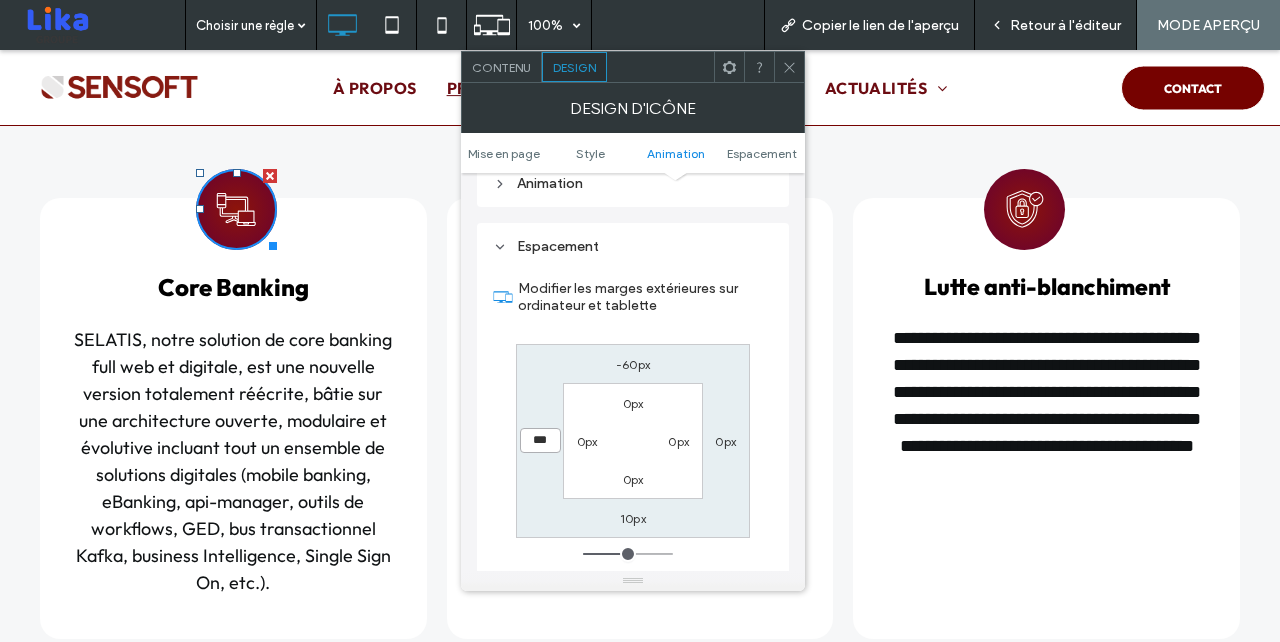 type on "***" 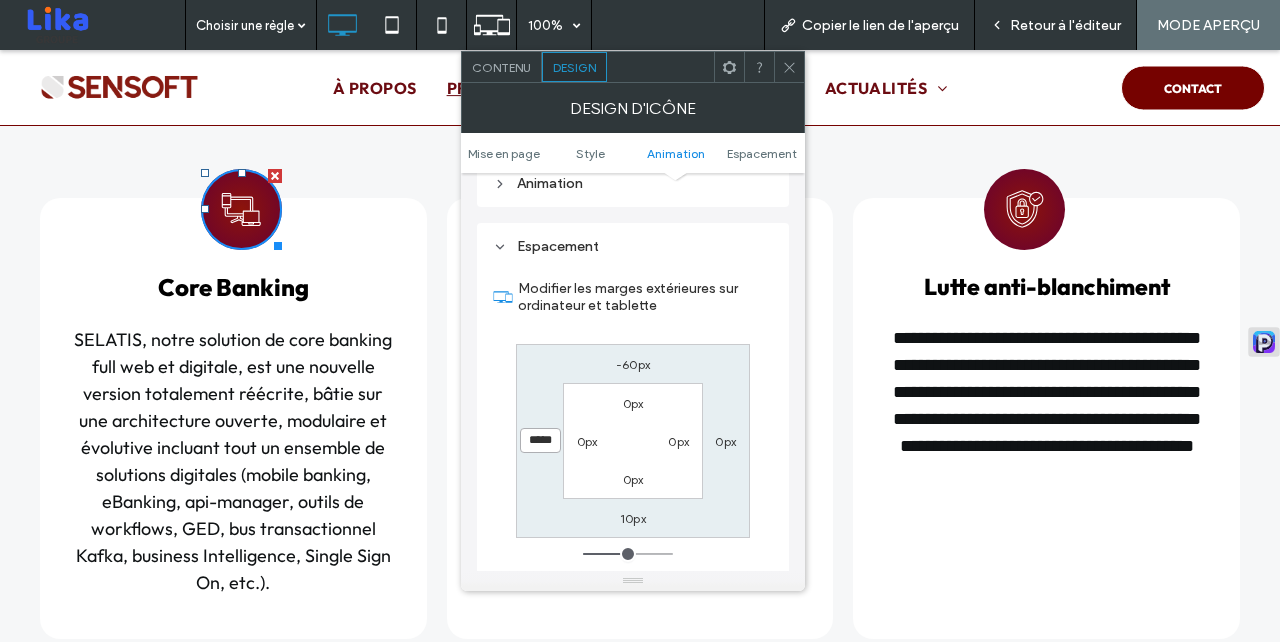 click on "*****" at bounding box center [540, 440] 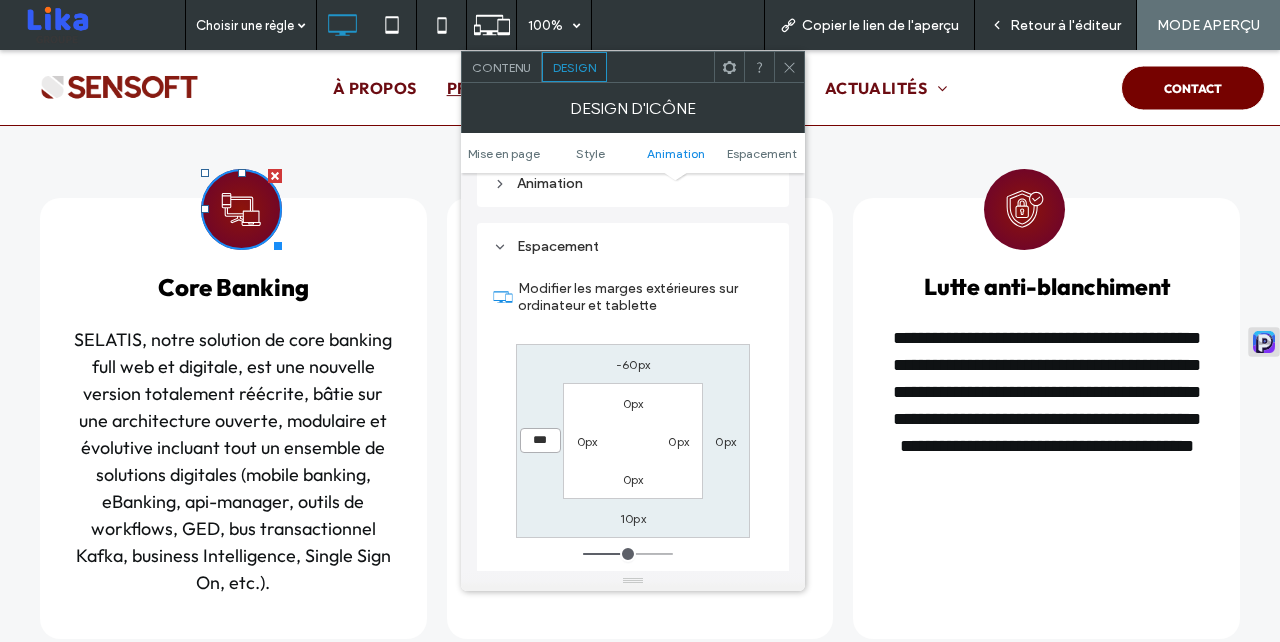 type on "***" 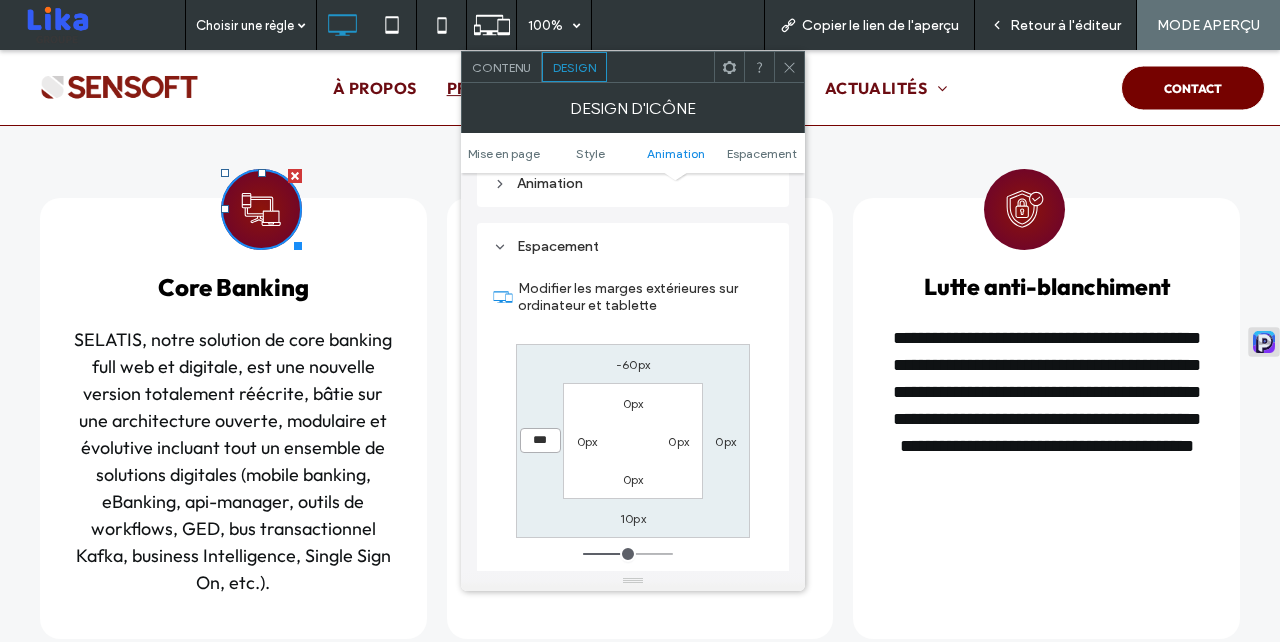 type on "***" 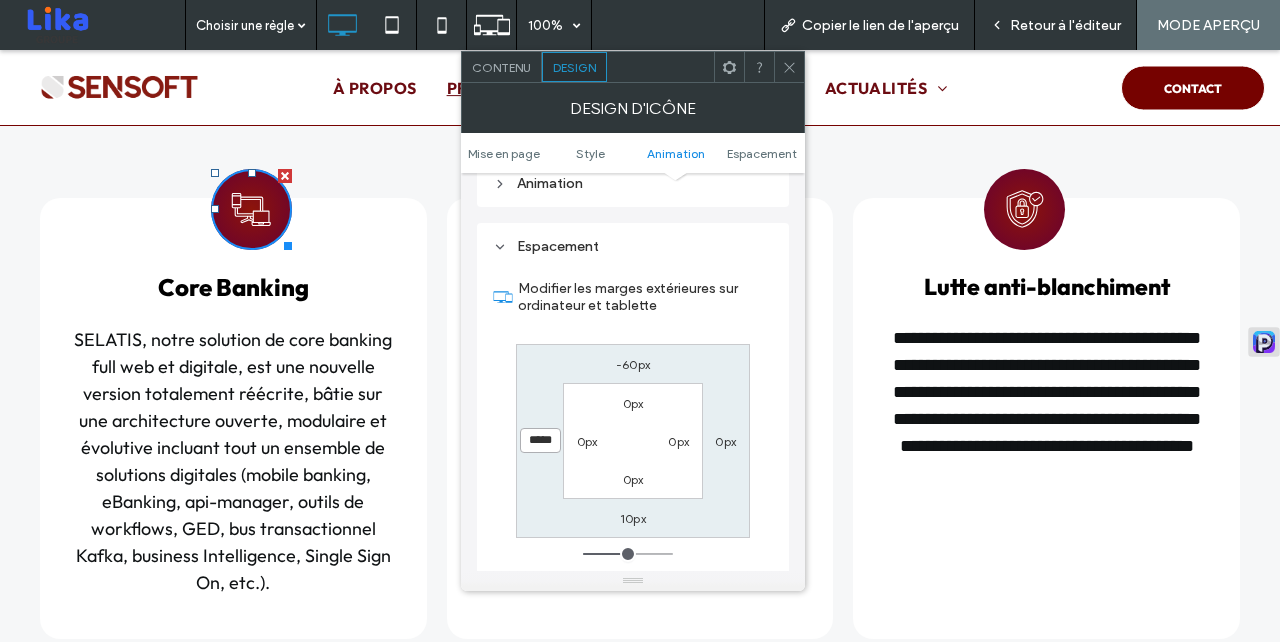 click on "*****" at bounding box center (540, 440) 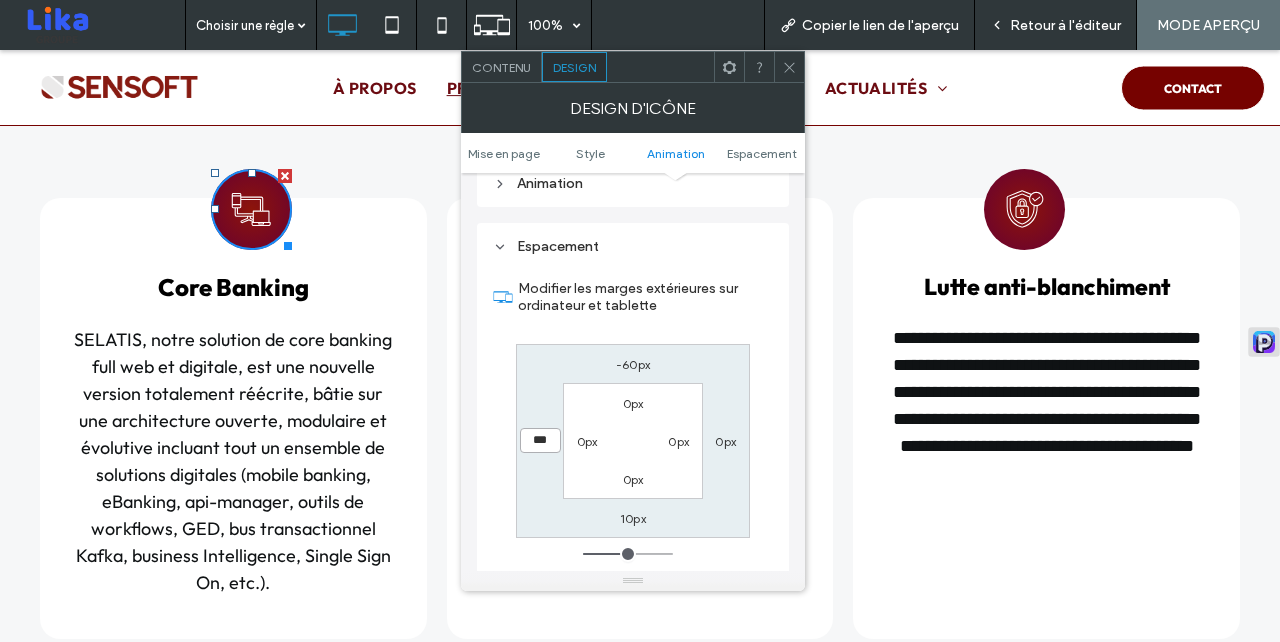 type on "***" 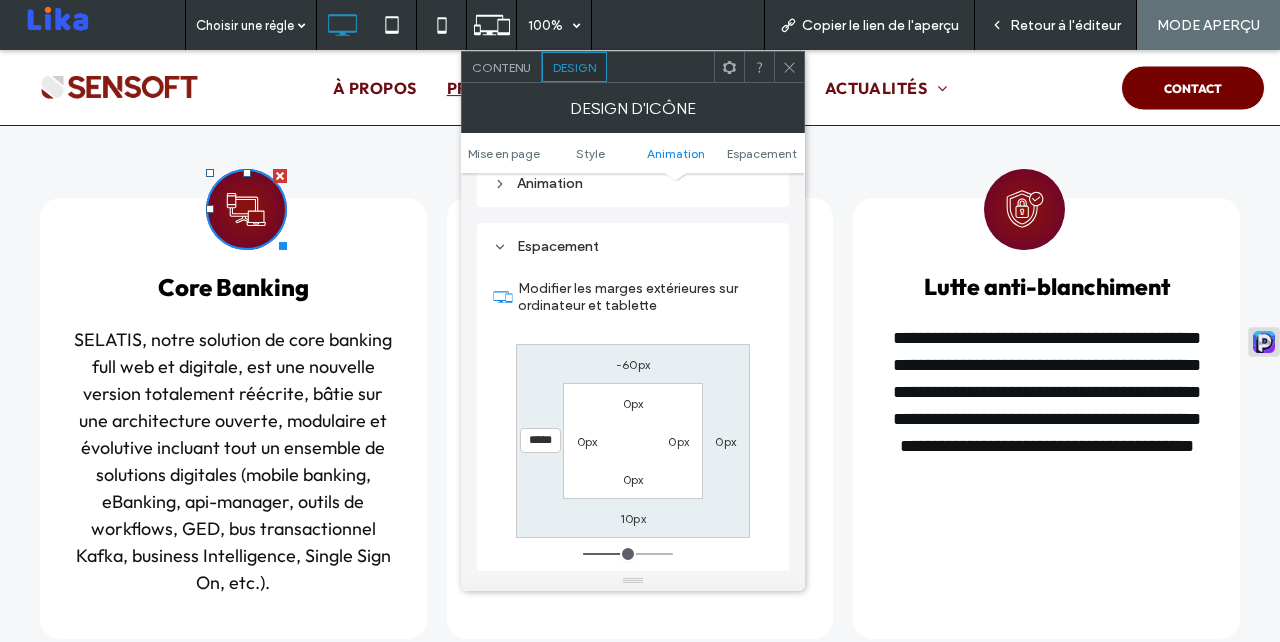 click 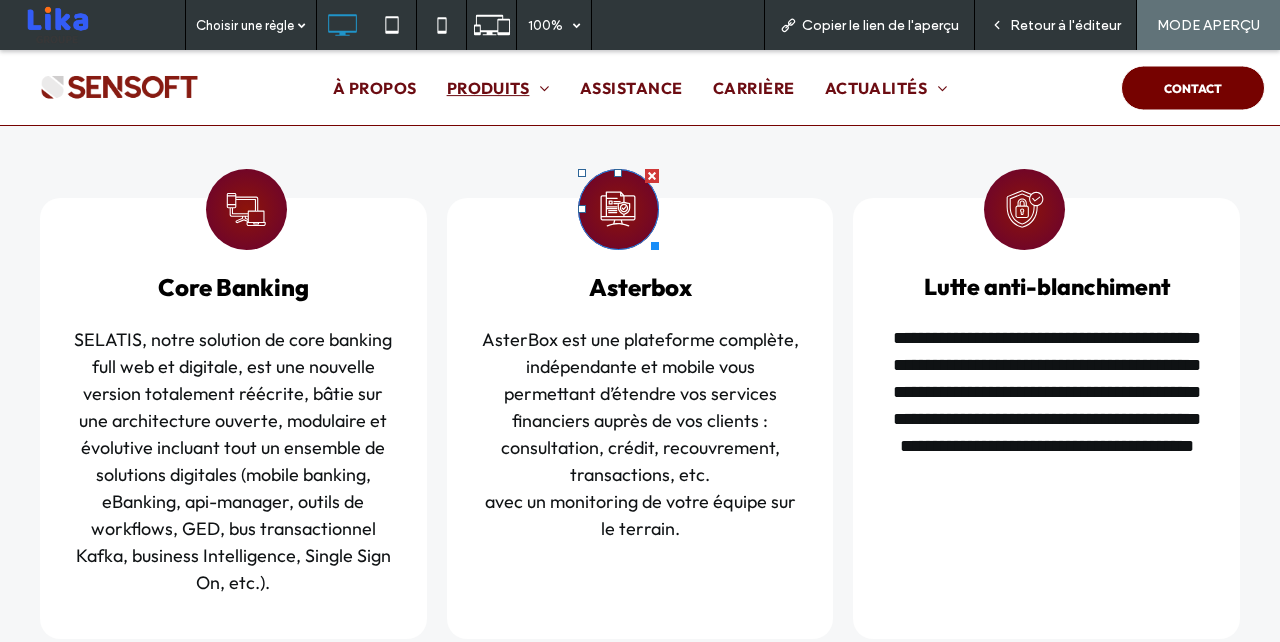 click 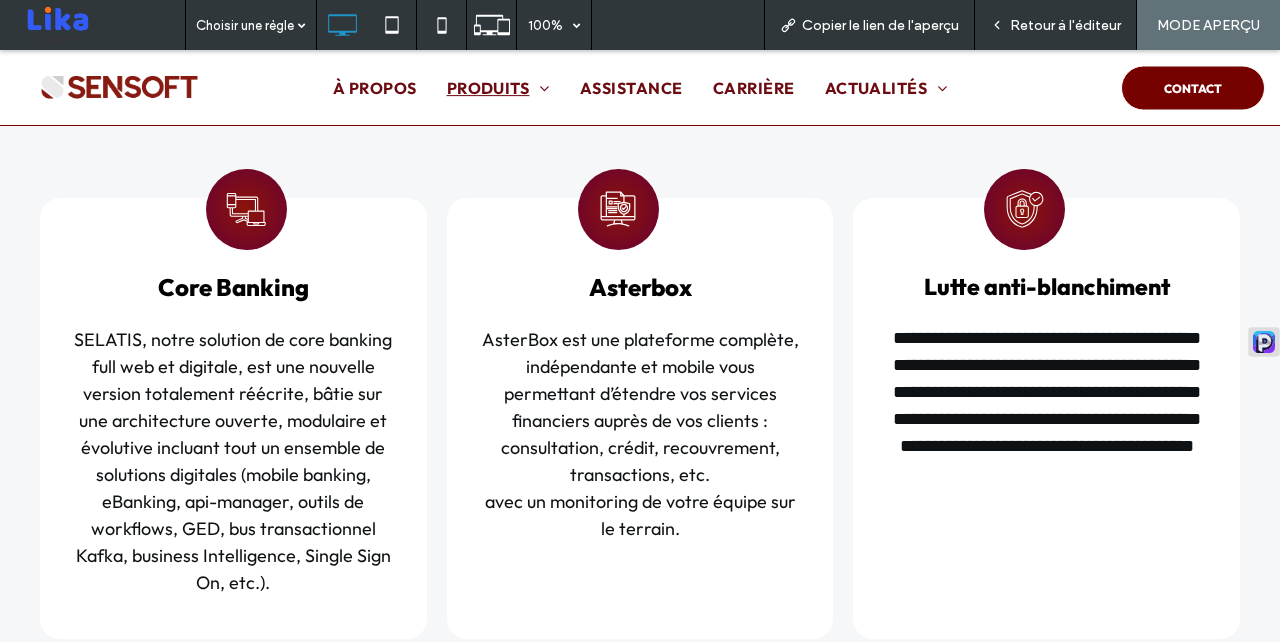 click on "Retour à l'éditeur" at bounding box center [1056, 25] 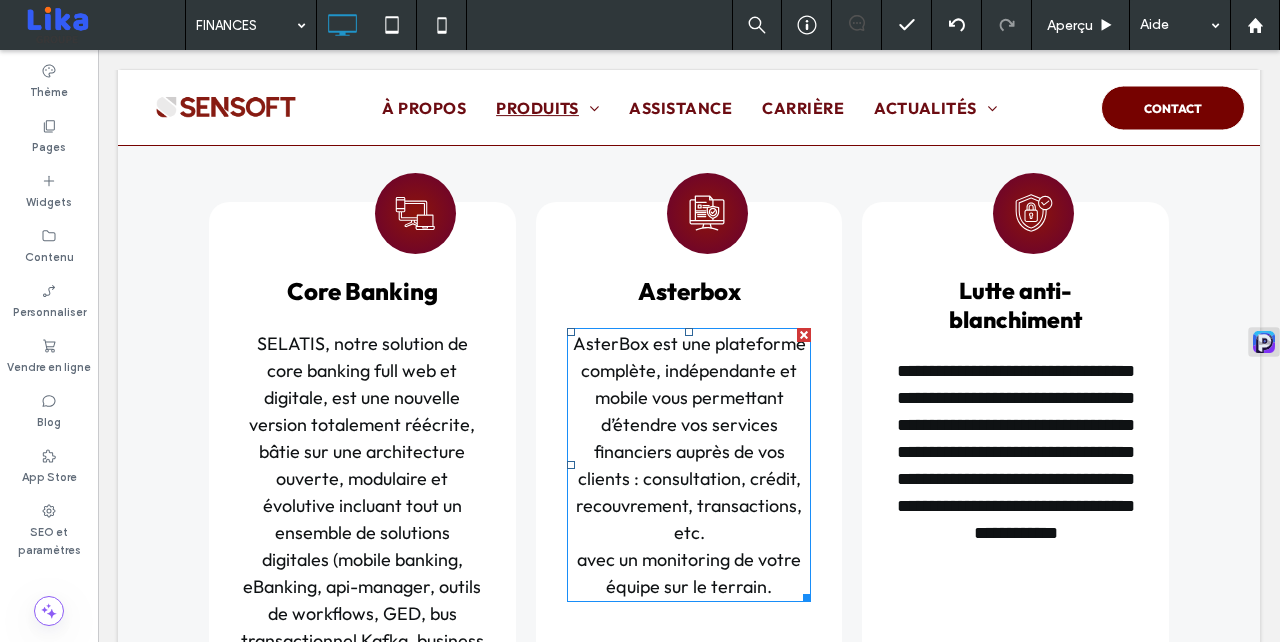 scroll, scrollTop: 1704, scrollLeft: 0, axis: vertical 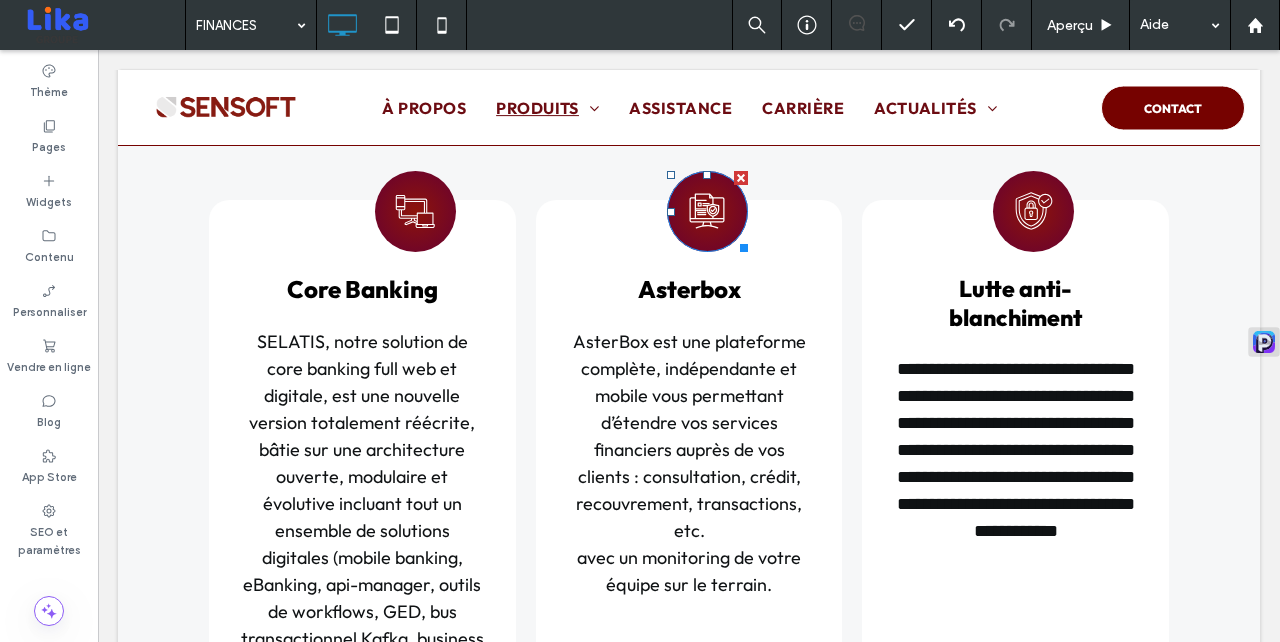 click 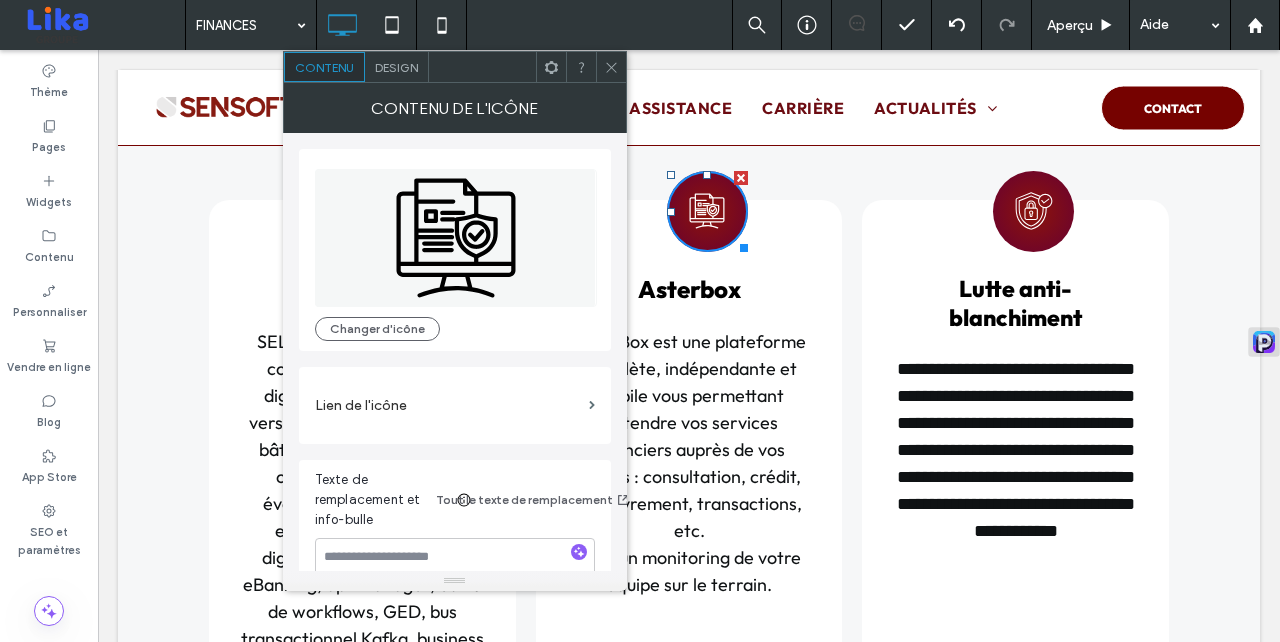 click on "Design" at bounding box center (396, 67) 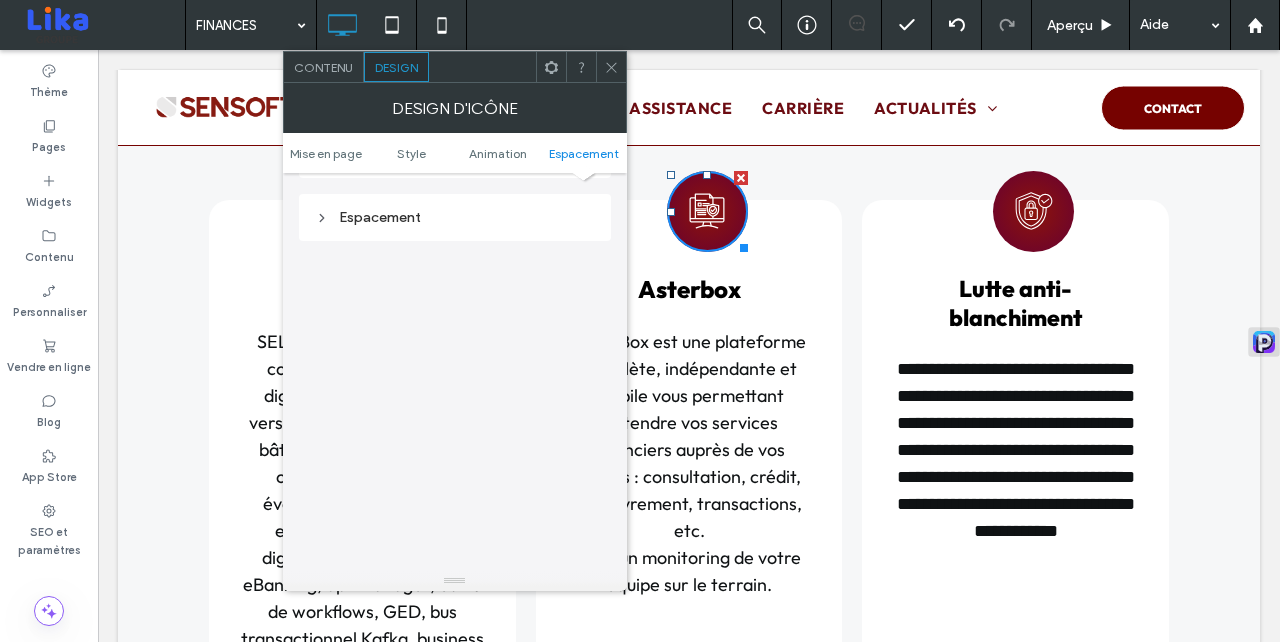 scroll, scrollTop: 1236, scrollLeft: 0, axis: vertical 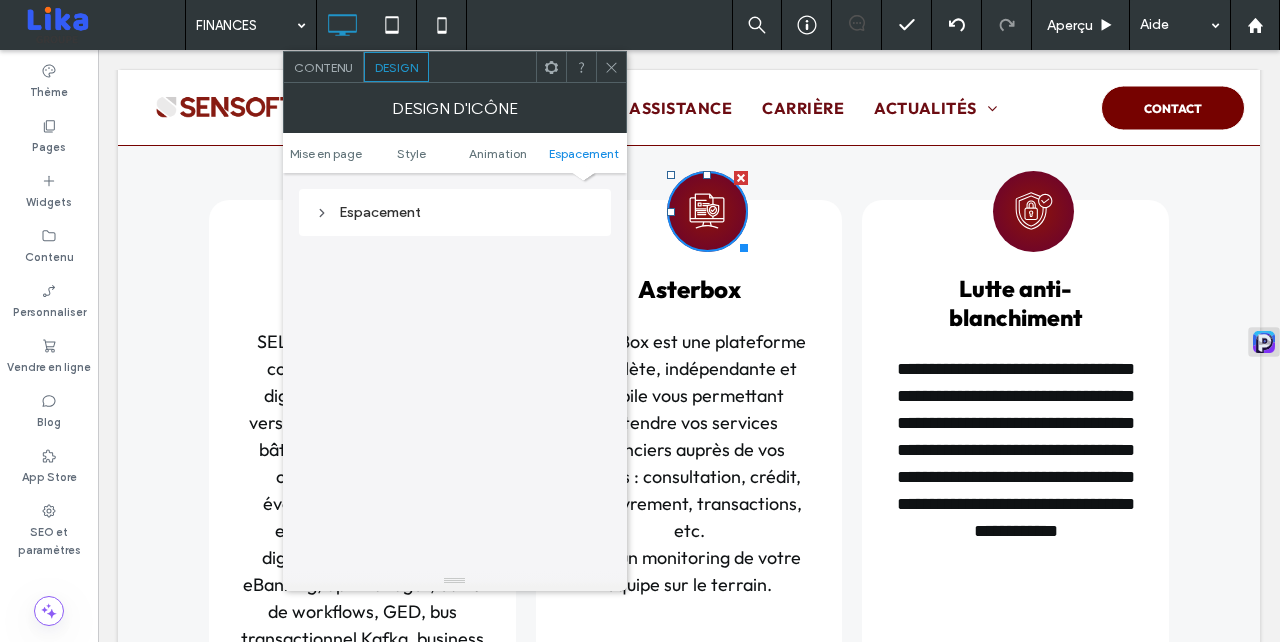 click on "Espacement" at bounding box center [455, 212] 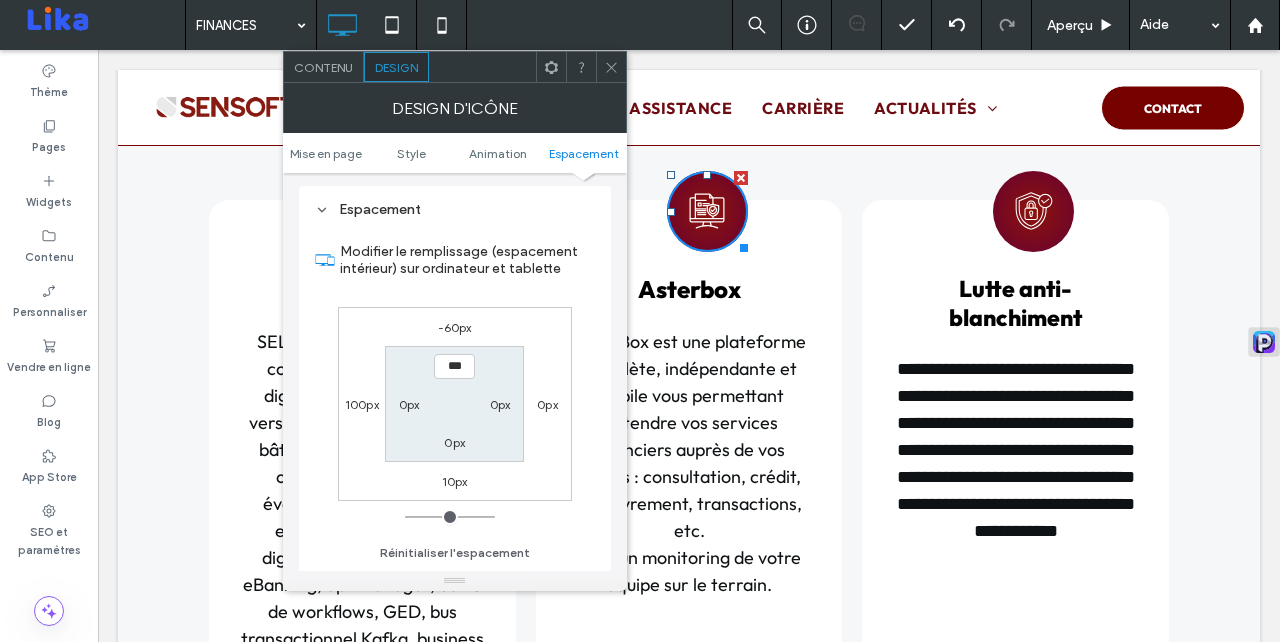click on "100px" at bounding box center [362, 404] 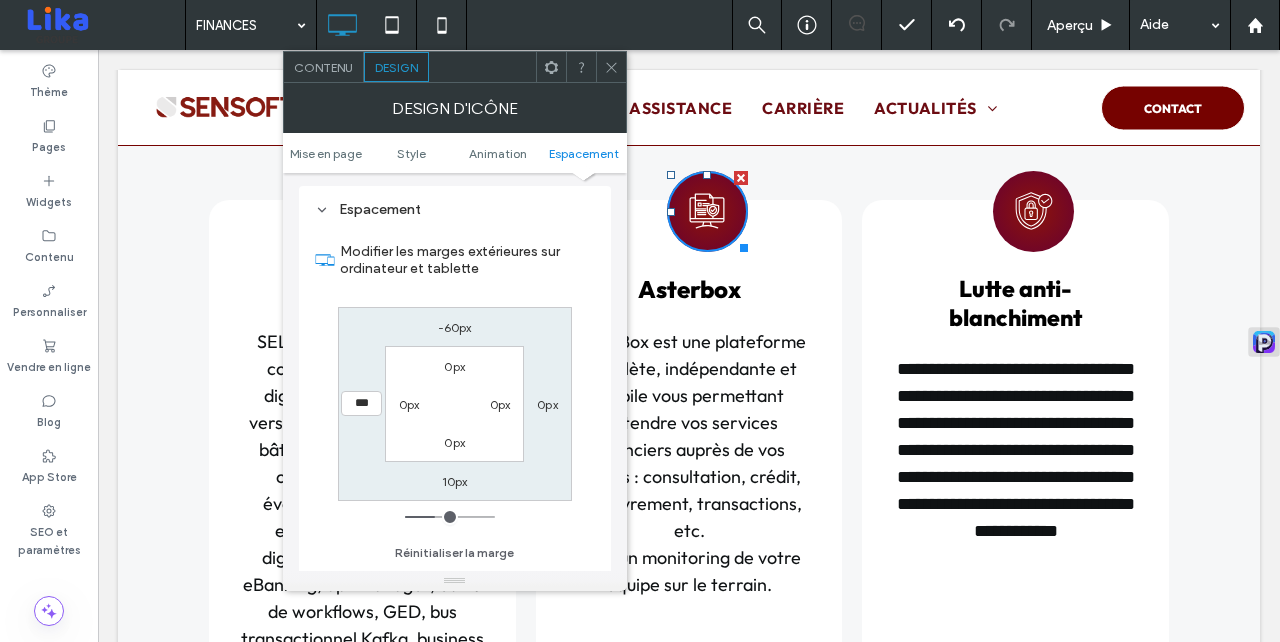 type on "***" 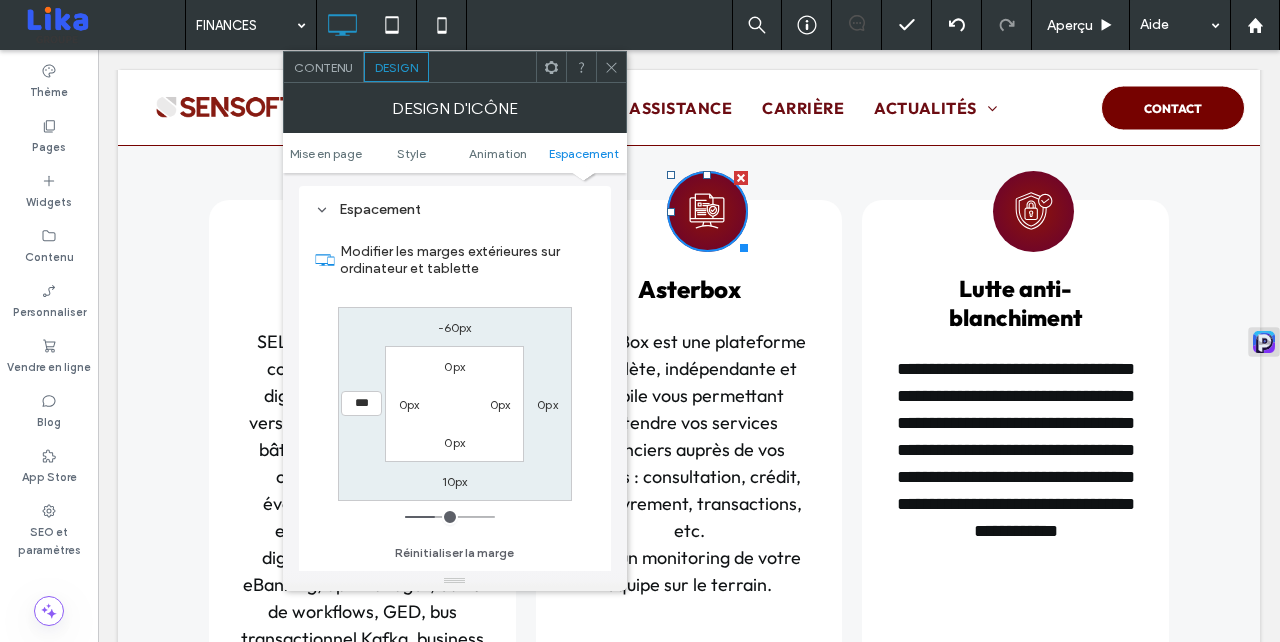 type on "***" 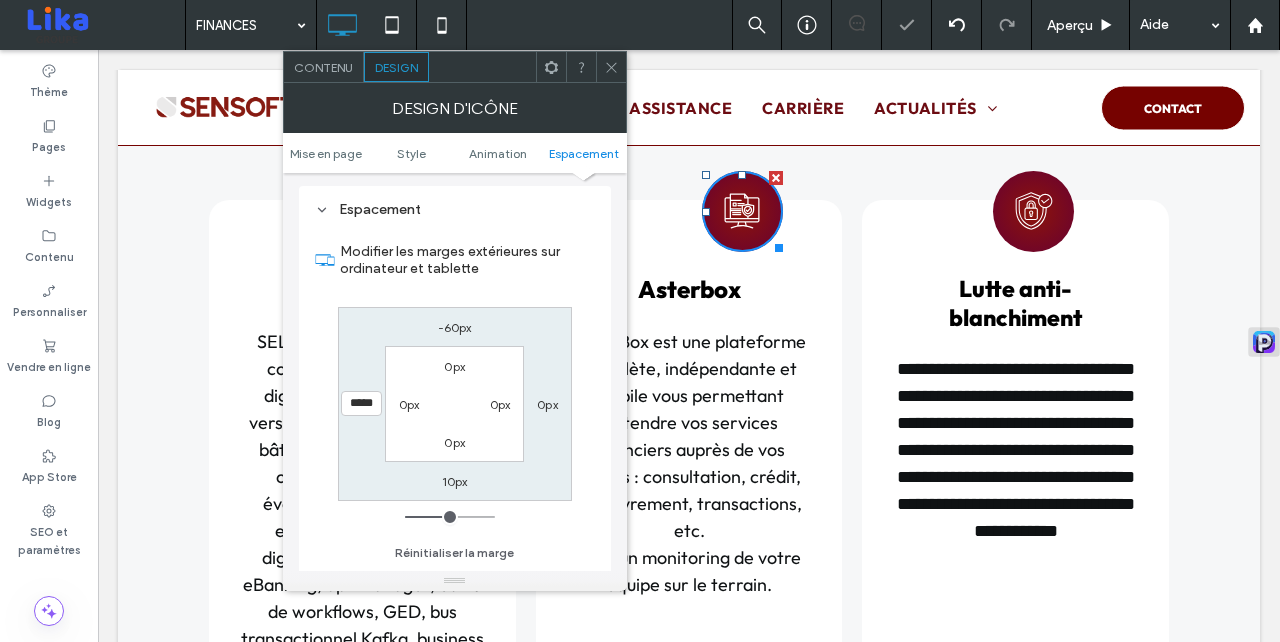 click 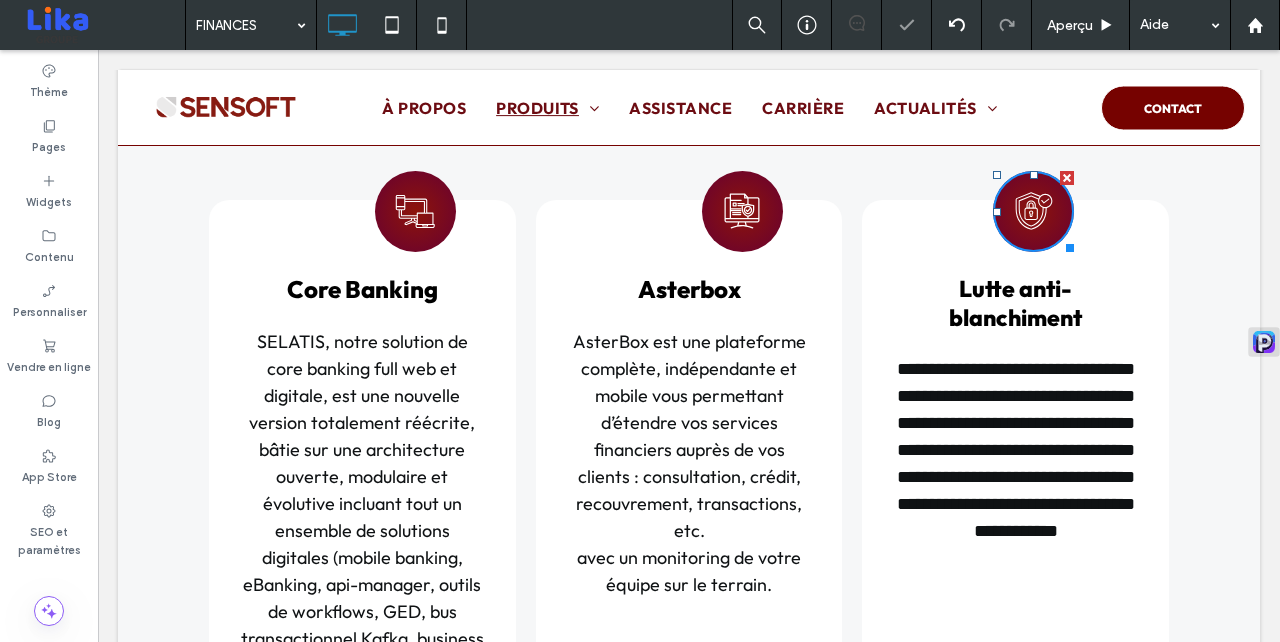click 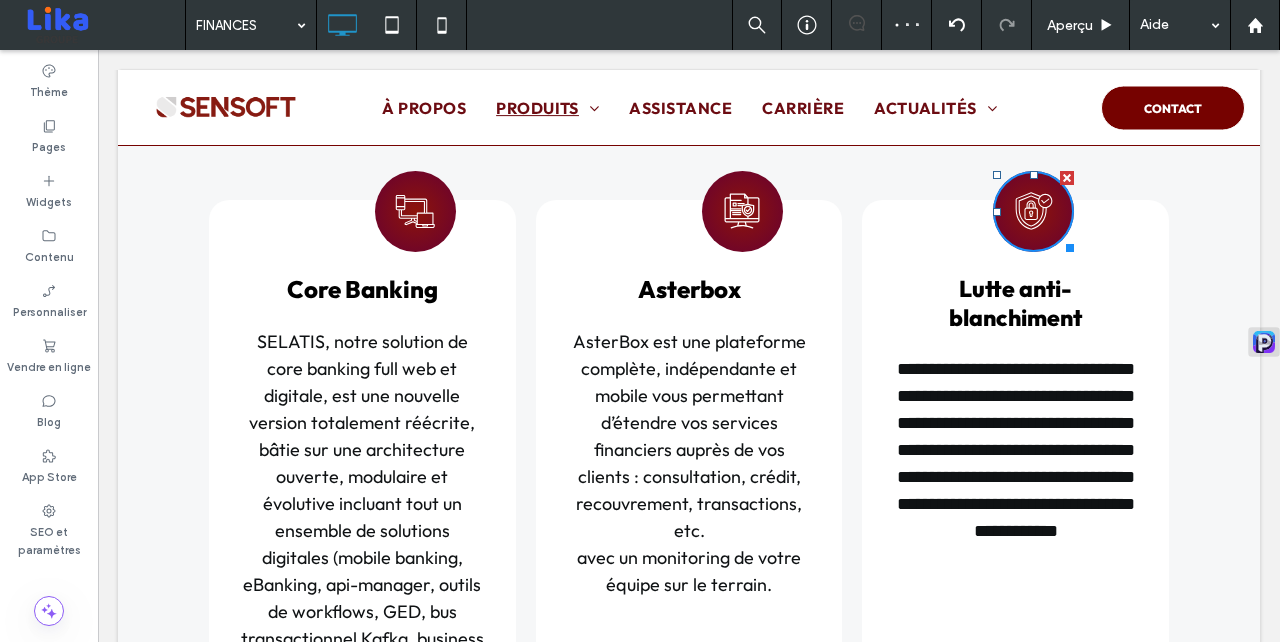click at bounding box center [1033, 211] 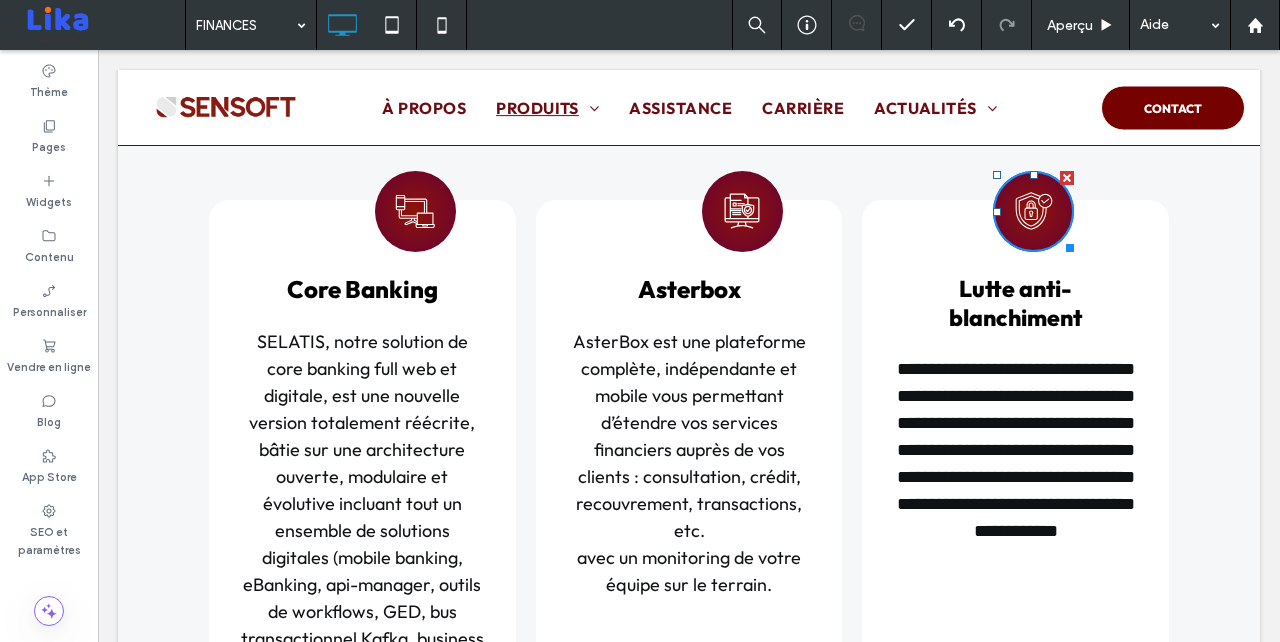 click at bounding box center (1033, 211) 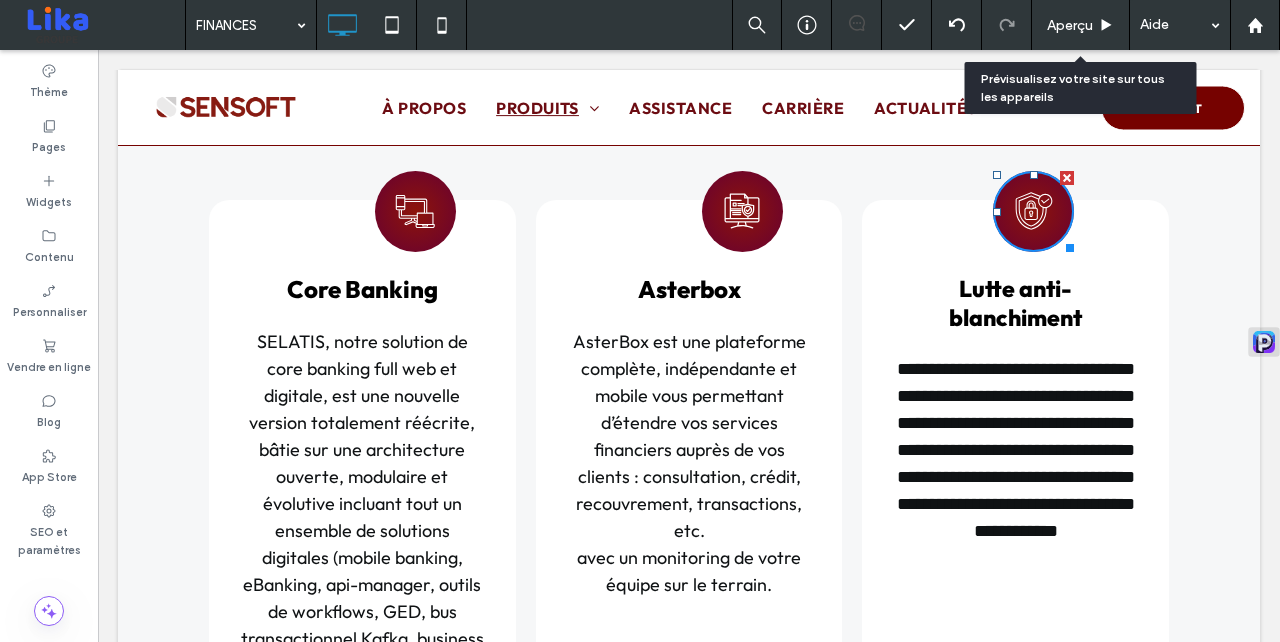 click 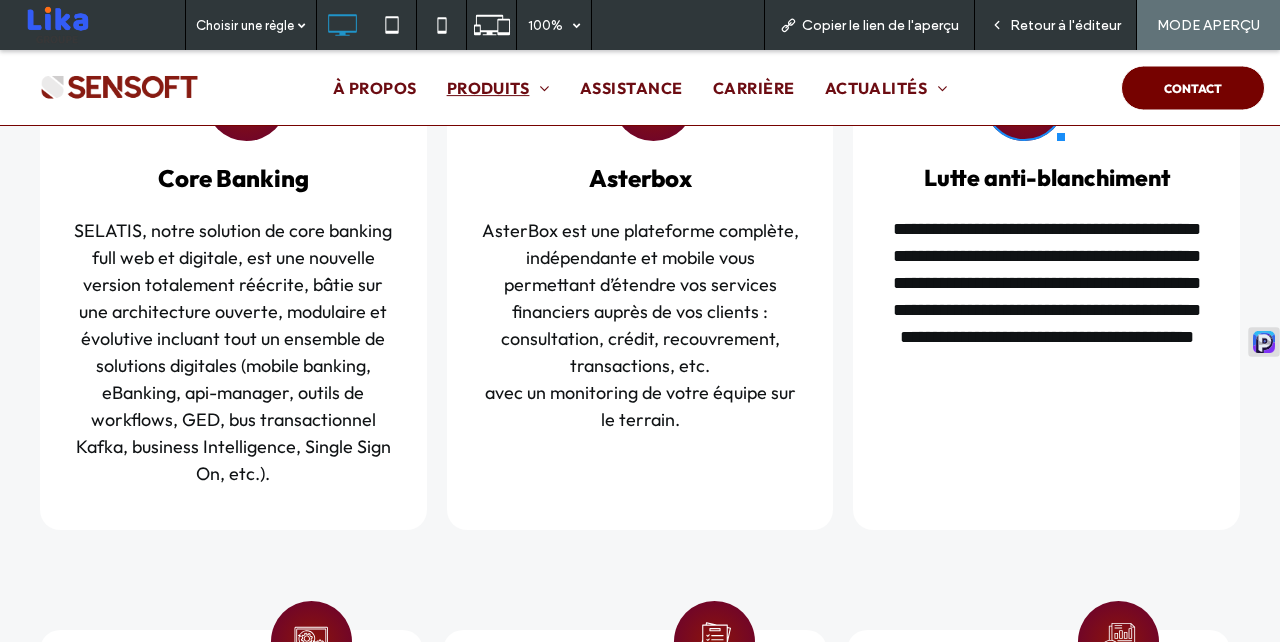 scroll, scrollTop: 1639, scrollLeft: 0, axis: vertical 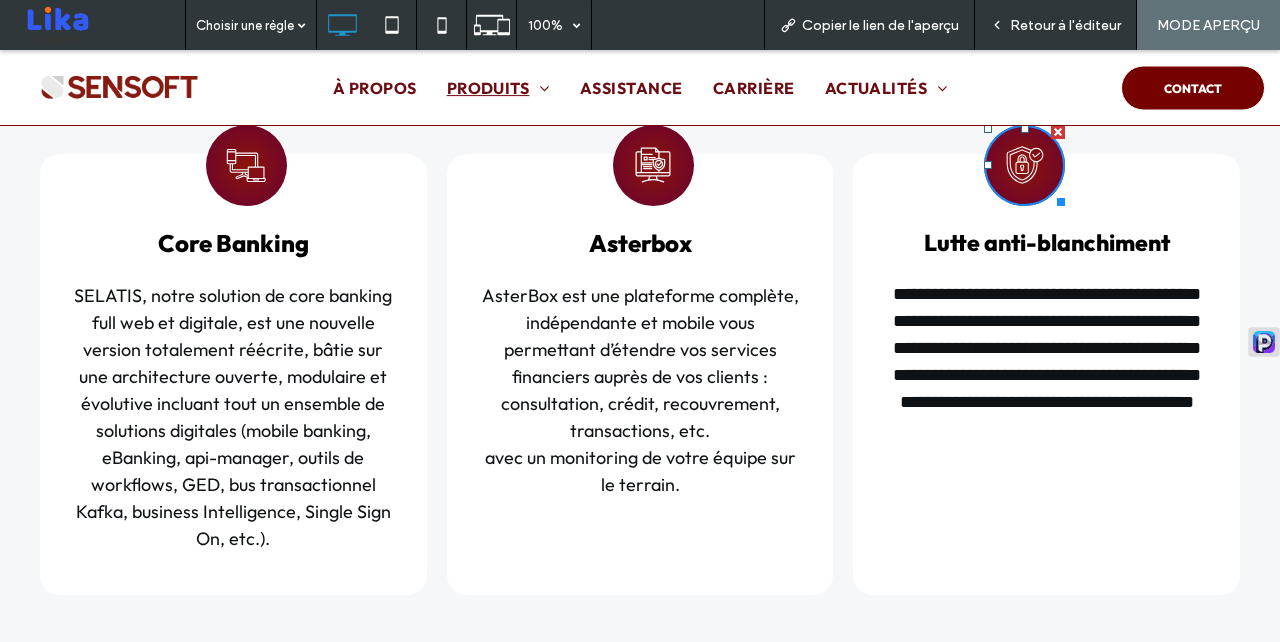click on "Retour à l'éditeur" at bounding box center (1065, 25) 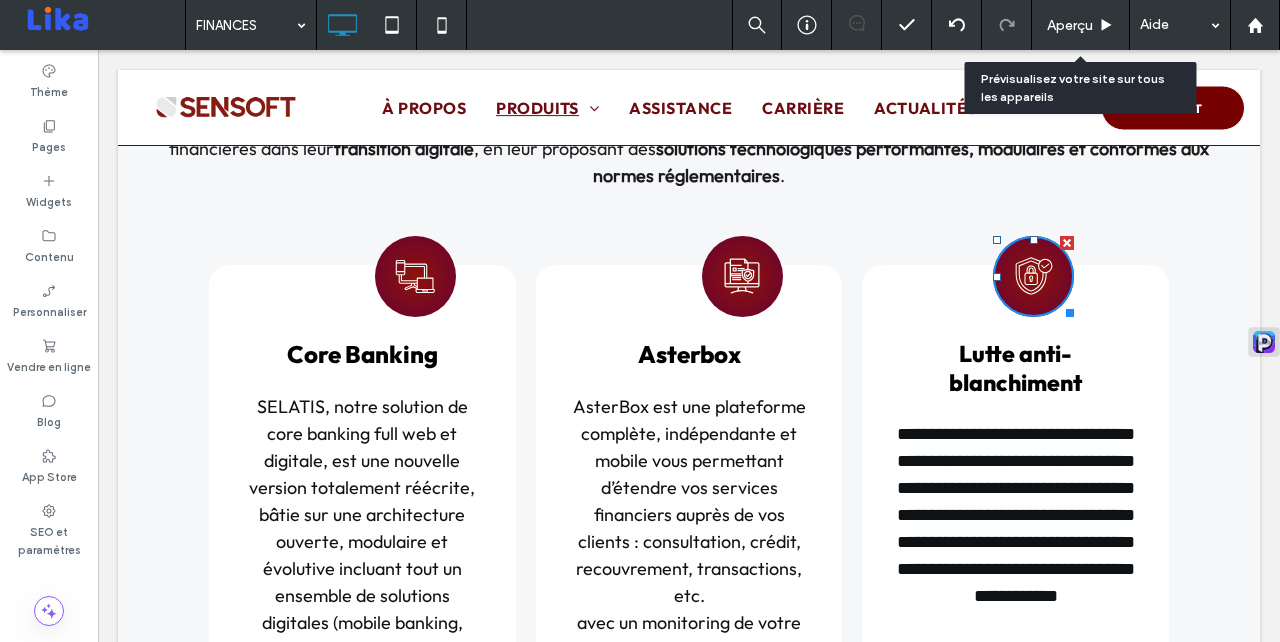 scroll, scrollTop: 1704, scrollLeft: 0, axis: vertical 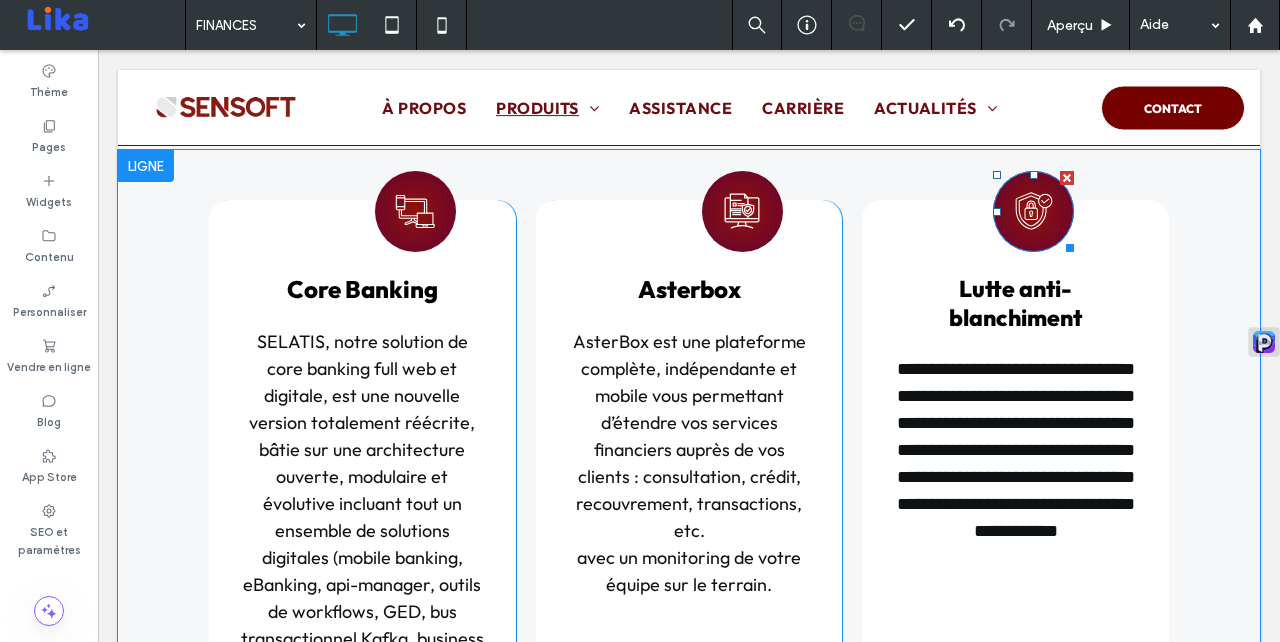 click 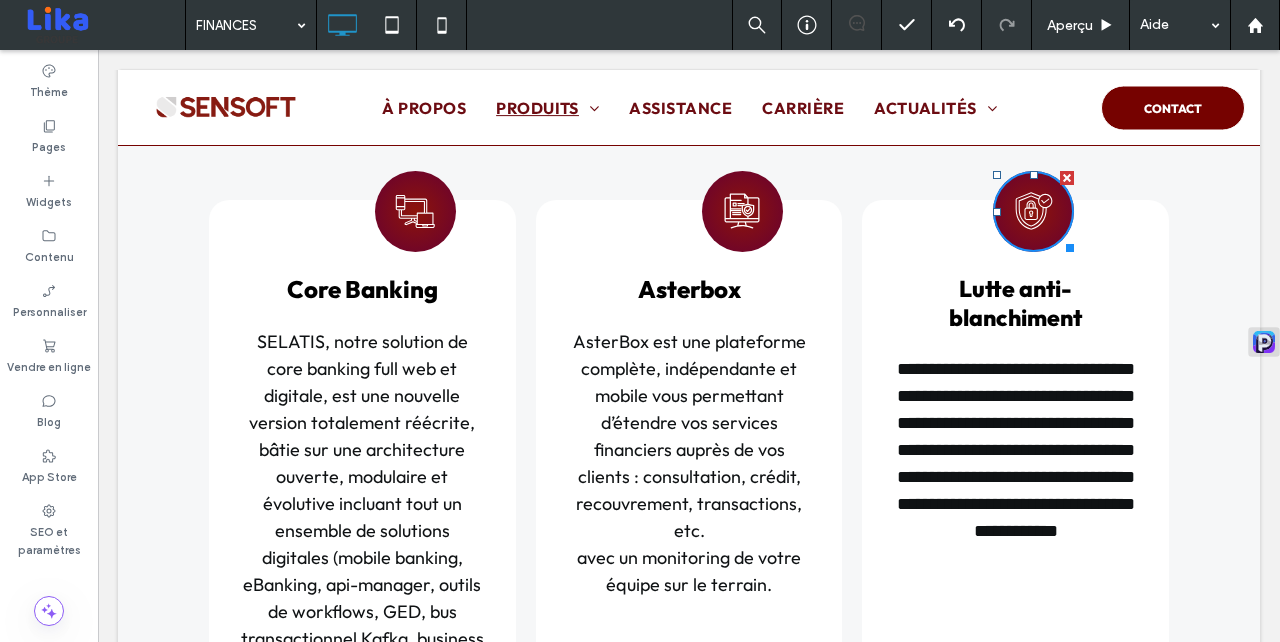 click 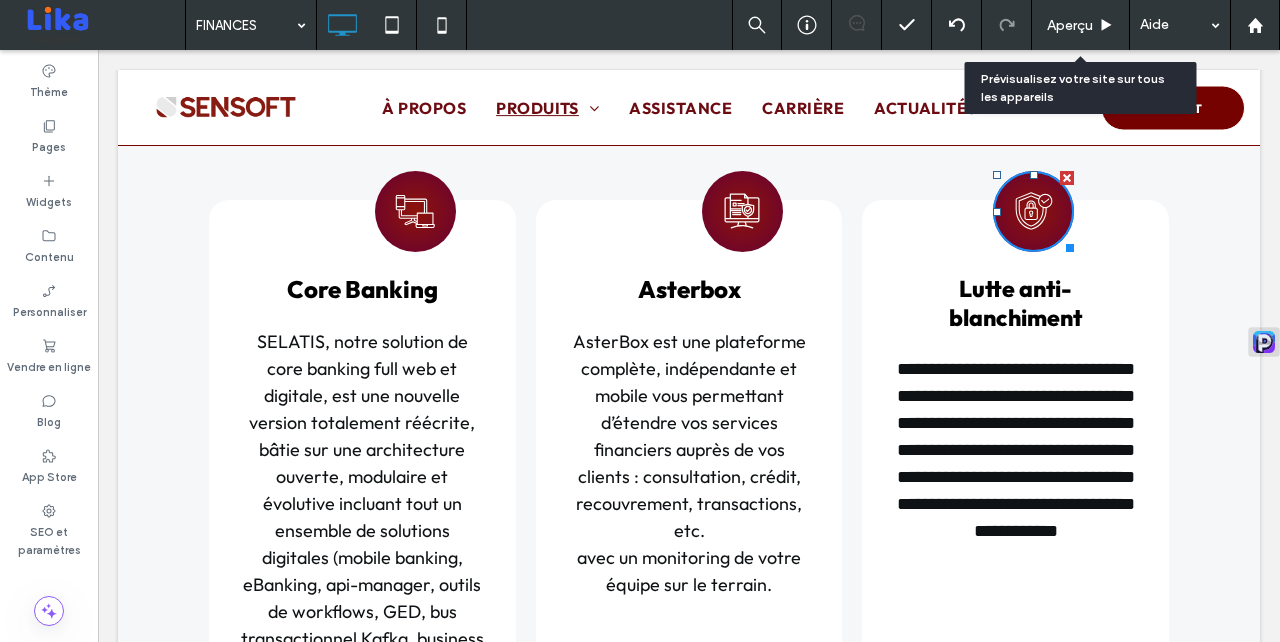 click on "Aperçu" at bounding box center (1070, 25) 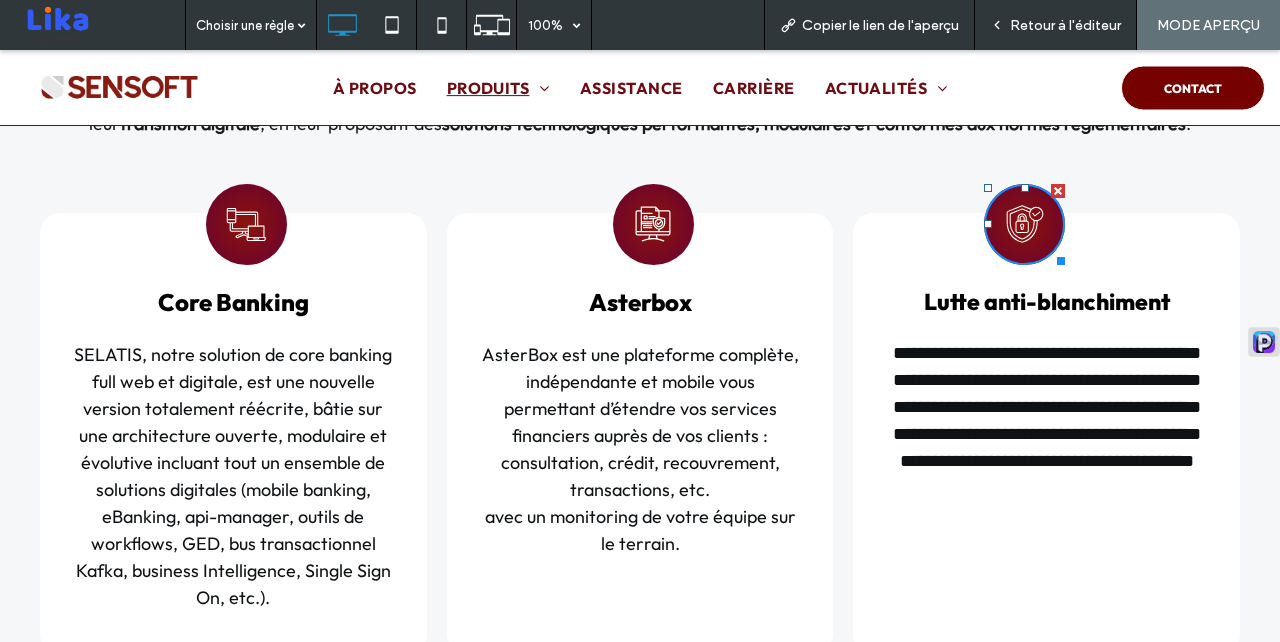 scroll, scrollTop: 1574, scrollLeft: 0, axis: vertical 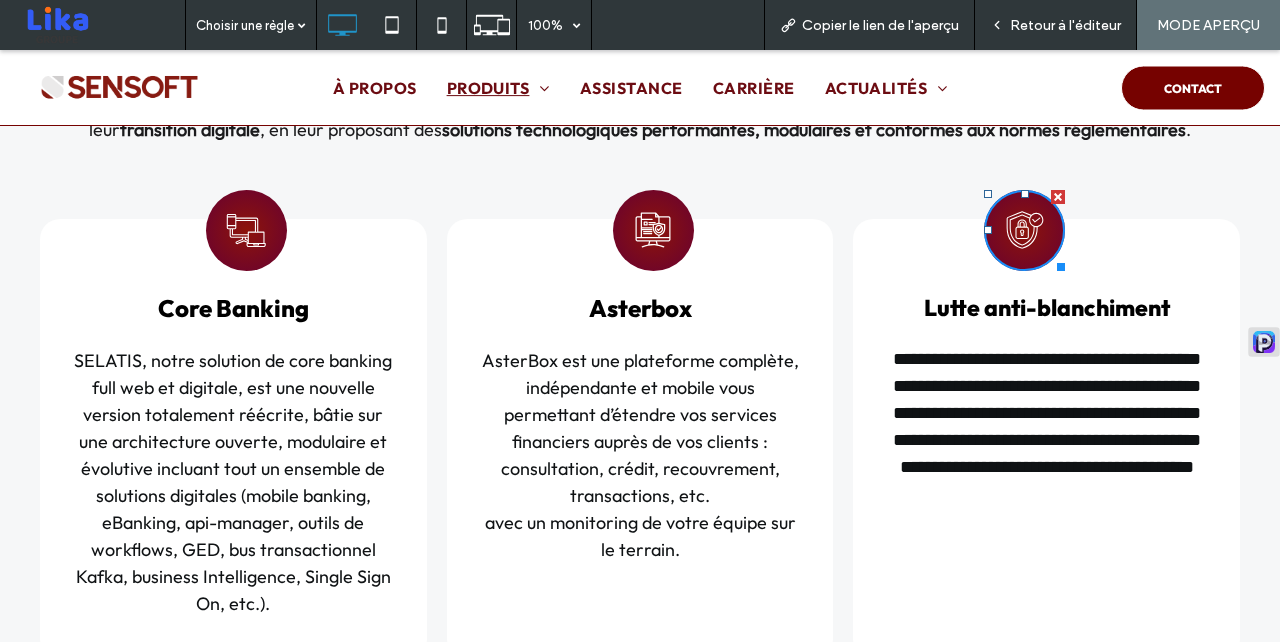 click on "Retour à l'éditeur" at bounding box center [1065, 25] 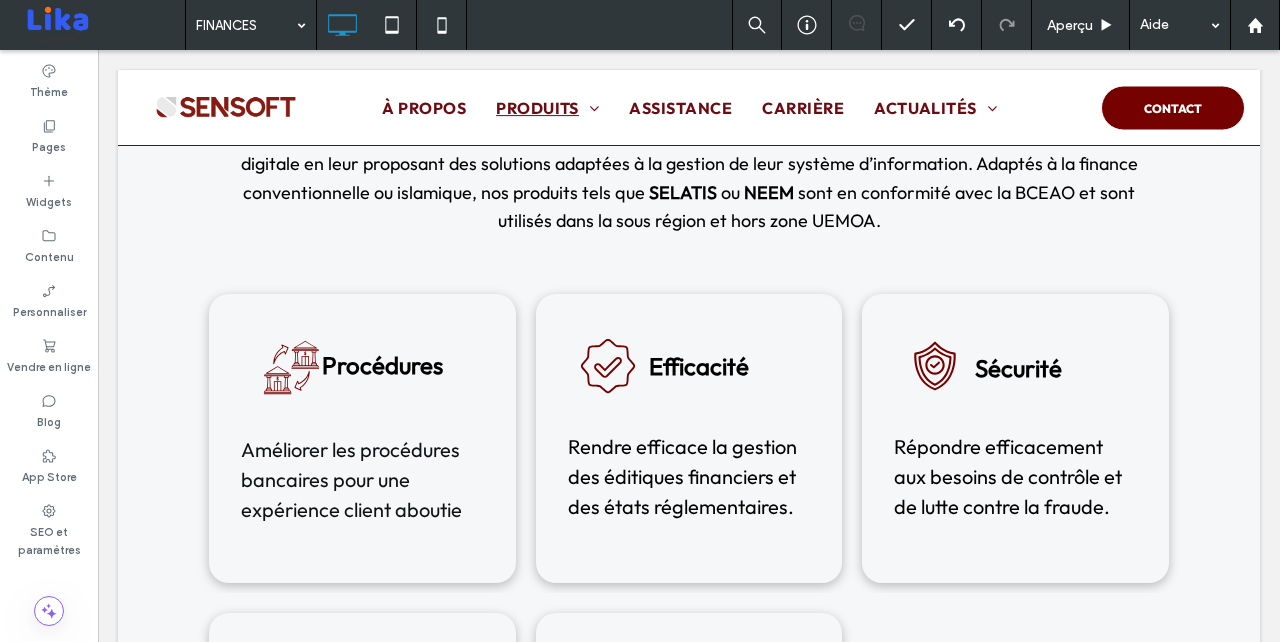 scroll, scrollTop: 3430, scrollLeft: 0, axis: vertical 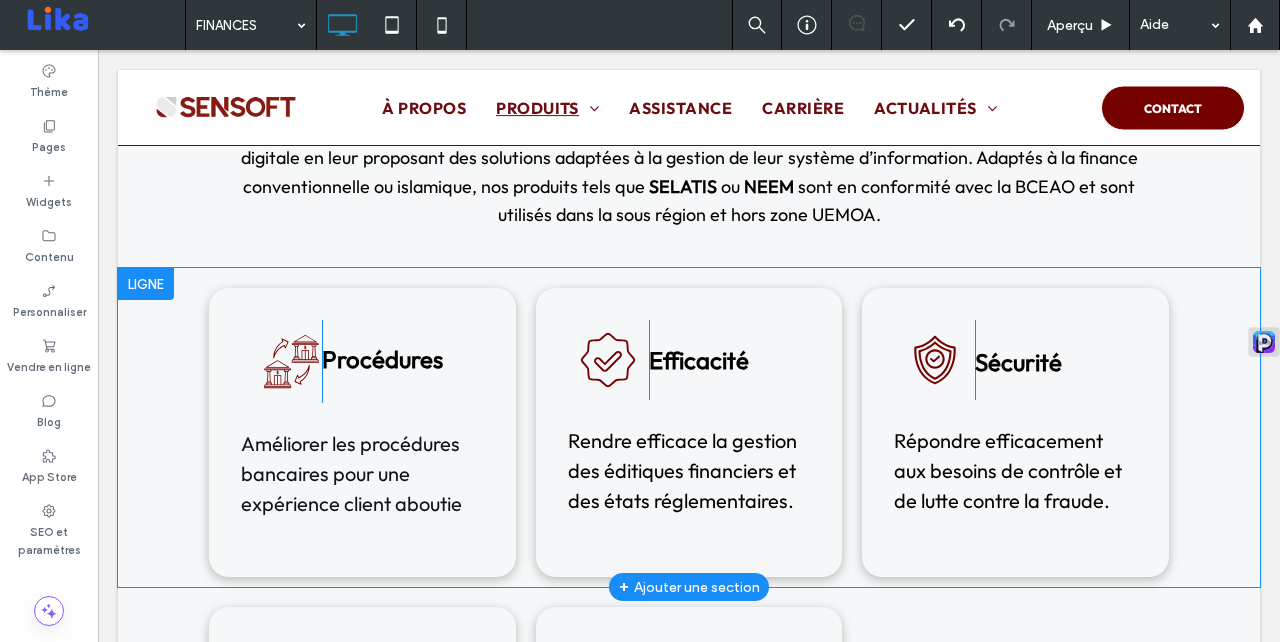 click at bounding box center (146, 284) 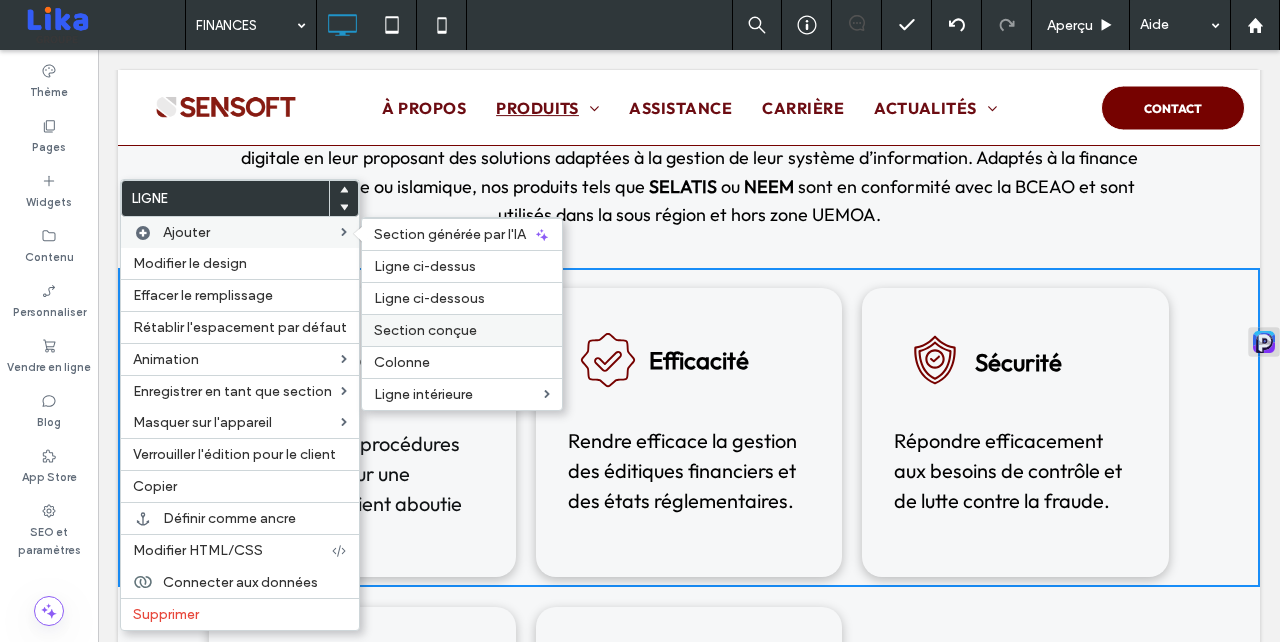 click on "Section conçue" at bounding box center [425, 330] 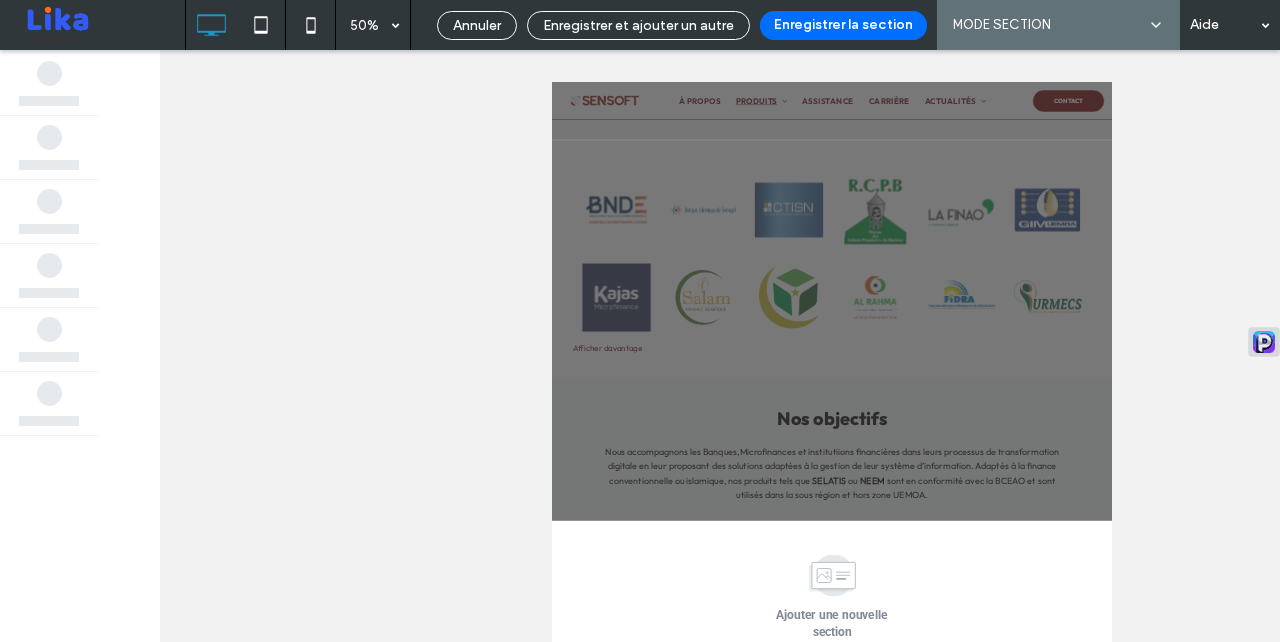 scroll, scrollTop: 2800, scrollLeft: 0, axis: vertical 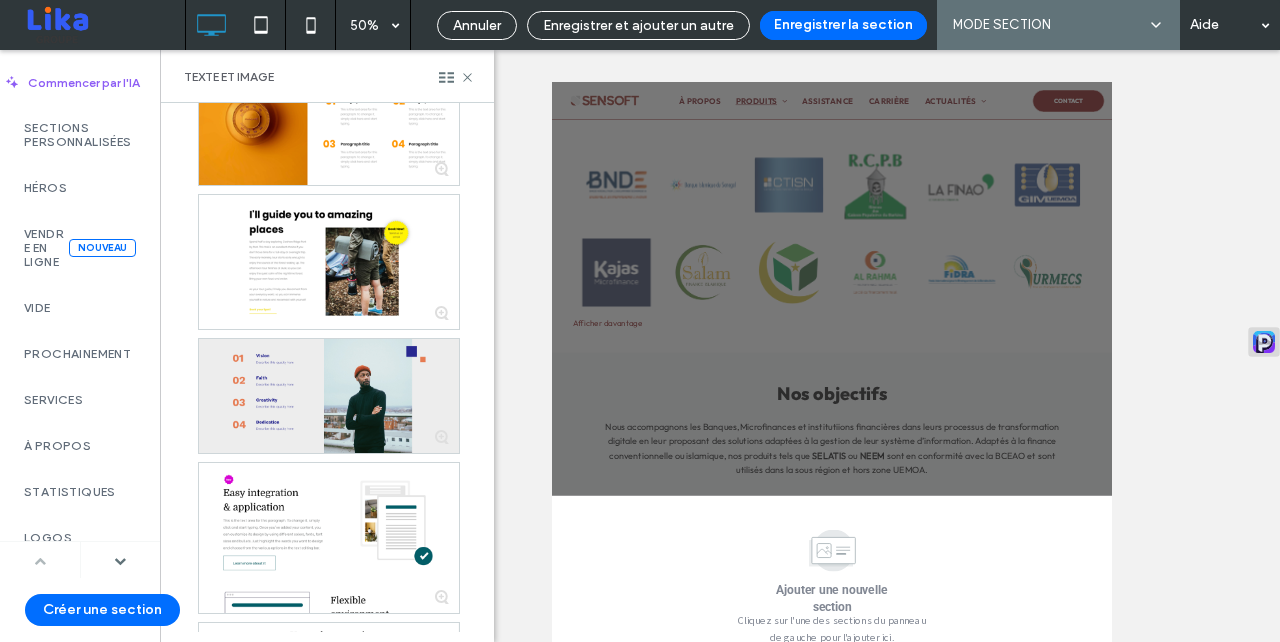 click at bounding box center [329, 396] 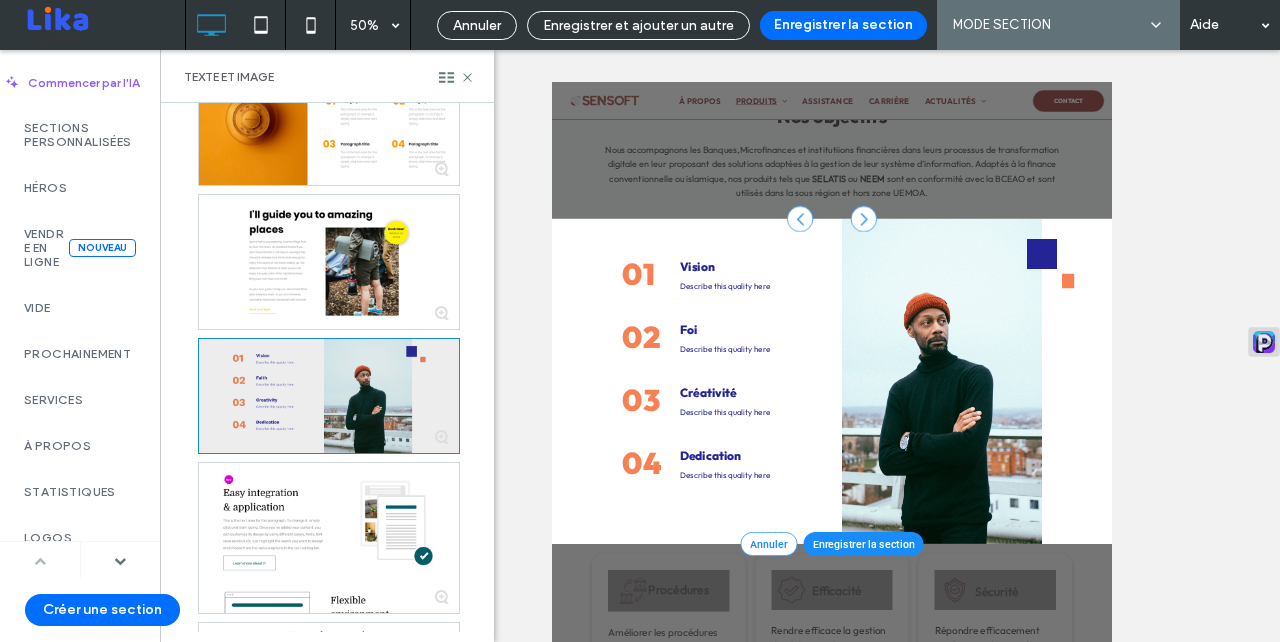 scroll, scrollTop: 3424, scrollLeft: 0, axis: vertical 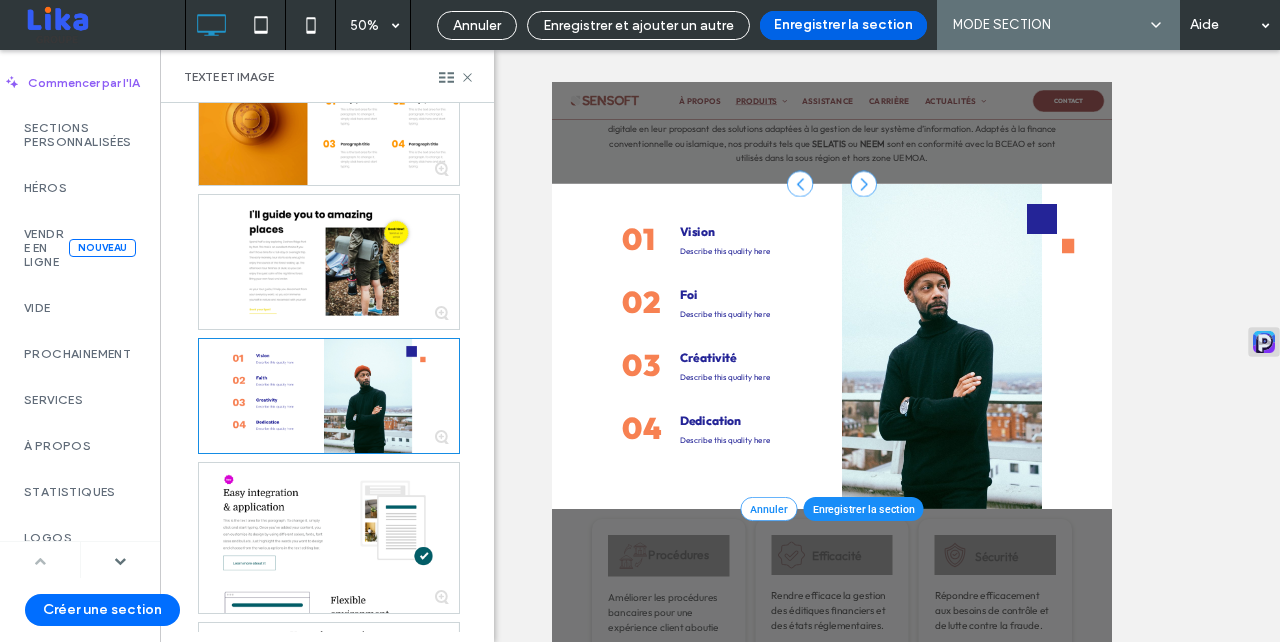 click on "Enregistrer la section" at bounding box center [843, 25] 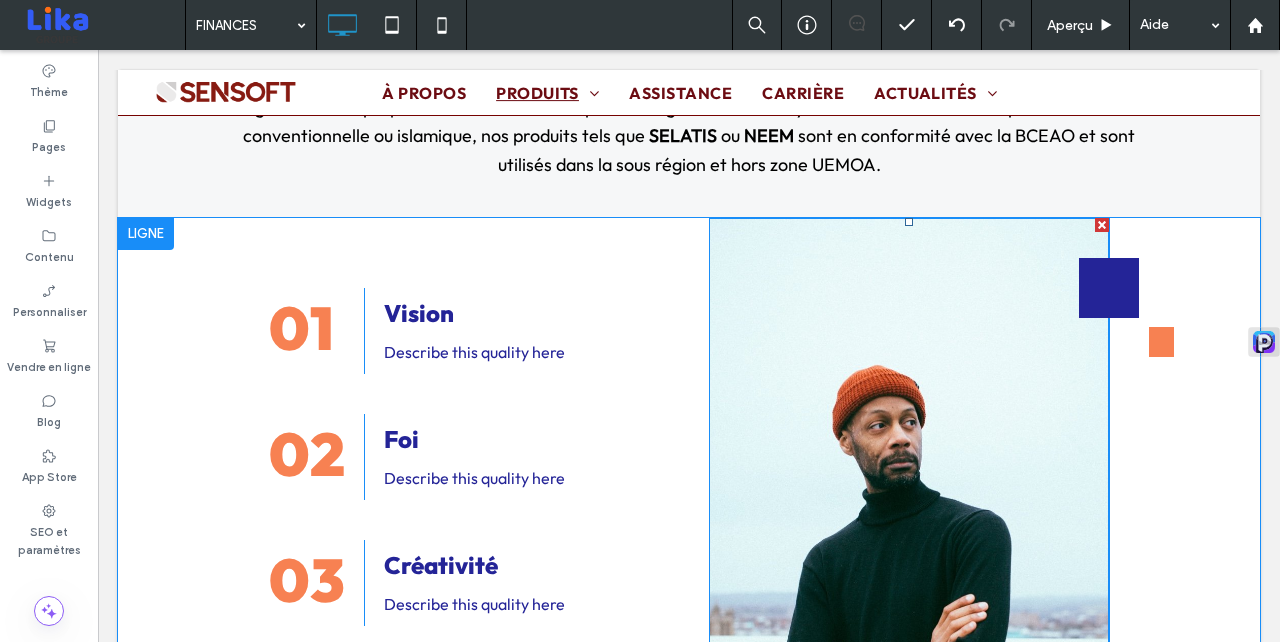 scroll, scrollTop: 3523, scrollLeft: 0, axis: vertical 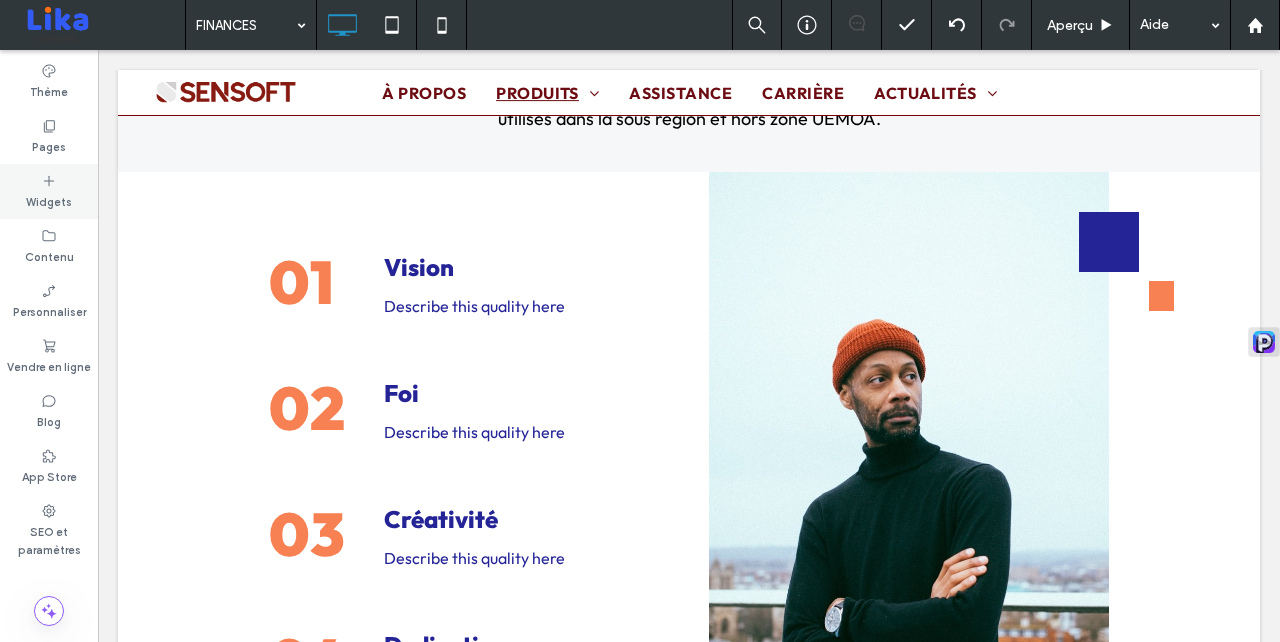 click on "Widgets" at bounding box center [49, 191] 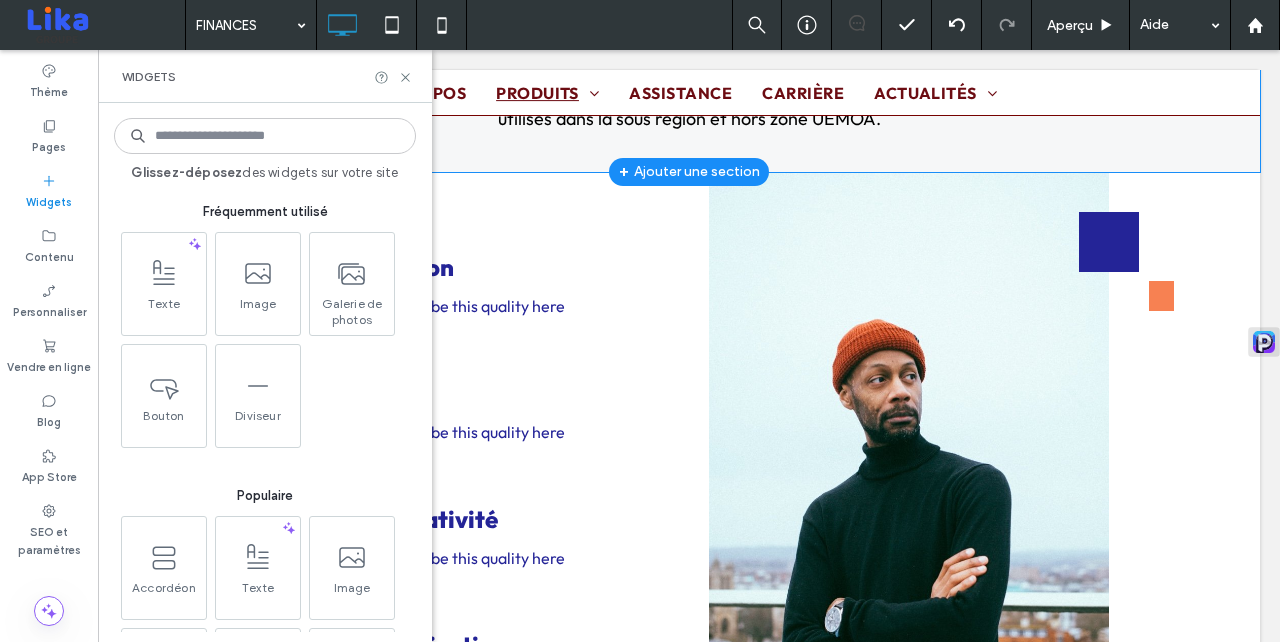 click on "Nos objectifs
Nous accompagnons les Banques,Microfinances et institutiions financières dans leurs processus de transformation digitale en leur proposant des solutions adaptées à la gestion de leur système d’information. Adaptés à la finance conventionnelle ou islamique, nos produits tels que
SELATIS   ou
NEEM   sont en conformité avec la BCEAO et sont utilisés dans la sous région et hors zone UEMOA.
Click To Paste     Click To Paste
Ligne + Ajouter une section" at bounding box center [689, 28] 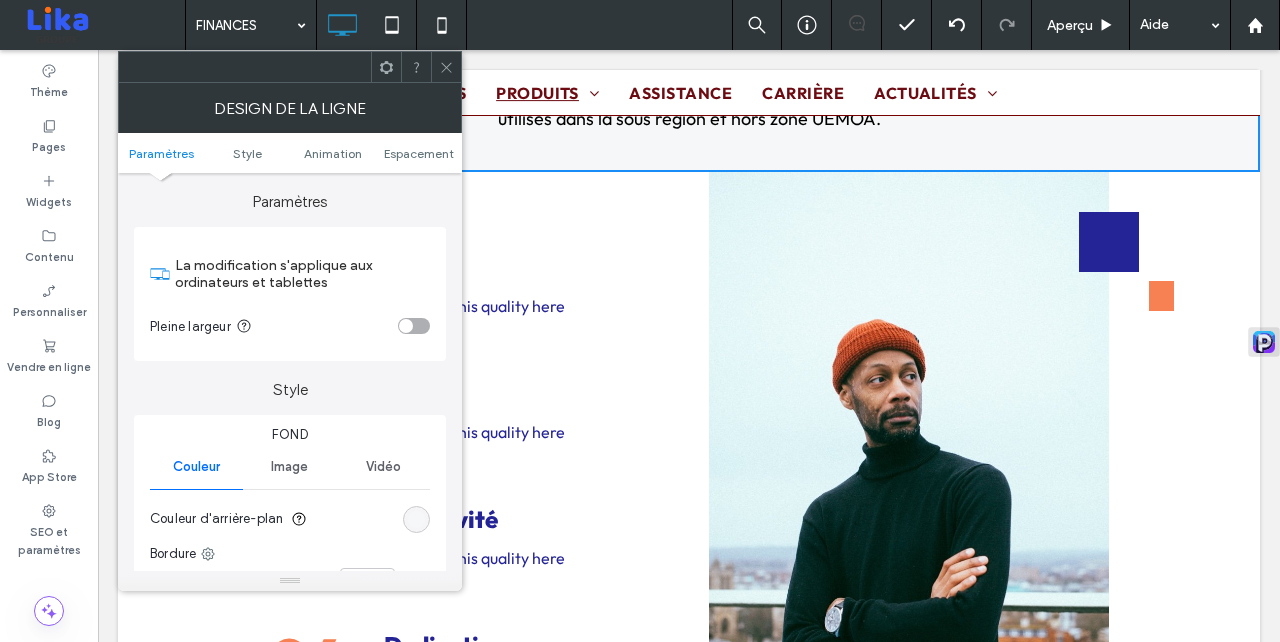 scroll, scrollTop: 4116, scrollLeft: 0, axis: vertical 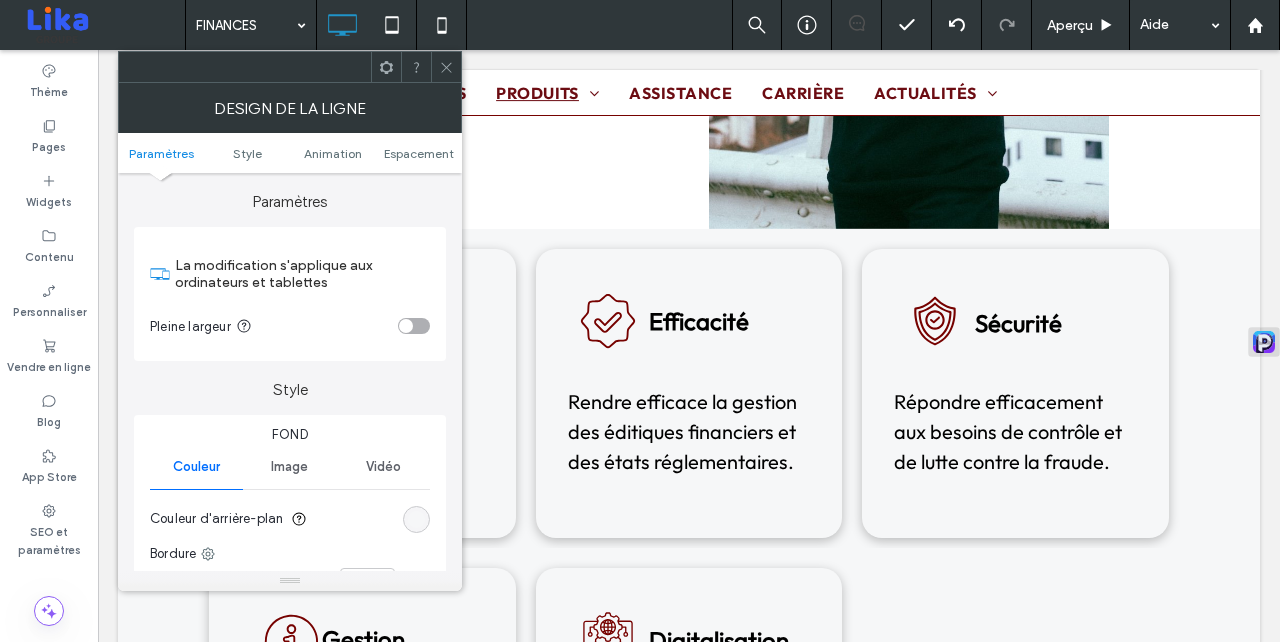 click 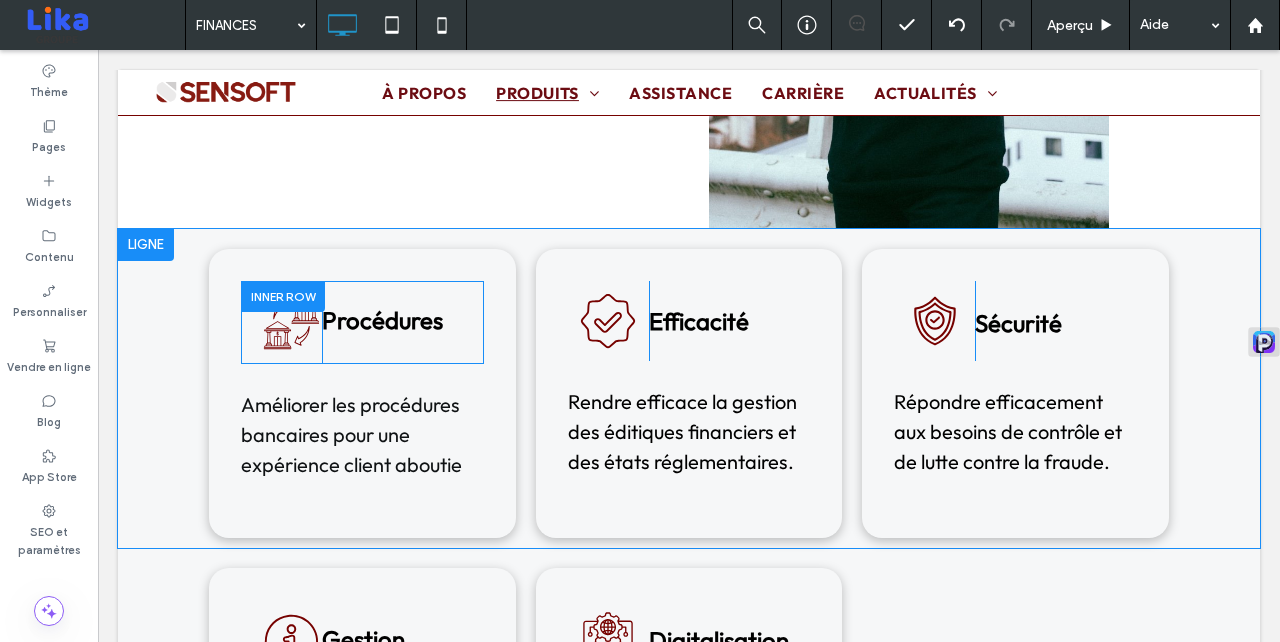 click on "Procédures" at bounding box center (382, 320) 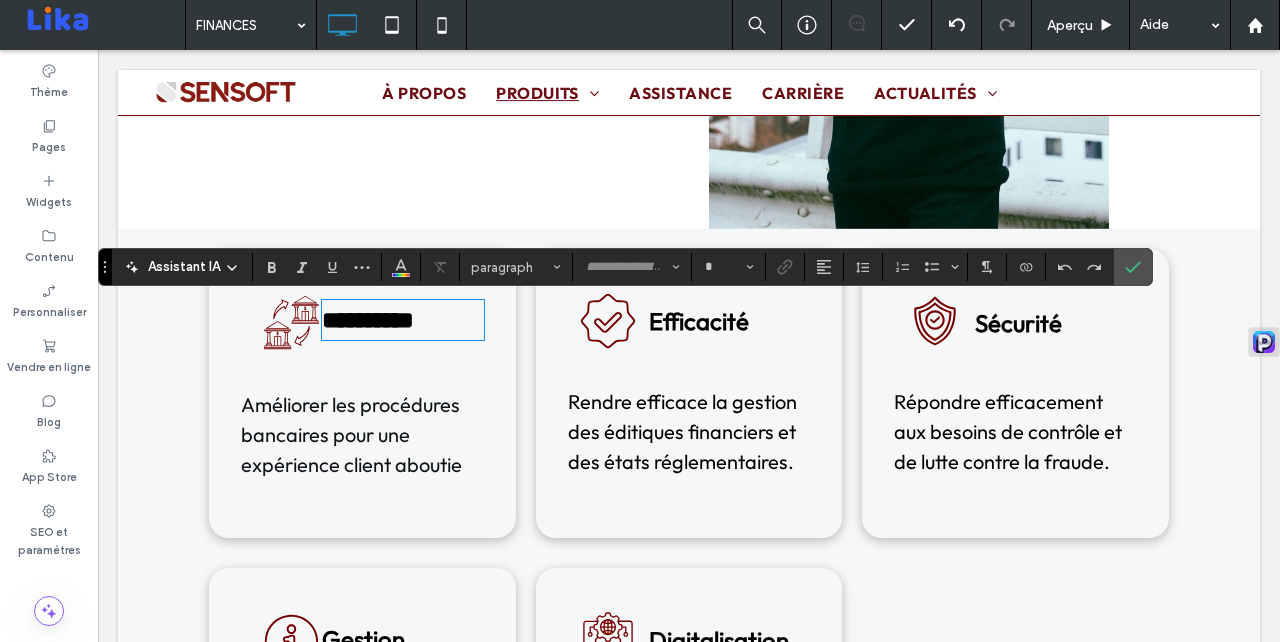 type on "**********" 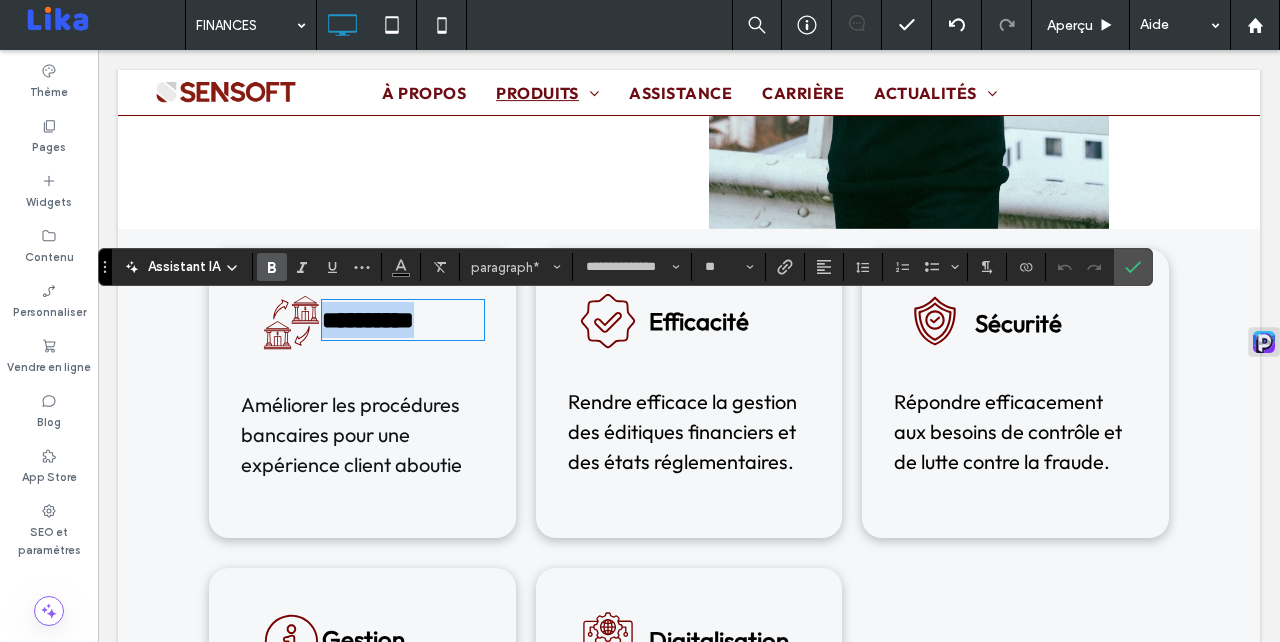 copy on "**********" 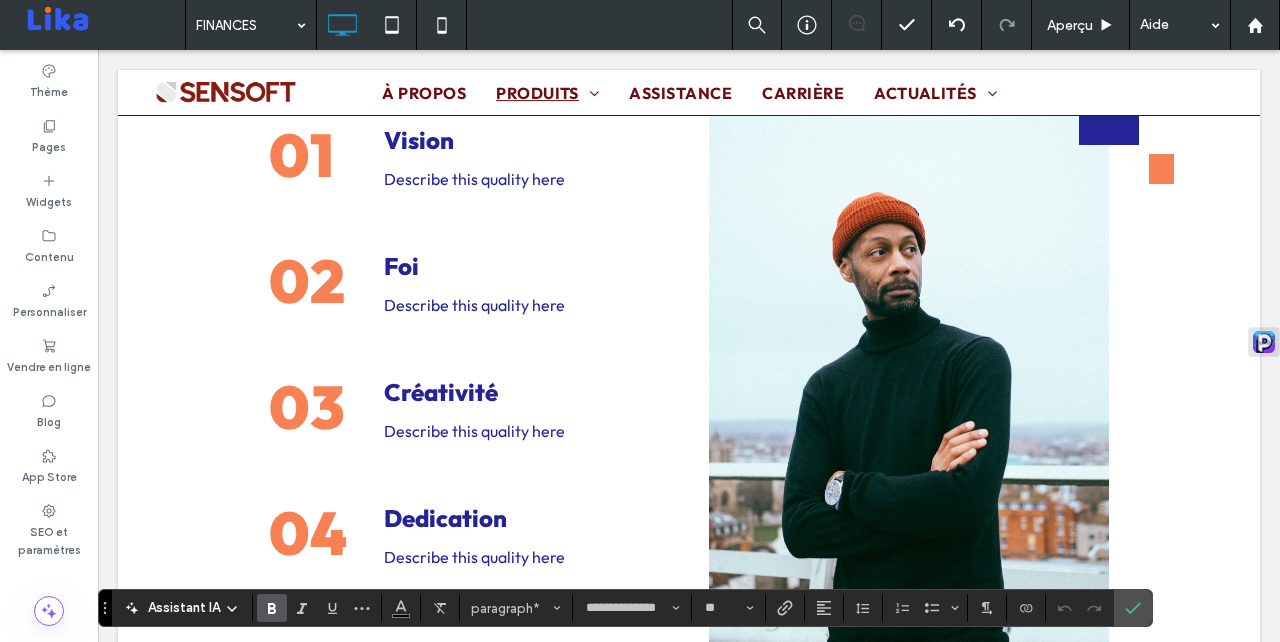 scroll, scrollTop: 3643, scrollLeft: 0, axis: vertical 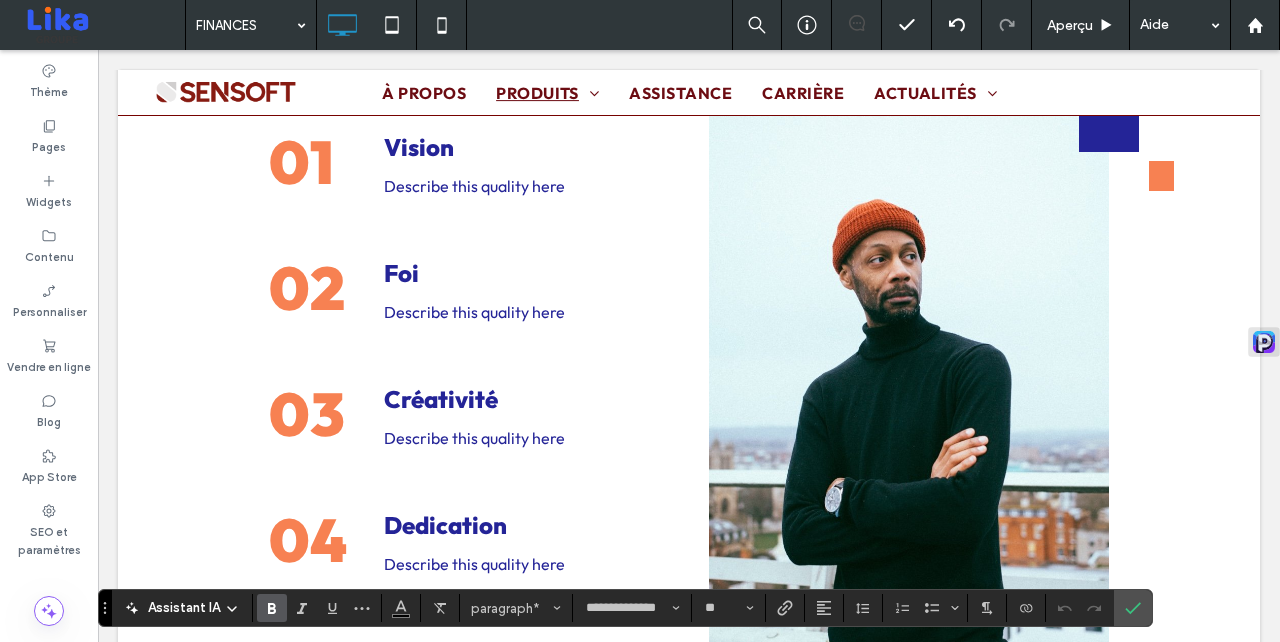 click on "Vision" at bounding box center (516, 147) 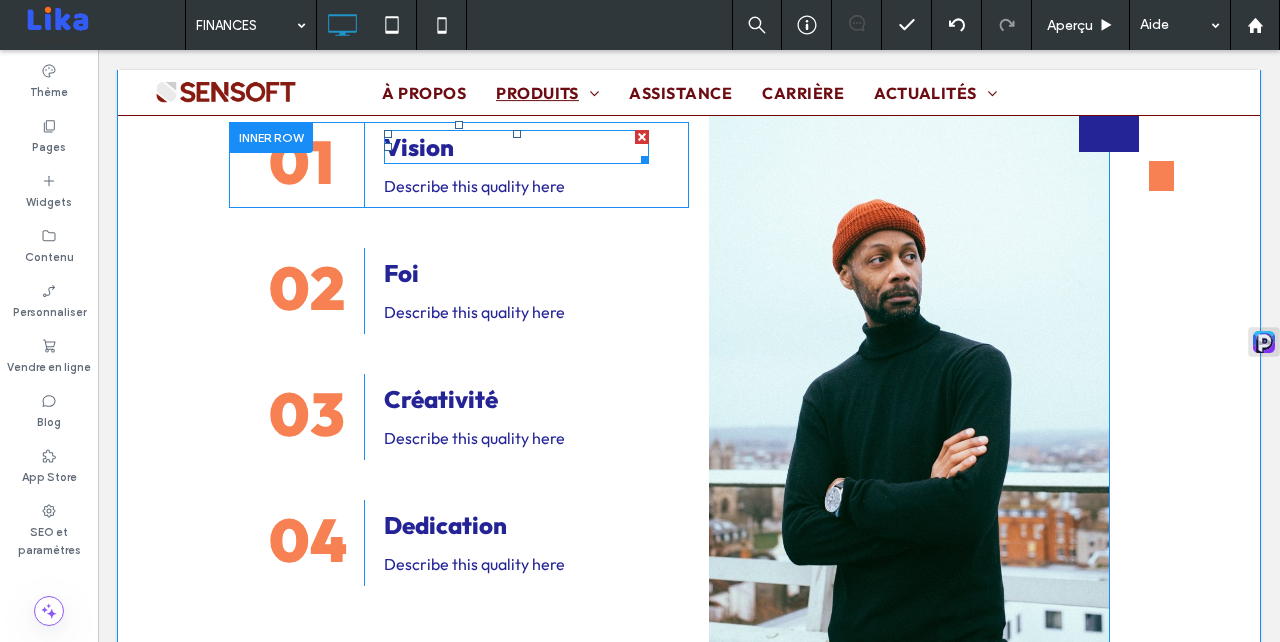 click on "Vision" at bounding box center (516, 147) 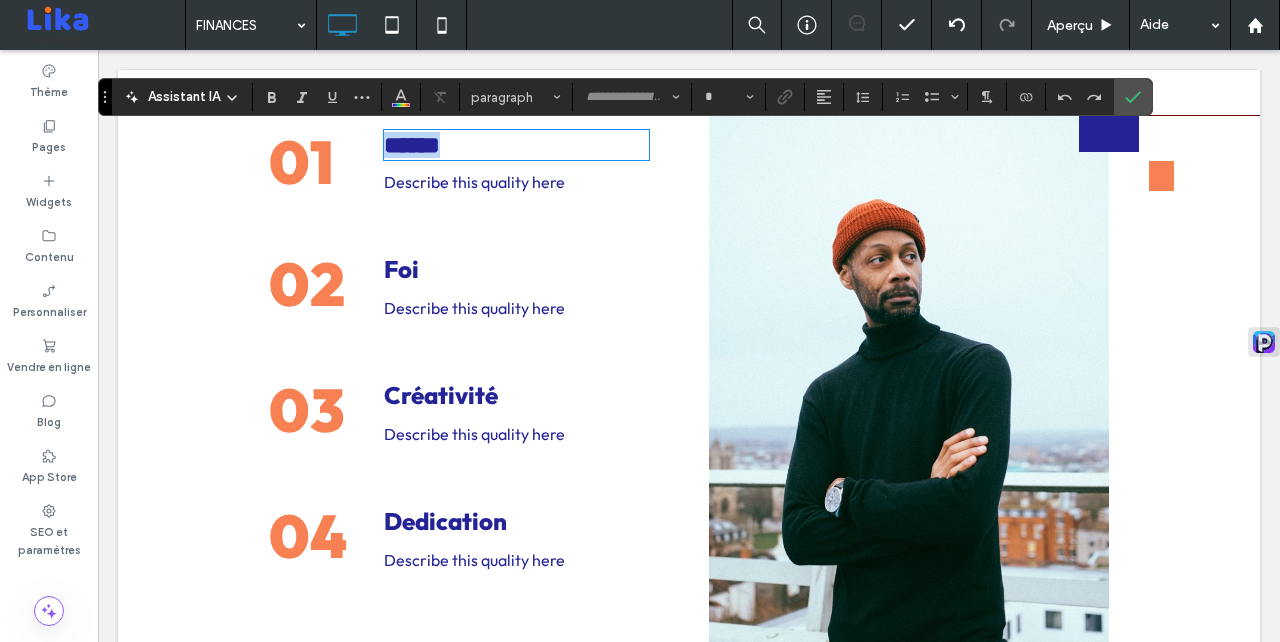click on "******" at bounding box center (516, 145) 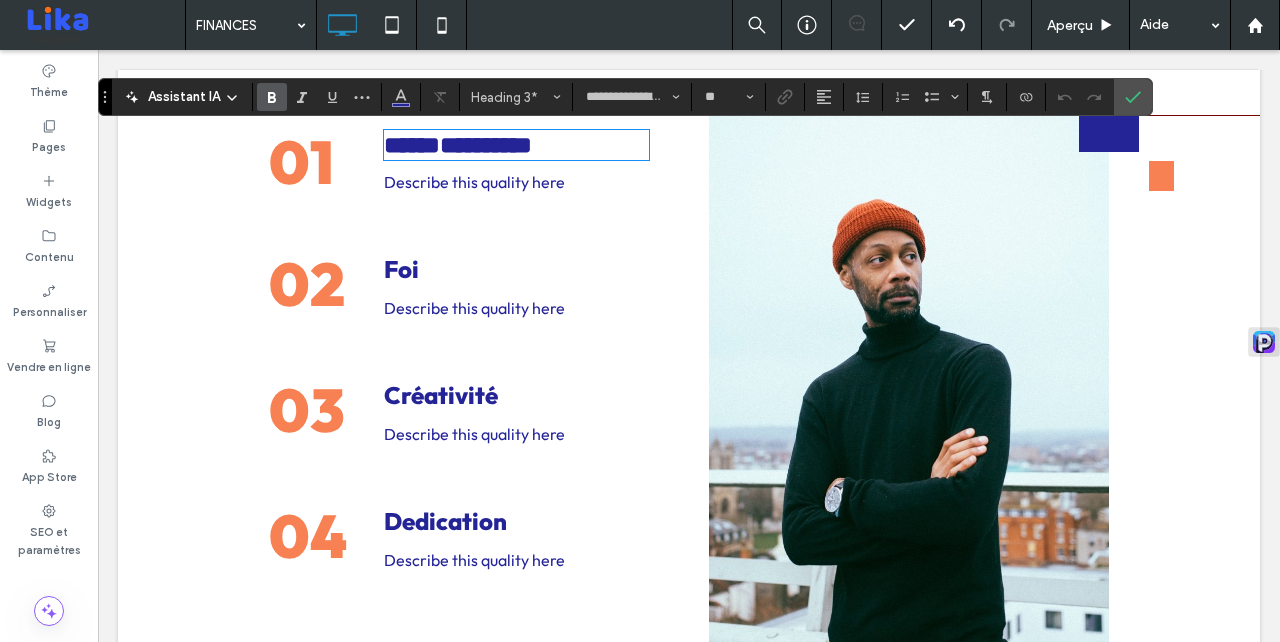 type on "**********" 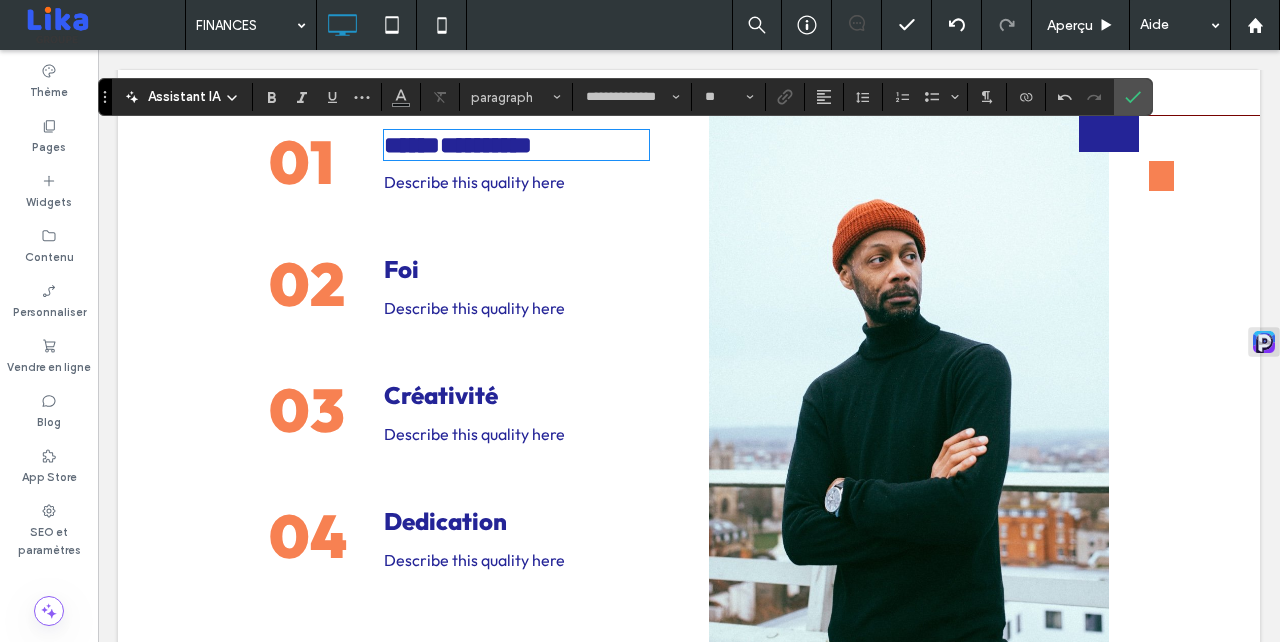 scroll, scrollTop: 0, scrollLeft: 0, axis: both 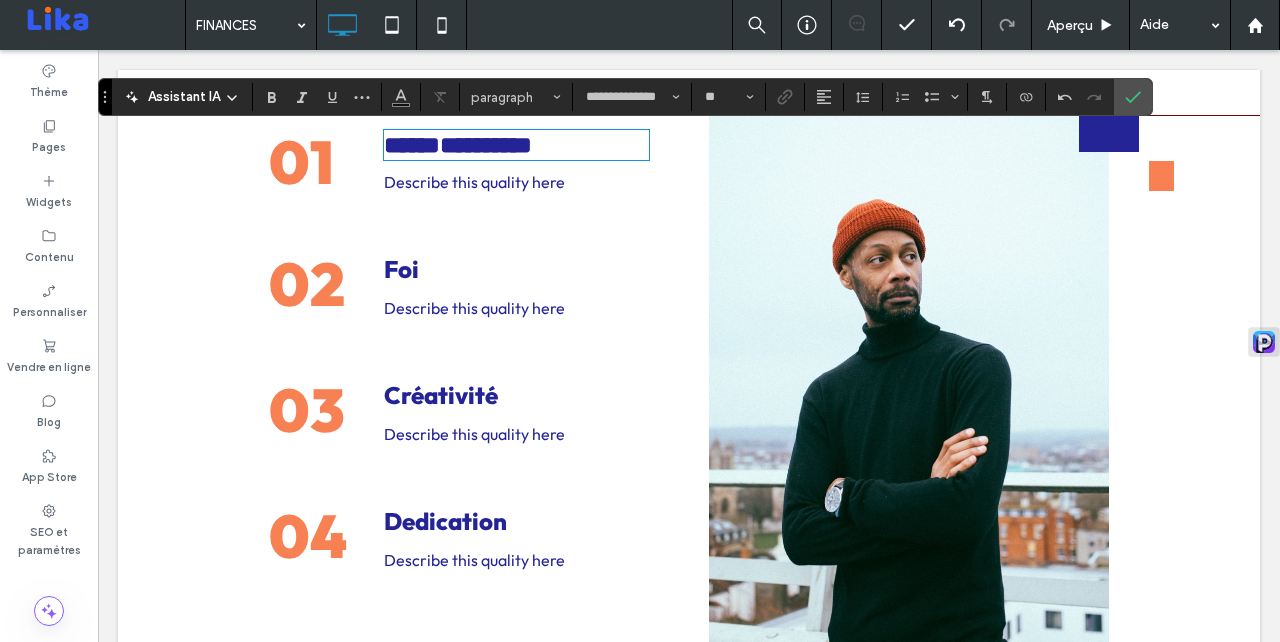 type on "**********" 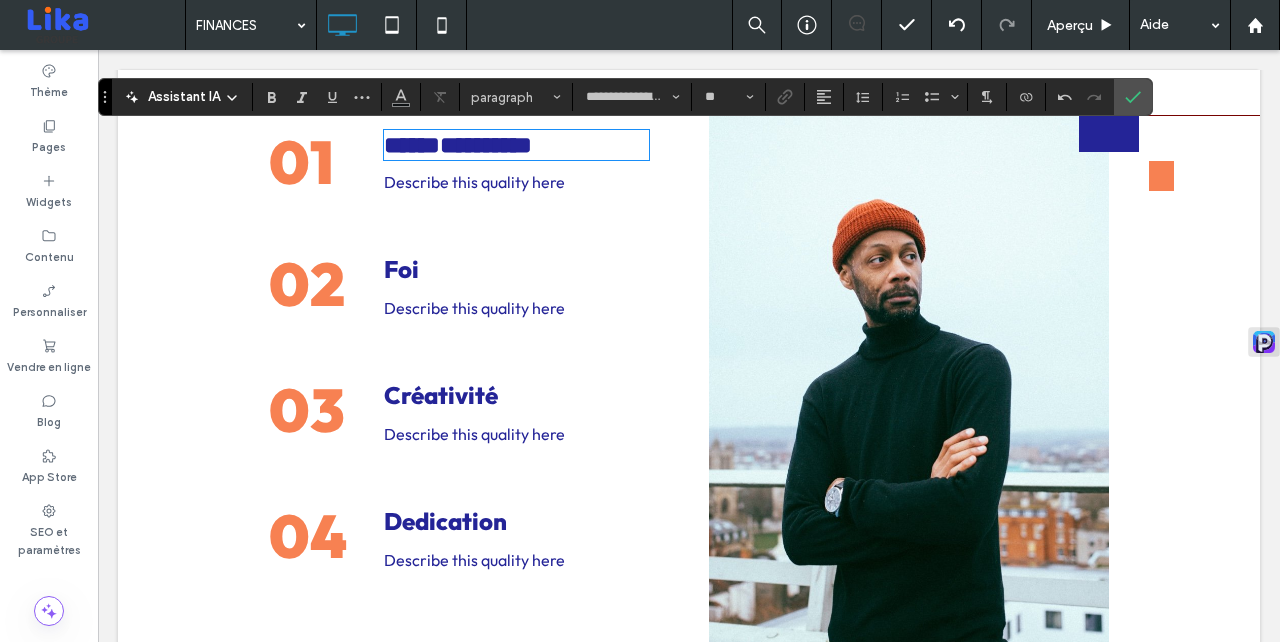 type on "**" 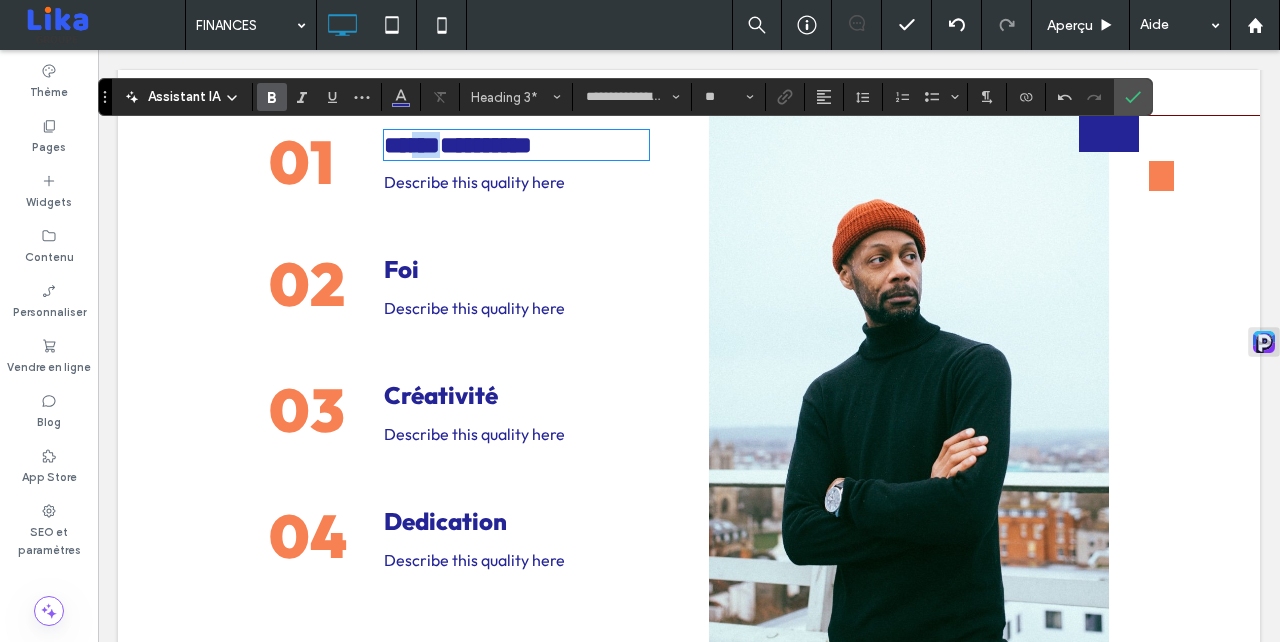 drag, startPoint x: 453, startPoint y: 150, endPoint x: 380, endPoint y: 150, distance: 73 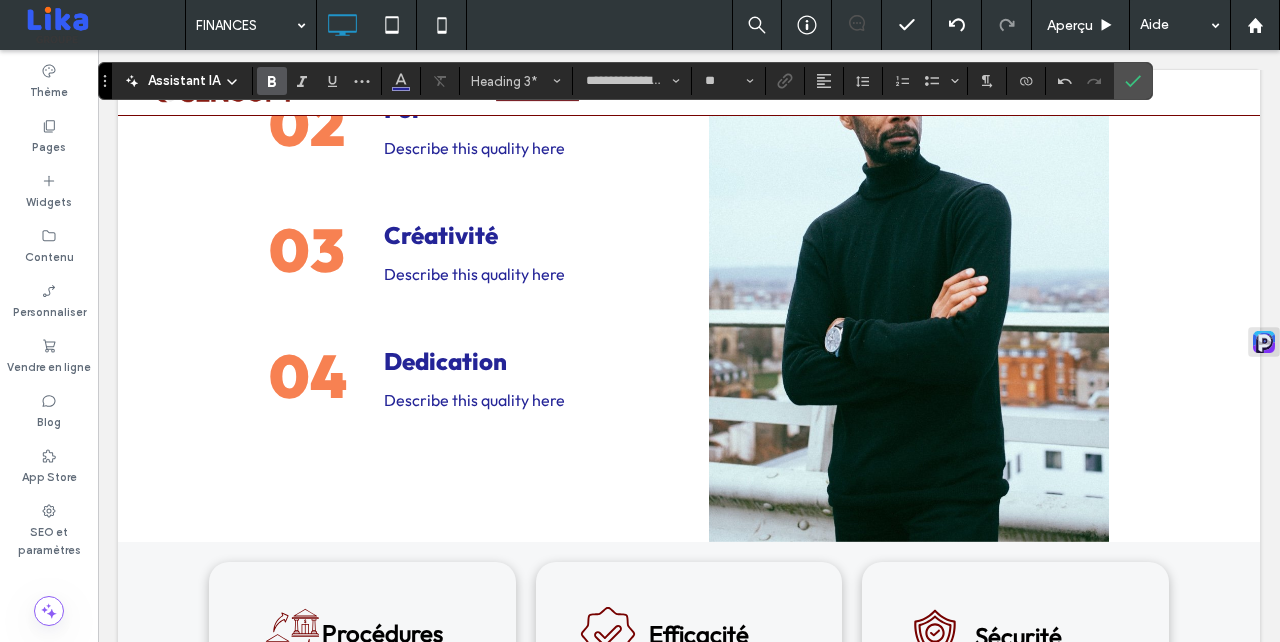 scroll, scrollTop: 4254, scrollLeft: 0, axis: vertical 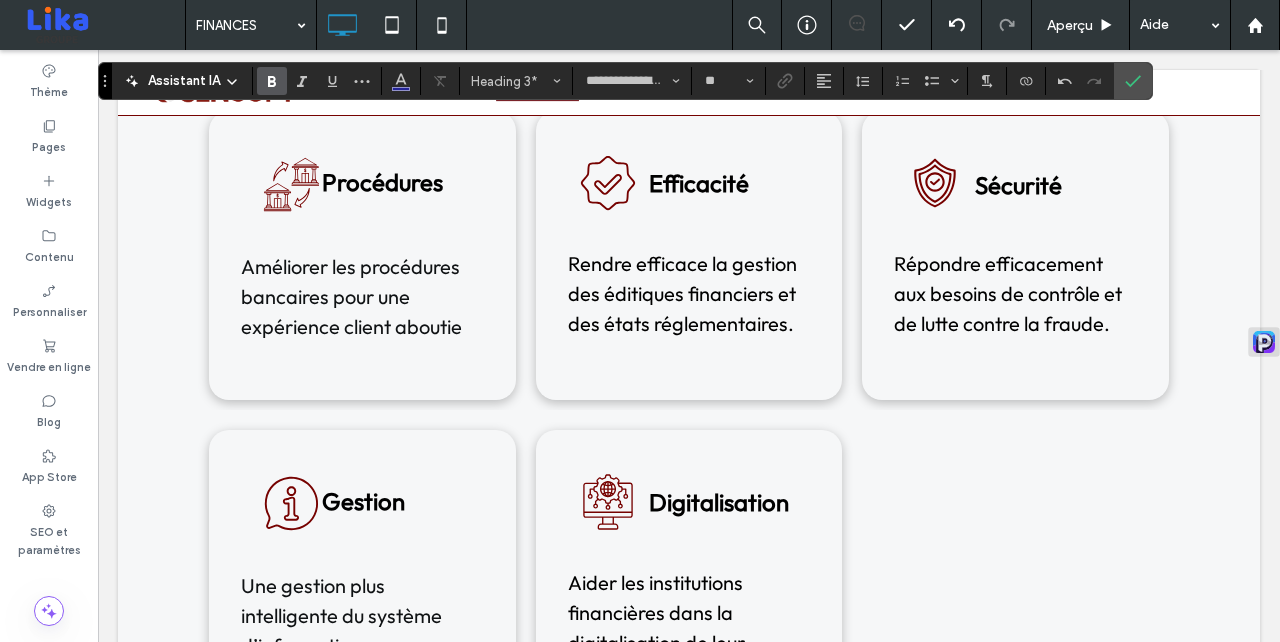 click on "Améliorer les procédures bancaires pour une expérience client aboutie" at bounding box center (362, 297) 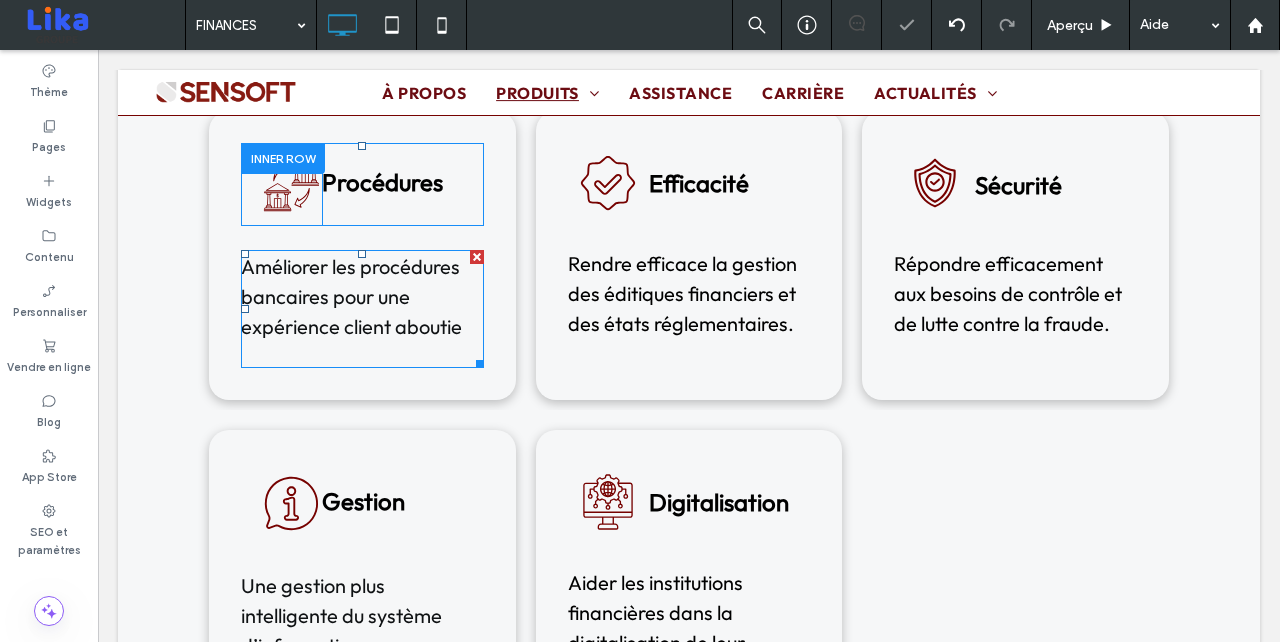 click on "Améliorer les procédures bancaires pour une expérience client aboutie" at bounding box center [362, 297] 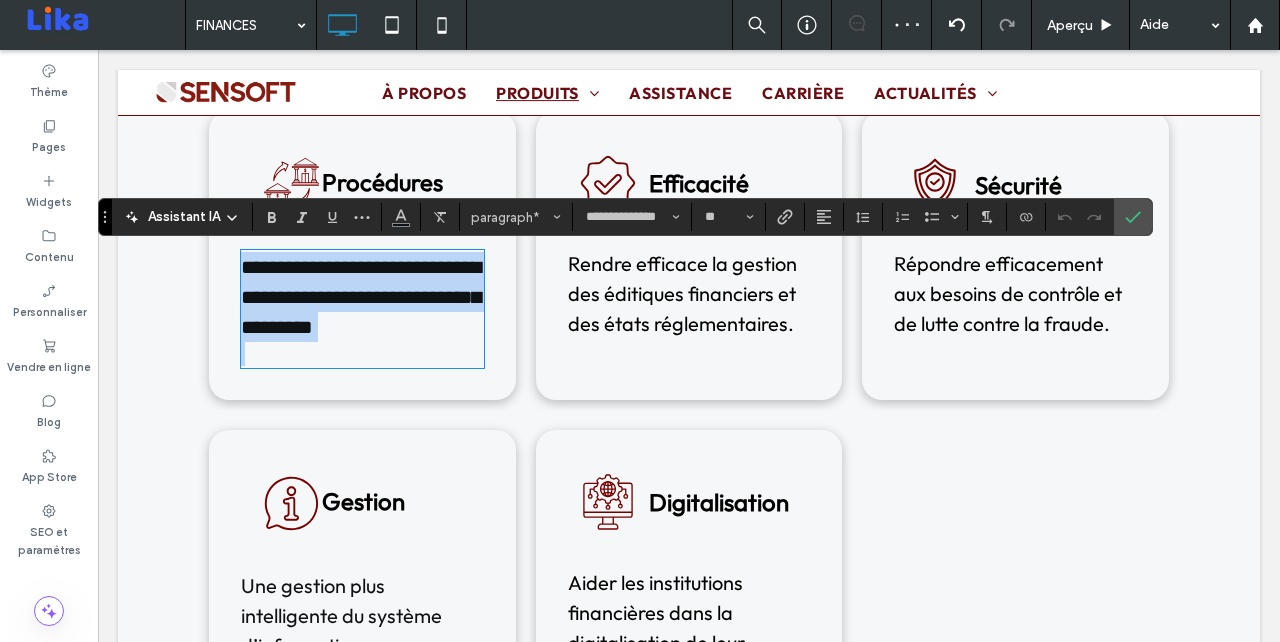 copy on "**********" 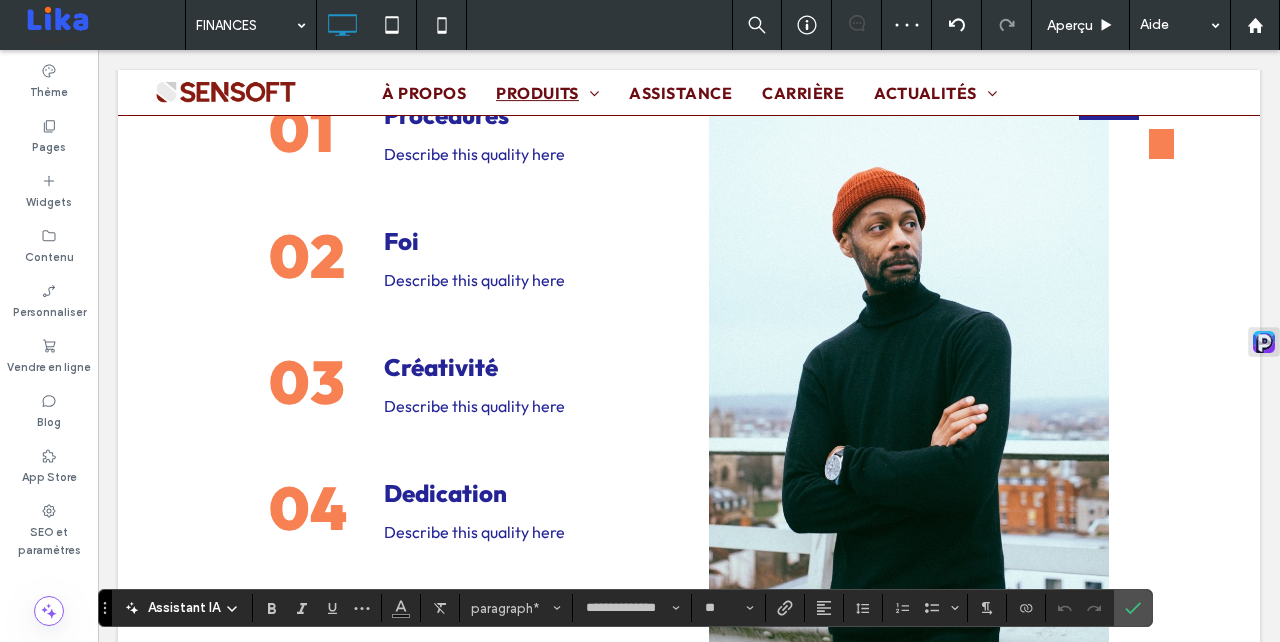 click on "Describe this quality here" at bounding box center [474, 154] 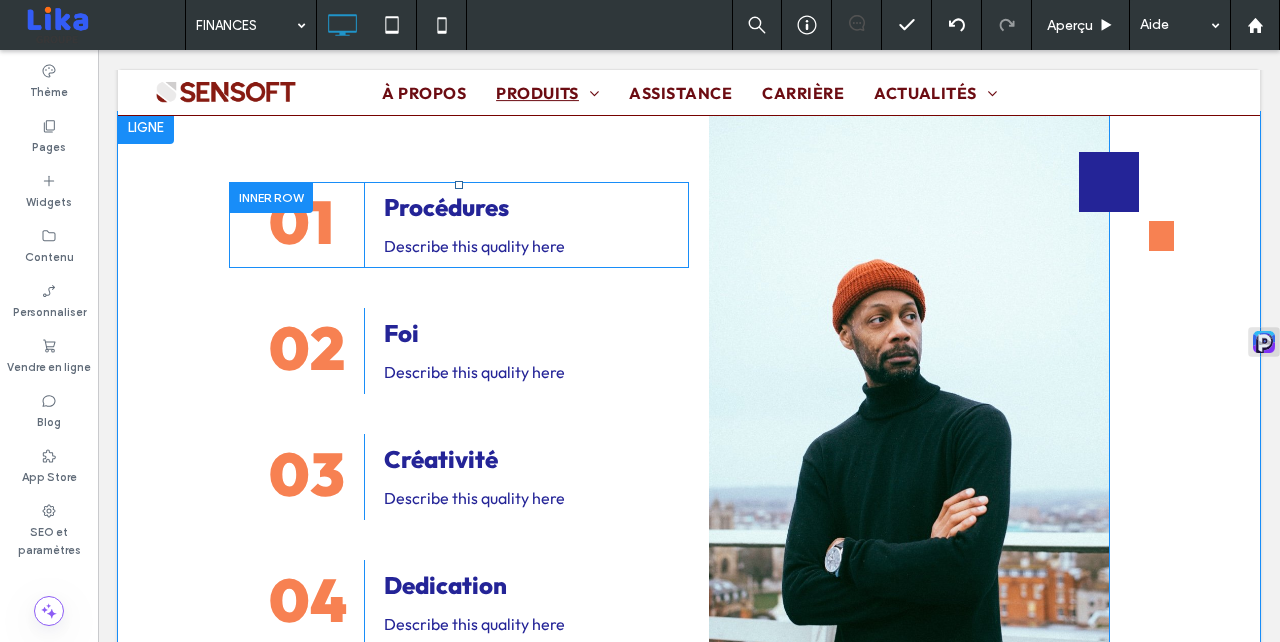 scroll, scrollTop: 3582, scrollLeft: 0, axis: vertical 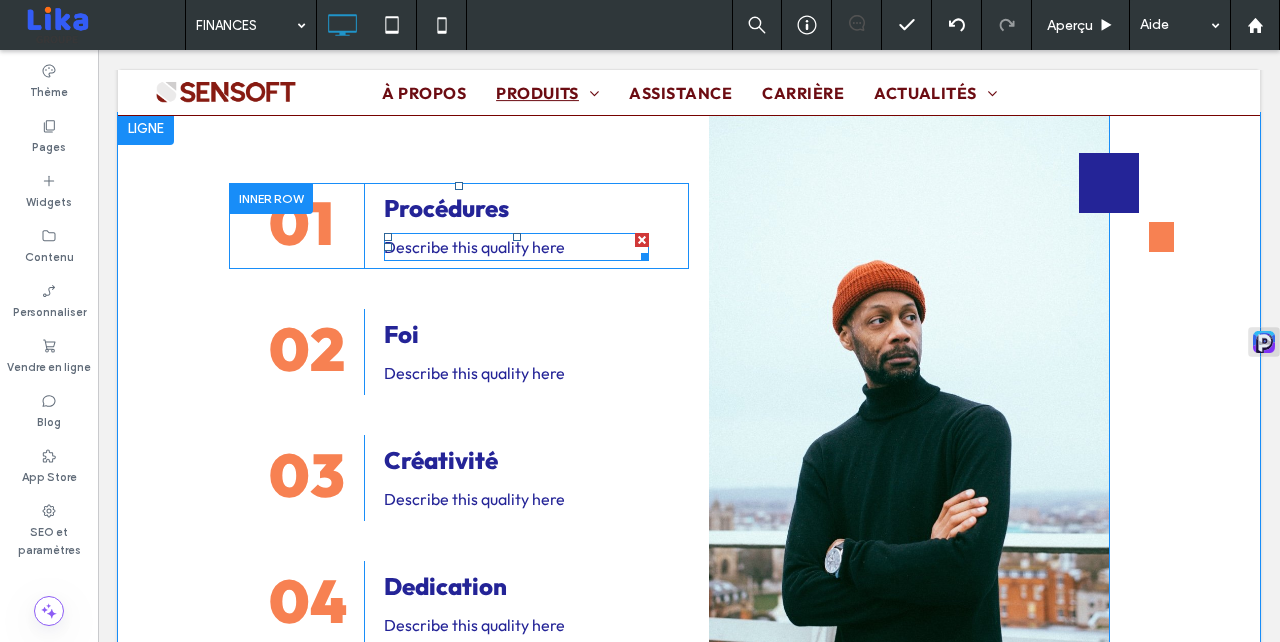 click on "Describe this quality here" at bounding box center [516, 247] 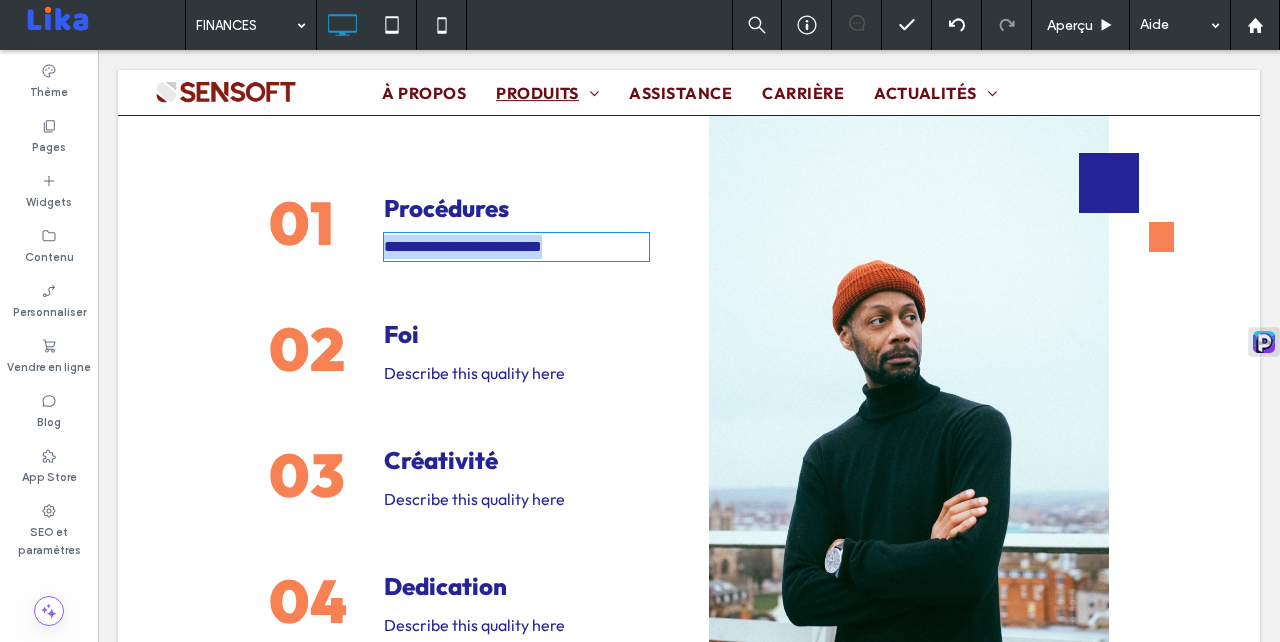 click on "**********" at bounding box center (516, 247) 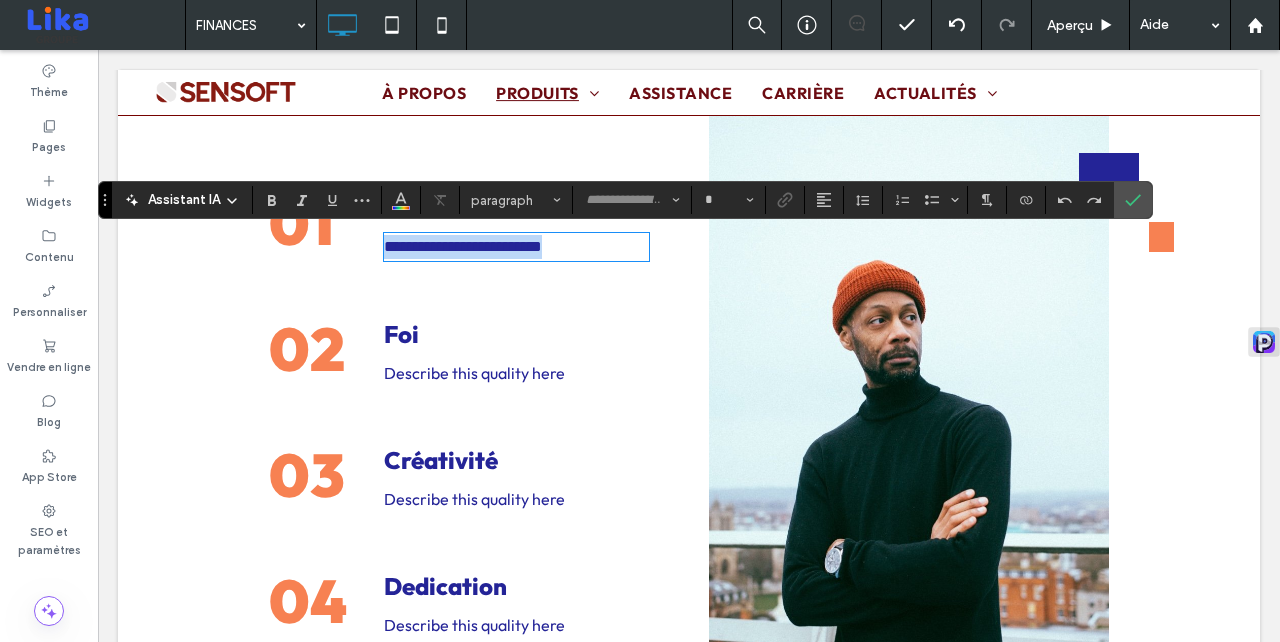 type on "**********" 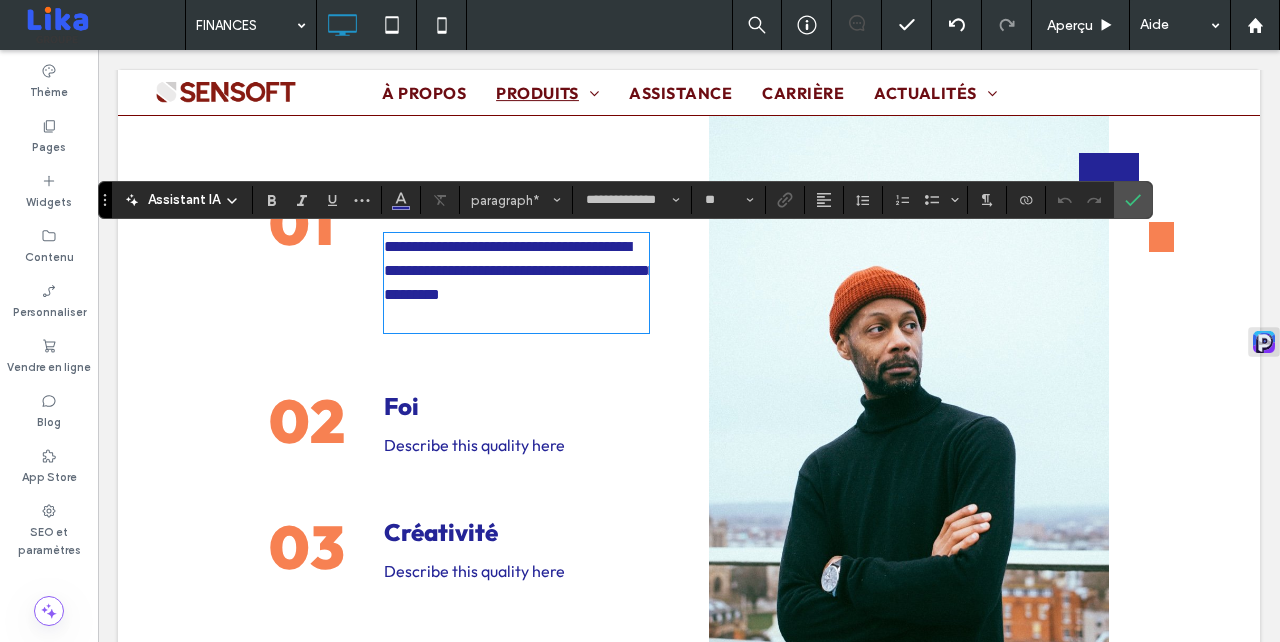 scroll, scrollTop: 0, scrollLeft: 0, axis: both 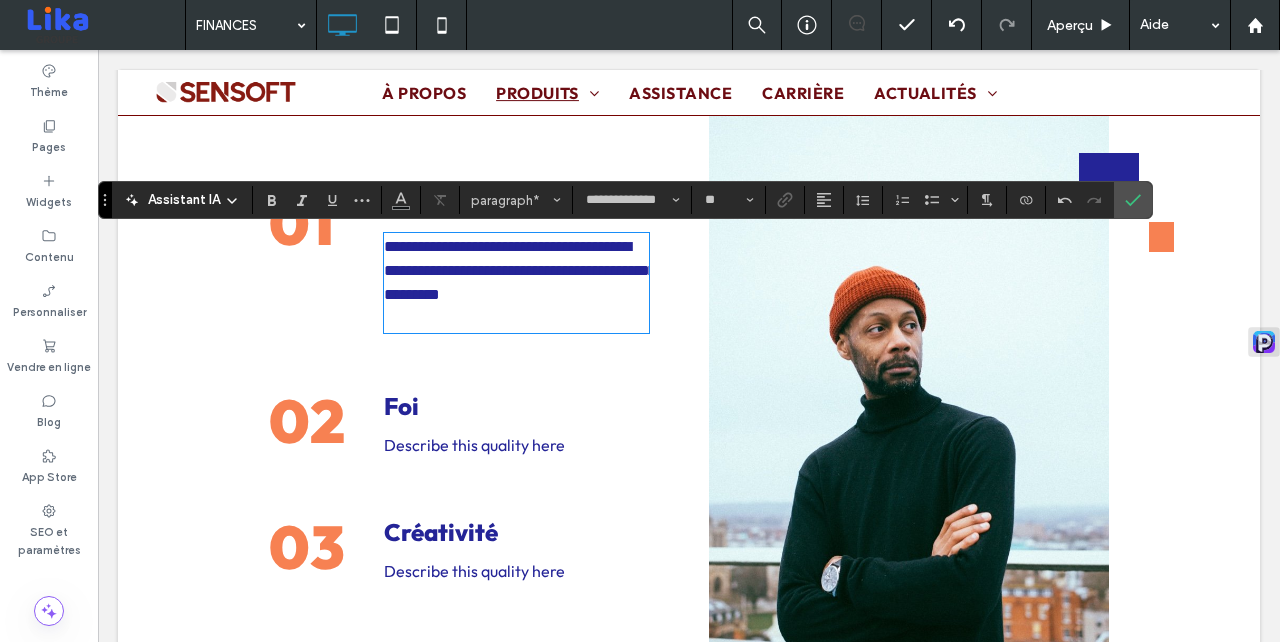drag, startPoint x: 562, startPoint y: 253, endPoint x: 373, endPoint y: 252, distance: 189.00264 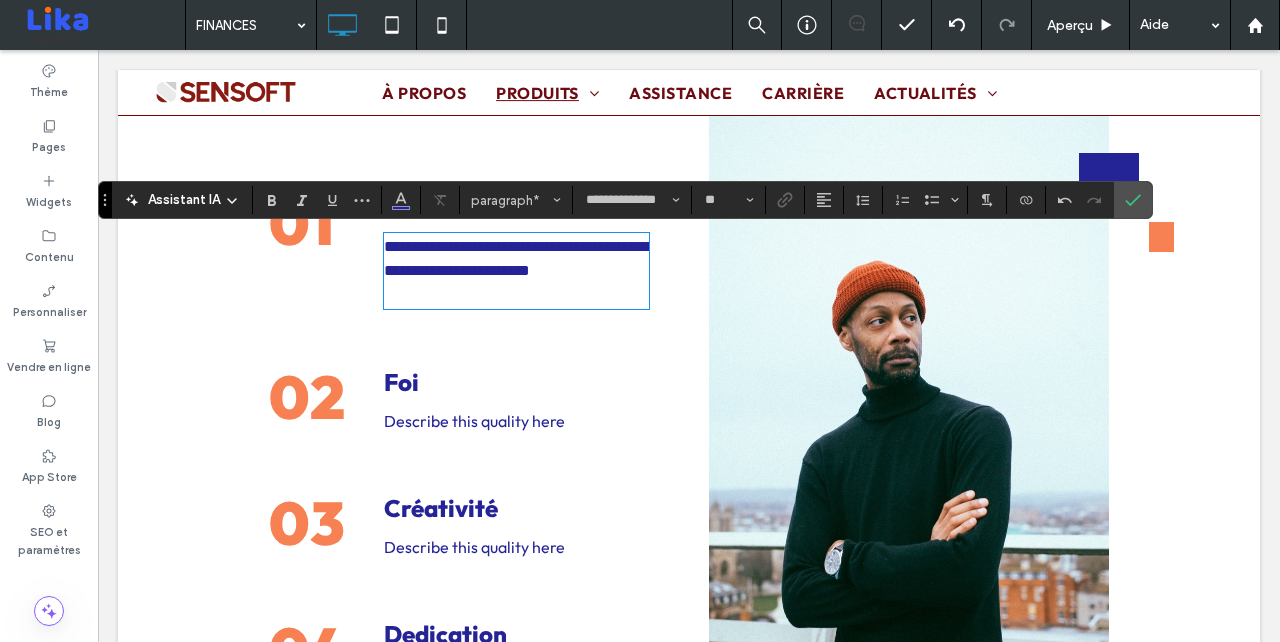 click at bounding box center (516, 295) 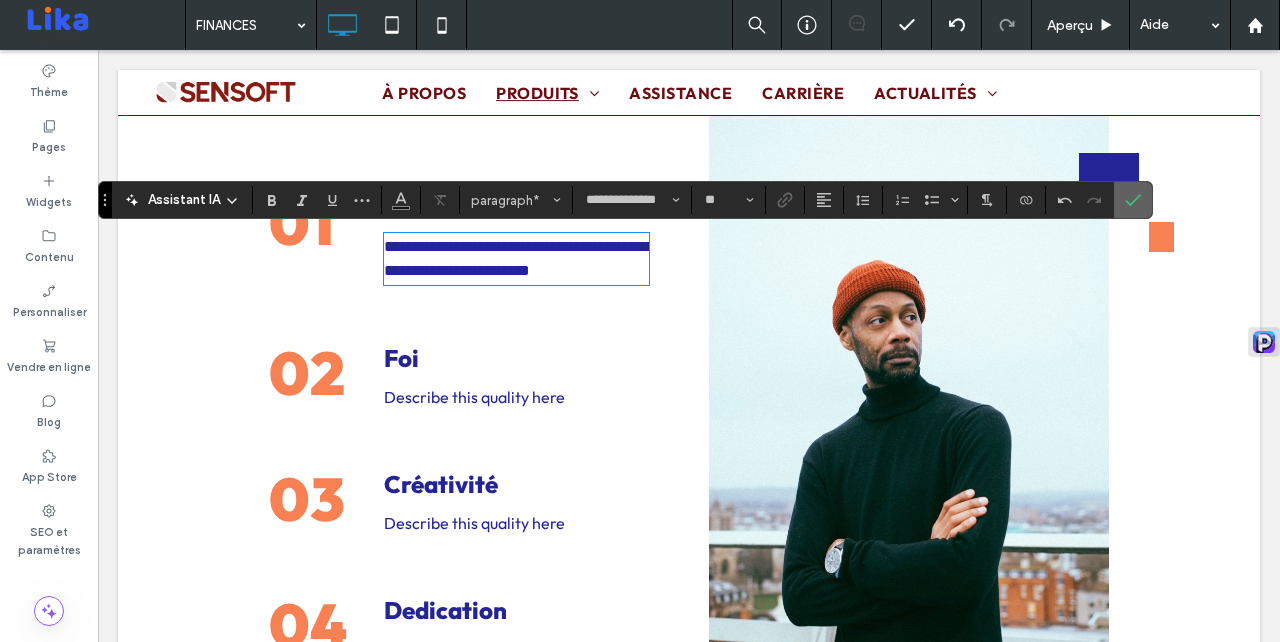 click 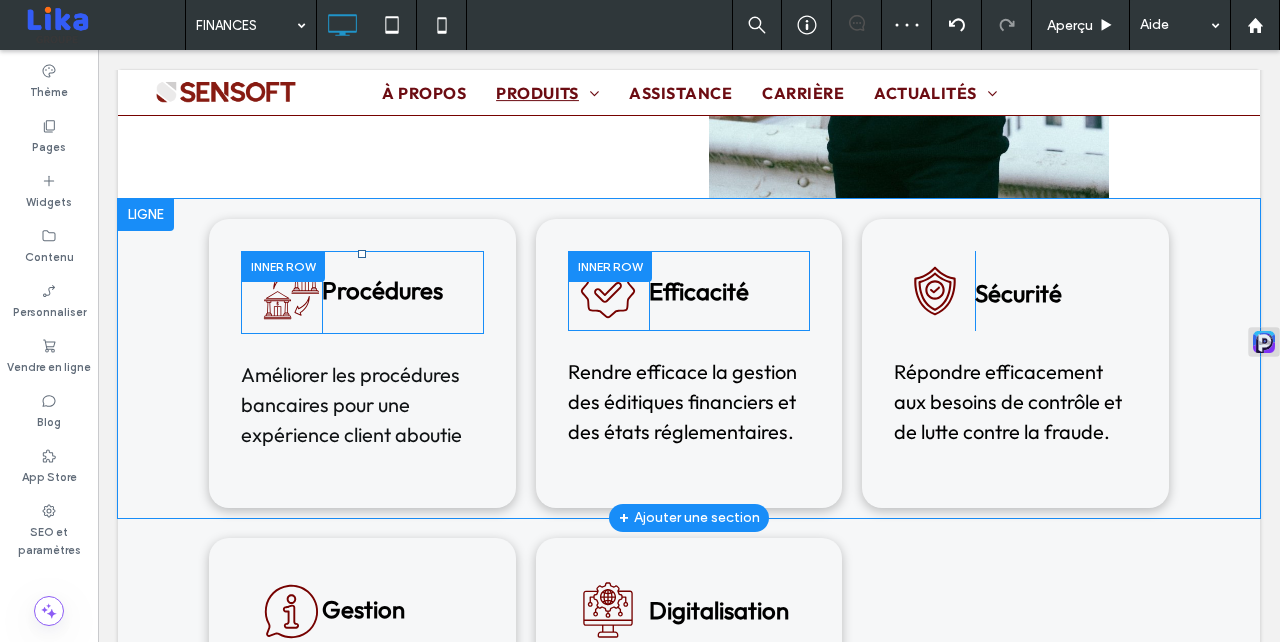 scroll, scrollTop: 4169, scrollLeft: 0, axis: vertical 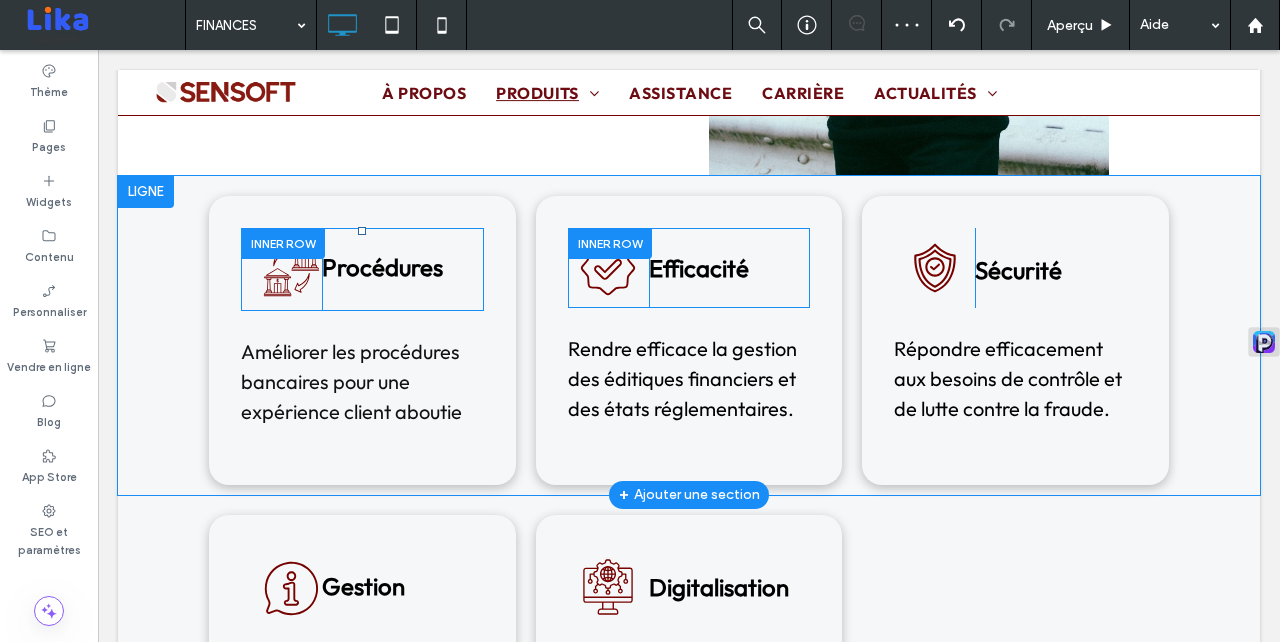 click on "Efficacité" at bounding box center [699, 268] 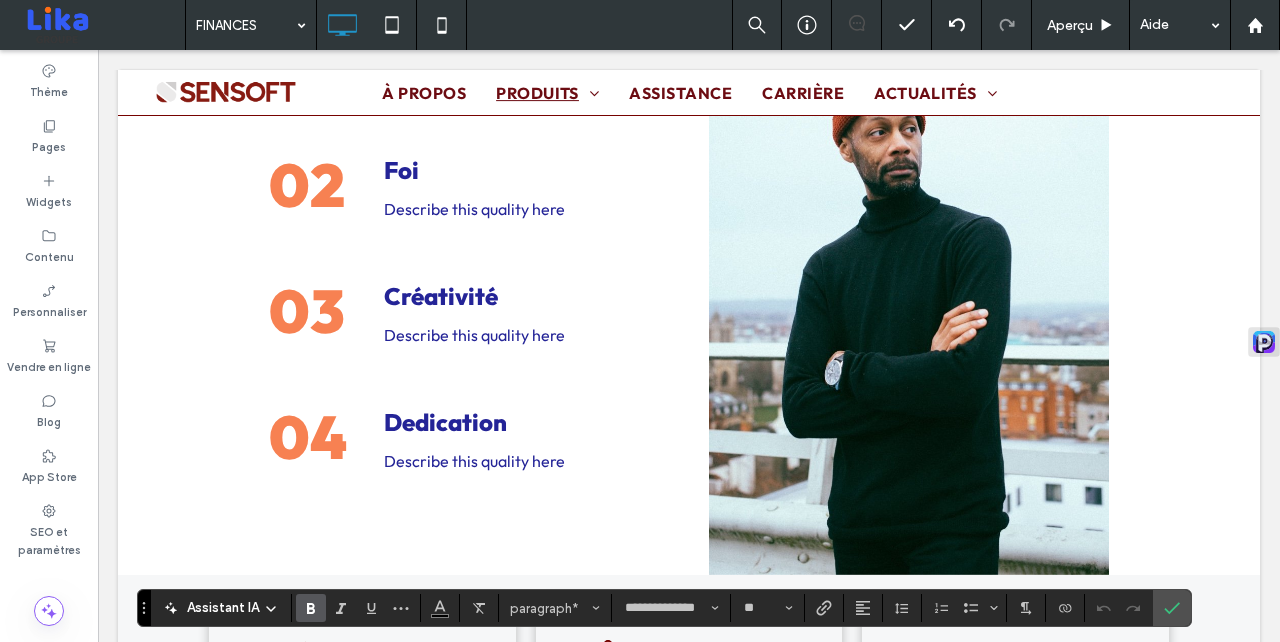 scroll, scrollTop: 3582, scrollLeft: 0, axis: vertical 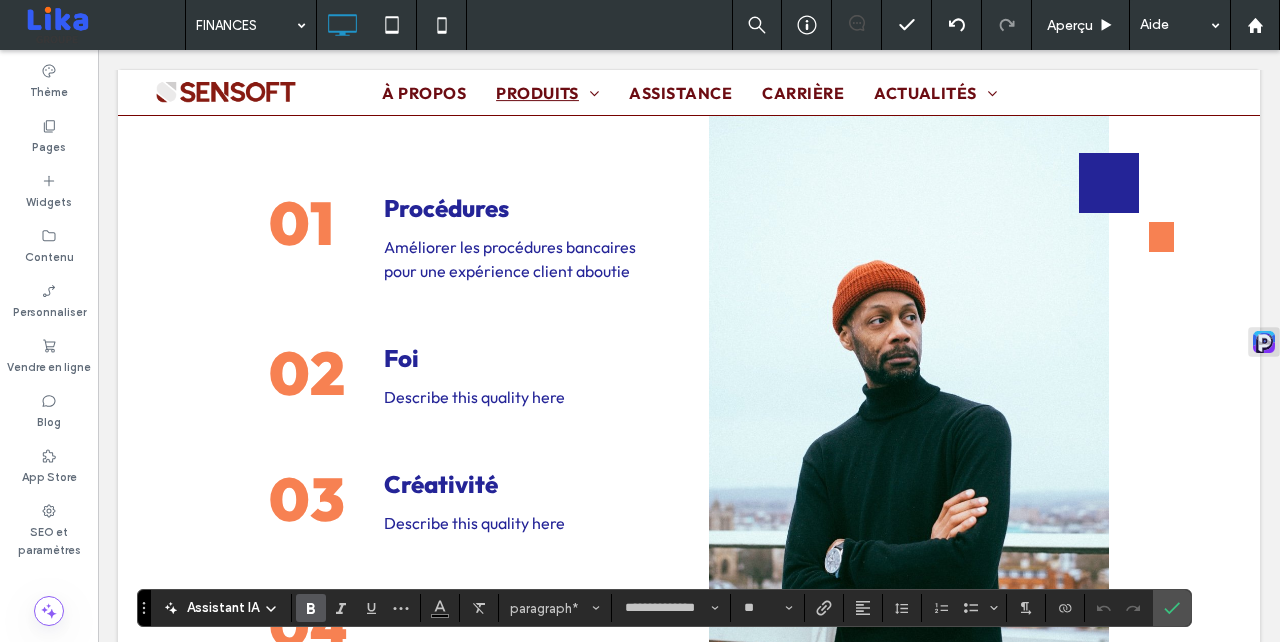 click on "Foi" at bounding box center [516, 358] 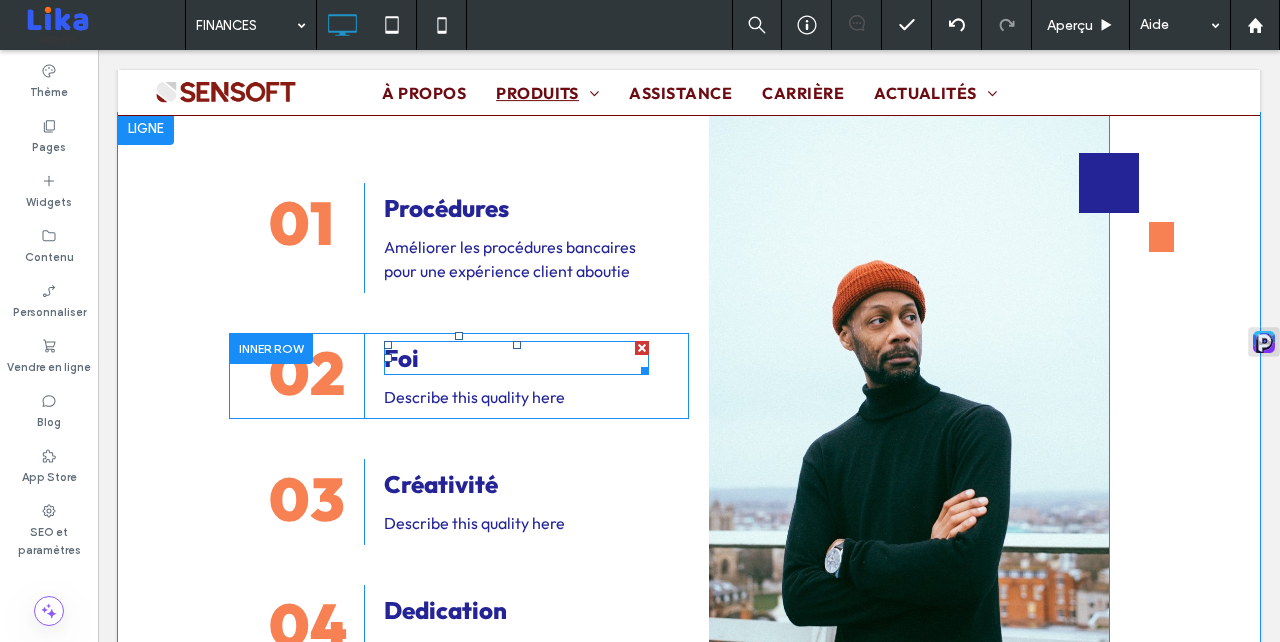 click on "Foi" at bounding box center [516, 358] 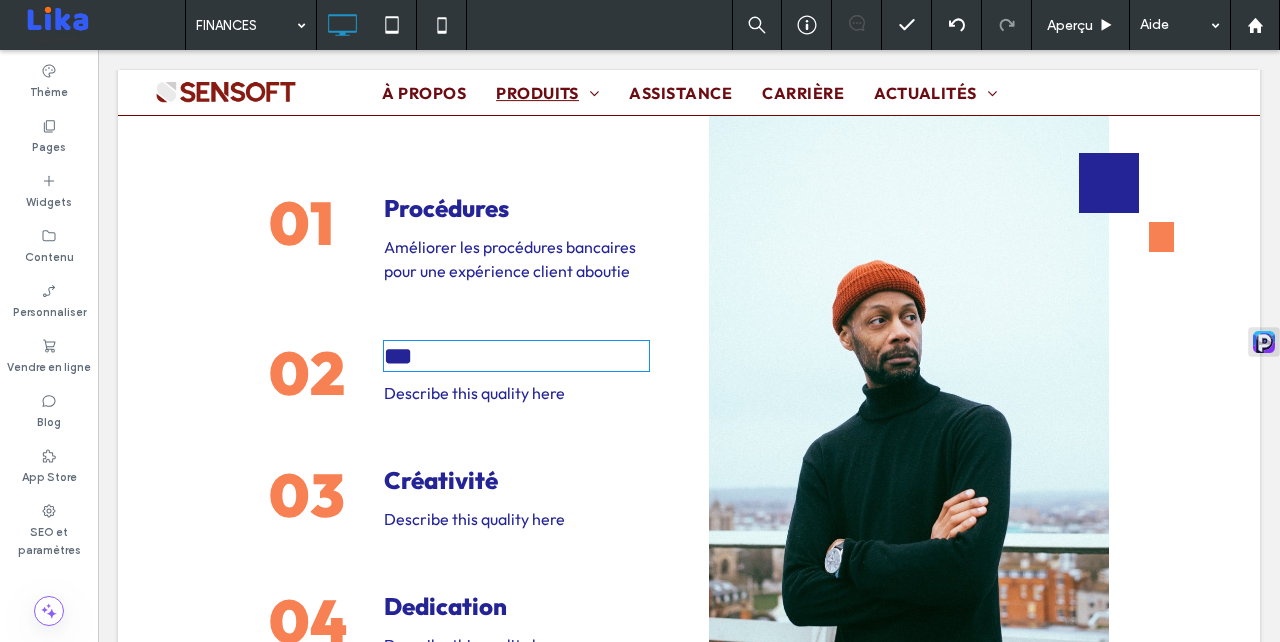 click on "***" at bounding box center [516, 356] 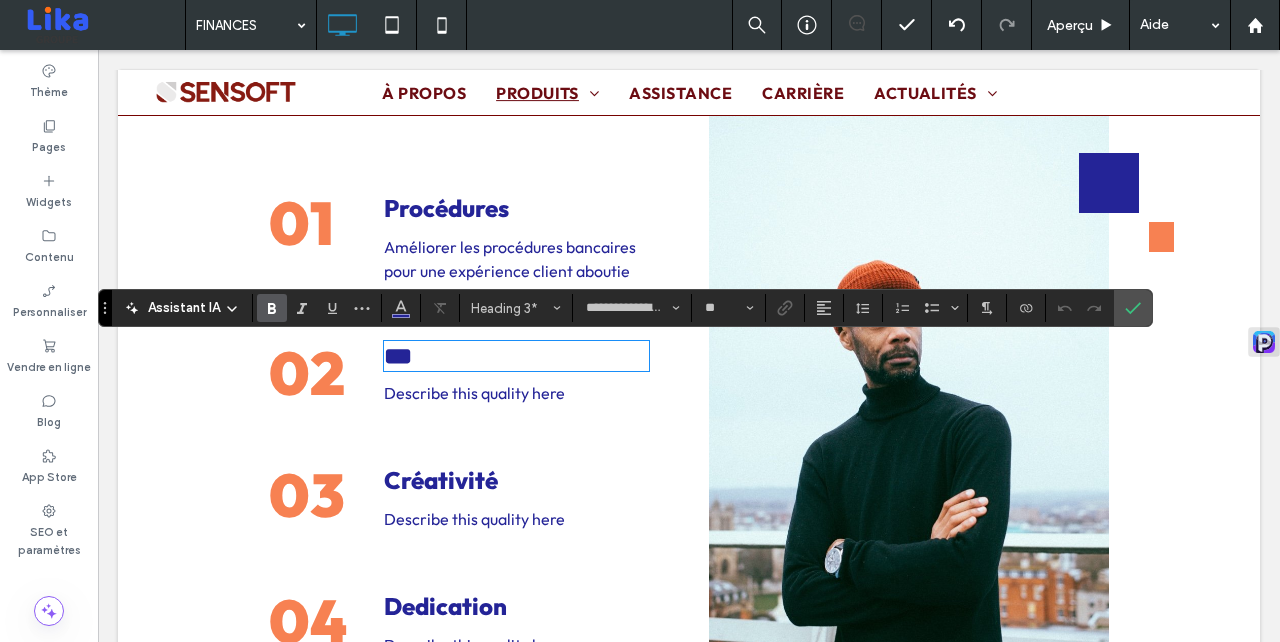 scroll, scrollTop: 0, scrollLeft: 0, axis: both 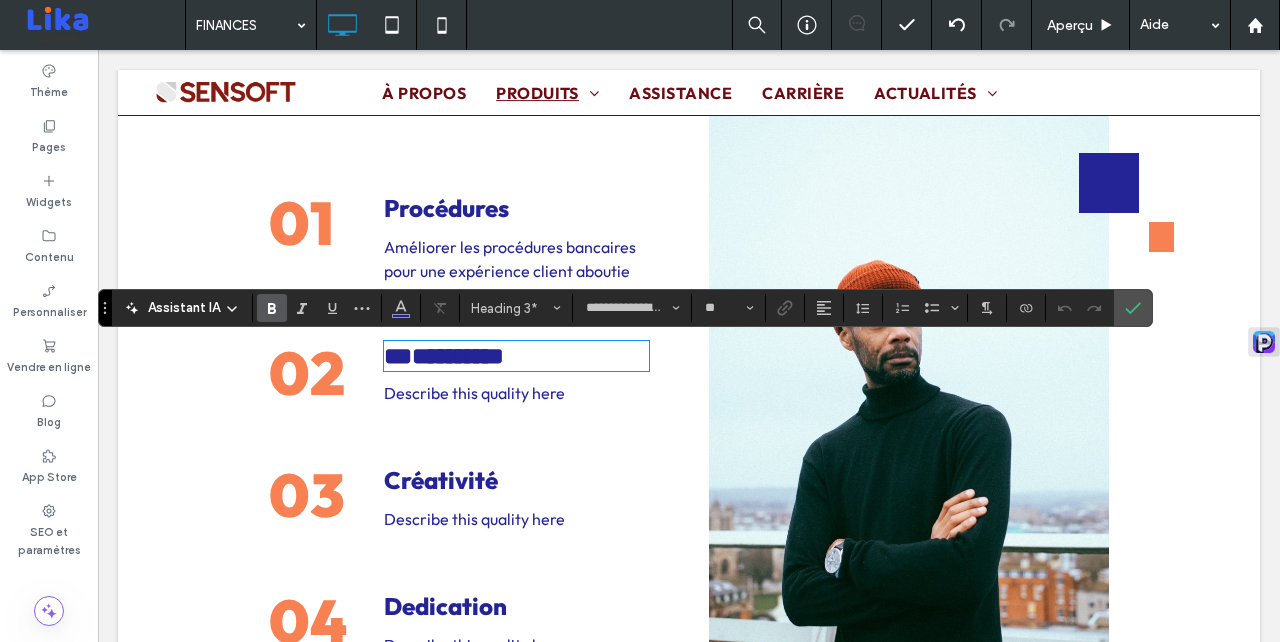 type on "**********" 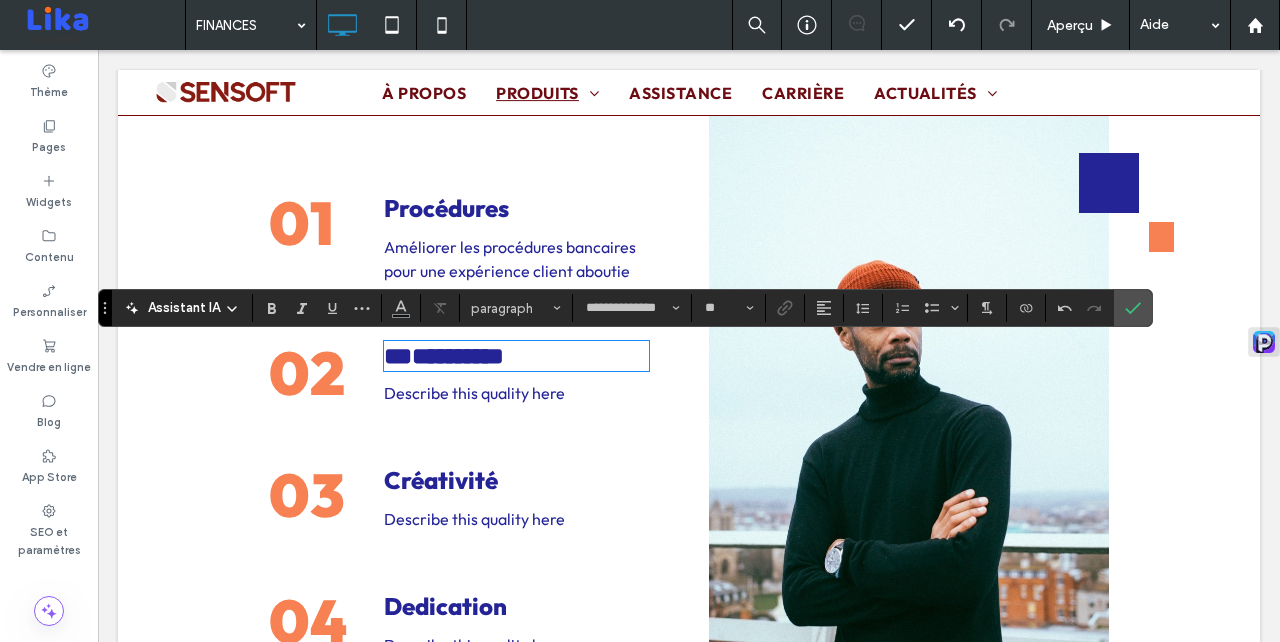 type on "**********" 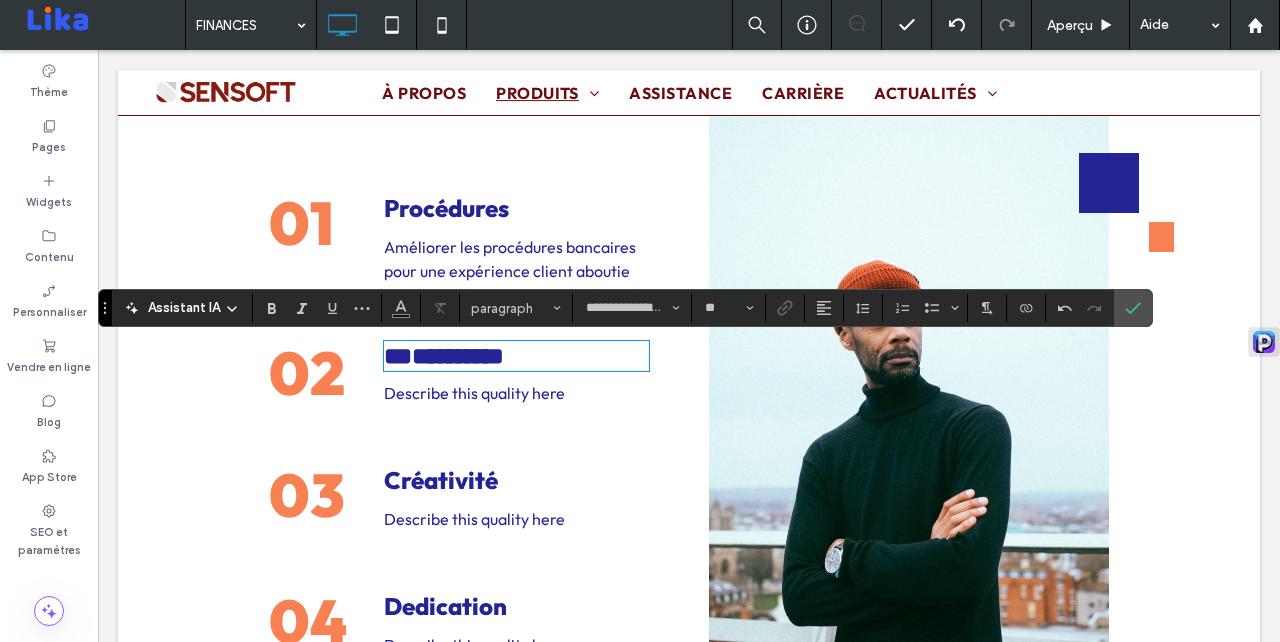 drag, startPoint x: 417, startPoint y: 361, endPoint x: 367, endPoint y: 361, distance: 50 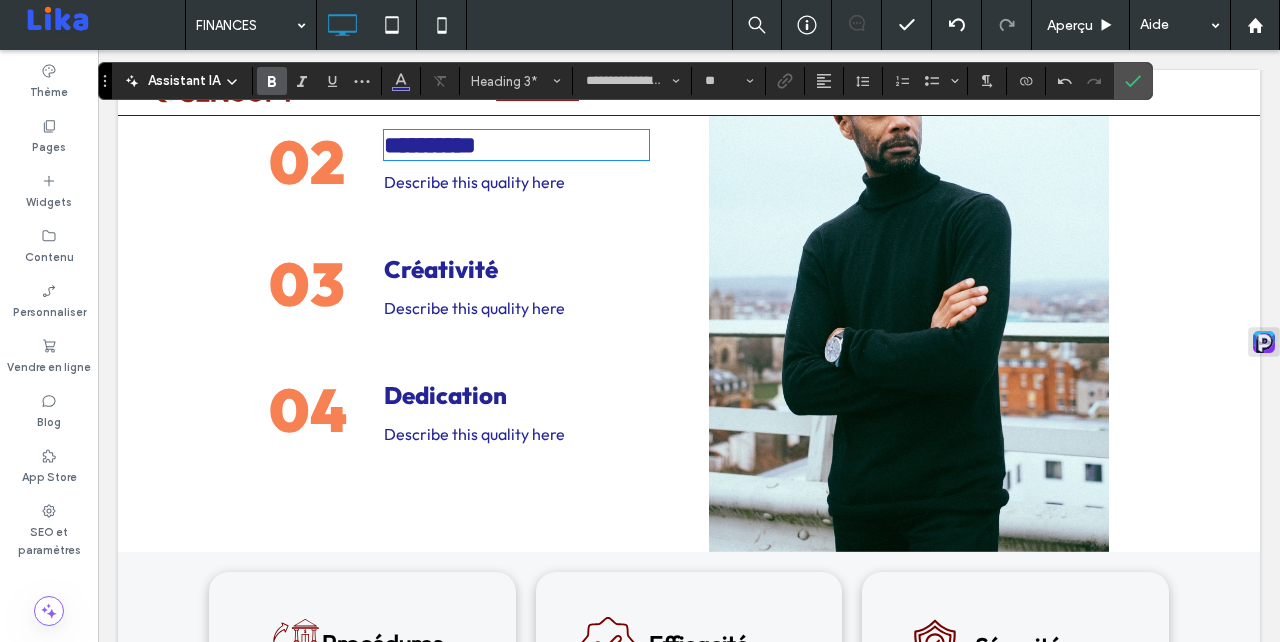 scroll, scrollTop: 4143, scrollLeft: 0, axis: vertical 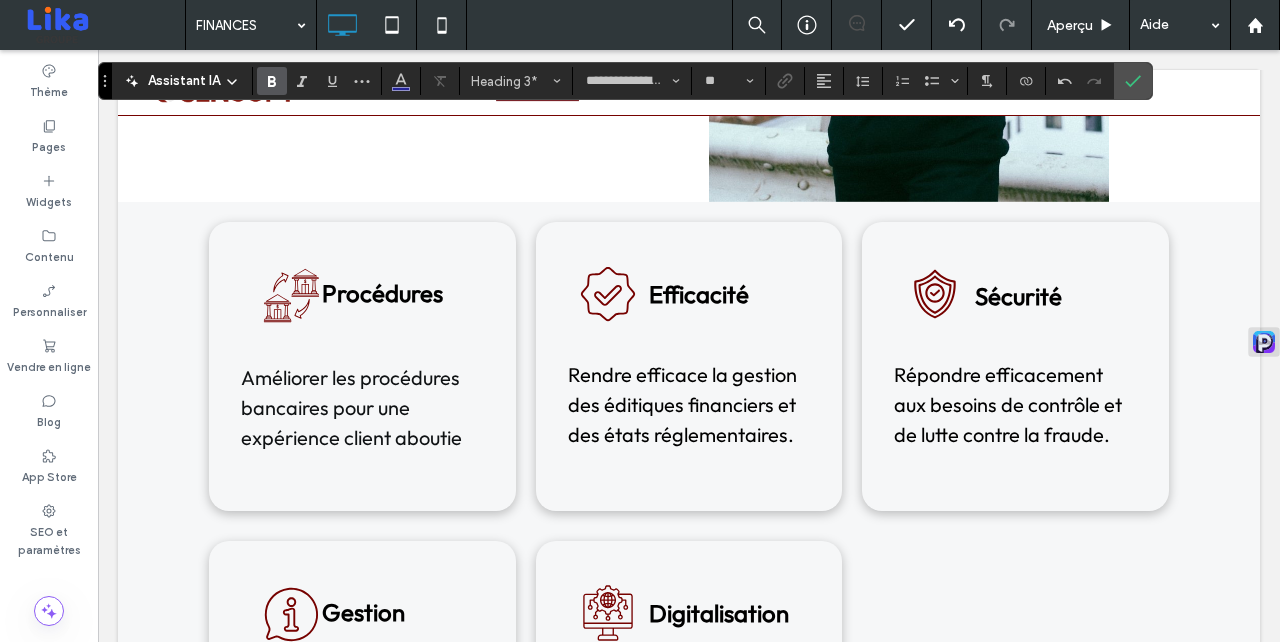 click on "Rendre efficace la gestion des éditiques financiers et des états réglementaires." at bounding box center [682, 404] 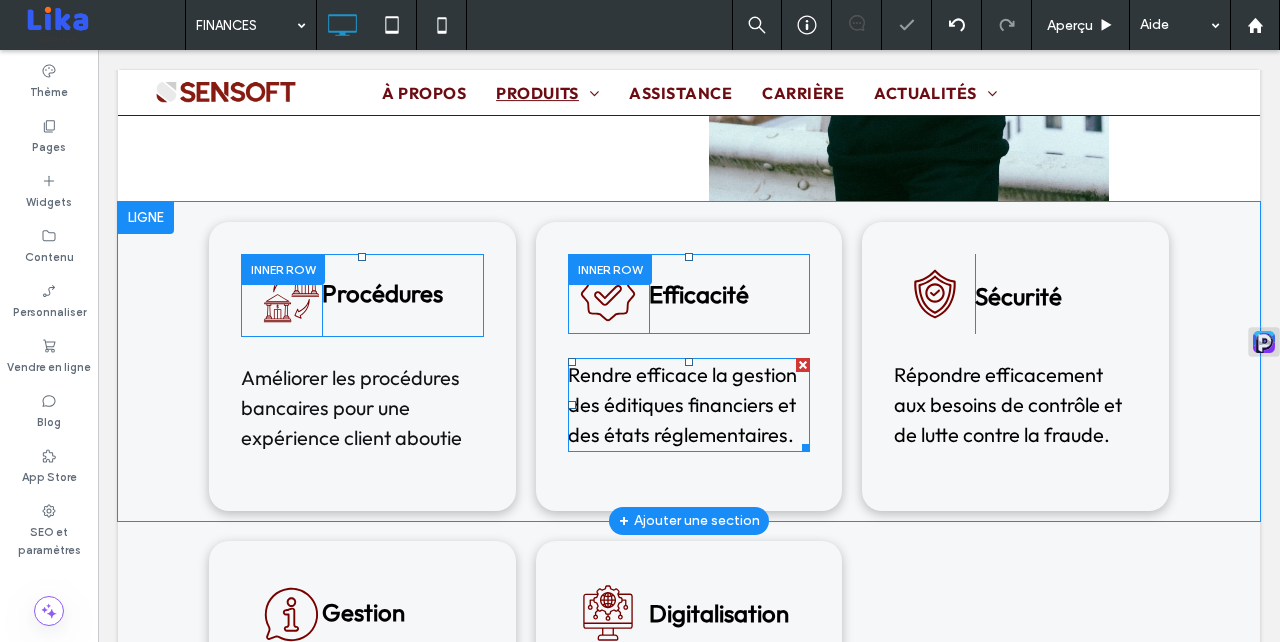 click on "Rendre efficace la gestion des éditiques financiers et des états réglementaires." at bounding box center (682, 404) 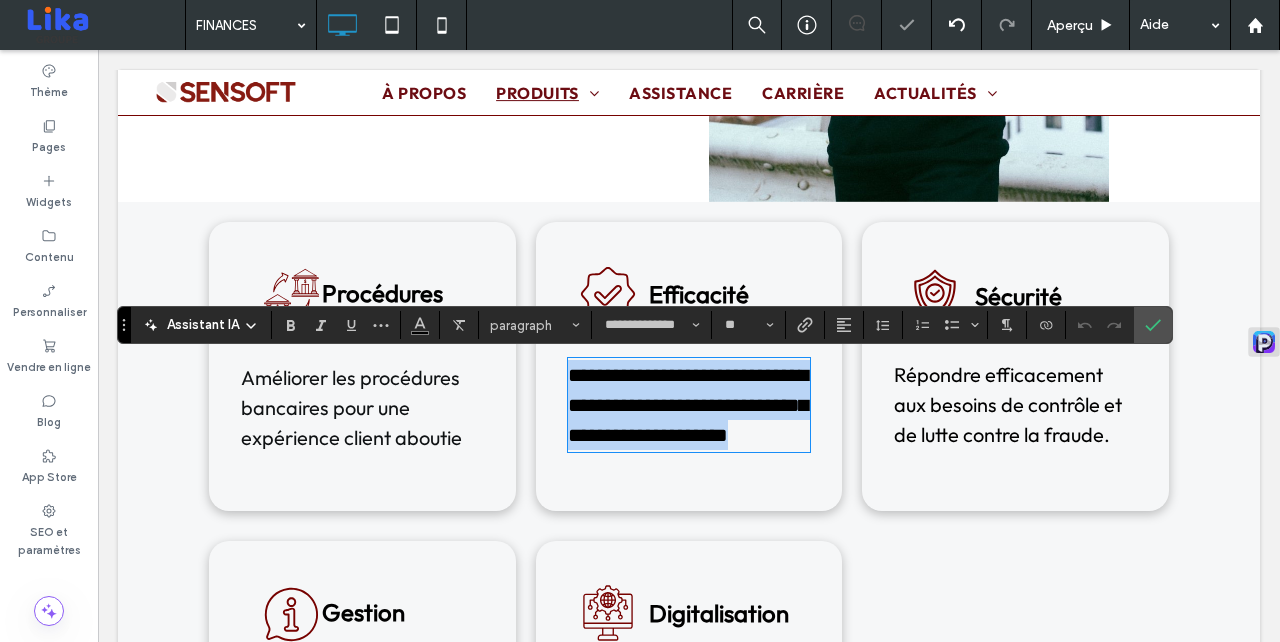 type on "**********" 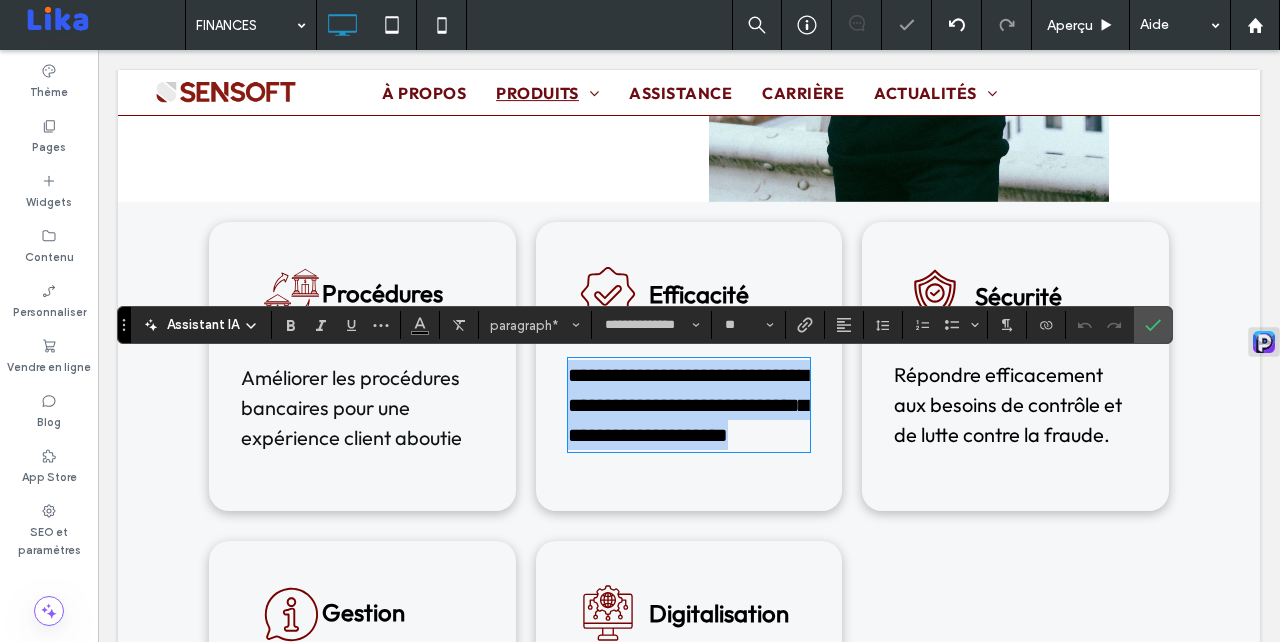 copy on "**********" 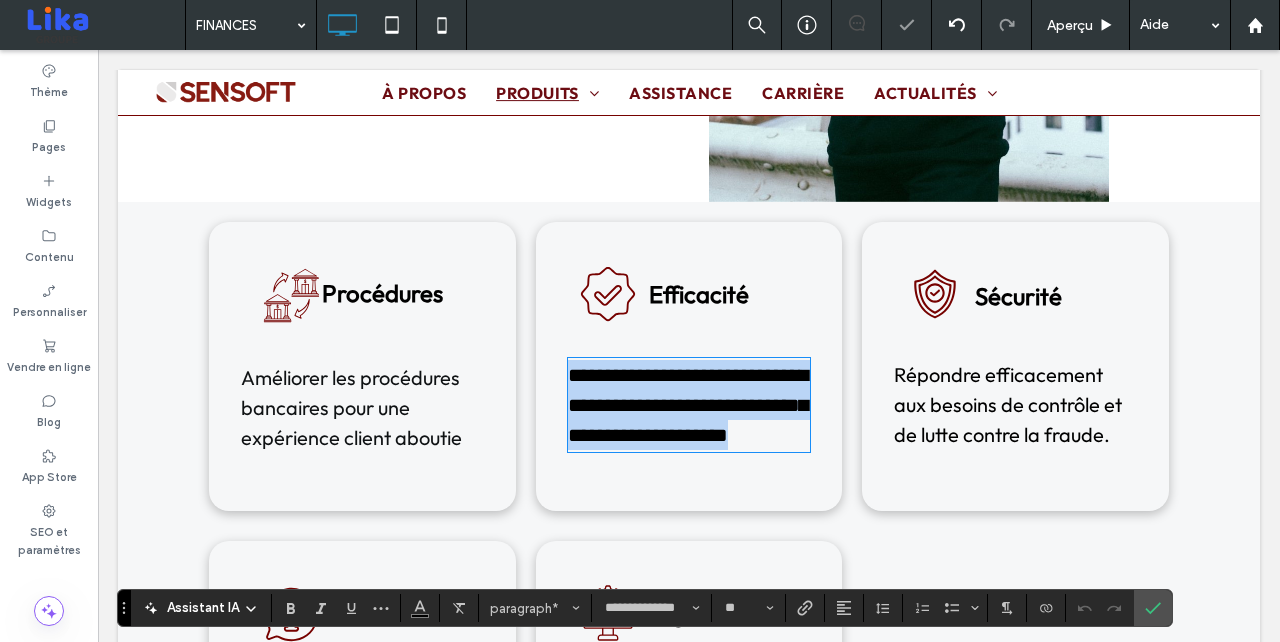 scroll, scrollTop: 3565, scrollLeft: 0, axis: vertical 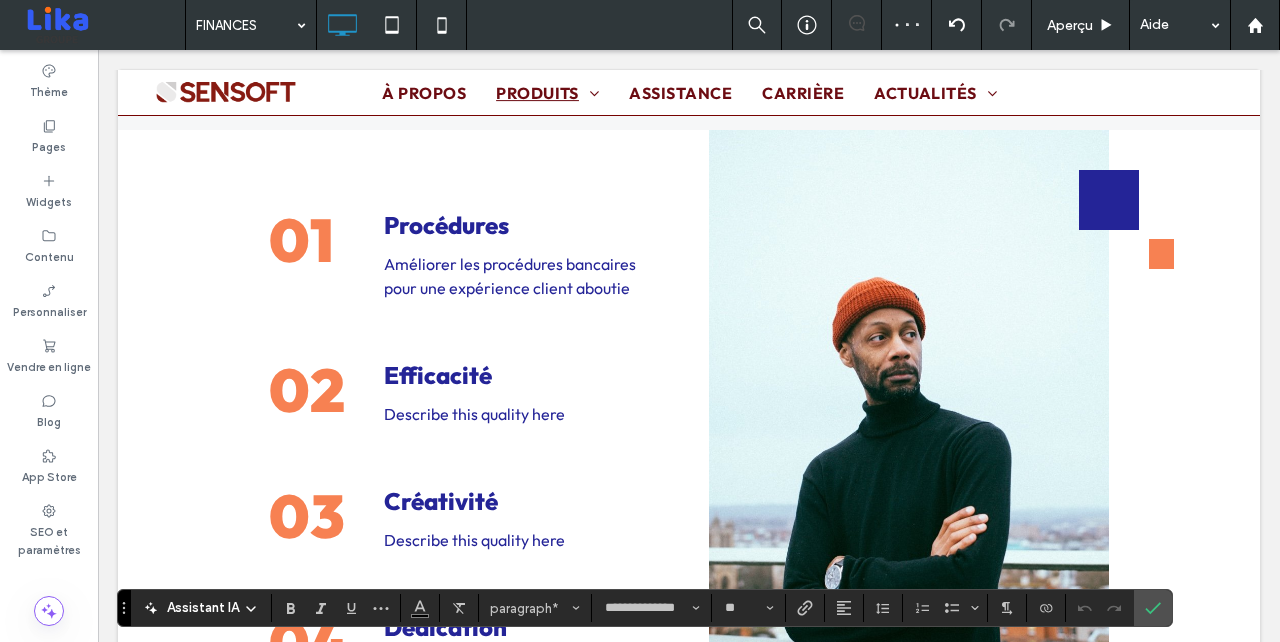 click on "Describe this quality here" at bounding box center (474, 414) 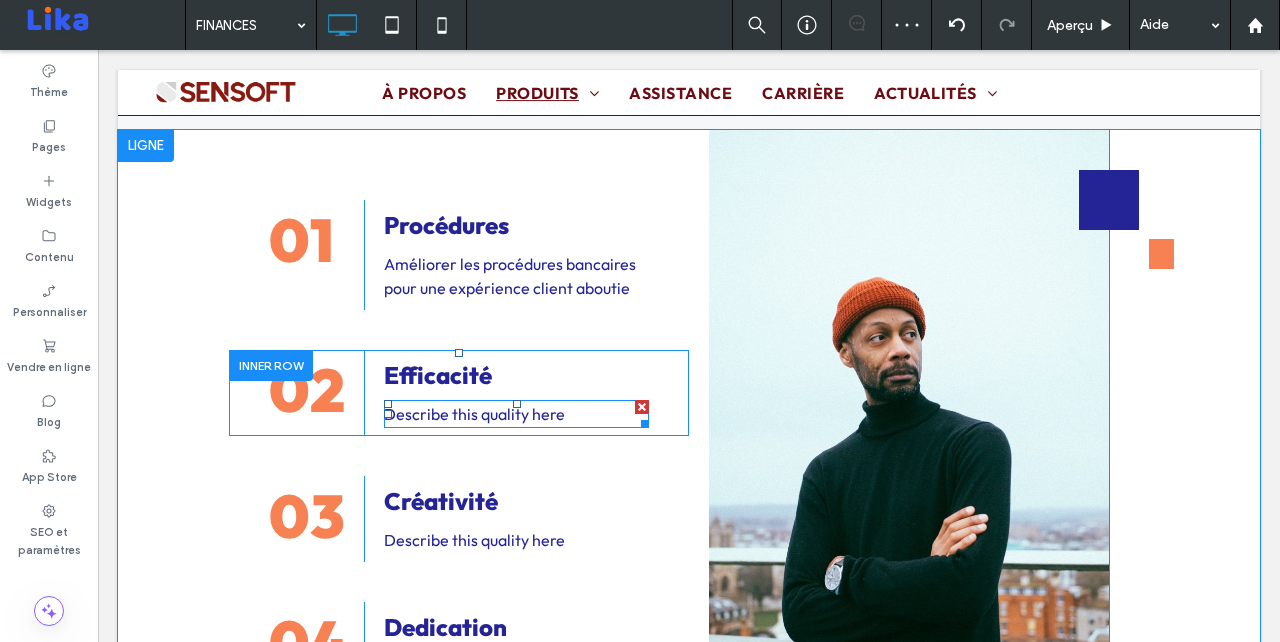 click on "Describe this quality here" at bounding box center (474, 414) 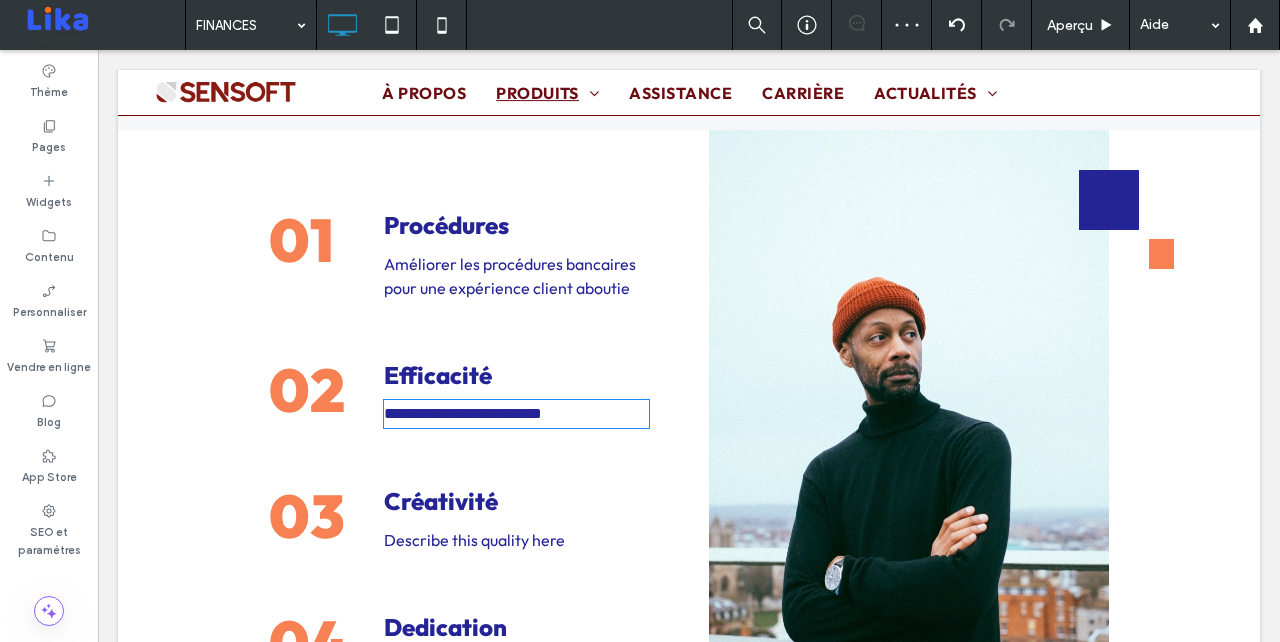 click on "**********" at bounding box center [516, 414] 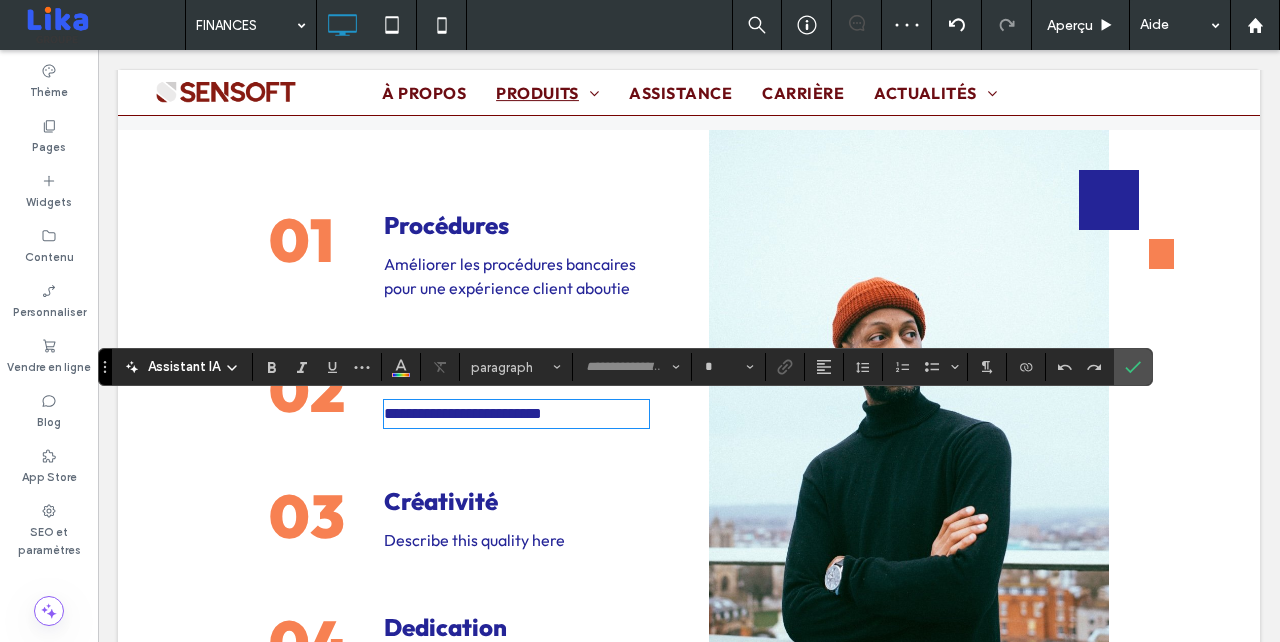 type on "**********" 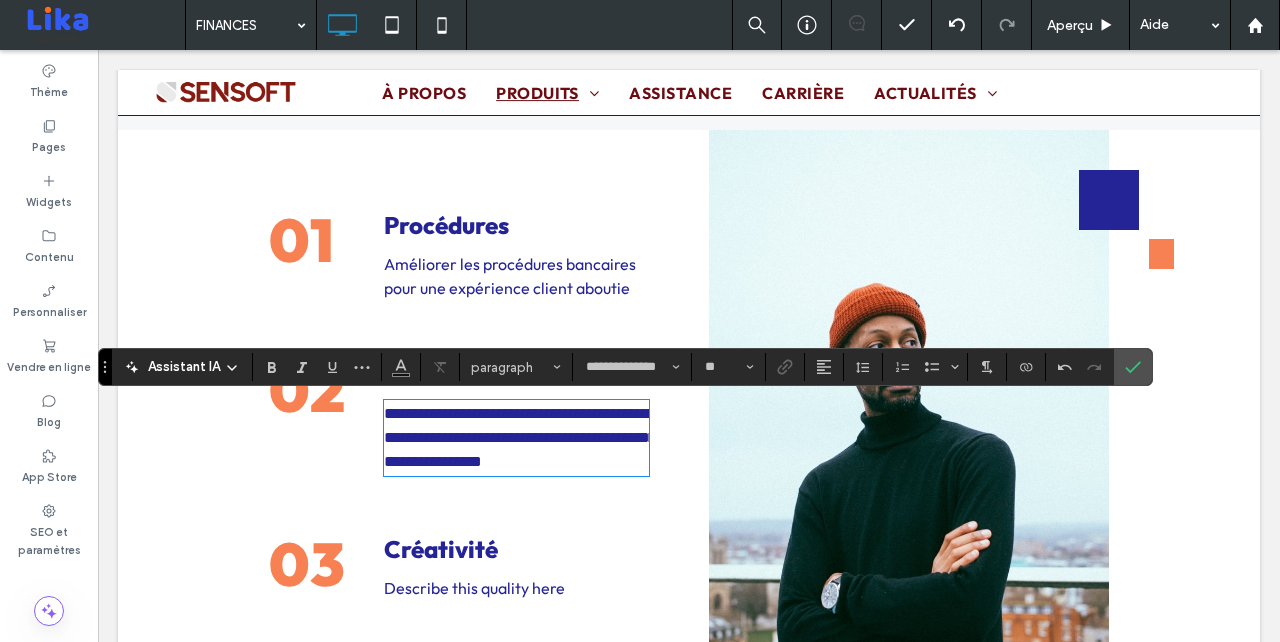 scroll, scrollTop: 0, scrollLeft: 0, axis: both 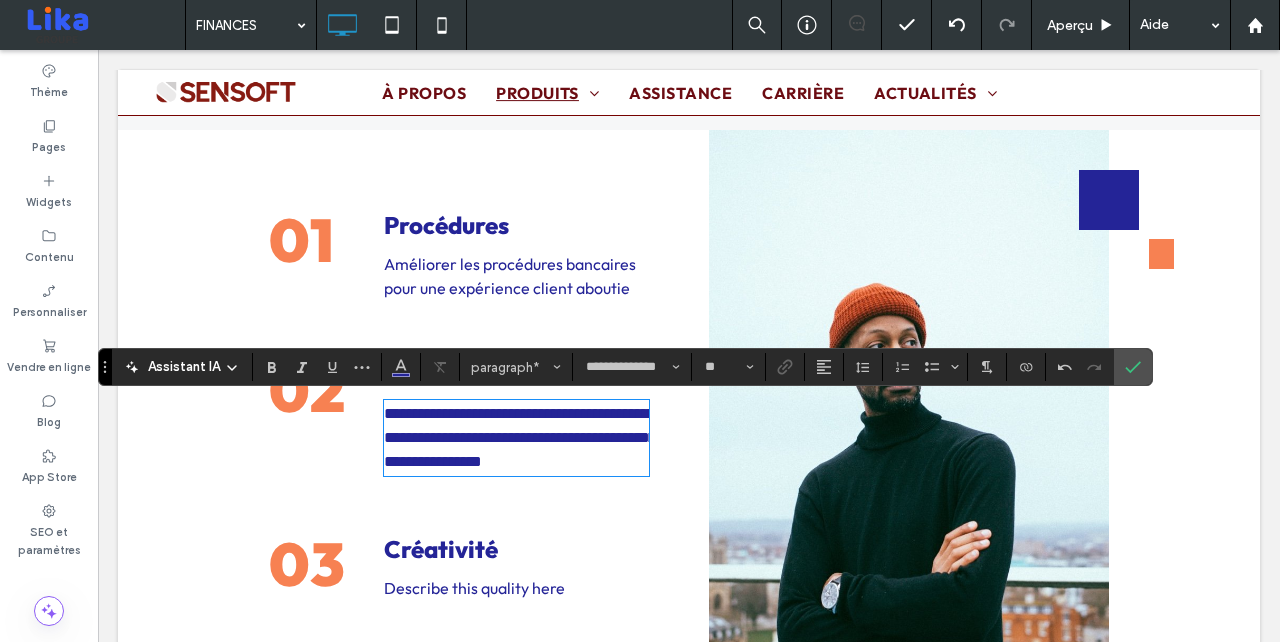 drag, startPoint x: 558, startPoint y: 420, endPoint x: 362, endPoint y: 418, distance: 196.01021 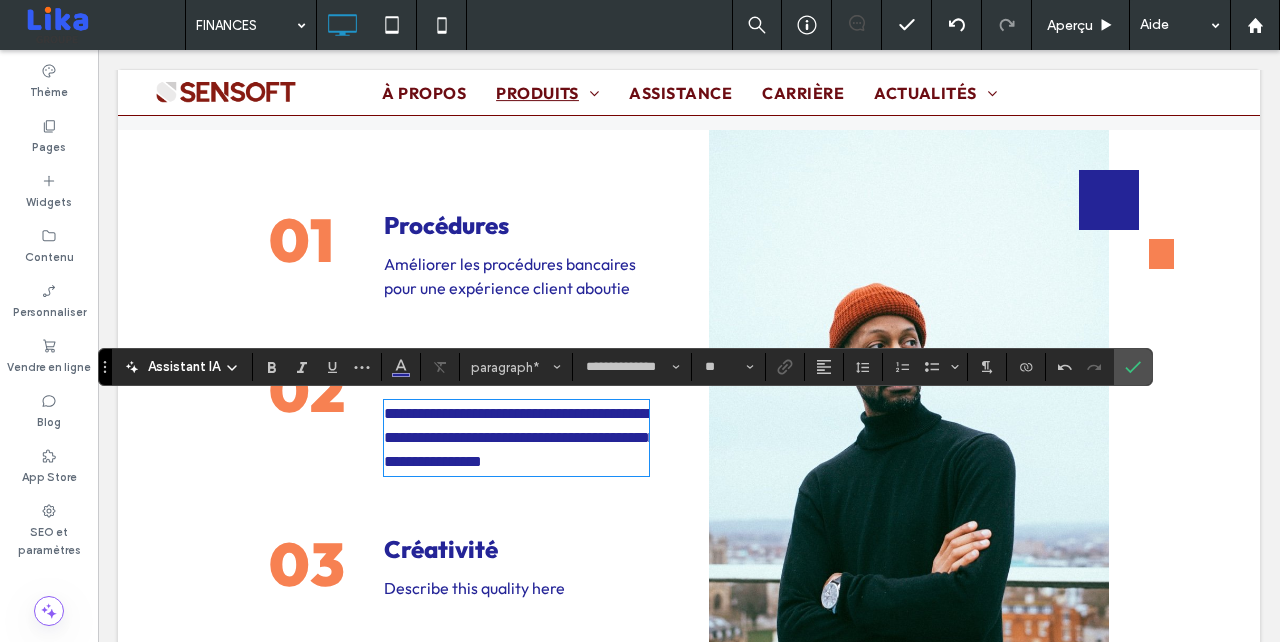 click on "**********" at bounding box center [506, 417] 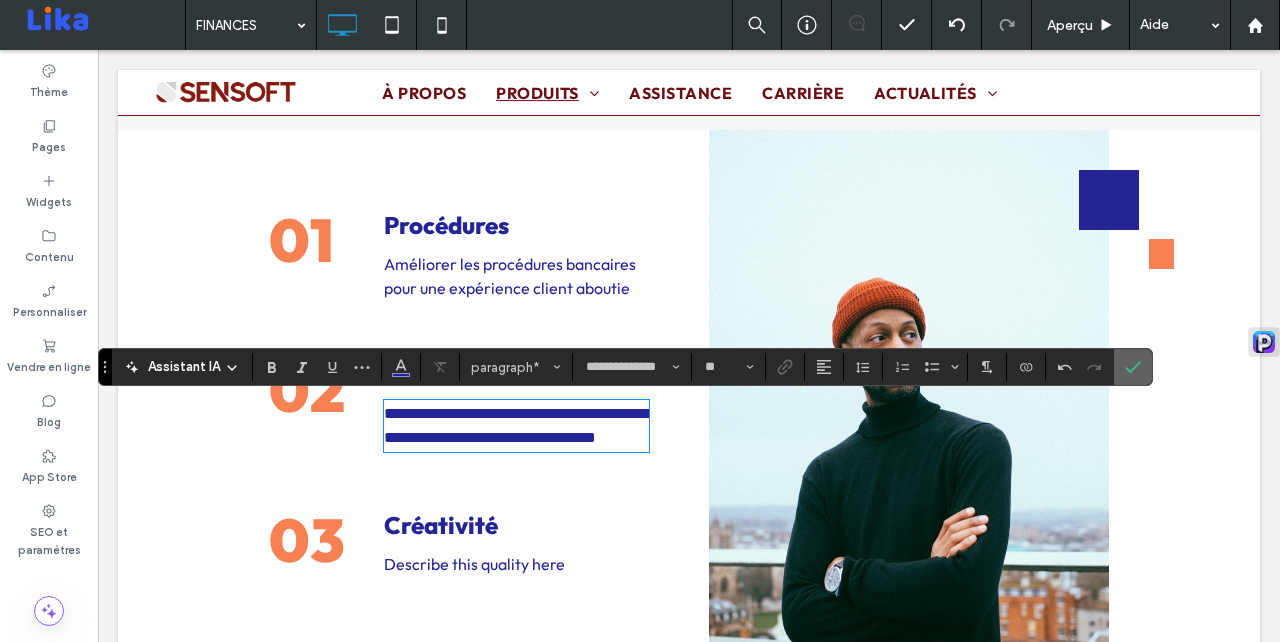 click 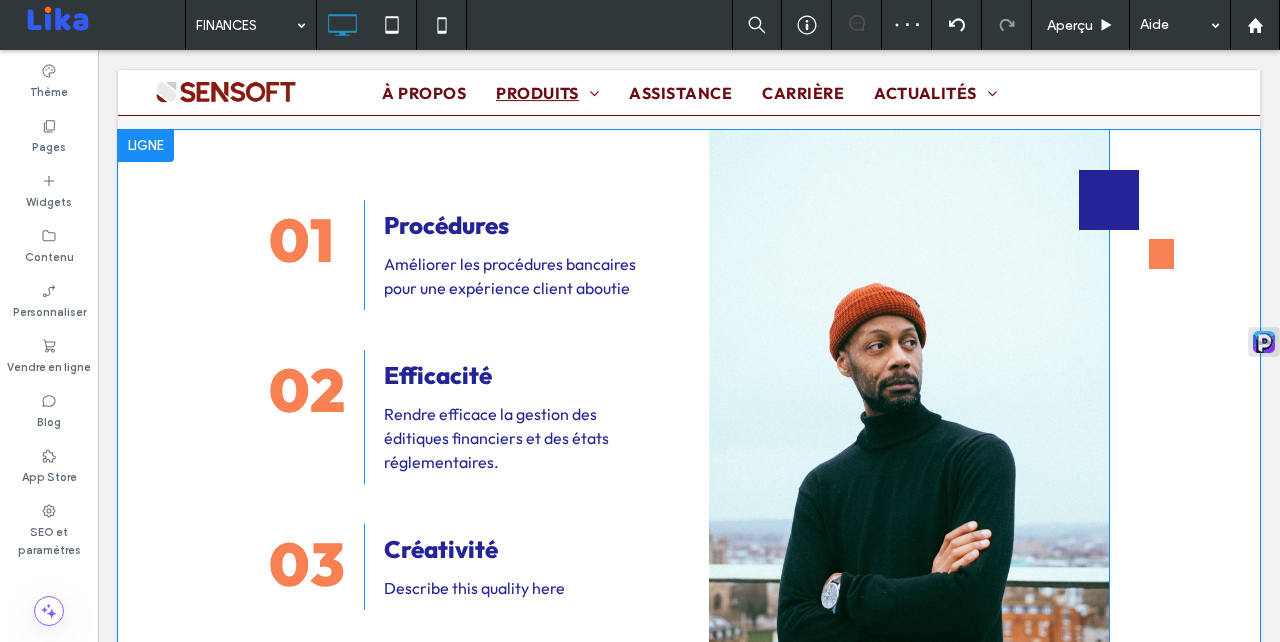 drag, startPoint x: 459, startPoint y: 353, endPoint x: 463, endPoint y: 338, distance: 15.524175 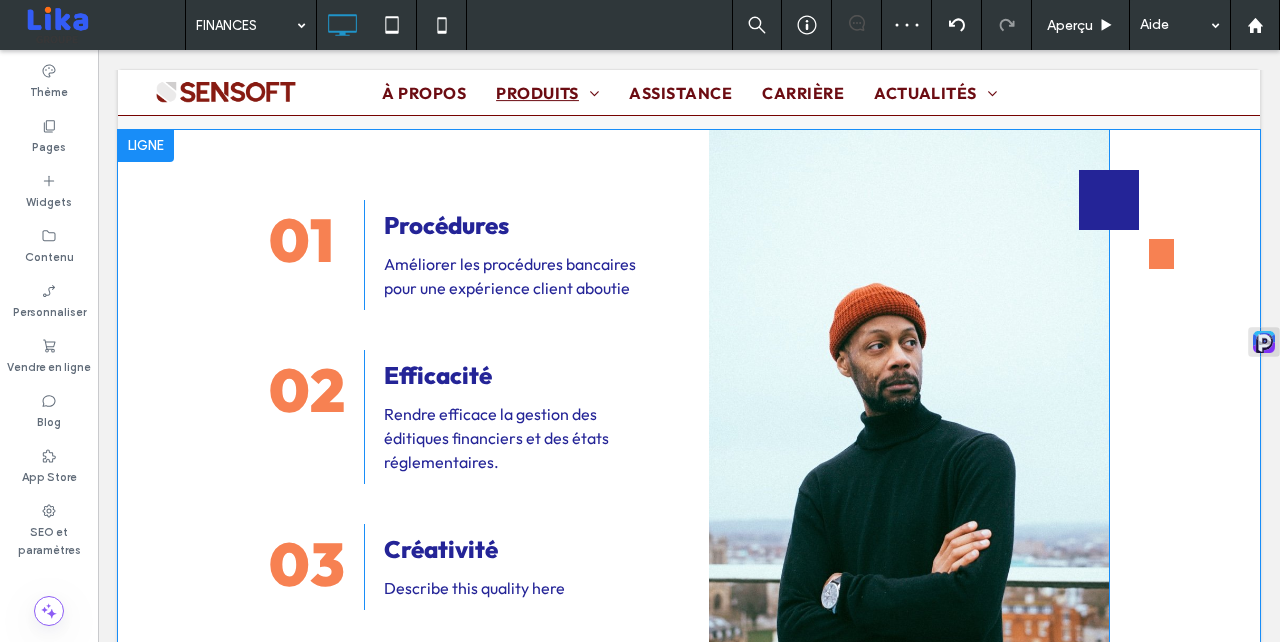 click on "01
Click To Paste
Procédures
Améliorer les procédures bancaires pour une expérience client aboutie ﻿
Click To Paste
02
Click To Paste
Efficacité
Rendre efficace la gestion des éditiques financiers et des états réglementaires.
Click To Paste
03
Click To Paste
Créativité
Describe this quality here
Click To Paste
04
Click To Paste
Dedication
Describe this quality here
Click To Paste
Click To Paste" at bounding box center [469, 468] 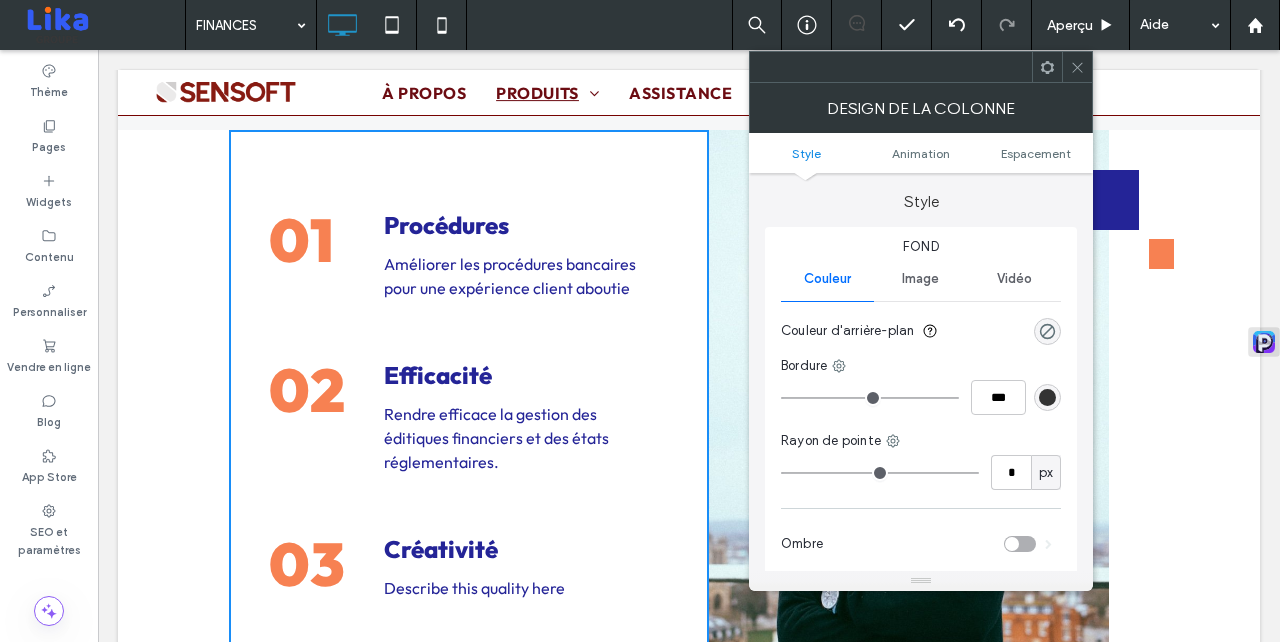 click on "01
Click To Paste
Procédures
Améliorer les procédures bancaires pour une expérience client aboutie ﻿
Click To Paste
02
Click To Paste
Efficacité
Rendre efficace la gestion des éditiques financiers et des états réglementaires.
Click To Paste
03
Click To Paste
Créativité
Describe this quality here
Click To Paste
04
Click To Paste
Dedication
Describe this quality here
Click To Paste
Click To Paste" at bounding box center (469, 468) 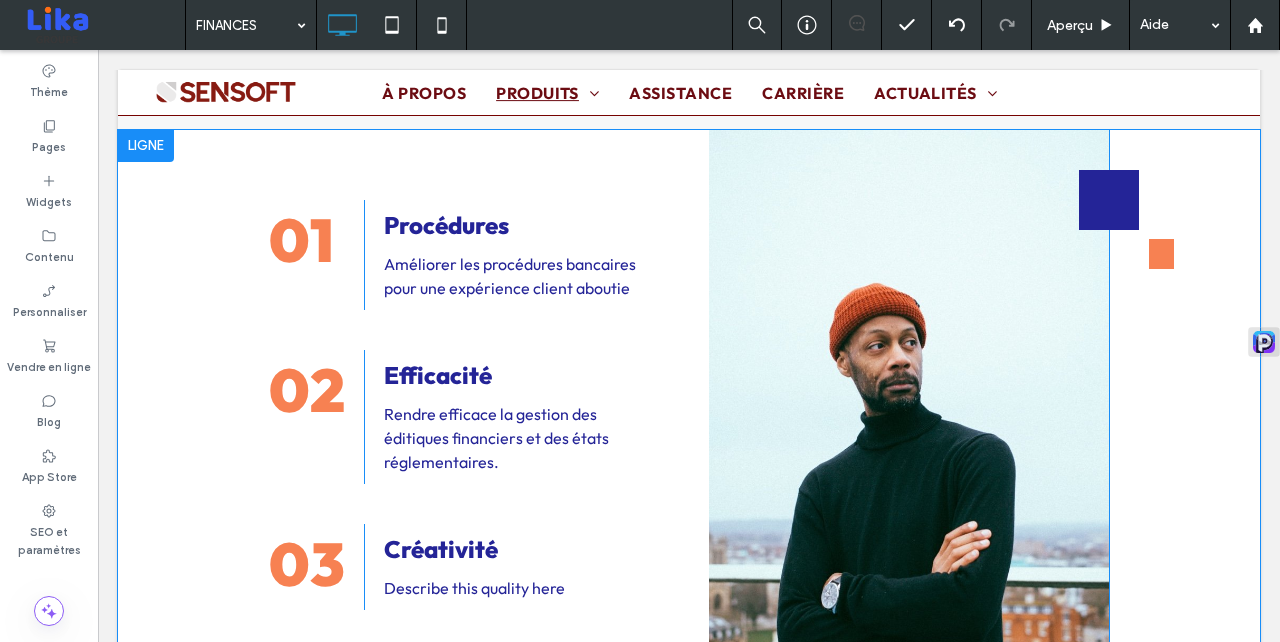 click on "01
Click To Paste
Procédures
Améliorer les procédures bancaires pour une expérience client aboutie ﻿
Click To Paste
02
Click To Paste
Efficacité
Rendre efficace la gestion des éditiques financiers et des états réglementaires.
Click To Paste
03
Click To Paste
Créativité
Describe this quality here
Click To Paste
04
Click To Paste
Dedication
Describe this quality here
Click To Paste
Click To Paste" at bounding box center [469, 468] 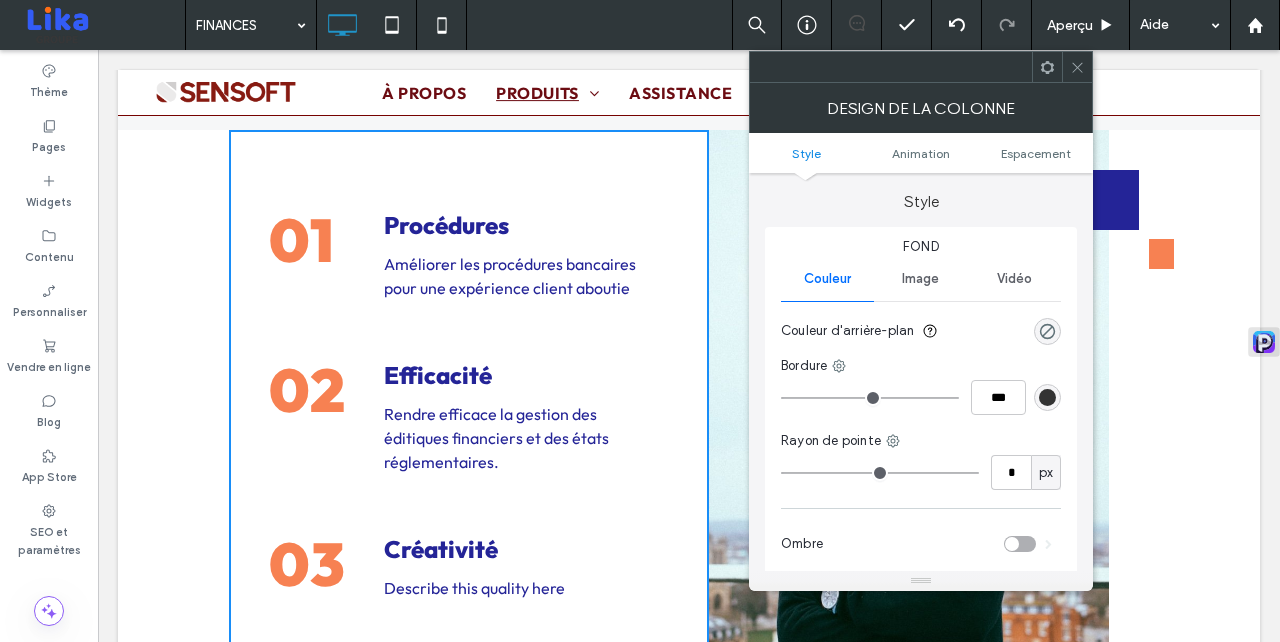 click 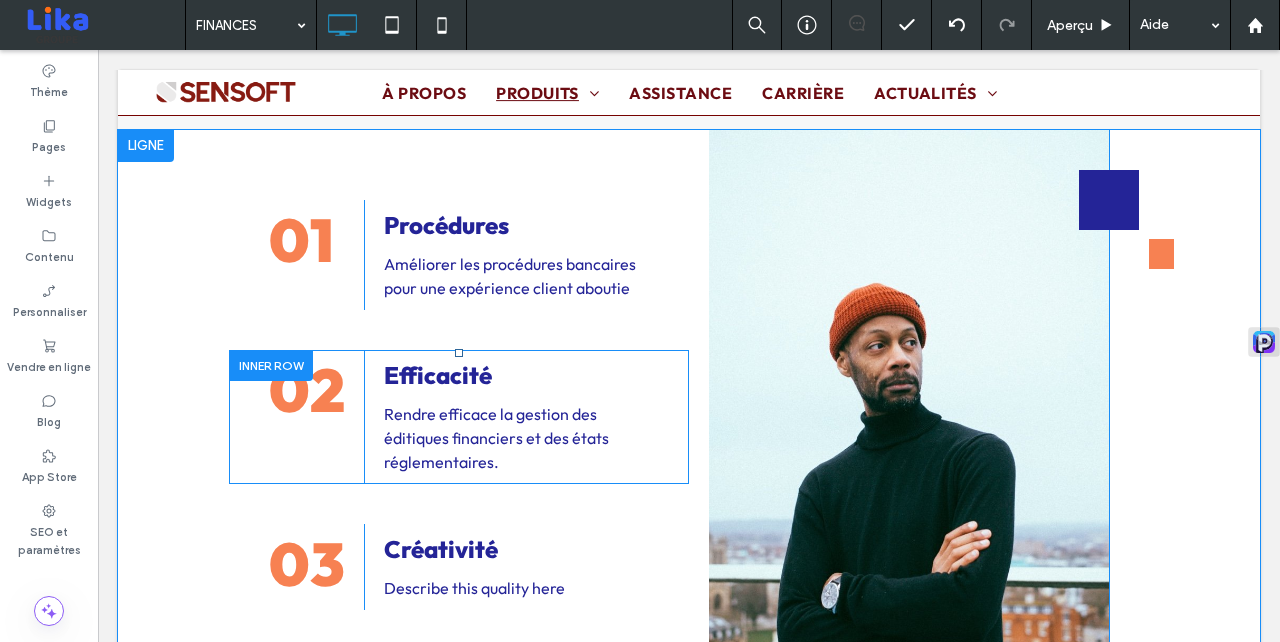 click at bounding box center [271, 365] 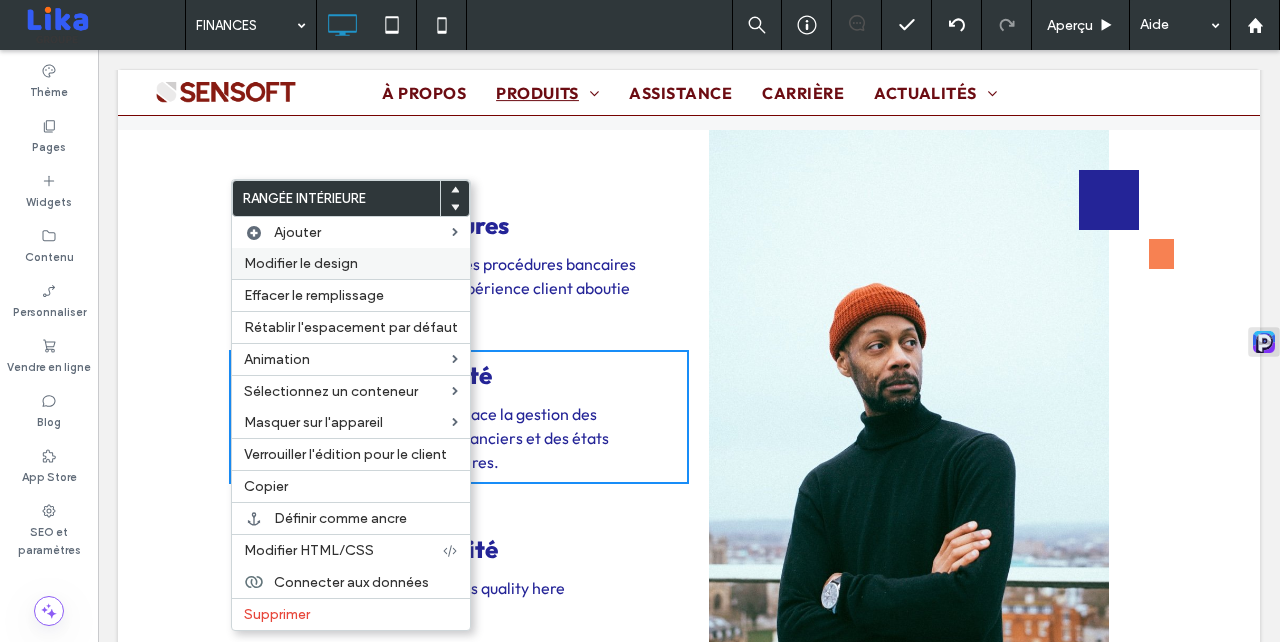 click on "Modifier le design" at bounding box center [301, 263] 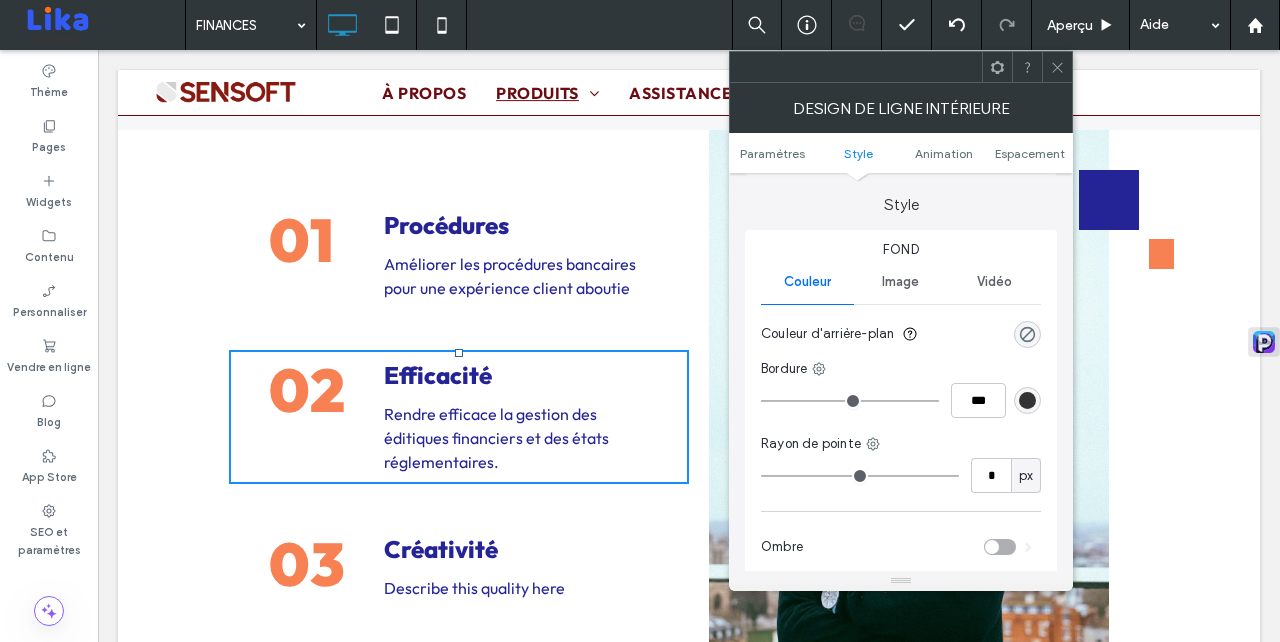 scroll, scrollTop: 658, scrollLeft: 0, axis: vertical 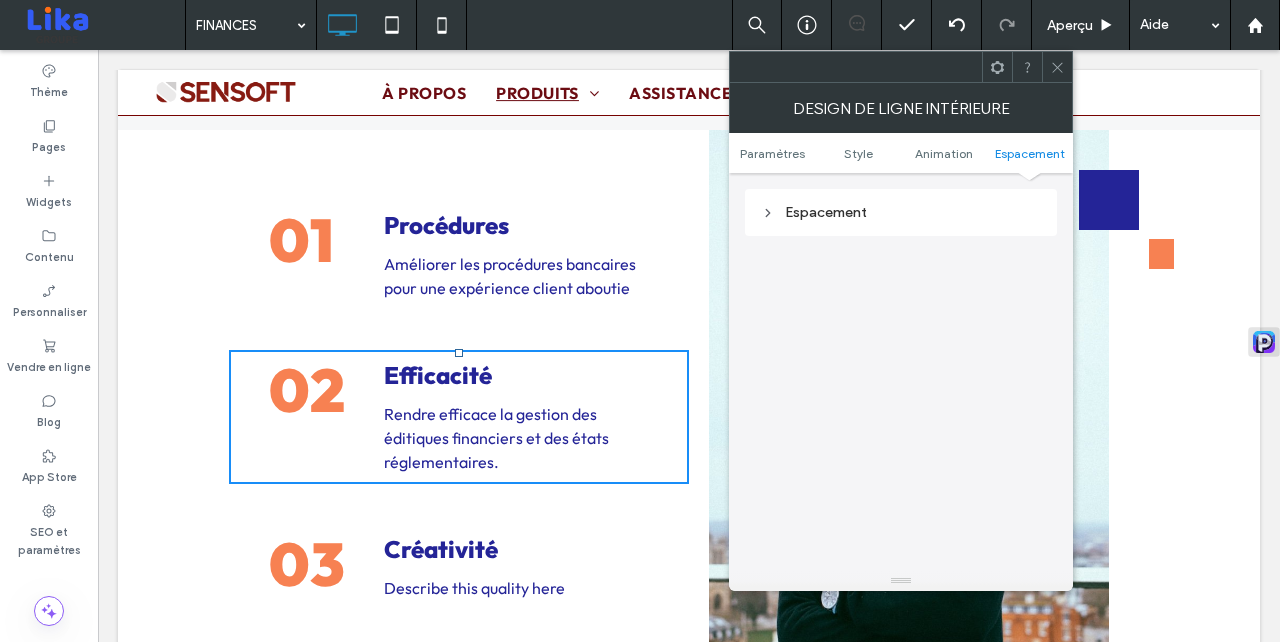 click on "Espacement" at bounding box center [901, 212] 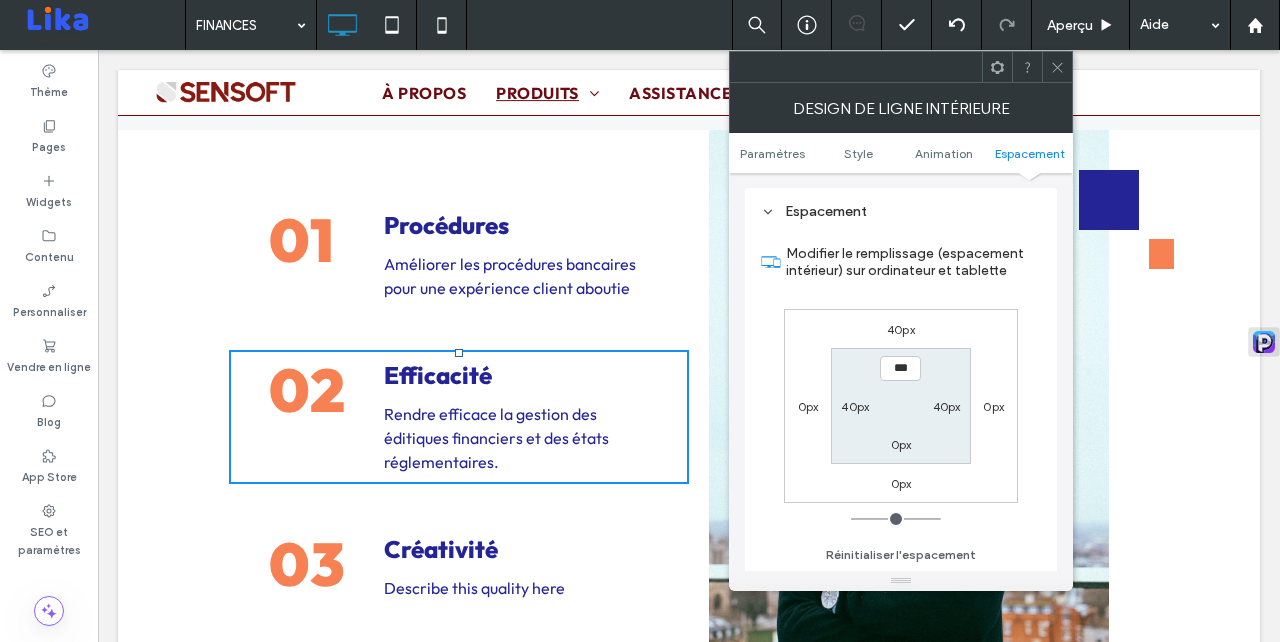 click on "40px" at bounding box center (901, 329) 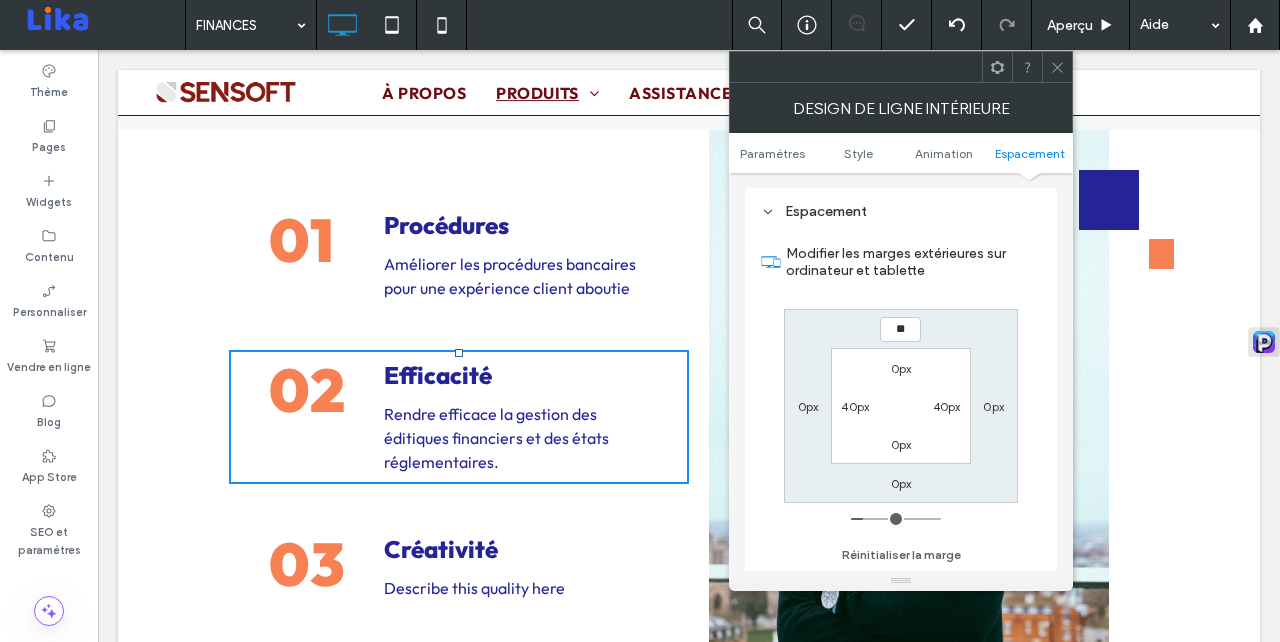 type on "**" 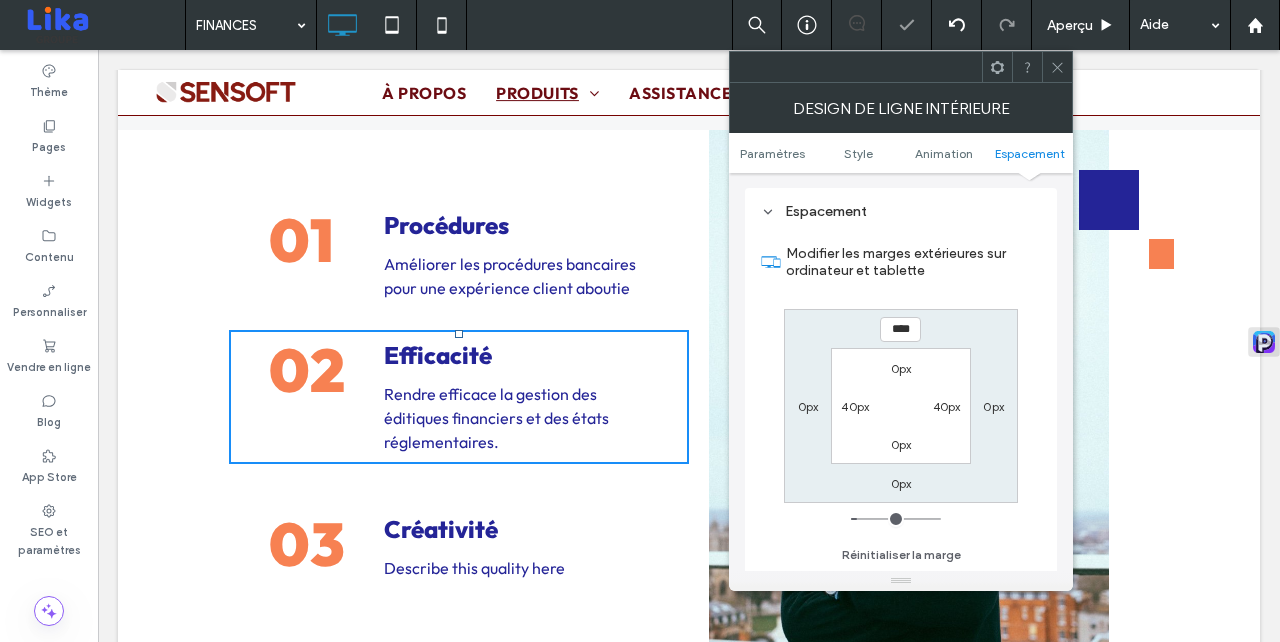click on "****" at bounding box center (900, 329) 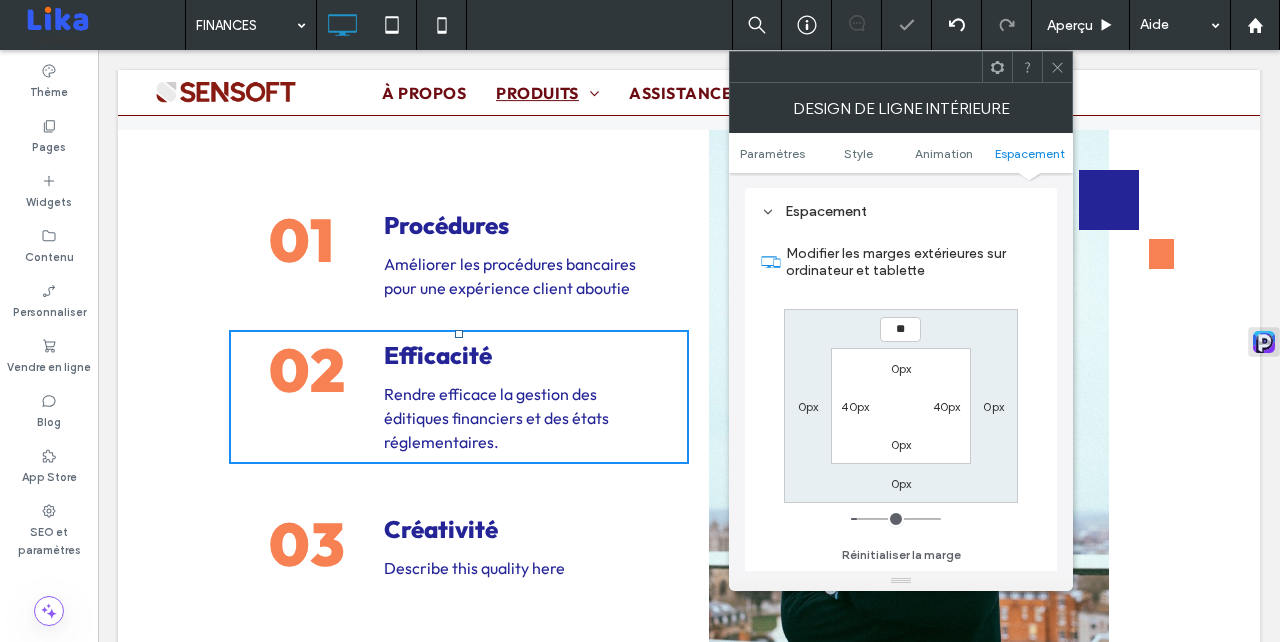type on "**" 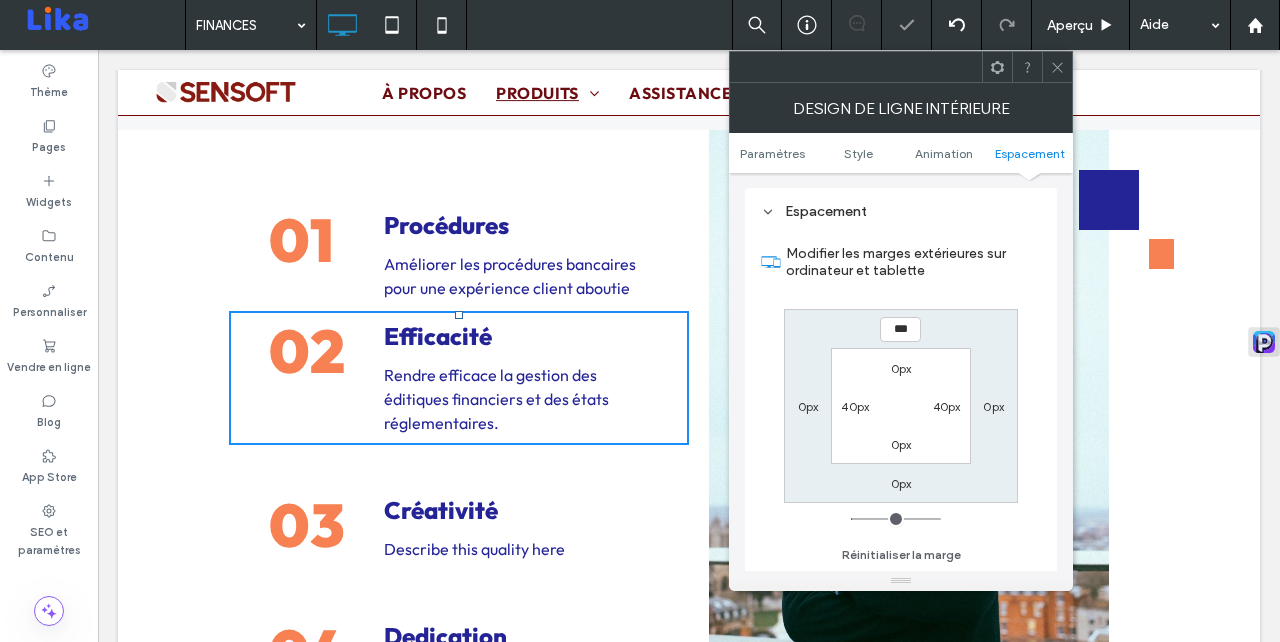click on "***" at bounding box center (900, 329) 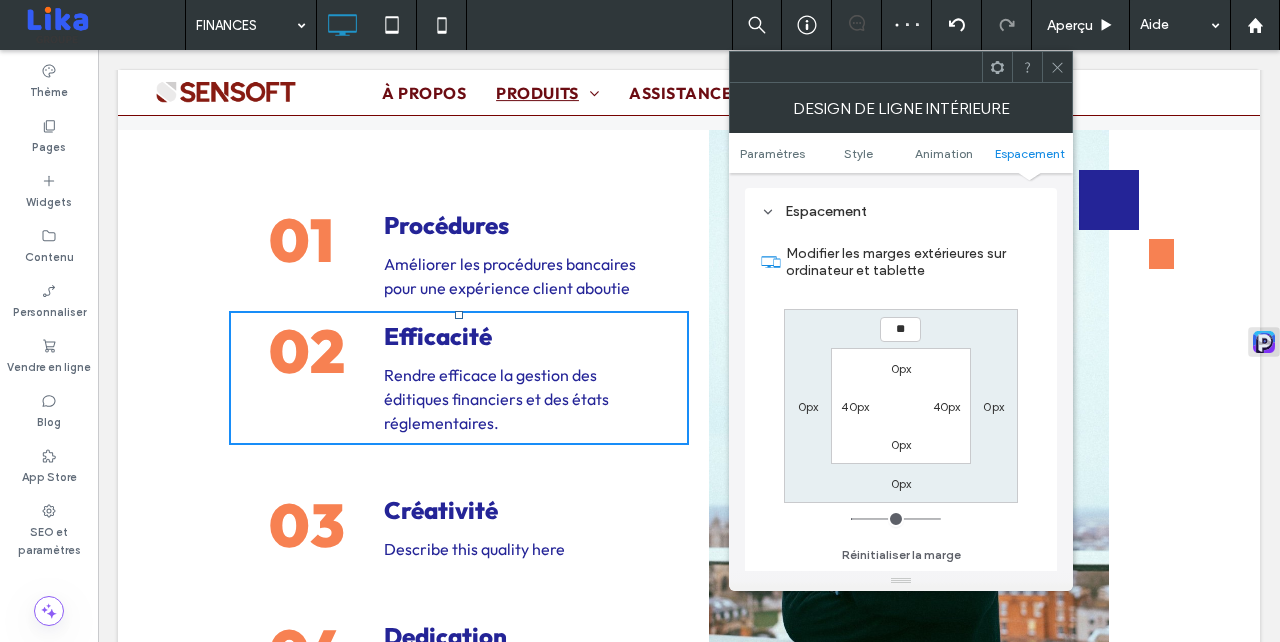 type on "**" 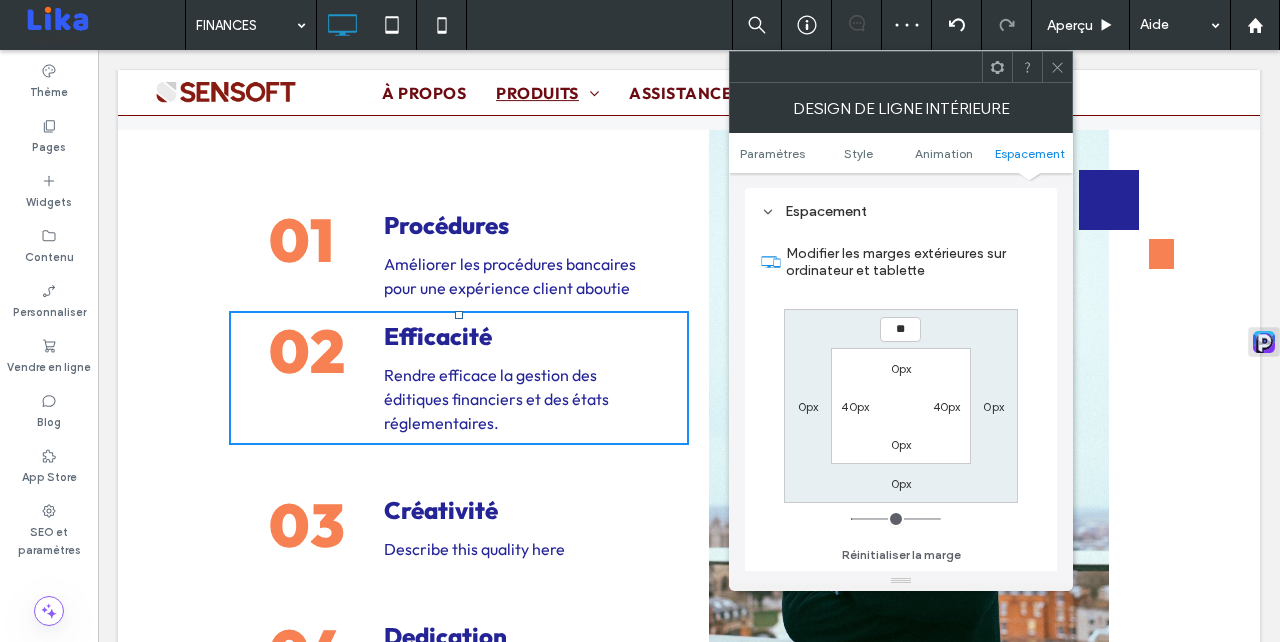 type on "**" 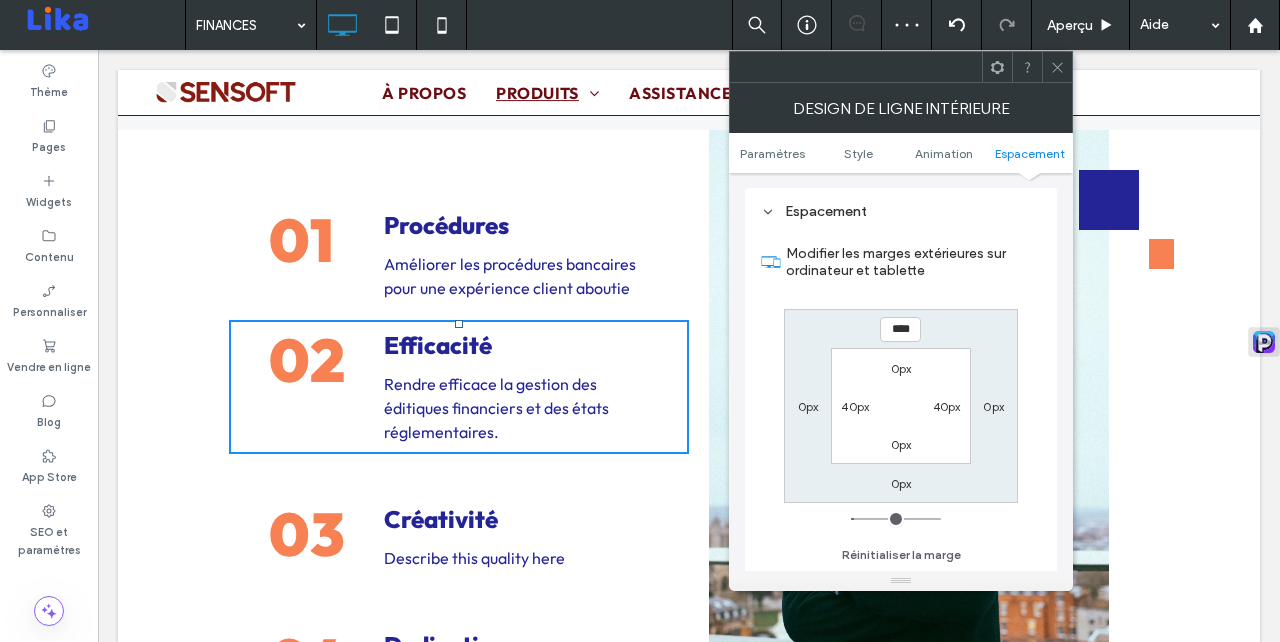 click 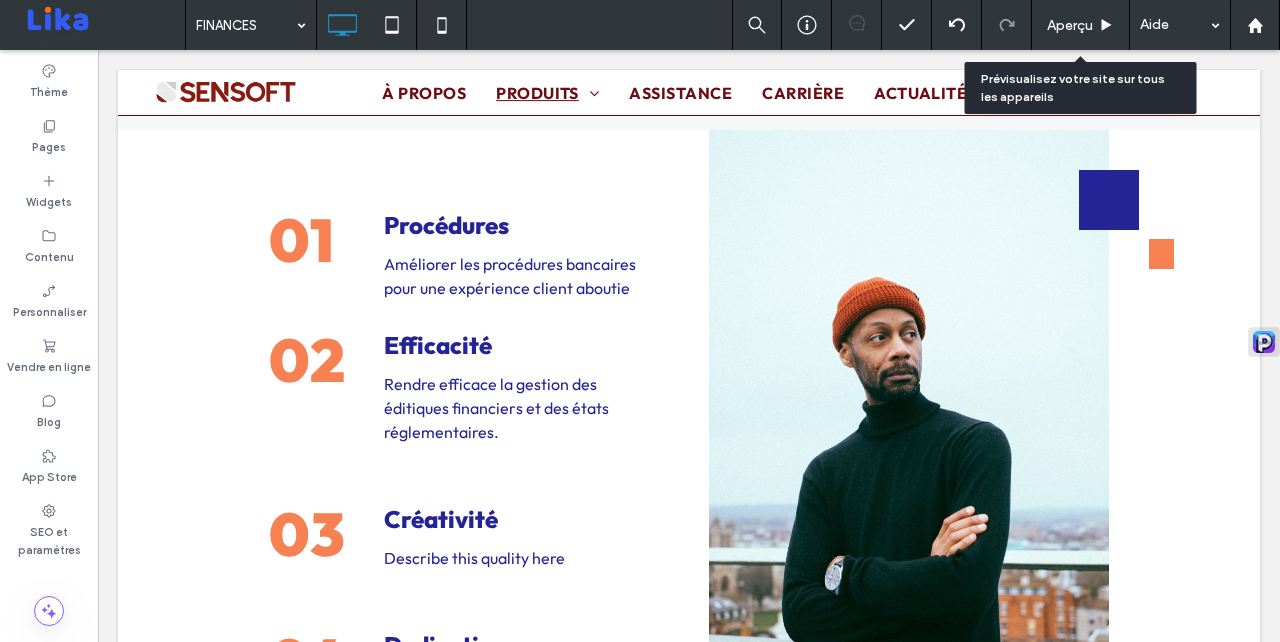 click on "Aperçu" at bounding box center [1070, 25] 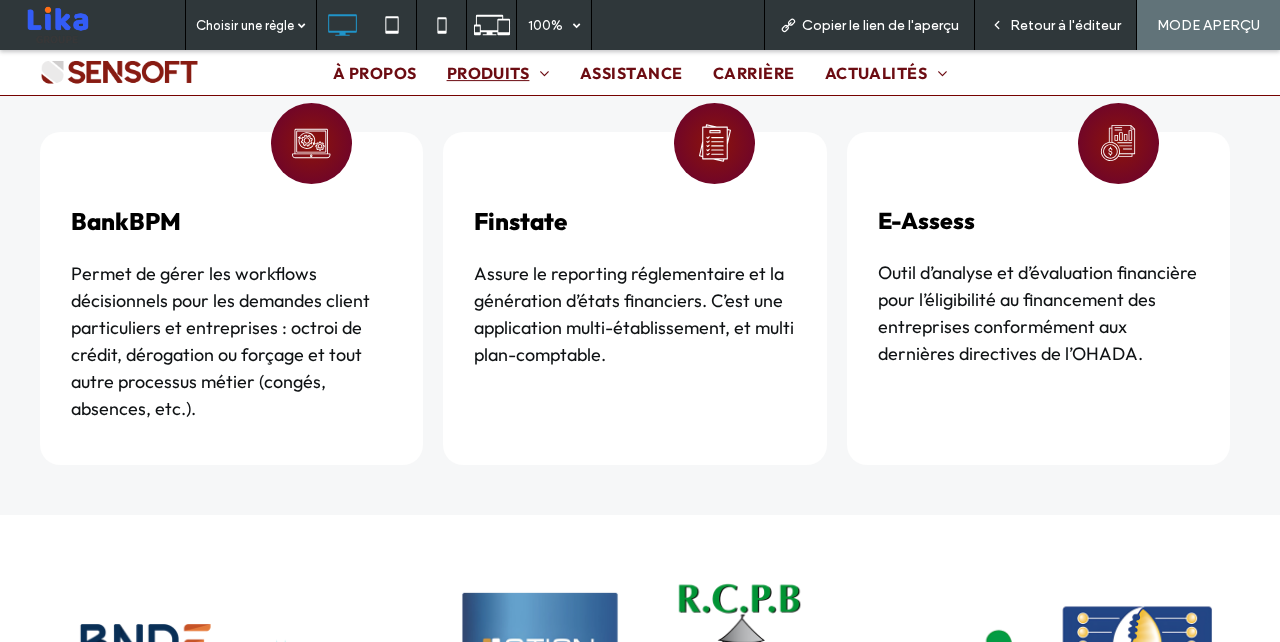 scroll, scrollTop: 2215, scrollLeft: 0, axis: vertical 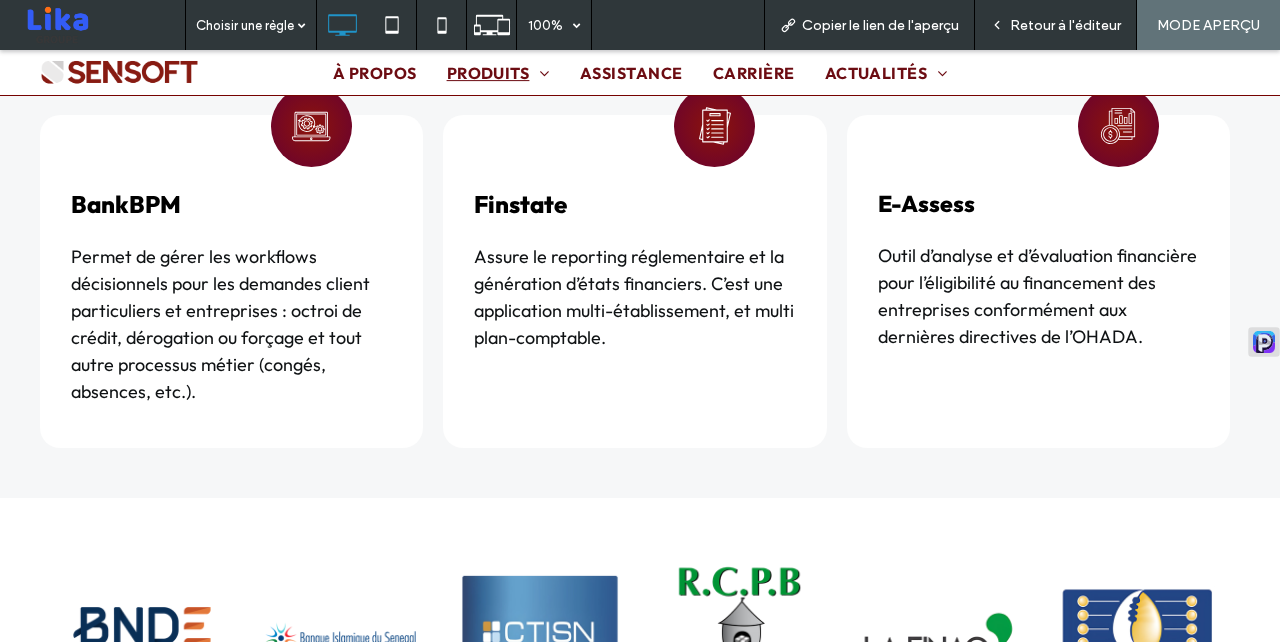 click on "Retour à l'éditeur" at bounding box center [1065, 25] 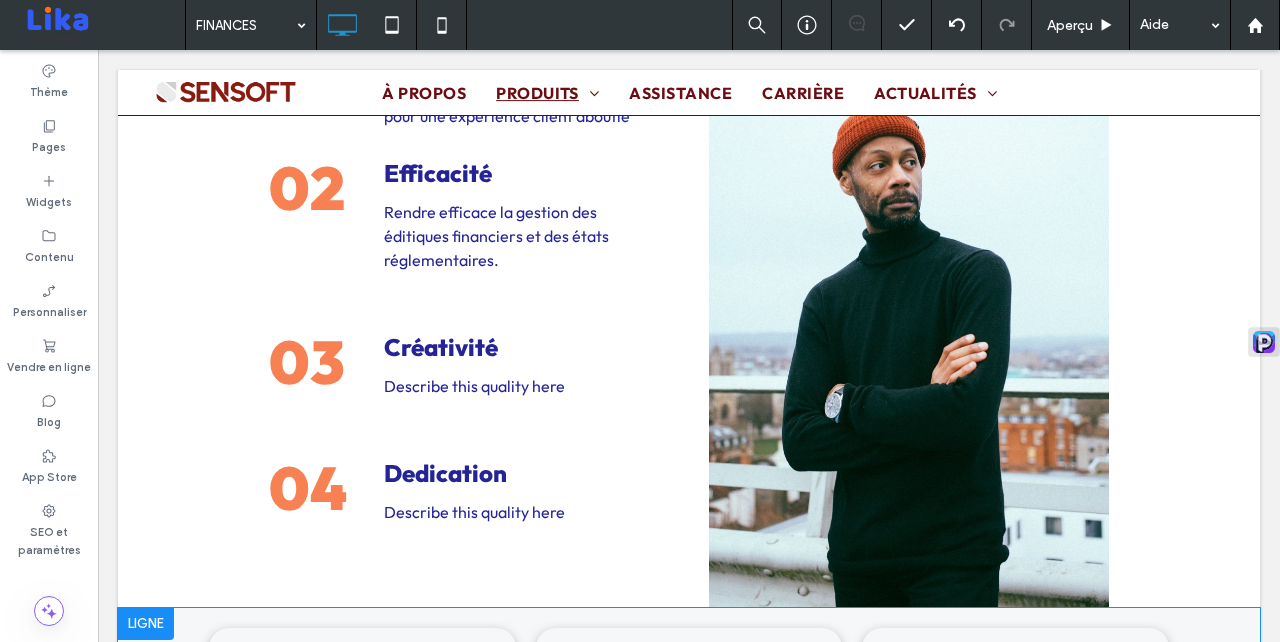 scroll, scrollTop: 4119, scrollLeft: 0, axis: vertical 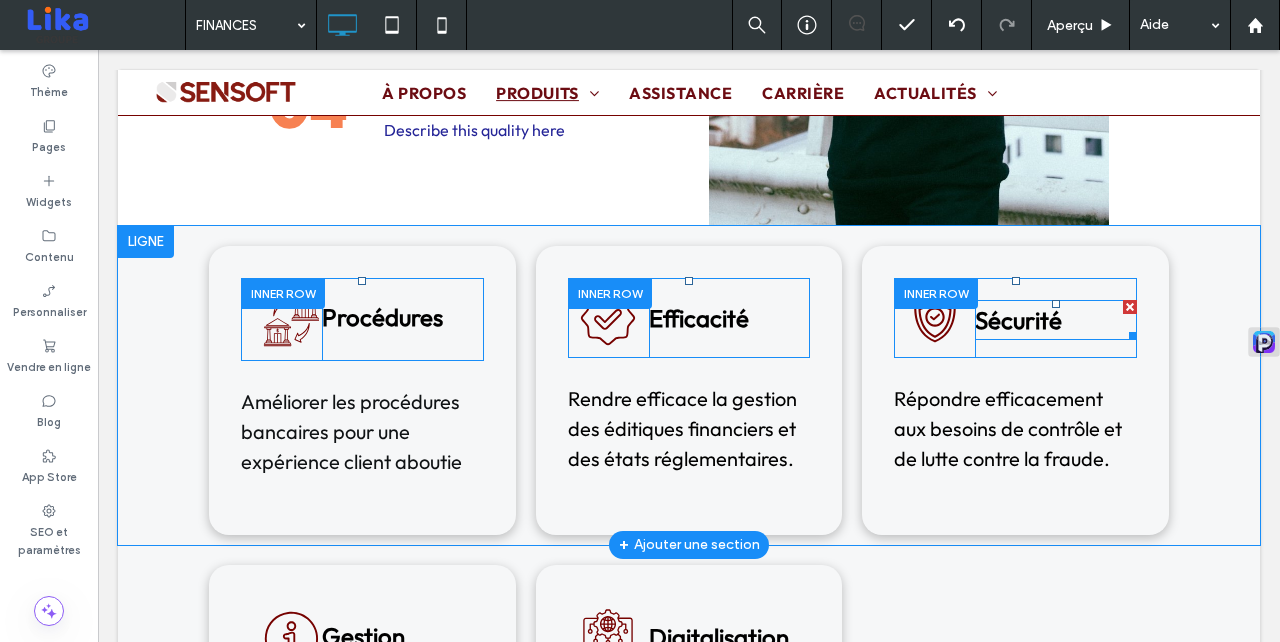 click on "Sécurité" at bounding box center [1018, 320] 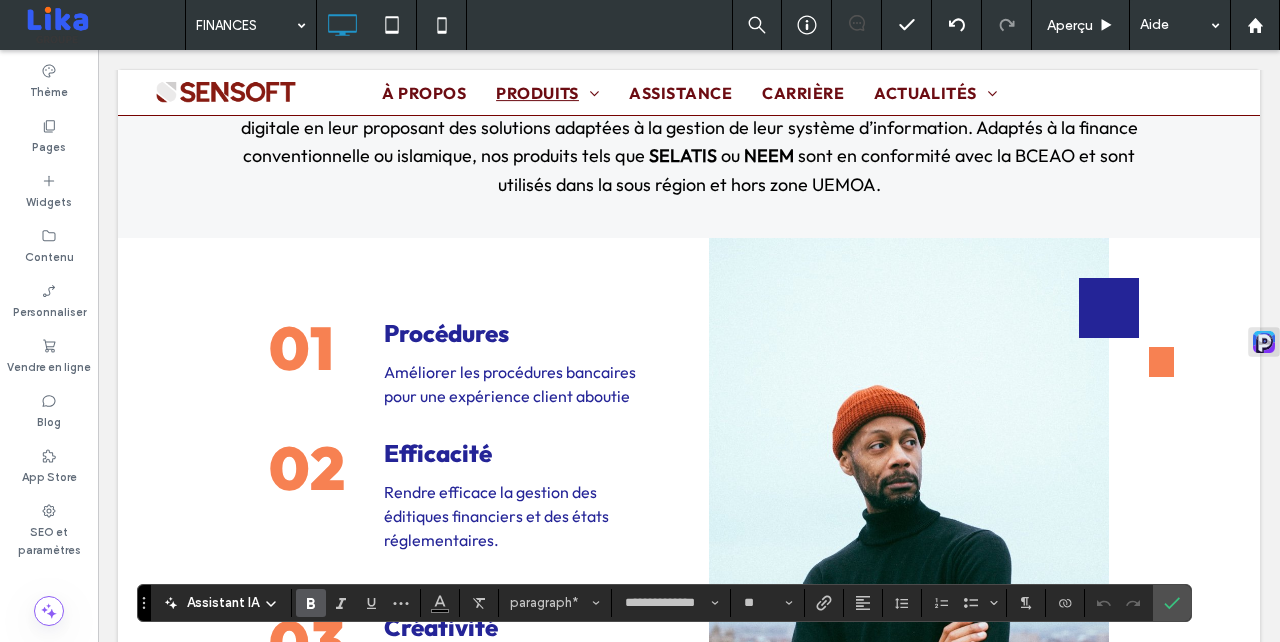 scroll, scrollTop: 3783, scrollLeft: 0, axis: vertical 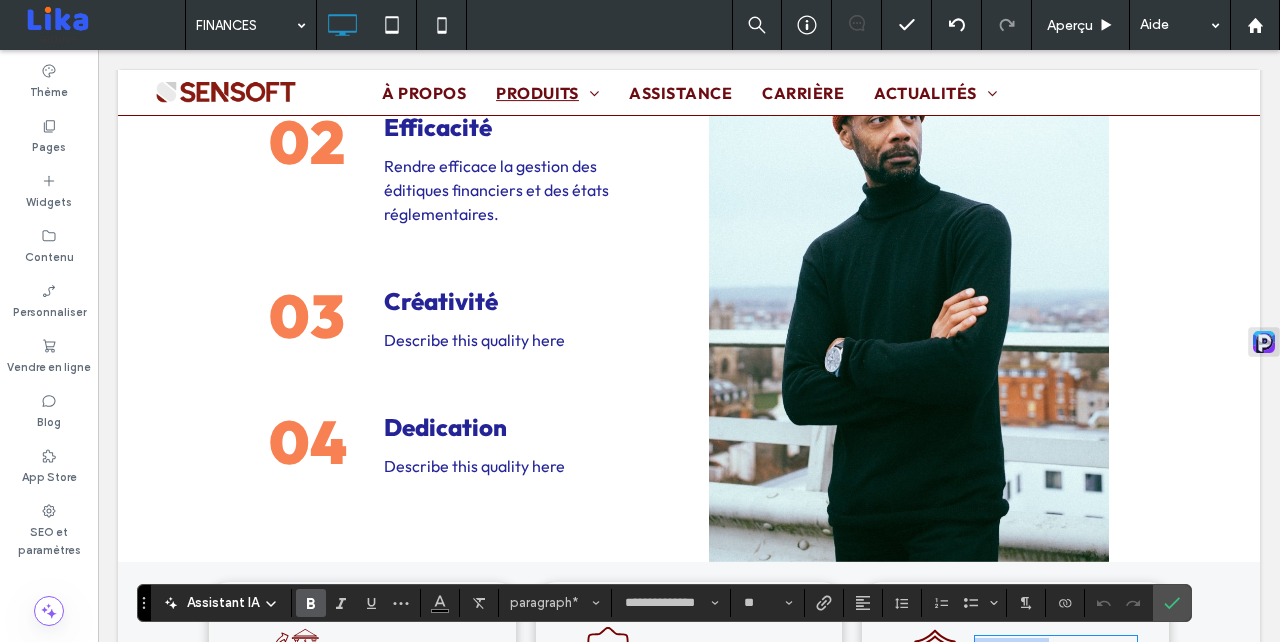 click on "Créativité" at bounding box center (516, 301) 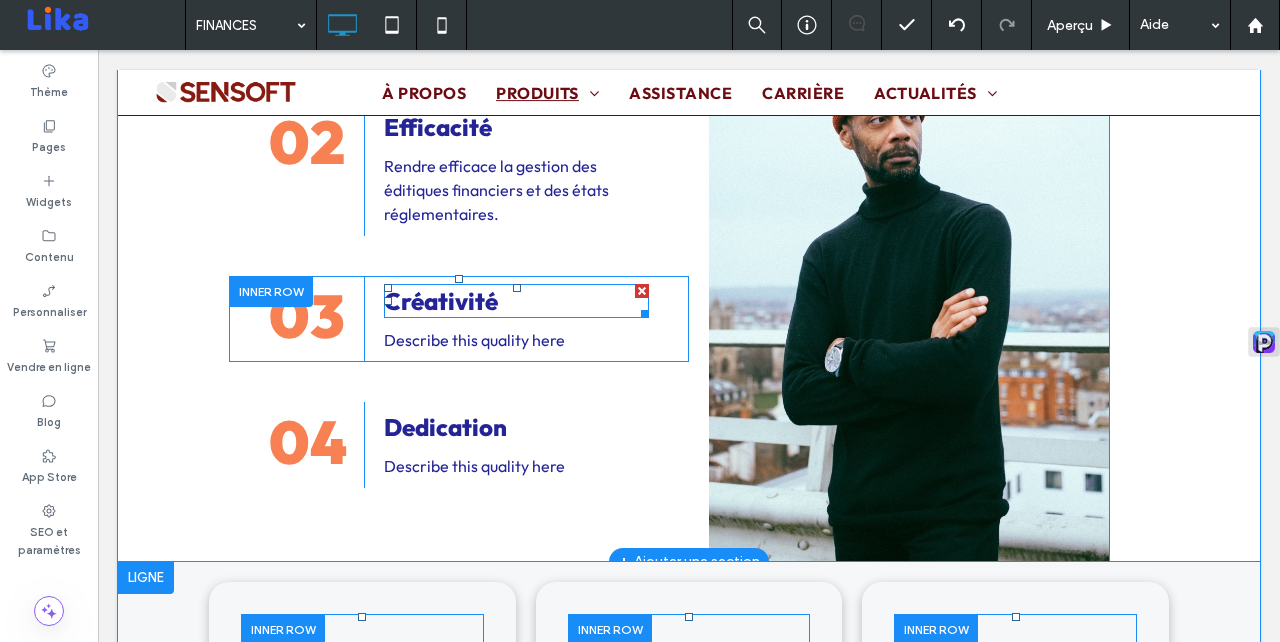 click on "Créativité" at bounding box center (516, 301) 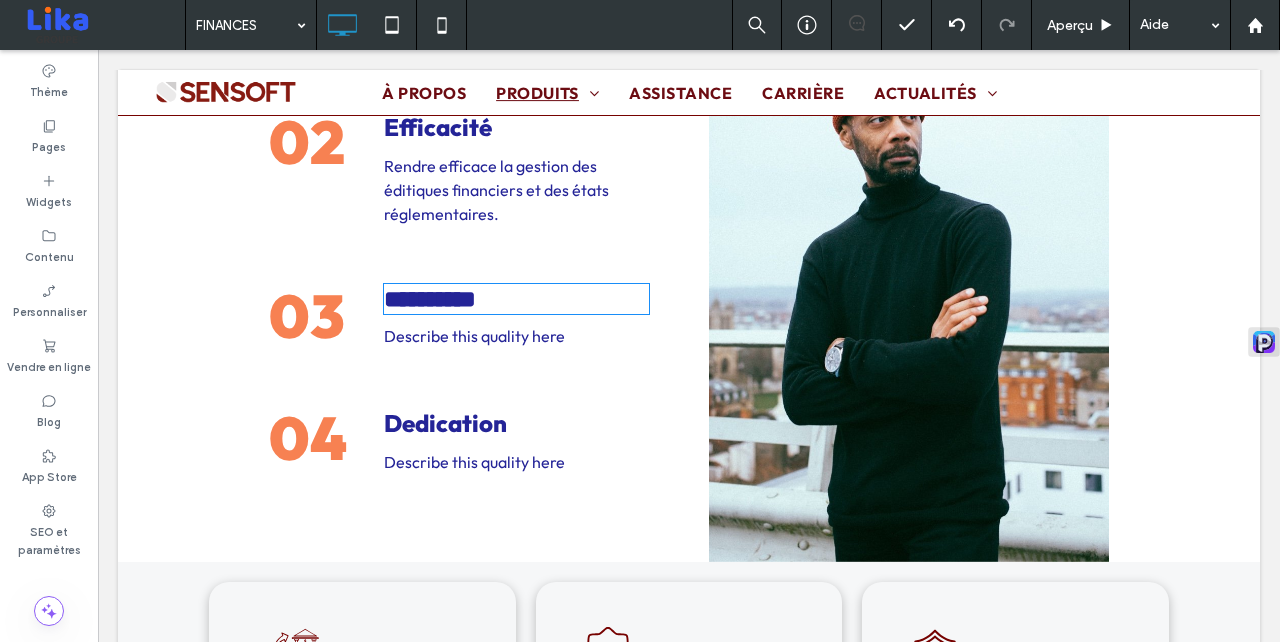 click on "**********" at bounding box center (516, 299) 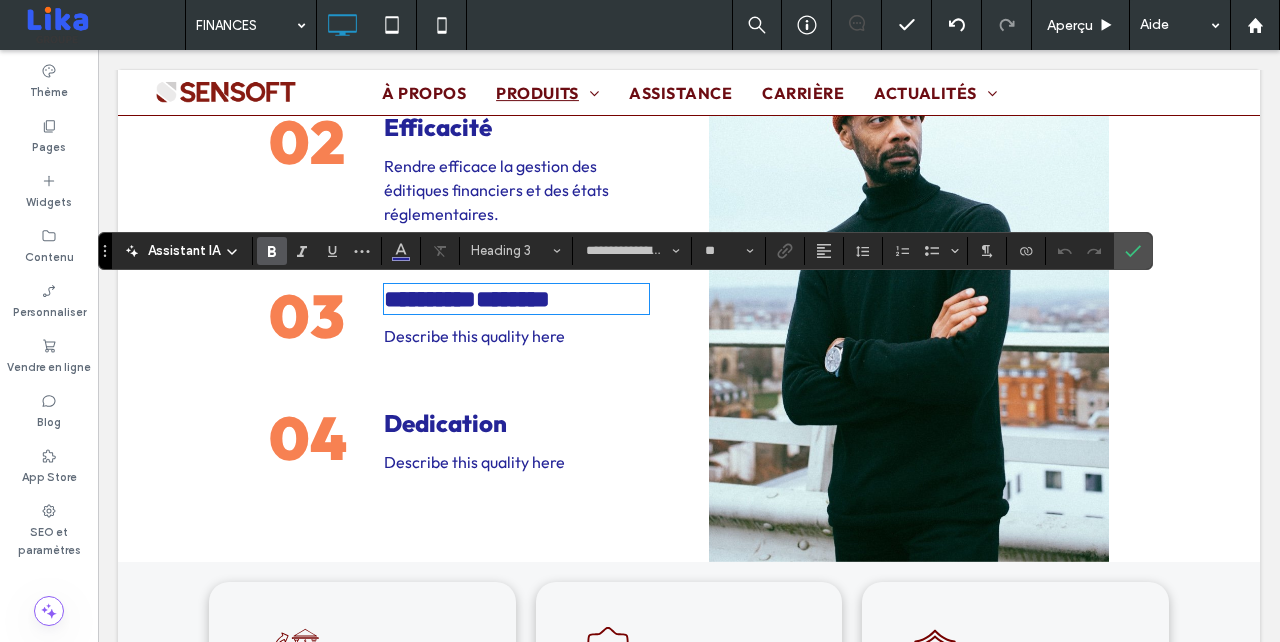 type on "**********" 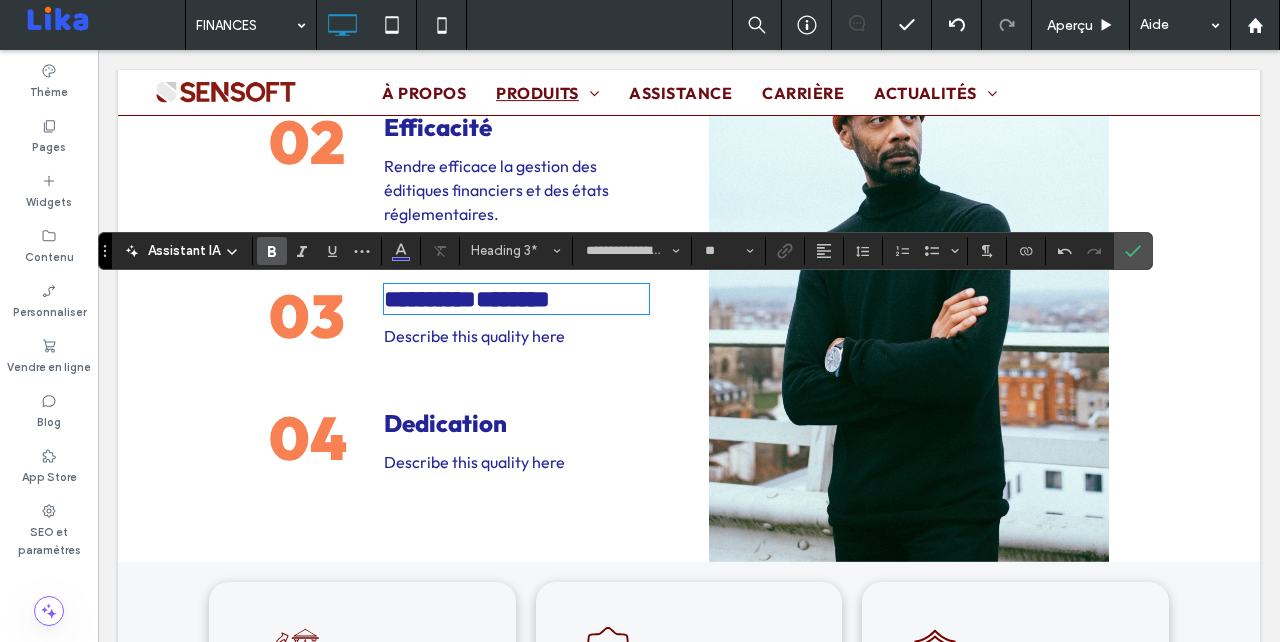 scroll, scrollTop: 0, scrollLeft: 0, axis: both 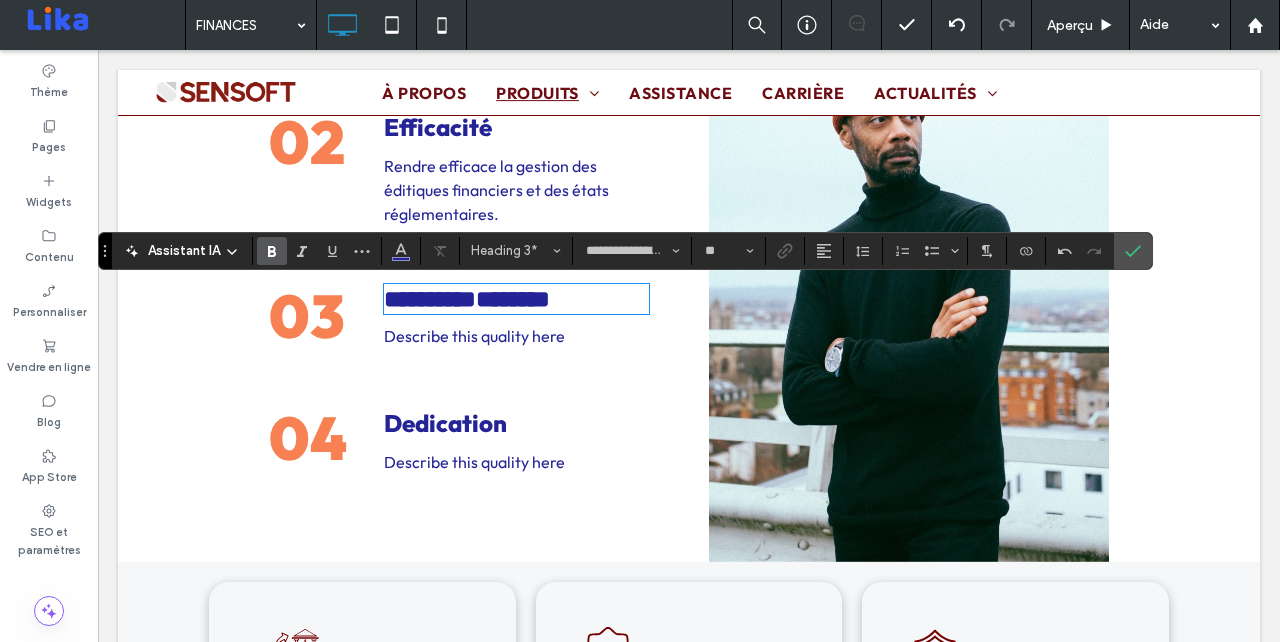 drag, startPoint x: 497, startPoint y: 303, endPoint x: 378, endPoint y: 302, distance: 119.0042 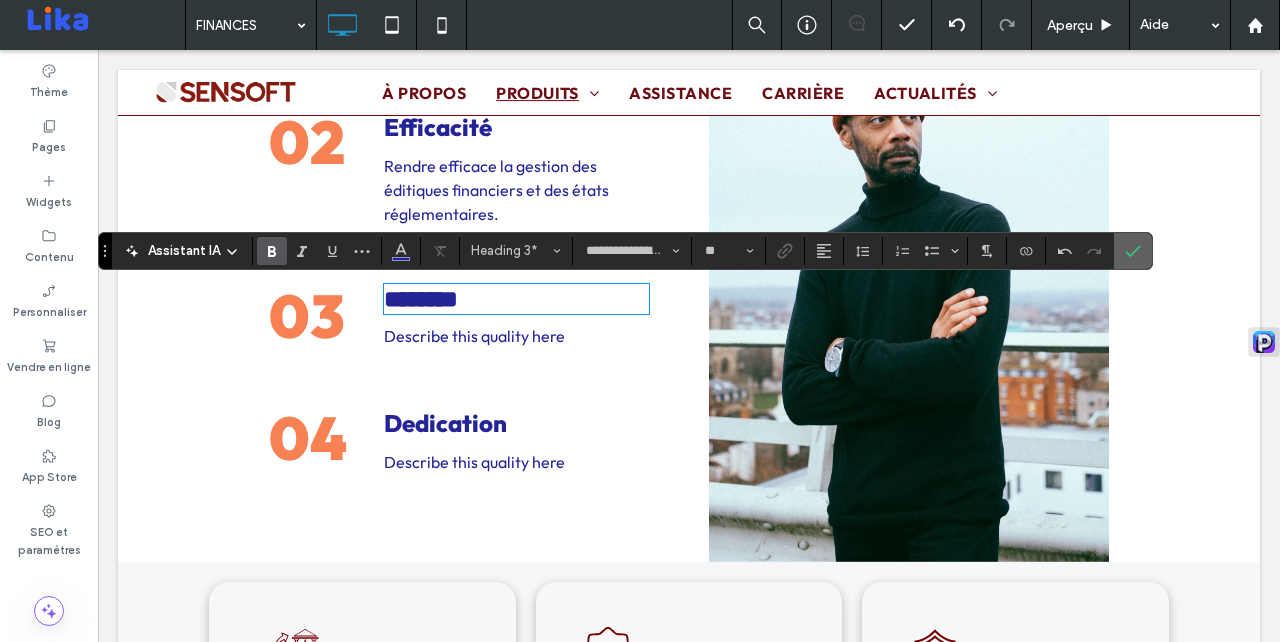 click at bounding box center [1129, 251] 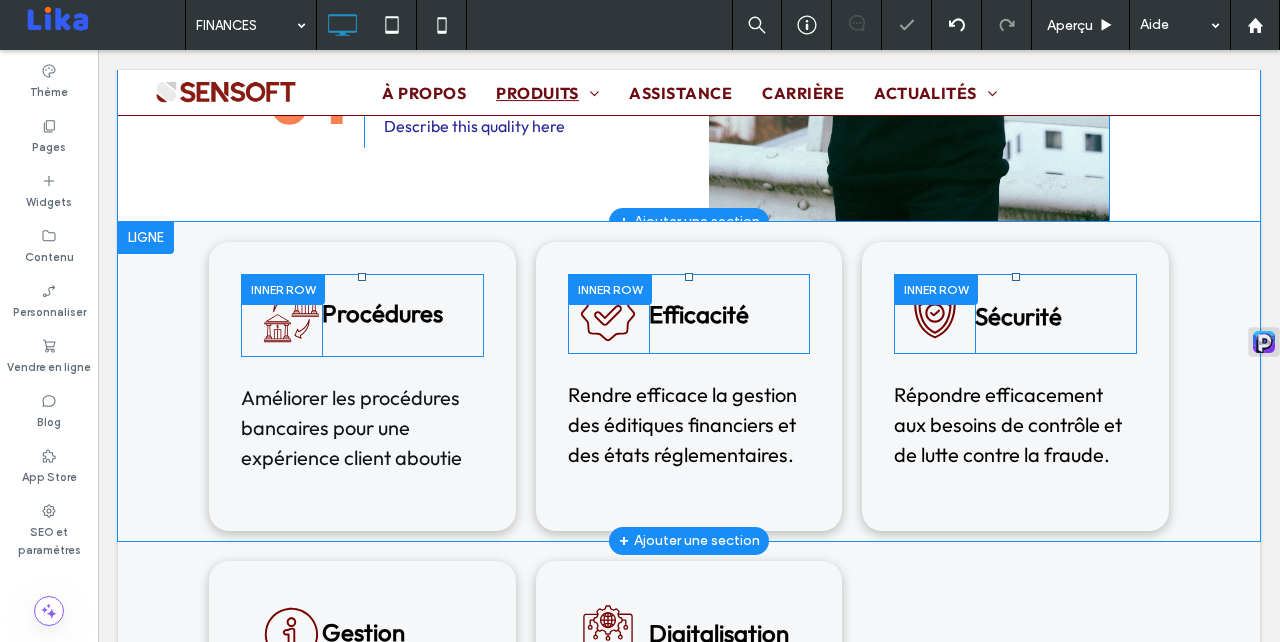 scroll, scrollTop: 4133, scrollLeft: 0, axis: vertical 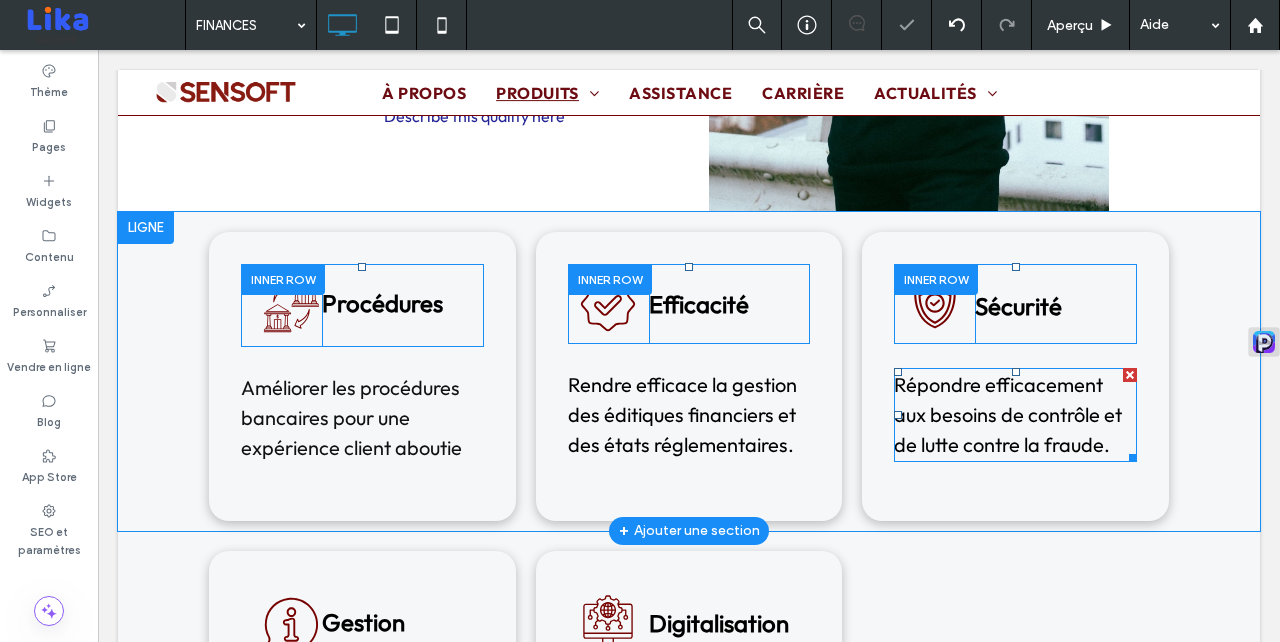 click on "Répondre efficacement aux besoins de contrôle et de lutte contre la fraude." at bounding box center (1008, 414) 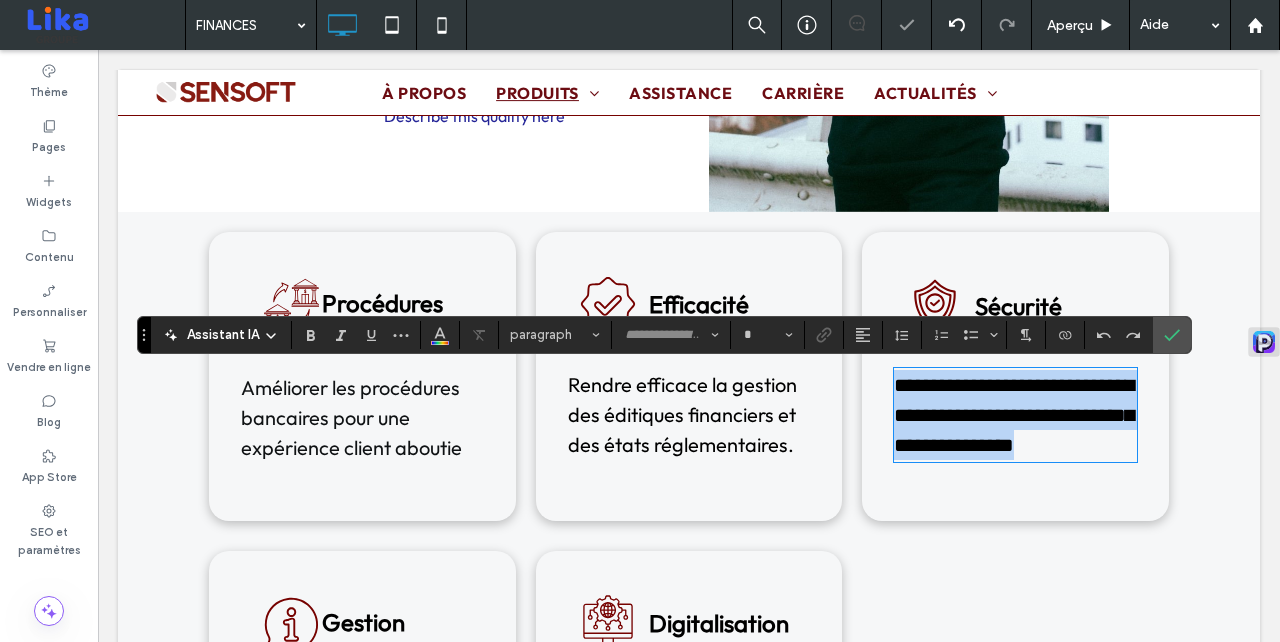 type on "**********" 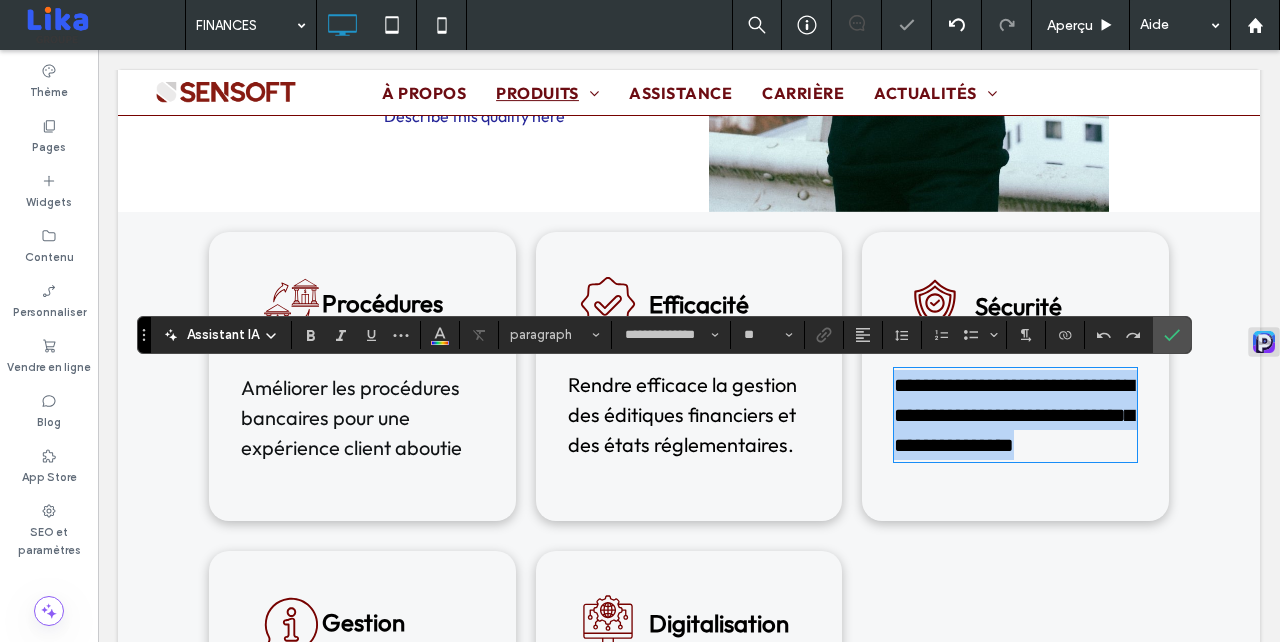 copy on "**********" 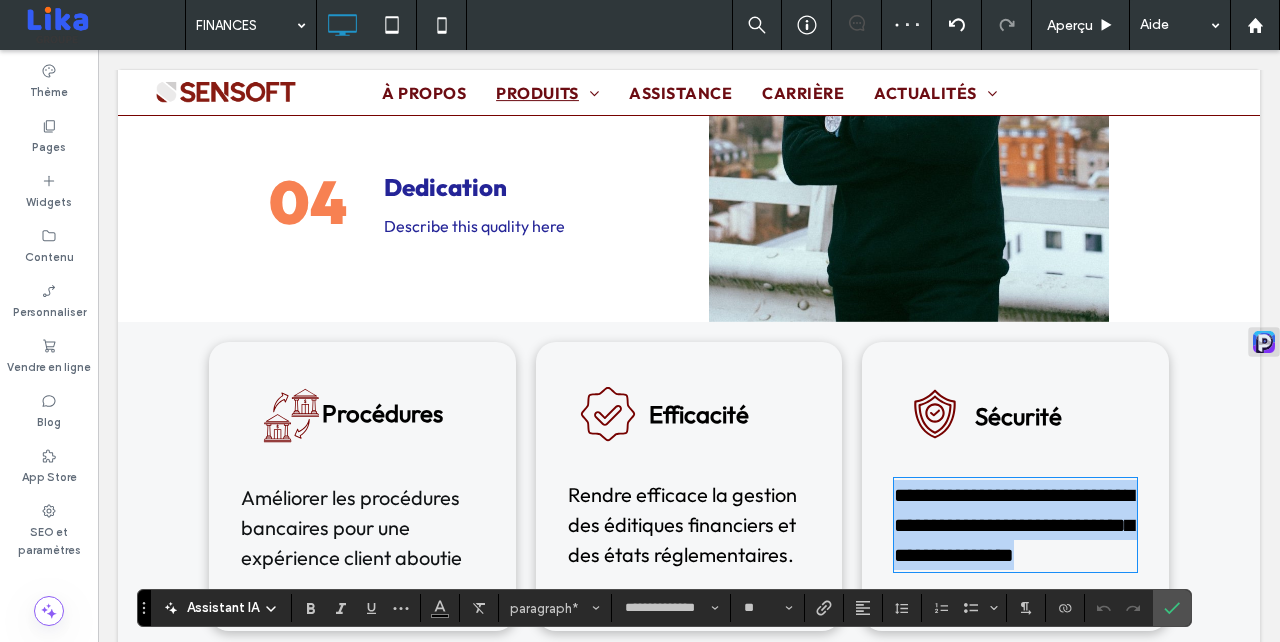 scroll, scrollTop: 3785, scrollLeft: 0, axis: vertical 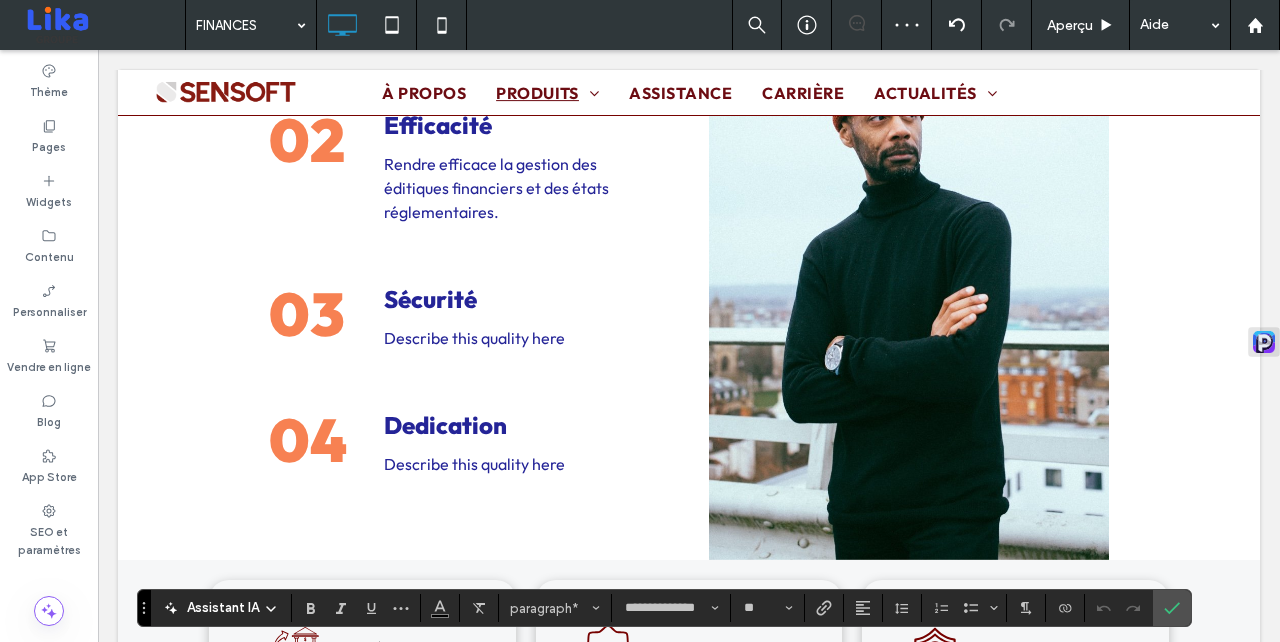click on "Describe this quality here" at bounding box center (474, 338) 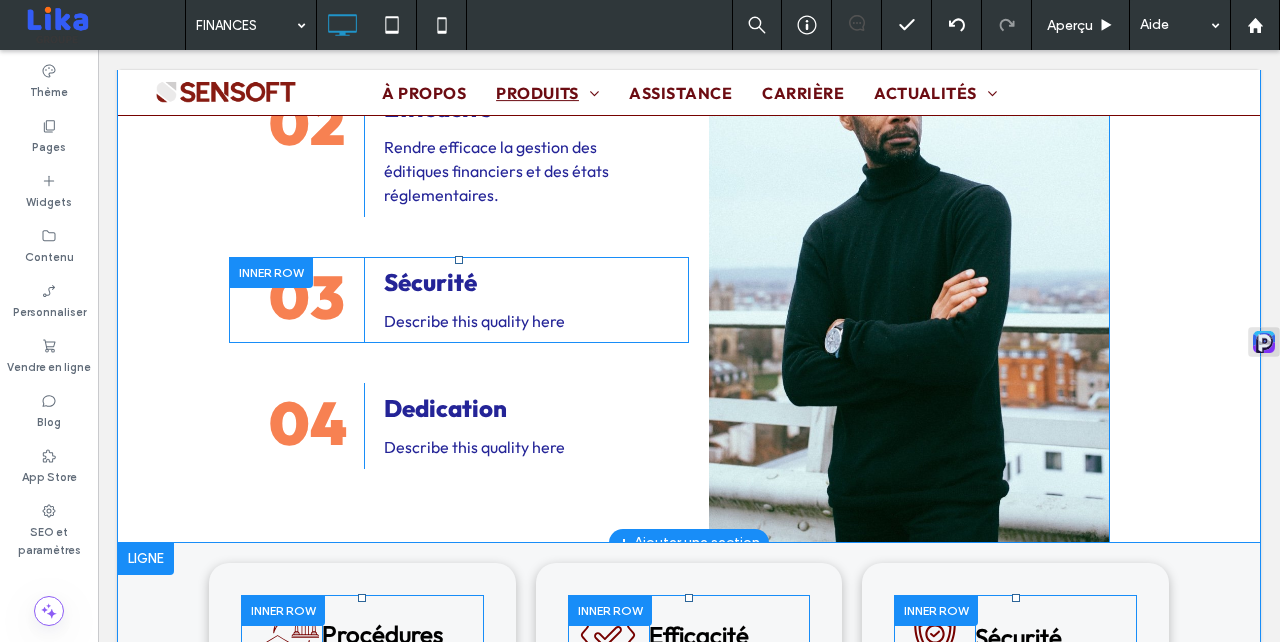 scroll, scrollTop: 3798, scrollLeft: 0, axis: vertical 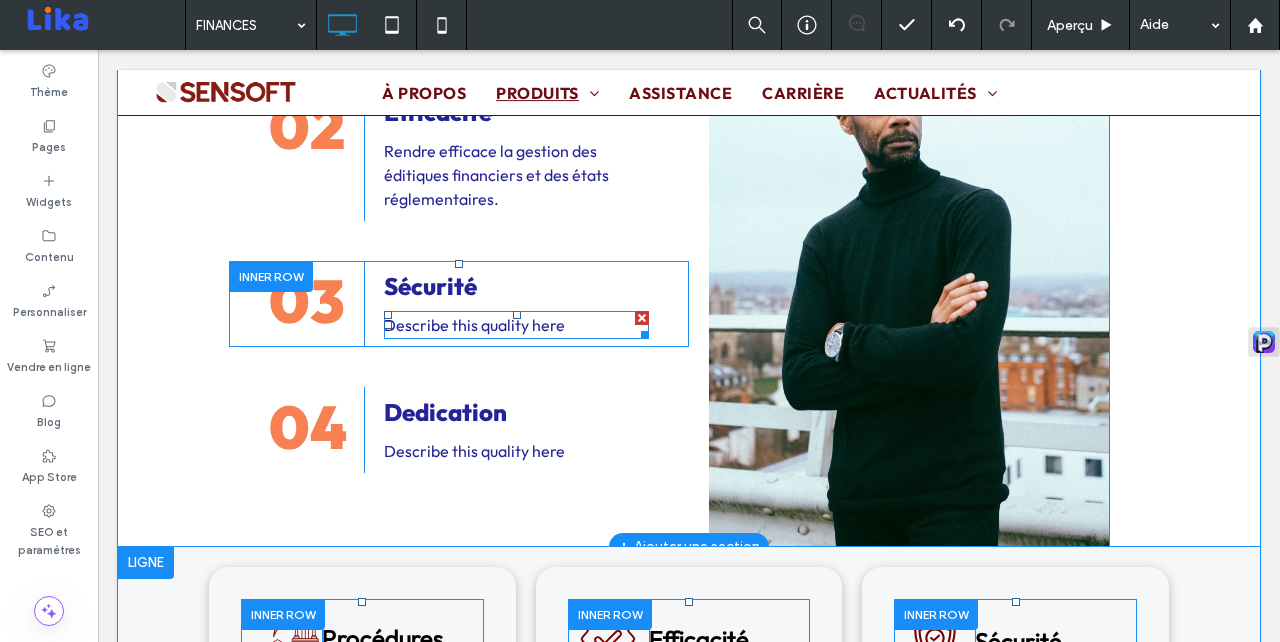 click on "Describe this quality here" at bounding box center (516, 325) 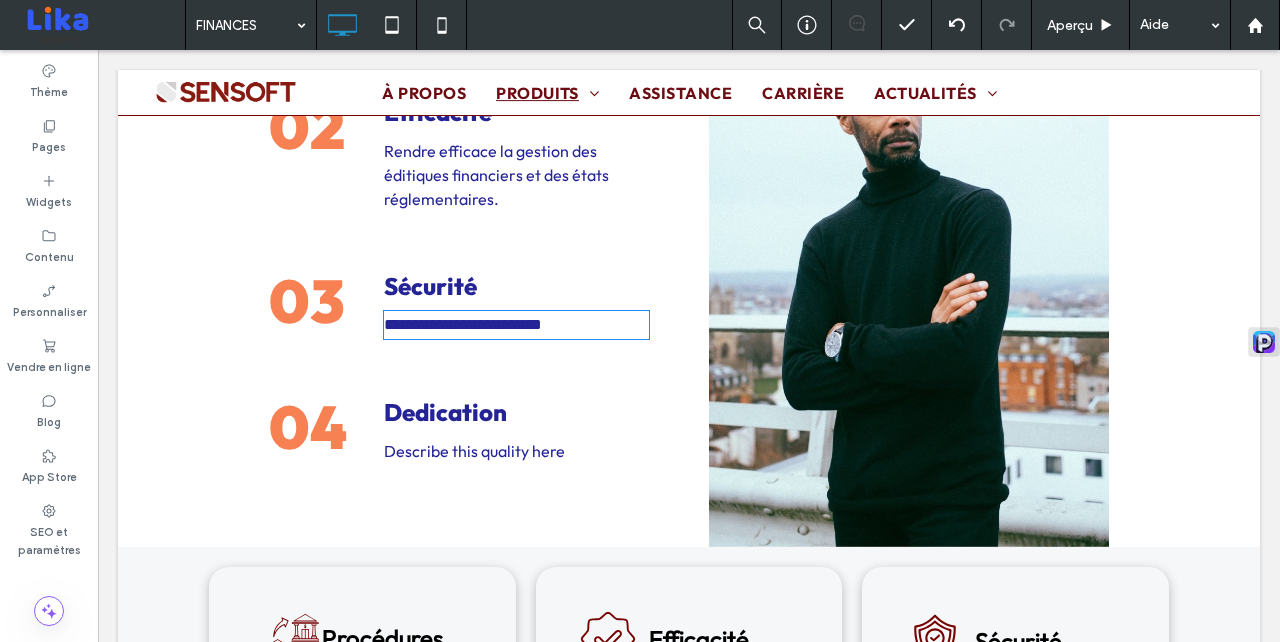 click on "**********" at bounding box center (516, 325) 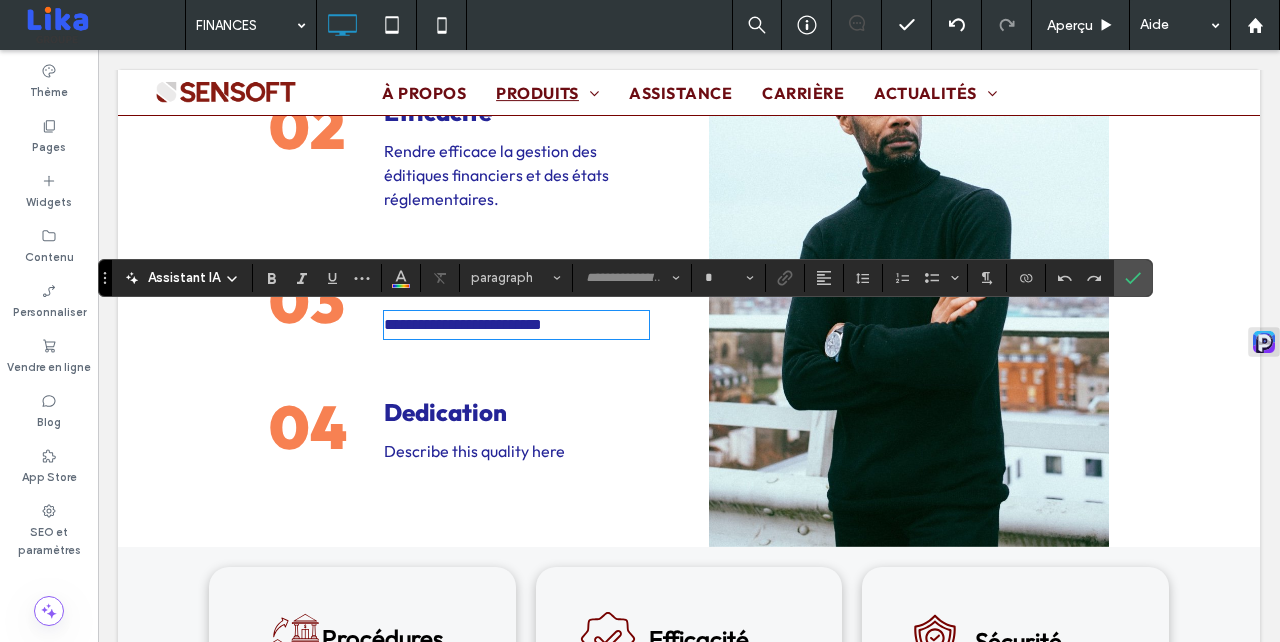 type on "**********" 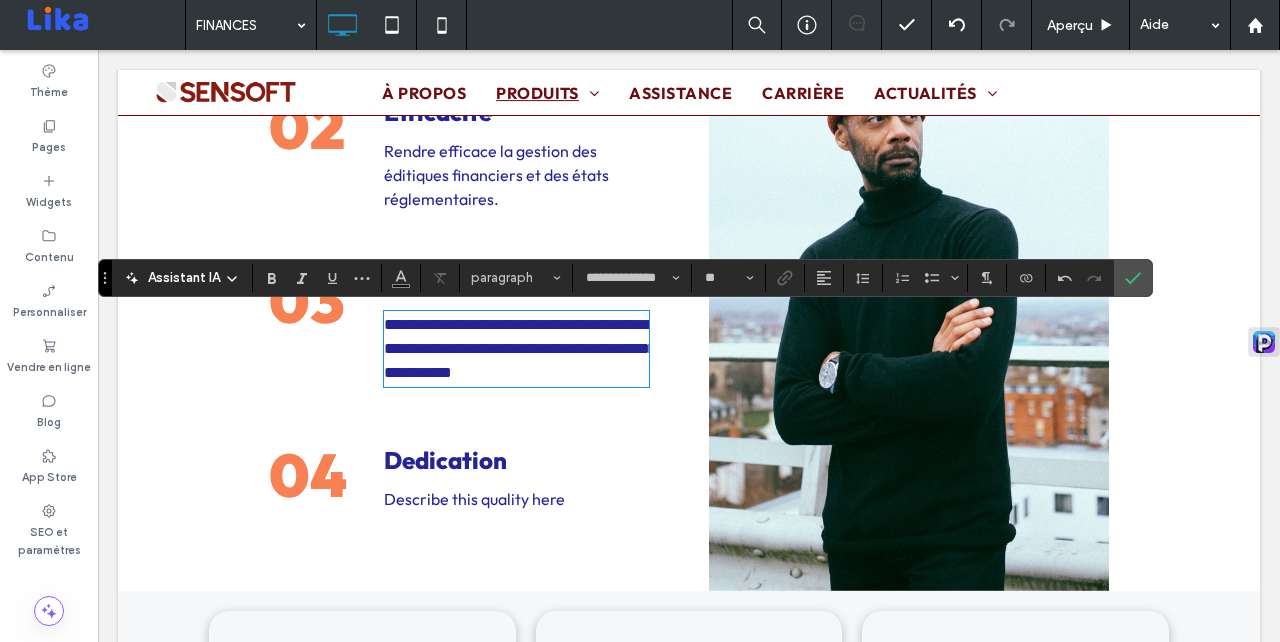 scroll, scrollTop: 0, scrollLeft: 0, axis: both 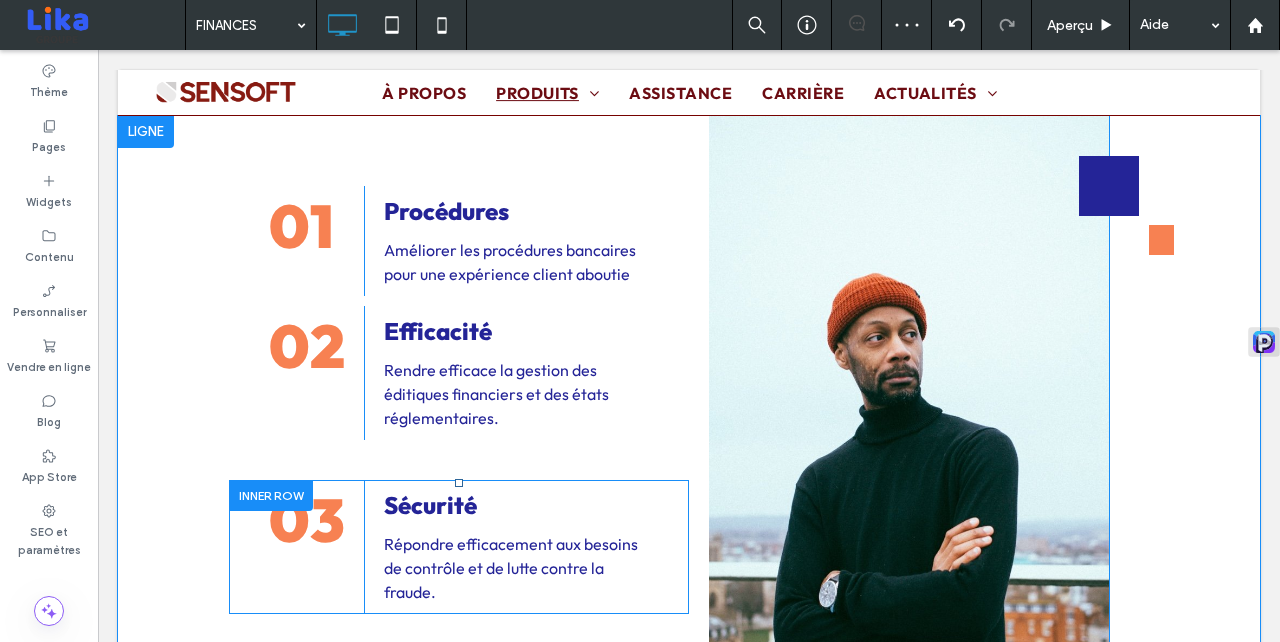 click at bounding box center (271, 495) 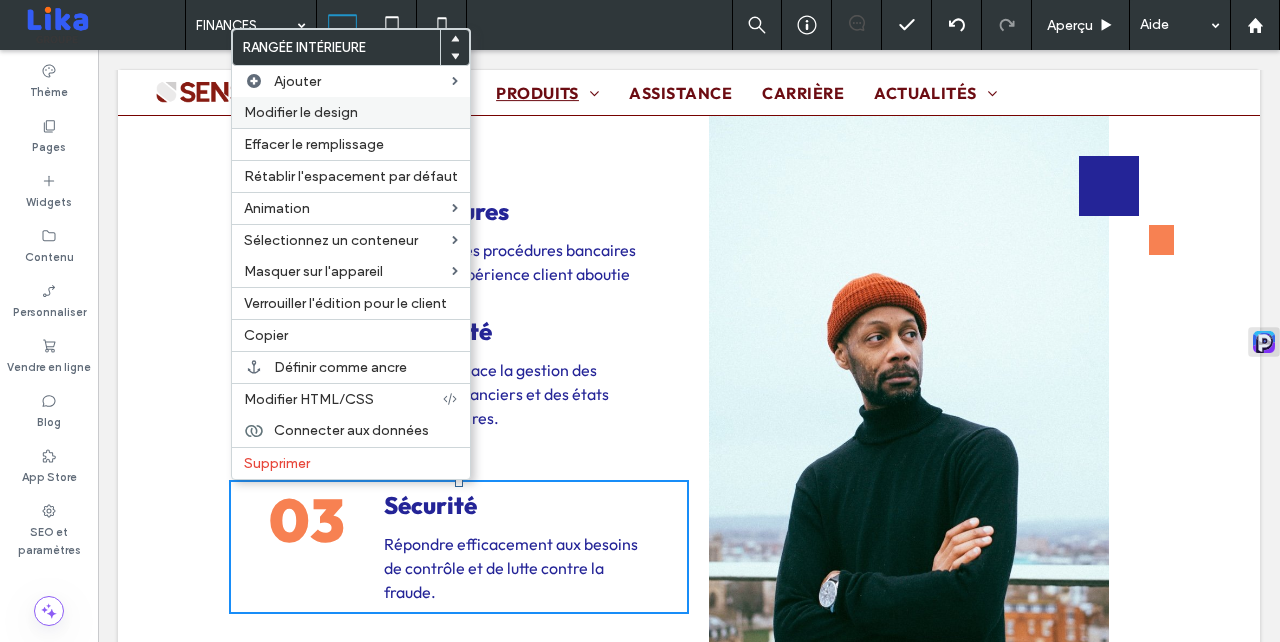 click on "Modifier le design" at bounding box center [351, 112] 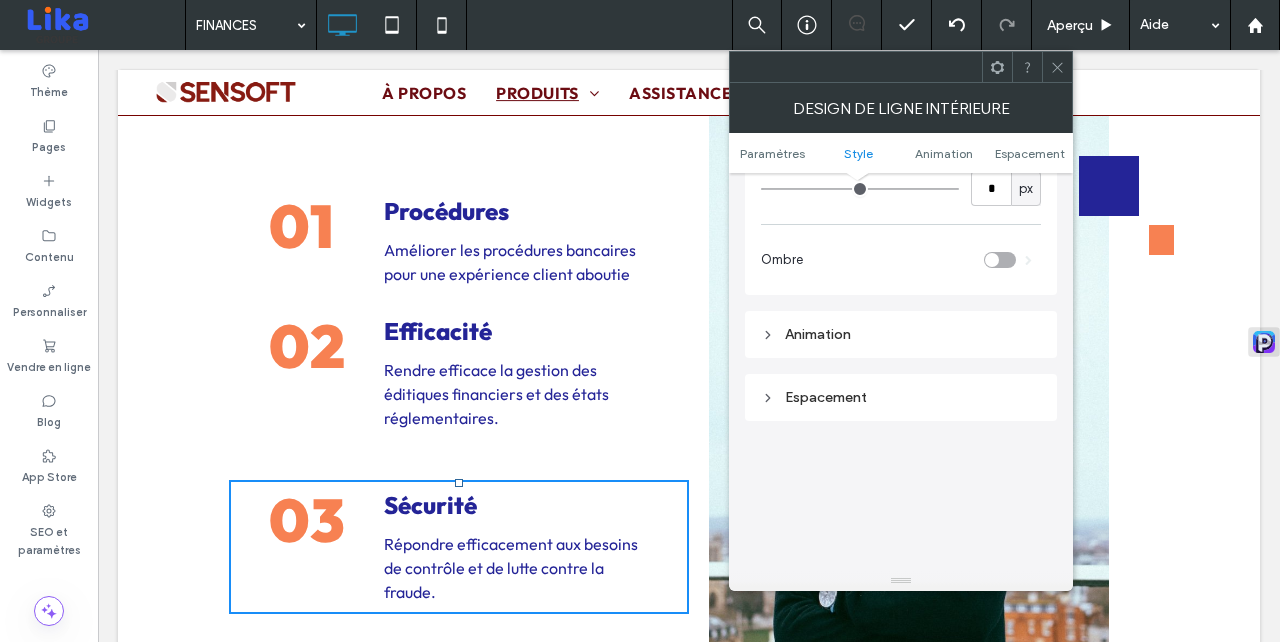 scroll, scrollTop: 658, scrollLeft: 0, axis: vertical 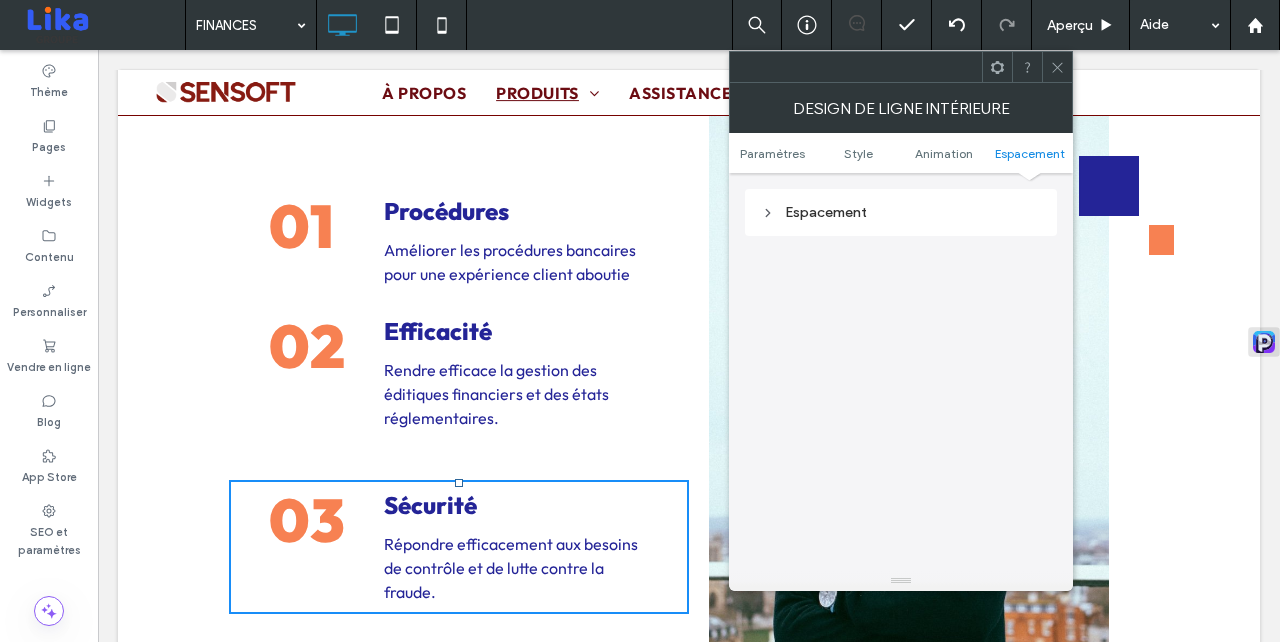 click on "Espacement" at bounding box center [901, 212] 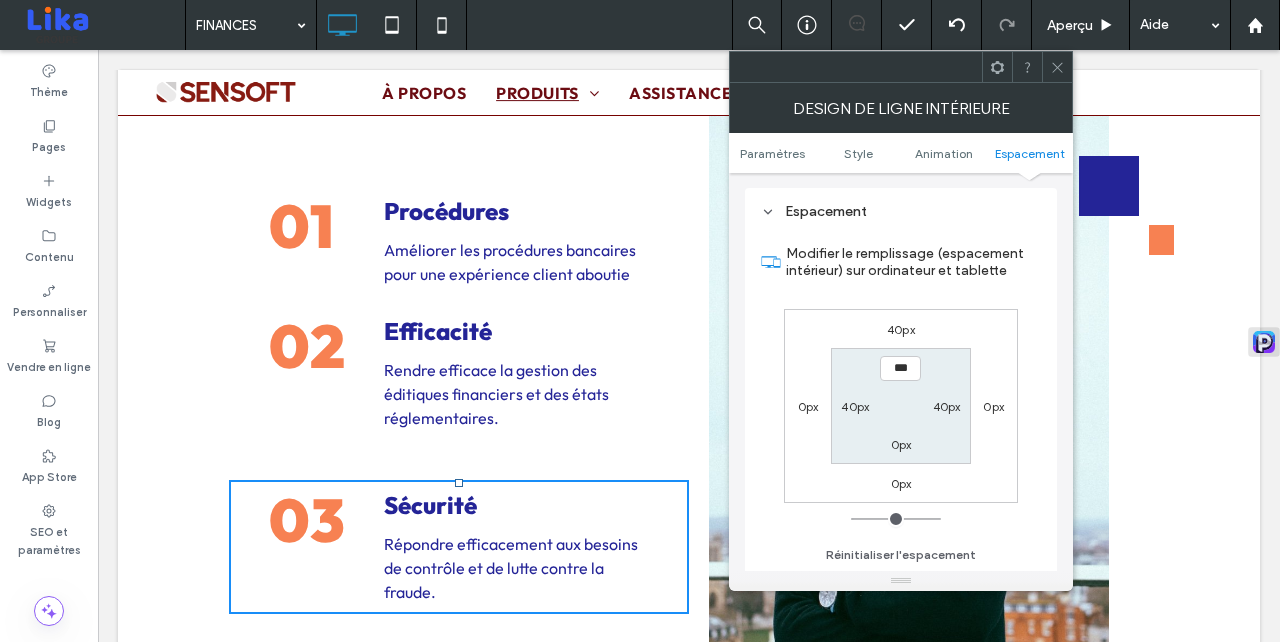 click on "40px" at bounding box center (901, 329) 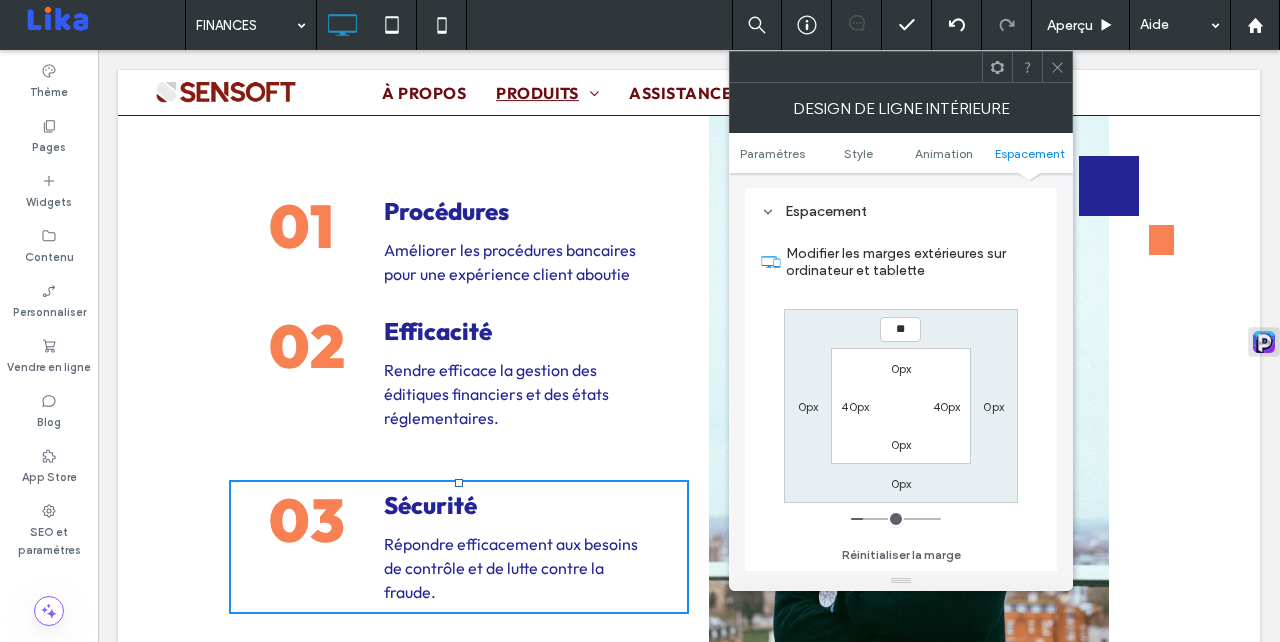 type on "**" 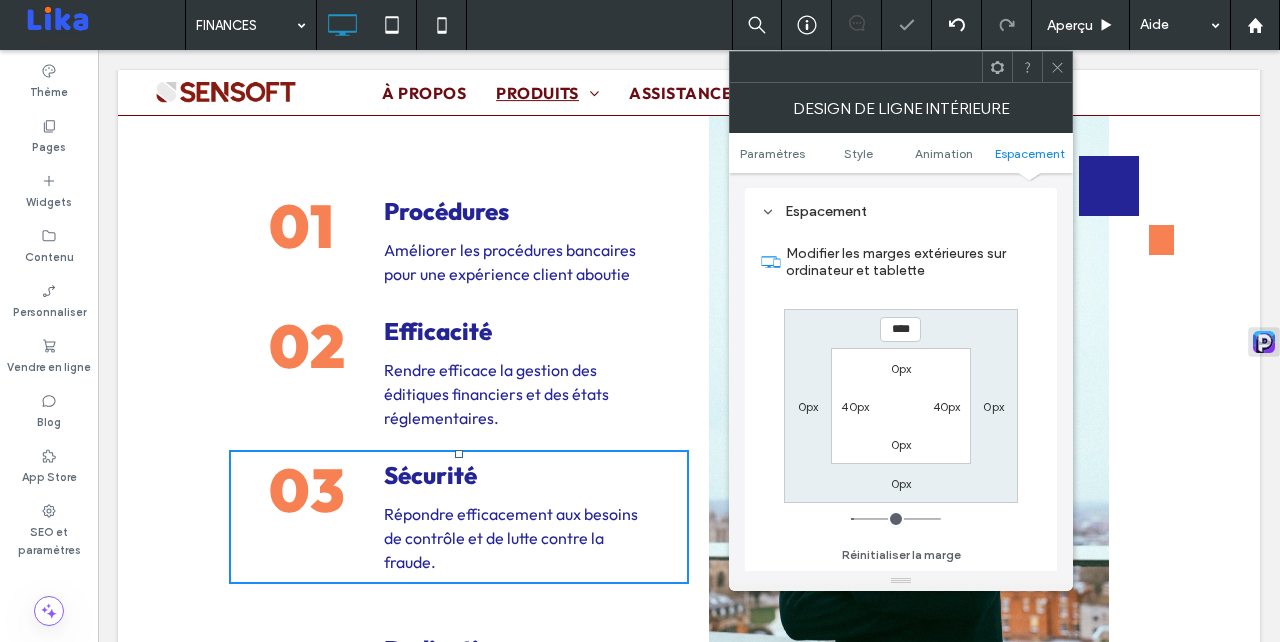click 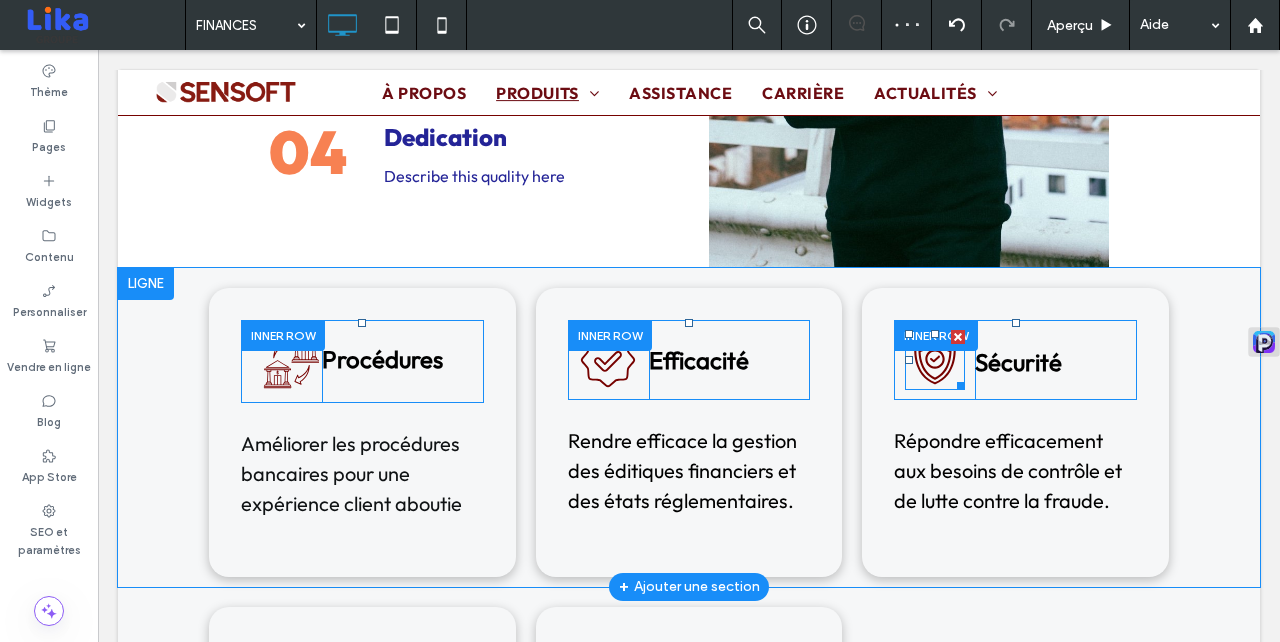 scroll, scrollTop: 4195, scrollLeft: 0, axis: vertical 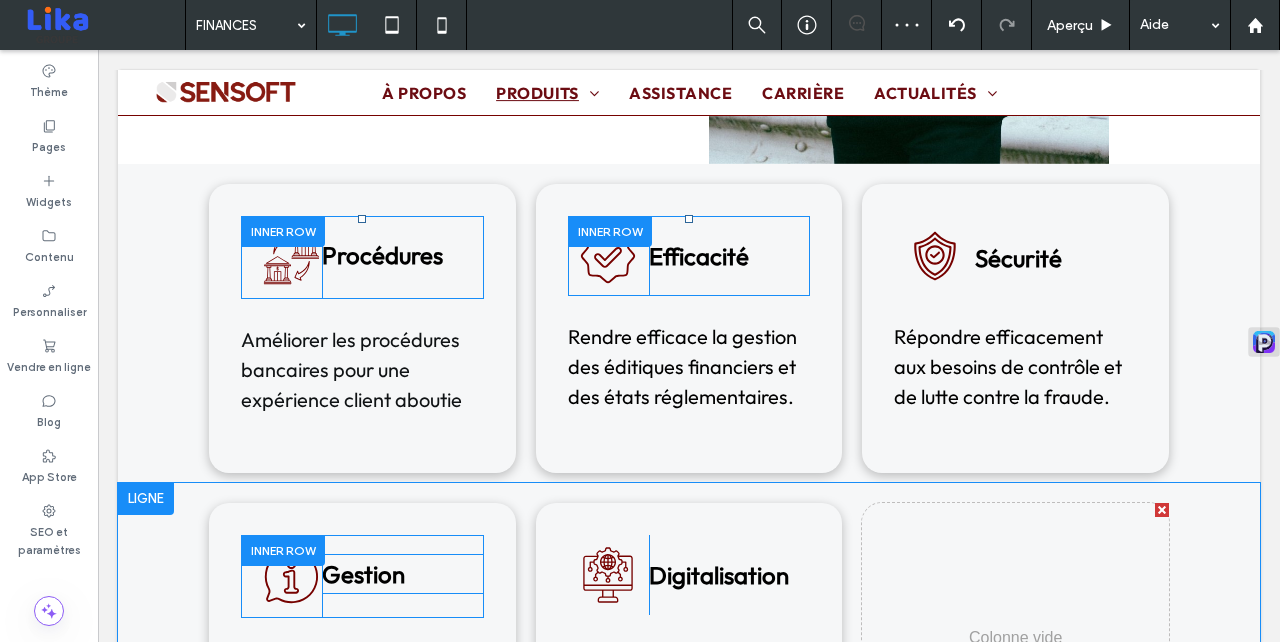 click on "Gestion" at bounding box center [403, 574] 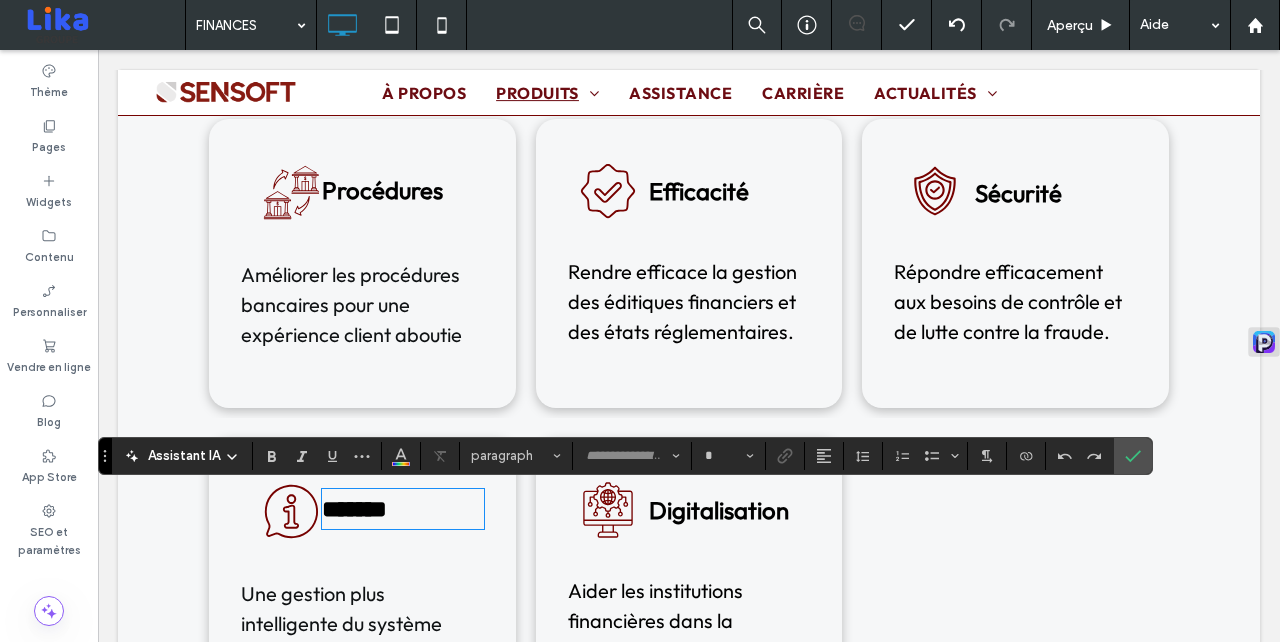 type on "**********" 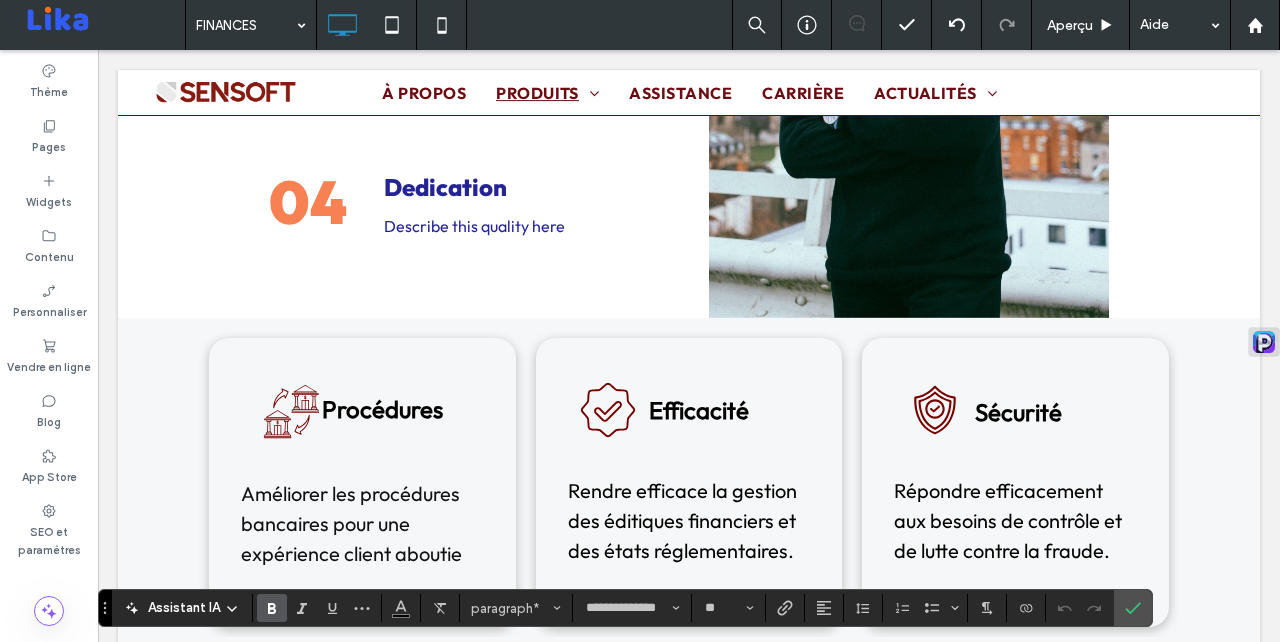 scroll, scrollTop: 3754, scrollLeft: 0, axis: vertical 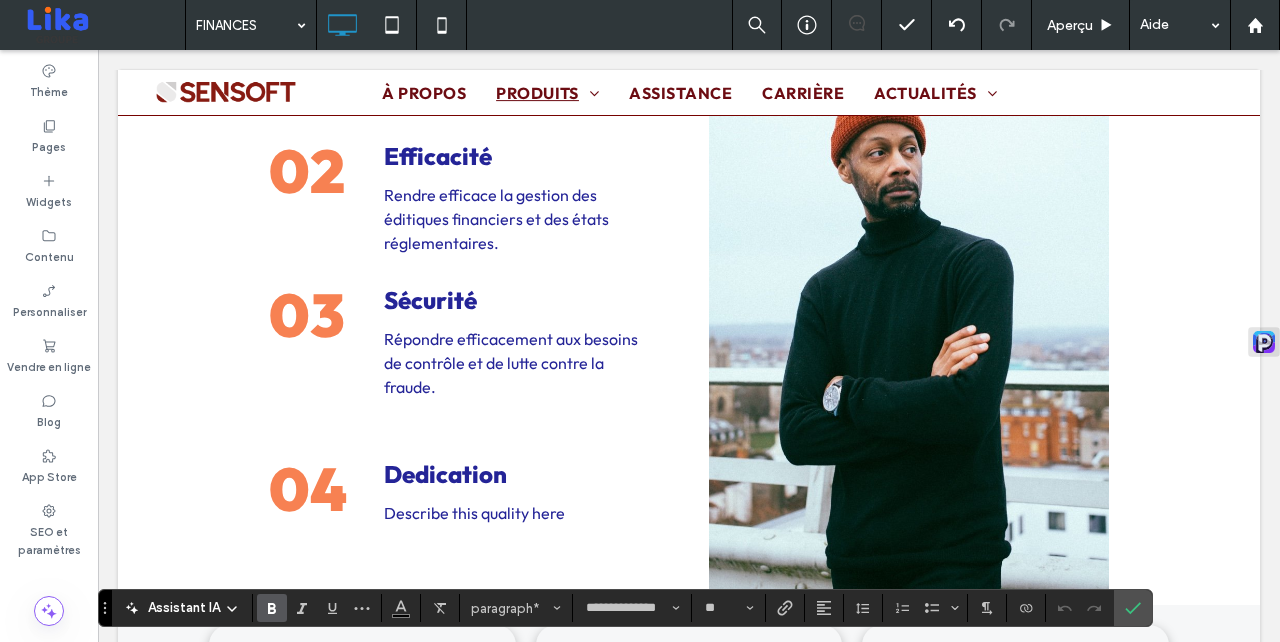 click on "Dedication" at bounding box center (445, 474) 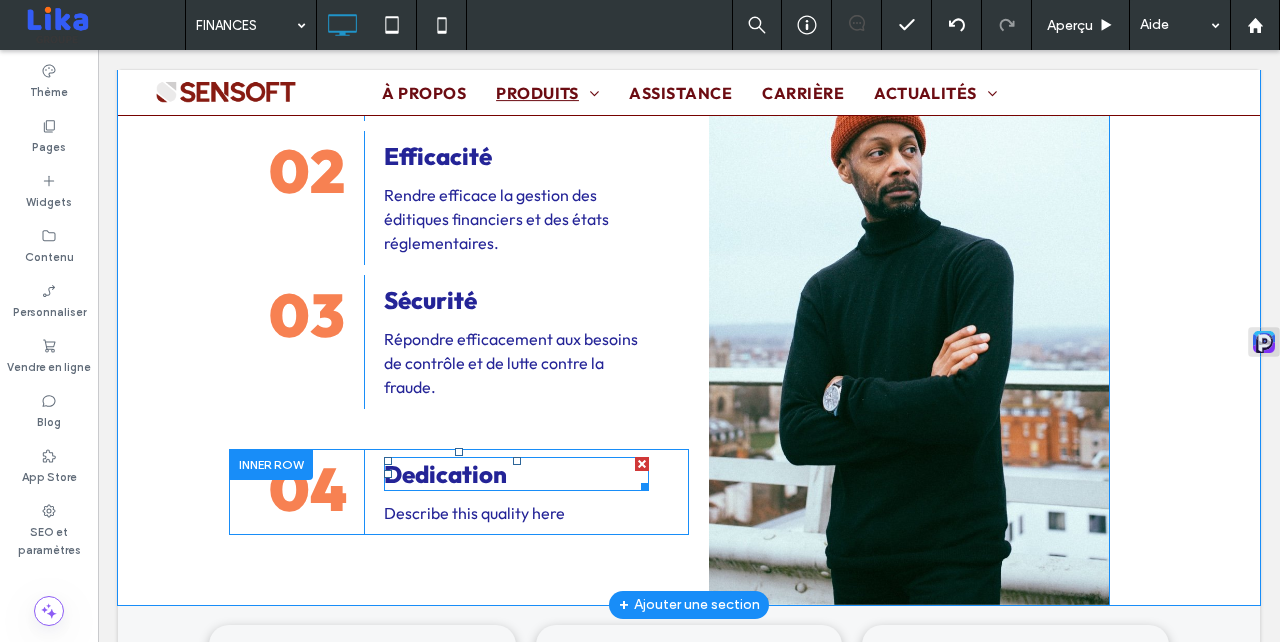 click on "Dedication" at bounding box center (516, 474) 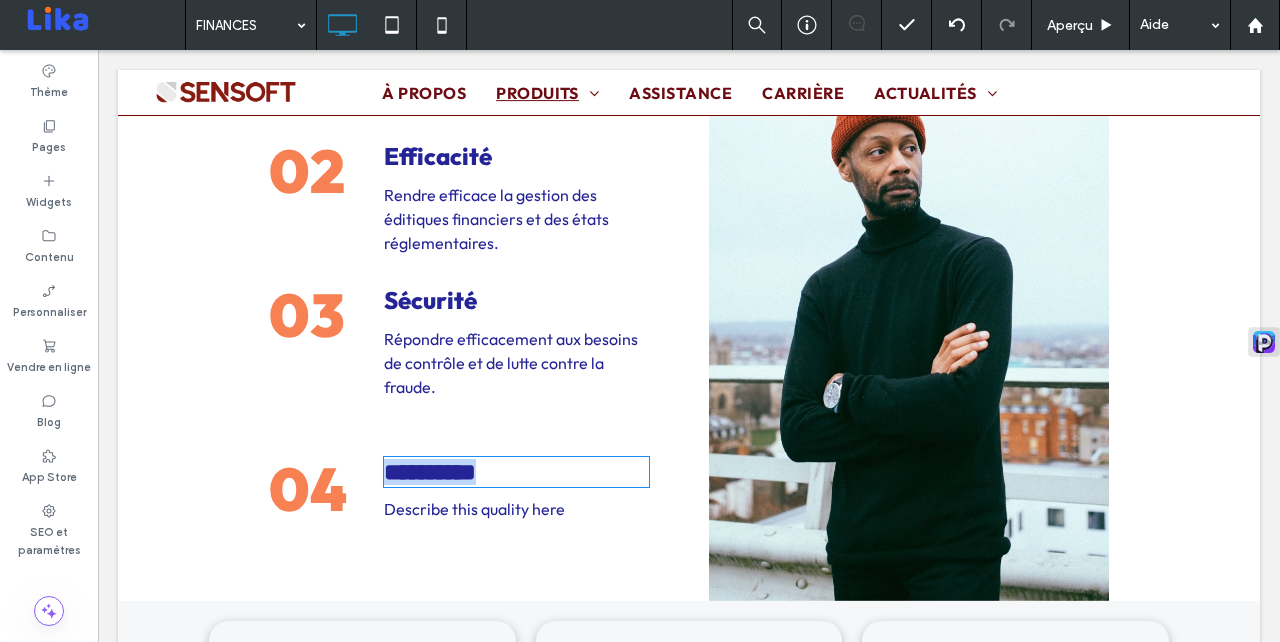 click on "**********" at bounding box center [516, 472] 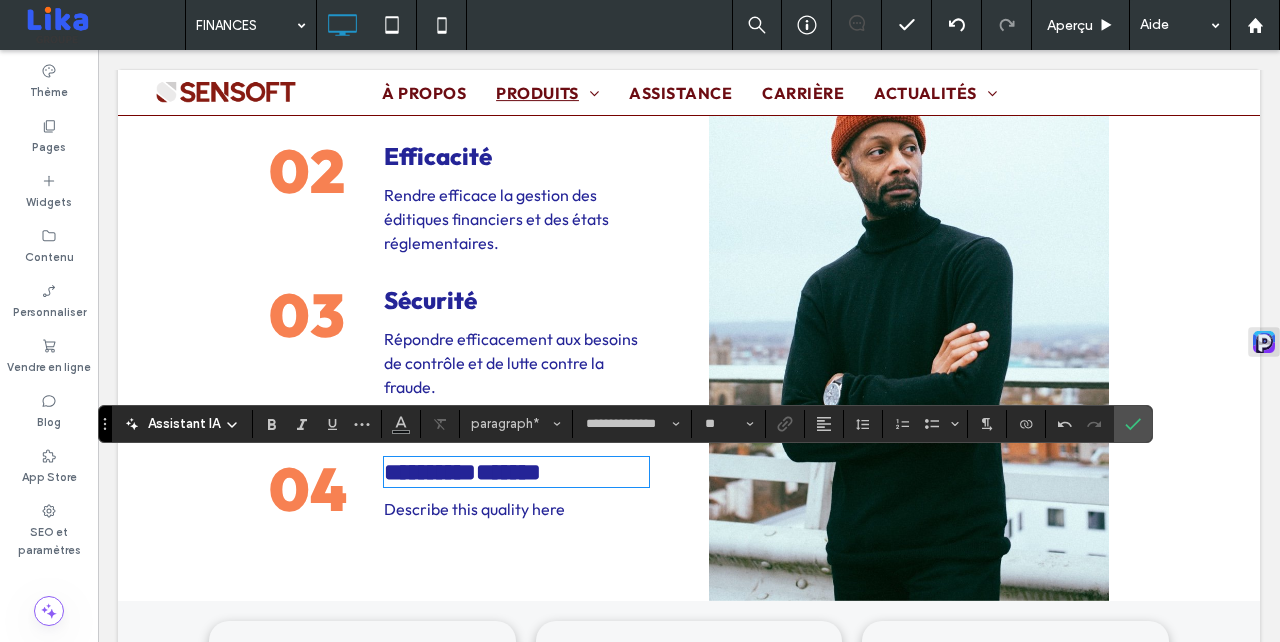 type on "**********" 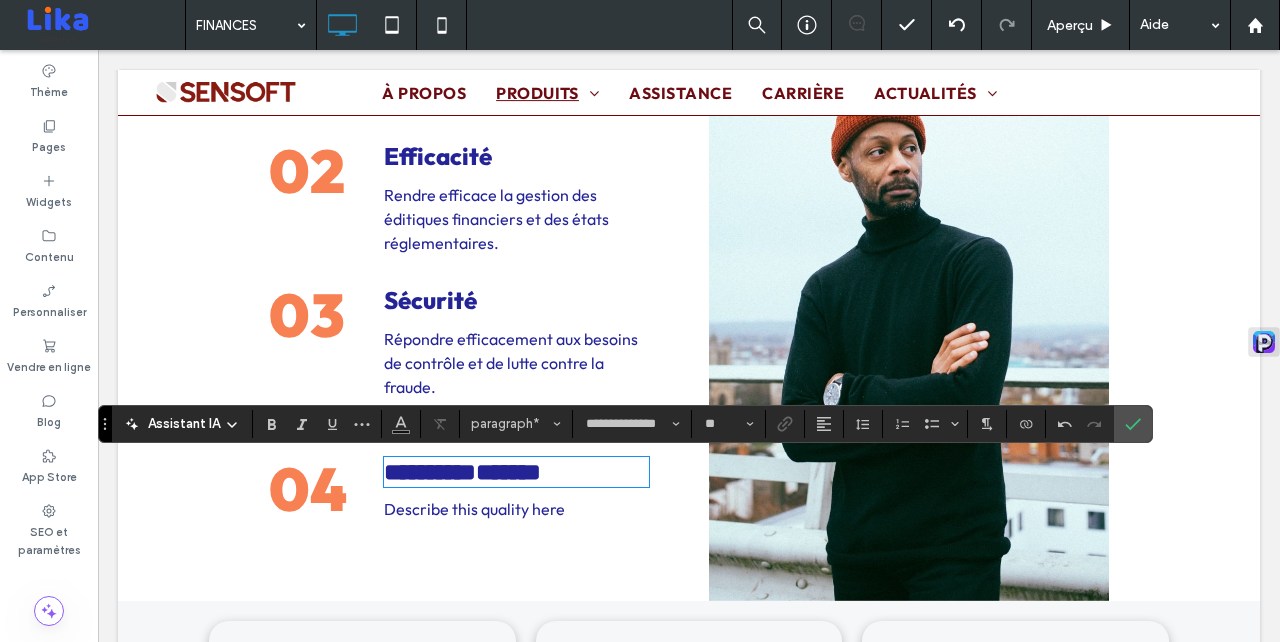type on "**" 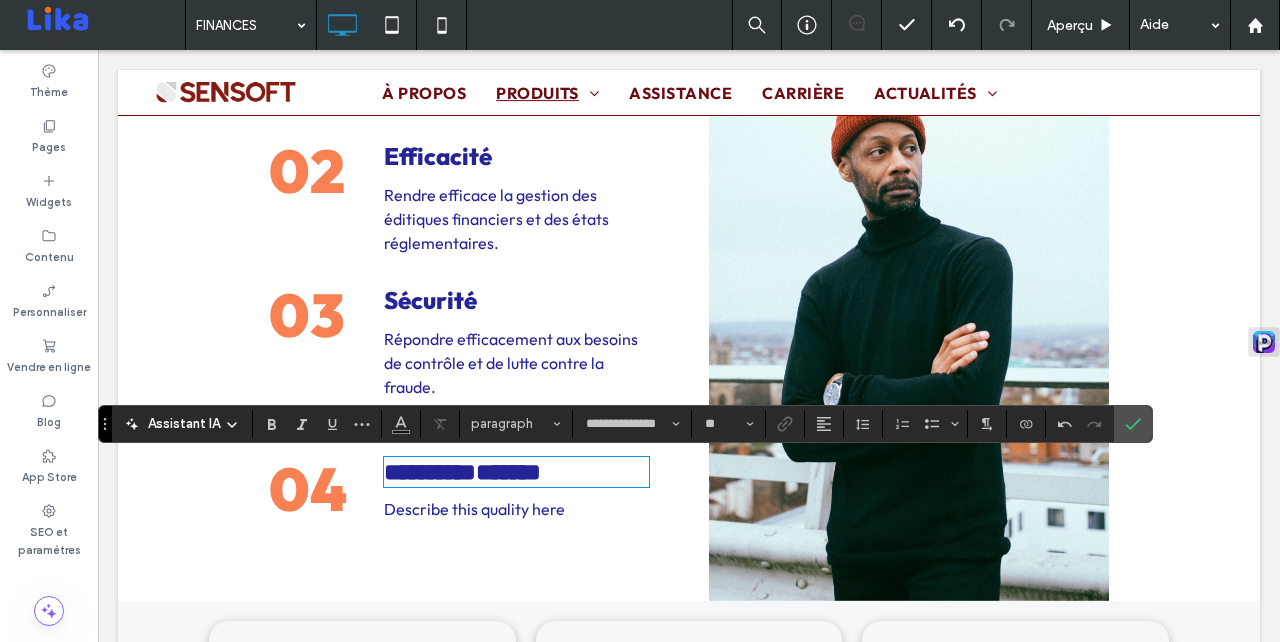type on "**********" 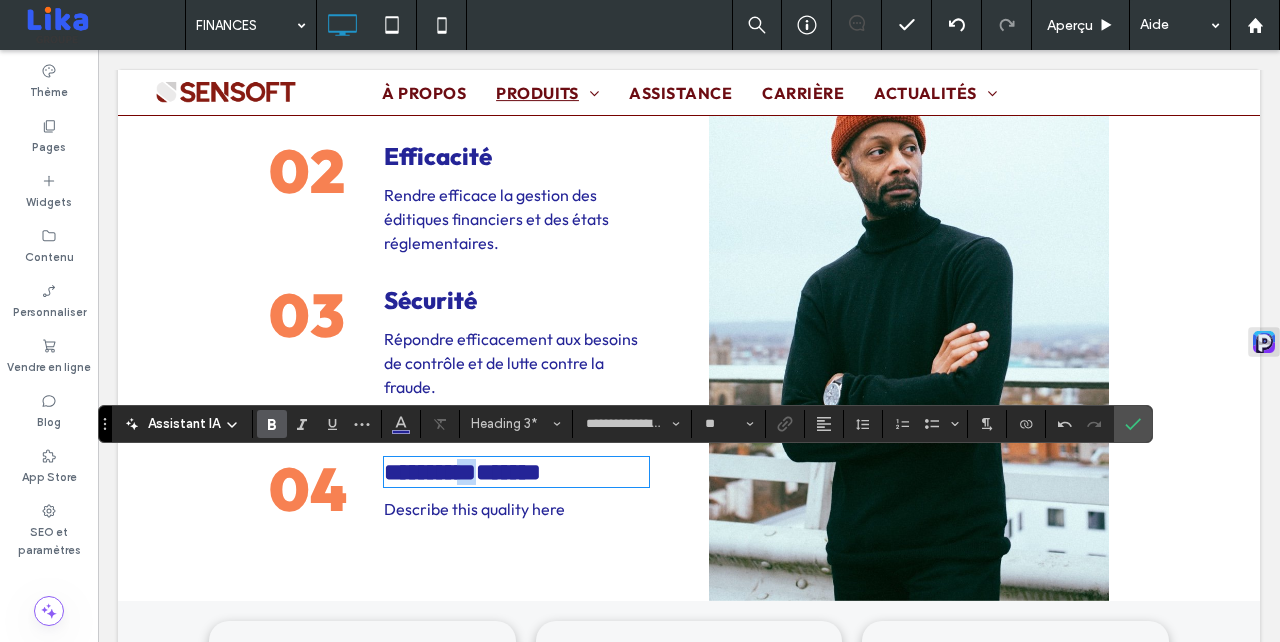drag, startPoint x: 482, startPoint y: 482, endPoint x: 349, endPoint y: 476, distance: 133.13527 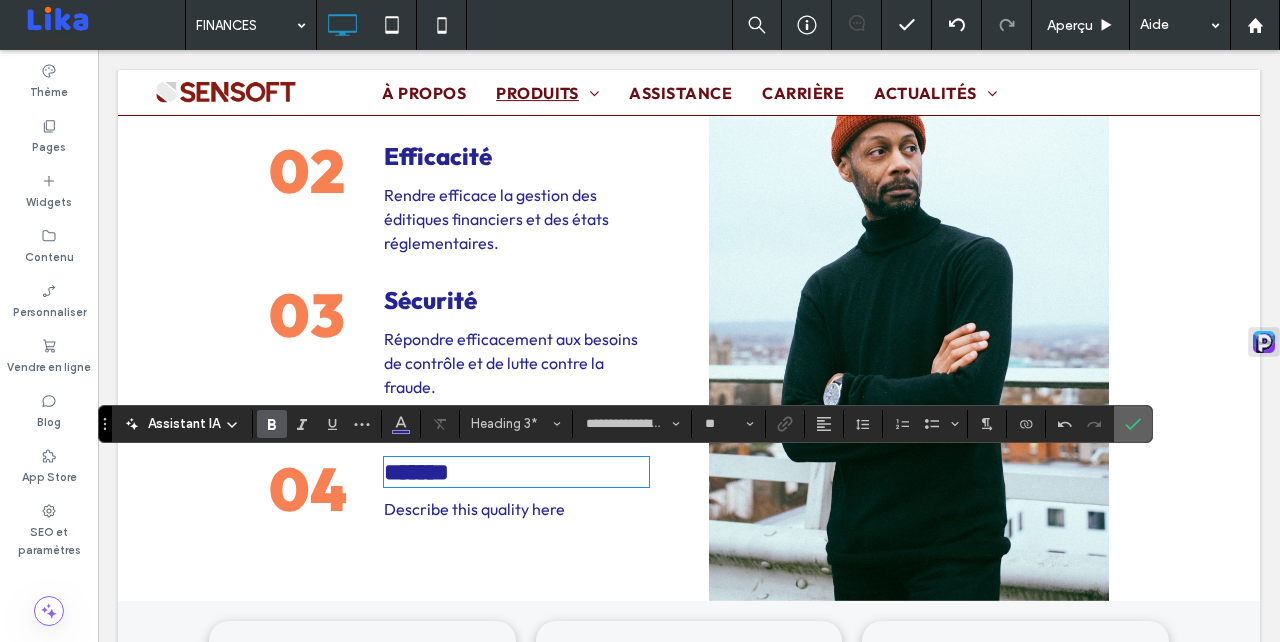 click at bounding box center (1133, 424) 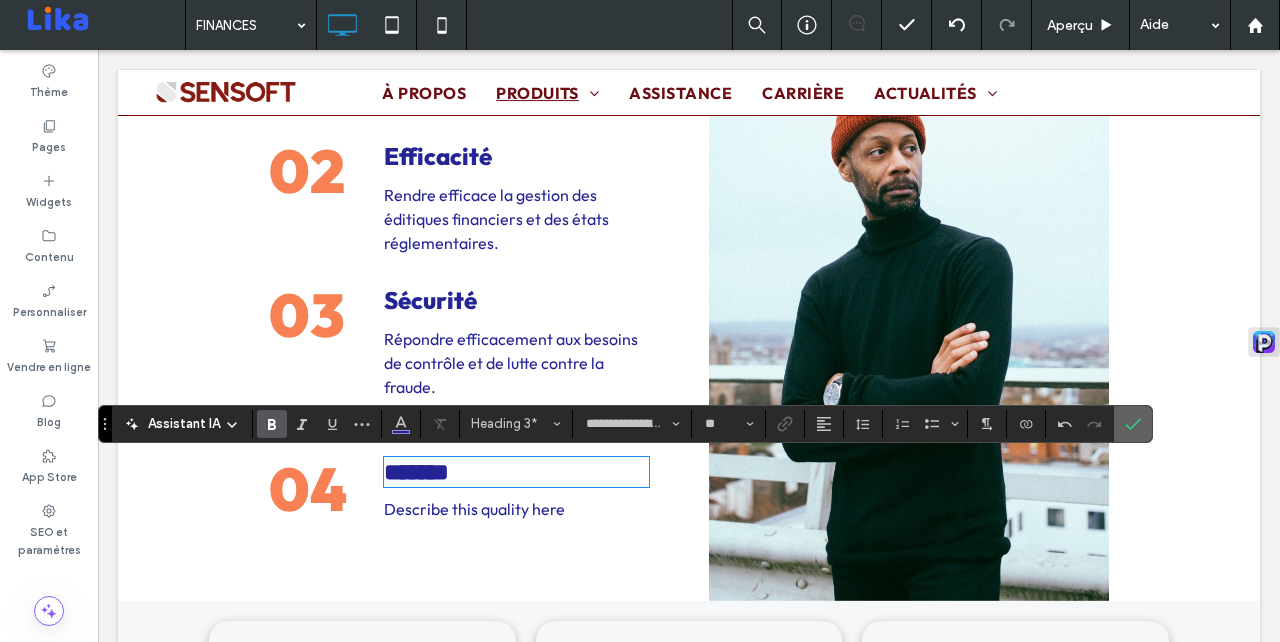 click 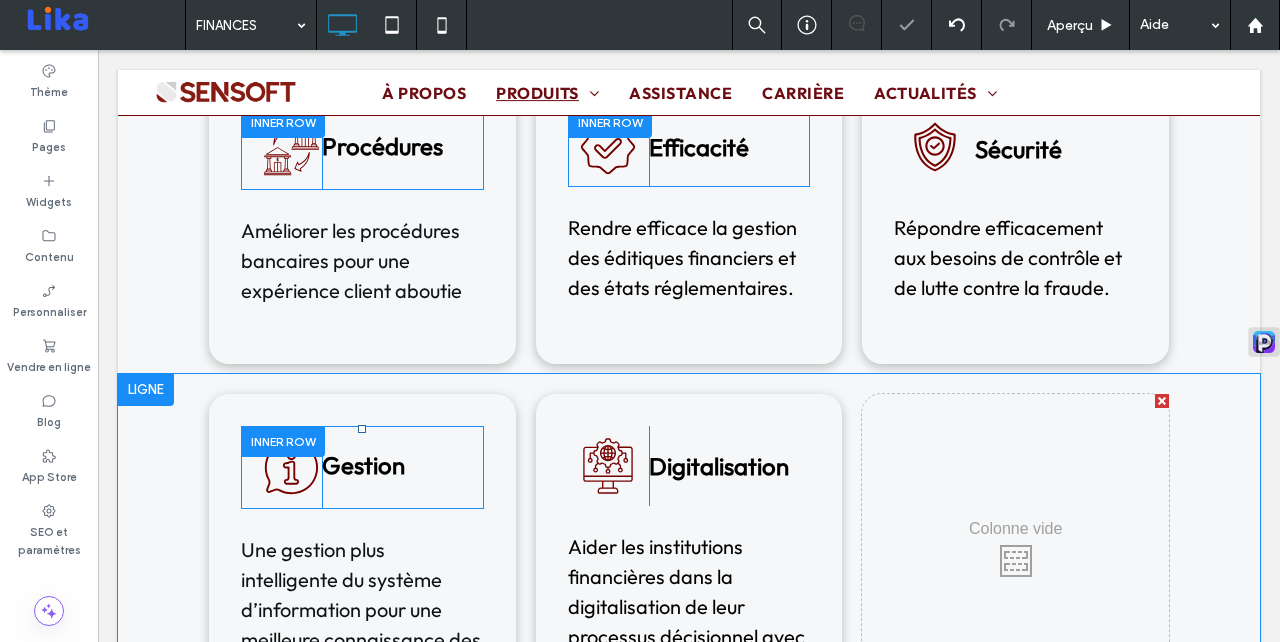 scroll, scrollTop: 4364, scrollLeft: 0, axis: vertical 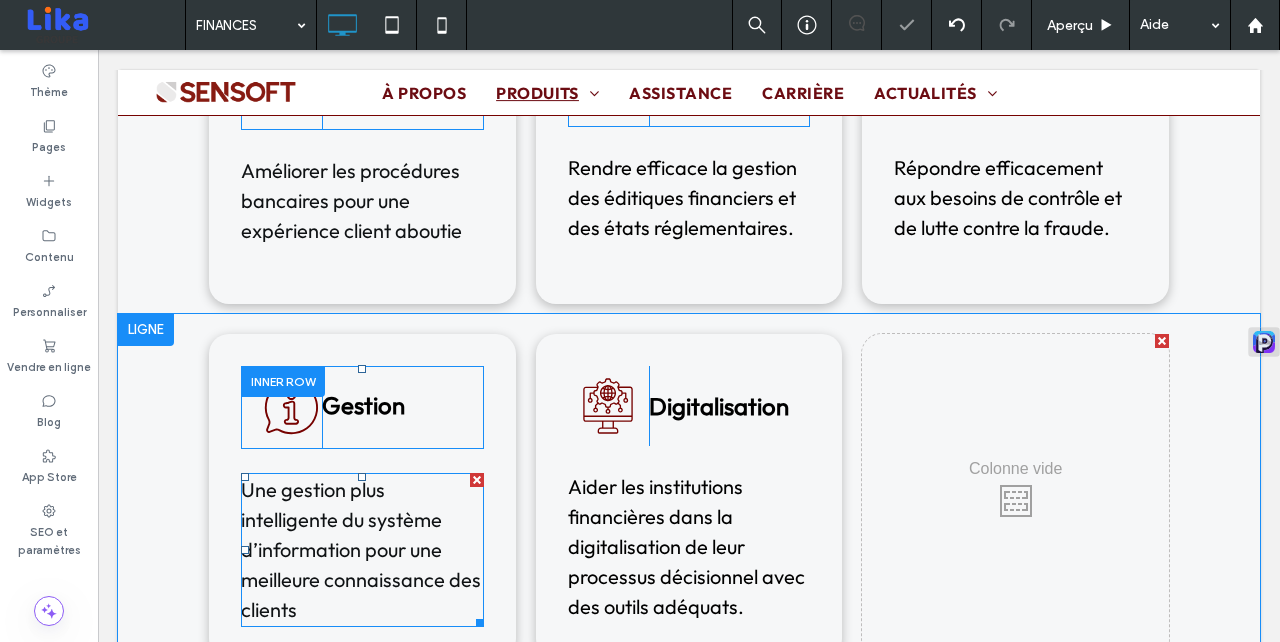 click on "Une gestion plus intelligente du système d’information pour une meilleure connaissance des clients" at bounding box center [361, 549] 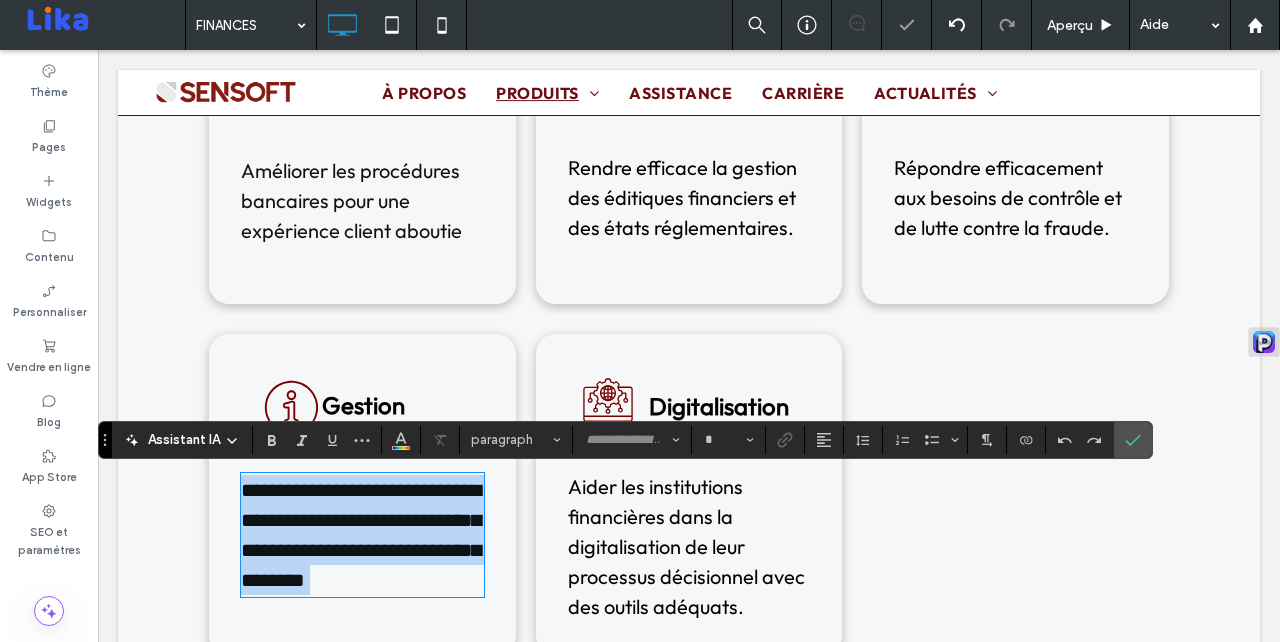 type on "**********" 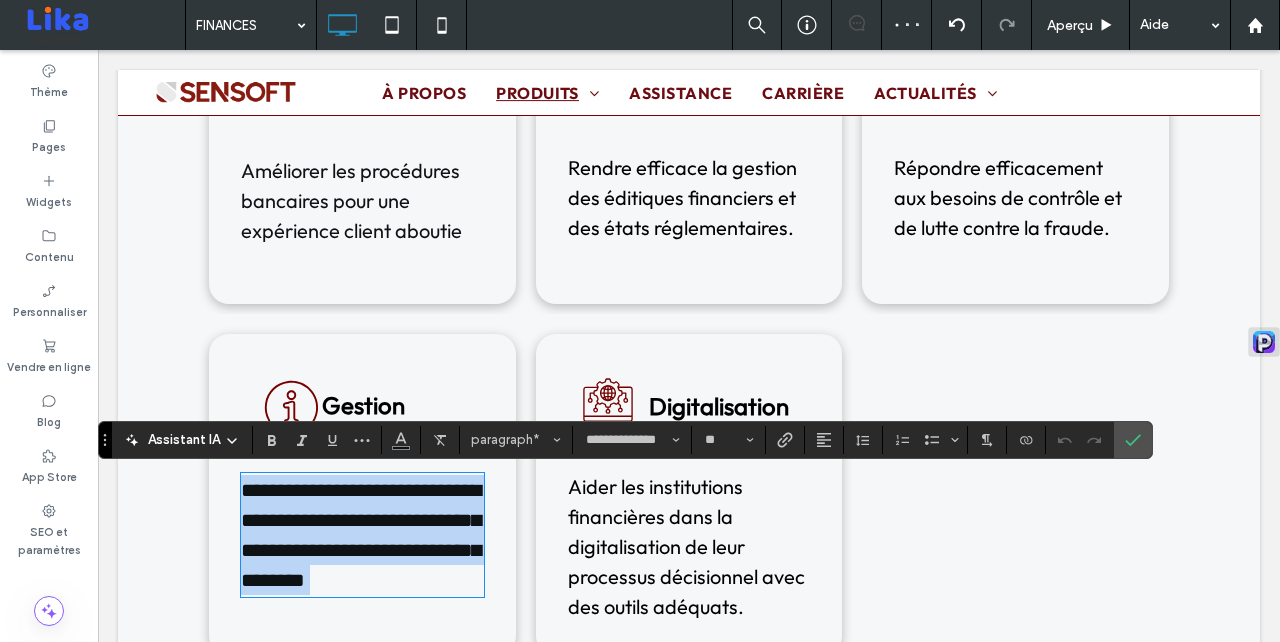 copy on "**********" 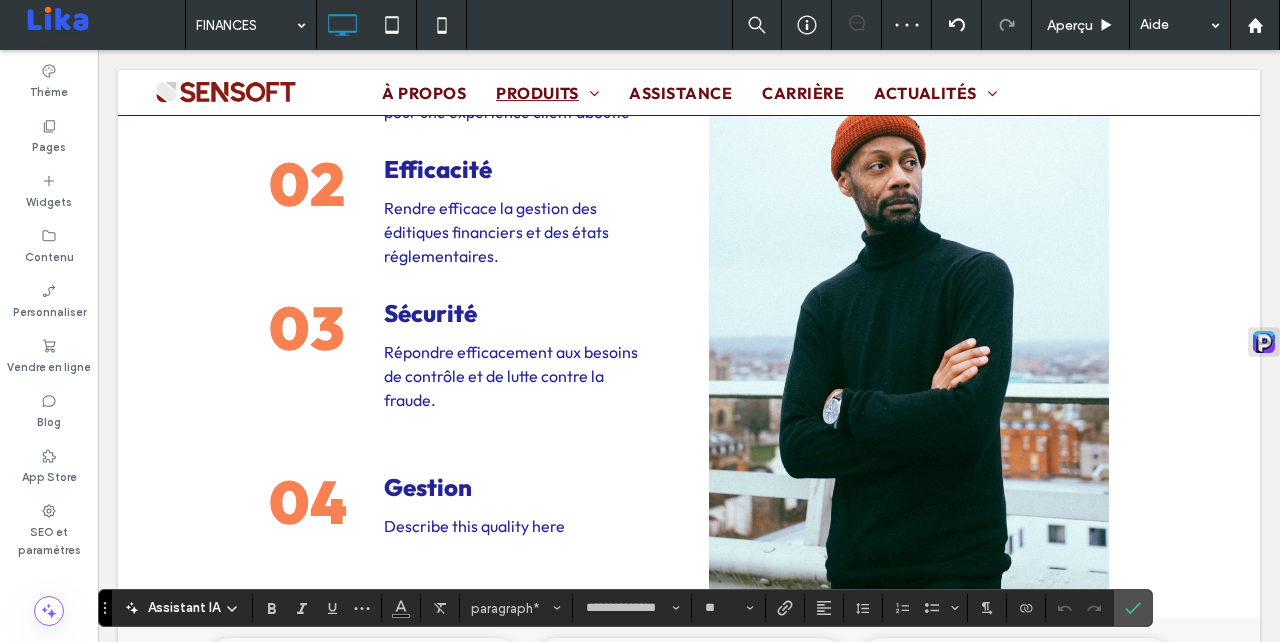 scroll, scrollTop: 3736, scrollLeft: 0, axis: vertical 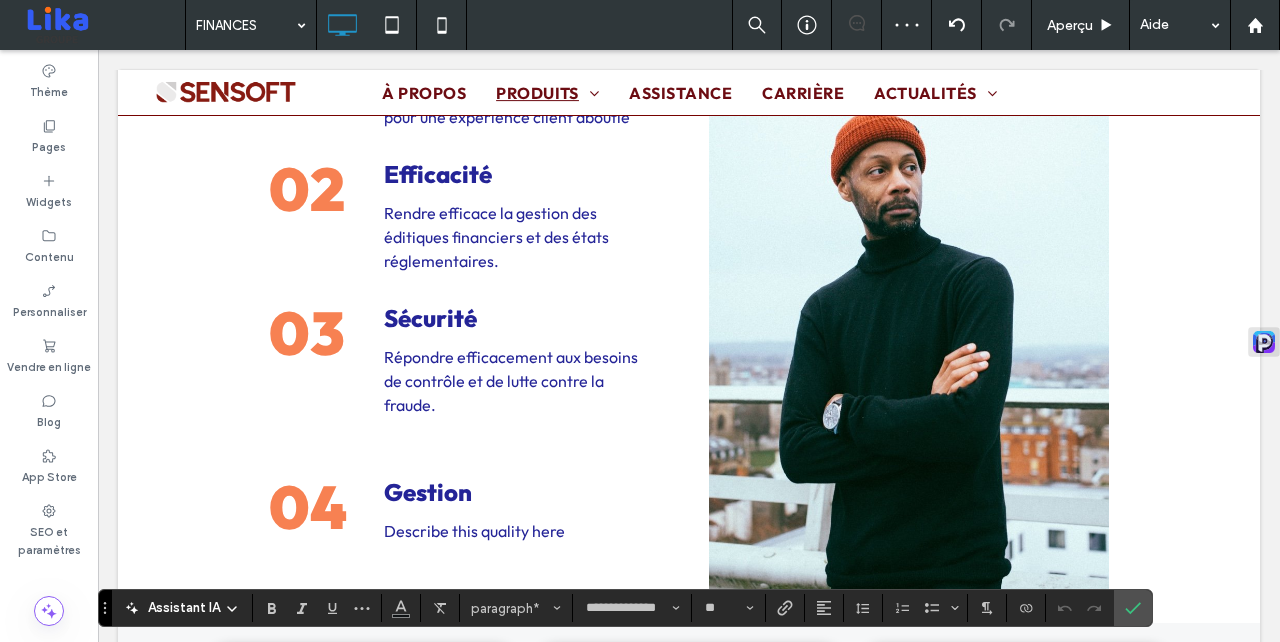 click on "Describe this quality here" at bounding box center [474, 531] 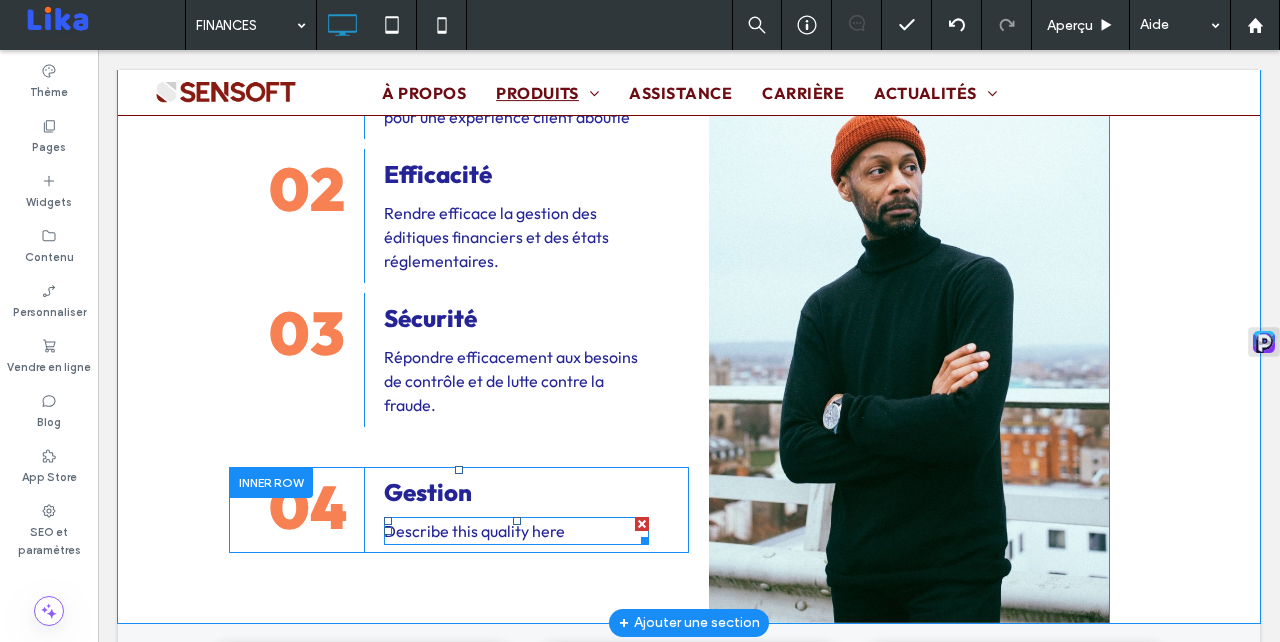 click on "Describe this quality here" at bounding box center [516, 531] 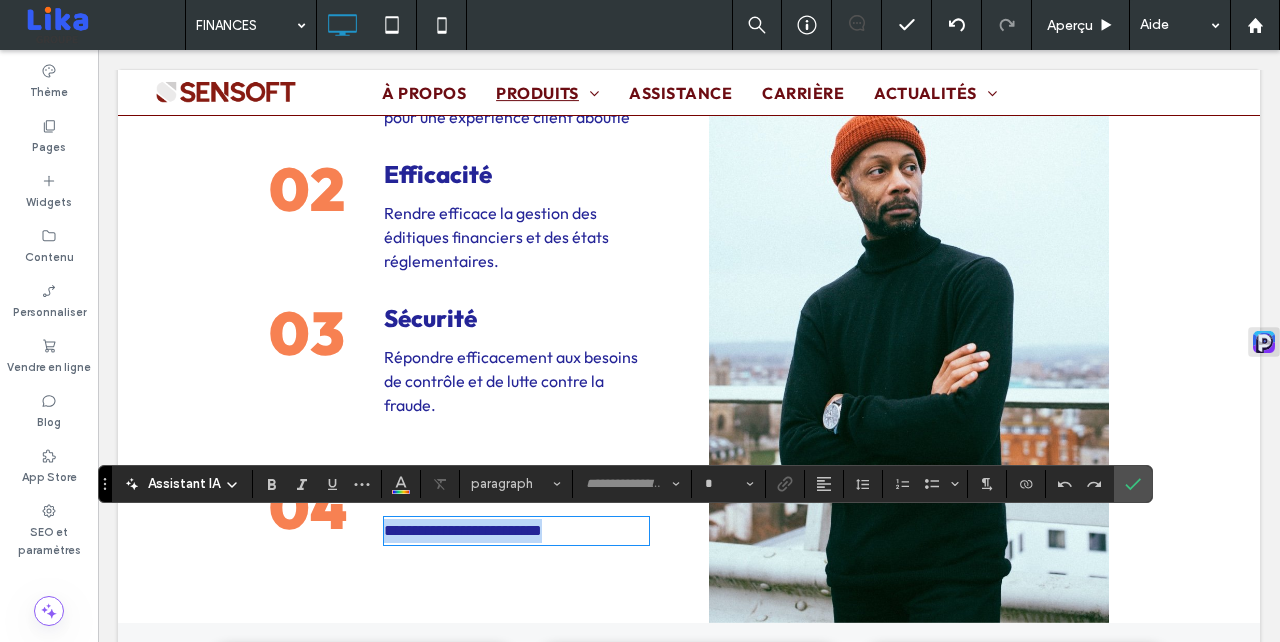 click on "**********" at bounding box center (516, 531) 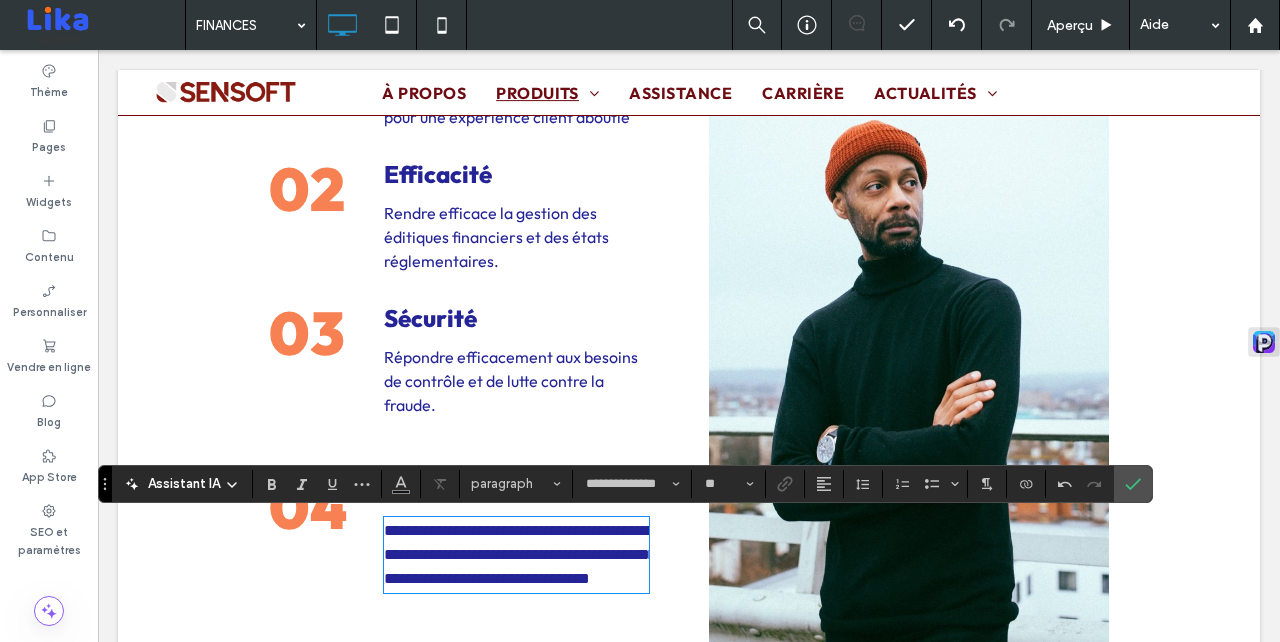 scroll, scrollTop: 0, scrollLeft: 0, axis: both 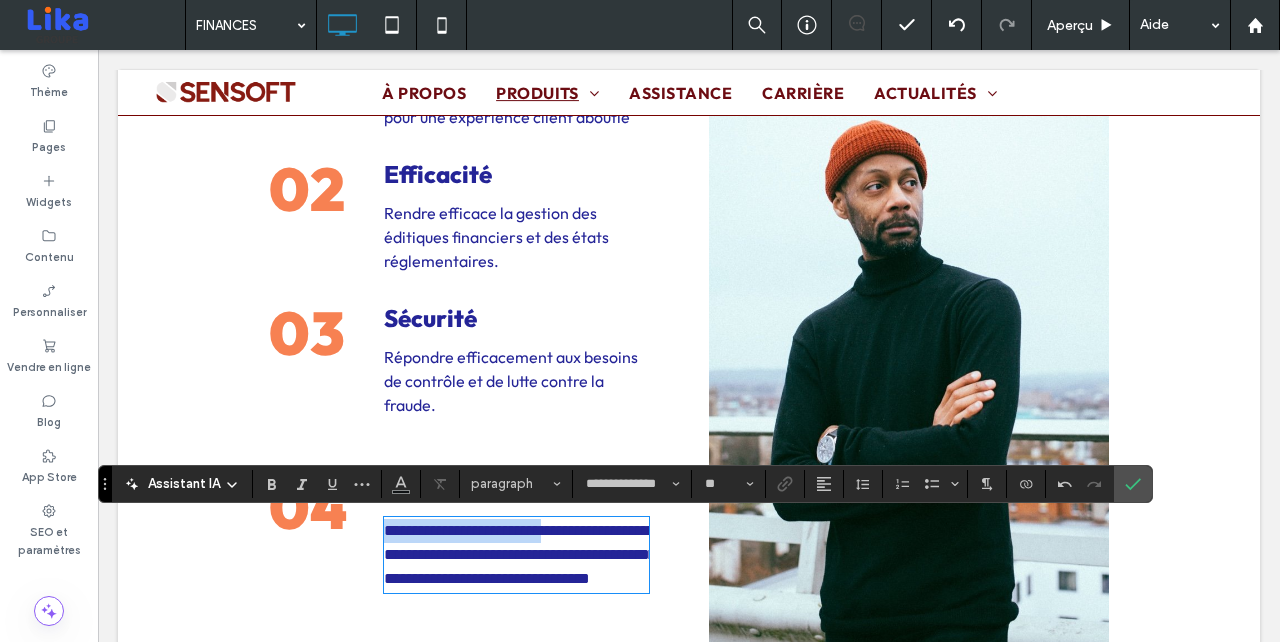 drag, startPoint x: 448, startPoint y: 535, endPoint x: 370, endPoint y: 515, distance: 80.523285 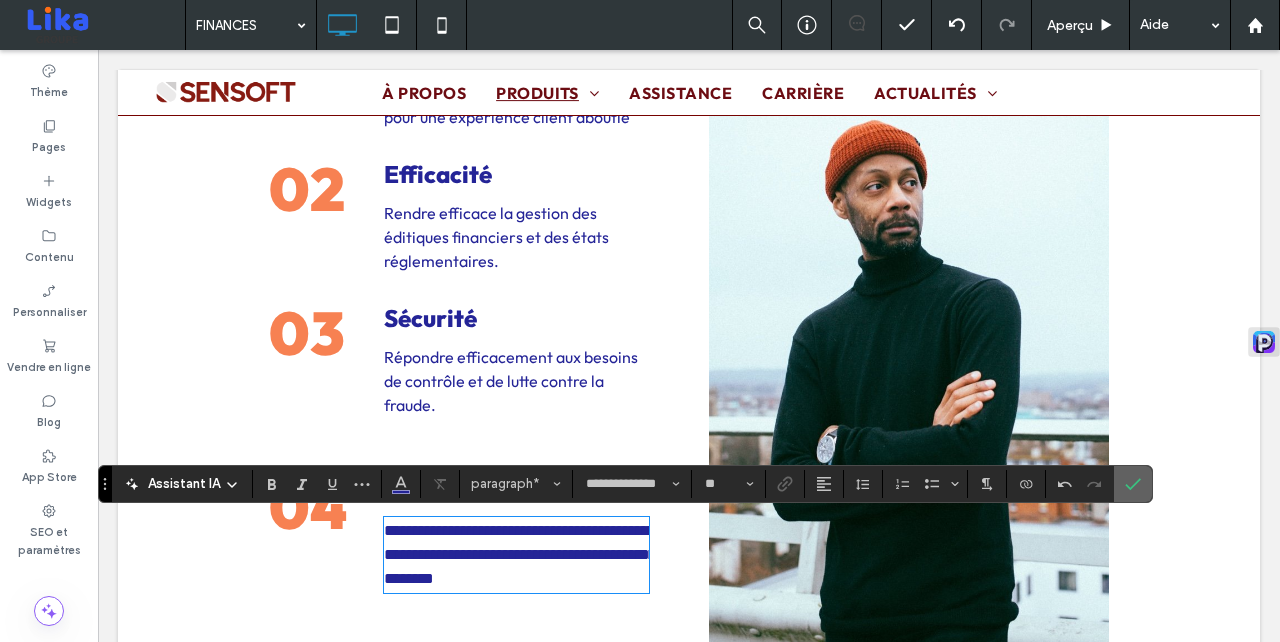 click 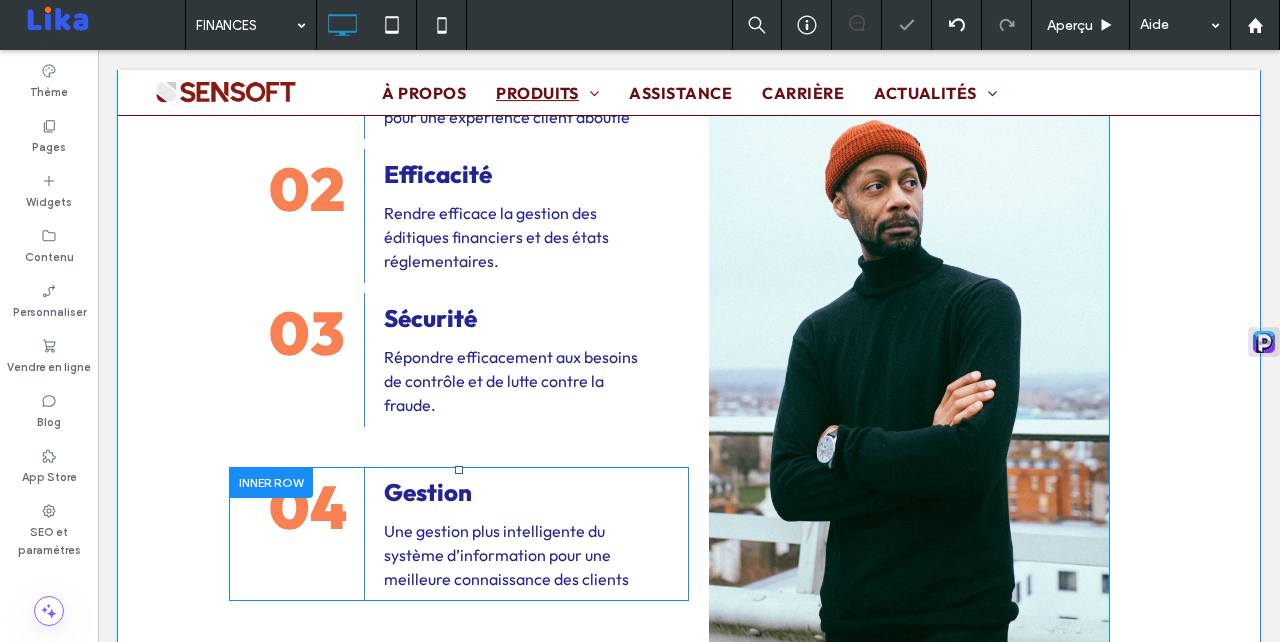 click at bounding box center [271, 482] 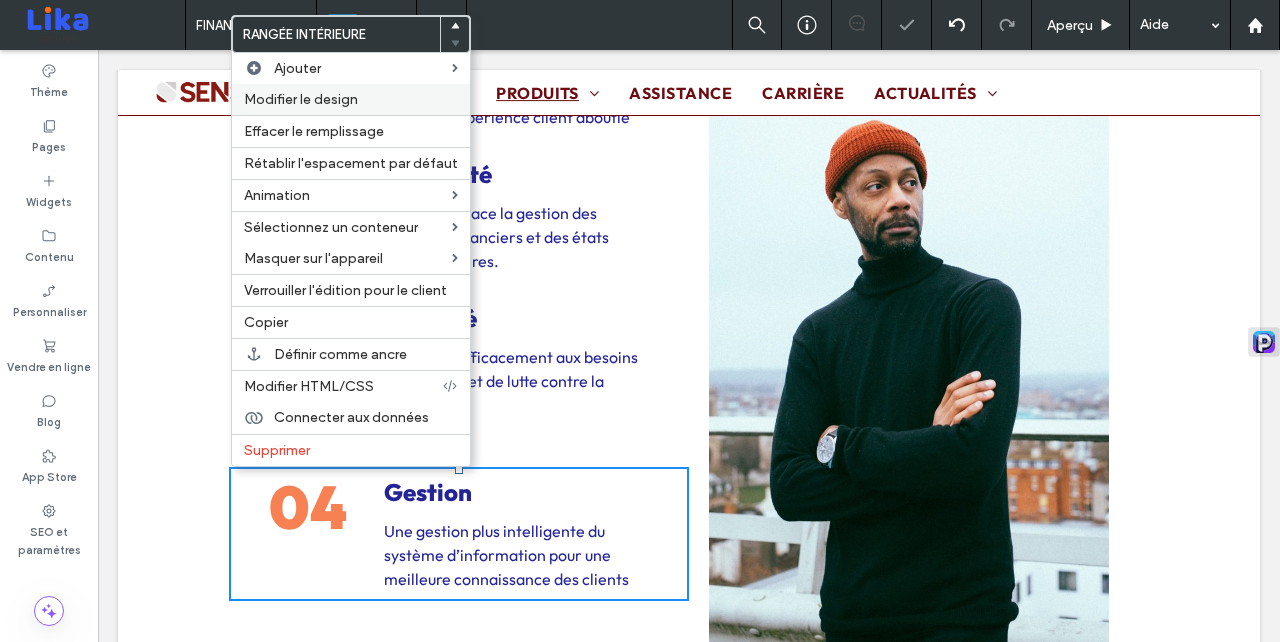 click on "Modifier le design" at bounding box center (351, 99) 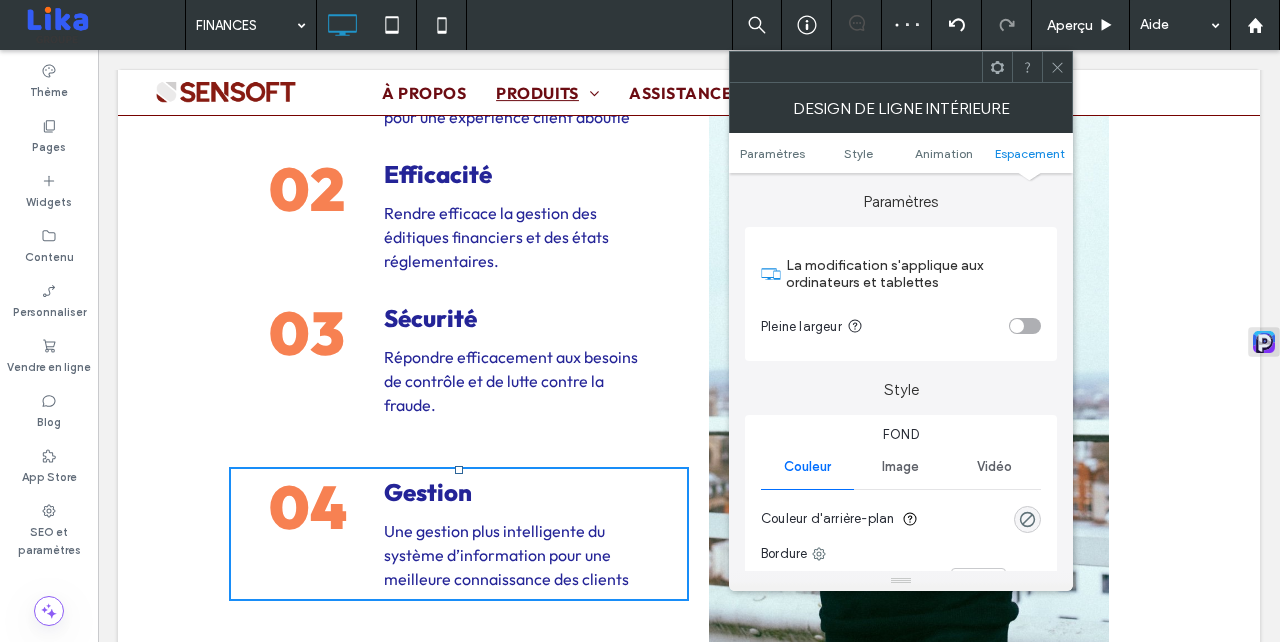 scroll, scrollTop: 658, scrollLeft: 0, axis: vertical 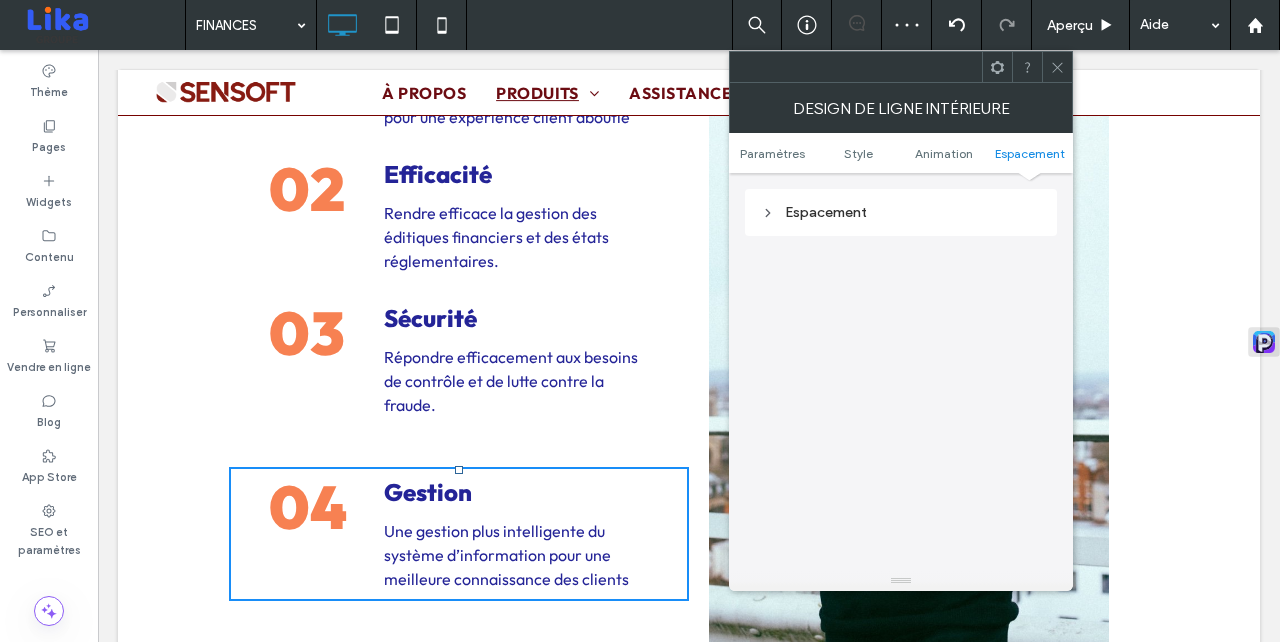 click on "Espacement" at bounding box center [901, 212] 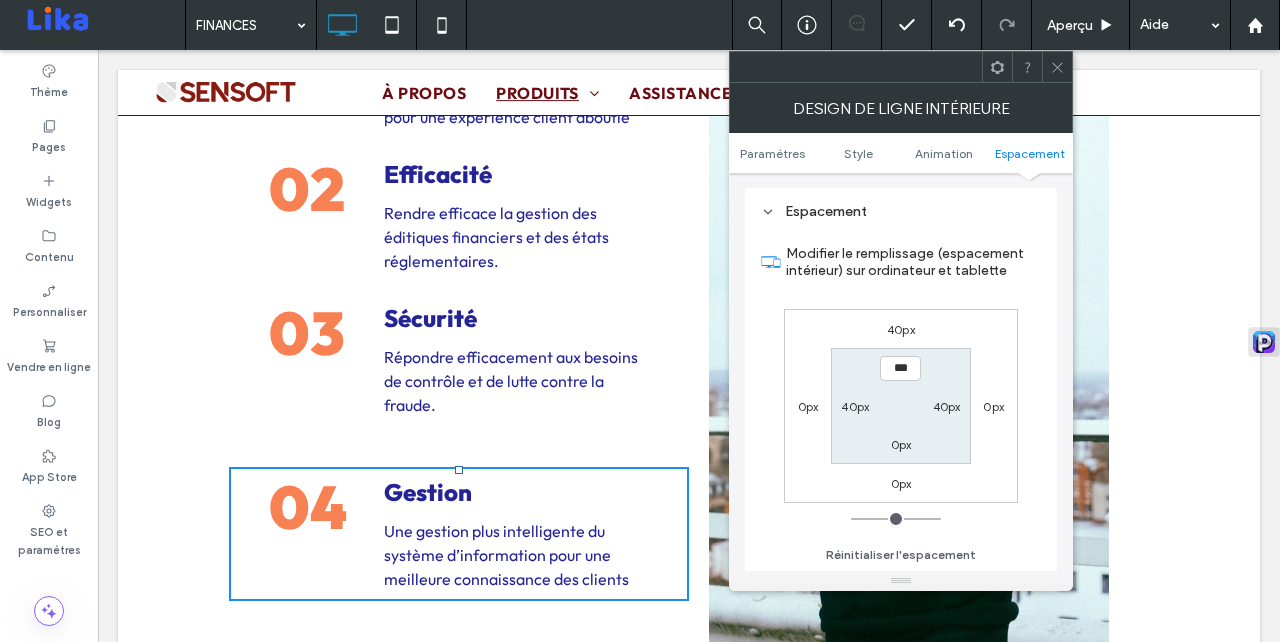 click on "40px" at bounding box center [901, 329] 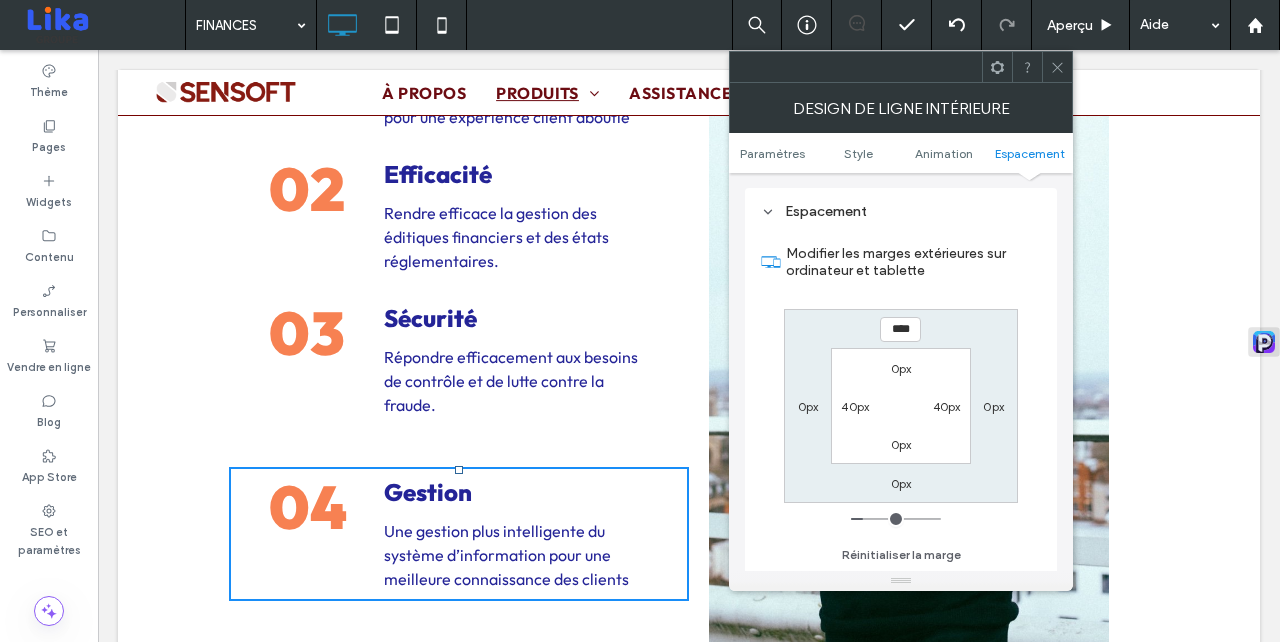 type on "**" 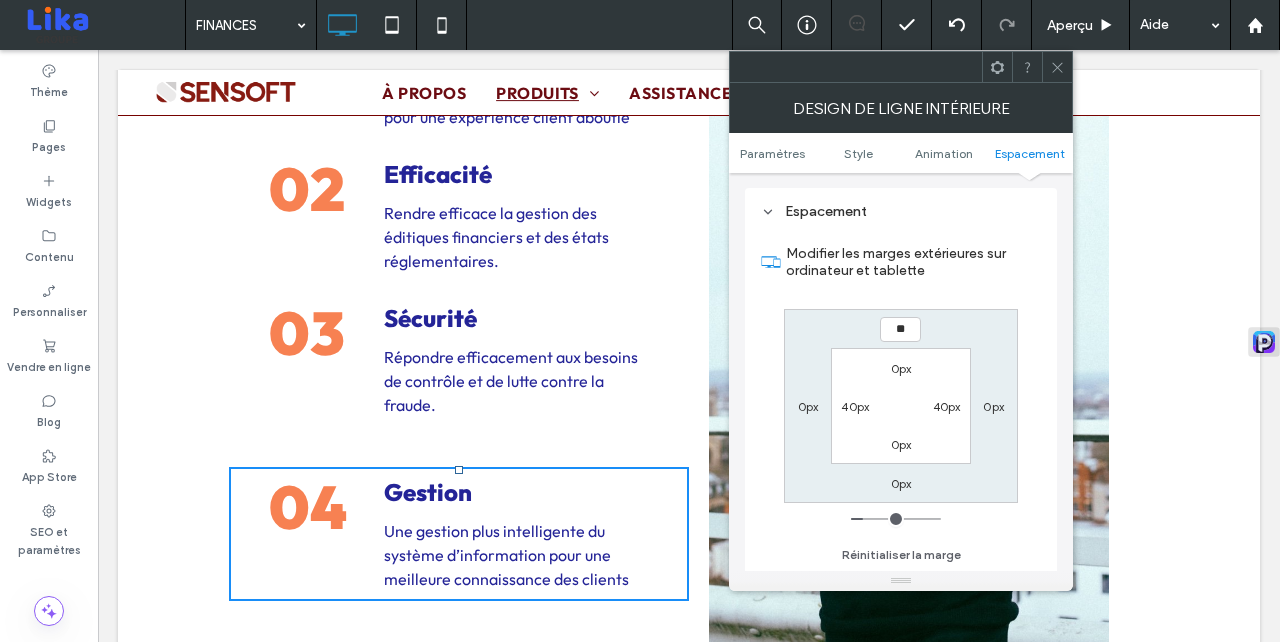 type on "**" 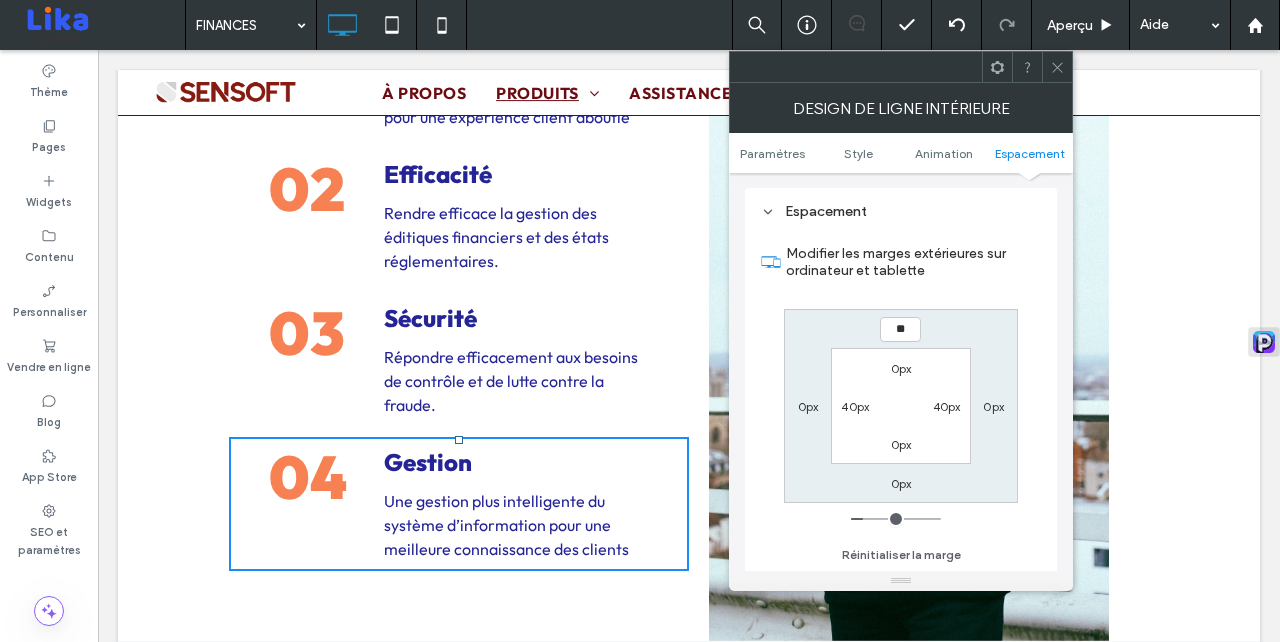 type on "**" 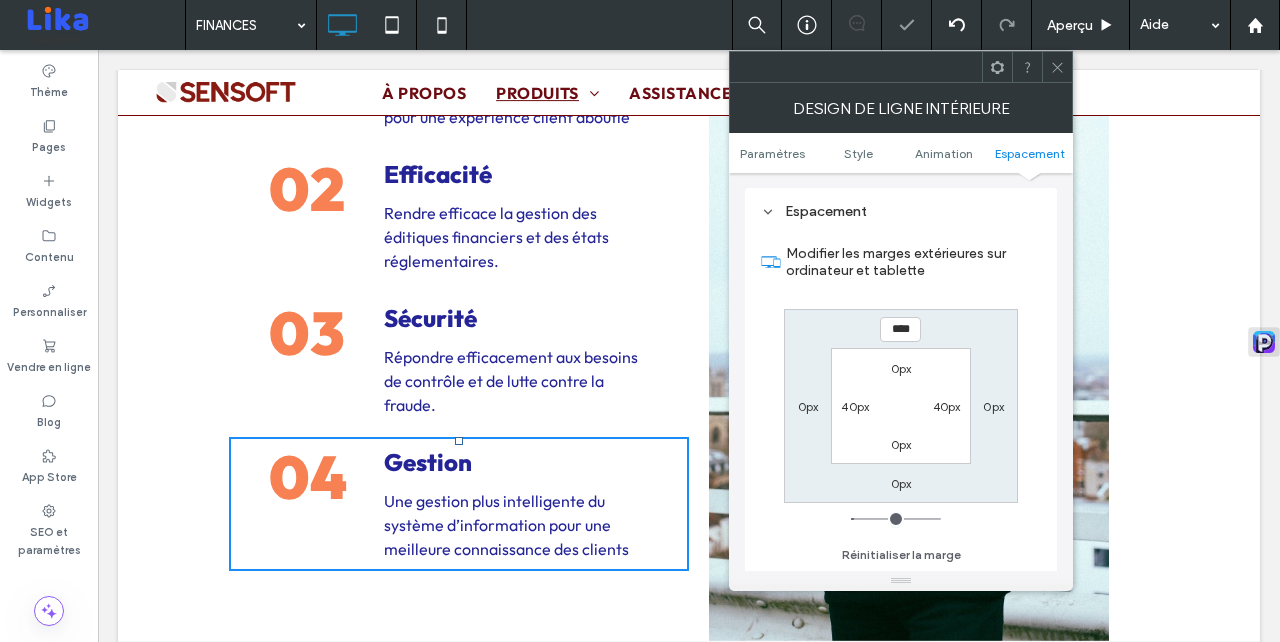 click 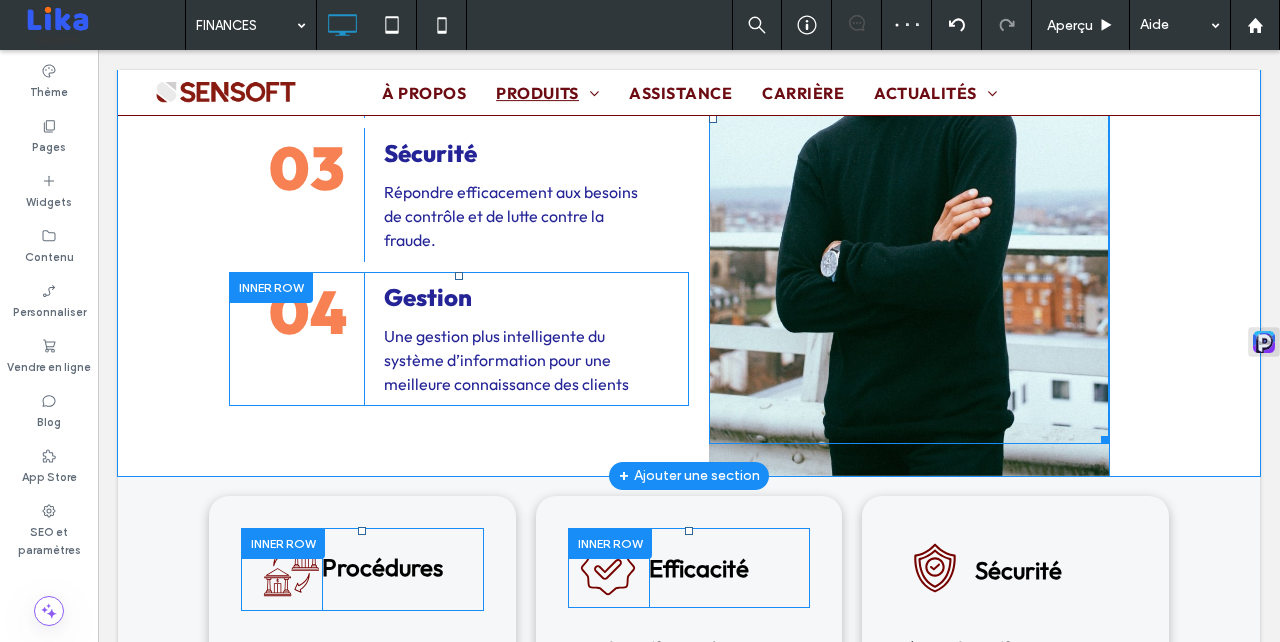 scroll, scrollTop: 3919, scrollLeft: 0, axis: vertical 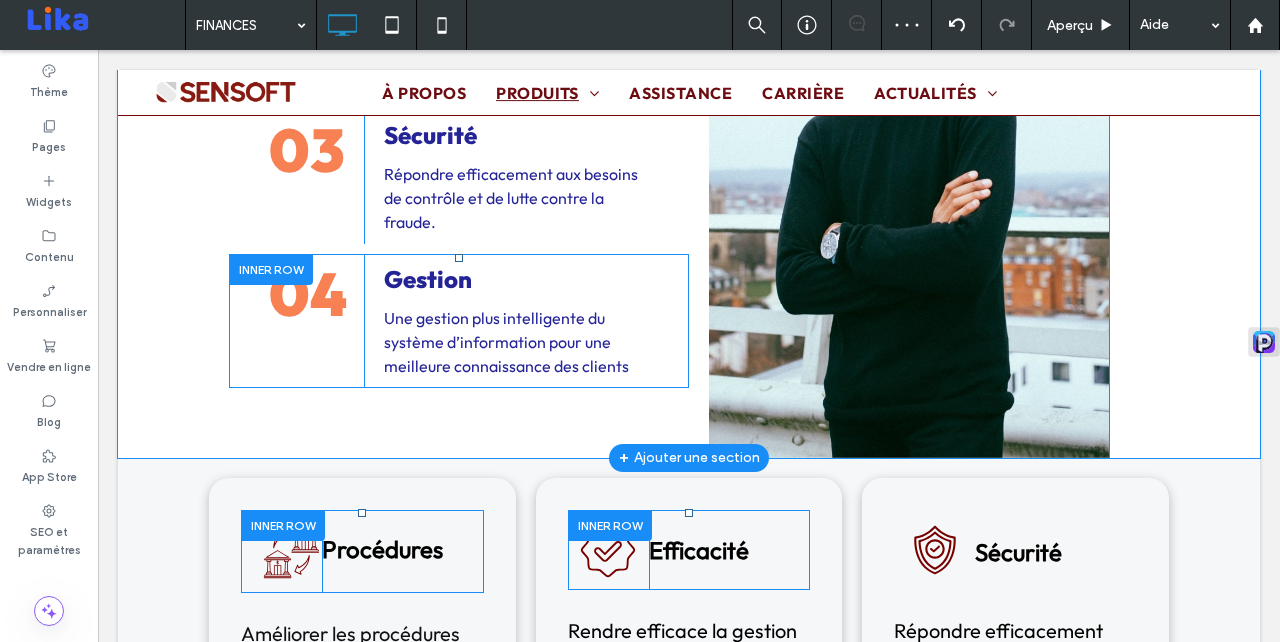 click at bounding box center (271, 269) 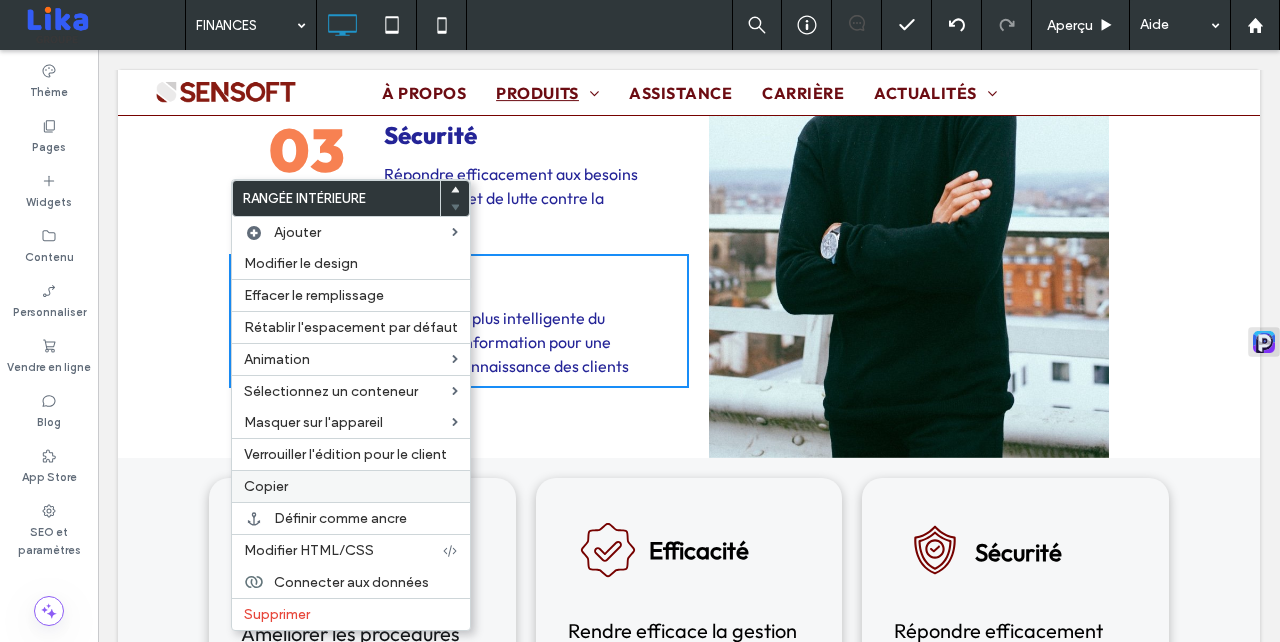 click on "Copier" at bounding box center [351, 486] 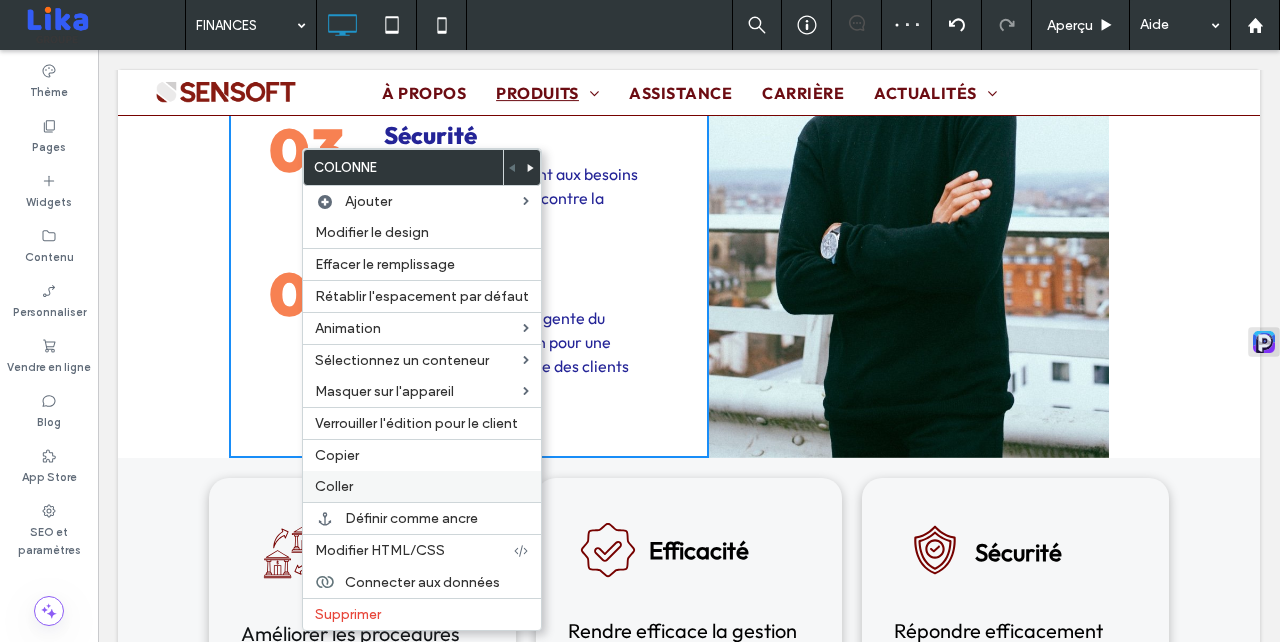 click on "Coller" at bounding box center [422, 486] 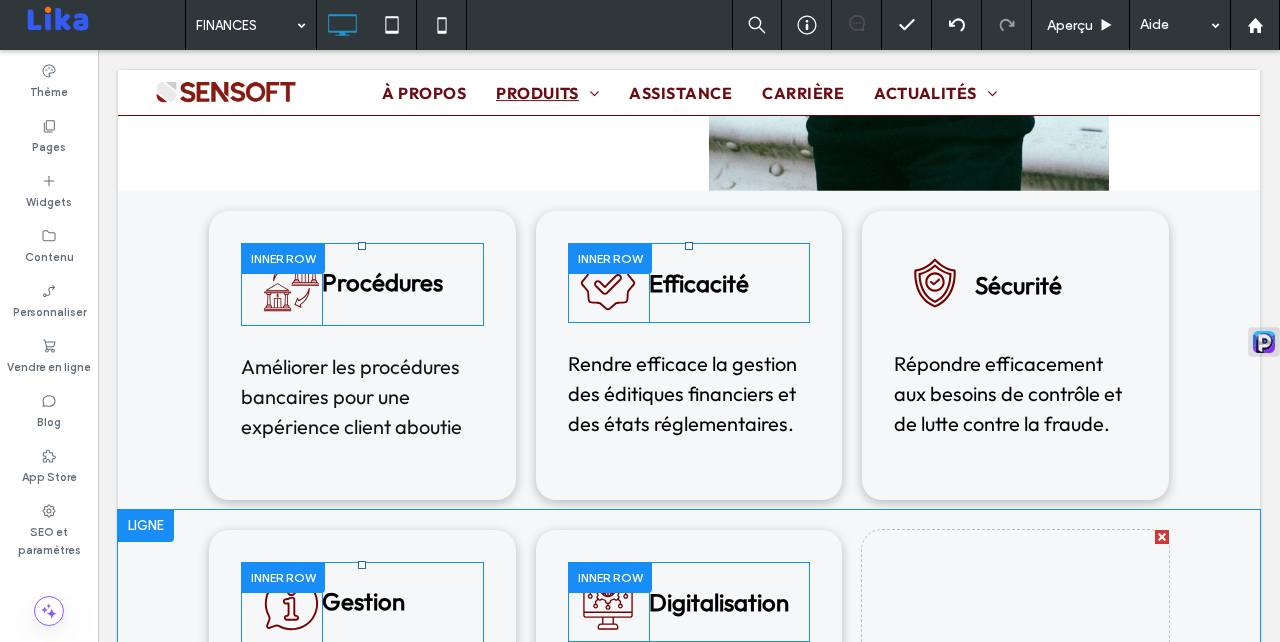 scroll, scrollTop: 4711, scrollLeft: 0, axis: vertical 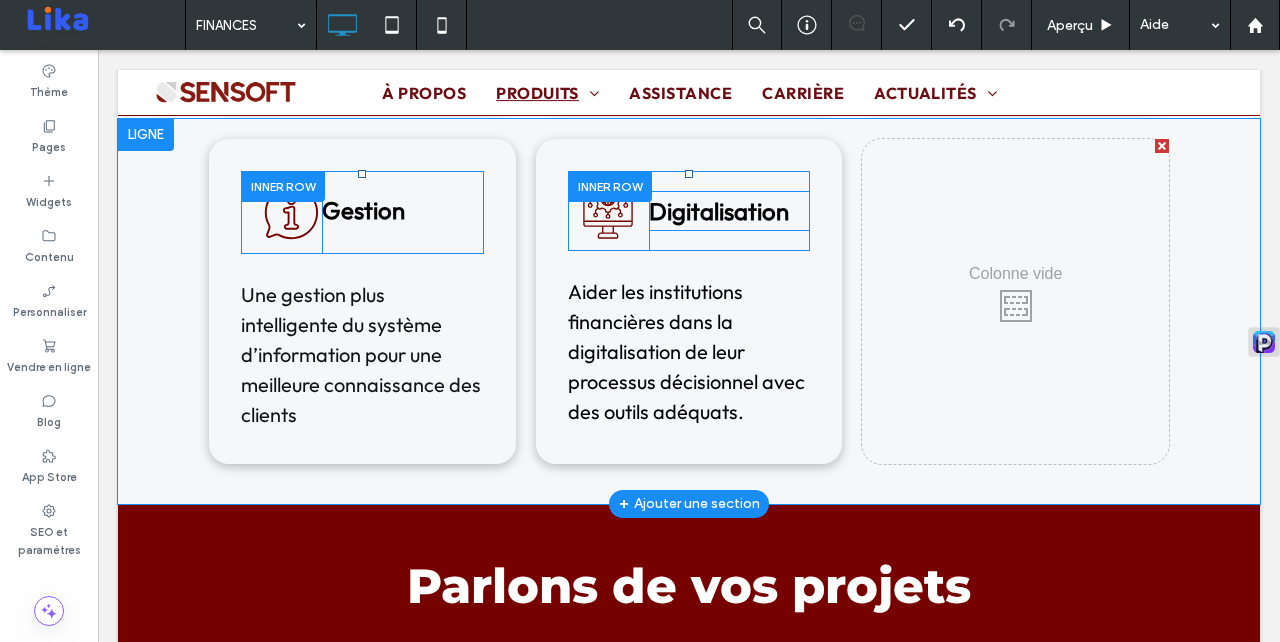 click on "Digitalisation" at bounding box center [719, 211] 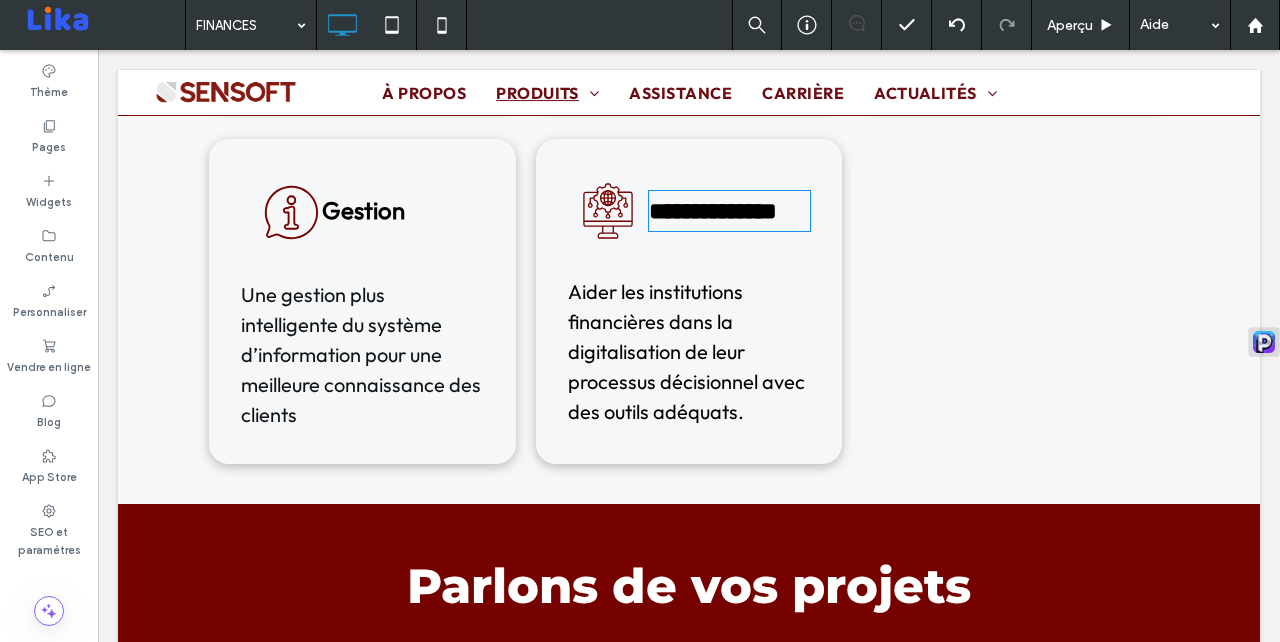 type on "**********" 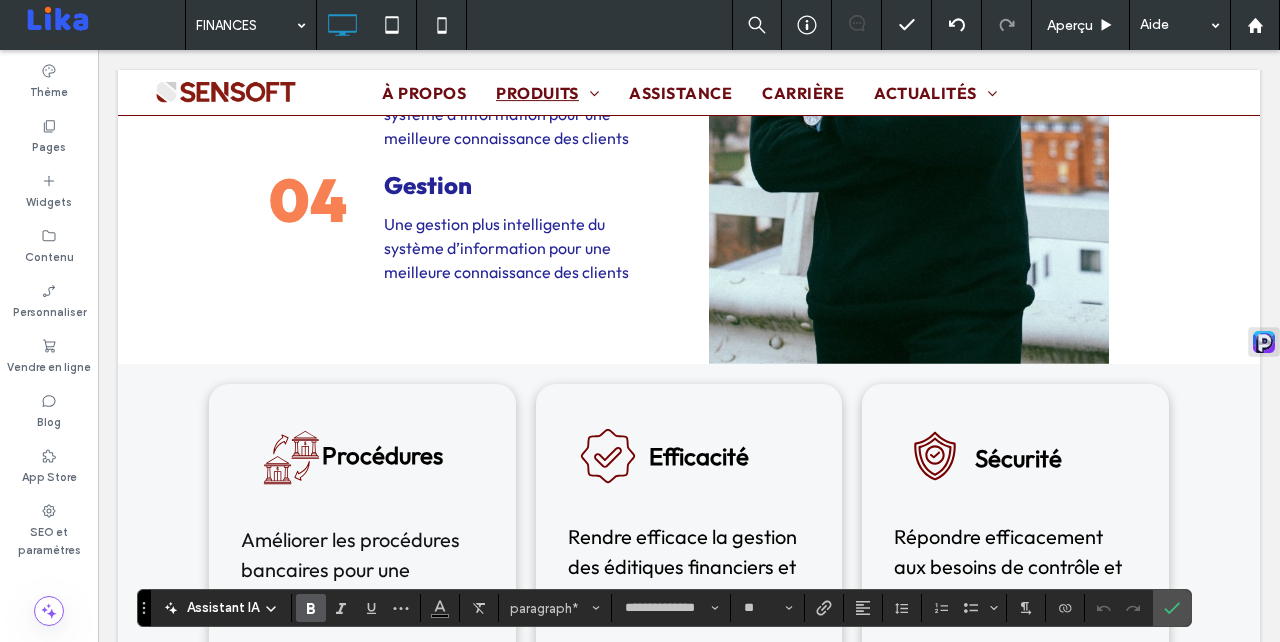 scroll, scrollTop: 4035, scrollLeft: 0, axis: vertical 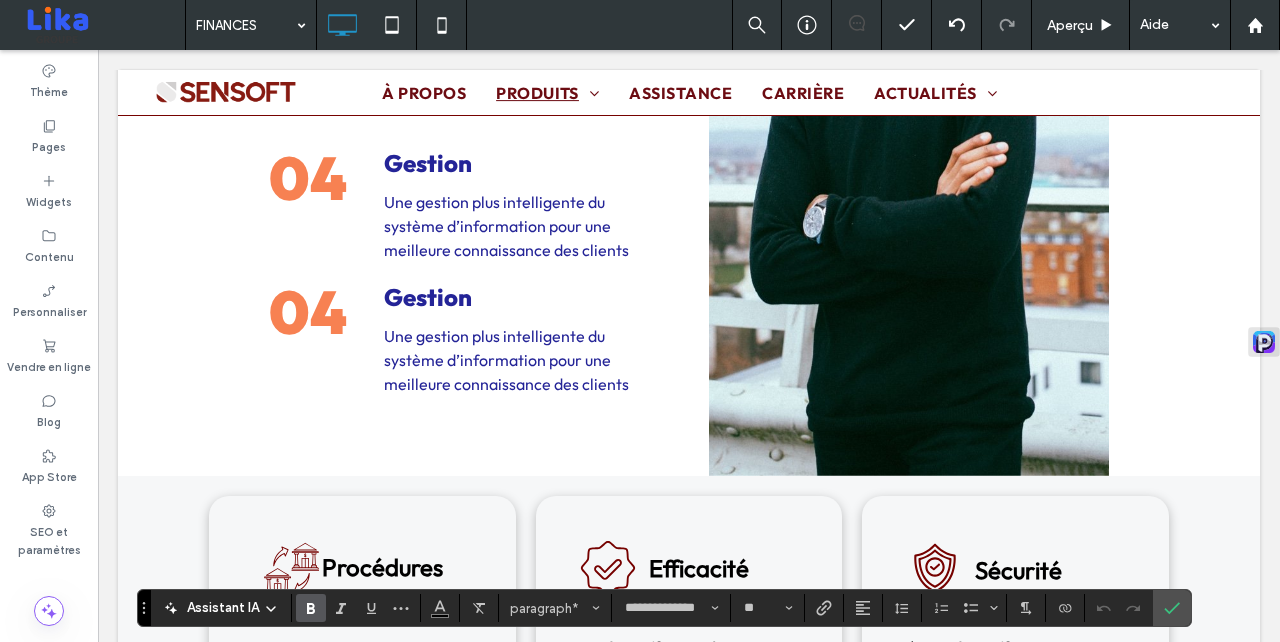 click on "Gestion" at bounding box center [516, 297] 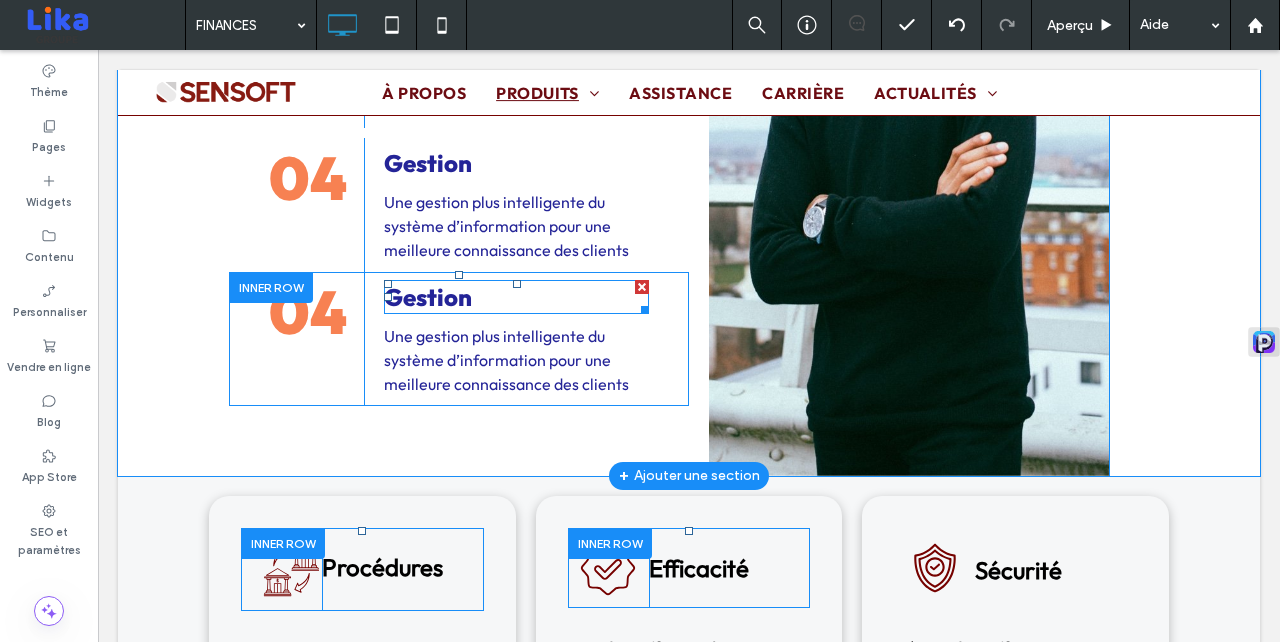click on "Gestion" at bounding box center [516, 297] 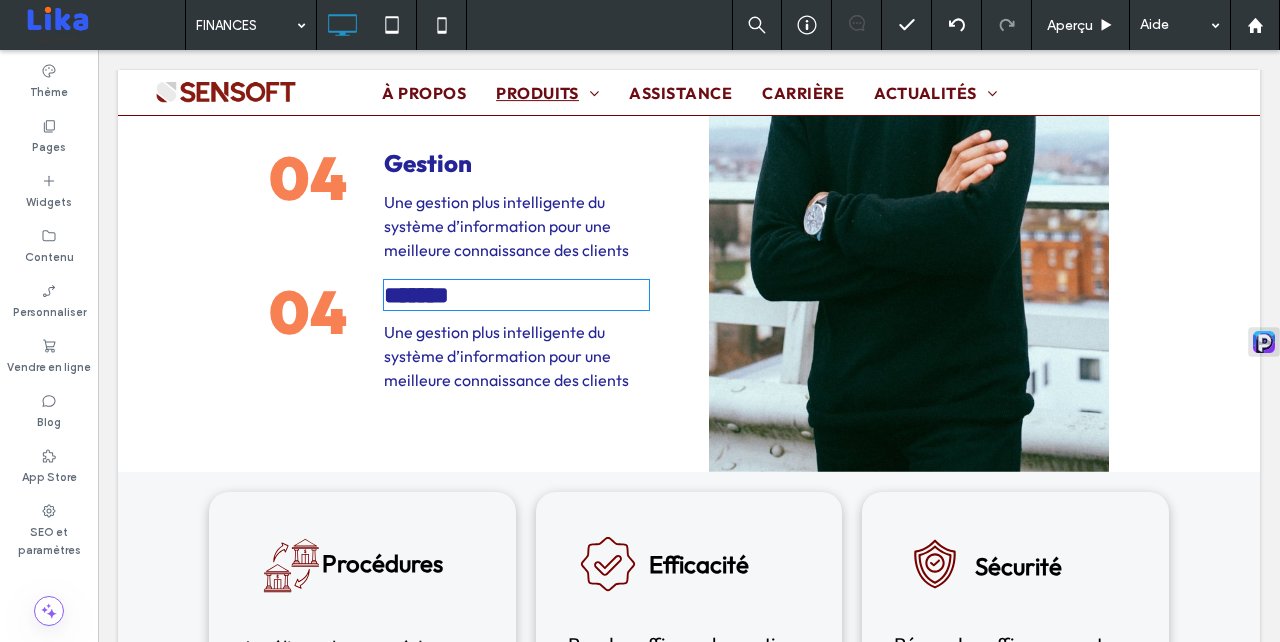 click on "*******" at bounding box center [516, 295] 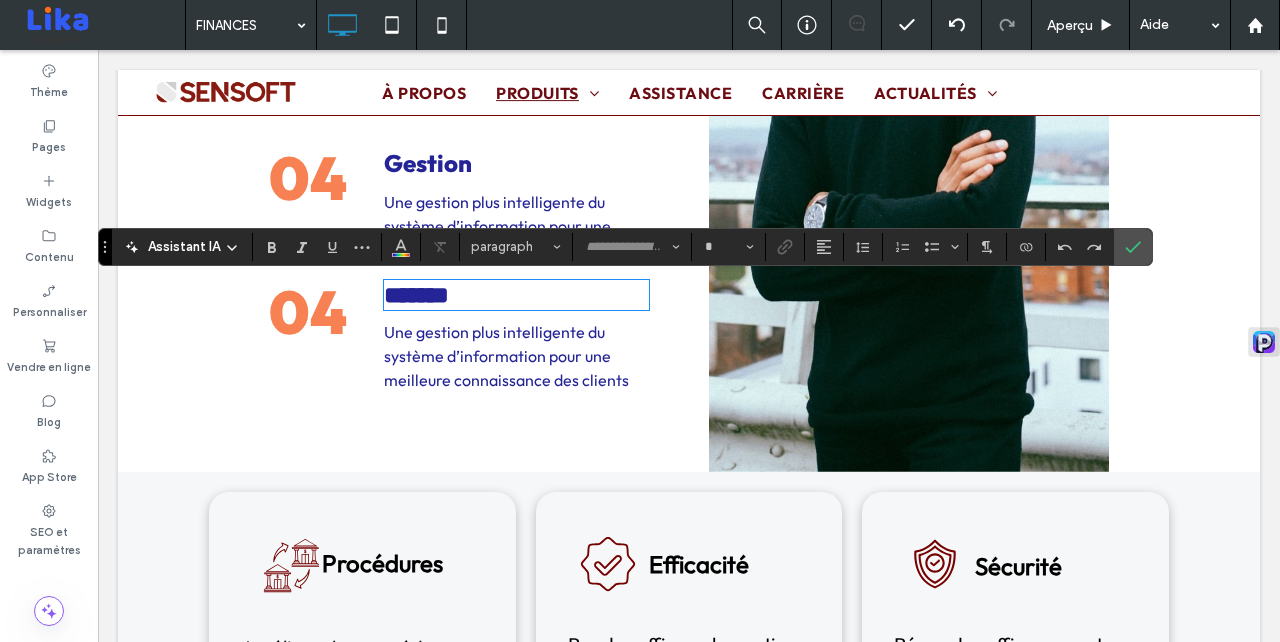 type on "**********" 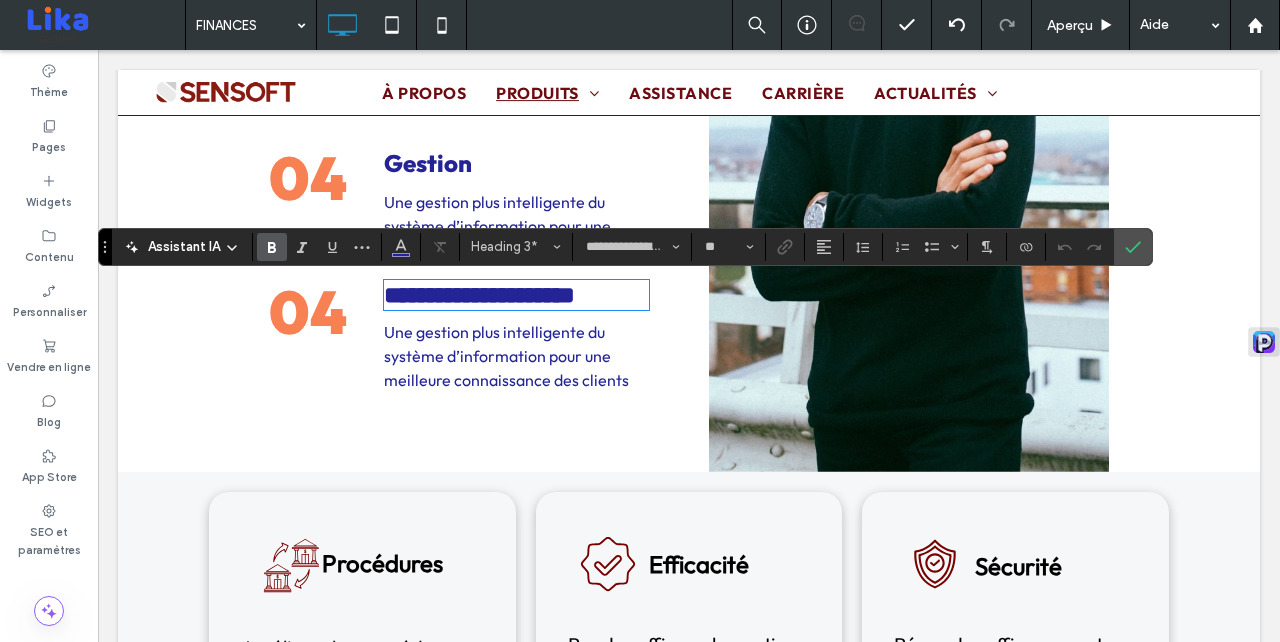 scroll, scrollTop: 0, scrollLeft: 0, axis: both 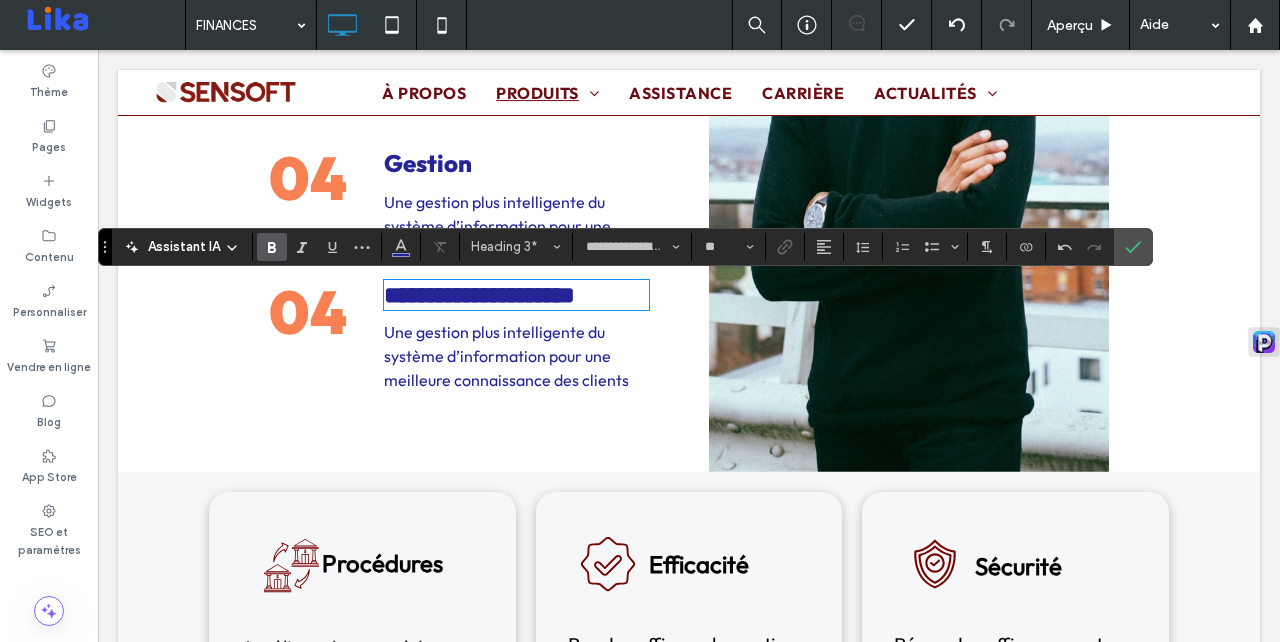drag, startPoint x: 475, startPoint y: 300, endPoint x: 343, endPoint y: 299, distance: 132.00378 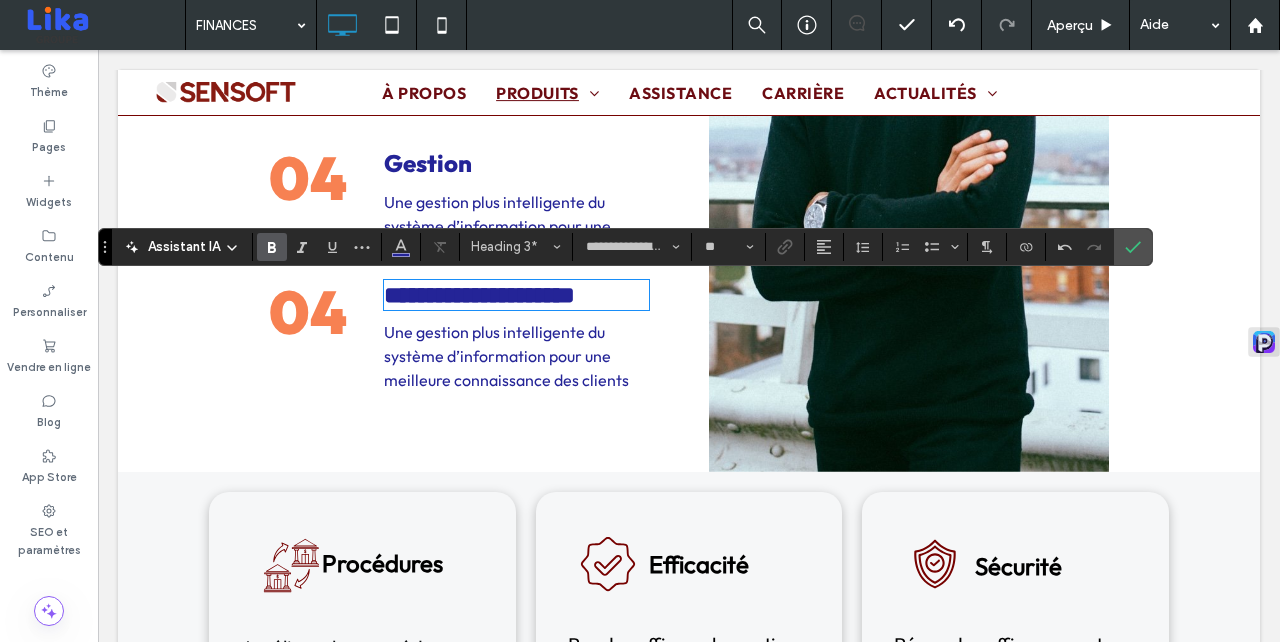 click on "**********" at bounding box center [459, 337] 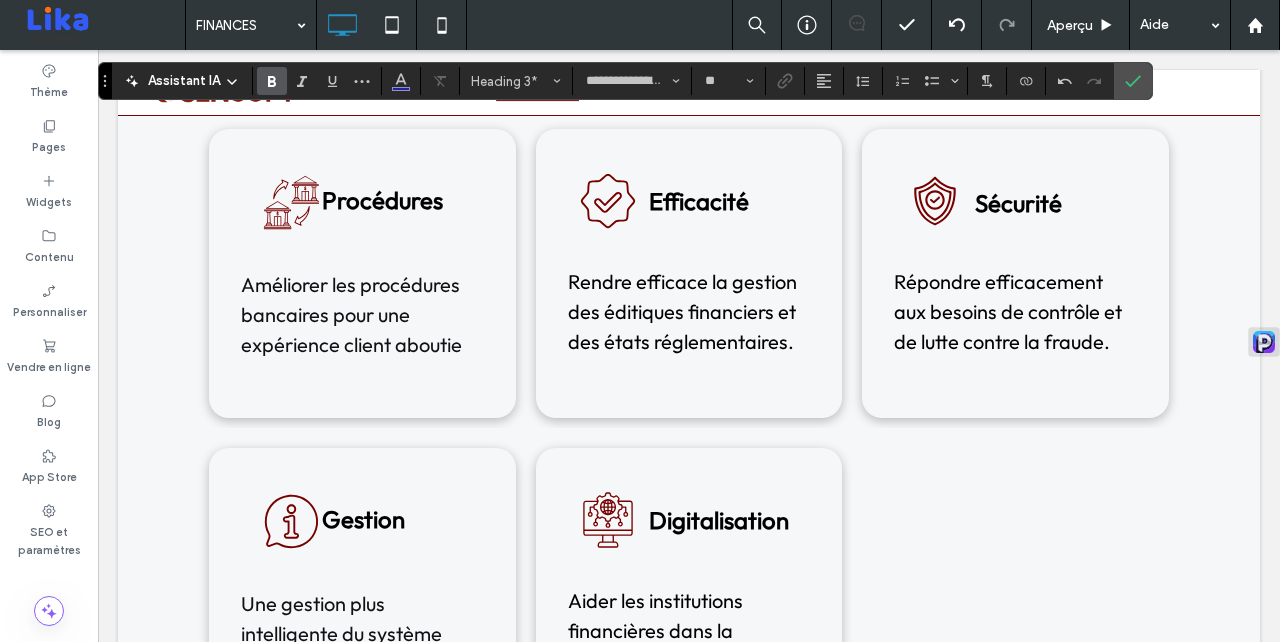 scroll, scrollTop: 4605, scrollLeft: 0, axis: vertical 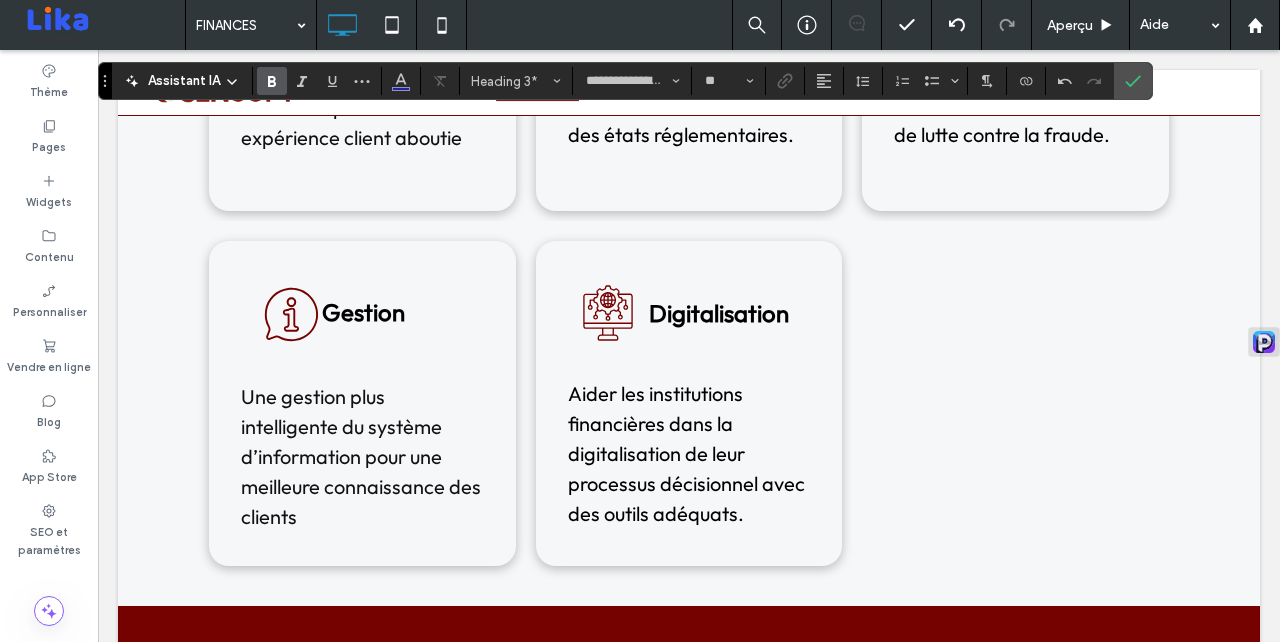 click on "Aider les institutions financières dans la digitalisation de leur processus décisionnel avec des outils adéquats." at bounding box center (686, 453) 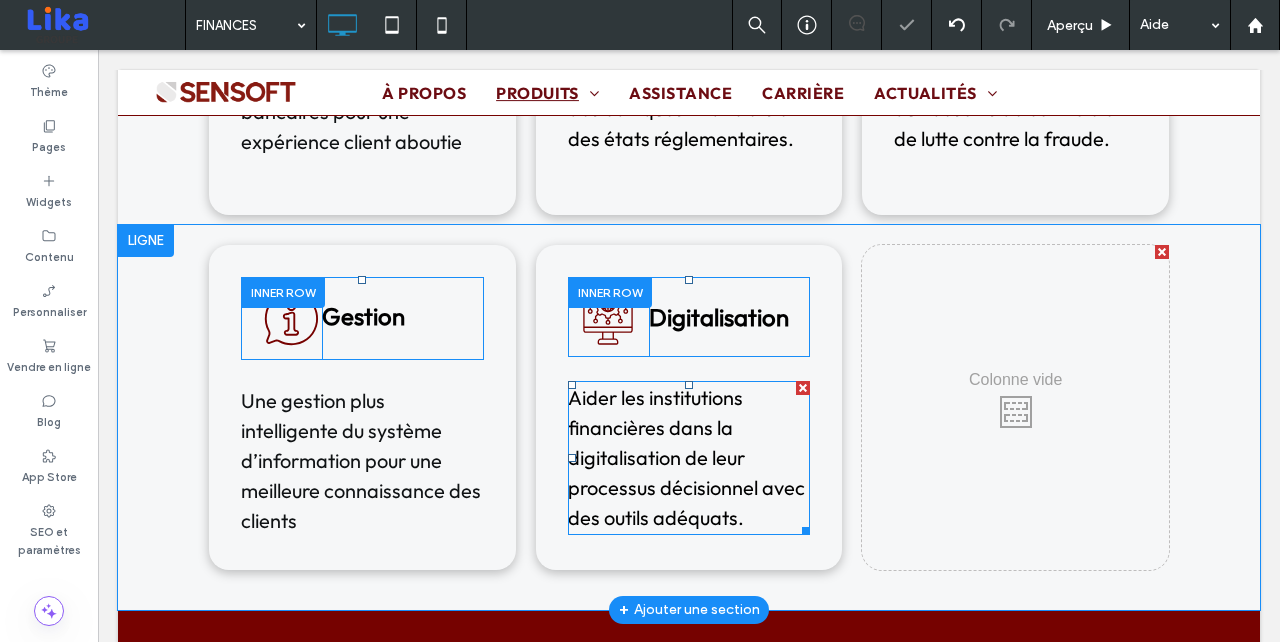click on "Aider les institutions financières dans la digitalisation de leur processus décisionnel avec des outils adéquats." at bounding box center [686, 457] 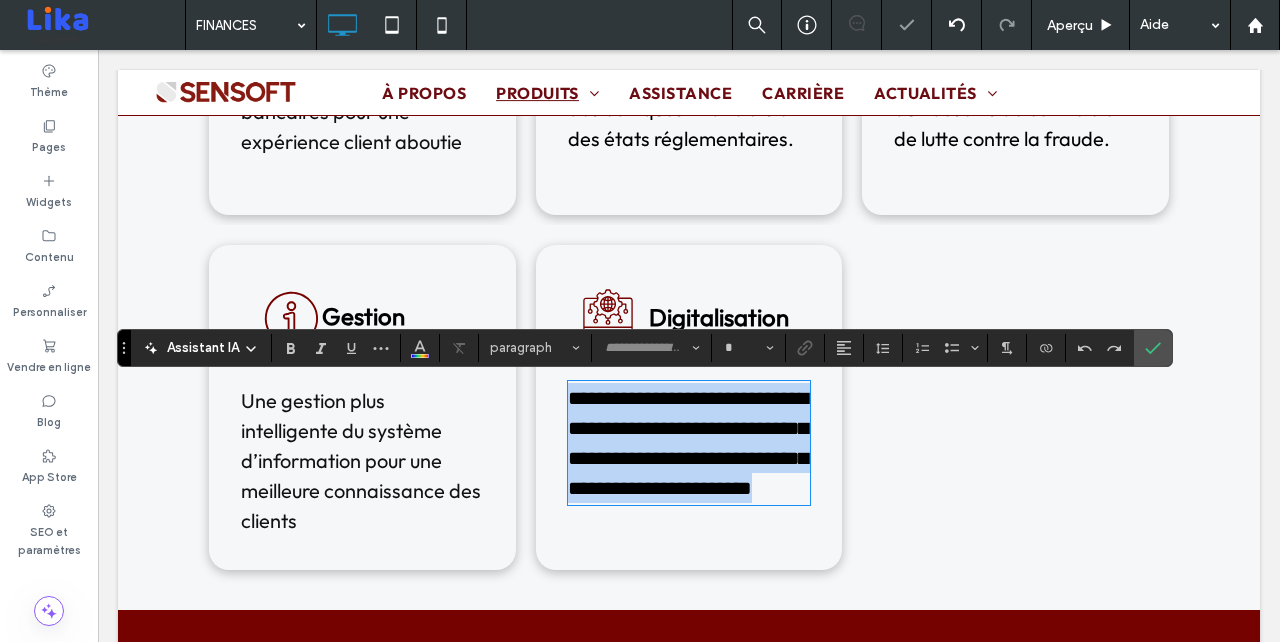 copy on "**********" 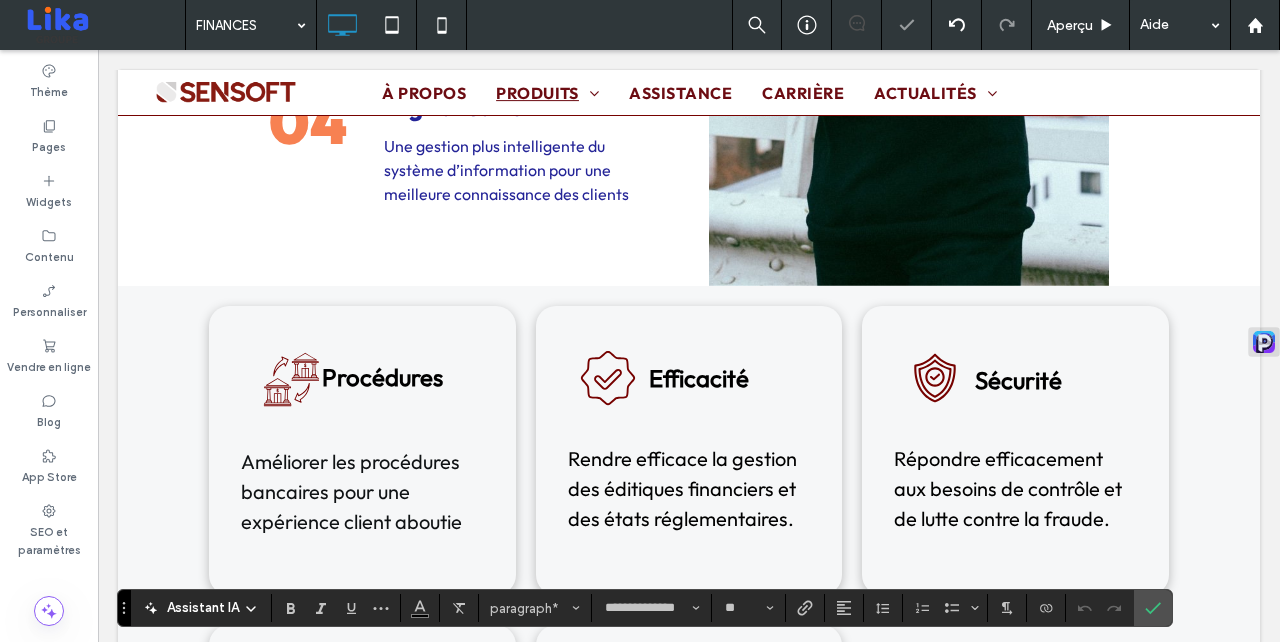 scroll, scrollTop: 3991, scrollLeft: 0, axis: vertical 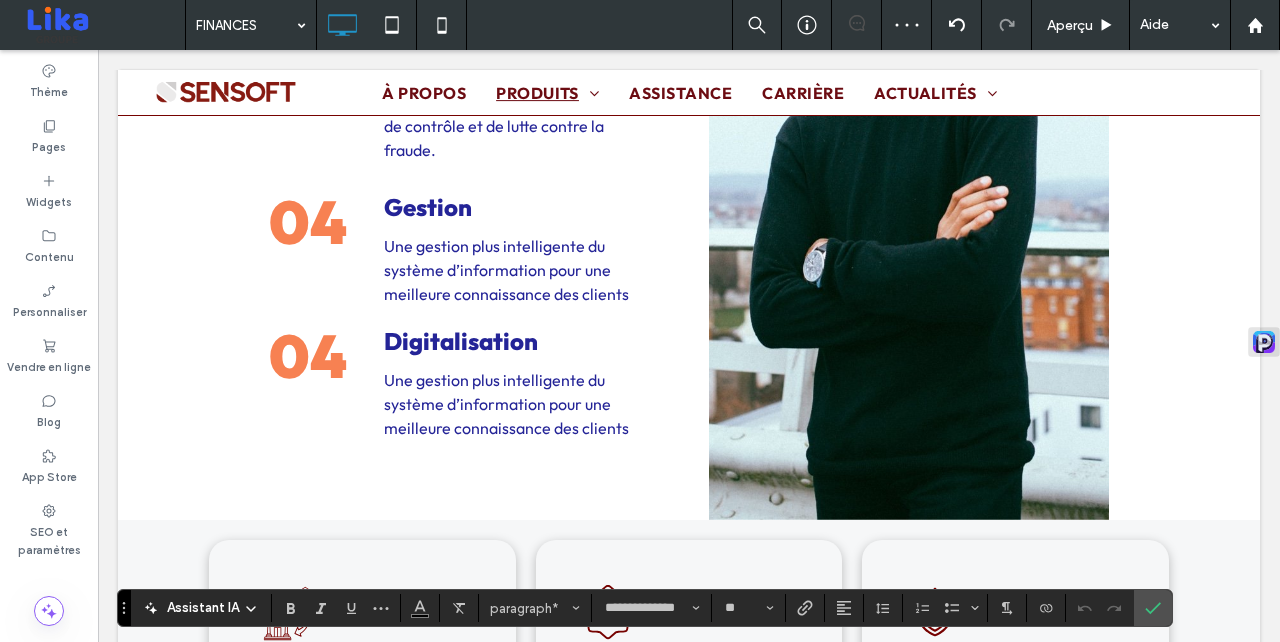 click on "Une gestion plus intelligente du système d’information pour une meilleure connaissance des clients" at bounding box center [506, 404] 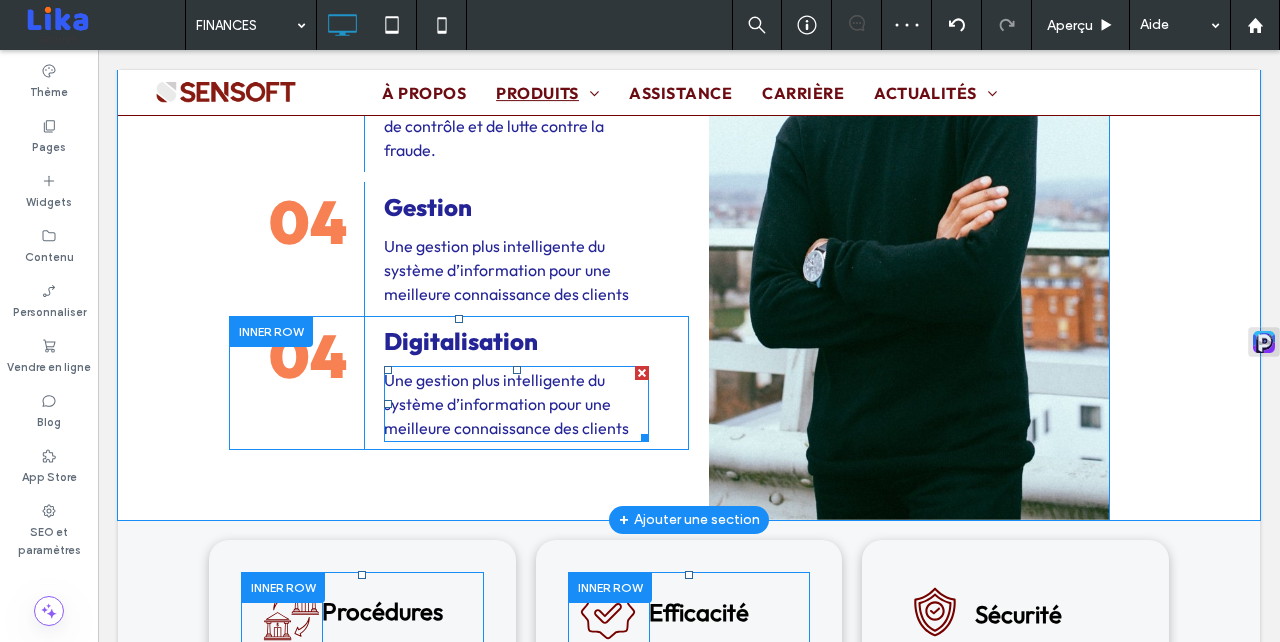 click on "Une gestion plus intelligente du système d’information pour une meilleure connaissance des clients" at bounding box center (506, 404) 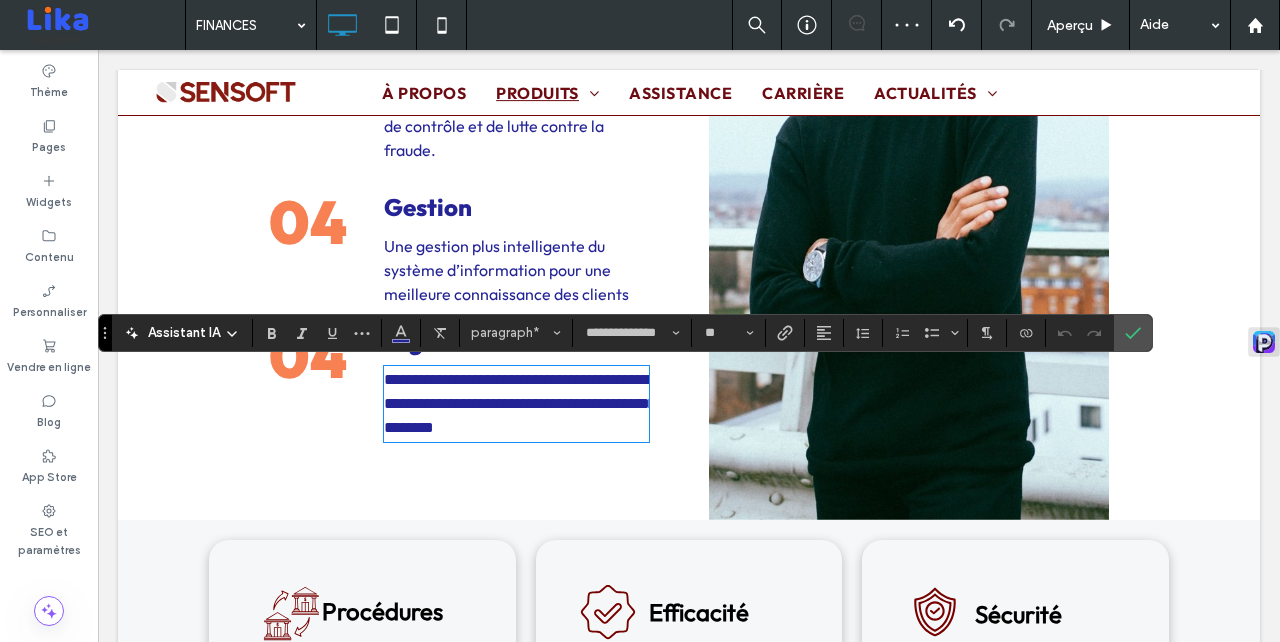click on "**********" at bounding box center (516, 404) 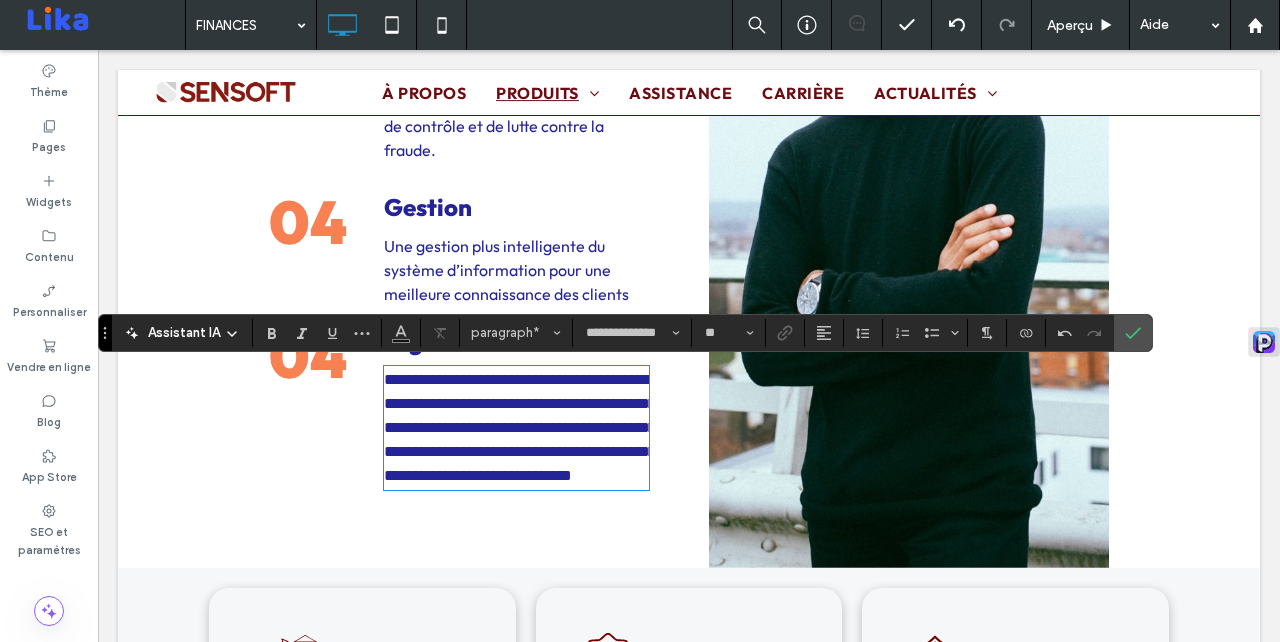 scroll, scrollTop: 0, scrollLeft: 0, axis: both 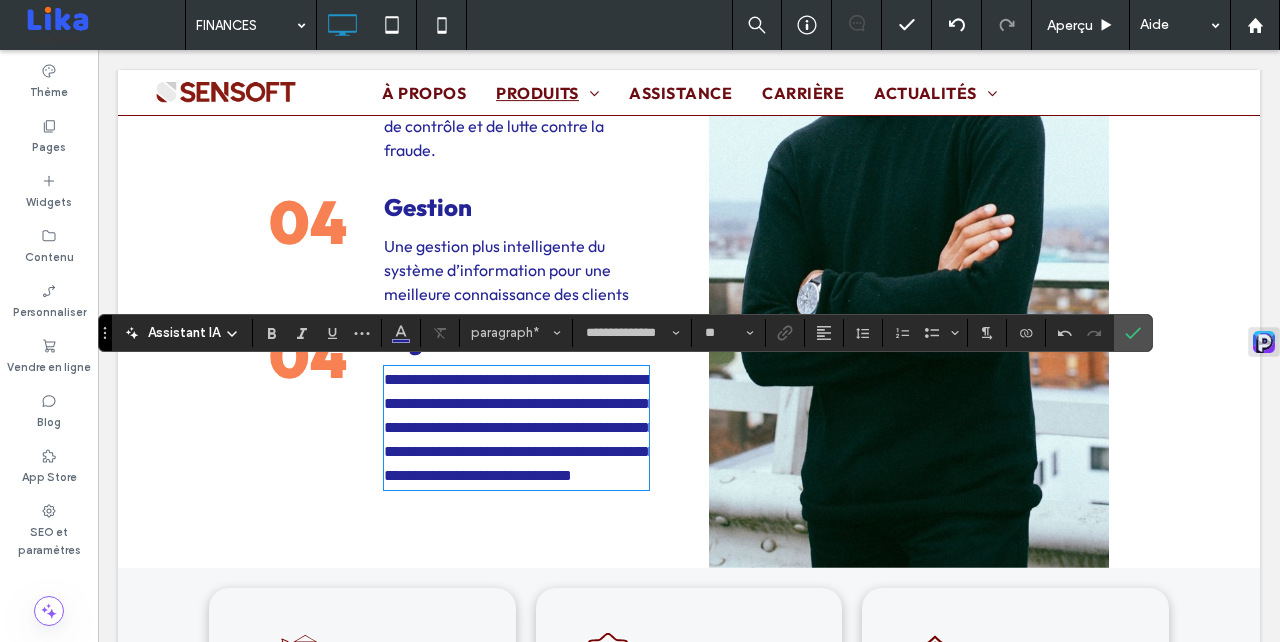 drag, startPoint x: 429, startPoint y: 461, endPoint x: 393, endPoint y: 374, distance: 94.15413 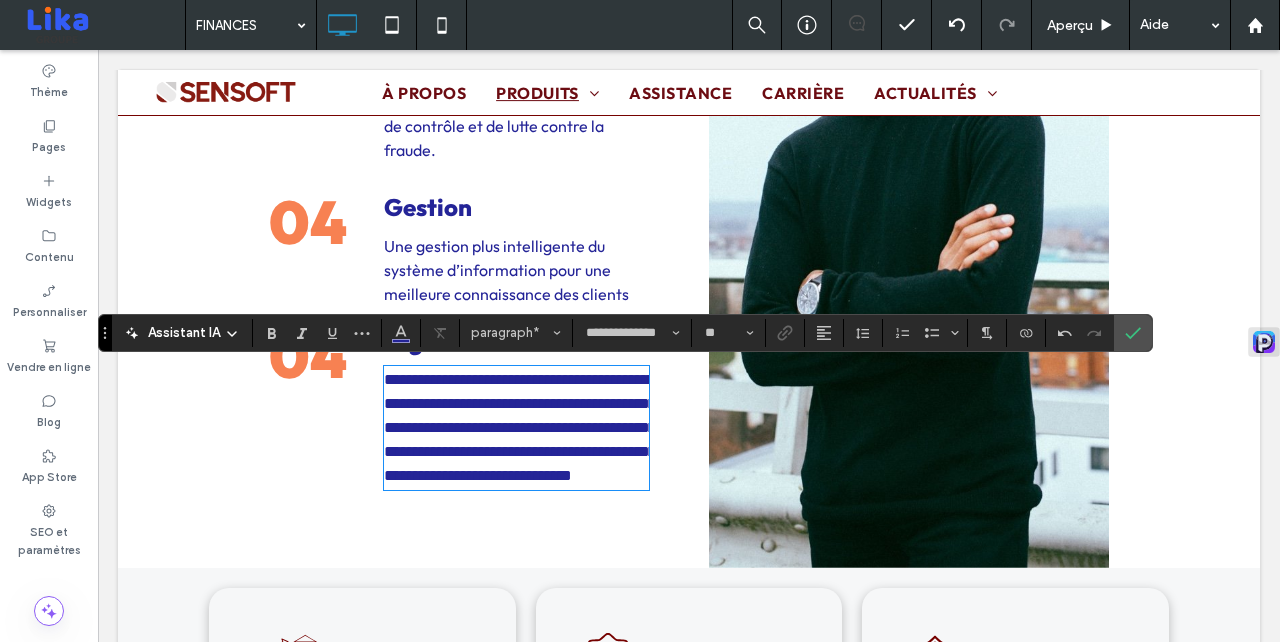 click on "**********" at bounding box center [520, 427] 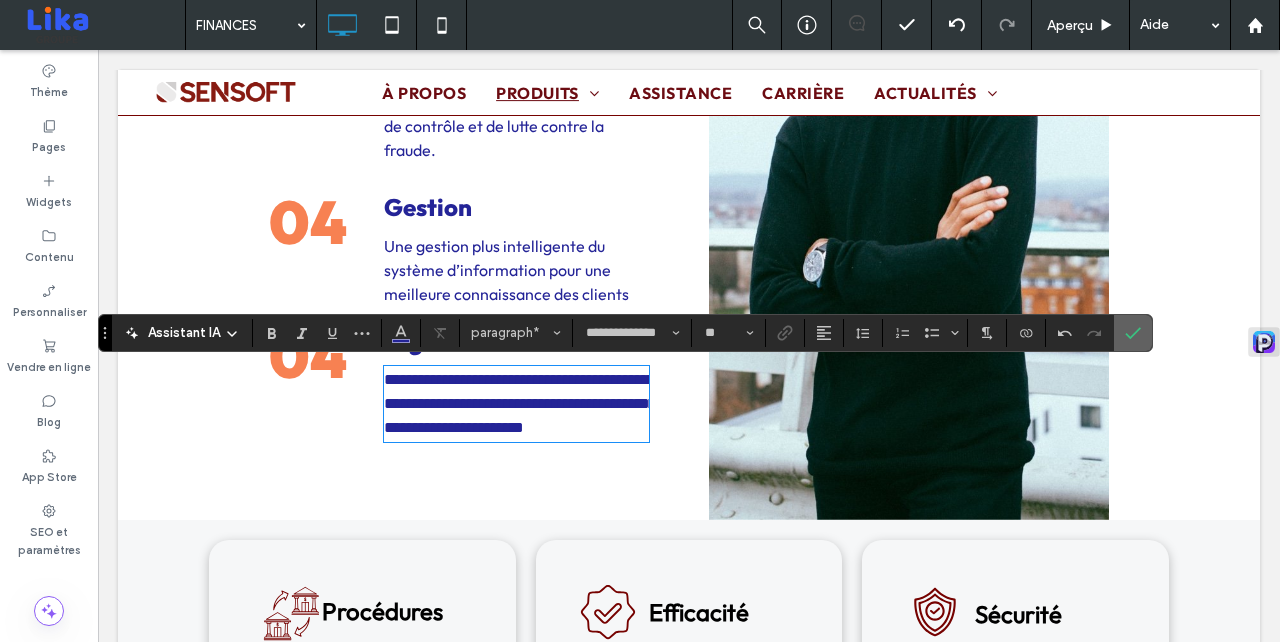 click 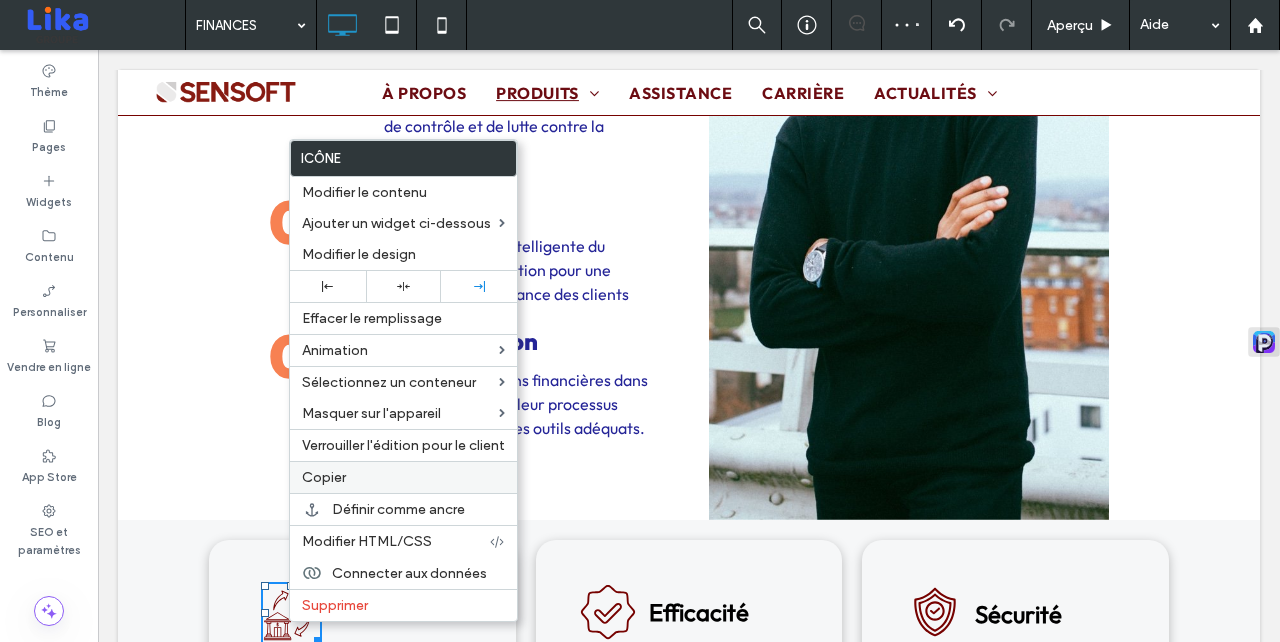 click on "Copier" at bounding box center [403, 477] 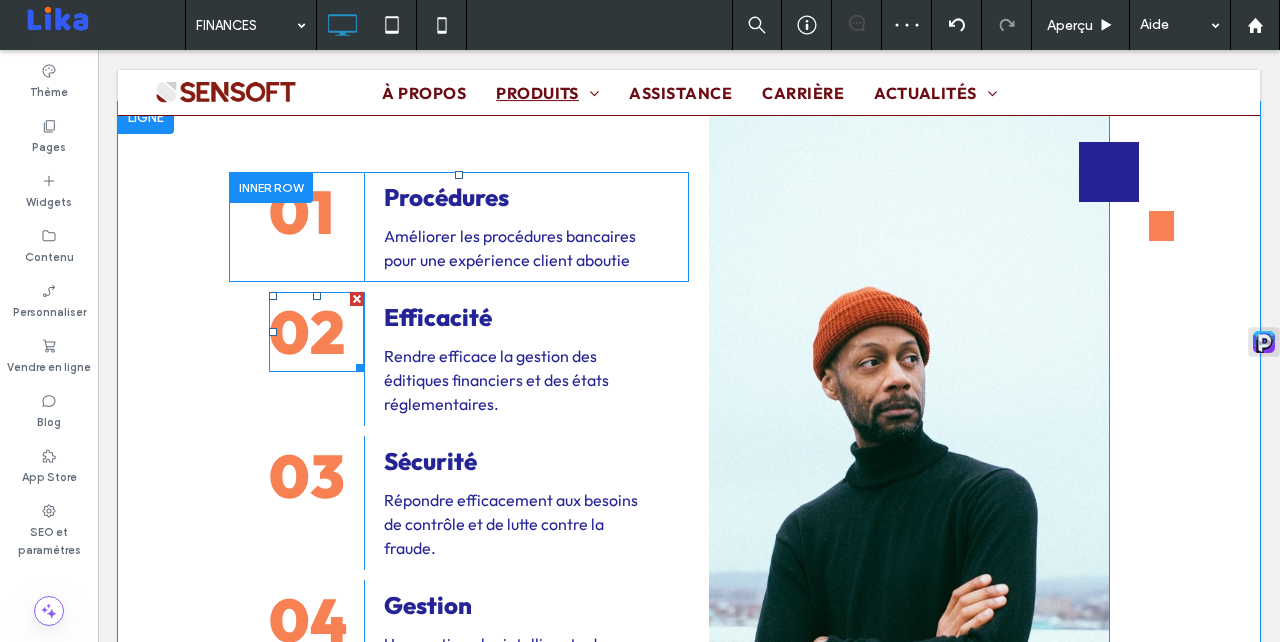 scroll, scrollTop: 3583, scrollLeft: 0, axis: vertical 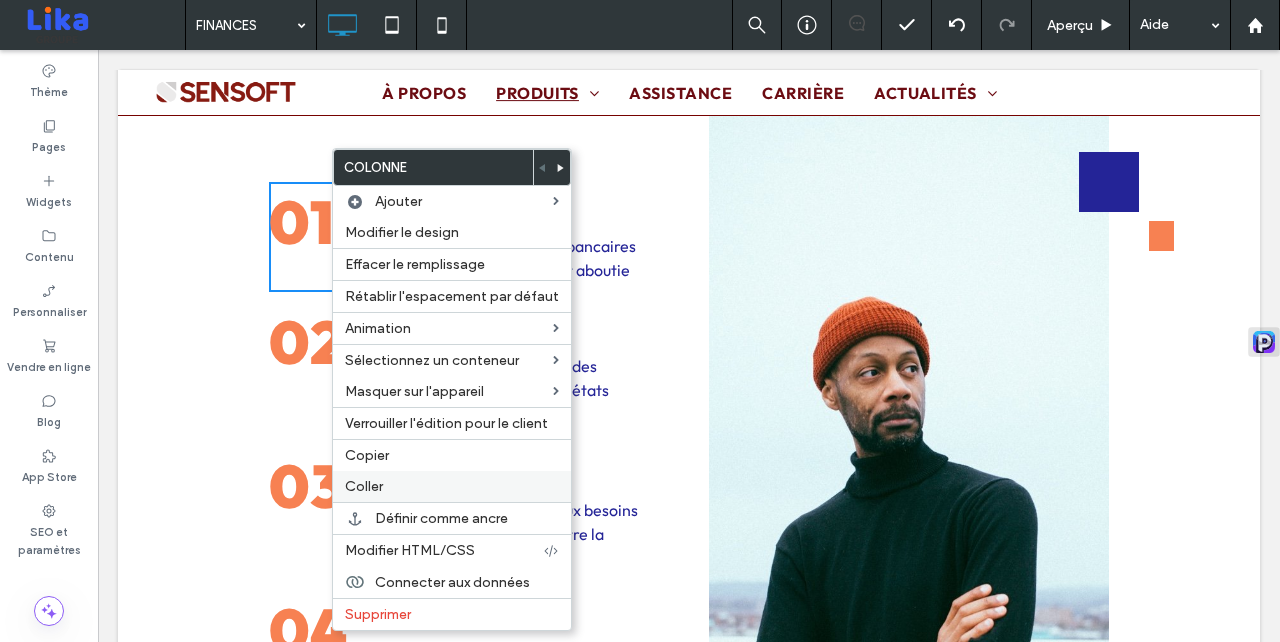 click on "Coller" at bounding box center (452, 486) 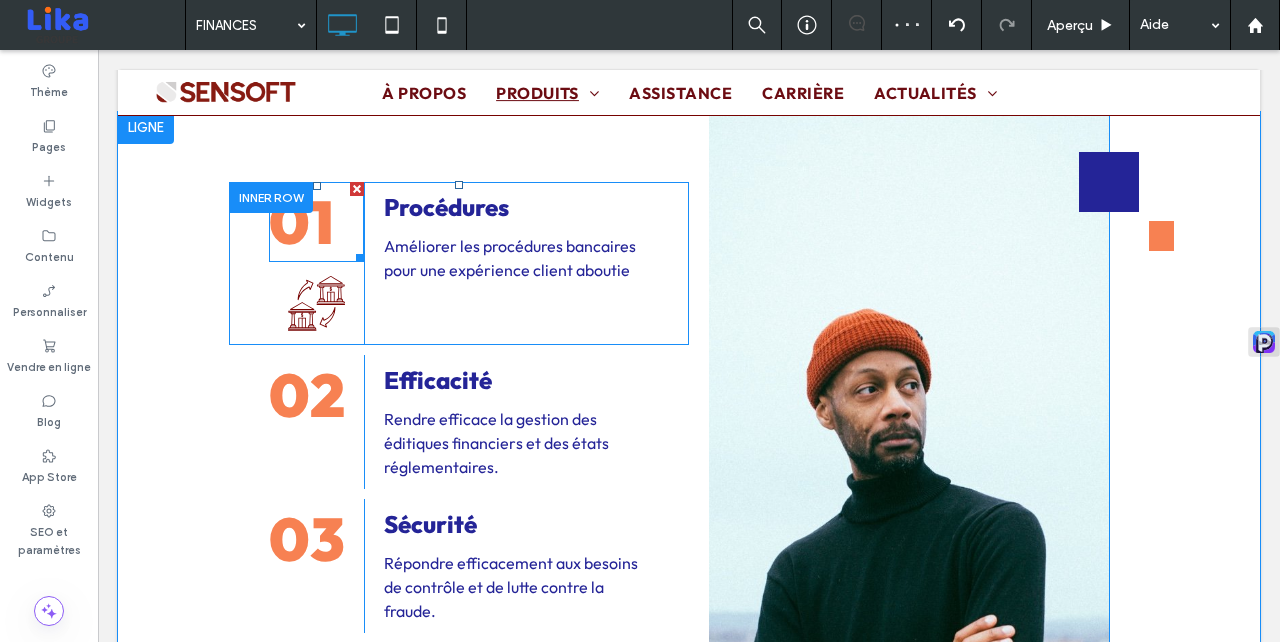 click at bounding box center (357, 189) 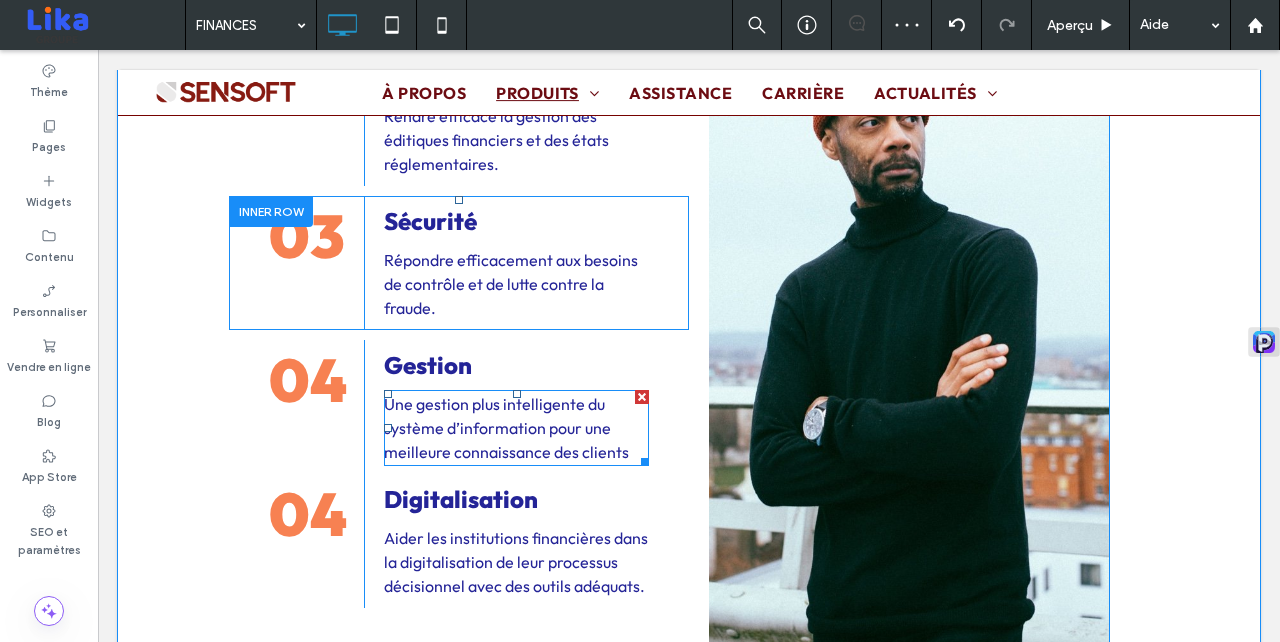 scroll, scrollTop: 3550, scrollLeft: 0, axis: vertical 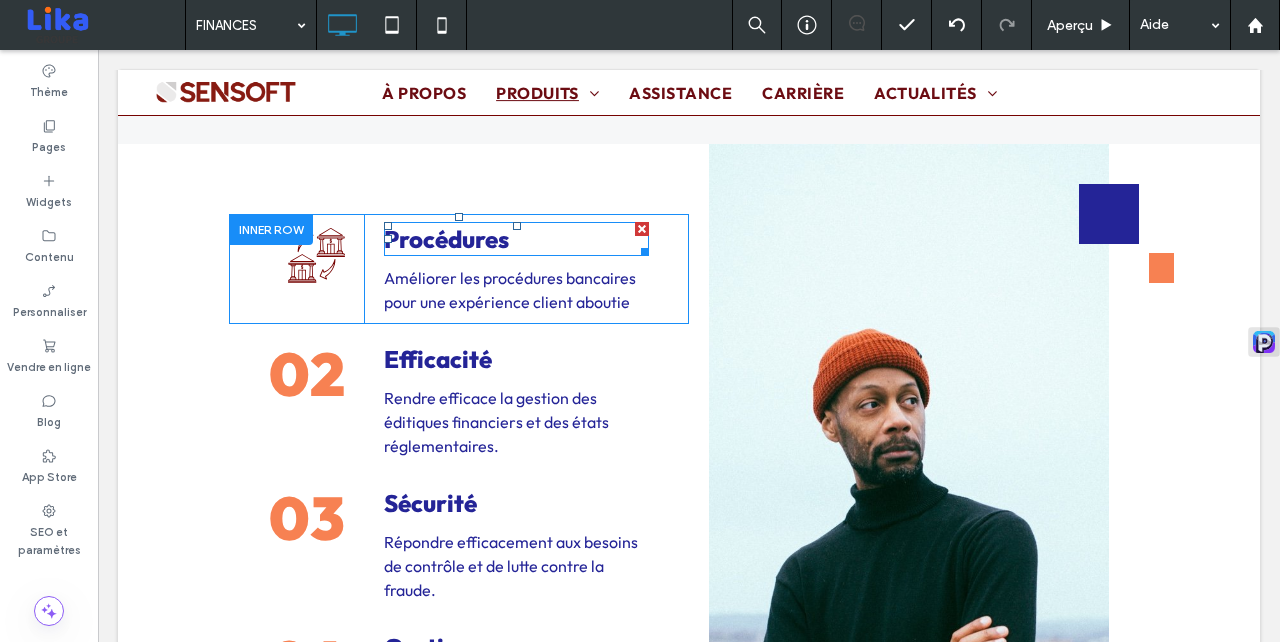 click on "Procédures" at bounding box center (446, 239) 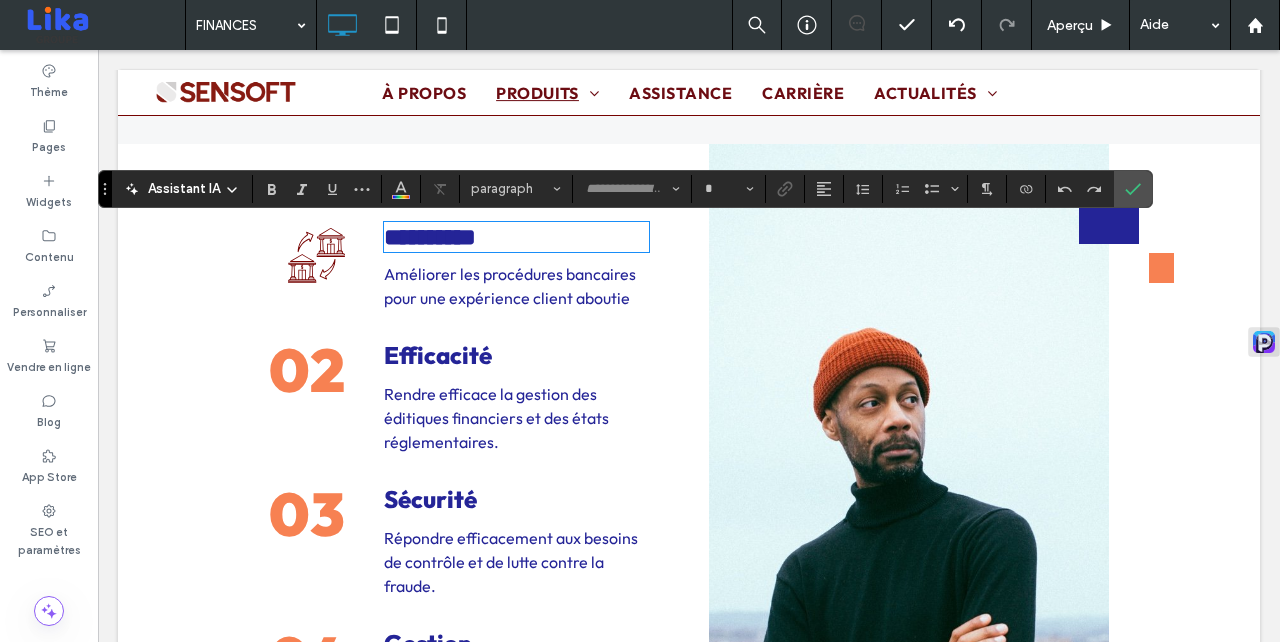 type on "**********" 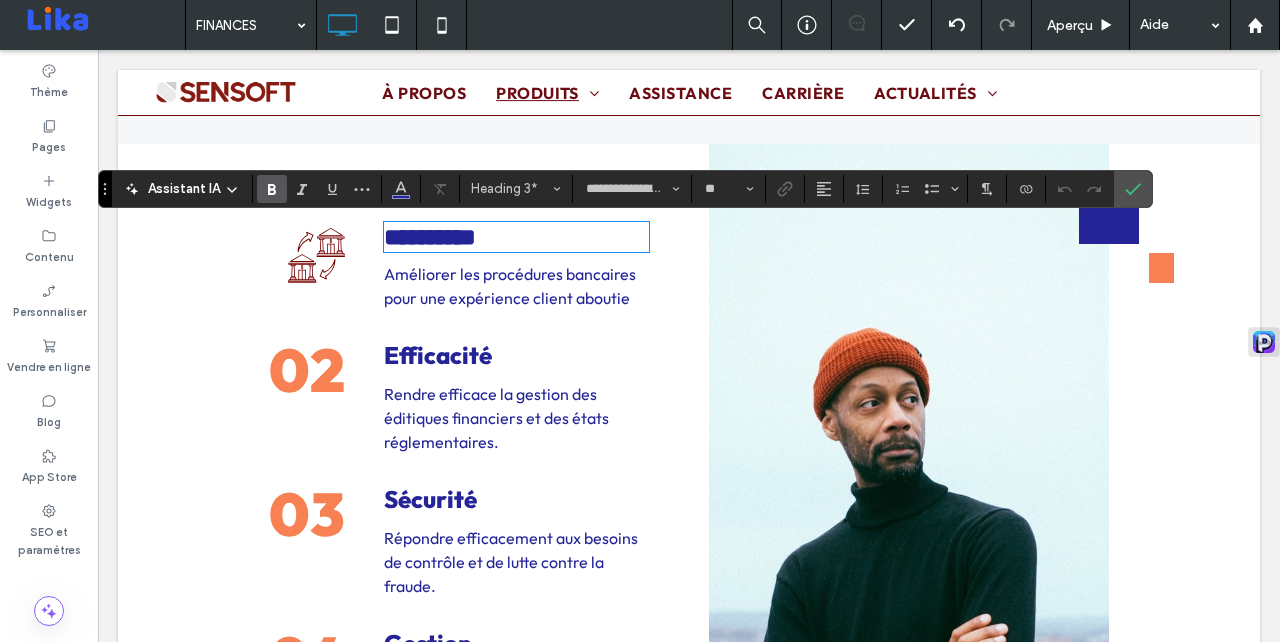 click on "**********" at bounding box center (430, 237) 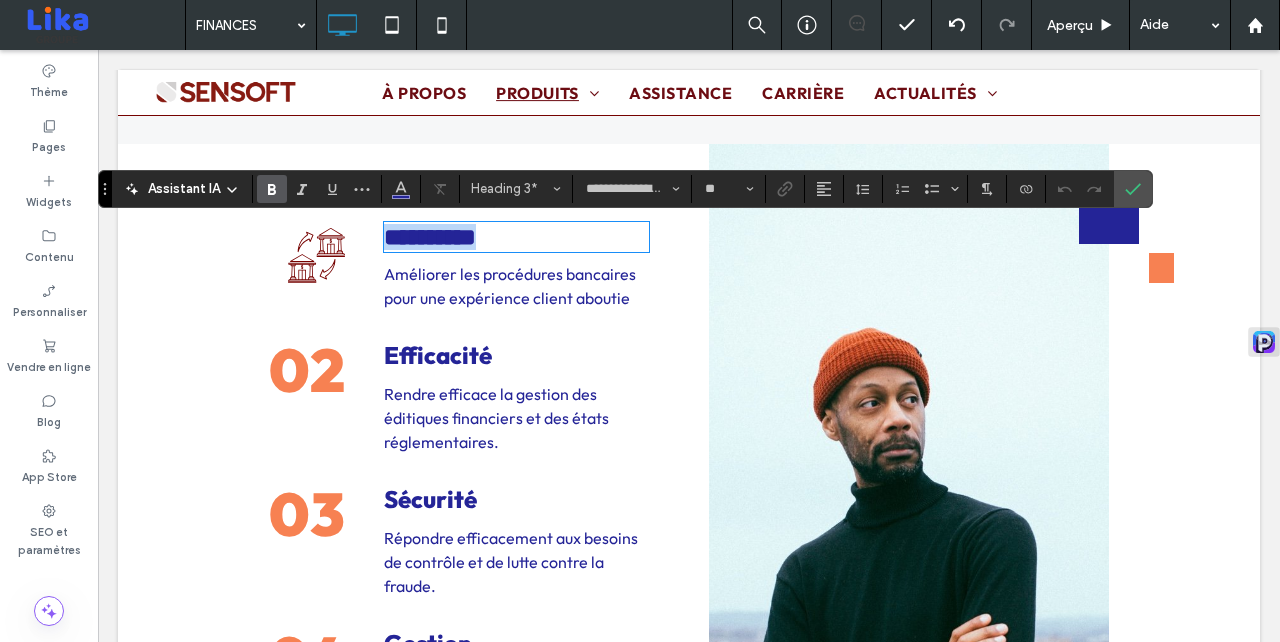 click on "**********" at bounding box center [430, 237] 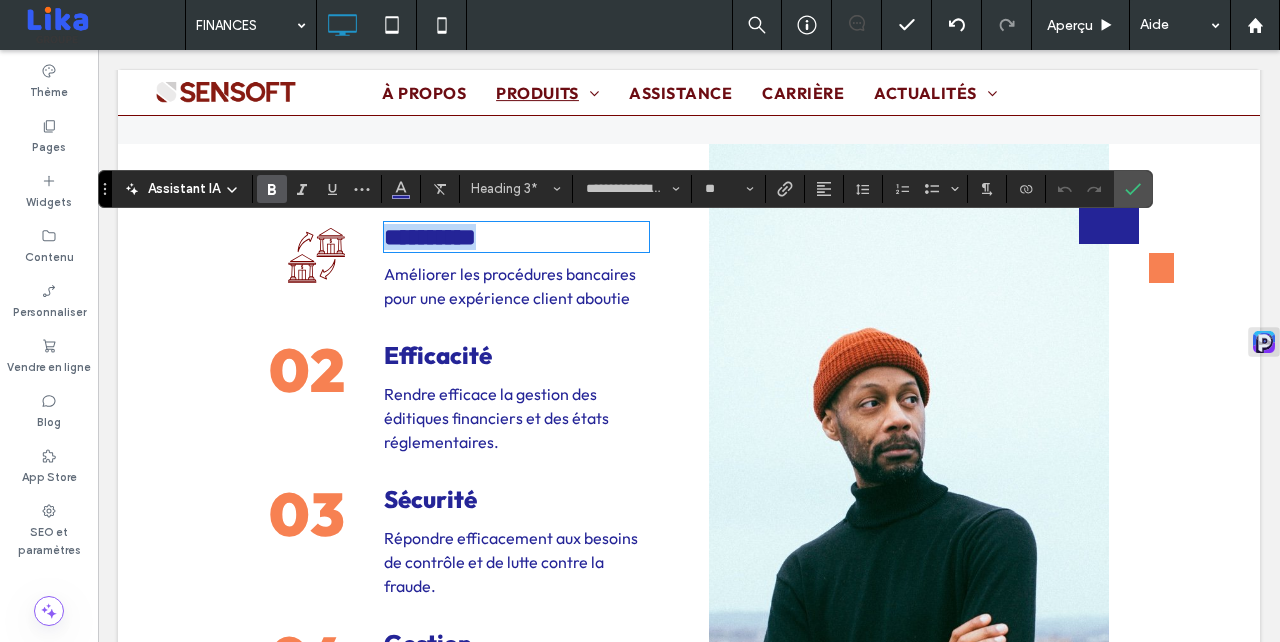 click on "**********" at bounding box center (430, 237) 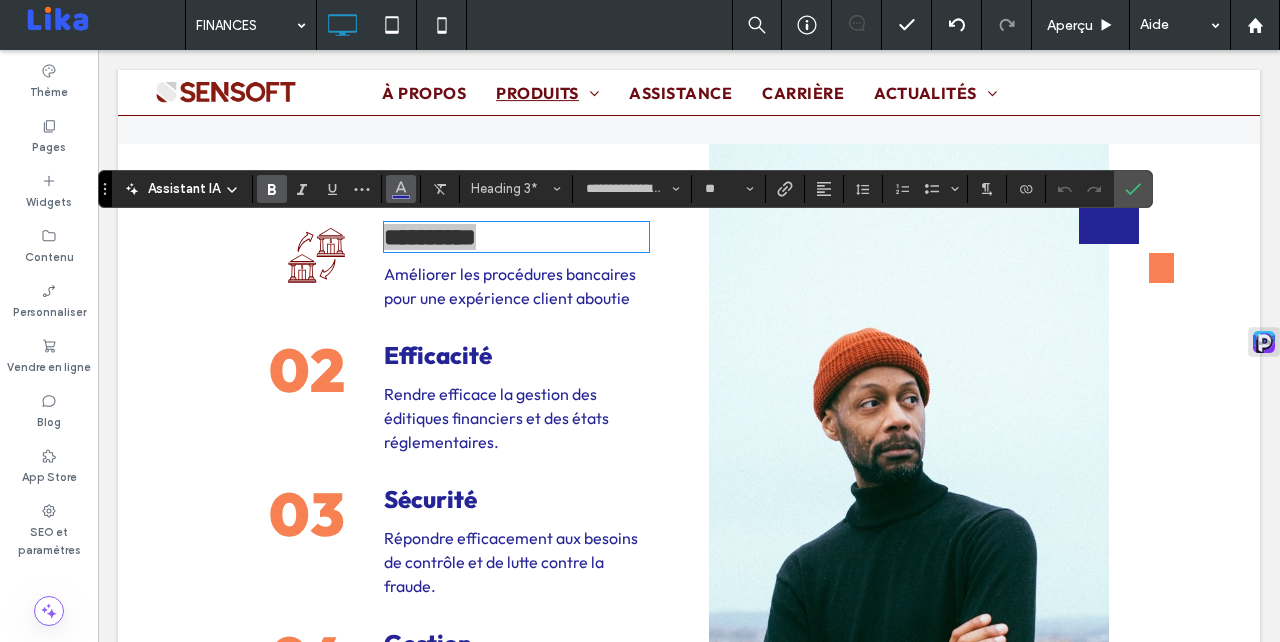 click 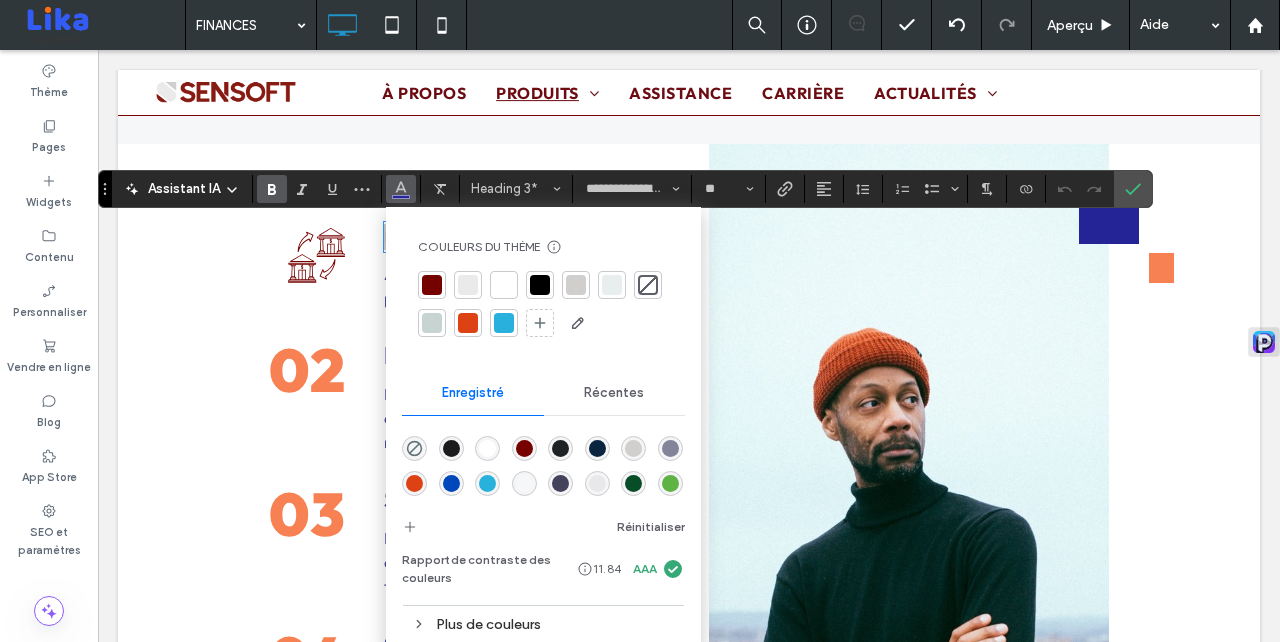 click at bounding box center [540, 285] 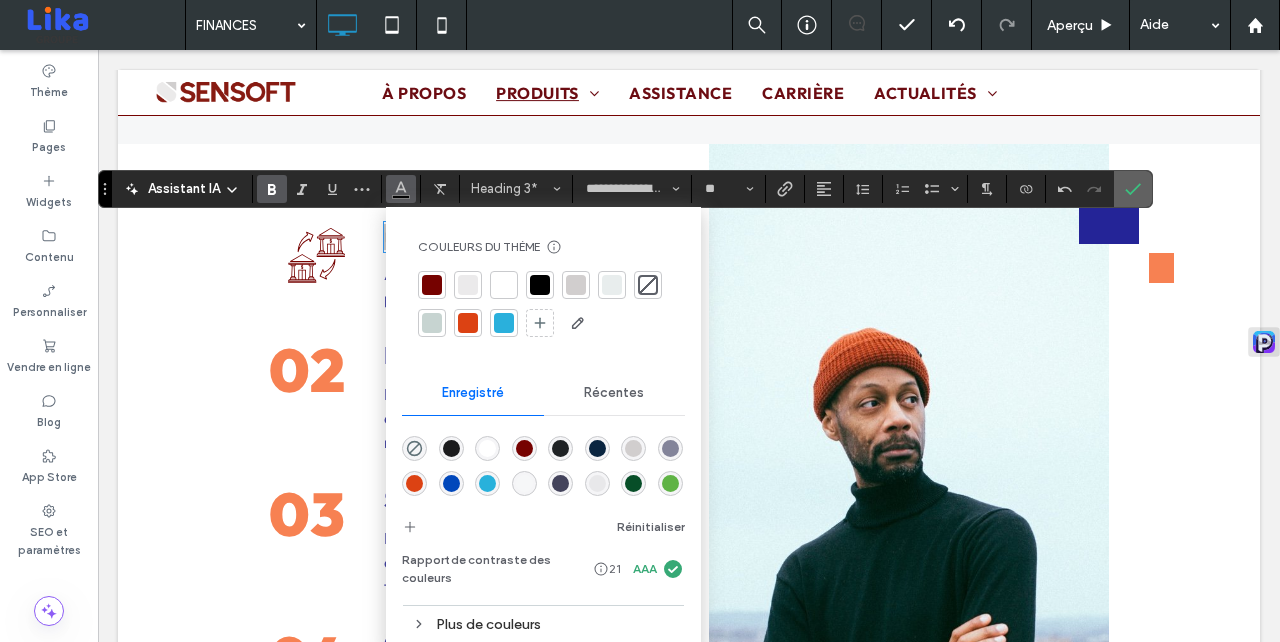 click 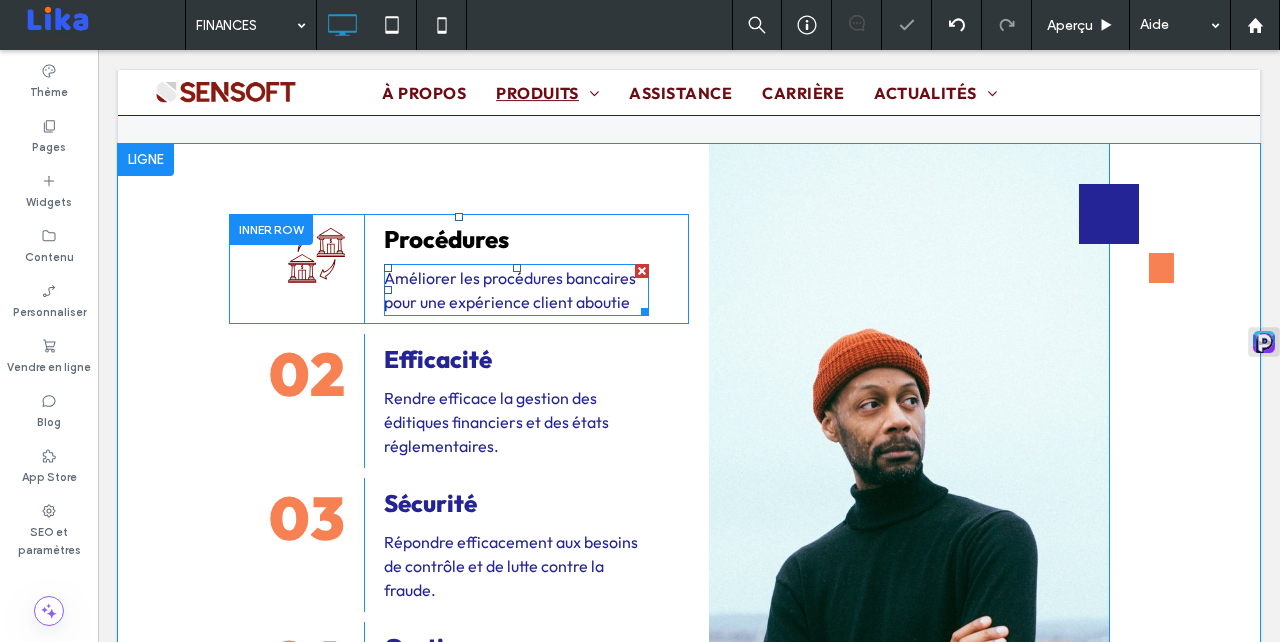 click on "Améliorer les procédures bancaires pour une expérience client aboutie" at bounding box center [510, 290] 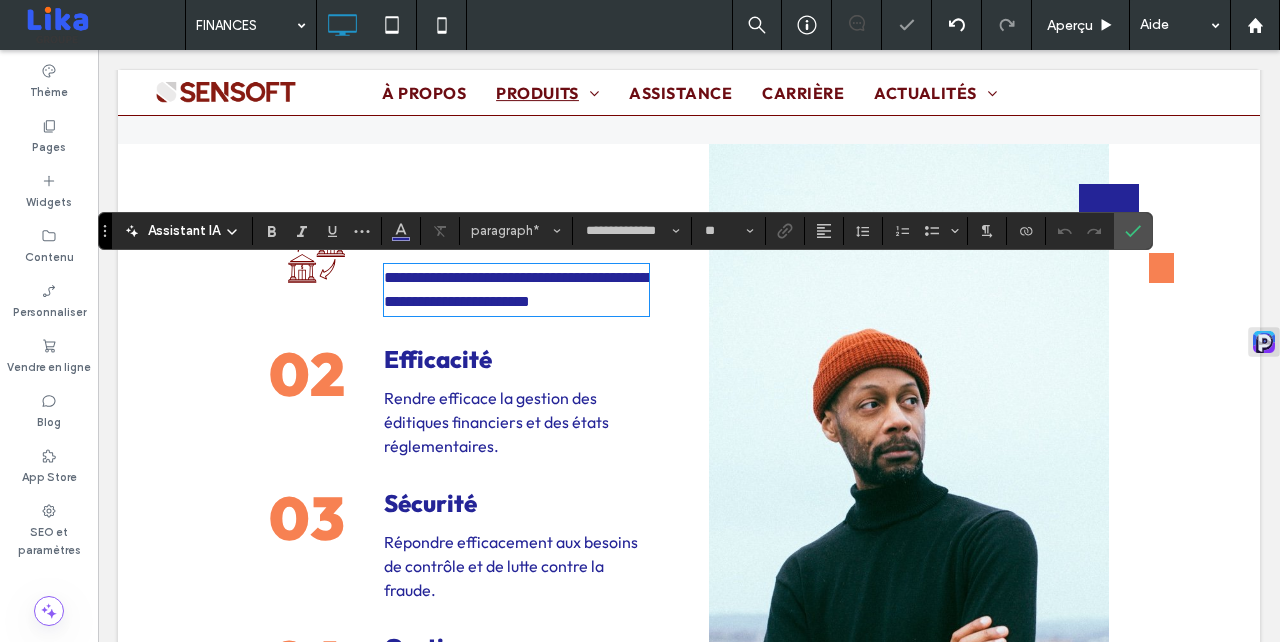 click on "**********" at bounding box center (519, 289) 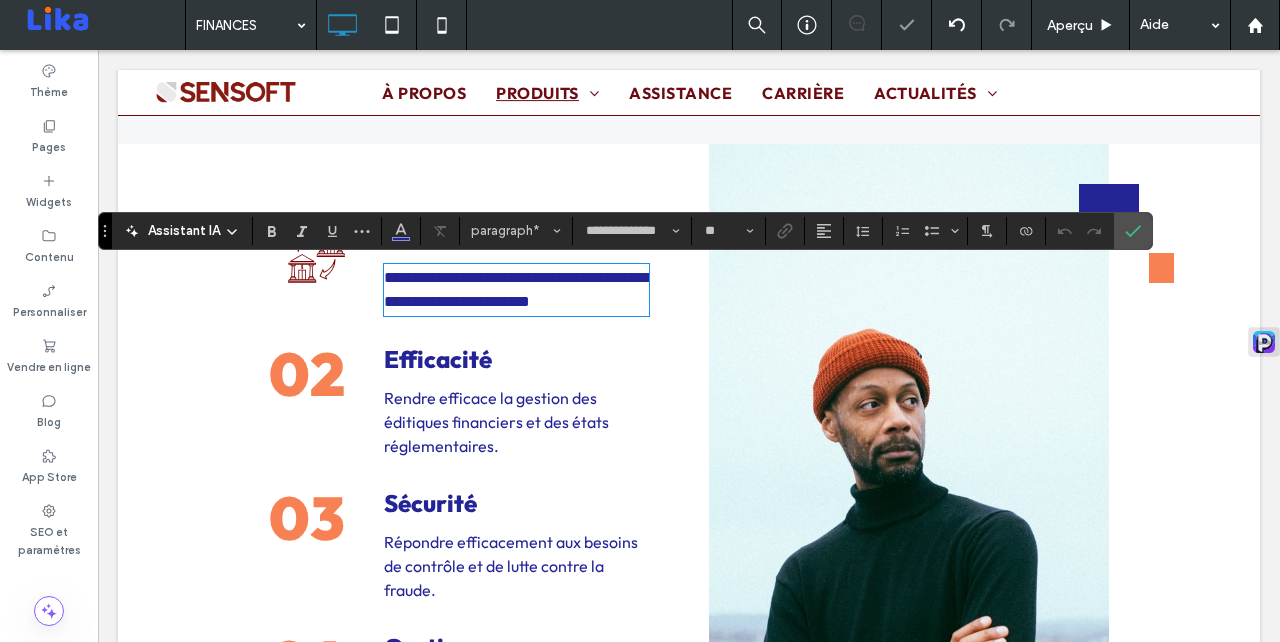 click on "**********" at bounding box center [519, 289] 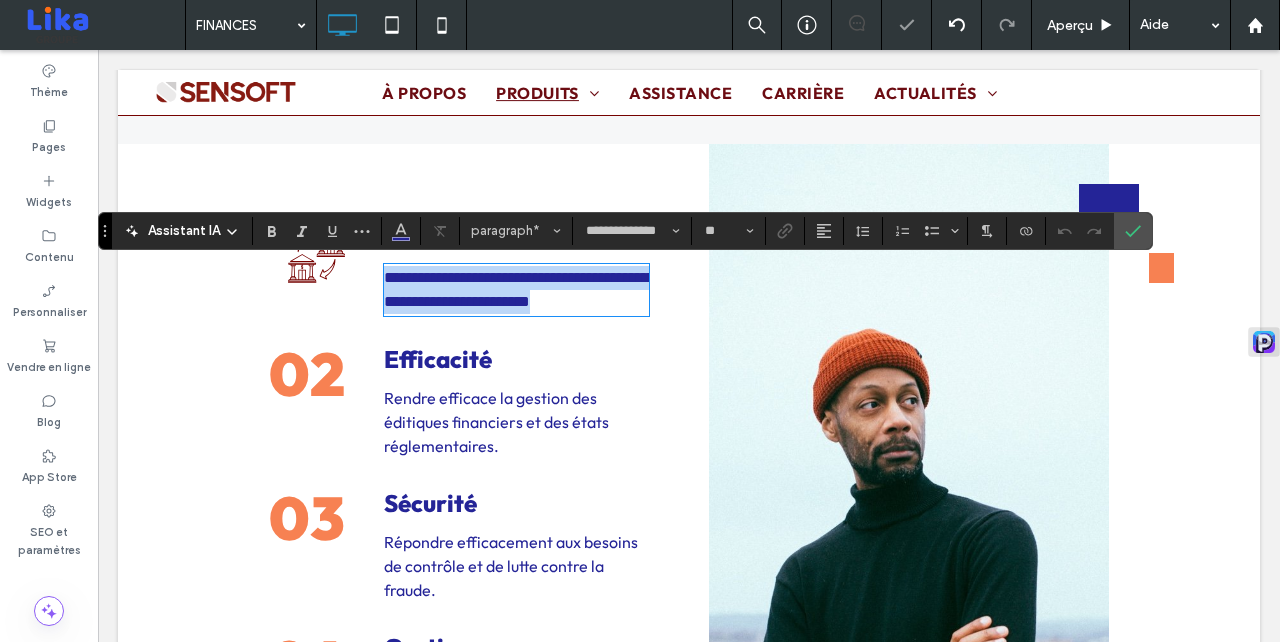 click on "**********" at bounding box center (519, 289) 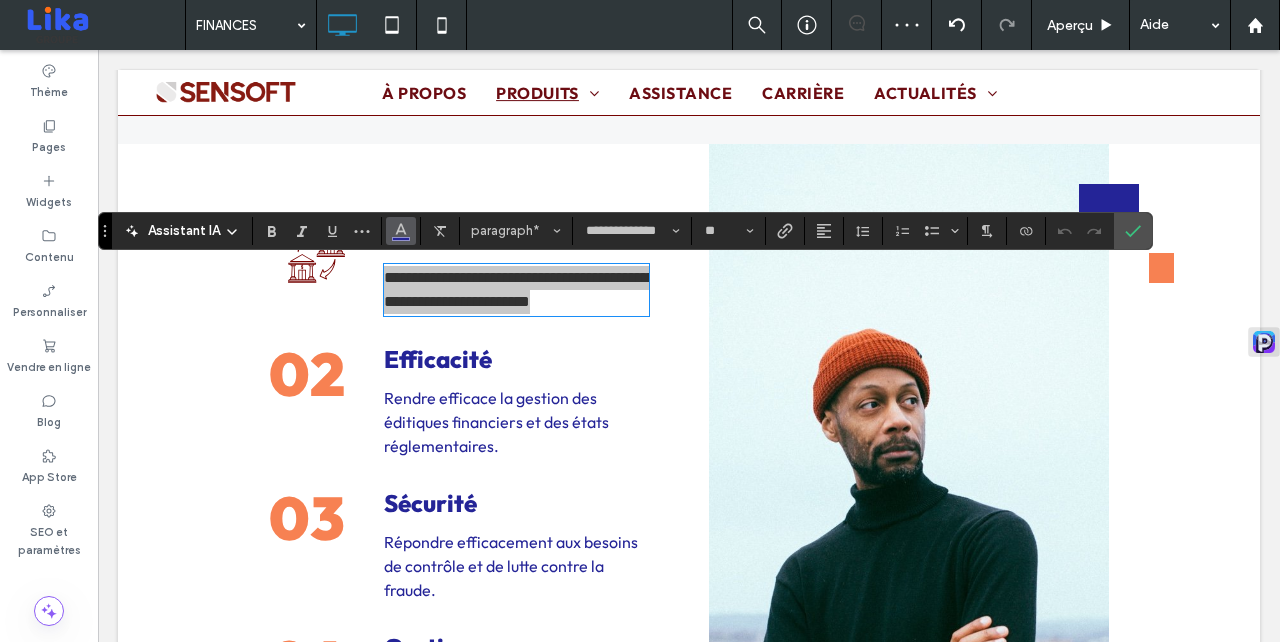 click 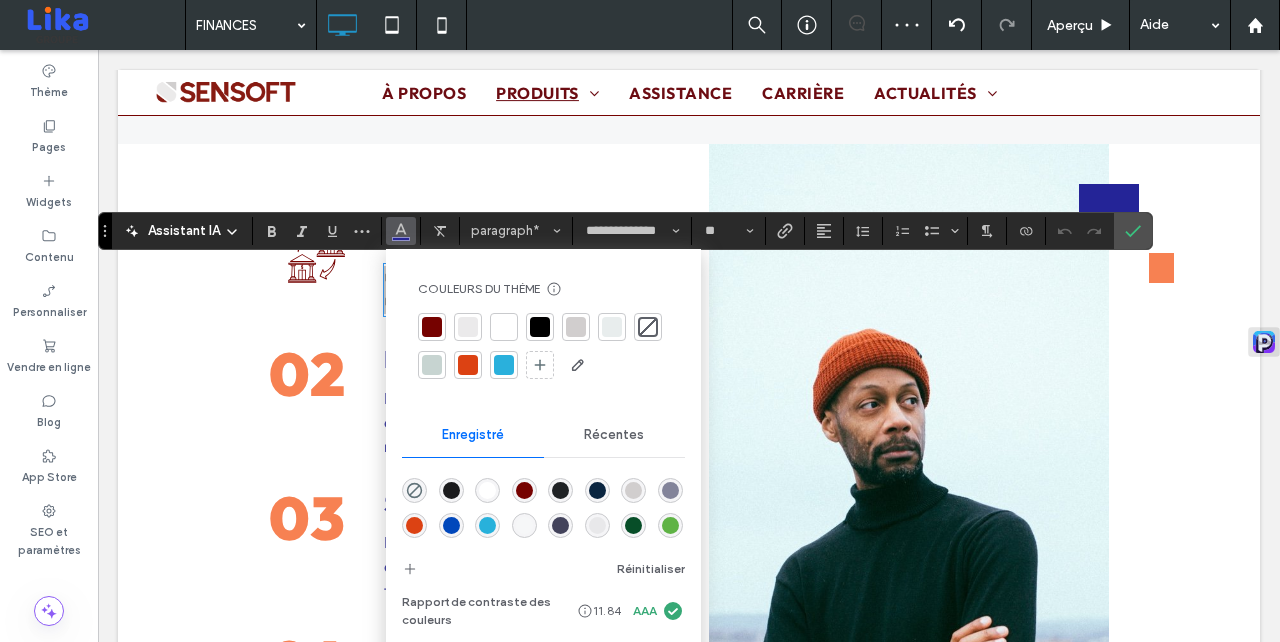 click at bounding box center (540, 327) 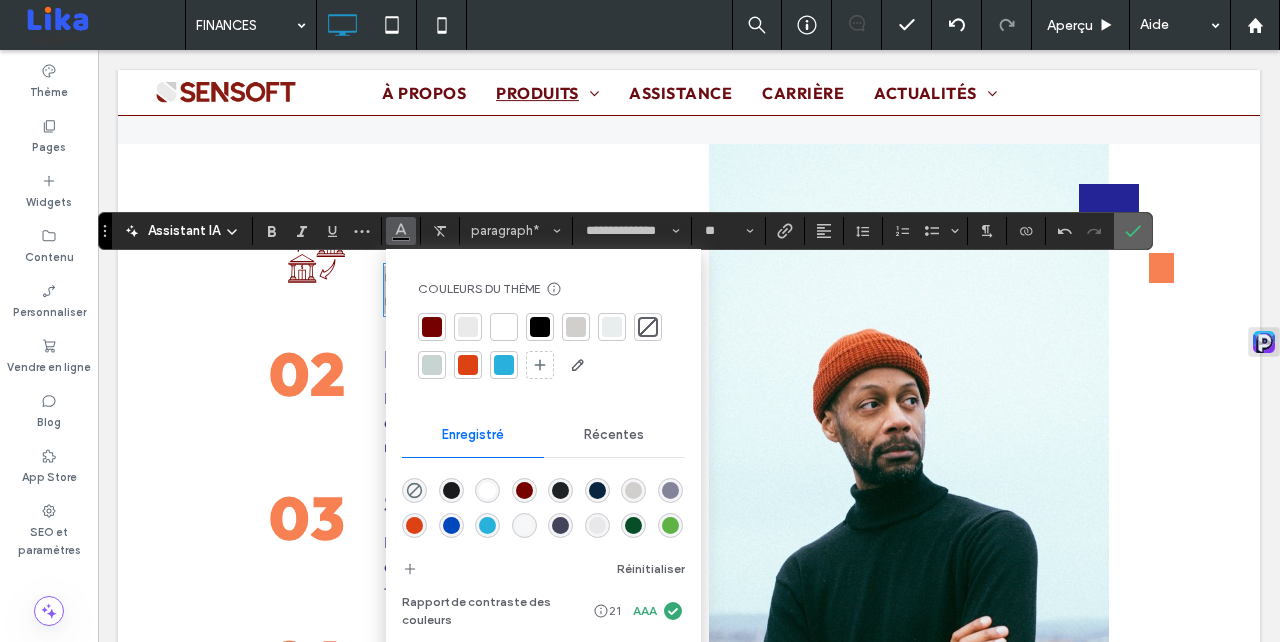 click at bounding box center (1133, 231) 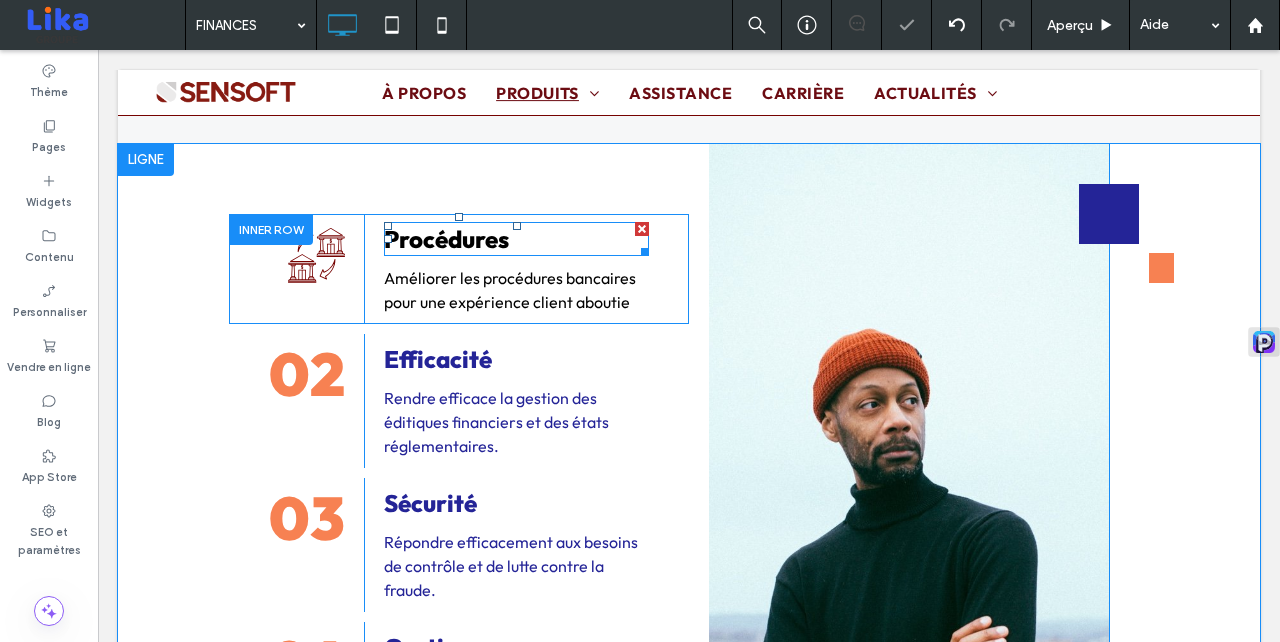 click on "Procédures" at bounding box center [516, 239] 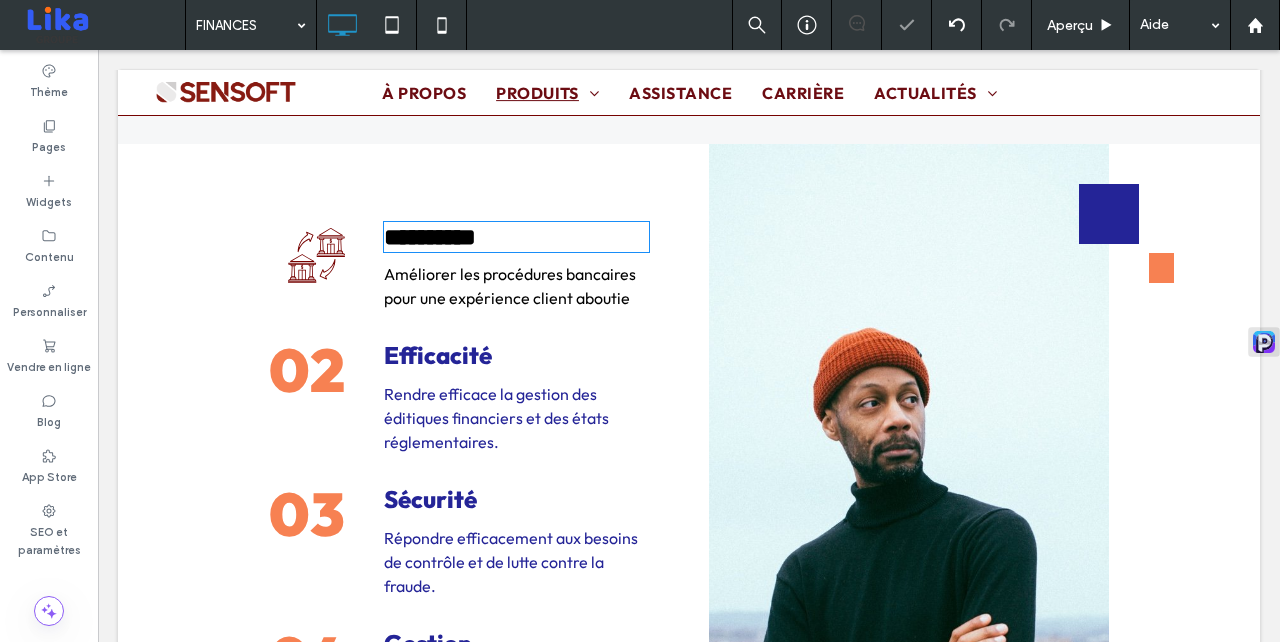 type on "**********" 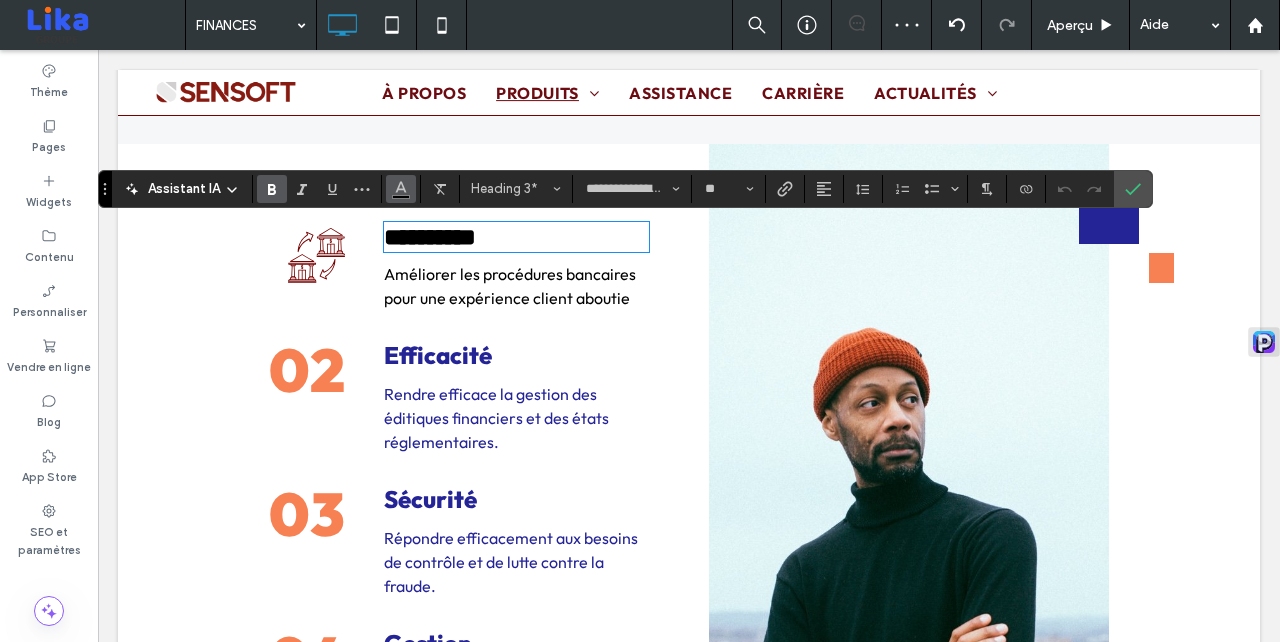 click 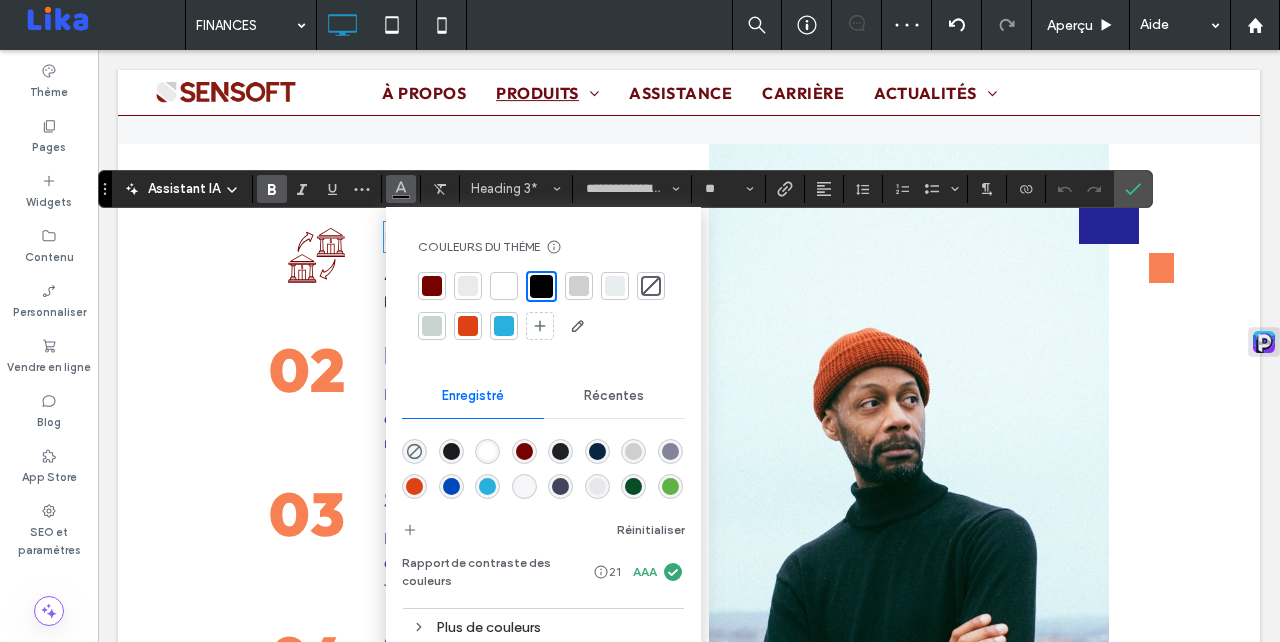 click at bounding box center [432, 286] 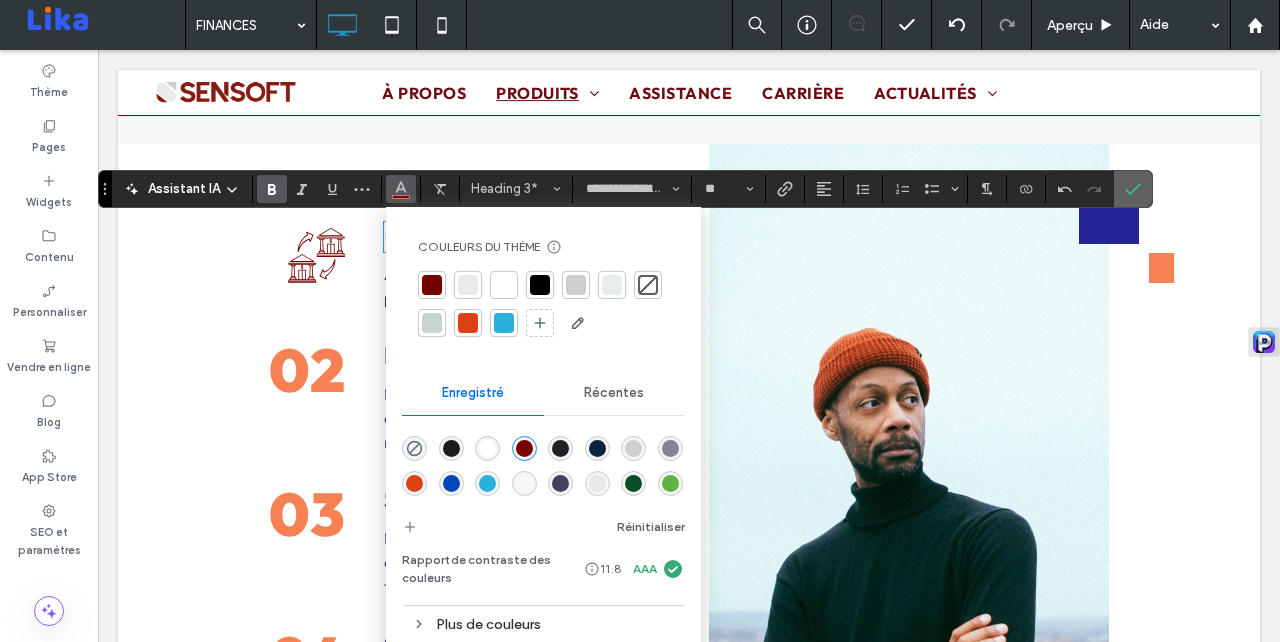 click 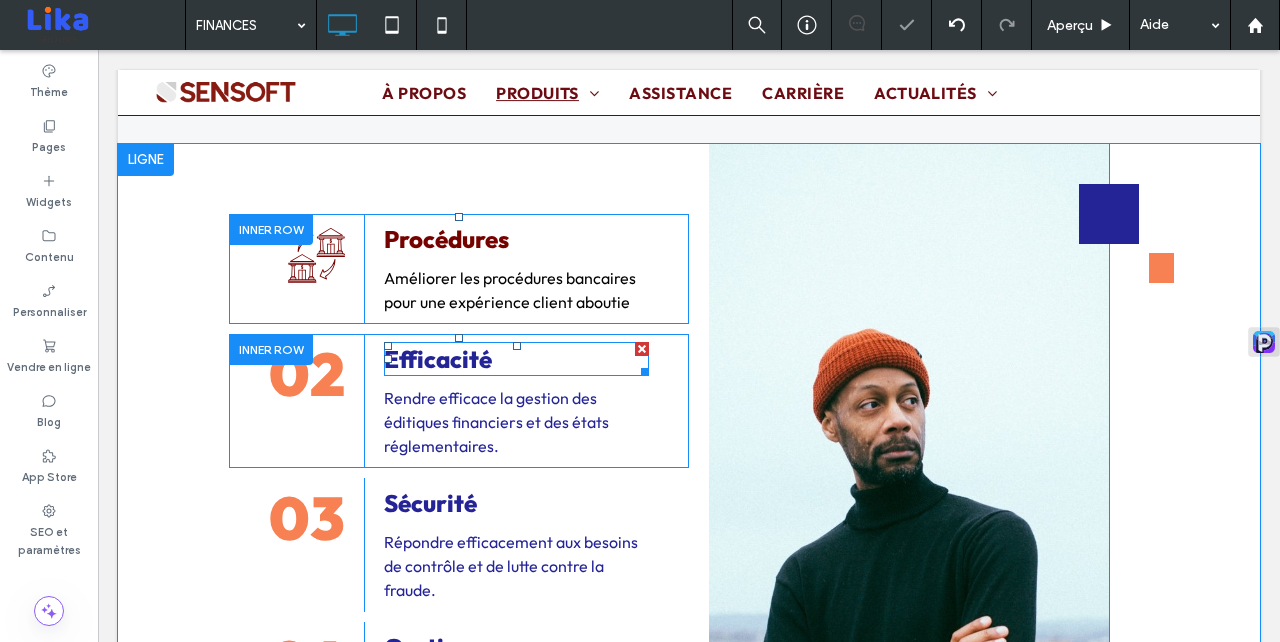 click on "Efficacité" at bounding box center [516, 359] 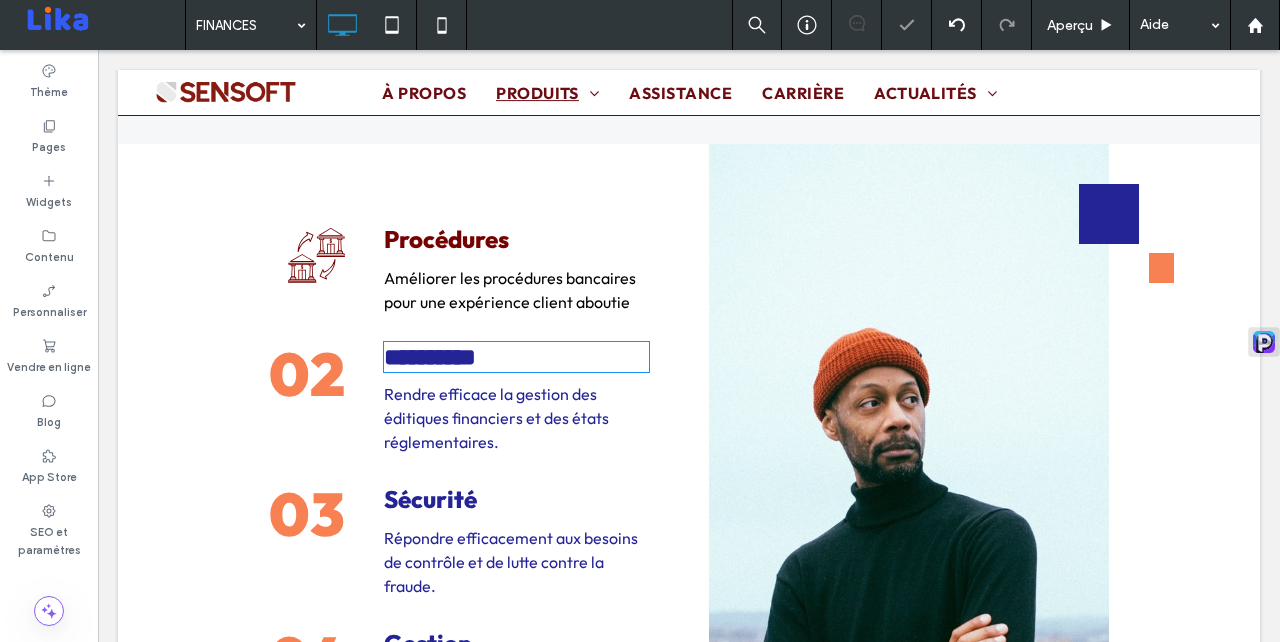 type on "**********" 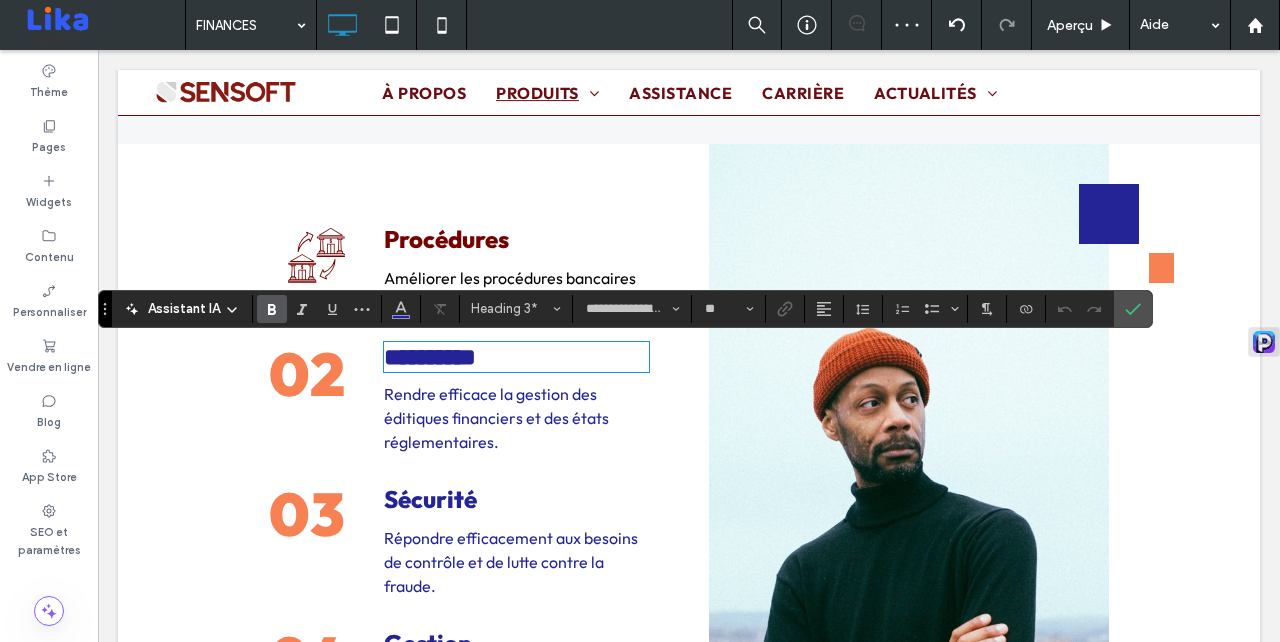 click on "**********" at bounding box center [516, 357] 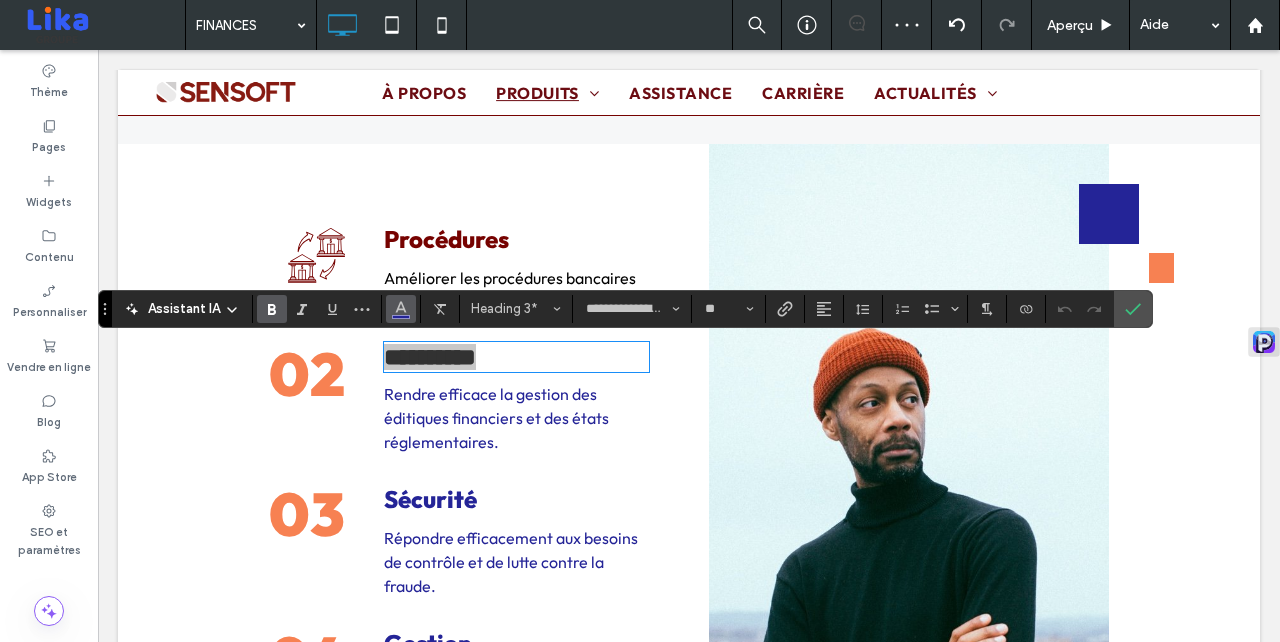 click 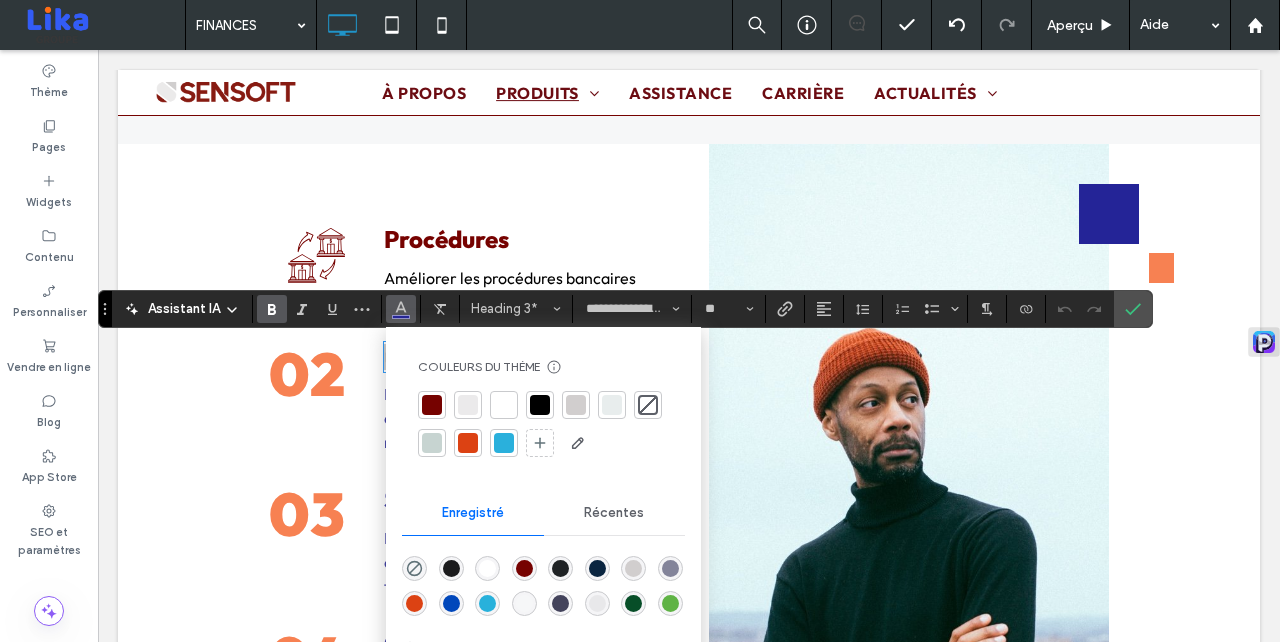 click at bounding box center (432, 405) 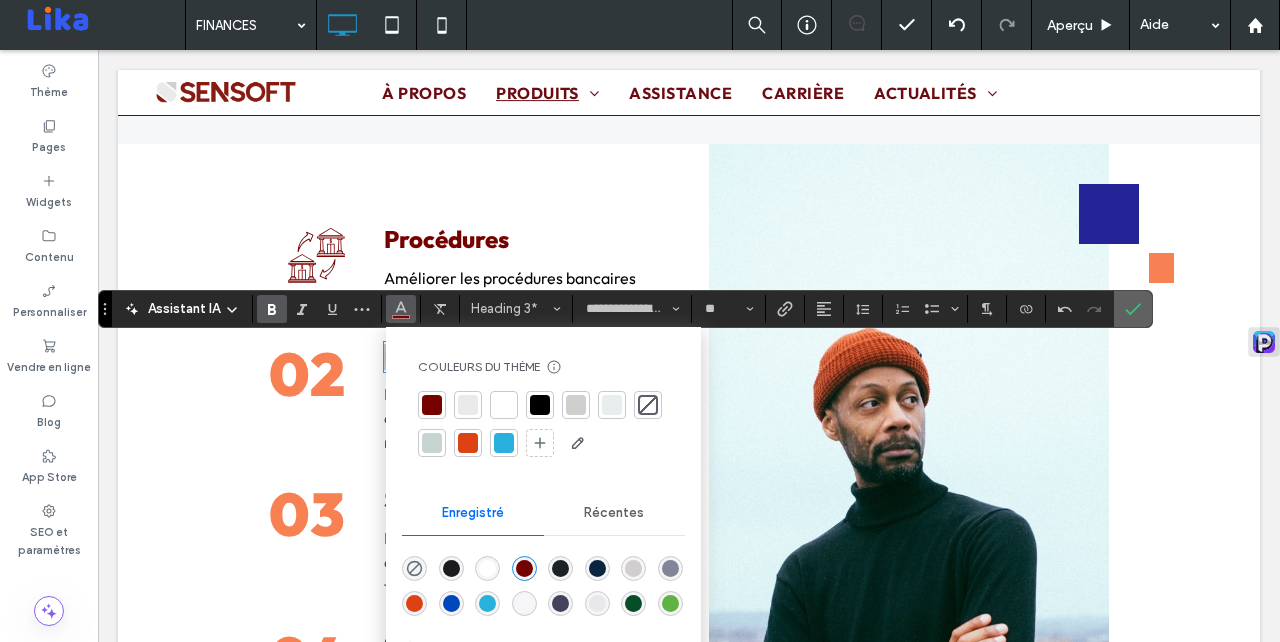 click 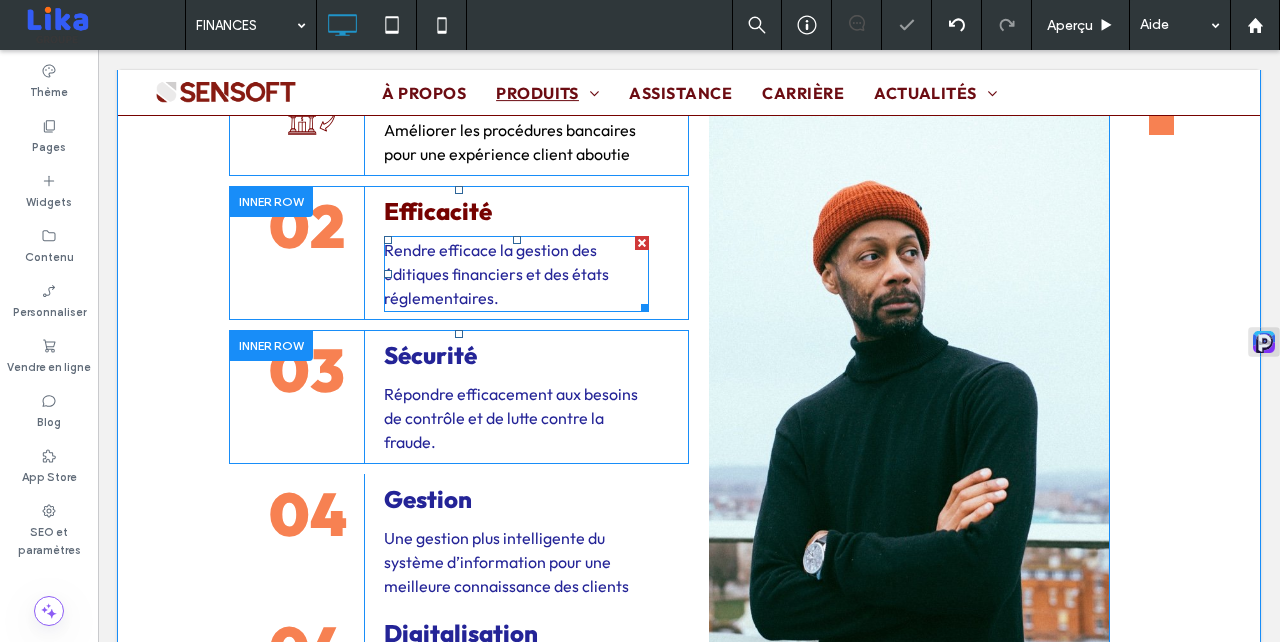 scroll, scrollTop: 3710, scrollLeft: 0, axis: vertical 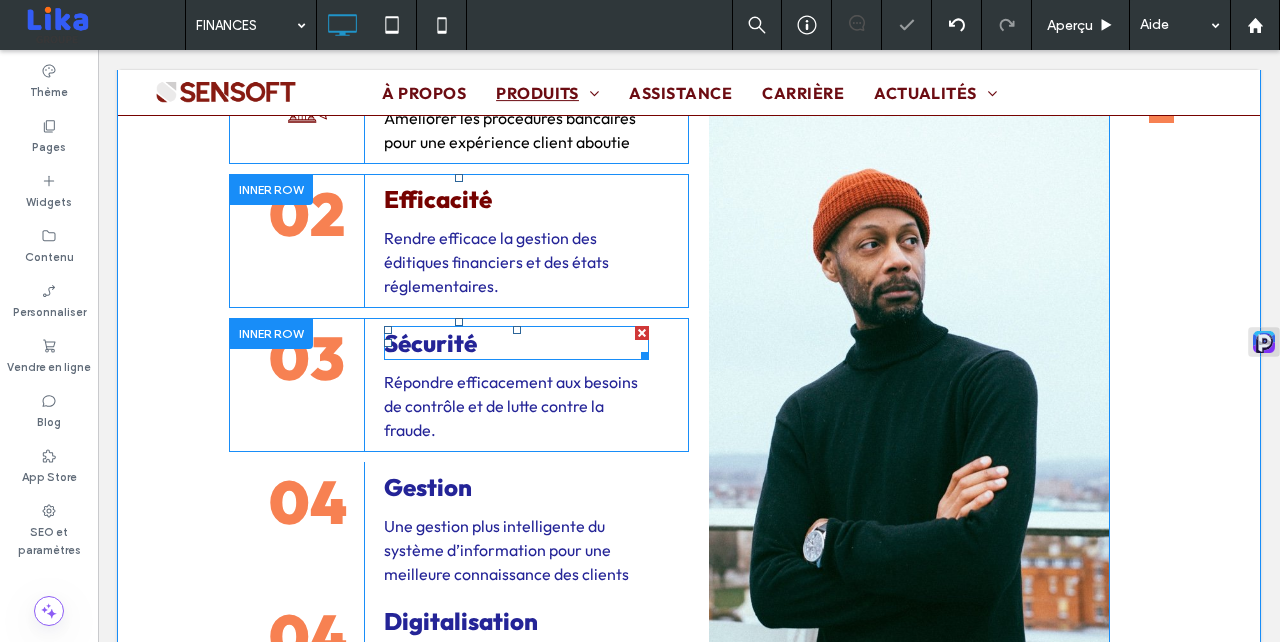 click on "Sécurité" at bounding box center (516, 343) 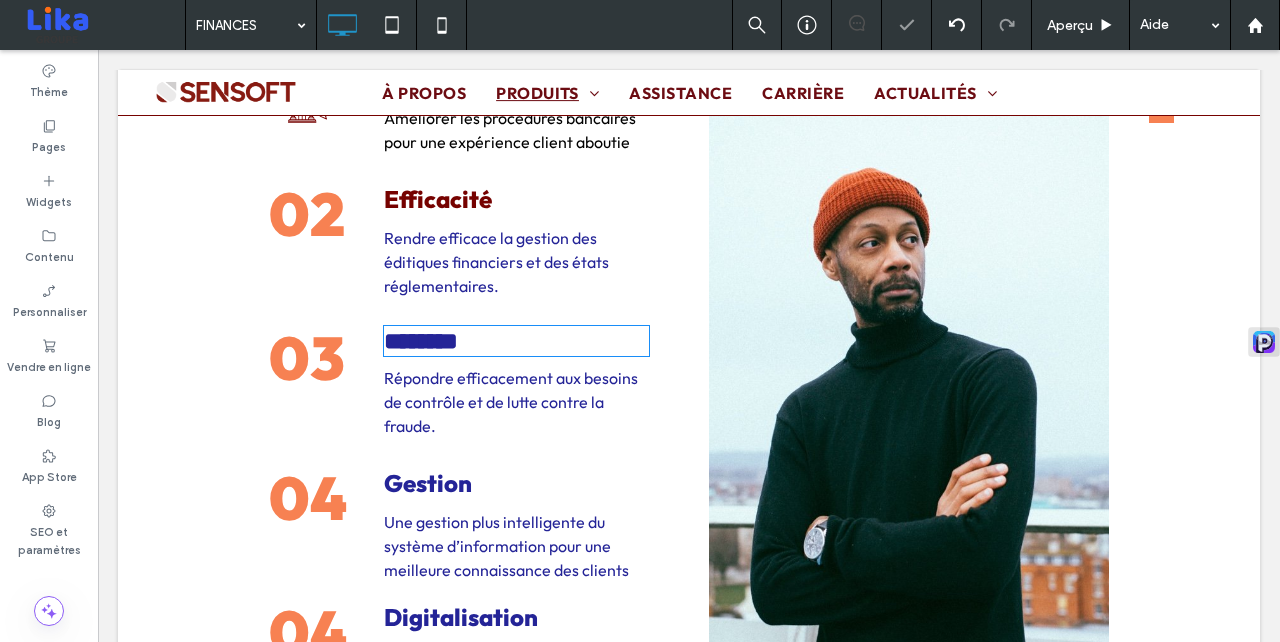 type on "**********" 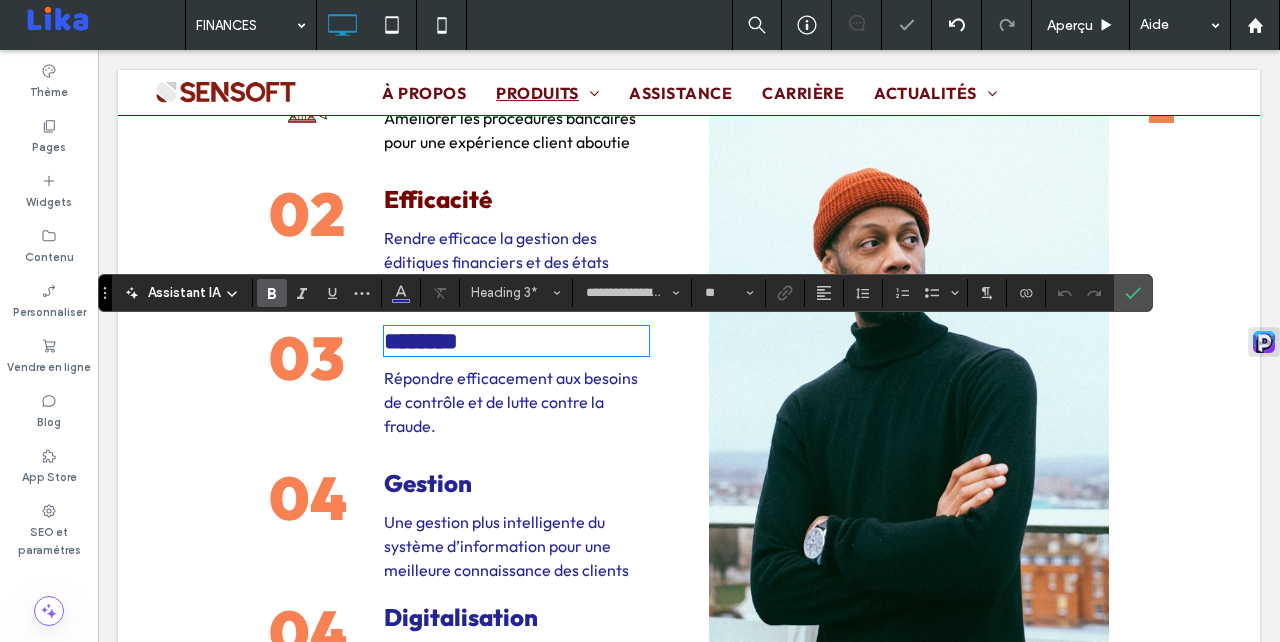 click on "********" at bounding box center [516, 341] 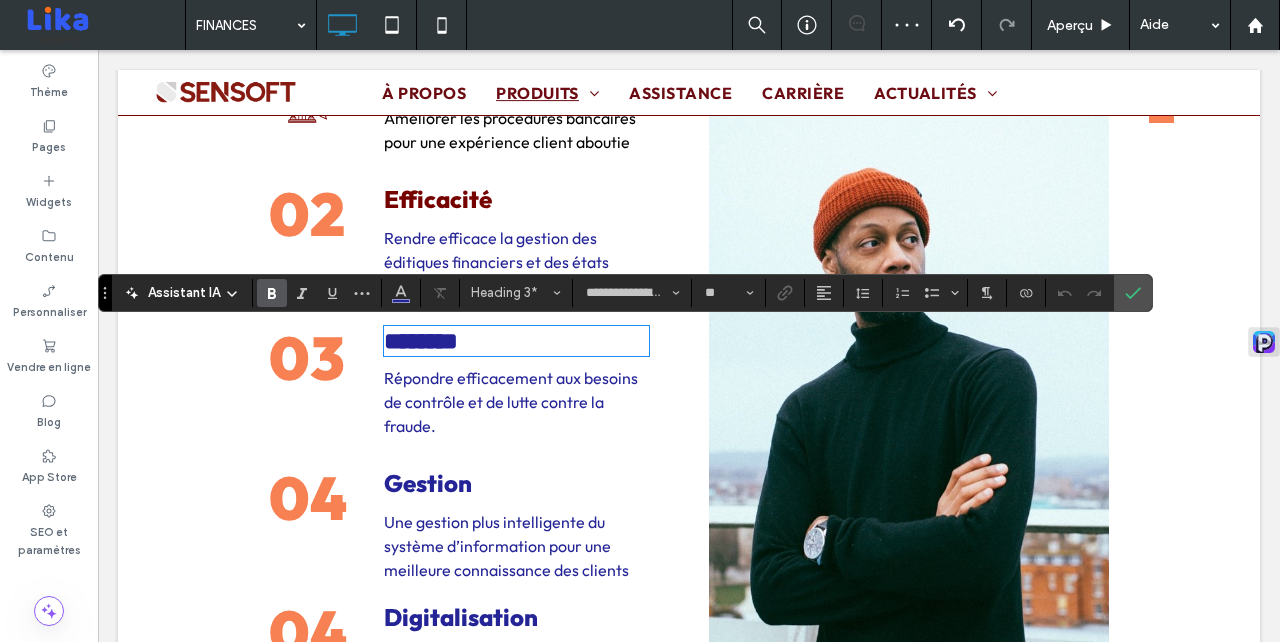 click on "********" at bounding box center (516, 341) 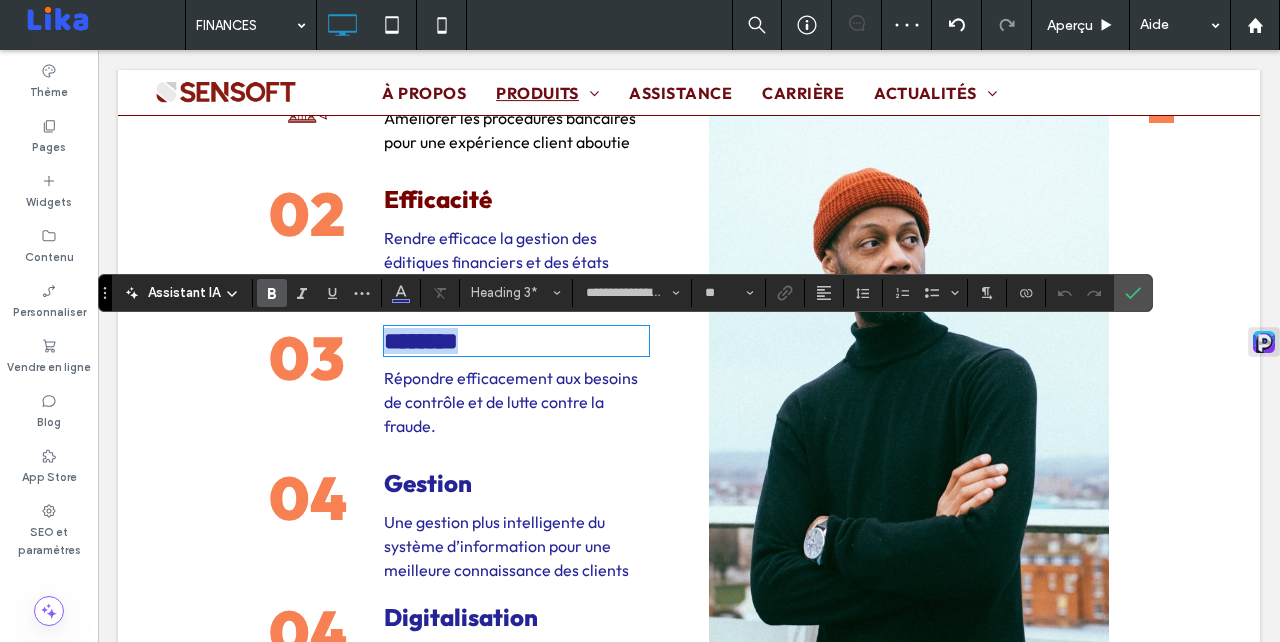 click on "********" at bounding box center (516, 341) 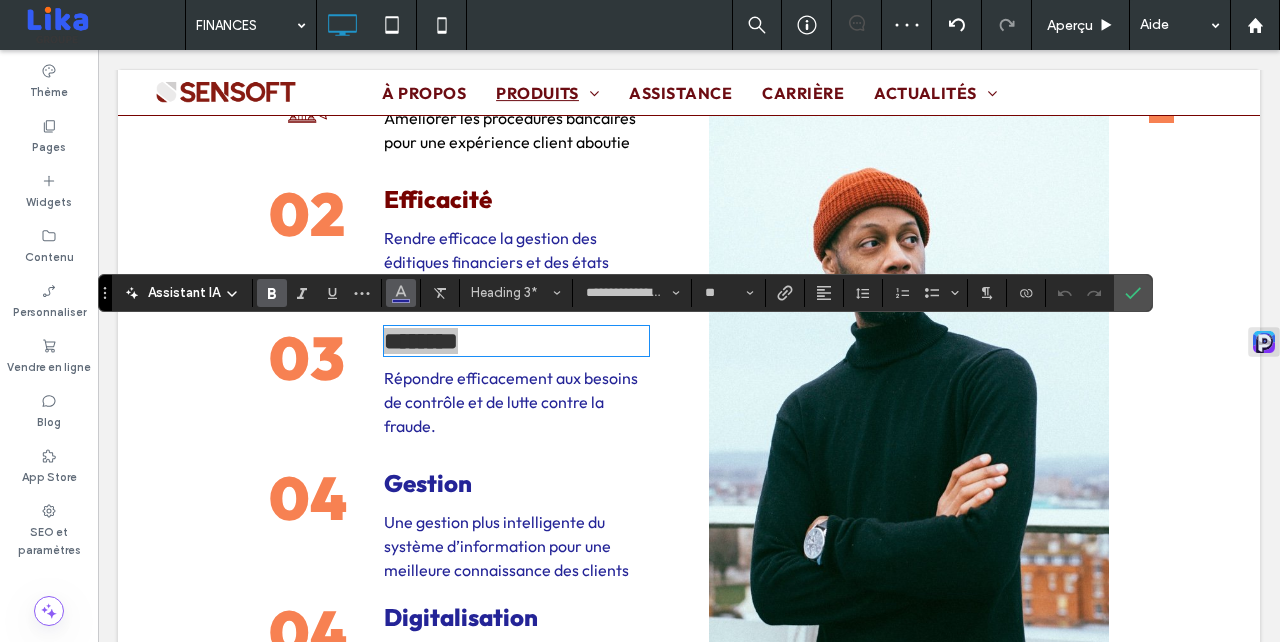 click at bounding box center [401, 291] 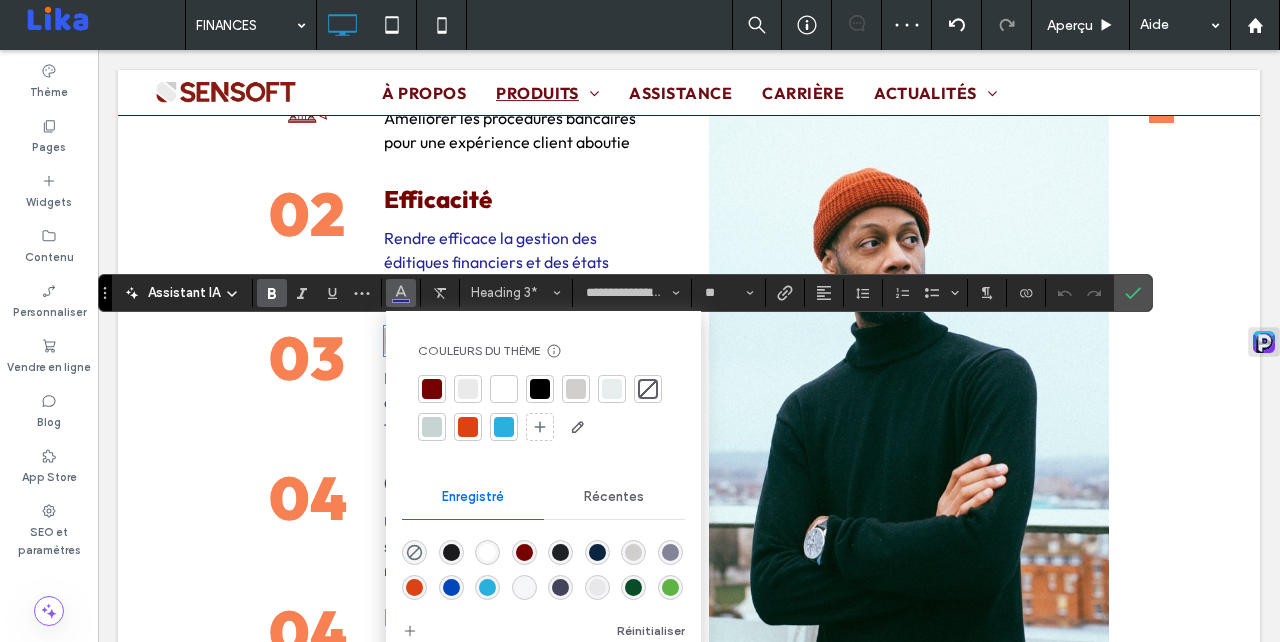 click at bounding box center [432, 389] 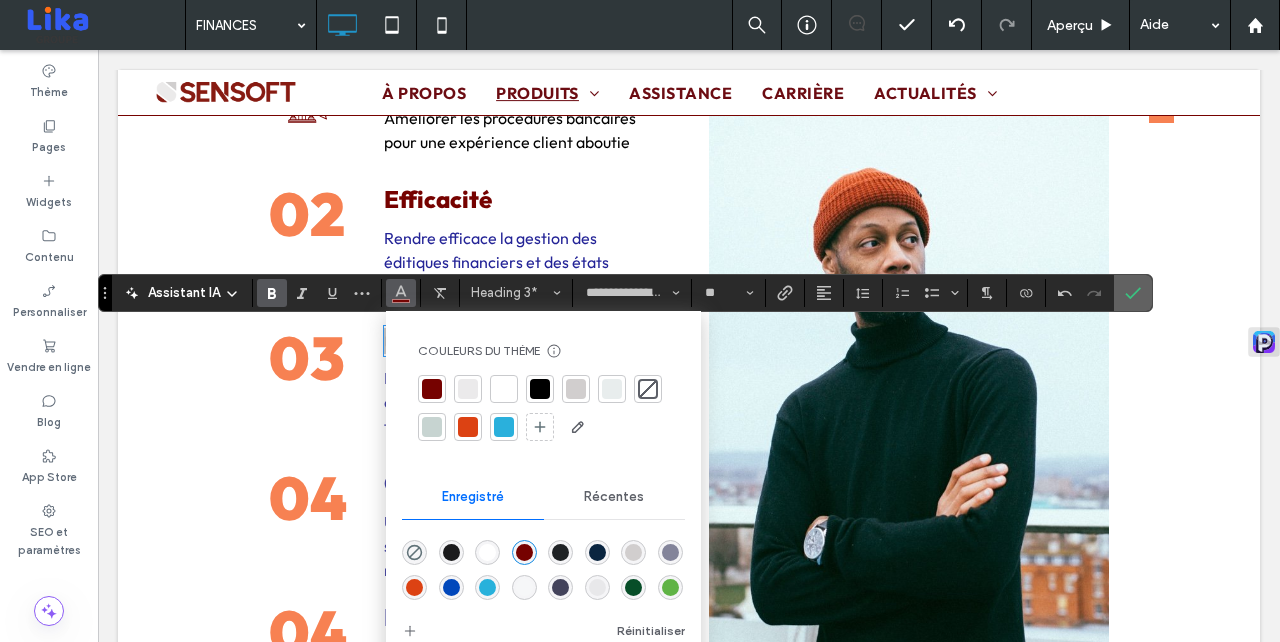 click 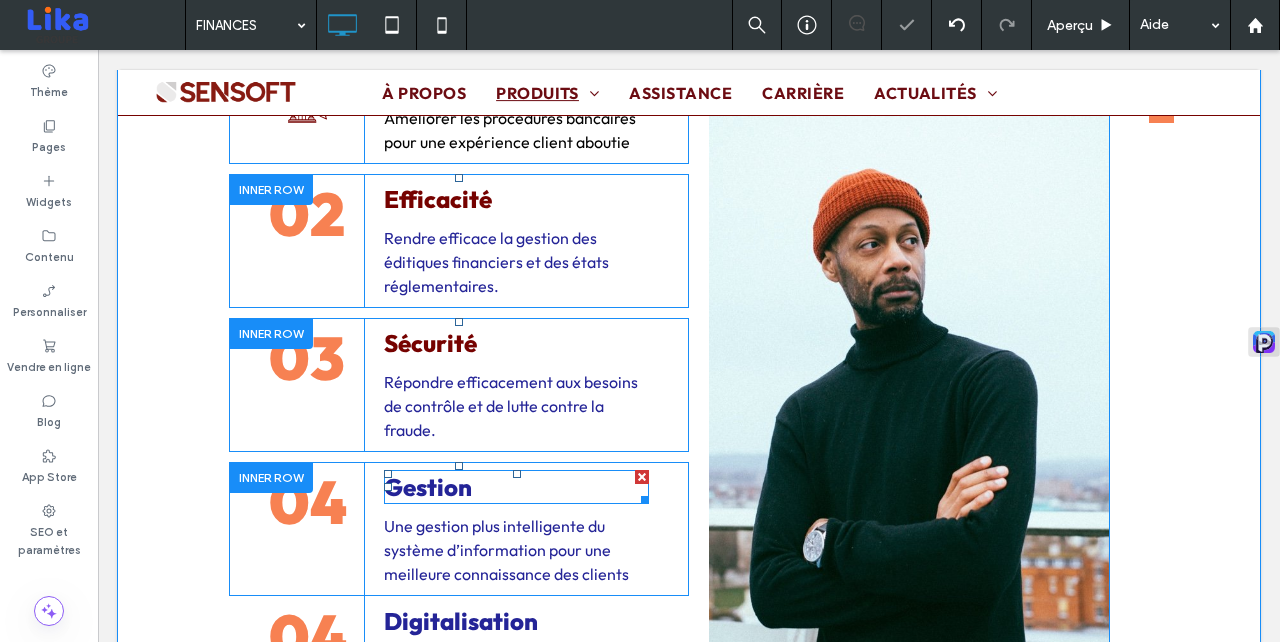 click on "Gestion" at bounding box center [428, 487] 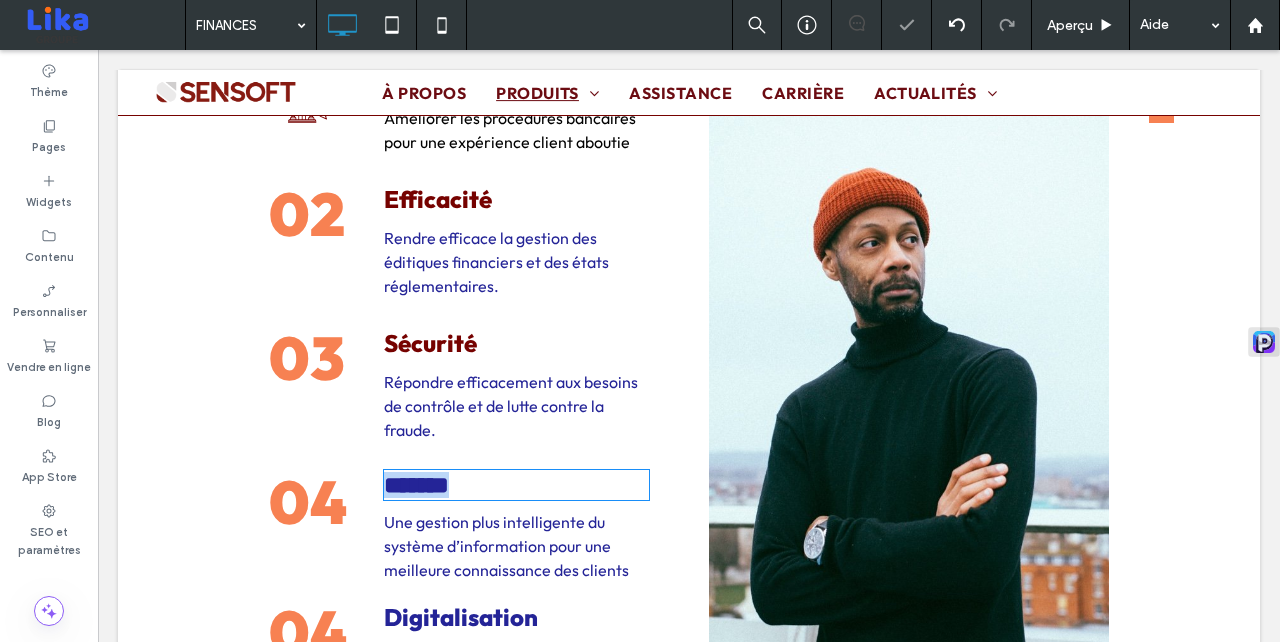 type on "**********" 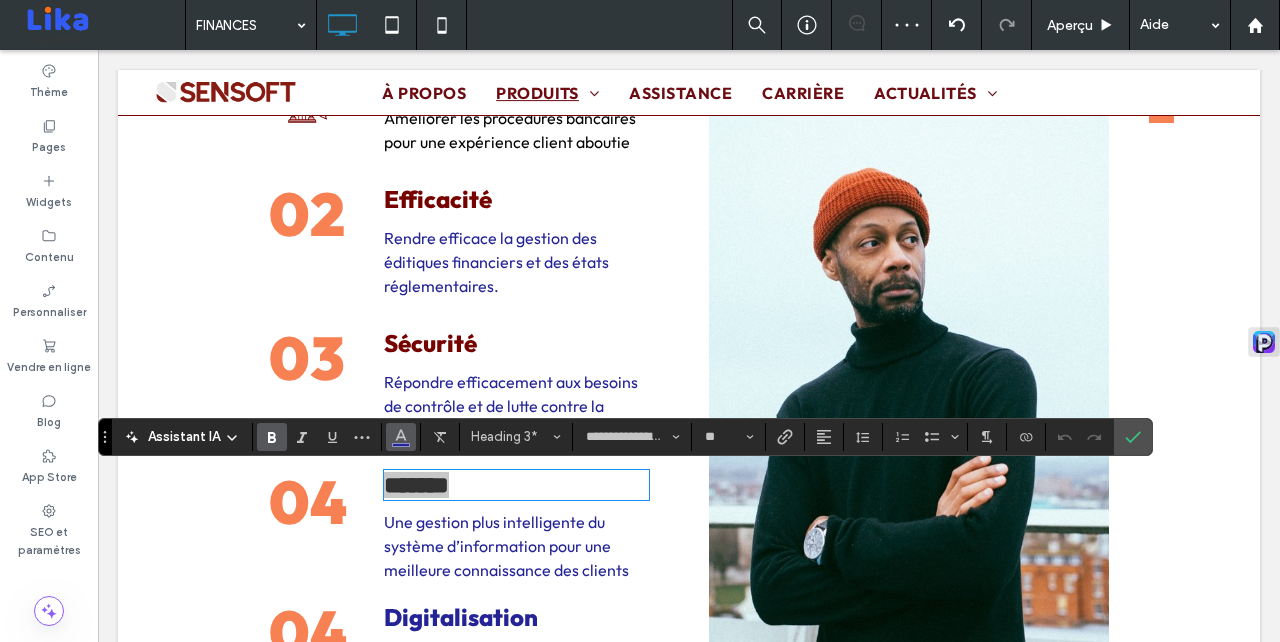 click at bounding box center (401, 435) 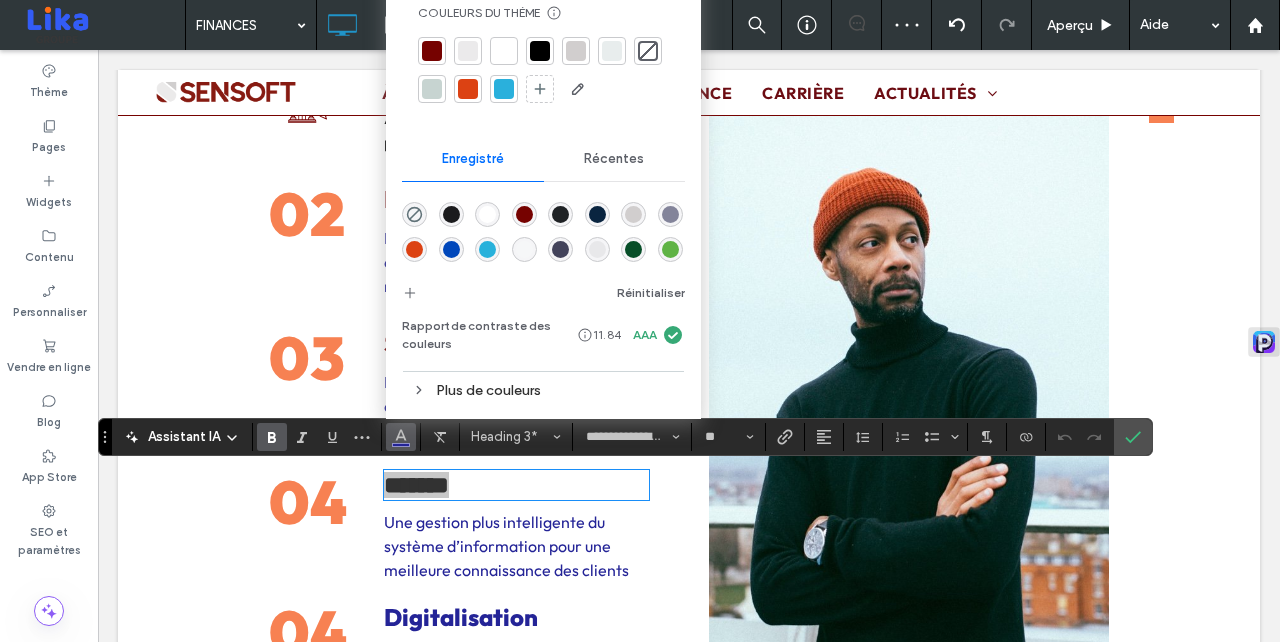 click at bounding box center [524, 214] 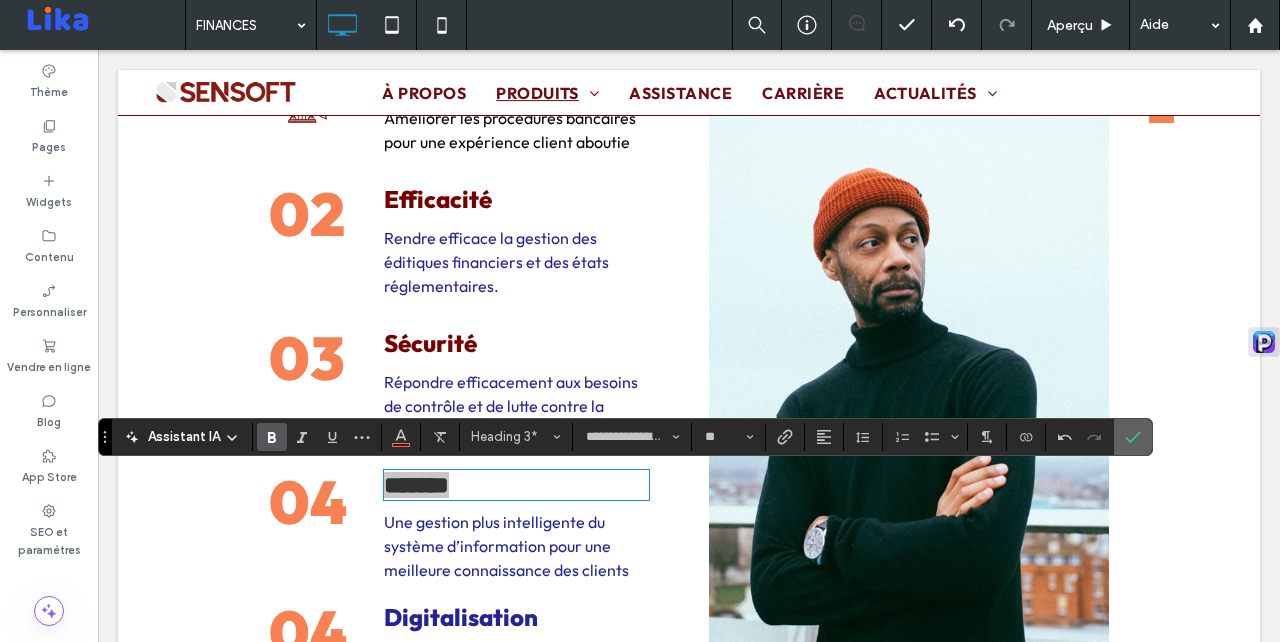 click at bounding box center [1133, 437] 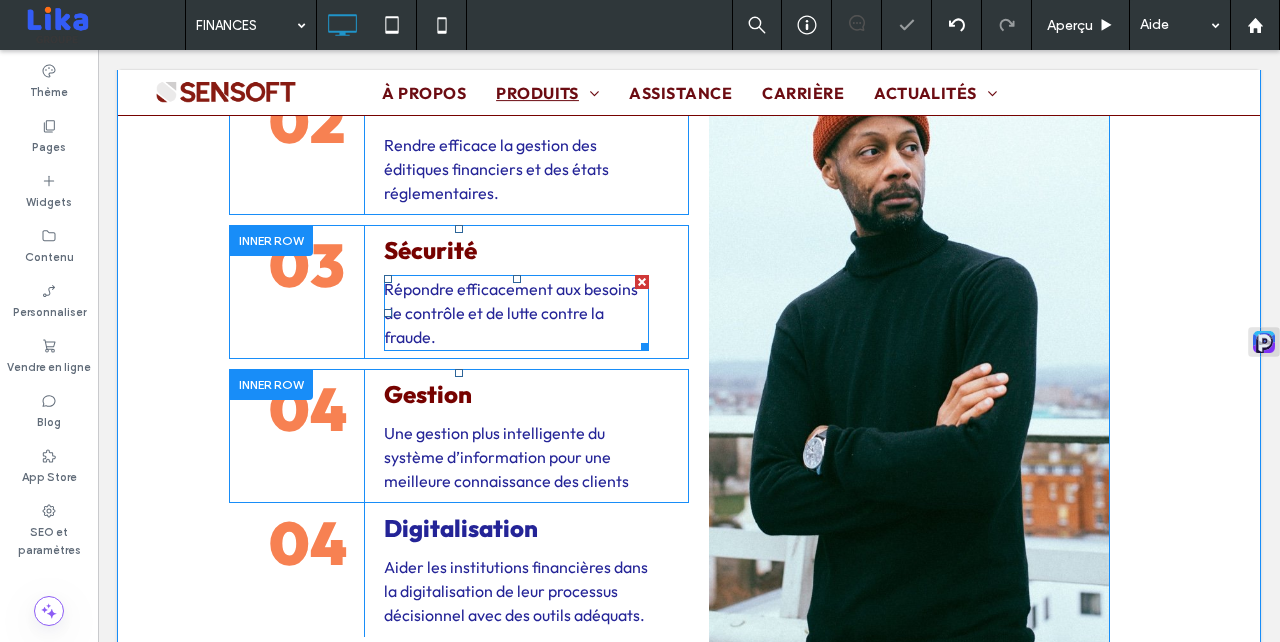 scroll, scrollTop: 3900, scrollLeft: 0, axis: vertical 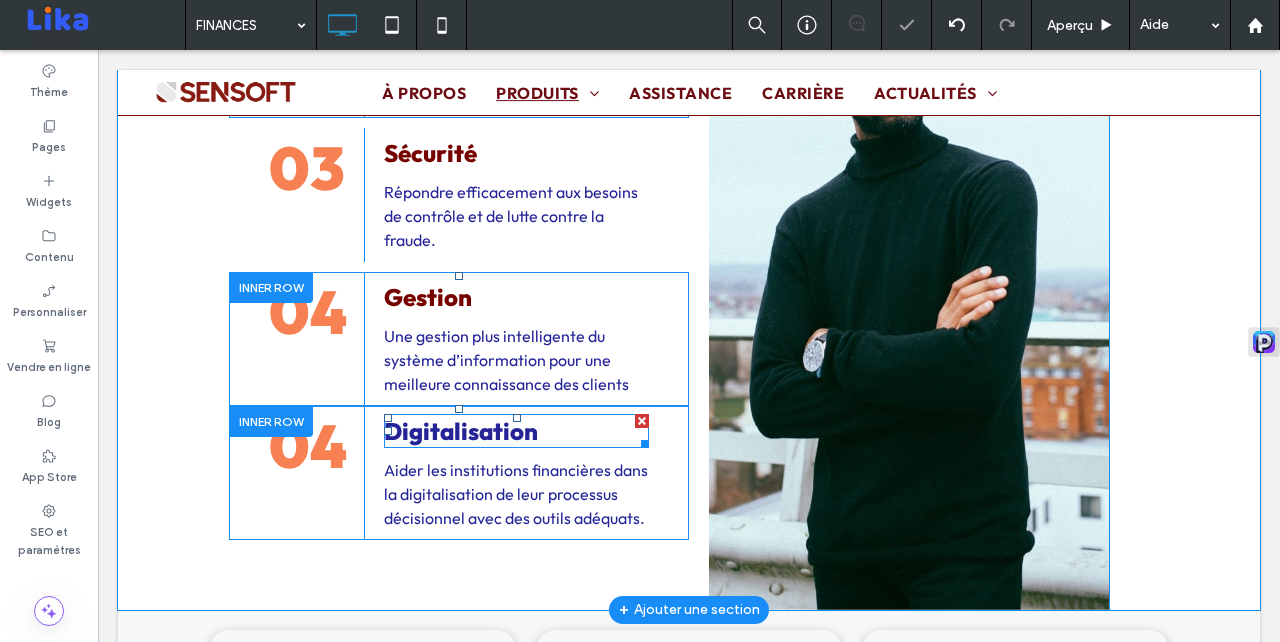click on "Digitalisation" at bounding box center [461, 431] 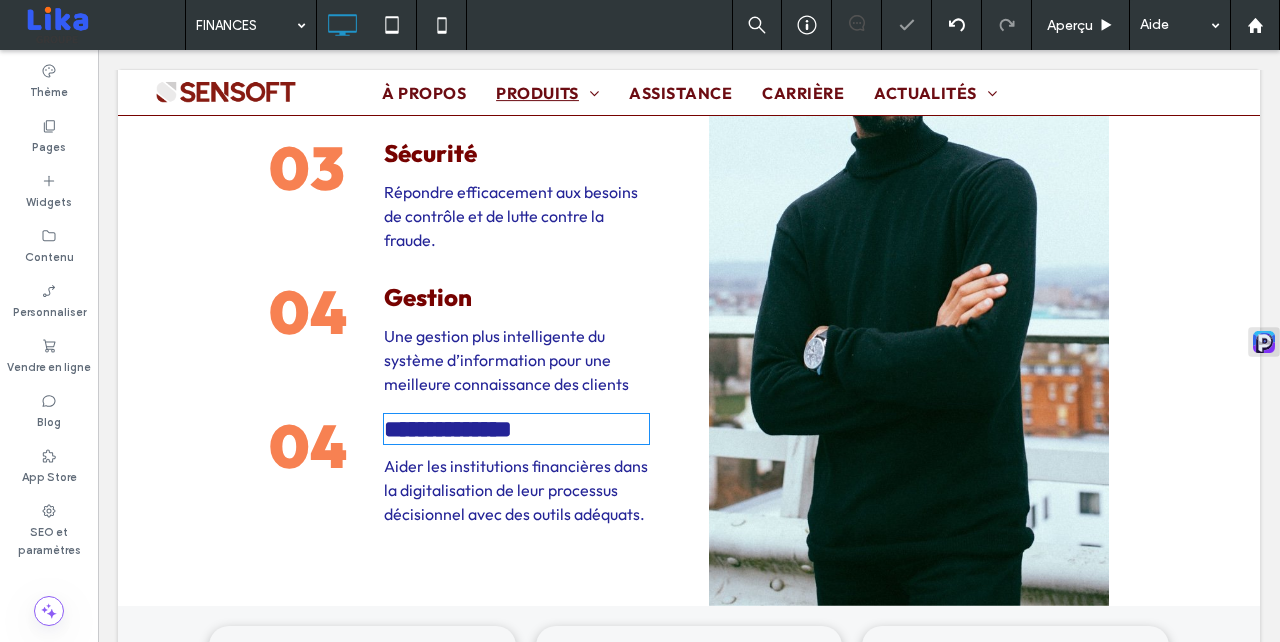 click on "**********" at bounding box center (448, 429) 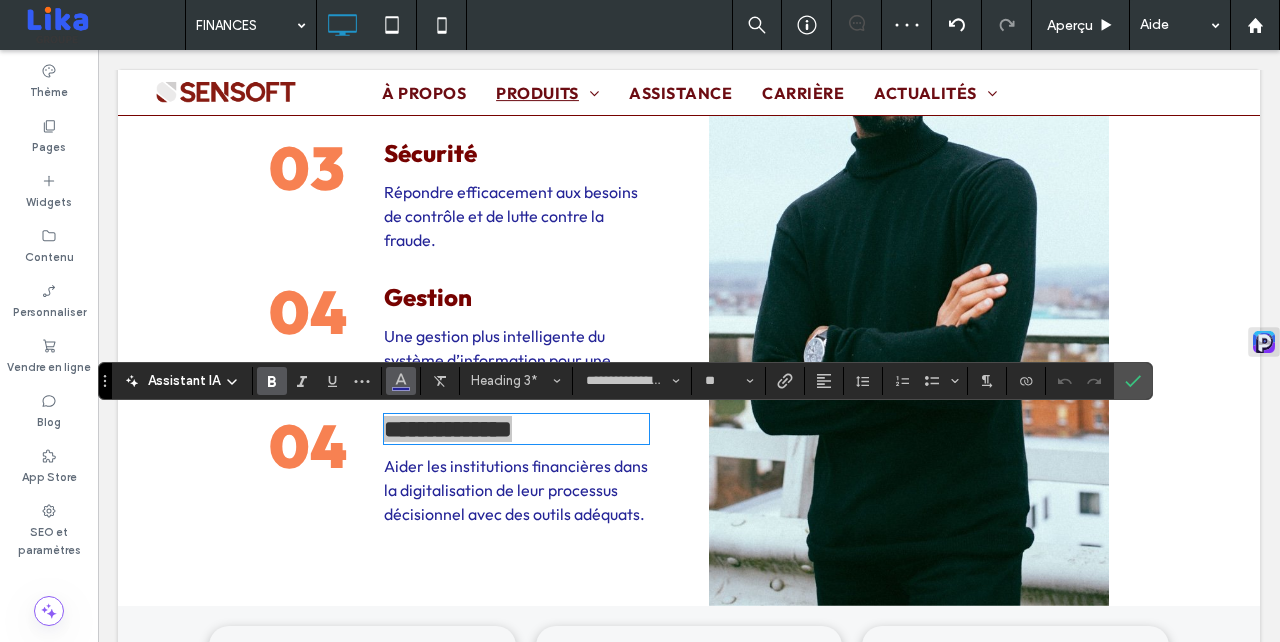 click 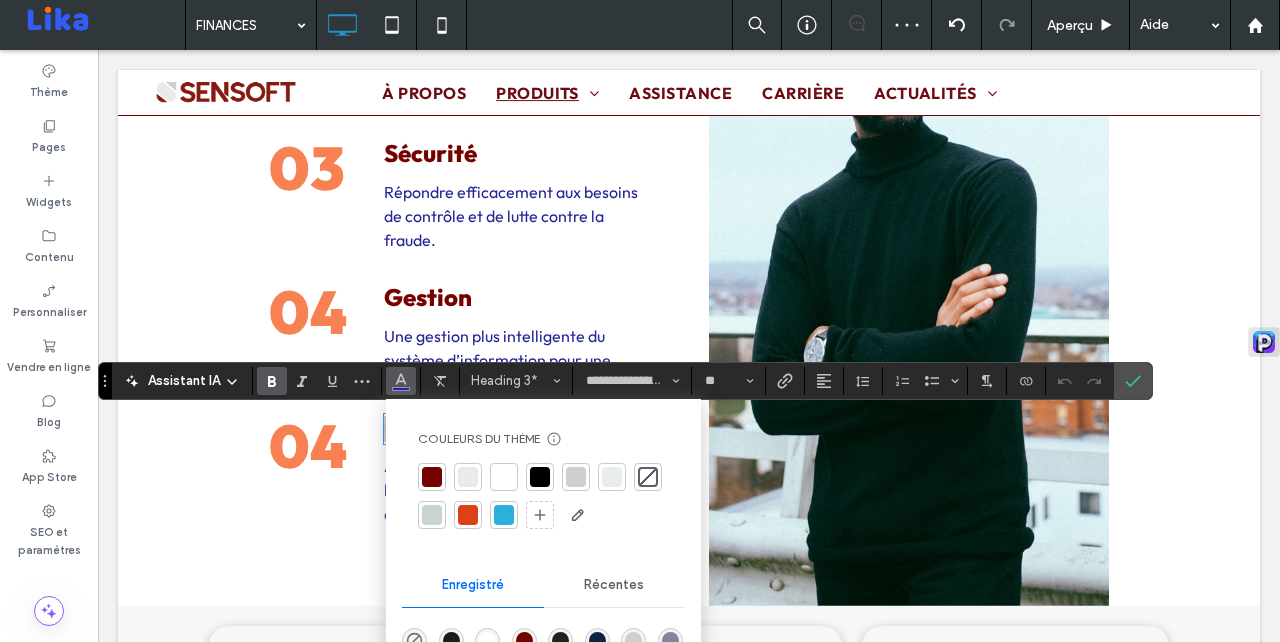 click at bounding box center (432, 477) 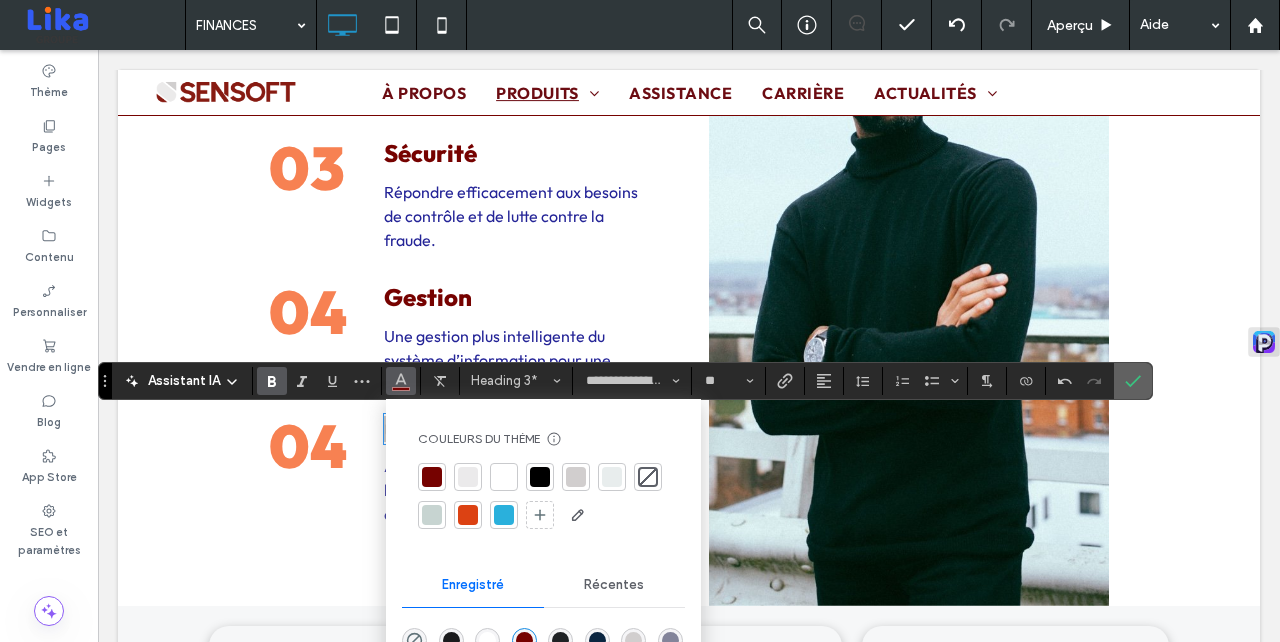 click 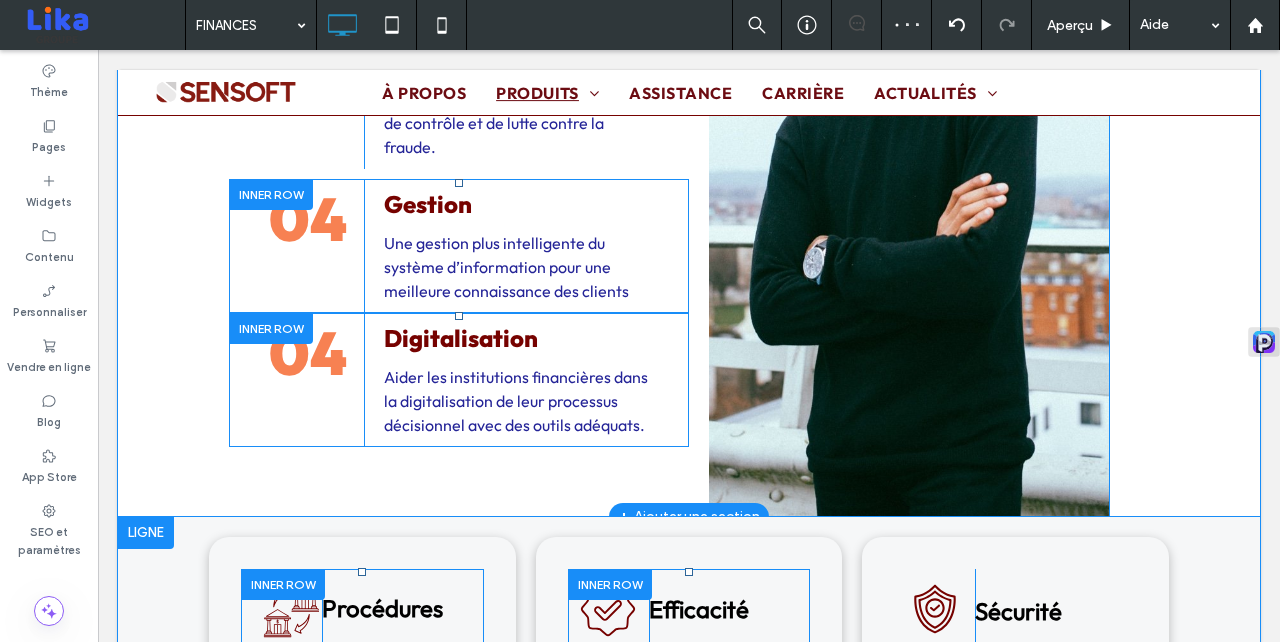 scroll, scrollTop: 4448, scrollLeft: 0, axis: vertical 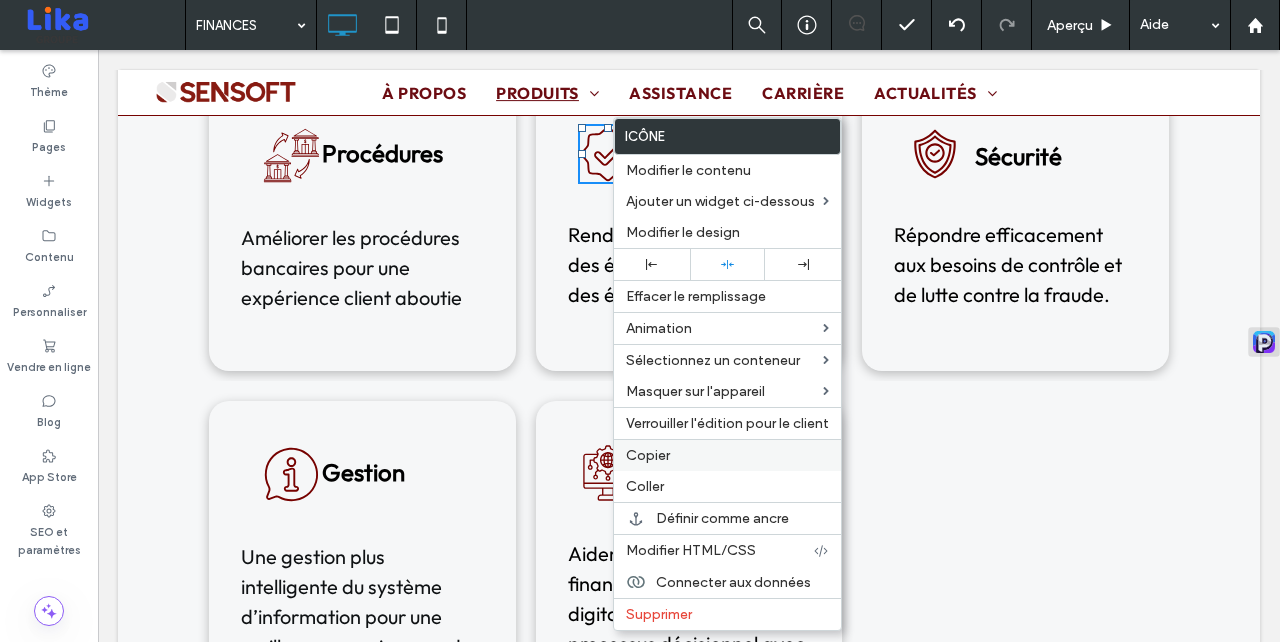 click on "Copier" at bounding box center [727, 455] 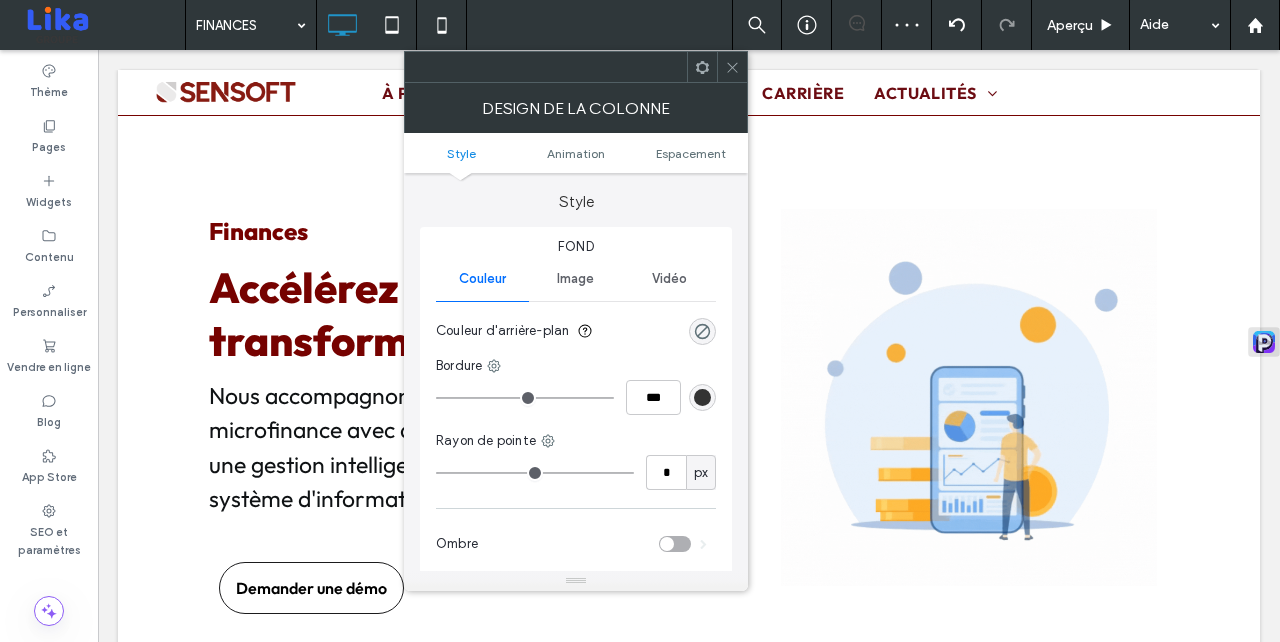 scroll, scrollTop: 3602, scrollLeft: 0, axis: vertical 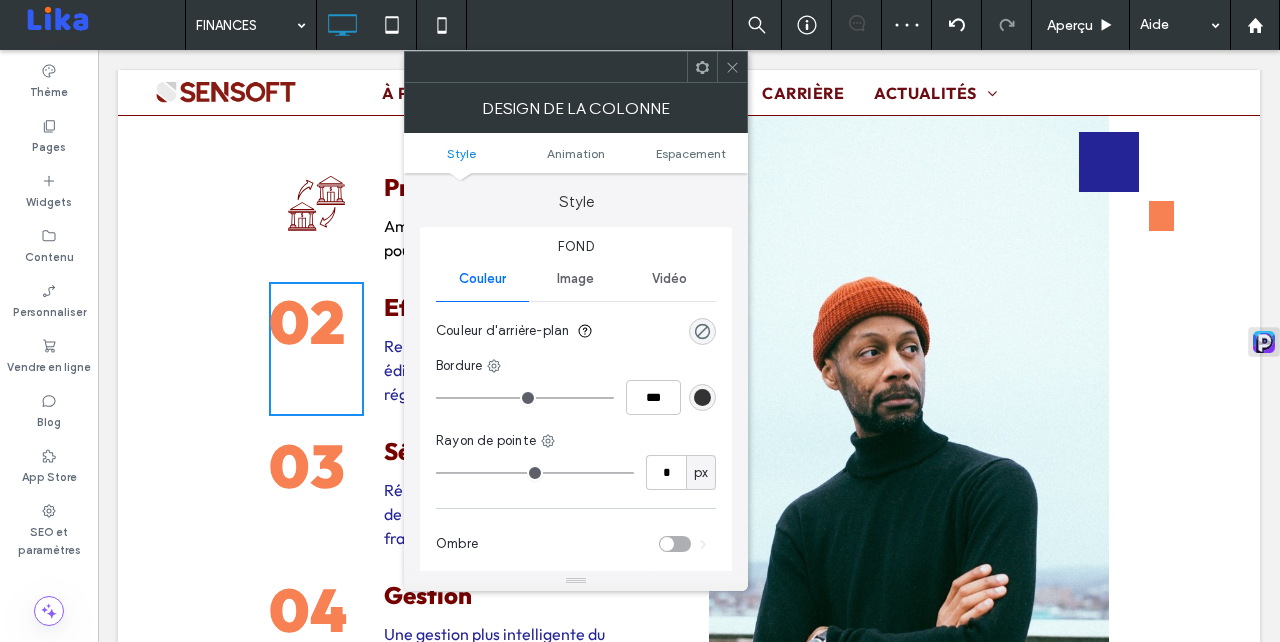 click 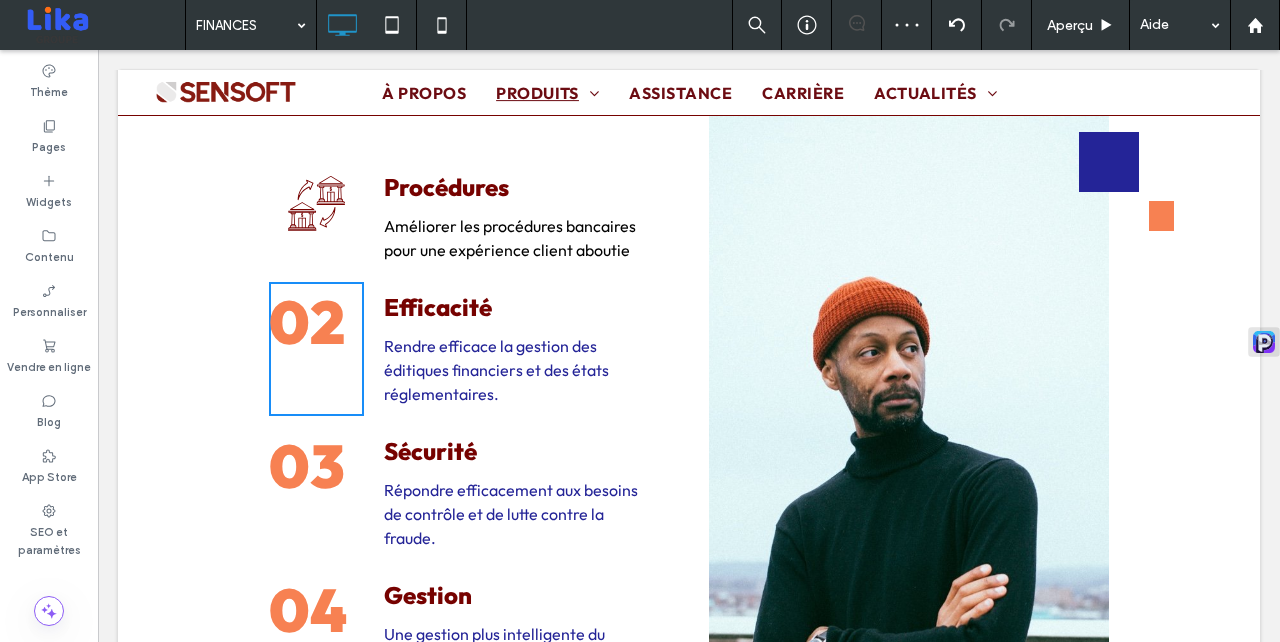 scroll, scrollTop: 3602, scrollLeft: 0, axis: vertical 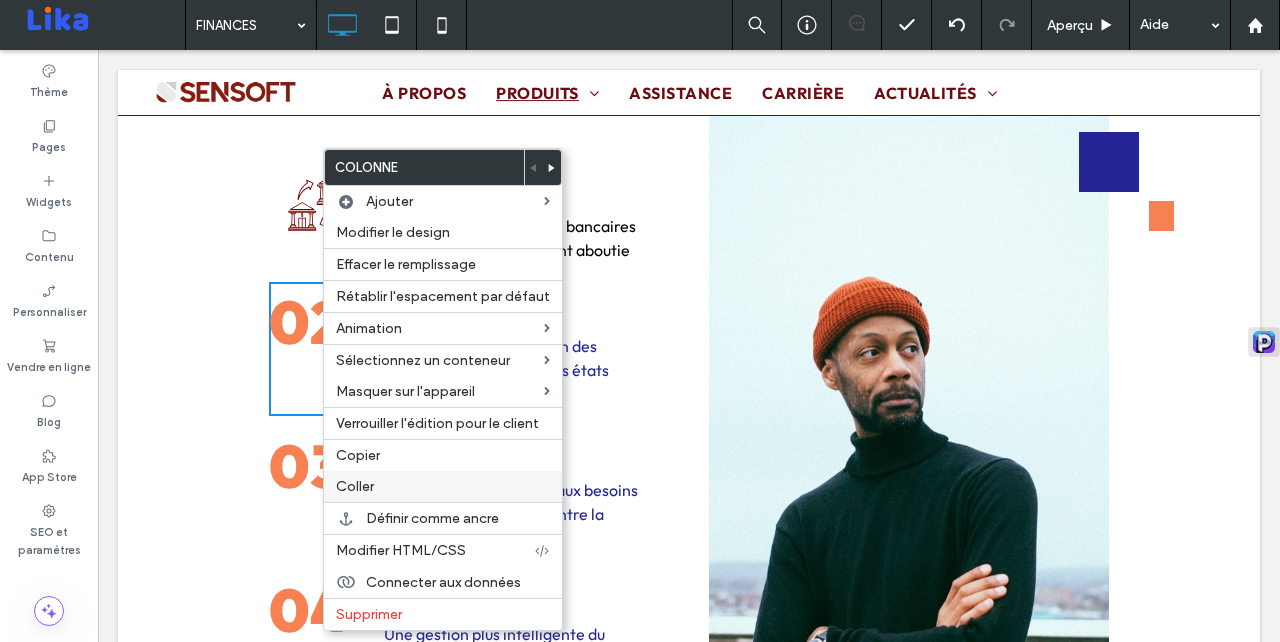 click on "Coller" at bounding box center (443, 486) 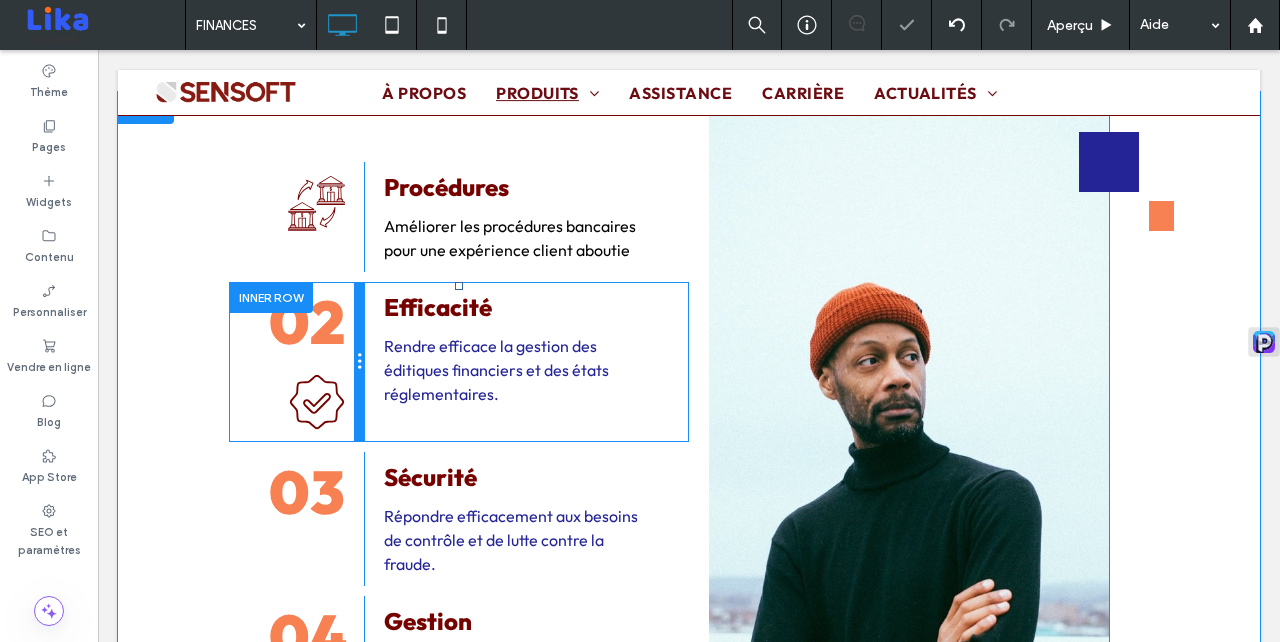 click at bounding box center [359, 362] 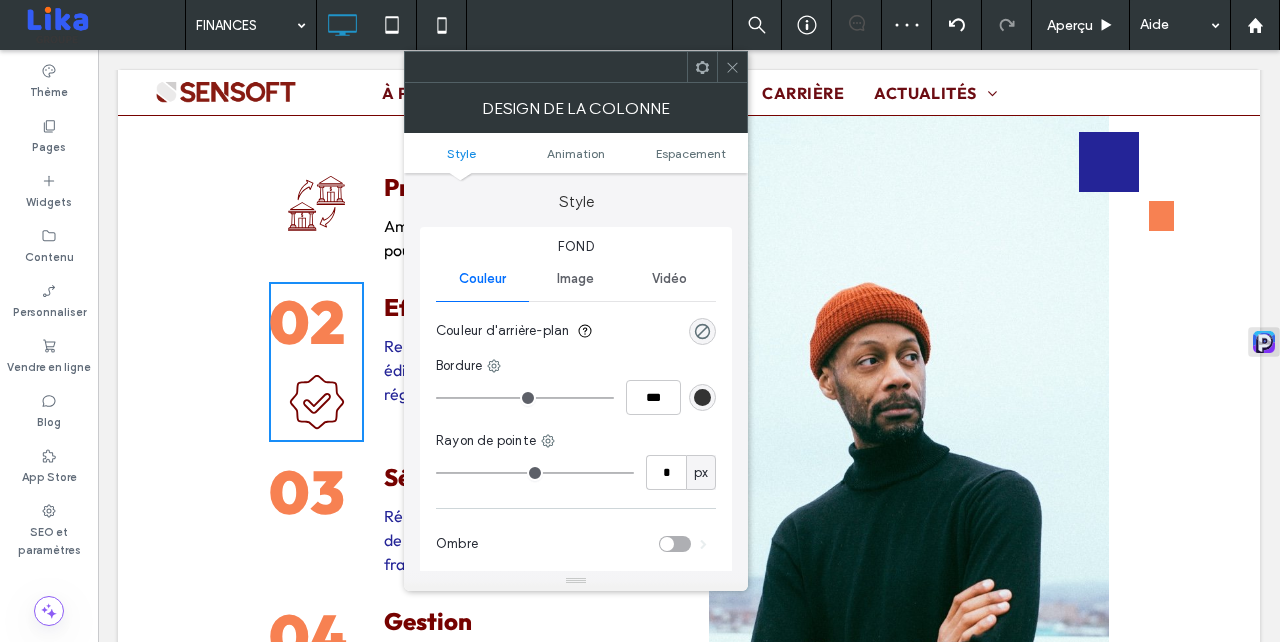 click 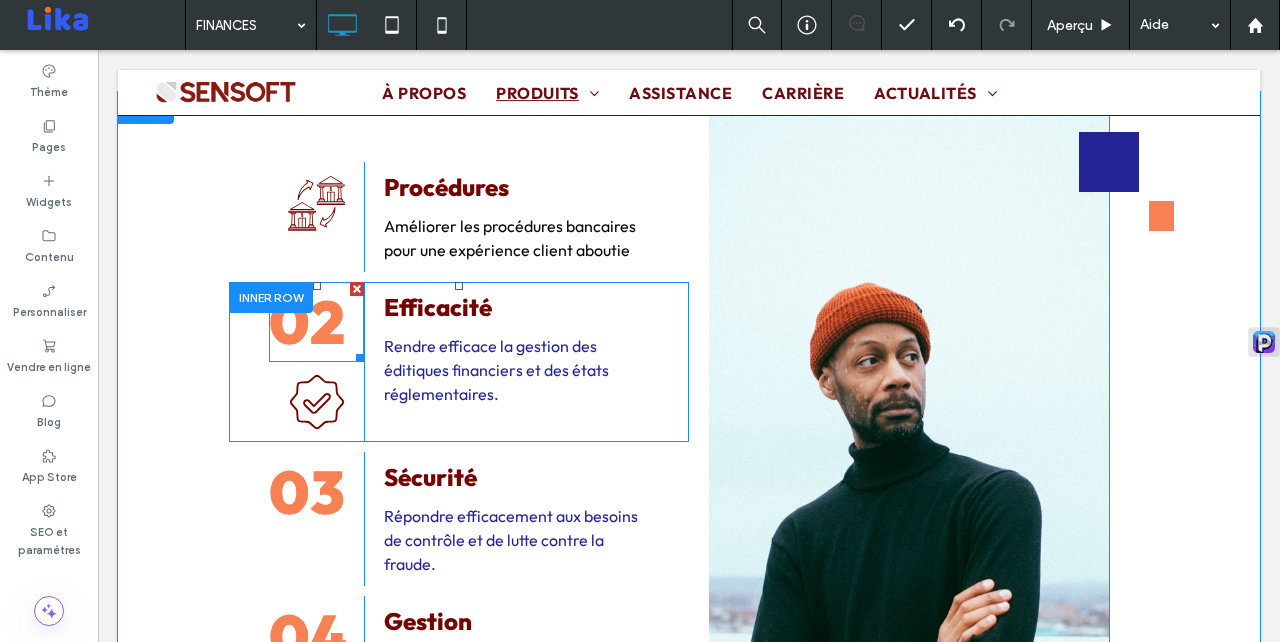 click at bounding box center (357, 289) 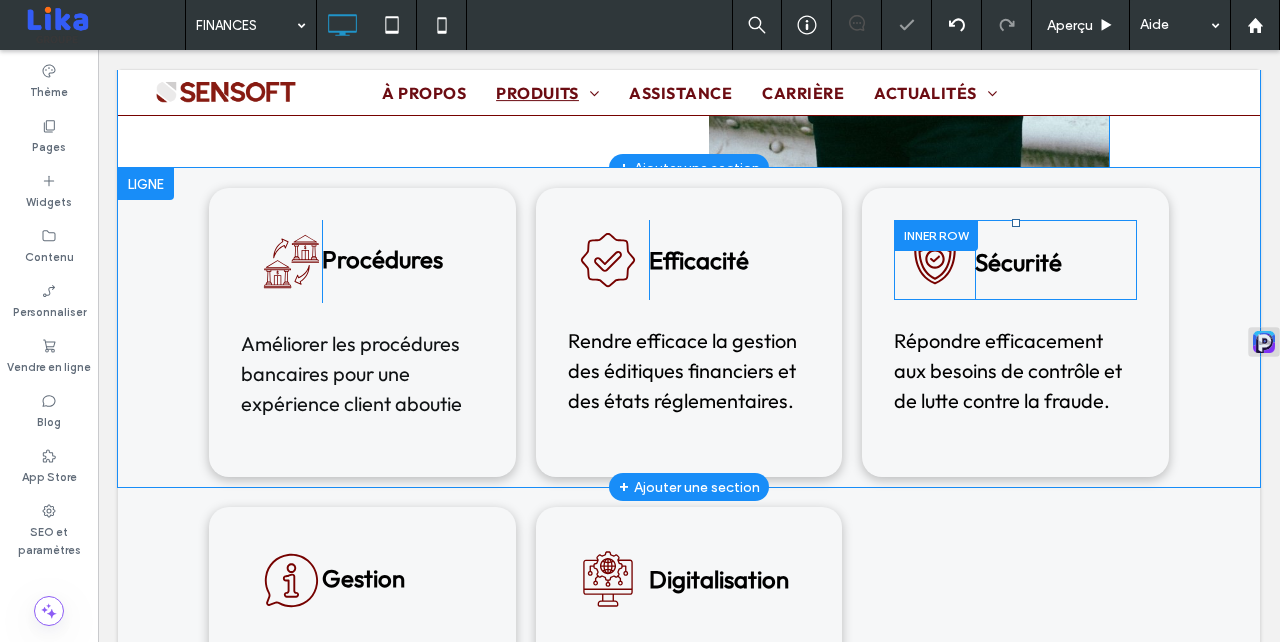 scroll, scrollTop: 4306, scrollLeft: 0, axis: vertical 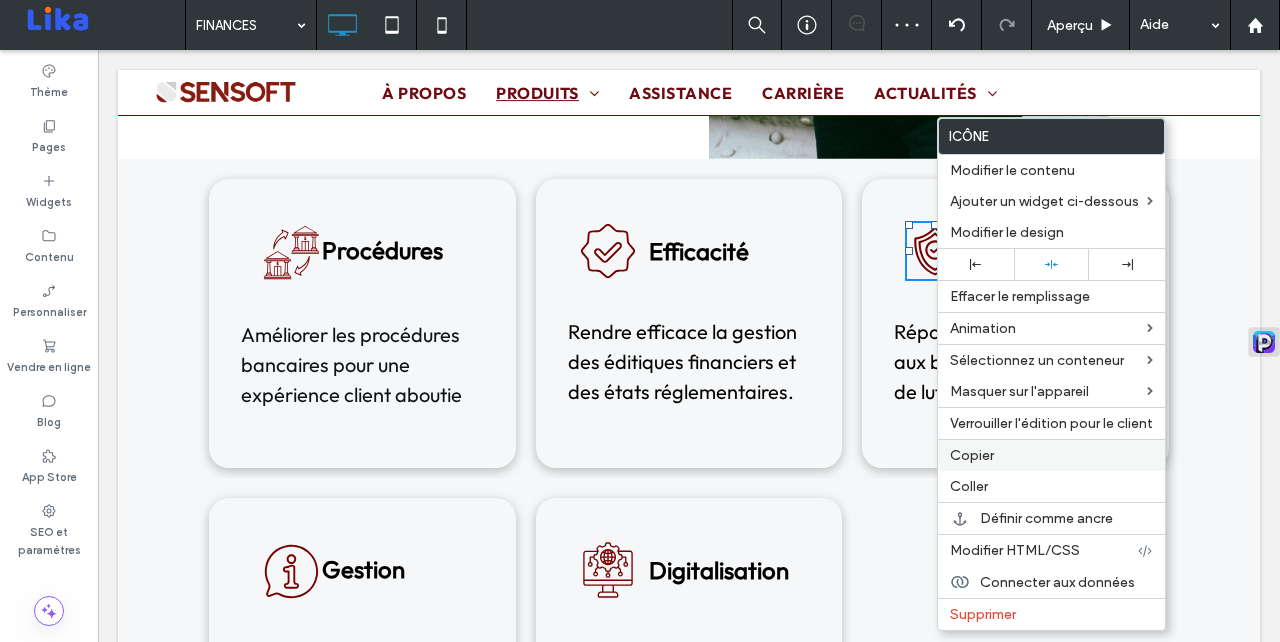 click on "Copier" at bounding box center (1051, 455) 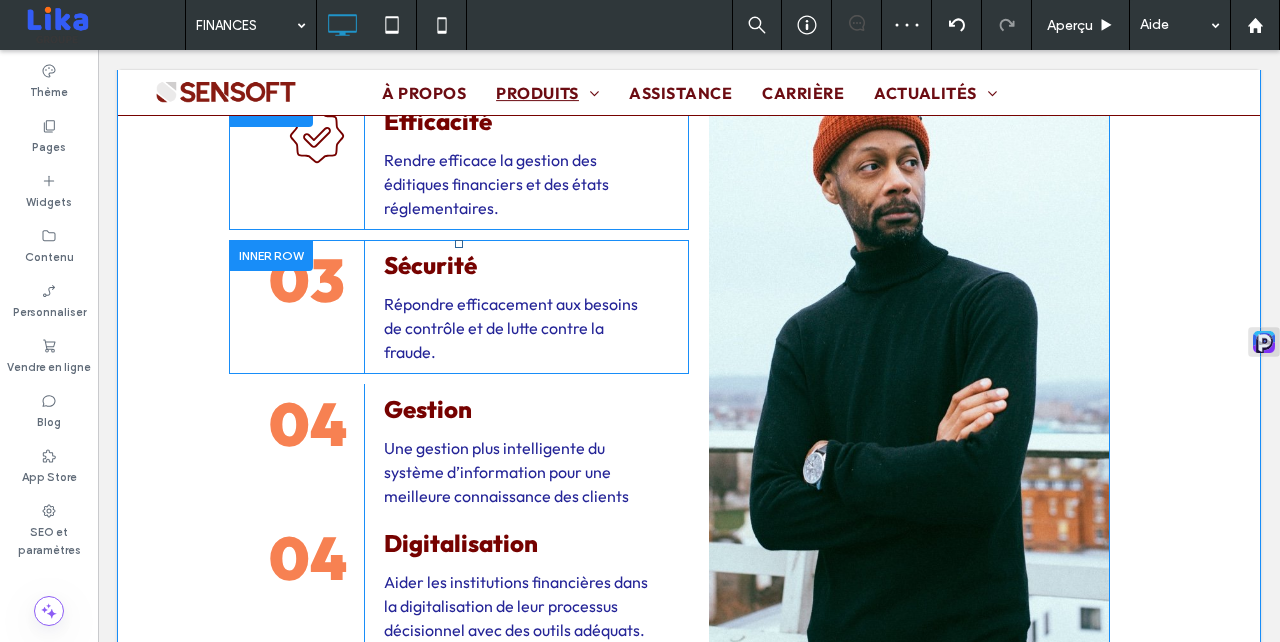 scroll, scrollTop: 3741, scrollLeft: 0, axis: vertical 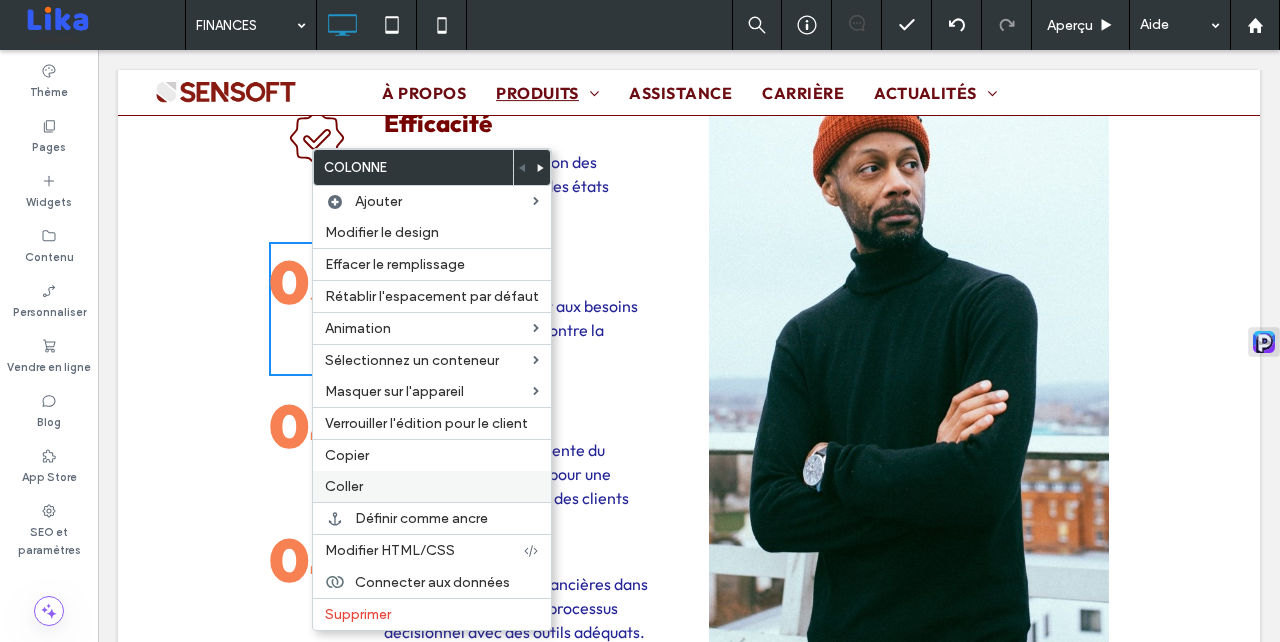click on "Coller" at bounding box center [432, 486] 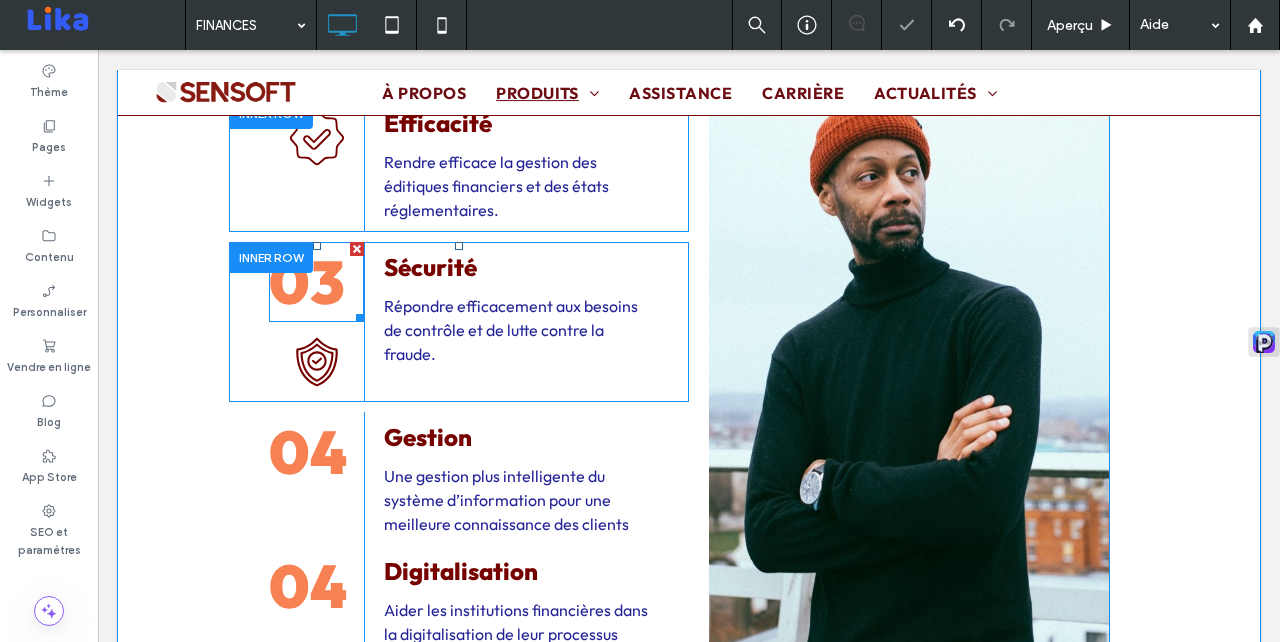 click at bounding box center [357, 249] 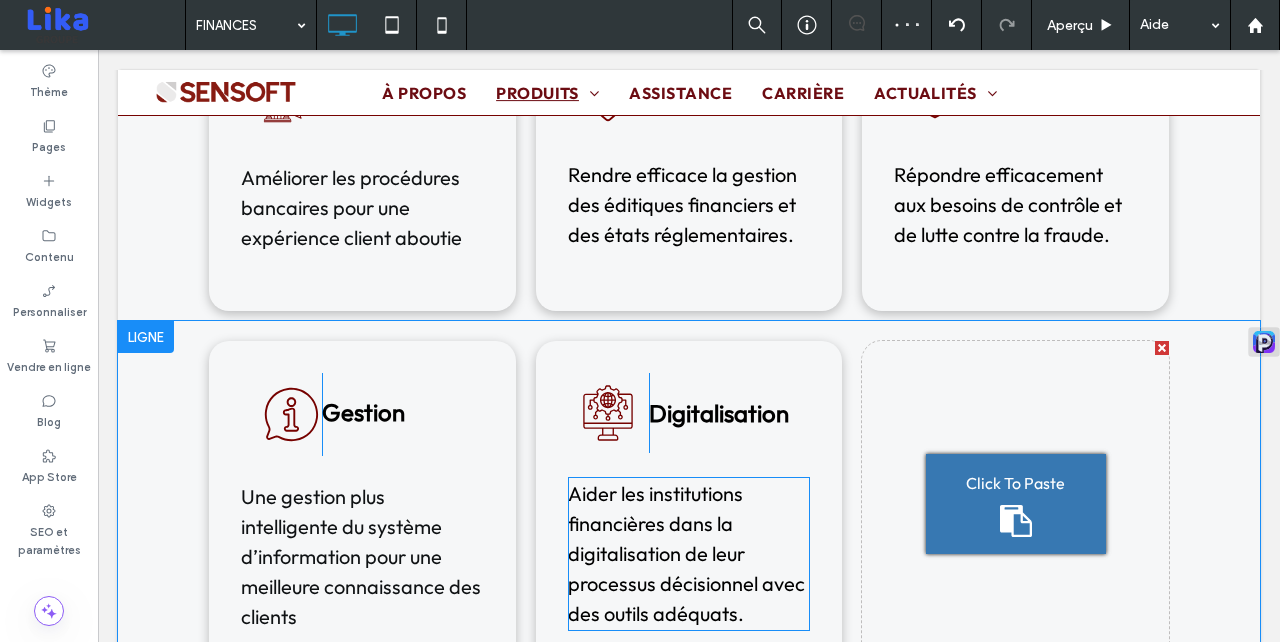 scroll, scrollTop: 4485, scrollLeft: 0, axis: vertical 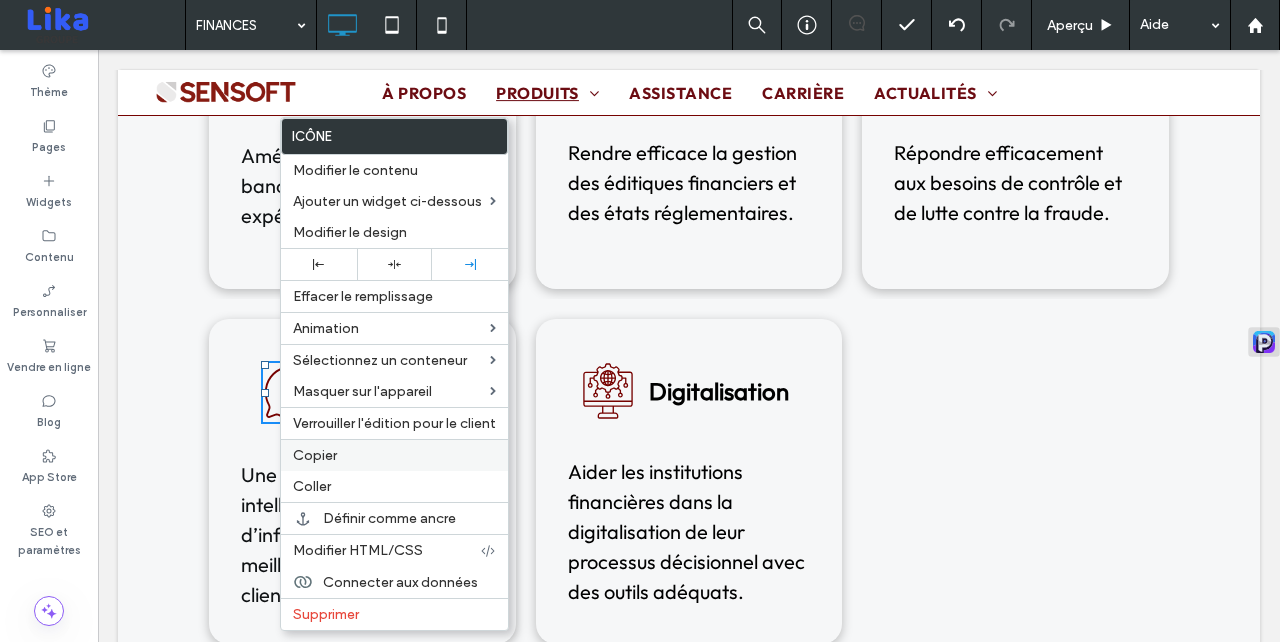 click on "Copier" at bounding box center [394, 455] 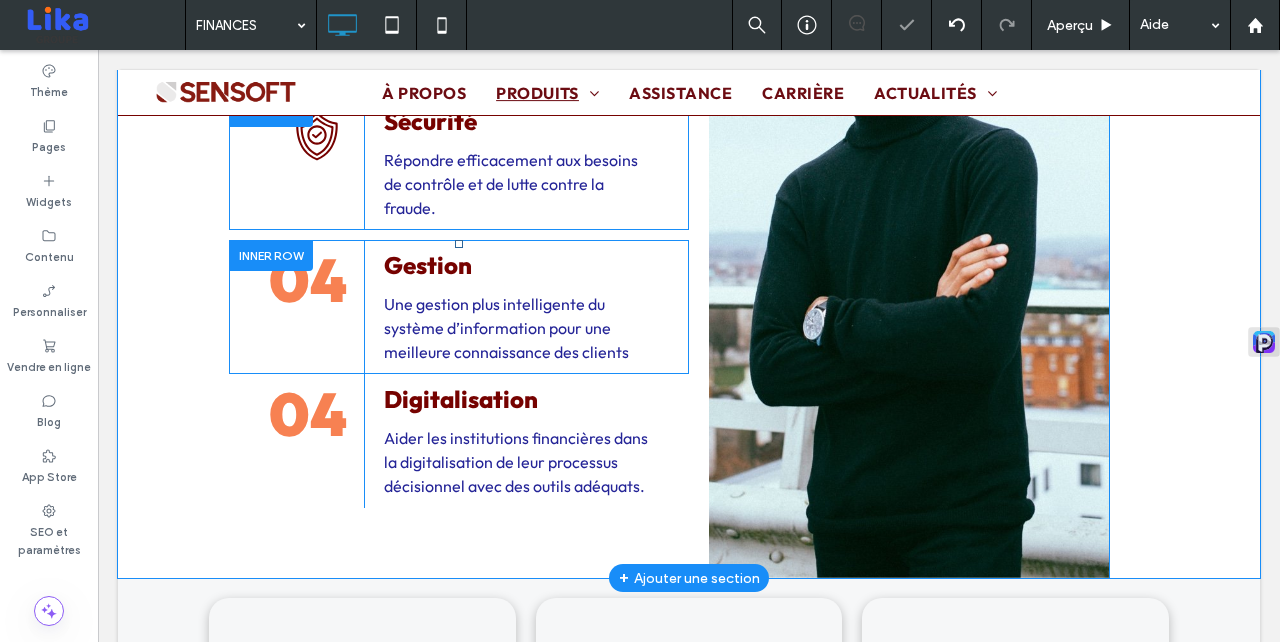 scroll, scrollTop: 3733, scrollLeft: 0, axis: vertical 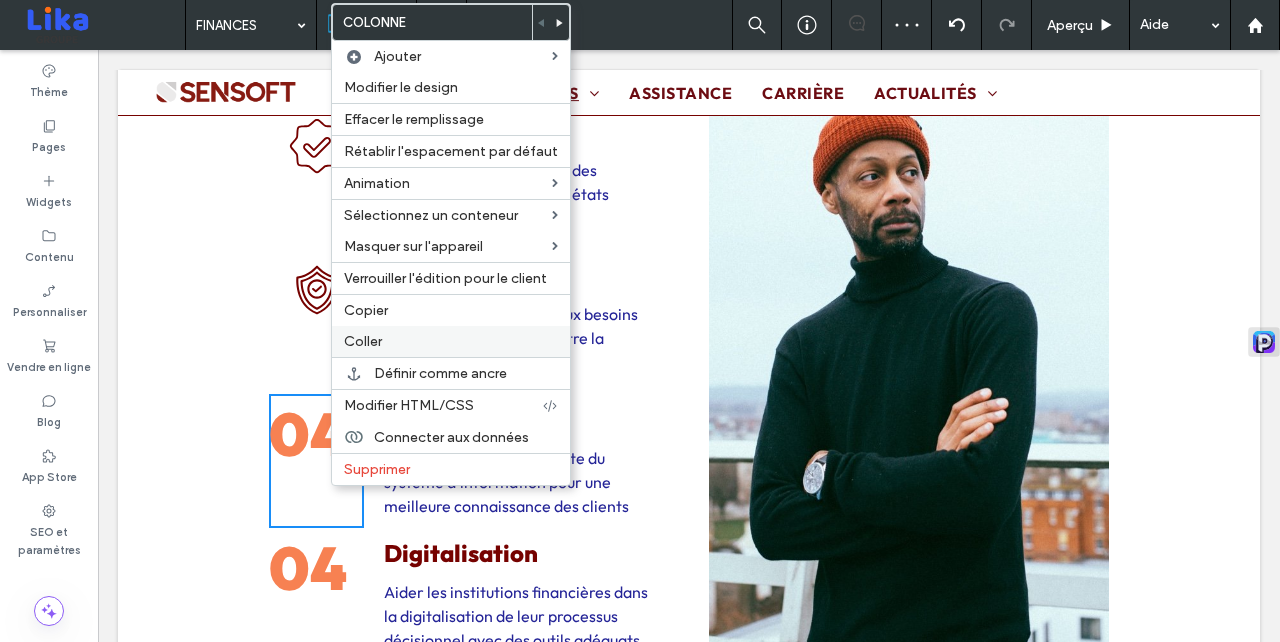 click on "Coller" at bounding box center (451, 341) 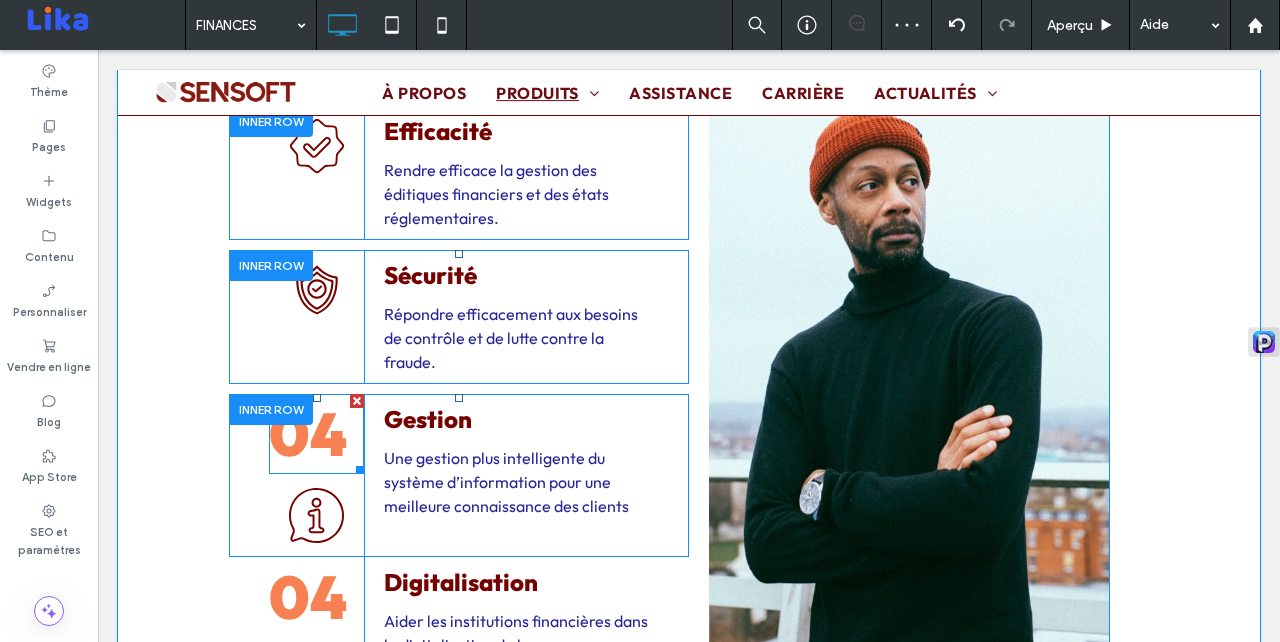 click at bounding box center (357, 401) 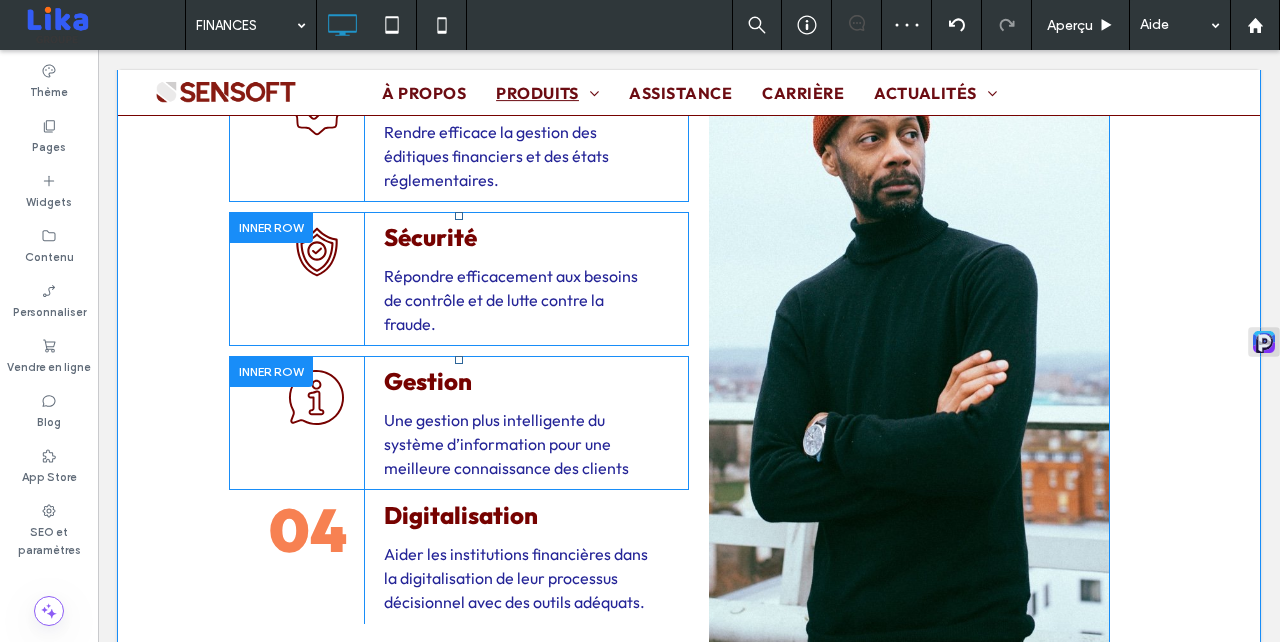 scroll, scrollTop: 4493, scrollLeft: 0, axis: vertical 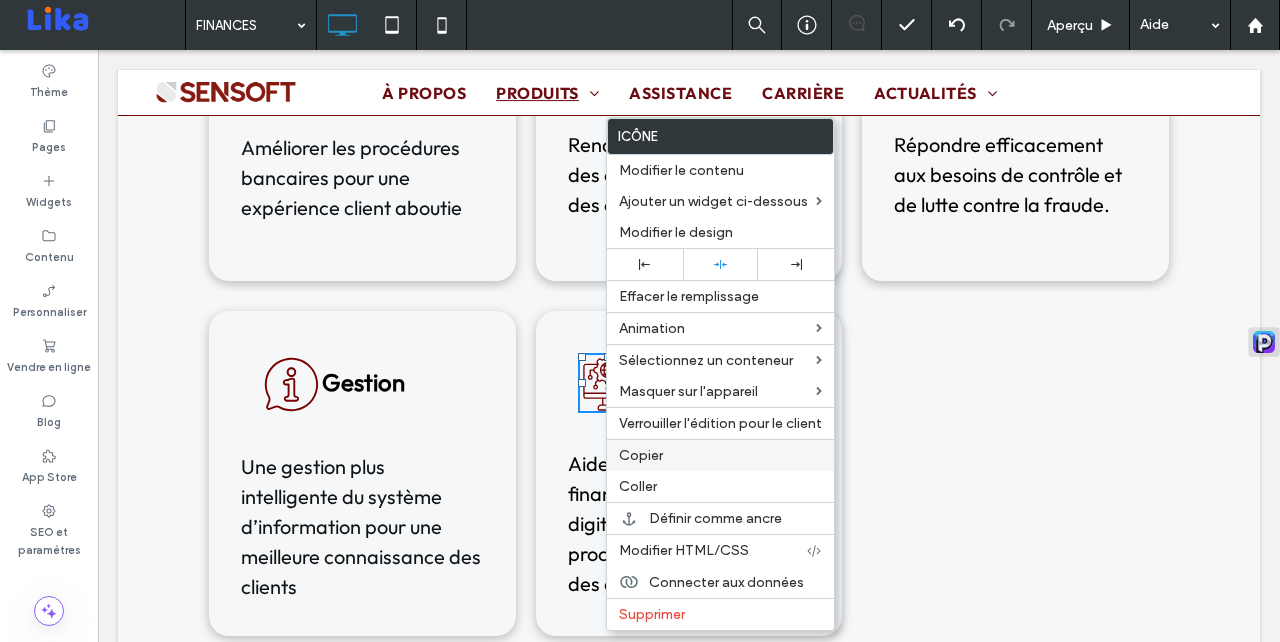 click on "Copier" at bounding box center [641, 455] 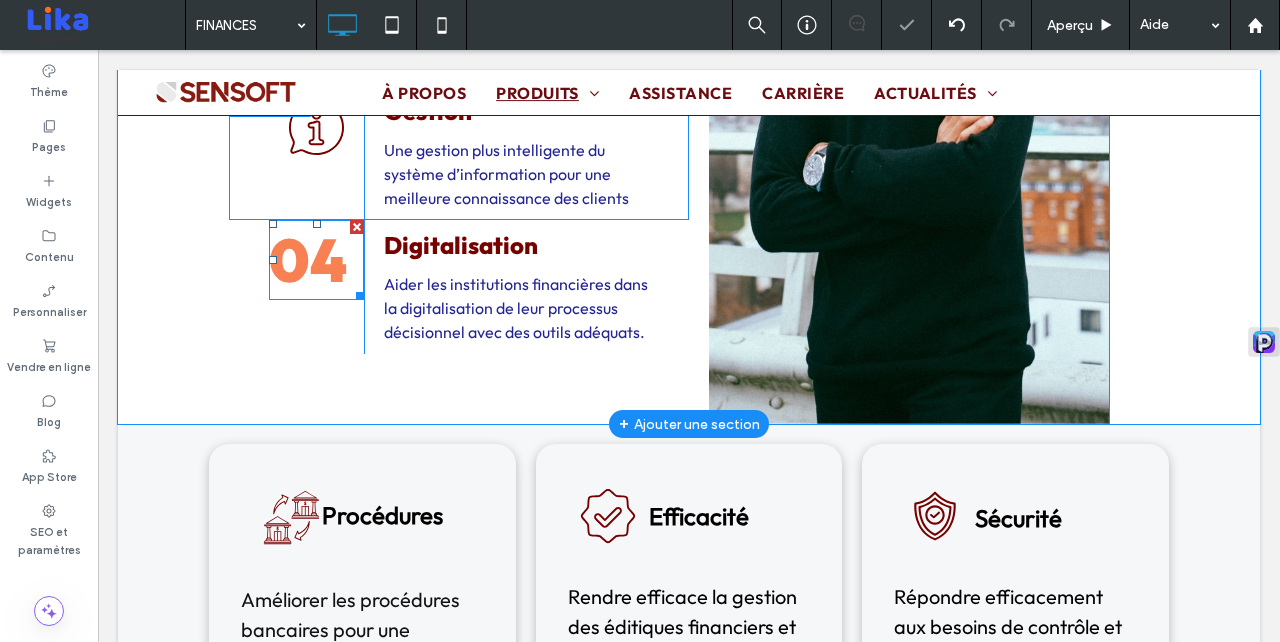 scroll, scrollTop: 3958, scrollLeft: 0, axis: vertical 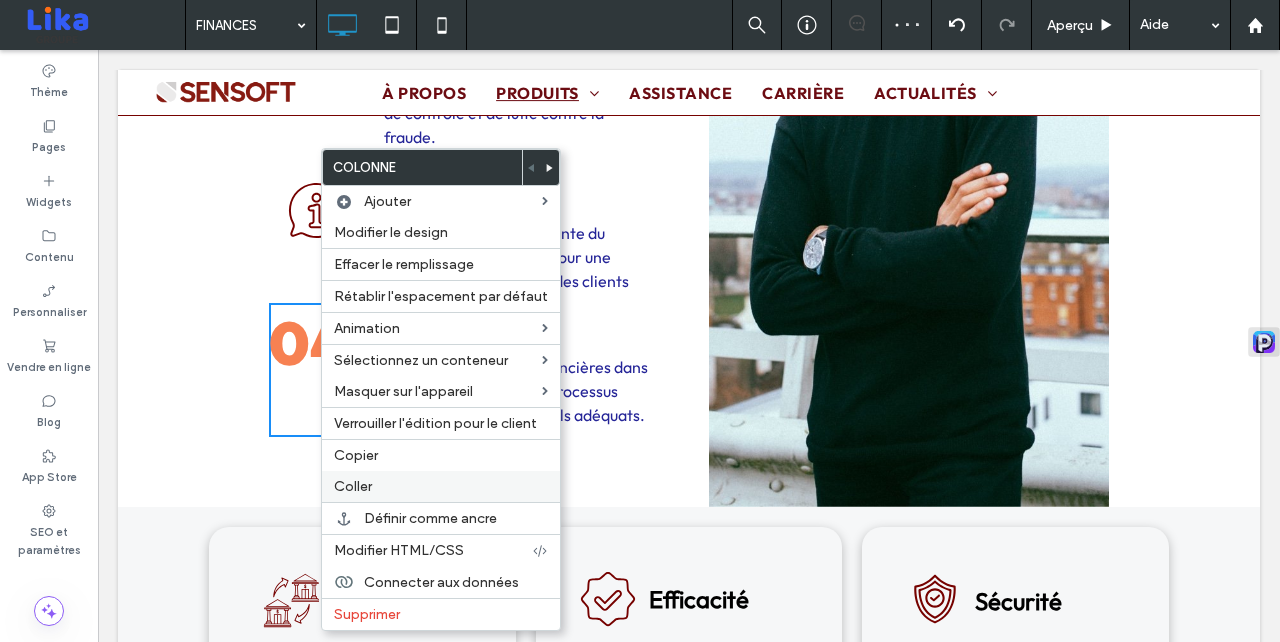 click on "Coller" at bounding box center [441, 486] 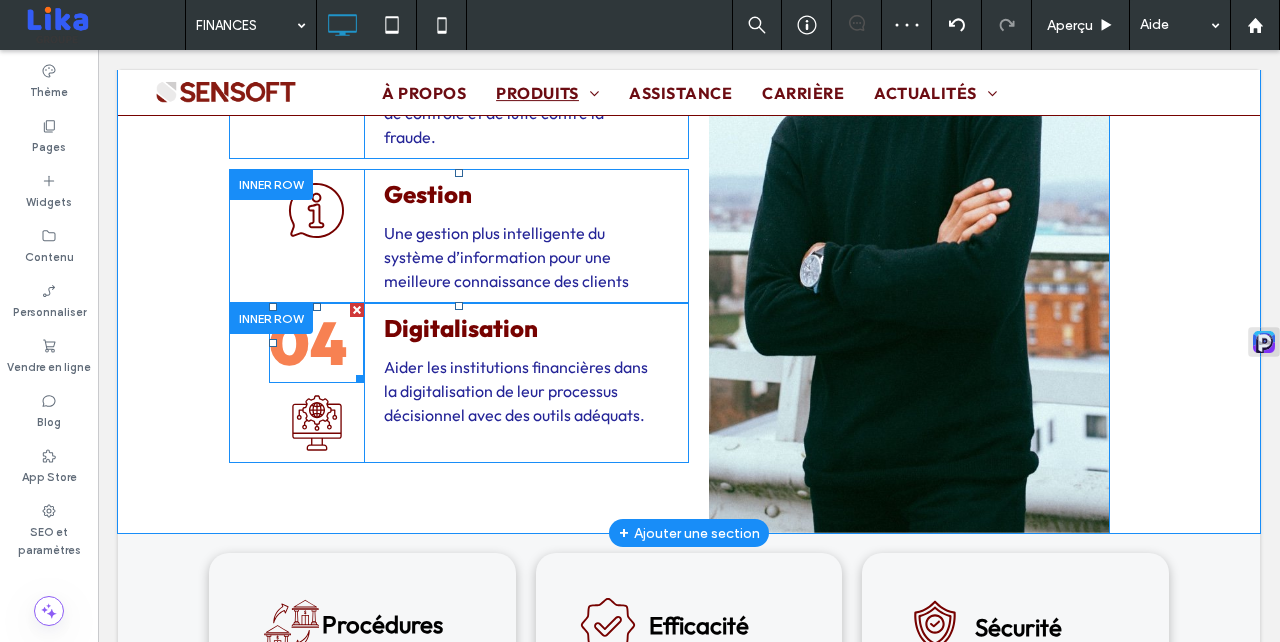 click at bounding box center (357, 310) 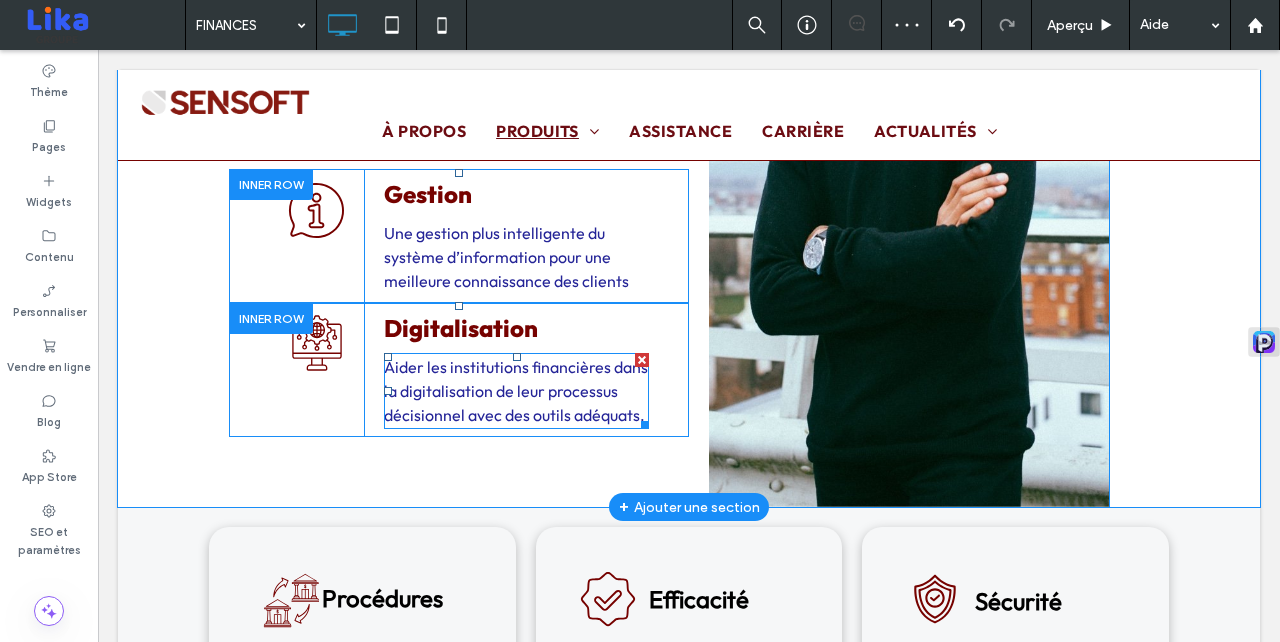 click on "Aider les institutions financières dans la digitalisation de leur processus décisionnel avec des outils adéquats." at bounding box center (516, 391) 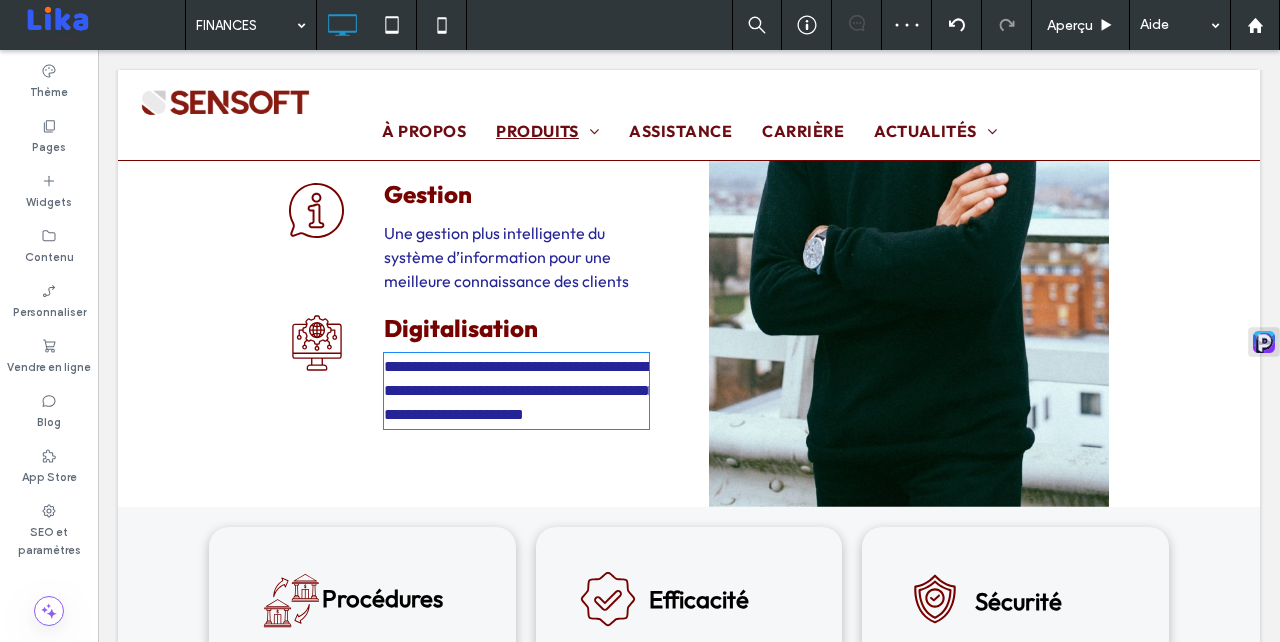 click on "**********" at bounding box center (520, 390) 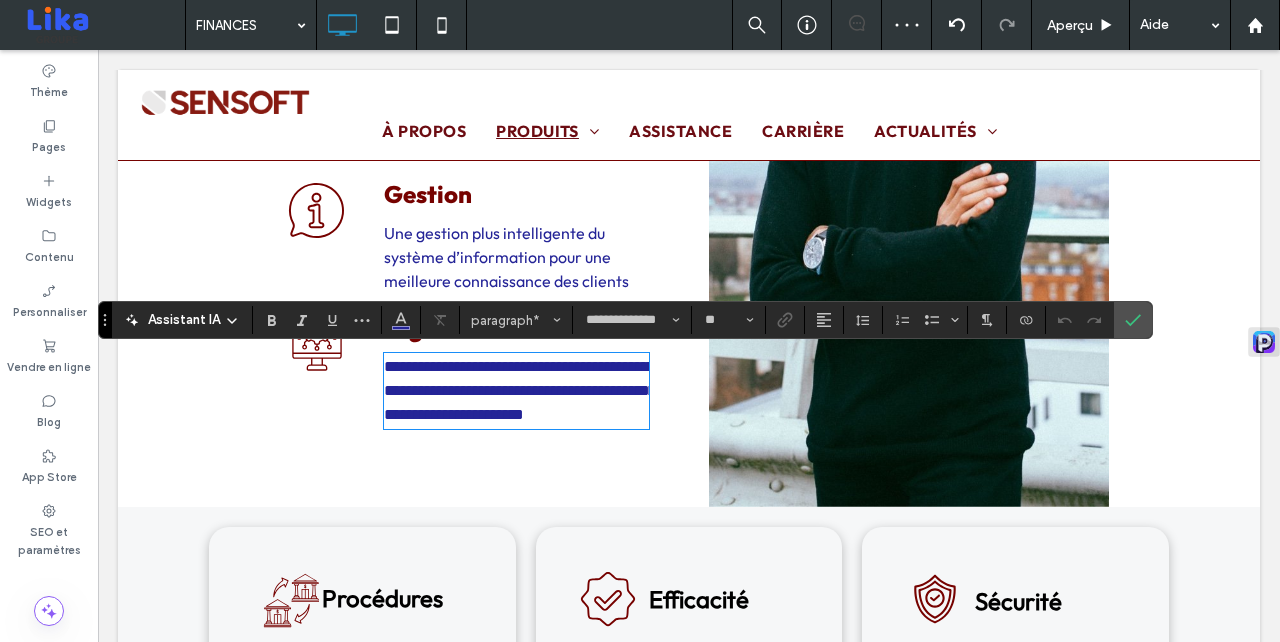 scroll, scrollTop: 4003, scrollLeft: 0, axis: vertical 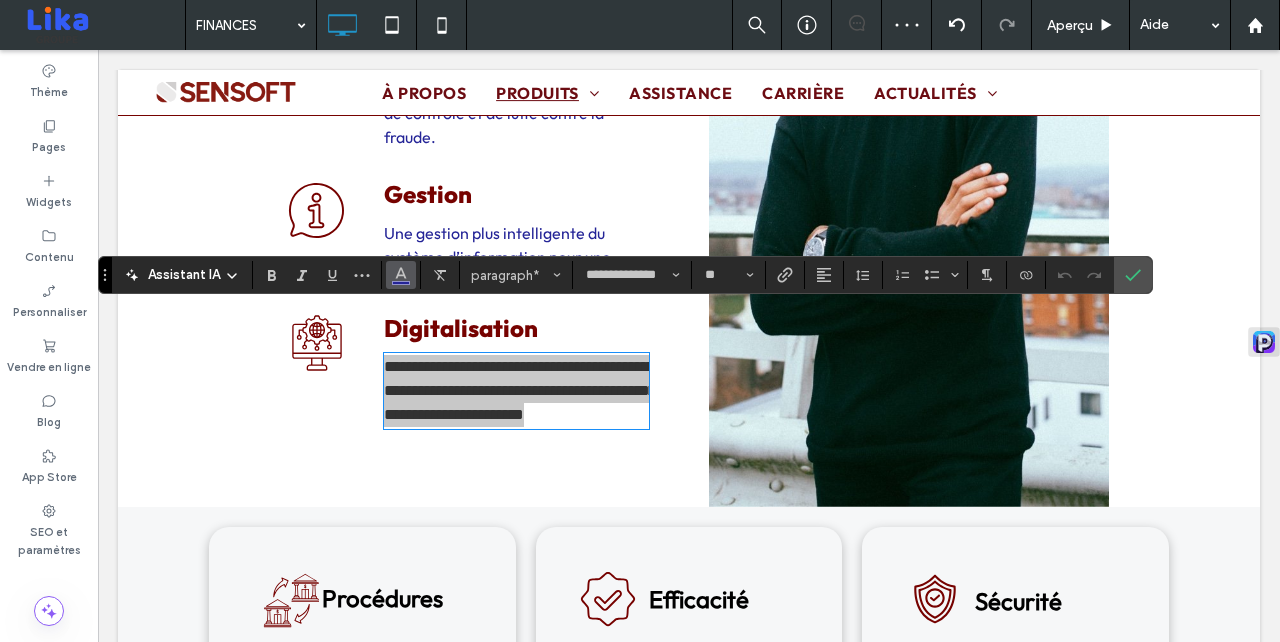 click 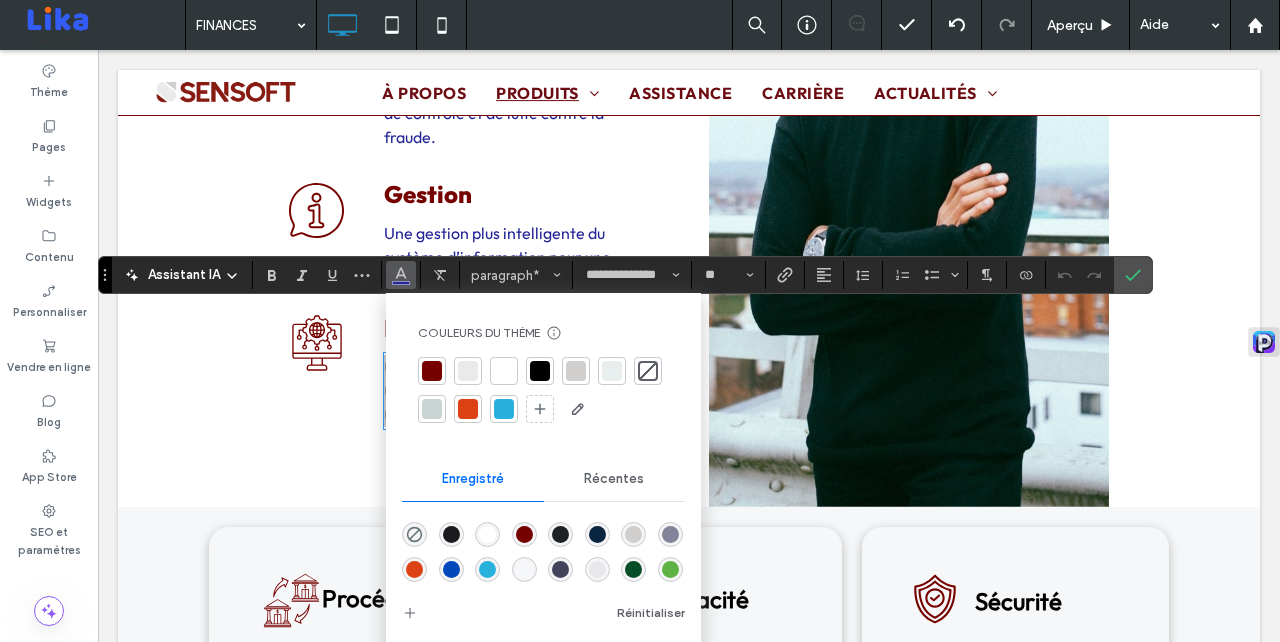 click at bounding box center [540, 371] 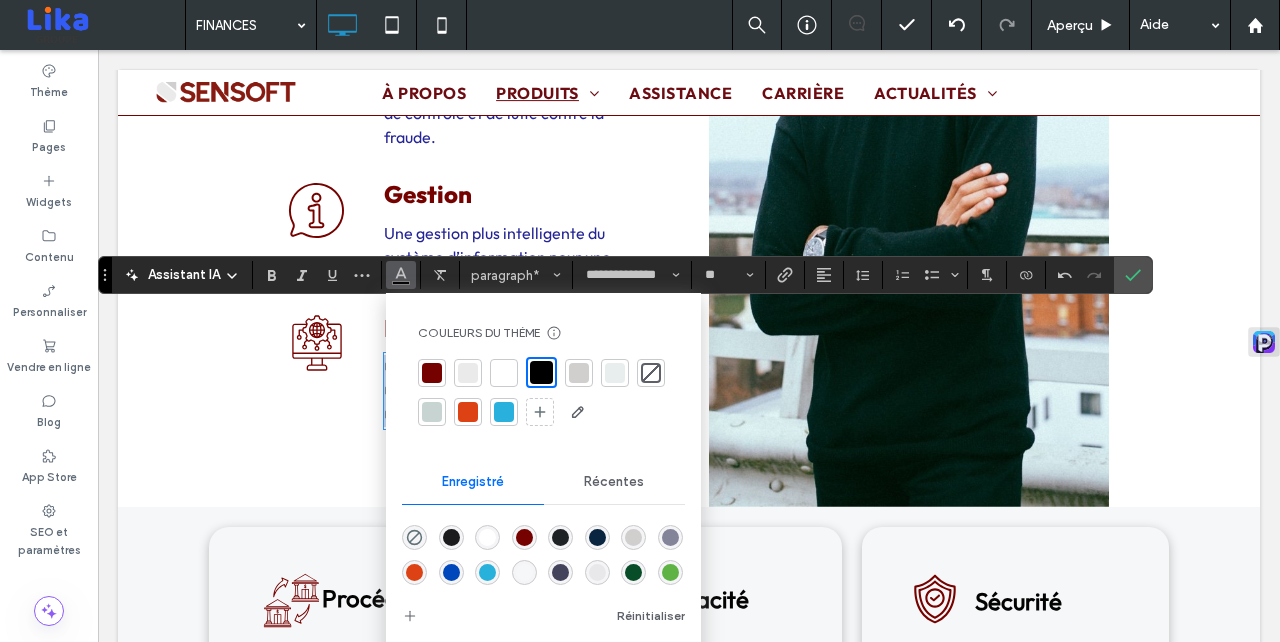 click on "Une gestion plus intelligente du système d’information pour une meilleure connaissance des clients" at bounding box center (506, 257) 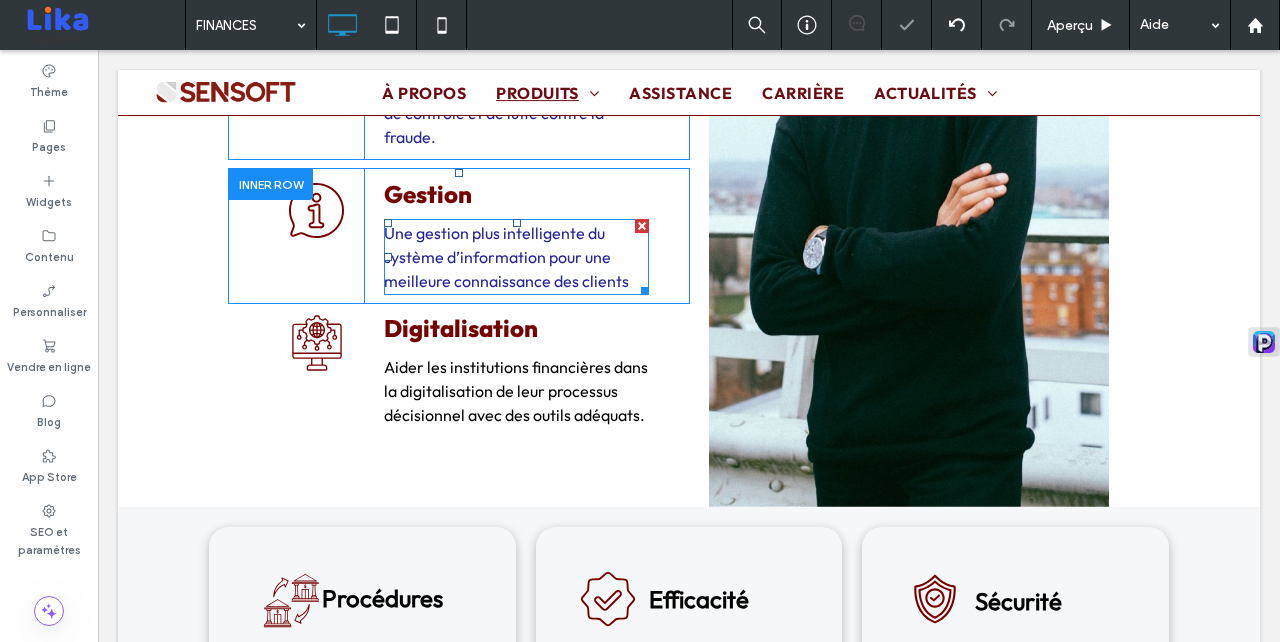 click on "Une gestion plus intelligente du système d’information pour une meilleure connaissance des clients" at bounding box center [506, 257] 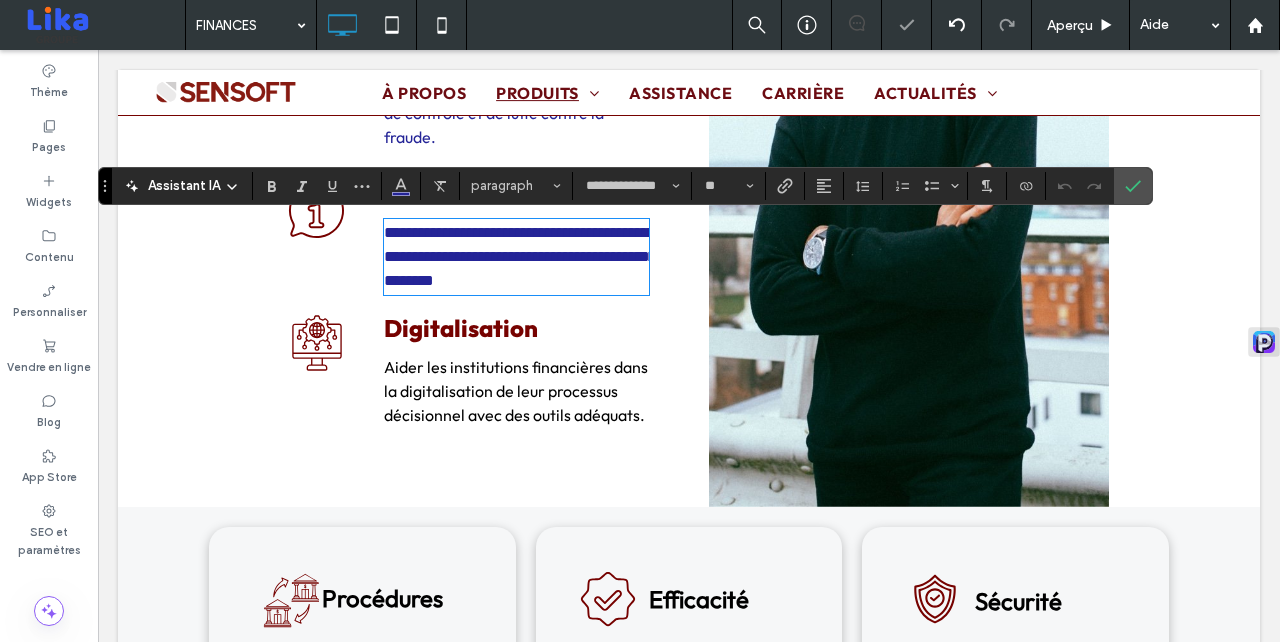 type on "**********" 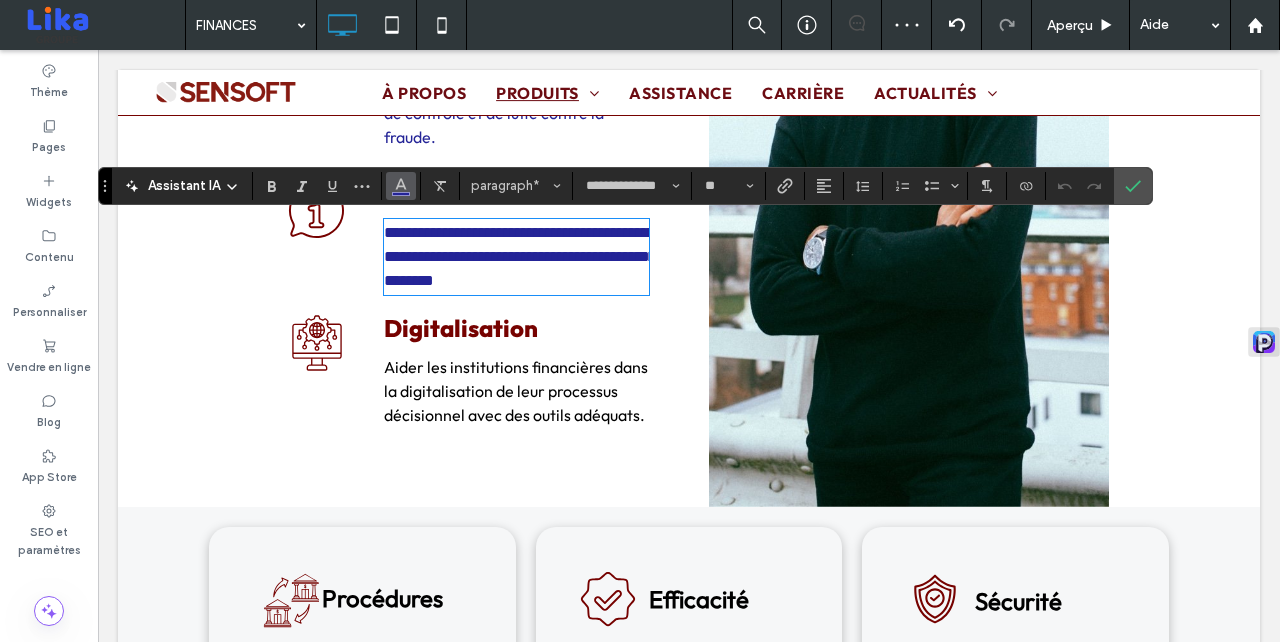 click 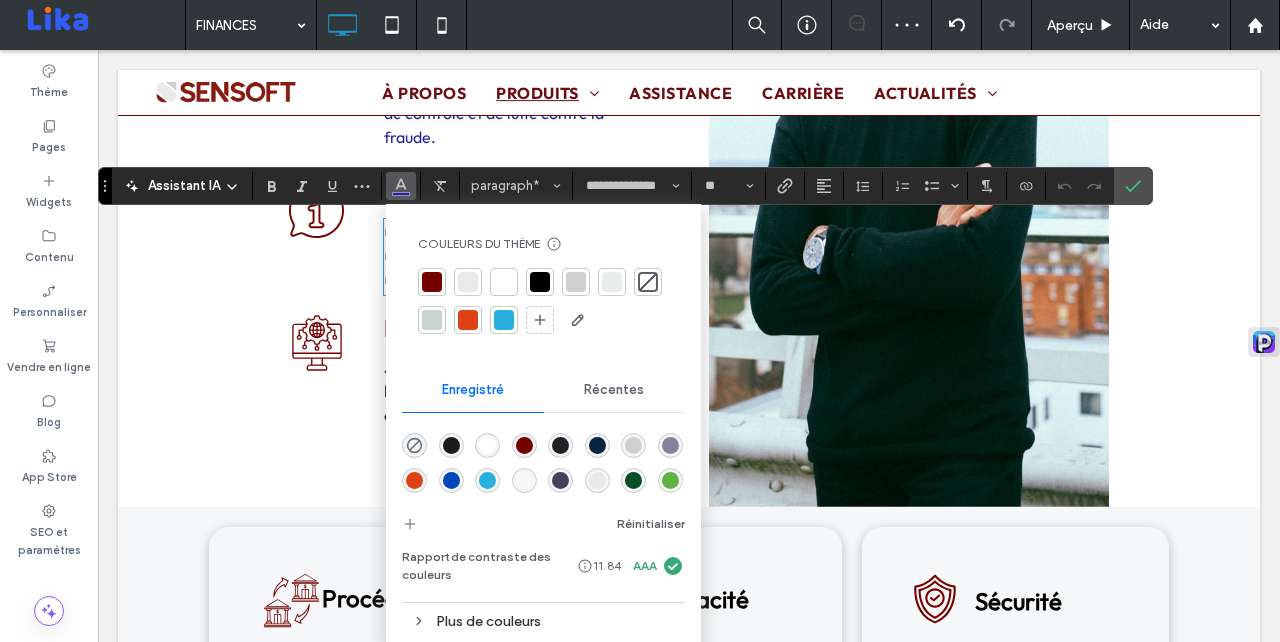 click at bounding box center (540, 282) 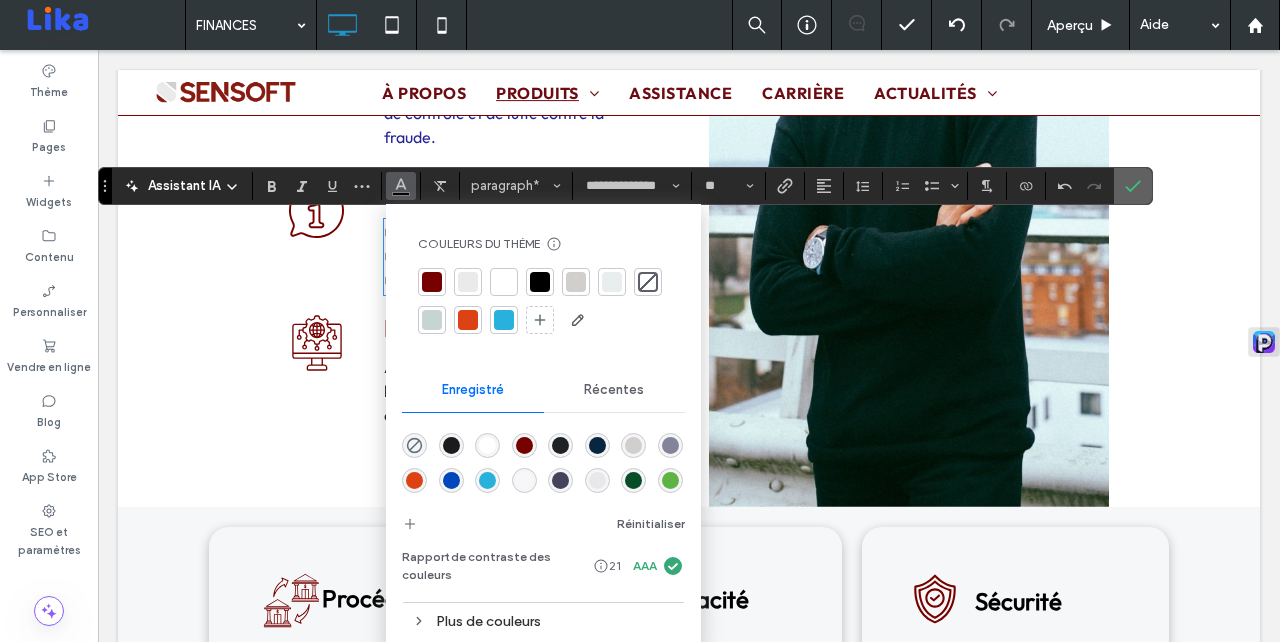 click 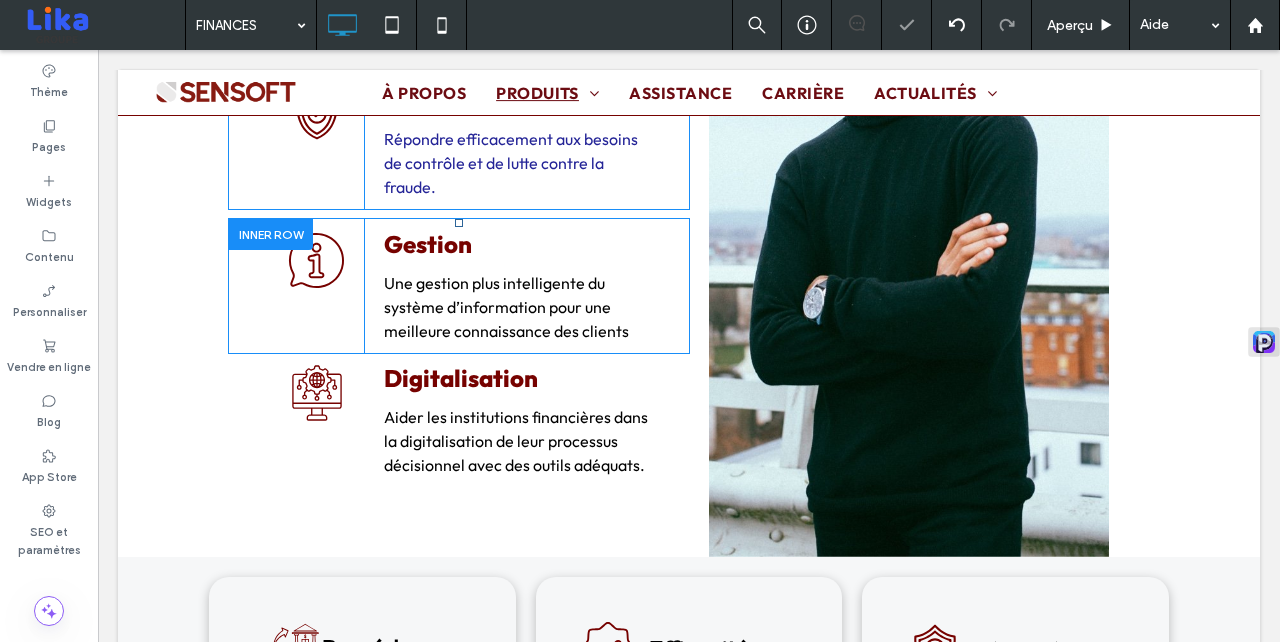 scroll, scrollTop: 3785, scrollLeft: 0, axis: vertical 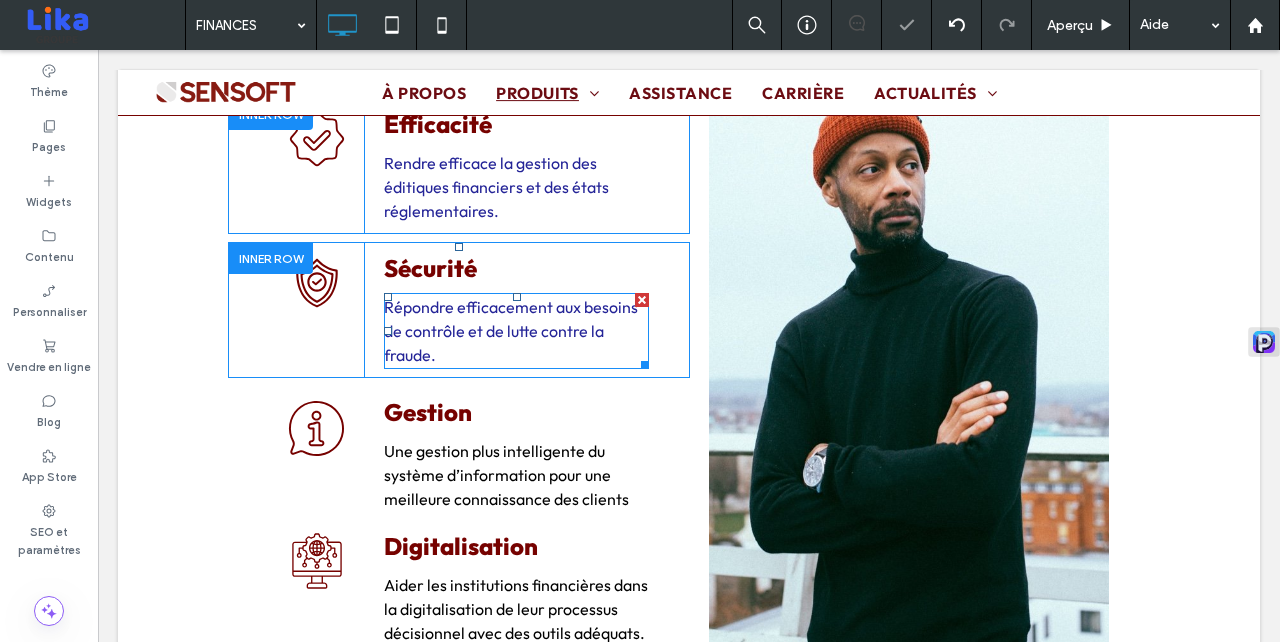 click on "Répondre efficacement aux besoins de contrôle et de lutte contre la fraude." at bounding box center [511, 331] 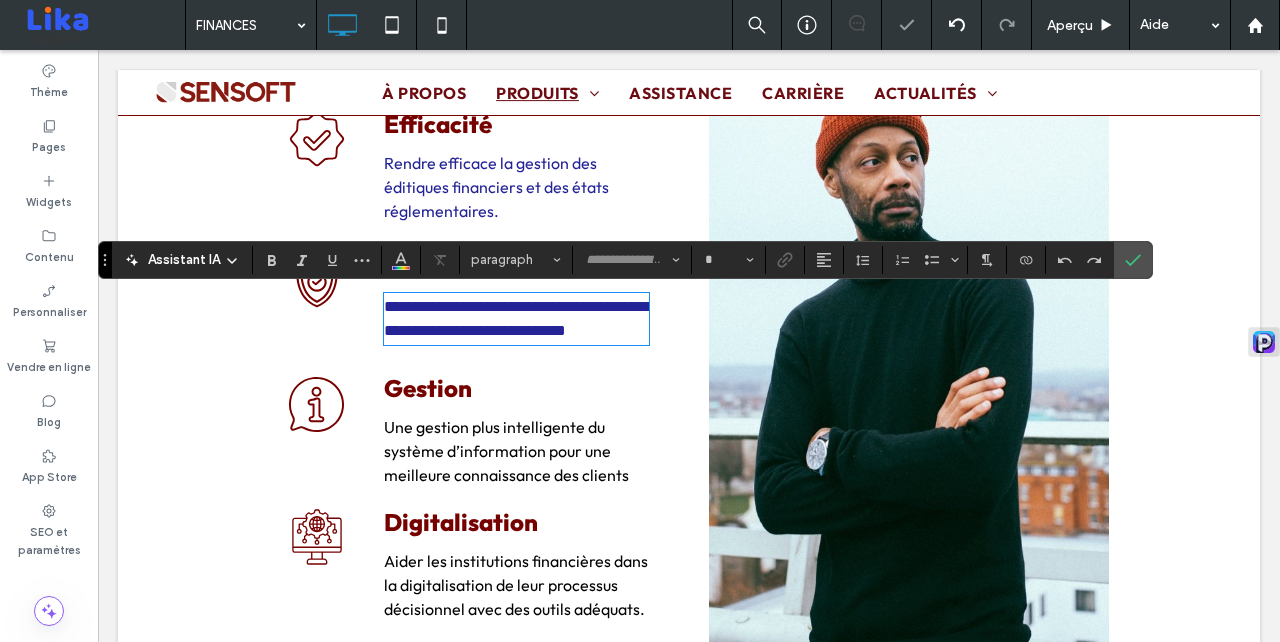 type on "**********" 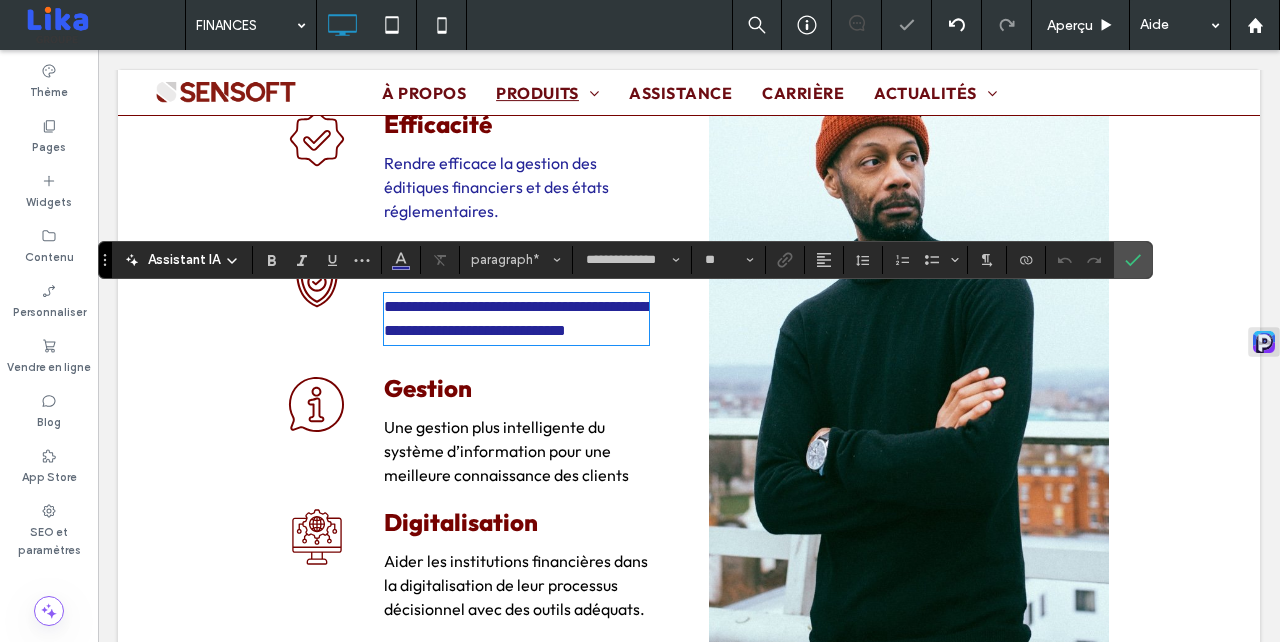 click on "**********" at bounding box center (519, 318) 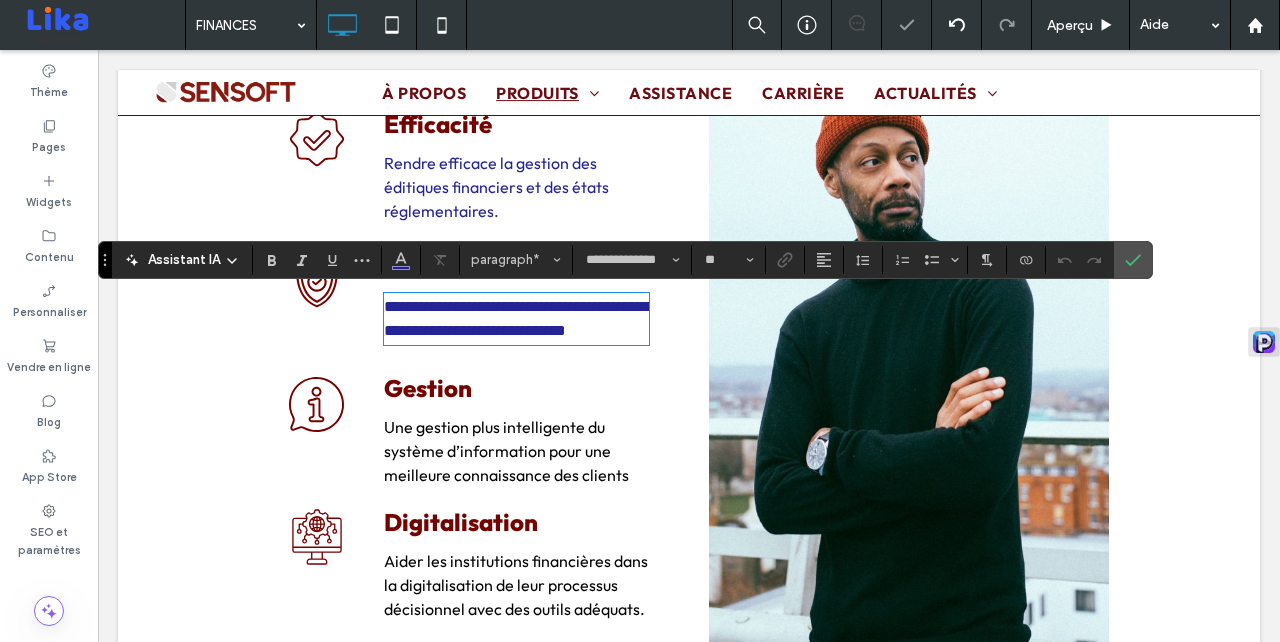 click on "**********" at bounding box center [519, 318] 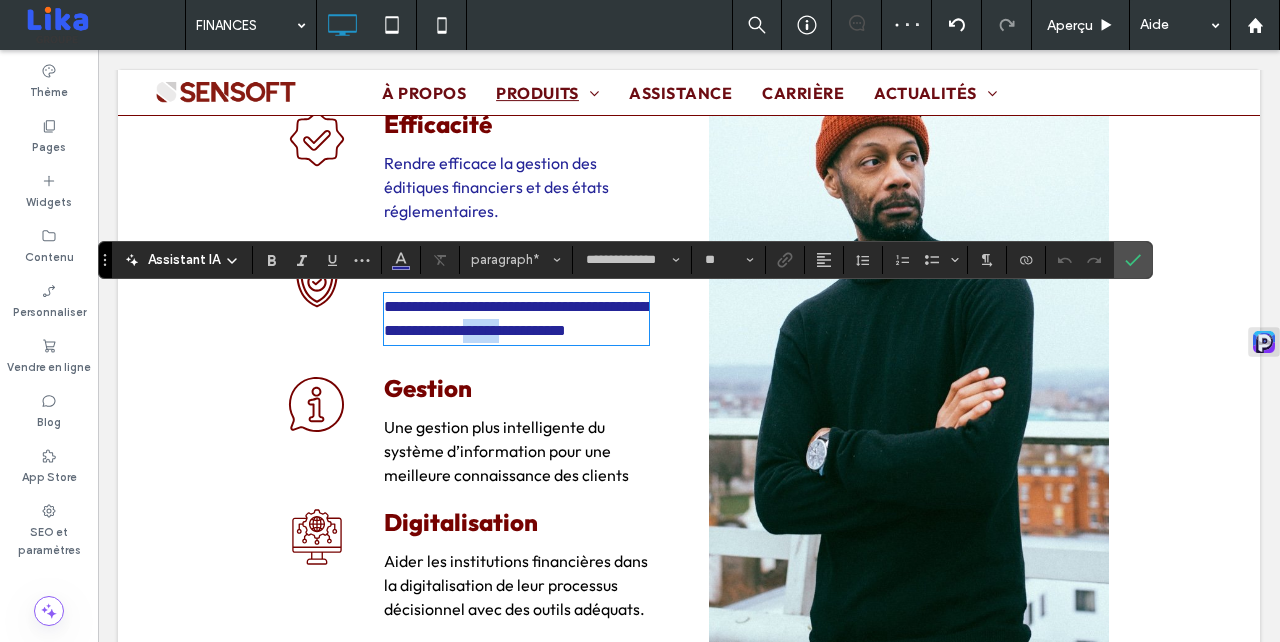 click on "**********" at bounding box center [519, 318] 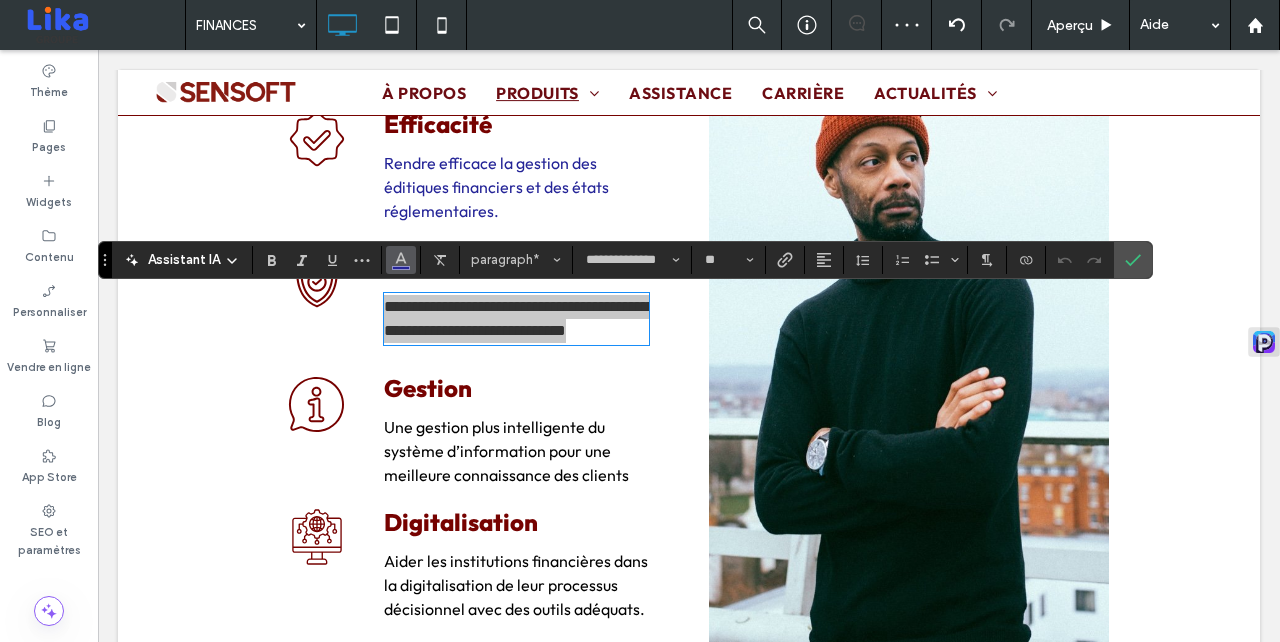 click 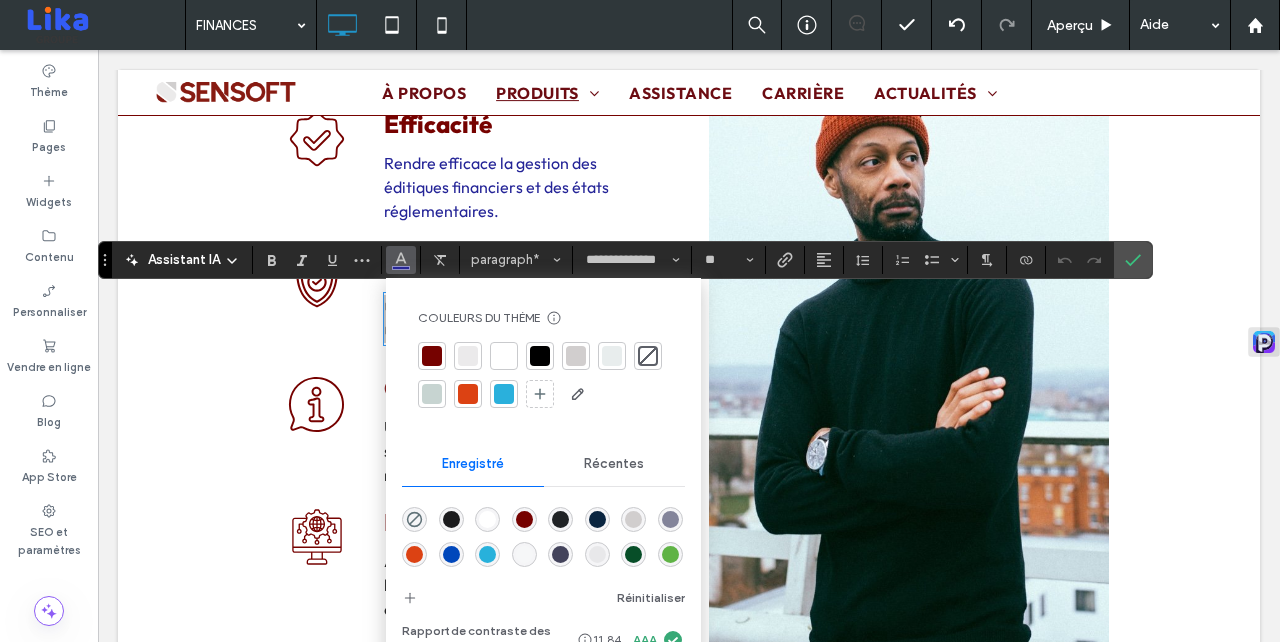 click at bounding box center (540, 356) 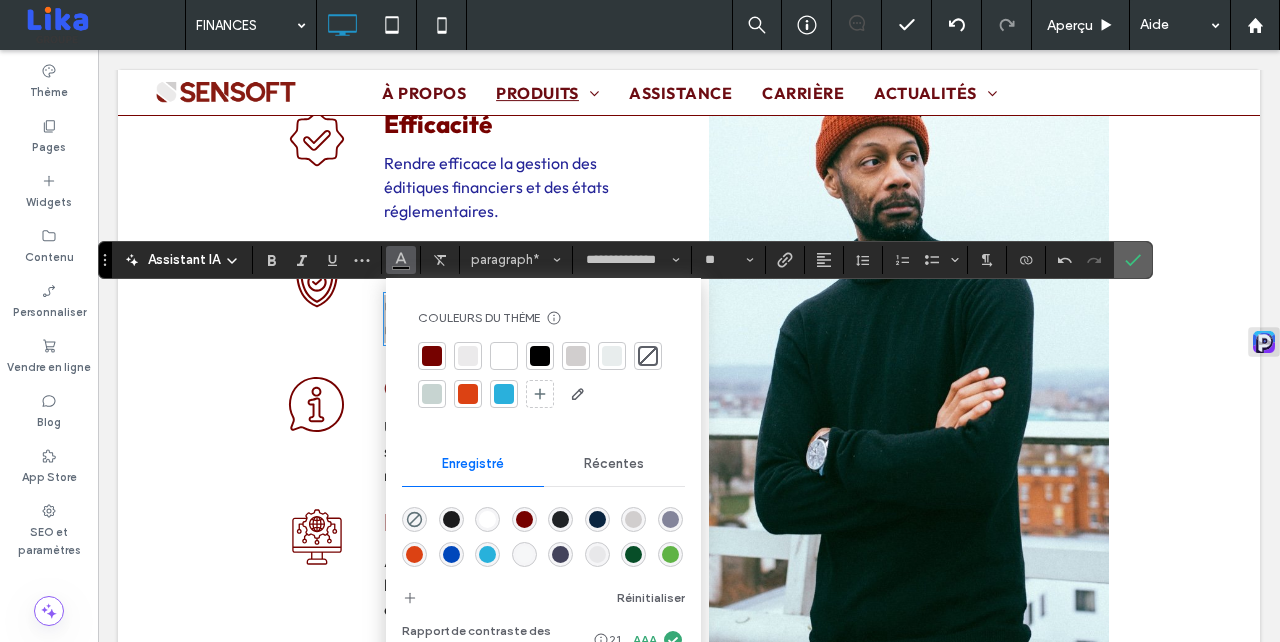 click at bounding box center [1133, 260] 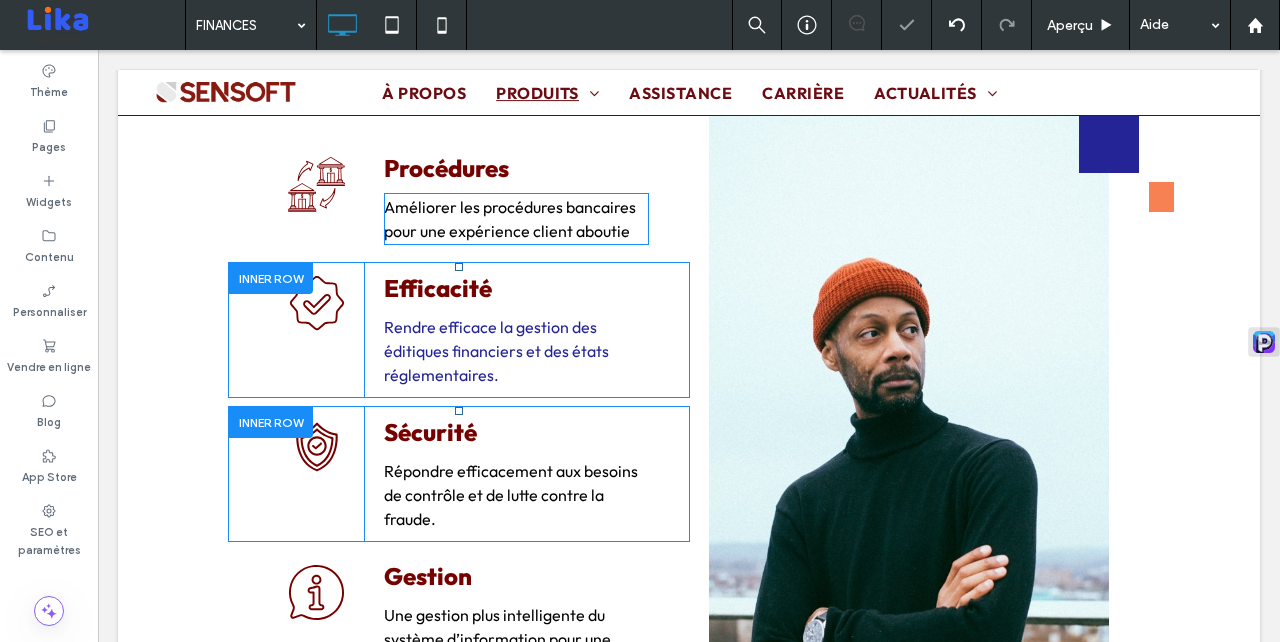 scroll, scrollTop: 3596, scrollLeft: 0, axis: vertical 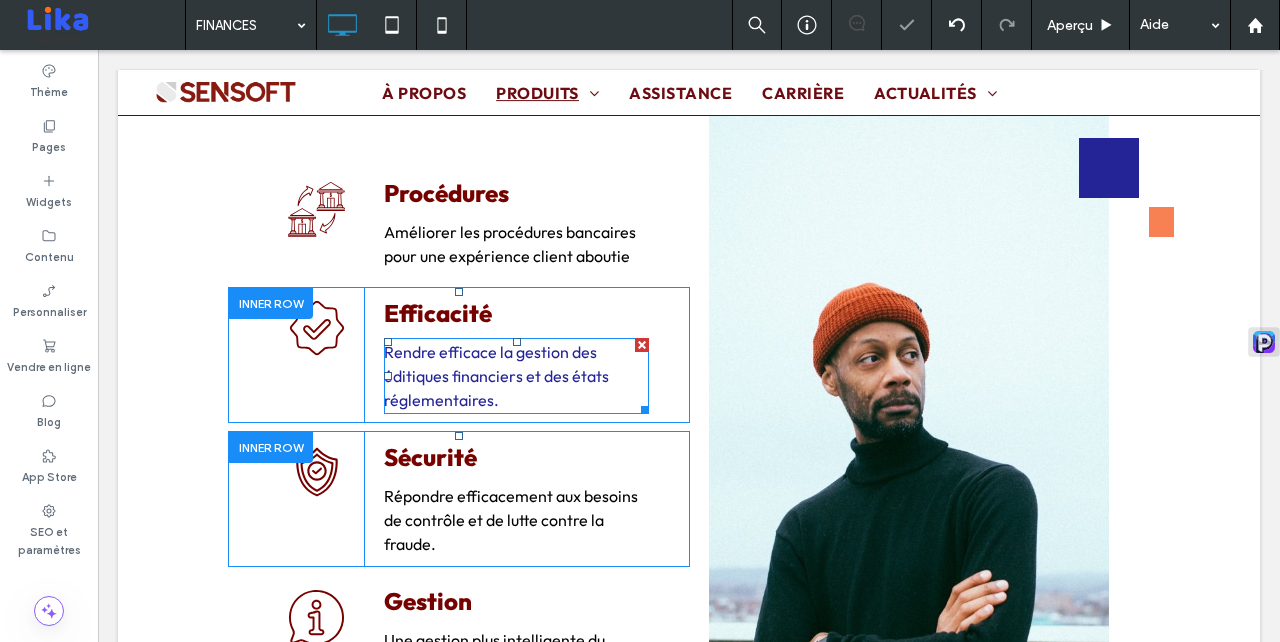 click on "Rendre efficace la gestion des éditiques financiers et des états réglementaires." at bounding box center (496, 376) 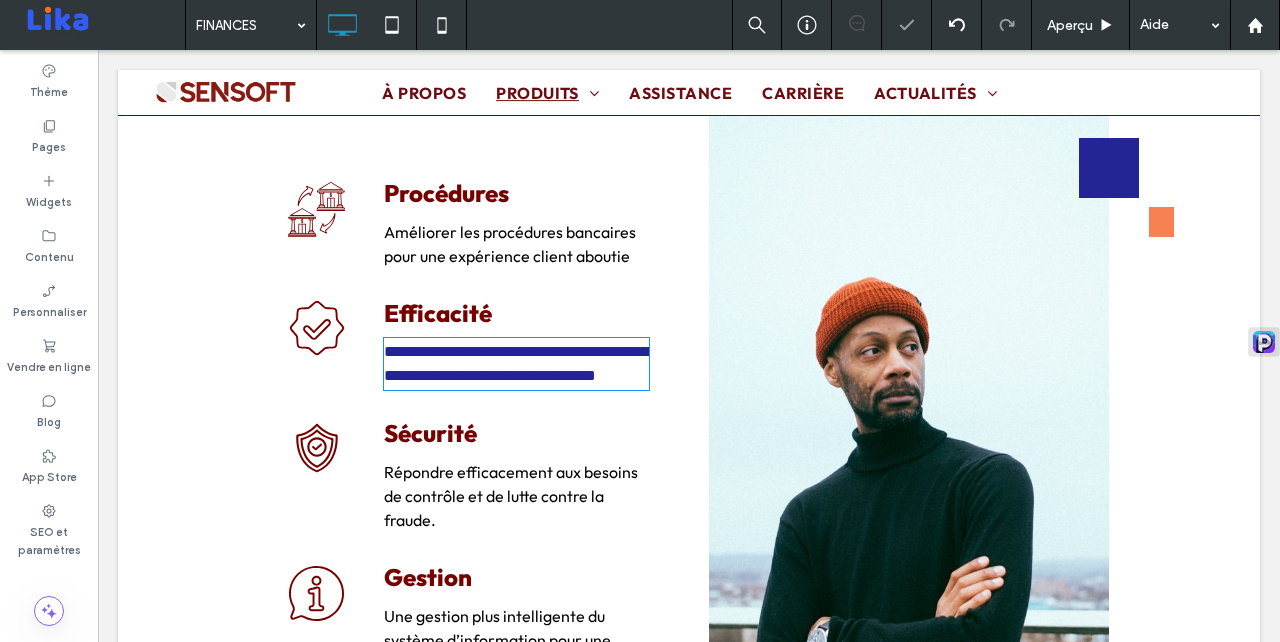 type on "**********" 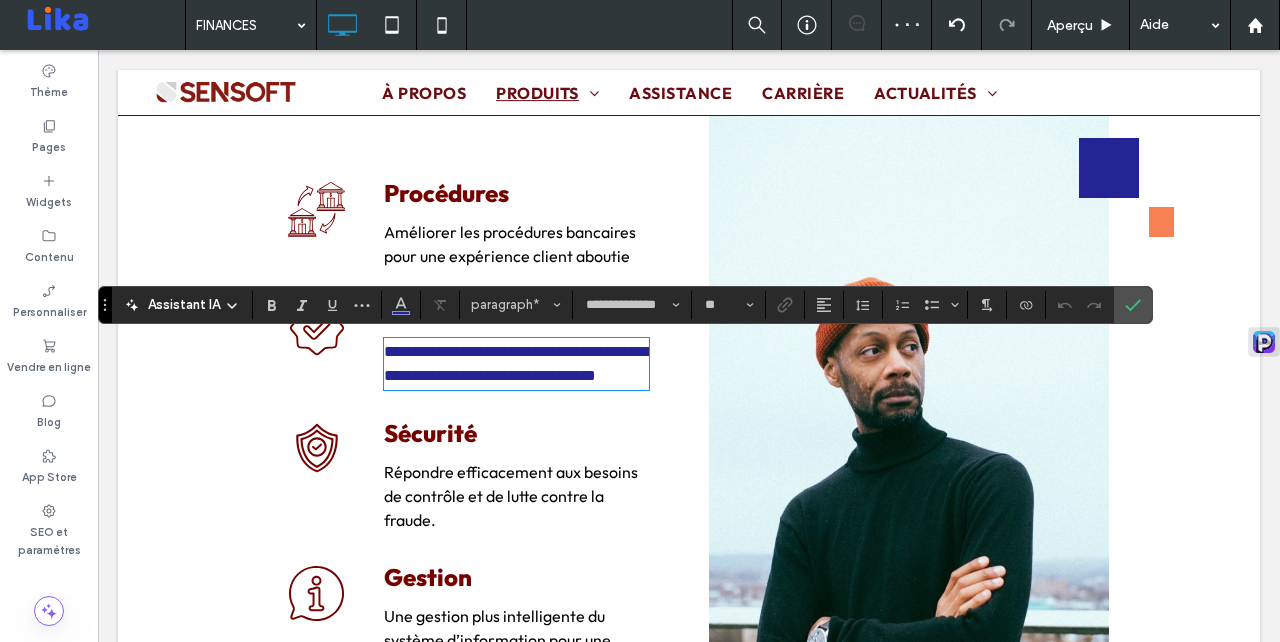 click on "**********" at bounding box center (519, 363) 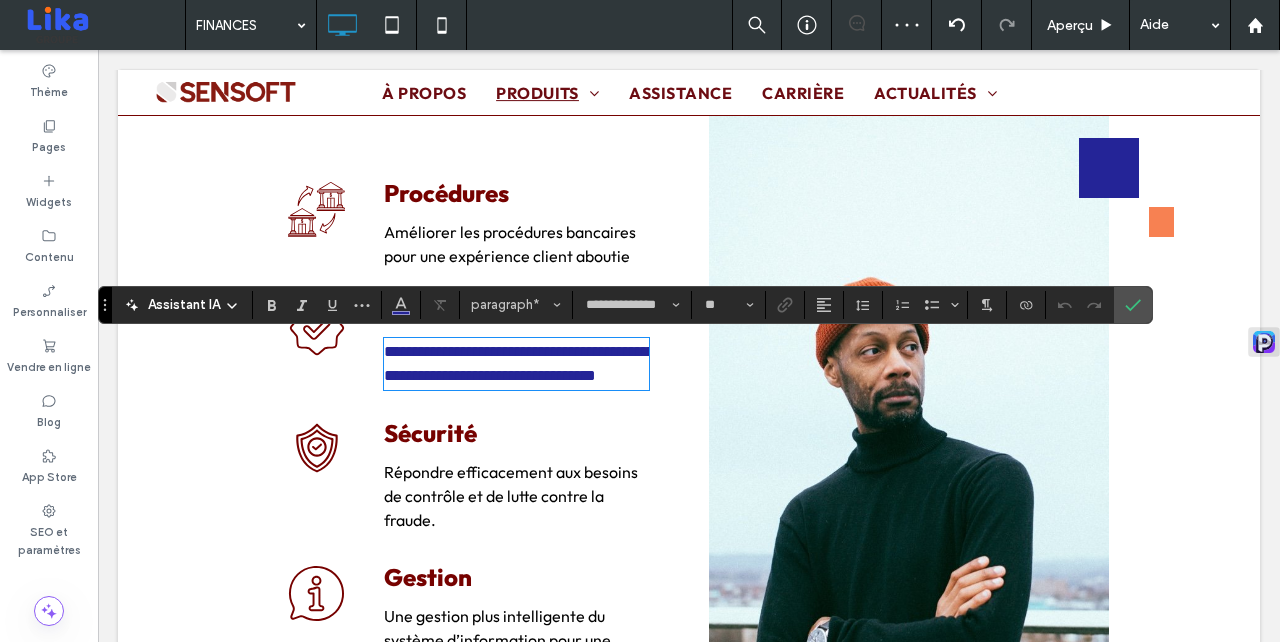 click on "**********" at bounding box center (519, 363) 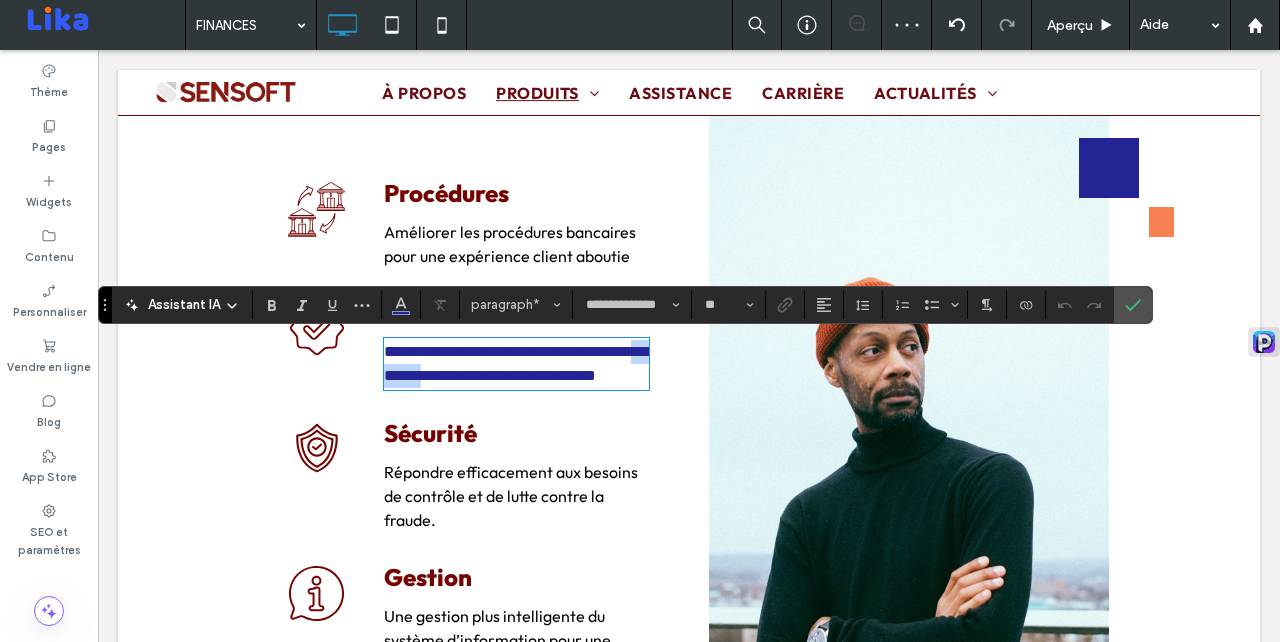 click on "**********" at bounding box center [519, 363] 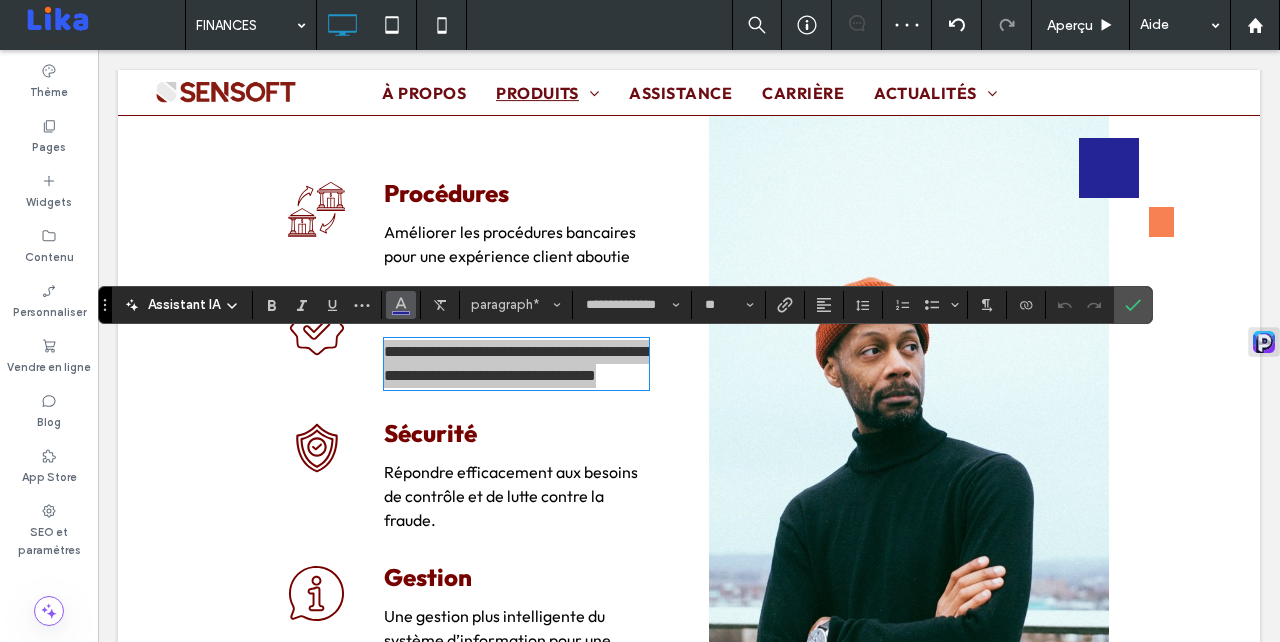 click 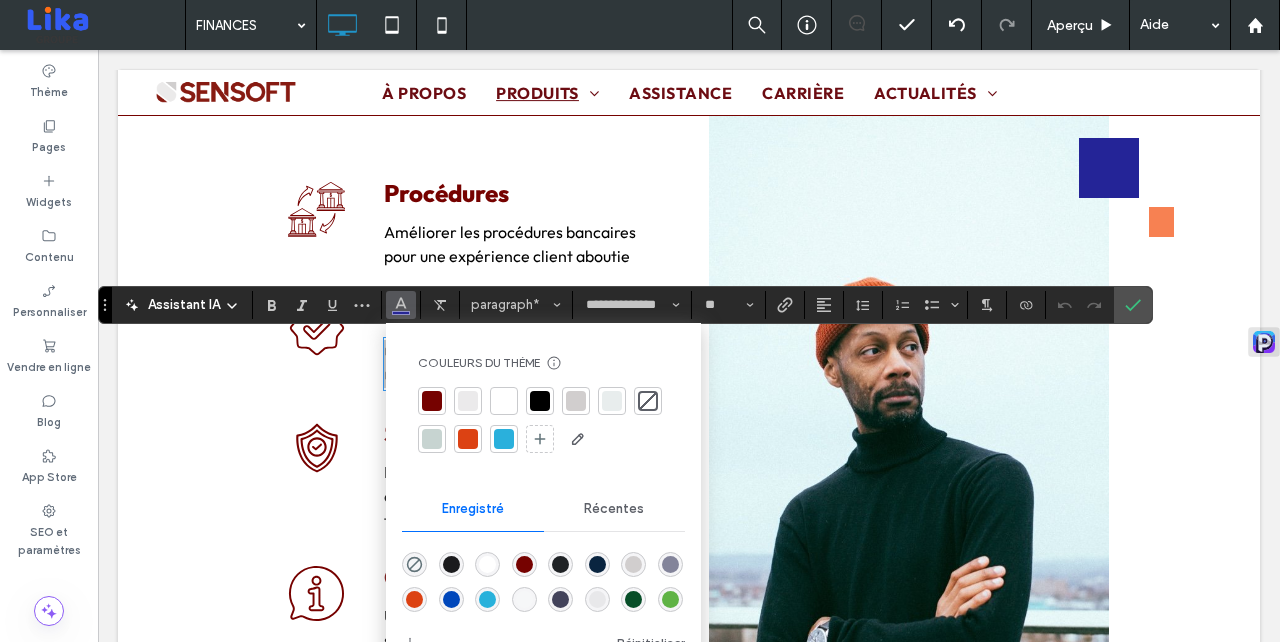 click at bounding box center (540, 401) 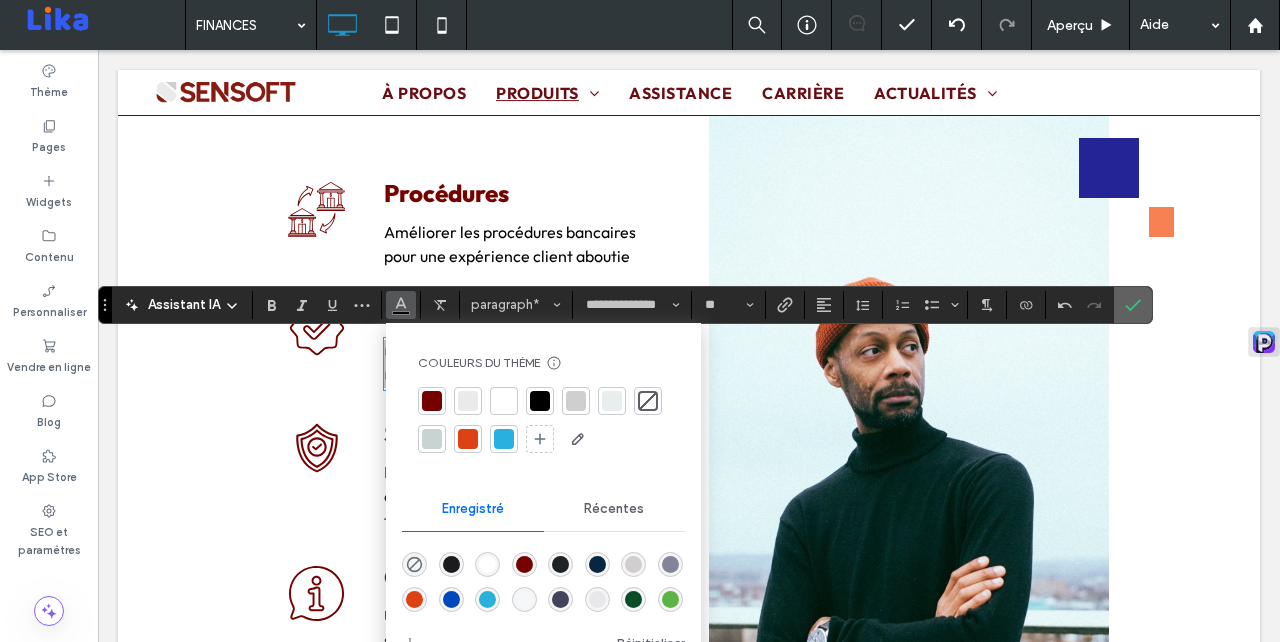 click 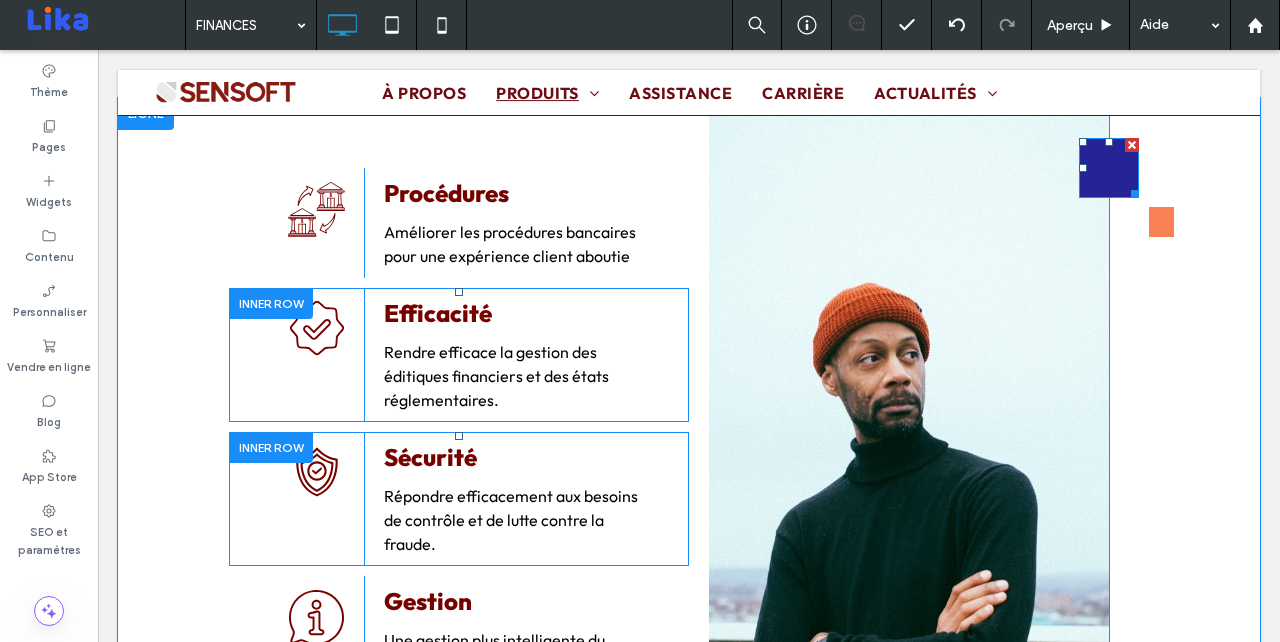 click at bounding box center (1109, 168) 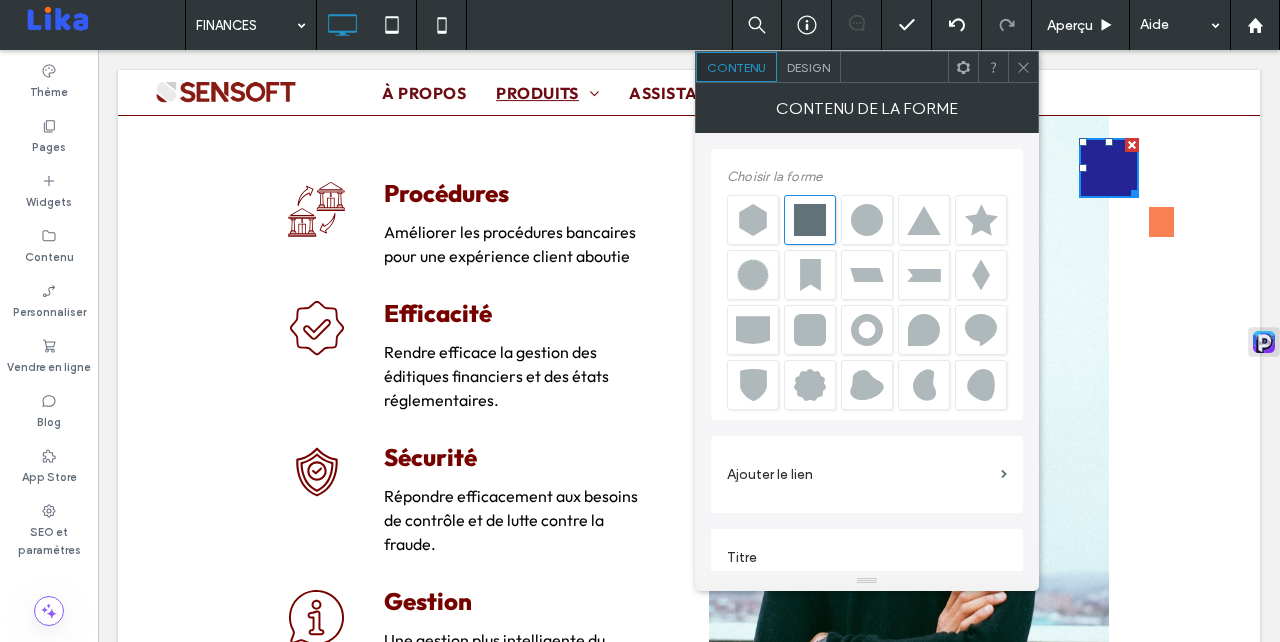click on "Design" at bounding box center (808, 67) 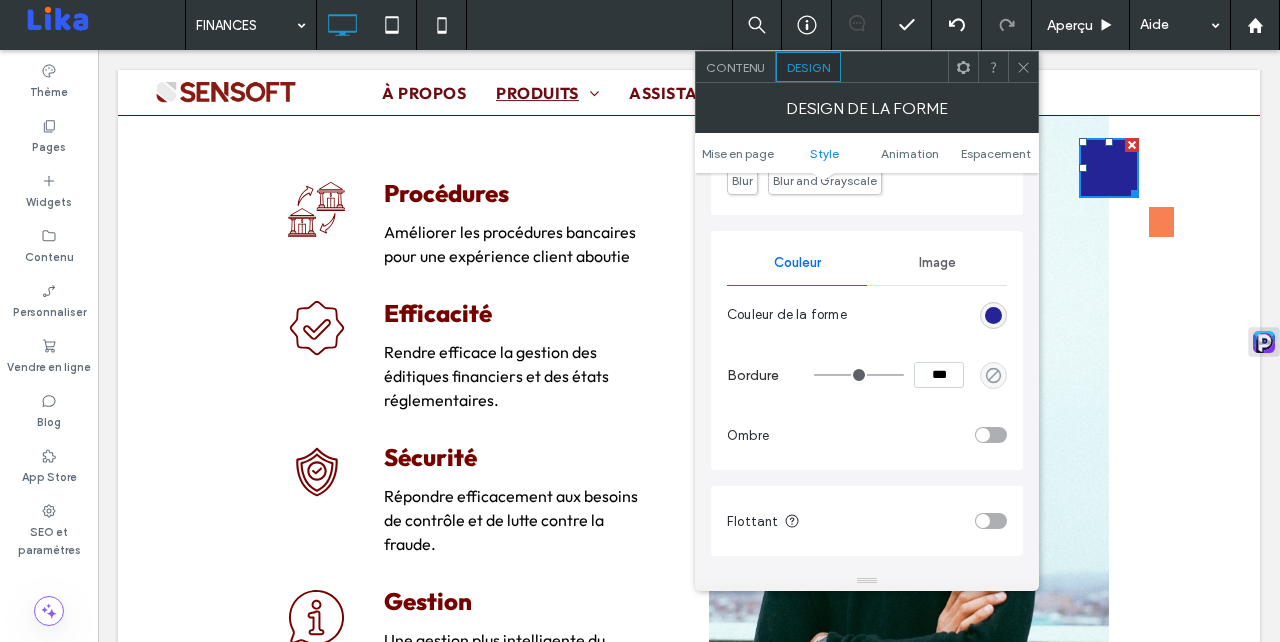 scroll, scrollTop: 791, scrollLeft: 0, axis: vertical 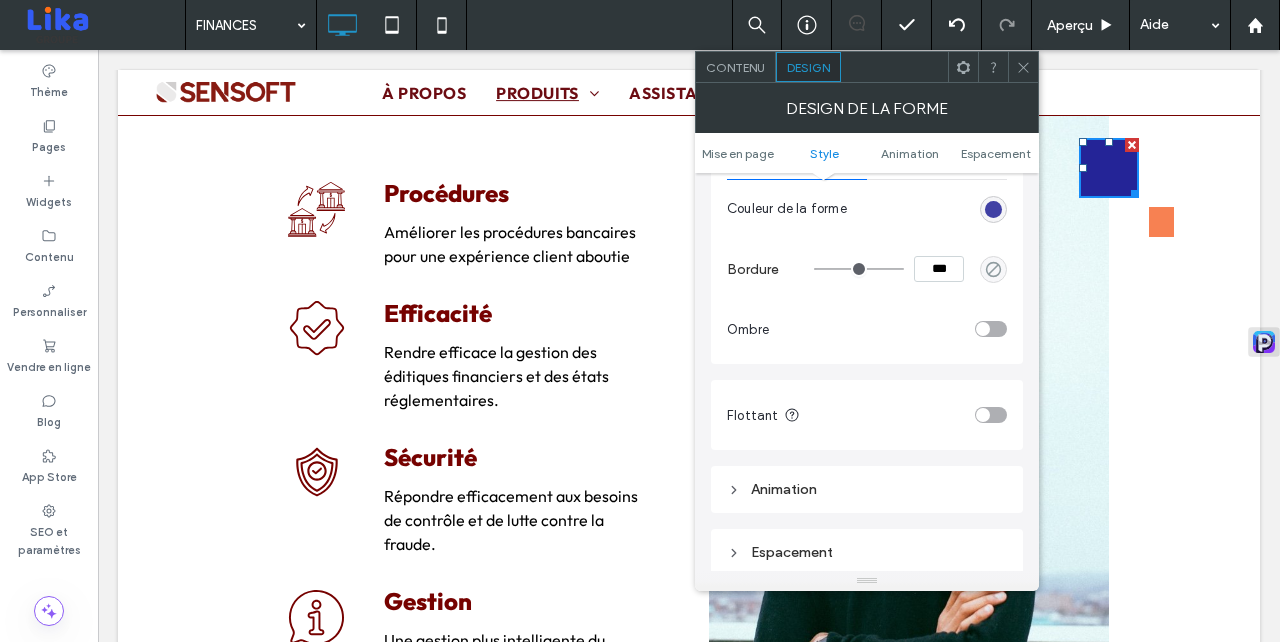 click at bounding box center [993, 209] 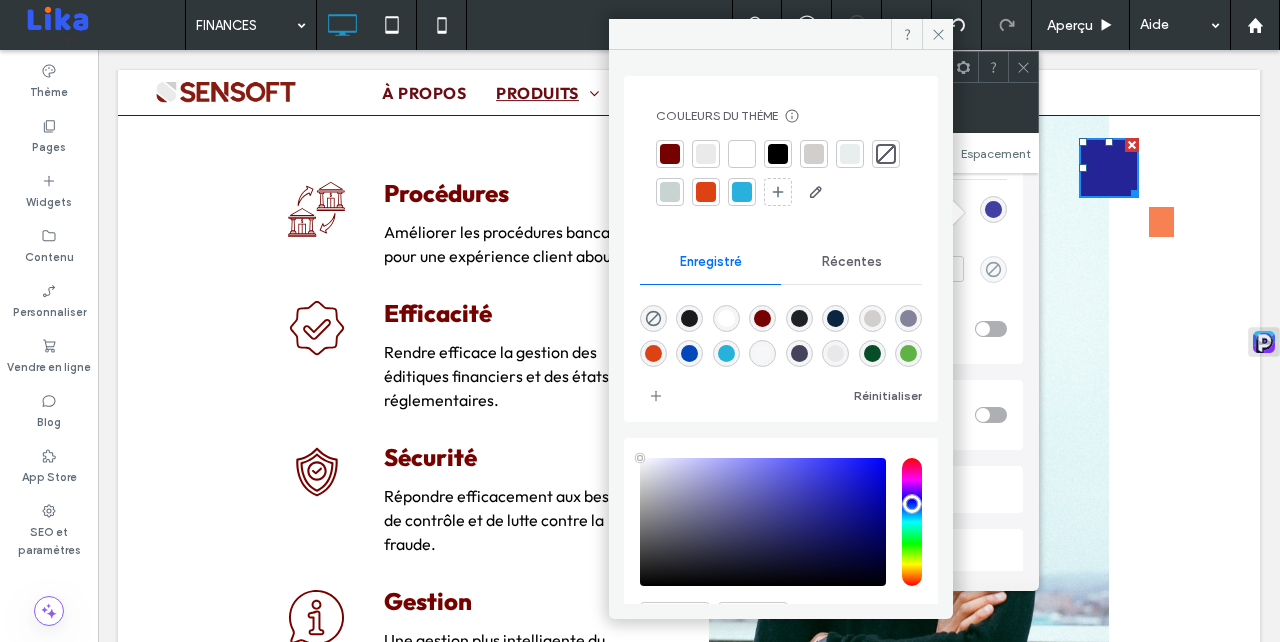 type on "****" 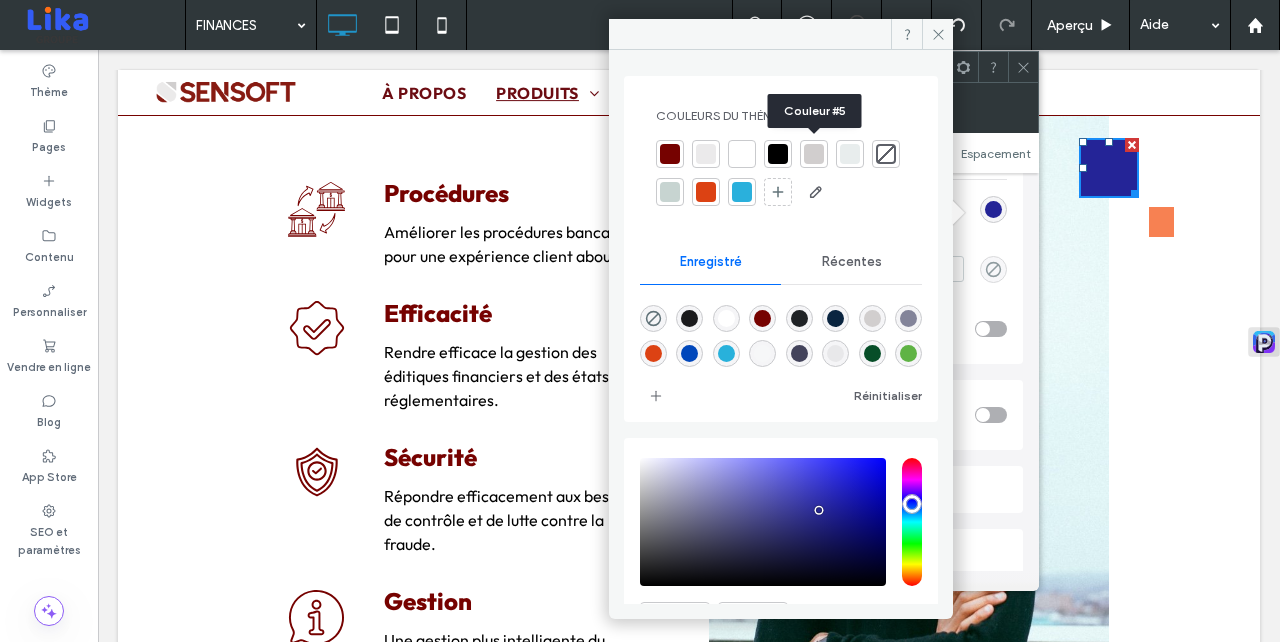 click at bounding box center (814, 154) 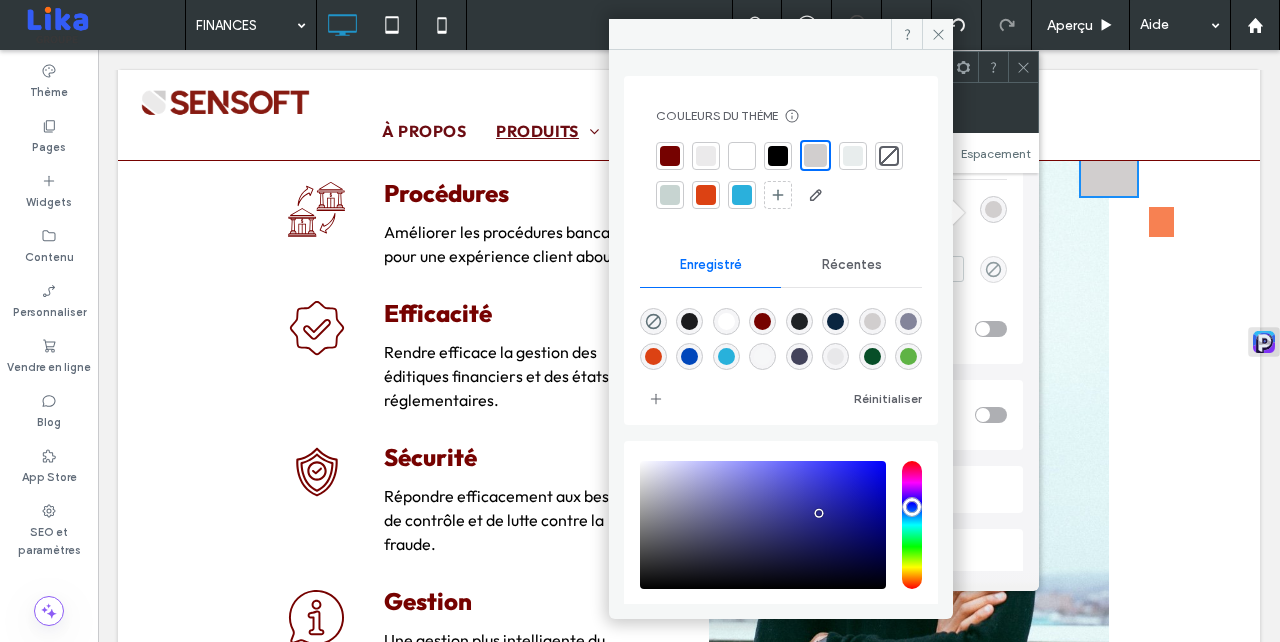 click at bounding box center [762, 321] 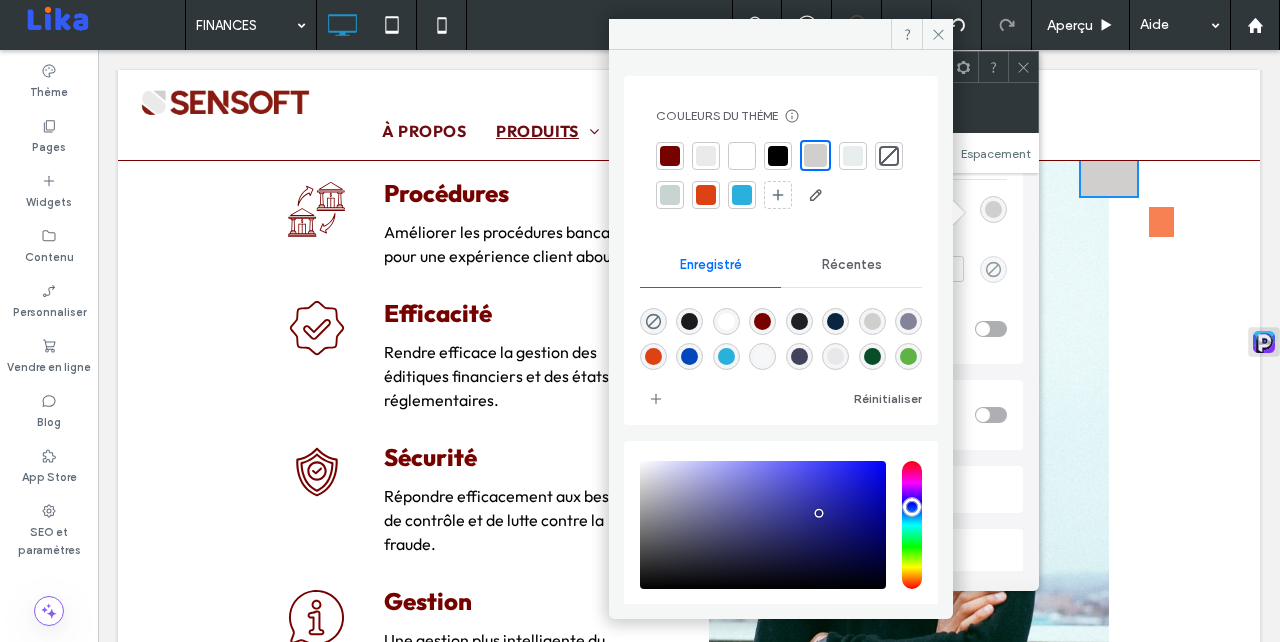 type on "*******" 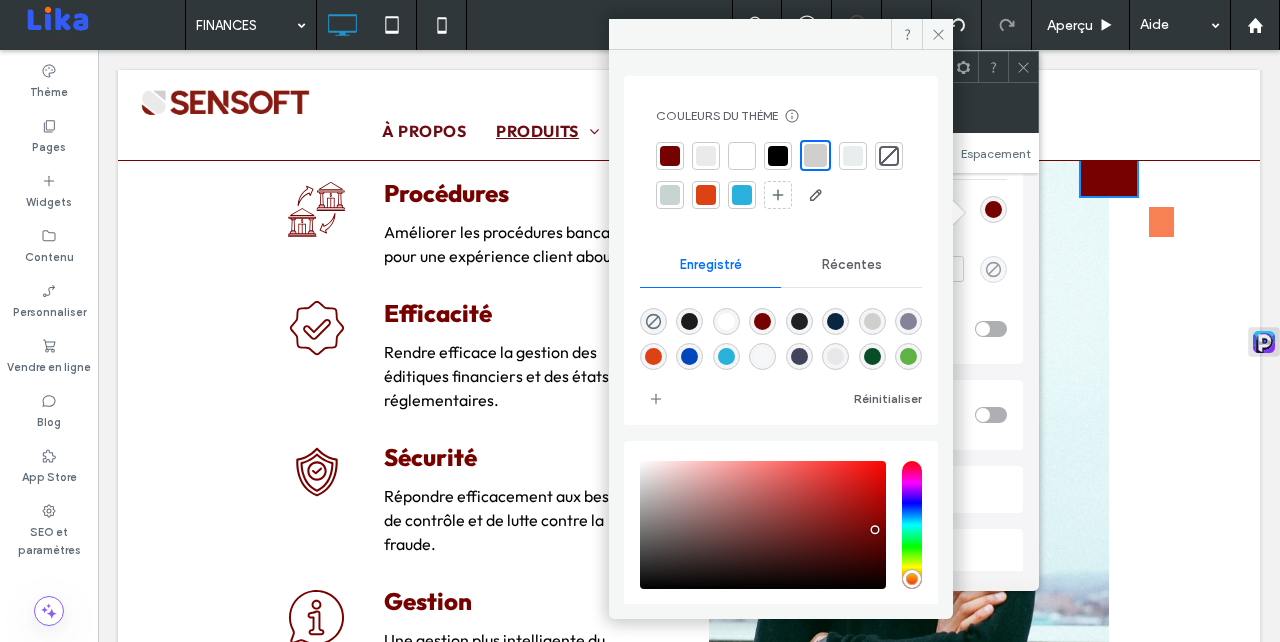 click at bounding box center [1161, 222] 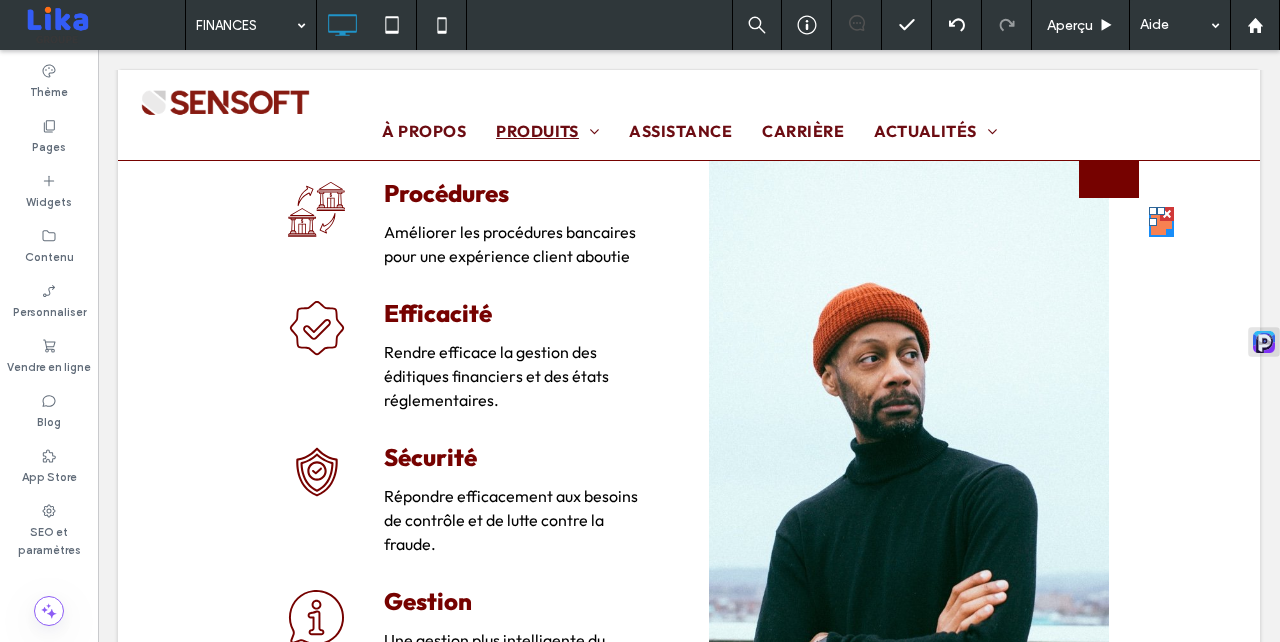 click at bounding box center [1161, 222] 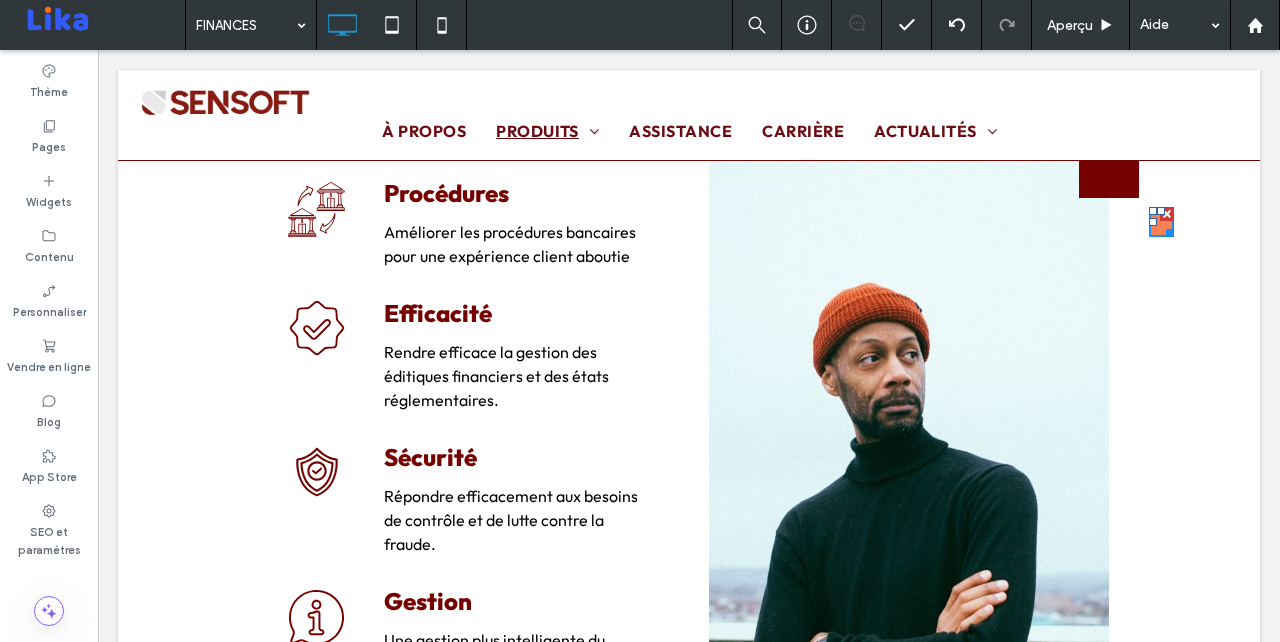 click at bounding box center [1166, 229] 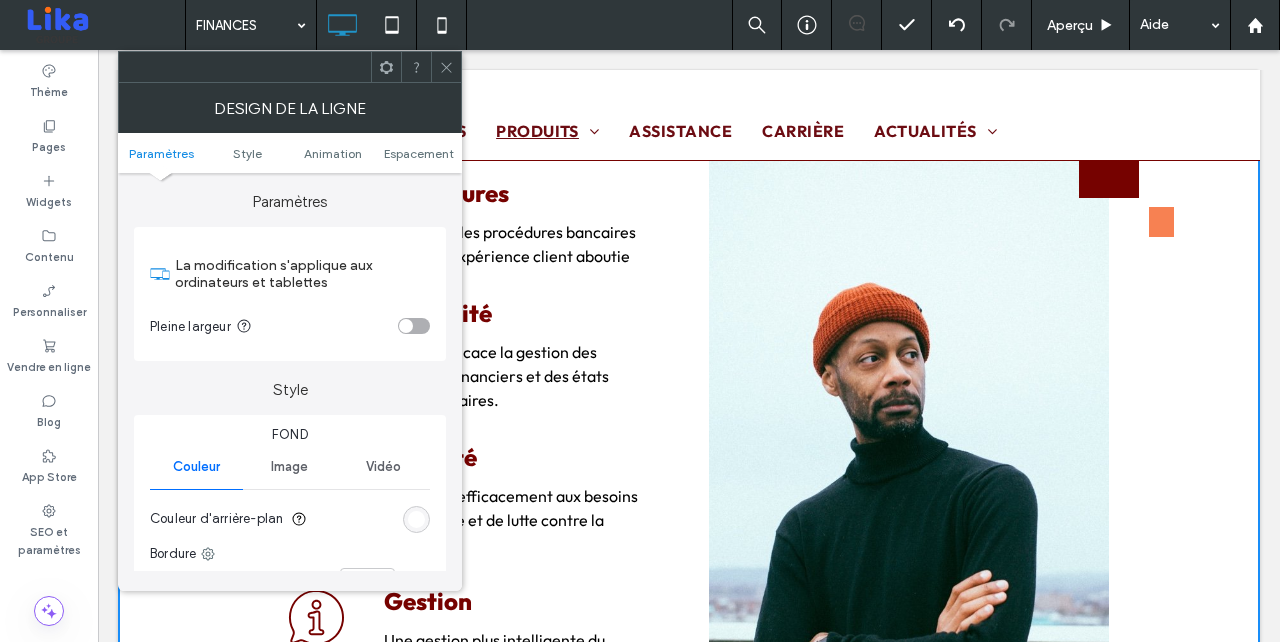 click at bounding box center (1161, 222) 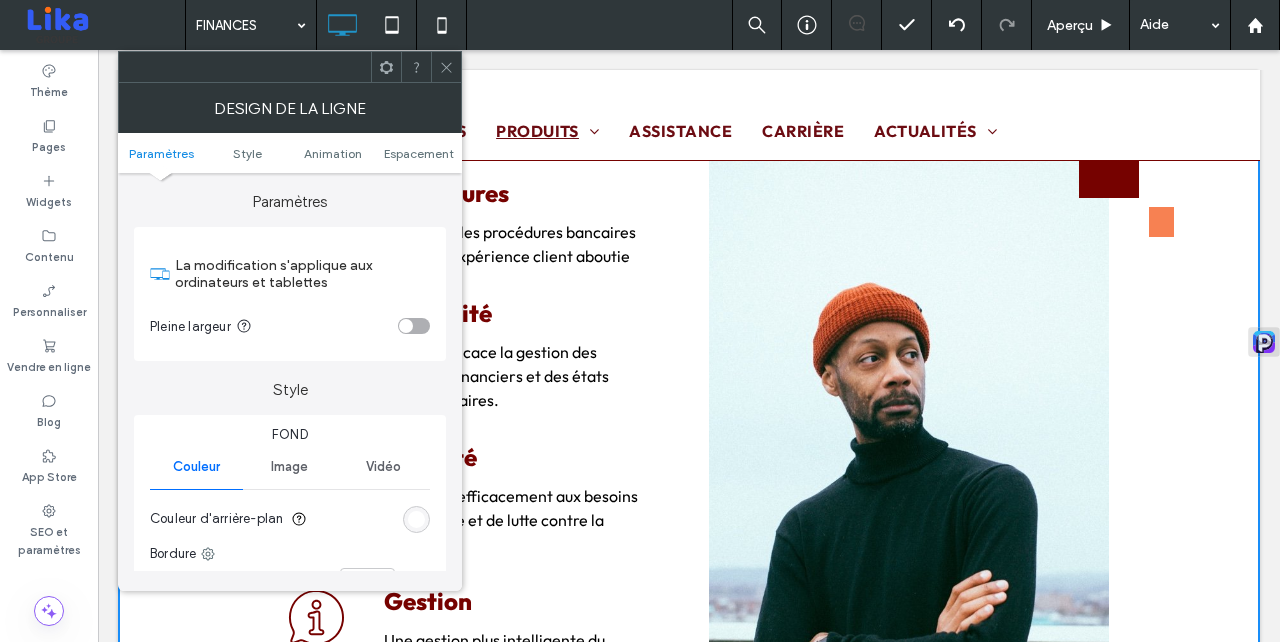 click 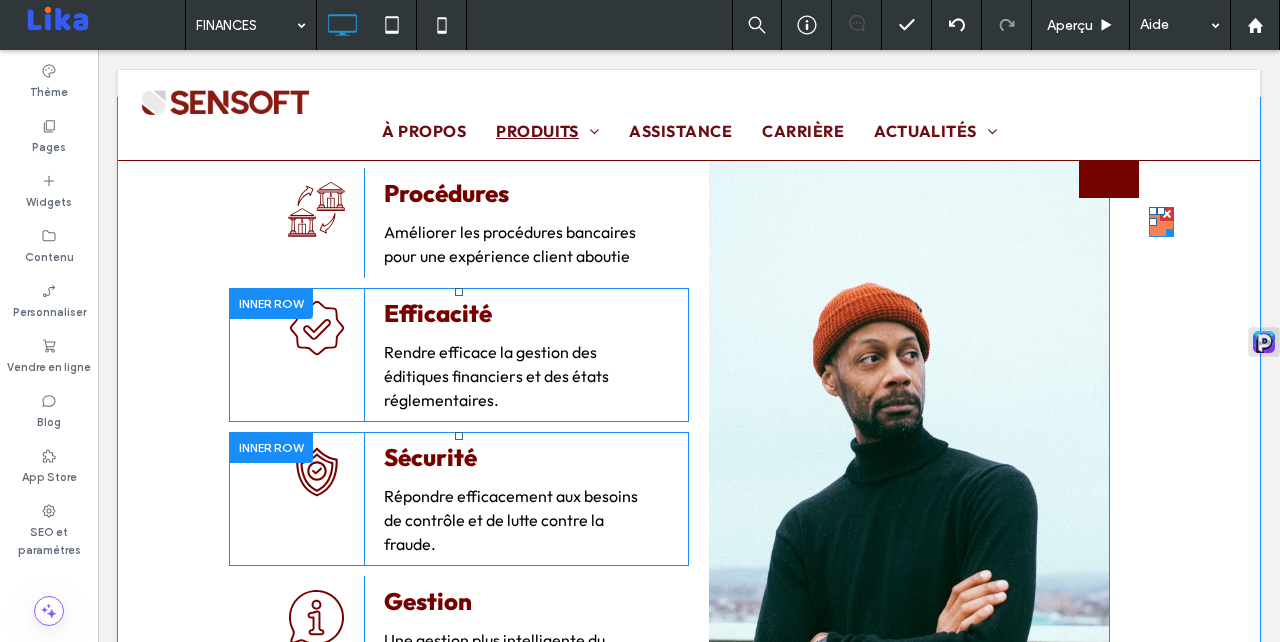 click at bounding box center [1161, 222] 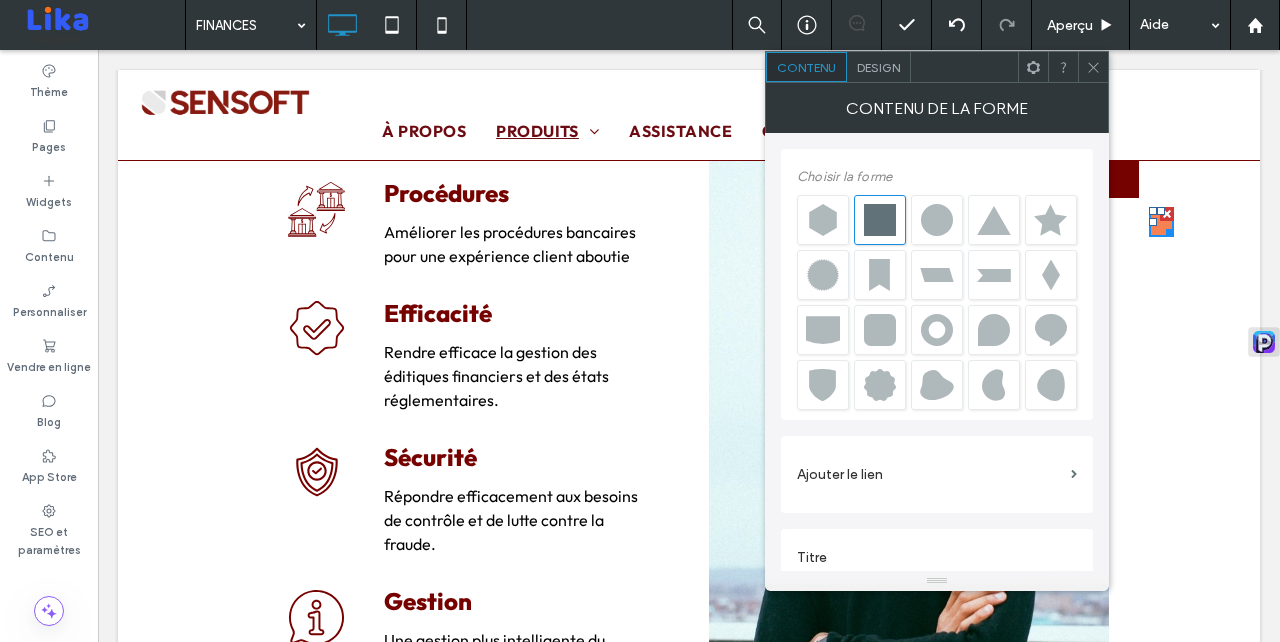 click on "Design" at bounding box center (878, 67) 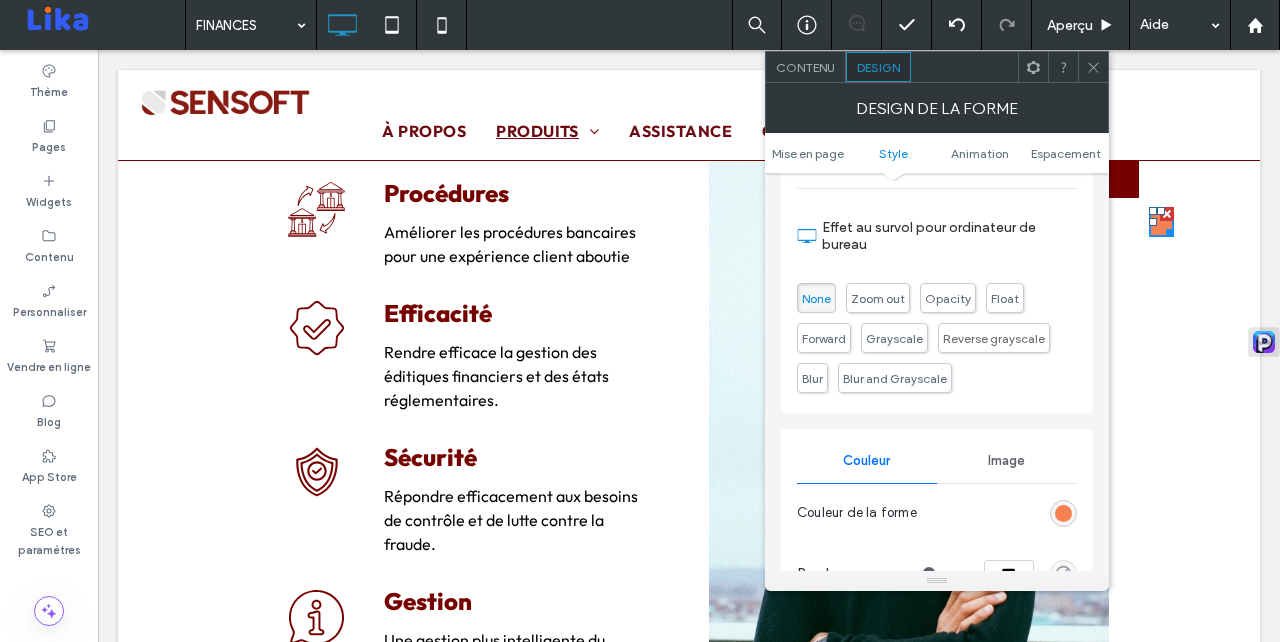 scroll, scrollTop: 603, scrollLeft: 0, axis: vertical 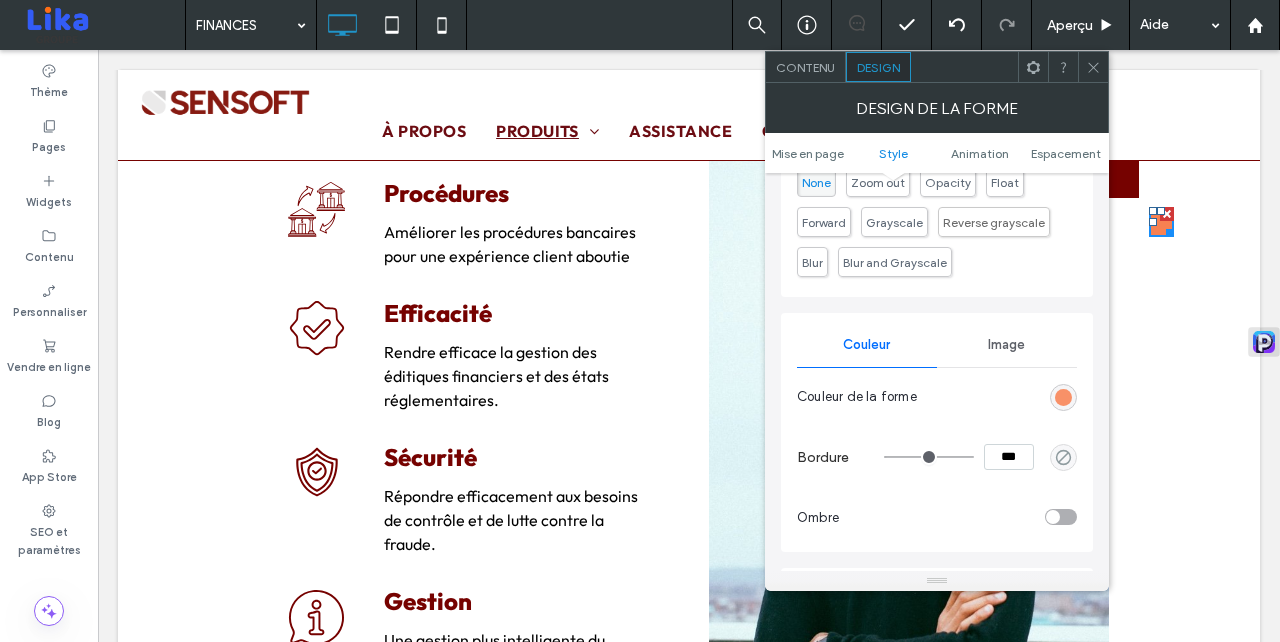 click at bounding box center [1063, 397] 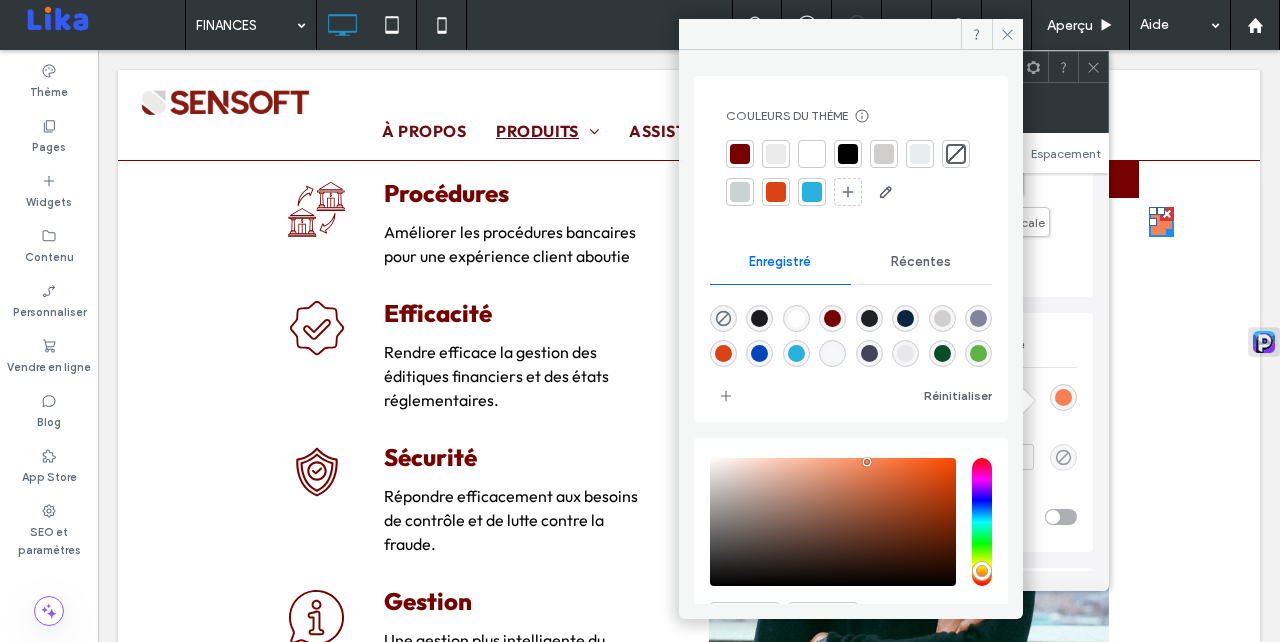 click at bounding box center [851, 332] 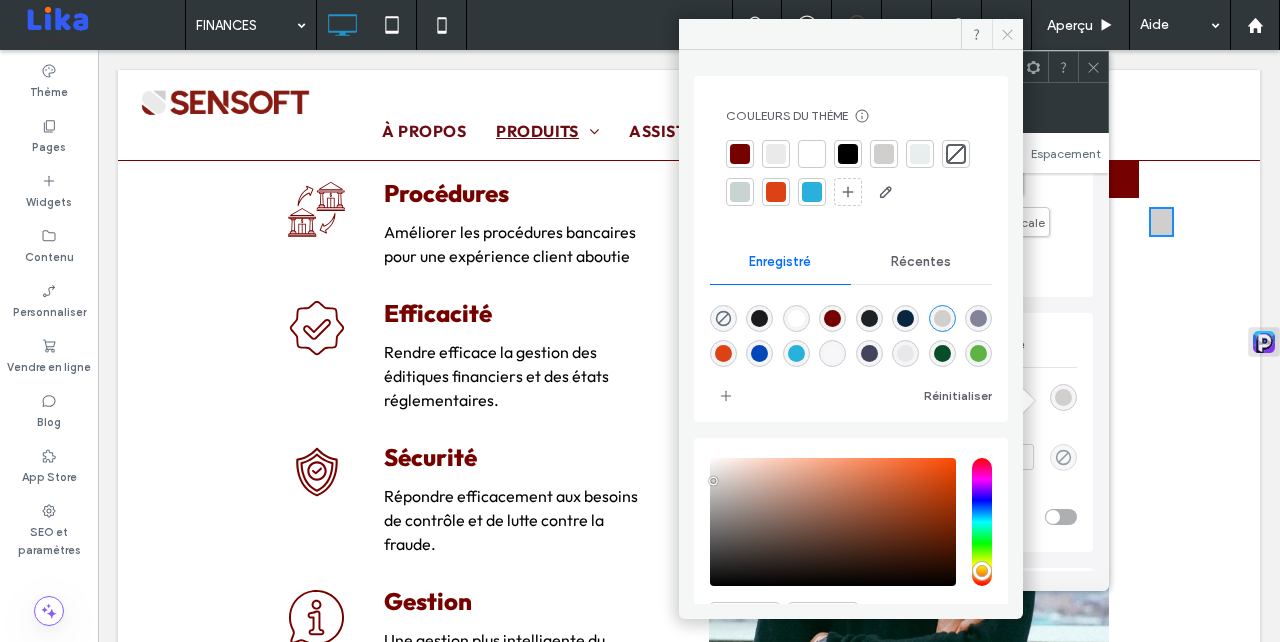 click 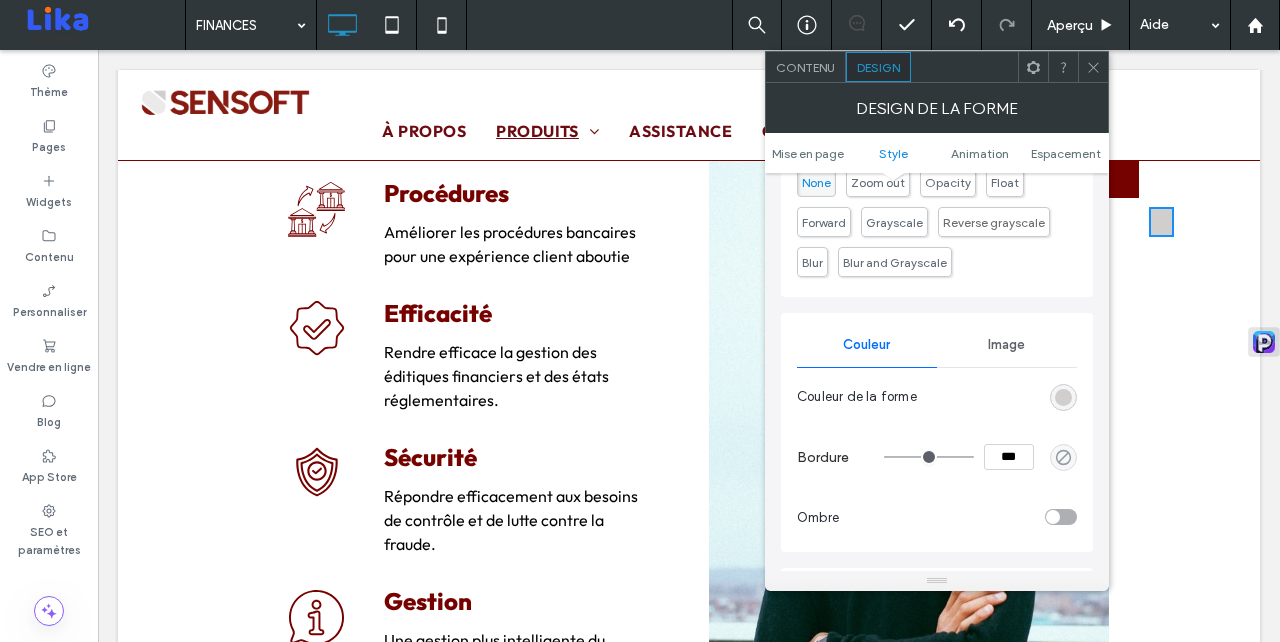 click 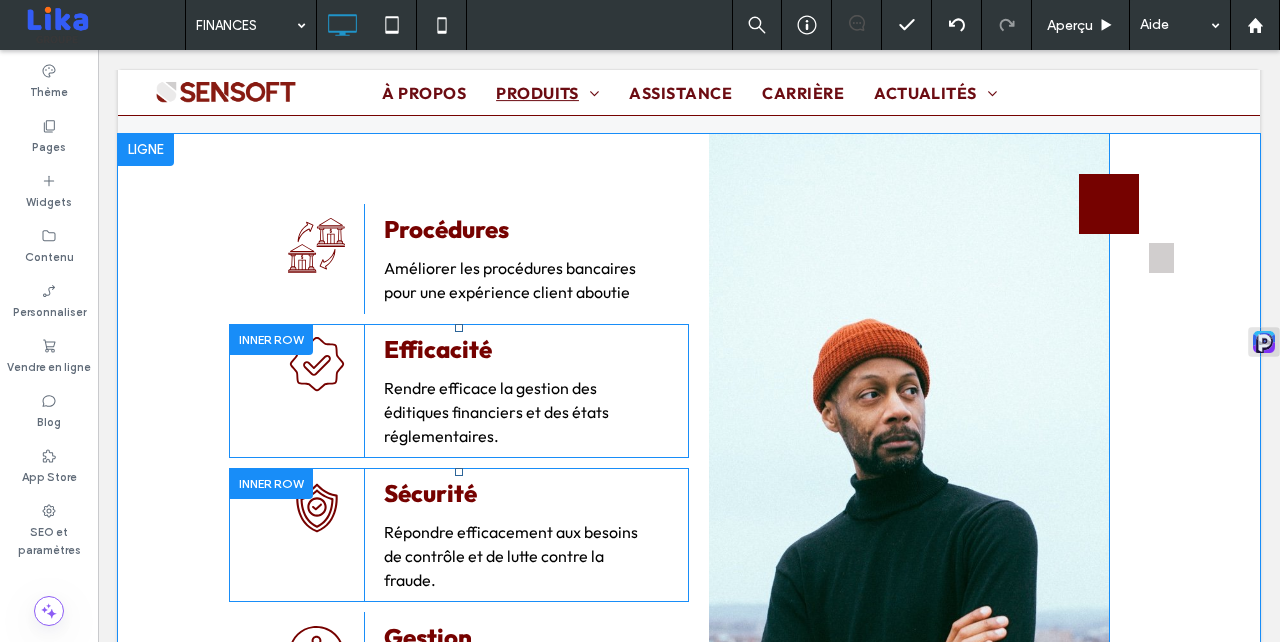 scroll, scrollTop: 3516, scrollLeft: 0, axis: vertical 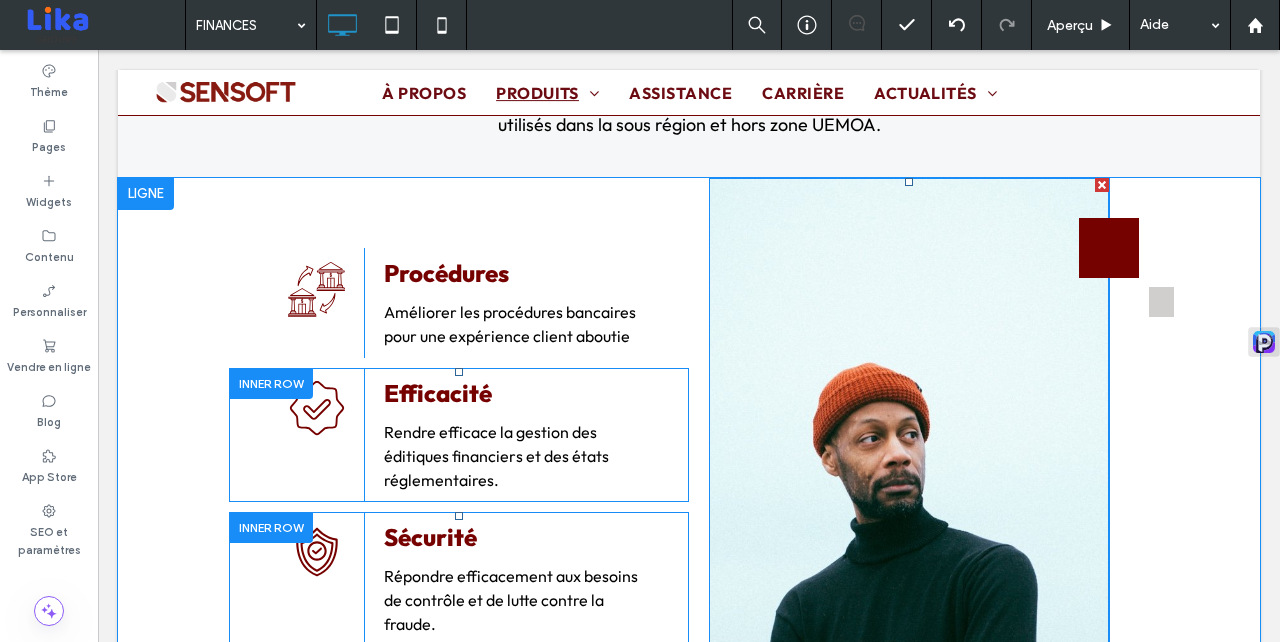 click at bounding box center (909, 503) 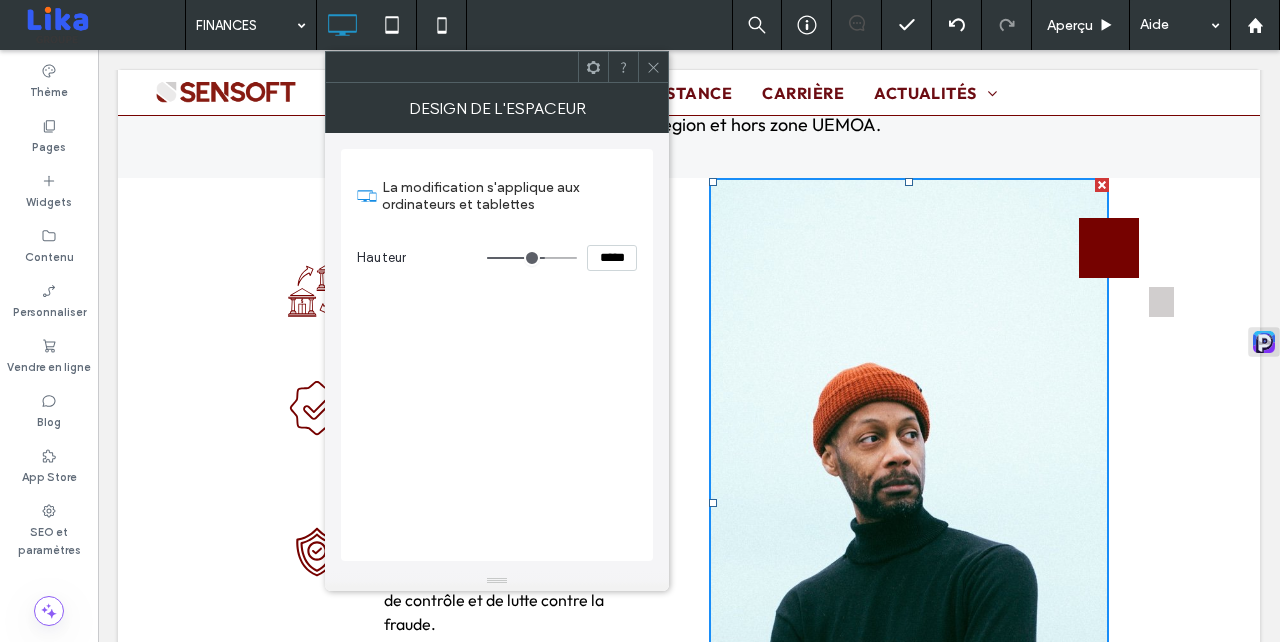 drag, startPoint x: 651, startPoint y: 65, endPoint x: 592, endPoint y: 91, distance: 64.4748 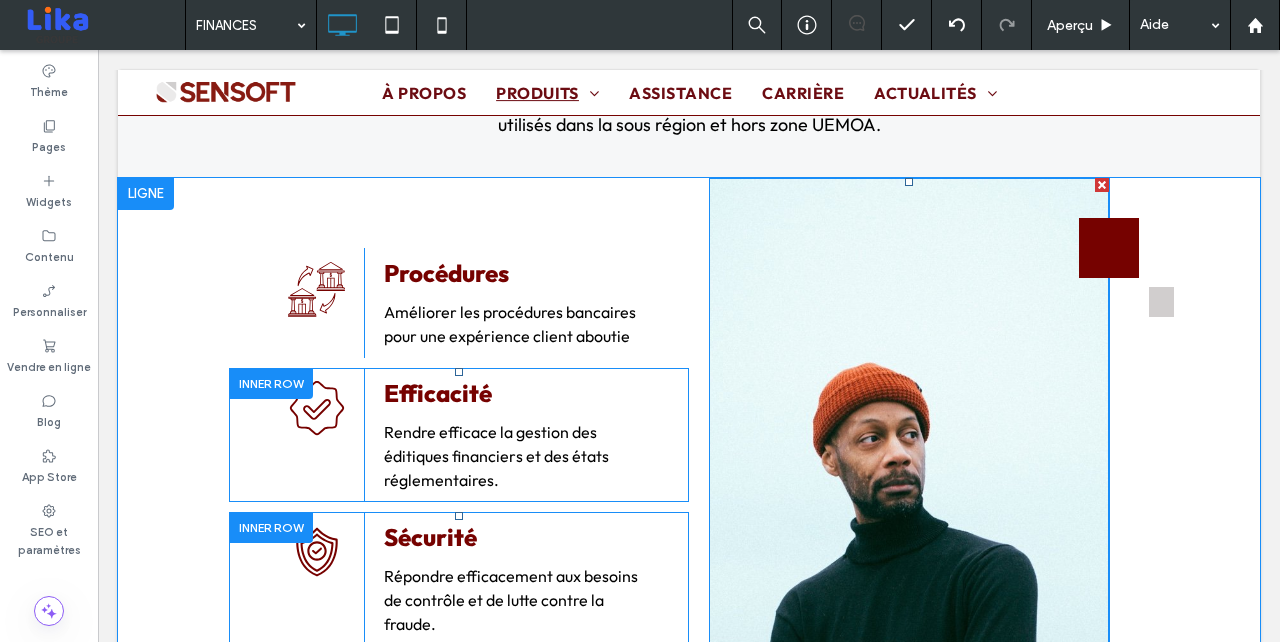 click at bounding box center (909, 503) 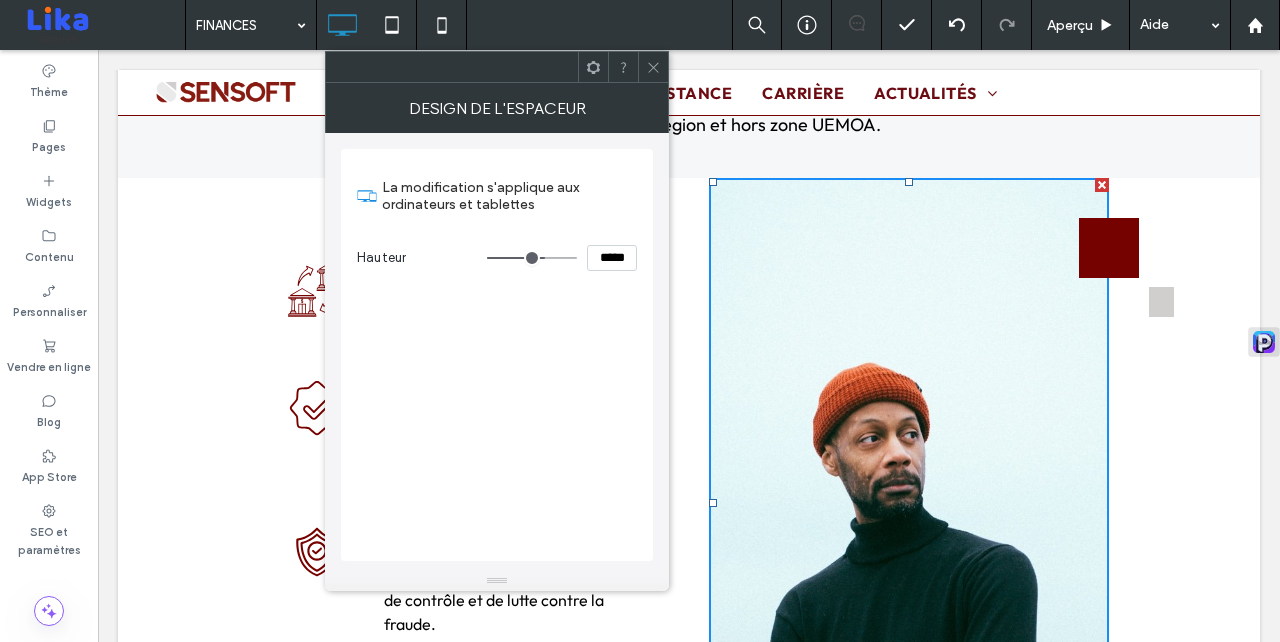click 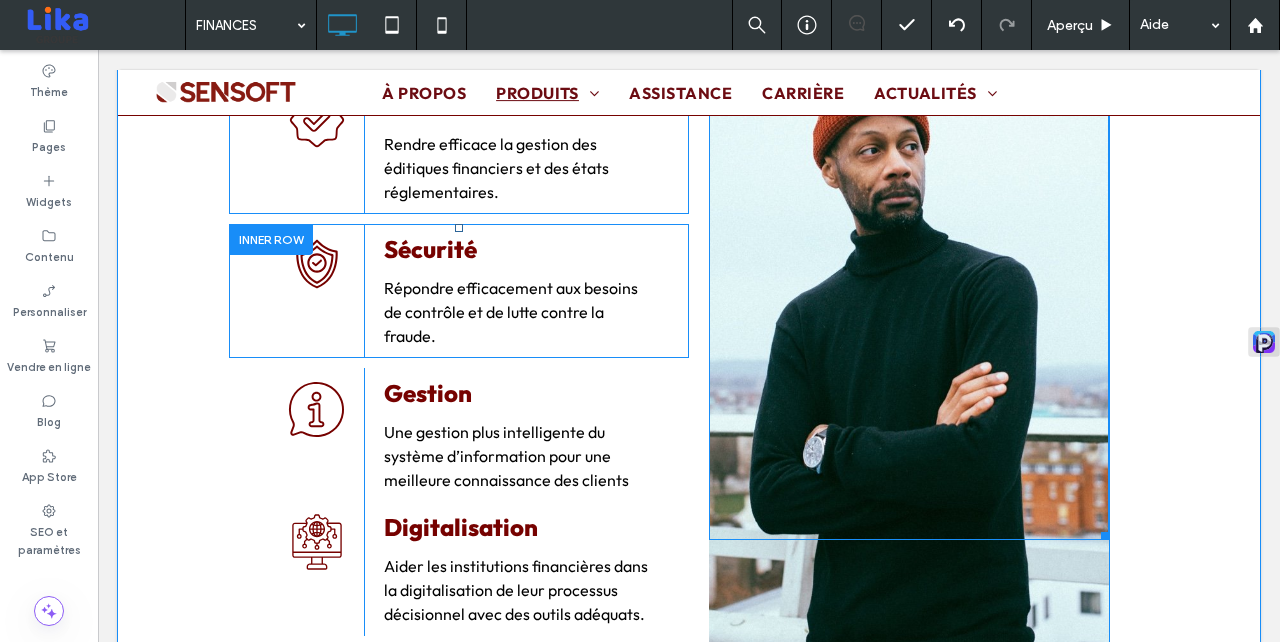 scroll, scrollTop: 3800, scrollLeft: 0, axis: vertical 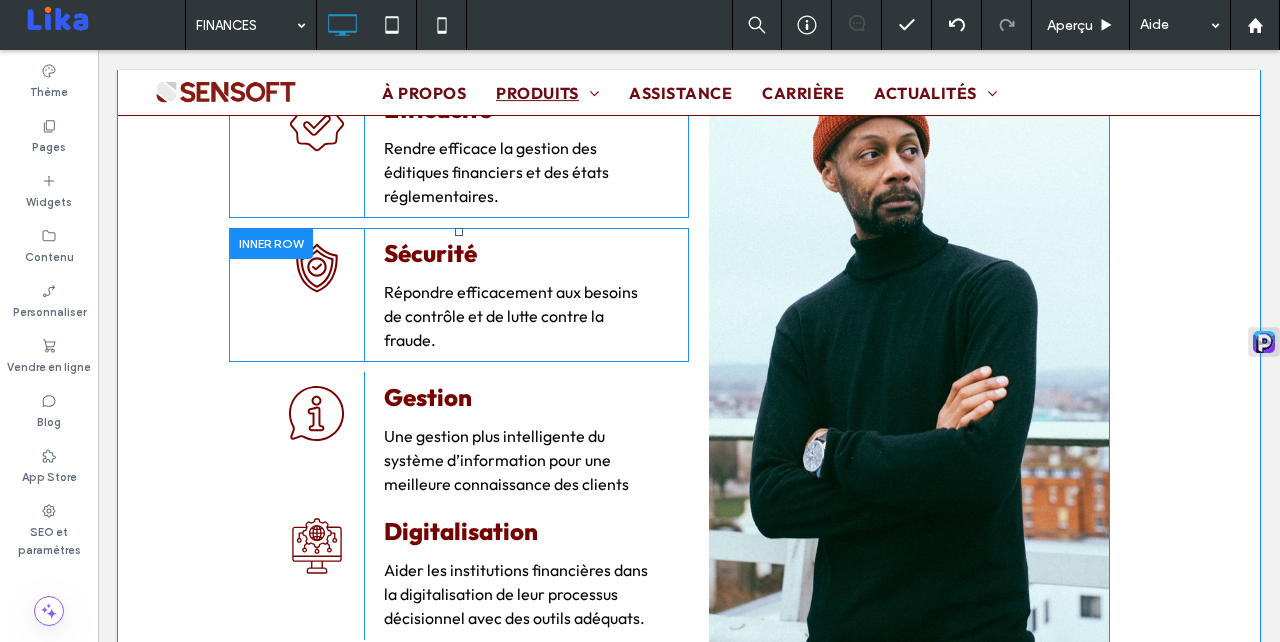 click on "Click To Paste" at bounding box center (909, 302) 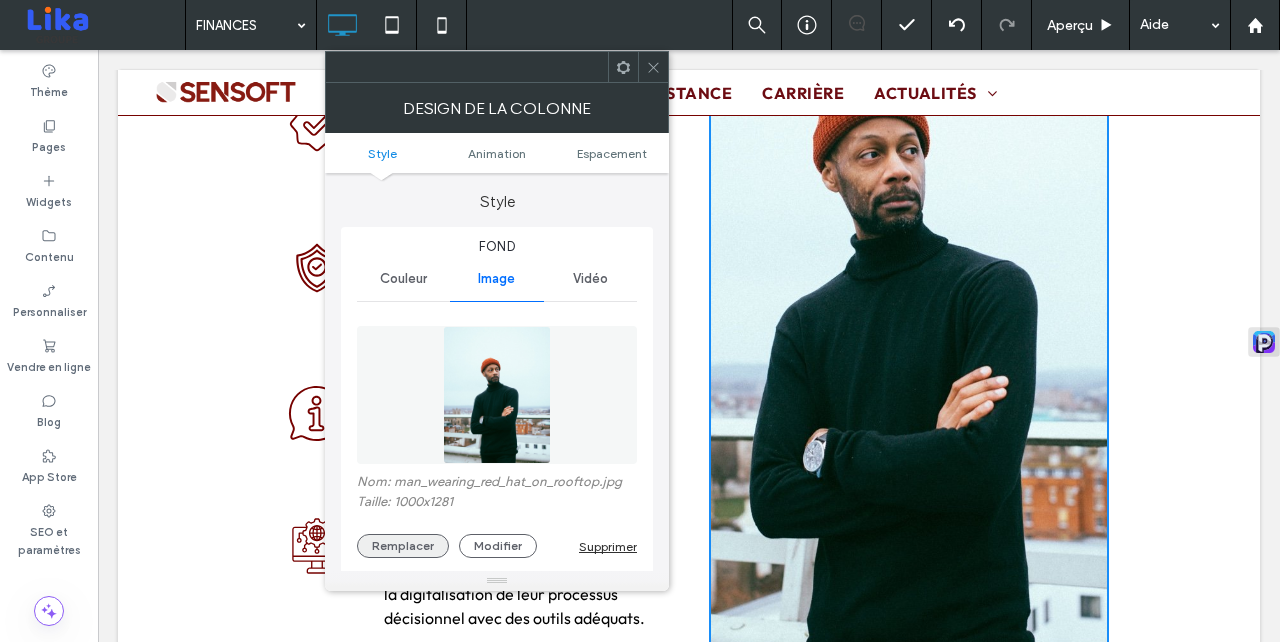 click on "Remplacer" at bounding box center [403, 546] 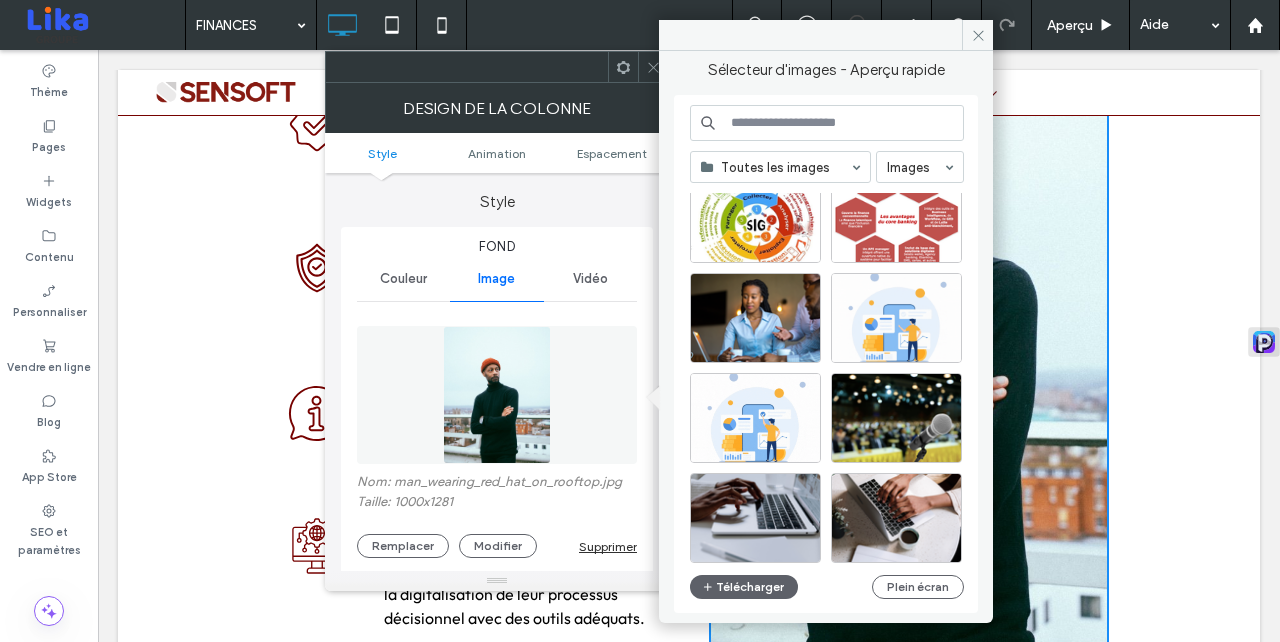 scroll, scrollTop: 1443, scrollLeft: 0, axis: vertical 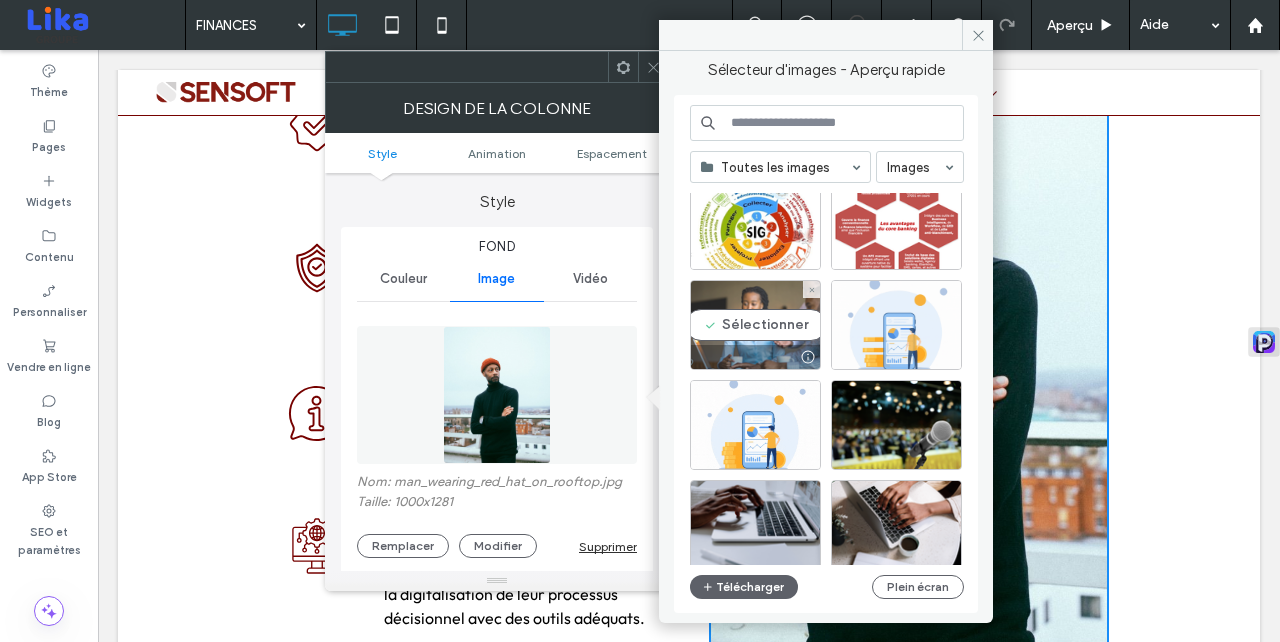 click on "Sélectionner" at bounding box center [755, 325] 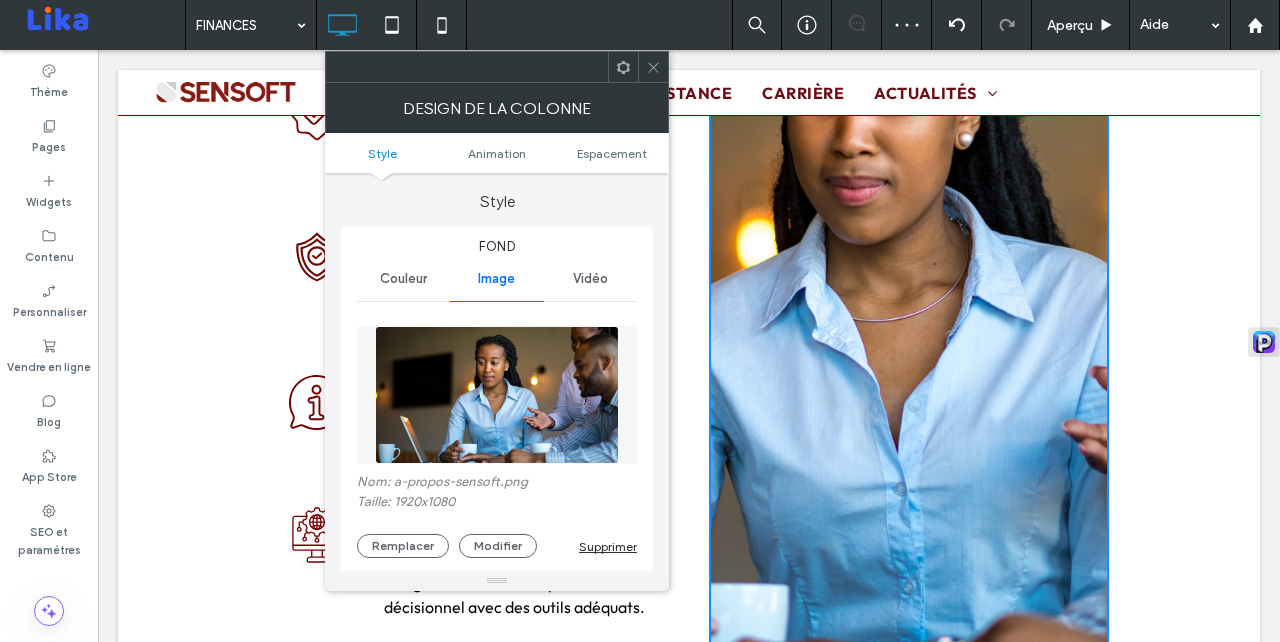 scroll, scrollTop: 3850, scrollLeft: 0, axis: vertical 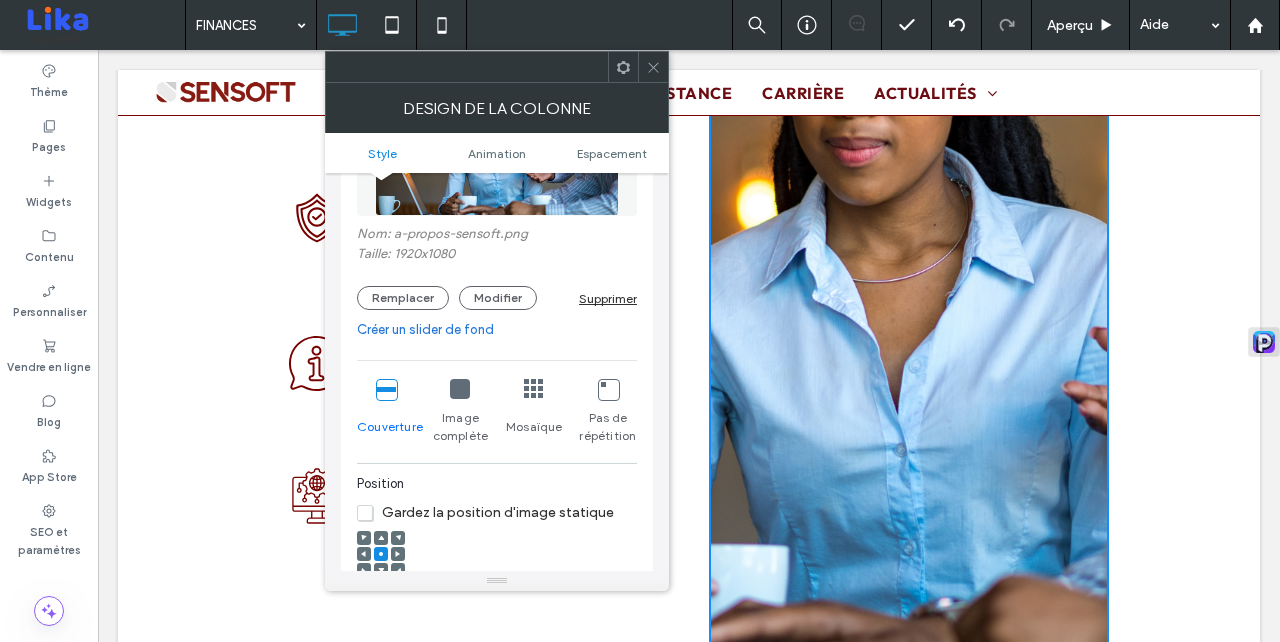 click at bounding box center [460, 389] 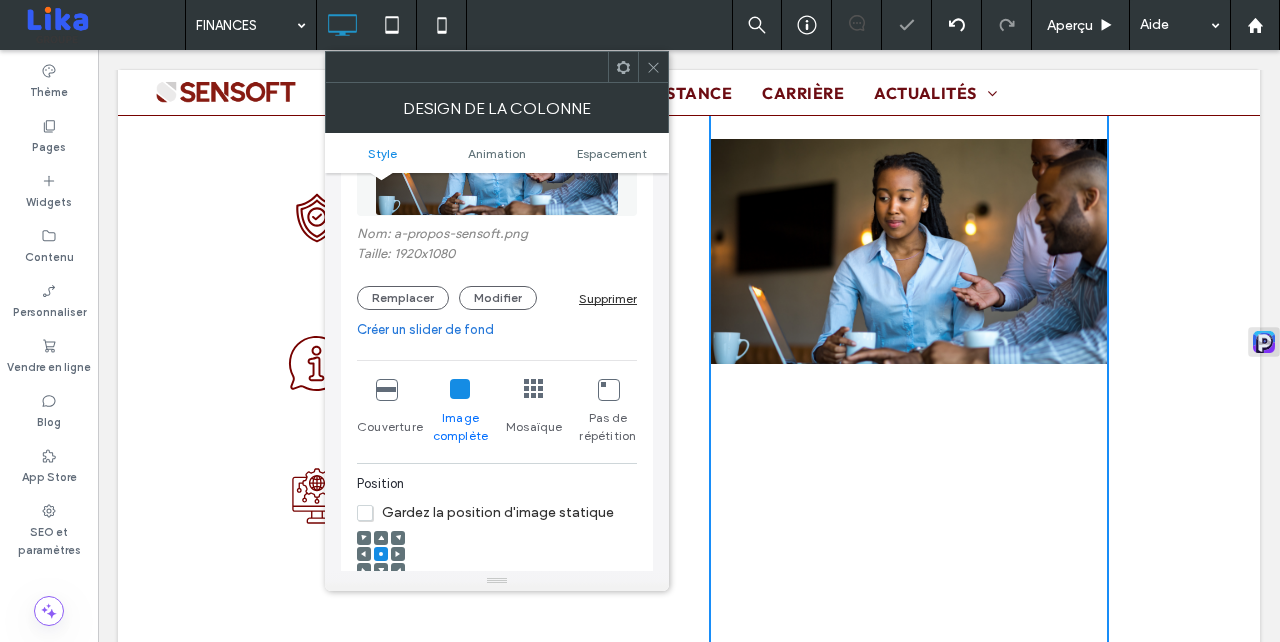click on "Couverture" at bounding box center [386, 412] 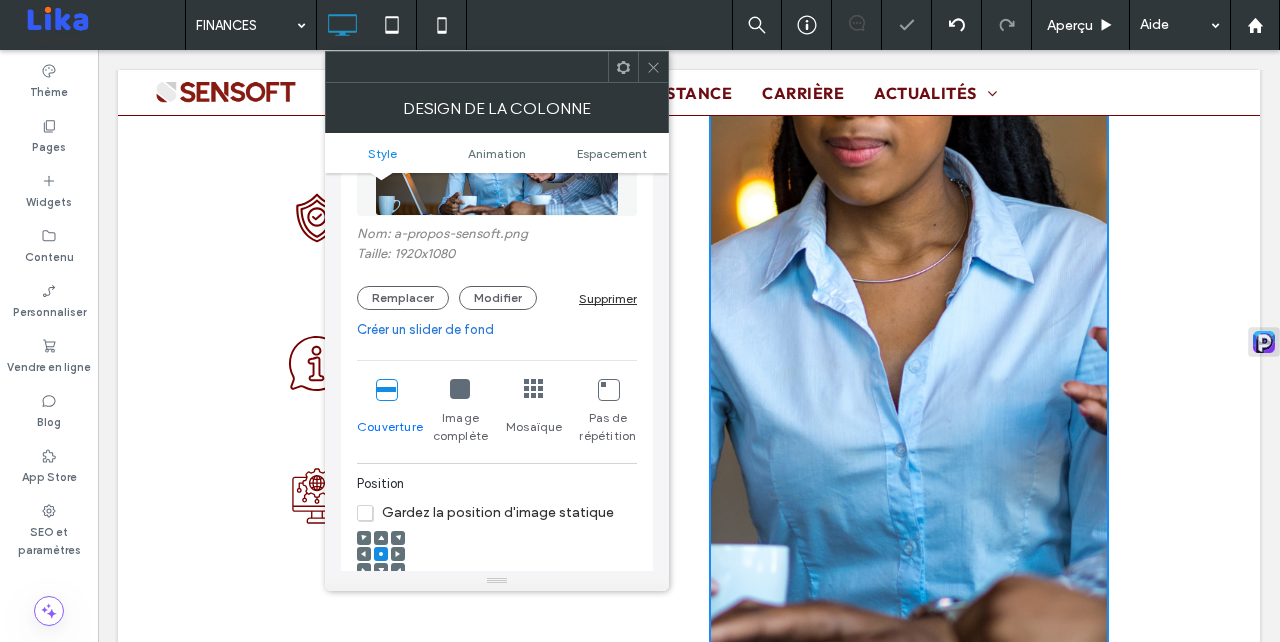 click at bounding box center [364, 554] 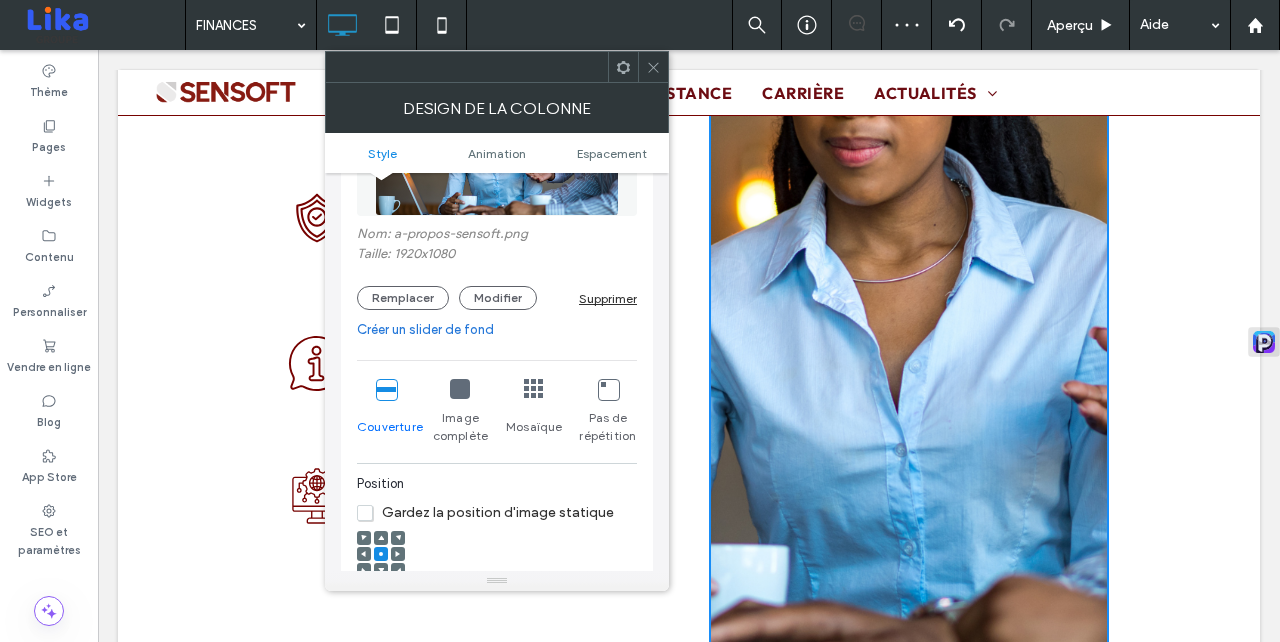 click 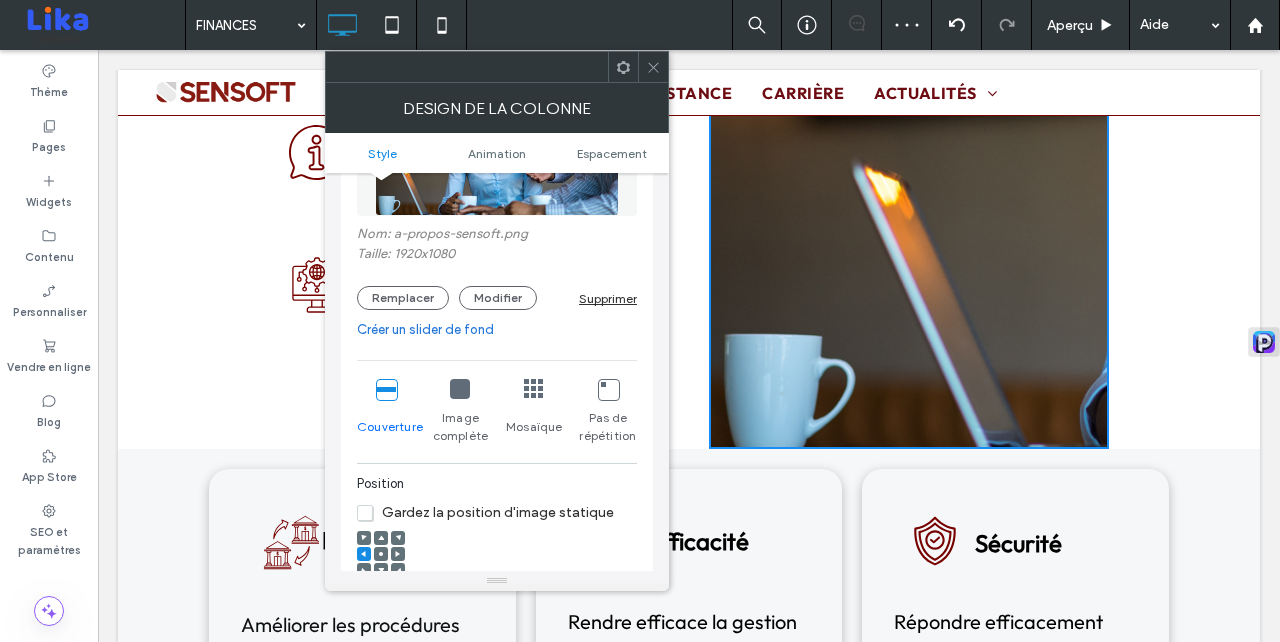 scroll, scrollTop: 4136, scrollLeft: 0, axis: vertical 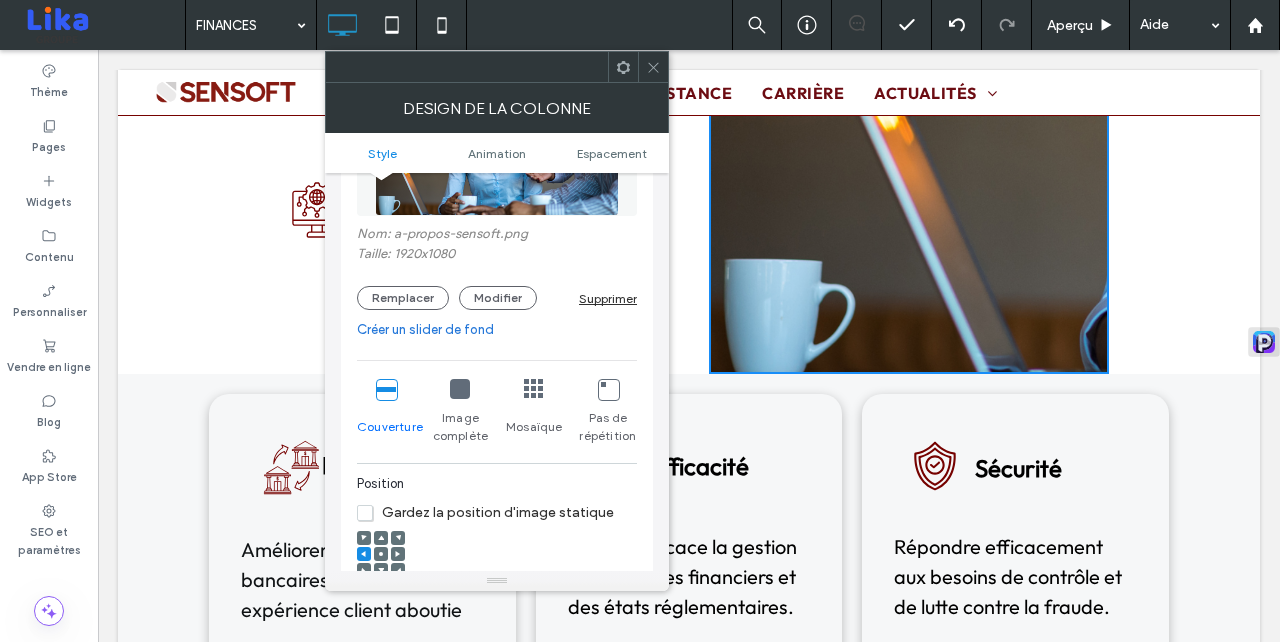 click at bounding box center [381, 554] 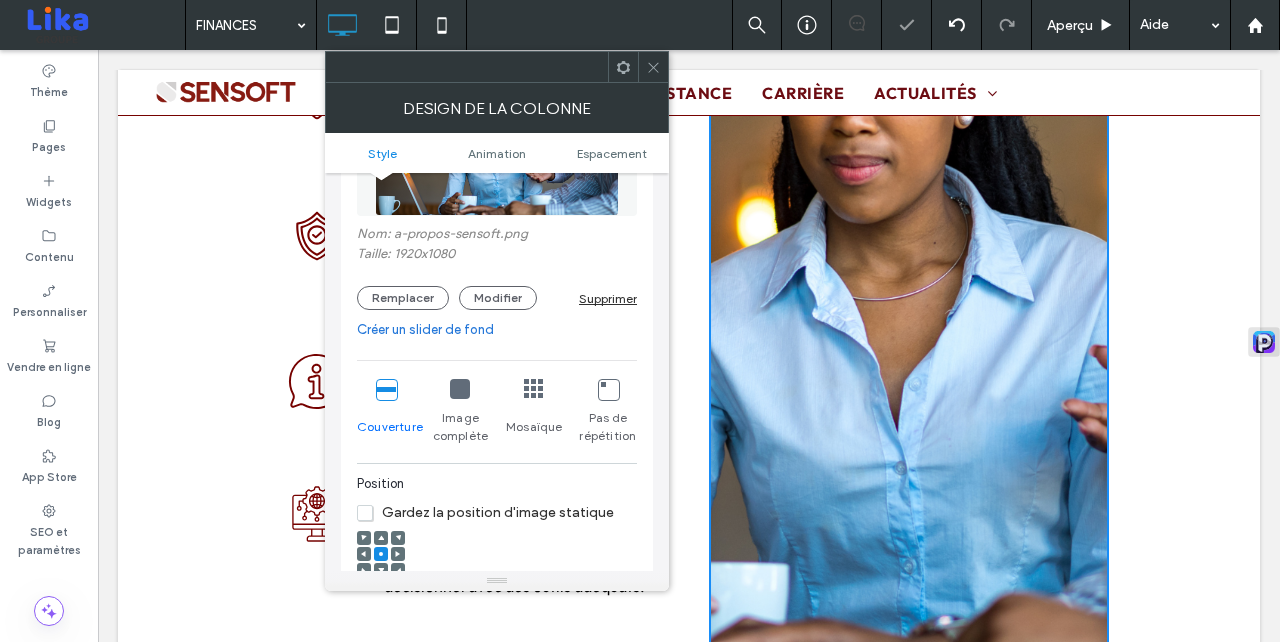 scroll, scrollTop: 3768, scrollLeft: 0, axis: vertical 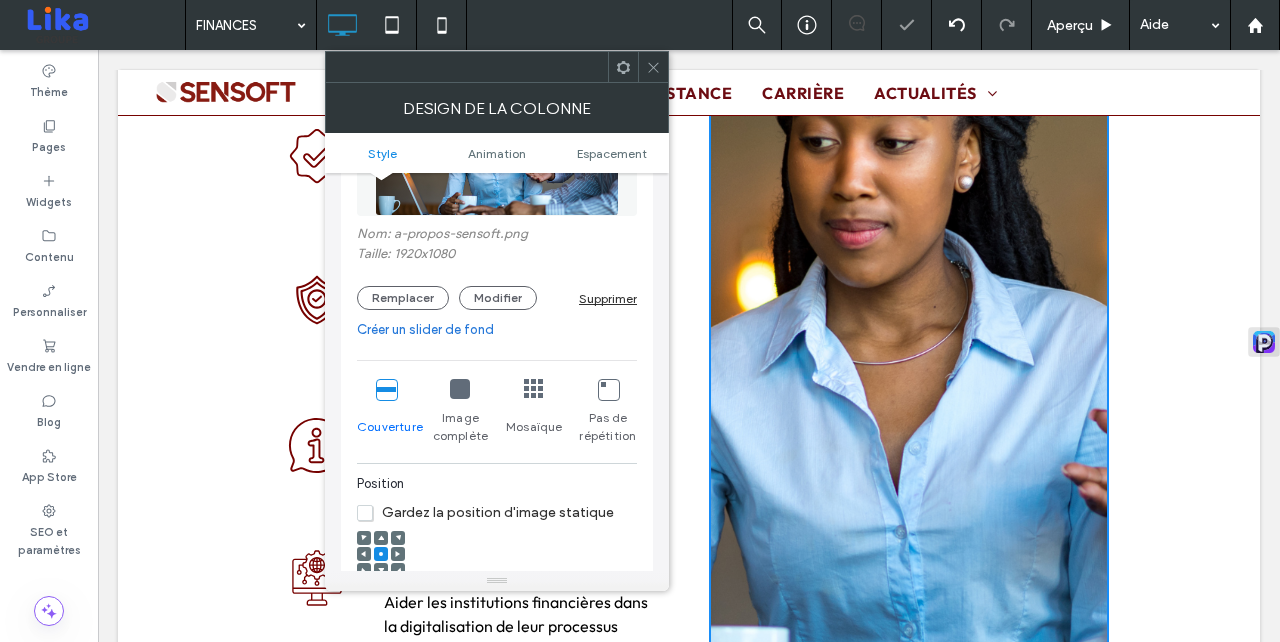 click at bounding box center (398, 554) 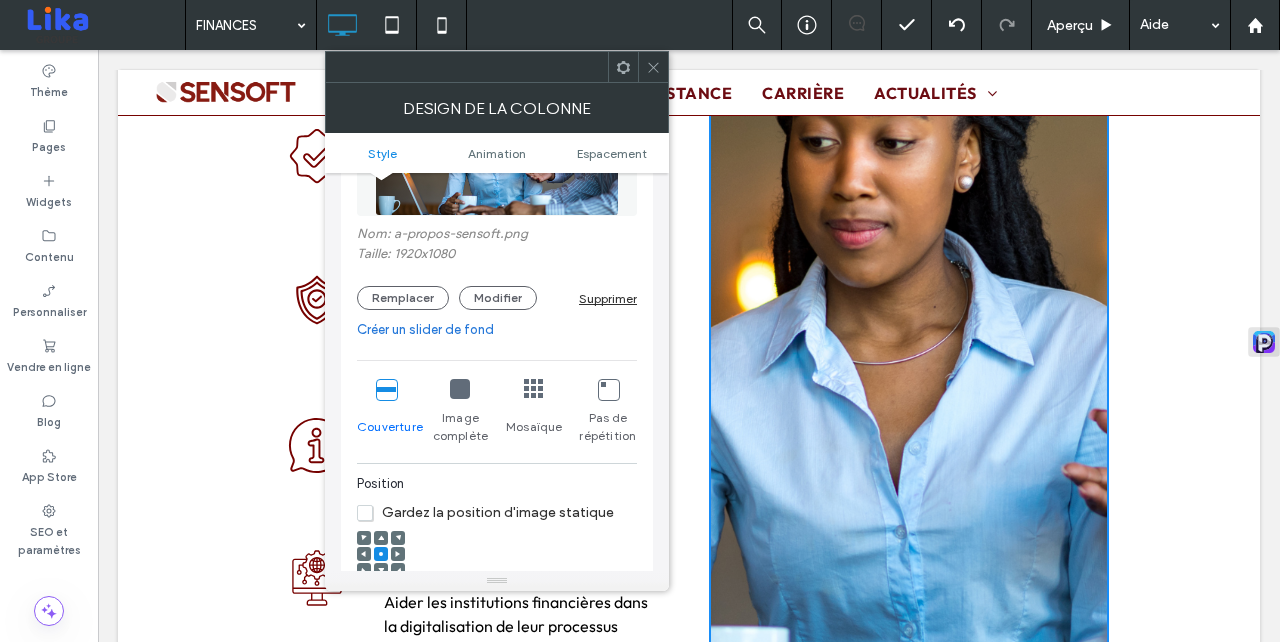click 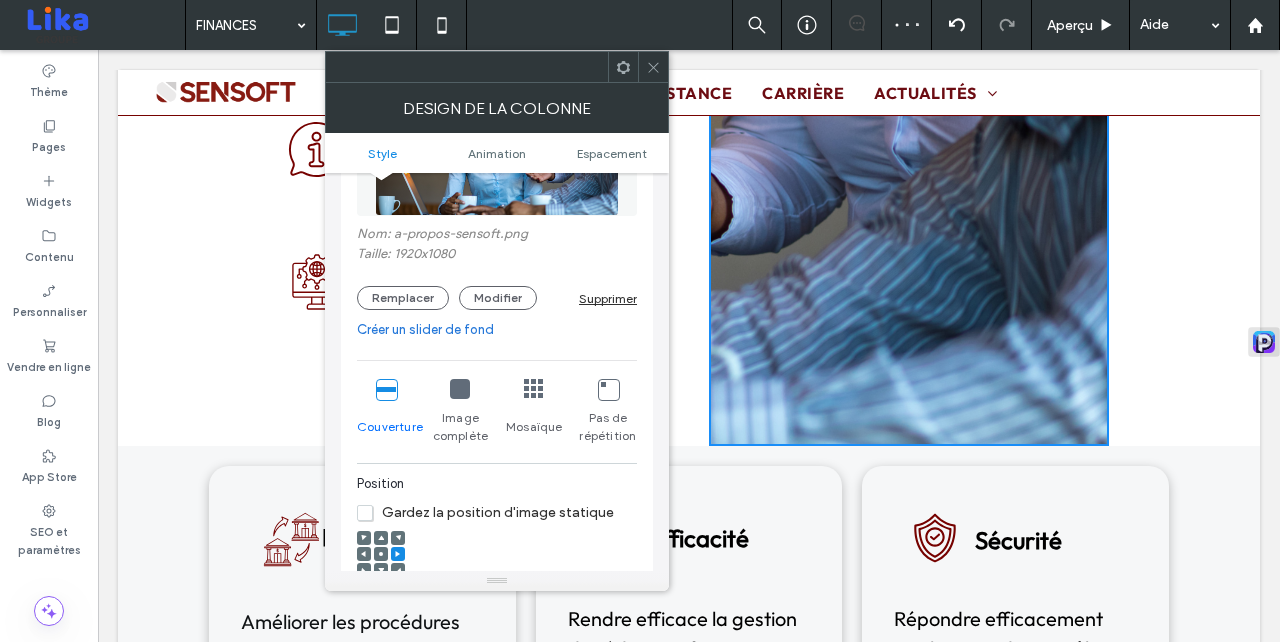 scroll, scrollTop: 4066, scrollLeft: 0, axis: vertical 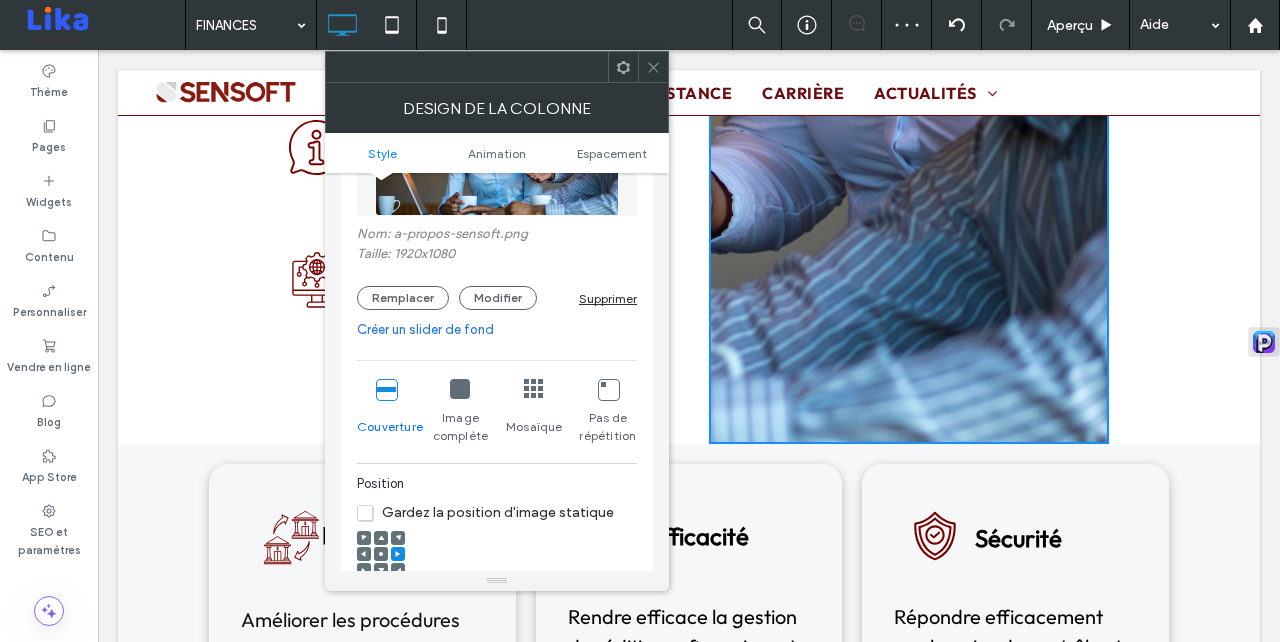 click 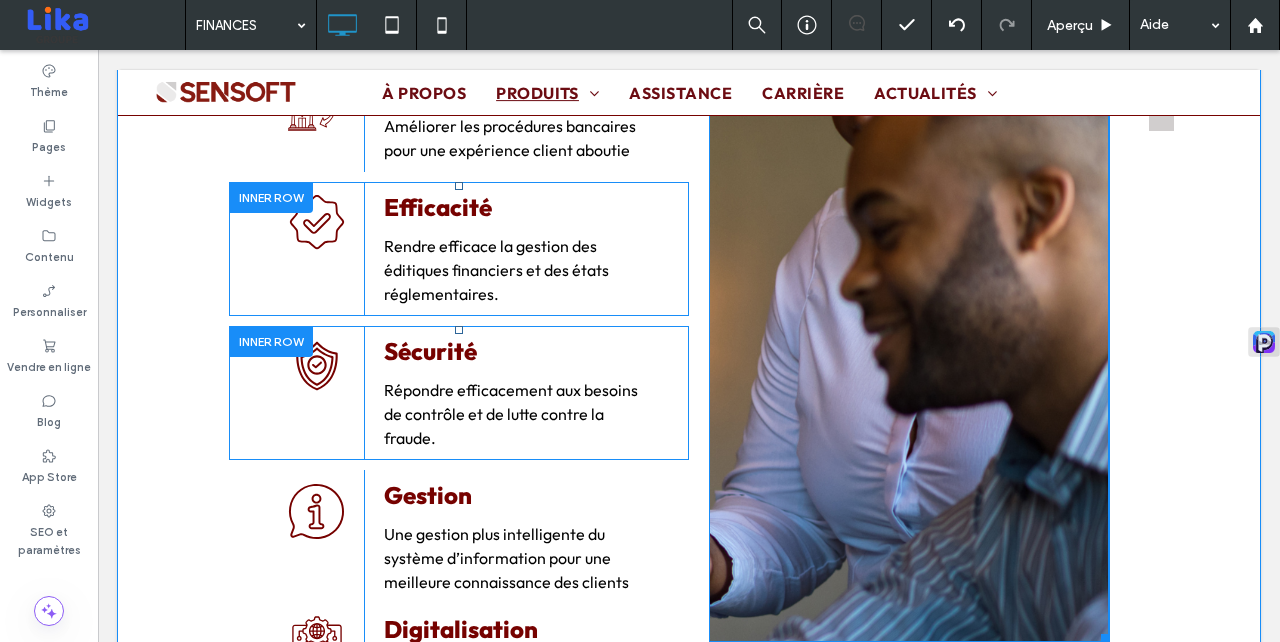 scroll, scrollTop: 3818, scrollLeft: 0, axis: vertical 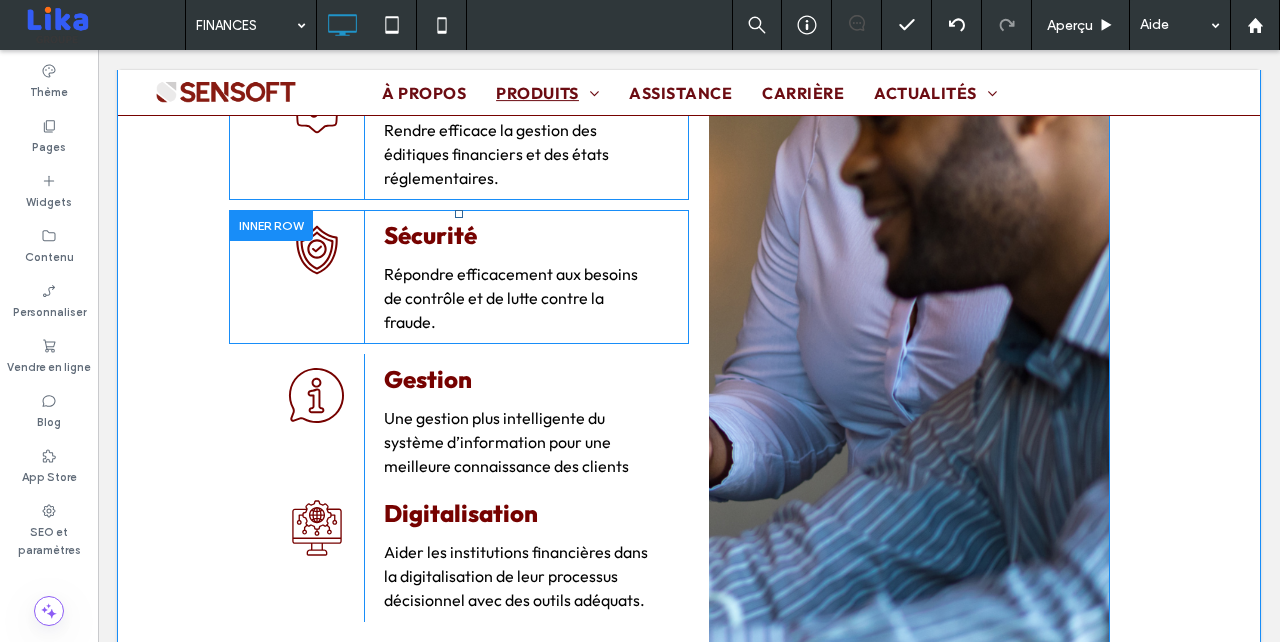 click on "Click To Paste" at bounding box center [1119, 284] 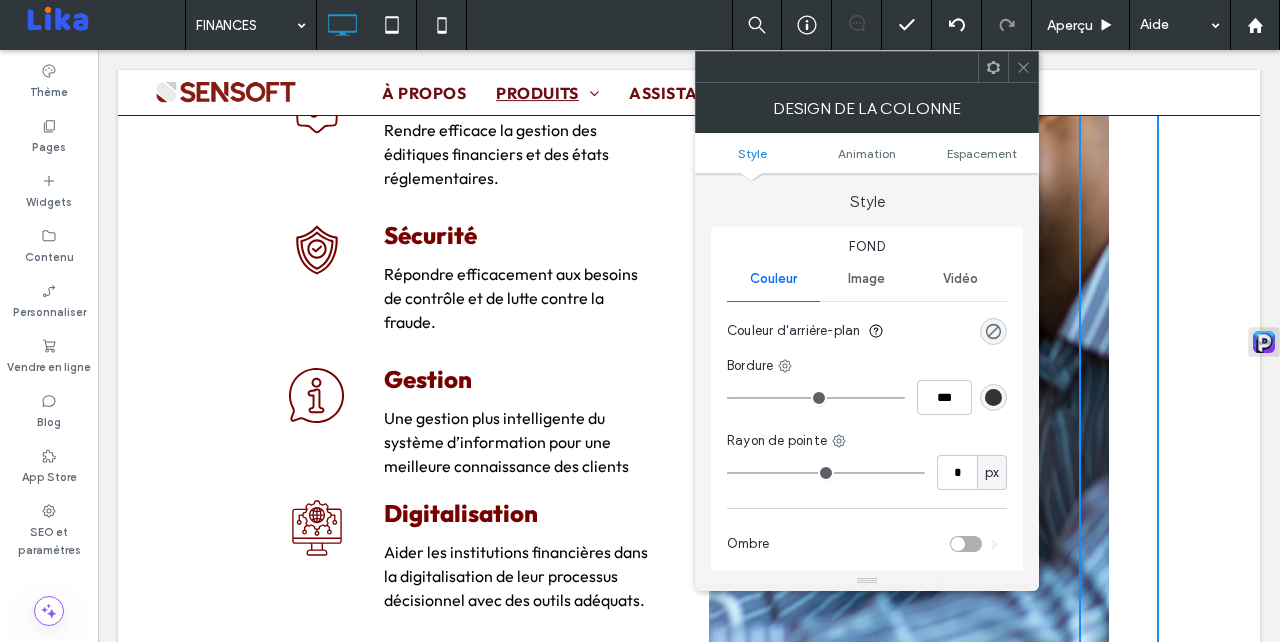 click at bounding box center (1023, 67) 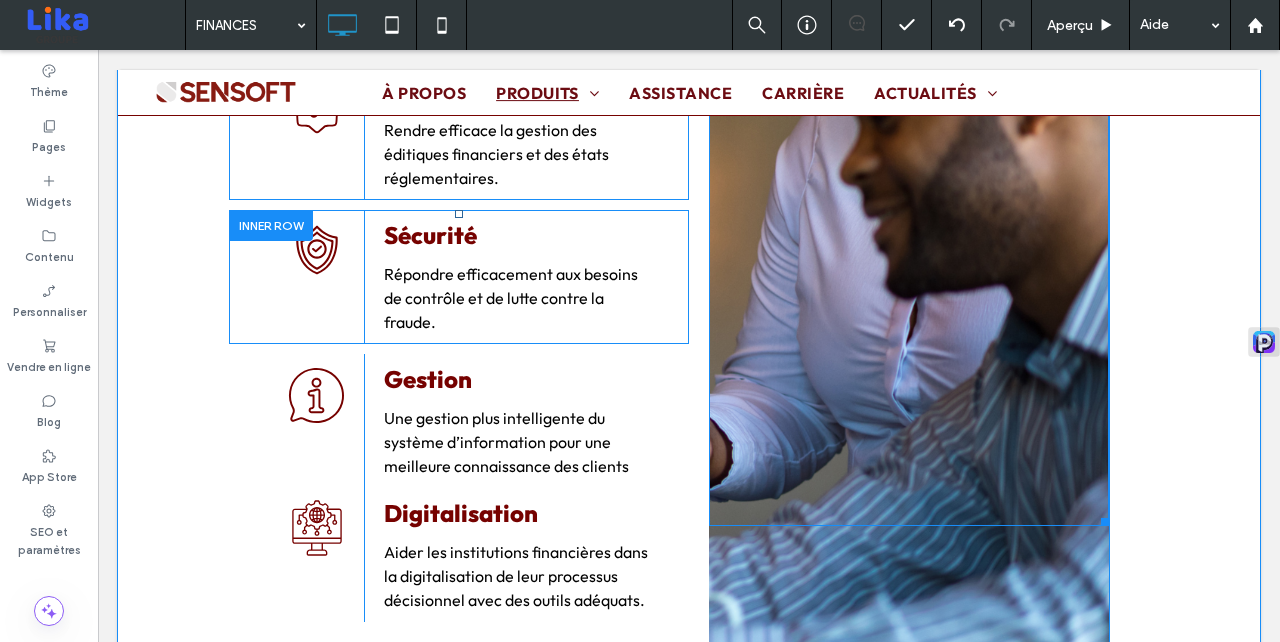 click at bounding box center [909, 201] 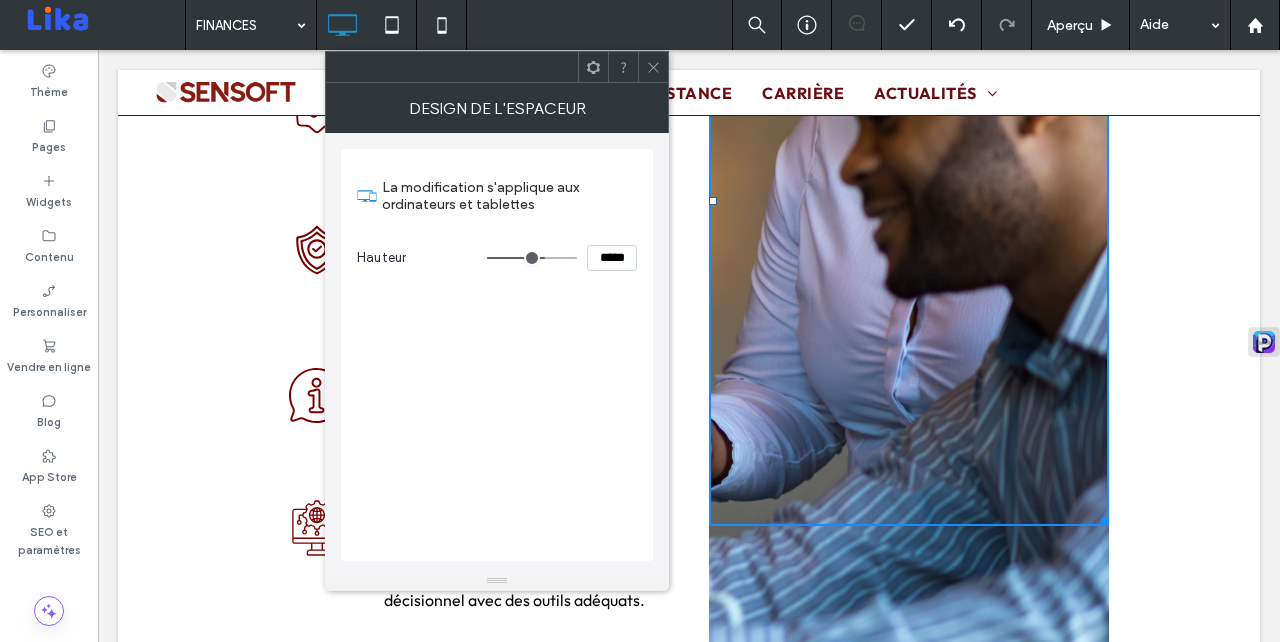 type on "***" 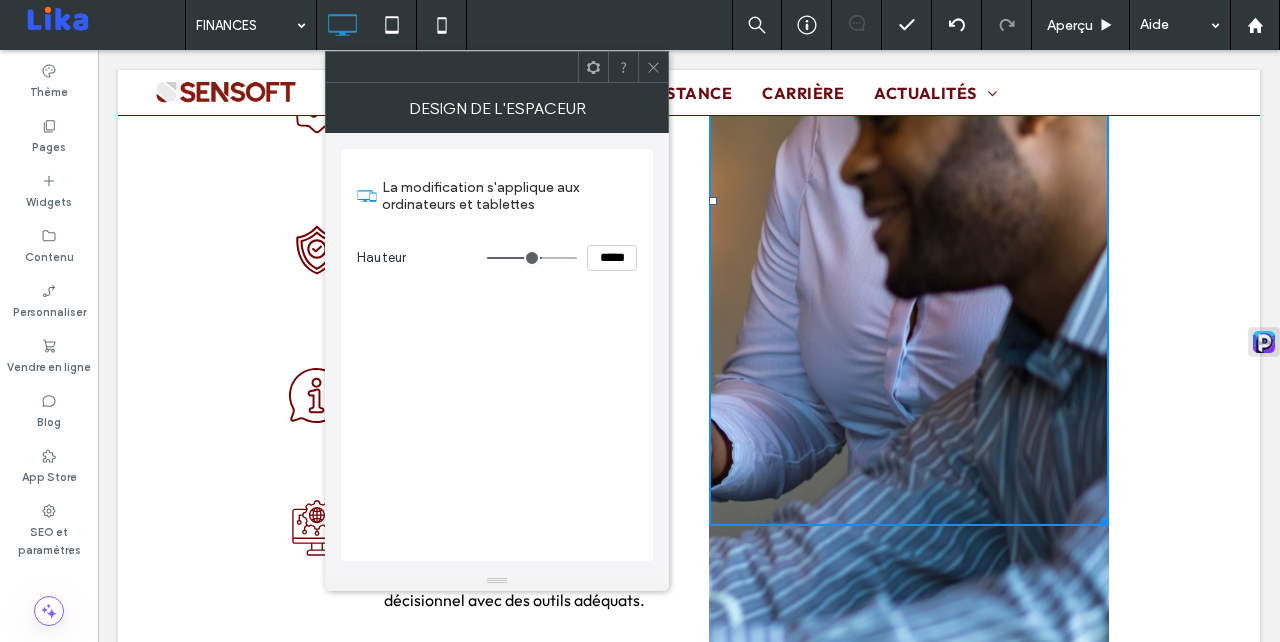type on "***" 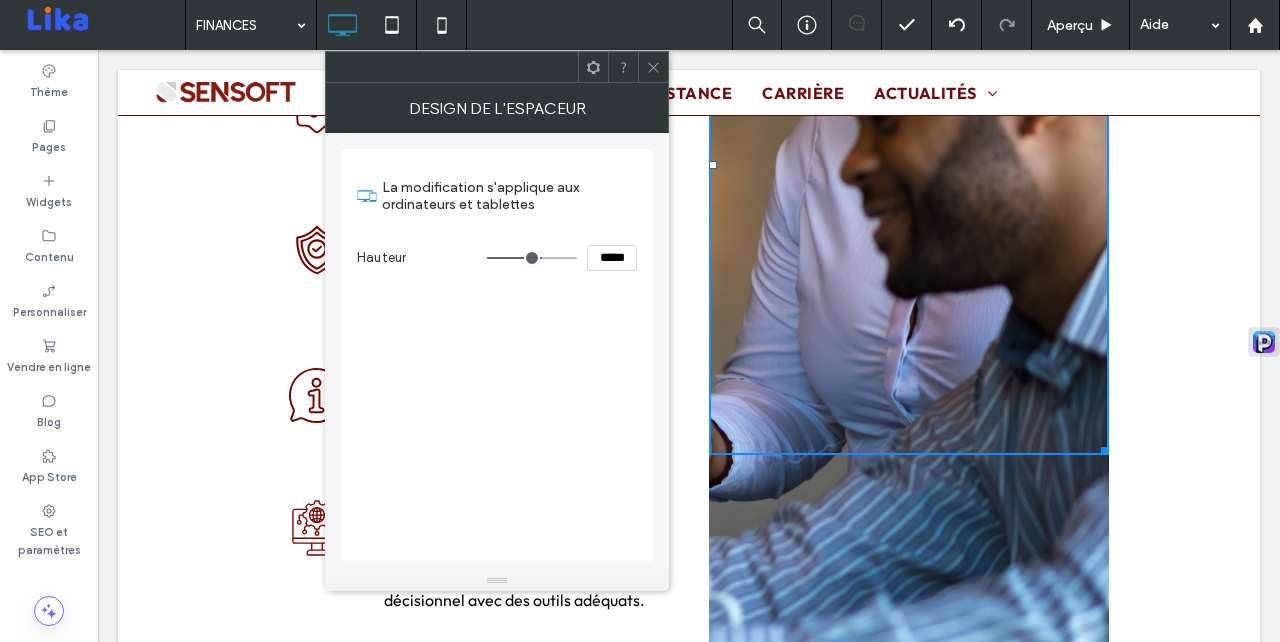 type on "***" 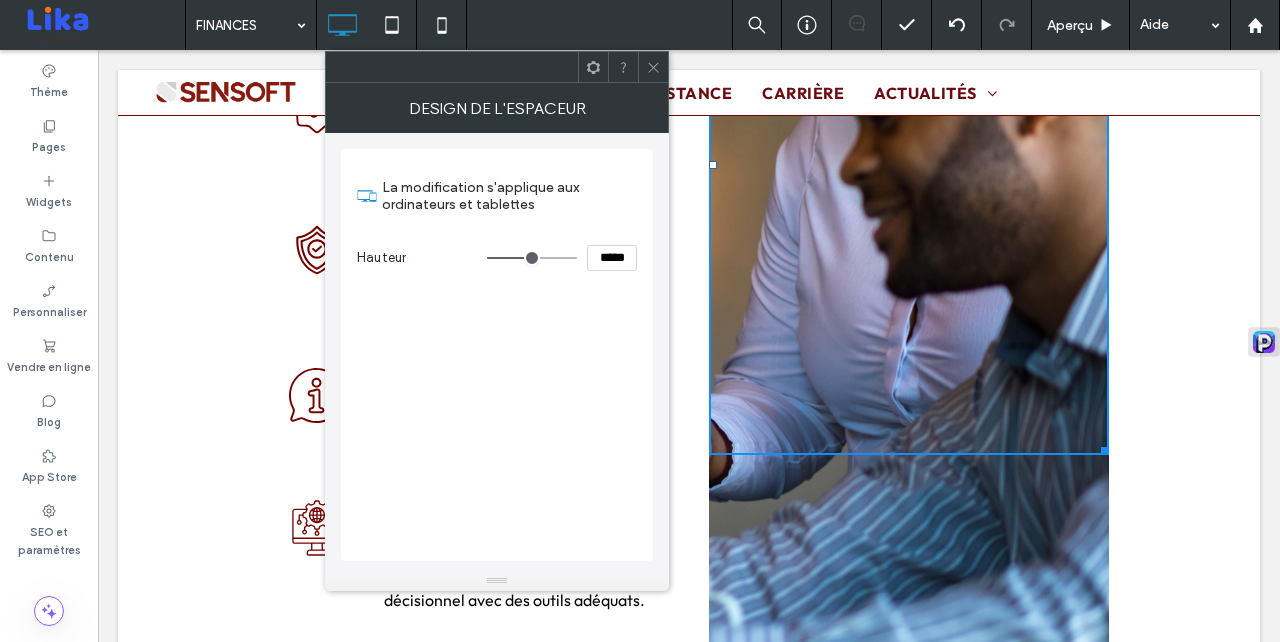 type on "***" 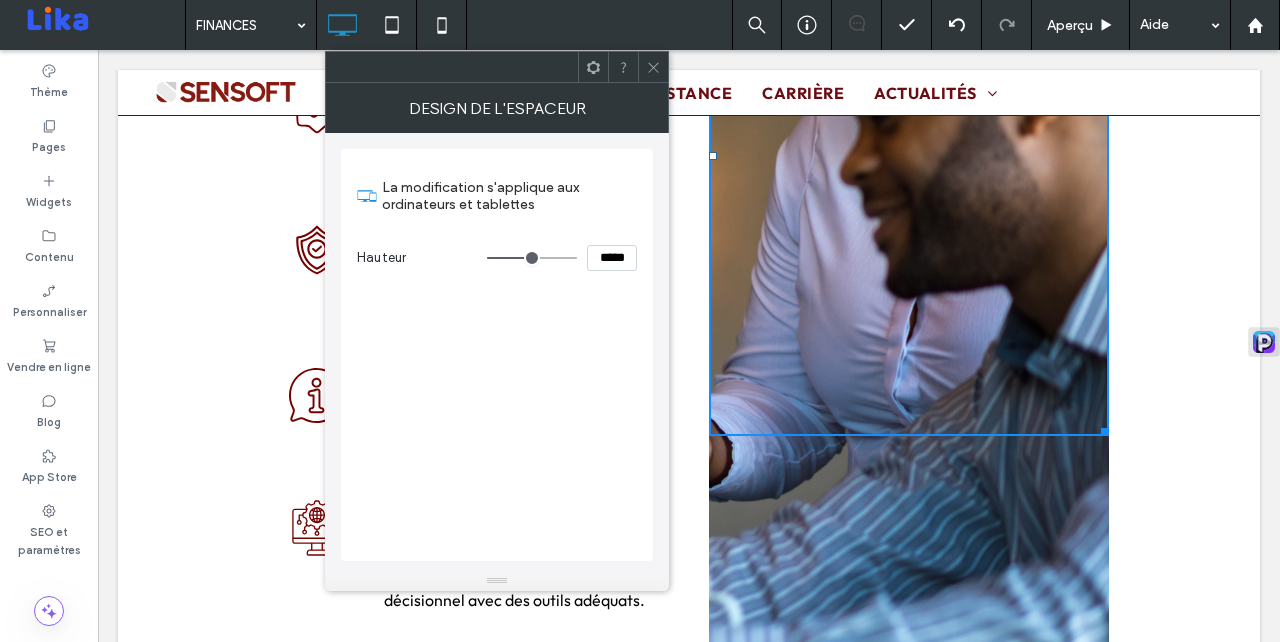 type on "***" 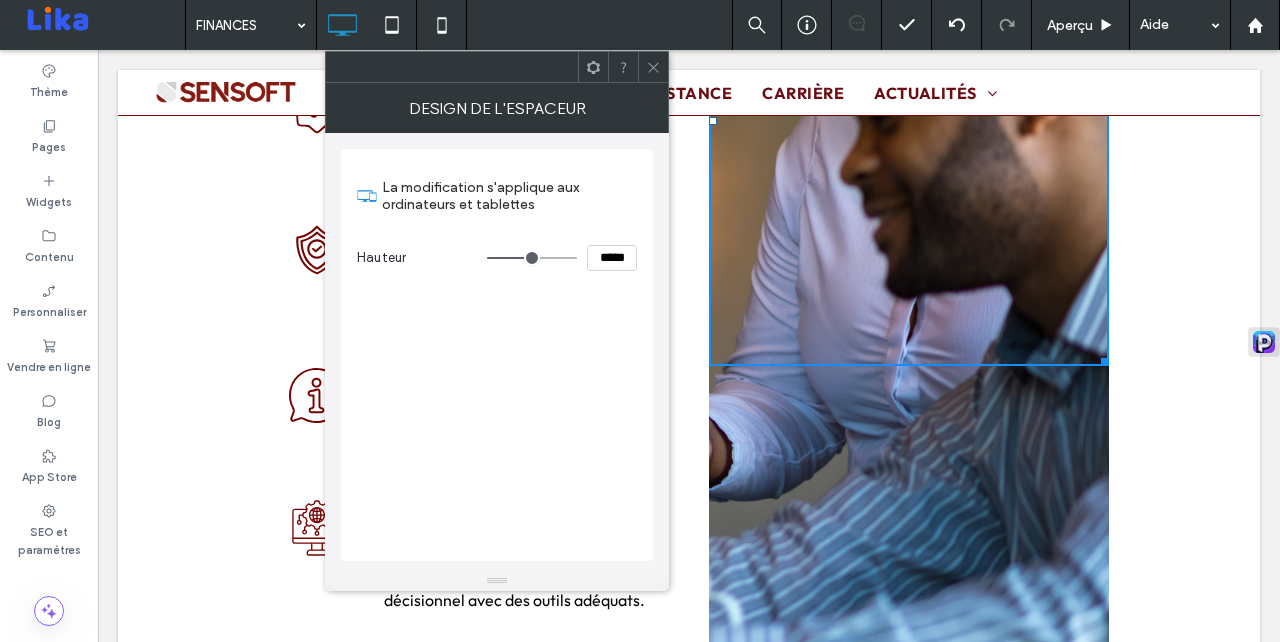 type on "***" 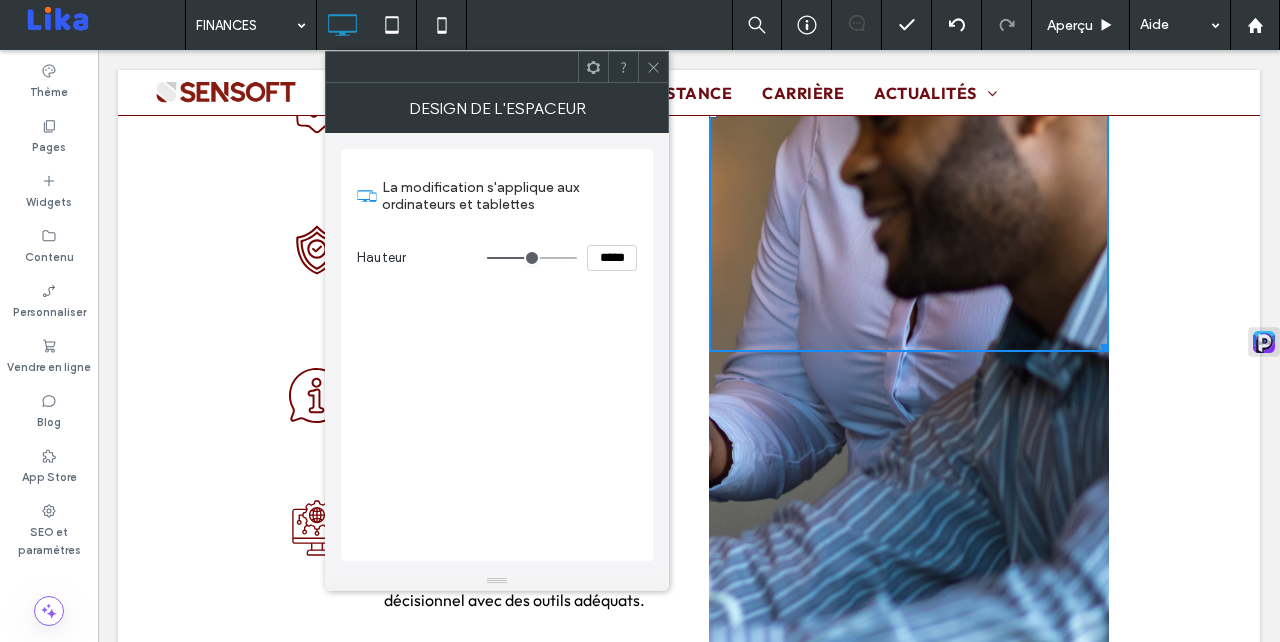 type on "***" 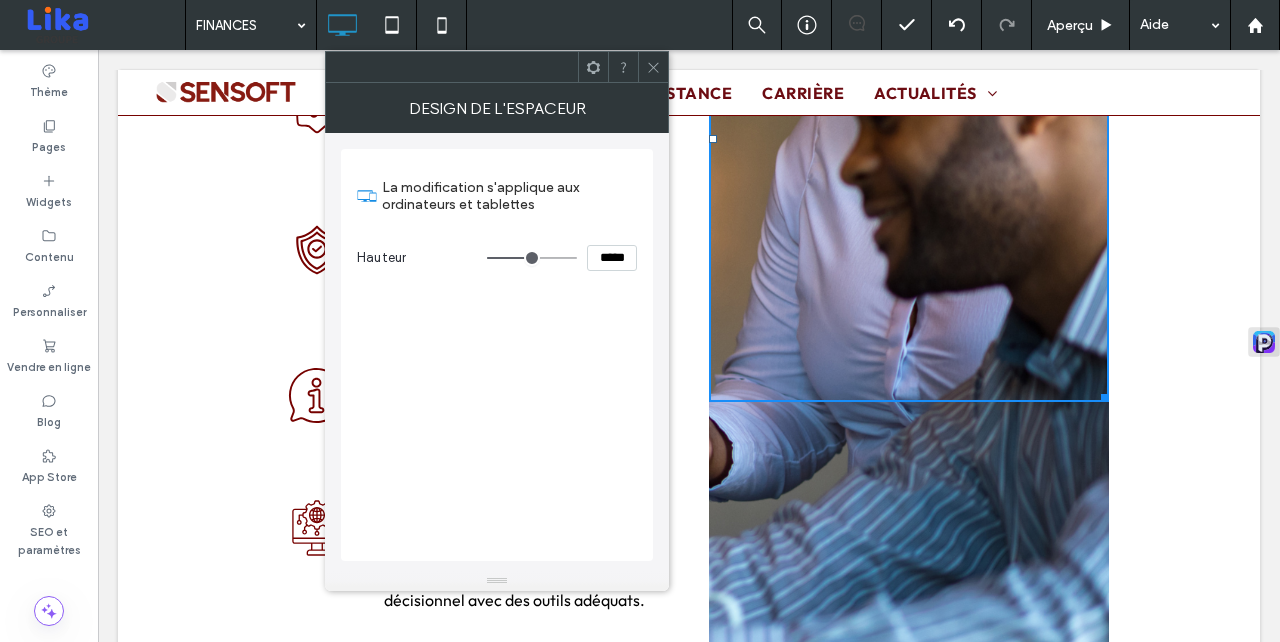 type on "***" 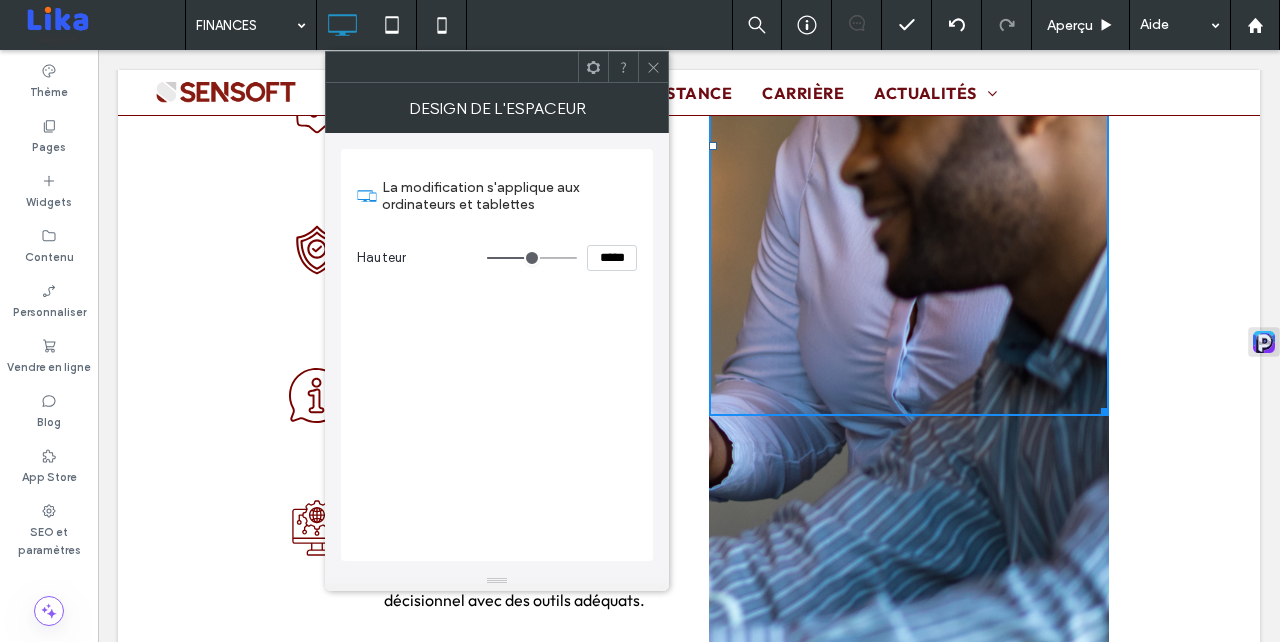 type on "***" 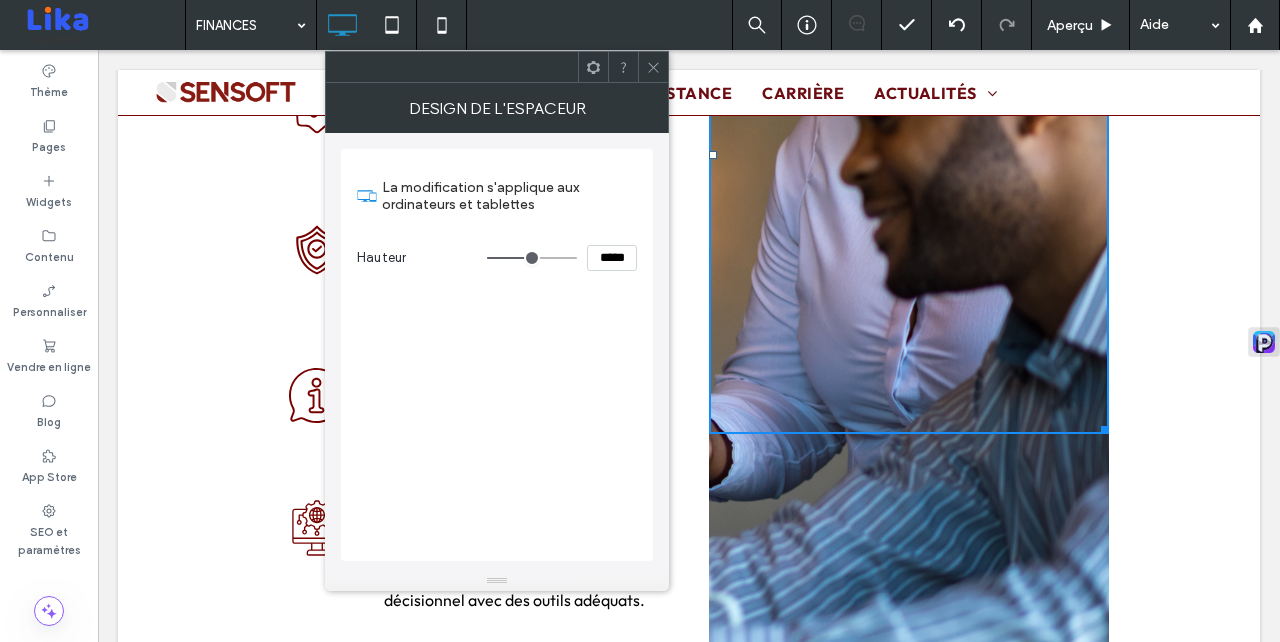 type on "***" 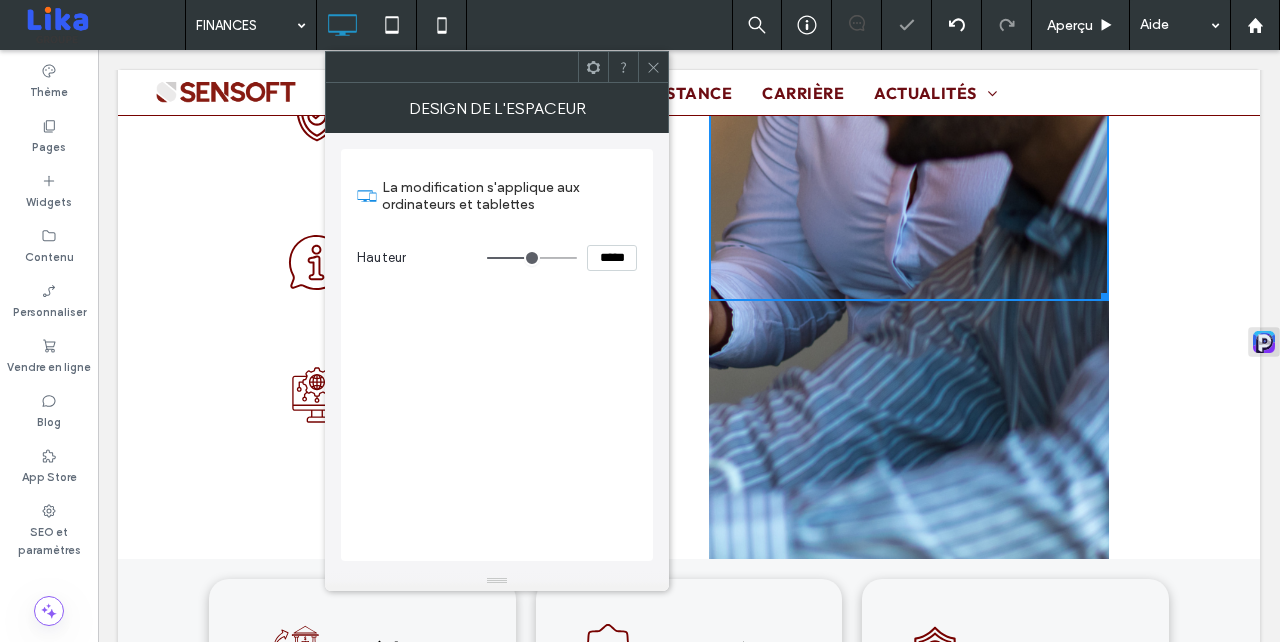 scroll, scrollTop: 3953, scrollLeft: 0, axis: vertical 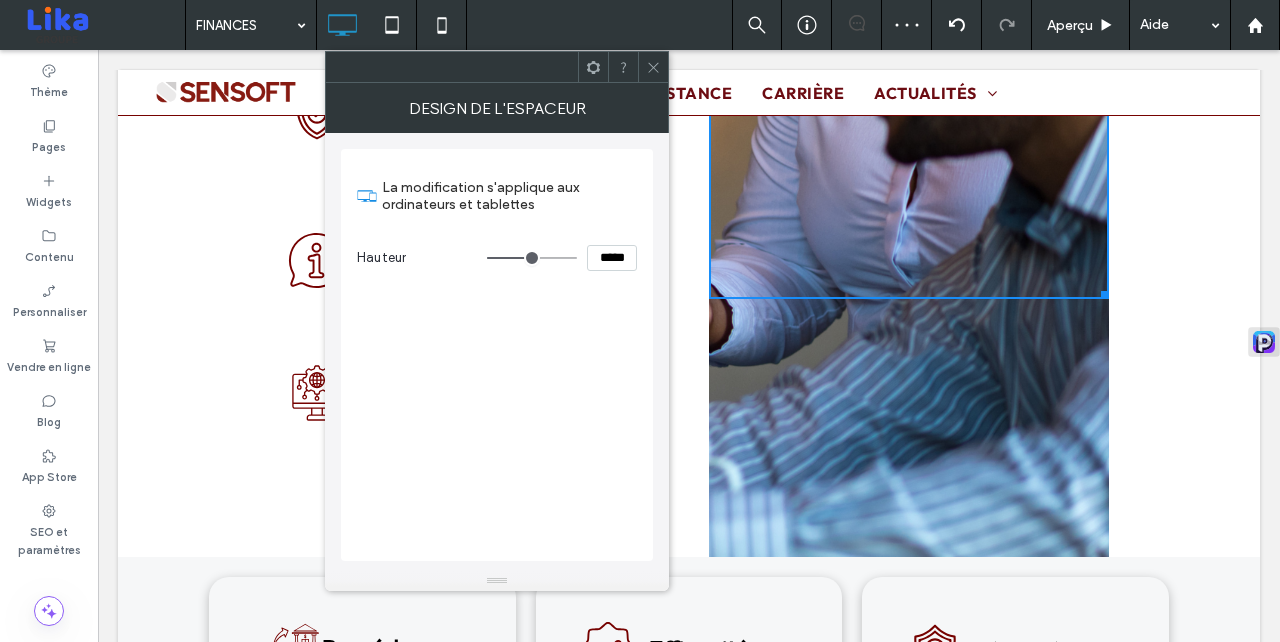 click 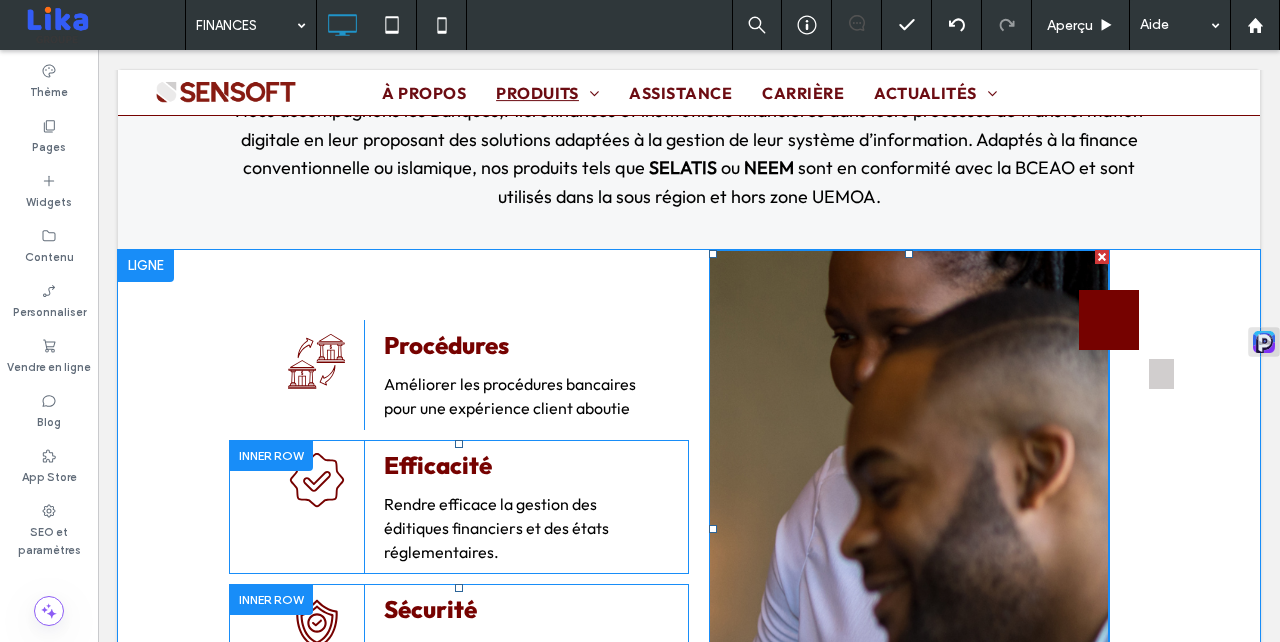 scroll, scrollTop: 3441, scrollLeft: 0, axis: vertical 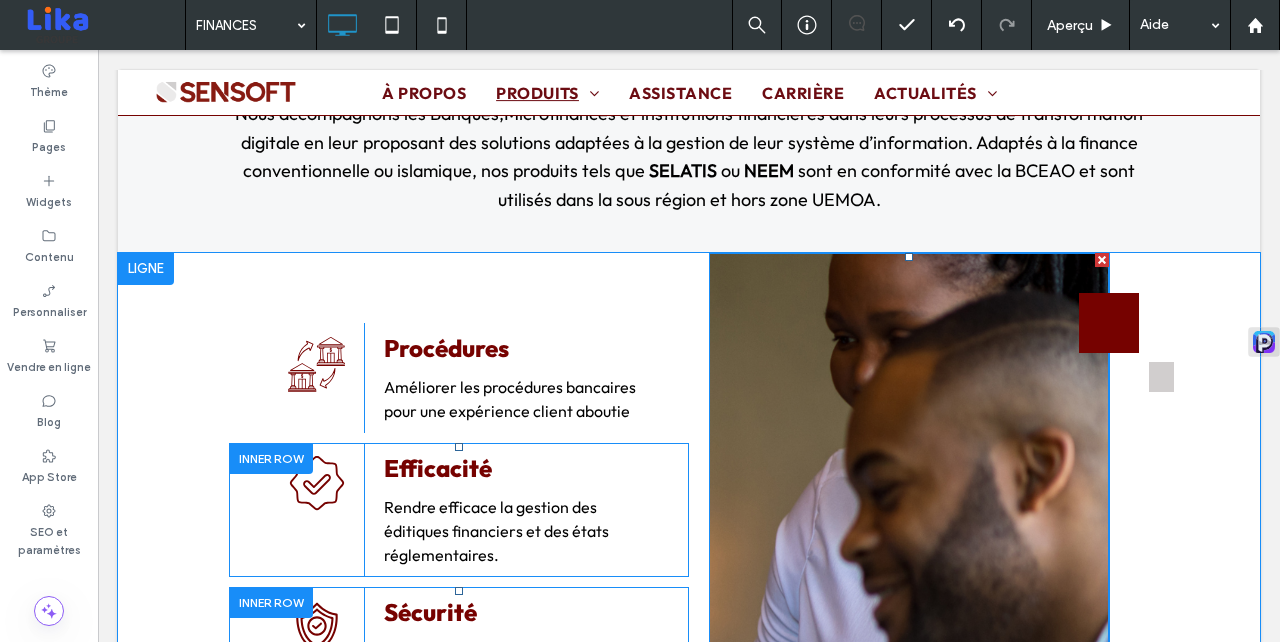 click at bounding box center (909, 532) 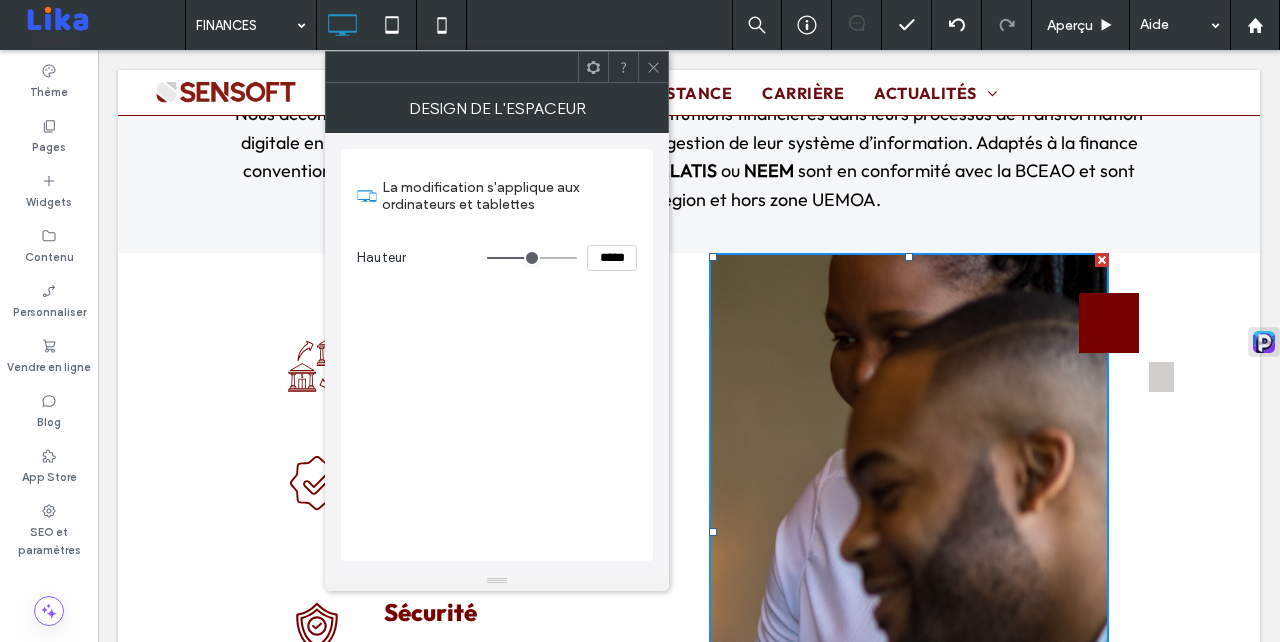 click 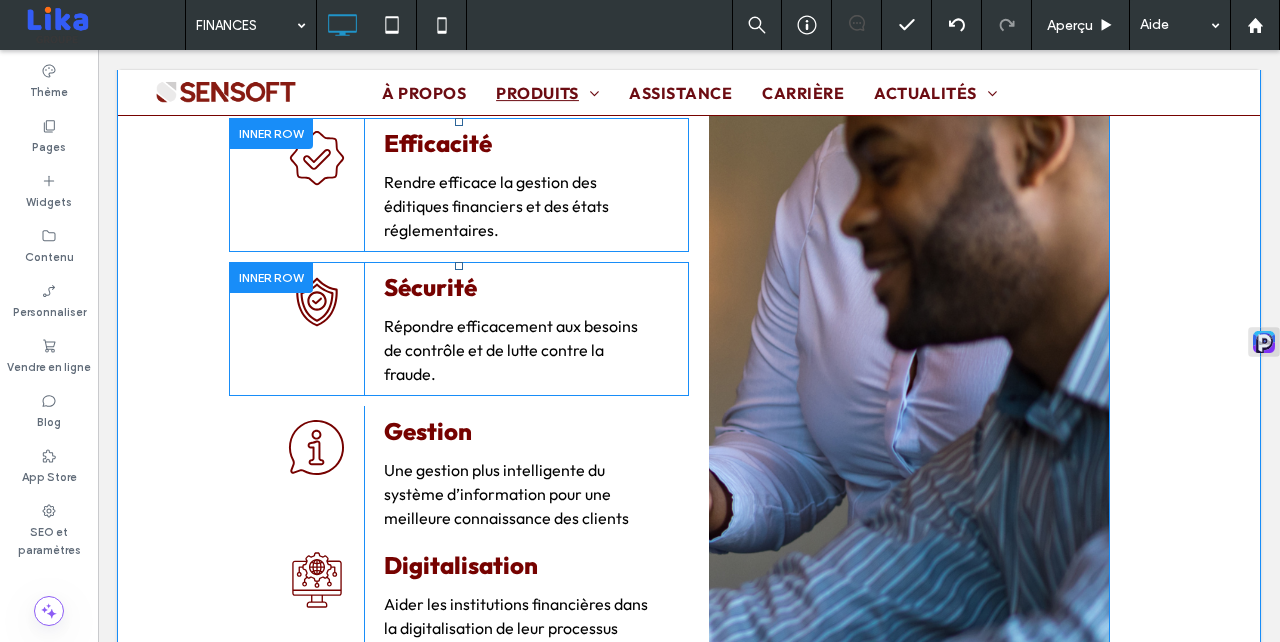 scroll, scrollTop: 3757, scrollLeft: 0, axis: vertical 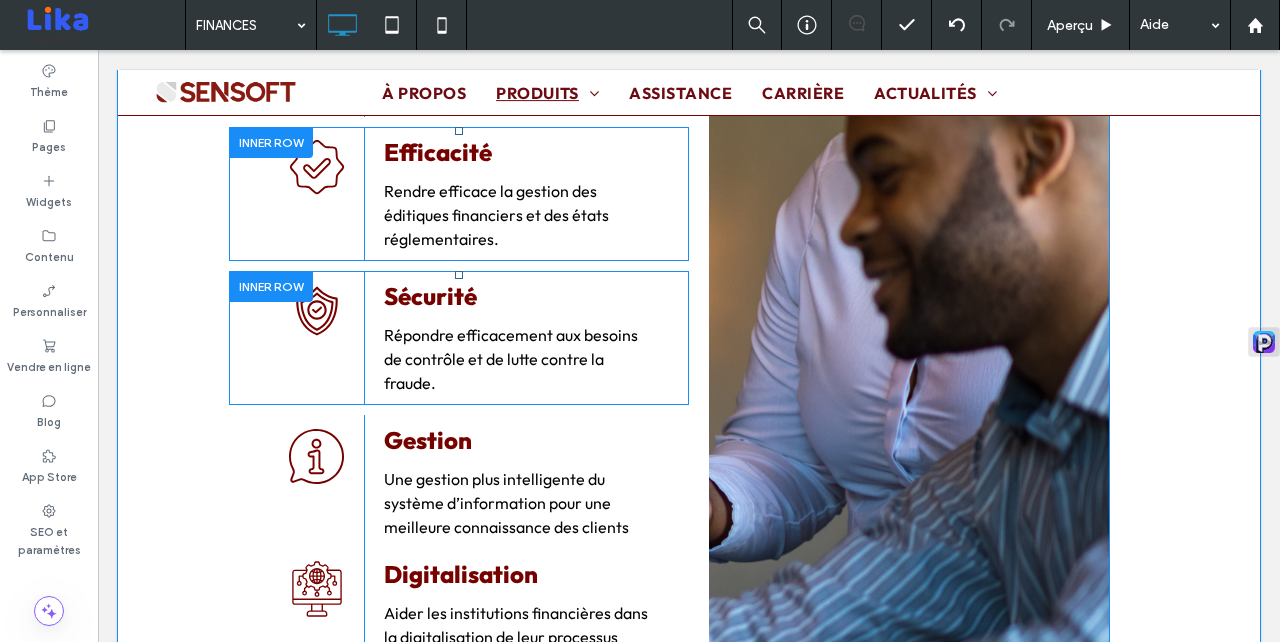 click on "Click To Paste" at bounding box center [909, 345] 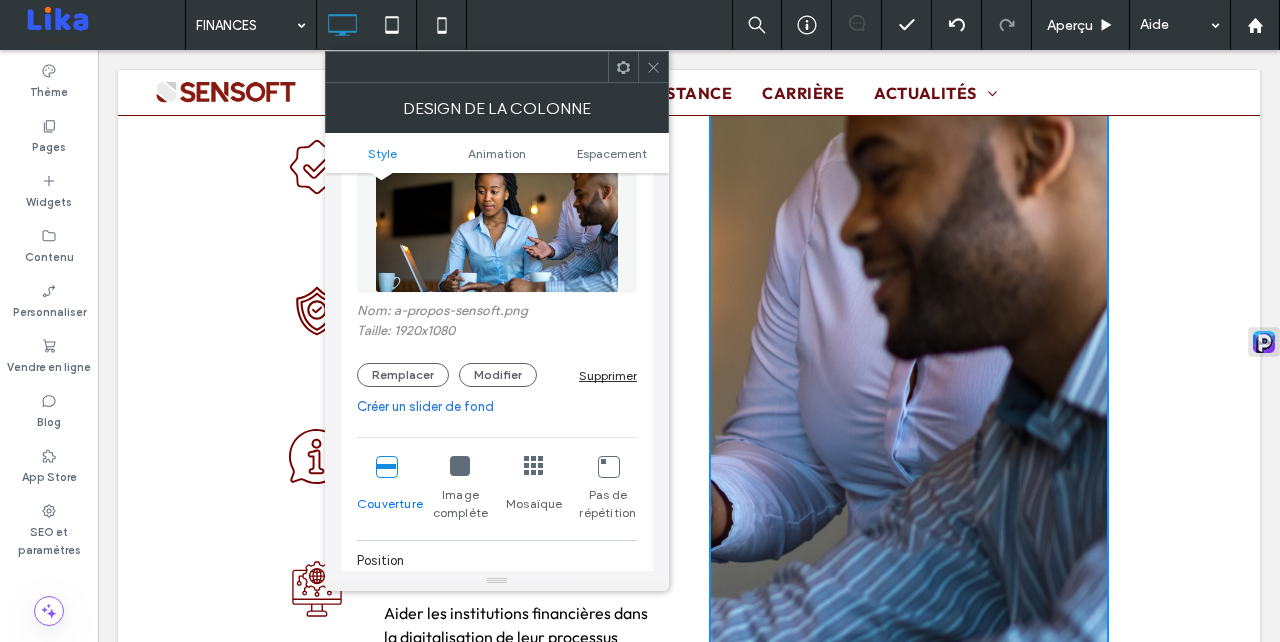 scroll, scrollTop: 173, scrollLeft: 0, axis: vertical 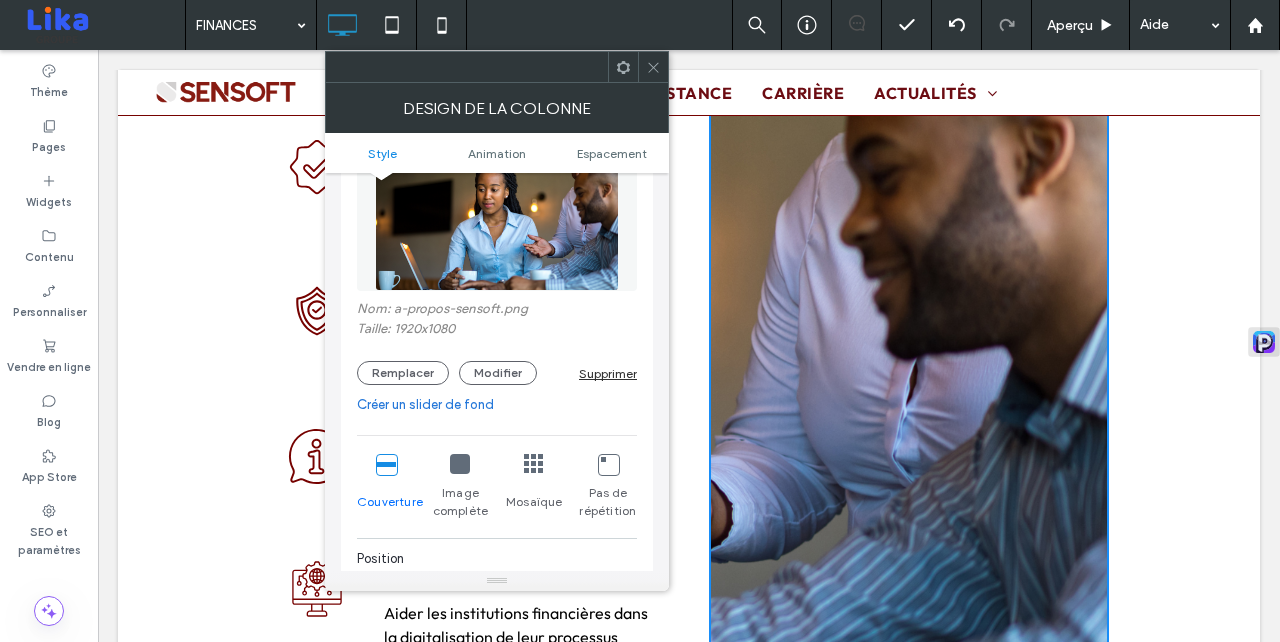 click at bounding box center (460, 464) 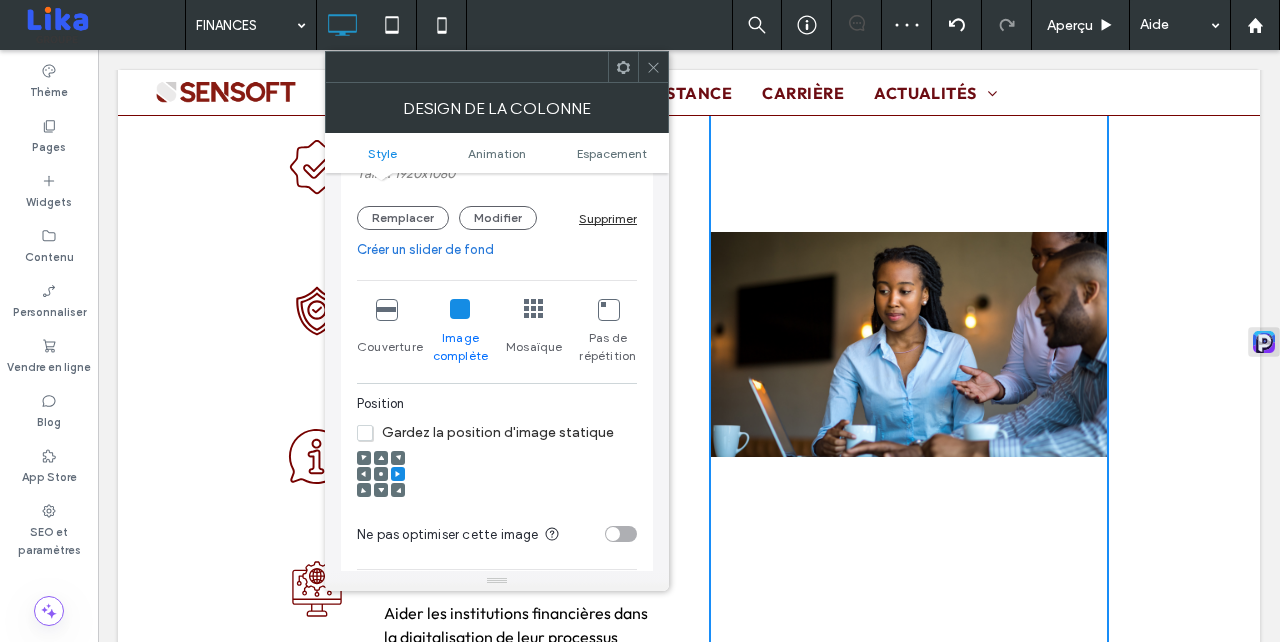 scroll, scrollTop: 331, scrollLeft: 0, axis: vertical 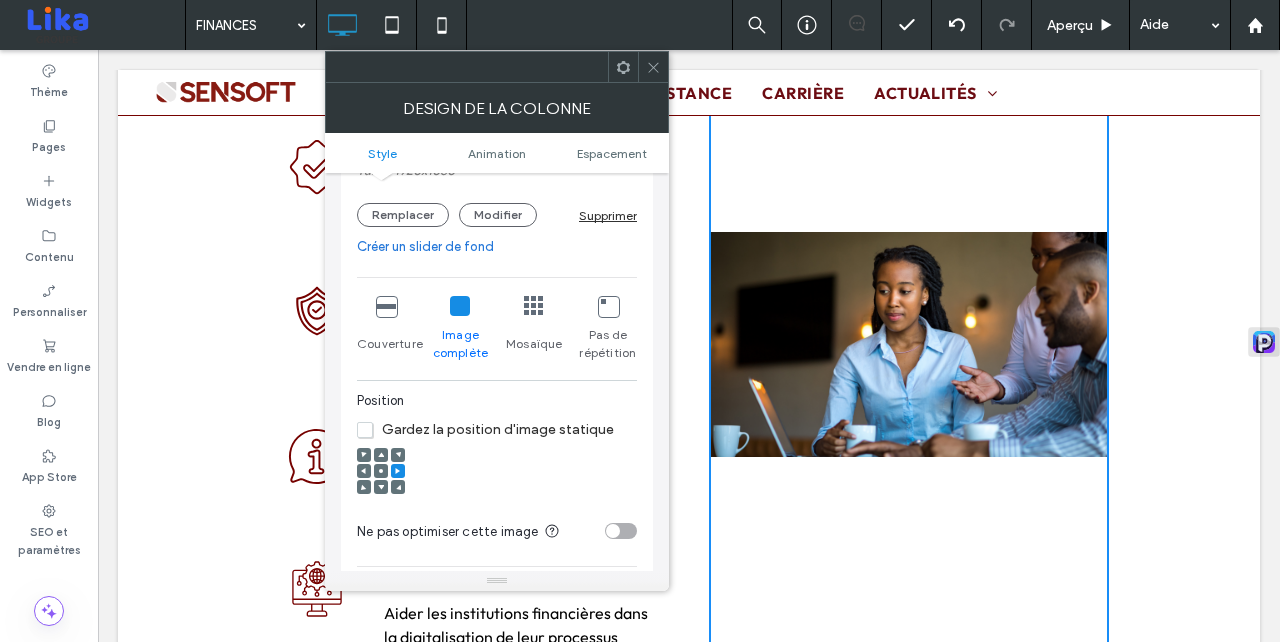 click at bounding box center (386, 306) 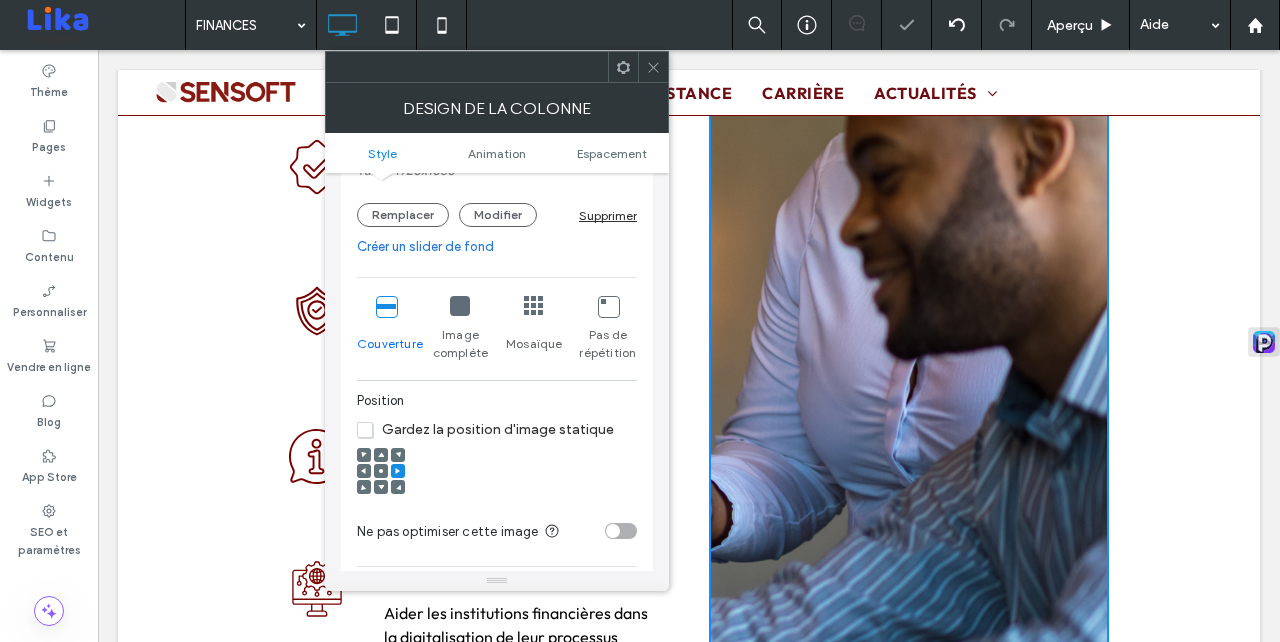 click 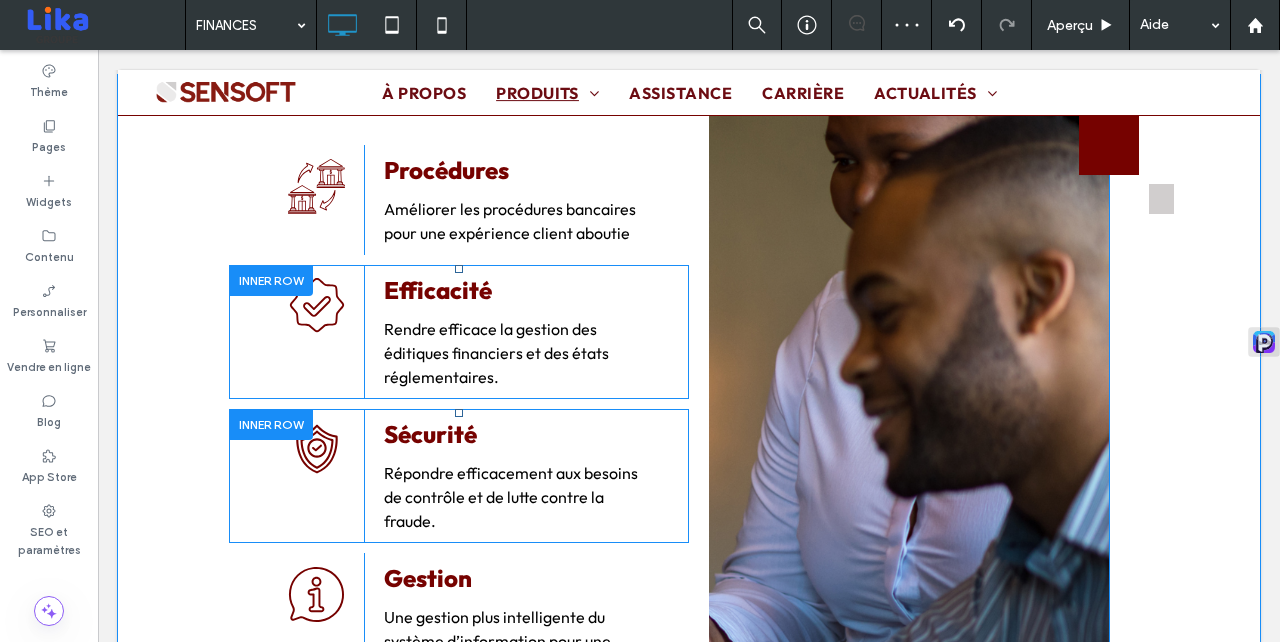 scroll, scrollTop: 3592, scrollLeft: 0, axis: vertical 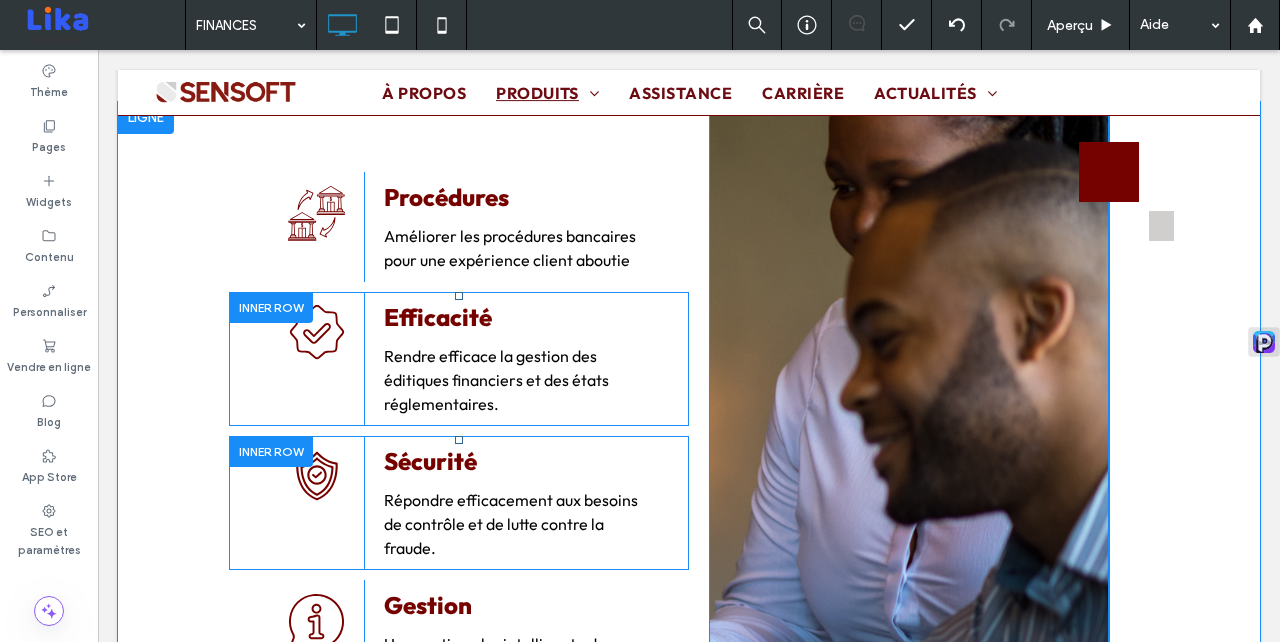 click at bounding box center (909, 381) 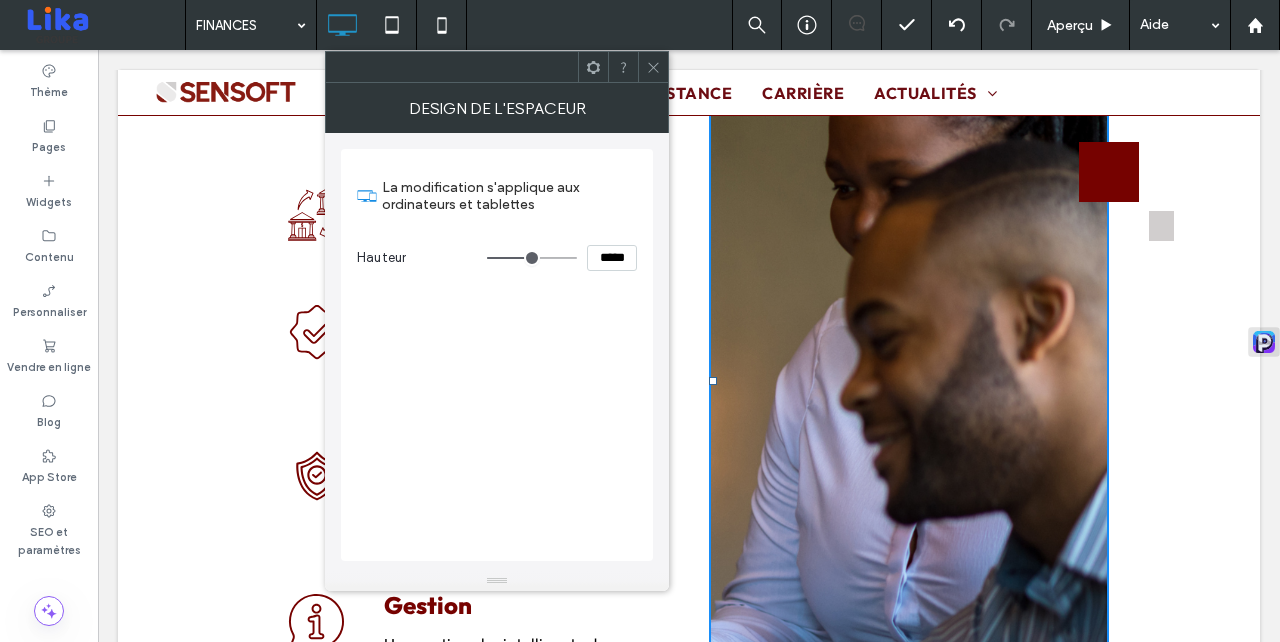 click 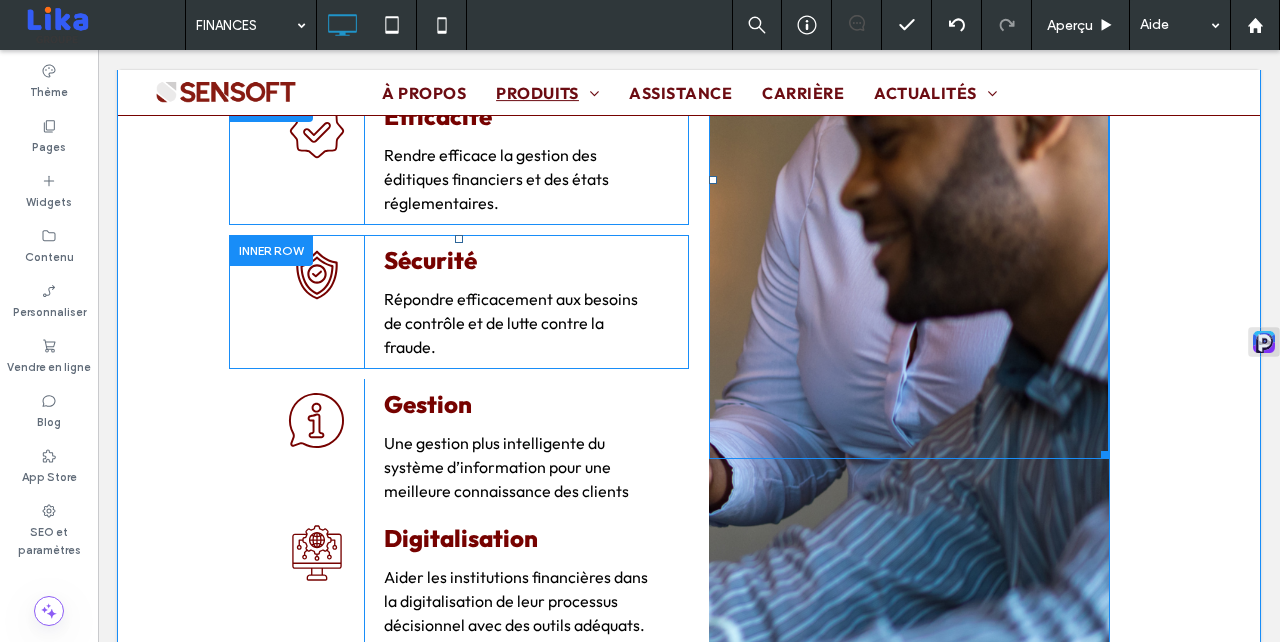 scroll, scrollTop: 3966, scrollLeft: 0, axis: vertical 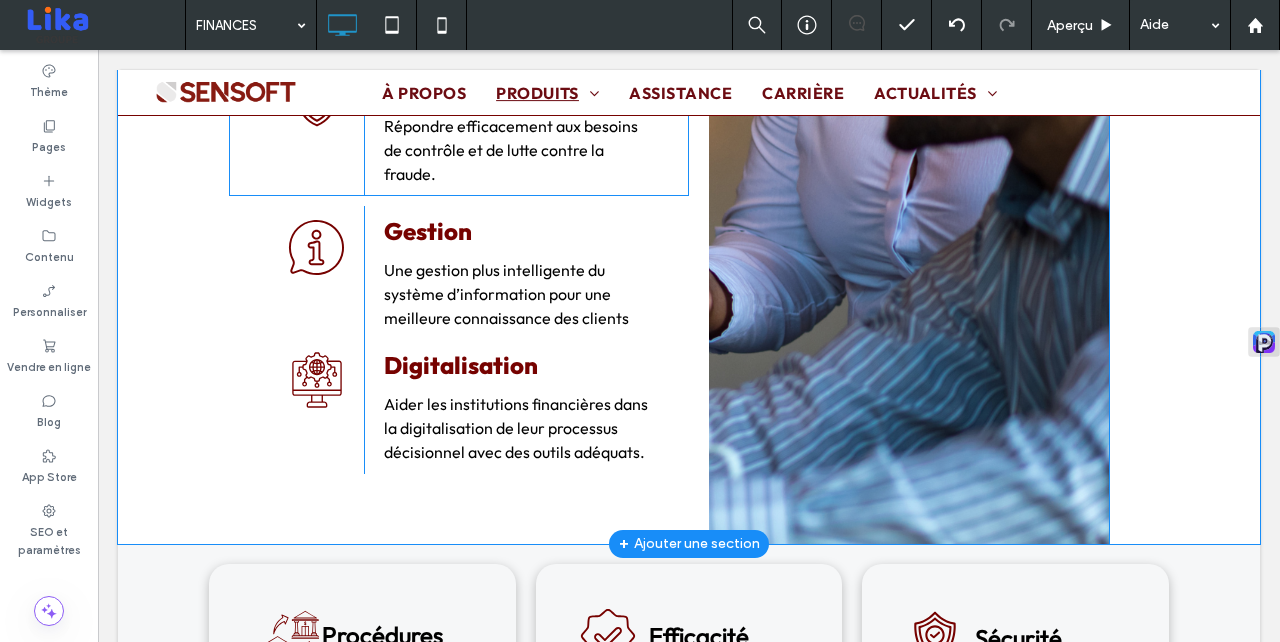 click on "Click To Paste" at bounding box center [909, 136] 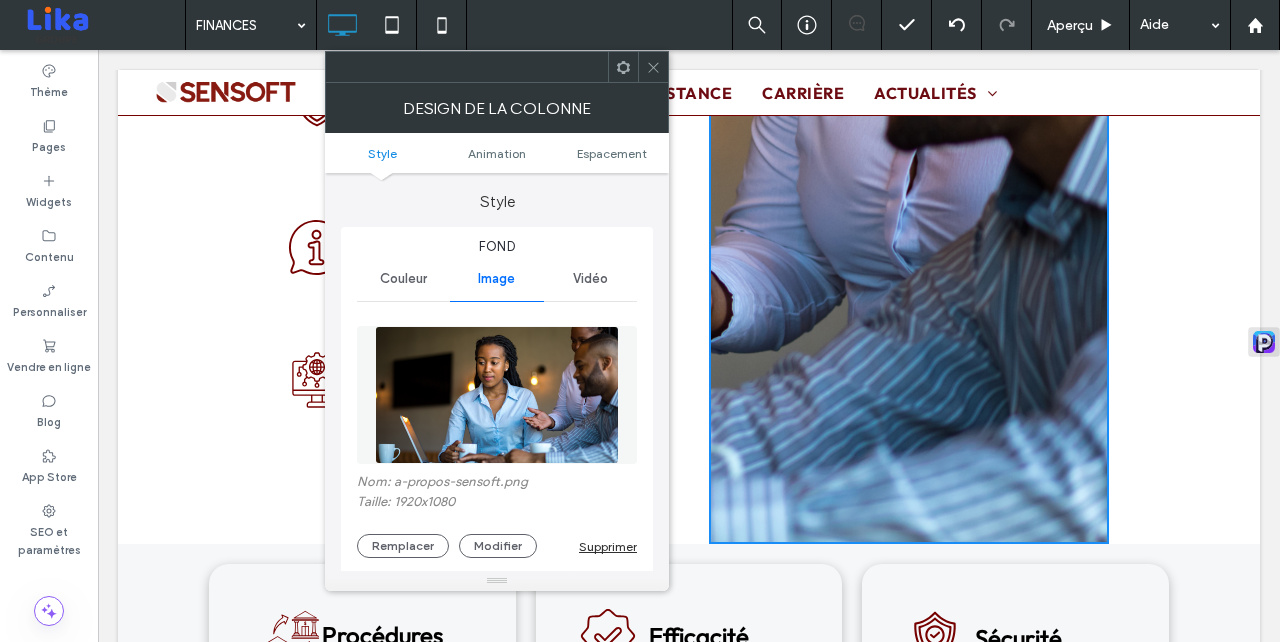 click on "Nom: a-propos-sensoft.png Taille: 1920x1080 Remplacer Modifier Supprimer" at bounding box center [497, 516] 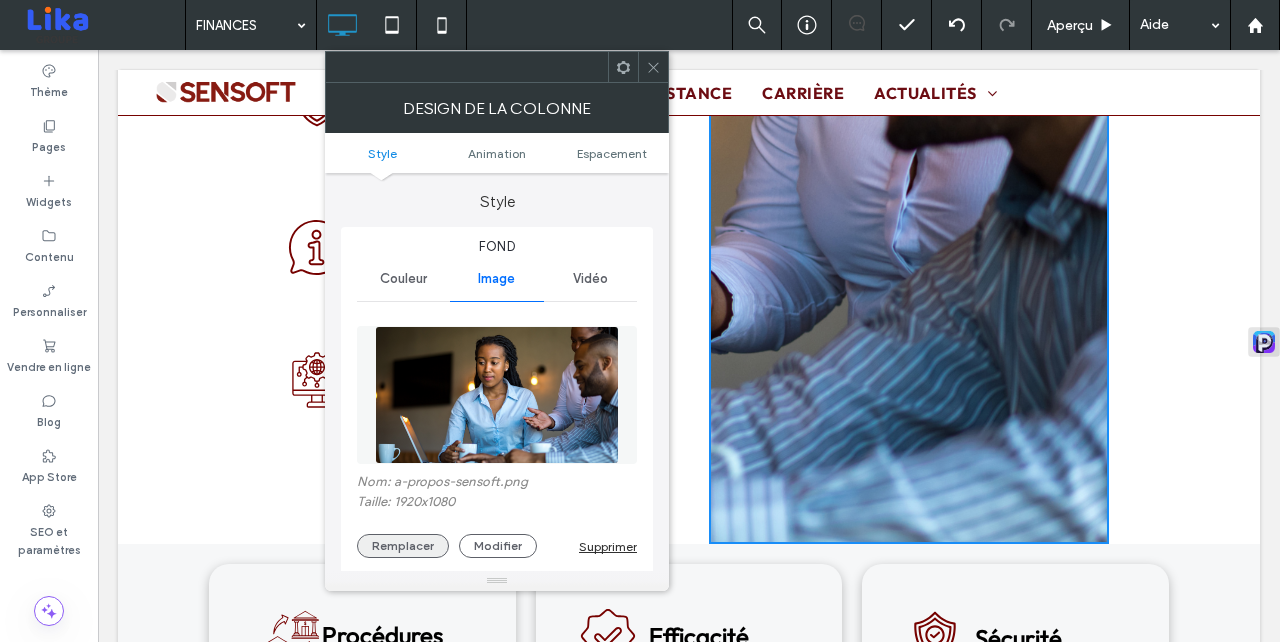 click on "Remplacer" at bounding box center (403, 546) 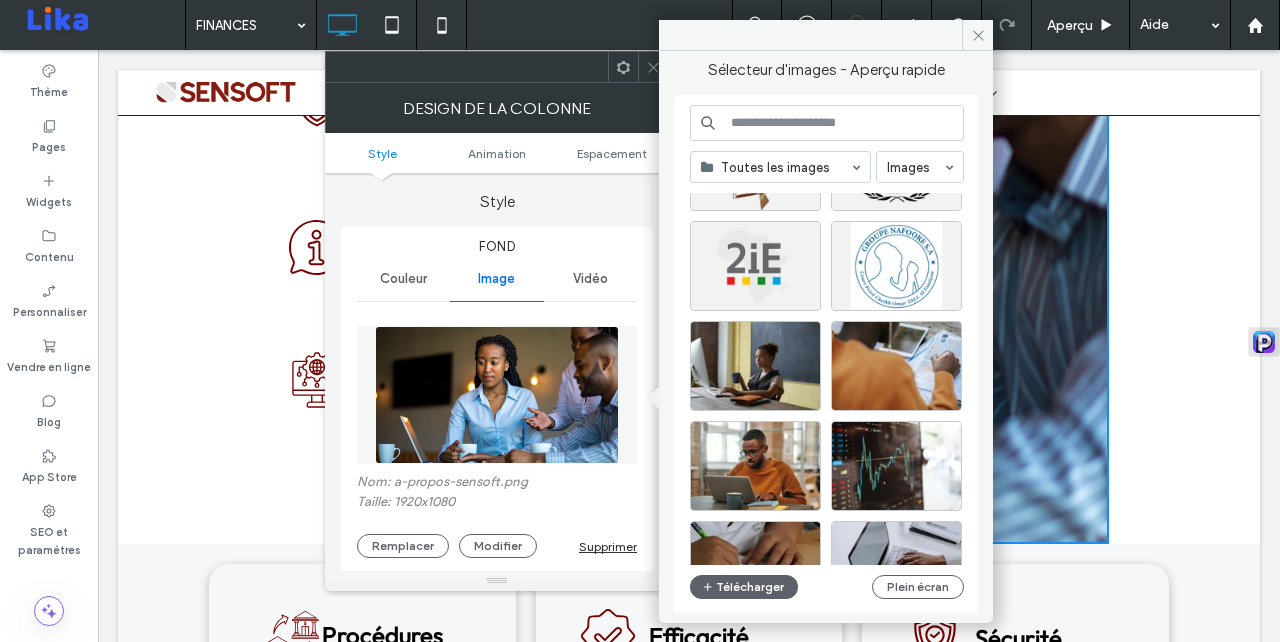 scroll, scrollTop: 6405, scrollLeft: 0, axis: vertical 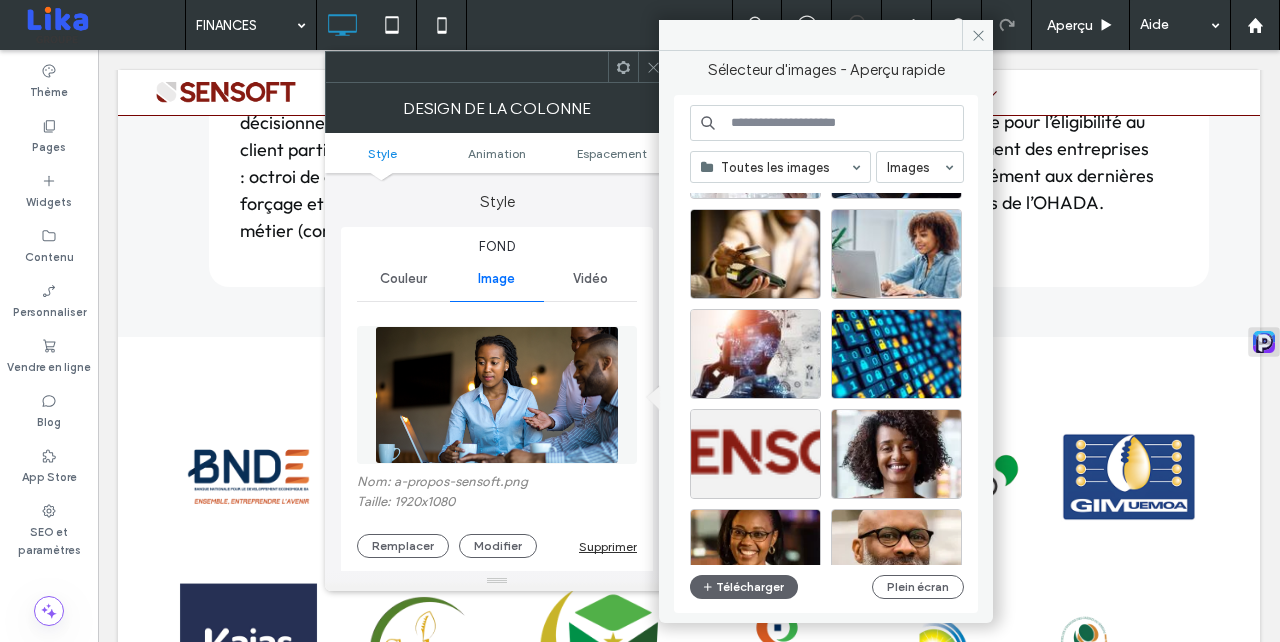 click at bounding box center [653, 67] 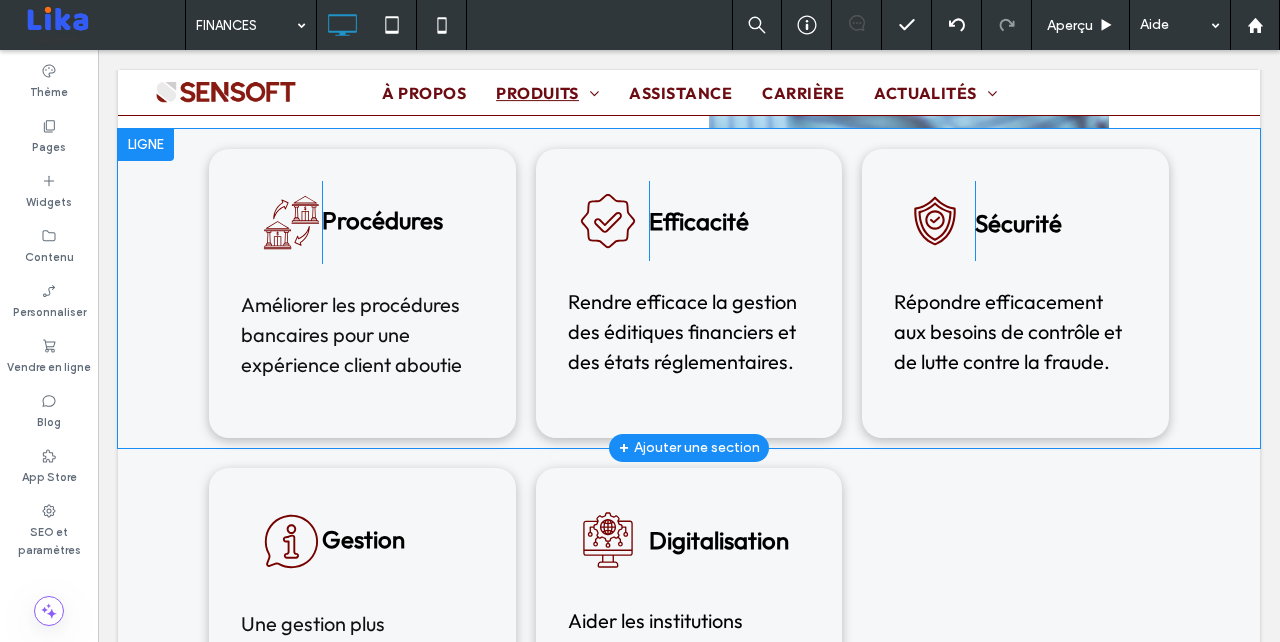 scroll, scrollTop: 4374, scrollLeft: 0, axis: vertical 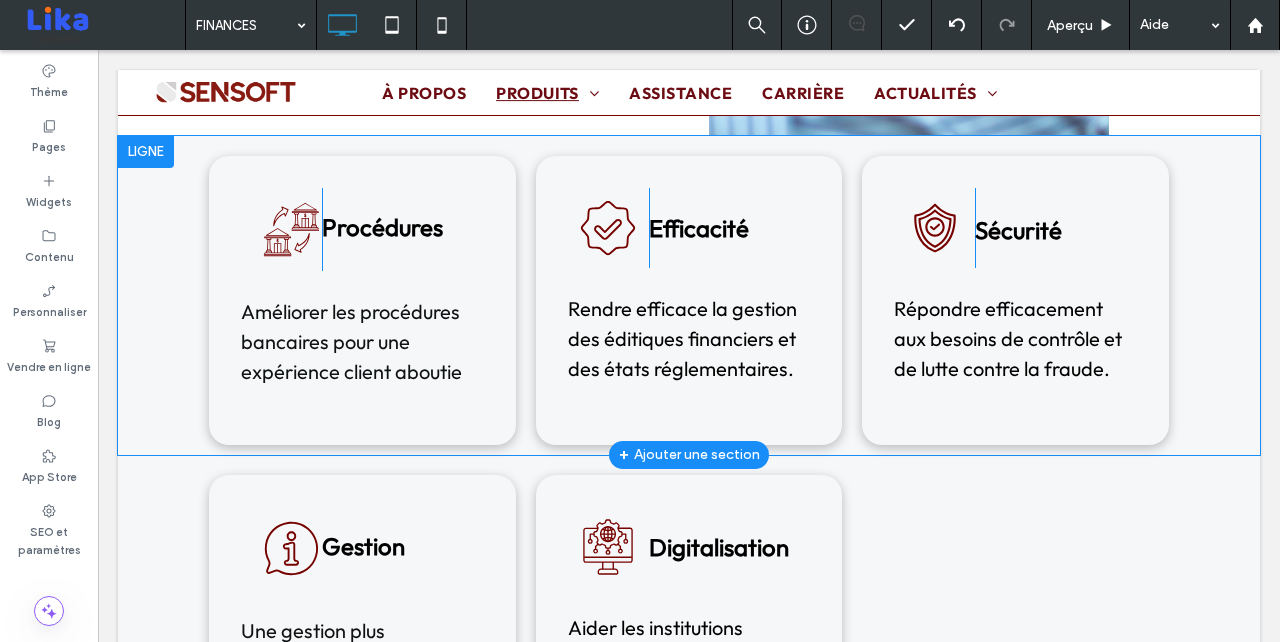 click at bounding box center (146, 152) 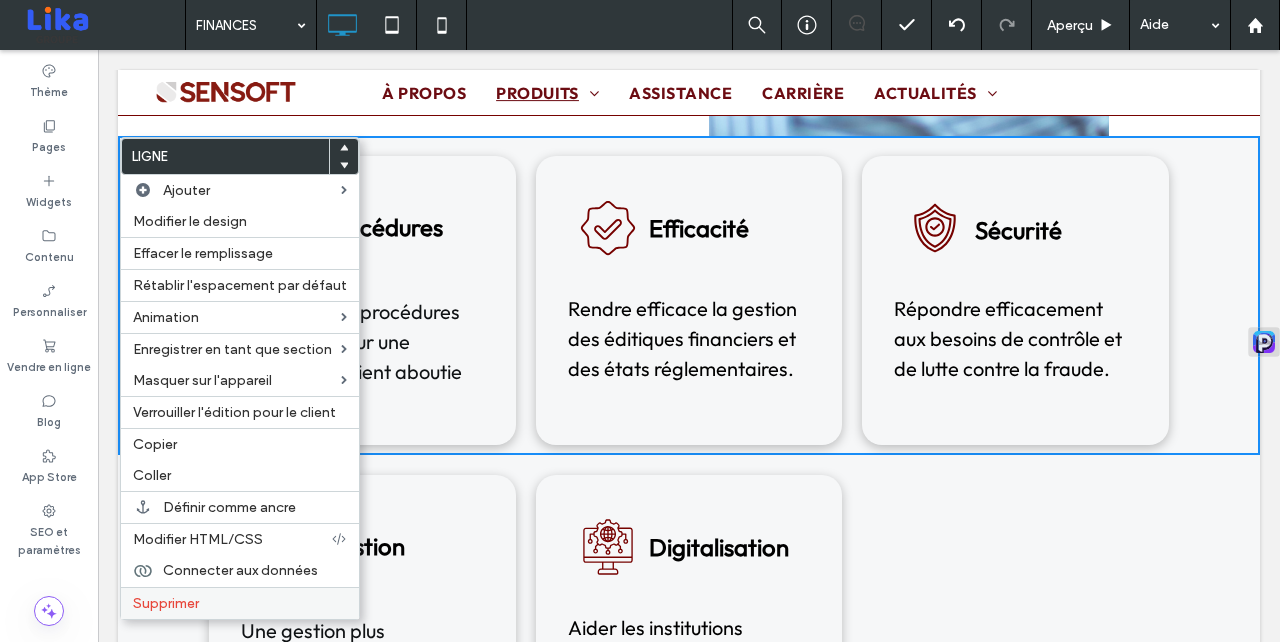 click on "Supprimer" at bounding box center (240, 603) 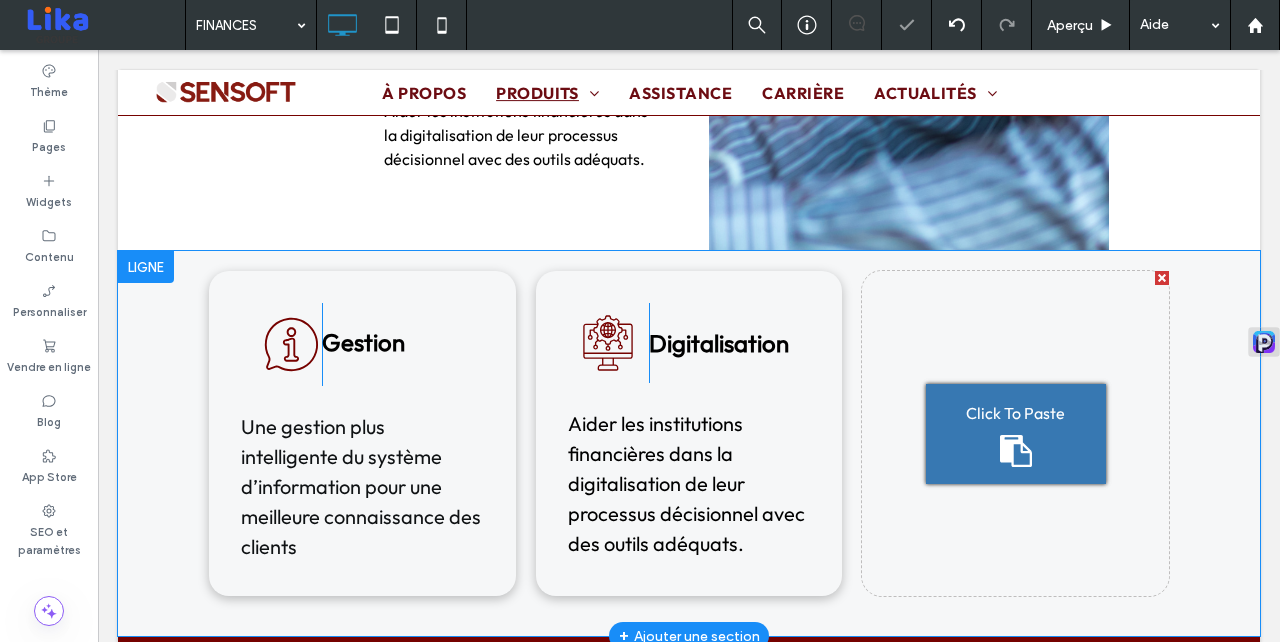 scroll, scrollTop: 4169, scrollLeft: 0, axis: vertical 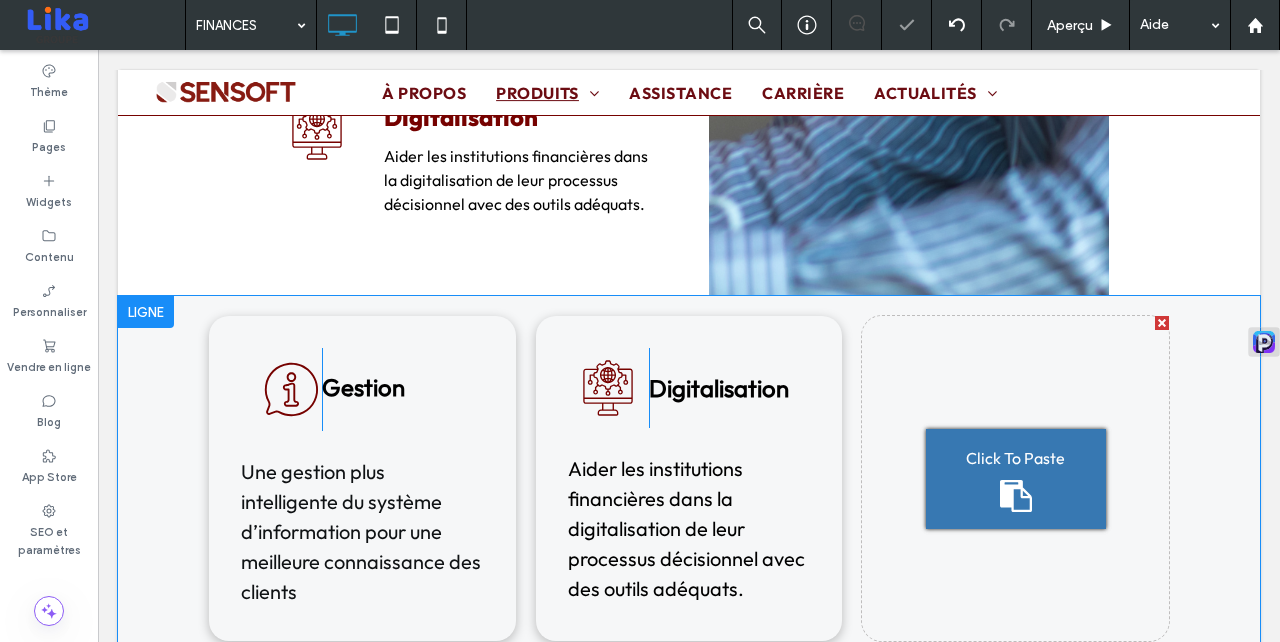click at bounding box center [146, 312] 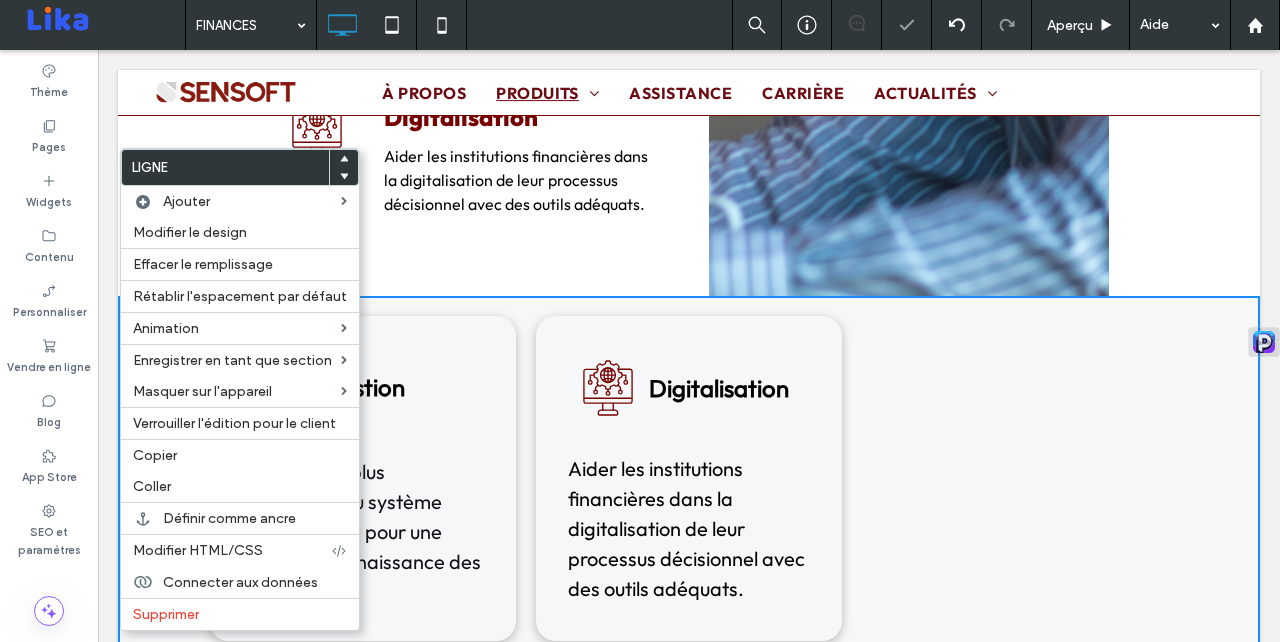 click on "Supprimer" at bounding box center (240, 614) 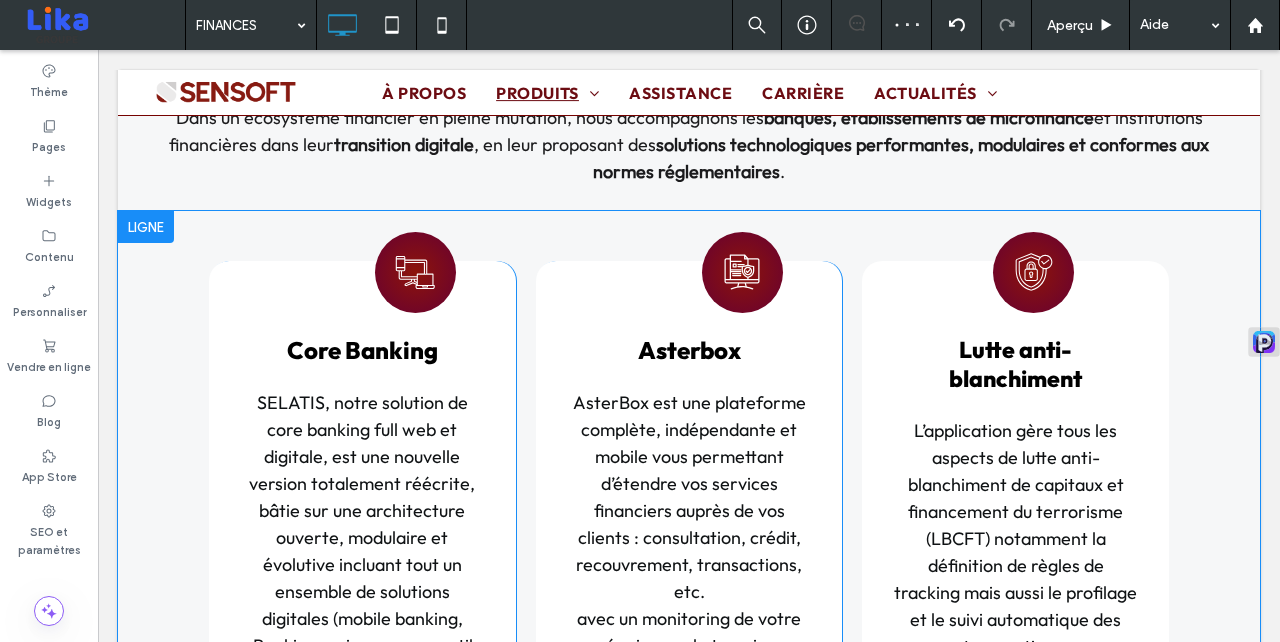 scroll, scrollTop: 1563, scrollLeft: 0, axis: vertical 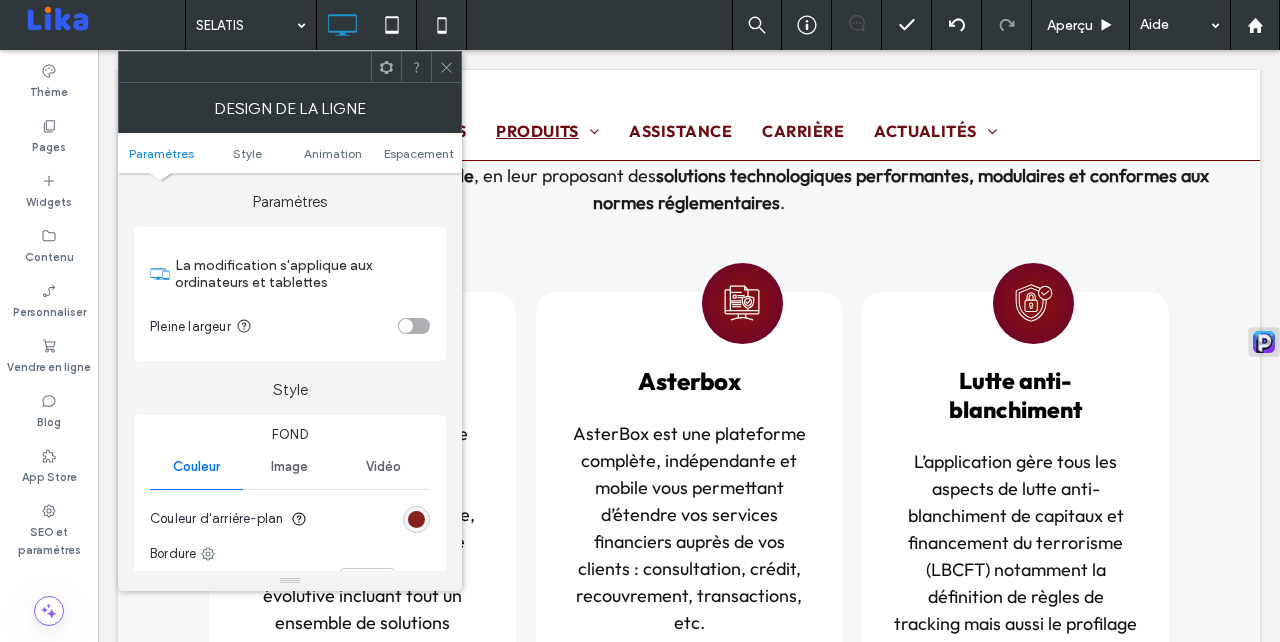 click at bounding box center (416, 519) 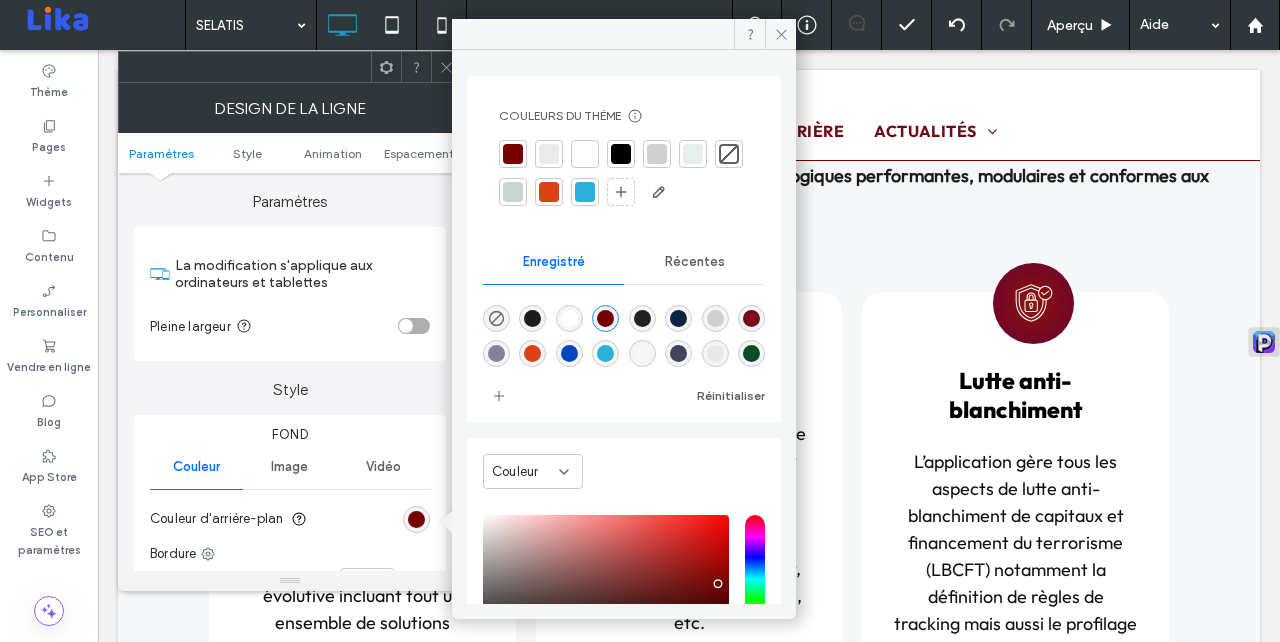 scroll, scrollTop: 32, scrollLeft: 0, axis: vertical 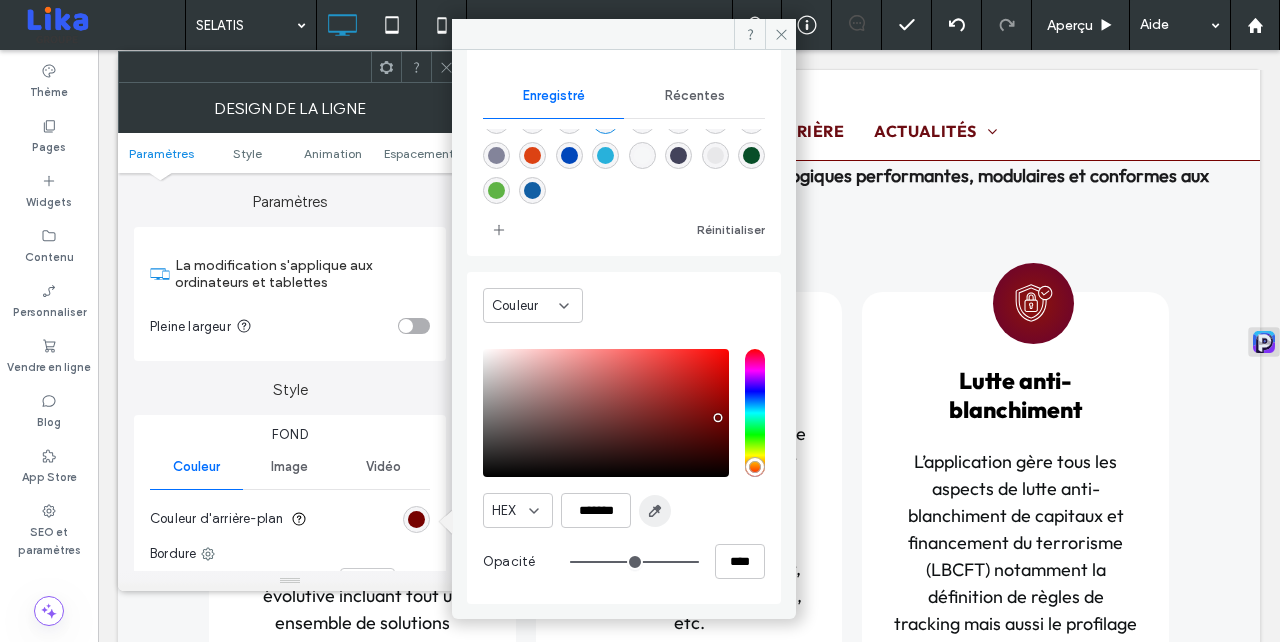 click 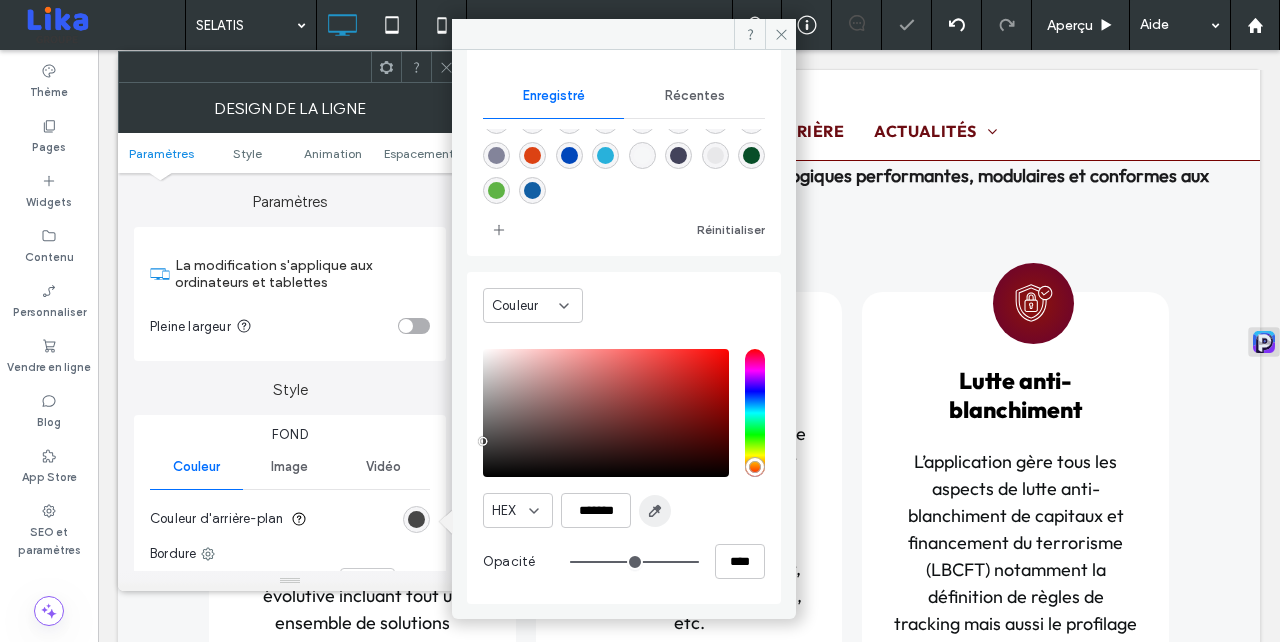 type on "*******" 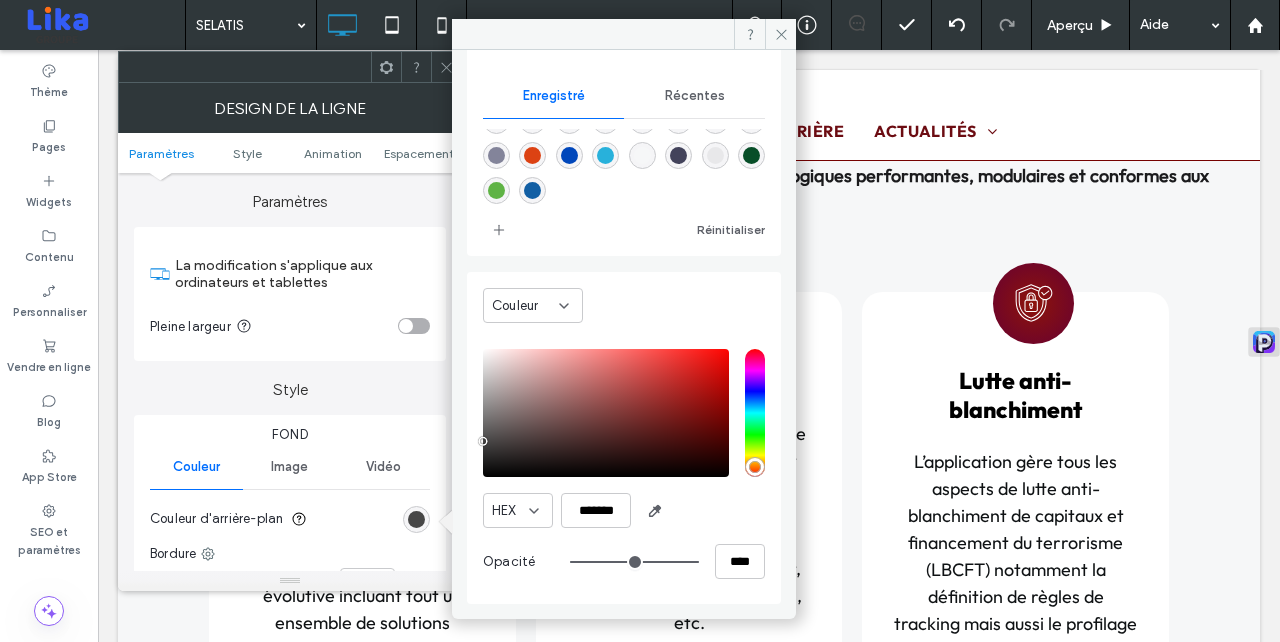 click 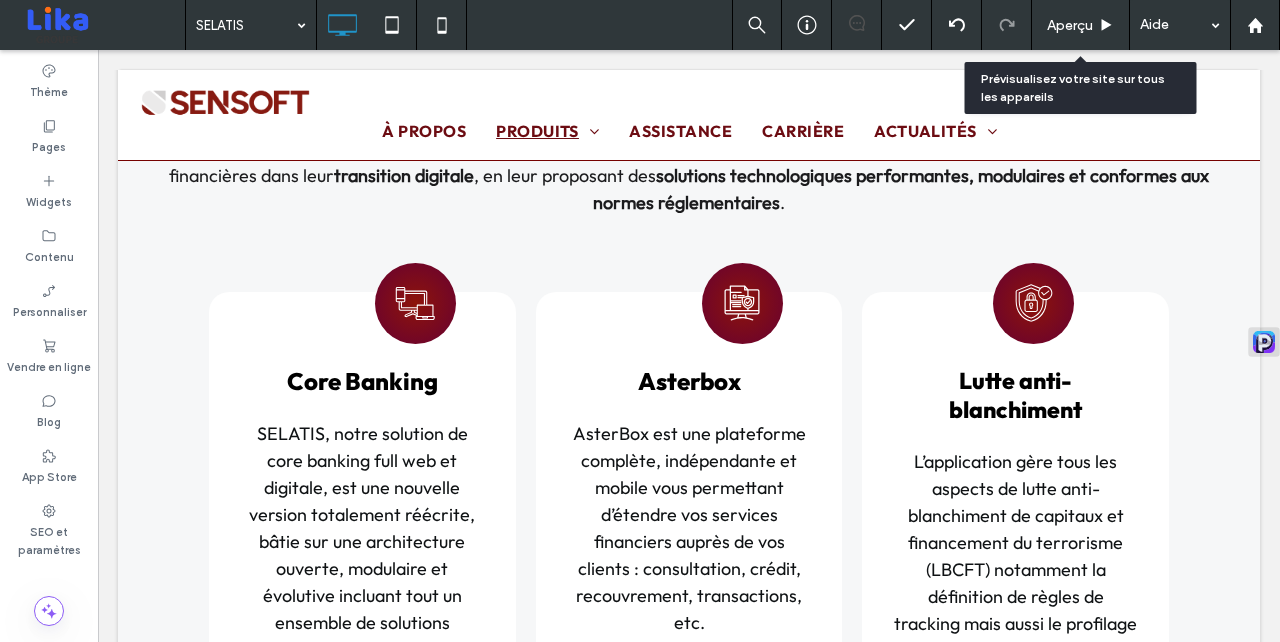 click on "Aperçu" at bounding box center [1070, 25] 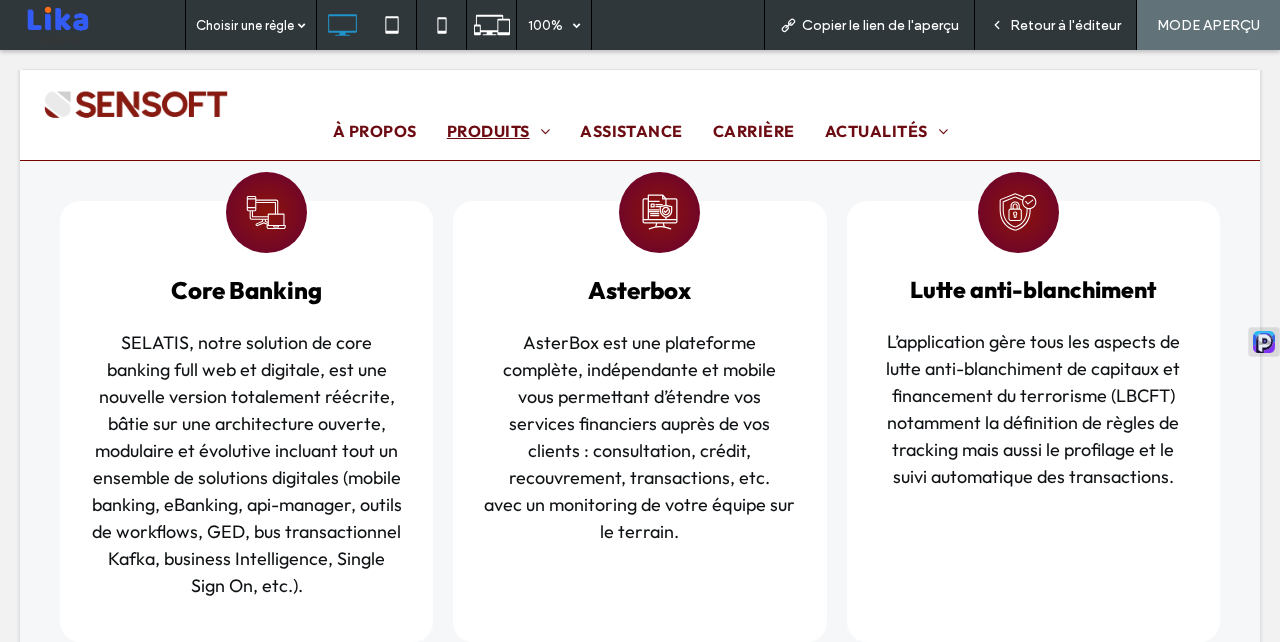click on "Retour à l'éditeur" at bounding box center (1065, 25) 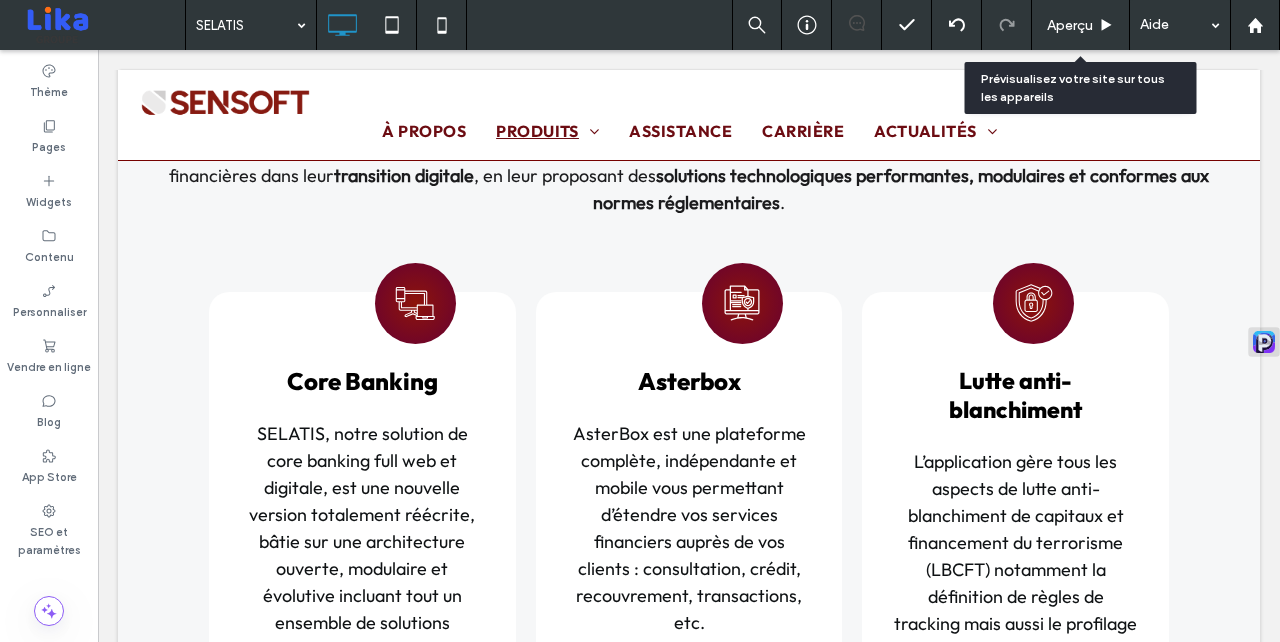 click on "Aperçu" at bounding box center (1070, 25) 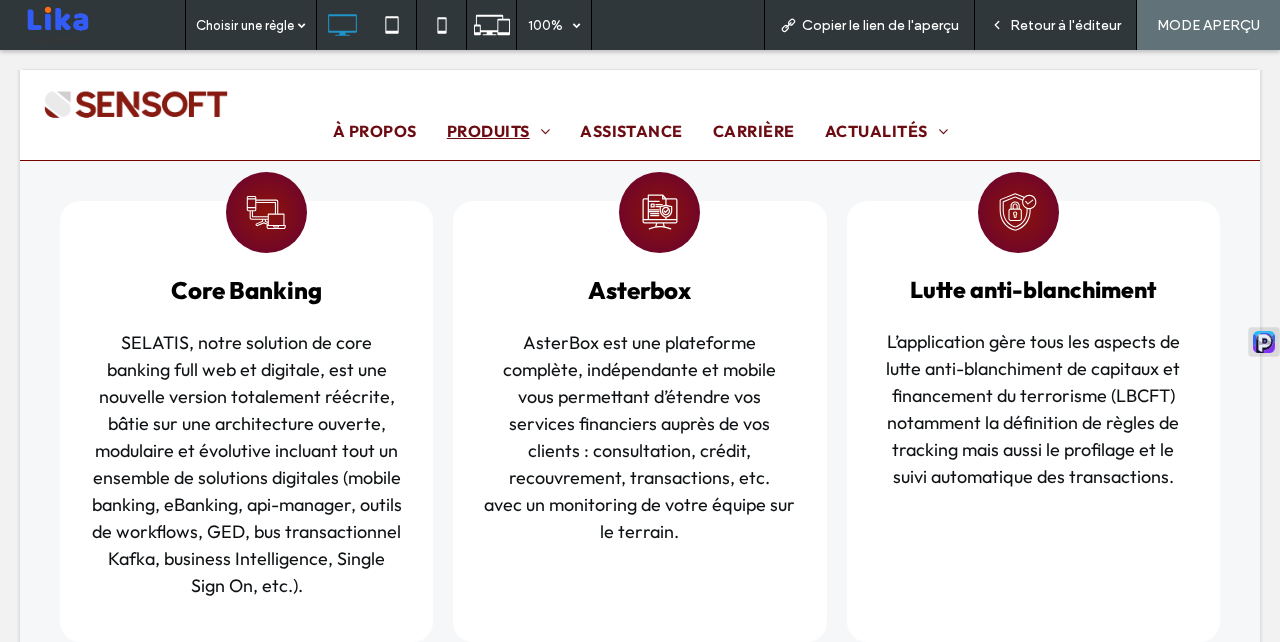 click on "Retour à l'éditeur" at bounding box center (1065, 25) 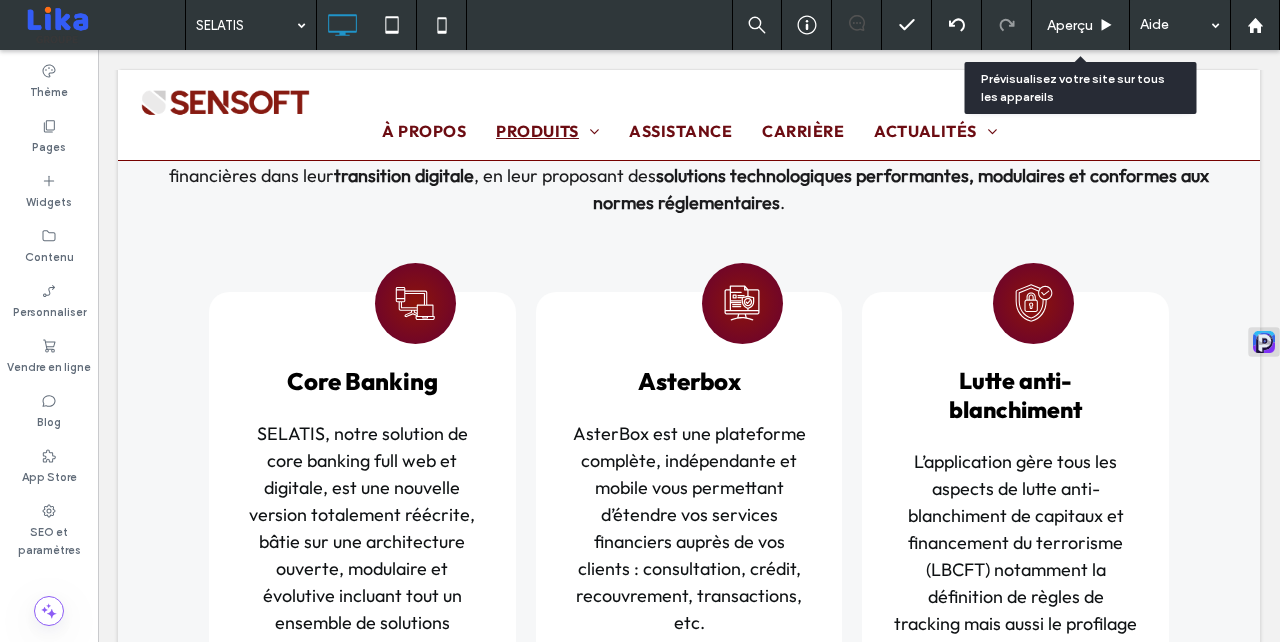 click on "Aperçu" at bounding box center [1070, 25] 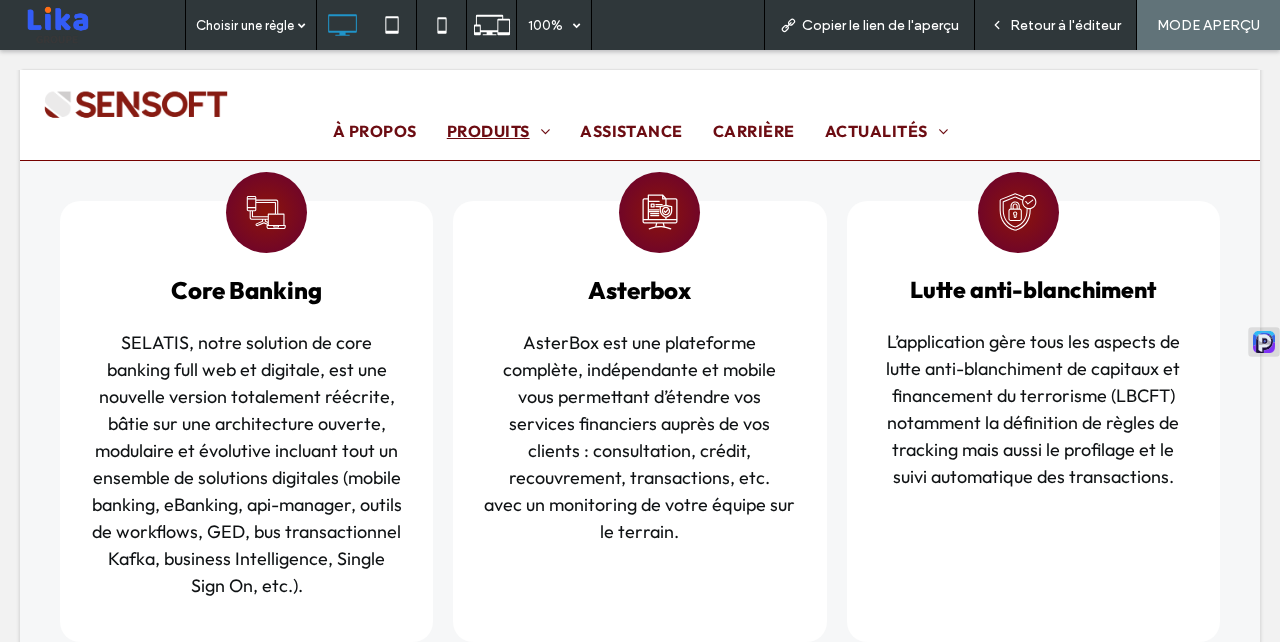 click on "Retour à l'éditeur" at bounding box center (1065, 25) 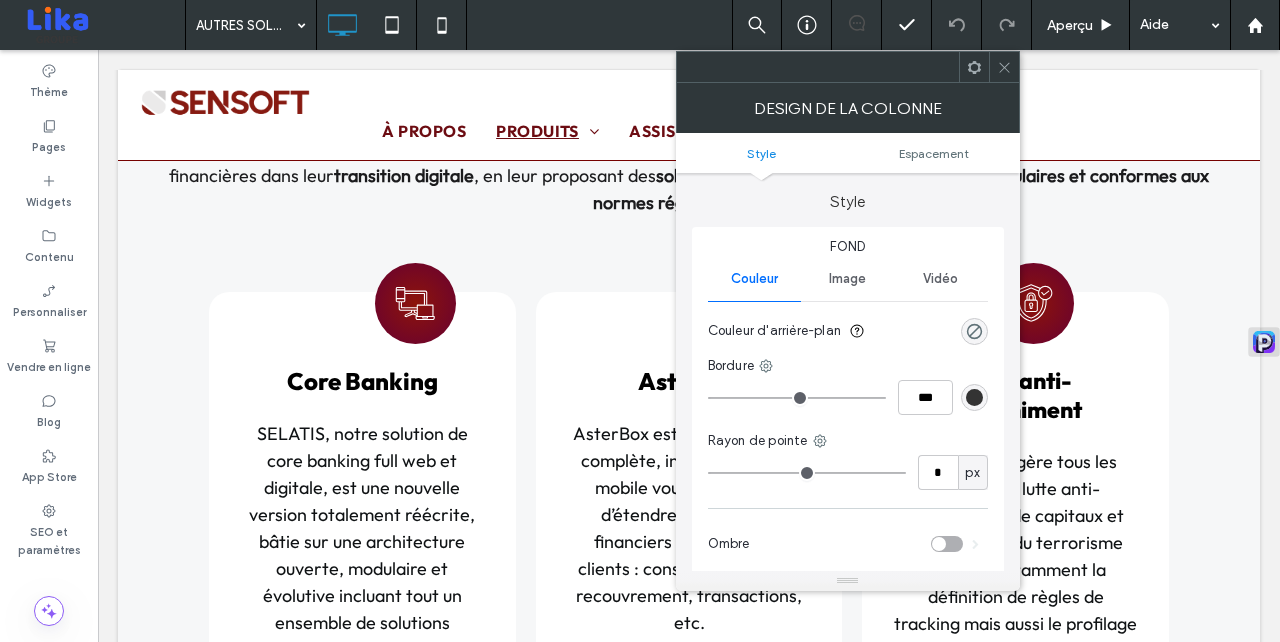 click 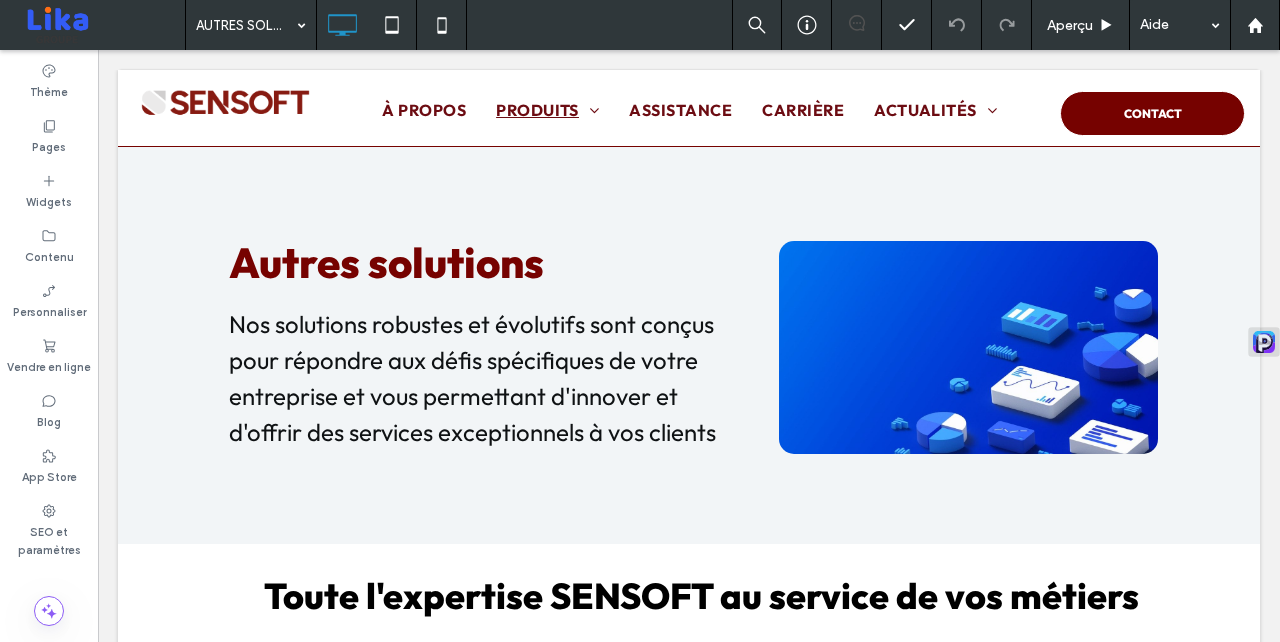 scroll, scrollTop: 0, scrollLeft: 0, axis: both 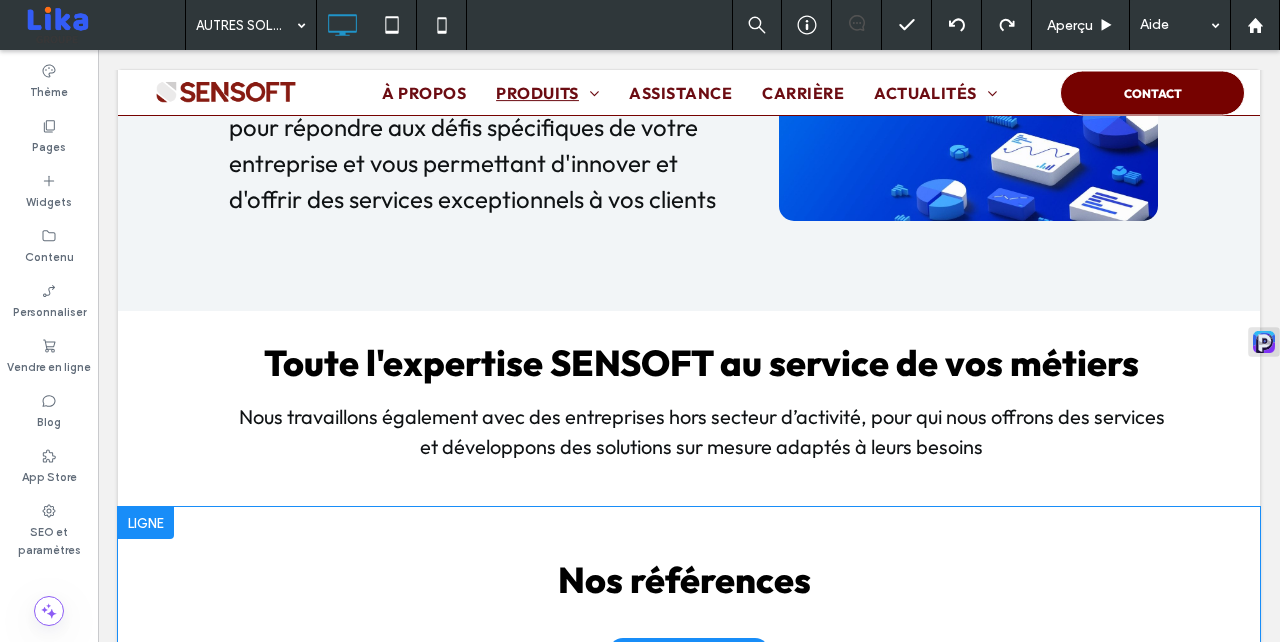 click at bounding box center (146, 523) 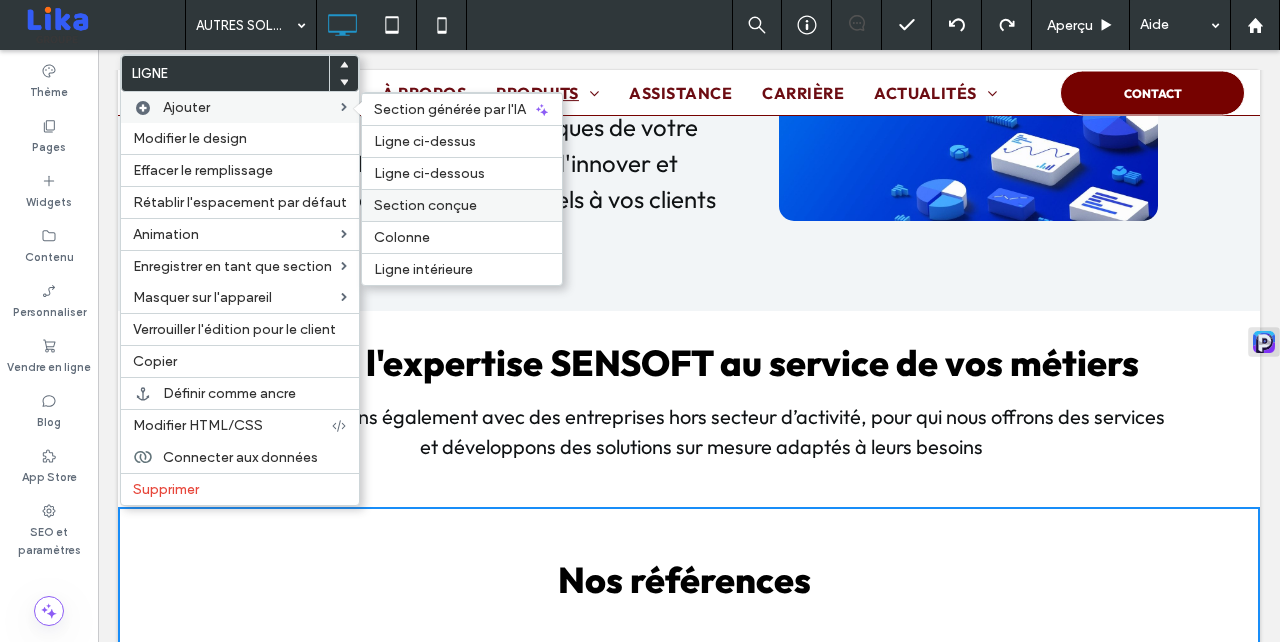click on "Section conçue" at bounding box center (425, 205) 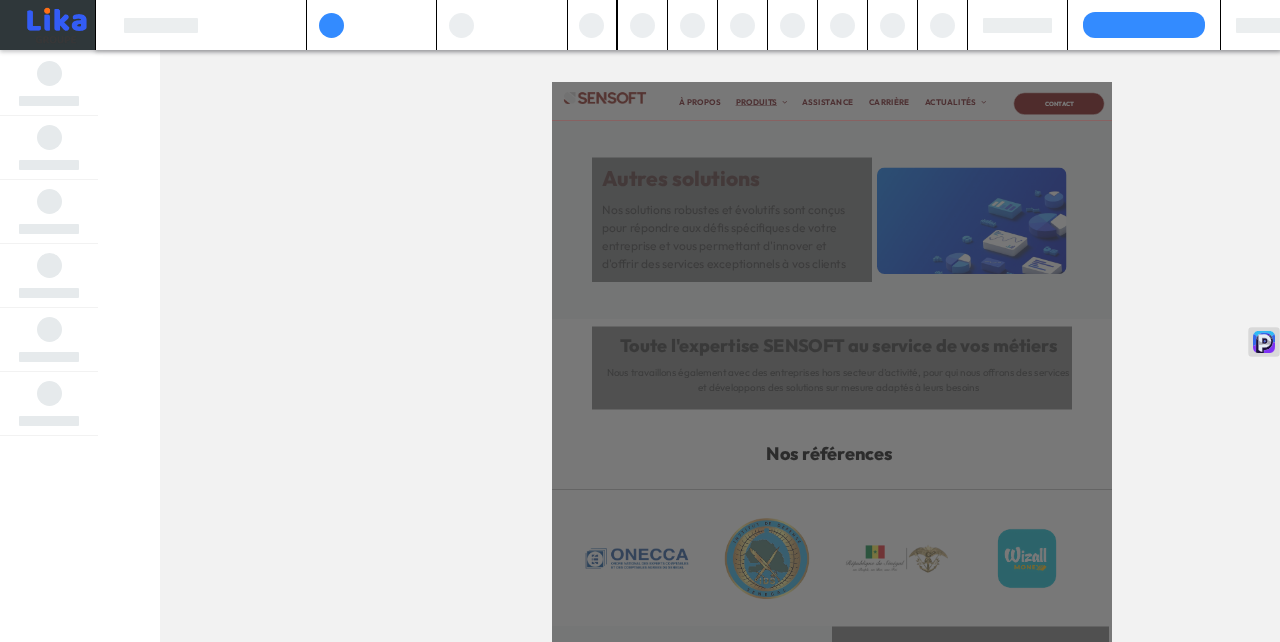 scroll, scrollTop: 0, scrollLeft: 0, axis: both 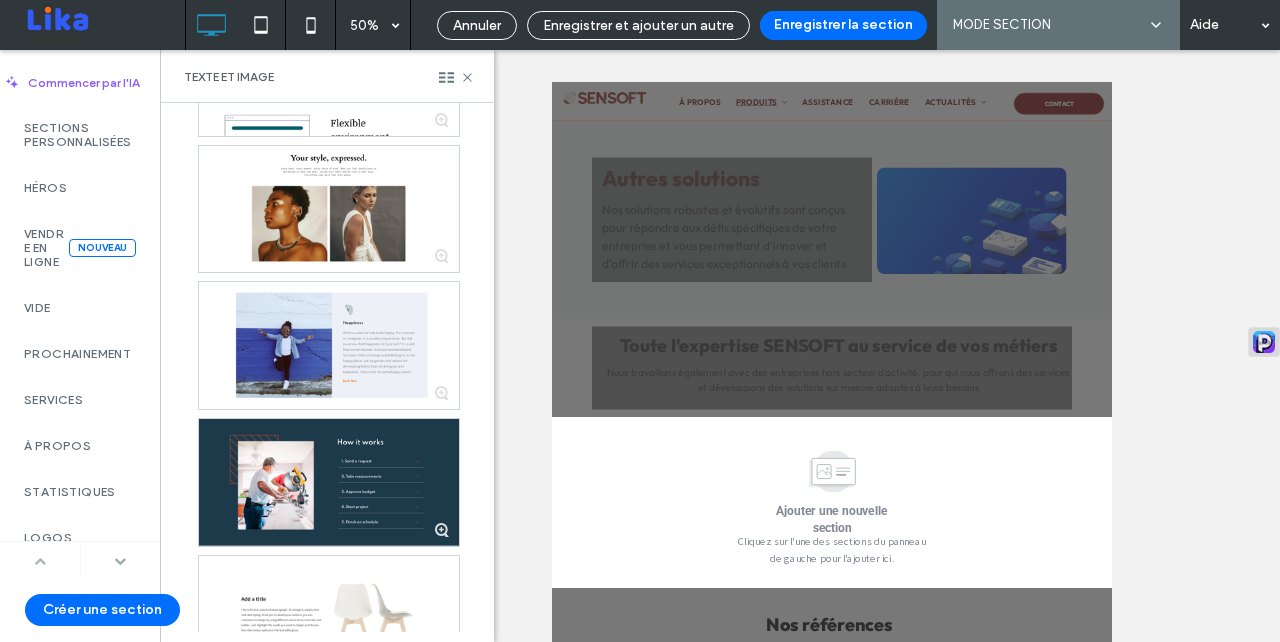 click at bounding box center [120, 561] 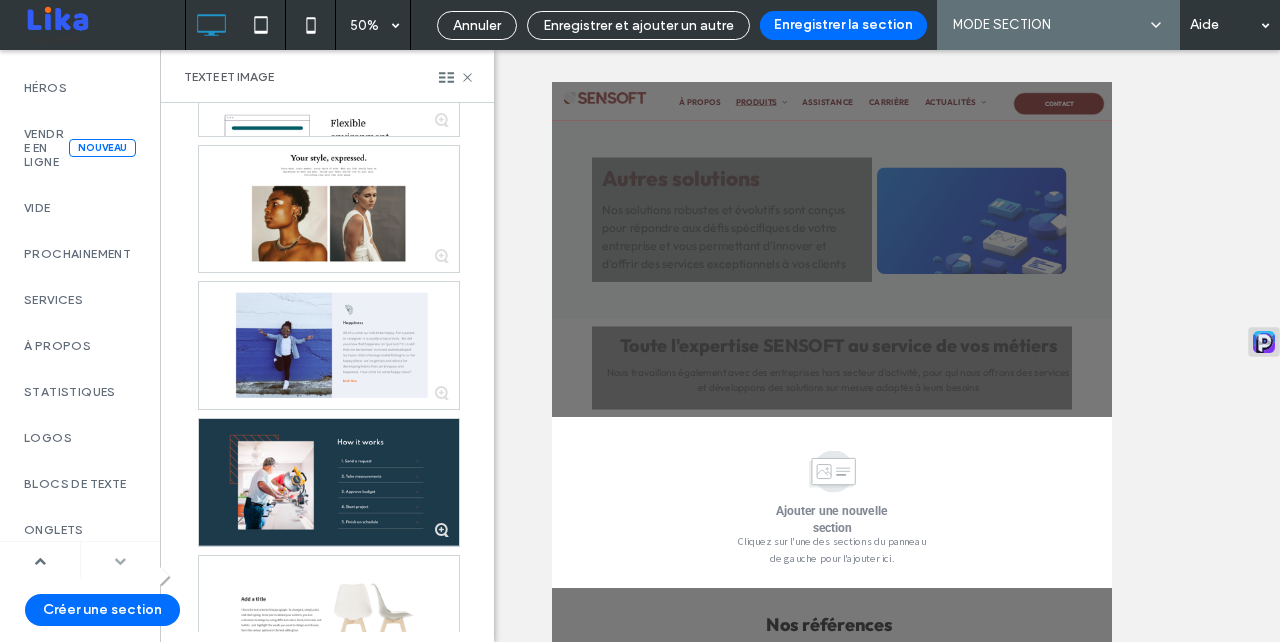 click at bounding box center (120, 561) 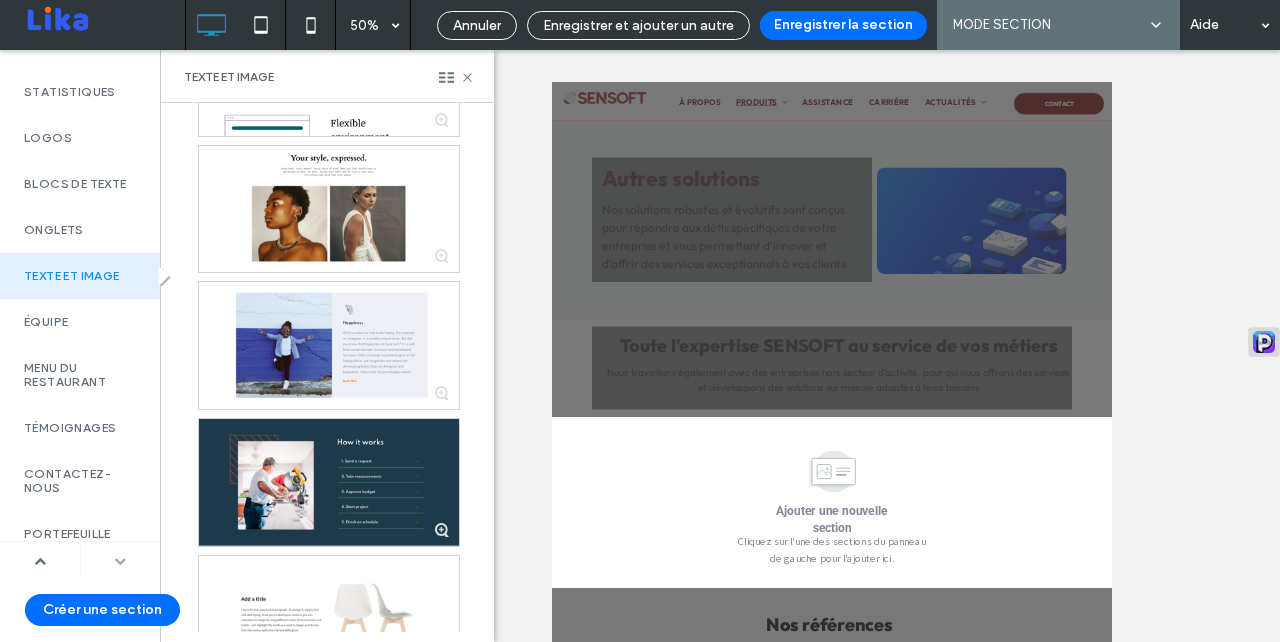 click at bounding box center [120, 561] 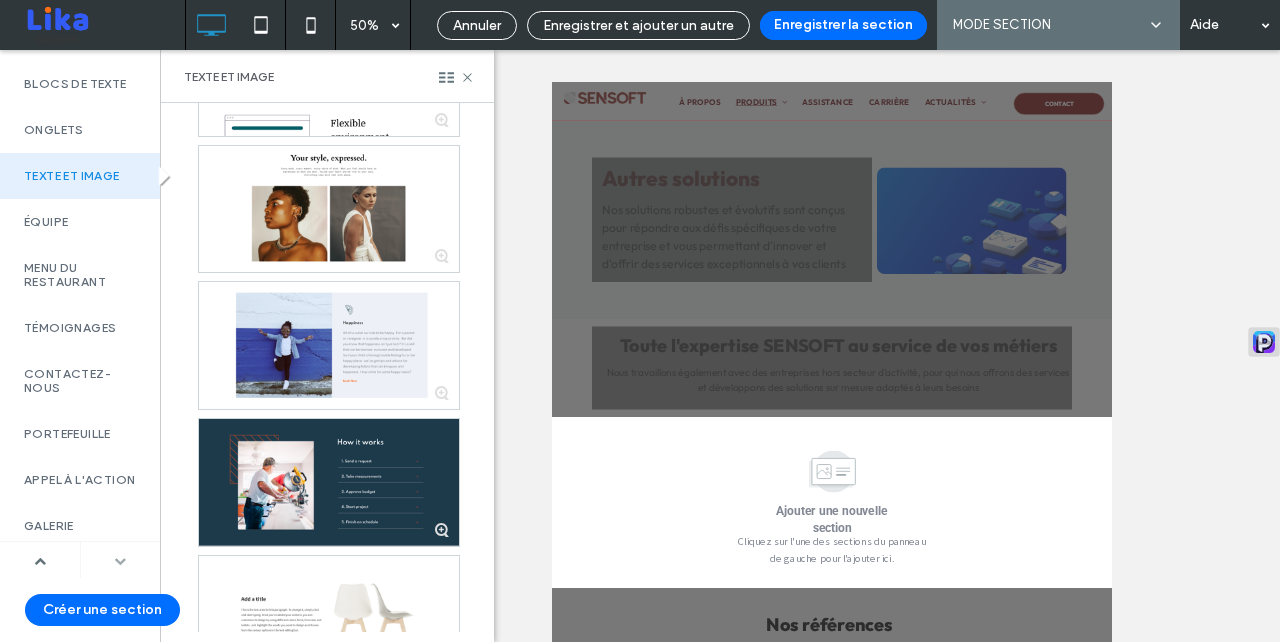 click at bounding box center (120, 561) 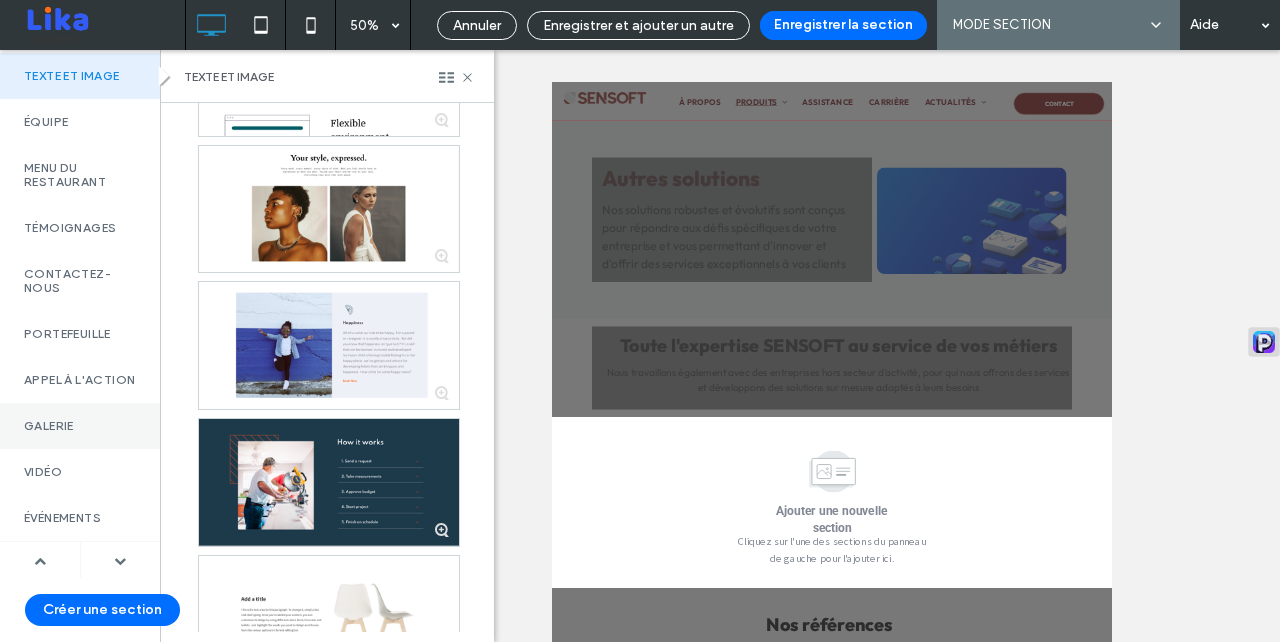 click on "Galerie" at bounding box center [80, 426] 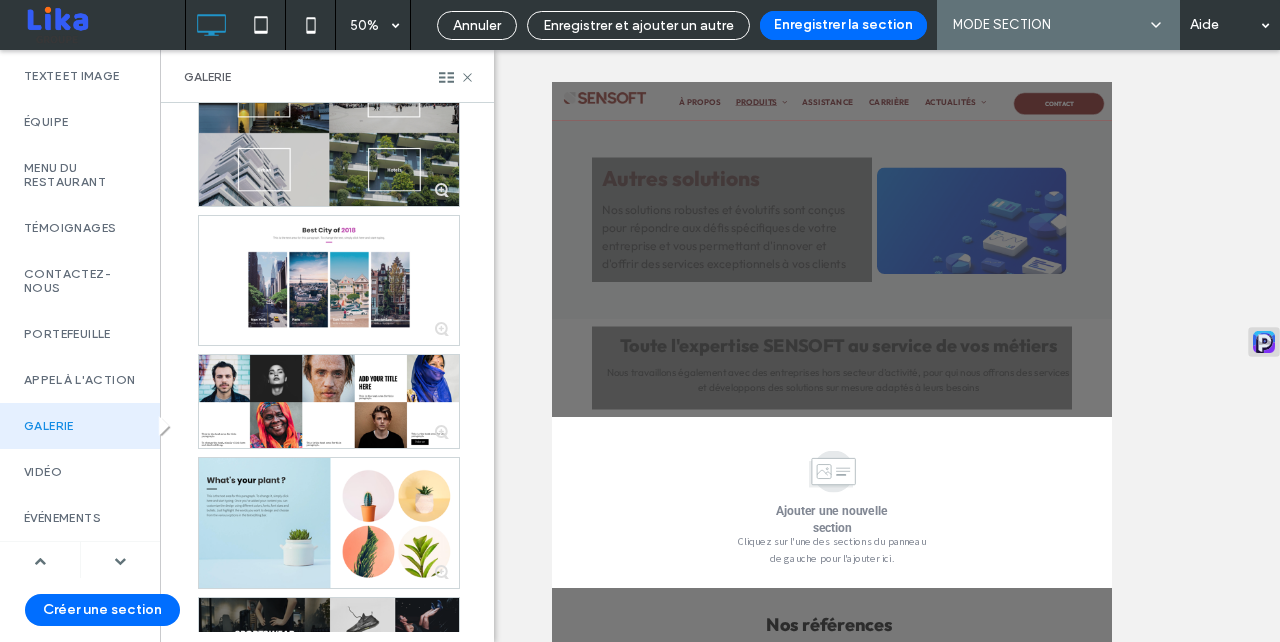 scroll, scrollTop: 0, scrollLeft: 0, axis: both 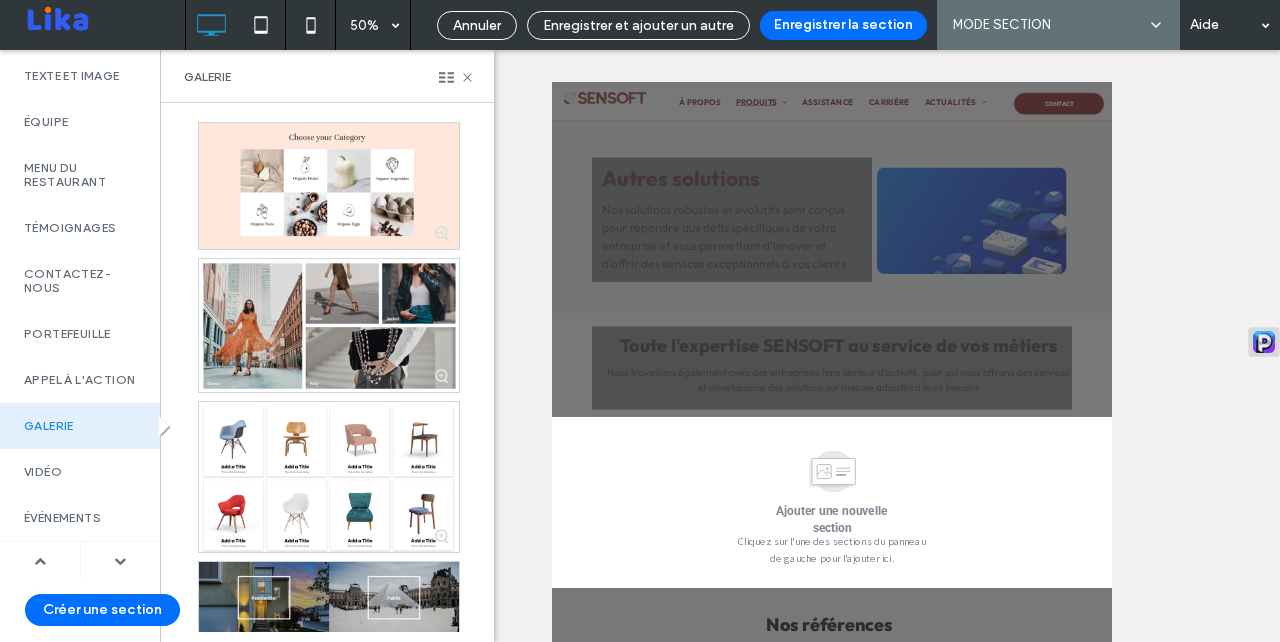 click at bounding box center [121, 560] 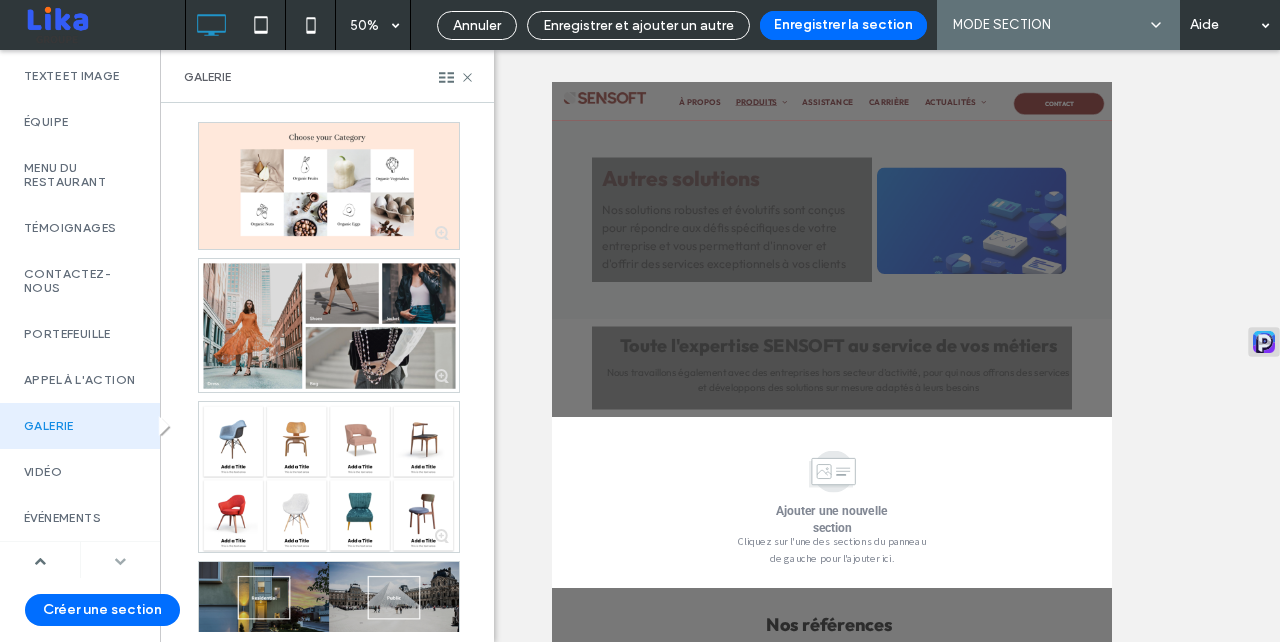 click at bounding box center [120, 561] 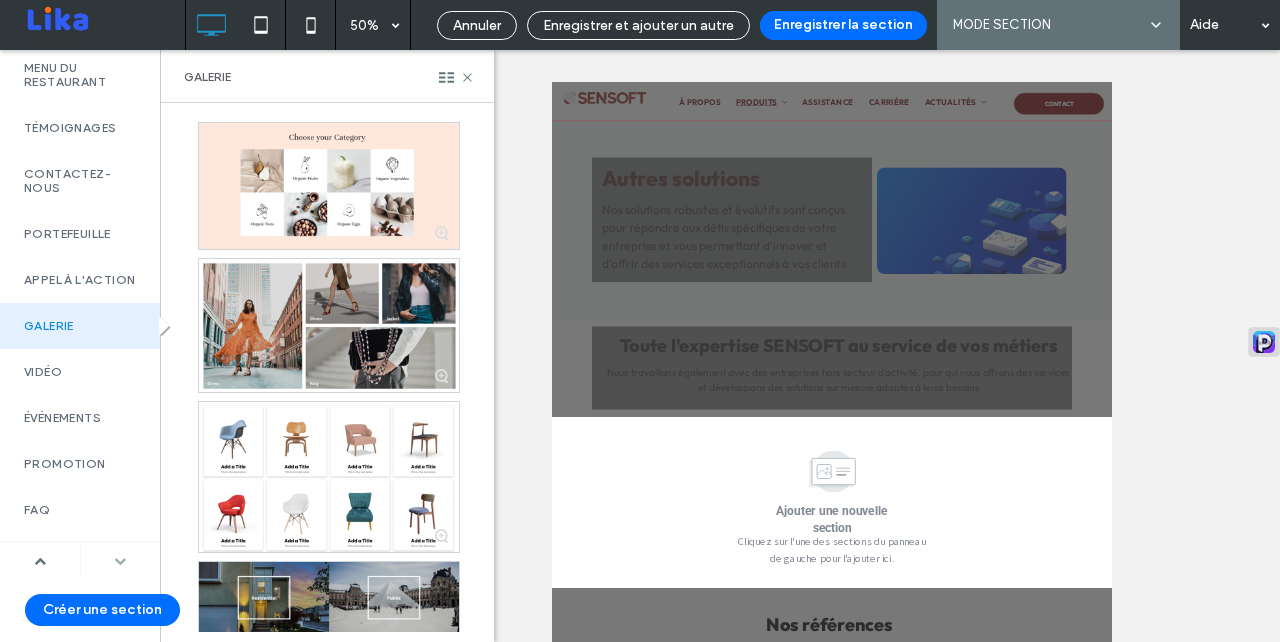 click at bounding box center [120, 561] 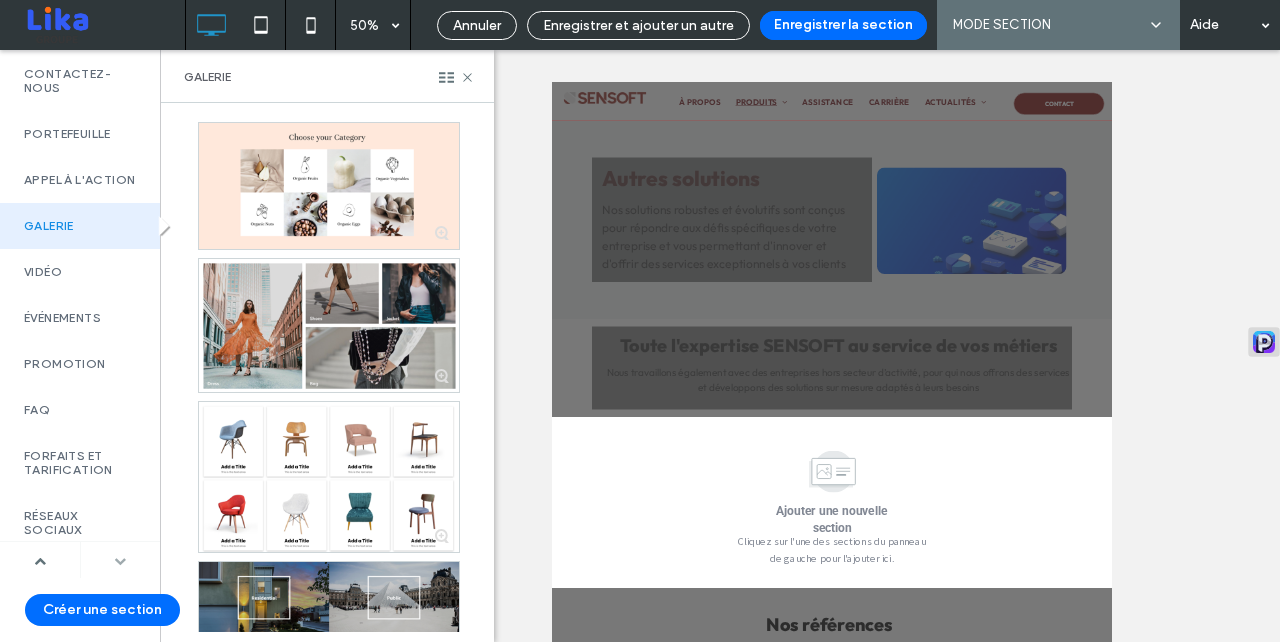 click at bounding box center [120, 561] 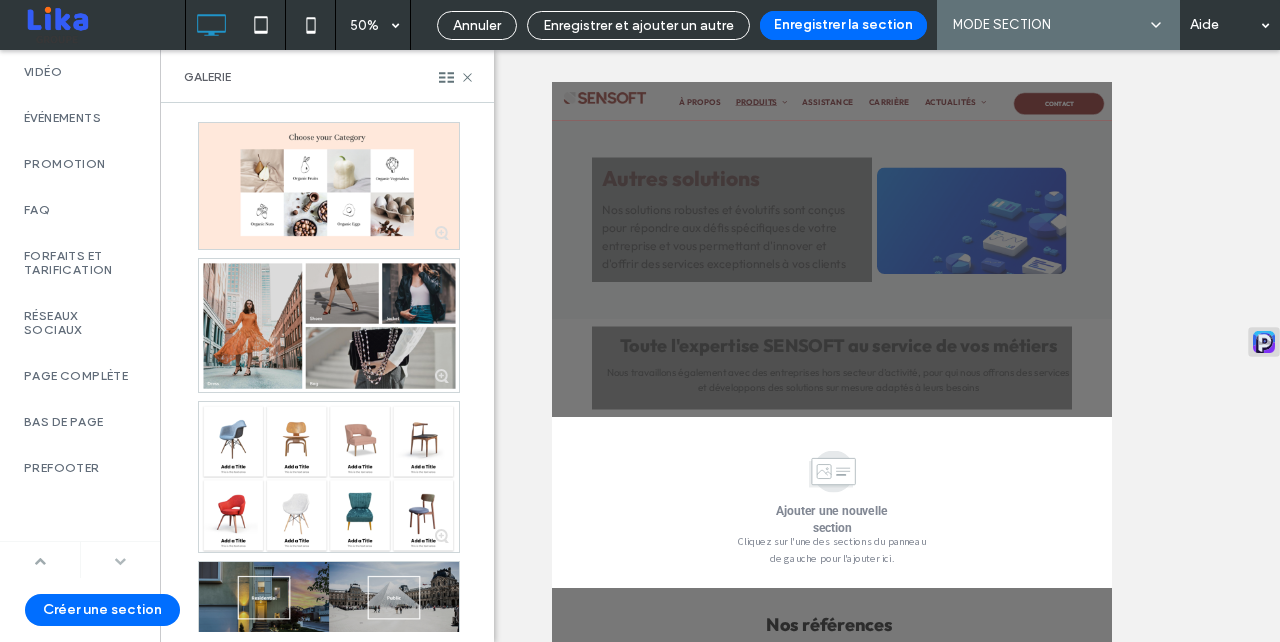 click at bounding box center (40, 560) 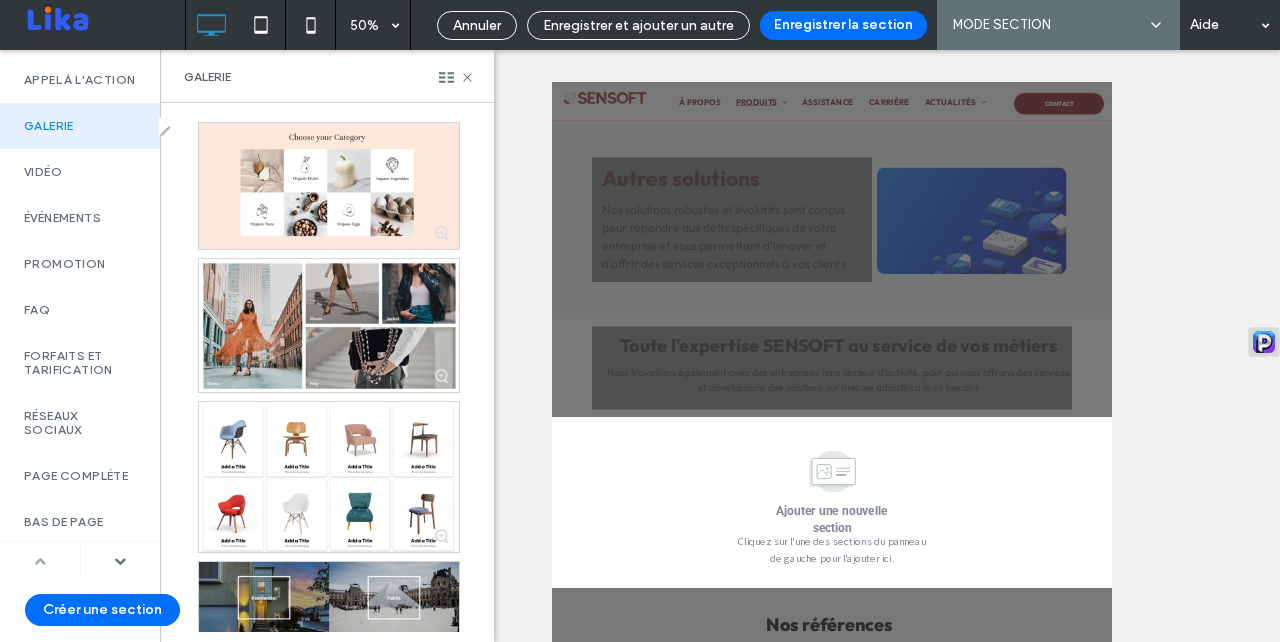 click at bounding box center [40, 561] 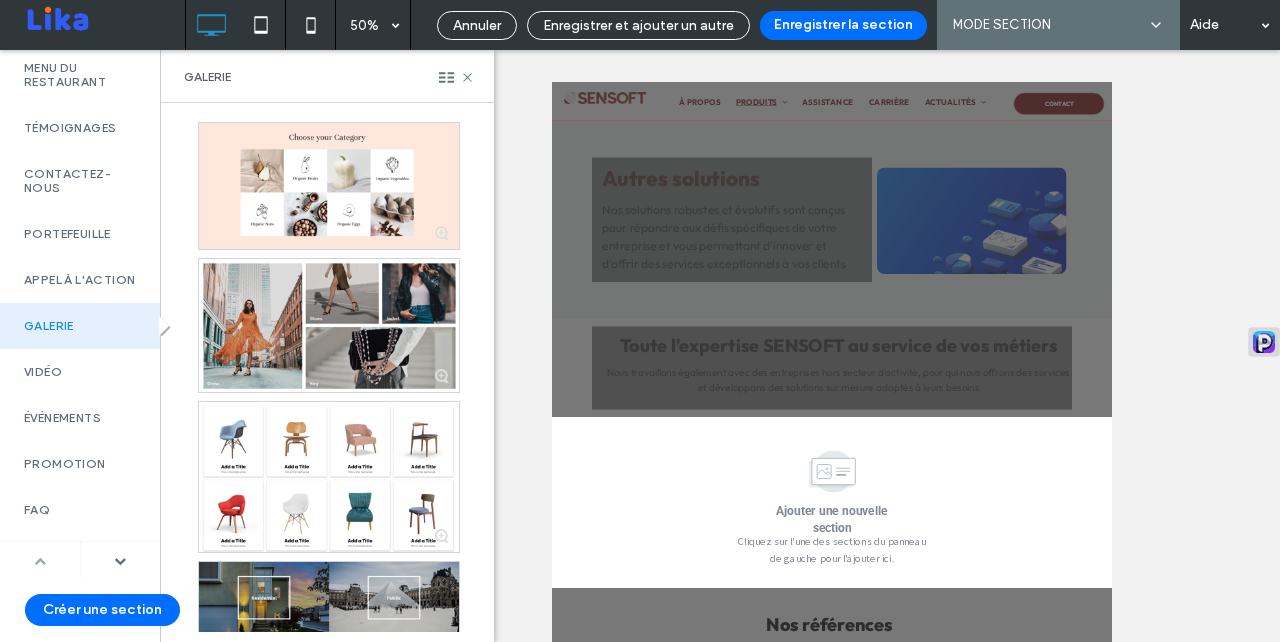 click at bounding box center (40, 561) 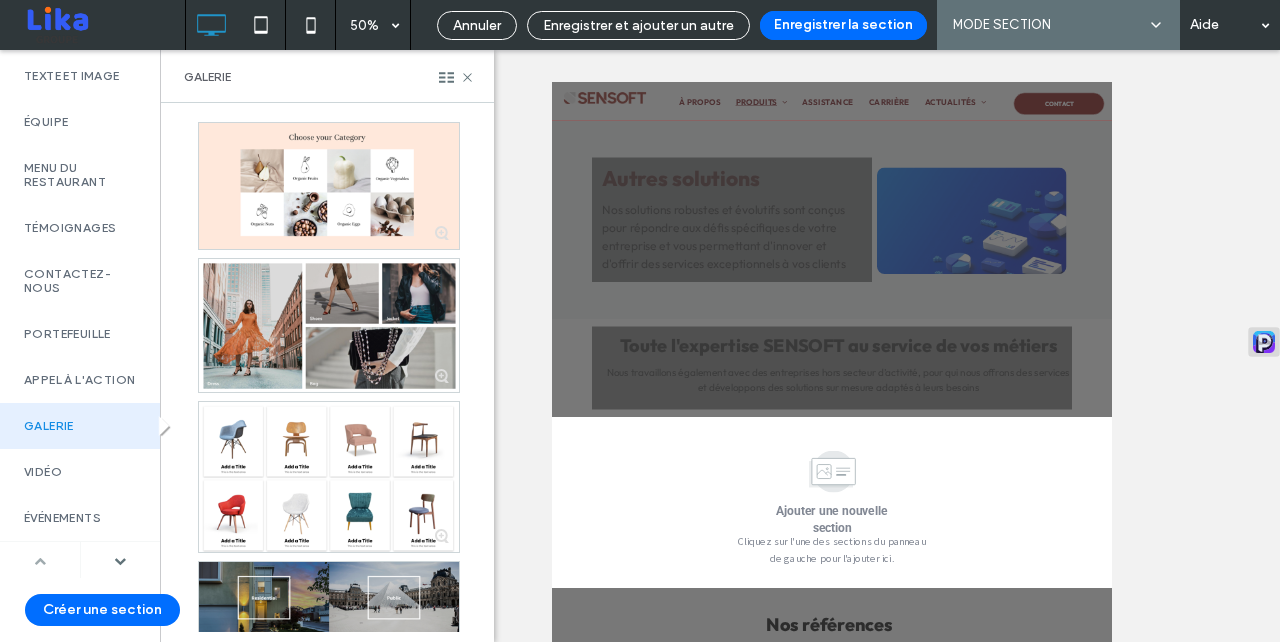 click at bounding box center [40, 561] 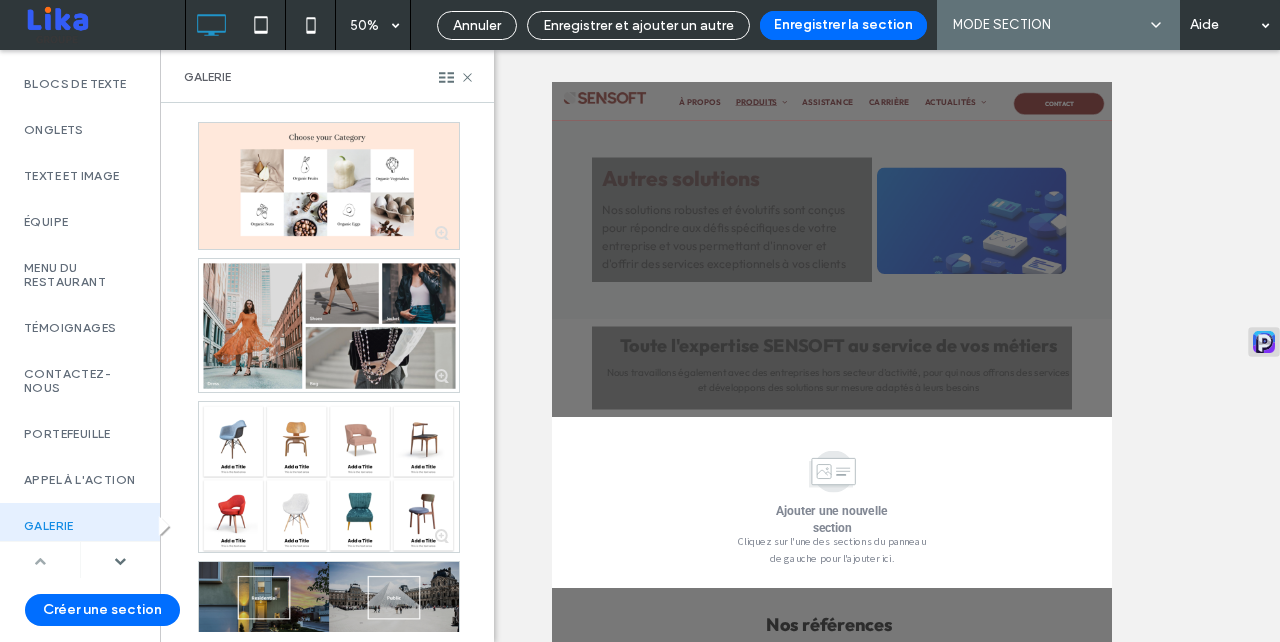 click at bounding box center [40, 561] 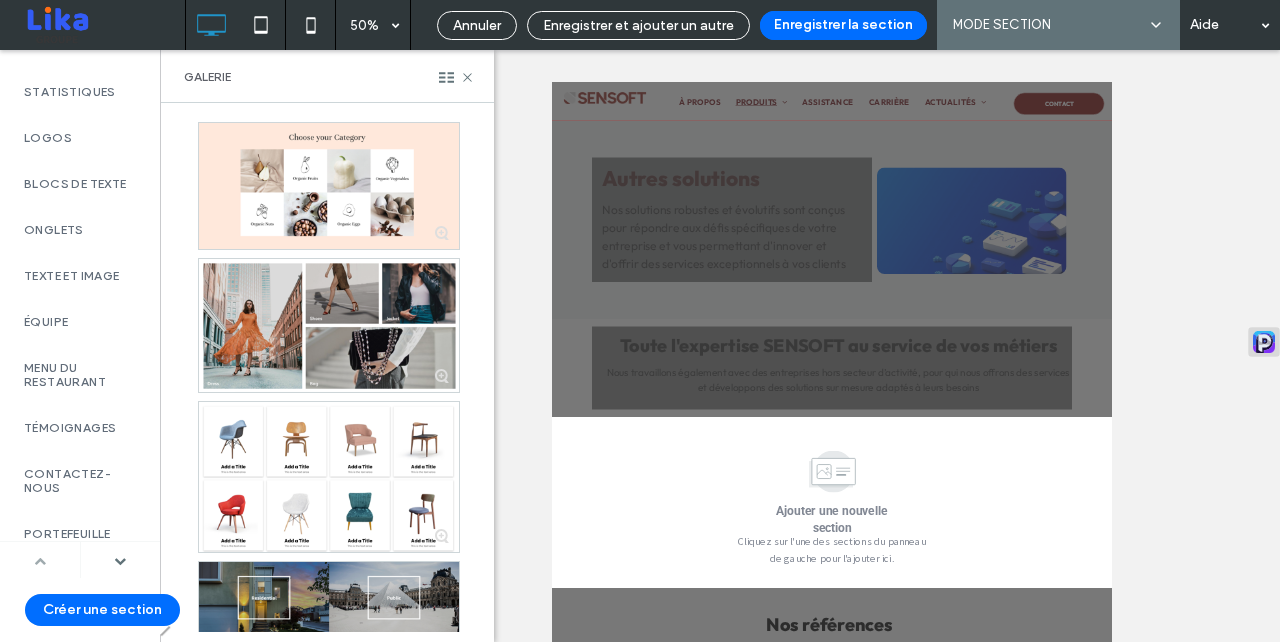 click at bounding box center [40, 561] 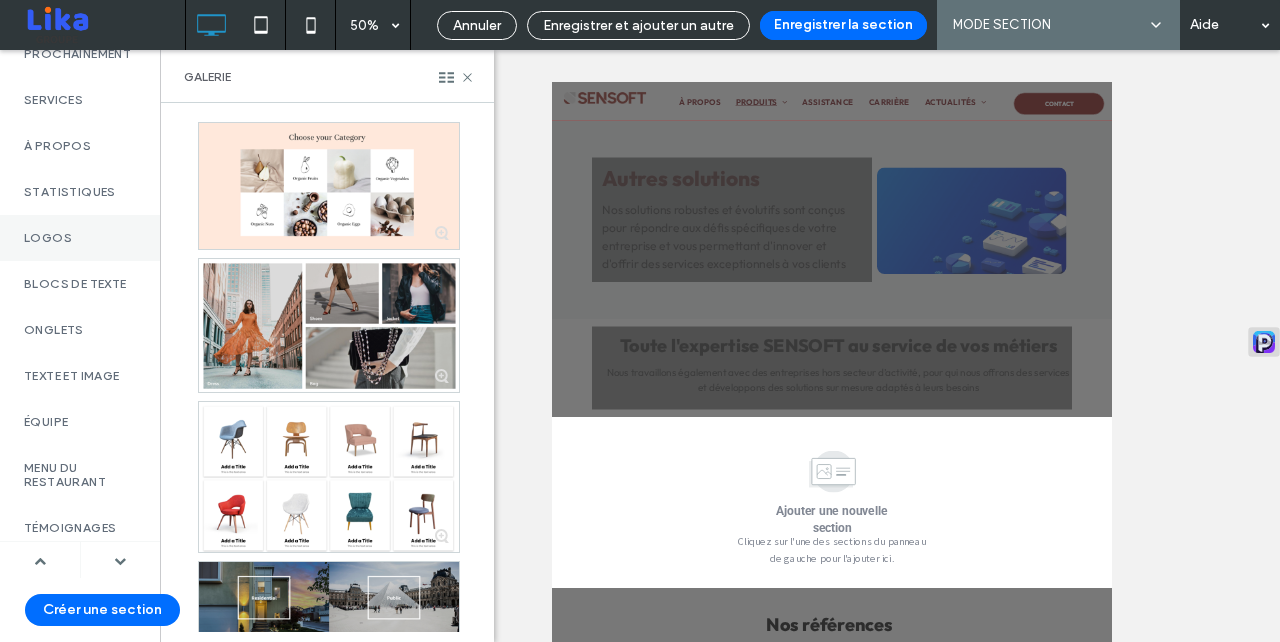 click on "Logos" at bounding box center (80, 238) 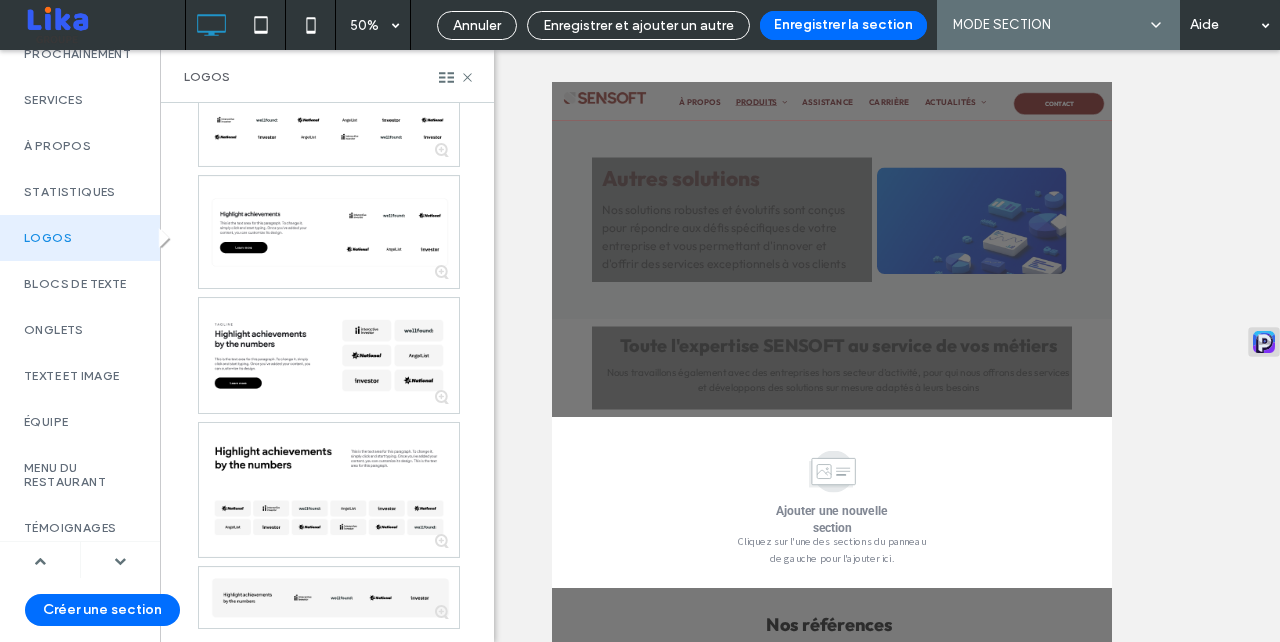 scroll, scrollTop: 1109, scrollLeft: 0, axis: vertical 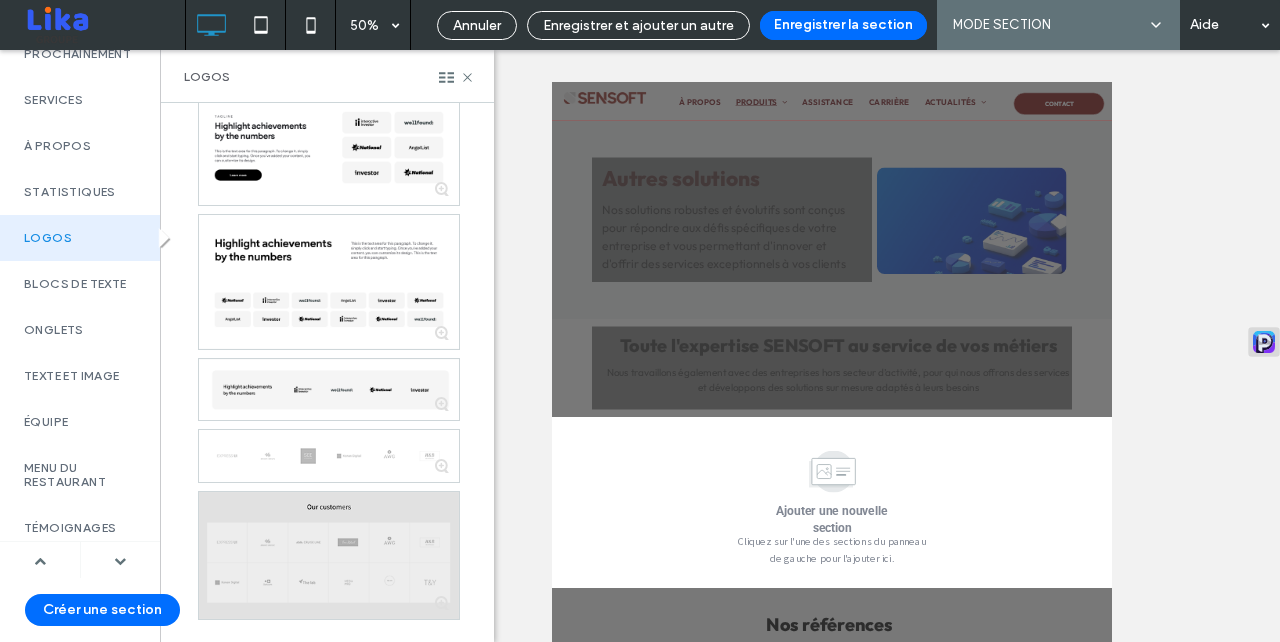 click at bounding box center [329, 555] 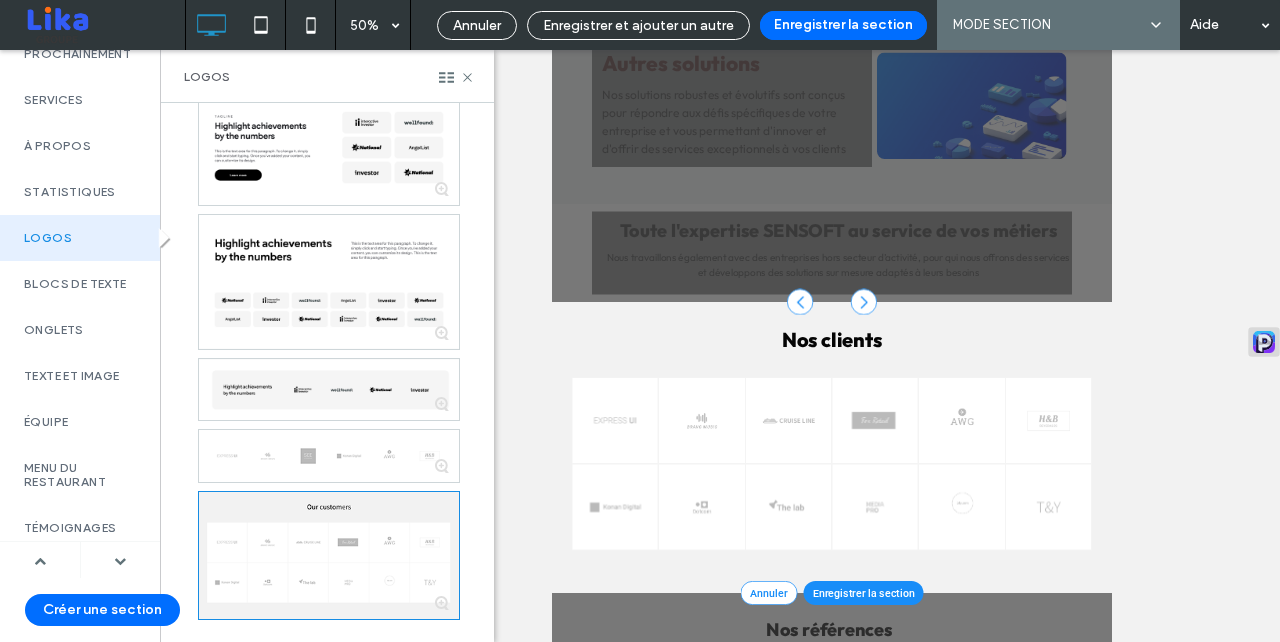 scroll, scrollTop: 151, scrollLeft: 0, axis: vertical 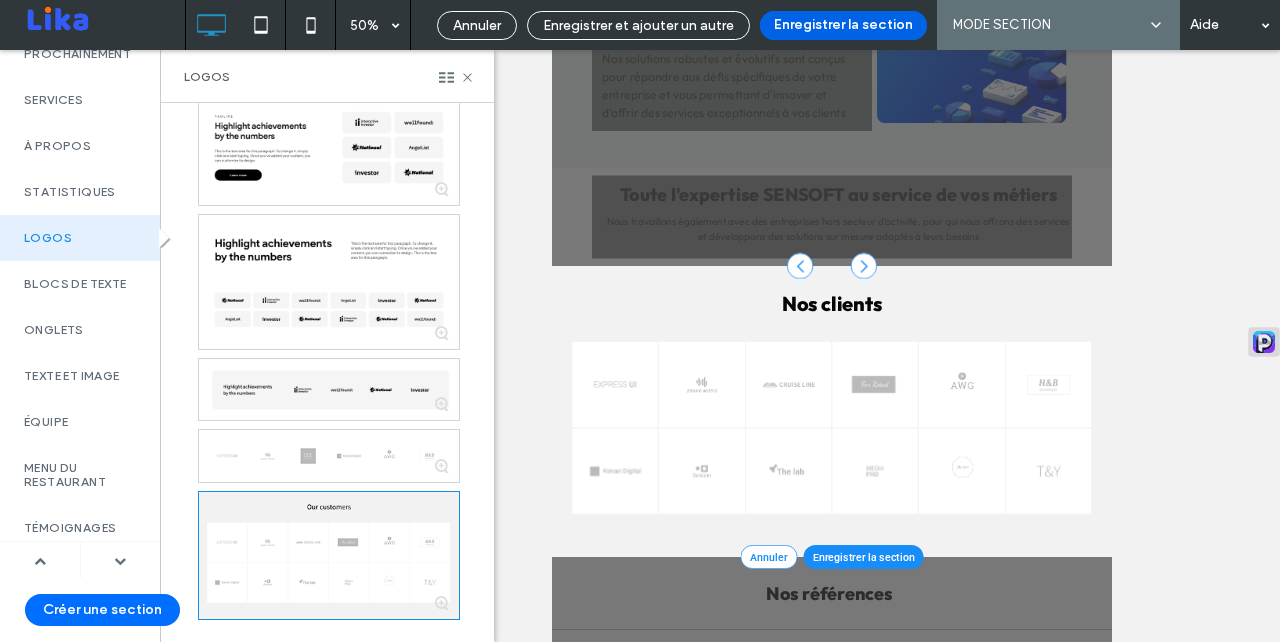 click on "Enregistrer la section" at bounding box center [843, 25] 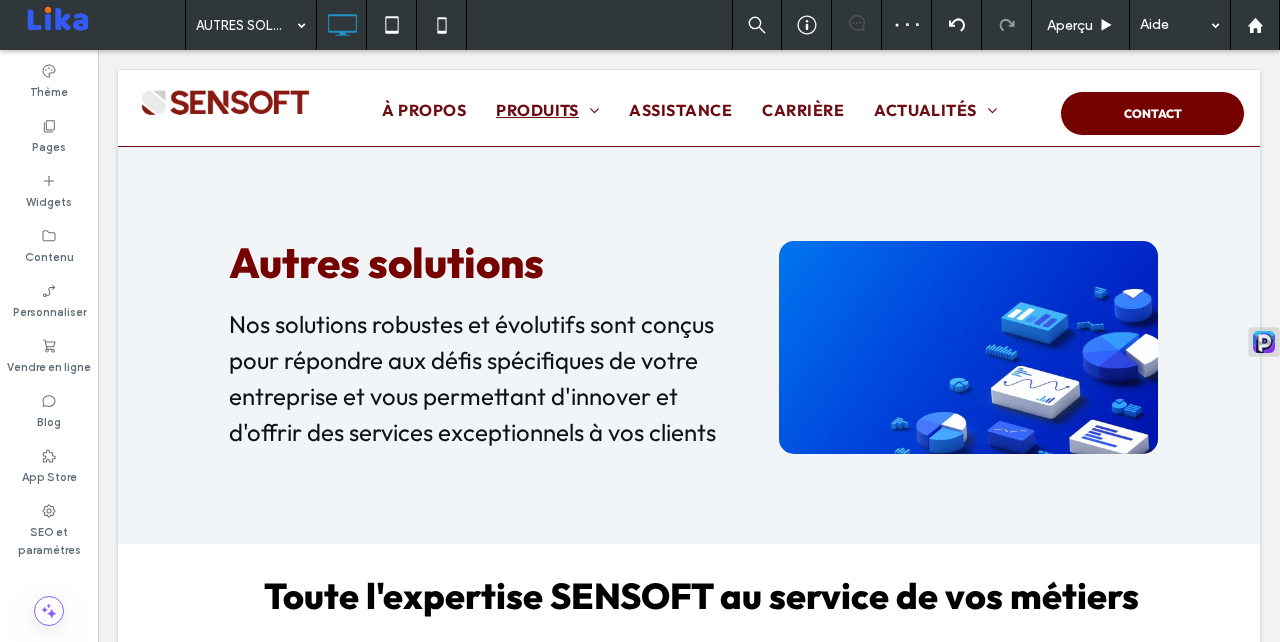 scroll, scrollTop: 0, scrollLeft: 0, axis: both 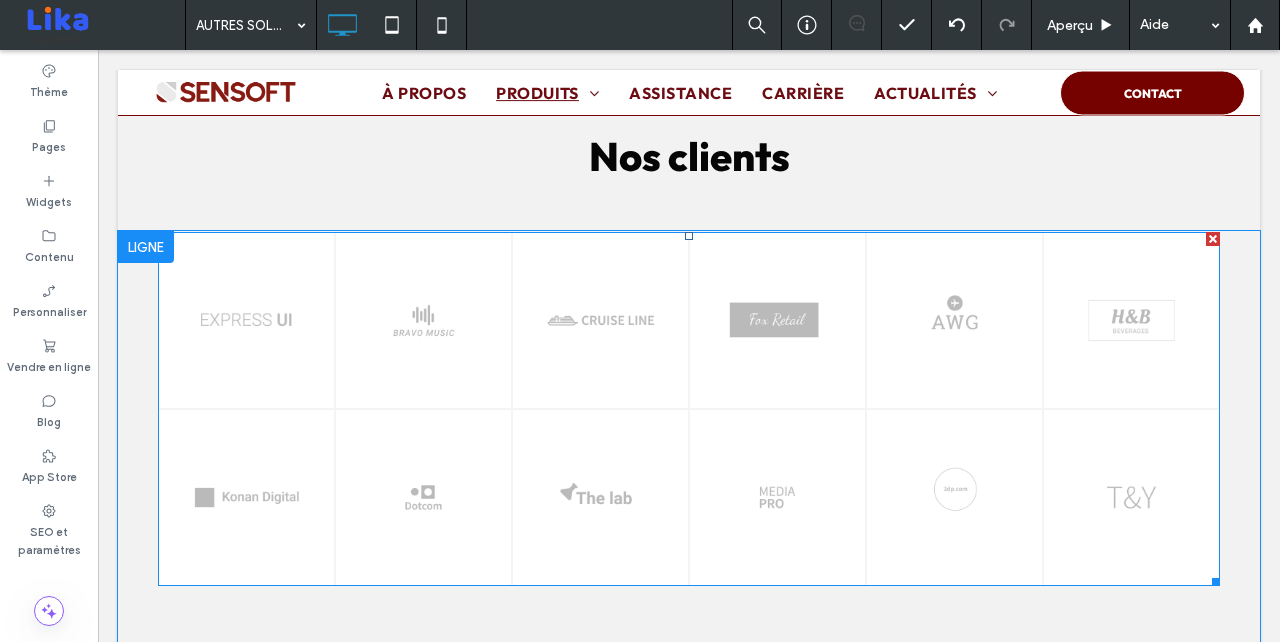click at bounding box center (247, 320) 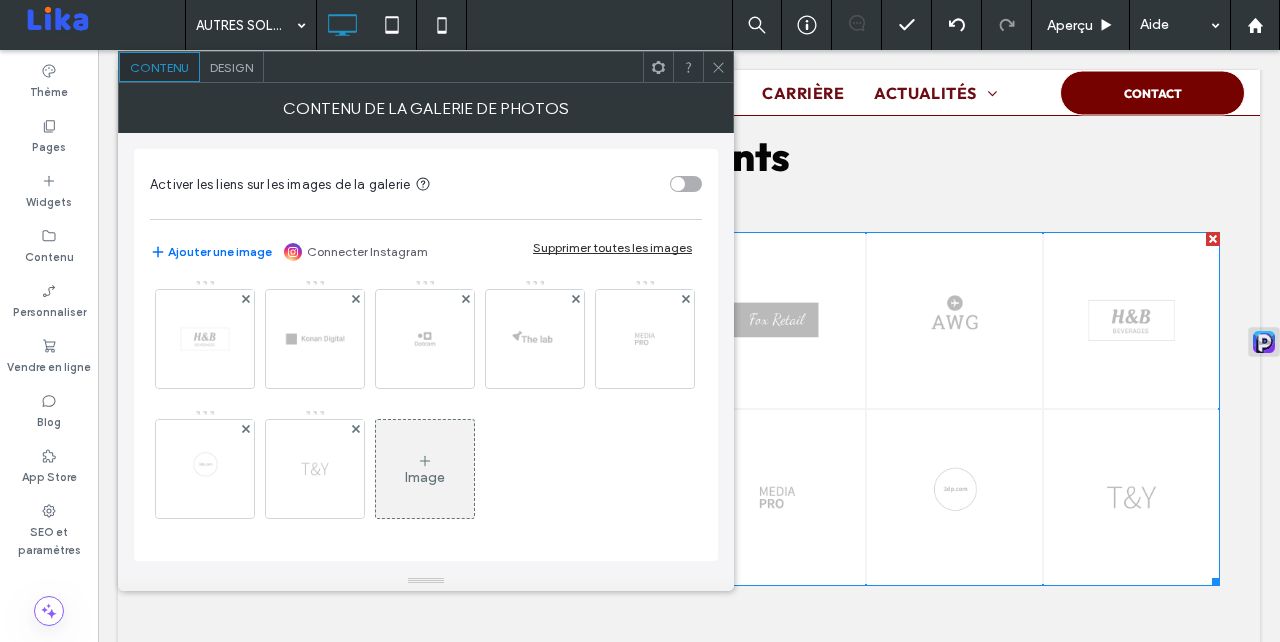 scroll, scrollTop: 0, scrollLeft: 0, axis: both 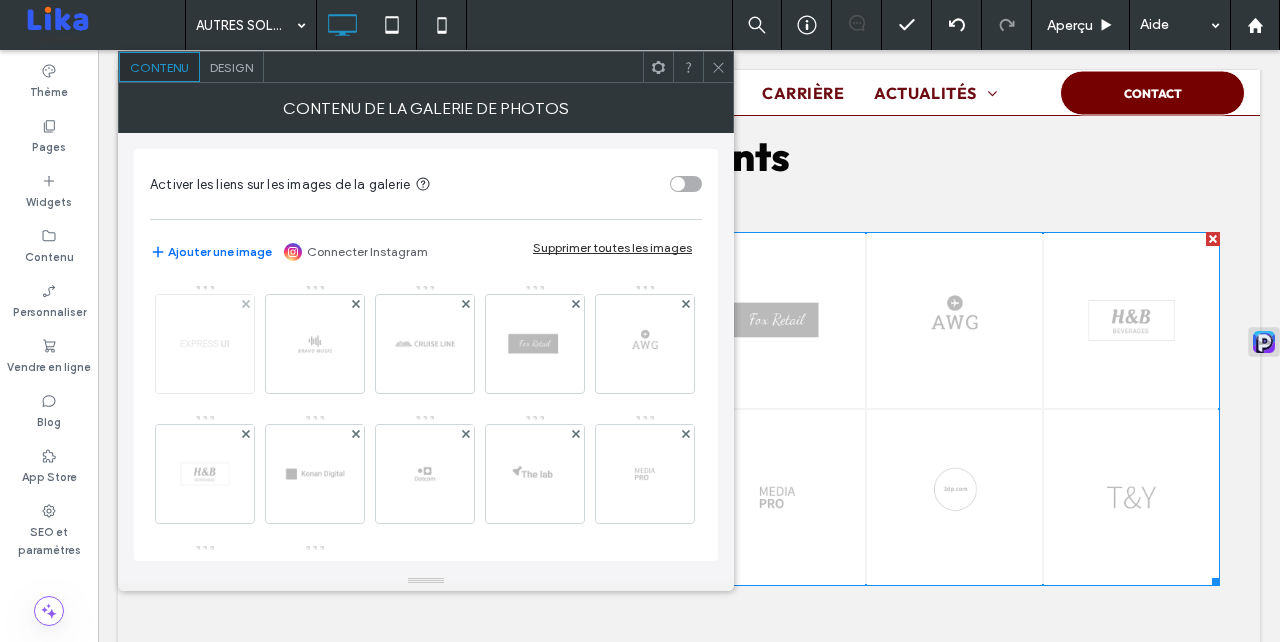 click at bounding box center [205, 344] 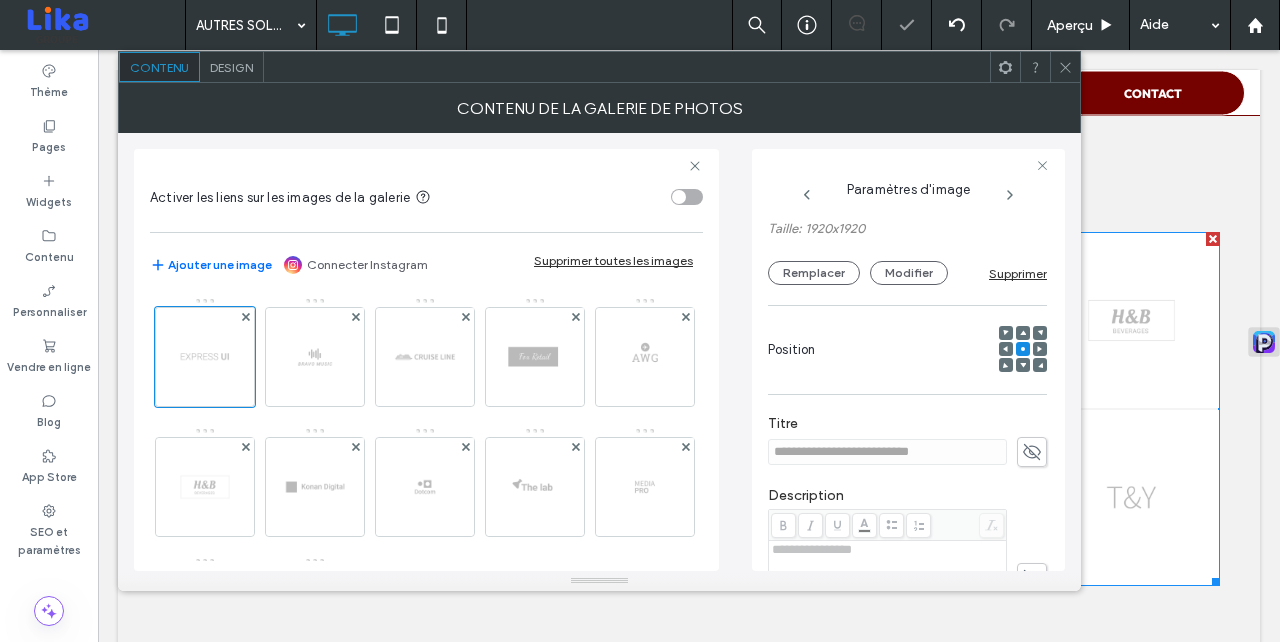 scroll, scrollTop: 356, scrollLeft: 0, axis: vertical 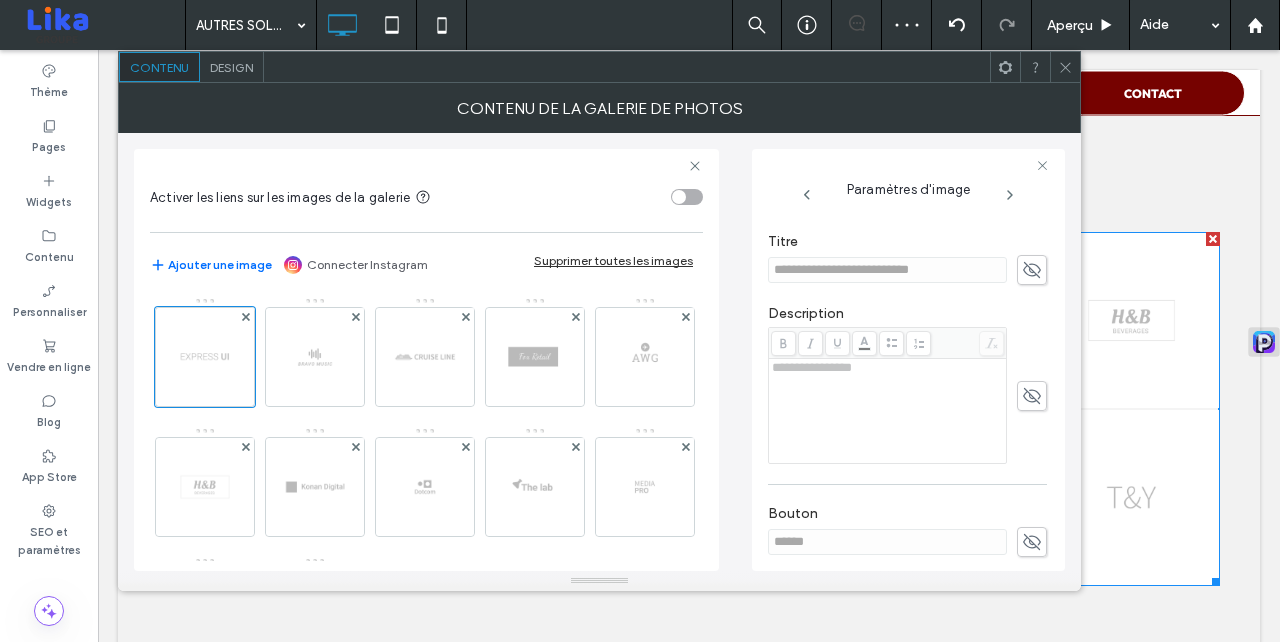 click 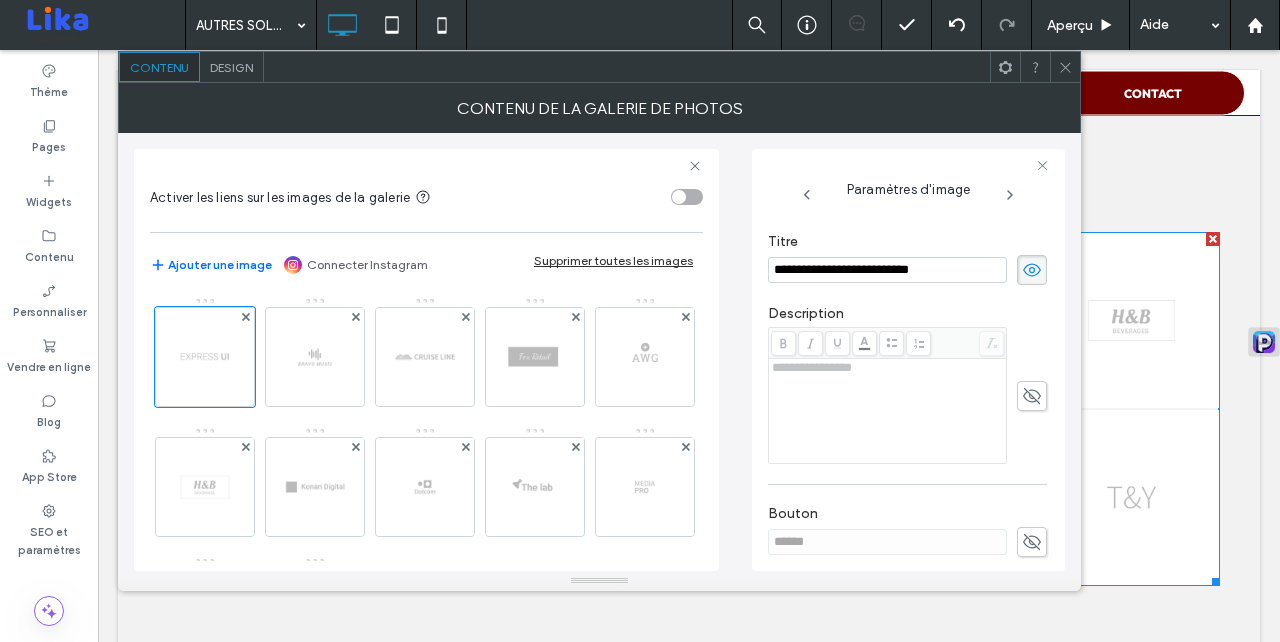 click on "**********" at bounding box center (887, 270) 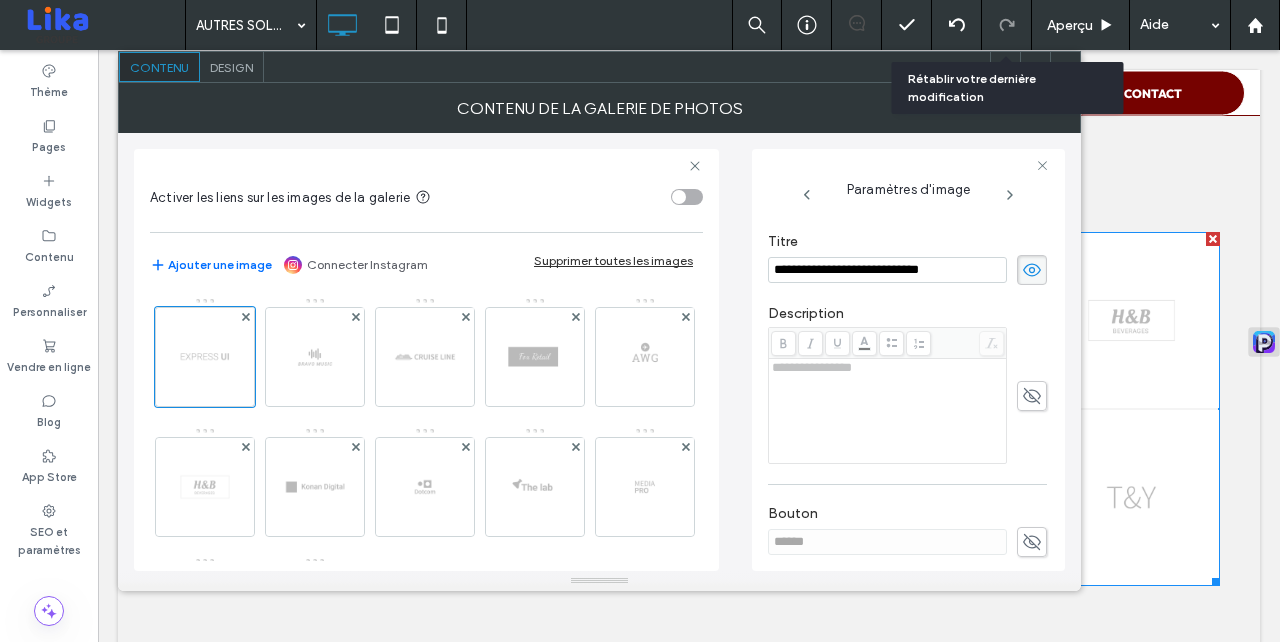 type on "**********" 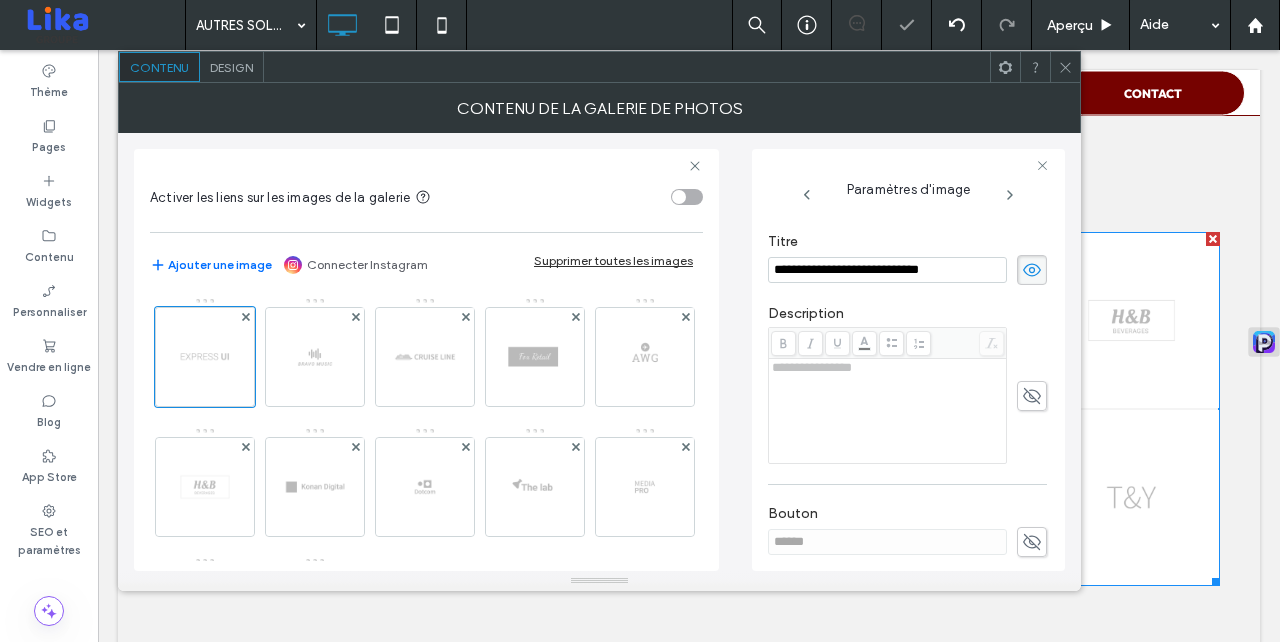 click on "Design" at bounding box center [231, 67] 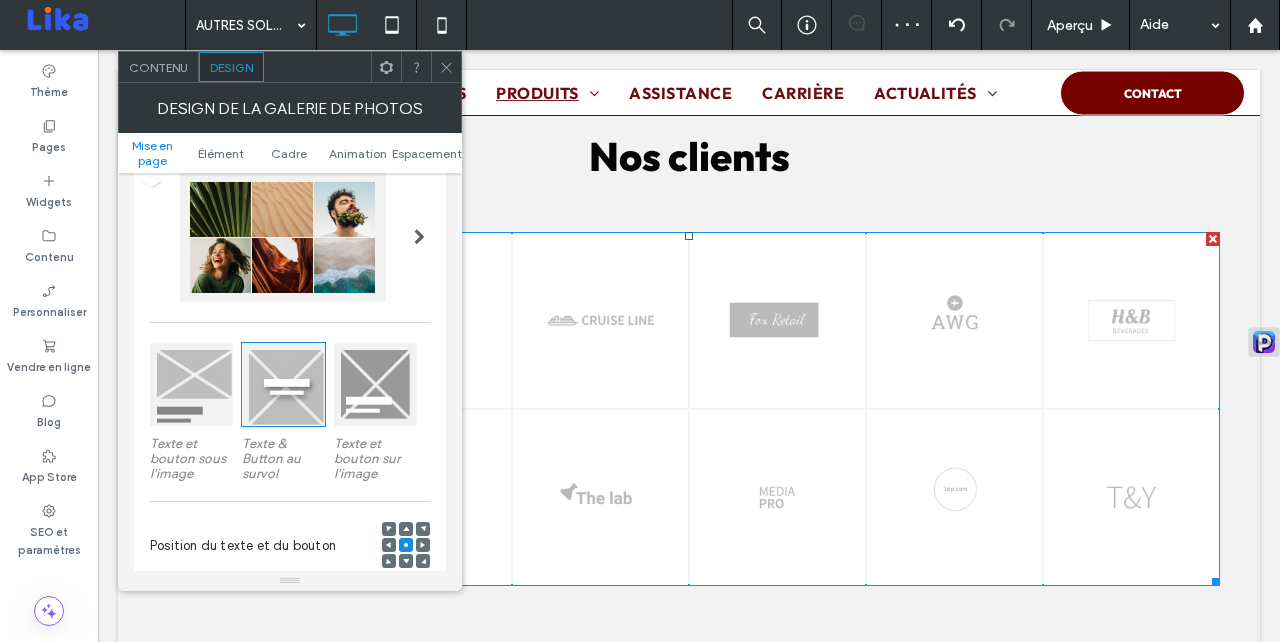 scroll, scrollTop: 340, scrollLeft: 0, axis: vertical 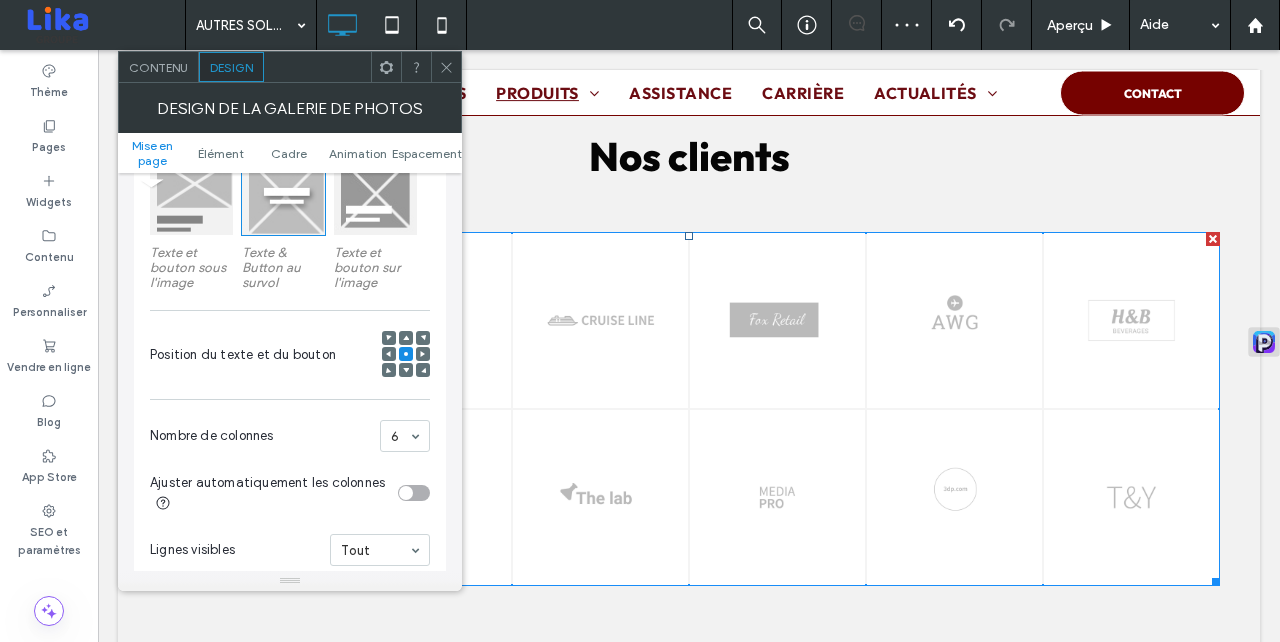click at bounding box center [191, 193] 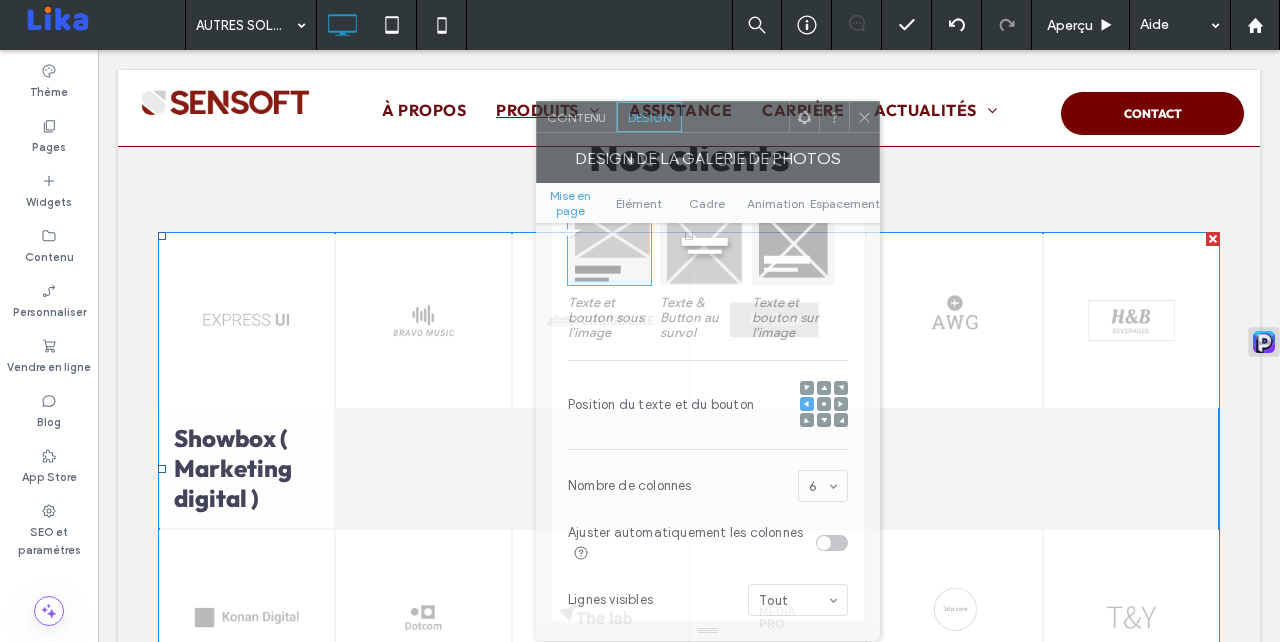 drag, startPoint x: 307, startPoint y: 72, endPoint x: 743, endPoint y: 122, distance: 438.8576 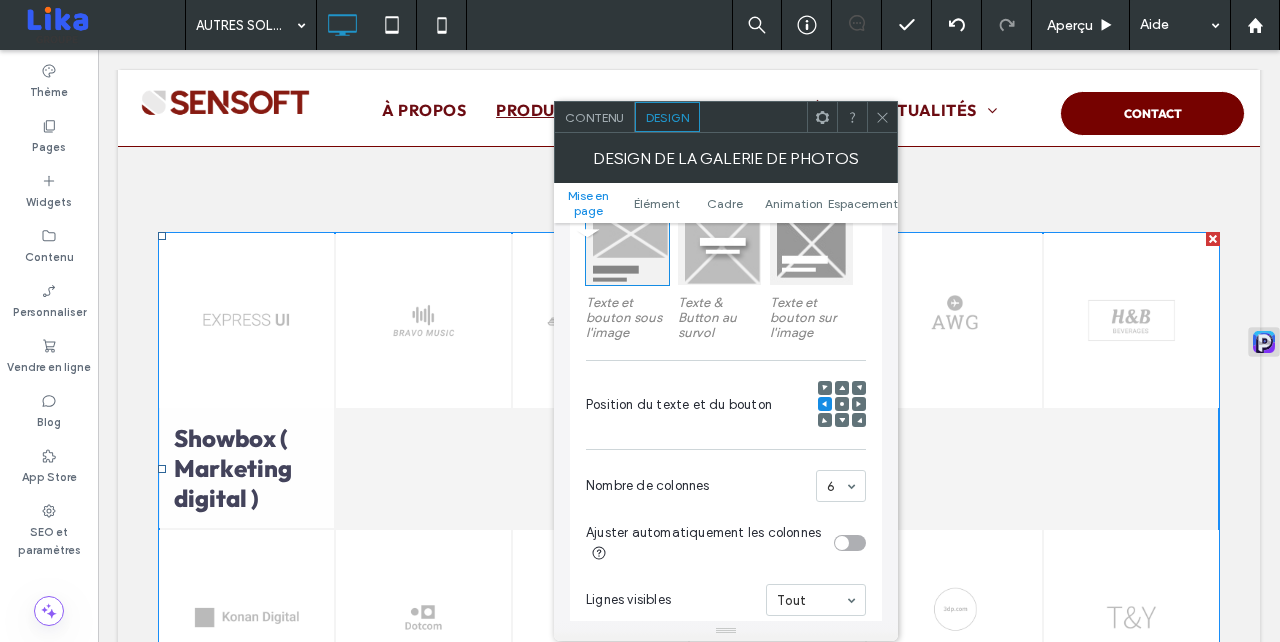 click 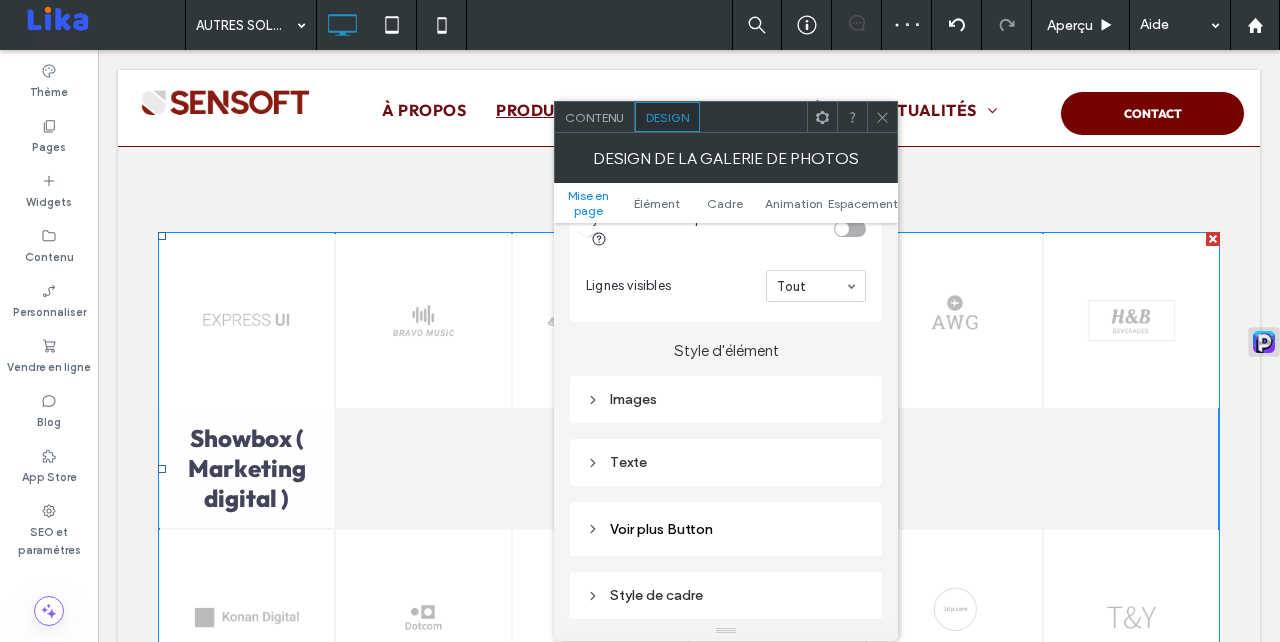 scroll, scrollTop: 667, scrollLeft: 0, axis: vertical 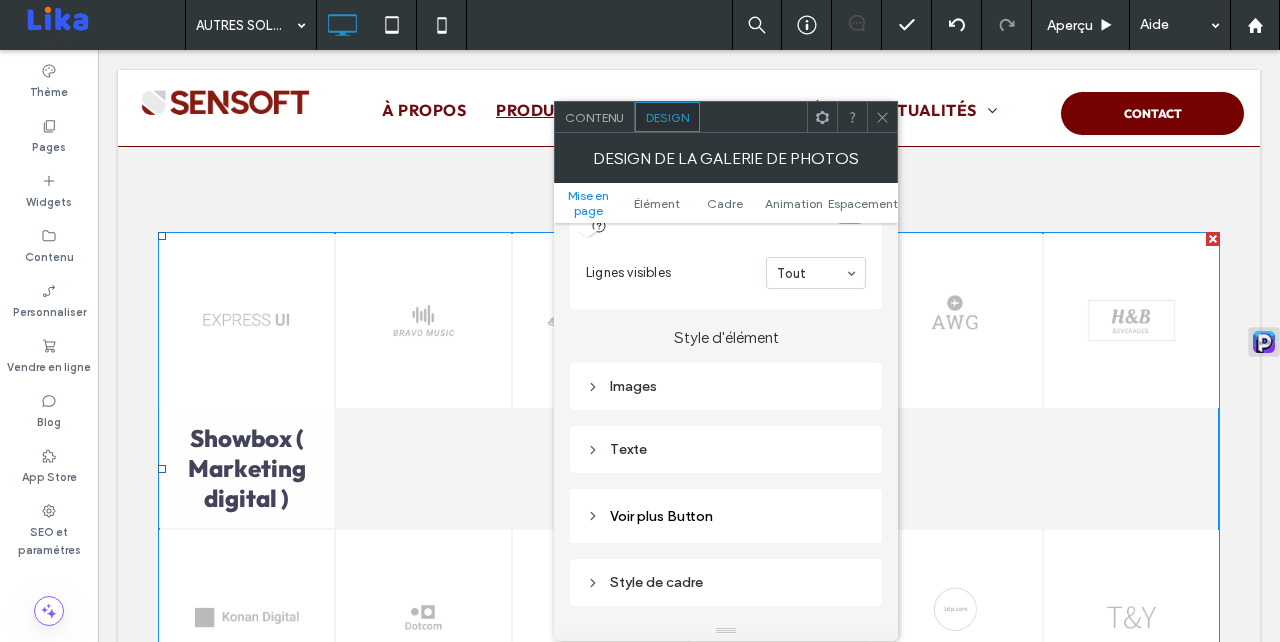 click on "Images" at bounding box center (726, 386) 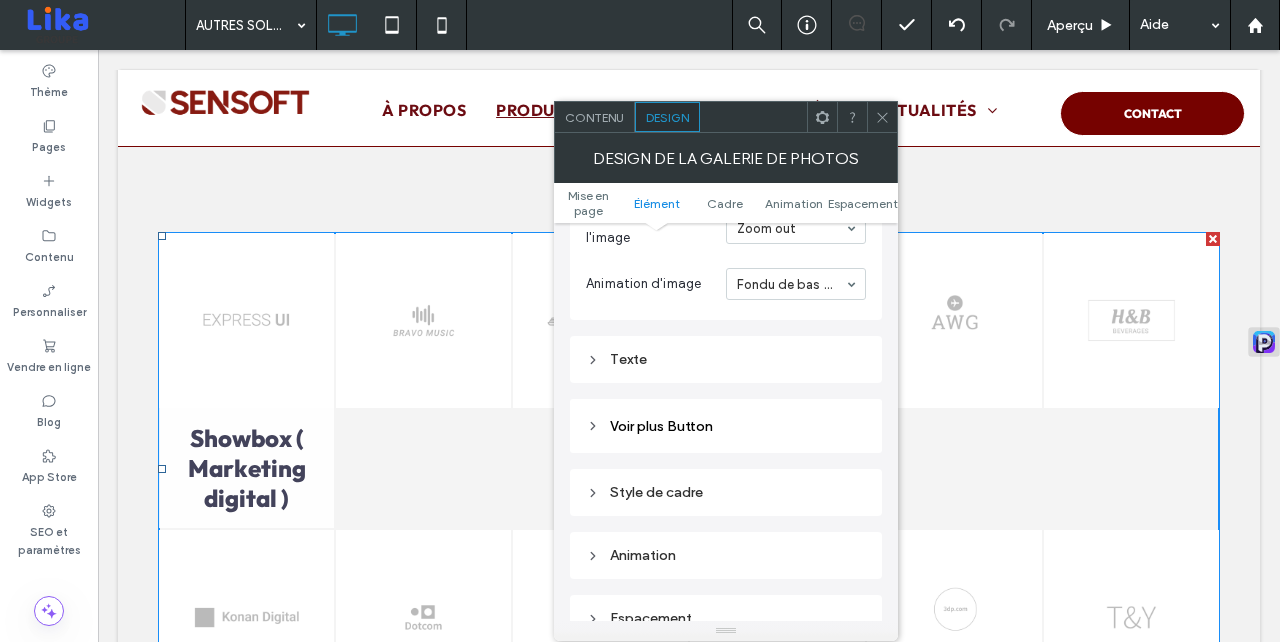 scroll, scrollTop: 1342, scrollLeft: 0, axis: vertical 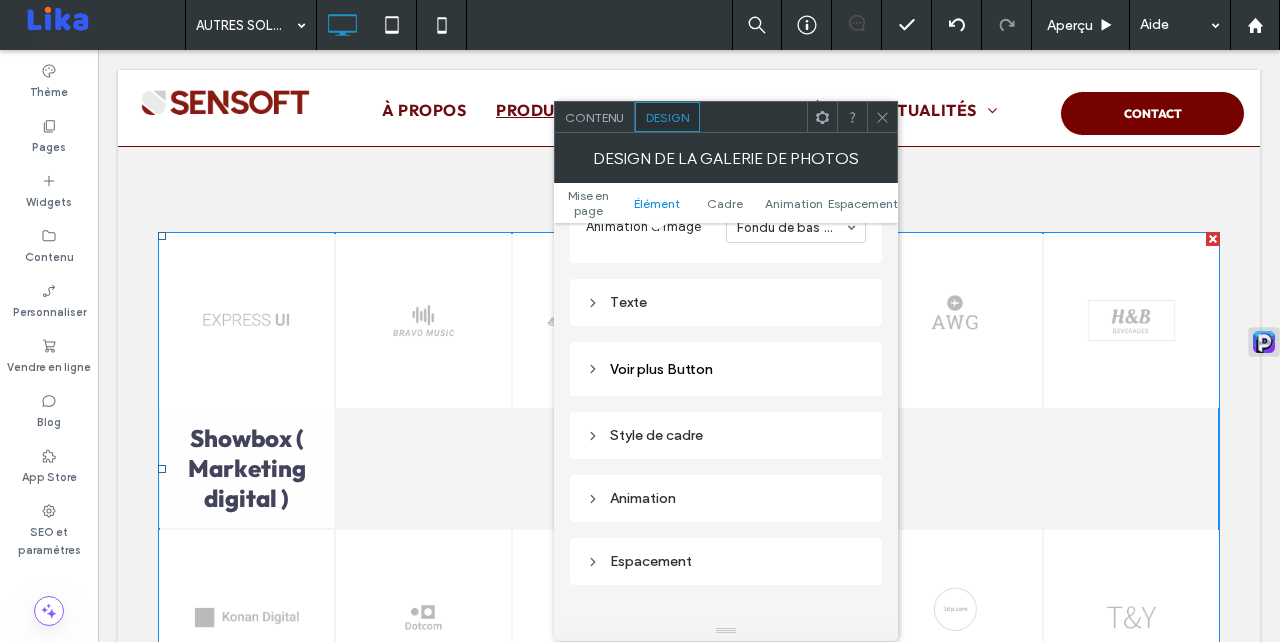 click on "Texte" at bounding box center [726, 302] 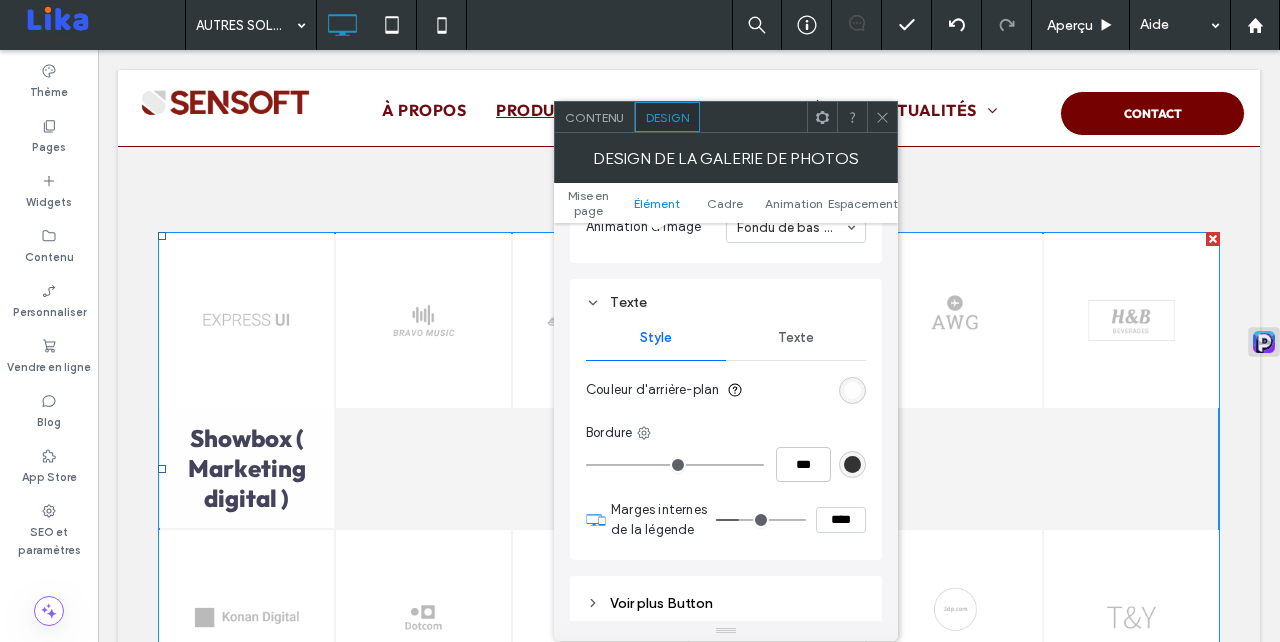 click on "Texte" at bounding box center (796, 338) 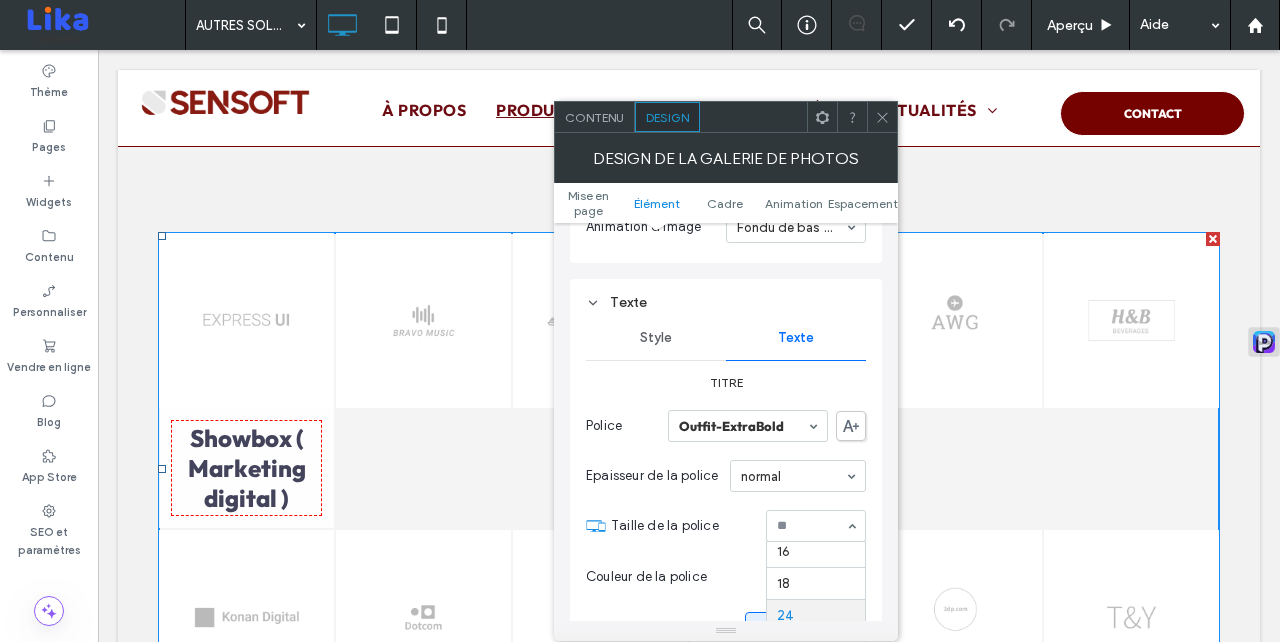 scroll, scrollTop: 154, scrollLeft: 0, axis: vertical 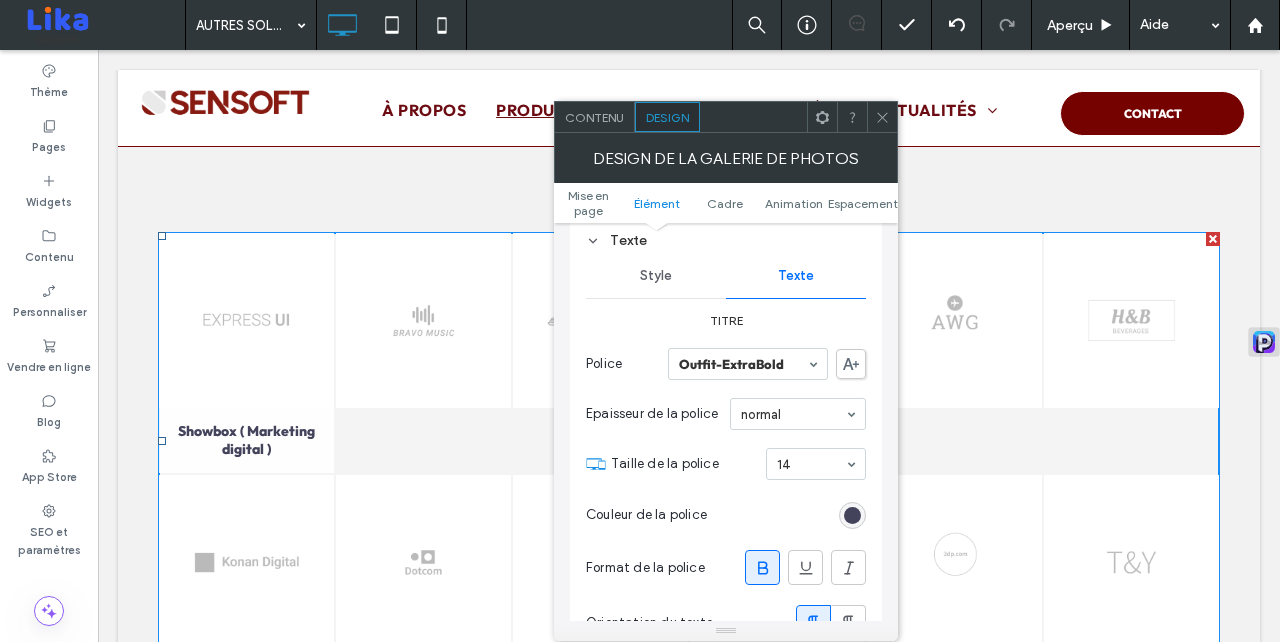 click on "Style" at bounding box center (656, 276) 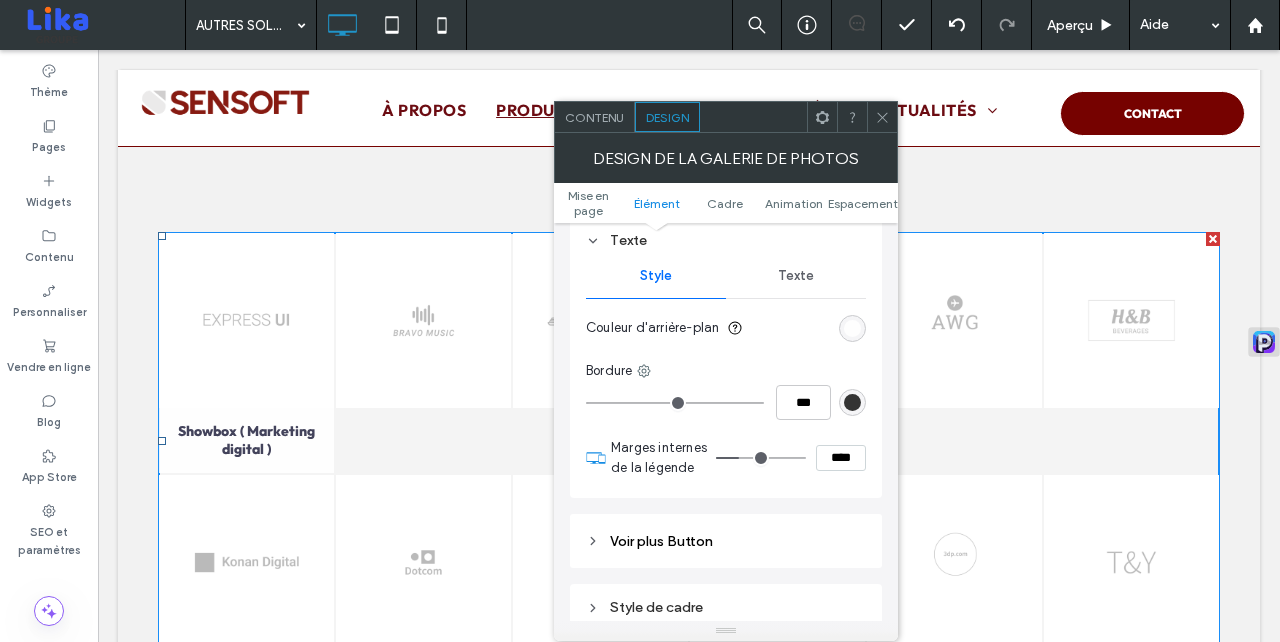 click at bounding box center (852, 328) 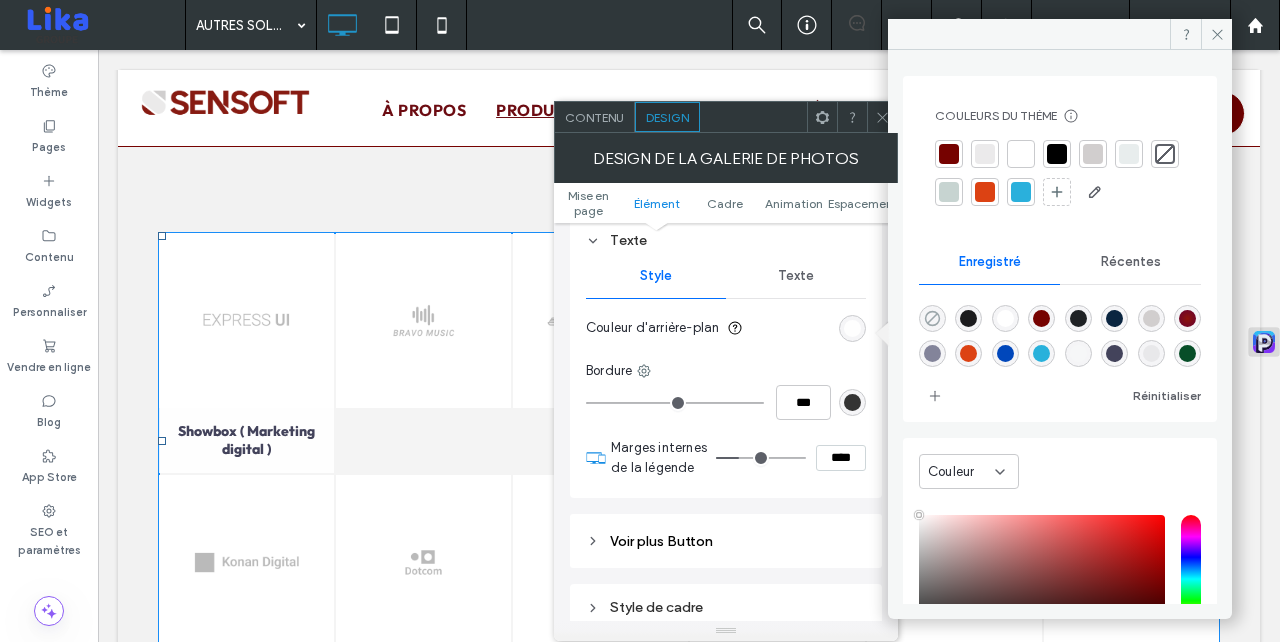 click 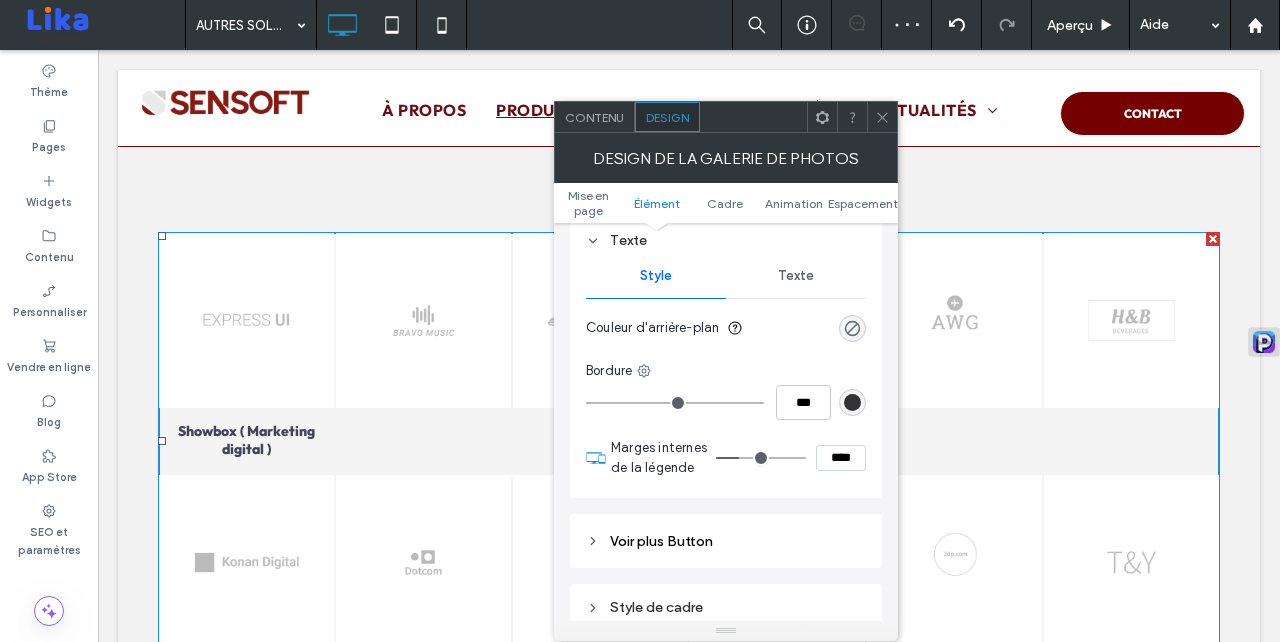 scroll, scrollTop: 1427, scrollLeft: 0, axis: vertical 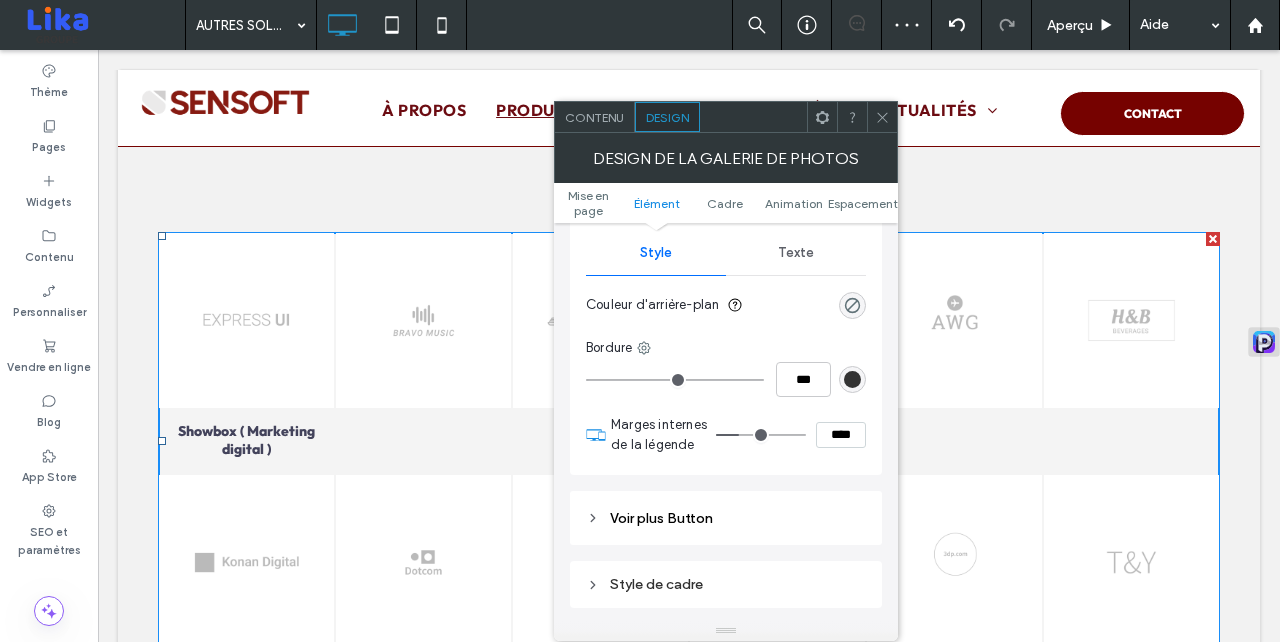 click on "Texte" at bounding box center (796, 253) 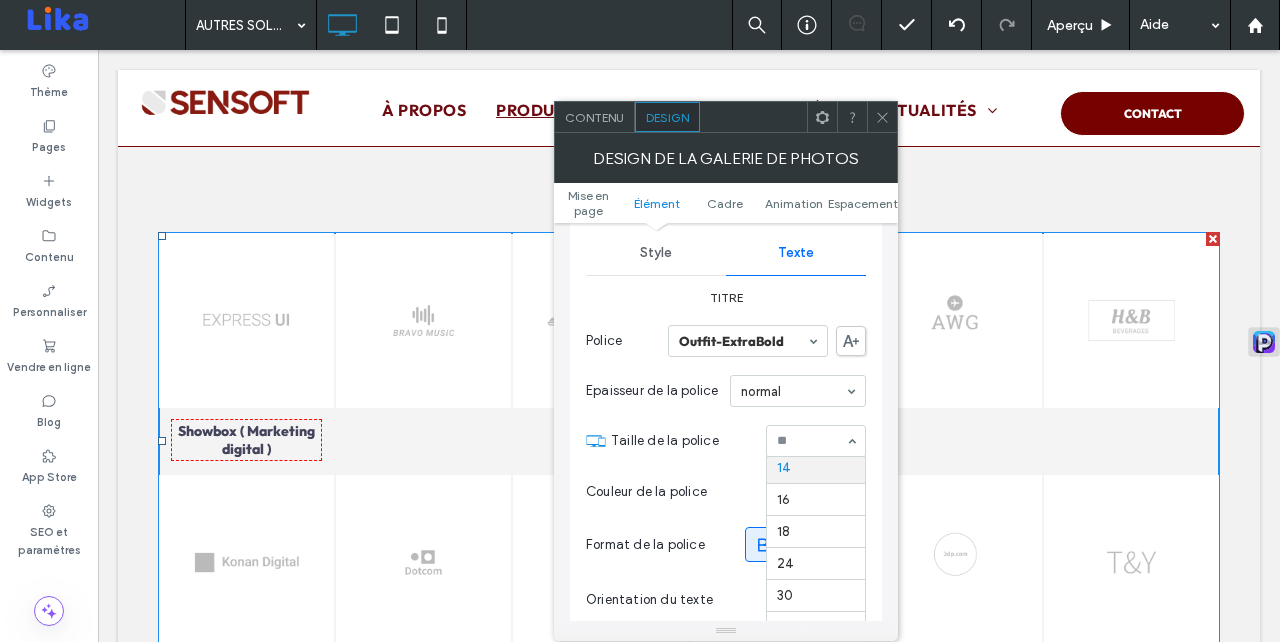 scroll, scrollTop: 123, scrollLeft: 0, axis: vertical 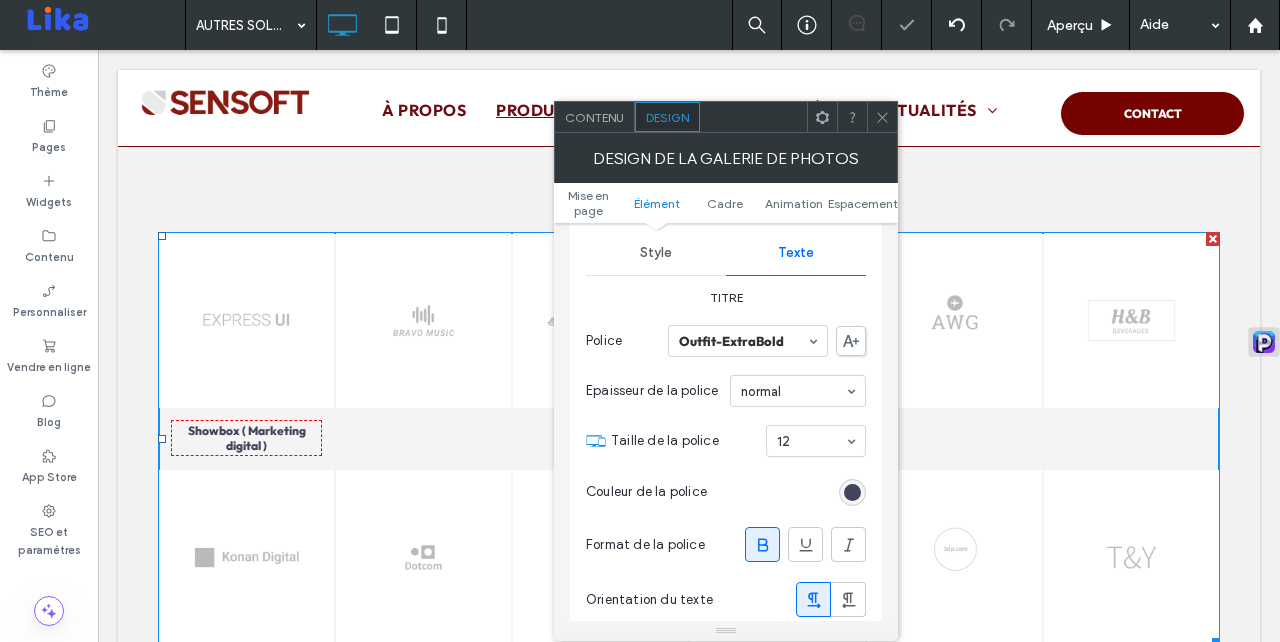 click at bounding box center [811, 441] 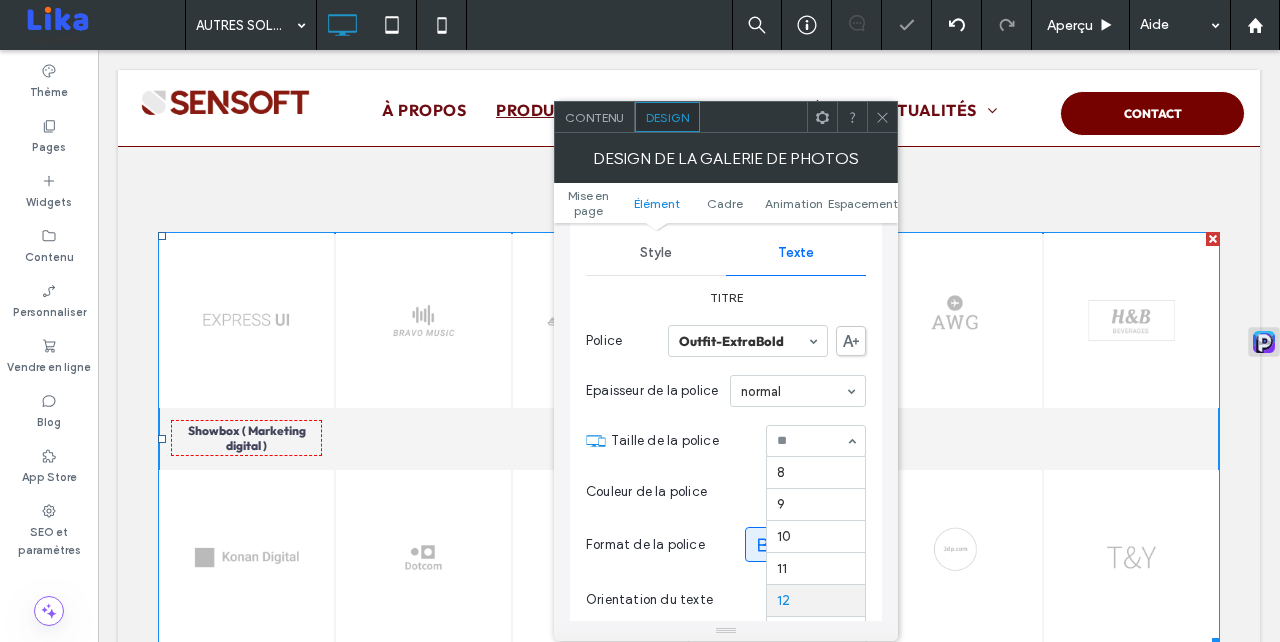 scroll, scrollTop: 132, scrollLeft: 0, axis: vertical 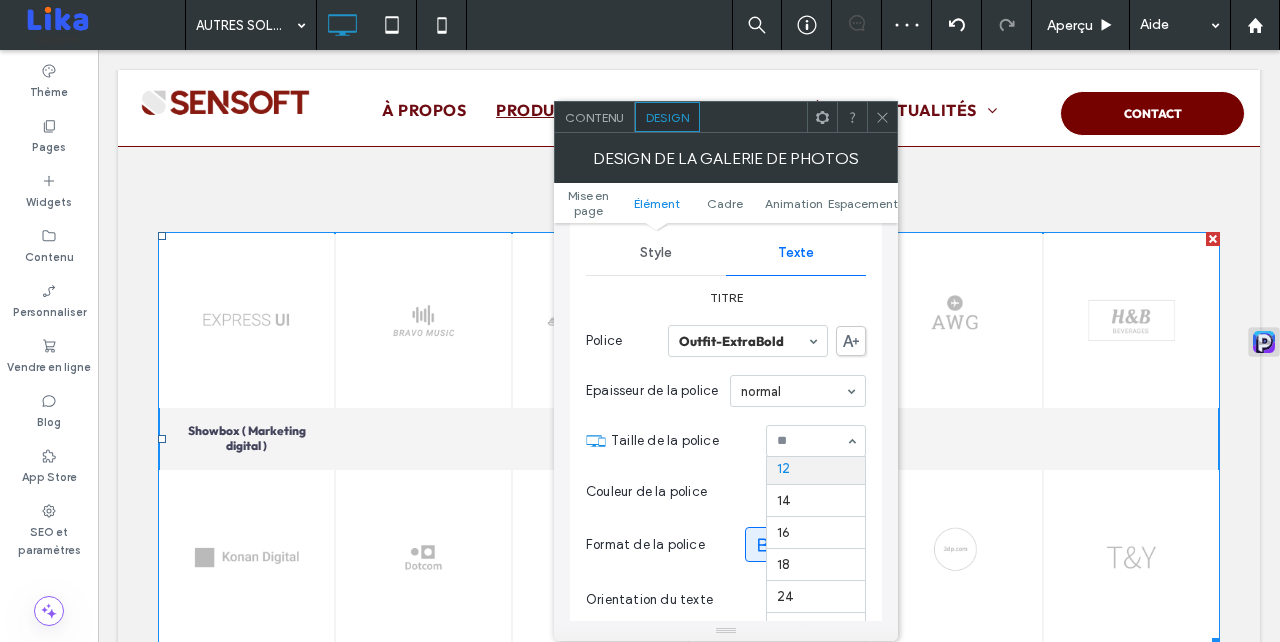 click at bounding box center [882, 117] 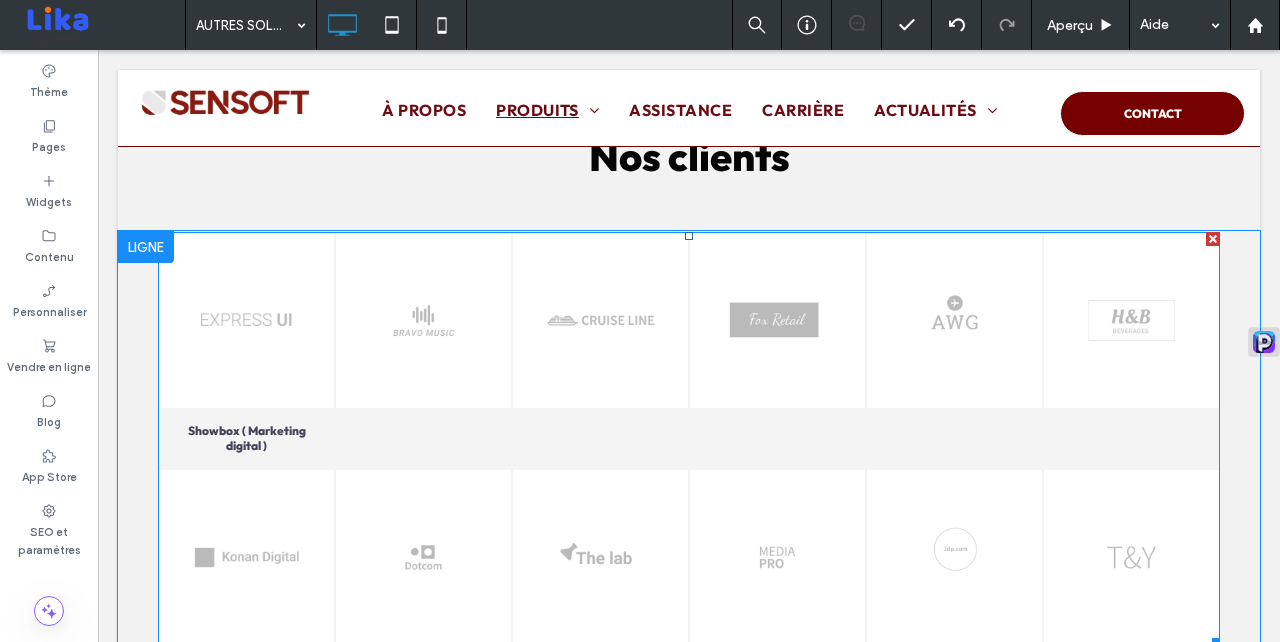 click on "Showbox ( Marketing digital )" at bounding box center [246, 438] 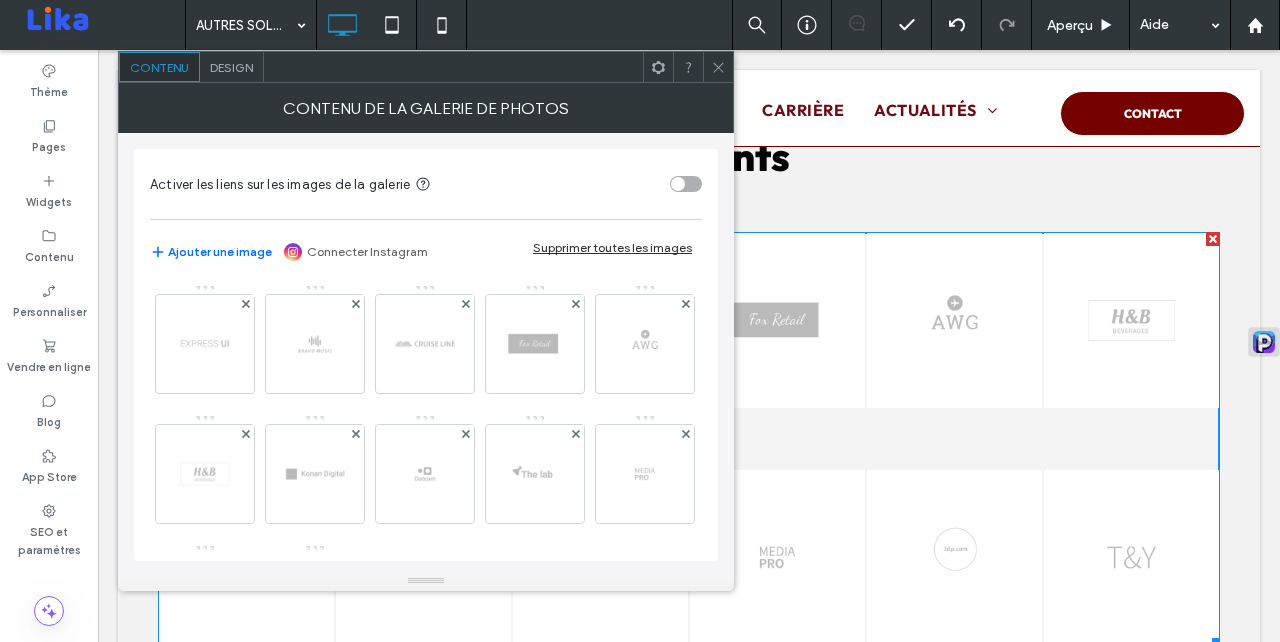 click on "Design" at bounding box center (231, 67) 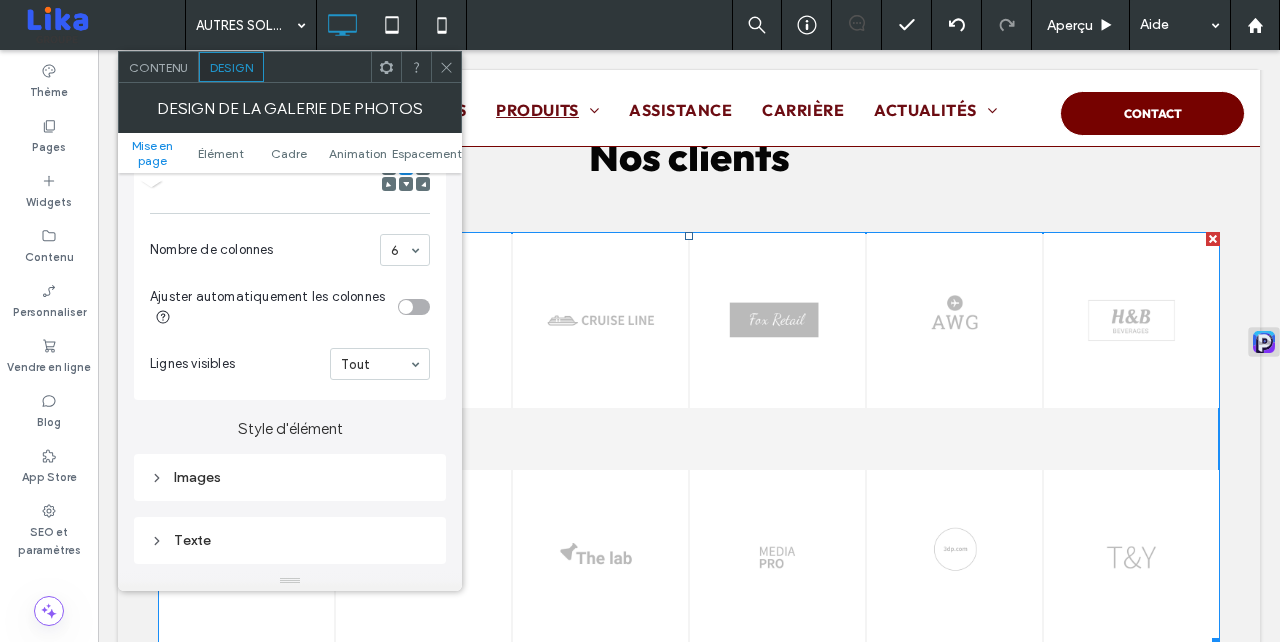 scroll, scrollTop: 598, scrollLeft: 0, axis: vertical 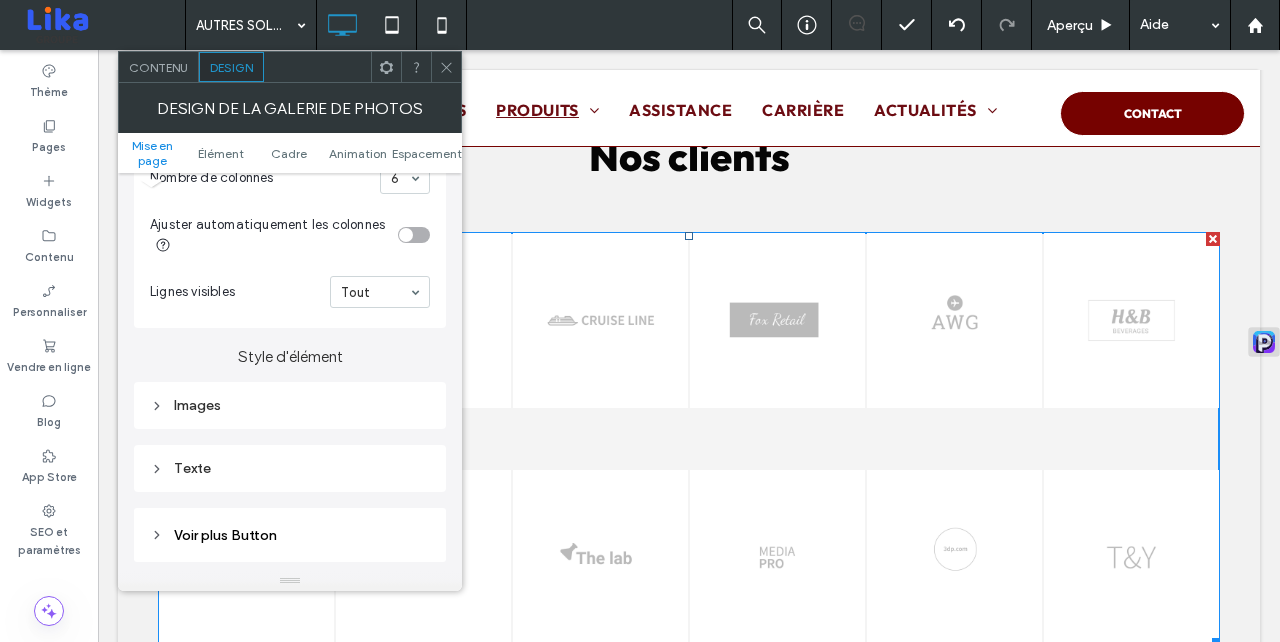 click on "Texte" at bounding box center (290, 468) 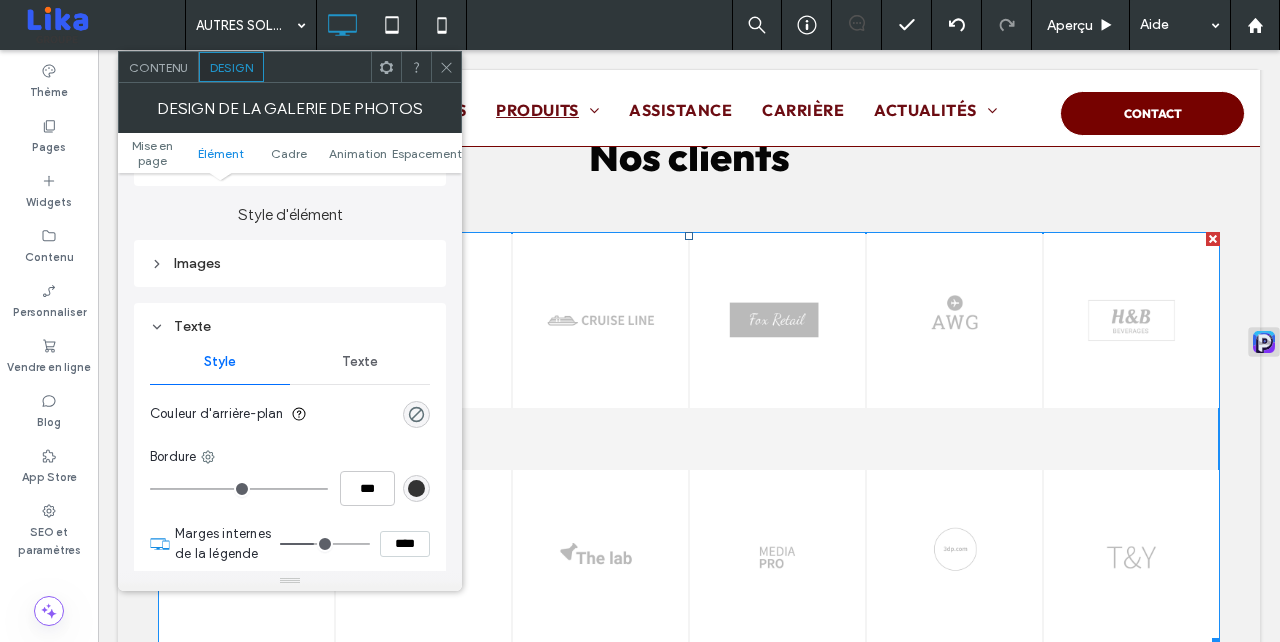scroll, scrollTop: 880, scrollLeft: 0, axis: vertical 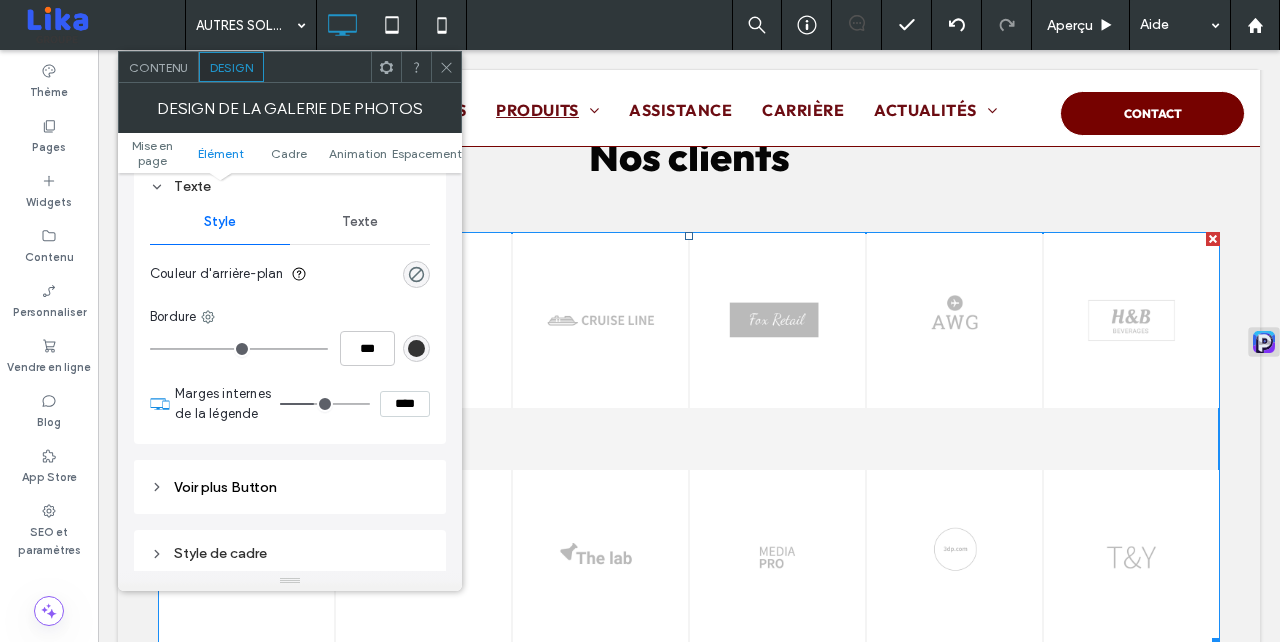 click on "Texte" at bounding box center [360, 222] 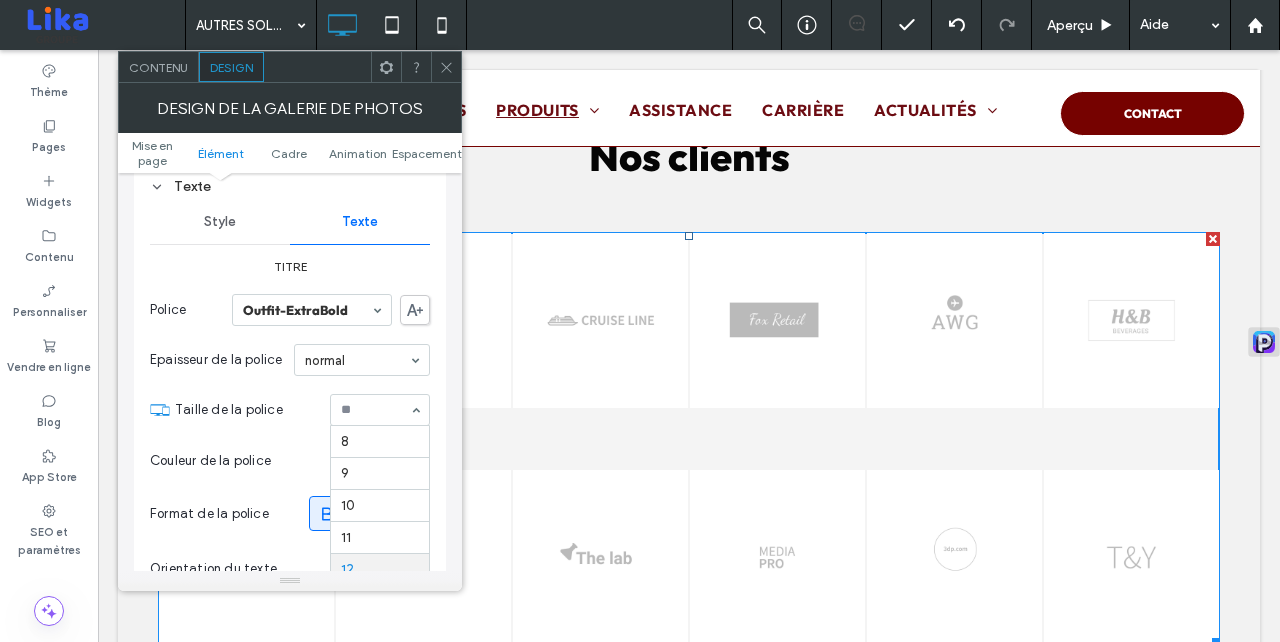 scroll, scrollTop: 132, scrollLeft: 0, axis: vertical 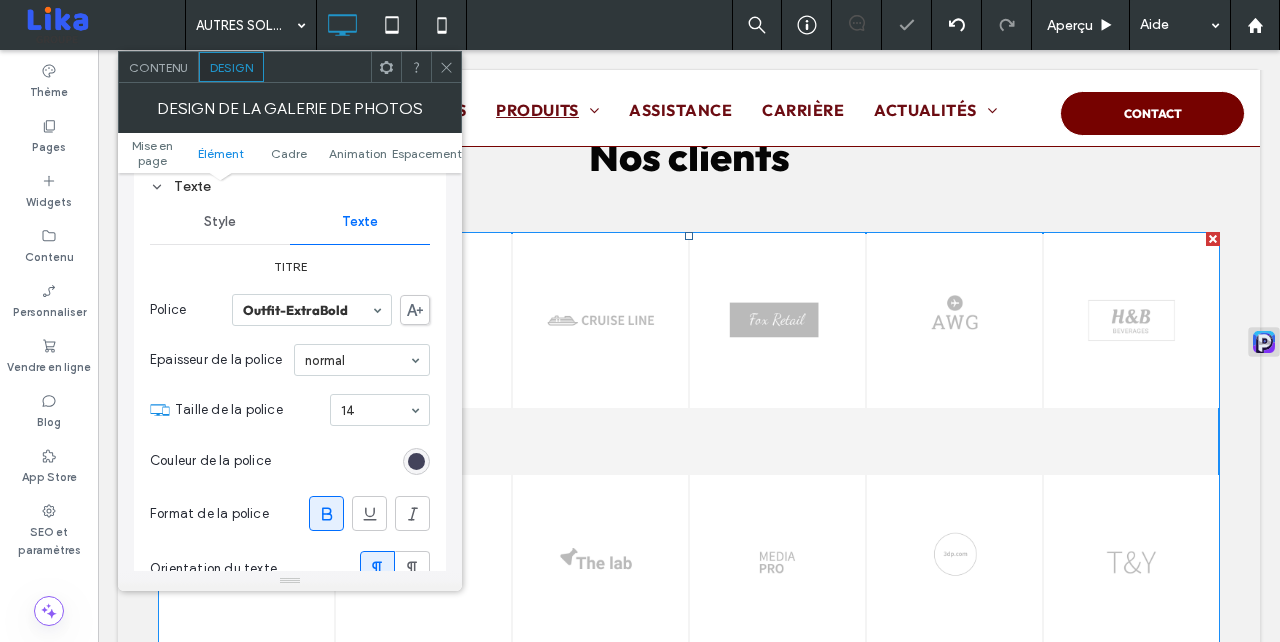 click 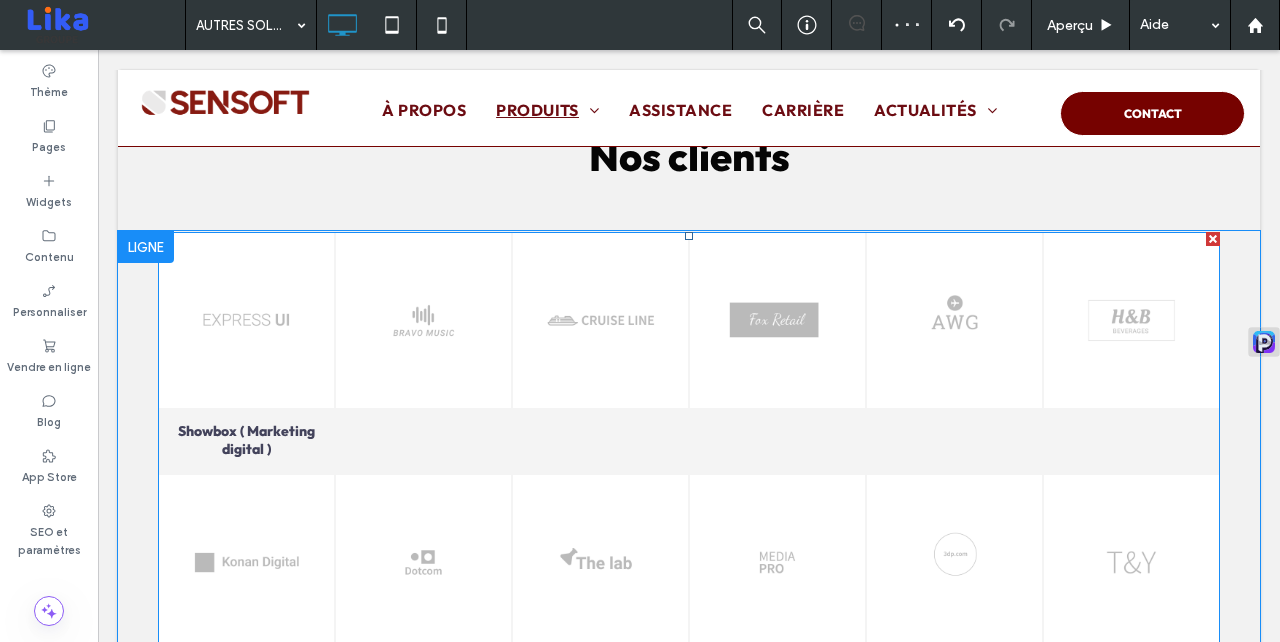 click on "Button" at bounding box center [423, 353] 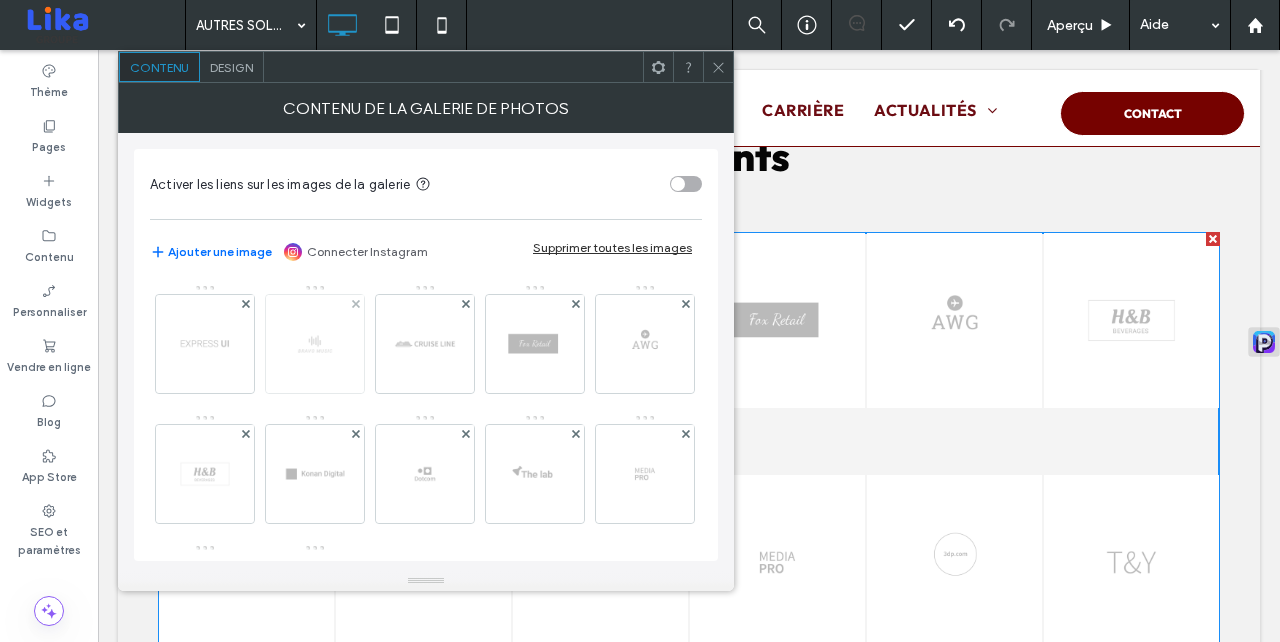 click at bounding box center (315, 344) 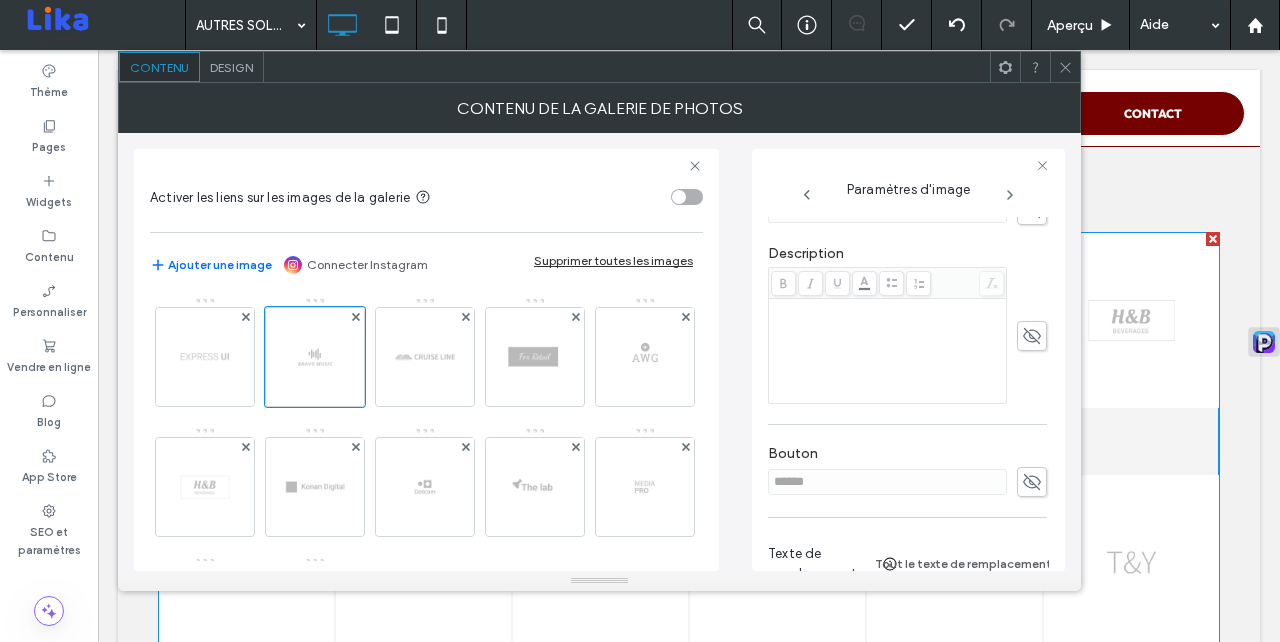 scroll, scrollTop: 284, scrollLeft: 0, axis: vertical 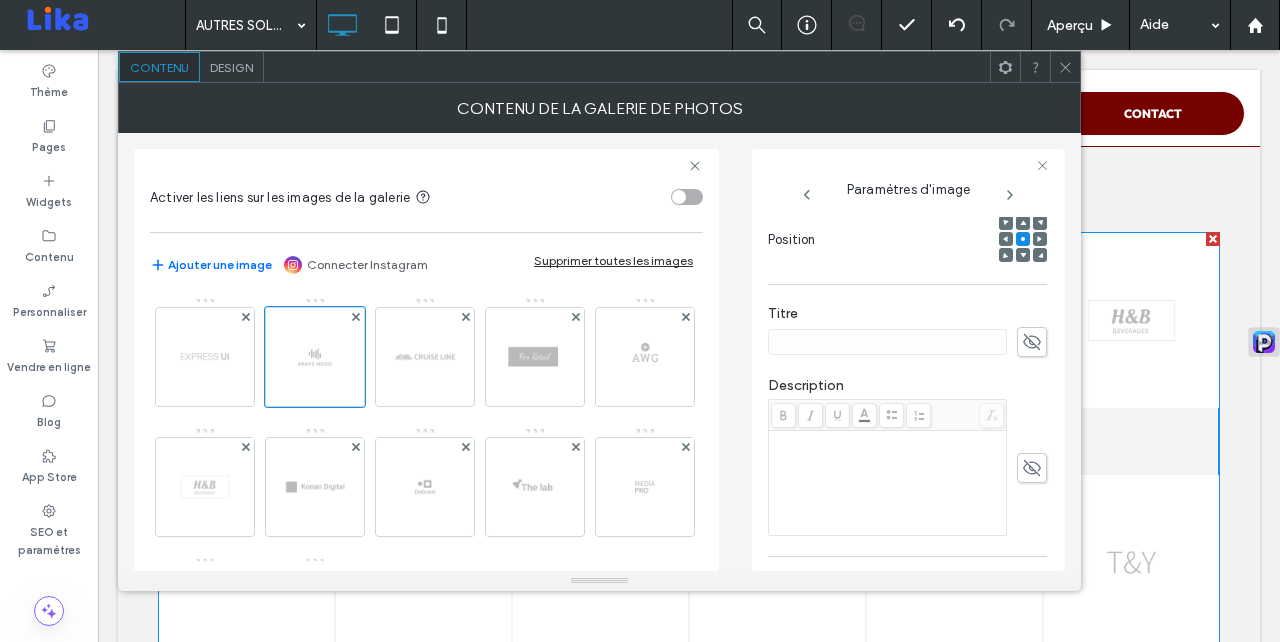 click on "Titre" at bounding box center (907, 331) 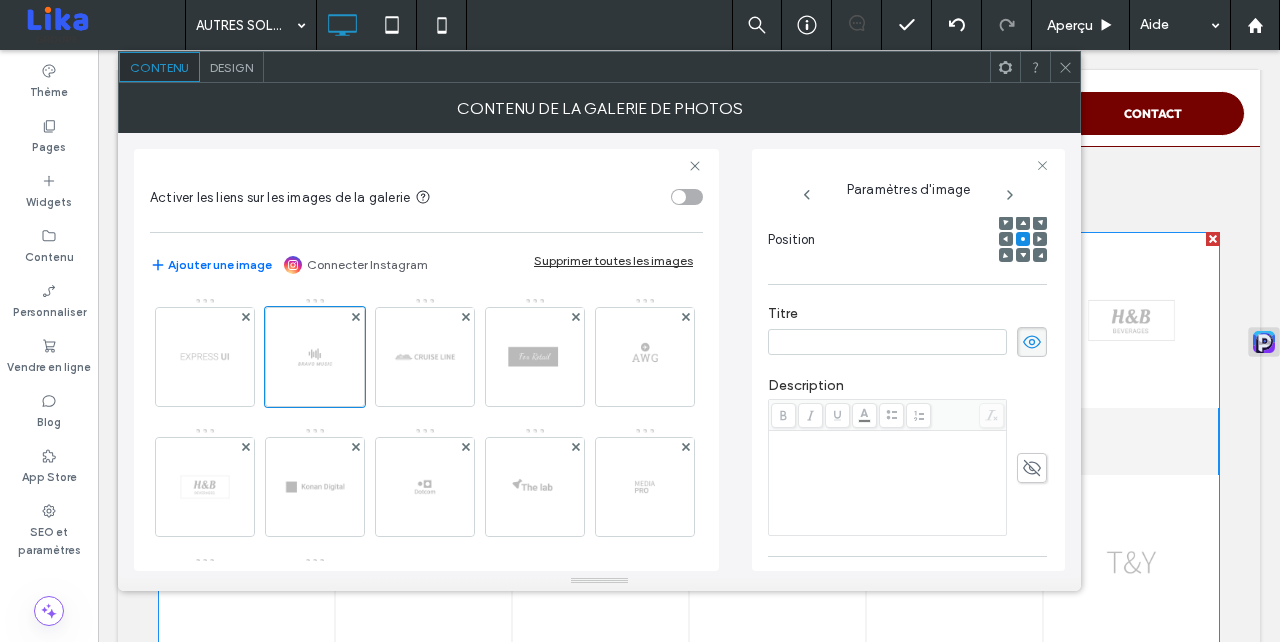 paste on "**********" 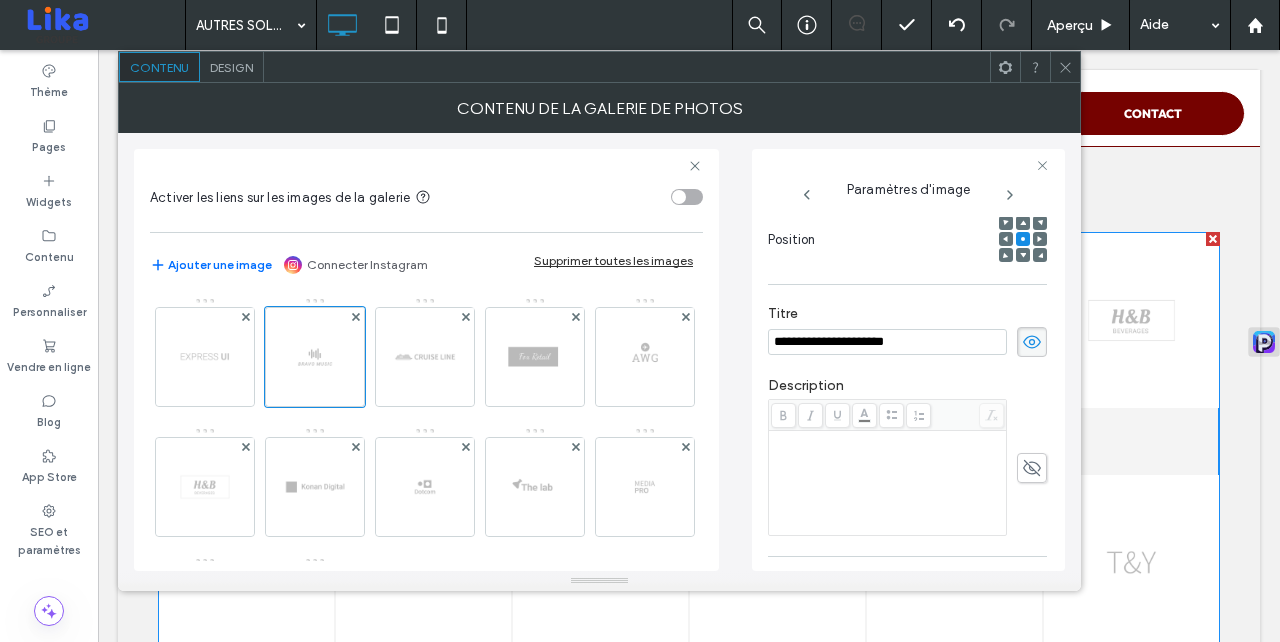 type on "**********" 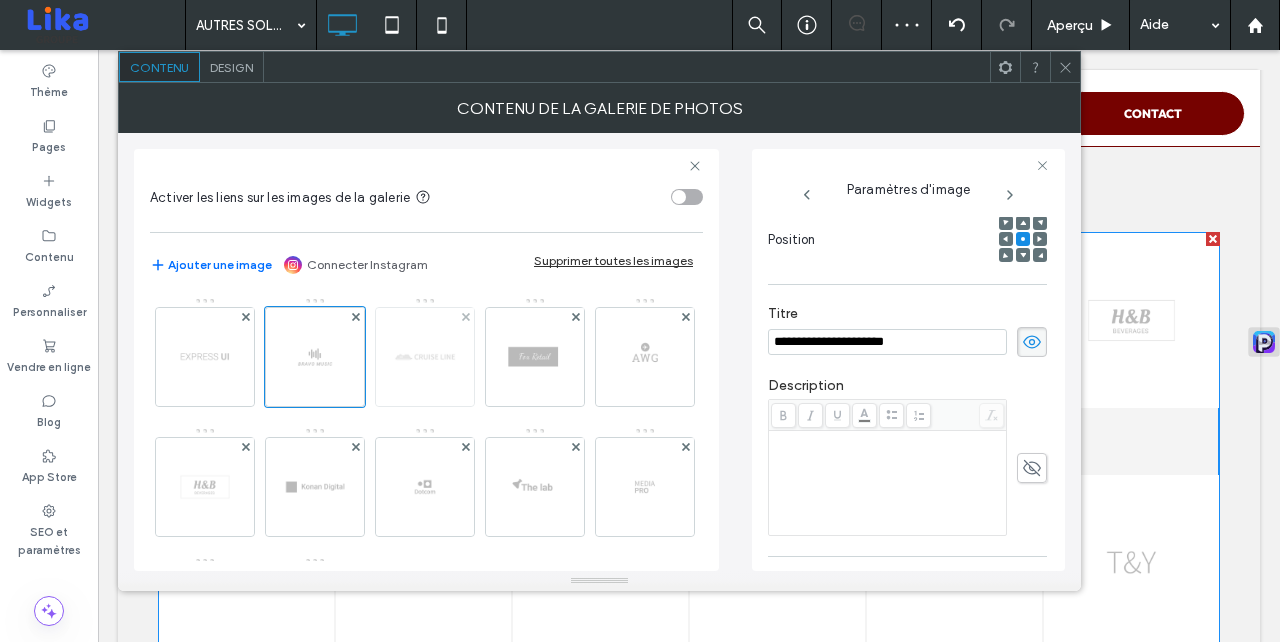 click at bounding box center (425, 357) 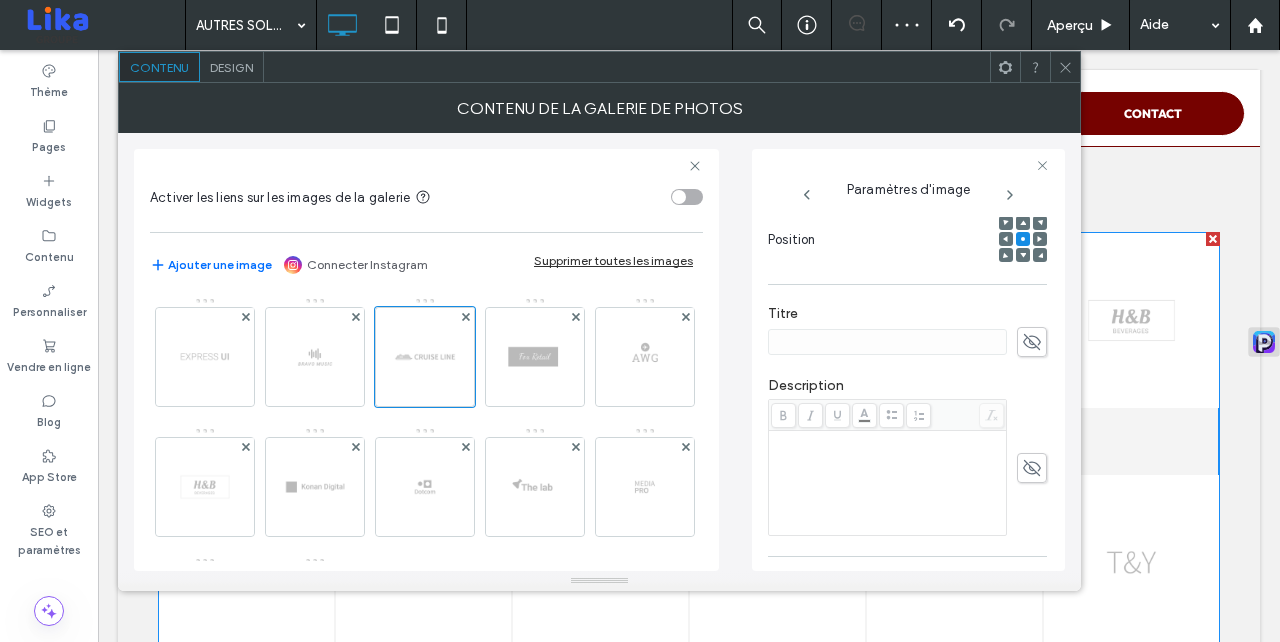 click 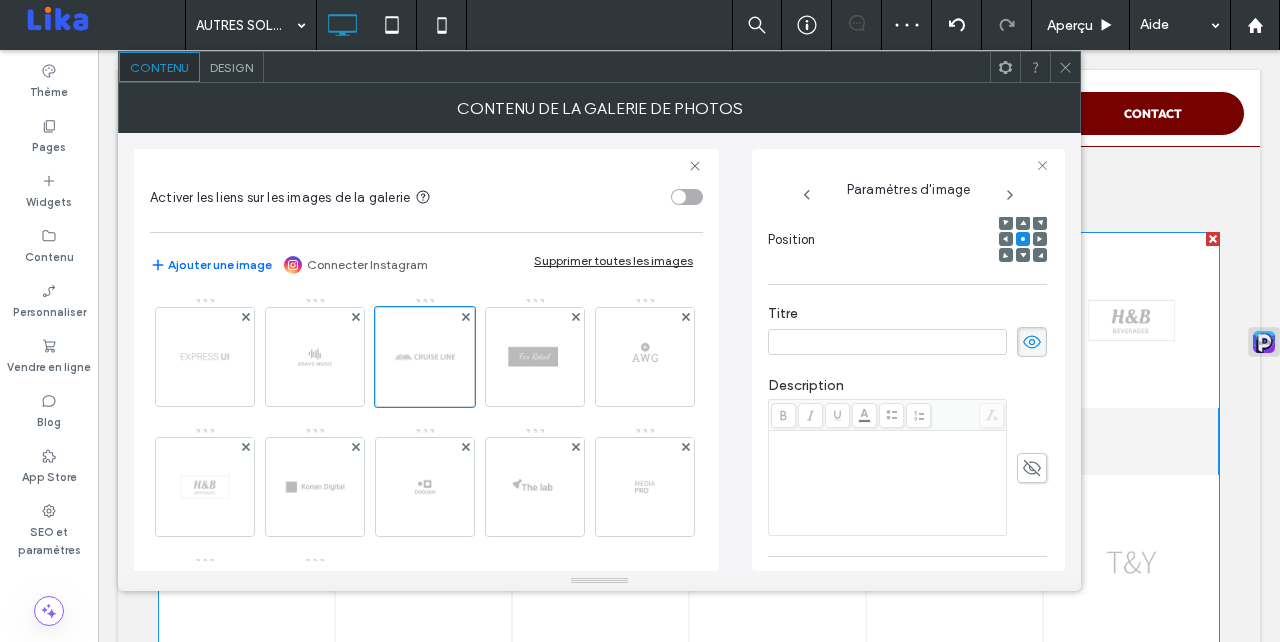click at bounding box center [887, 342] 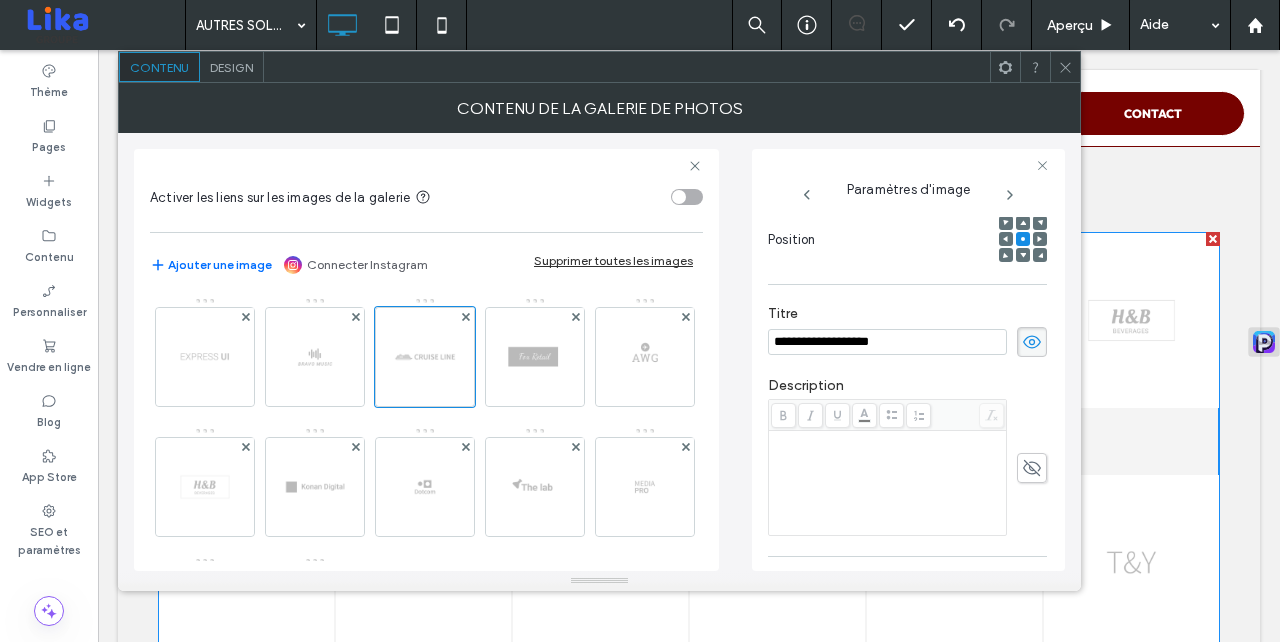 type on "**********" 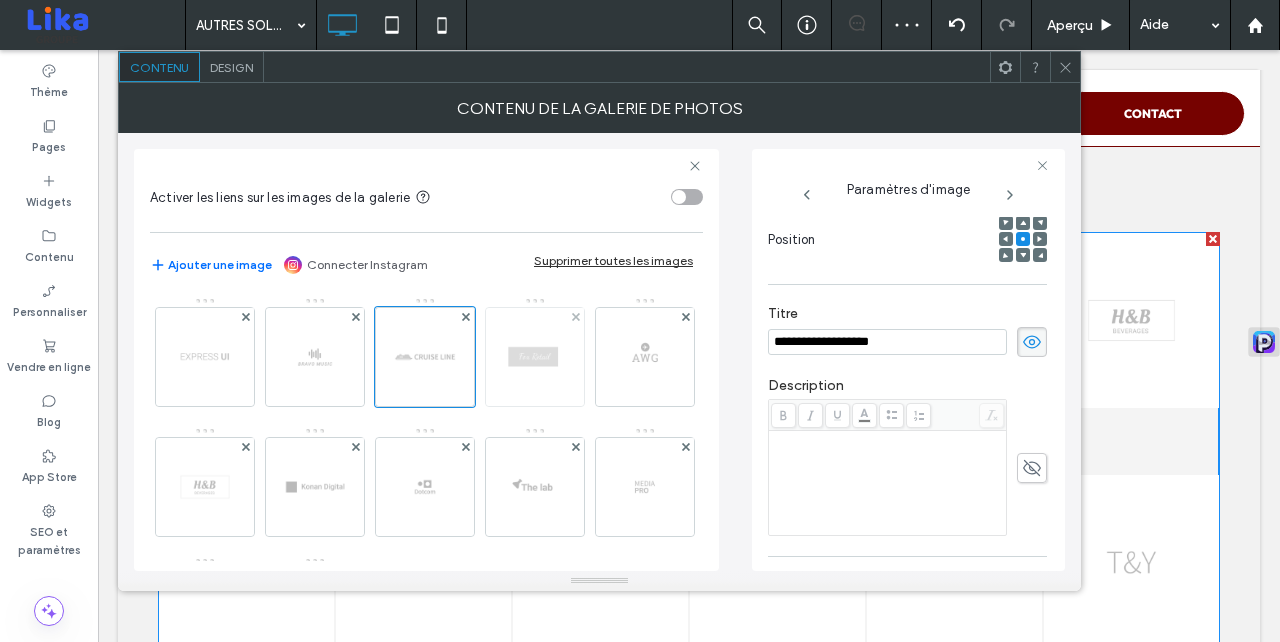 click at bounding box center [535, 357] 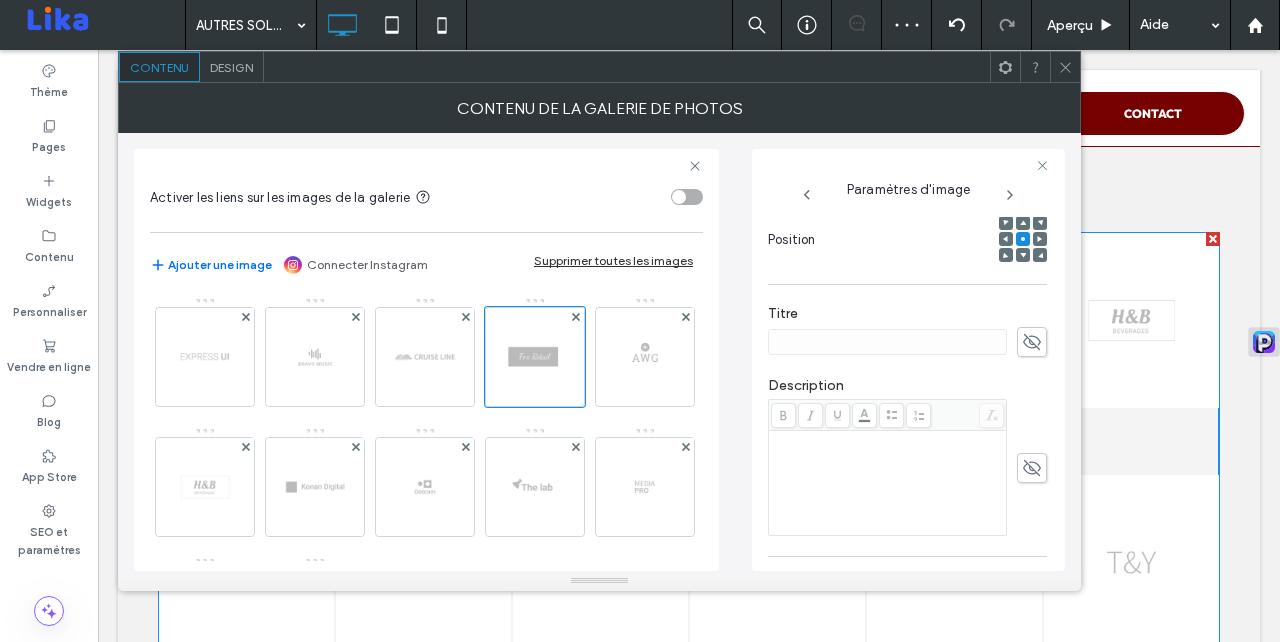 click 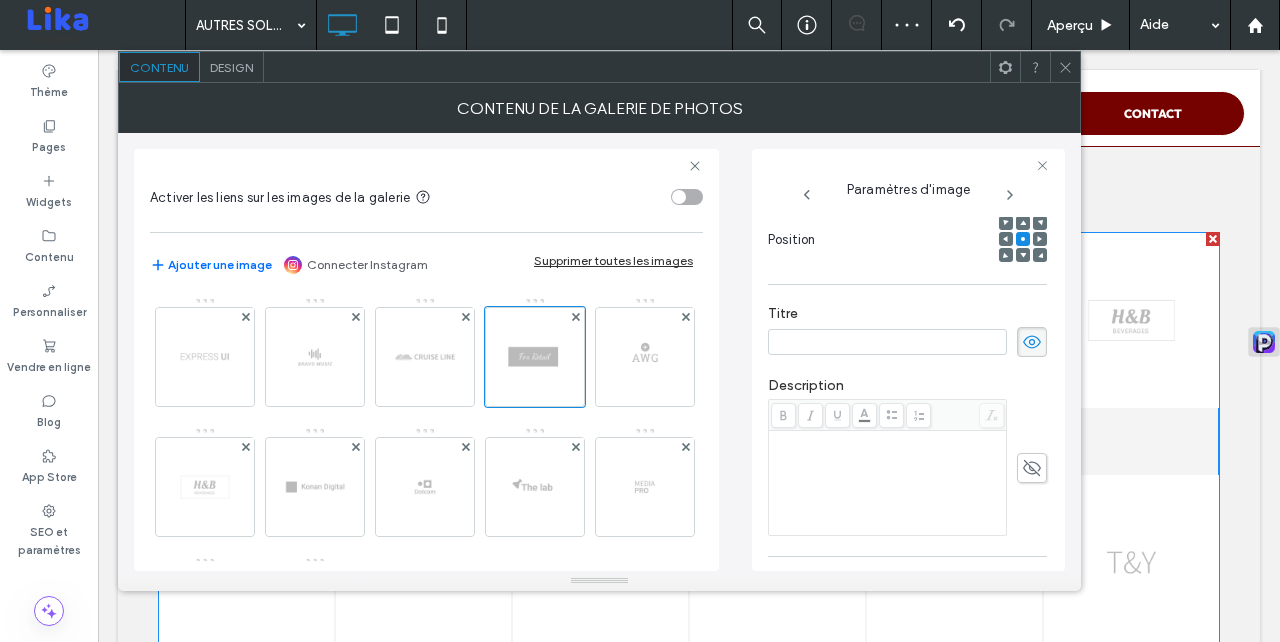 click at bounding box center [887, 342] 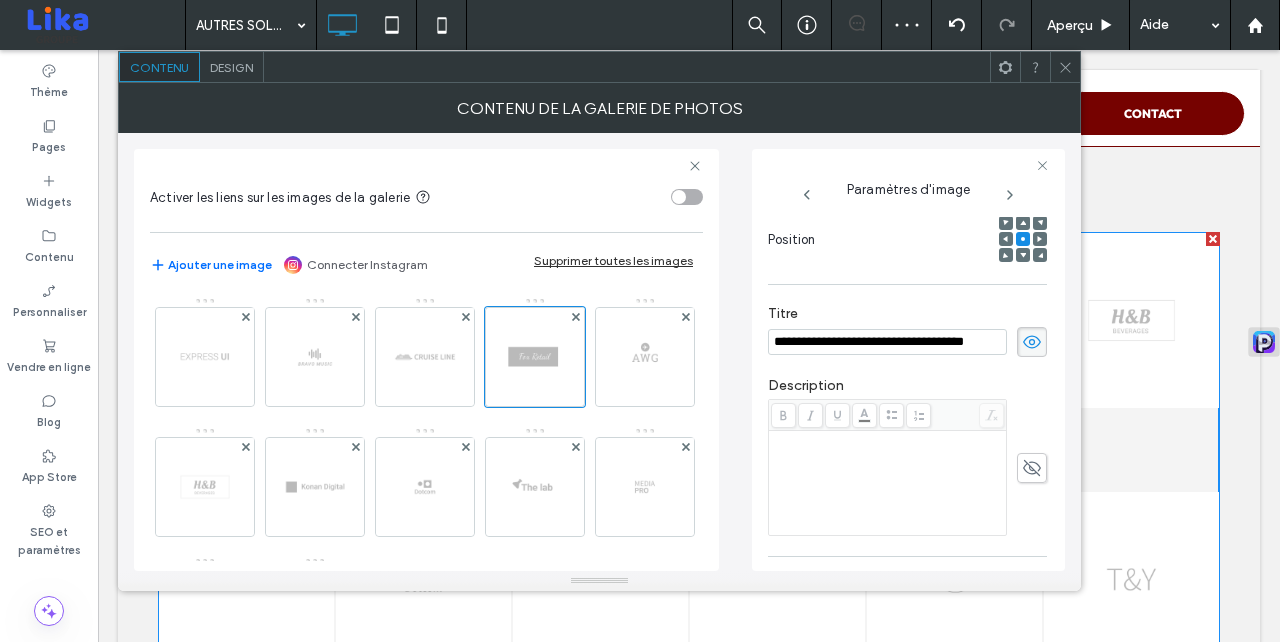 scroll, scrollTop: 0, scrollLeft: 35, axis: horizontal 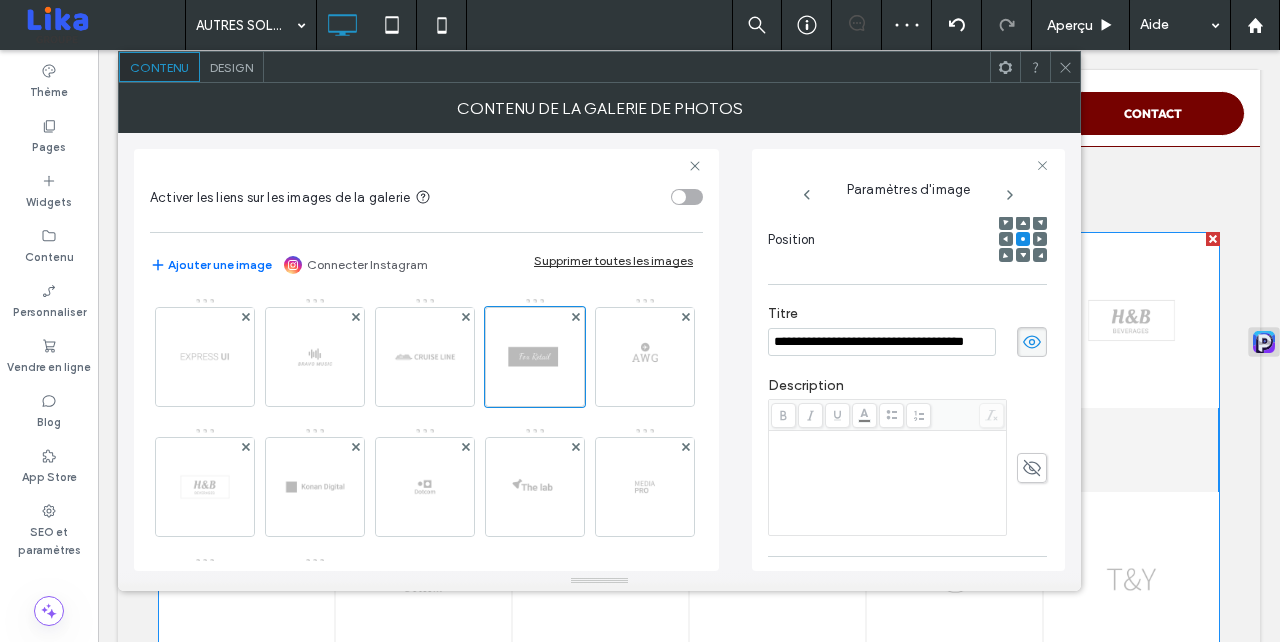 type on "**********" 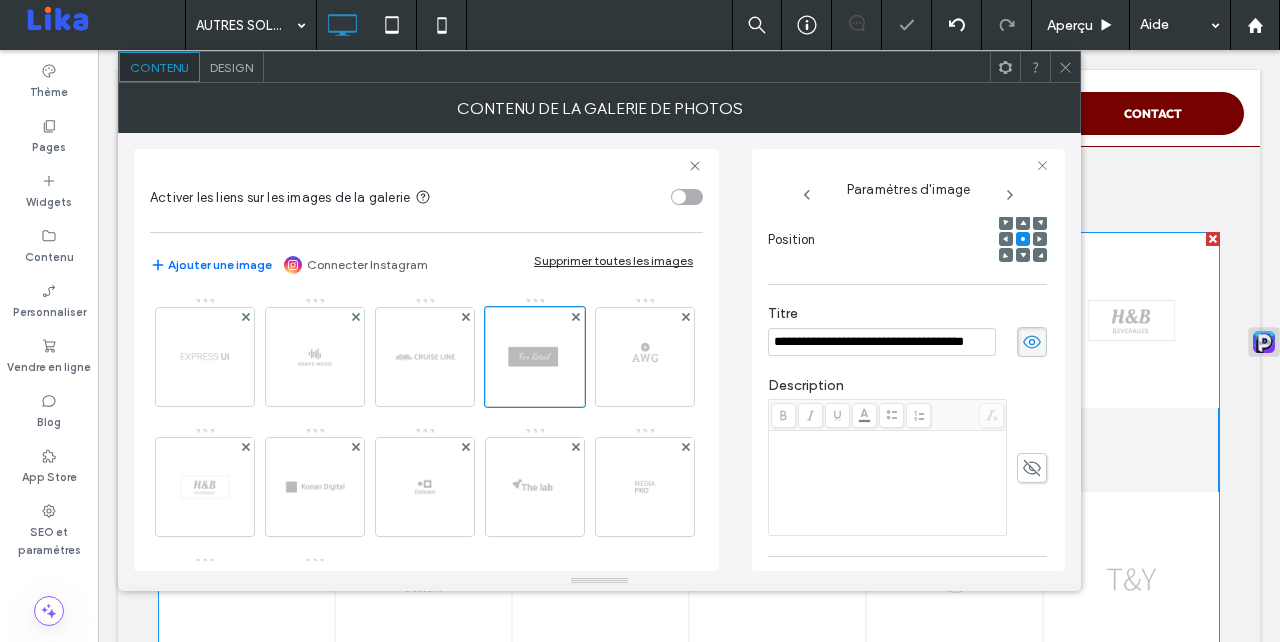 scroll, scrollTop: 0, scrollLeft: 0, axis: both 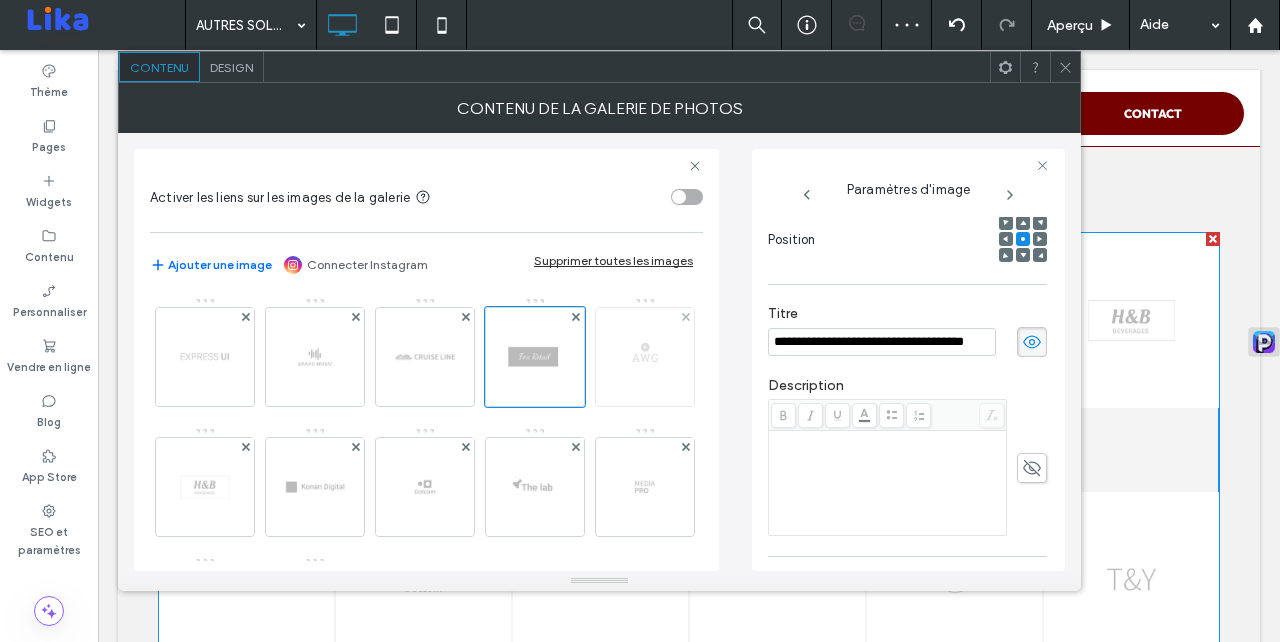 click at bounding box center [645, 357] 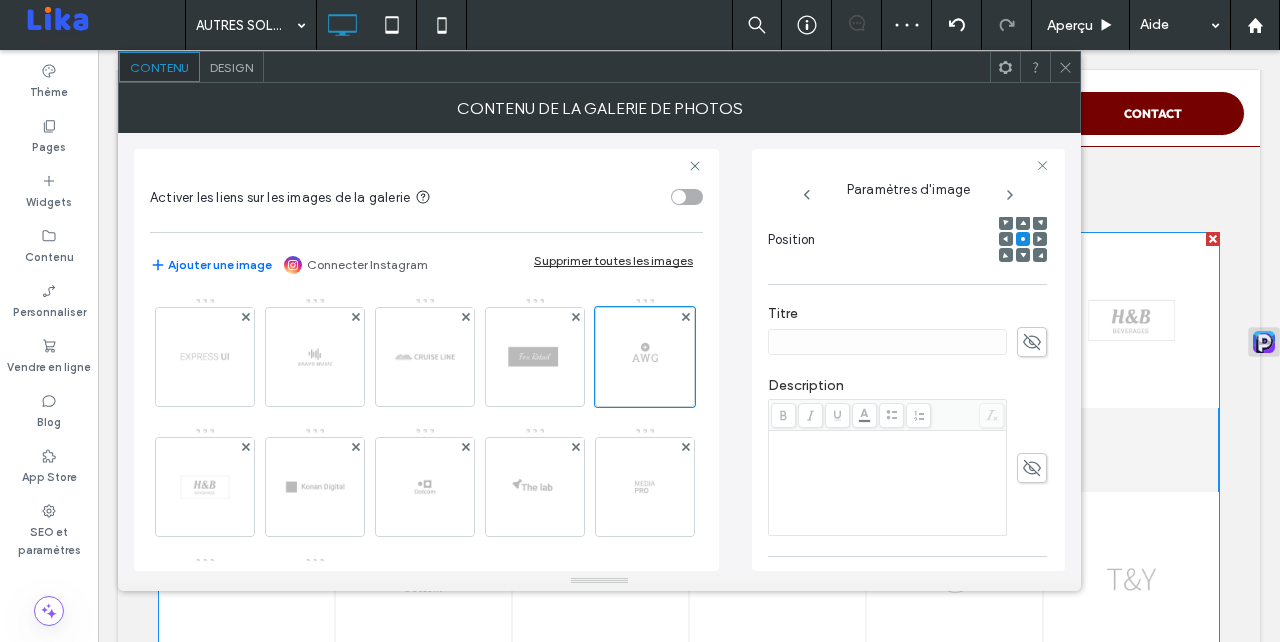 click 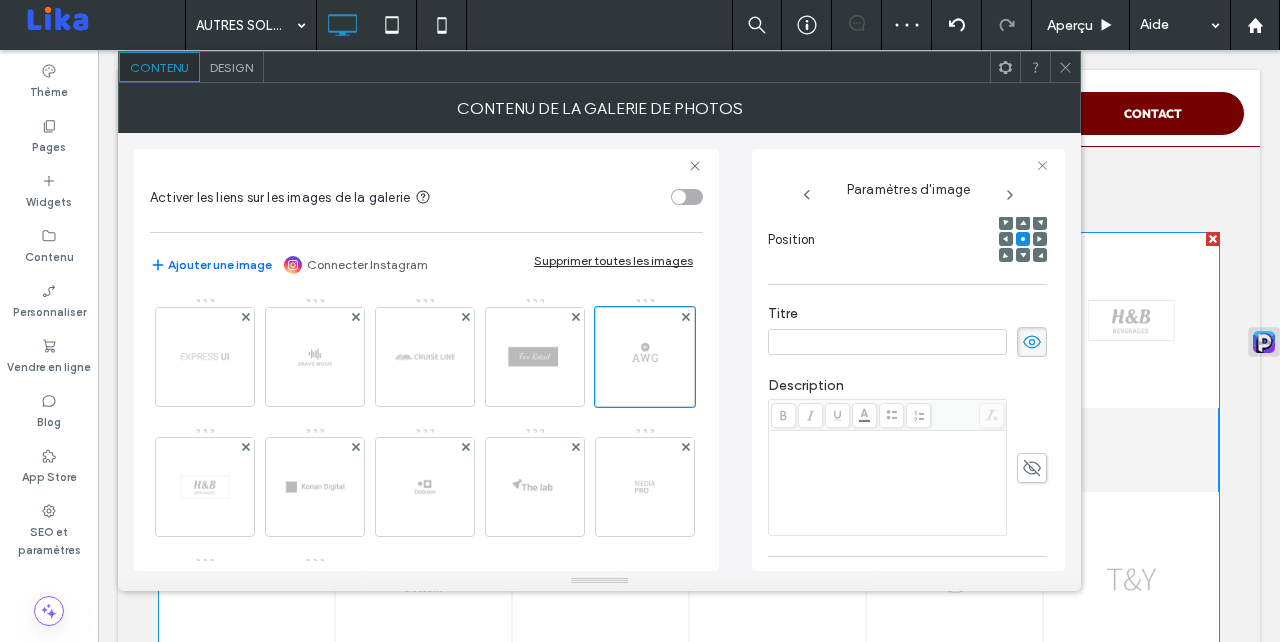 click at bounding box center [887, 342] 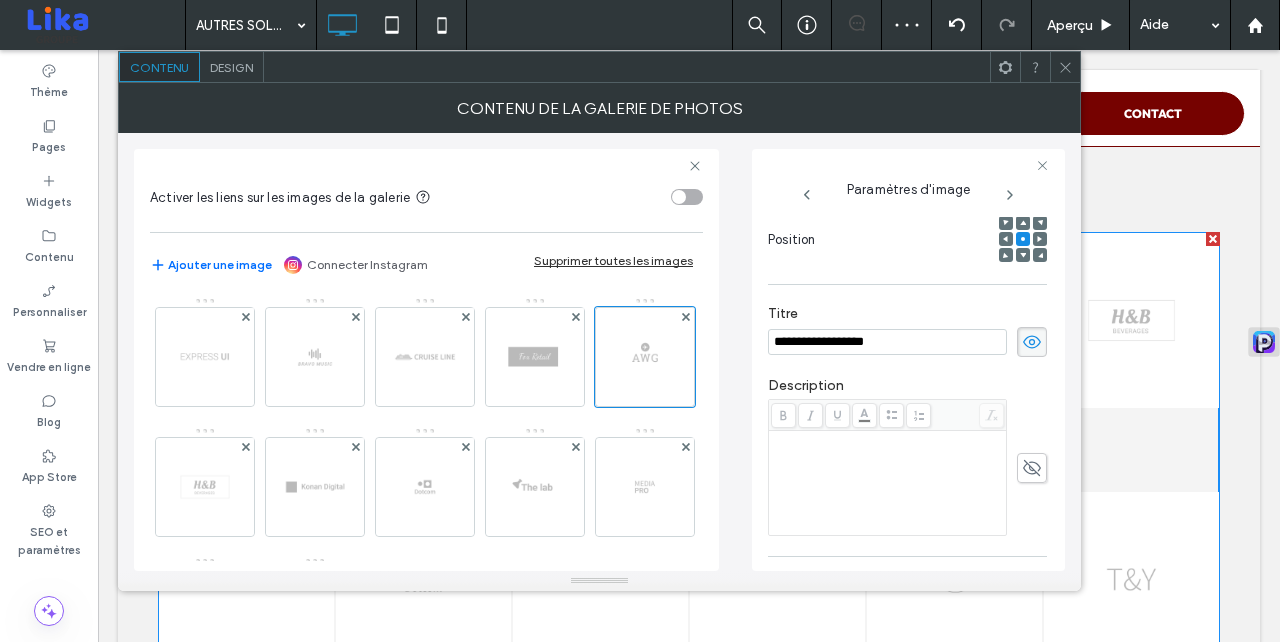 type on "**********" 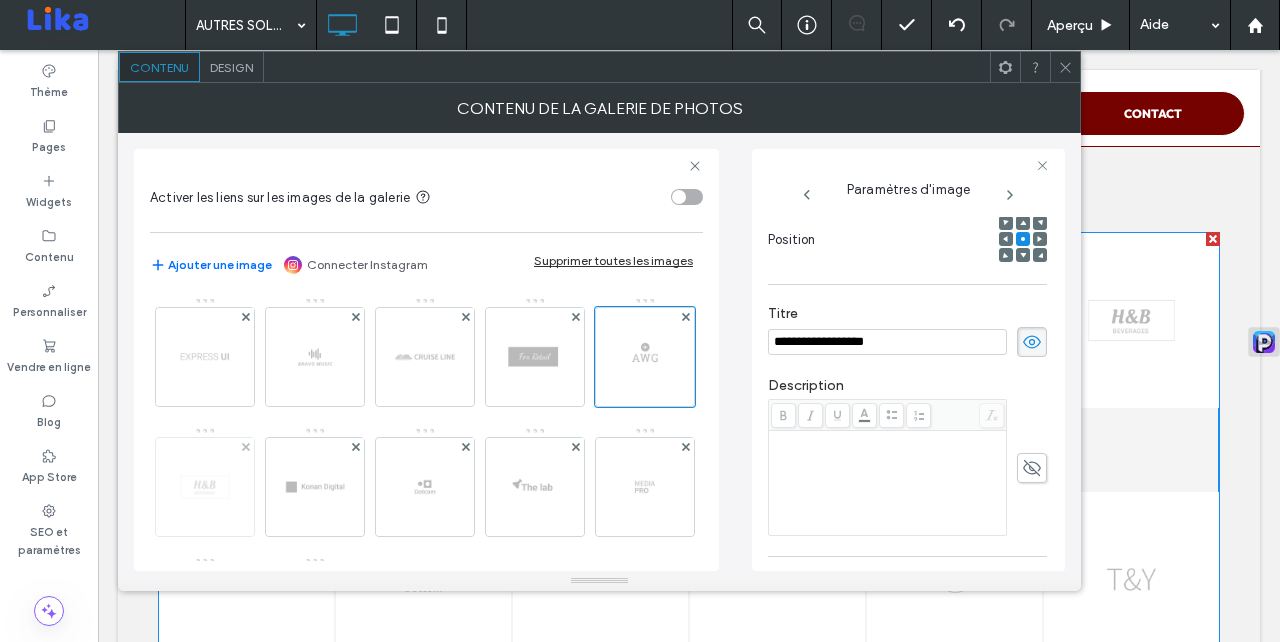 click at bounding box center (205, 487) 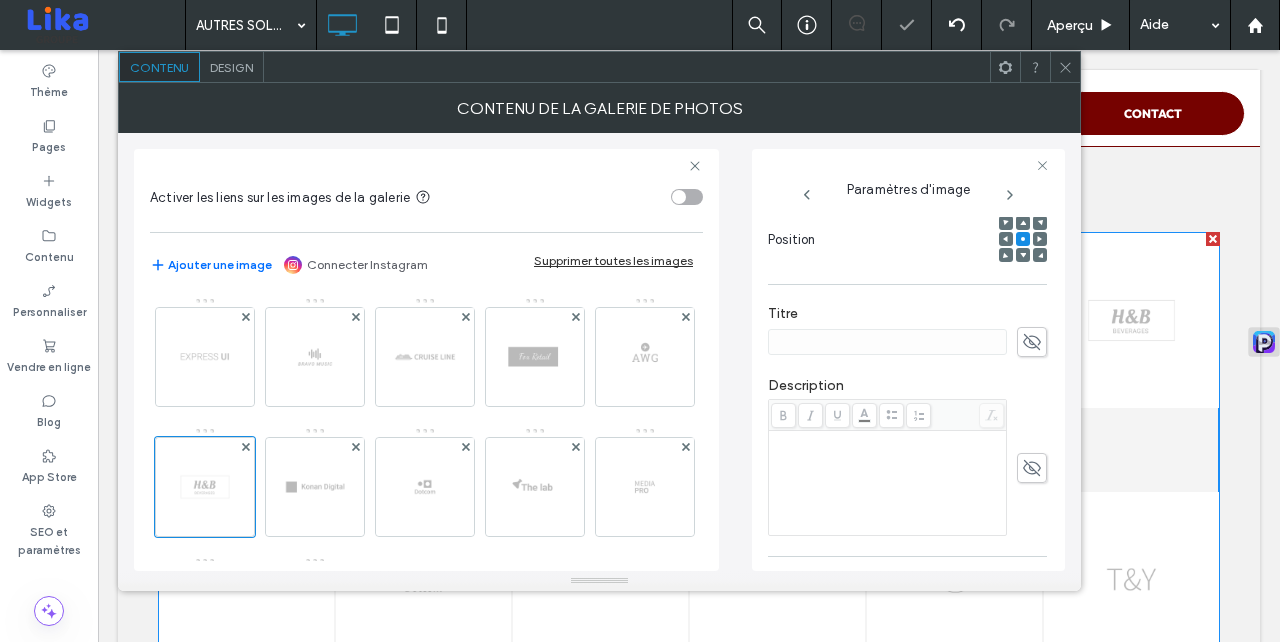 click 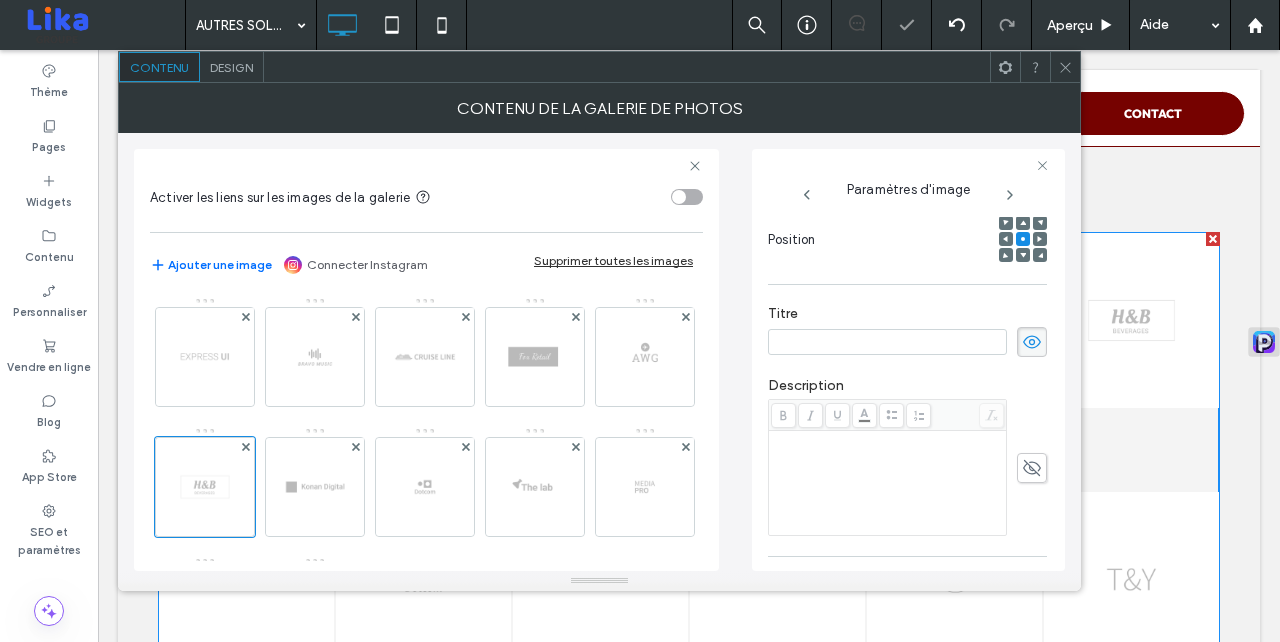 paste on "**********" 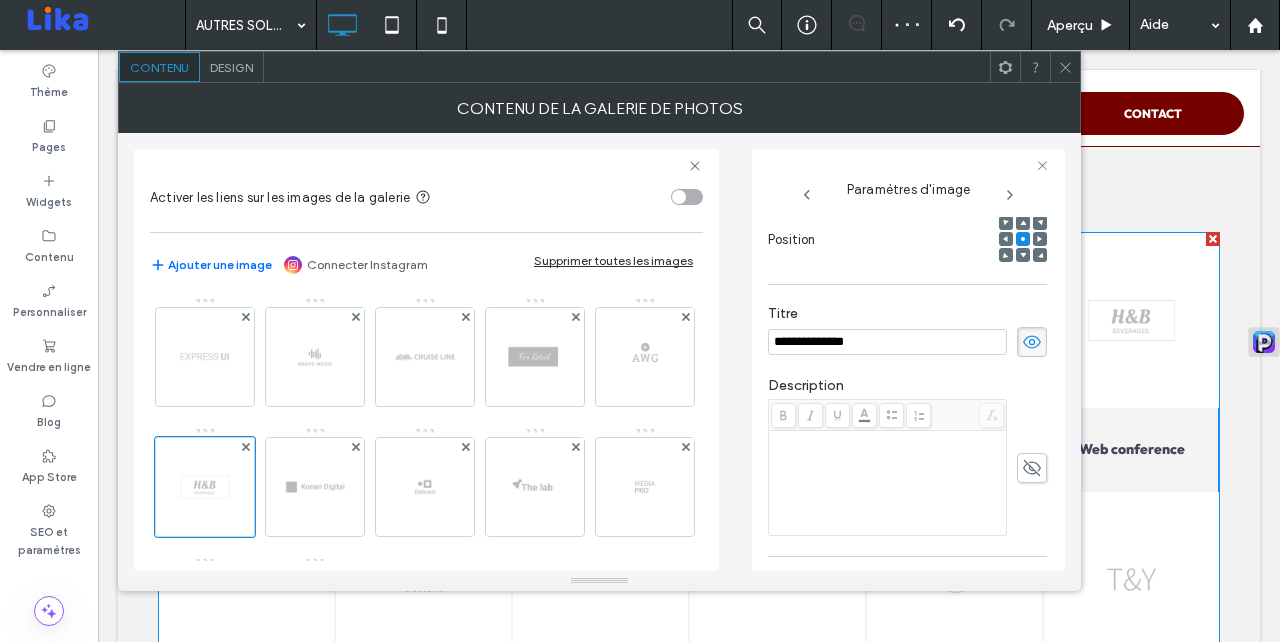 type on "**********" 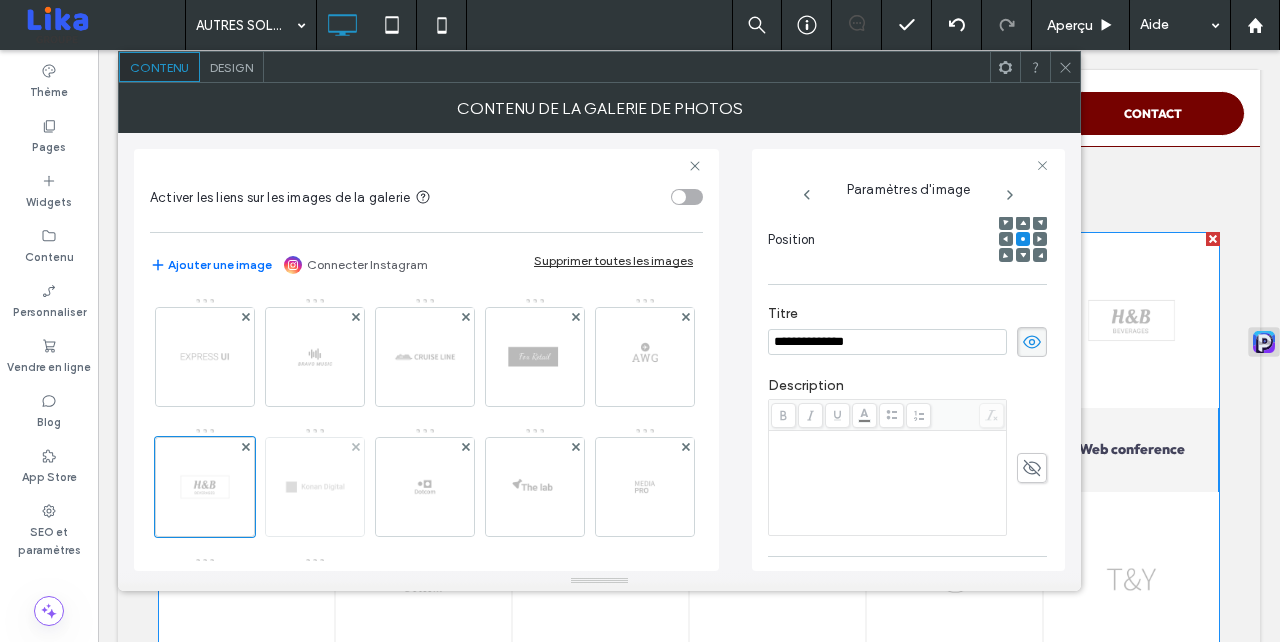 click at bounding box center (315, 487) 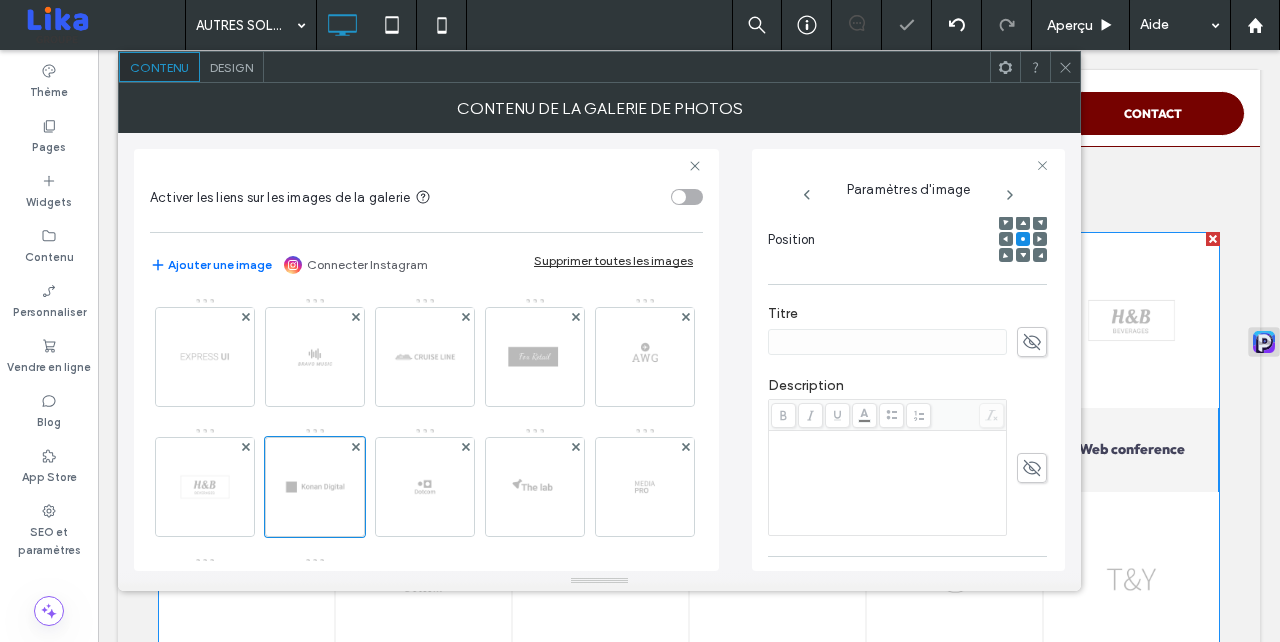 click 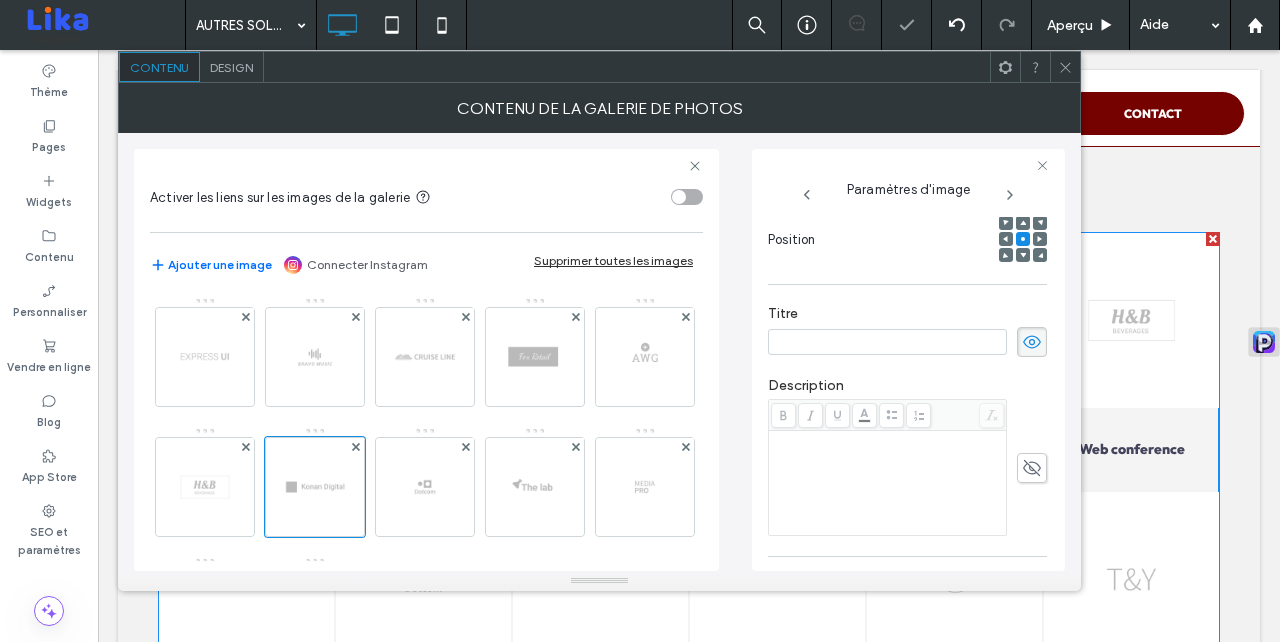 click at bounding box center (887, 342) 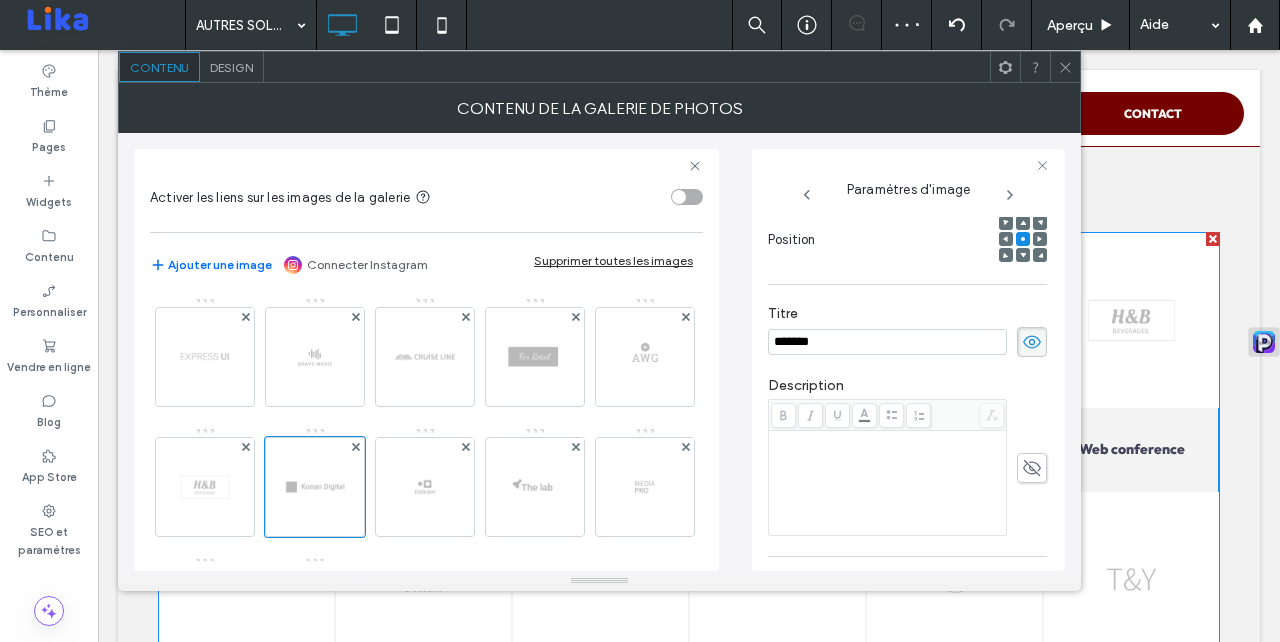type on "*******" 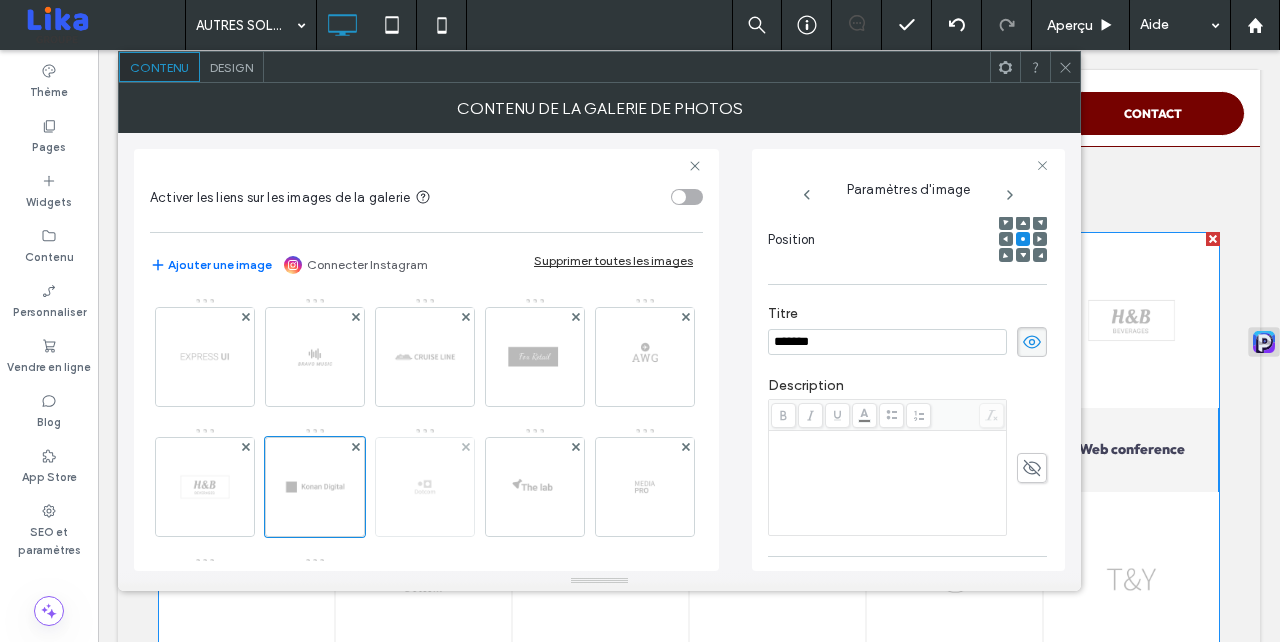 click at bounding box center (425, 487) 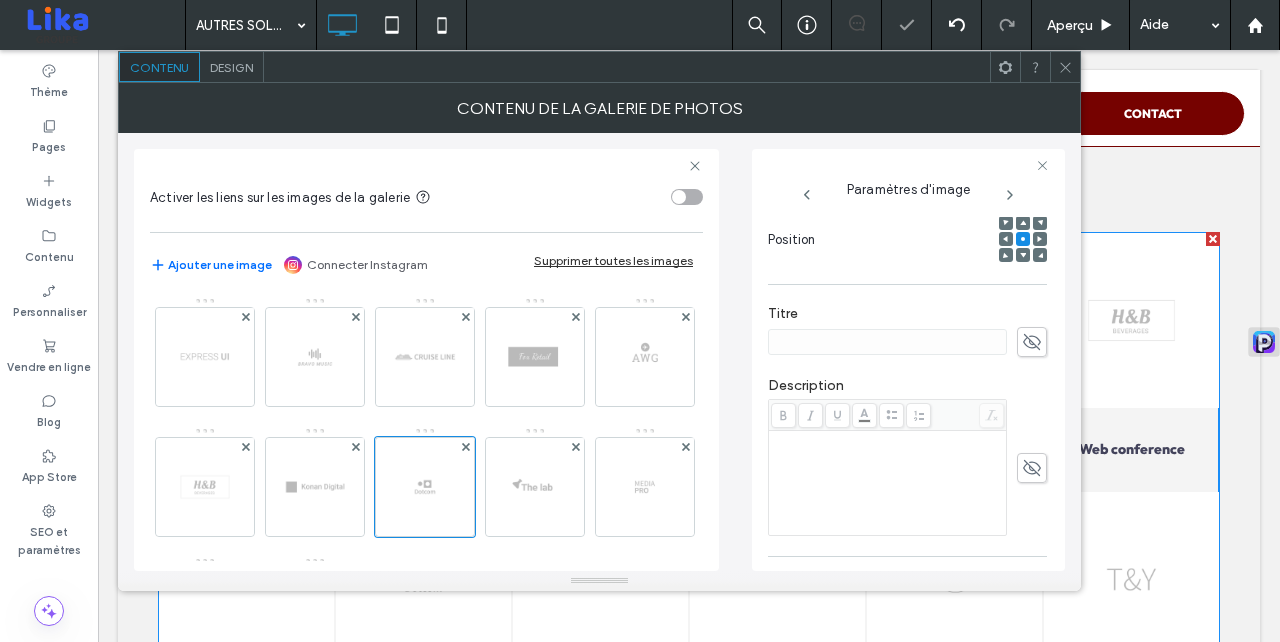 click 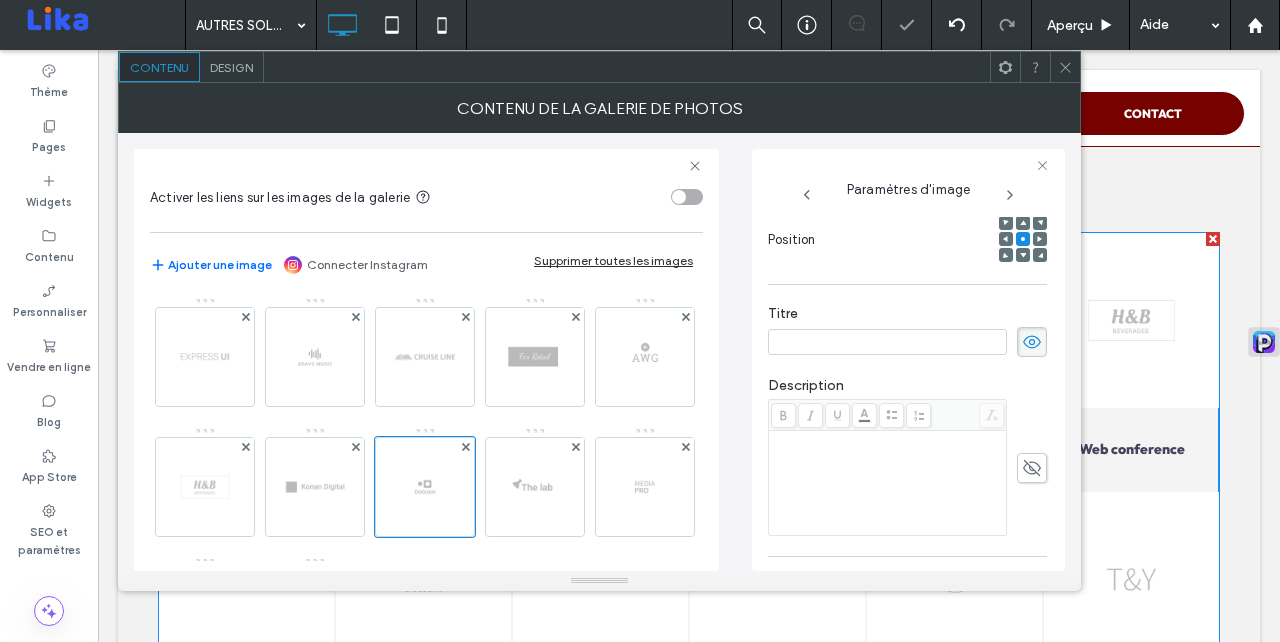 click at bounding box center [887, 342] 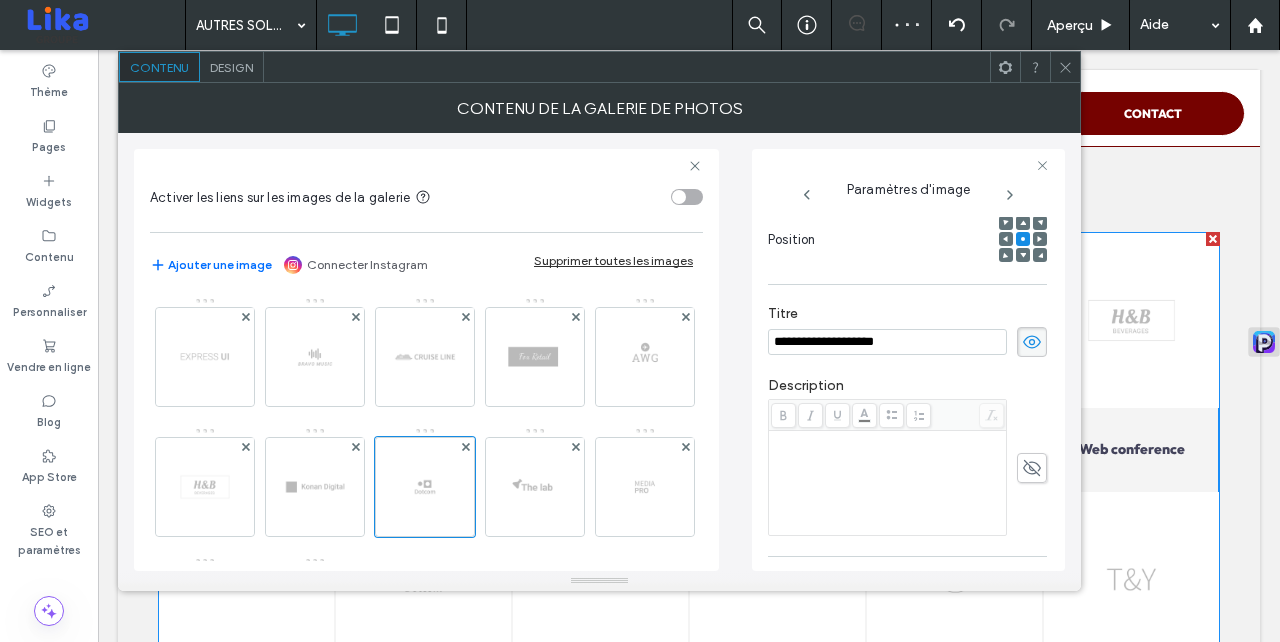 type on "**********" 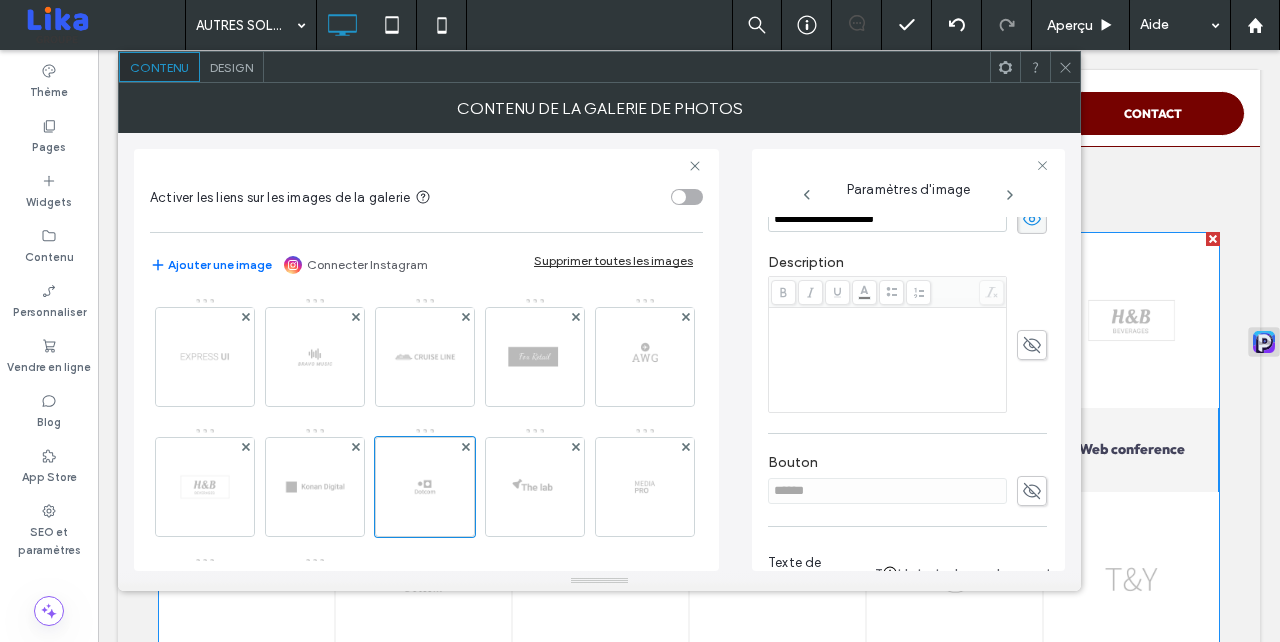 scroll, scrollTop: 440, scrollLeft: 0, axis: vertical 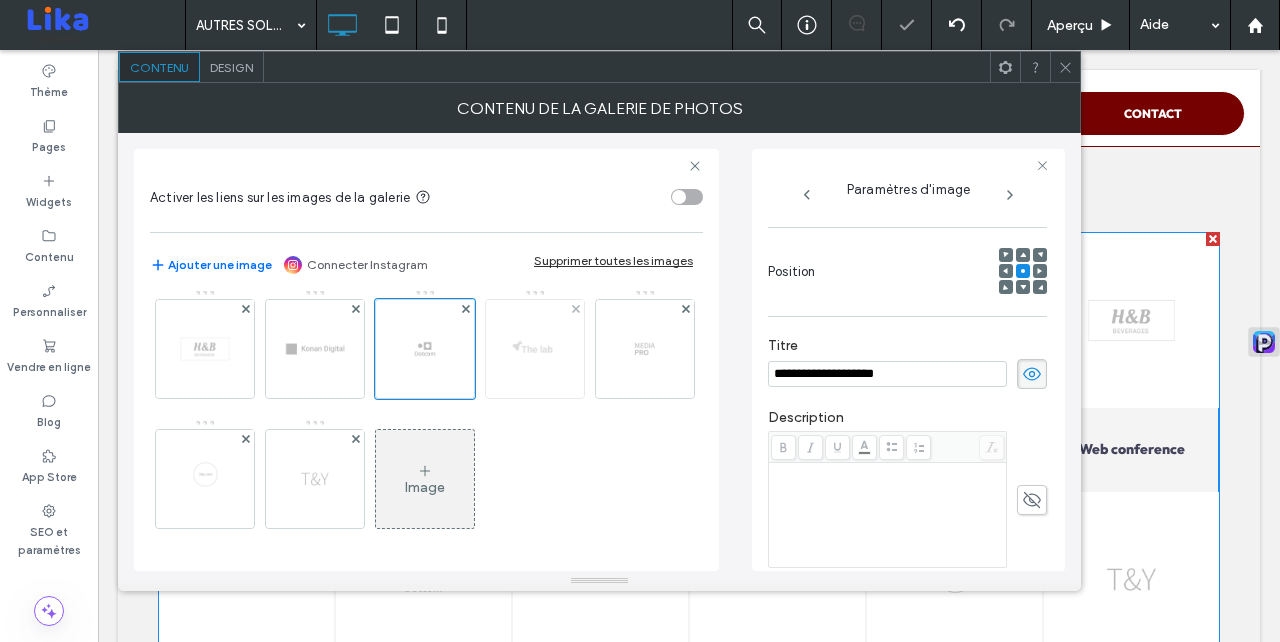 click at bounding box center [535, 349] 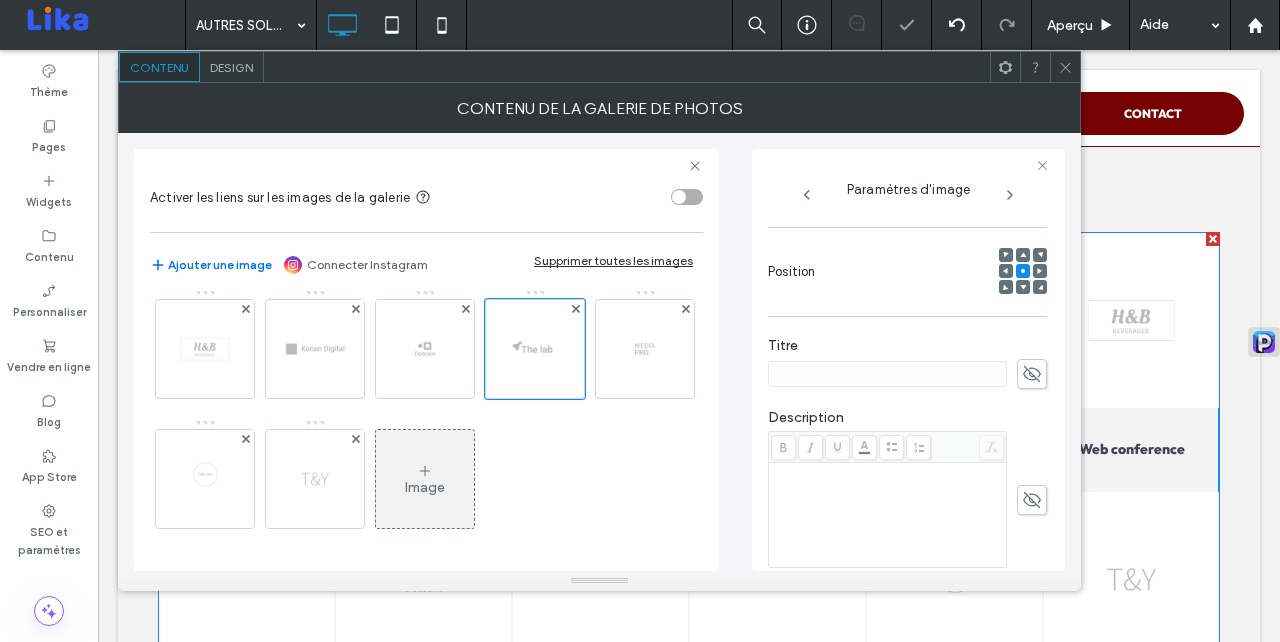 click 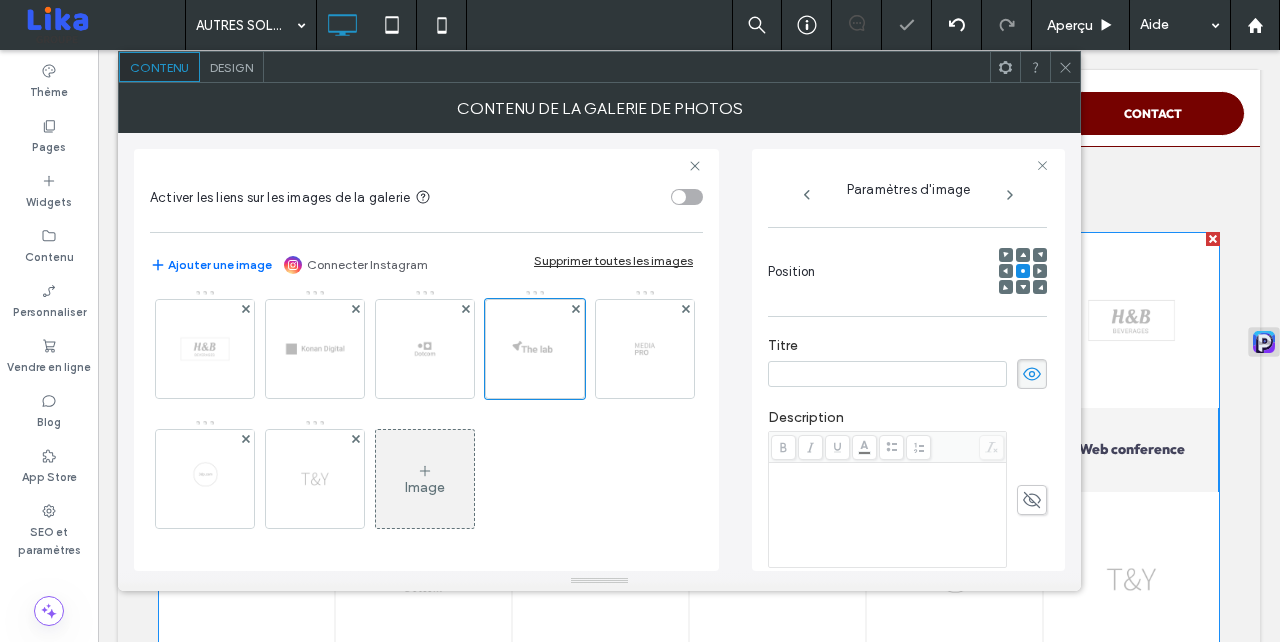 click at bounding box center (887, 374) 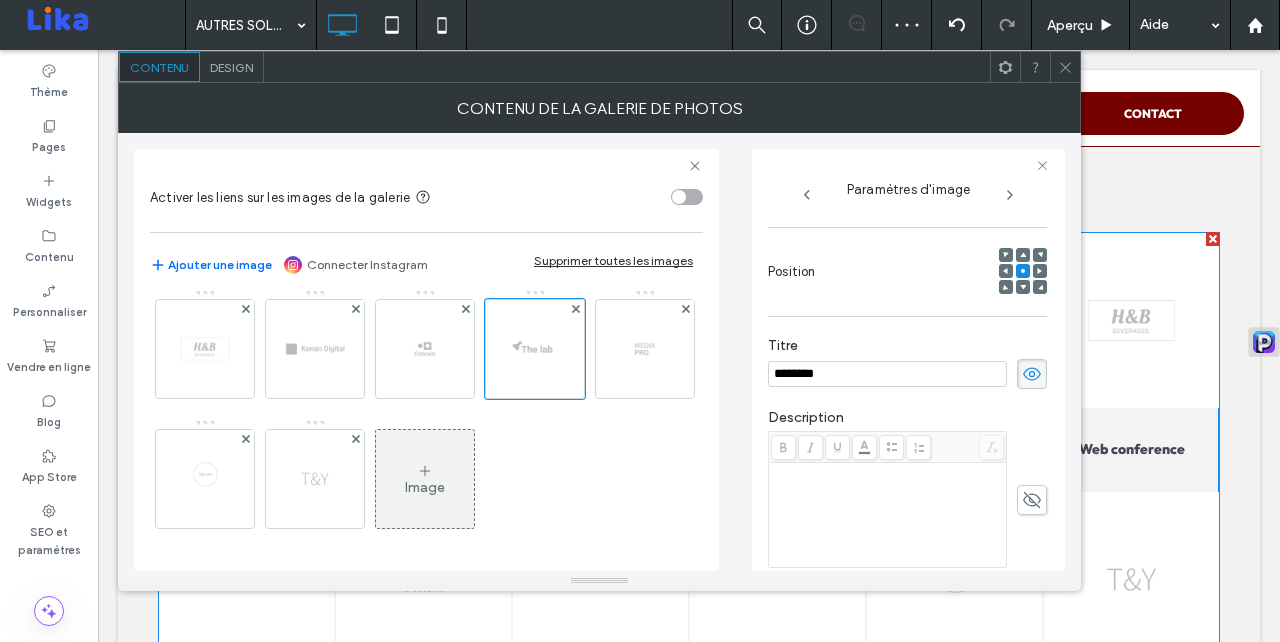type on "********" 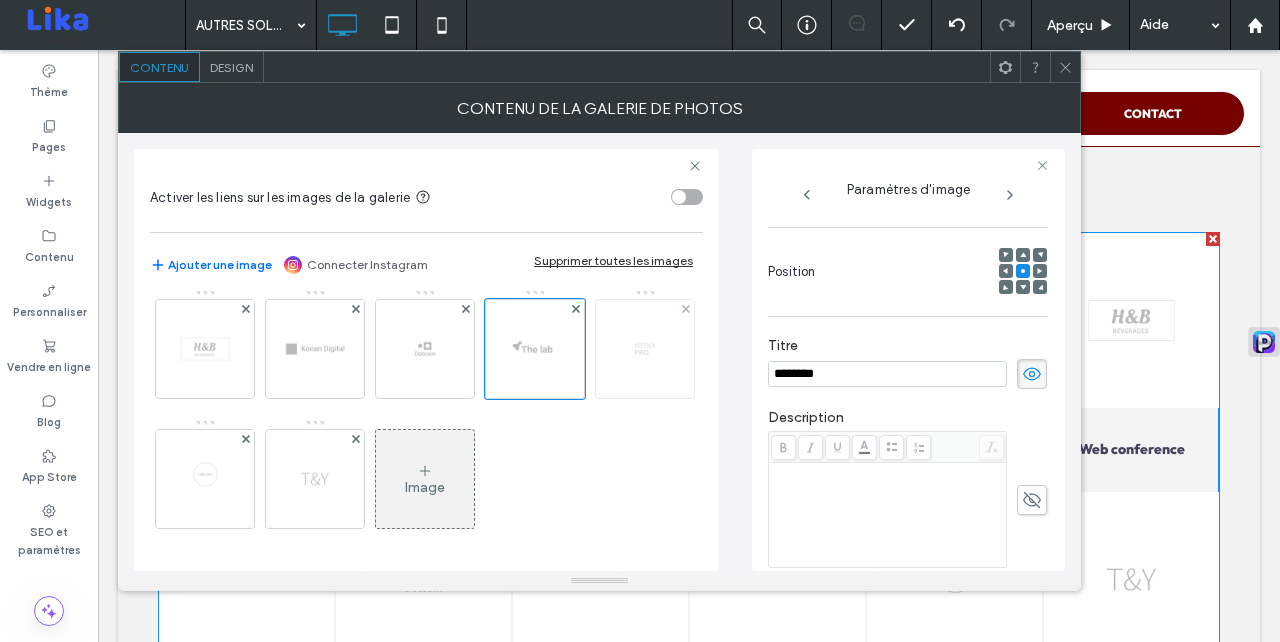 click at bounding box center [645, 349] 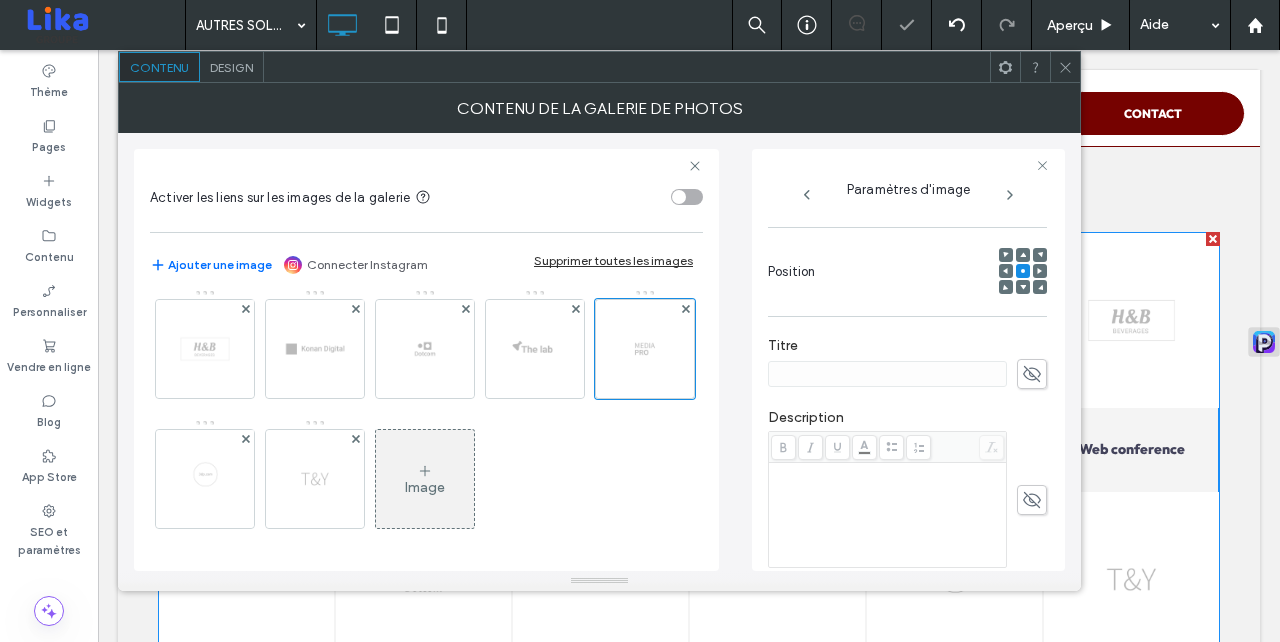 click on "Titre" at bounding box center [907, 363] 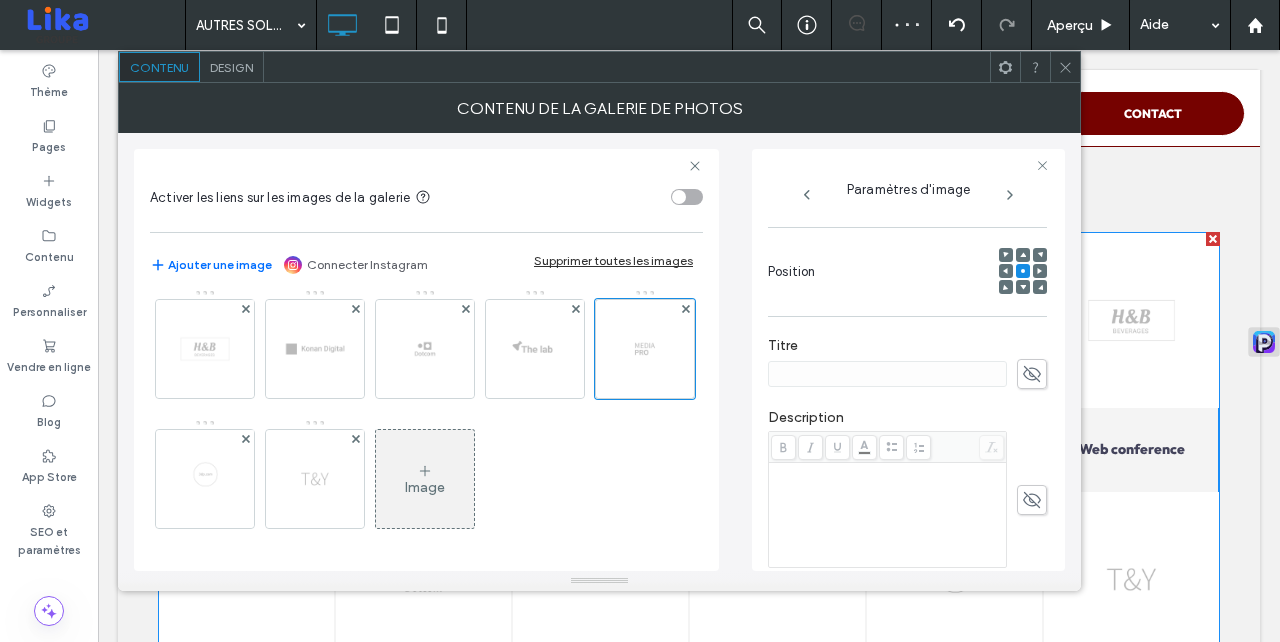 click 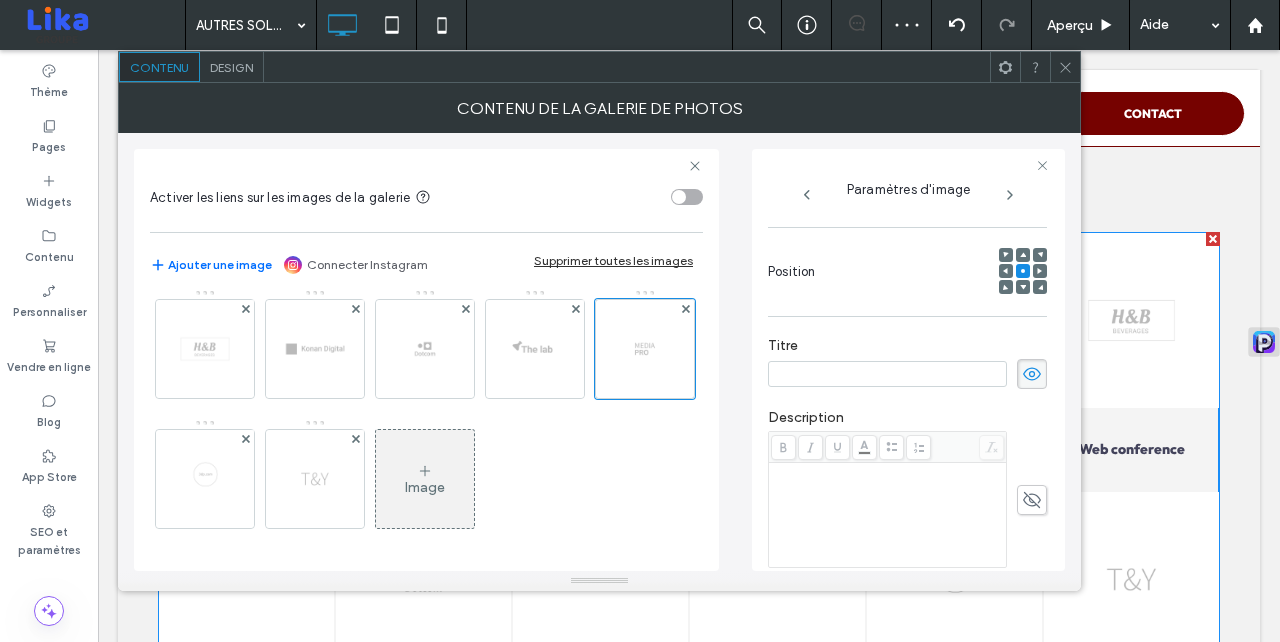 paste on "*******" 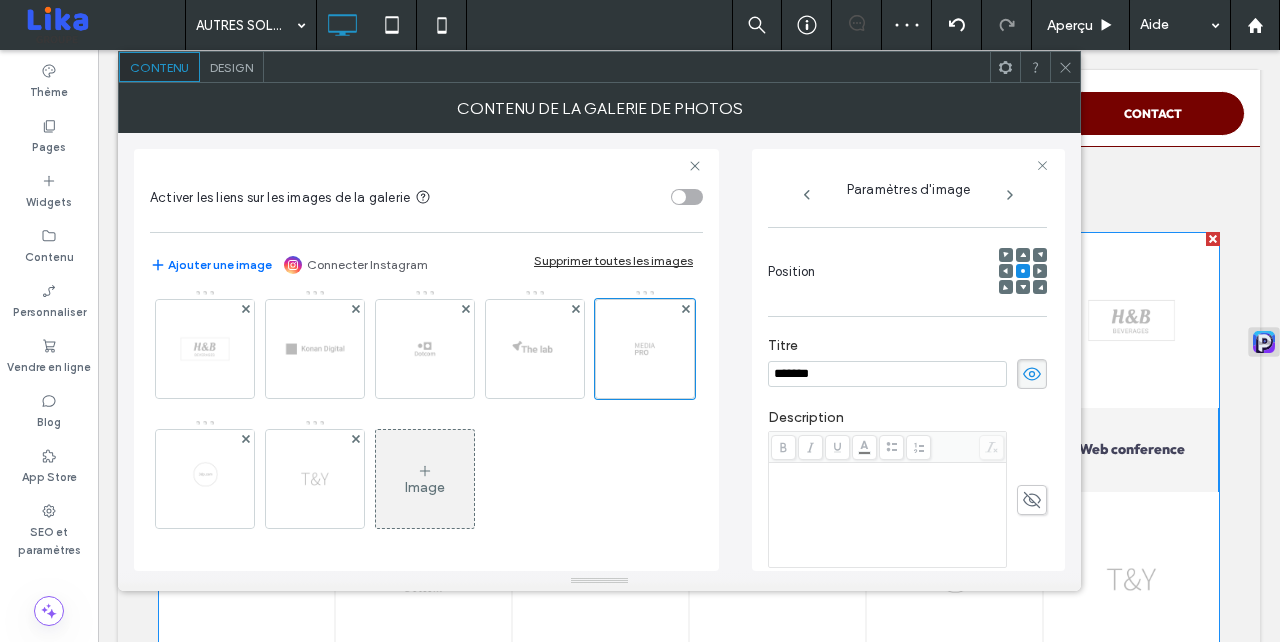 type on "*******" 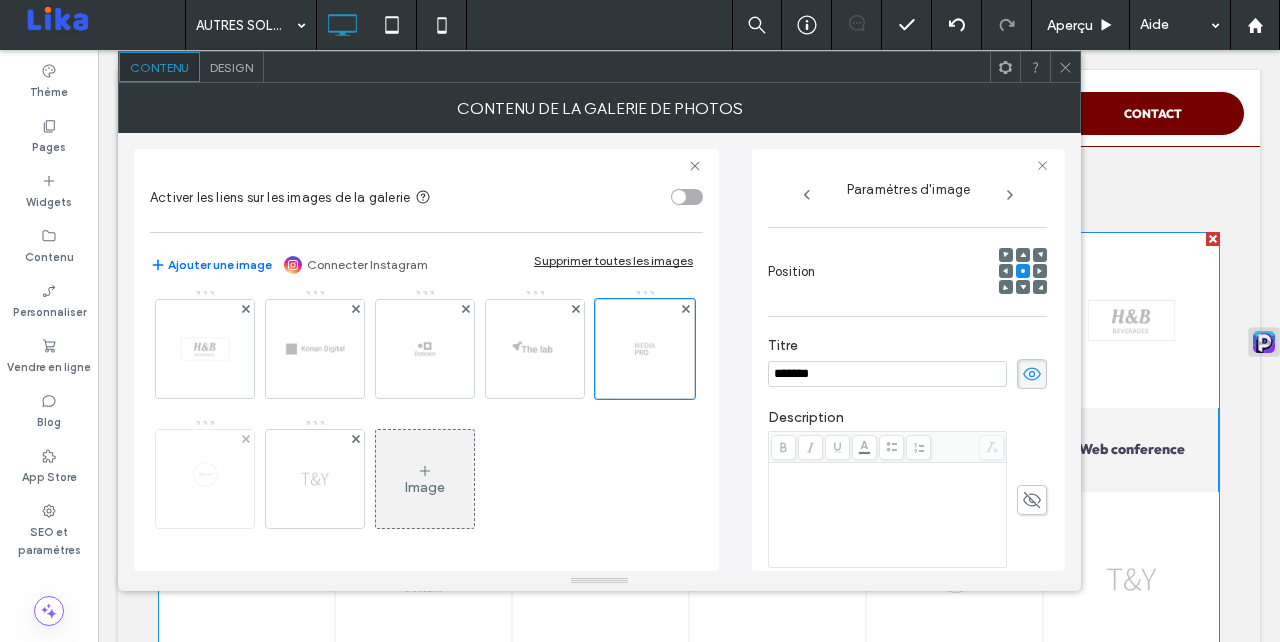click at bounding box center (205, 479) 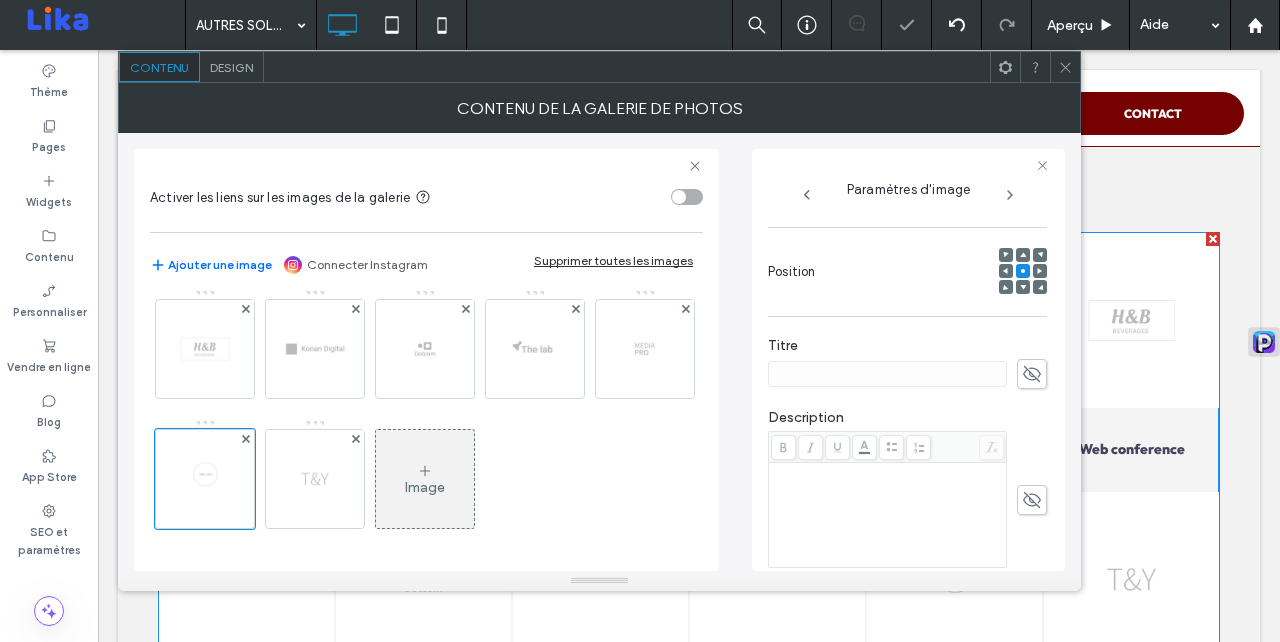 click 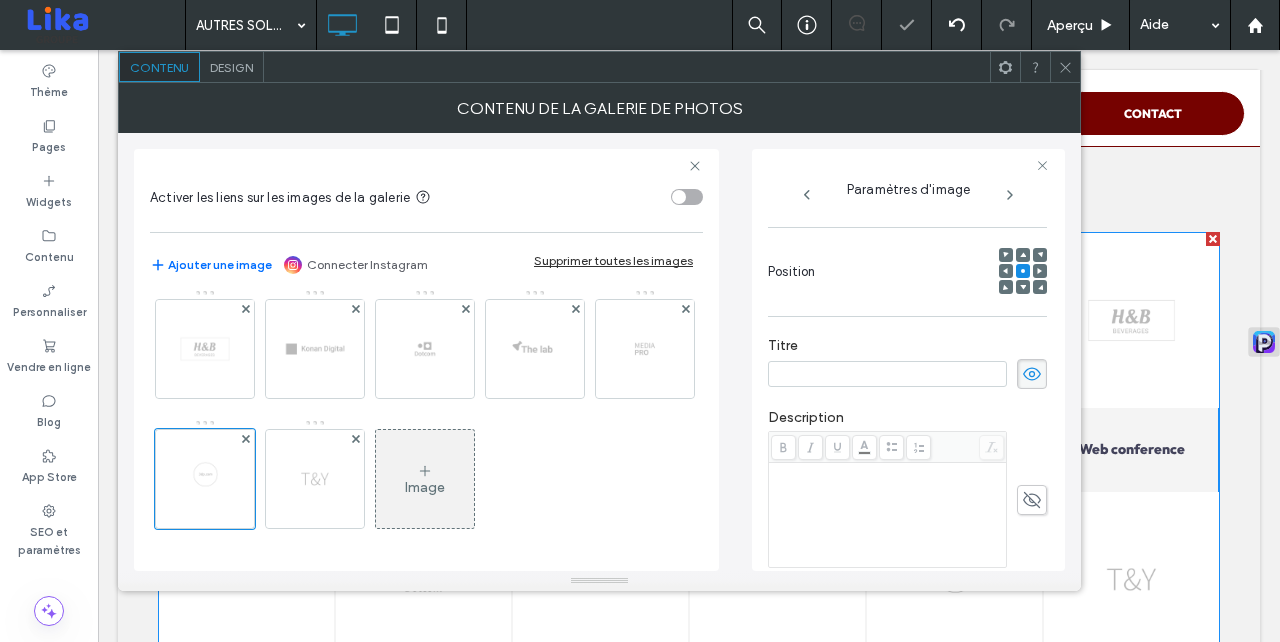 click at bounding box center (887, 374) 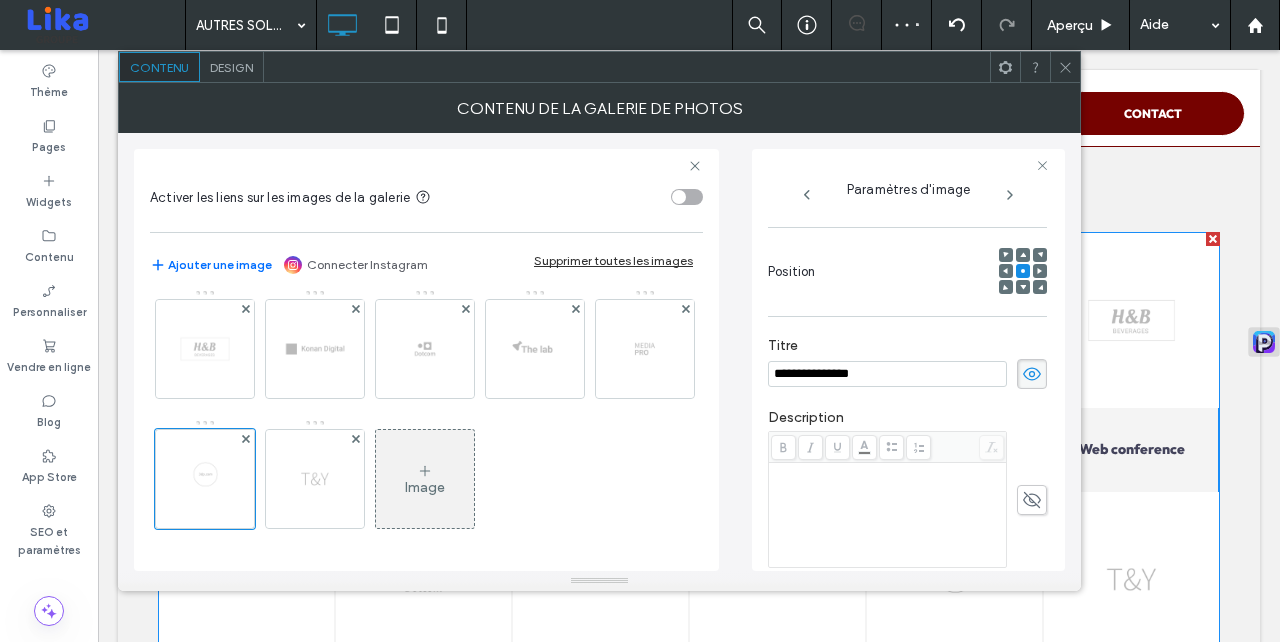 click on "**********" at bounding box center [887, 374] 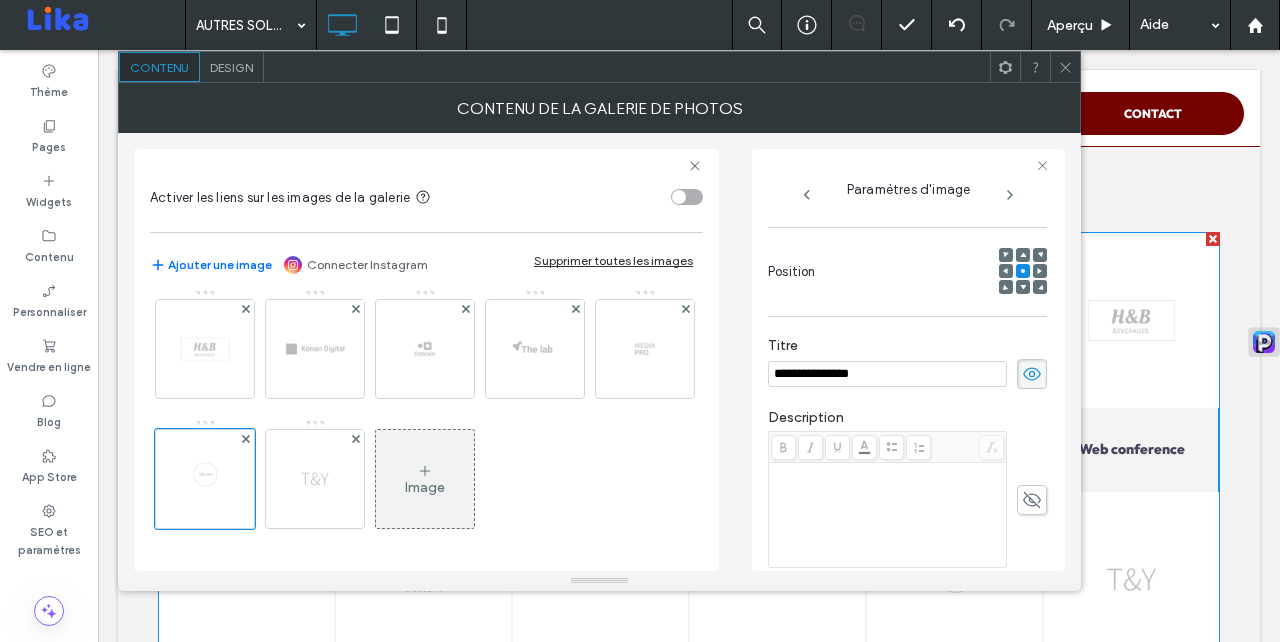 type on "**********" 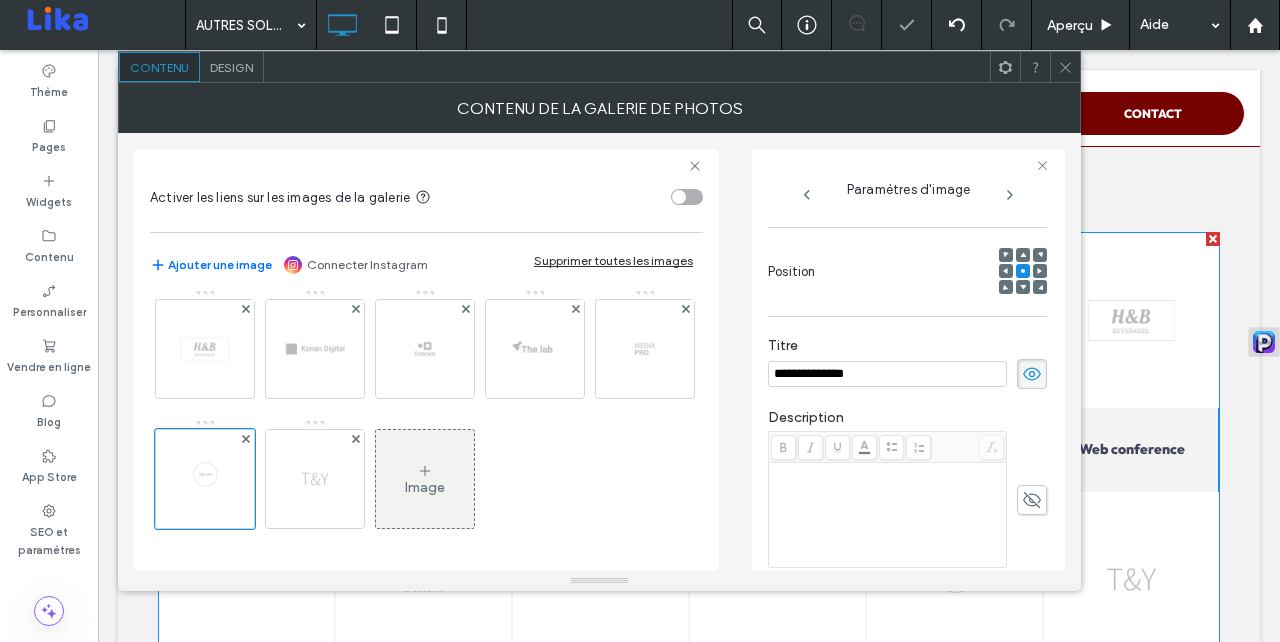 click 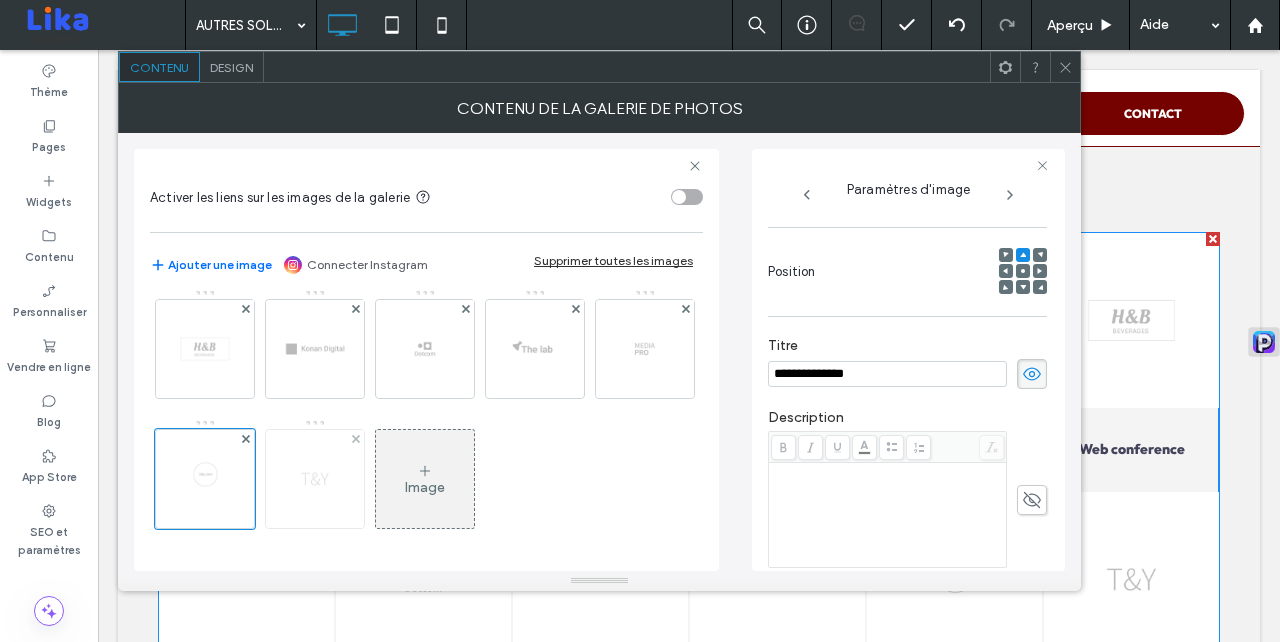 click at bounding box center [315, 479] 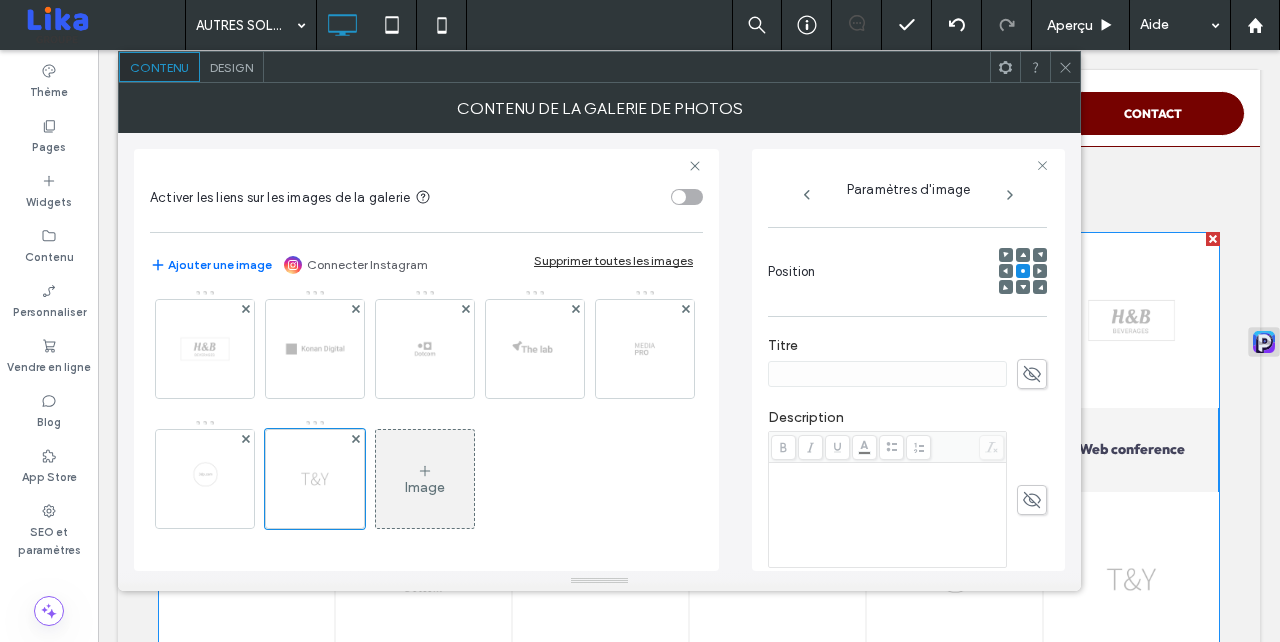 click 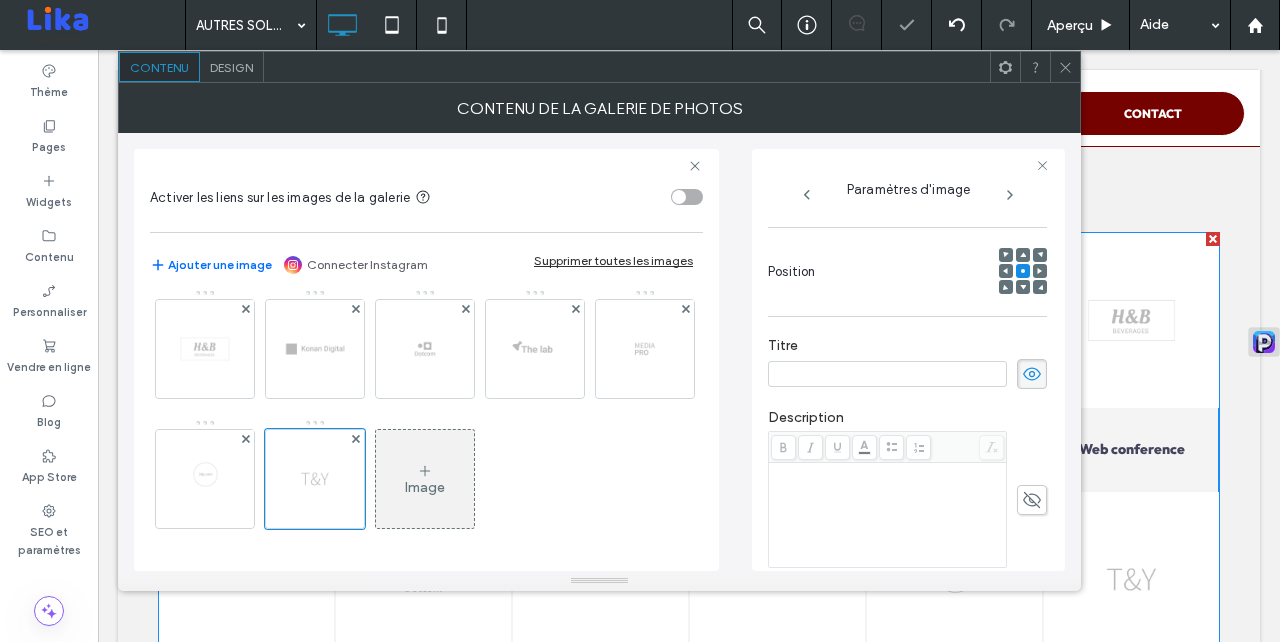 click at bounding box center (887, 374) 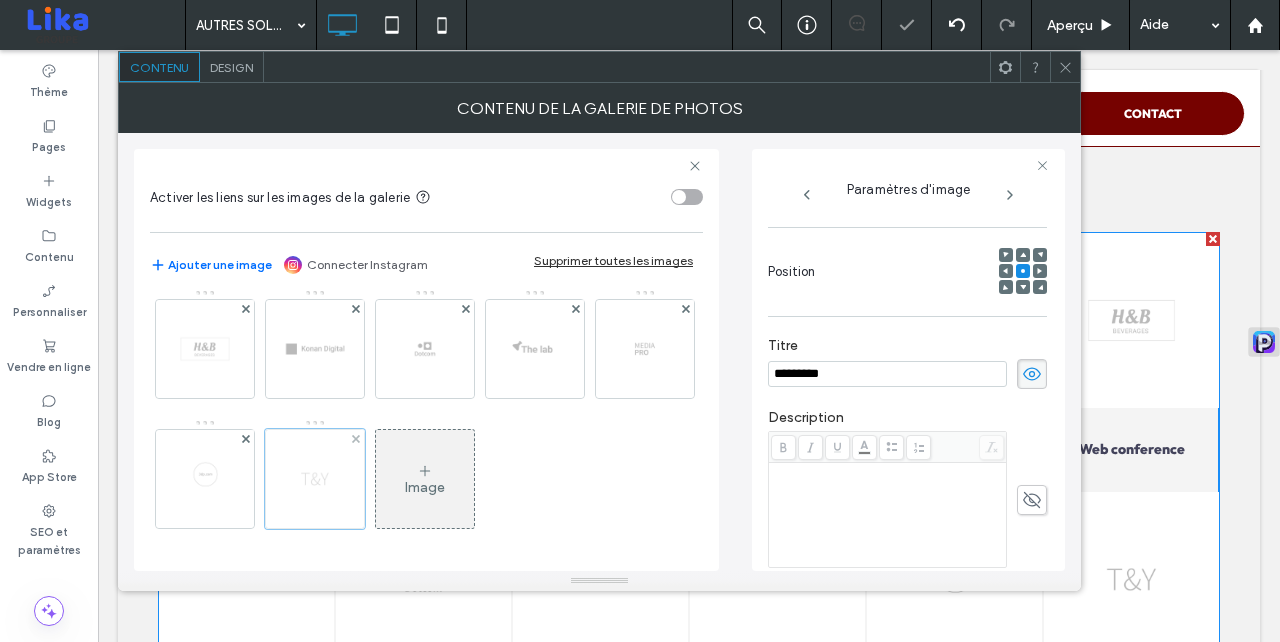 scroll, scrollTop: 268, scrollLeft: 0, axis: vertical 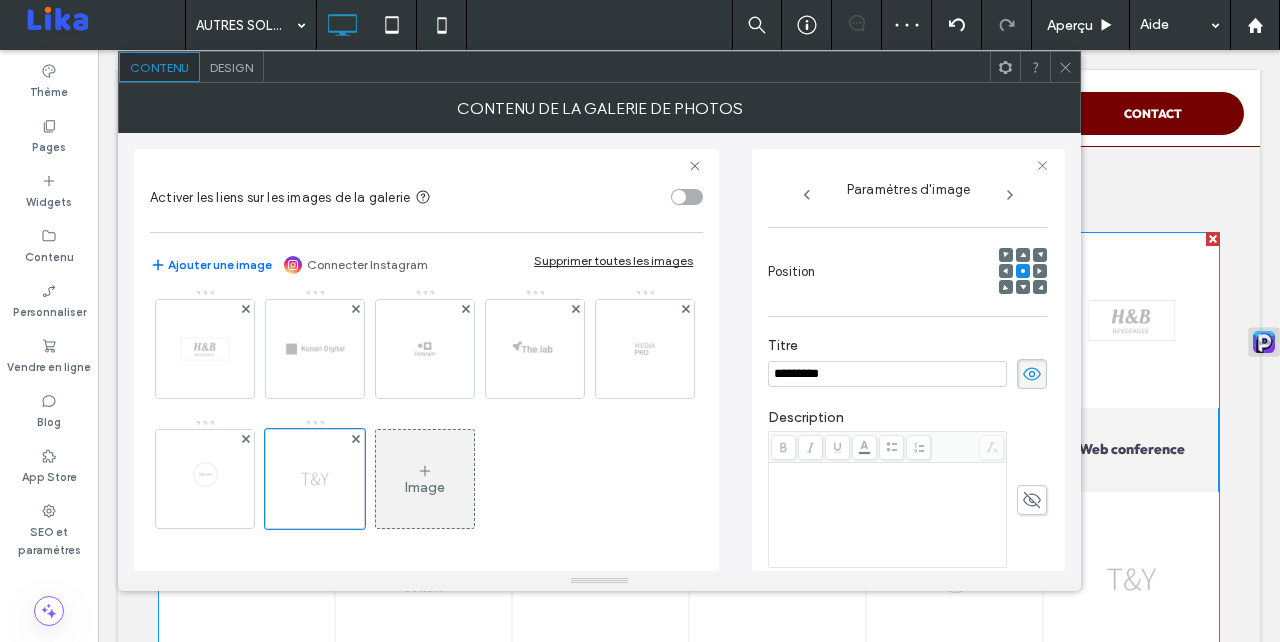click on "Image" at bounding box center (425, 487) 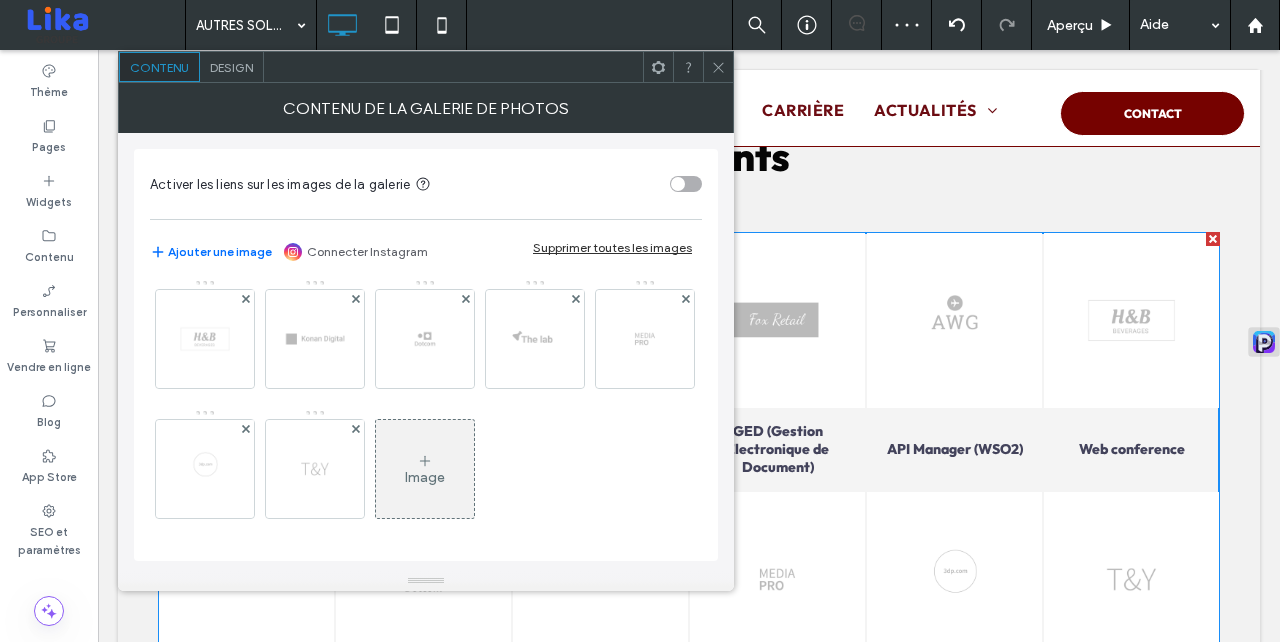 scroll, scrollTop: 265, scrollLeft: 0, axis: vertical 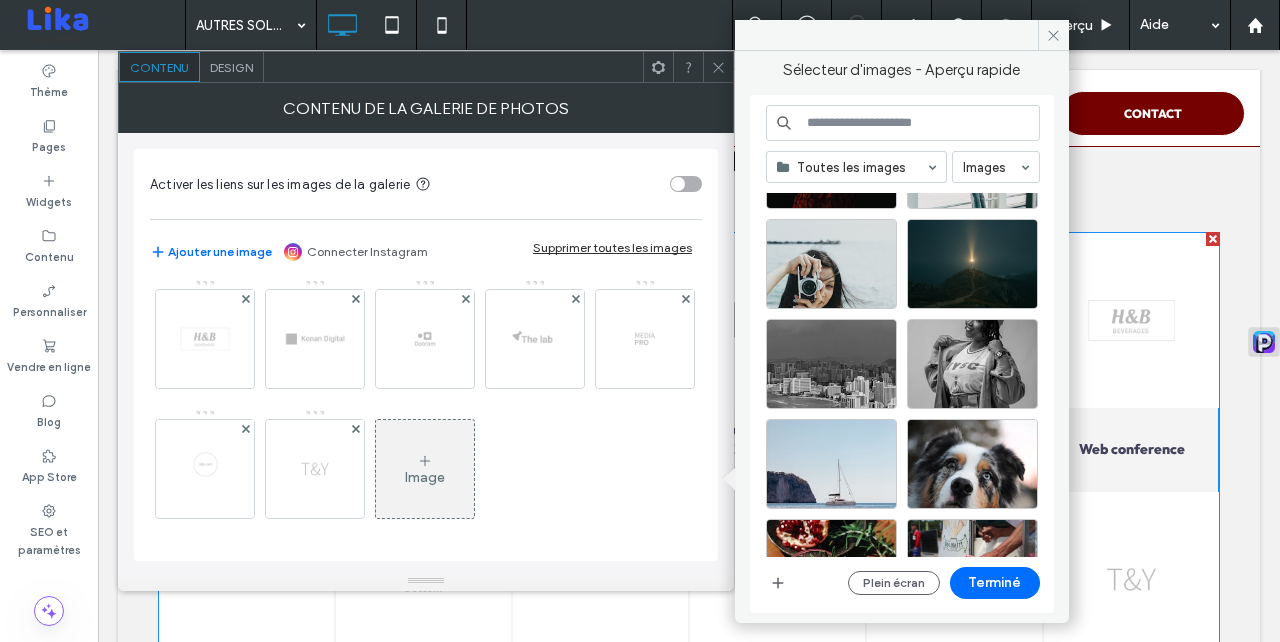click at bounding box center (903, 123) 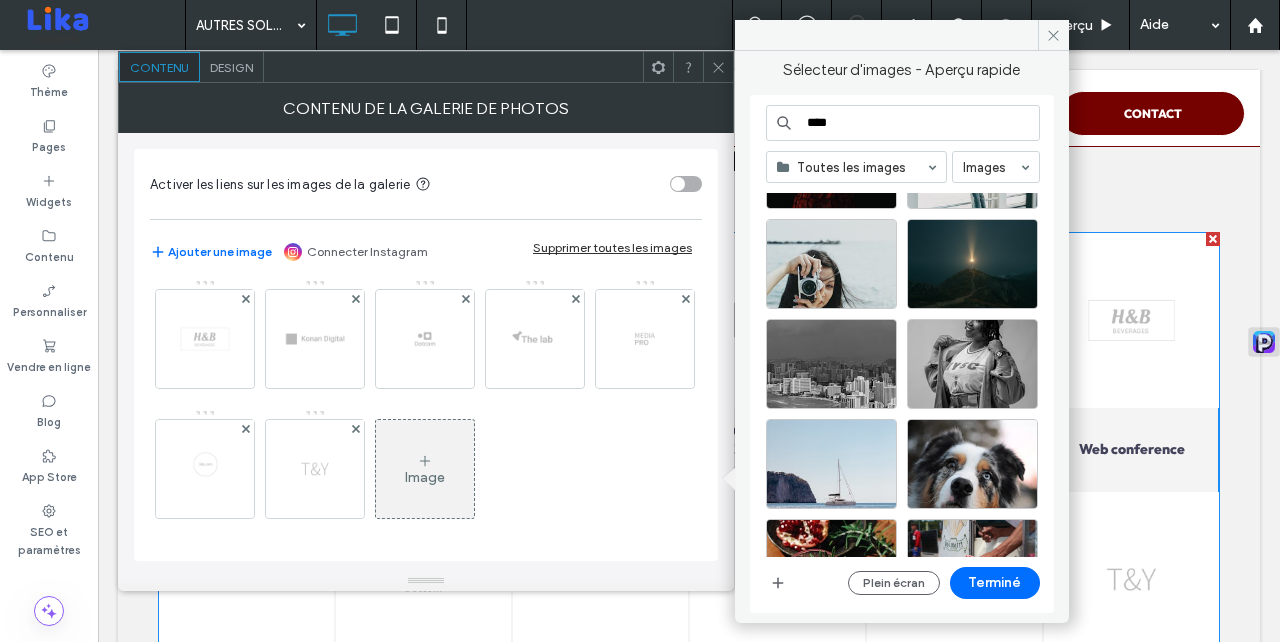 type on "****" 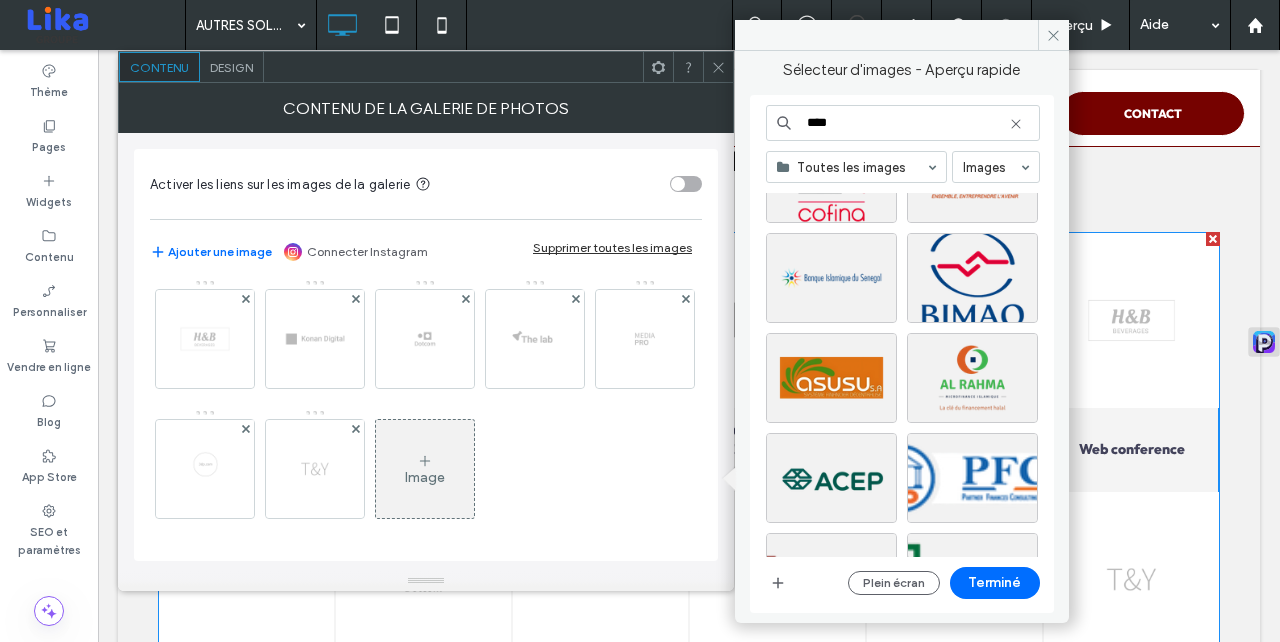 scroll, scrollTop: 793, scrollLeft: 0, axis: vertical 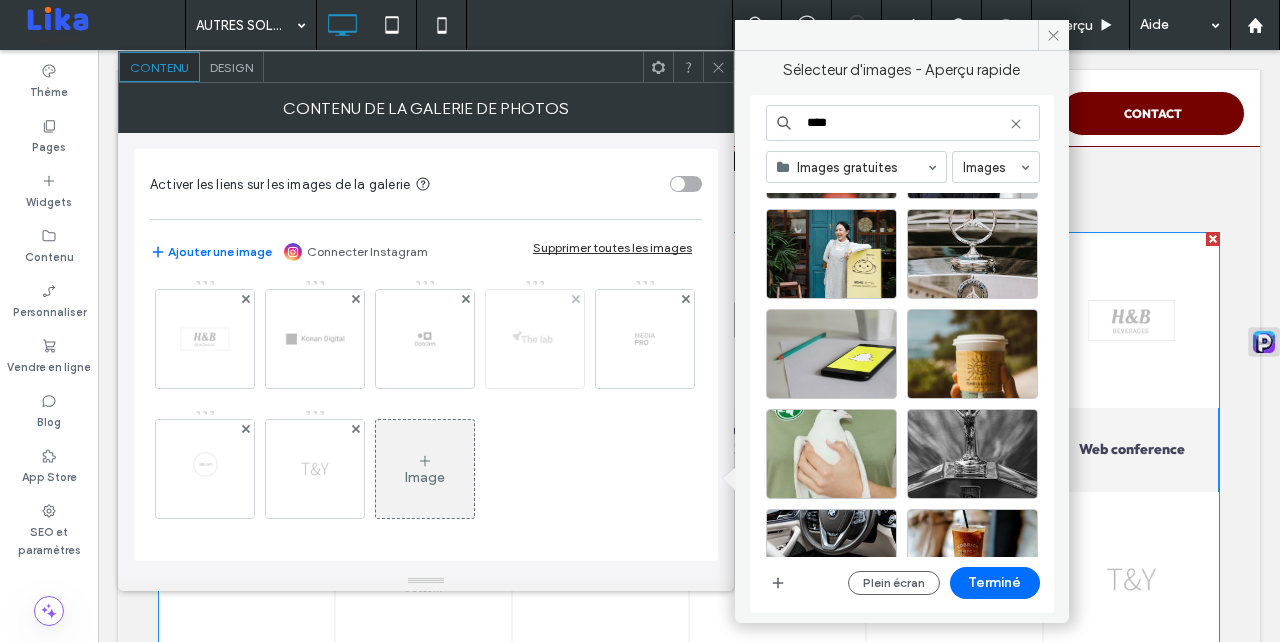 click at bounding box center (535, 339) 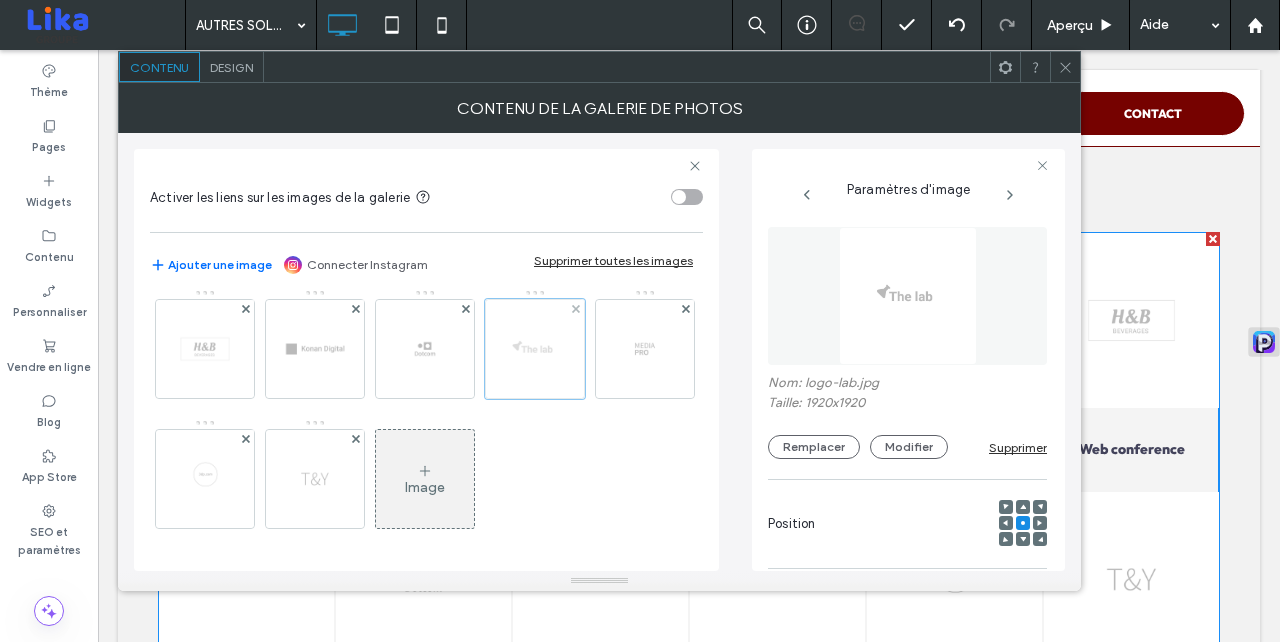 scroll, scrollTop: 0, scrollLeft: 0, axis: both 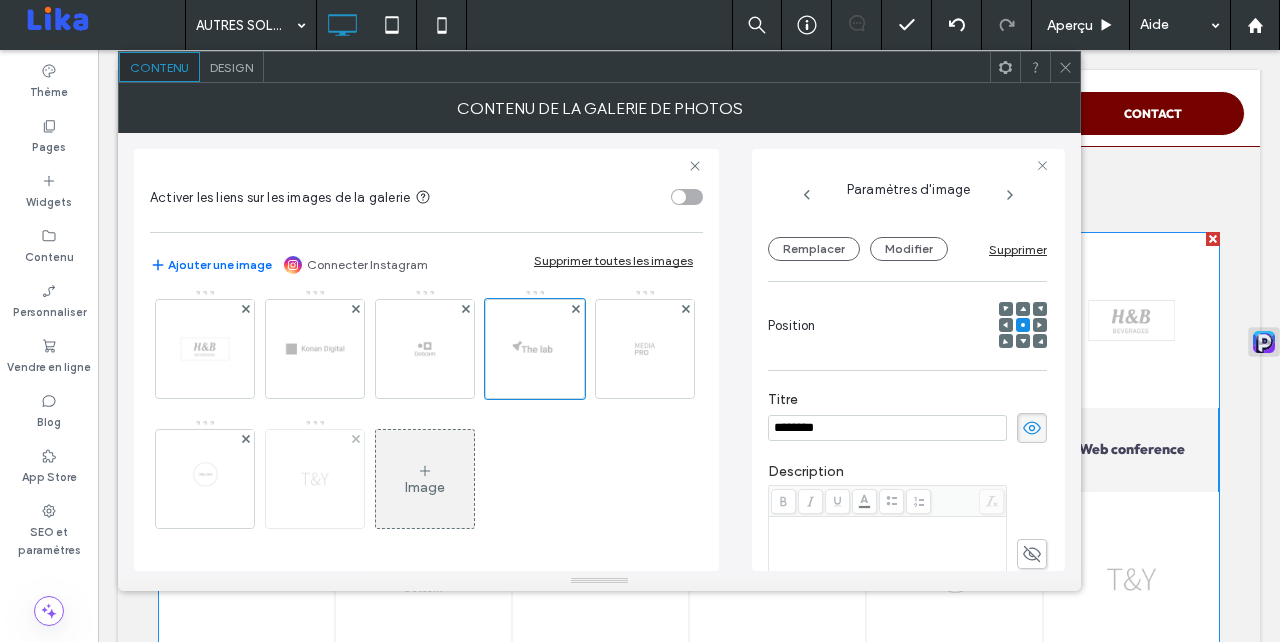 click at bounding box center [315, 479] 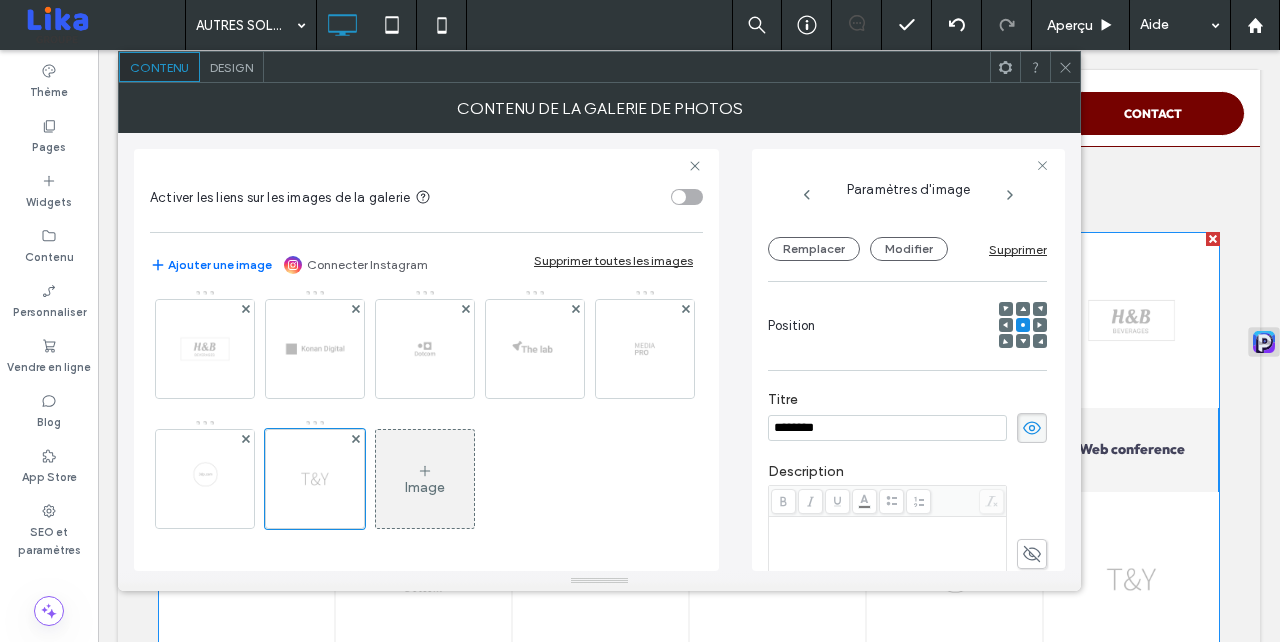 click at bounding box center (1065, 67) 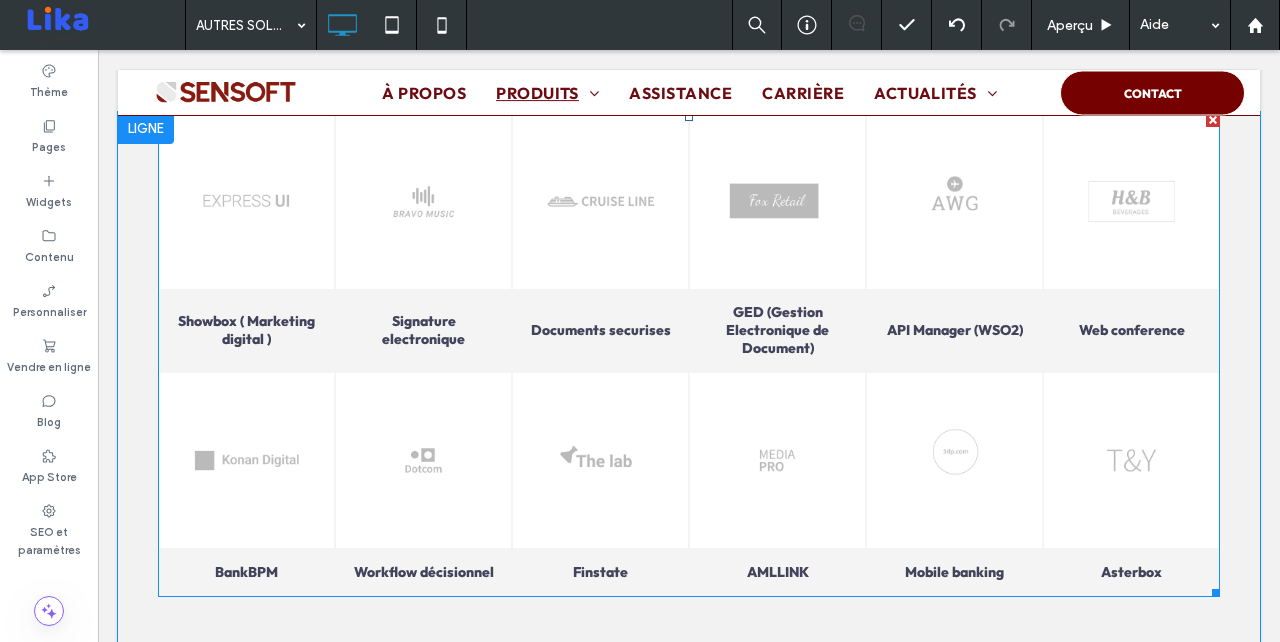 scroll, scrollTop: 753, scrollLeft: 0, axis: vertical 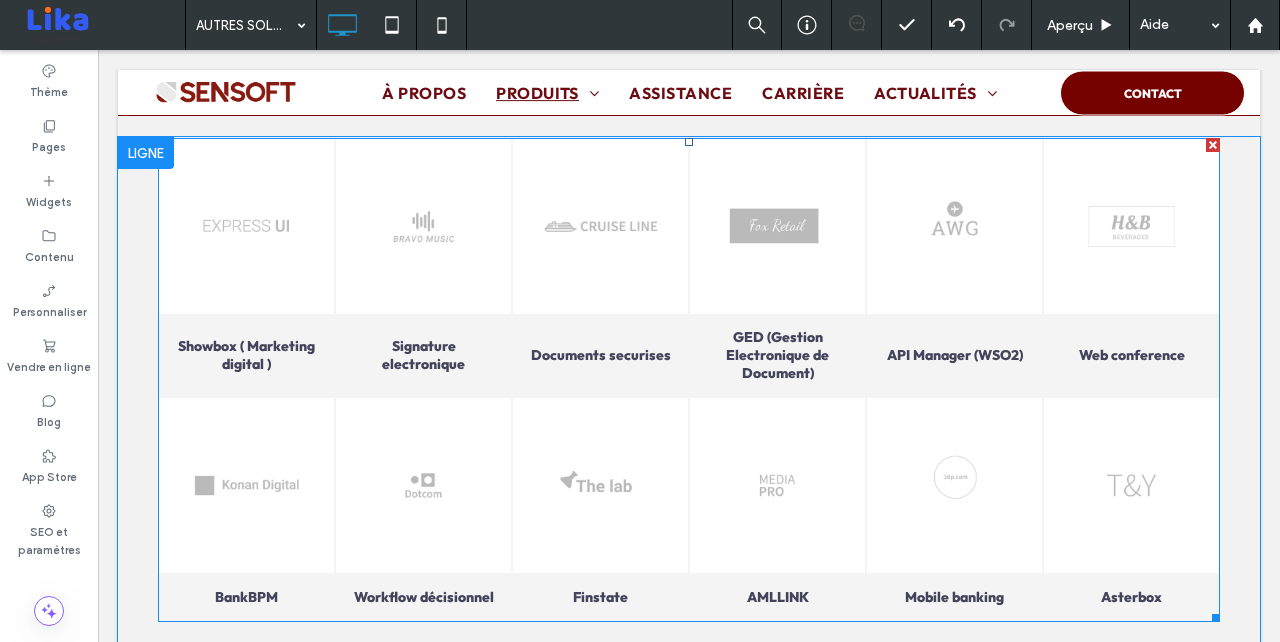 click at bounding box center [601, 226] 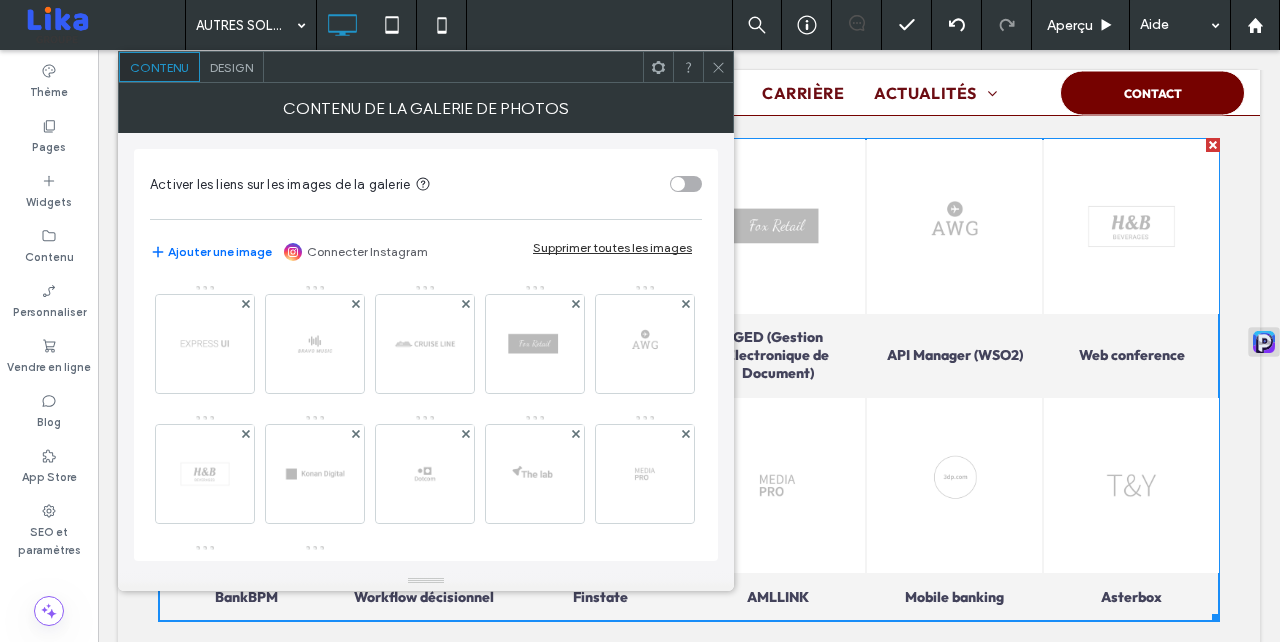 click on "Design" at bounding box center [231, 67] 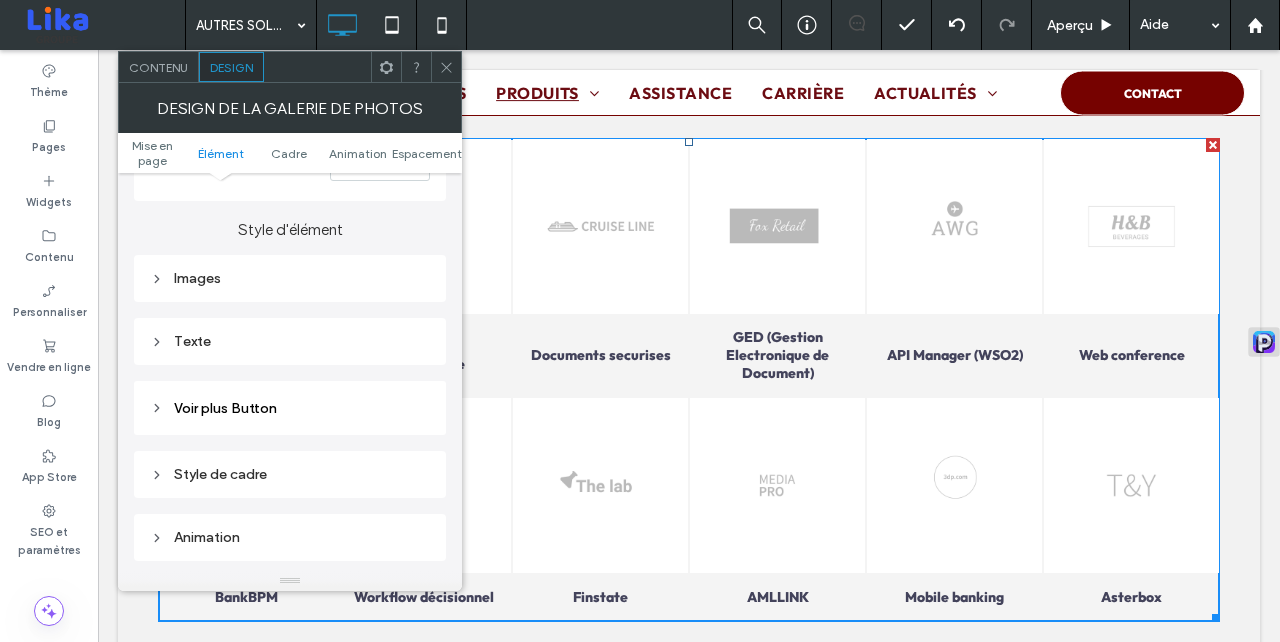 scroll, scrollTop: 797, scrollLeft: 0, axis: vertical 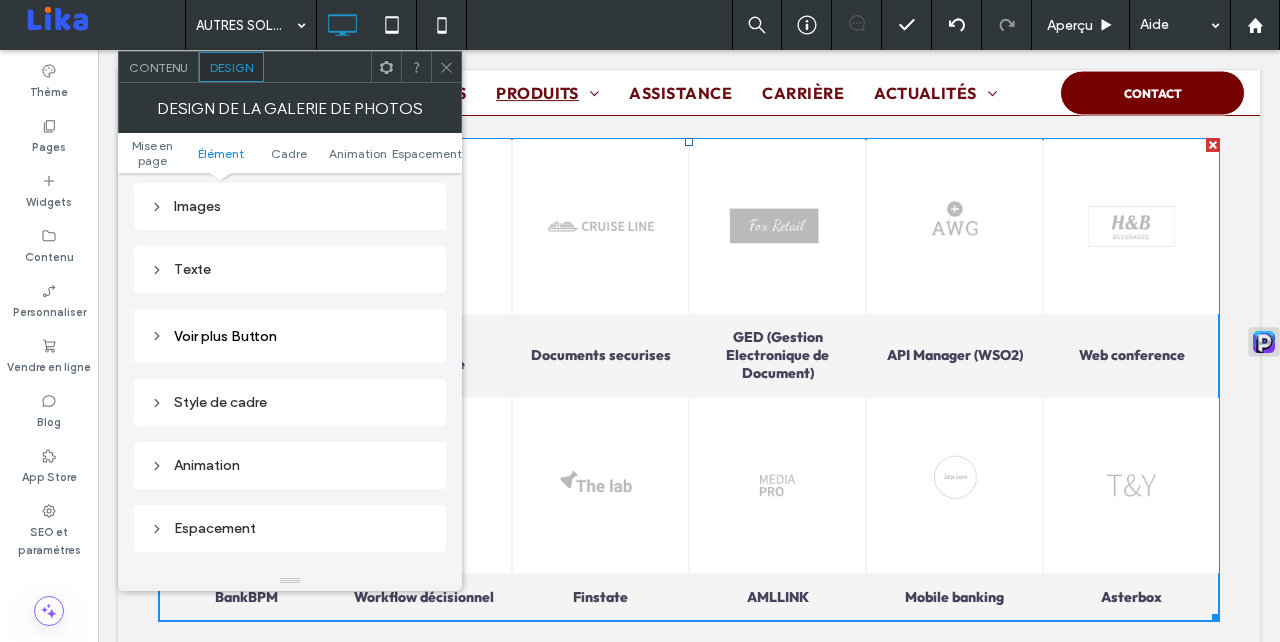 click on "Images" at bounding box center (290, 206) 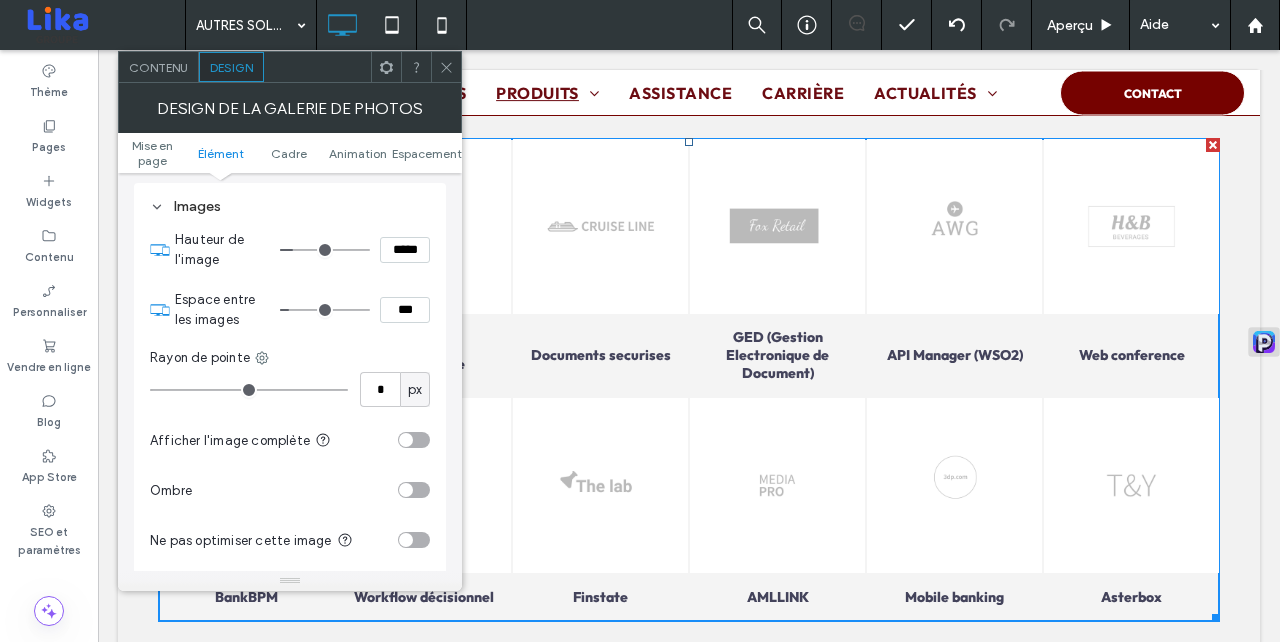 type on "*" 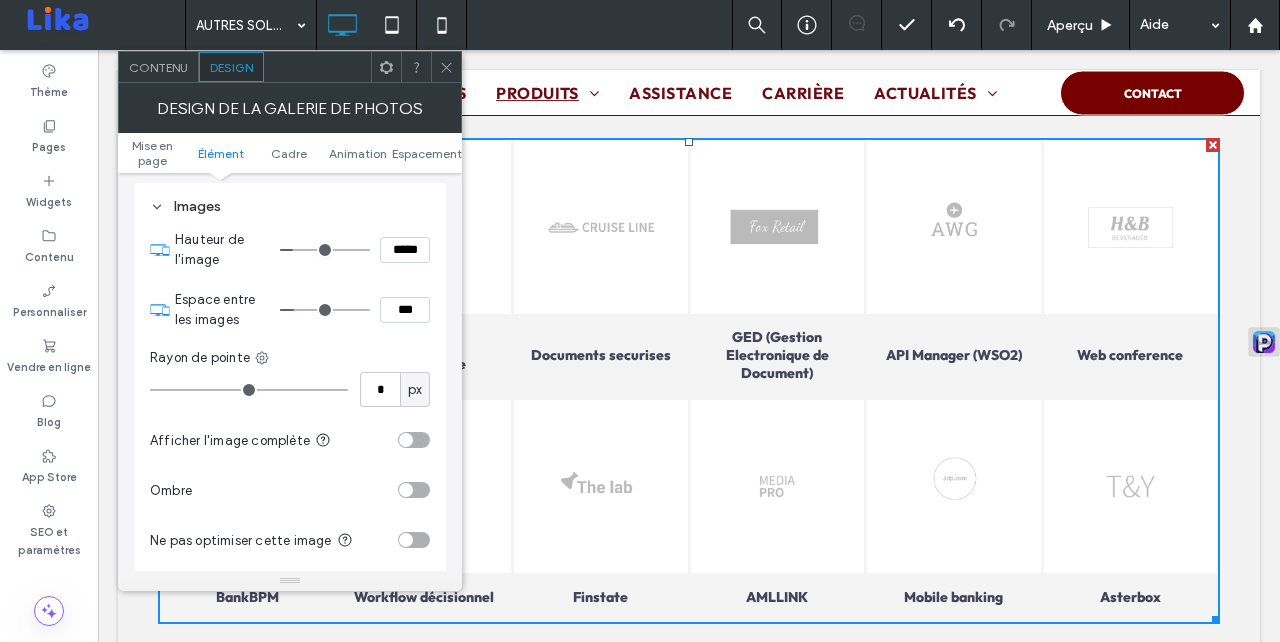 type on "*" 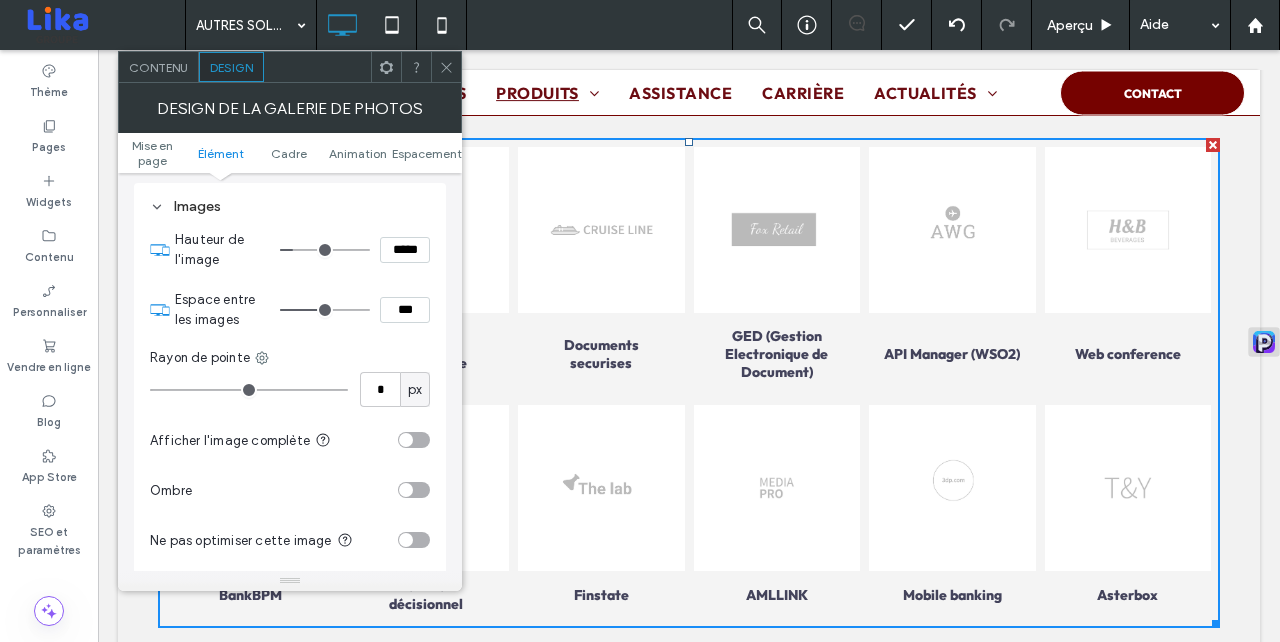 type on "**" 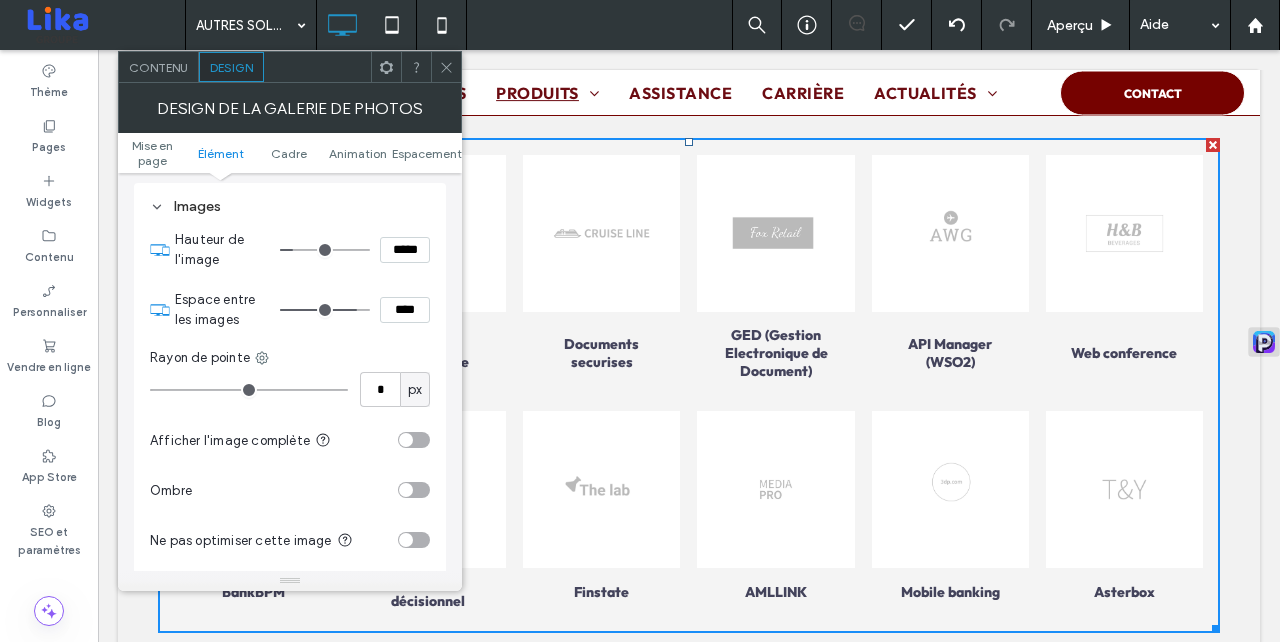 type on "**" 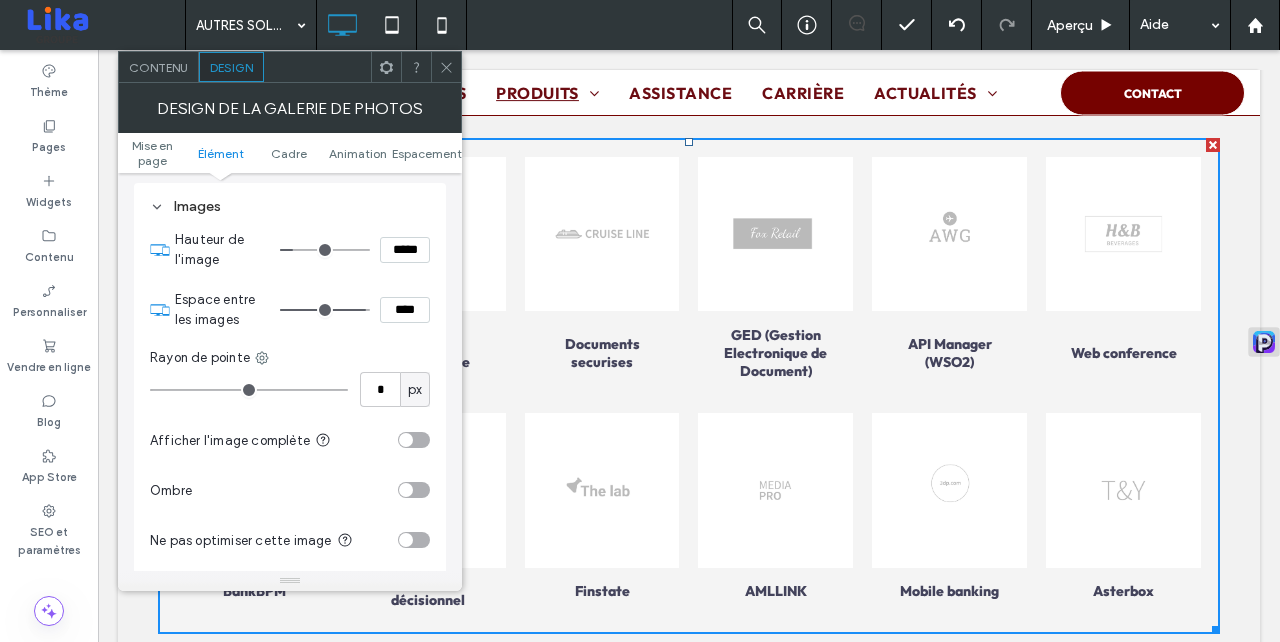 type on "**" 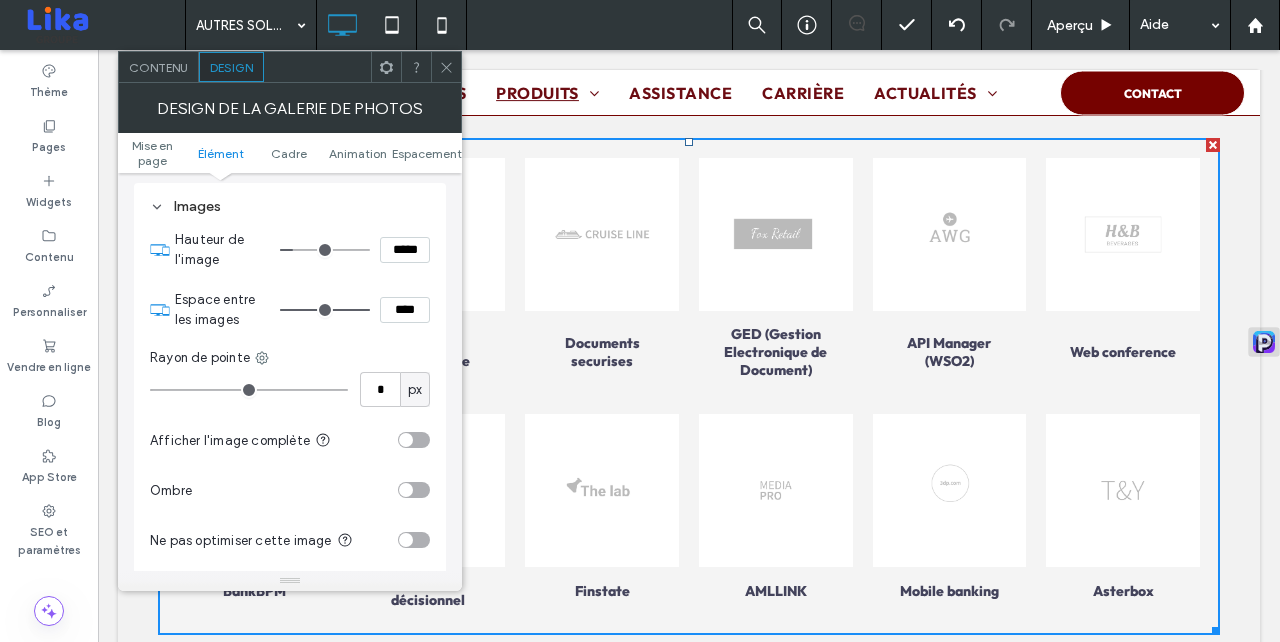 drag, startPoint x: 297, startPoint y: 317, endPoint x: 377, endPoint y: 321, distance: 80.09994 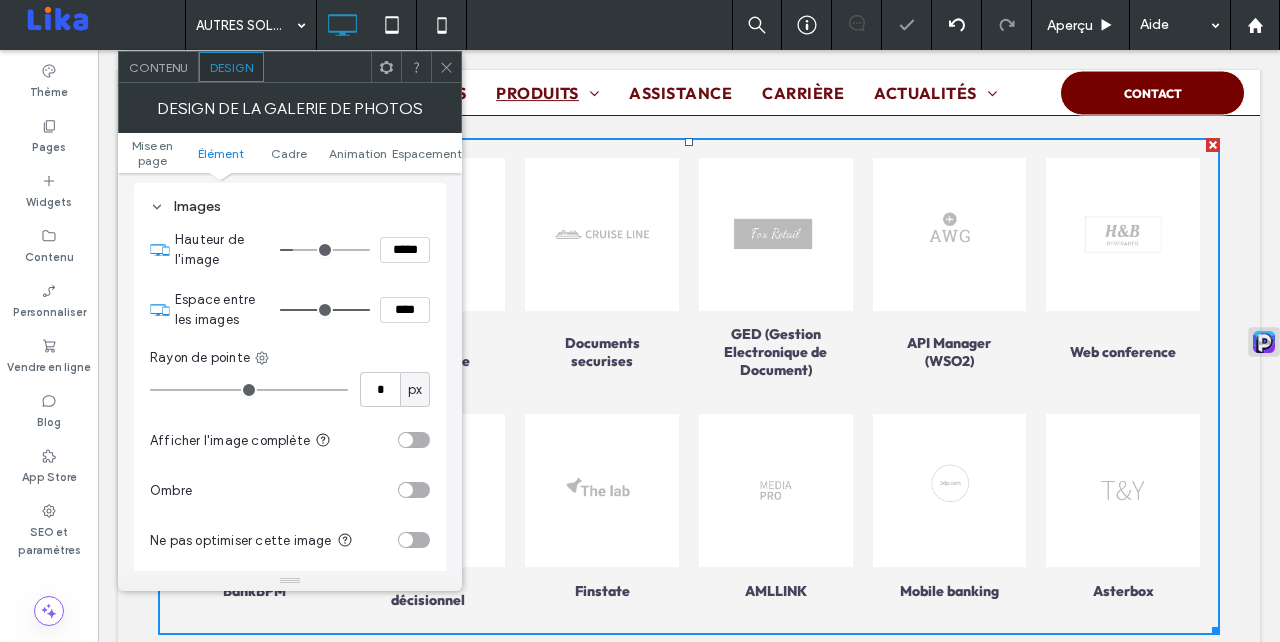 click at bounding box center (414, 440) 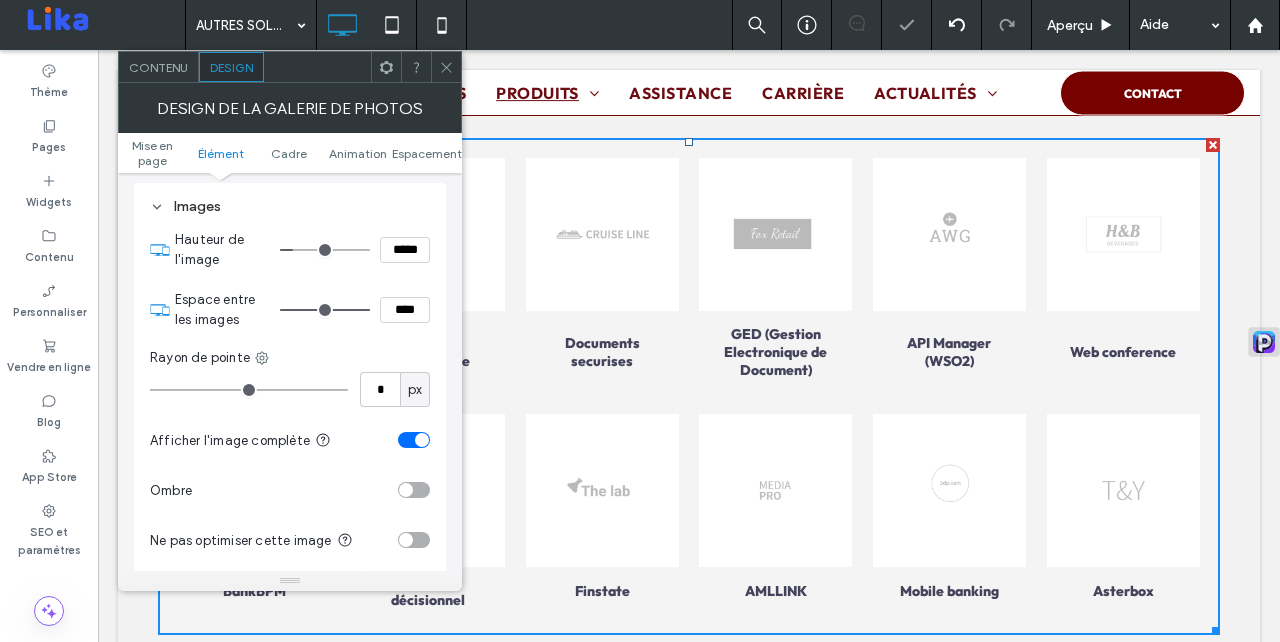 click at bounding box center (422, 440) 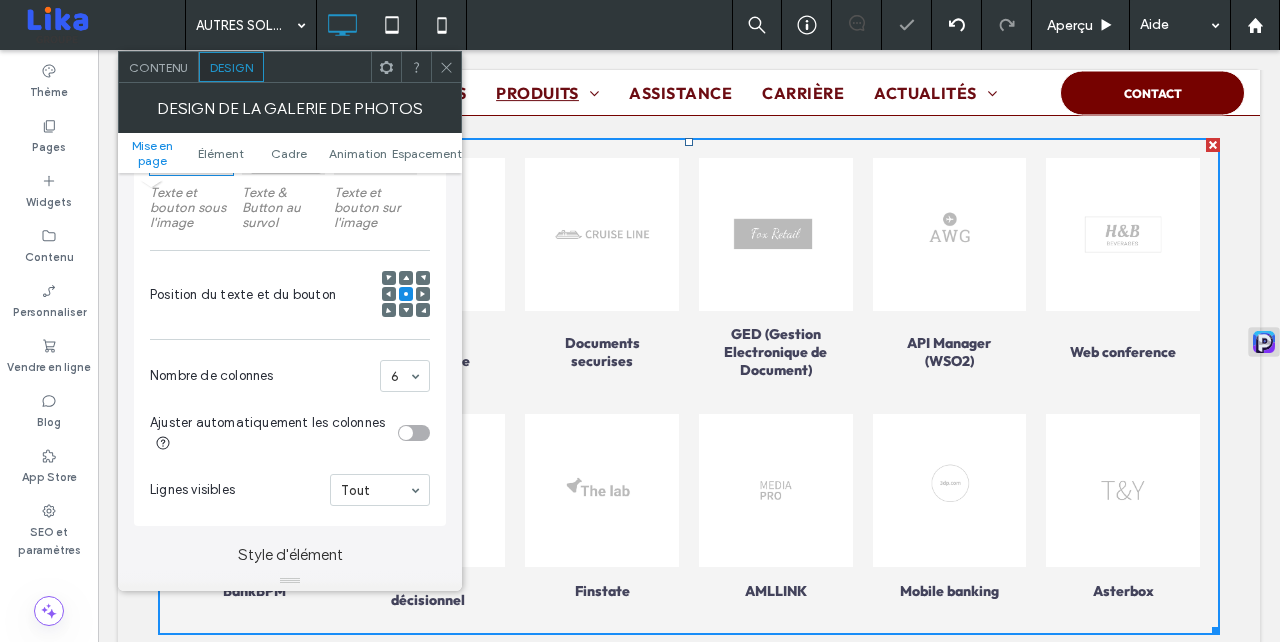 scroll, scrollTop: 377, scrollLeft: 0, axis: vertical 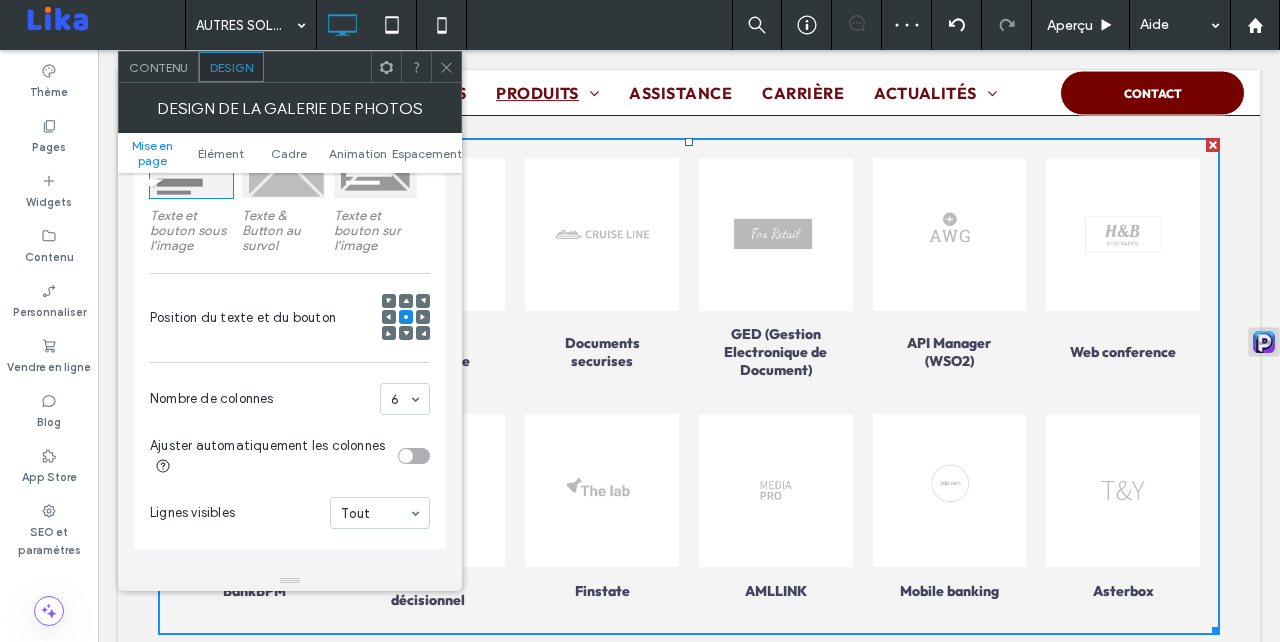 click 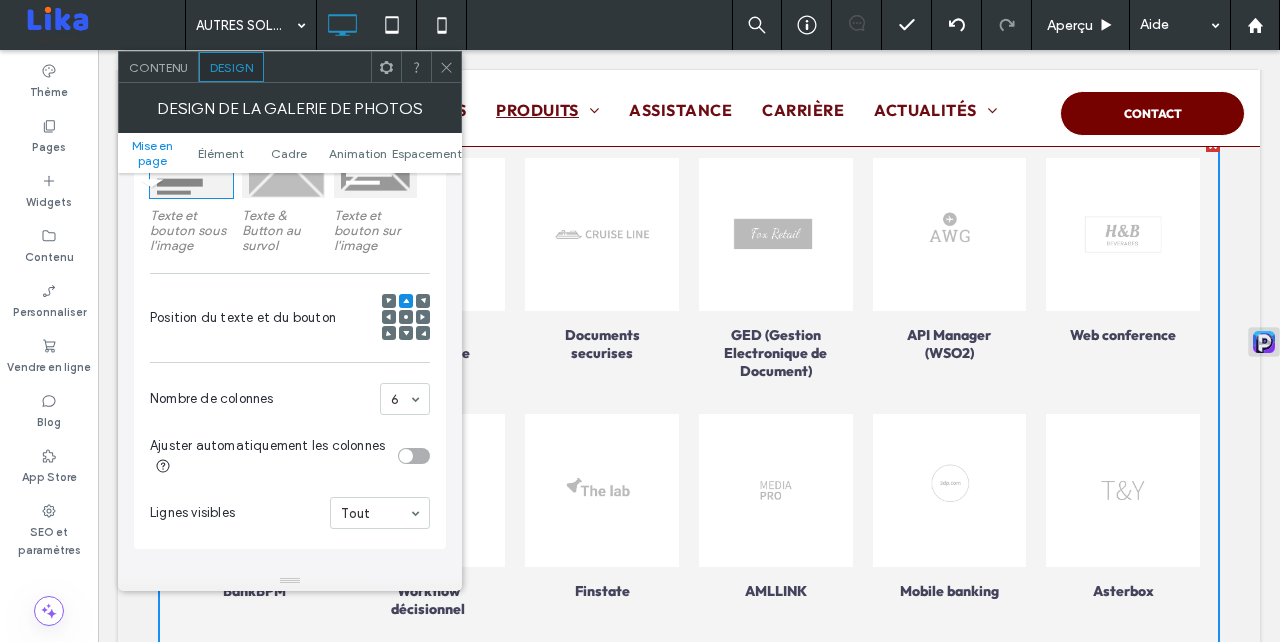 click 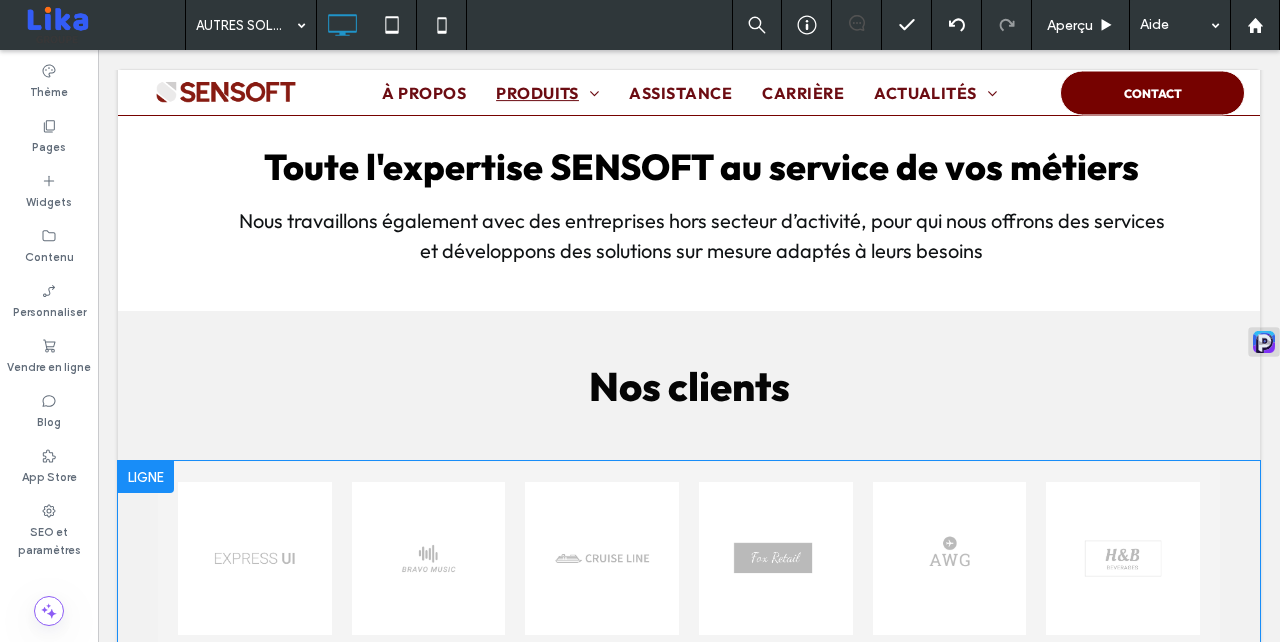 scroll, scrollTop: 399, scrollLeft: 0, axis: vertical 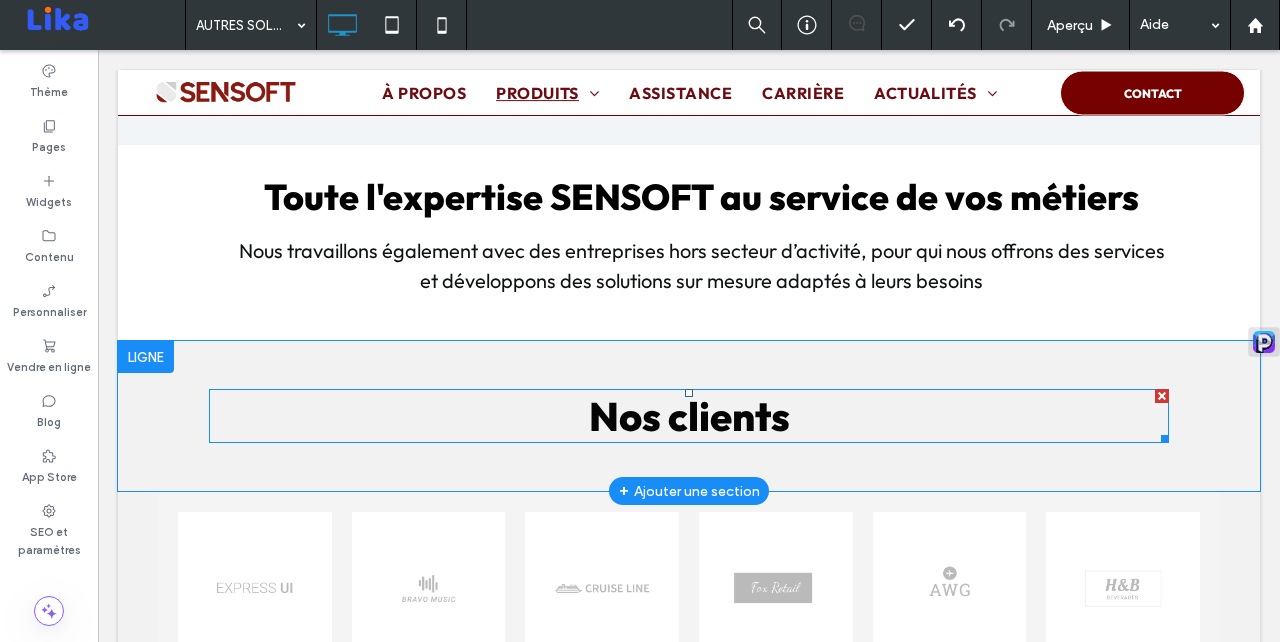 click on "Nos clients" at bounding box center [689, 416] 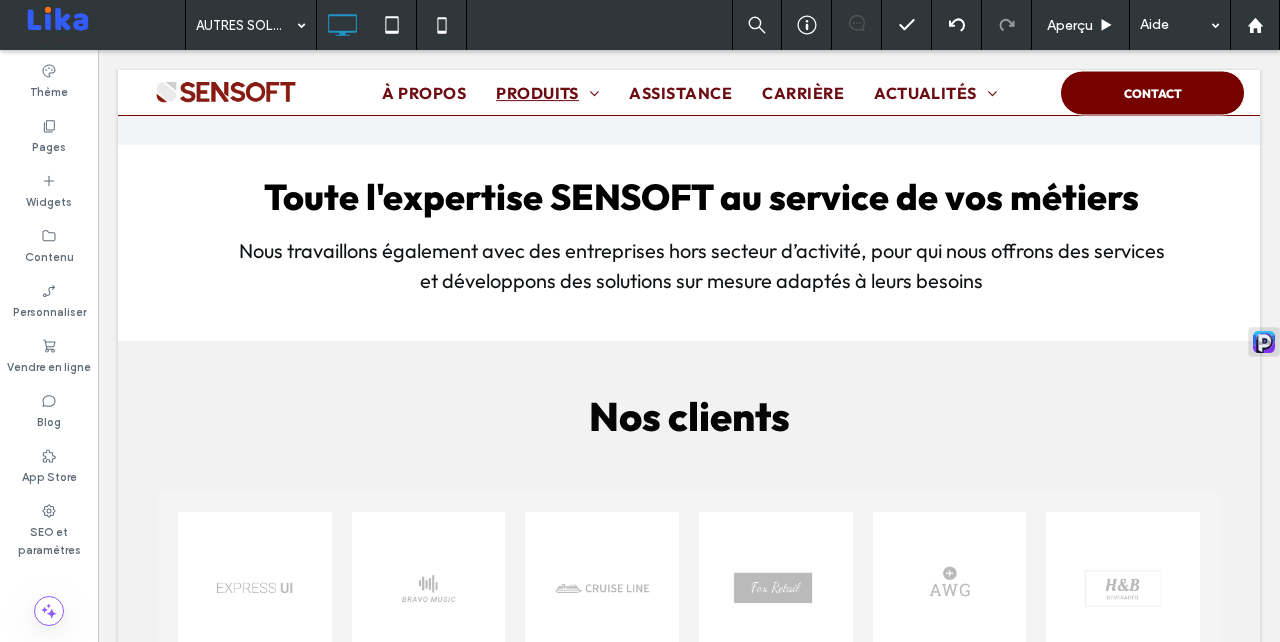 click on "Nos clients" at bounding box center (689, 416) 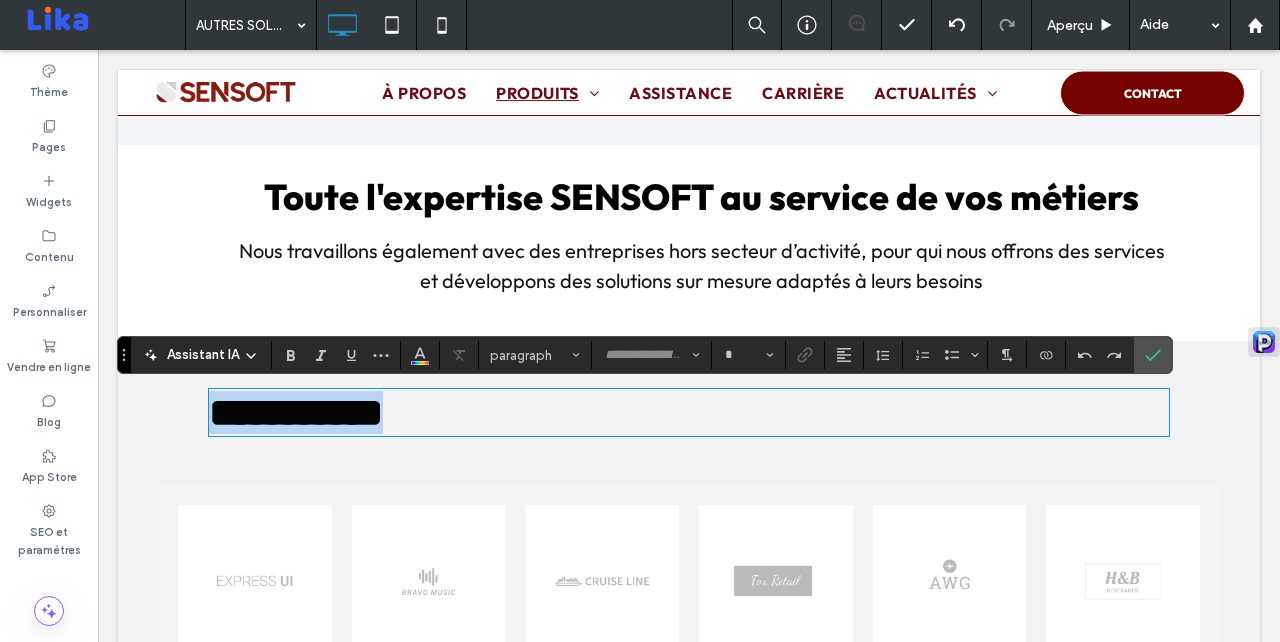 type on "**********" 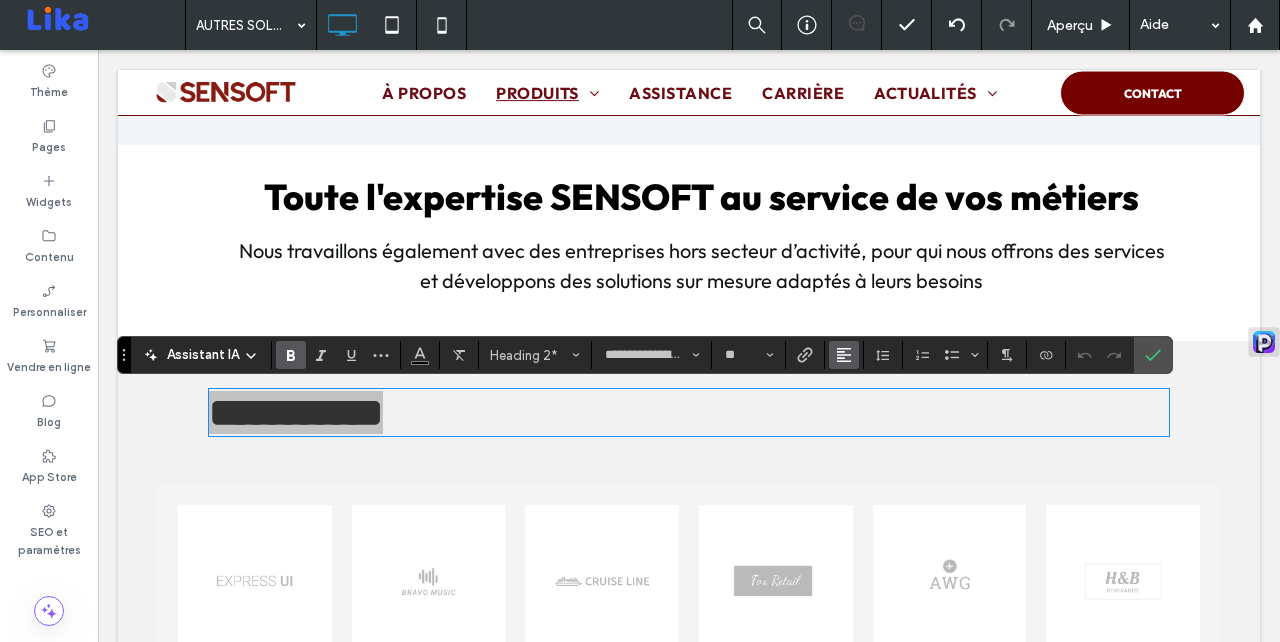 click 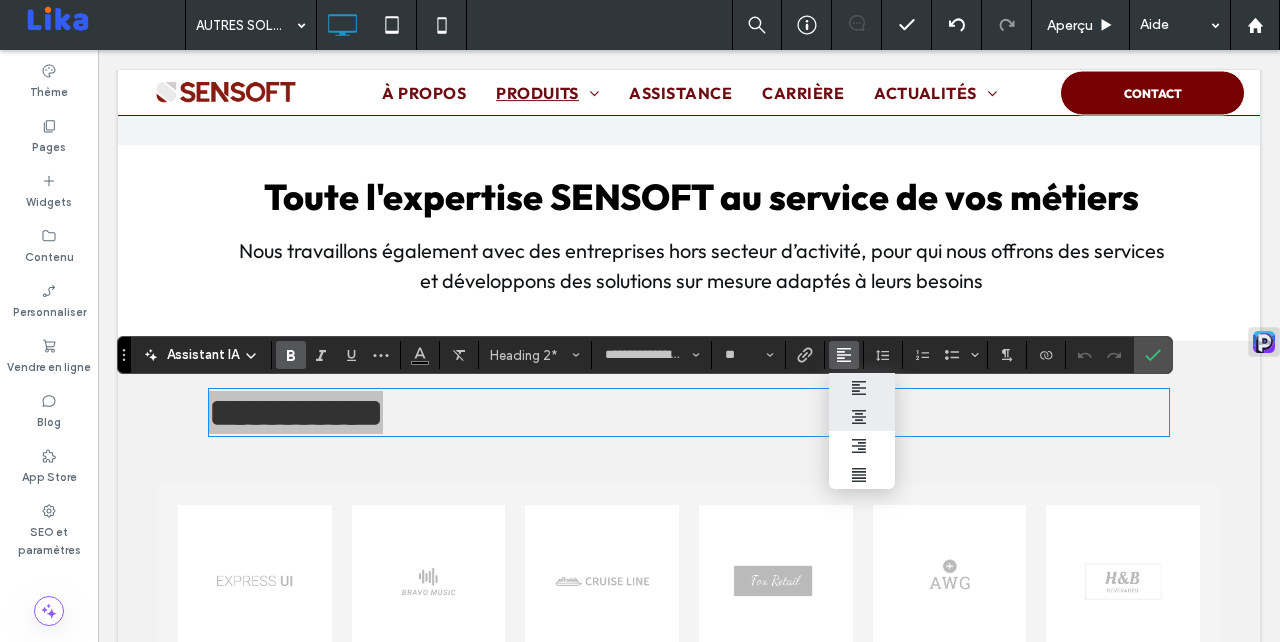 click 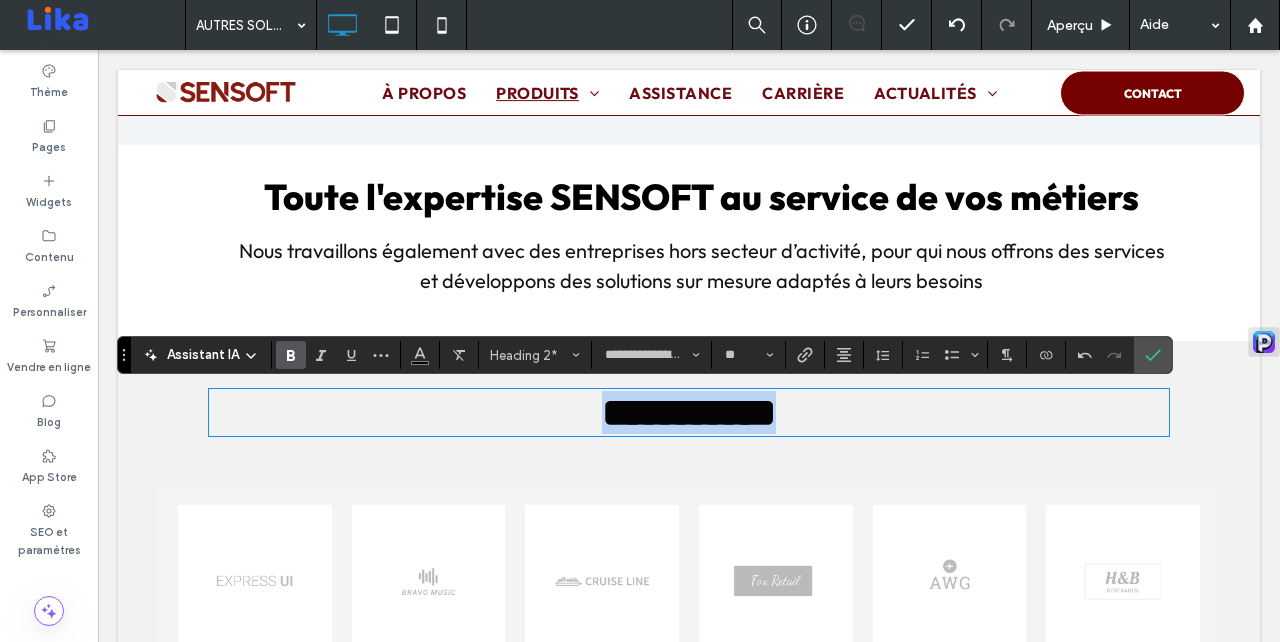 click on "**********" at bounding box center [689, 412] 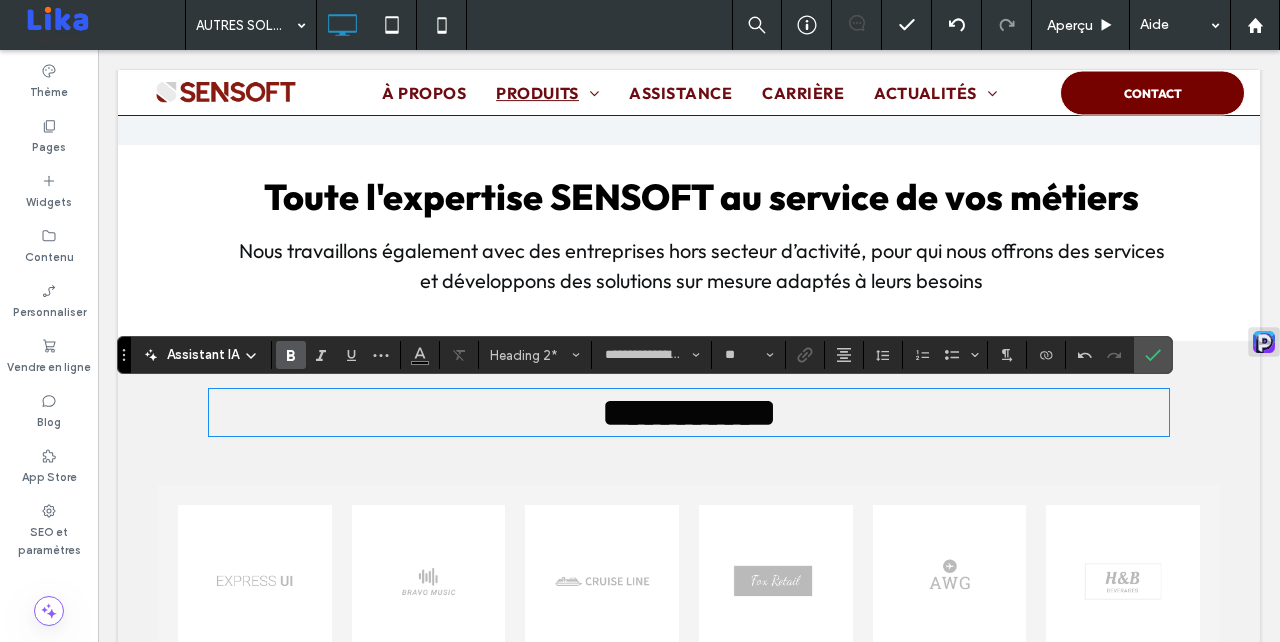 type 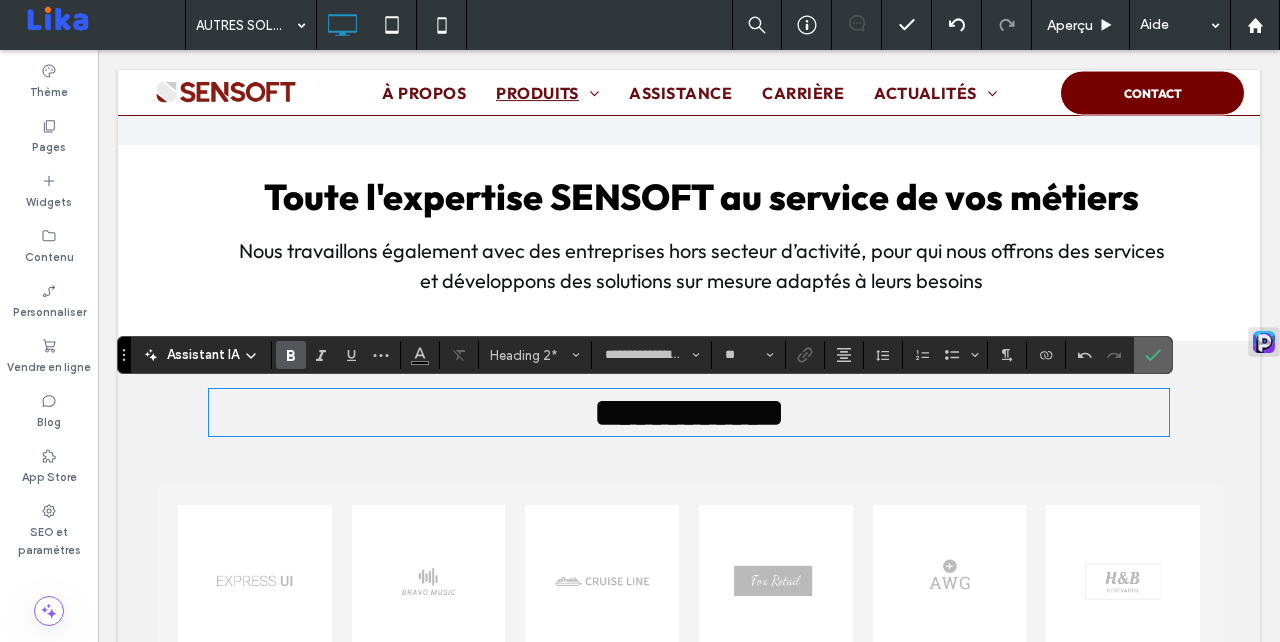 click at bounding box center [1153, 355] 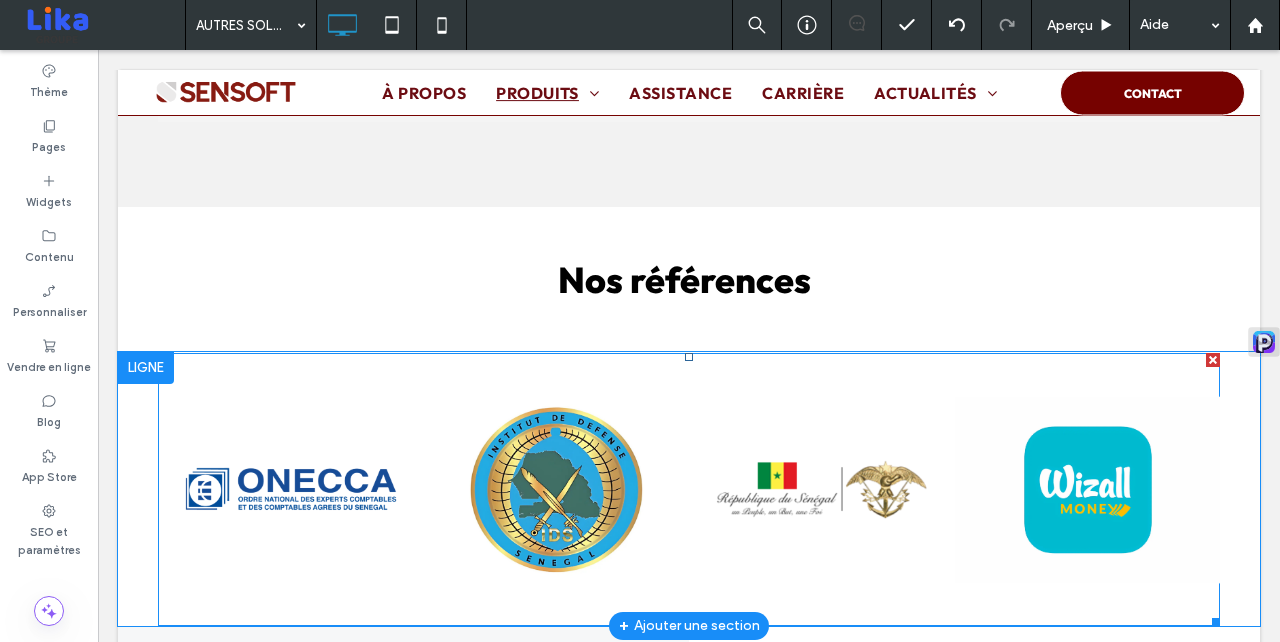 scroll, scrollTop: 1349, scrollLeft: 0, axis: vertical 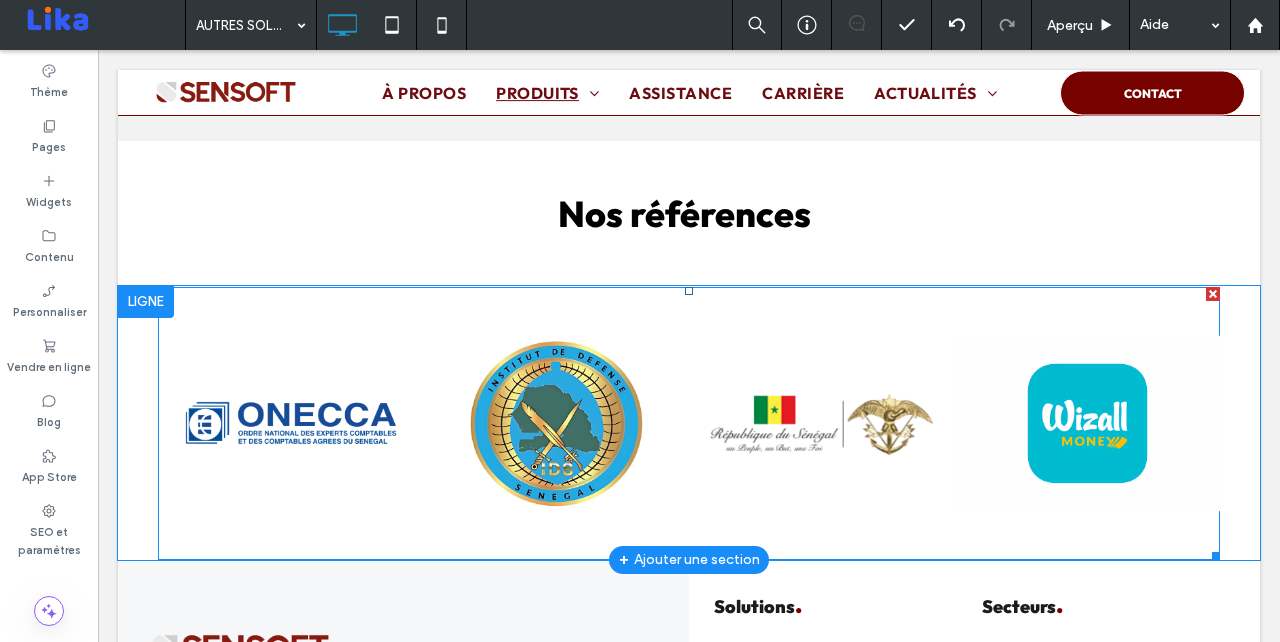 click at bounding box center (821, 423) 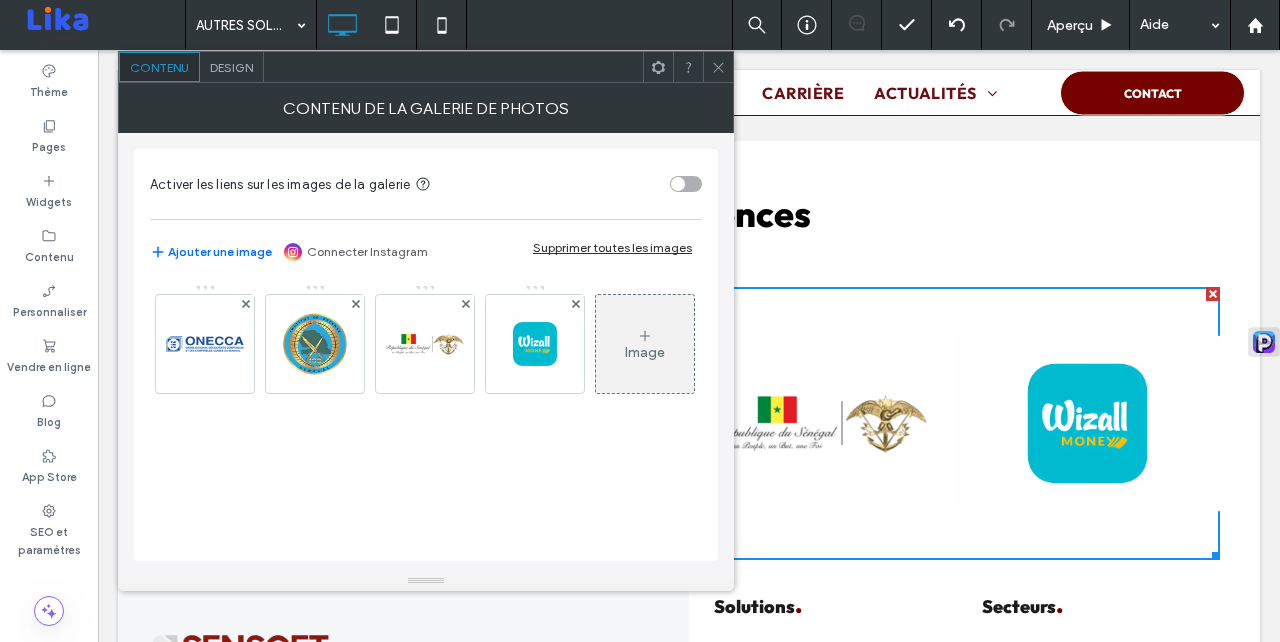 click on "Design" at bounding box center (231, 67) 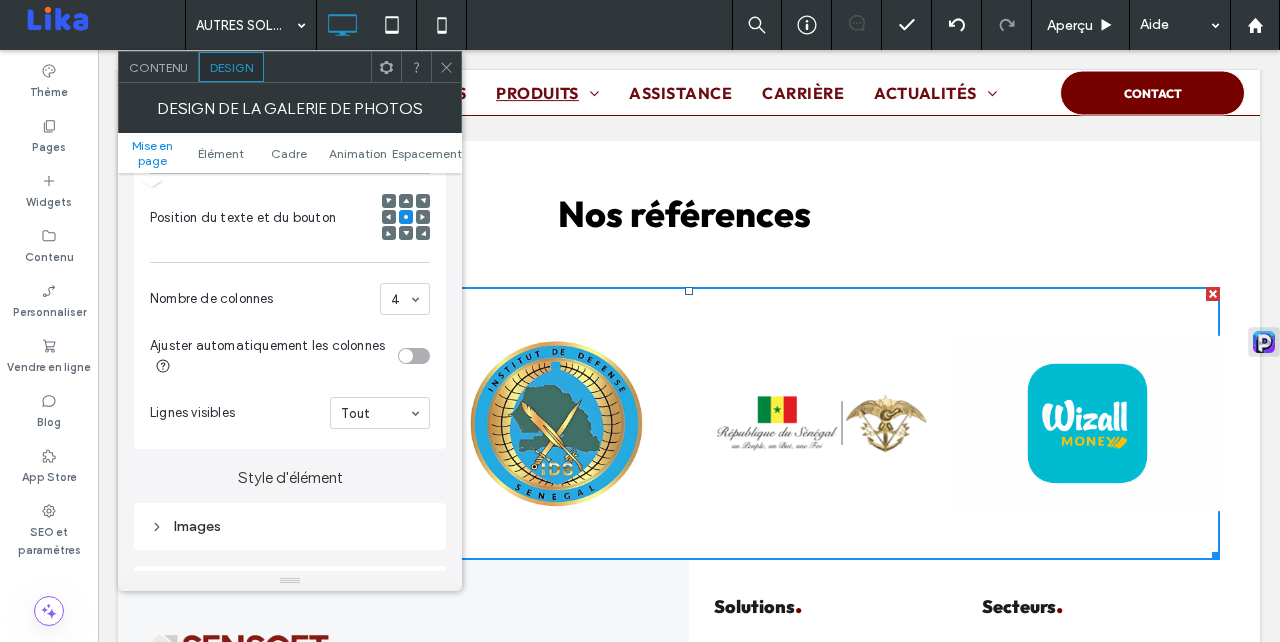 scroll, scrollTop: 636, scrollLeft: 0, axis: vertical 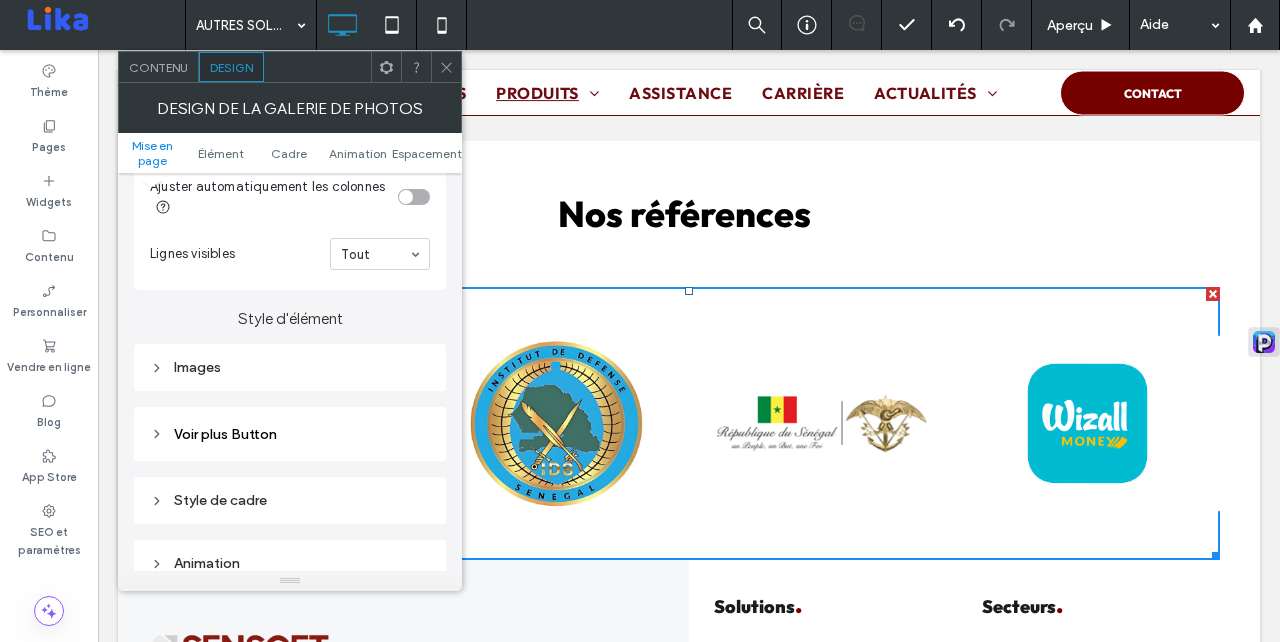 click on "Images" at bounding box center (290, 367) 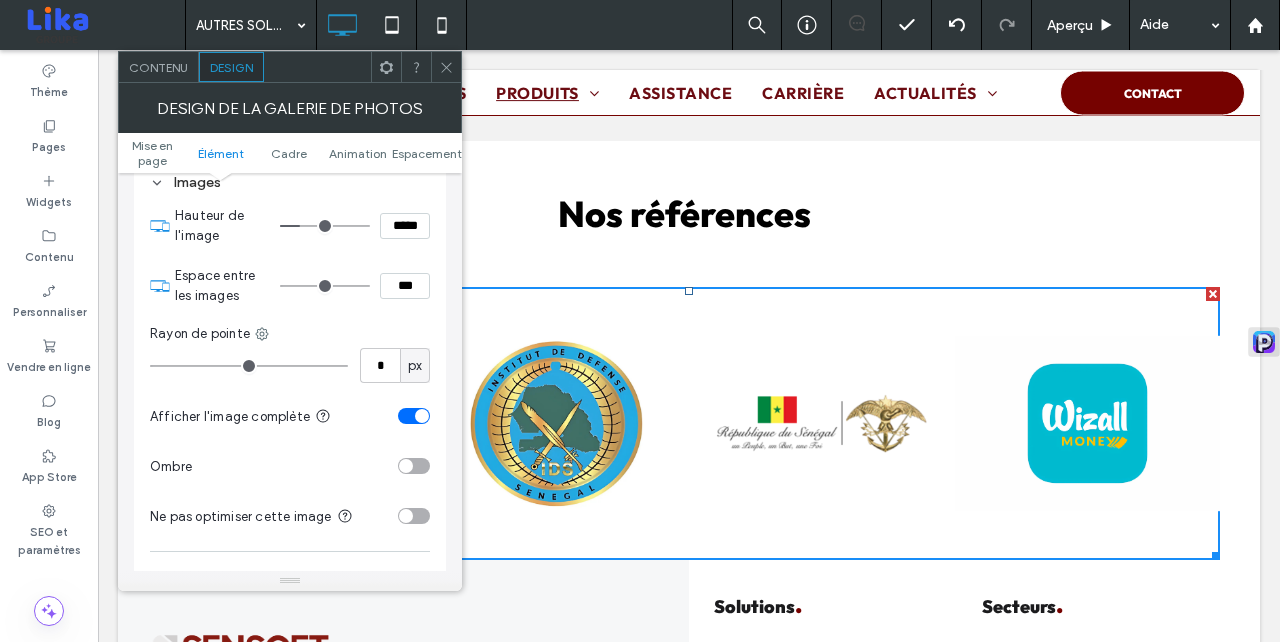 scroll, scrollTop: 861, scrollLeft: 0, axis: vertical 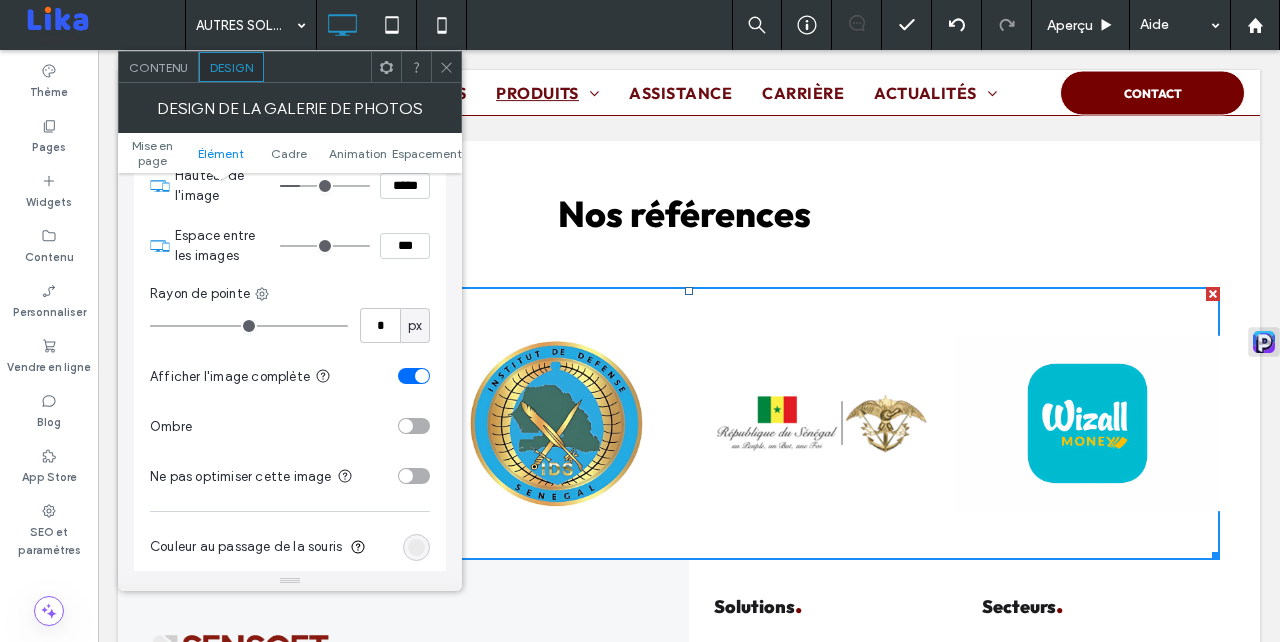 click at bounding box center [422, 376] 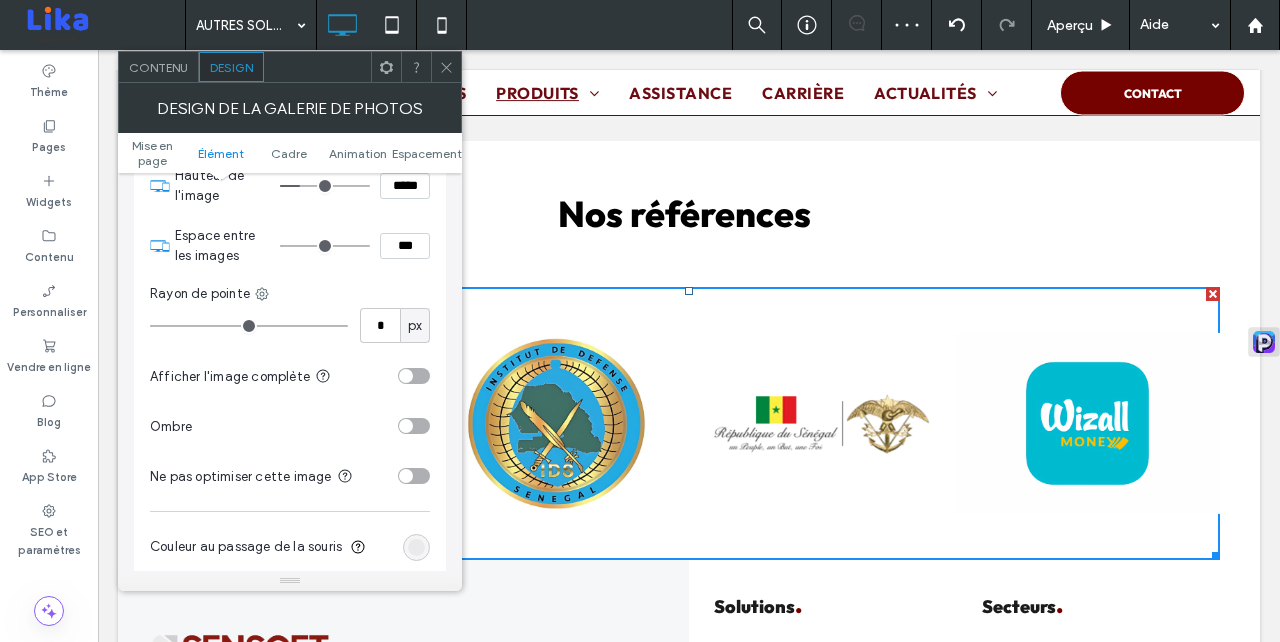 type on "***" 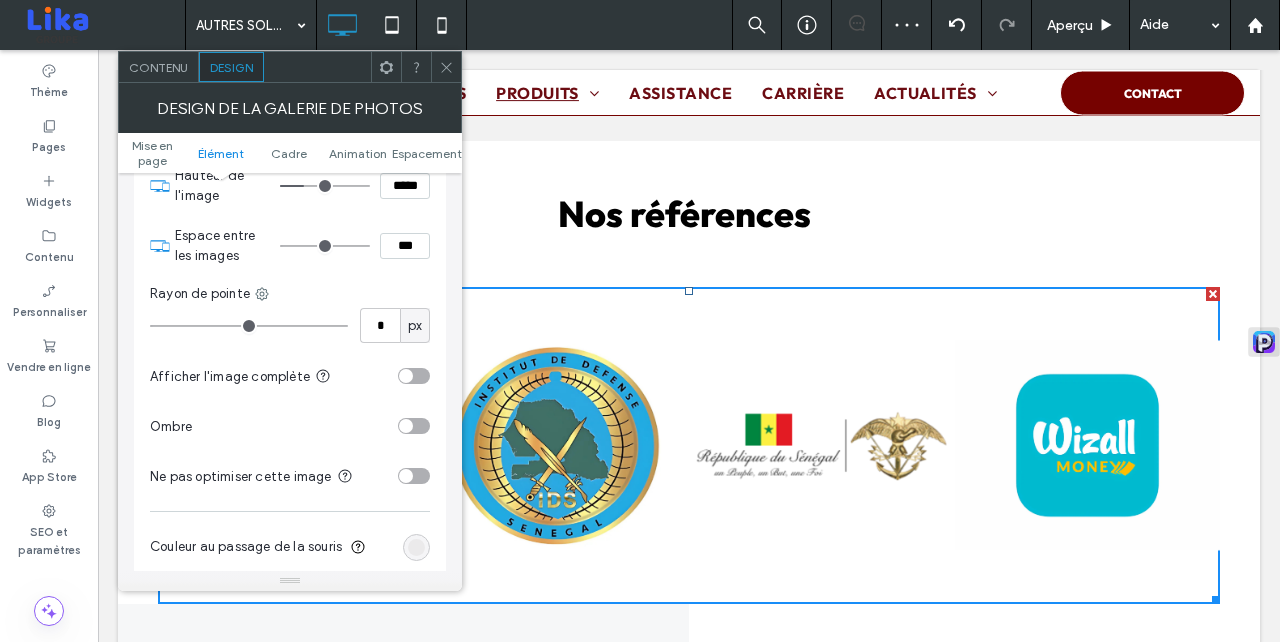 type on "***" 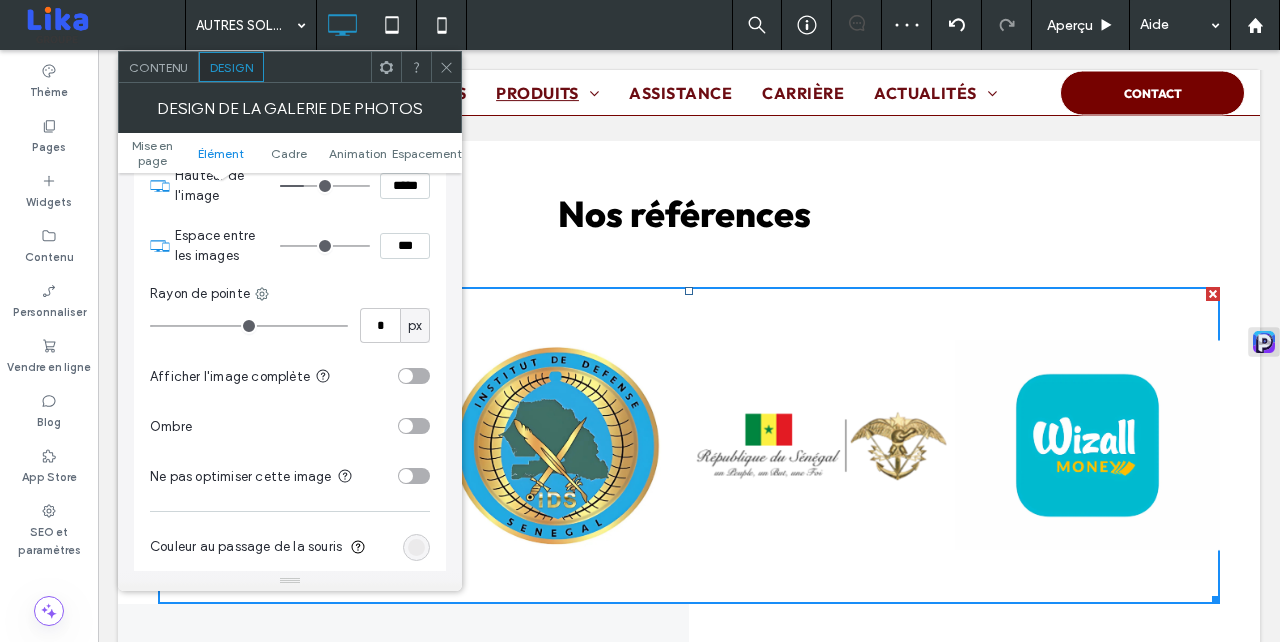 type on "*****" 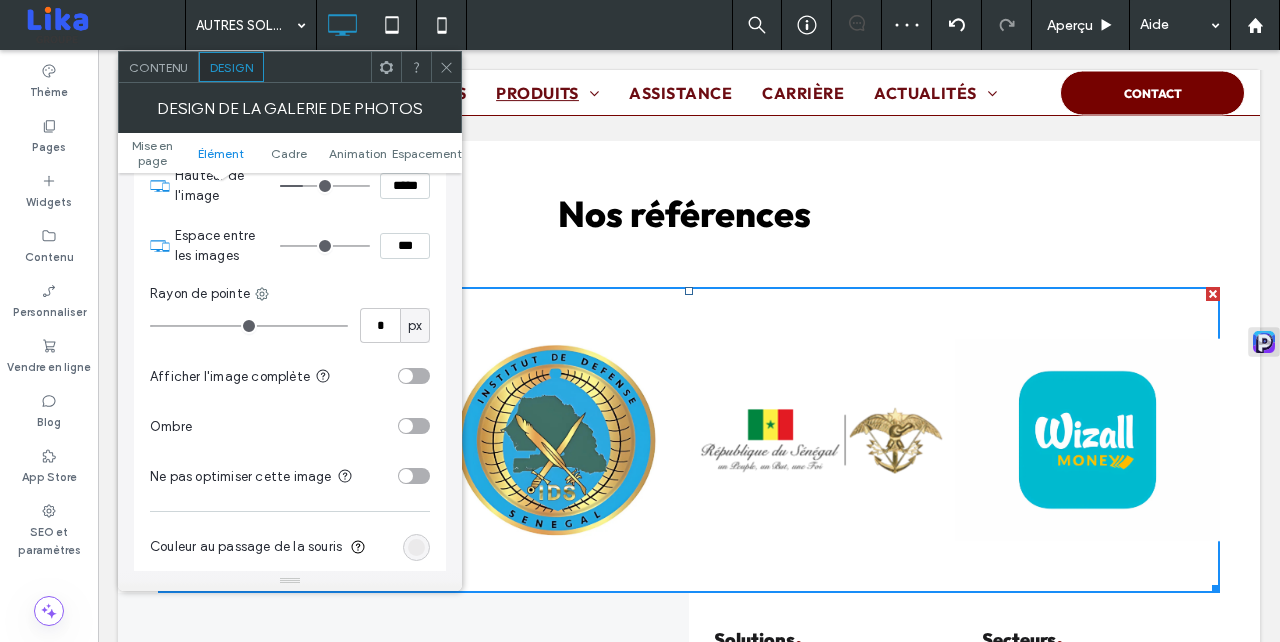 type on "***" 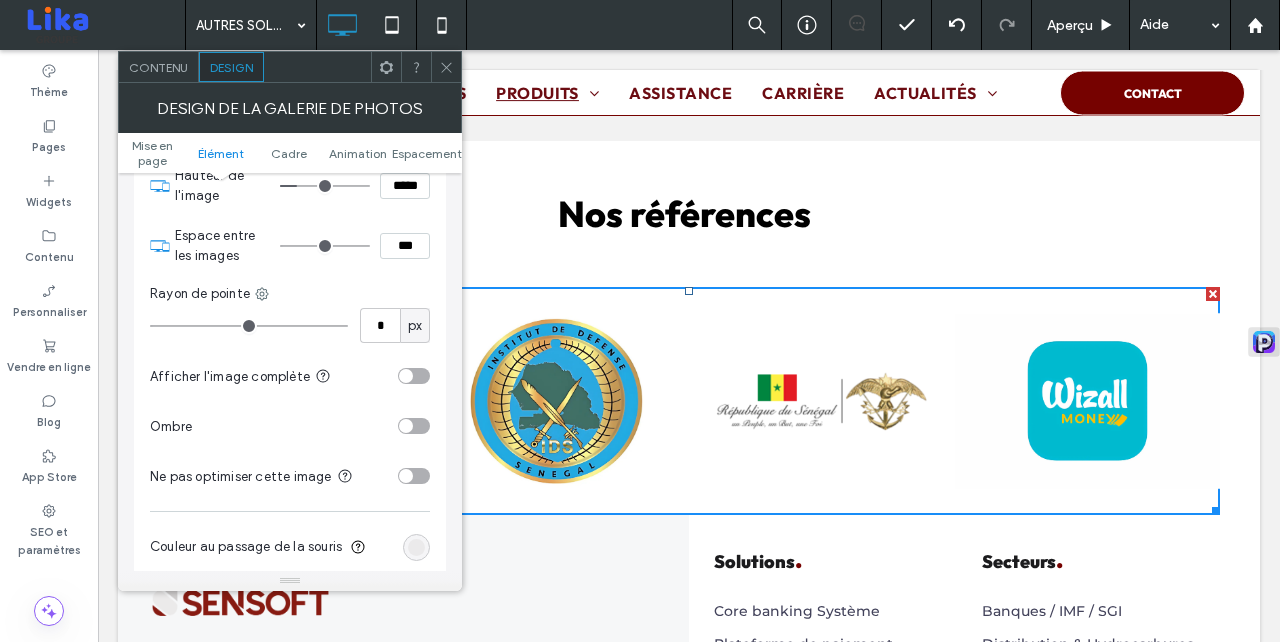 type on "***" 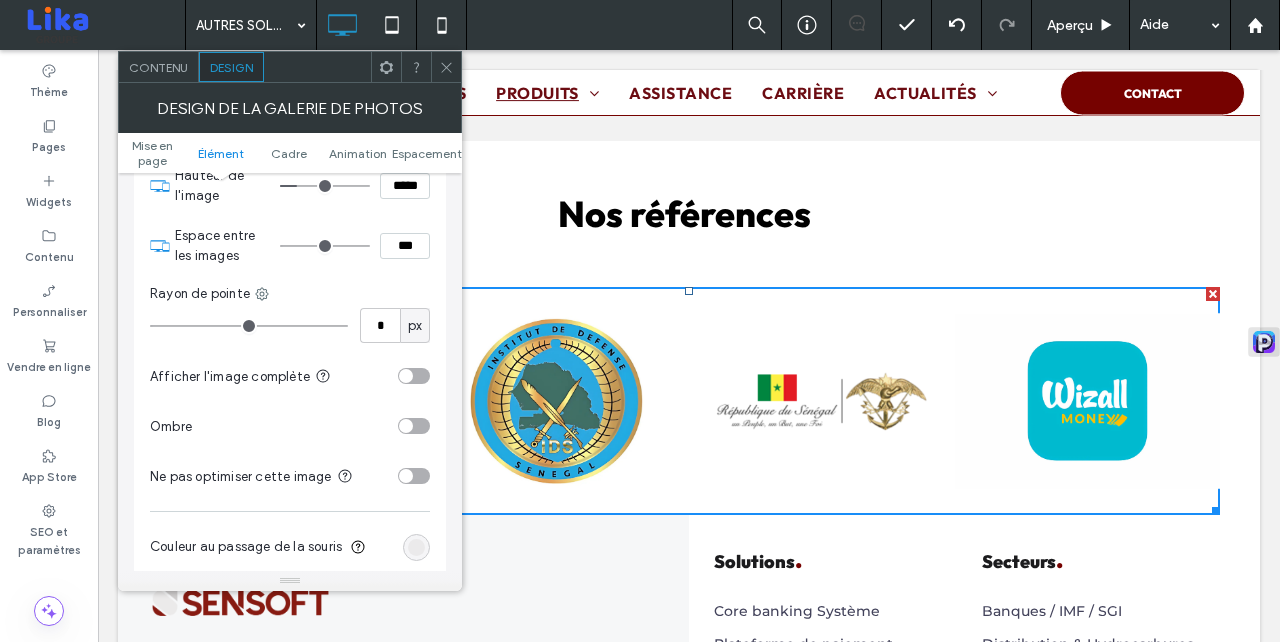 type on "*****" 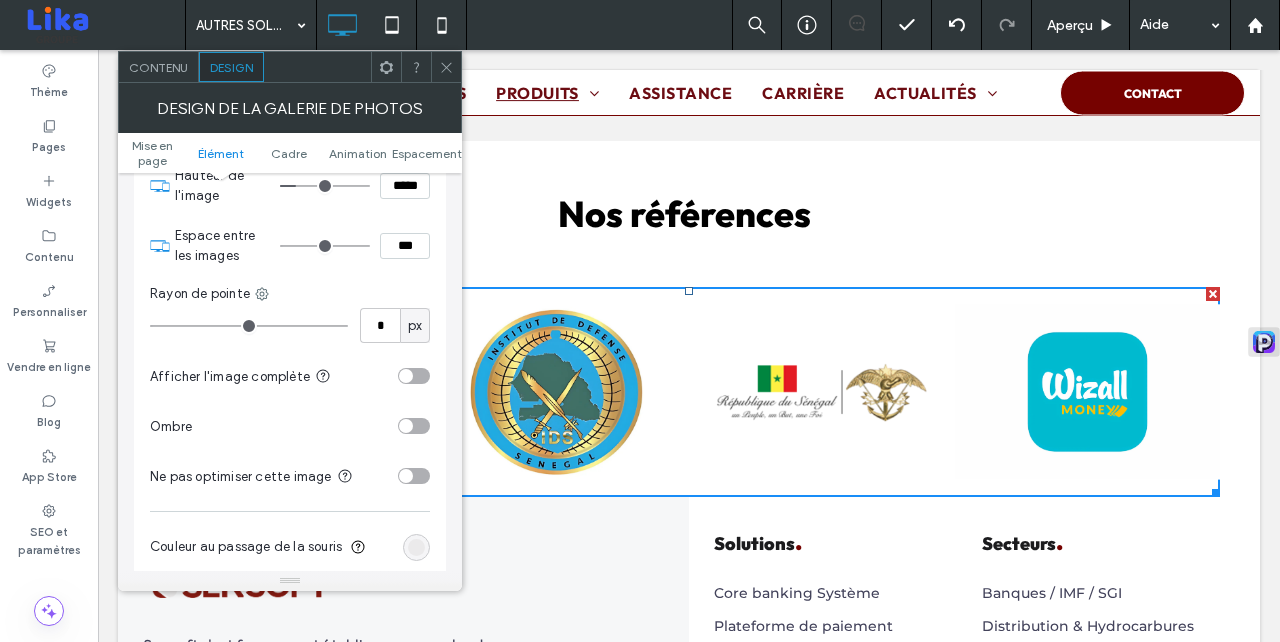 type on "***" 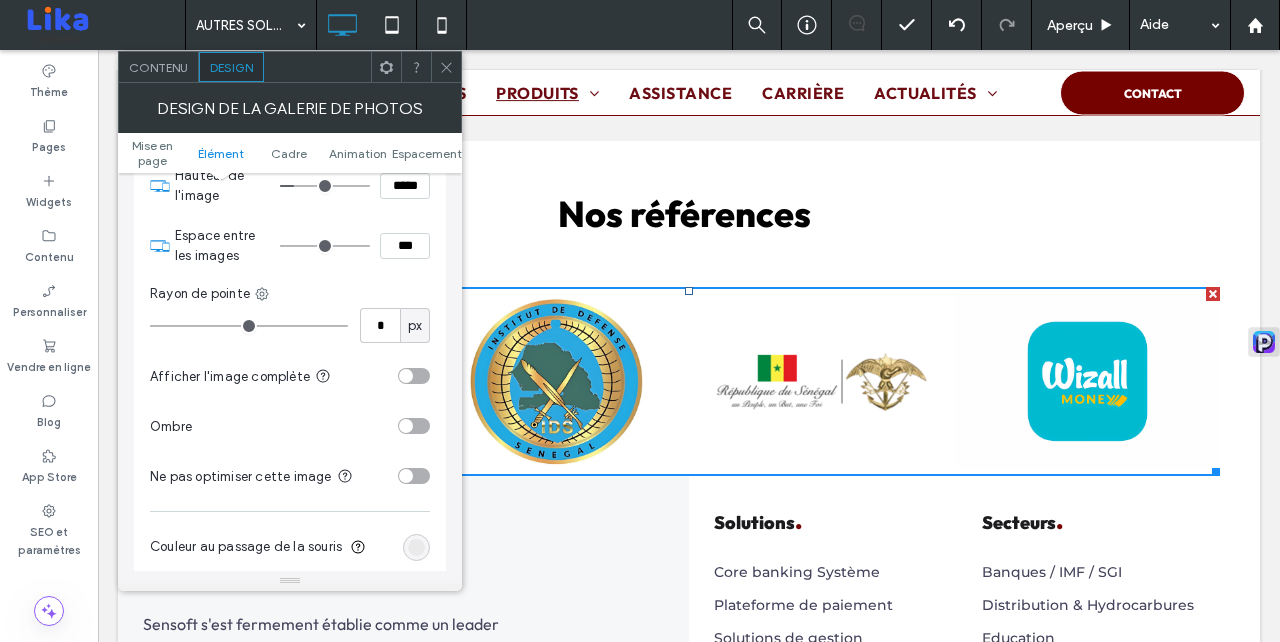 type on "***" 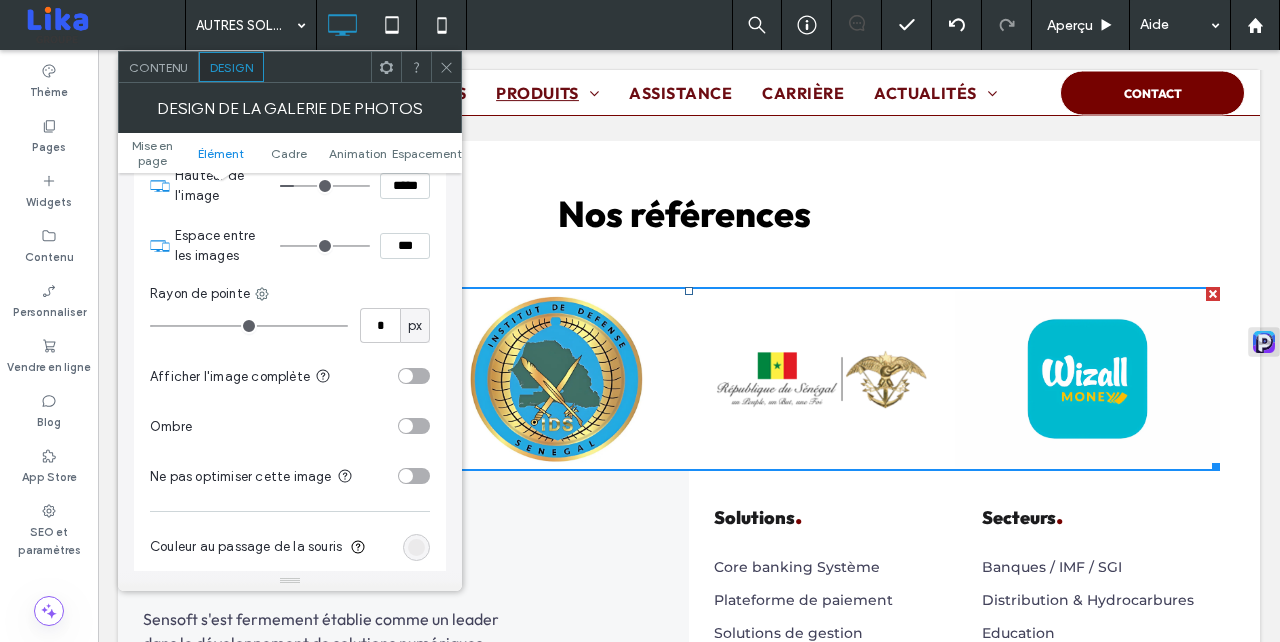 type on "***" 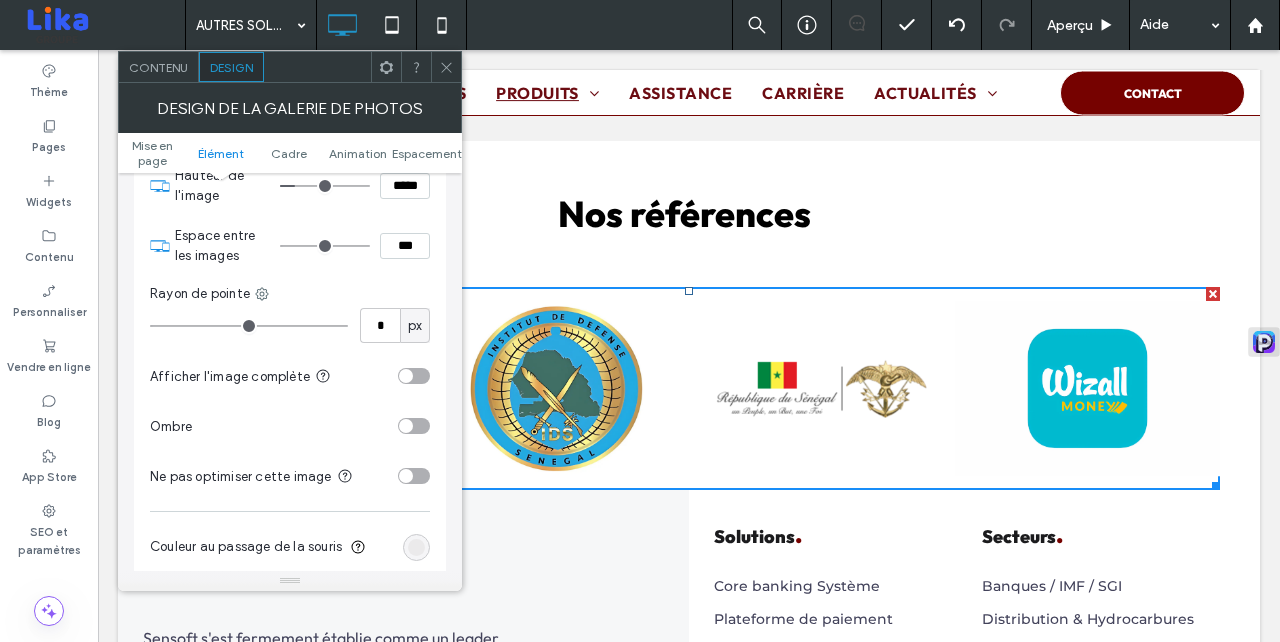 type on "***" 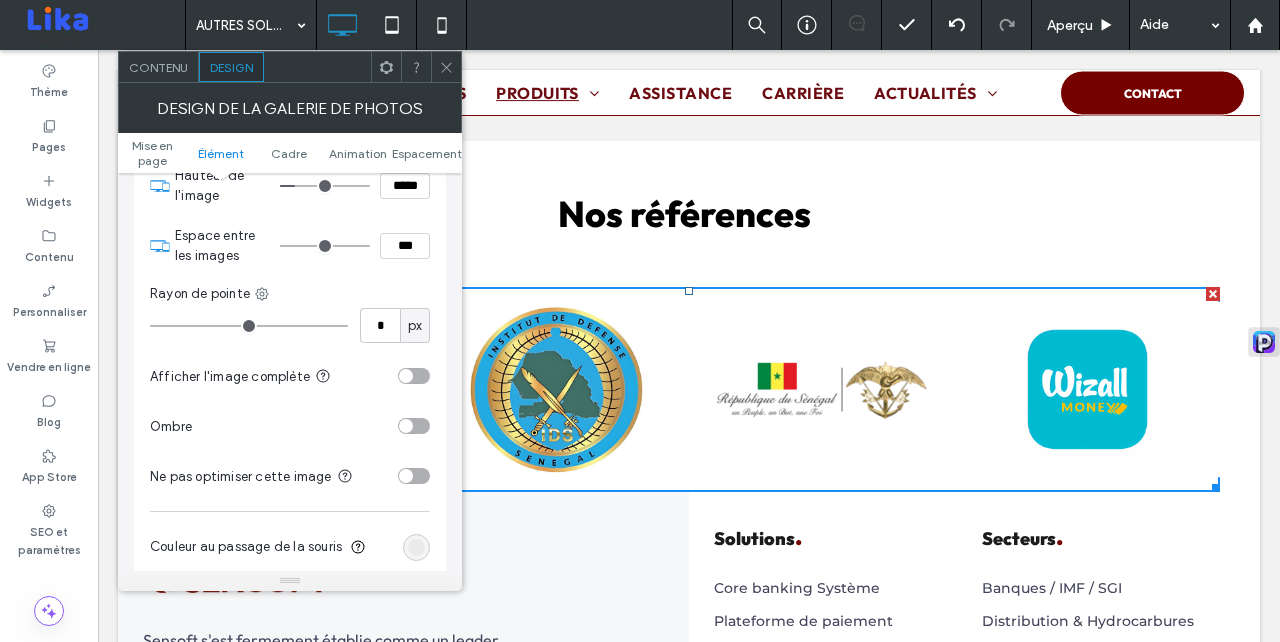 type on "***" 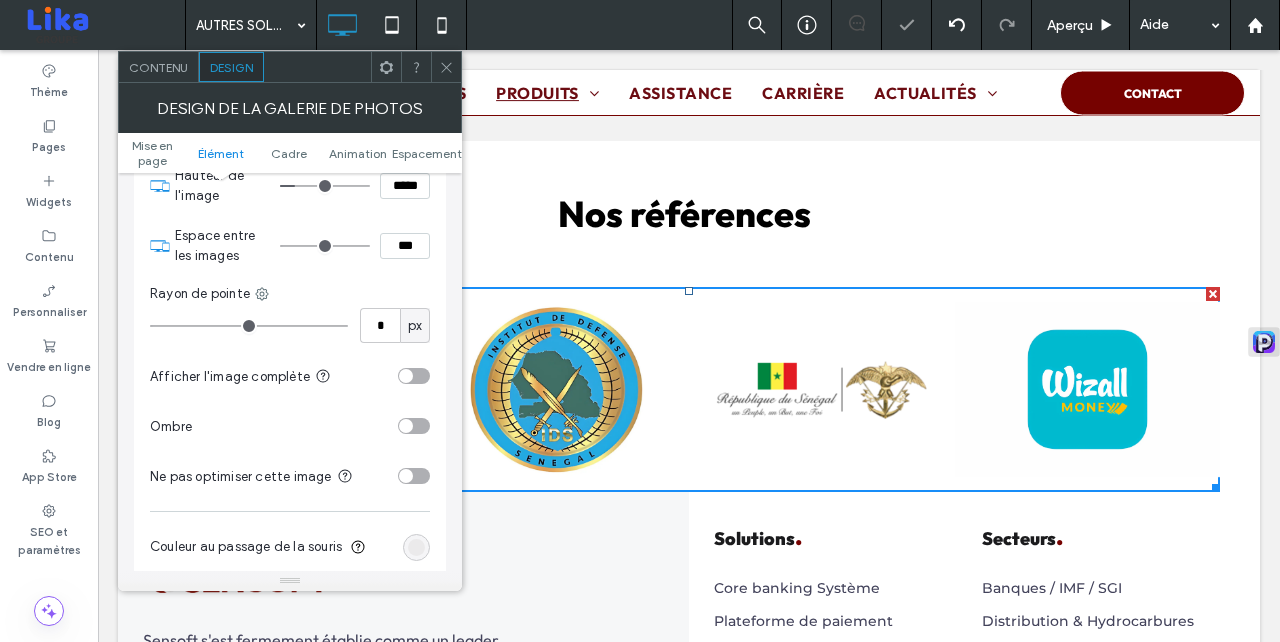 type on "*" 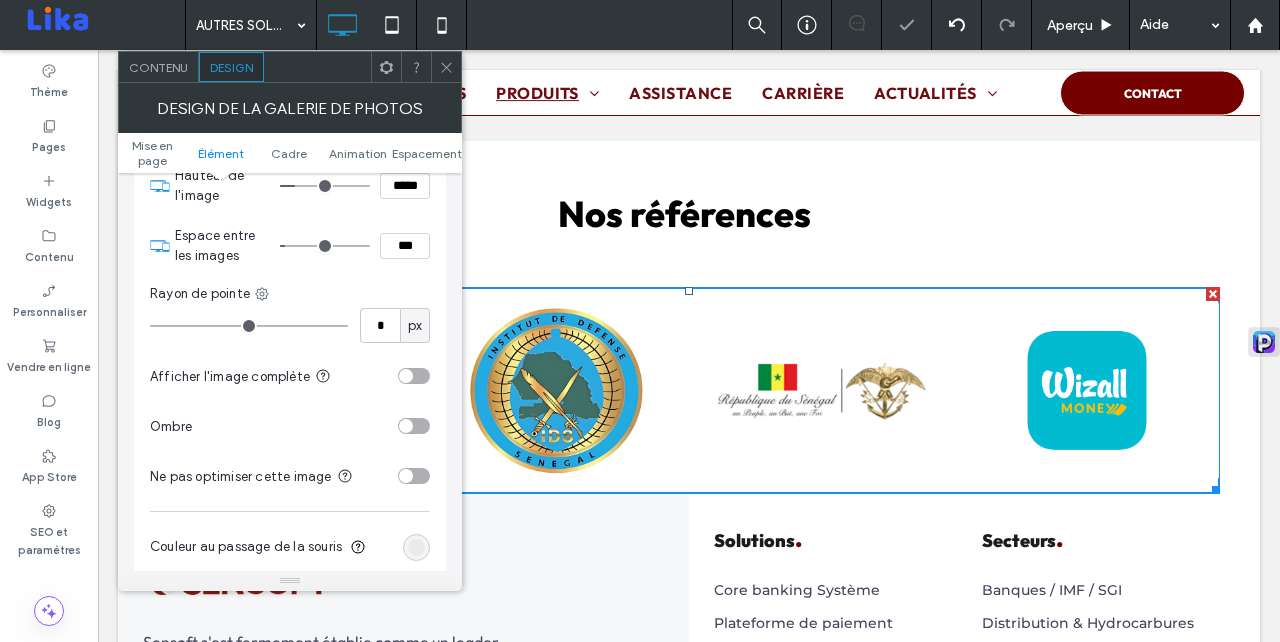 type on "**" 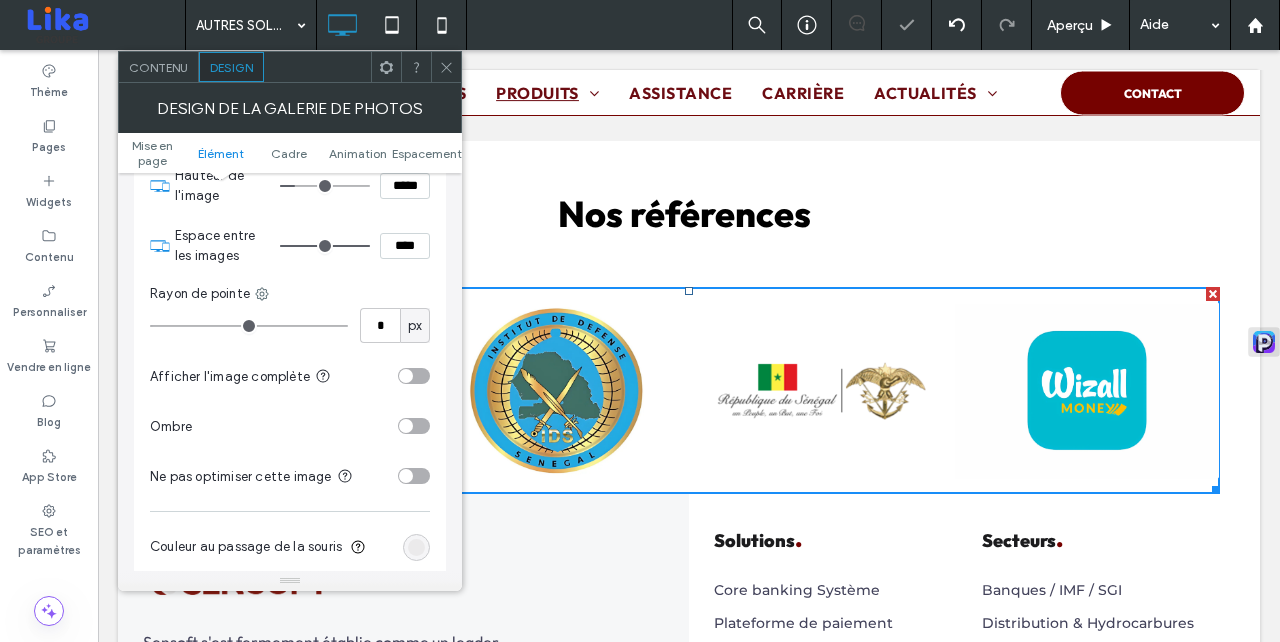 type on "**" 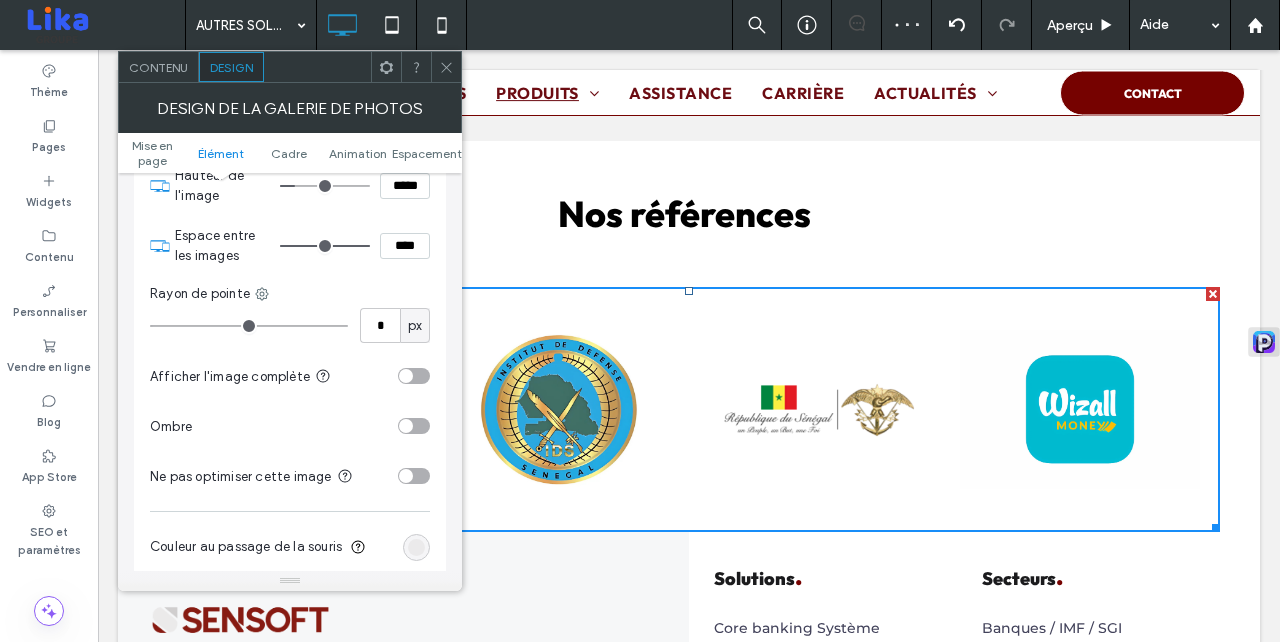 drag, startPoint x: 292, startPoint y: 252, endPoint x: 457, endPoint y: 264, distance: 165.43579 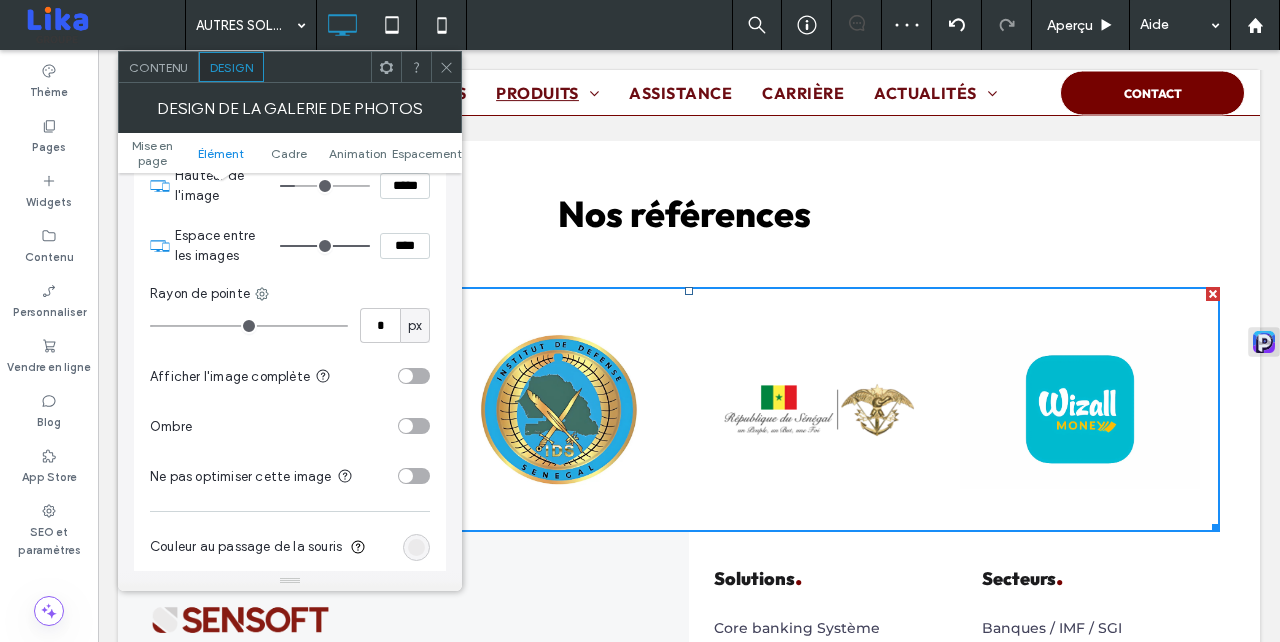 type on "**" 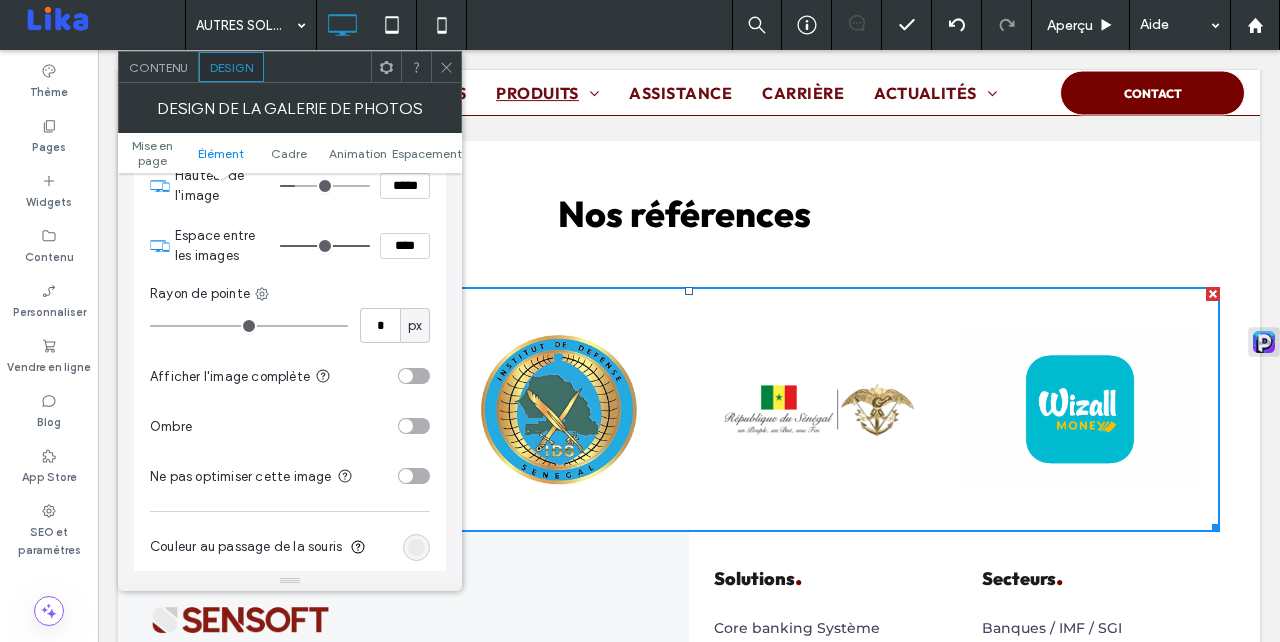 click 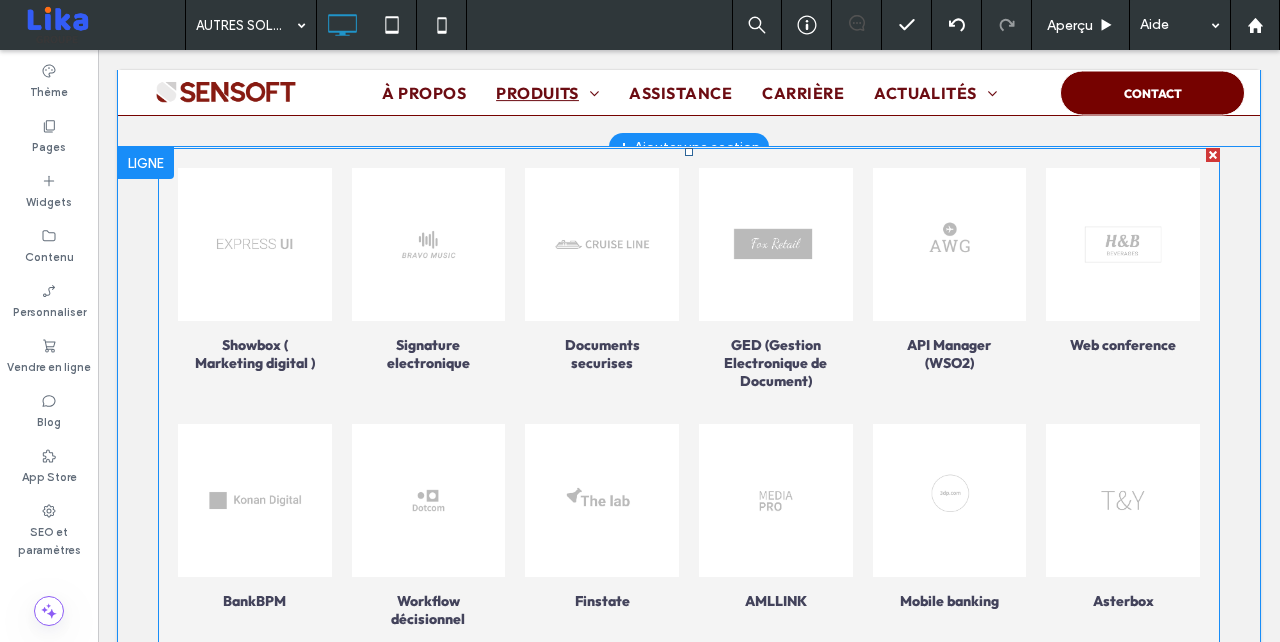 scroll, scrollTop: 828, scrollLeft: 0, axis: vertical 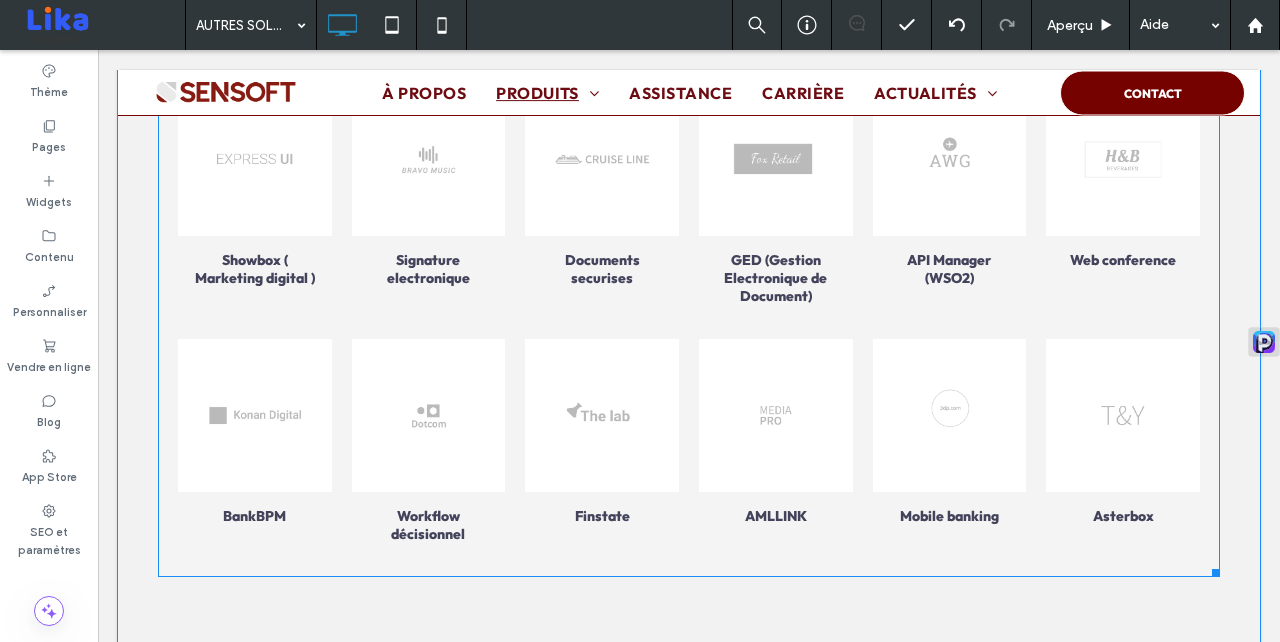 click at bounding box center [428, 415] 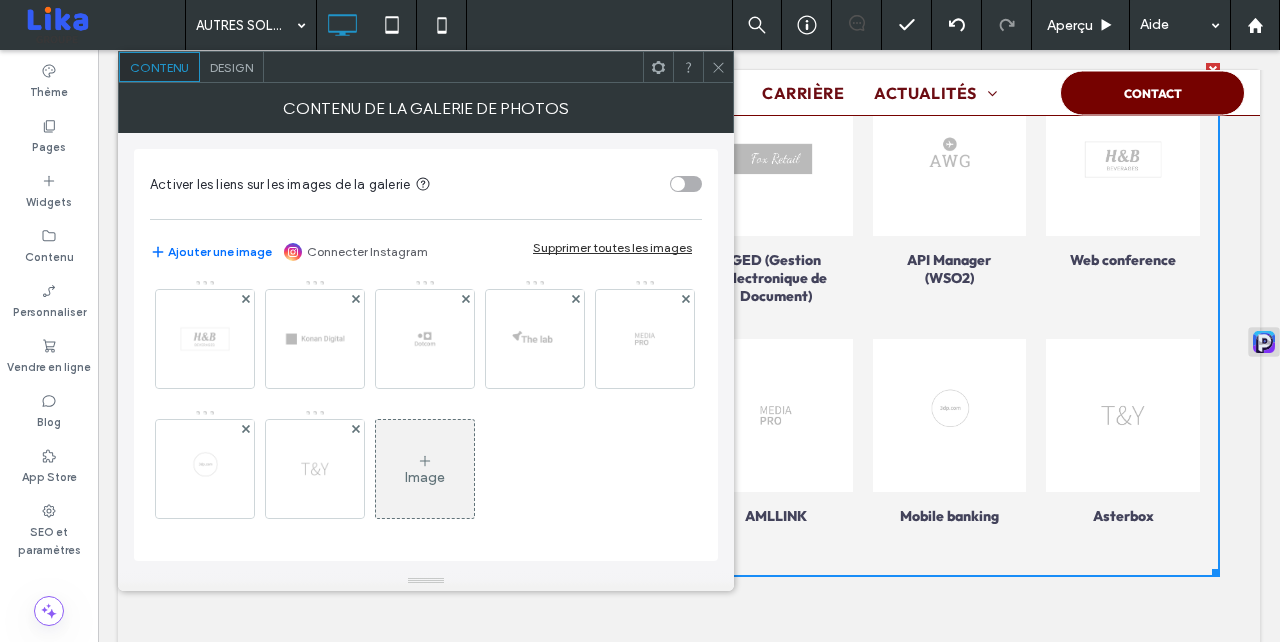 scroll, scrollTop: 265, scrollLeft: 0, axis: vertical 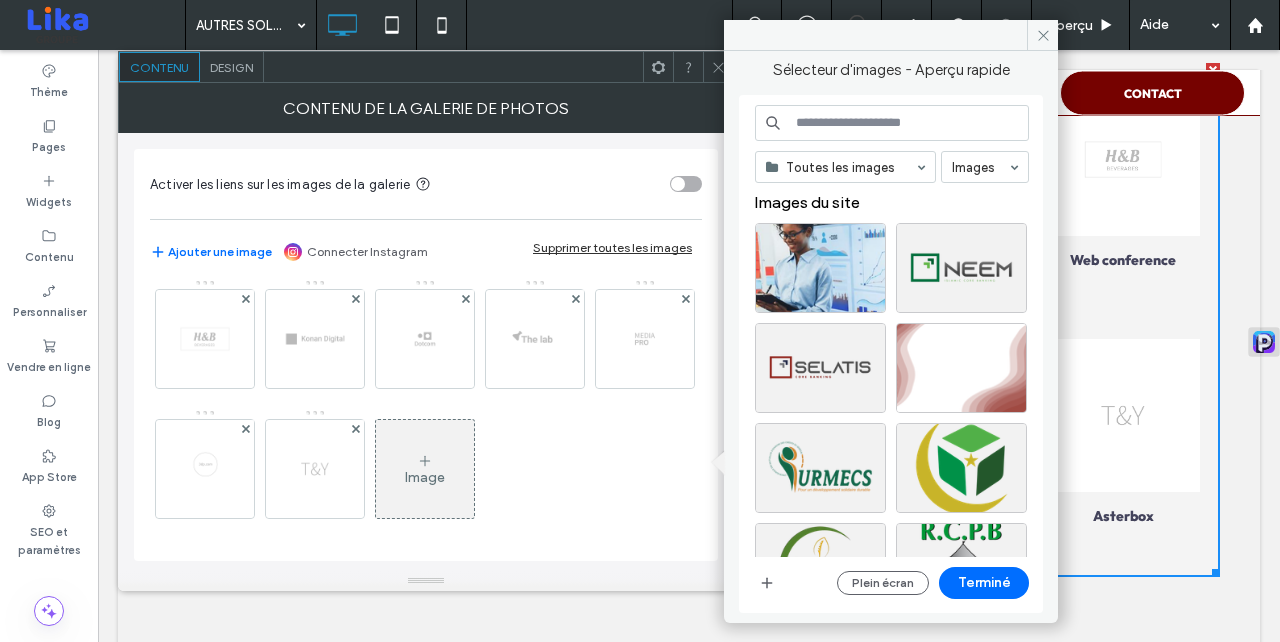 click at bounding box center [892, 123] 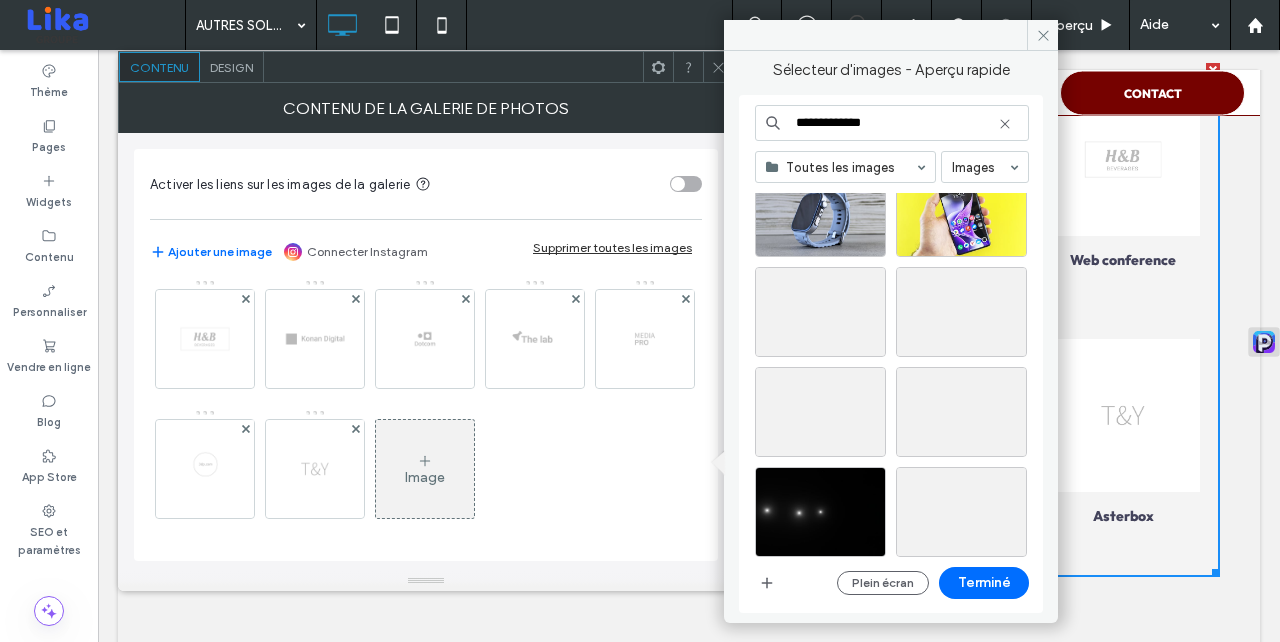 scroll, scrollTop: 217, scrollLeft: 0, axis: vertical 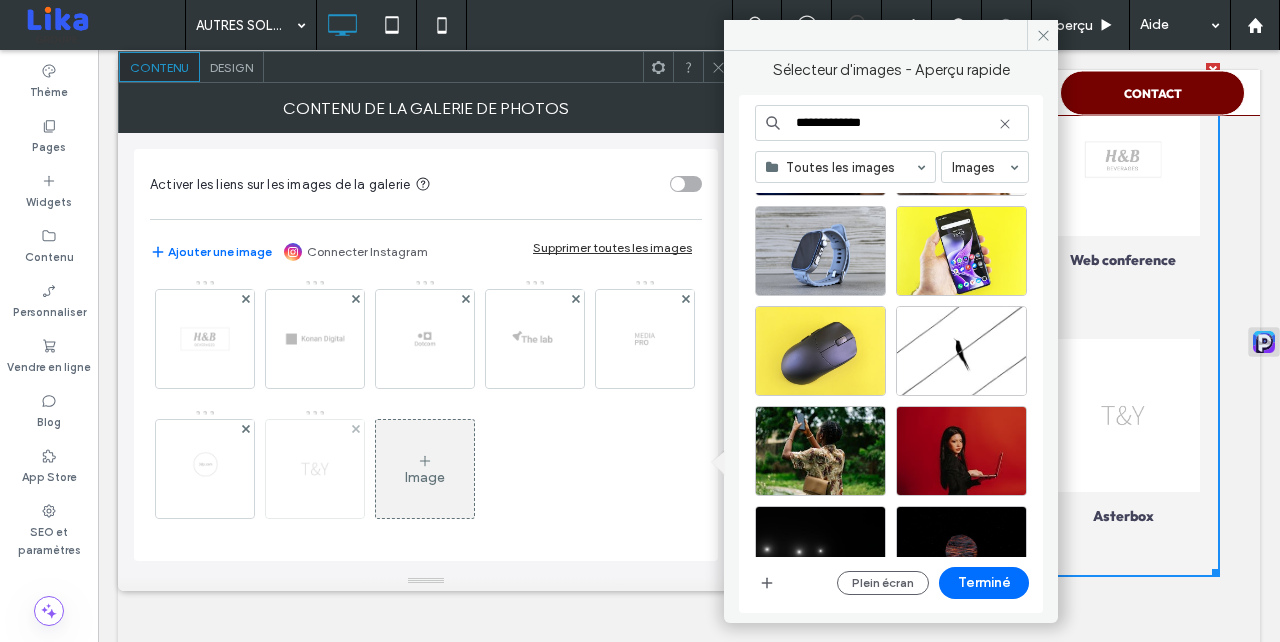 type on "**********" 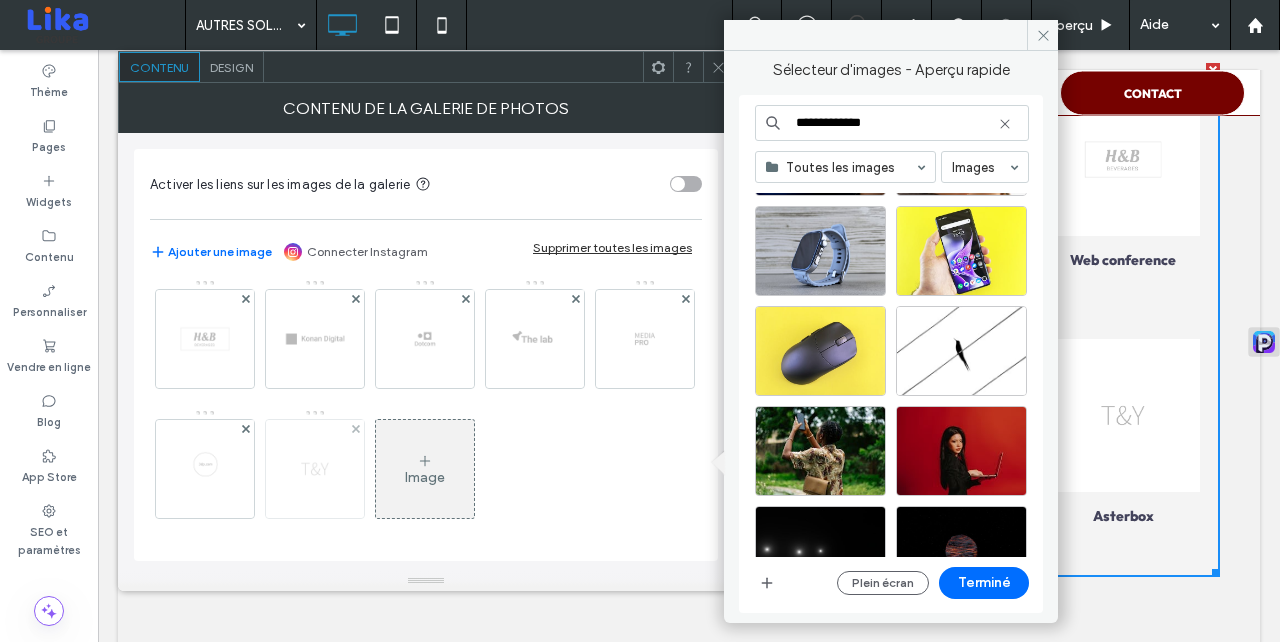 click 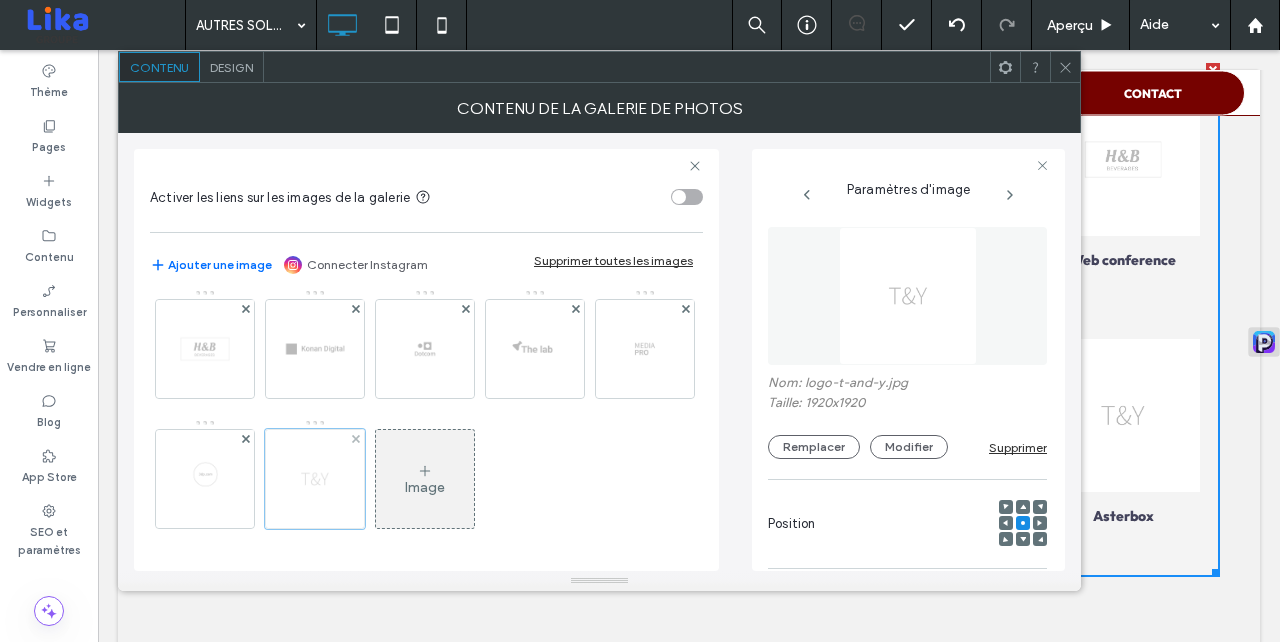 scroll, scrollTop: 0, scrollLeft: 307, axis: horizontal 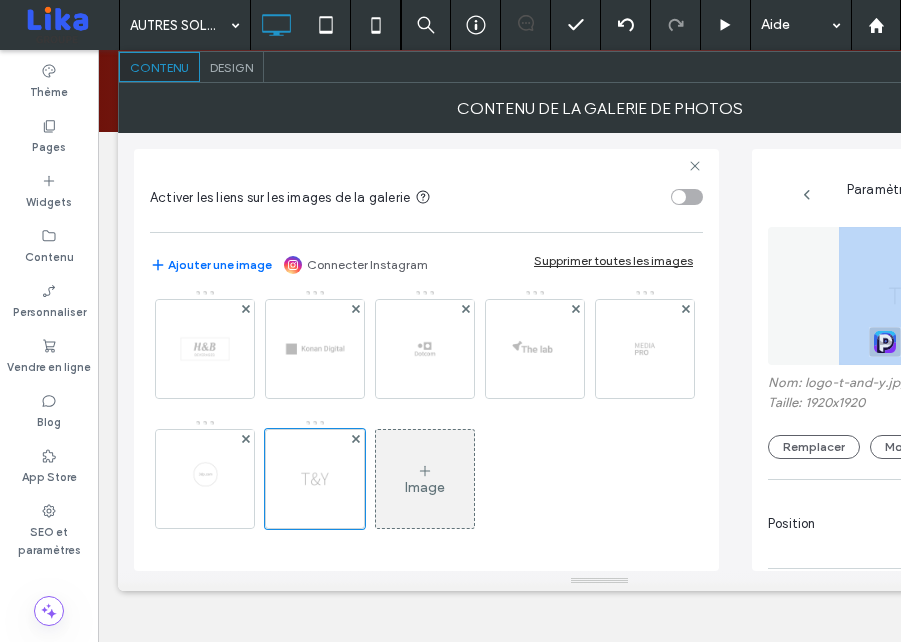 click on "Image" 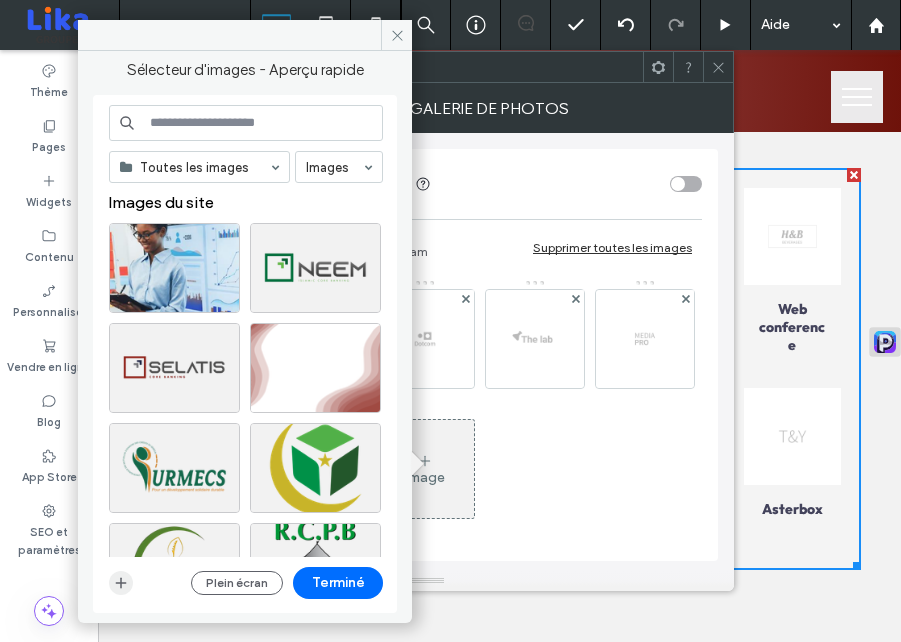 click 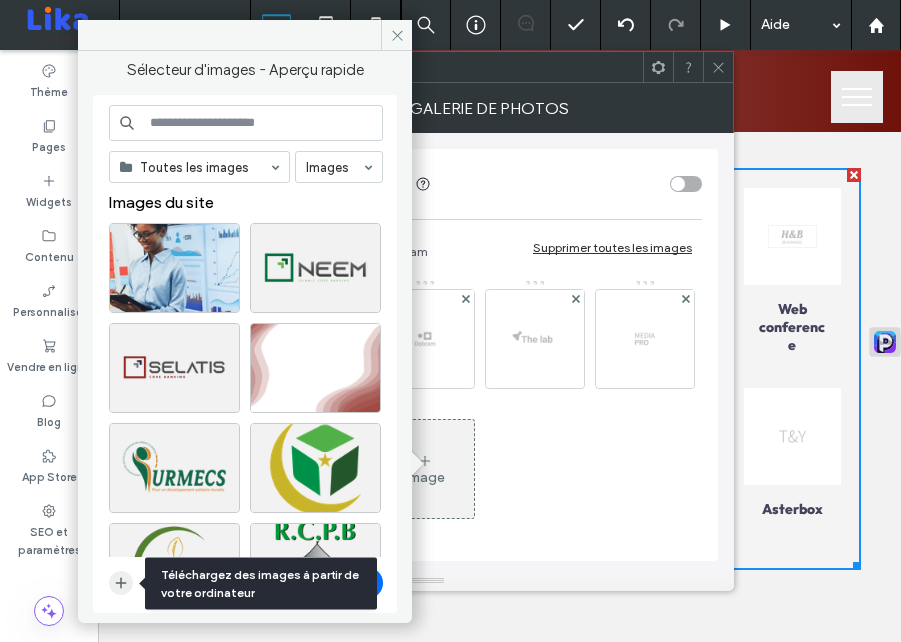 click 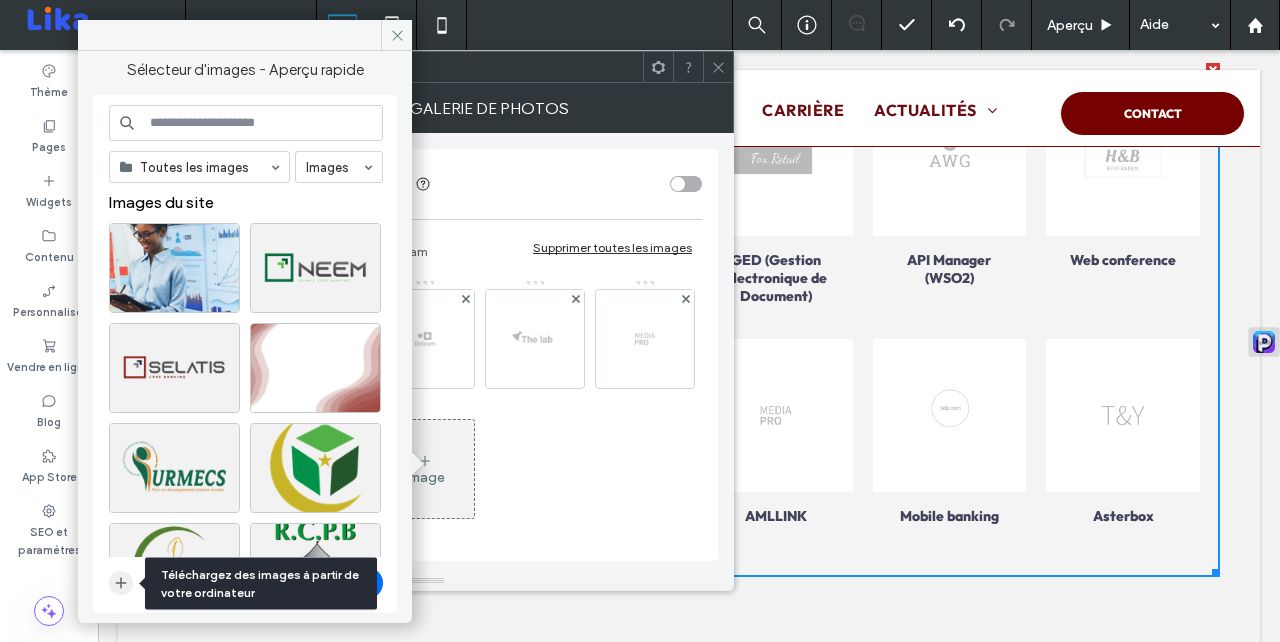 click 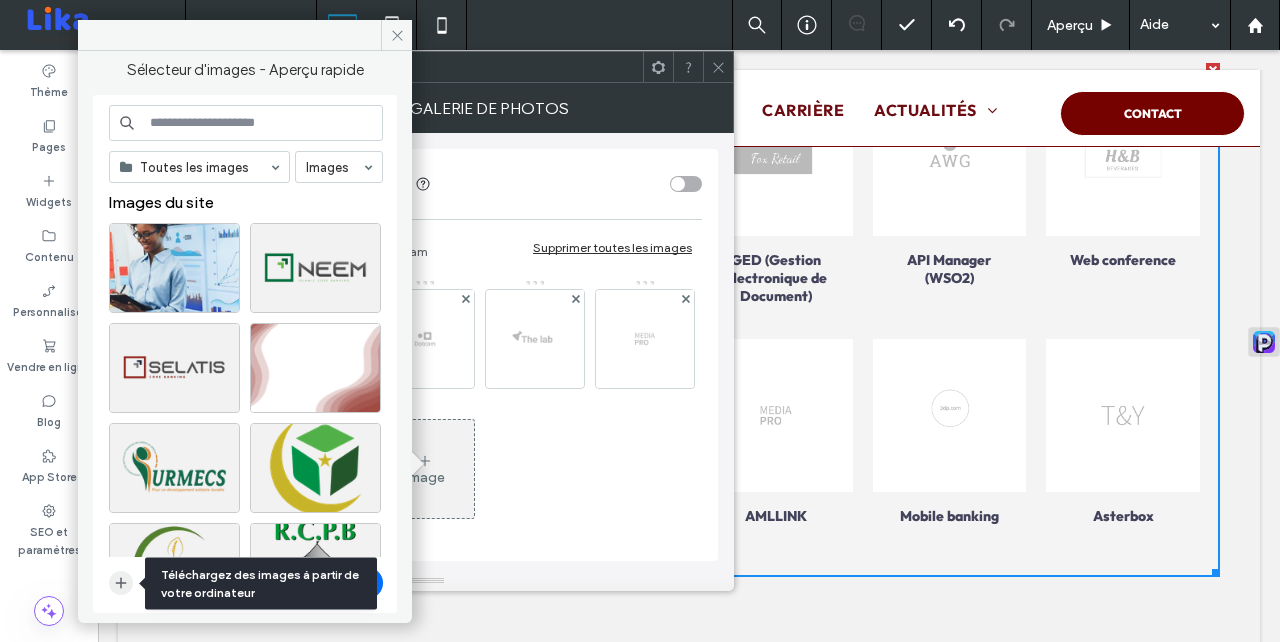 click 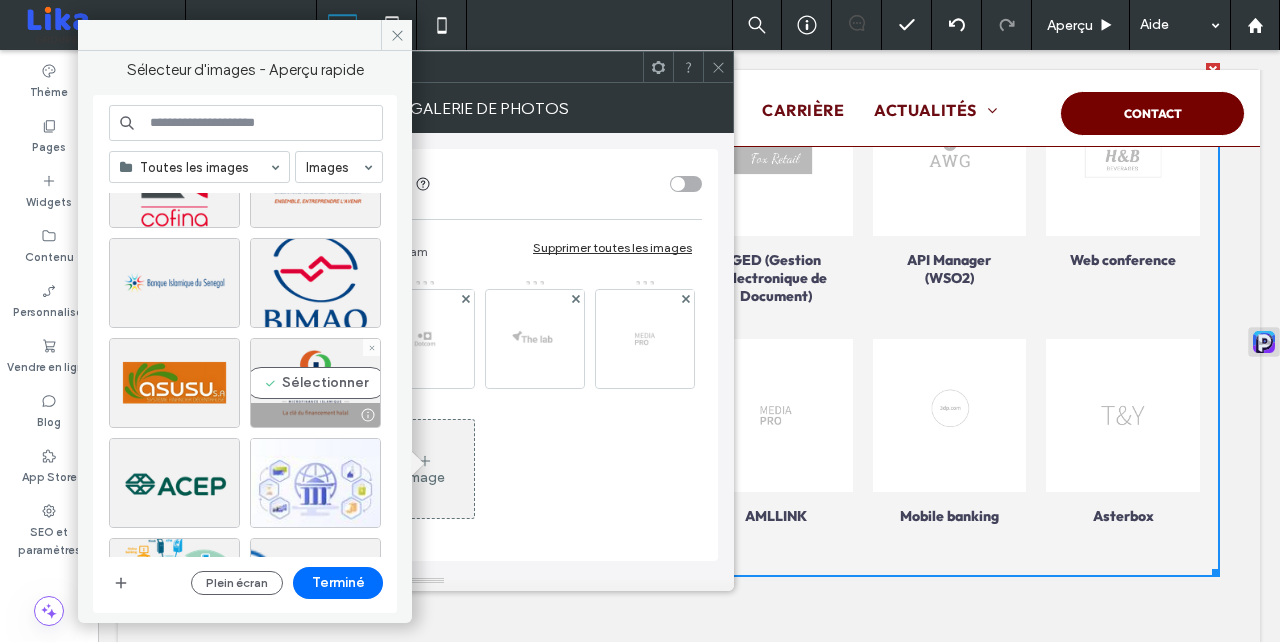 scroll, scrollTop: 0, scrollLeft: 0, axis: both 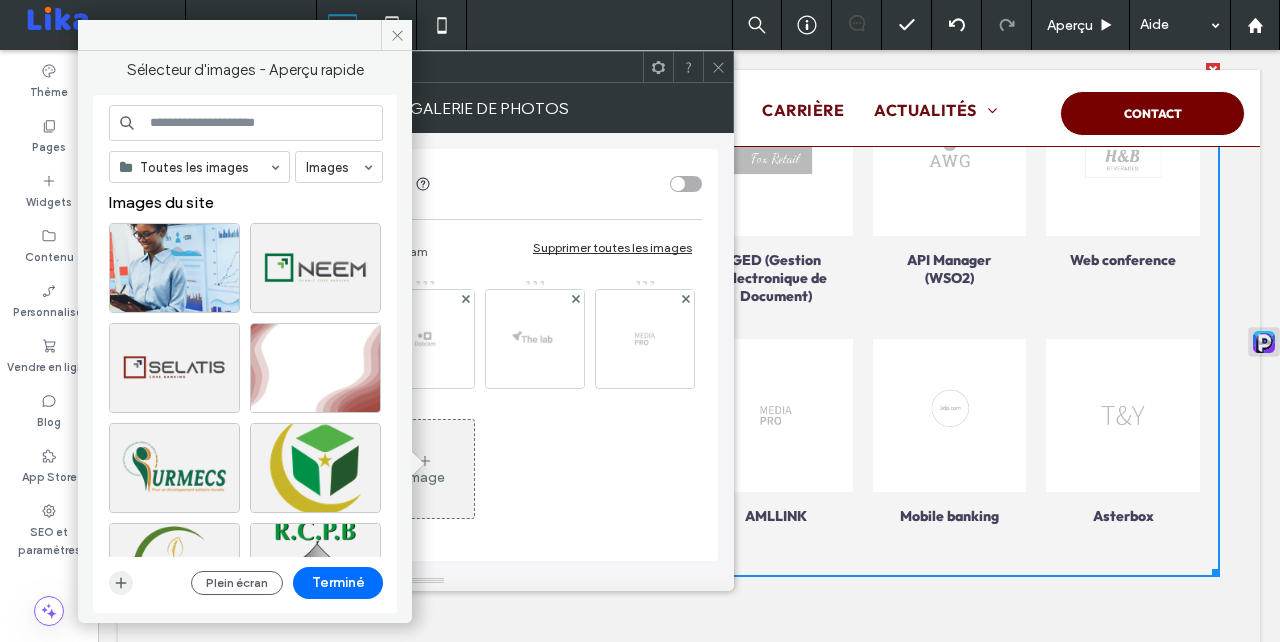 click 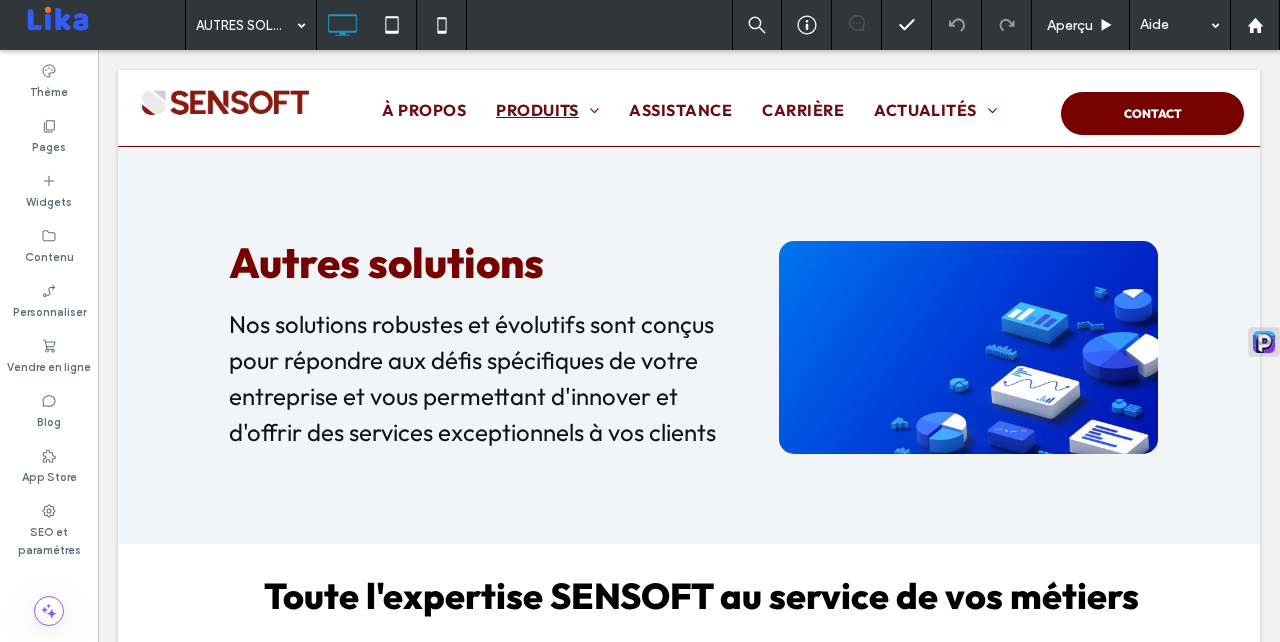 scroll, scrollTop: 0, scrollLeft: 0, axis: both 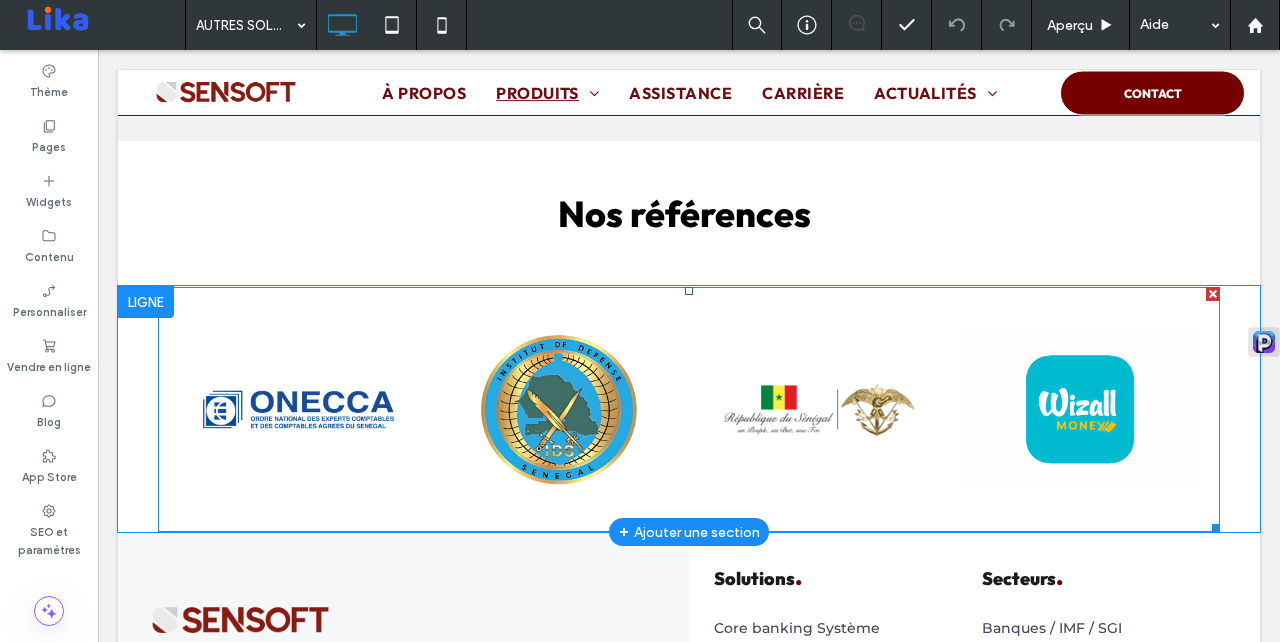 click at bounding box center (559, 409) 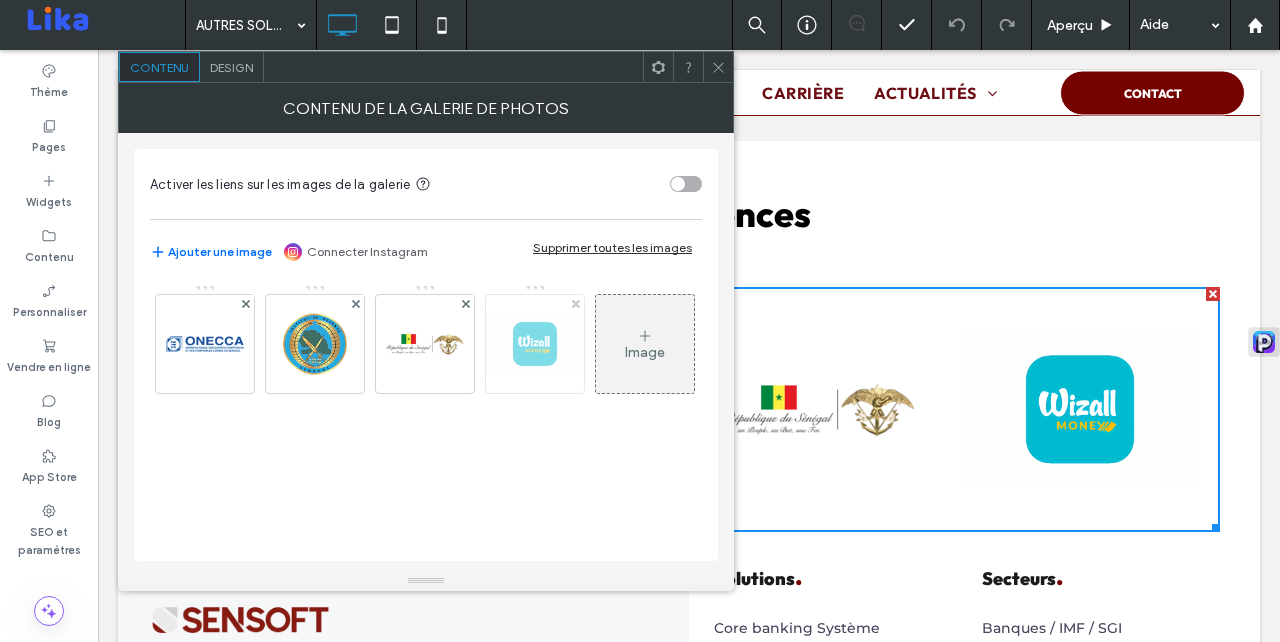 click at bounding box center [535, 344] 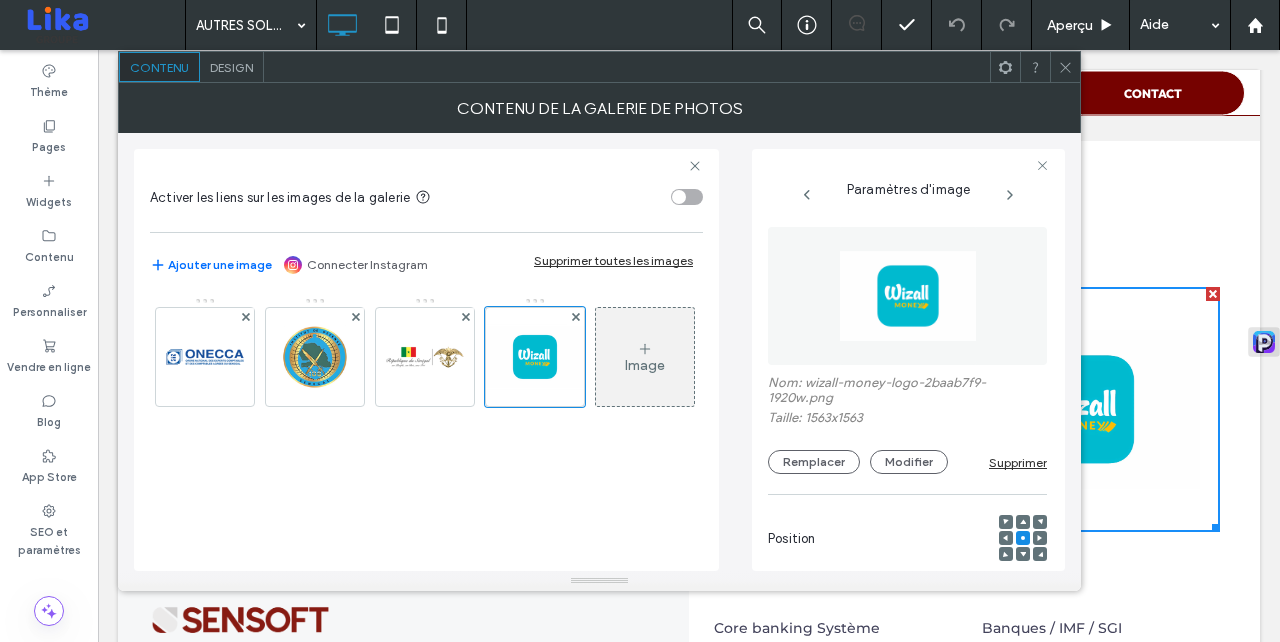 click on "Design" at bounding box center (231, 67) 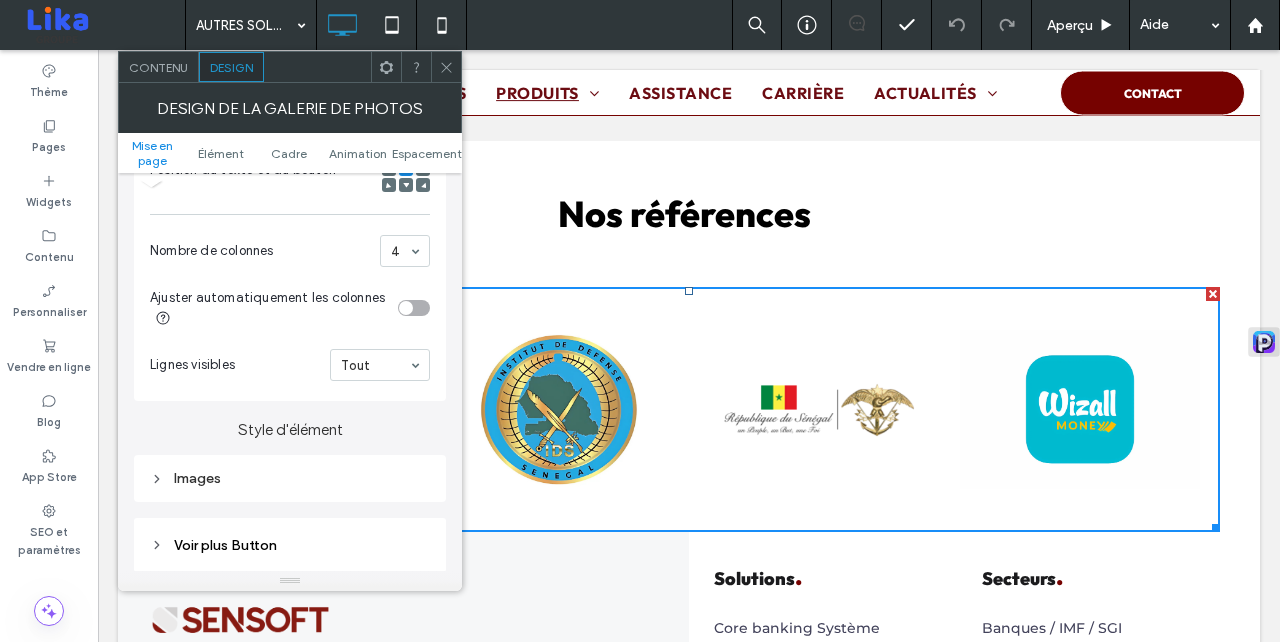 scroll, scrollTop: 536, scrollLeft: 0, axis: vertical 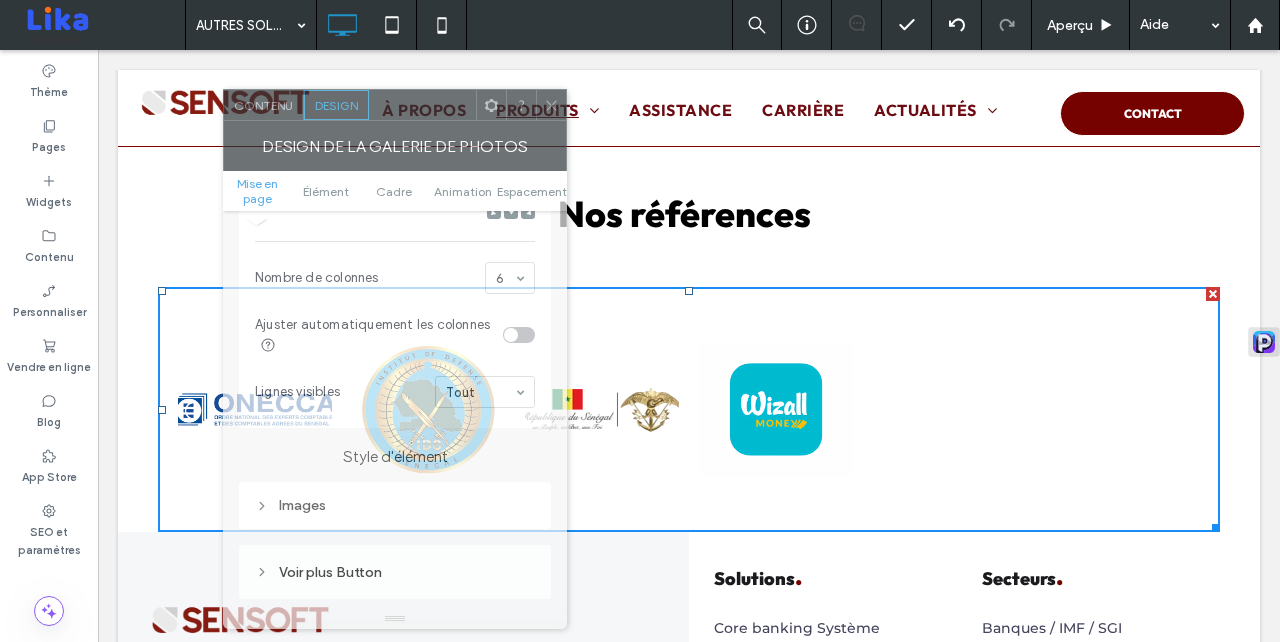 drag, startPoint x: 333, startPoint y: 73, endPoint x: 407, endPoint y: 92, distance: 76.40026 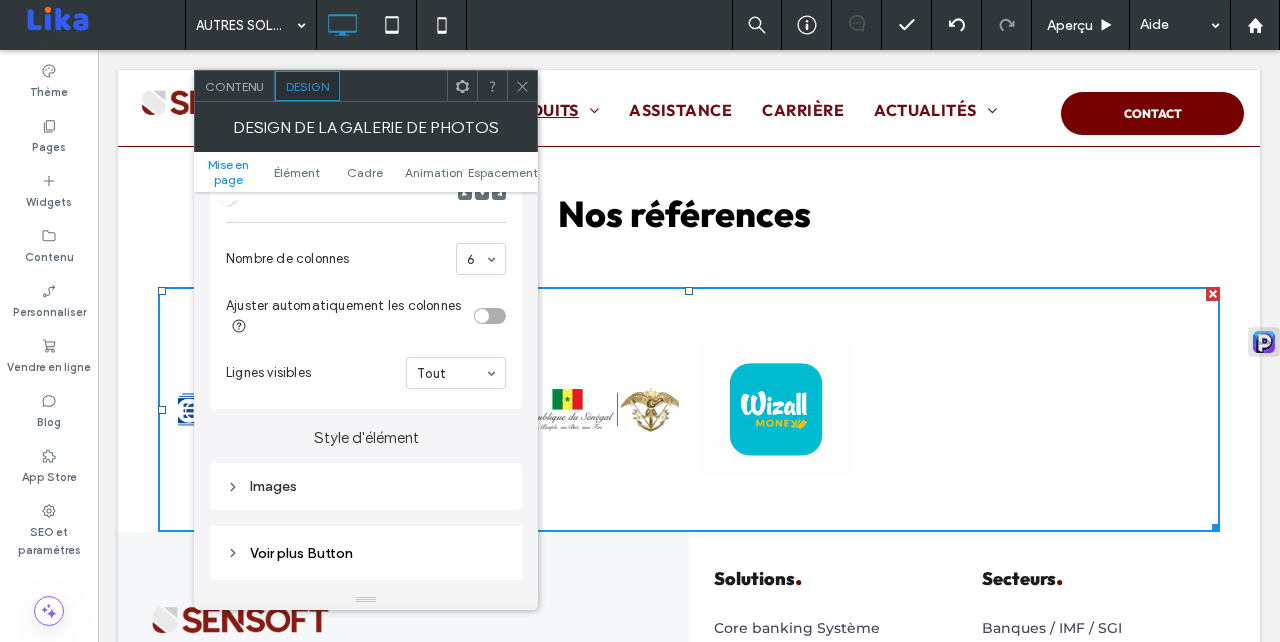 scroll, scrollTop: 540, scrollLeft: 0, axis: vertical 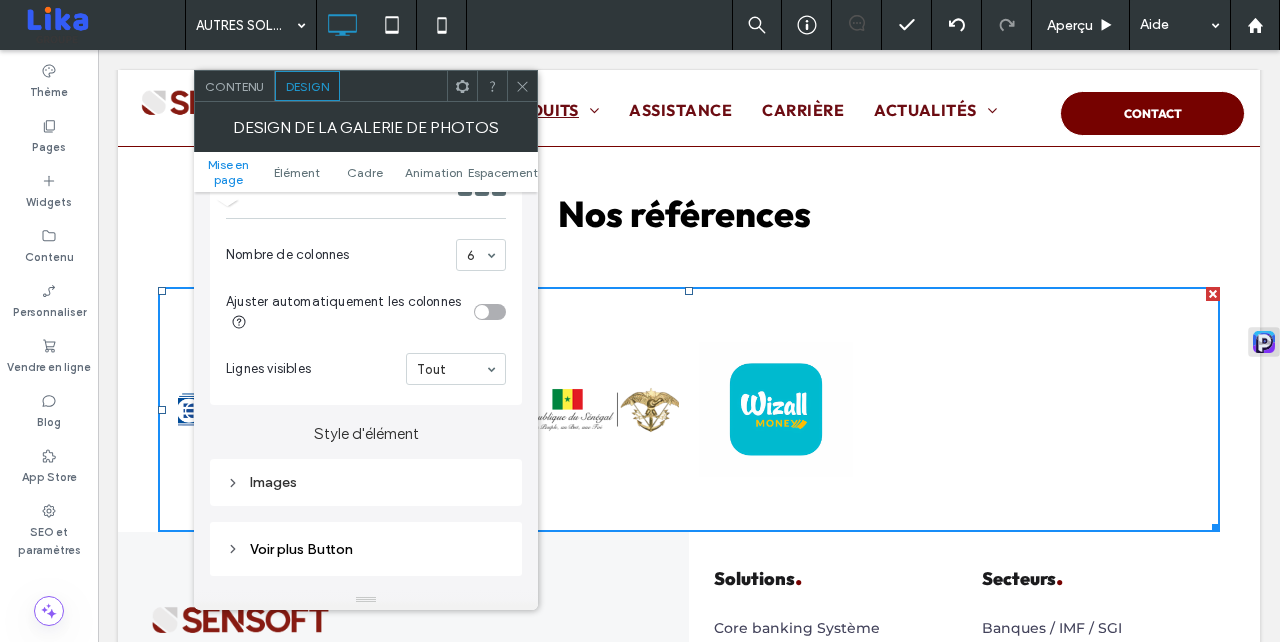 click 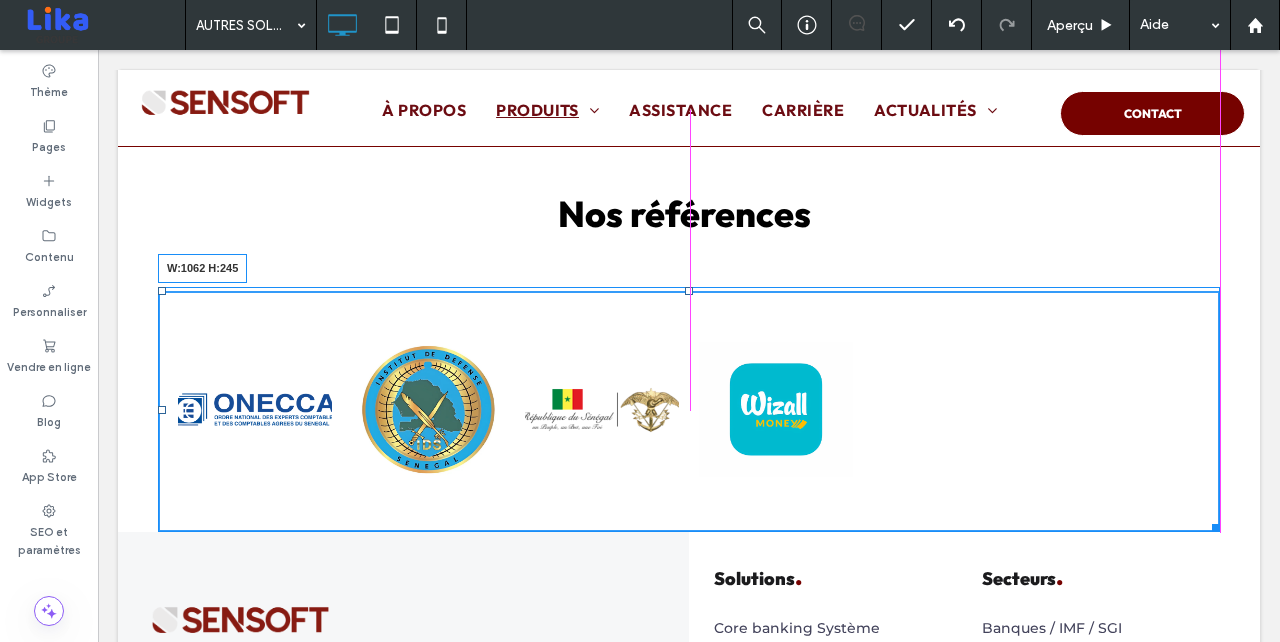 drag, startPoint x: 1214, startPoint y: 523, endPoint x: 1280, endPoint y: 518, distance: 66.189125 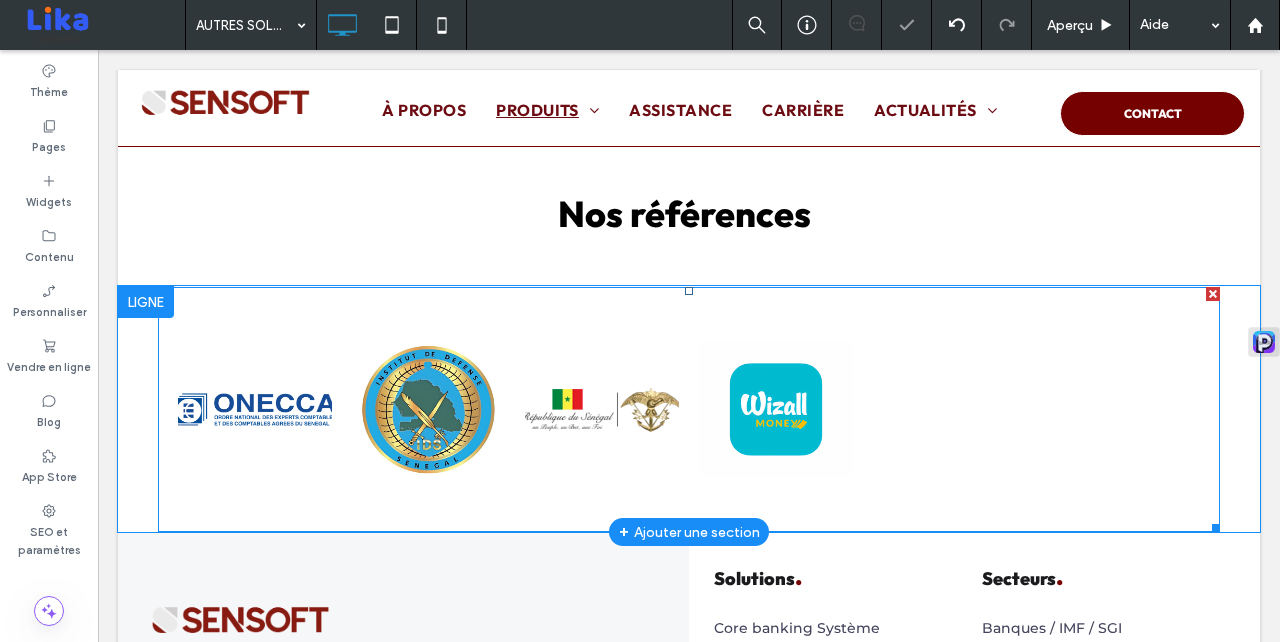 click at bounding box center (950, 409) 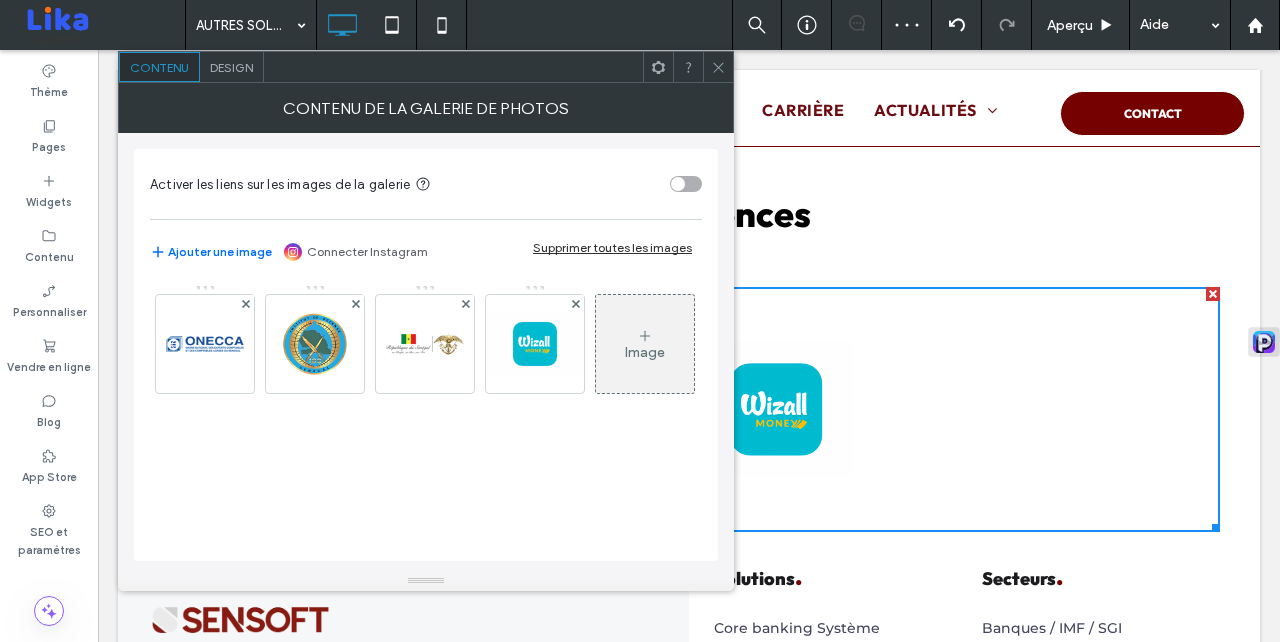 click on "Design" at bounding box center (231, 67) 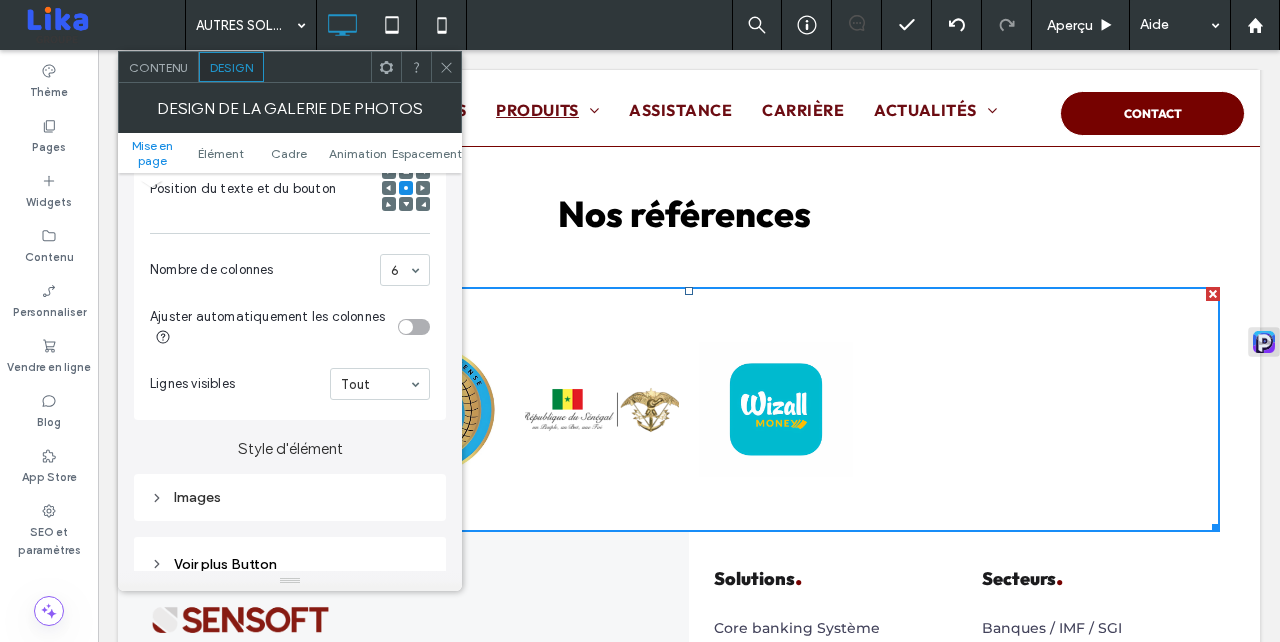 scroll, scrollTop: 512, scrollLeft: 0, axis: vertical 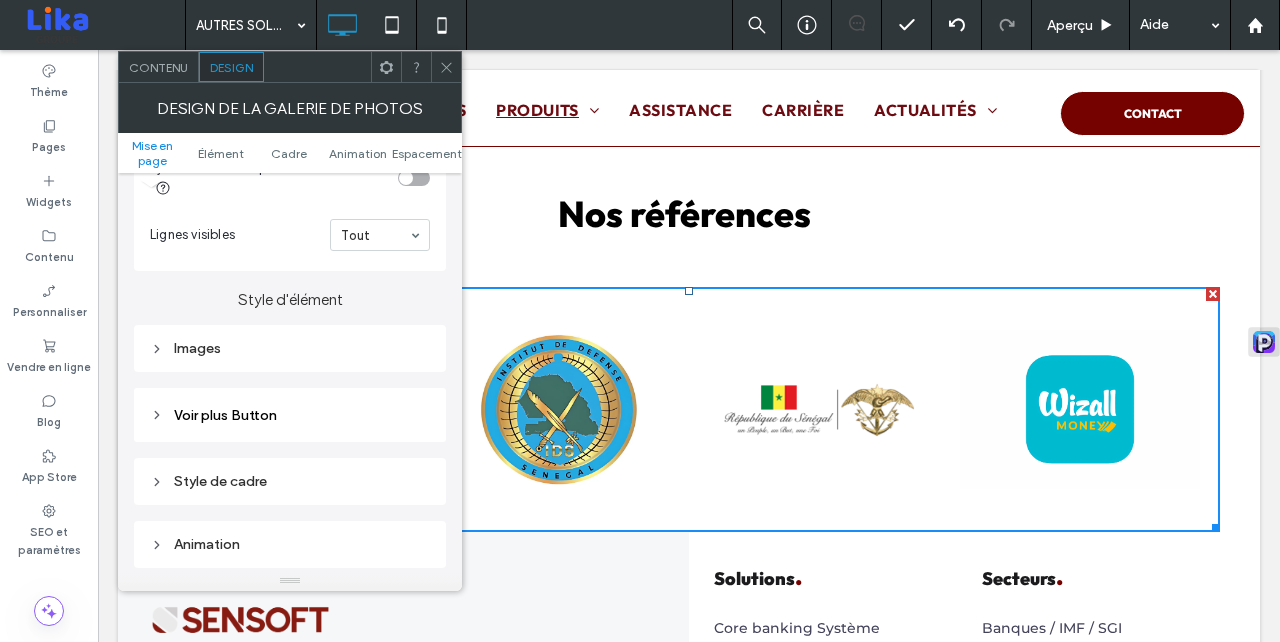 click on "Images" at bounding box center (290, 348) 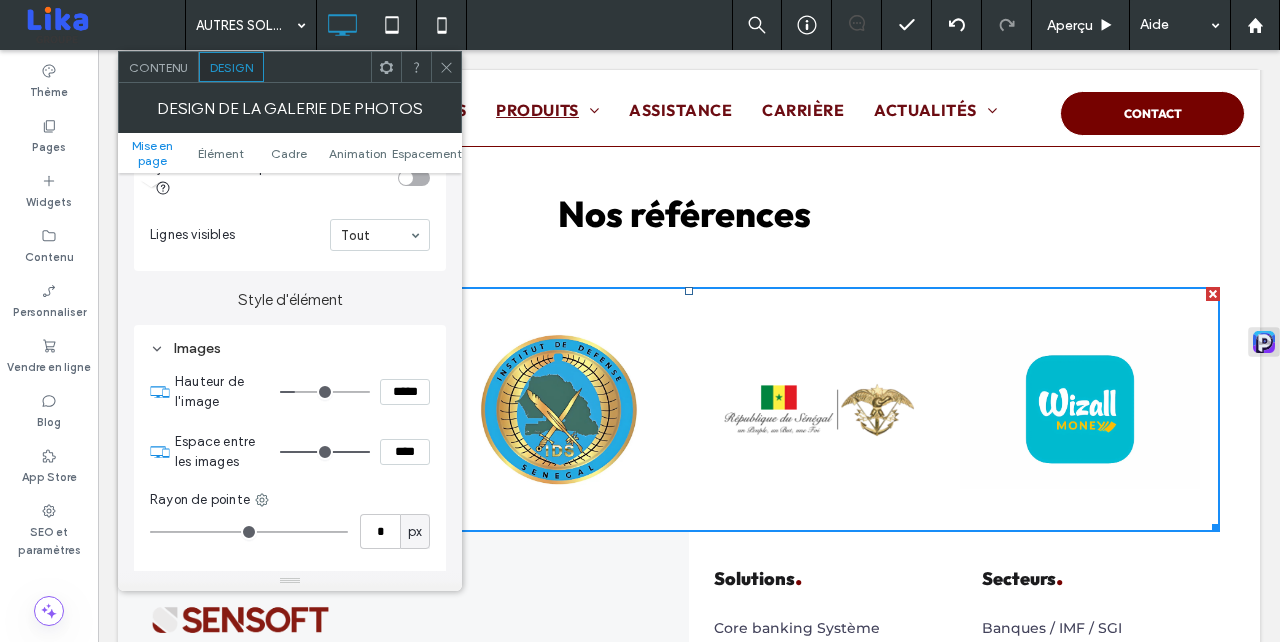 scroll, scrollTop: 752, scrollLeft: 0, axis: vertical 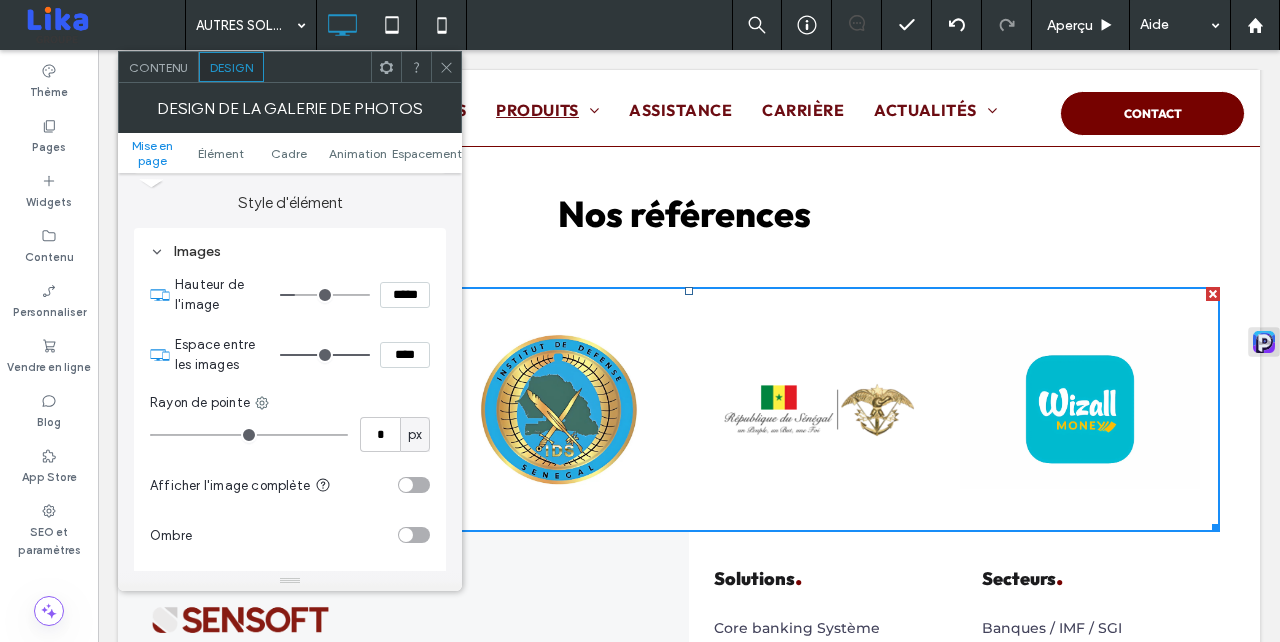 type on "**" 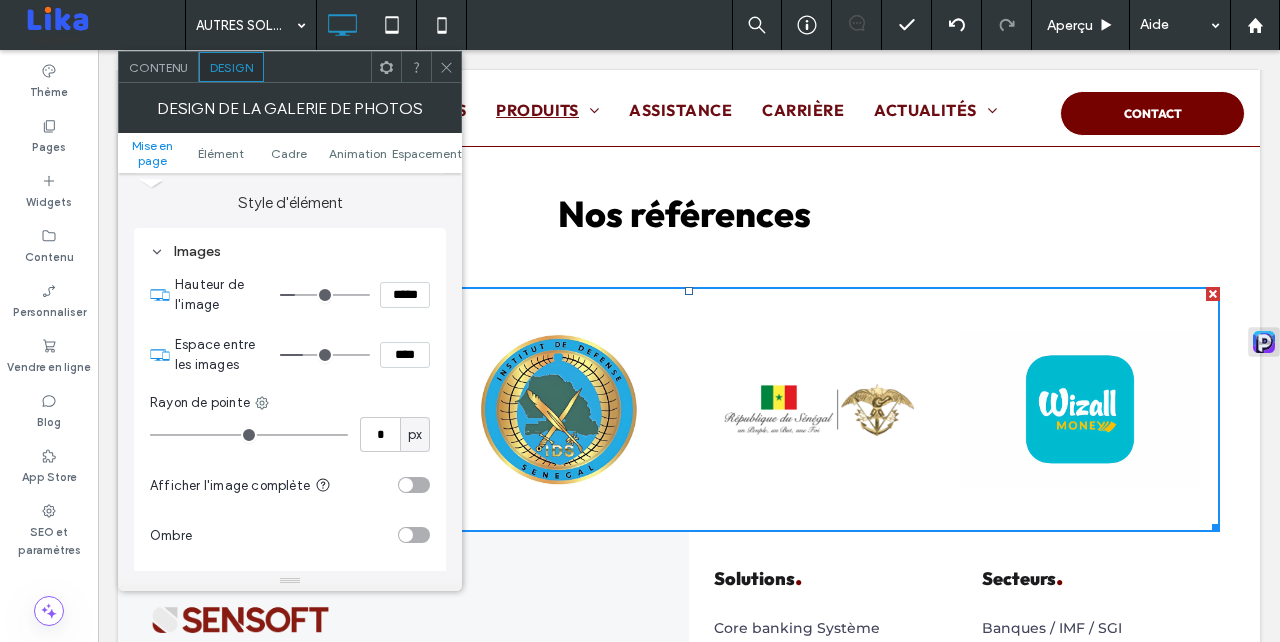 type on "*" 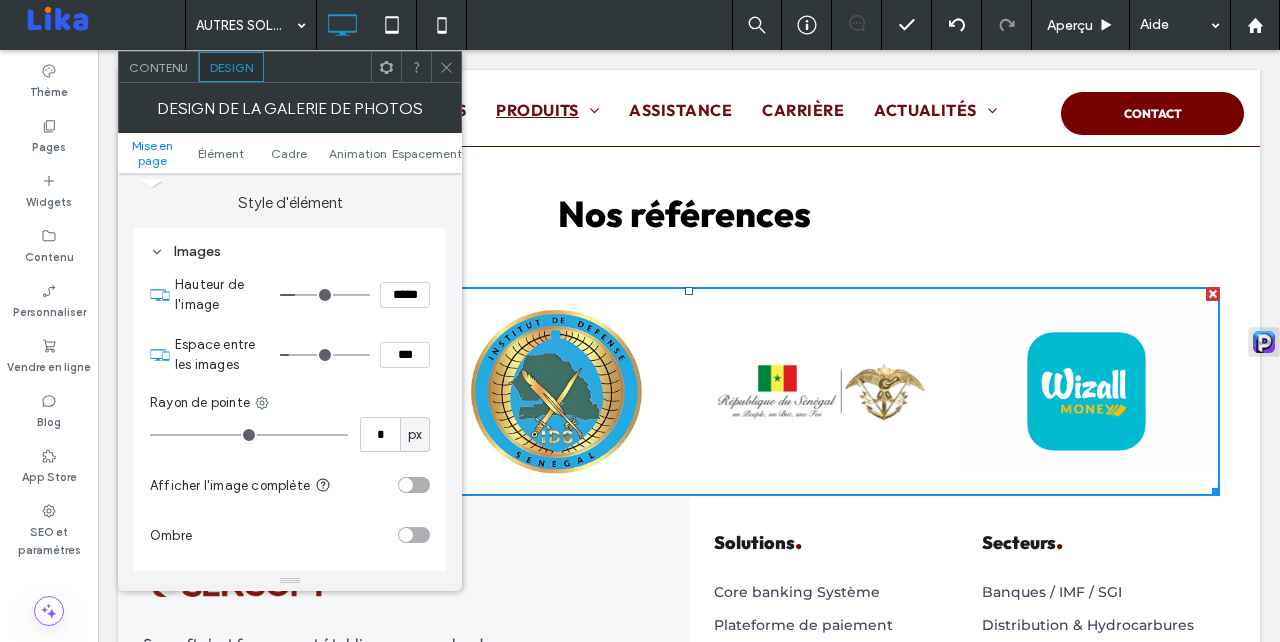 type on "*" 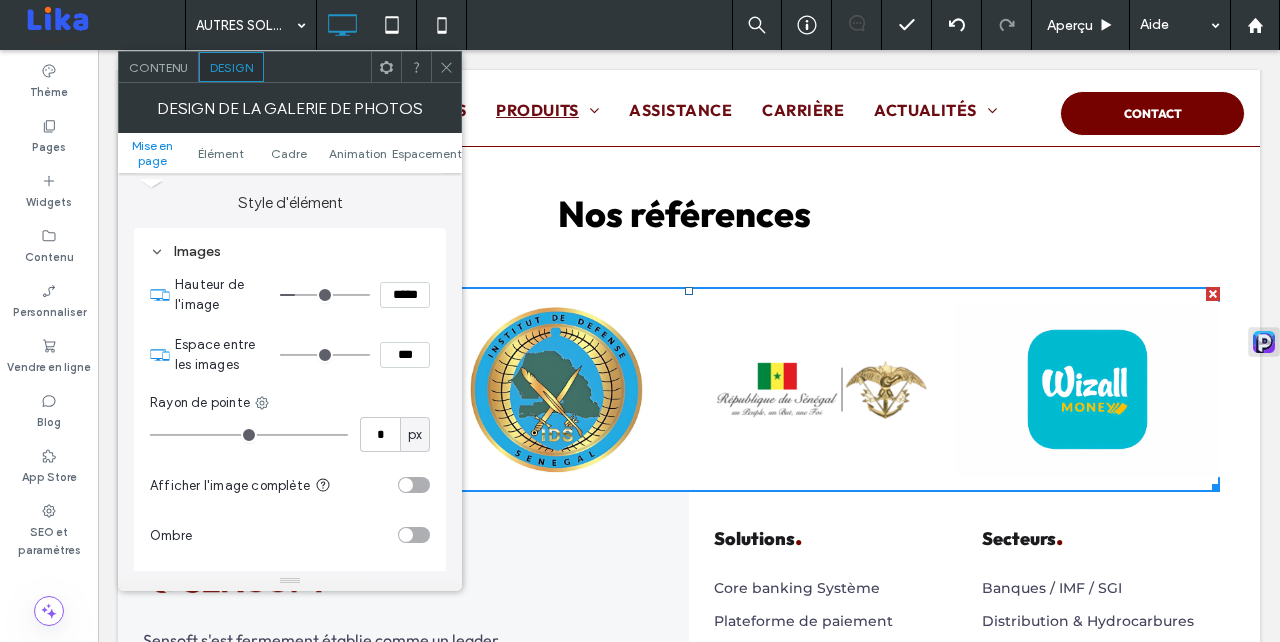 type on "*" 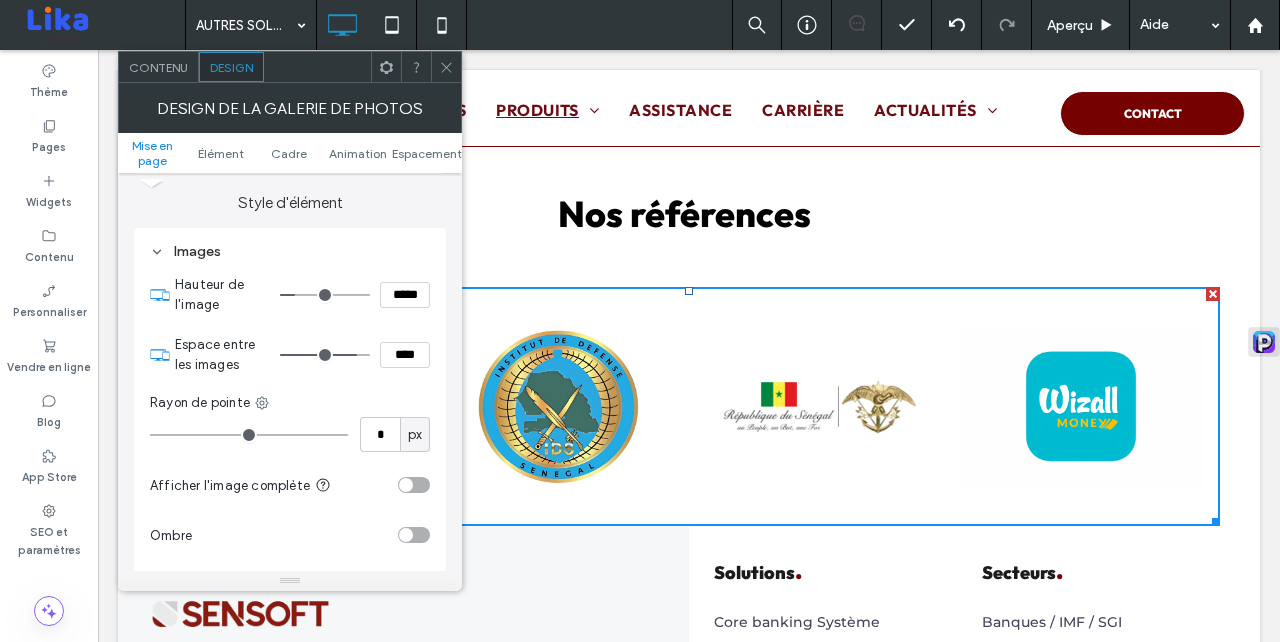 type on "**" 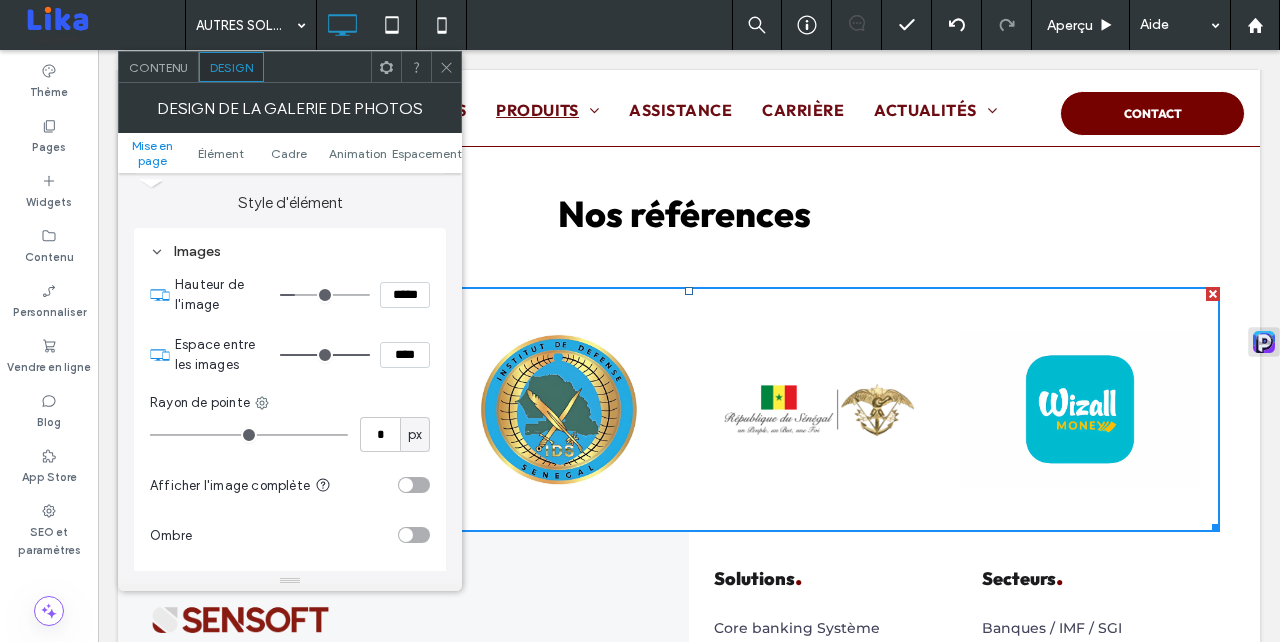 drag, startPoint x: 359, startPoint y: 355, endPoint x: 488, endPoint y: 370, distance: 129.86917 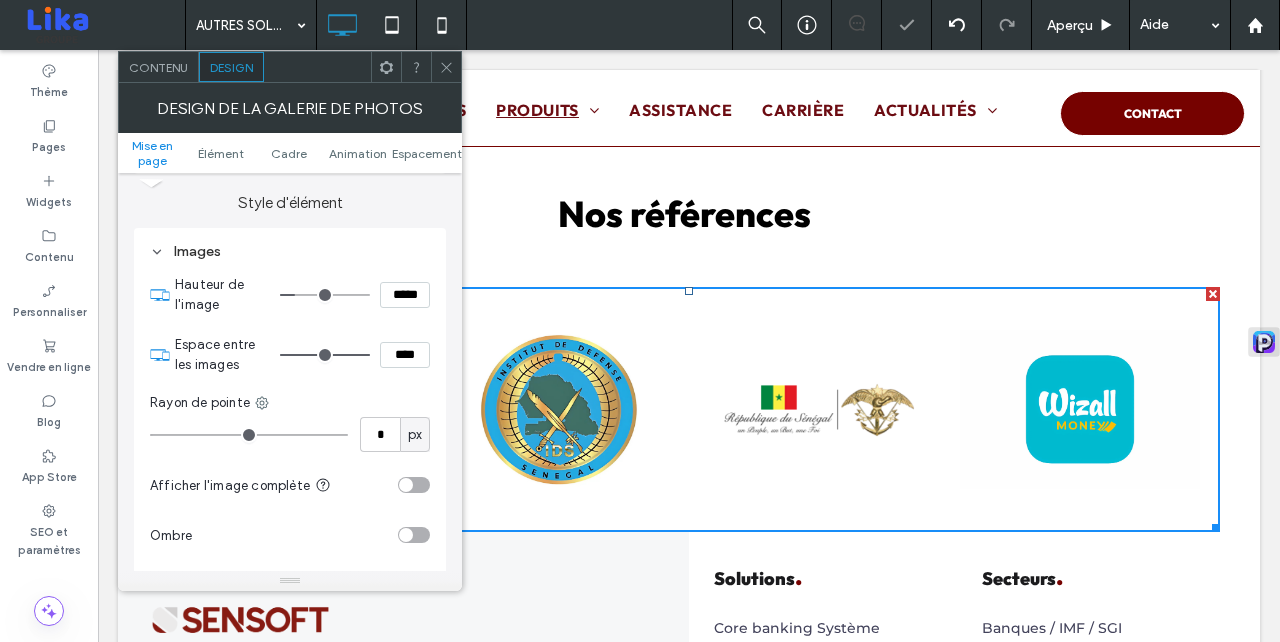 type on "***" 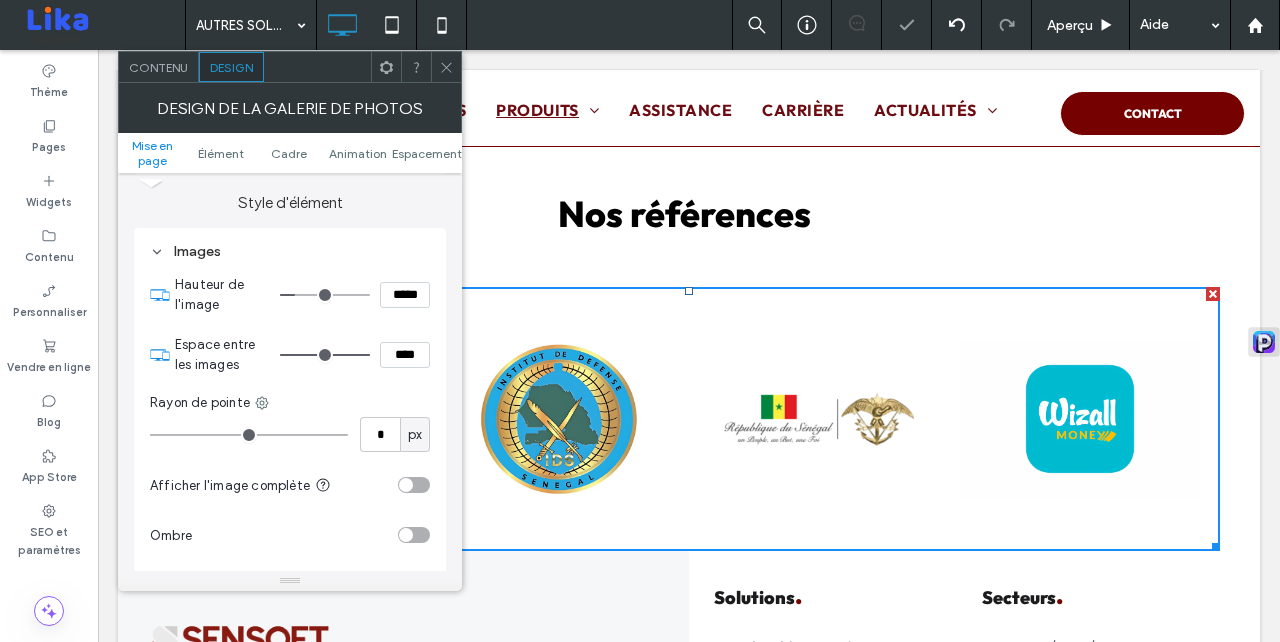 type on "***" 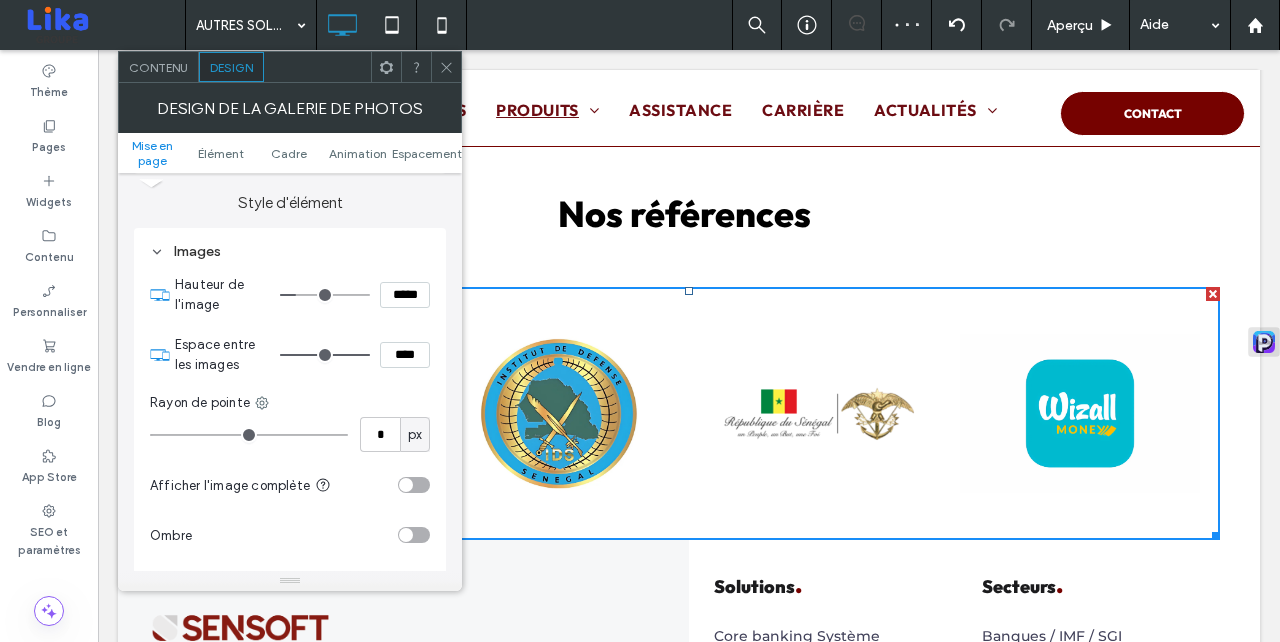 type on "***" 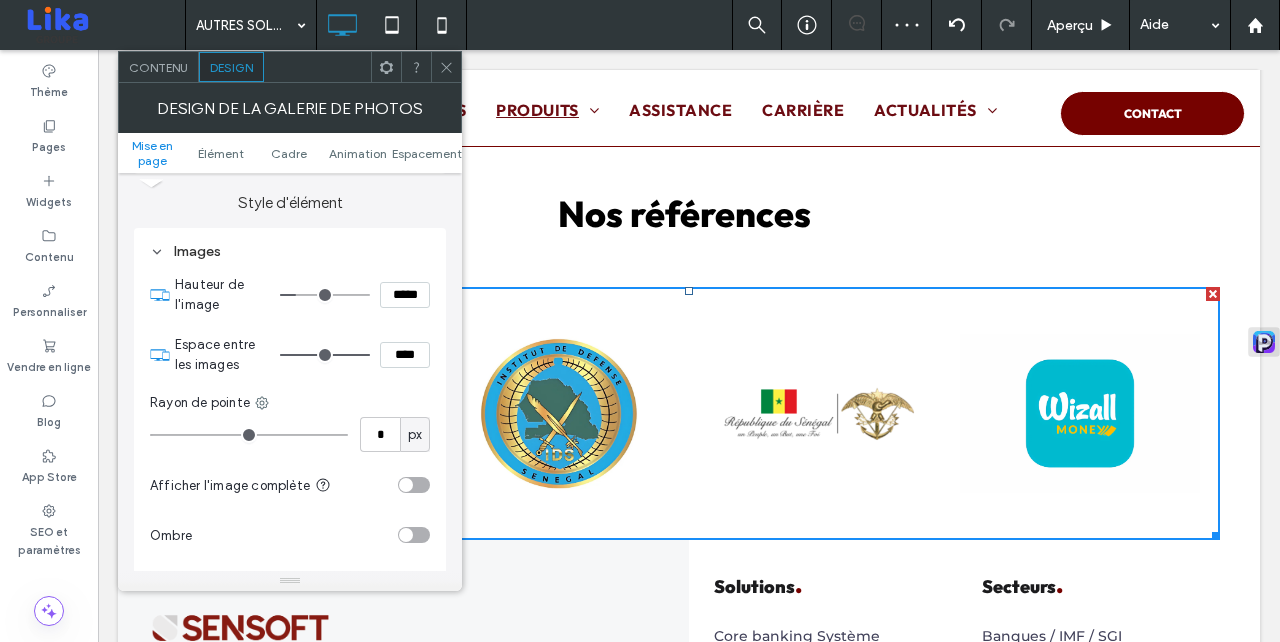 type on "*****" 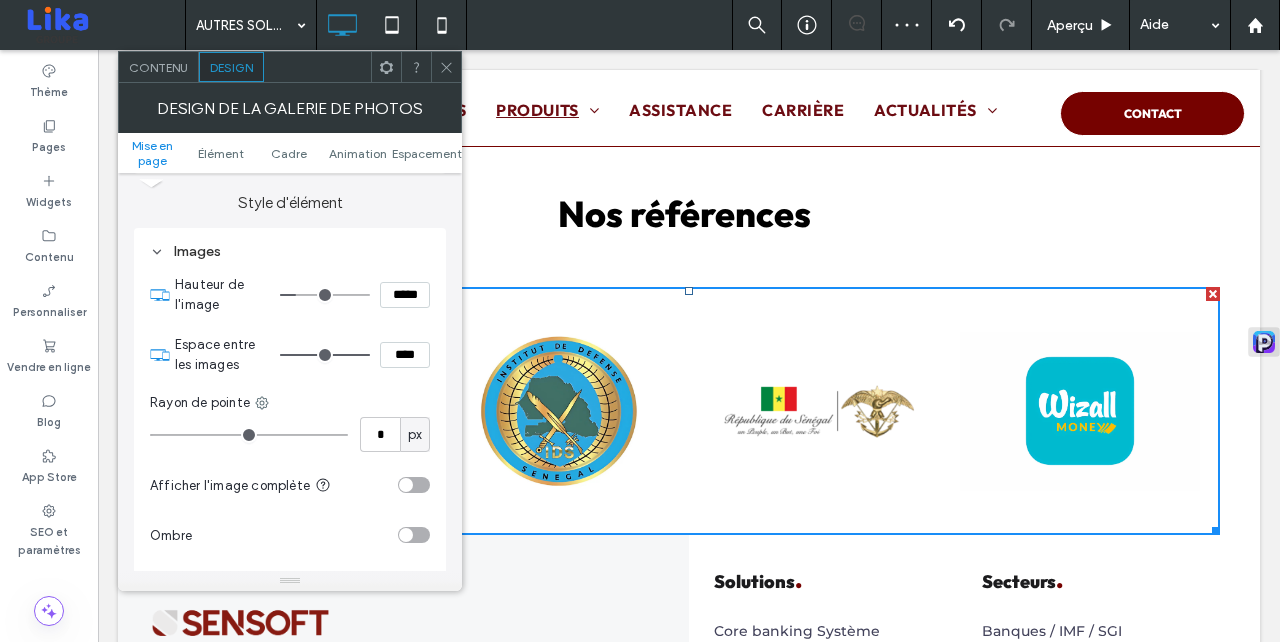type on "***" 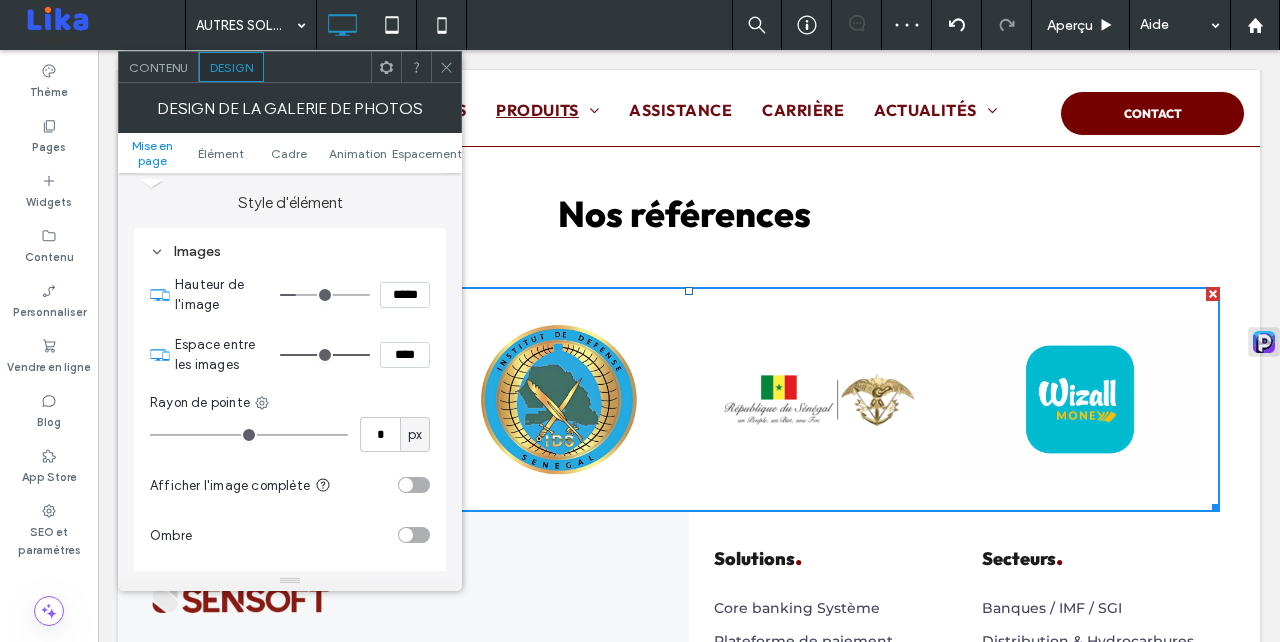 type on "***" 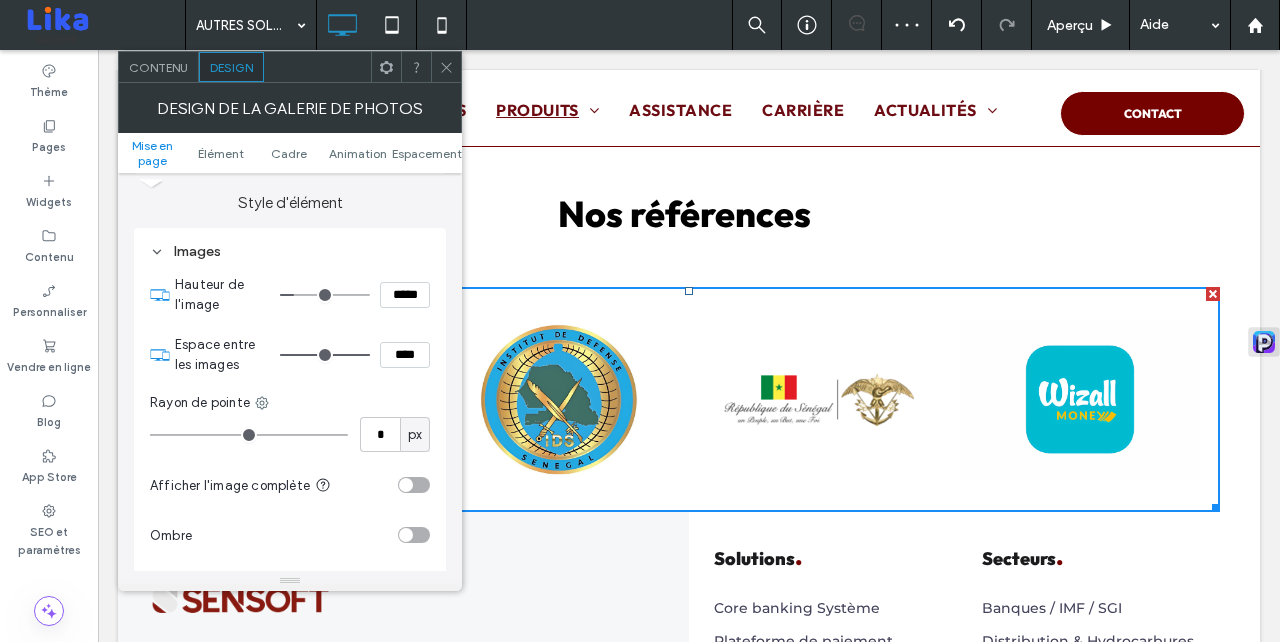 type on "***" 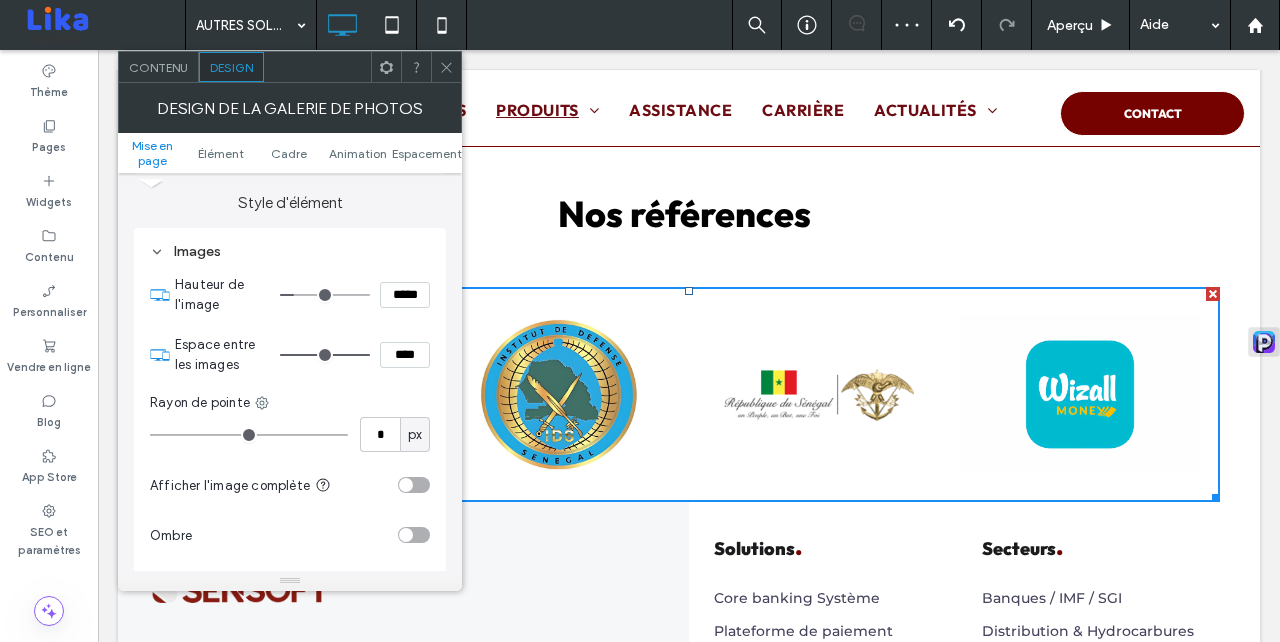 type on "***" 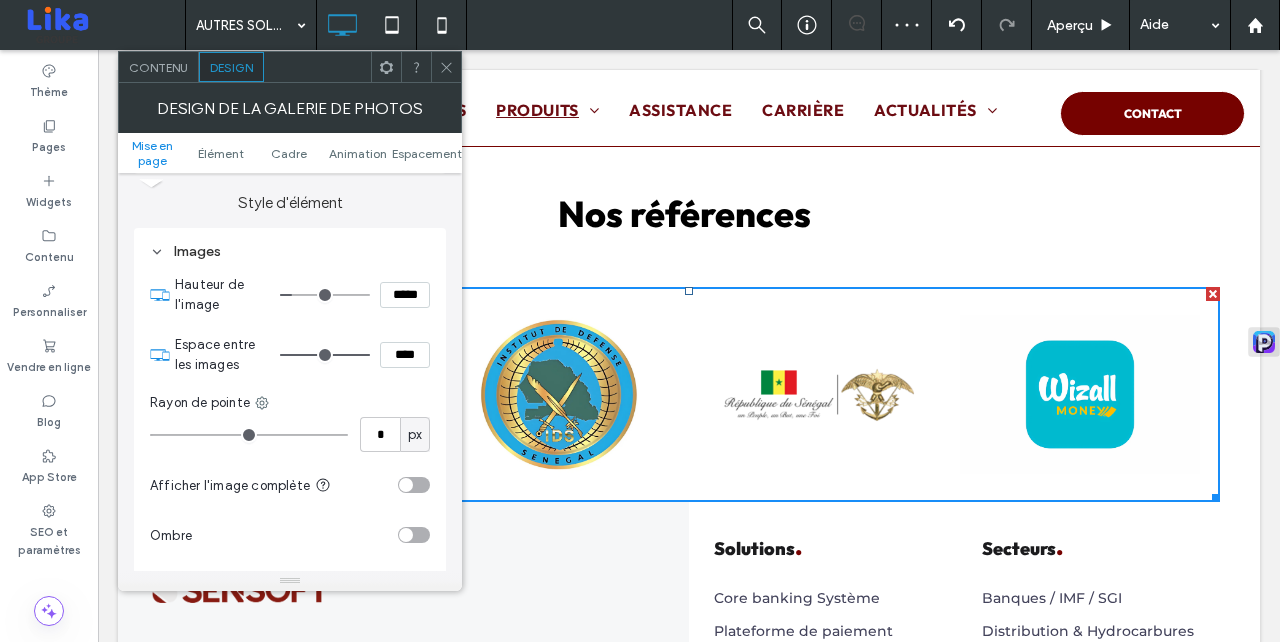 type on "***" 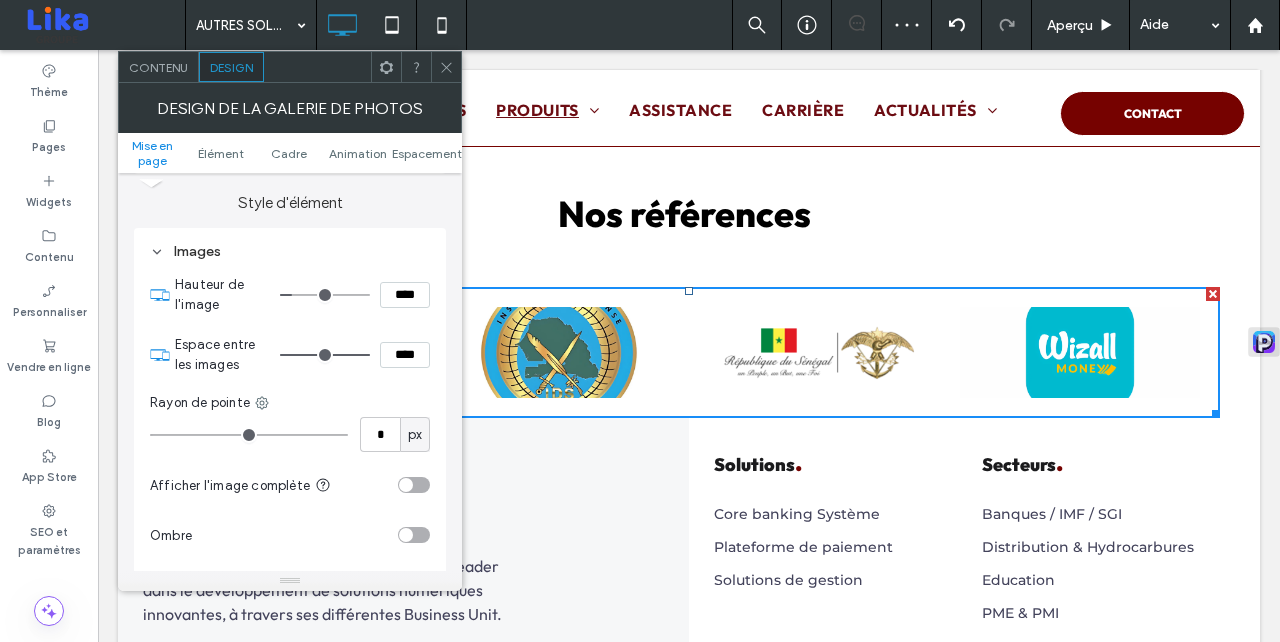 type on "**" 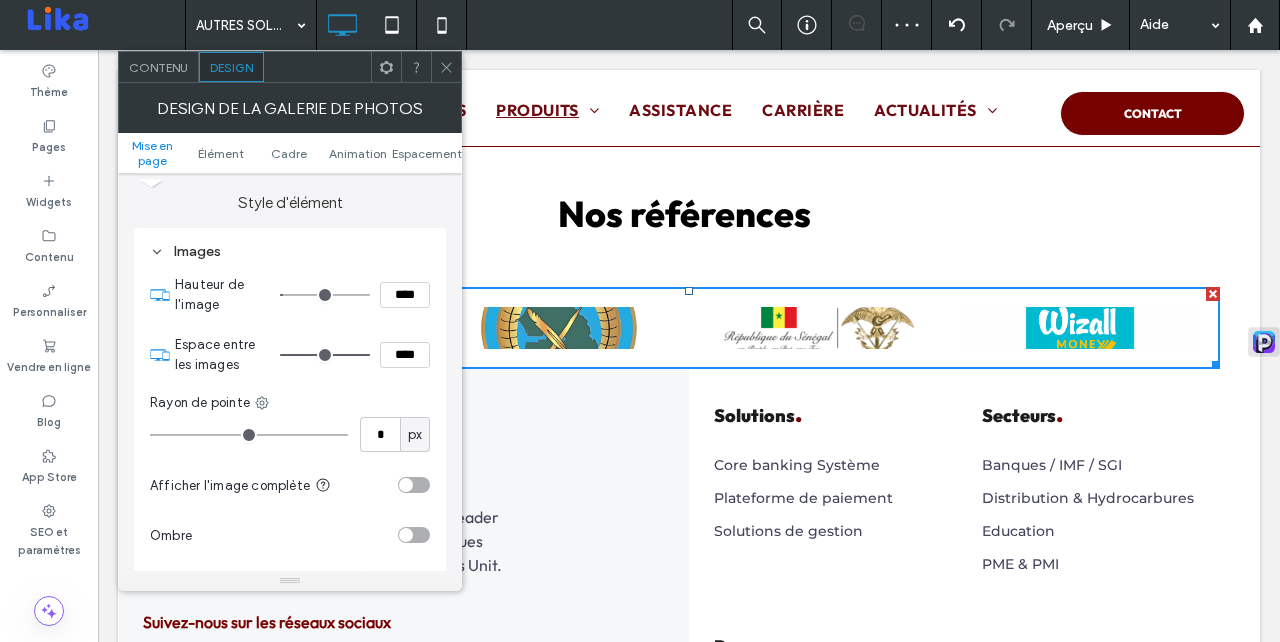 type on "**" 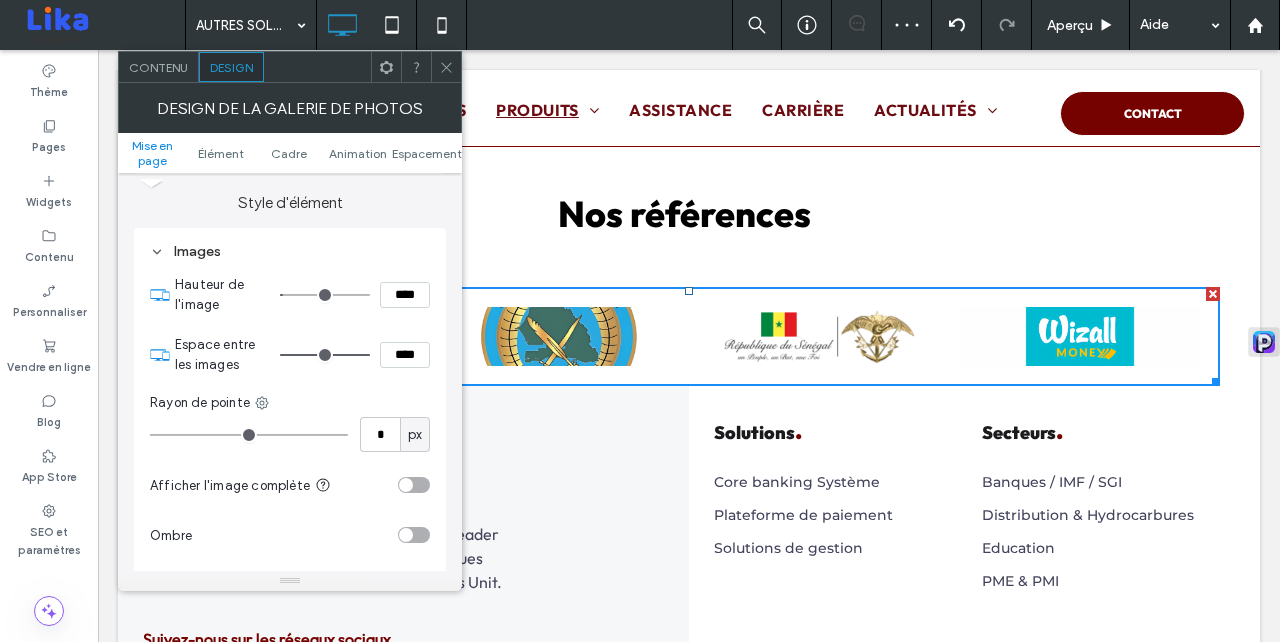 type on "**" 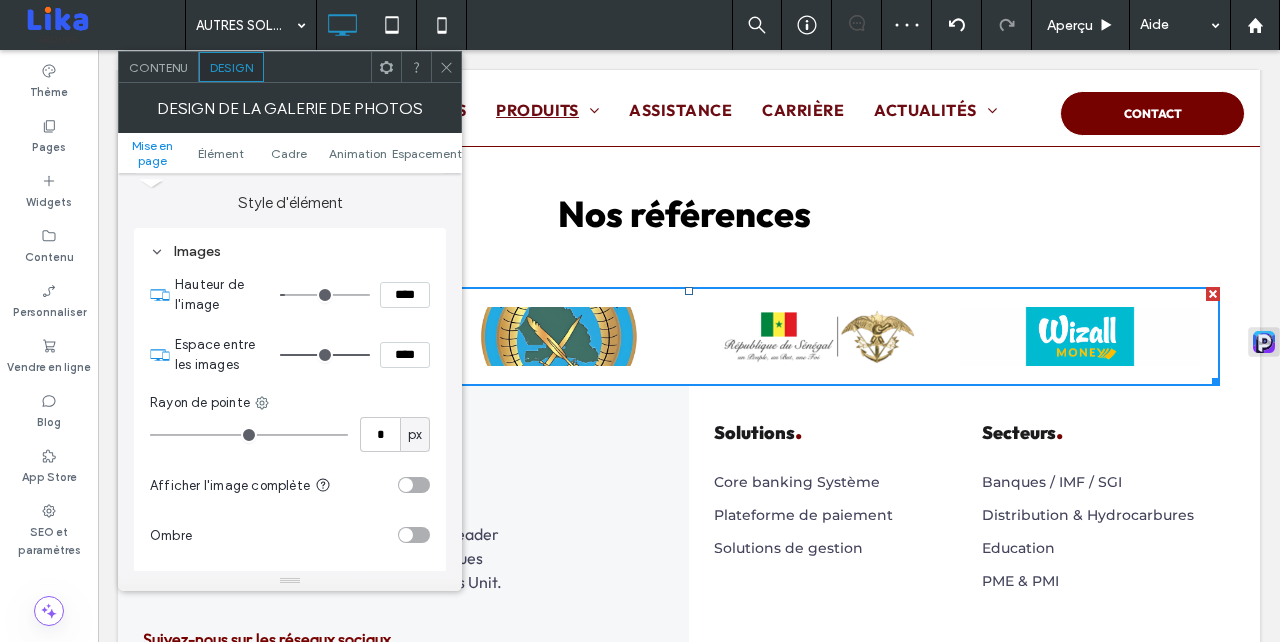 type on "**" 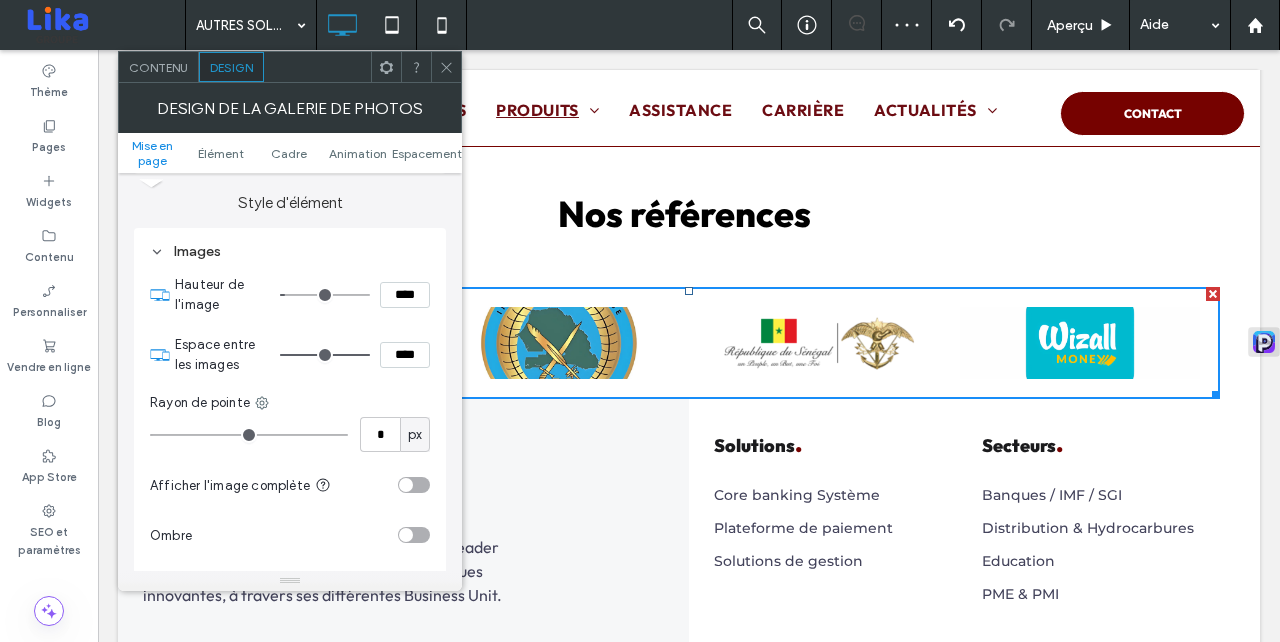 type on "**" 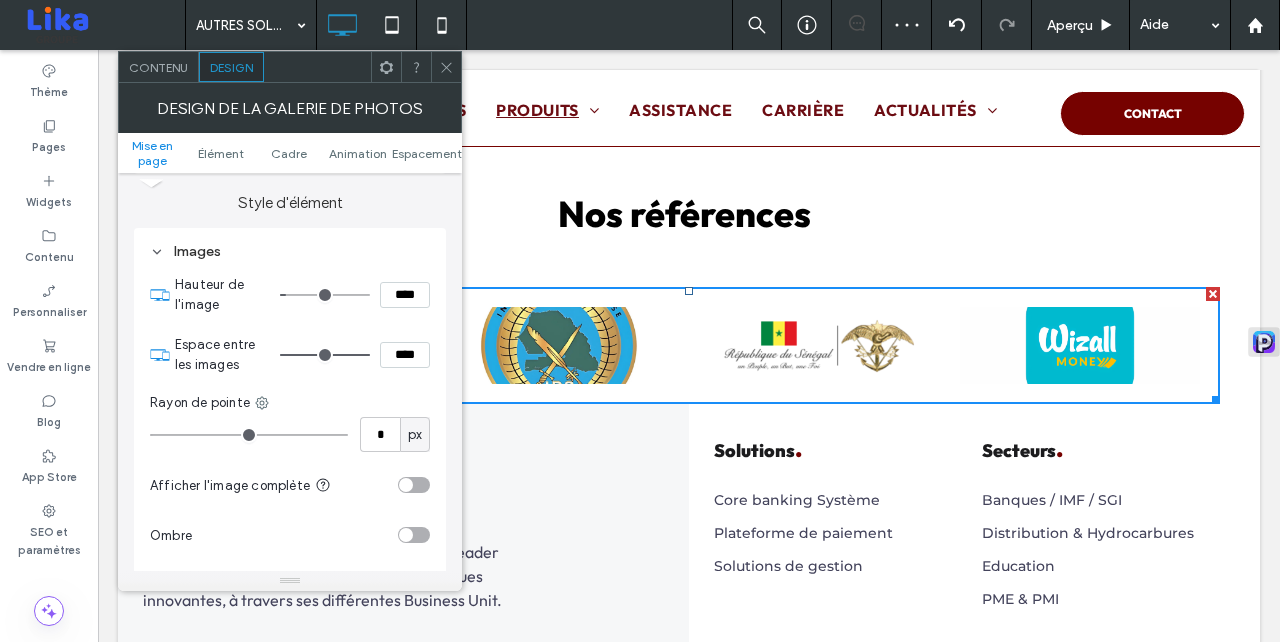 type on "***" 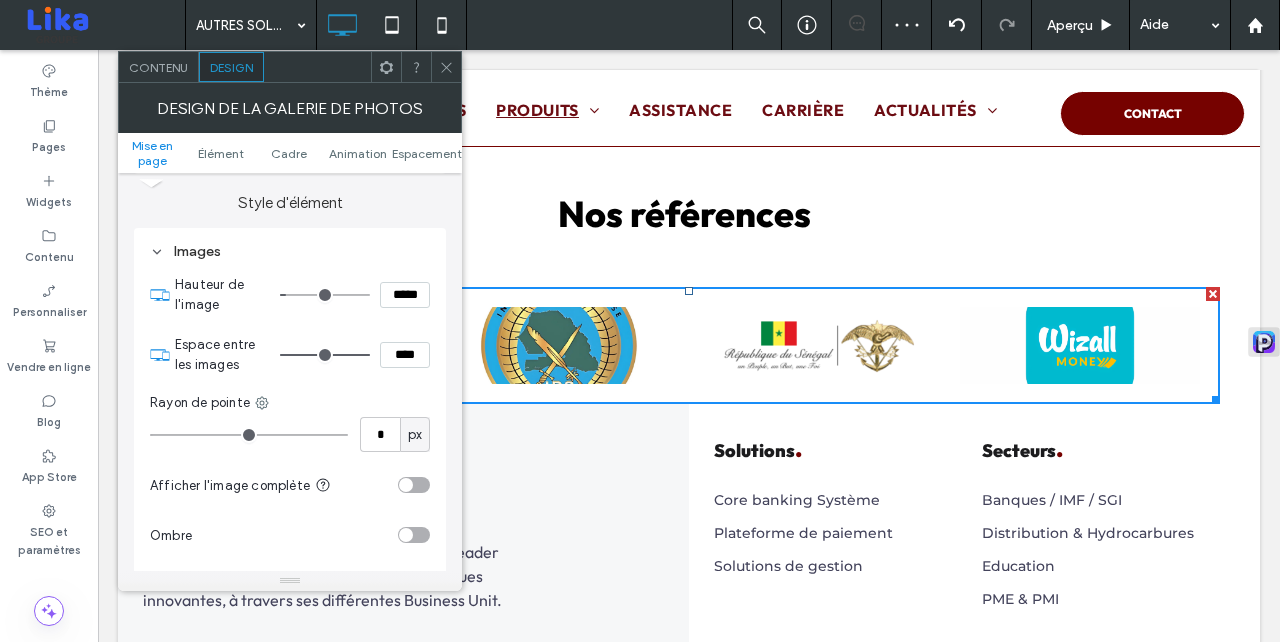 type on "***" 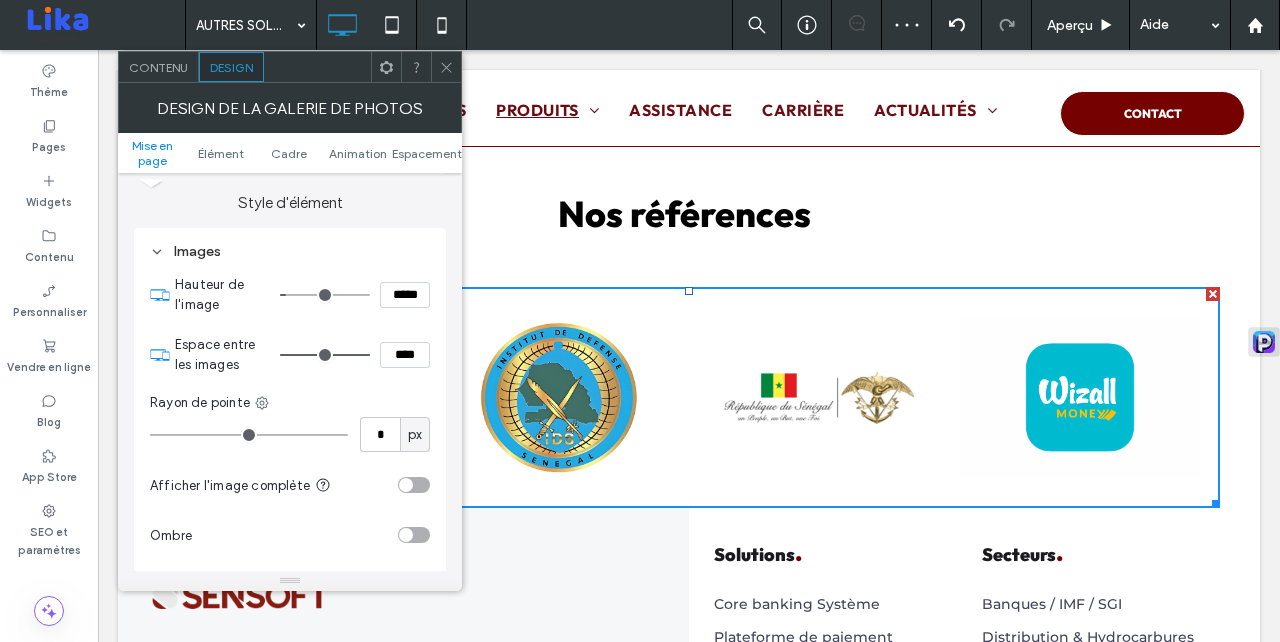 type on "***" 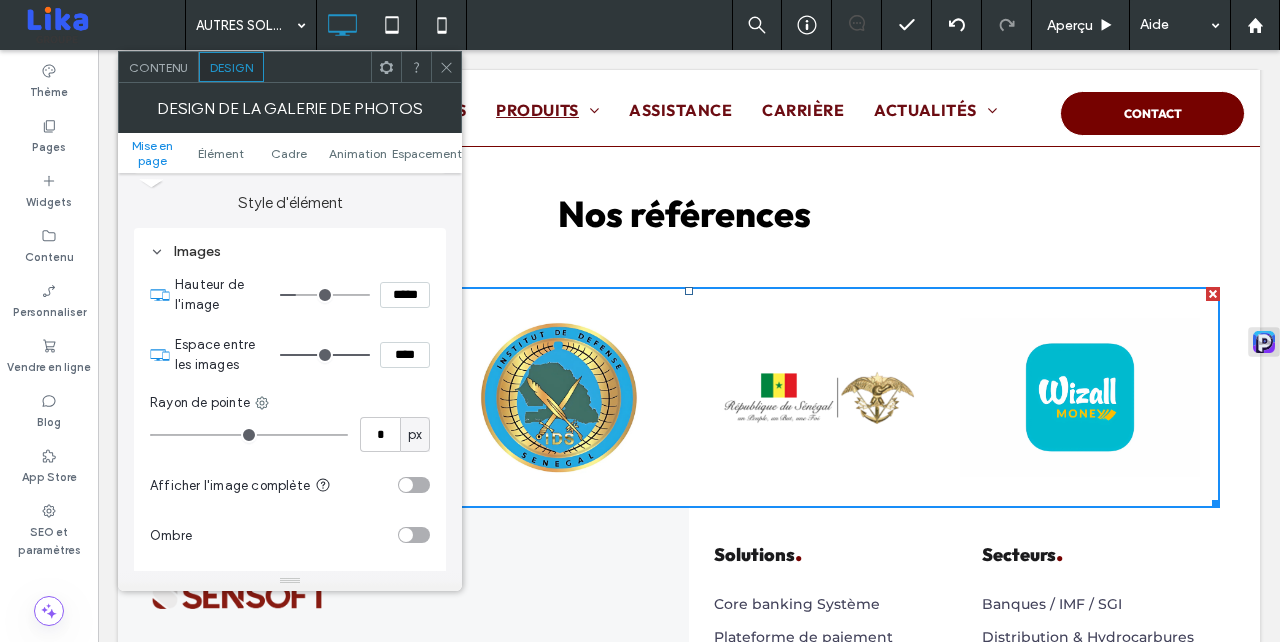 type on "***" 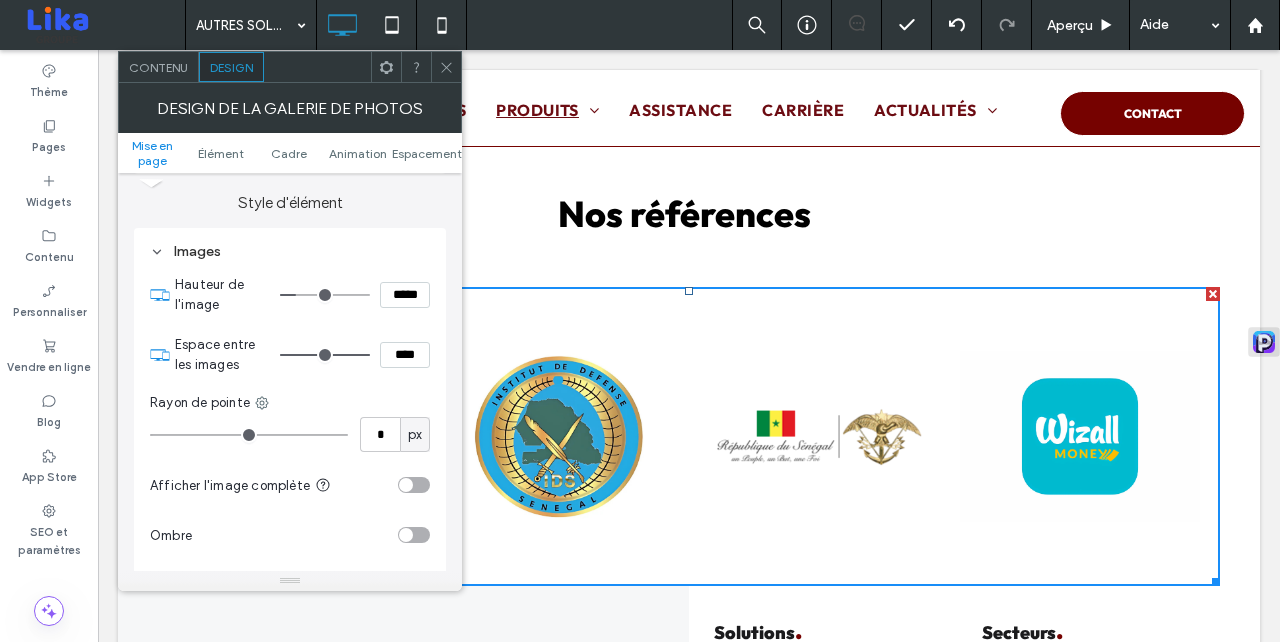 type on "***" 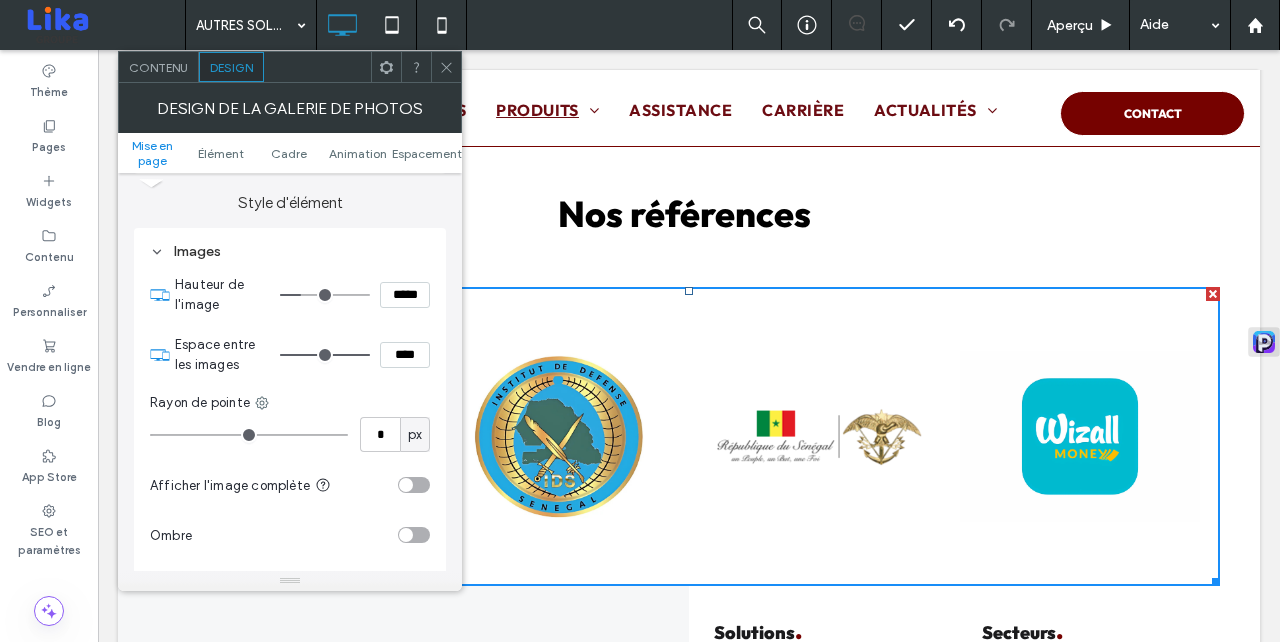 type on "***" 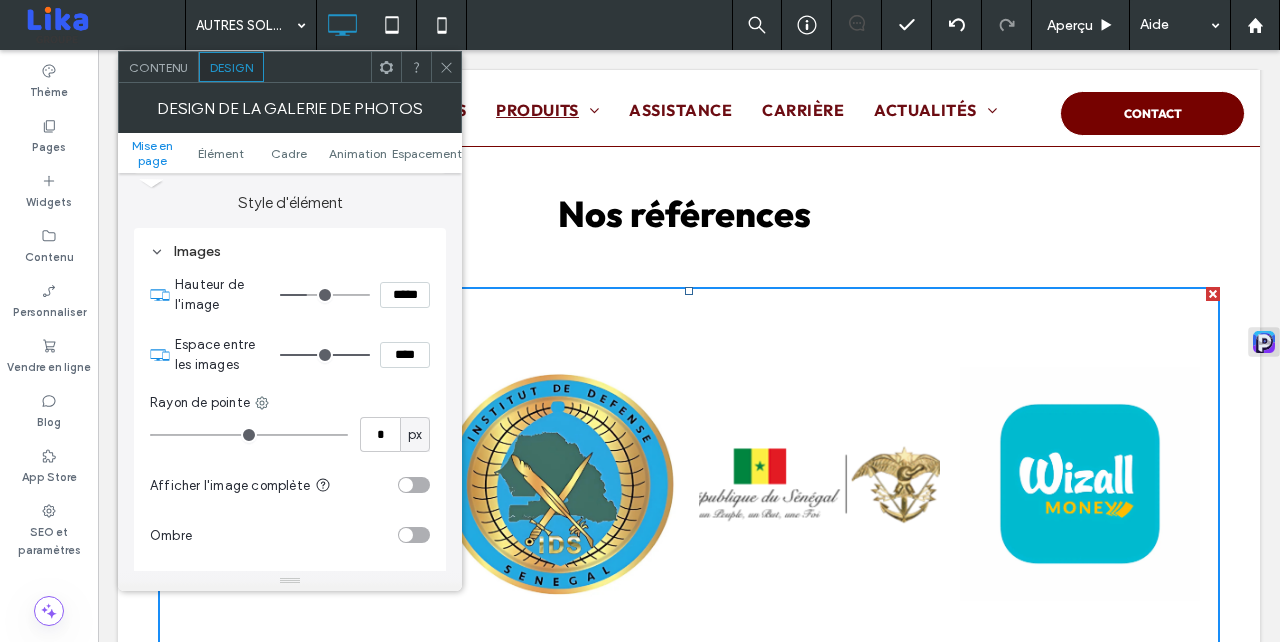 type on "***" 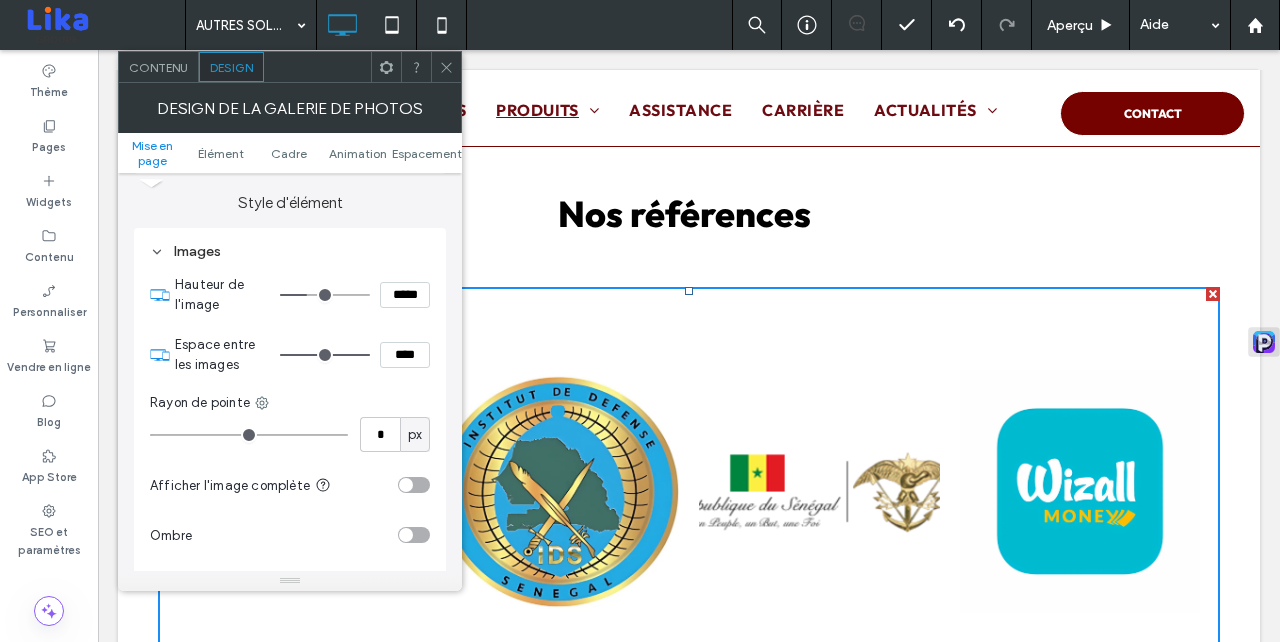 type on "***" 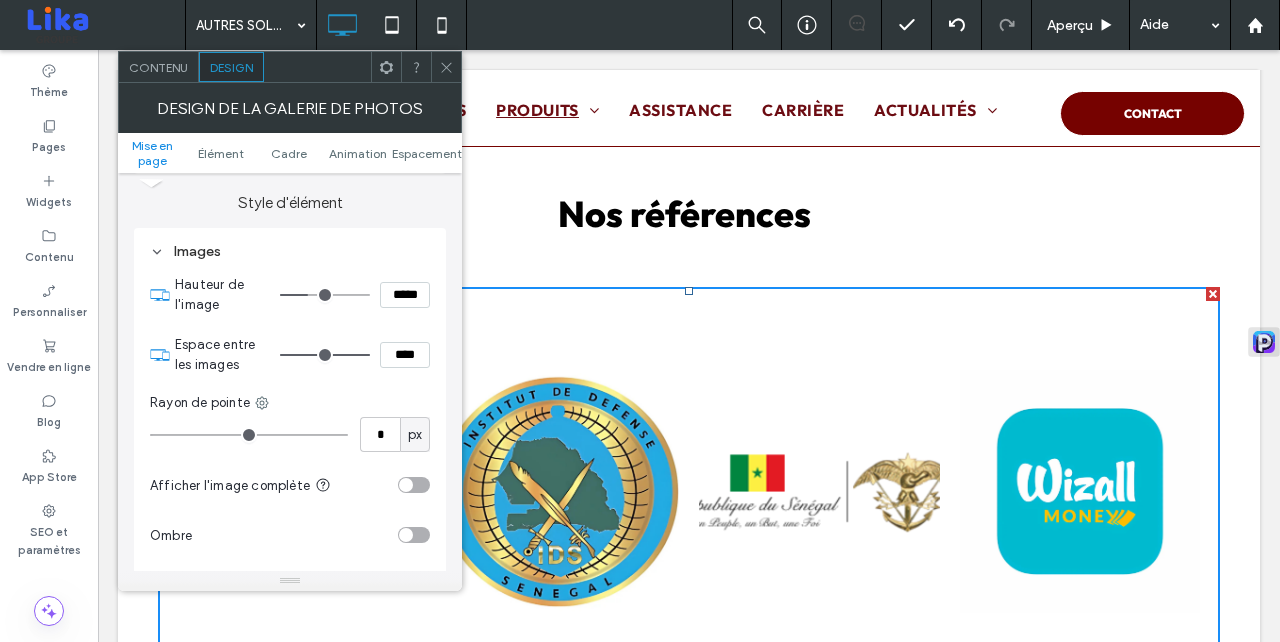 type on "***" 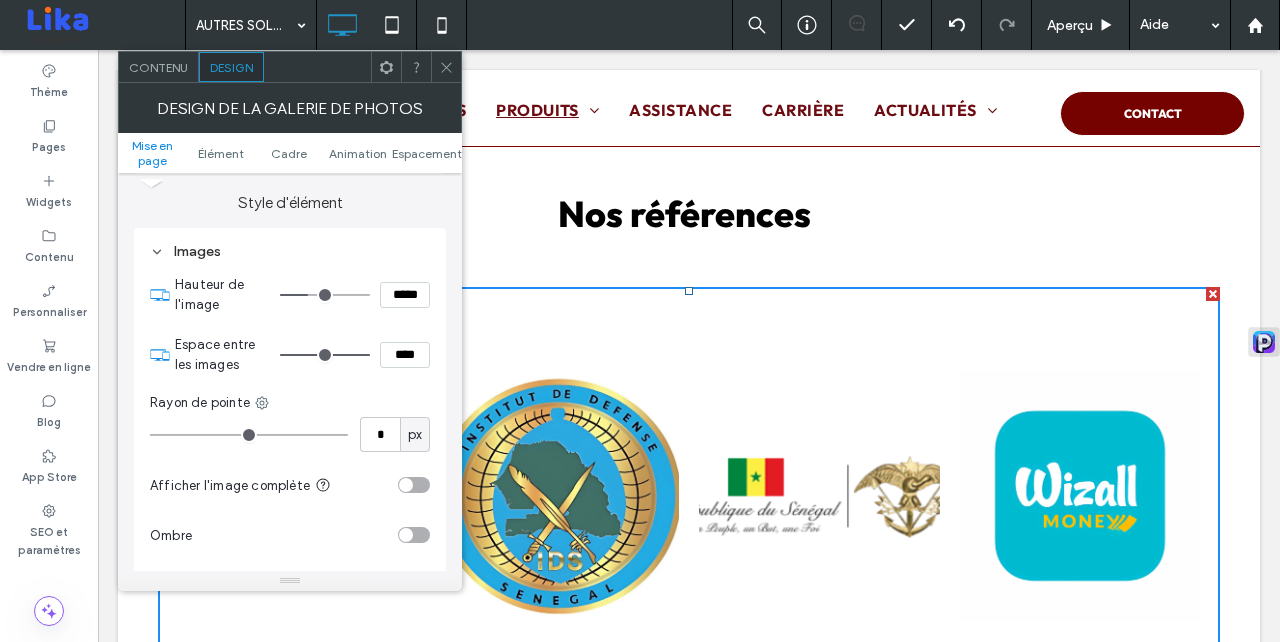 type on "***" 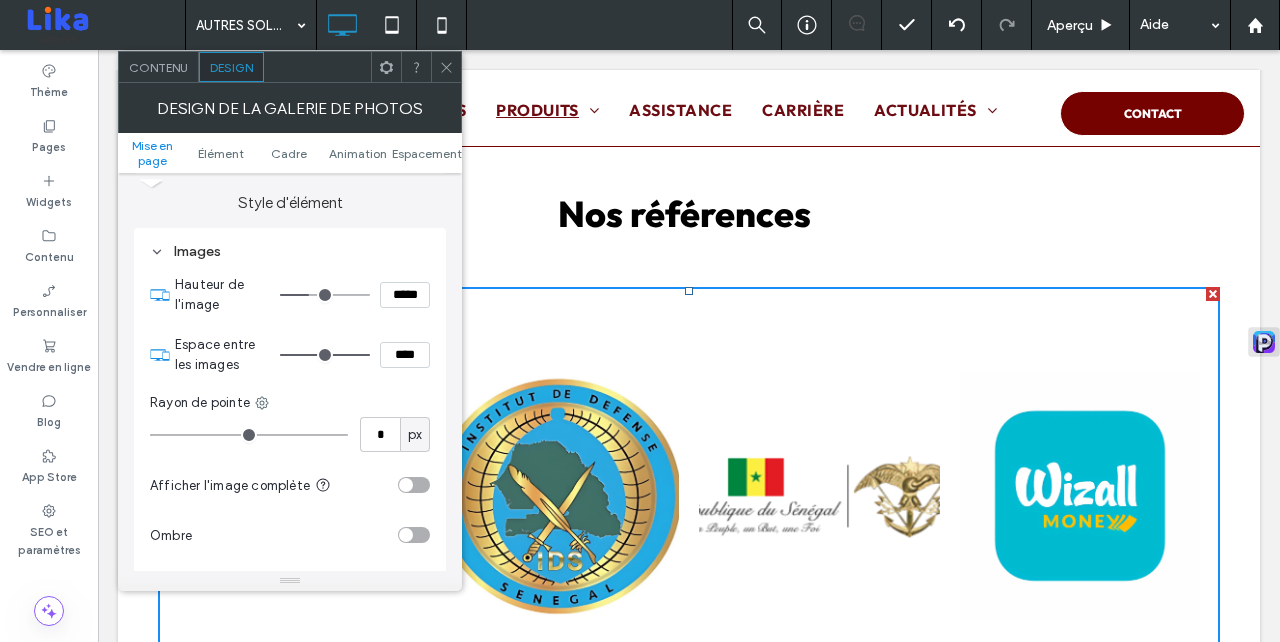 click at bounding box center (325, 295) 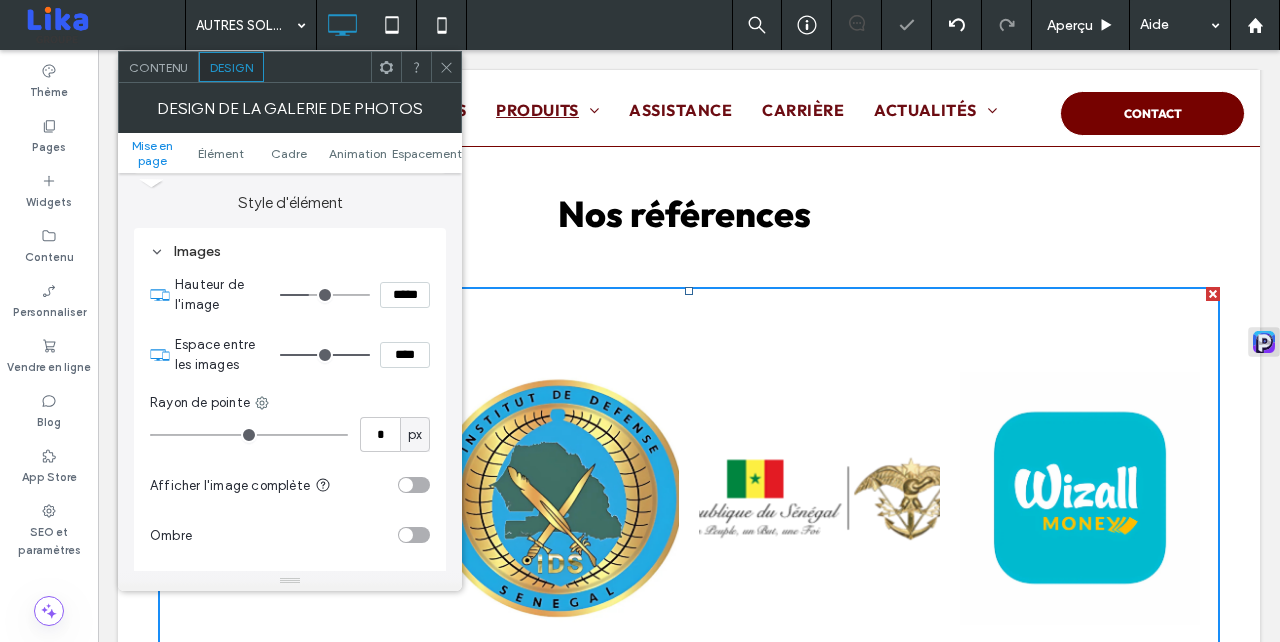 type on "***" 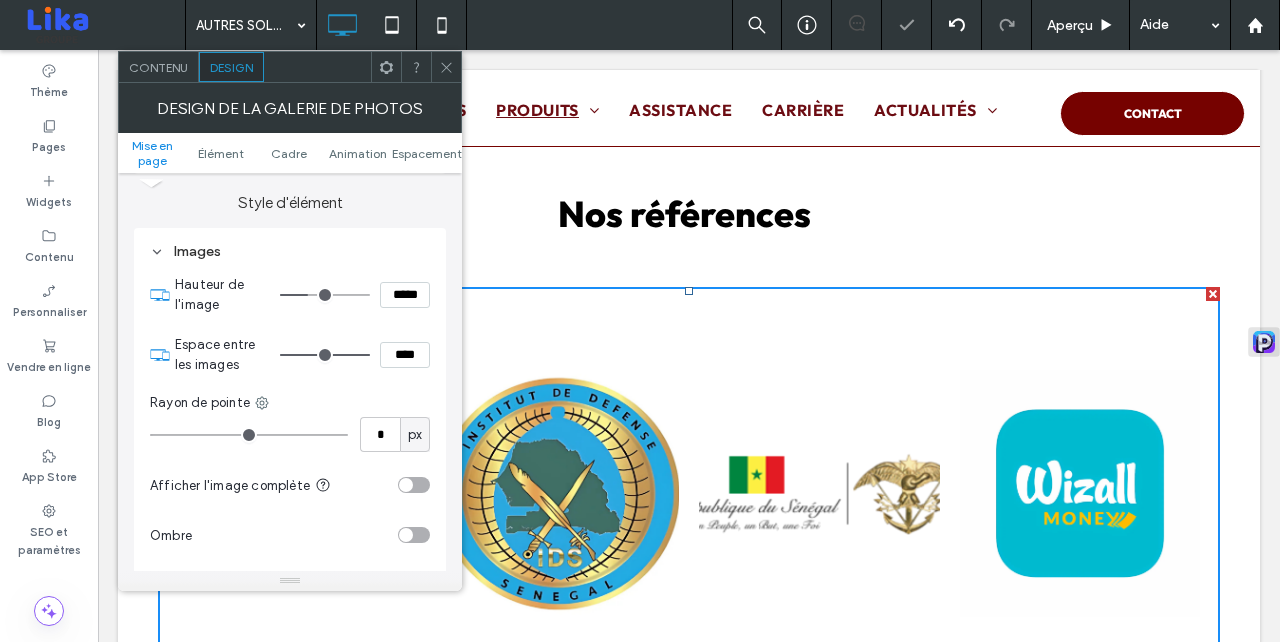type on "***" 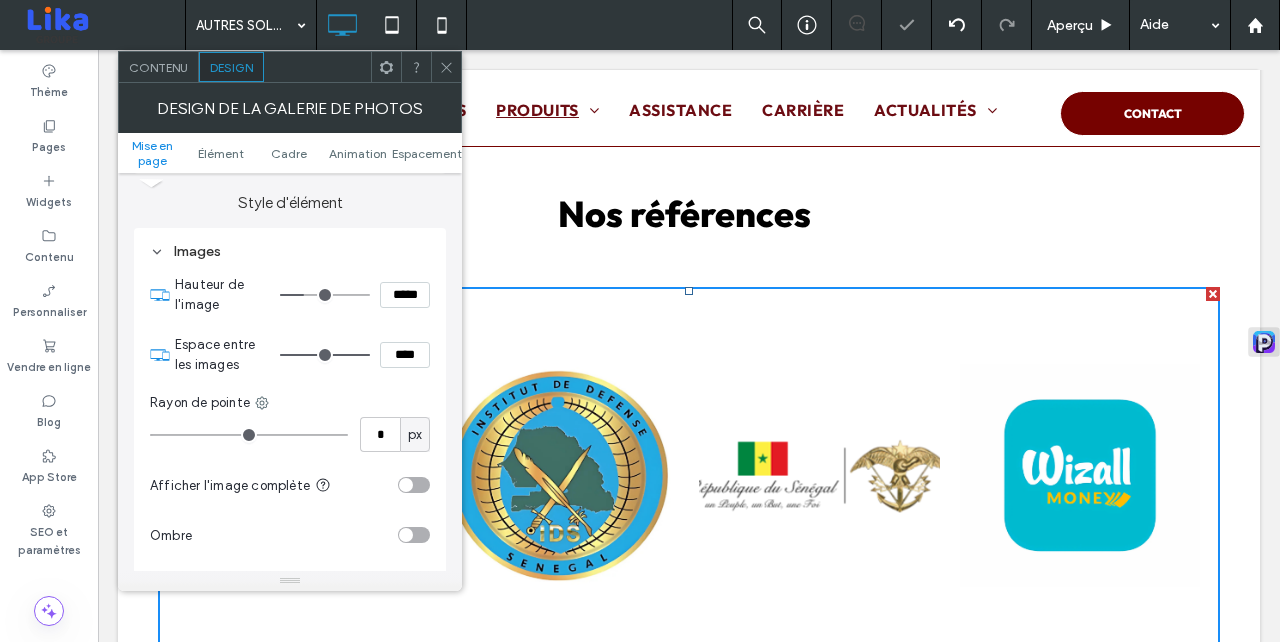 type on "***" 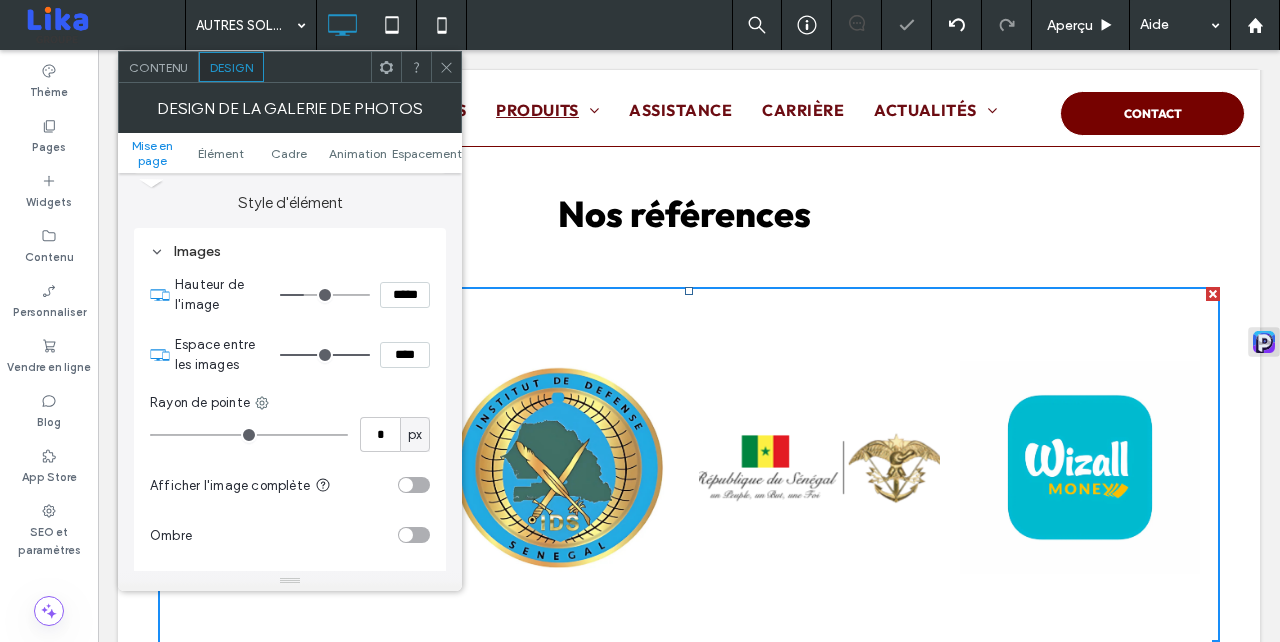 type on "***" 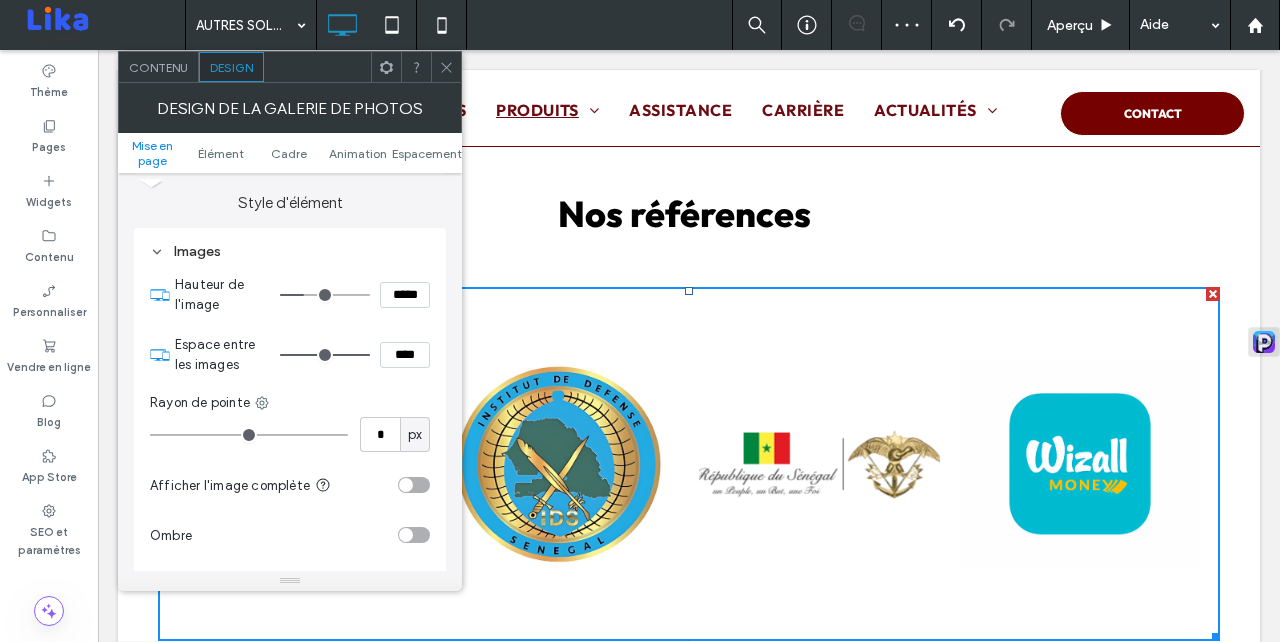 type on "***" 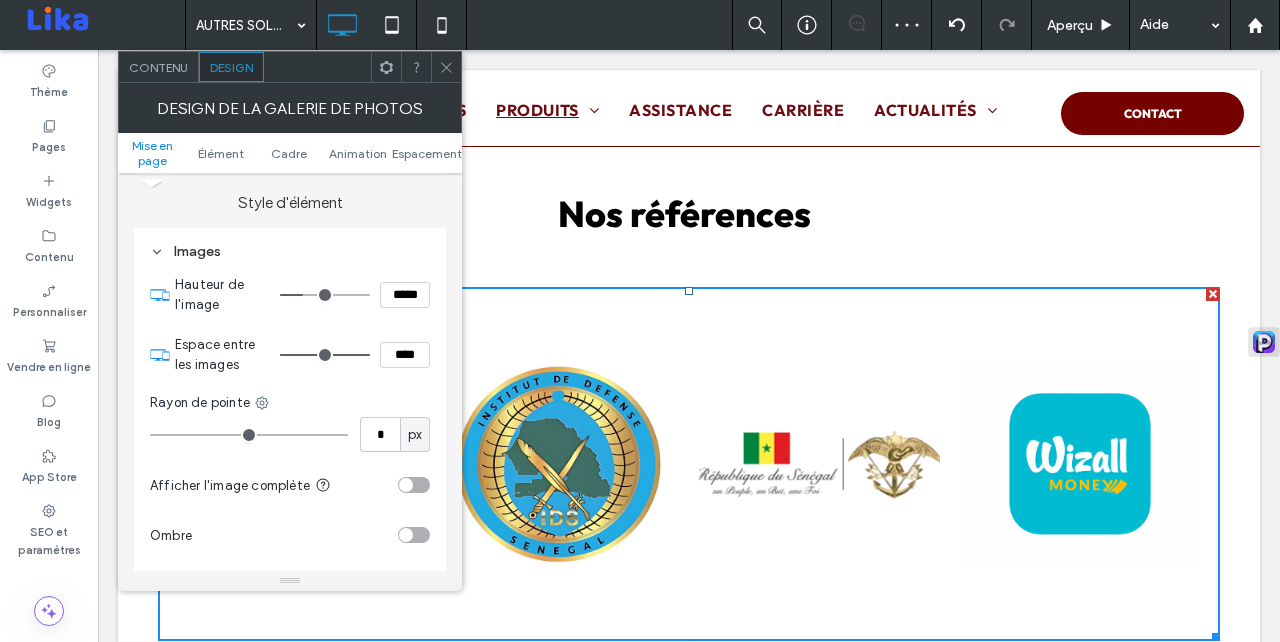 type on "*****" 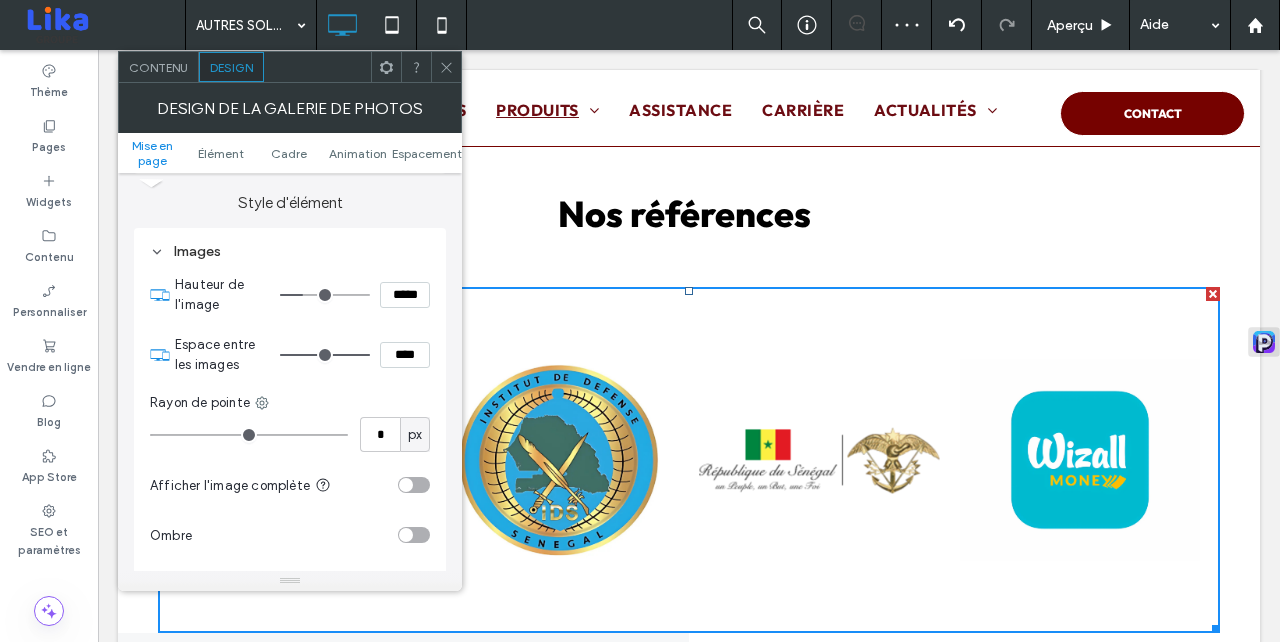 type on "***" 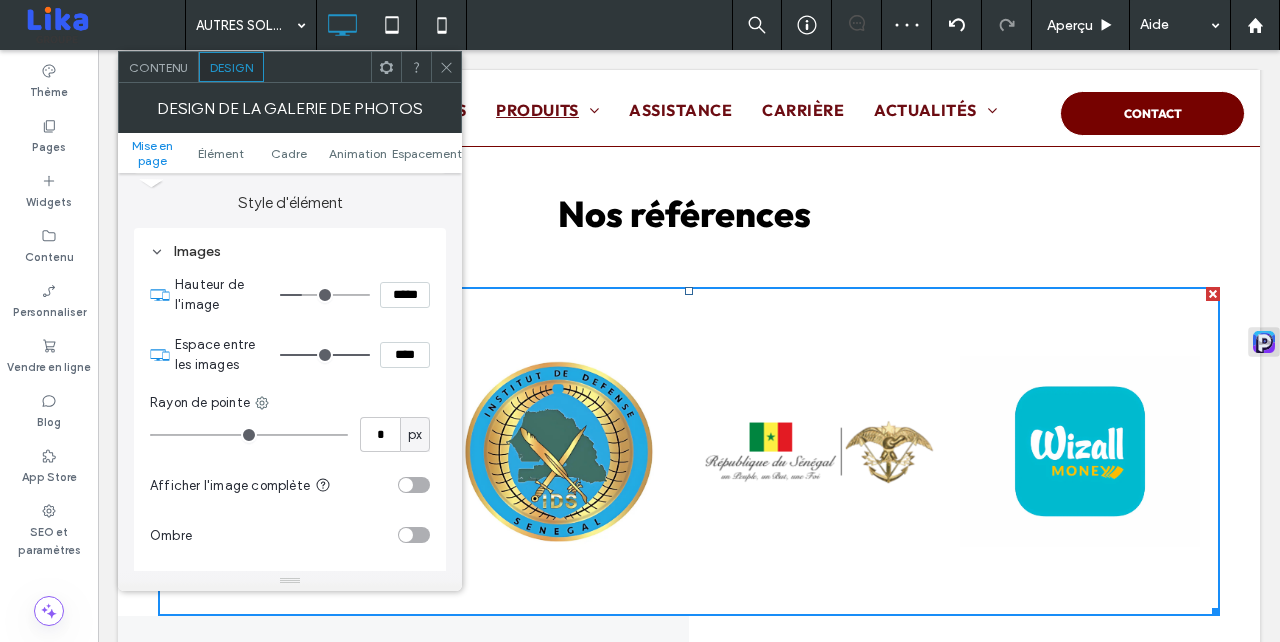 type on "***" 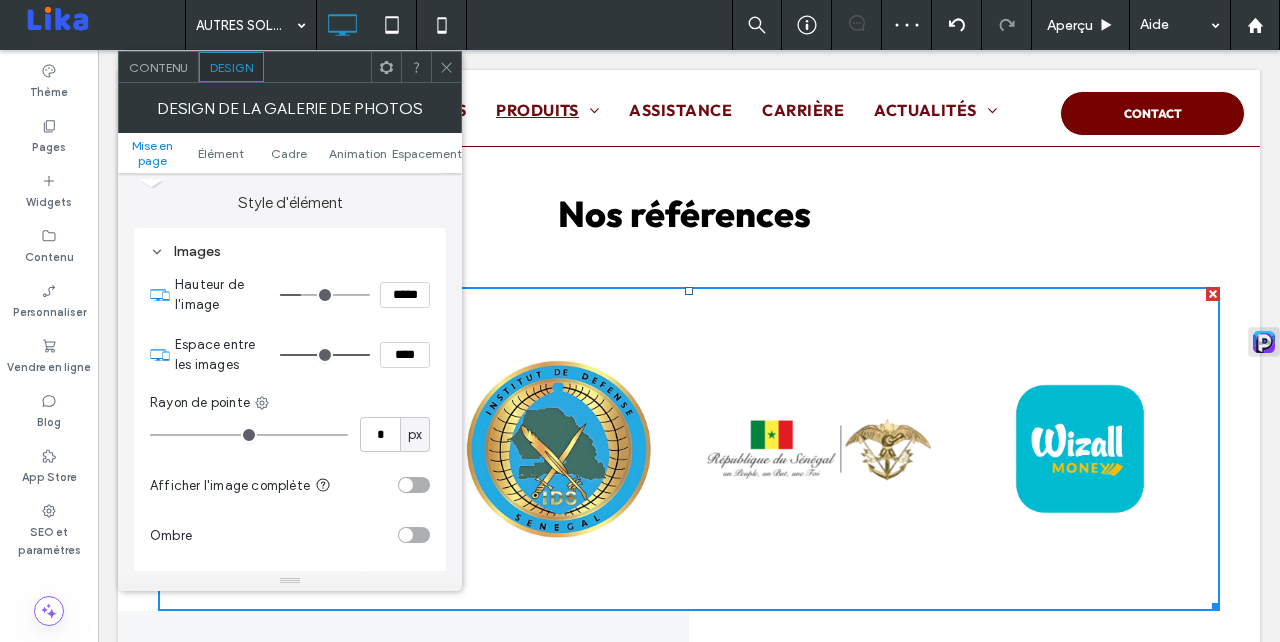 type on "***" 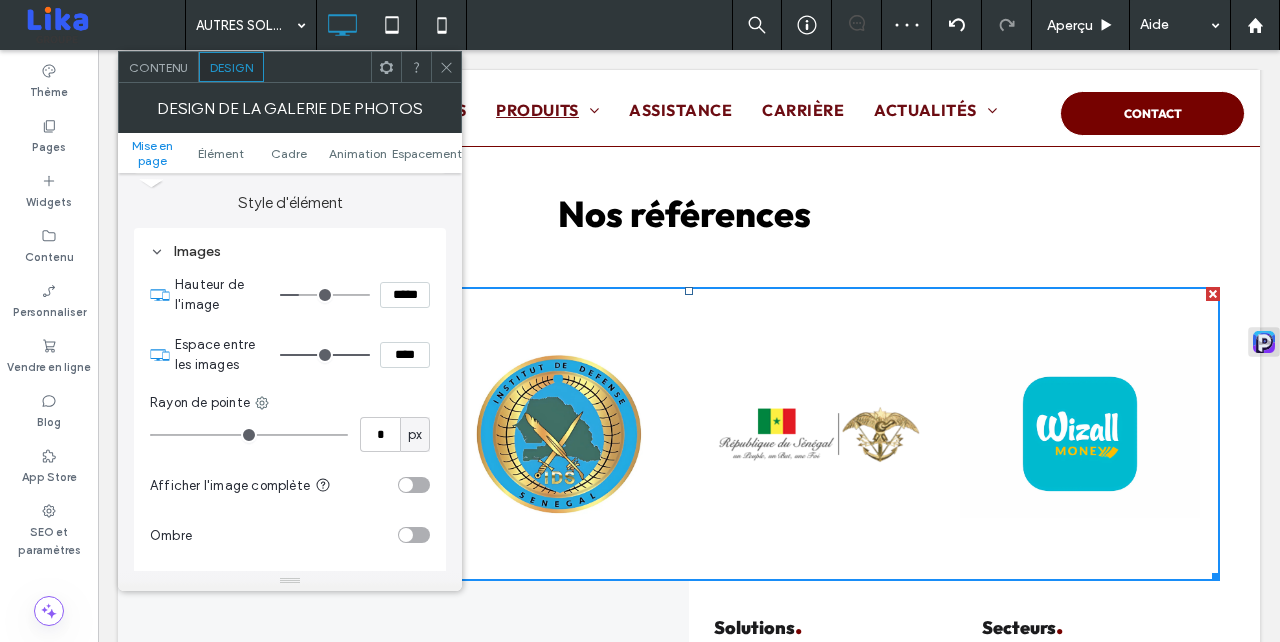 type on "***" 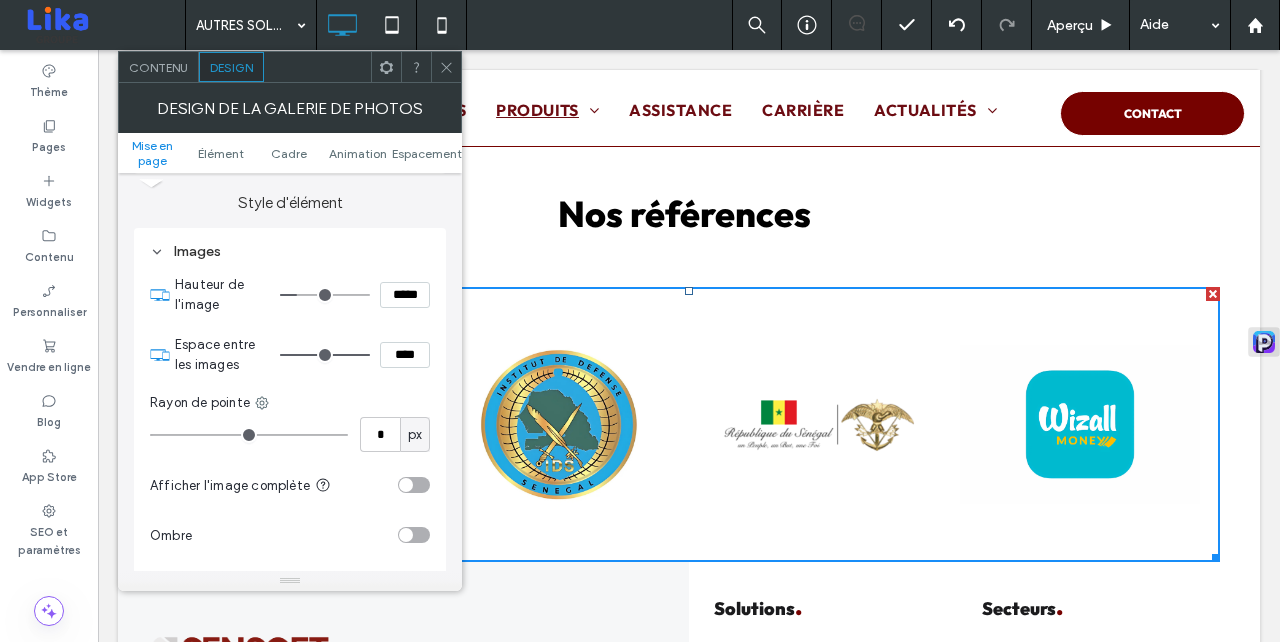 type on "***" 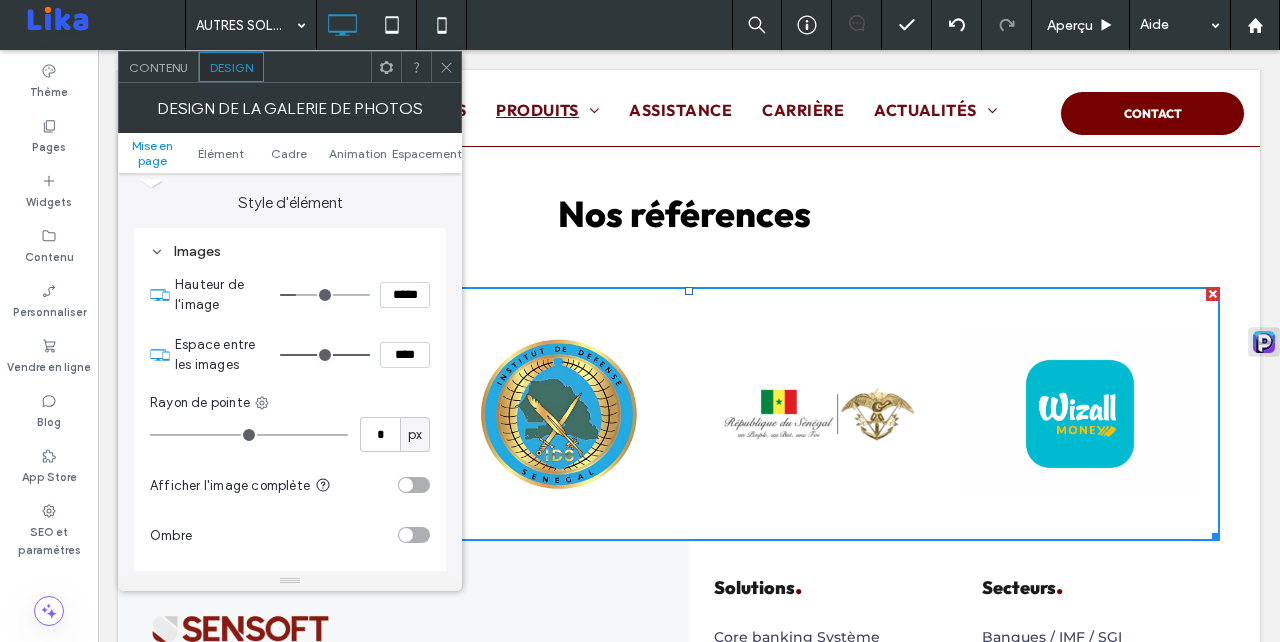 type on "***" 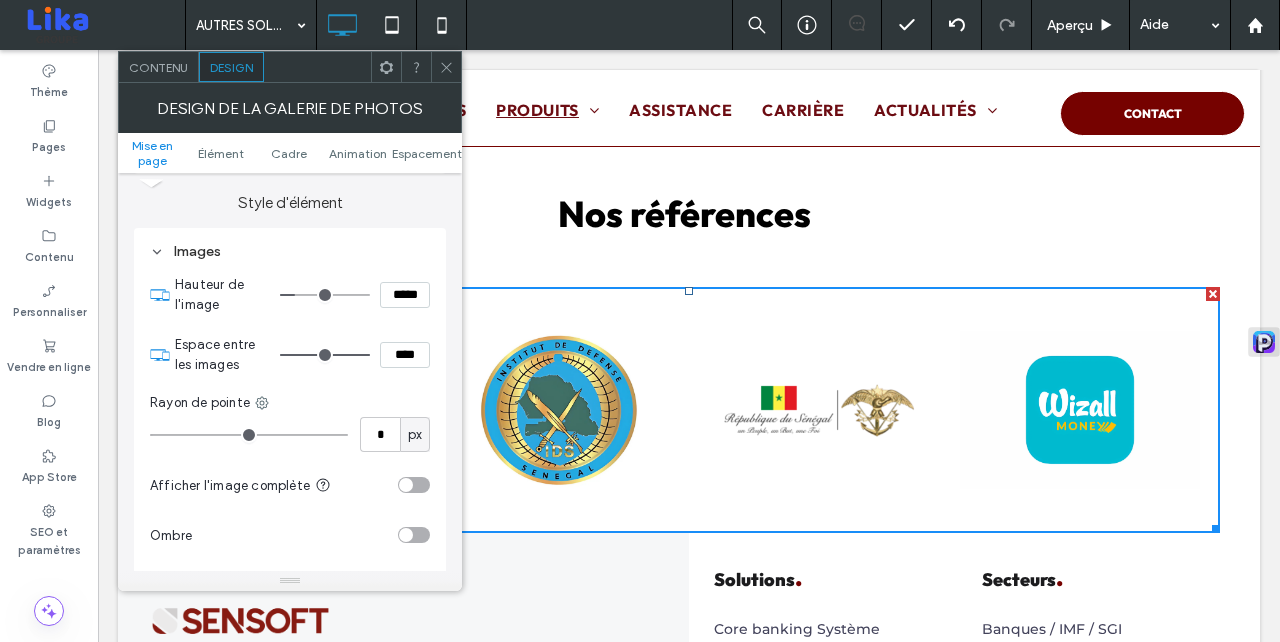 type on "***" 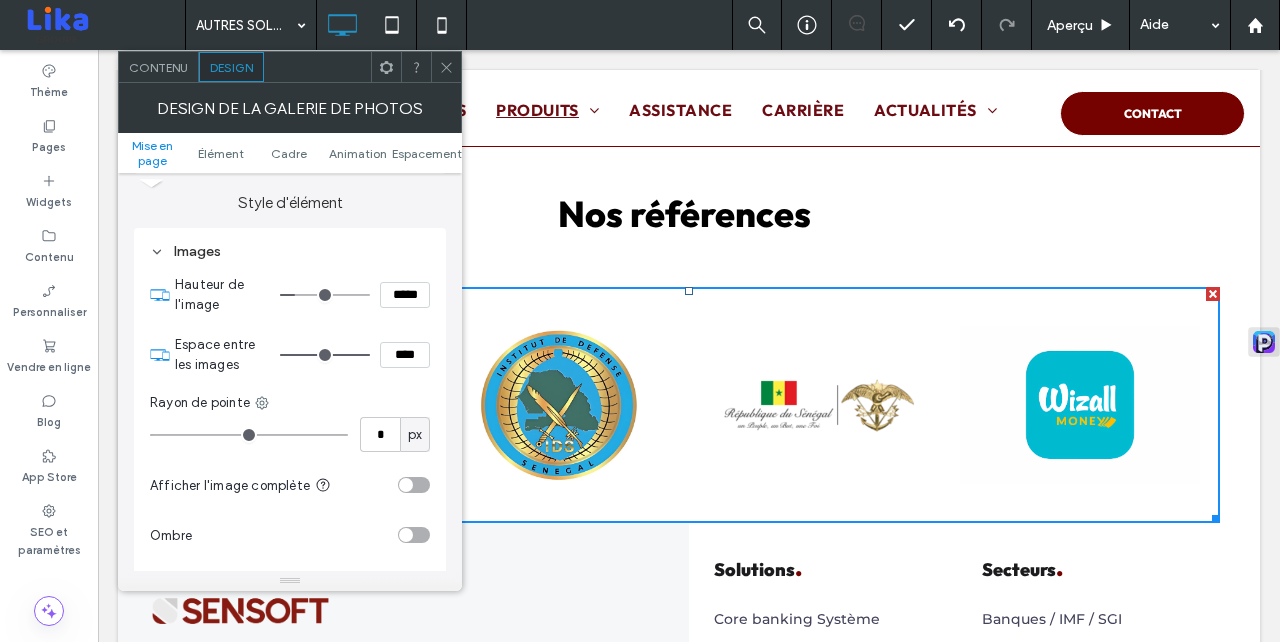type on "***" 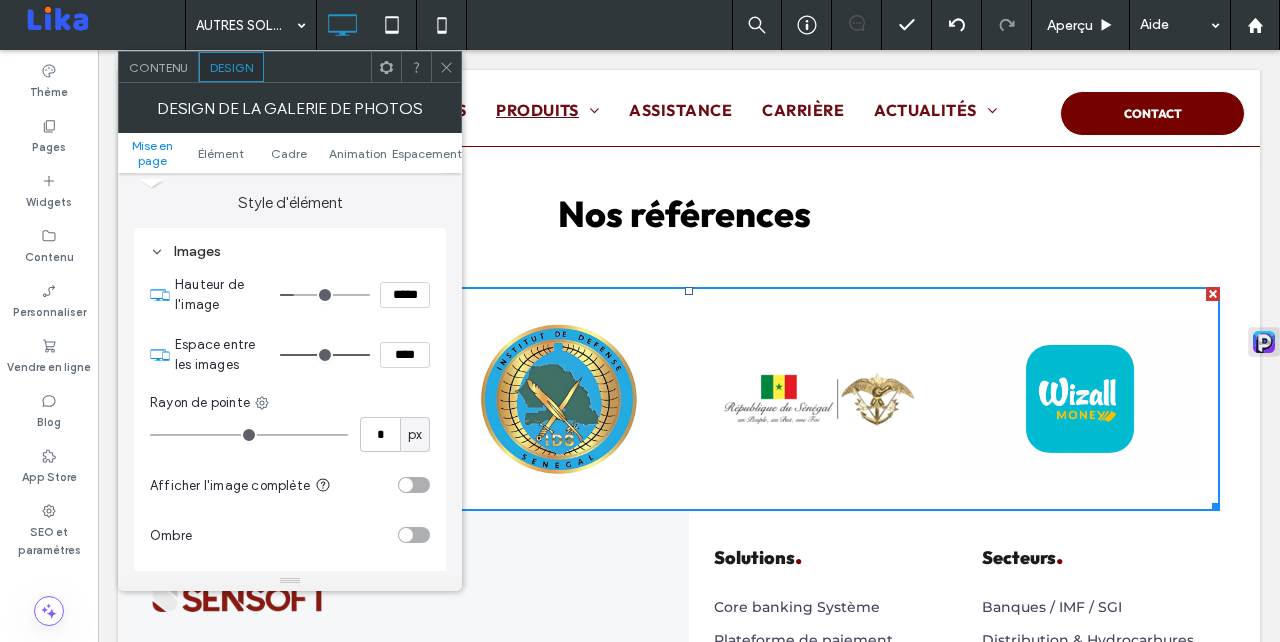 type on "***" 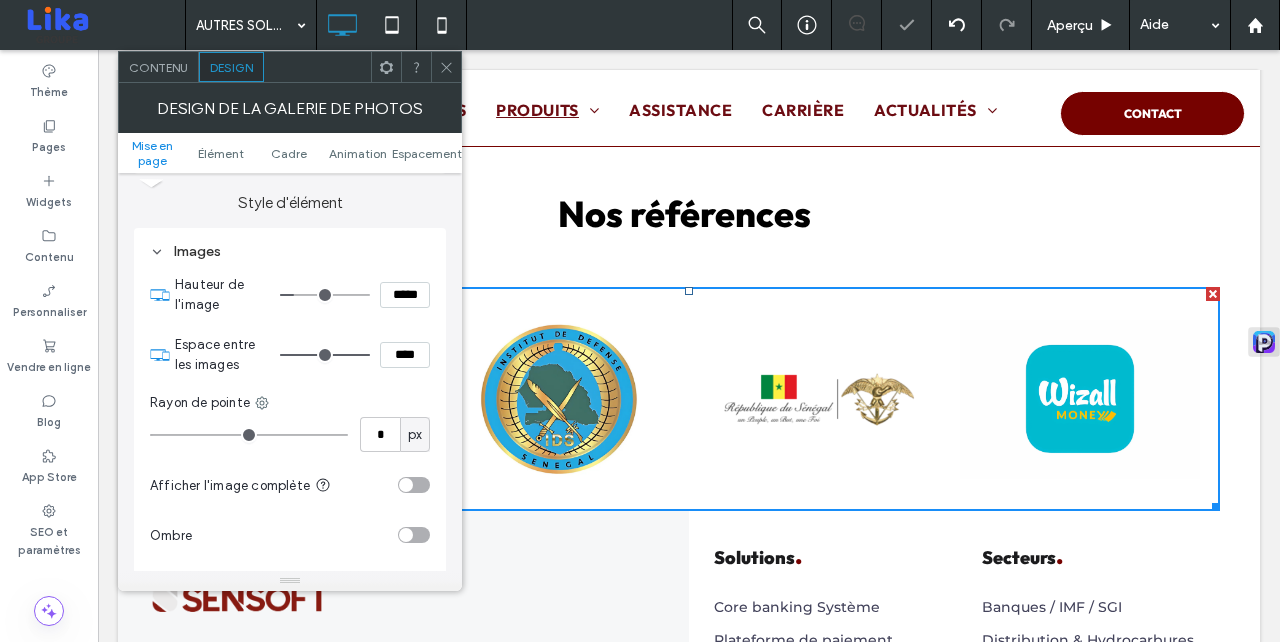 type on "***" 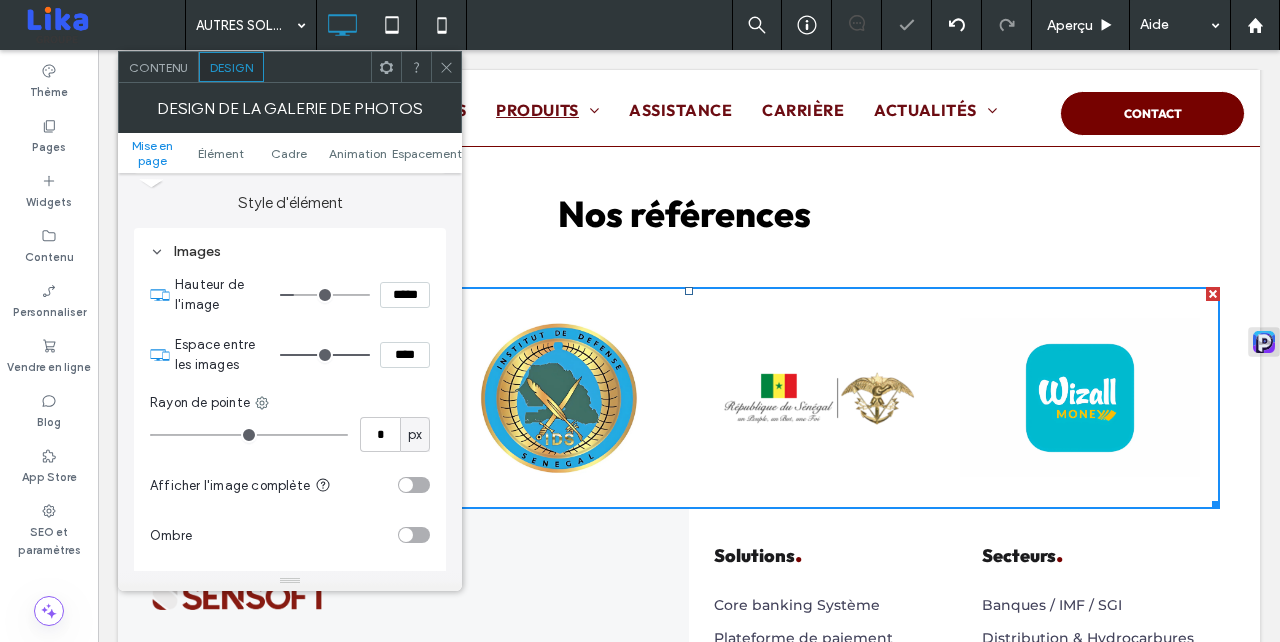 type on "***" 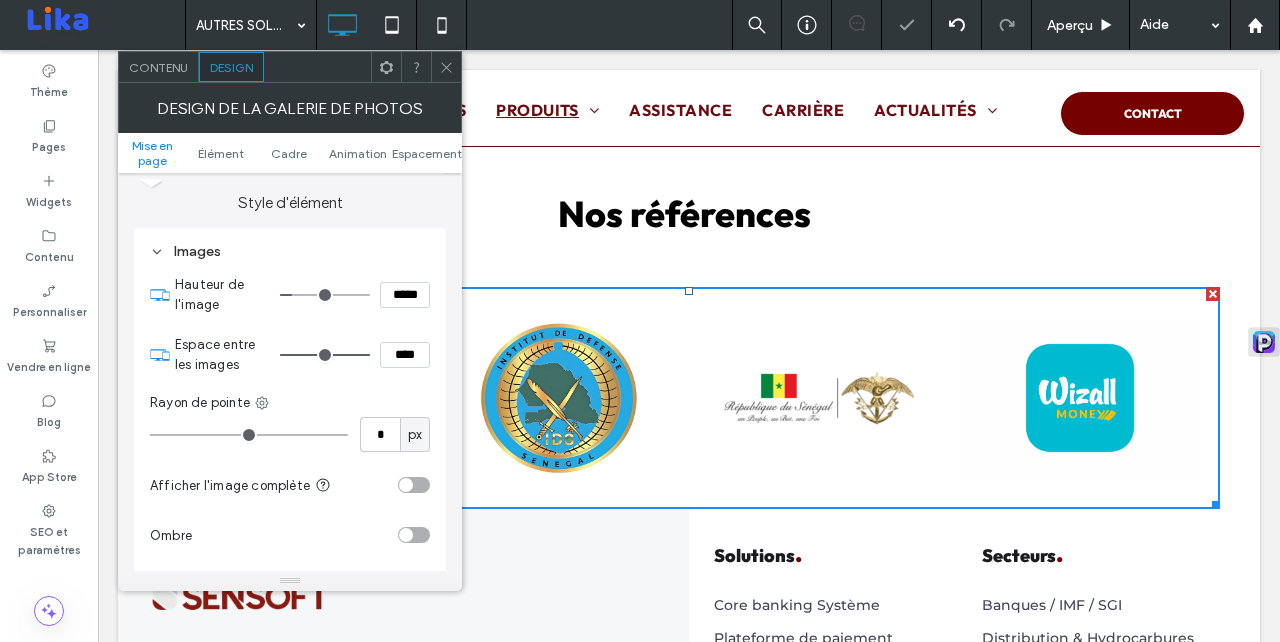type on "***" 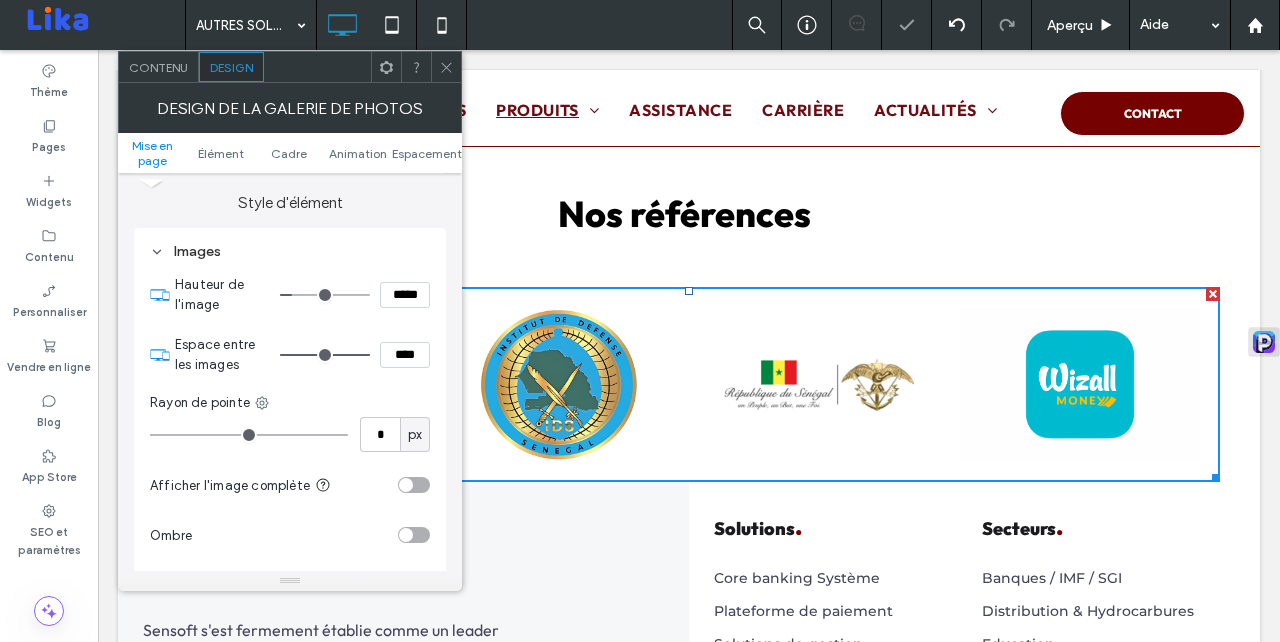 type on "***" 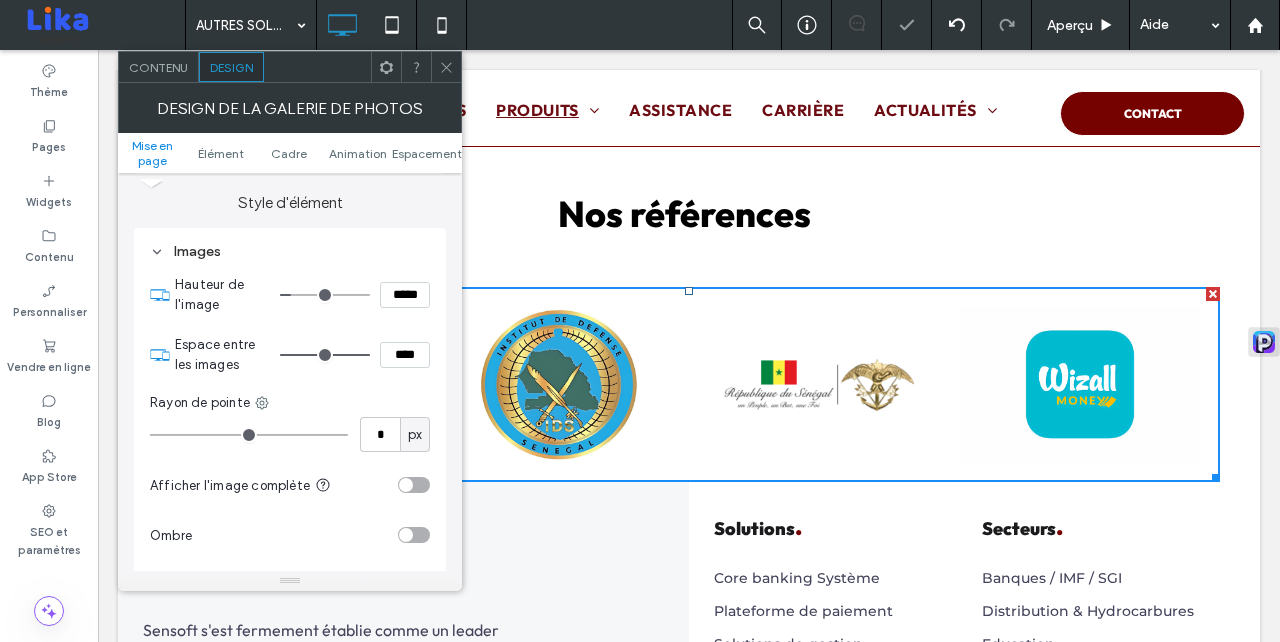 type on "***" 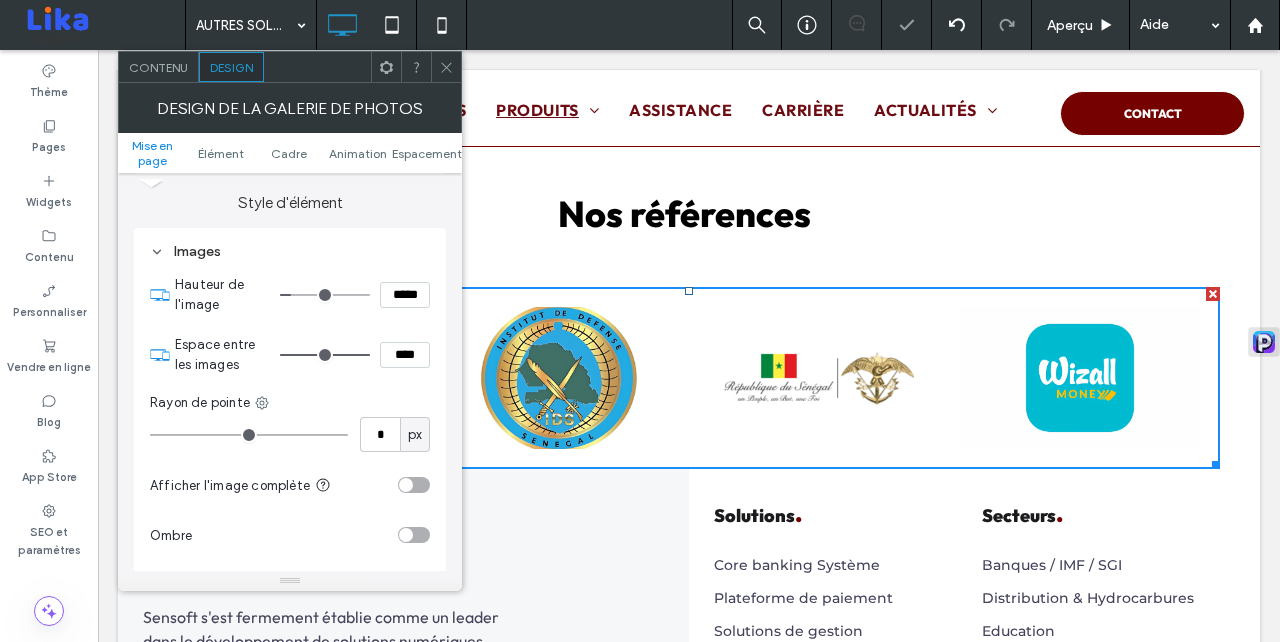 type on "***" 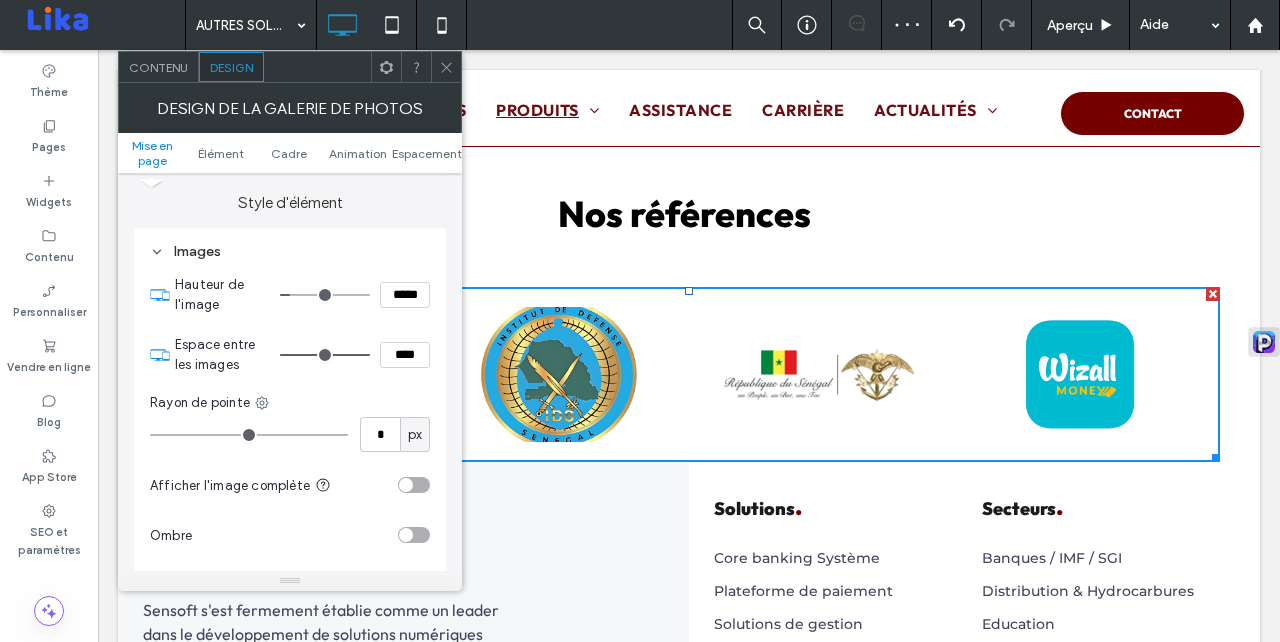 type on "***" 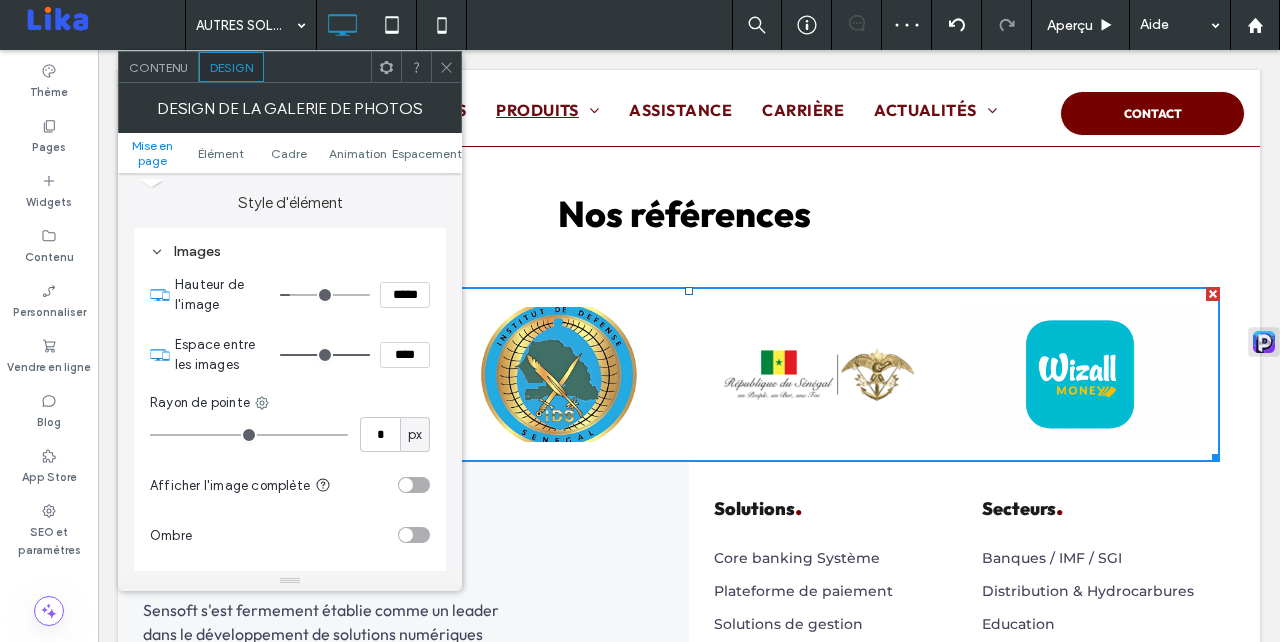 type on "*****" 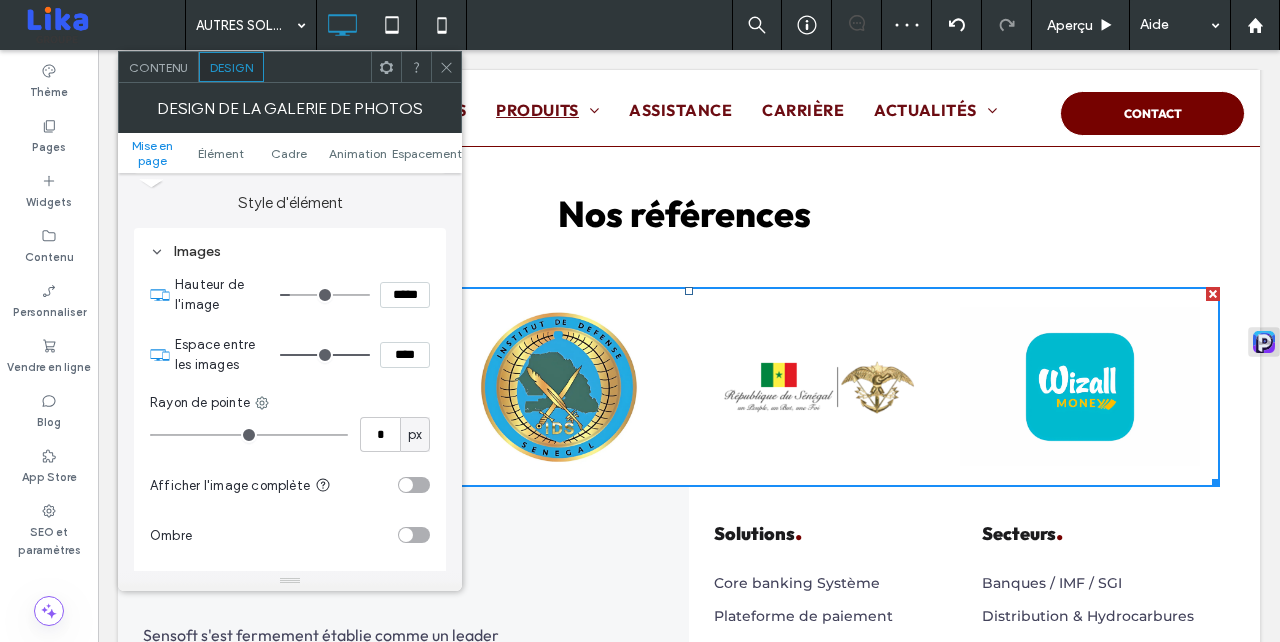 type on "***" 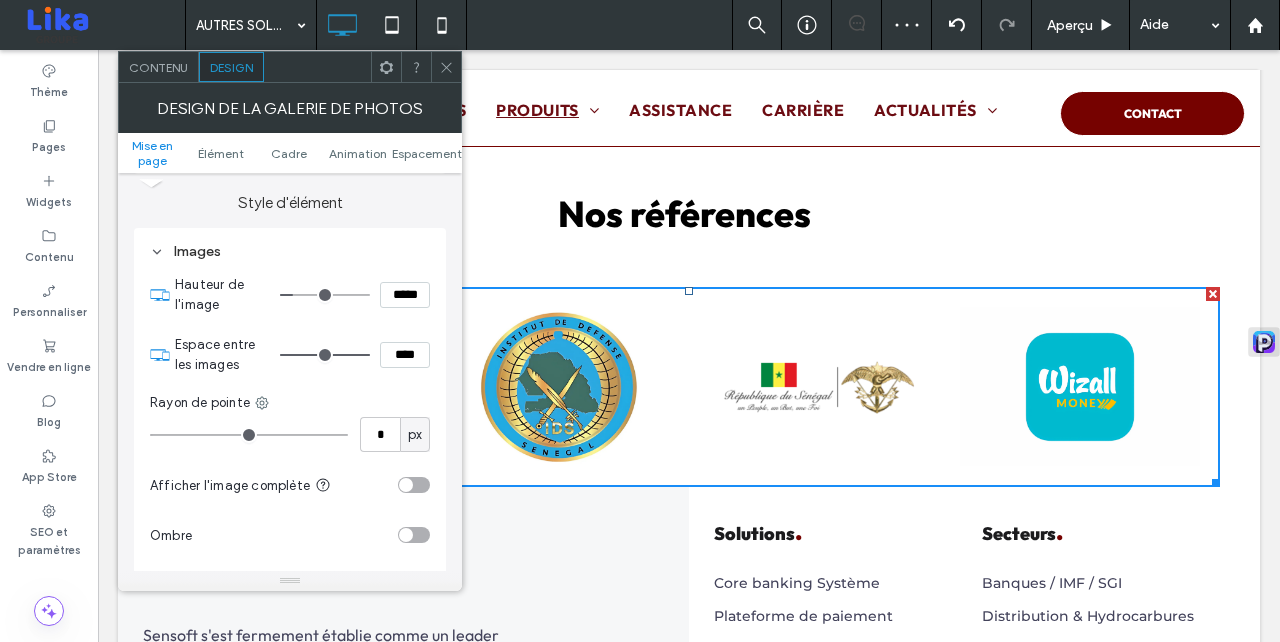 type on "***" 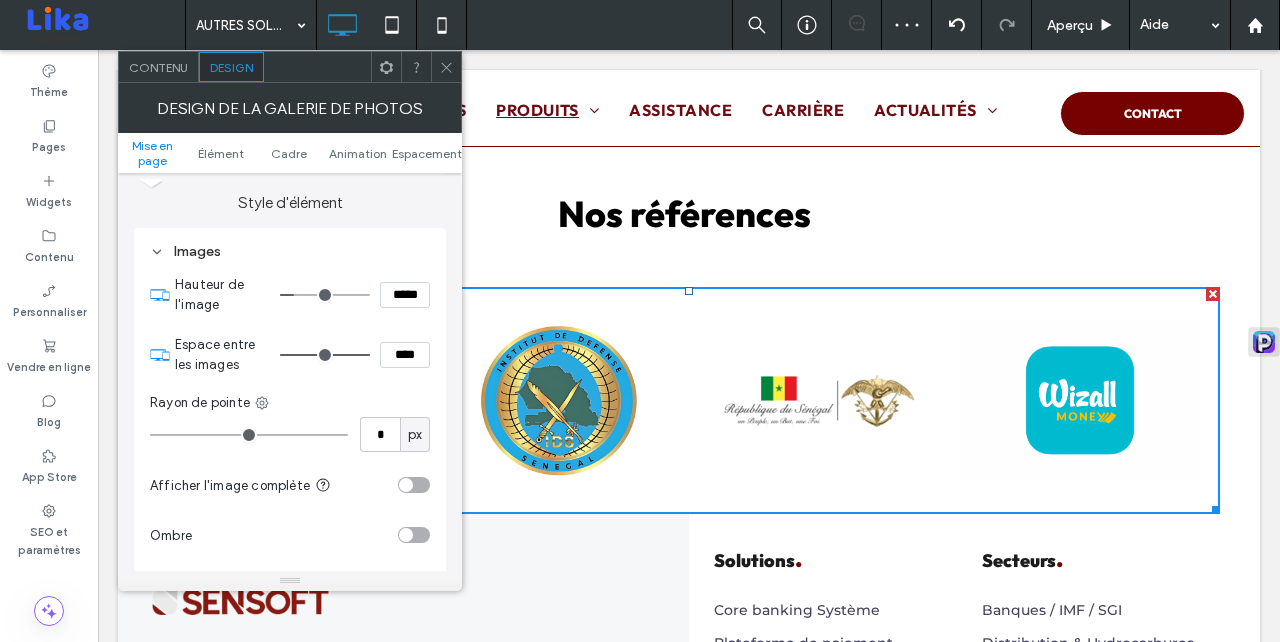 type on "***" 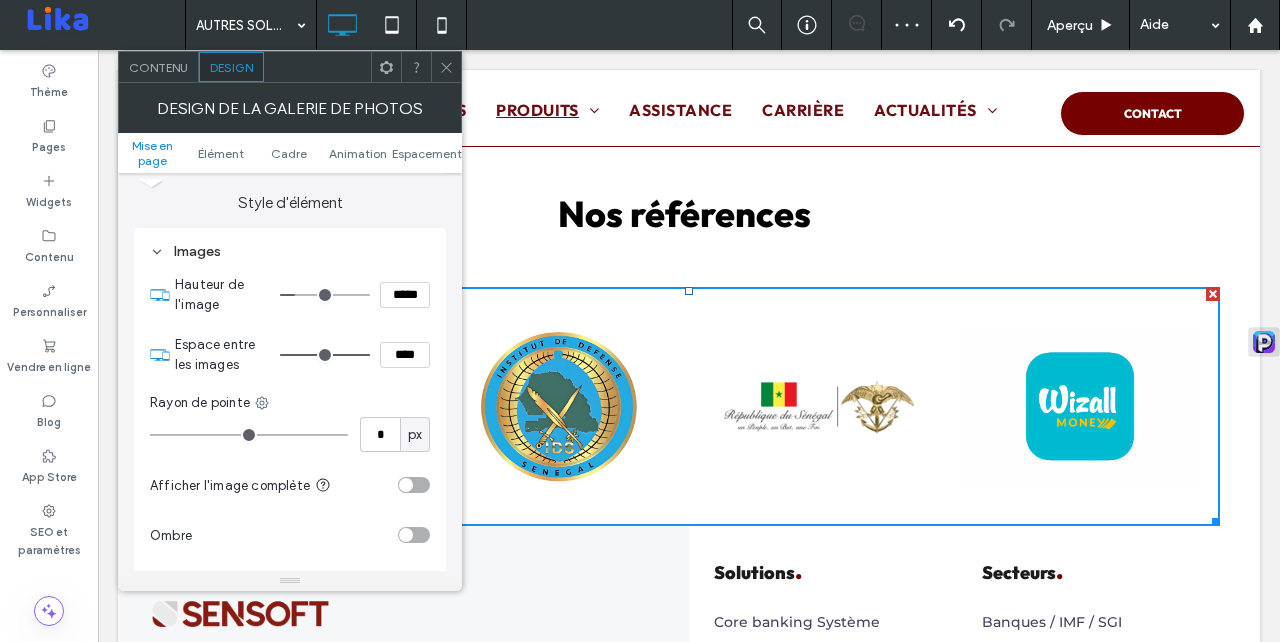 type on "***" 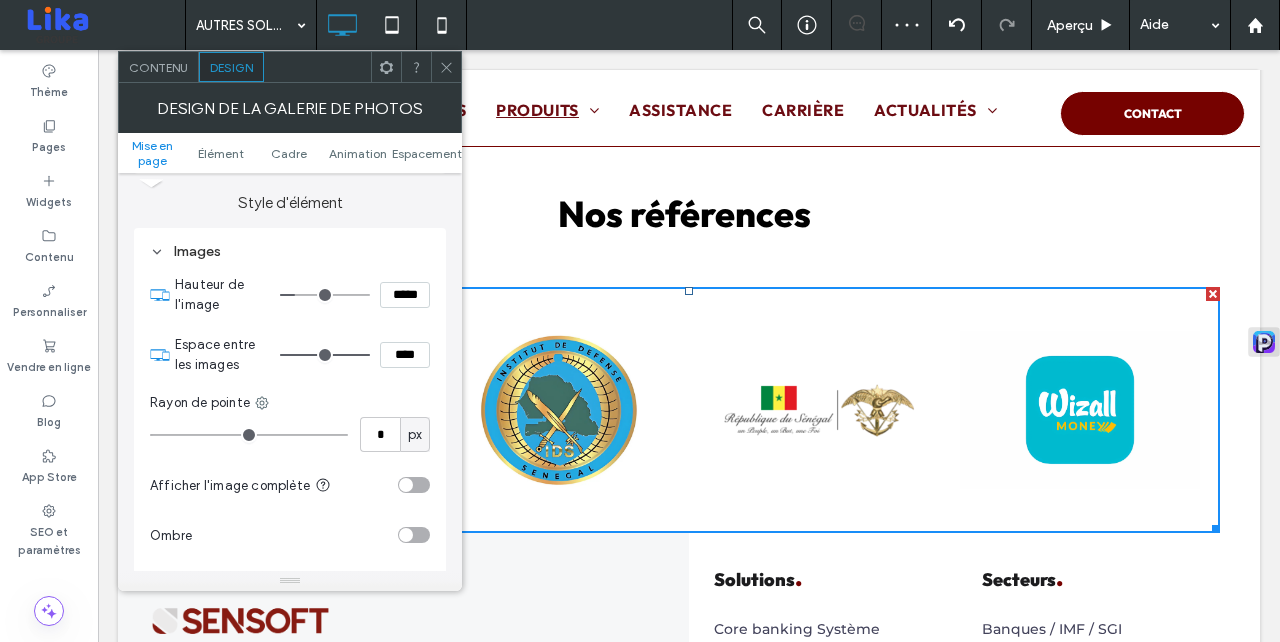 type on "***" 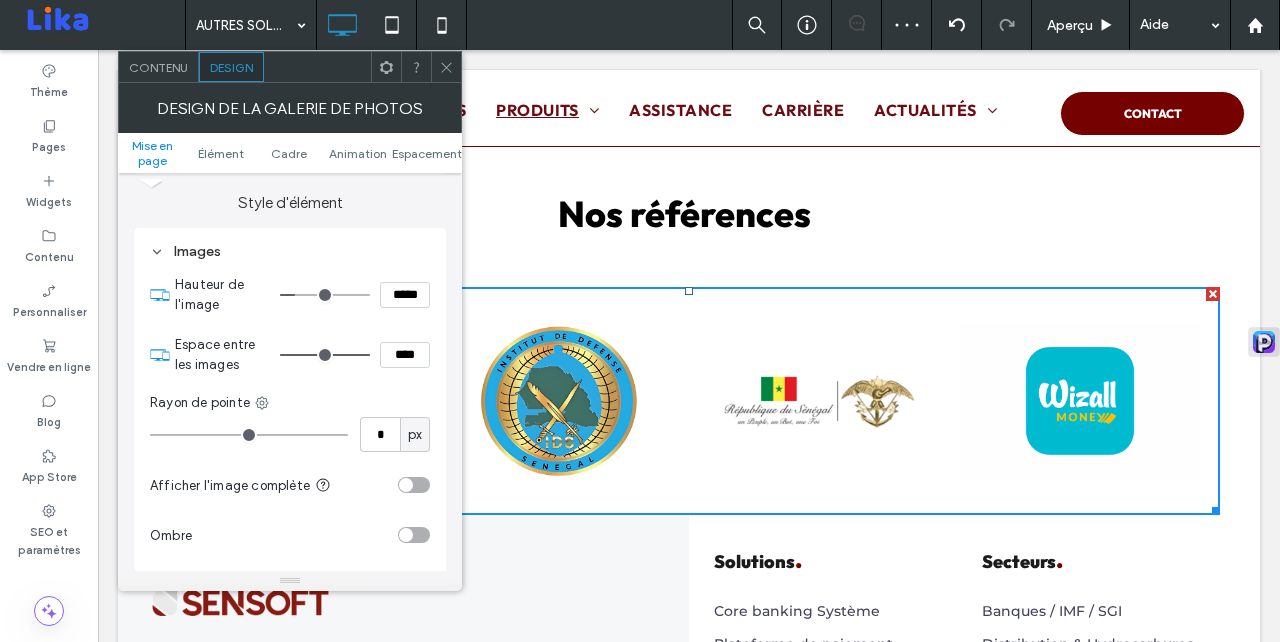 type on "***" 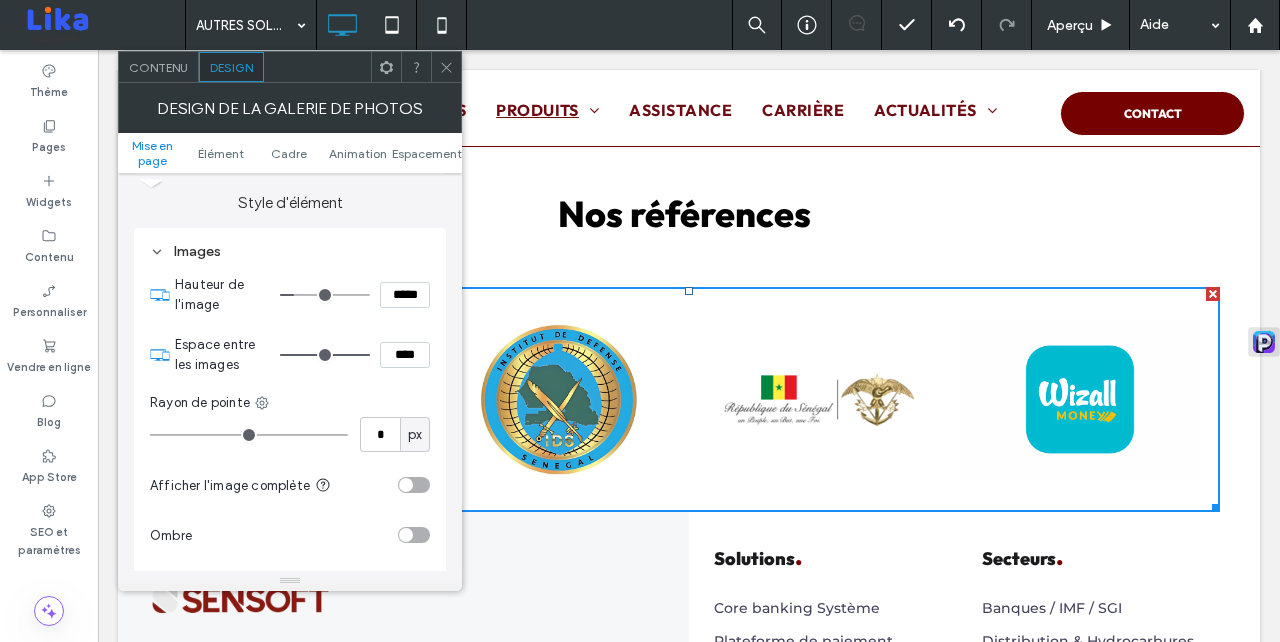 click at bounding box center (325, 295) 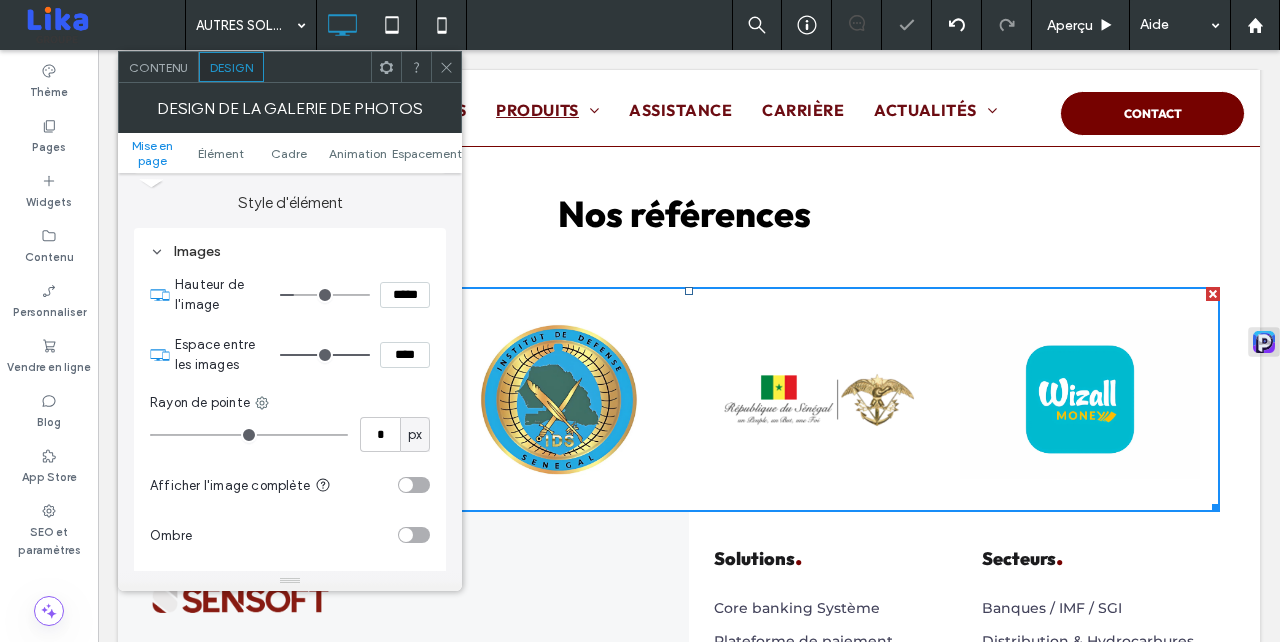 click at bounding box center [414, 485] 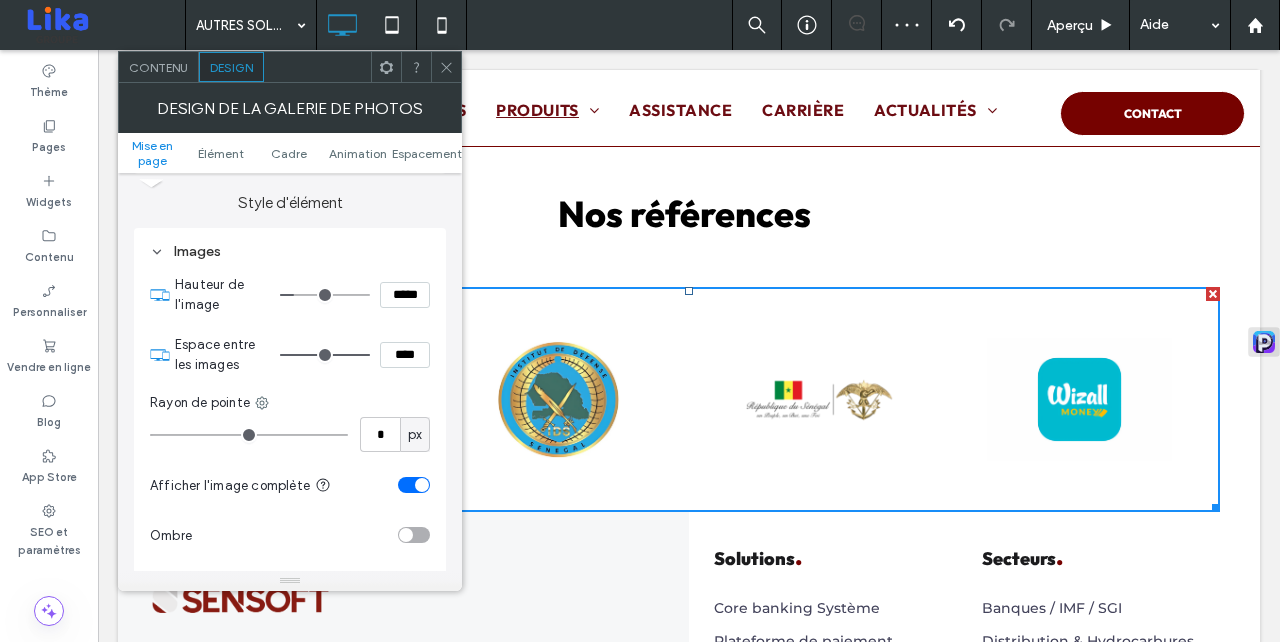 type on "***" 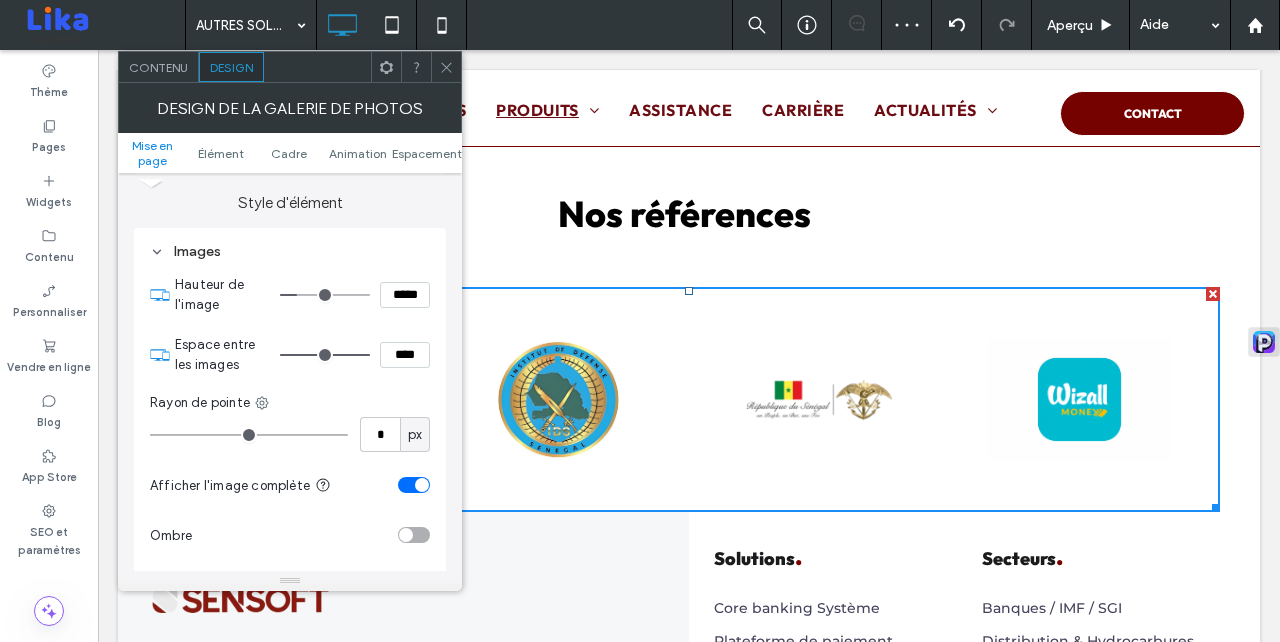 type on "***" 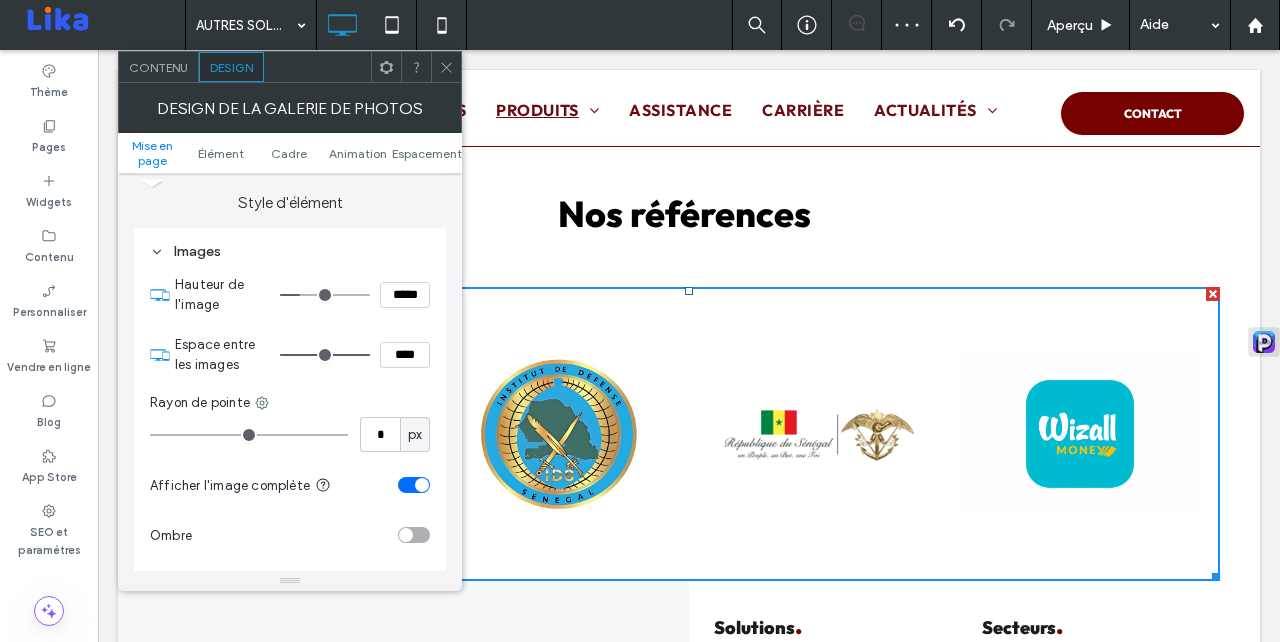 type on "***" 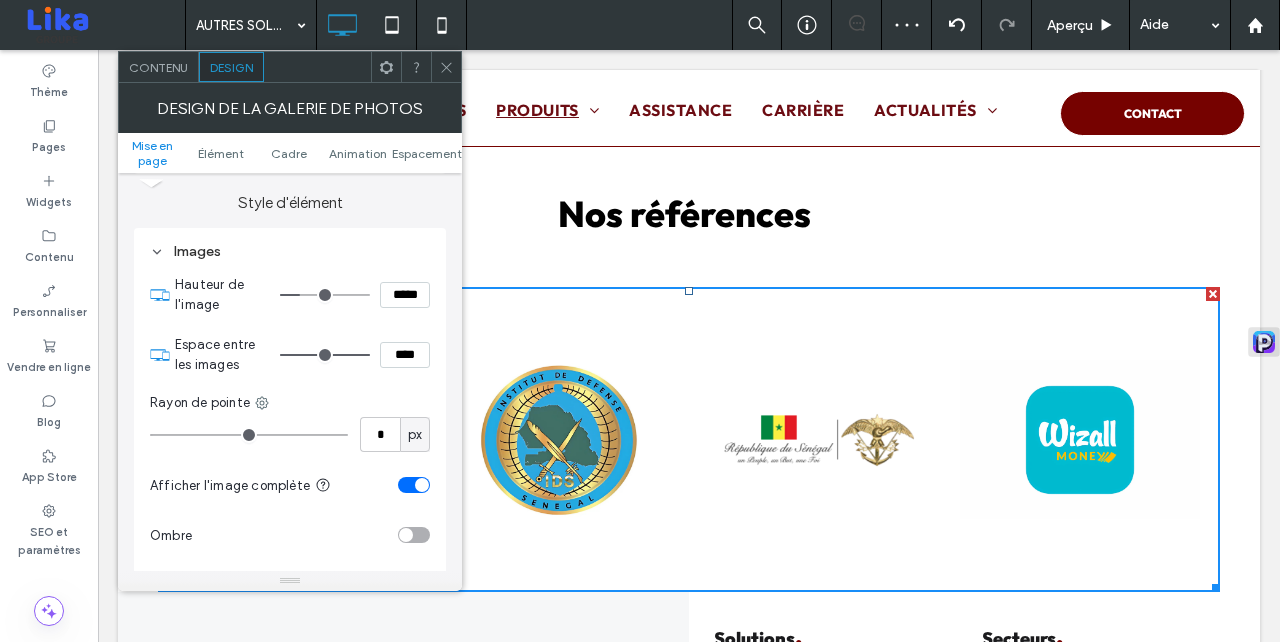 type on "***" 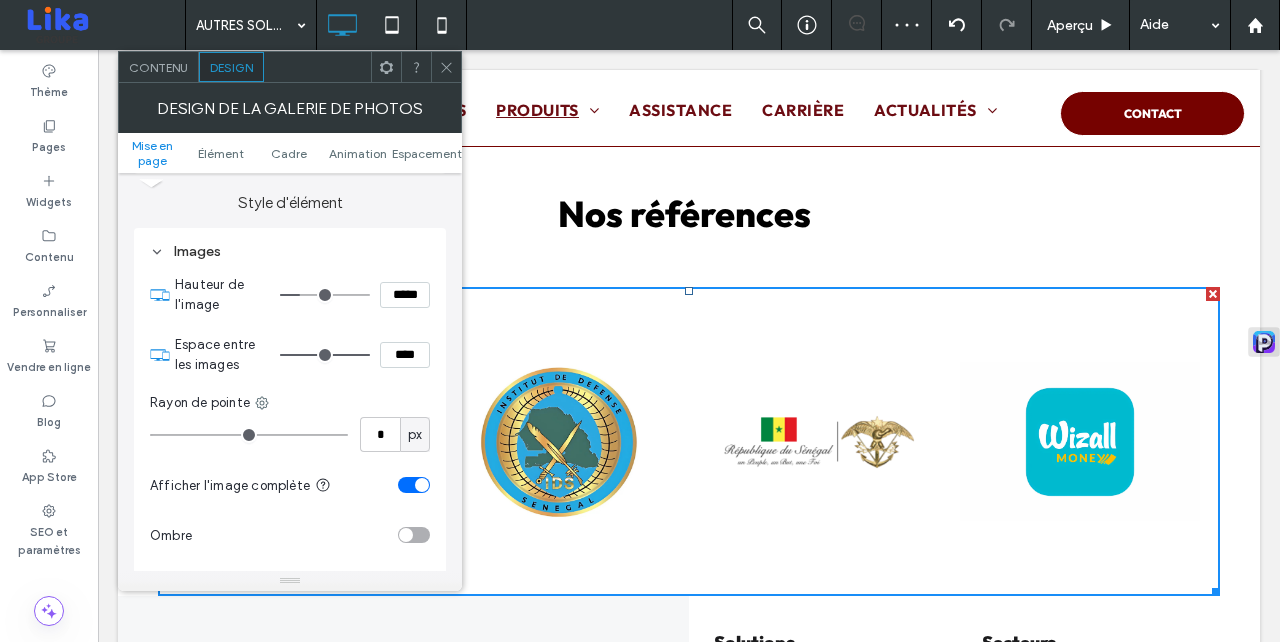 type on "***" 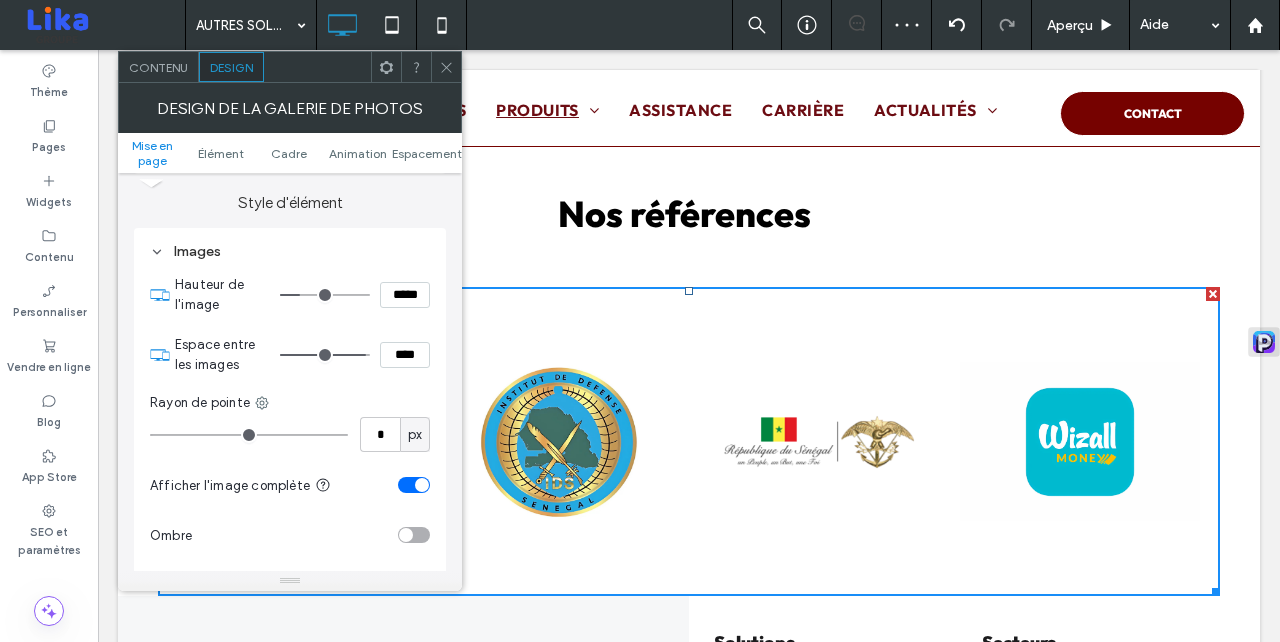 type on "**" 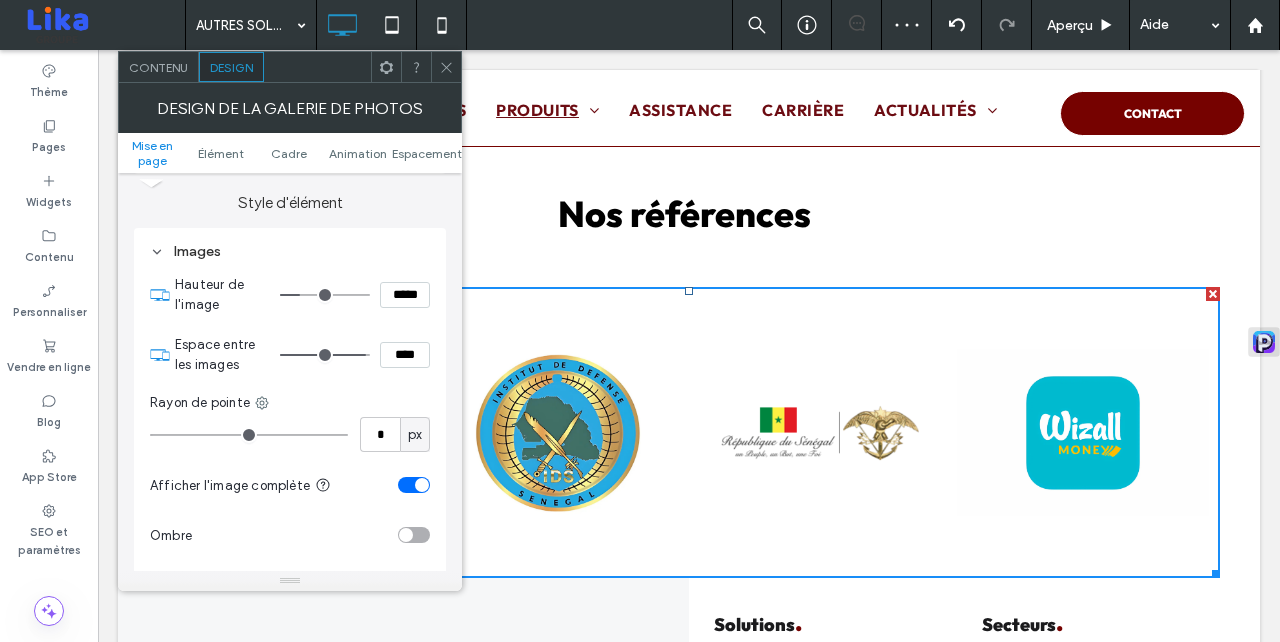 type on "*" 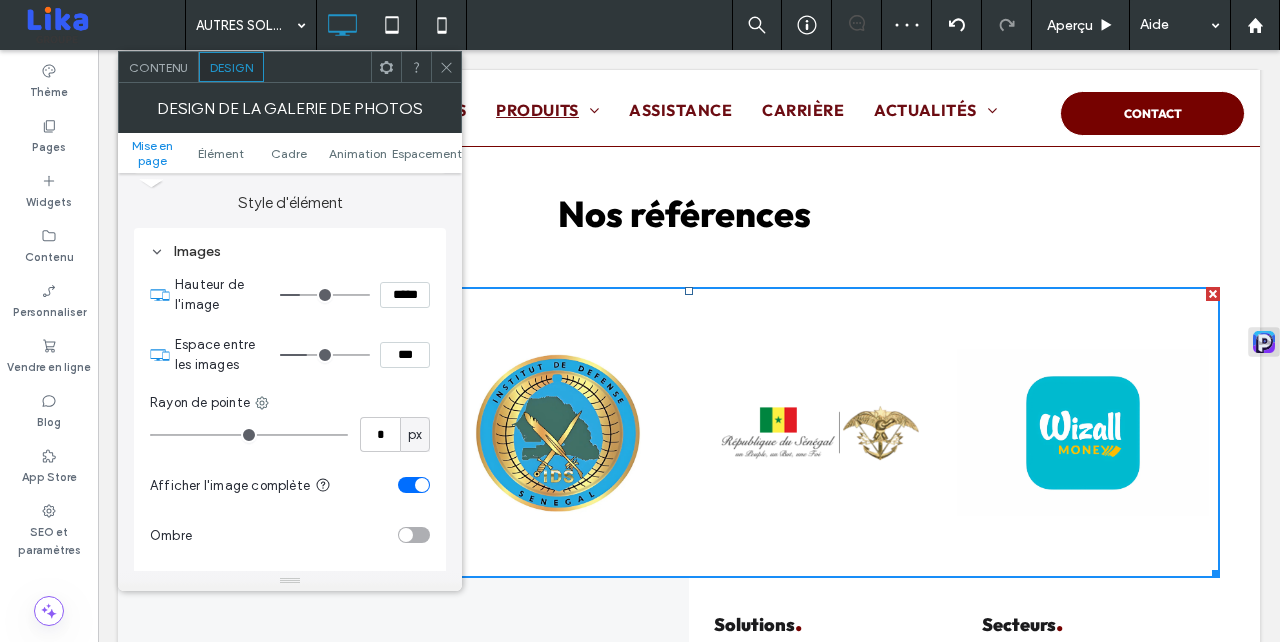 type on "*" 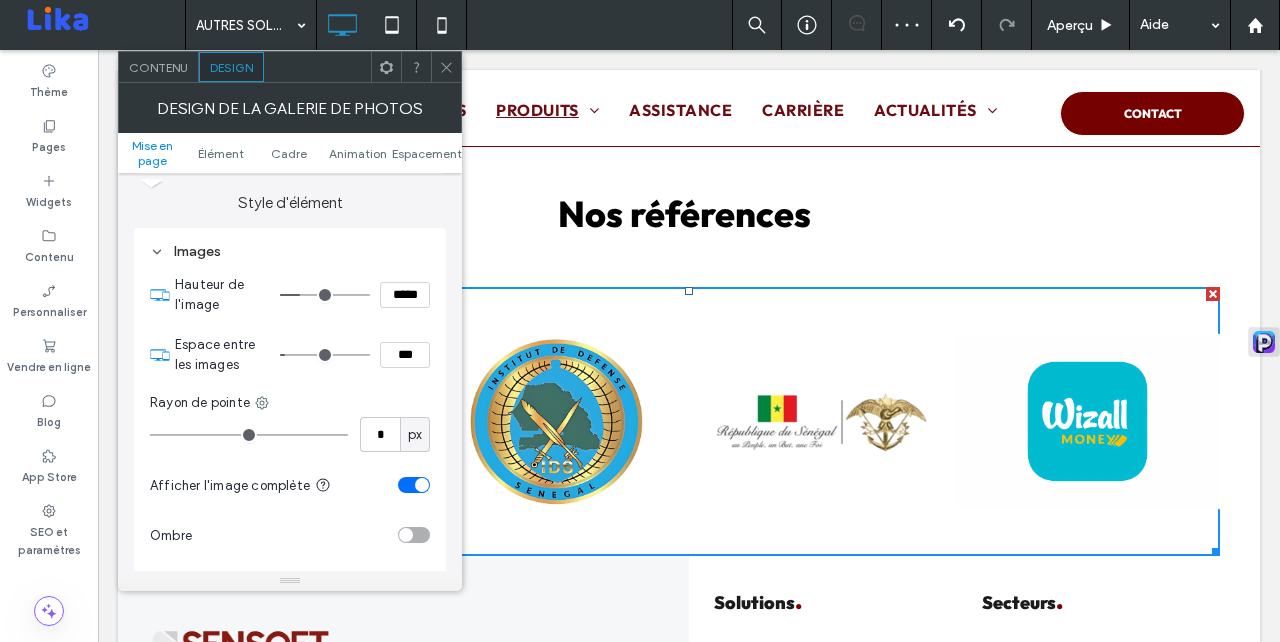 type on "*" 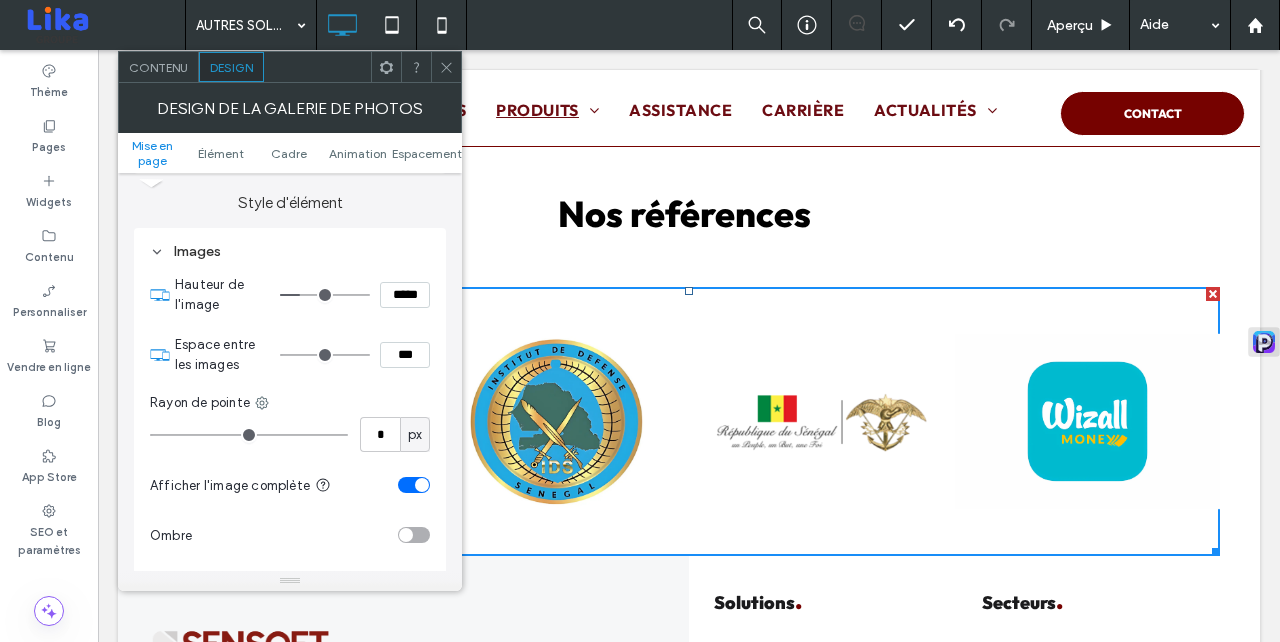 drag, startPoint x: 359, startPoint y: 359, endPoint x: 237, endPoint y: 355, distance: 122.06556 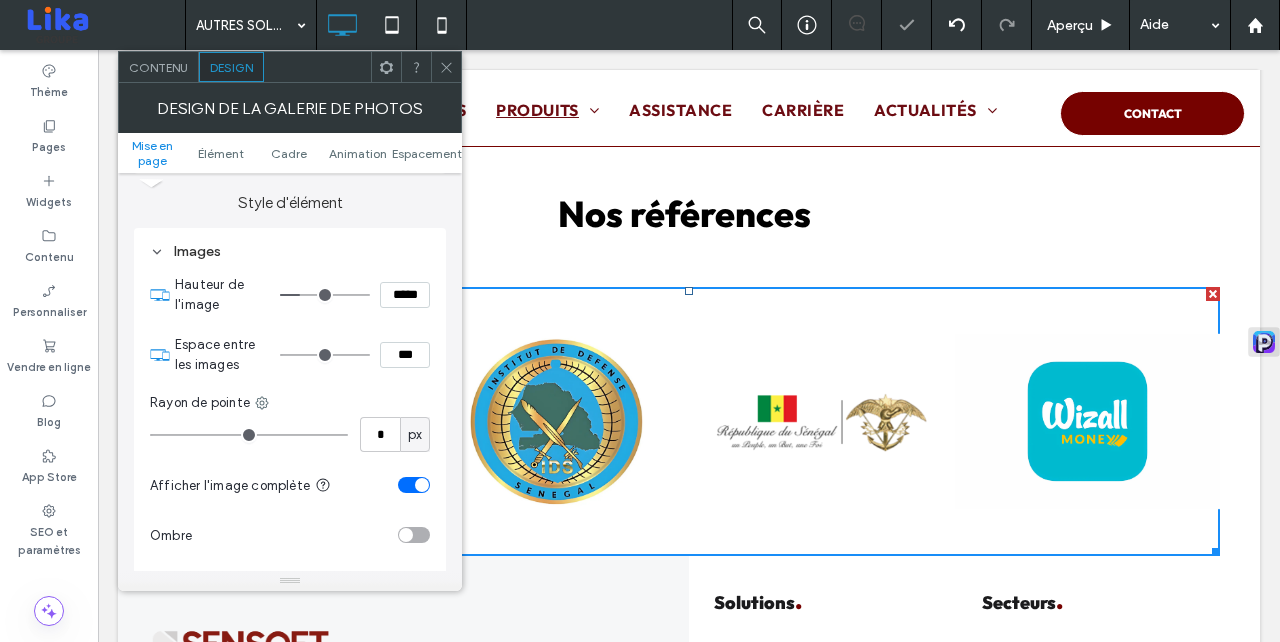 type on "***" 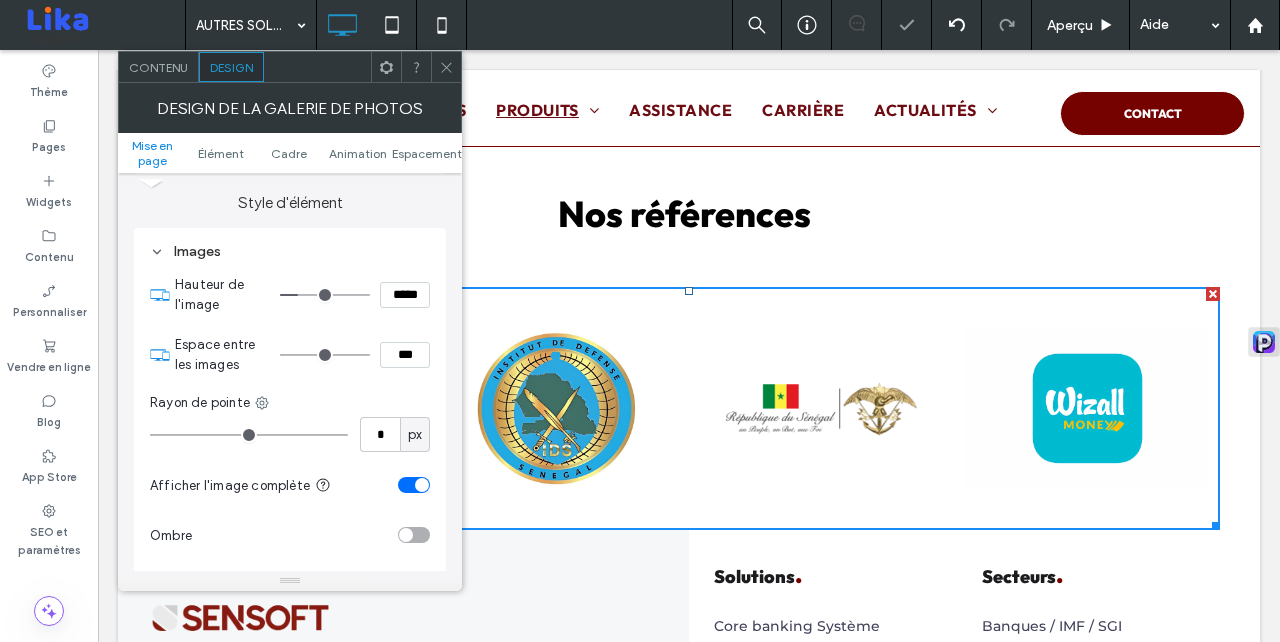type on "***" 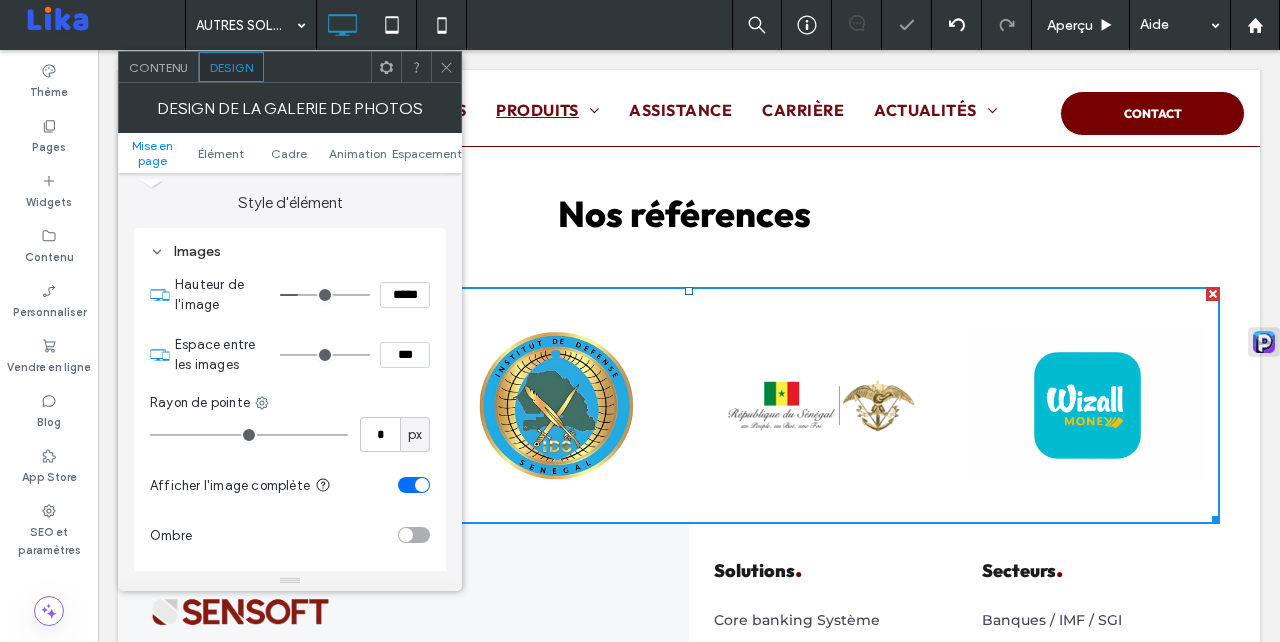 type on "***" 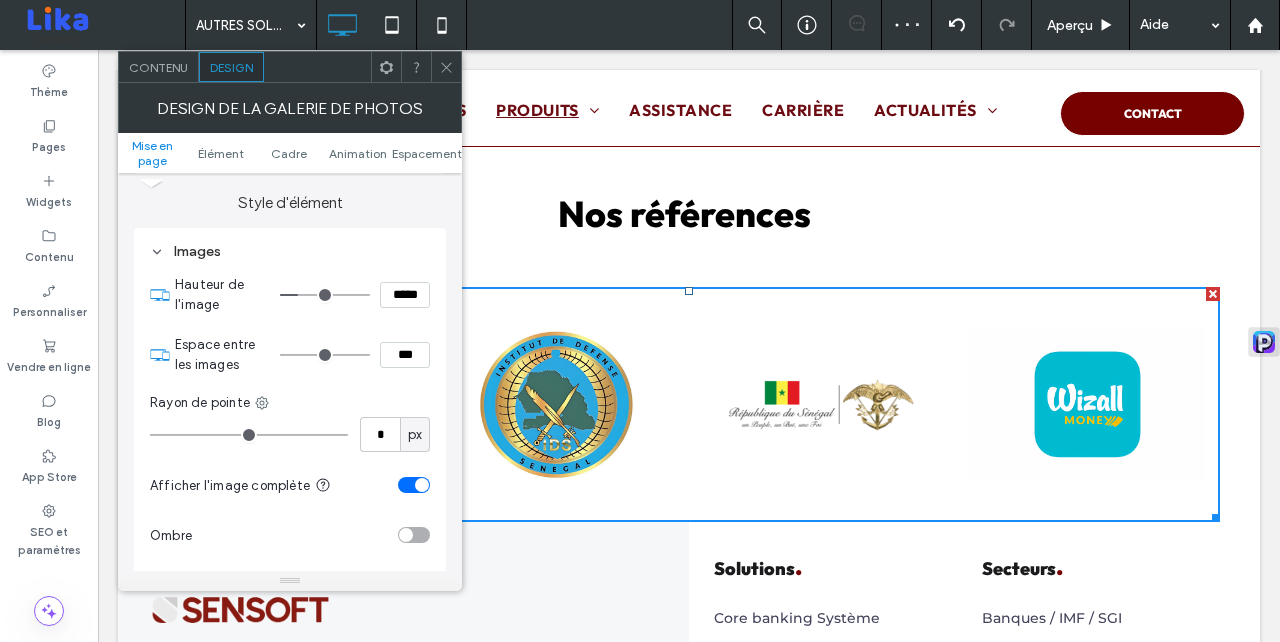 type on "***" 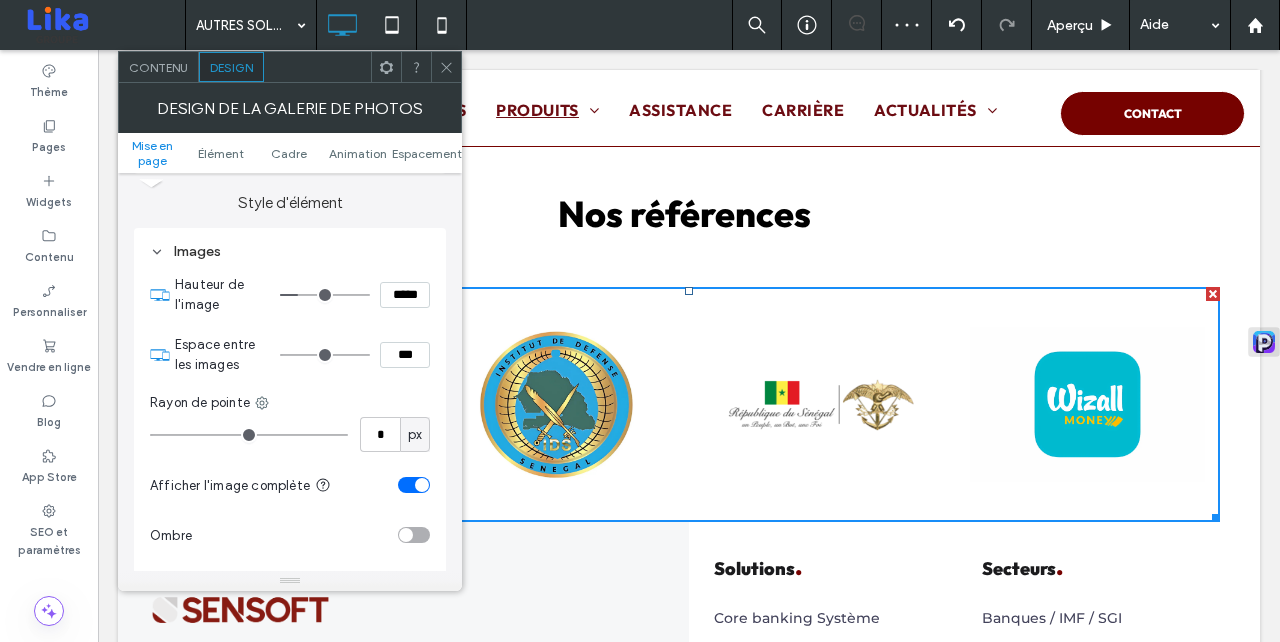 type on "*****" 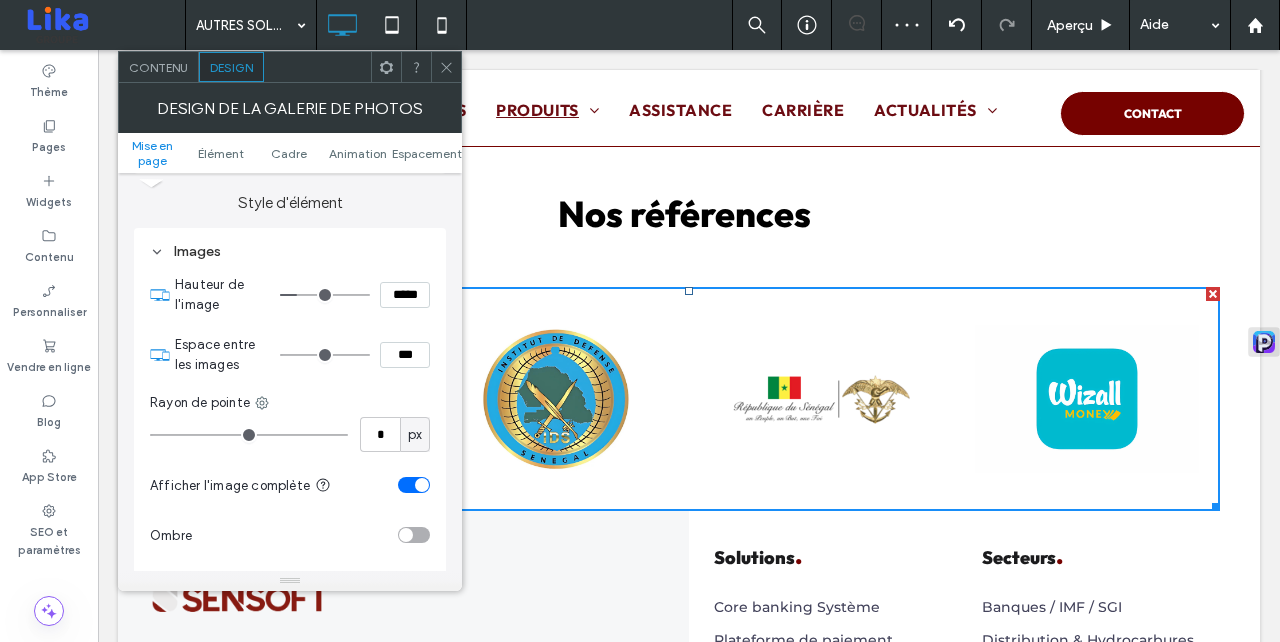 type on "***" 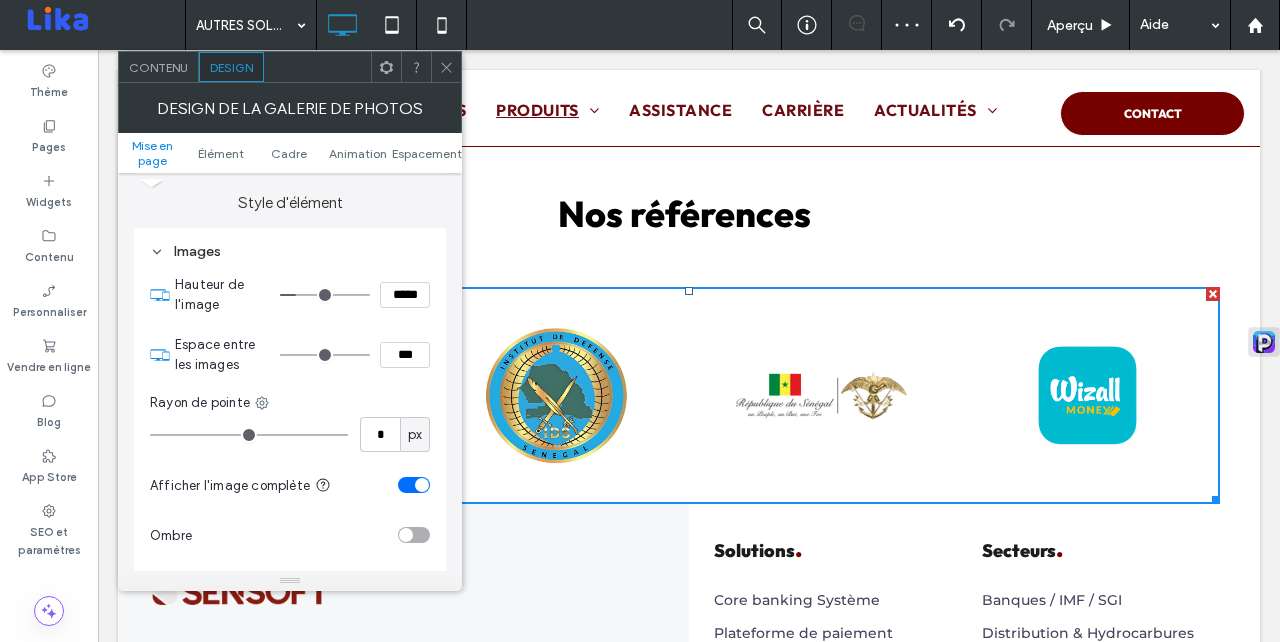 type on "***" 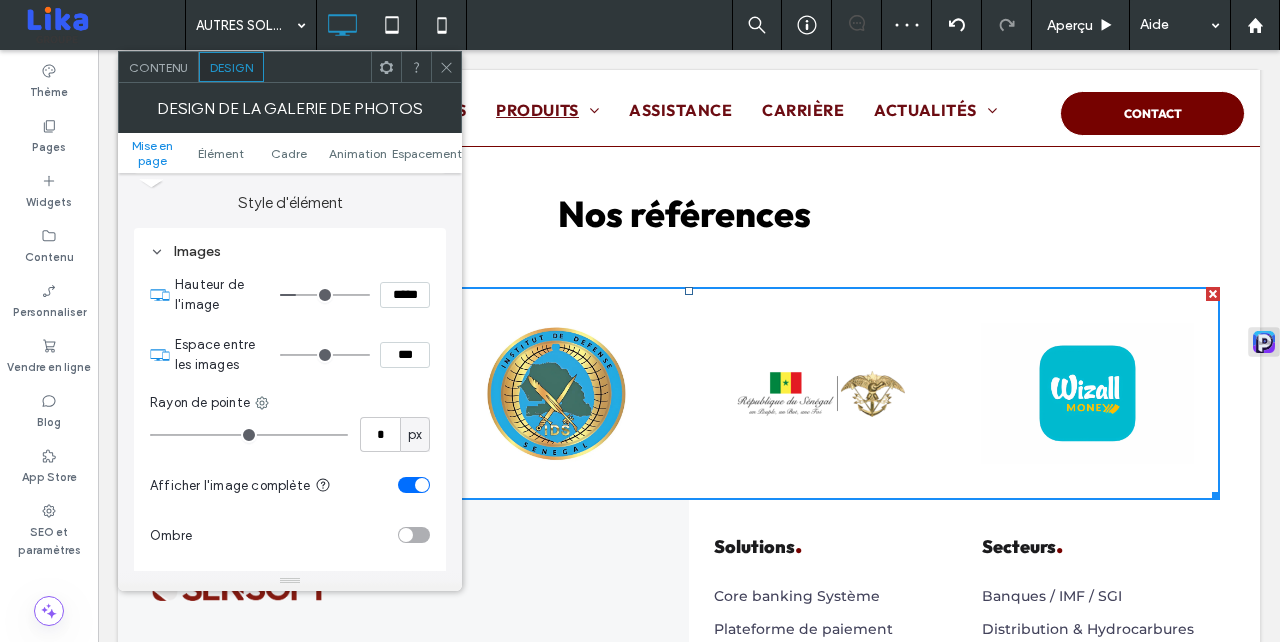 type 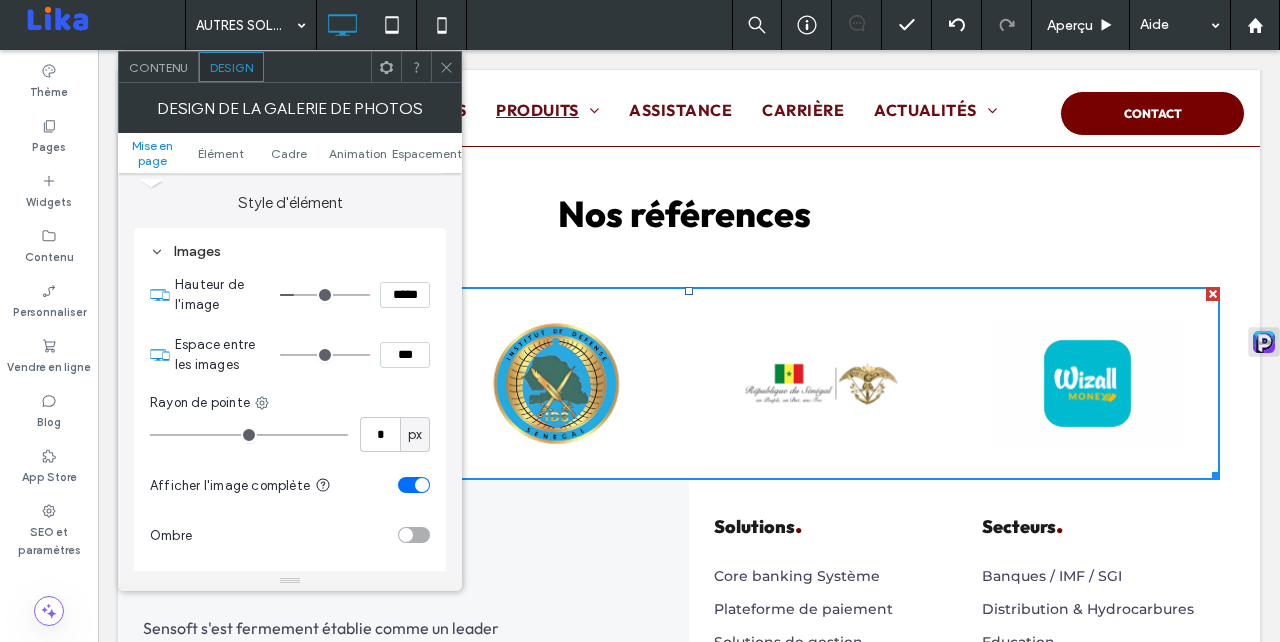 click at bounding box center [325, 295] 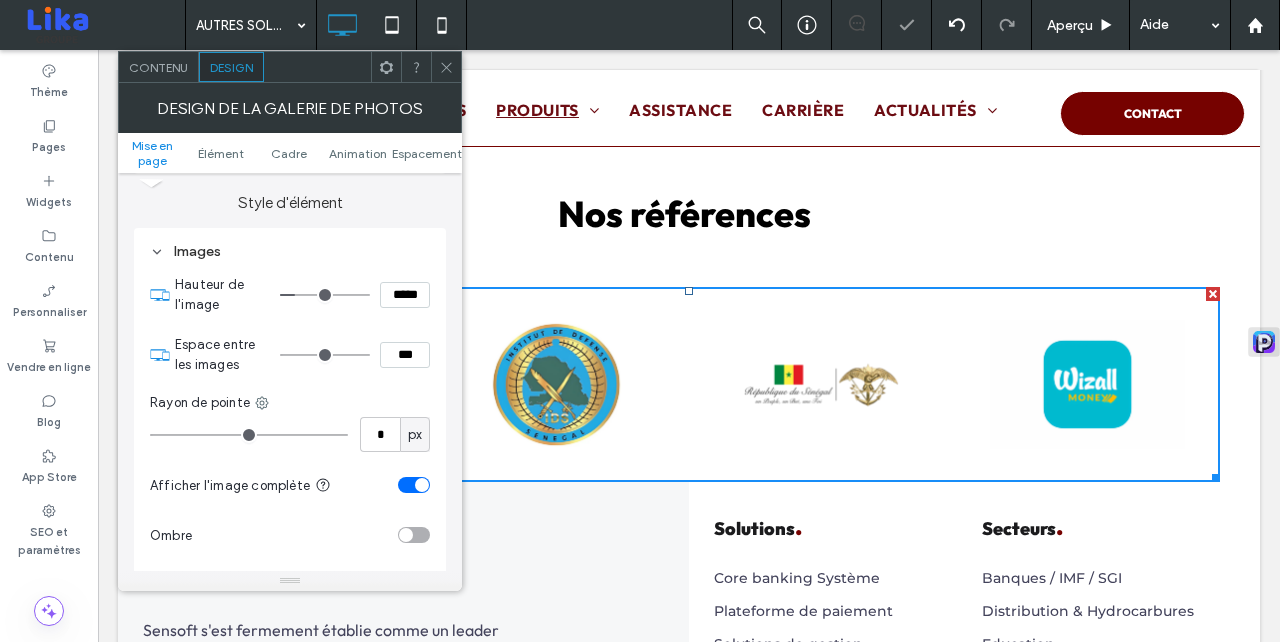 click 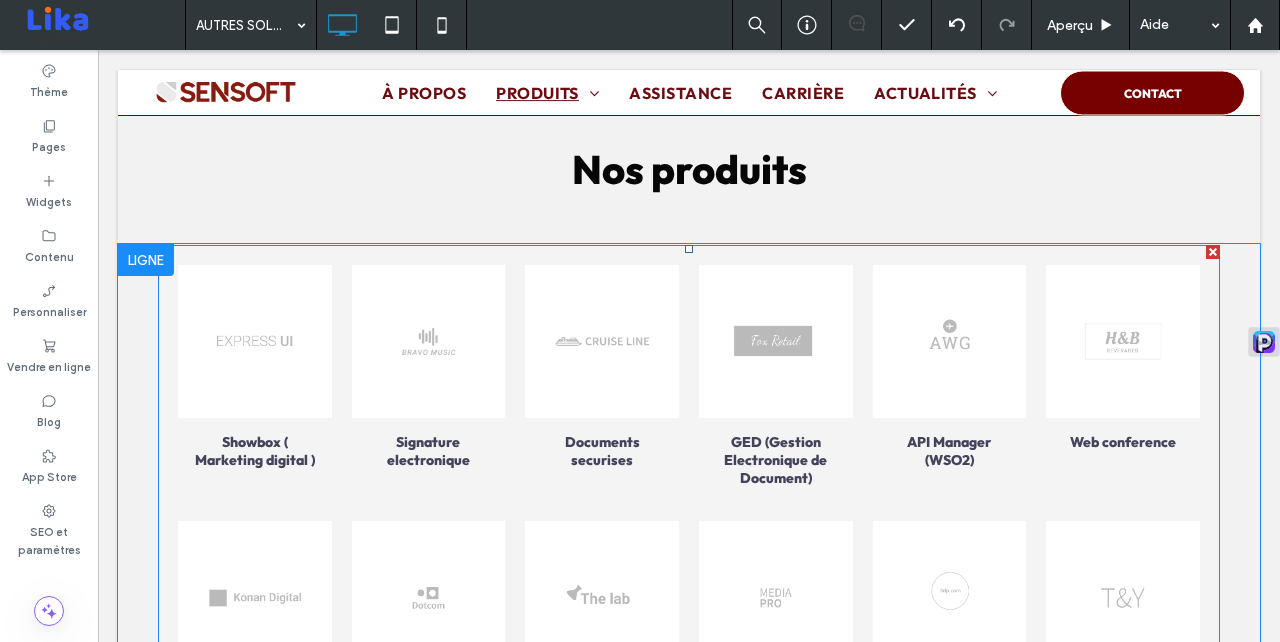 scroll, scrollTop: 0, scrollLeft: 0, axis: both 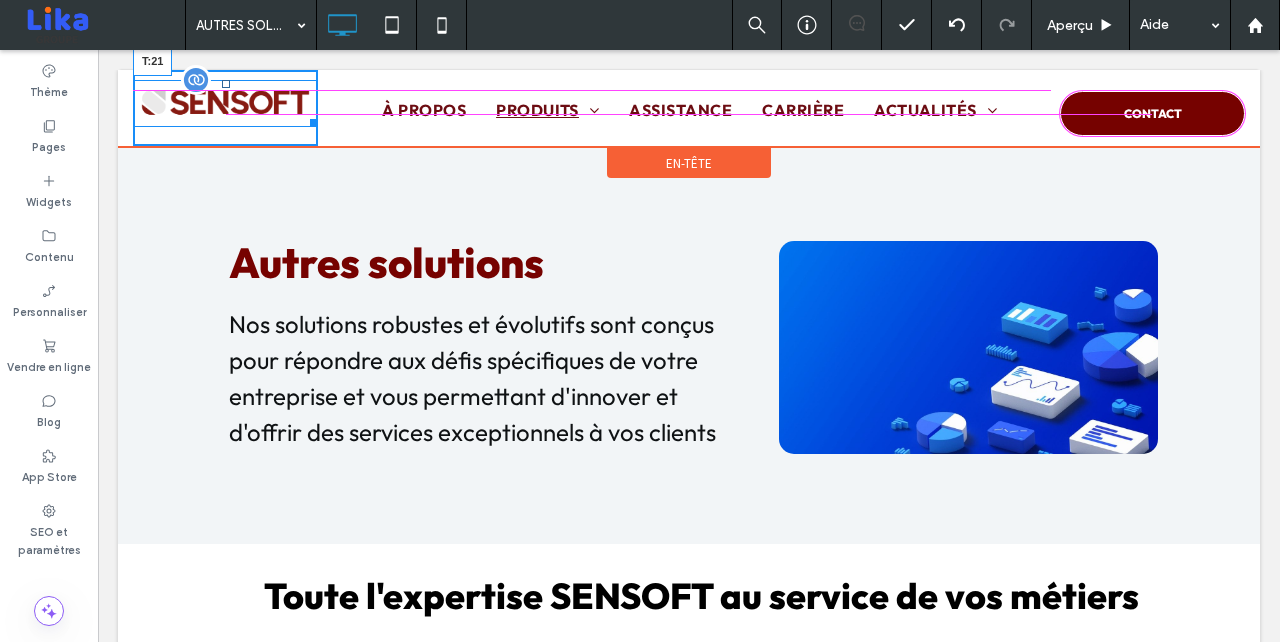 click at bounding box center [226, 84] 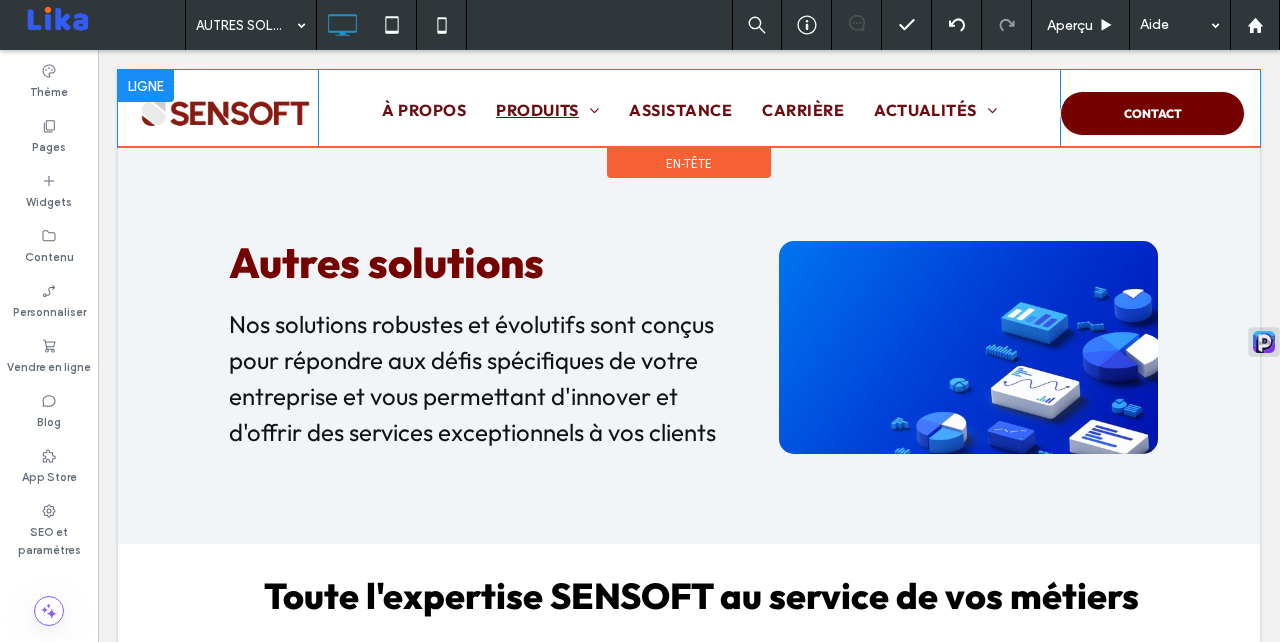 click at bounding box center (146, 86) 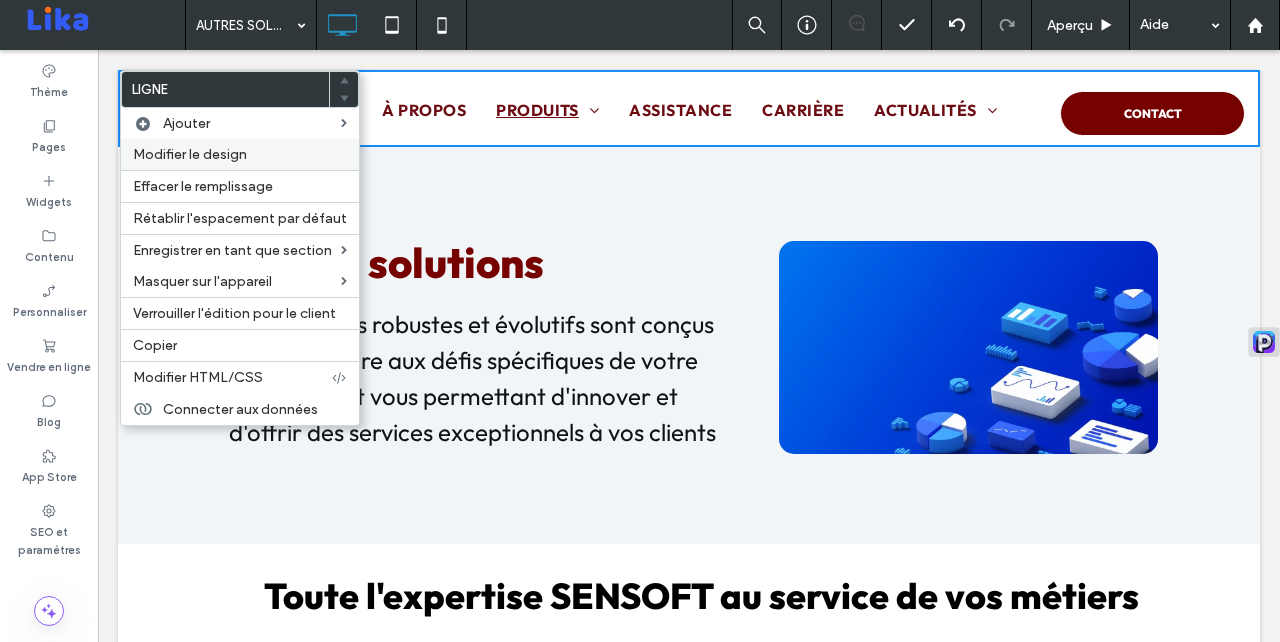 click on "Modifier le design" at bounding box center [190, 154] 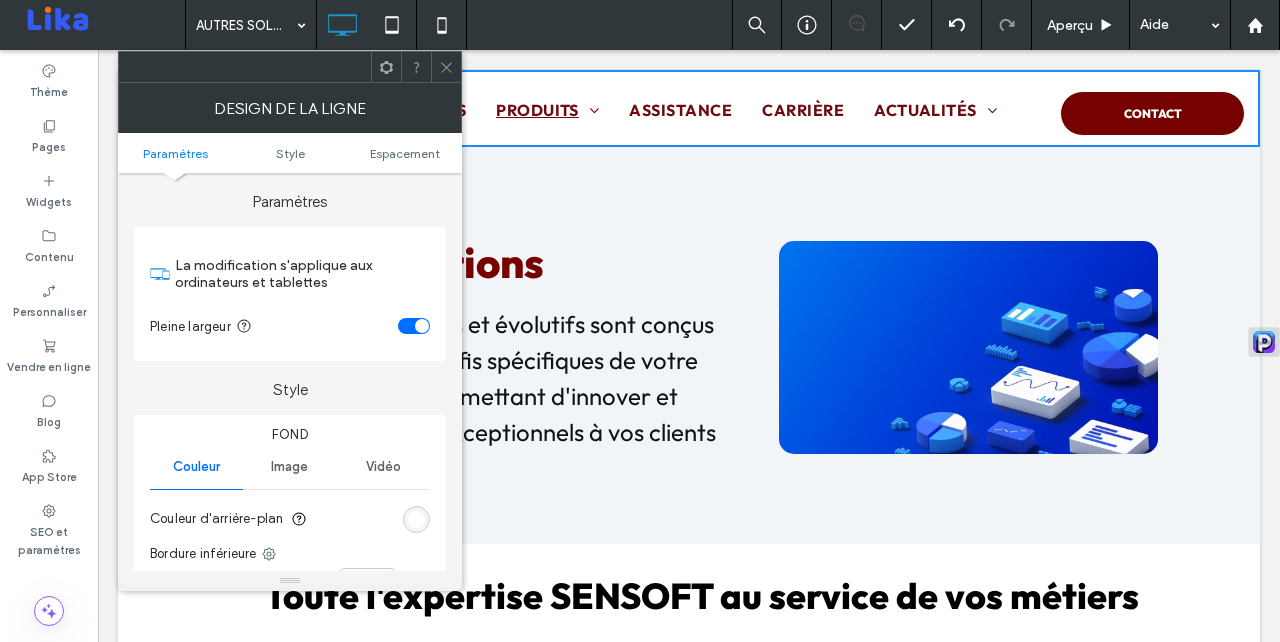 scroll, scrollTop: 520, scrollLeft: 0, axis: vertical 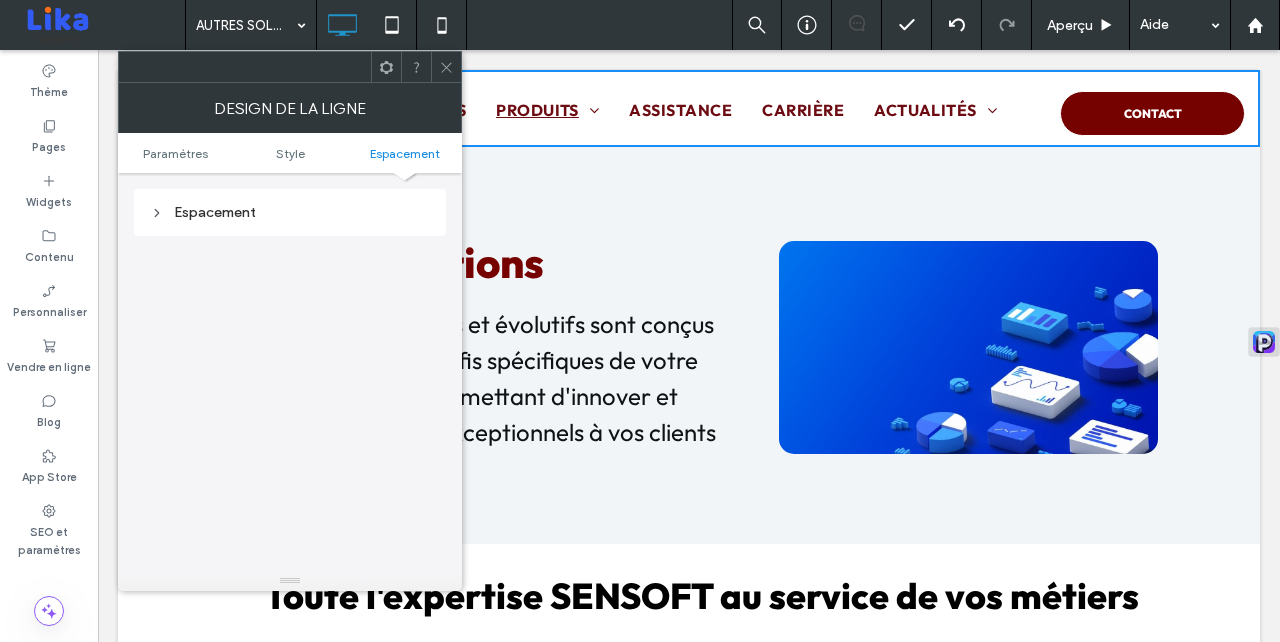 click on "Espacement" at bounding box center [290, 212] 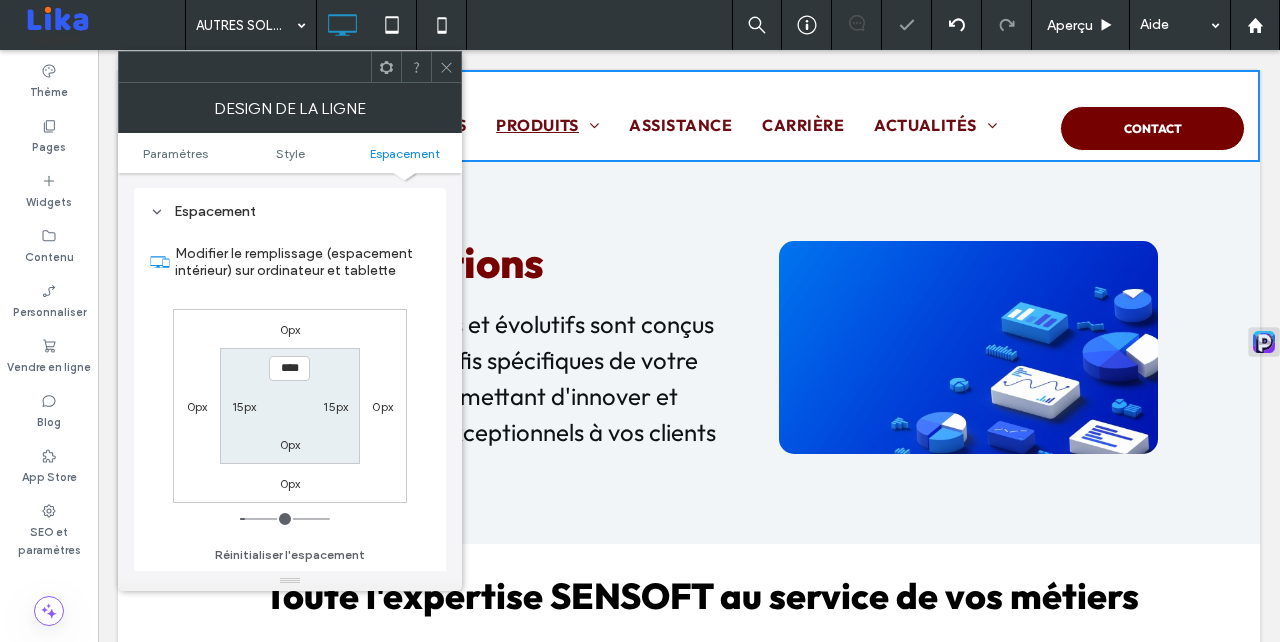 click on "0px" at bounding box center (290, 444) 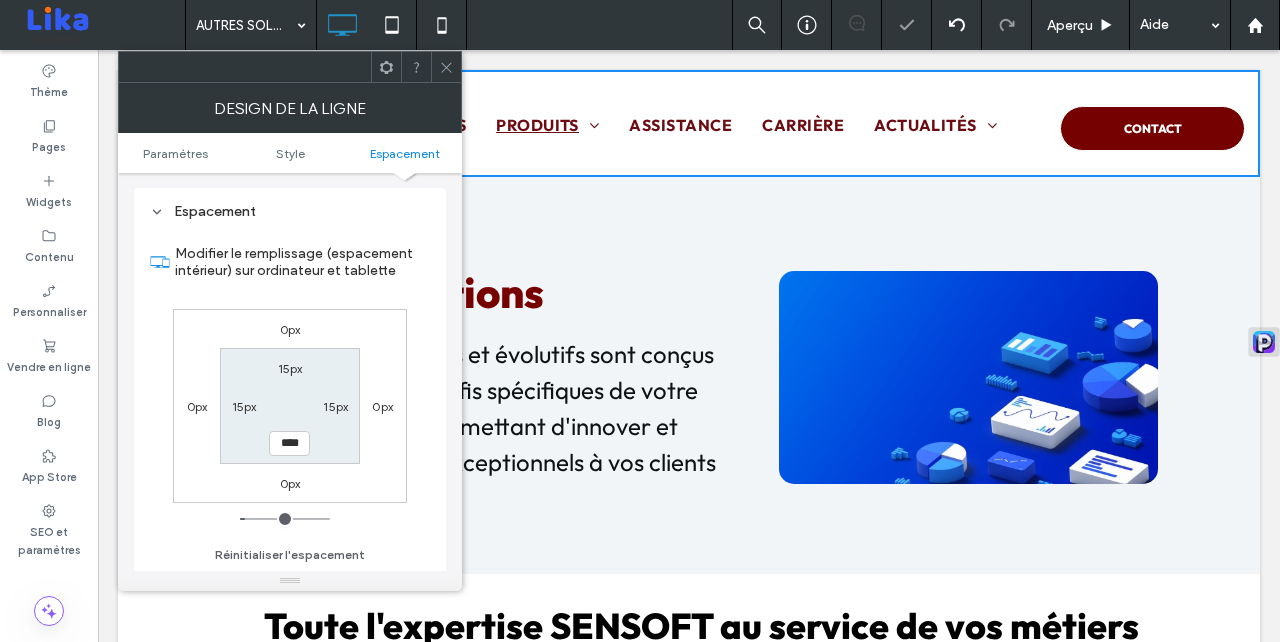 click 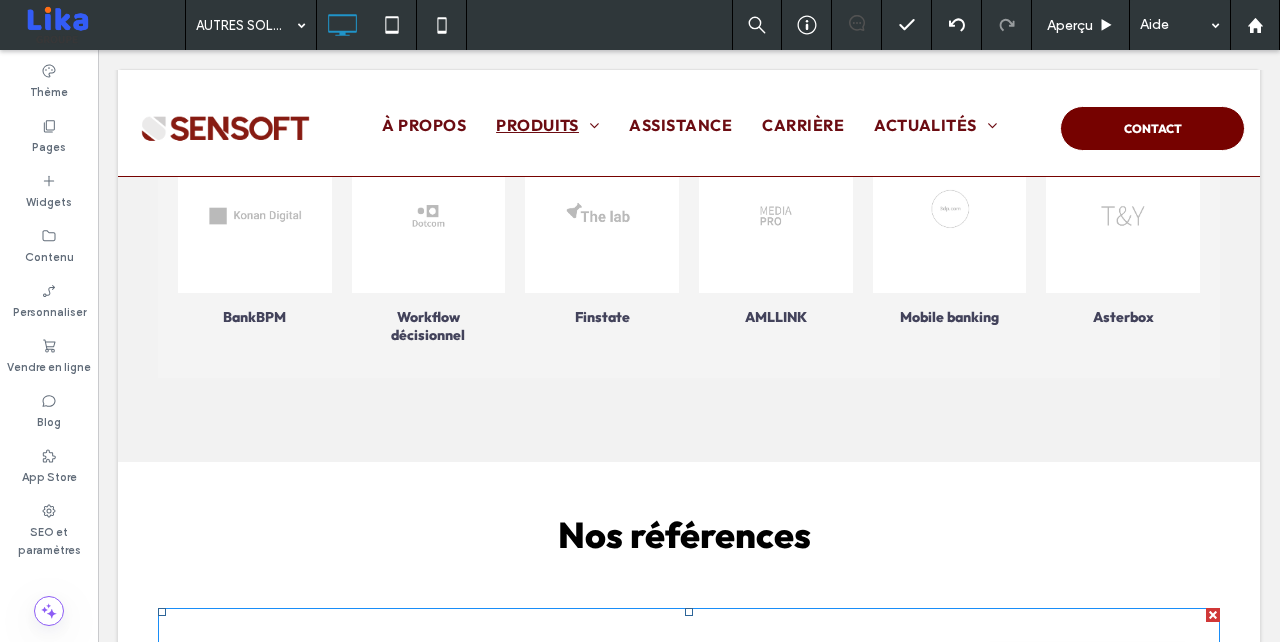 scroll, scrollTop: 0, scrollLeft: 0, axis: both 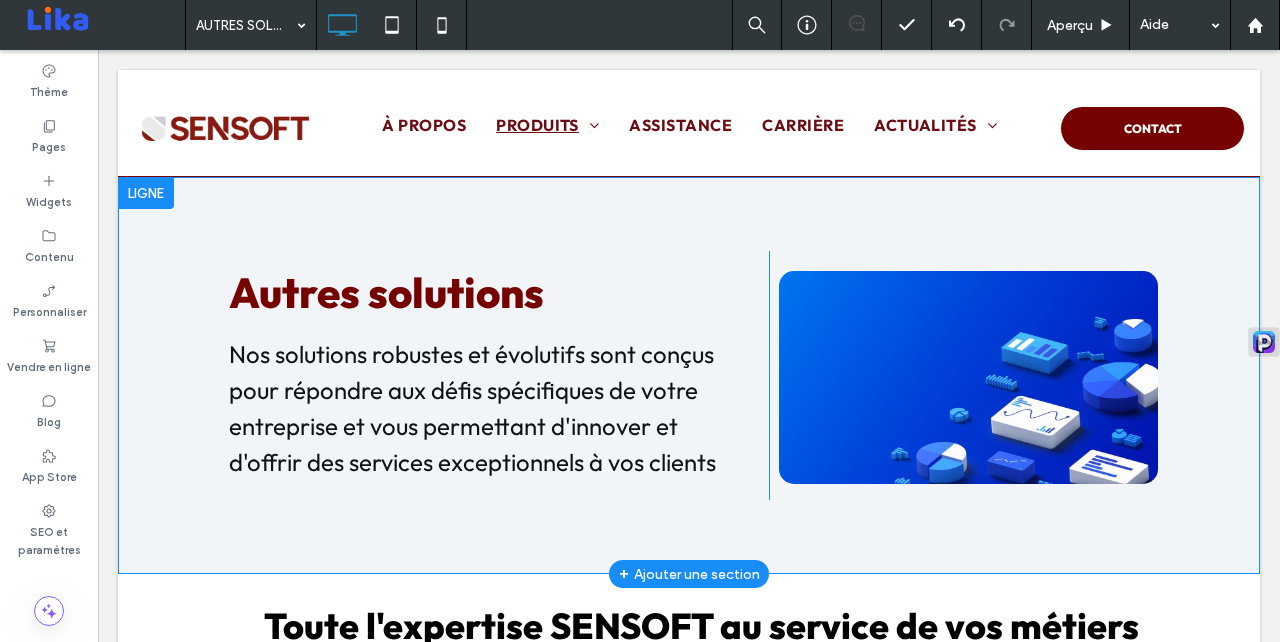 click on "Autres solutions
Nos solutions robustes et évolutifs sont conçus pour répondre aux défis spécifiques de votre entreprise et vous permettant d'innover et d'offrir des services exceptionnels à vos clients
Click To Paste
Click To Paste
Click To Paste
Ligne + Ajouter une section" at bounding box center (689, 375) 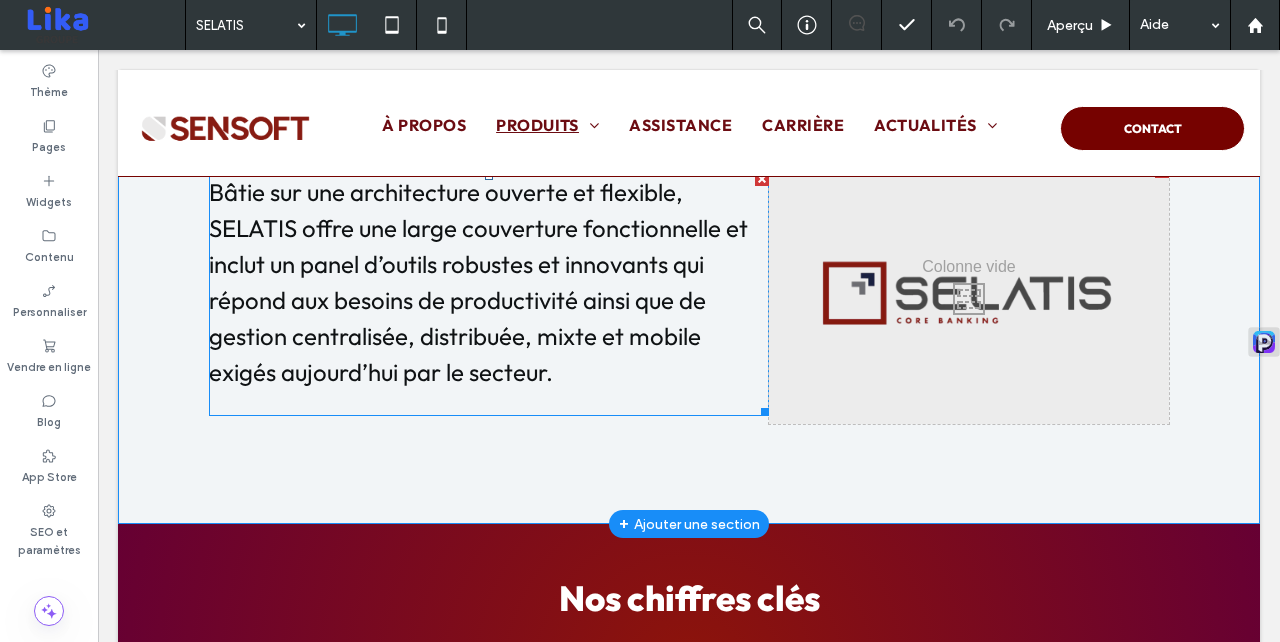 scroll, scrollTop: 0, scrollLeft: 0, axis: both 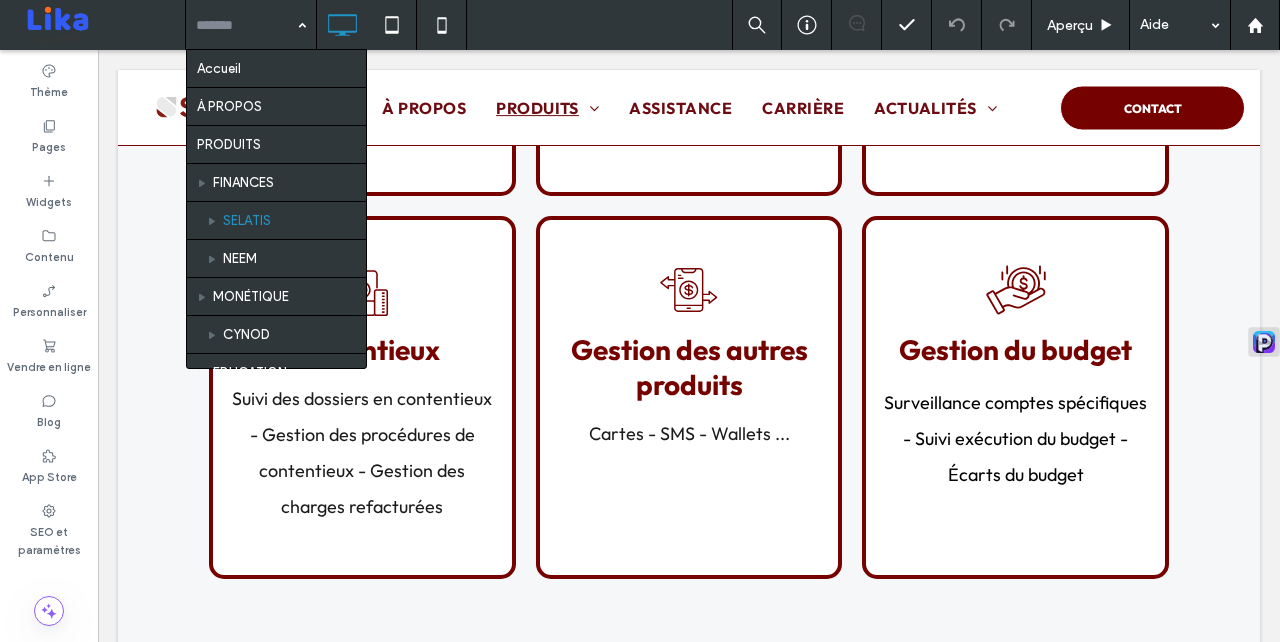 click on "Accueil À PROPOS PRODUITS FINANCES SELATIS NEEM MONÉTIQUE CYNOD EDUCATION SECTEUR CENTRE DE RESSOURCES ASSISTANCE CONTACT ACTUALITÉS KAIROS AUTRES SOLUTIONS CARRIÈRE BLOG ÉVÉNEMENTS Sign in page Aperçu Aide" at bounding box center [732, 25] 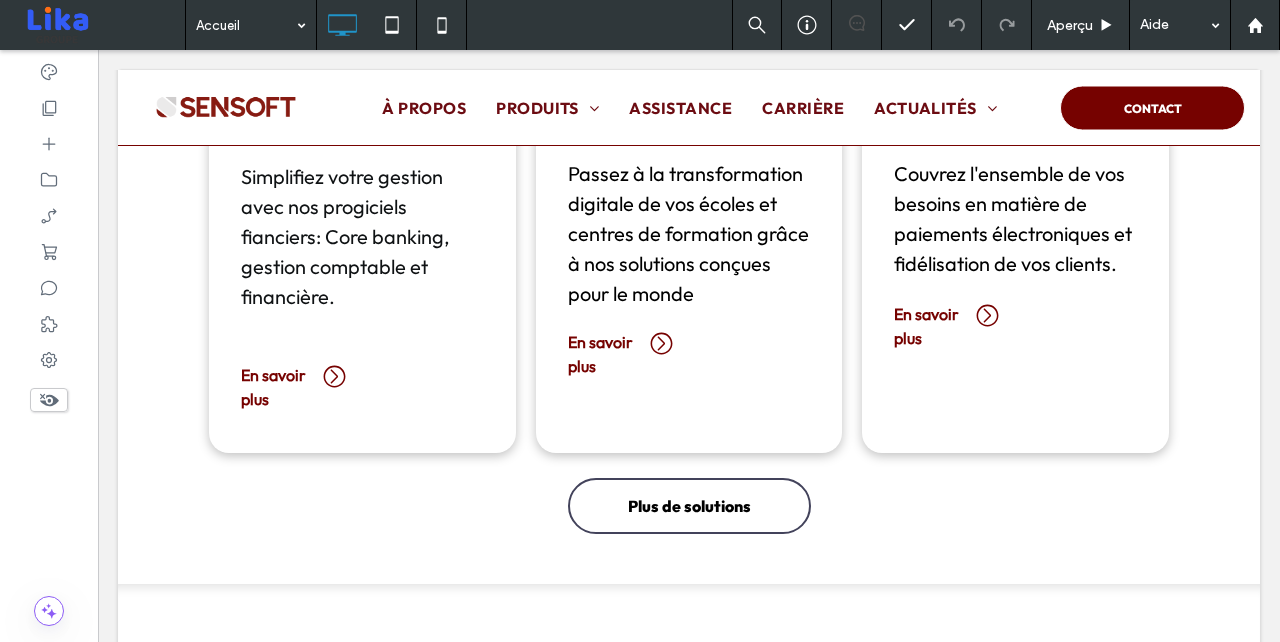 scroll, scrollTop: 1733, scrollLeft: 0, axis: vertical 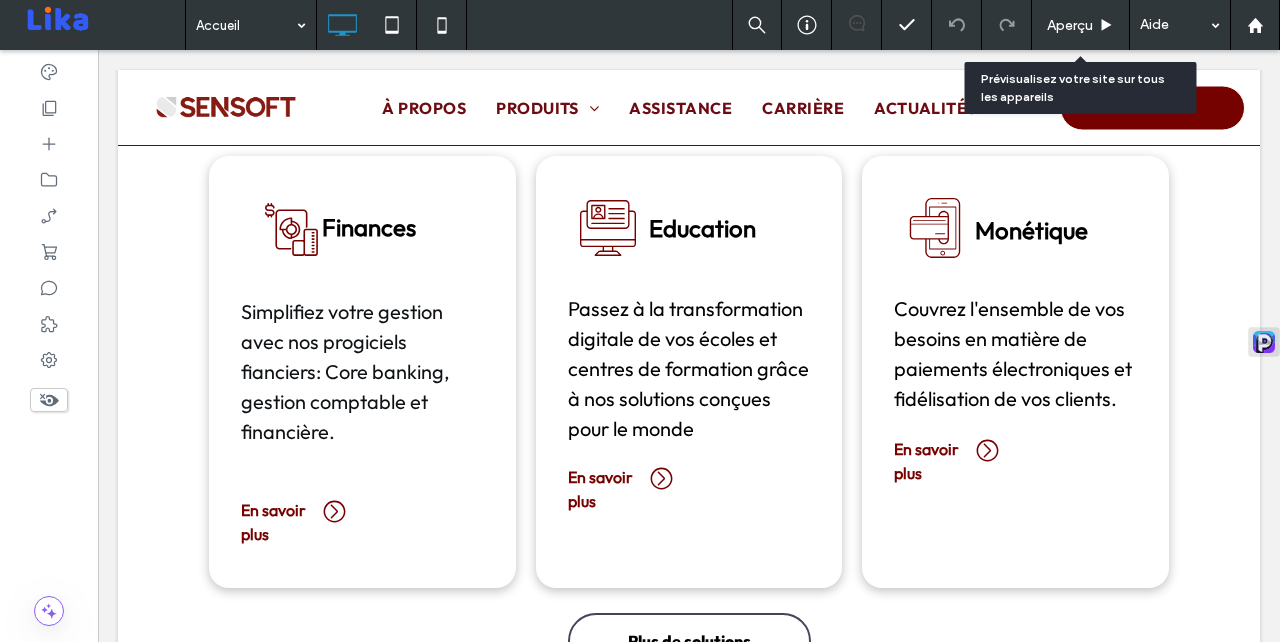 click on "Aperçu" at bounding box center [1070, 25] 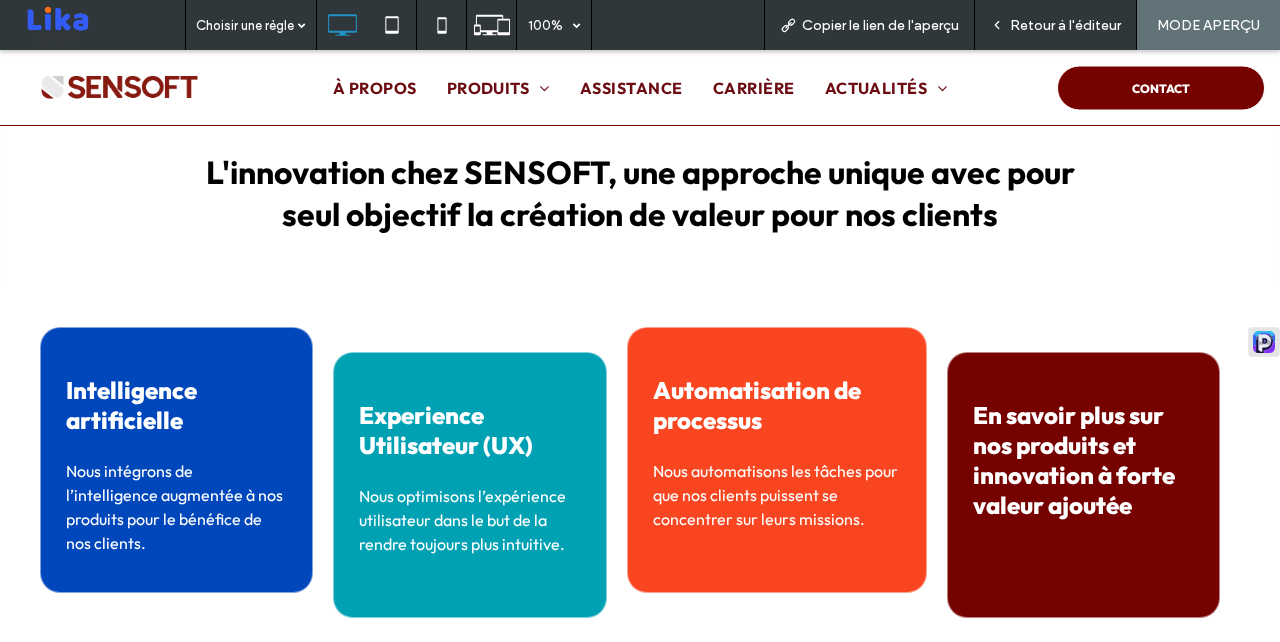 scroll, scrollTop: 2210, scrollLeft: 0, axis: vertical 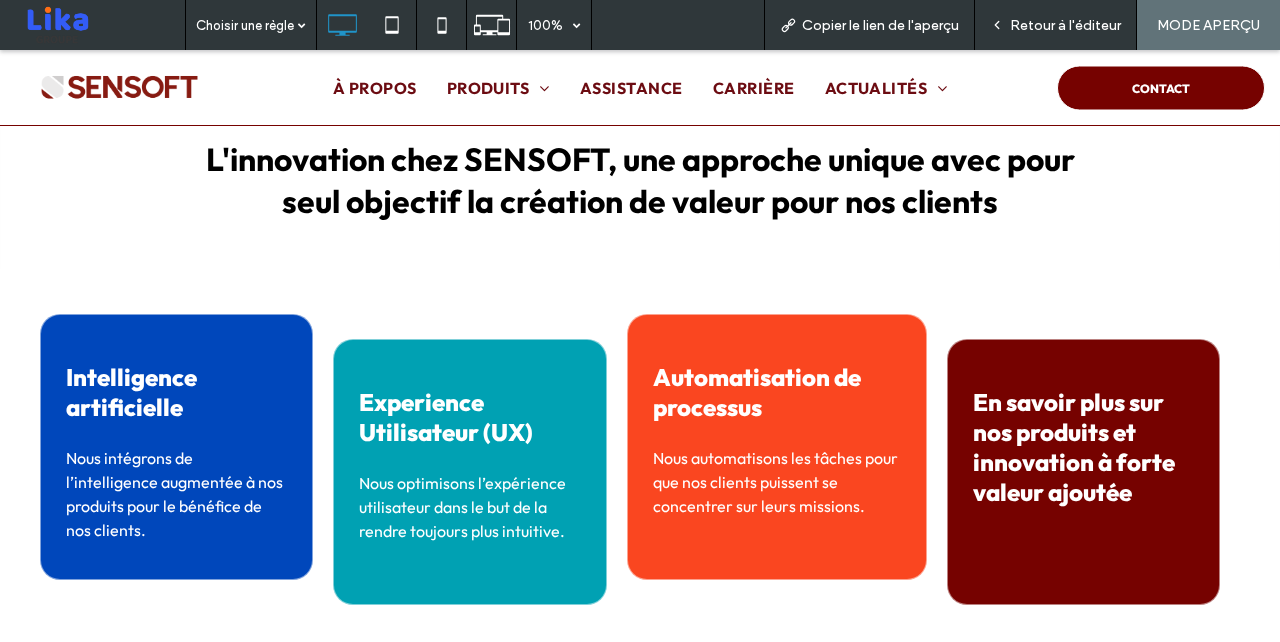 click on "Retour à l'éditeur" at bounding box center [1065, 25] 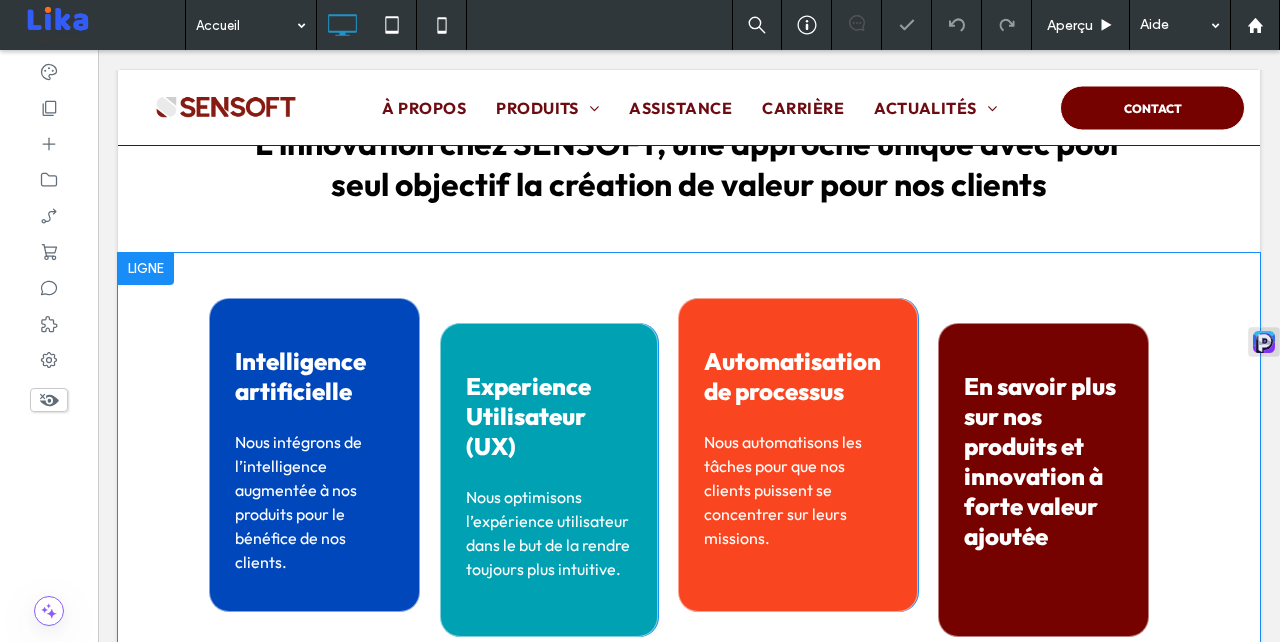 scroll, scrollTop: 2457, scrollLeft: 0, axis: vertical 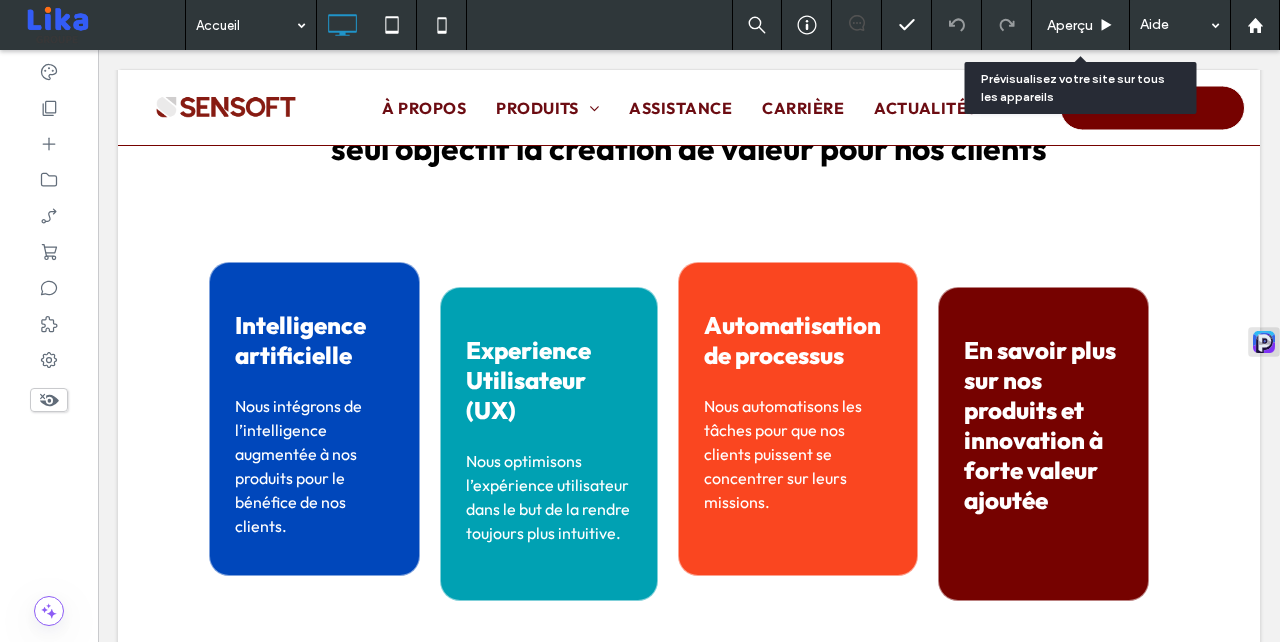 click on "Aperçu" at bounding box center (1070, 25) 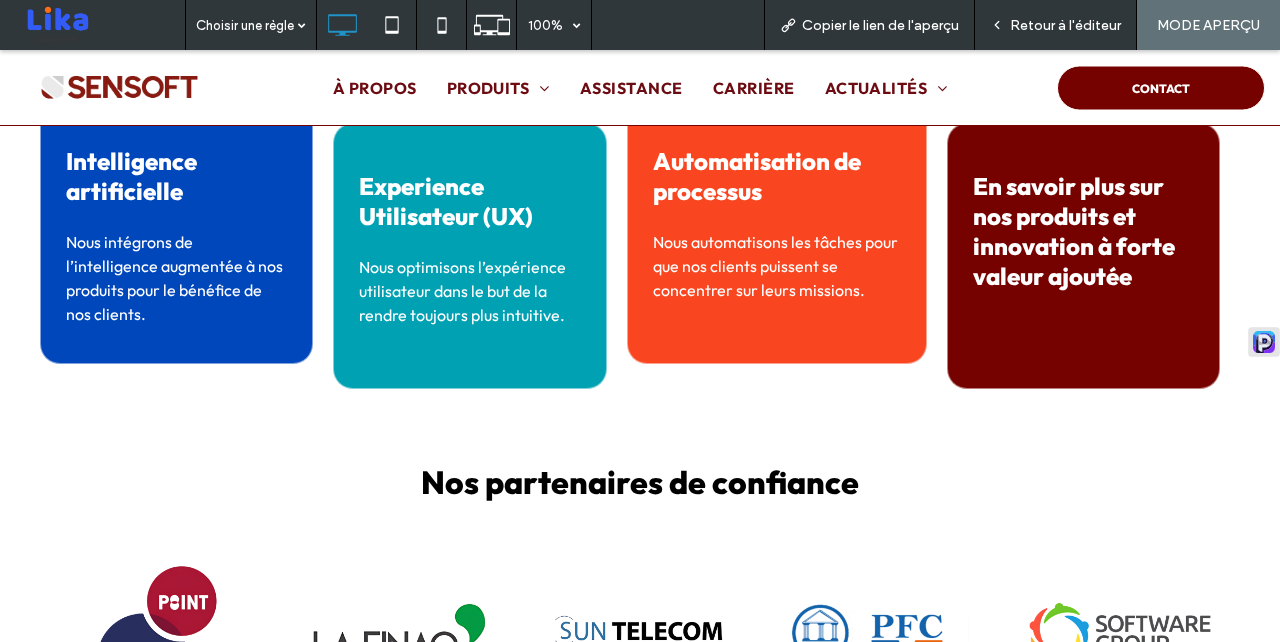 scroll, scrollTop: 2293, scrollLeft: 0, axis: vertical 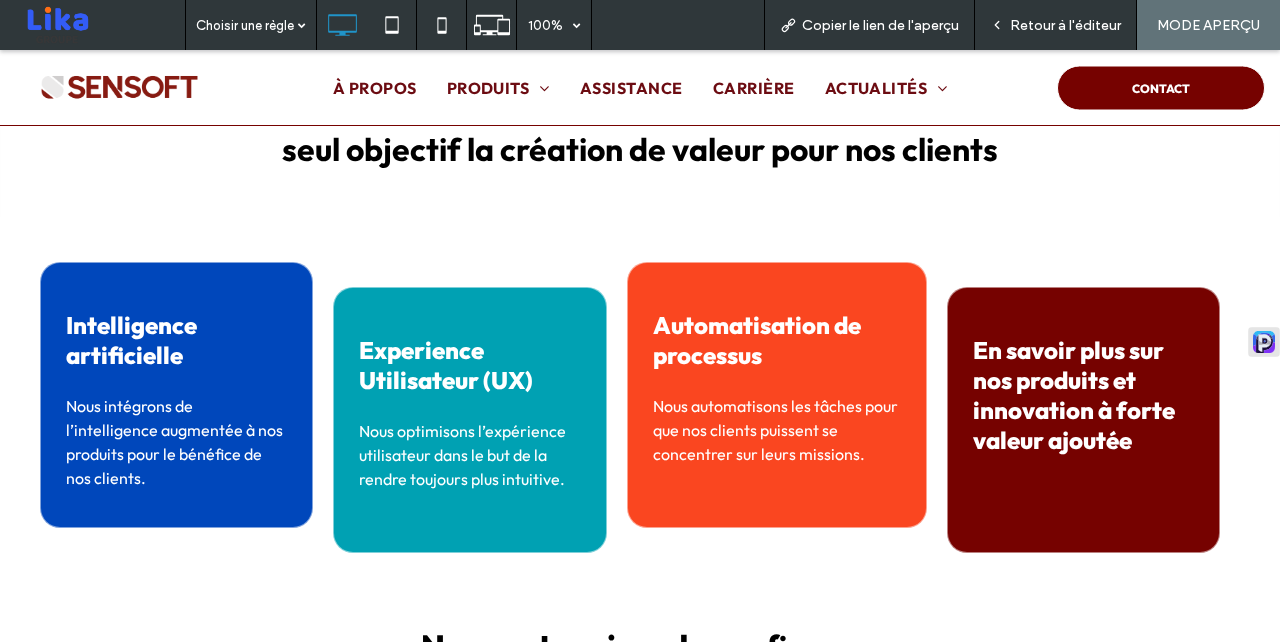 drag, startPoint x: 1073, startPoint y: 31, endPoint x: 95, endPoint y: 446, distance: 1062.4072 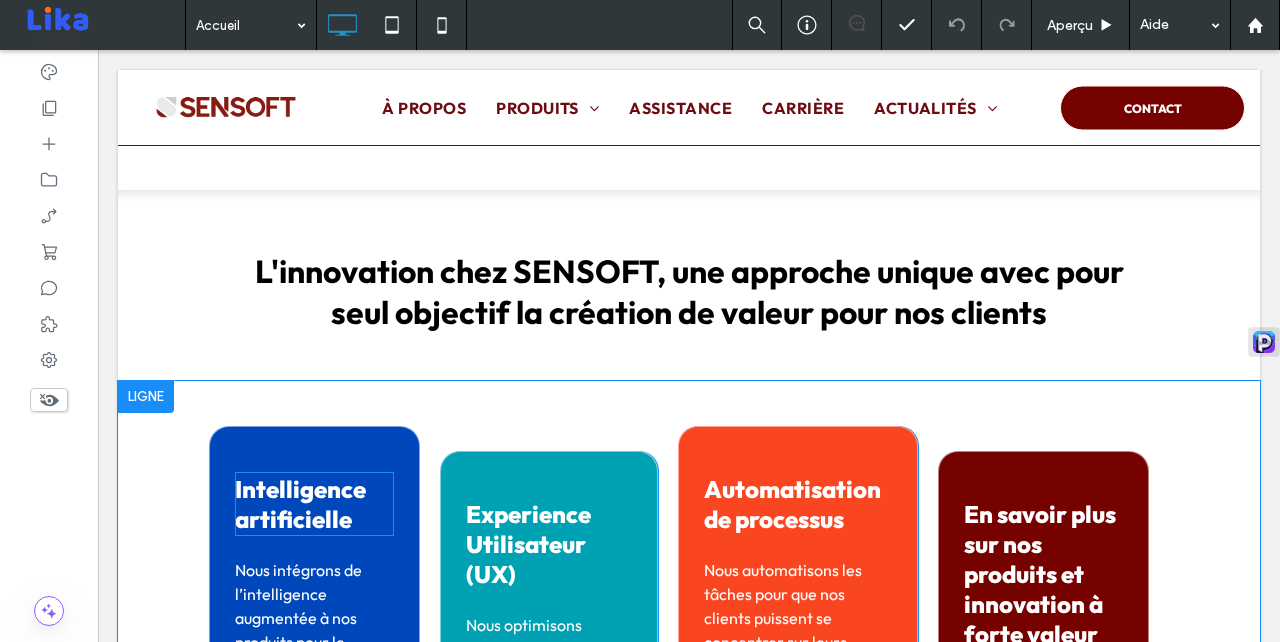 scroll, scrollTop: 2422, scrollLeft: 0, axis: vertical 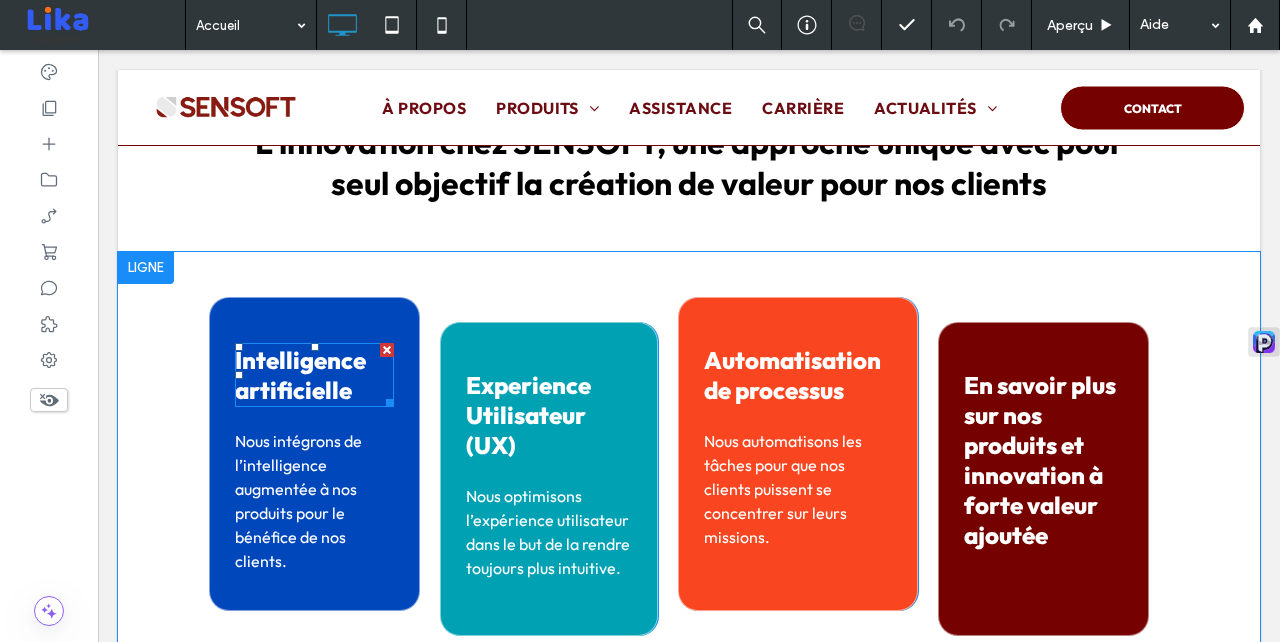 click on "Intelligence artificielle" at bounding box center (300, 375) 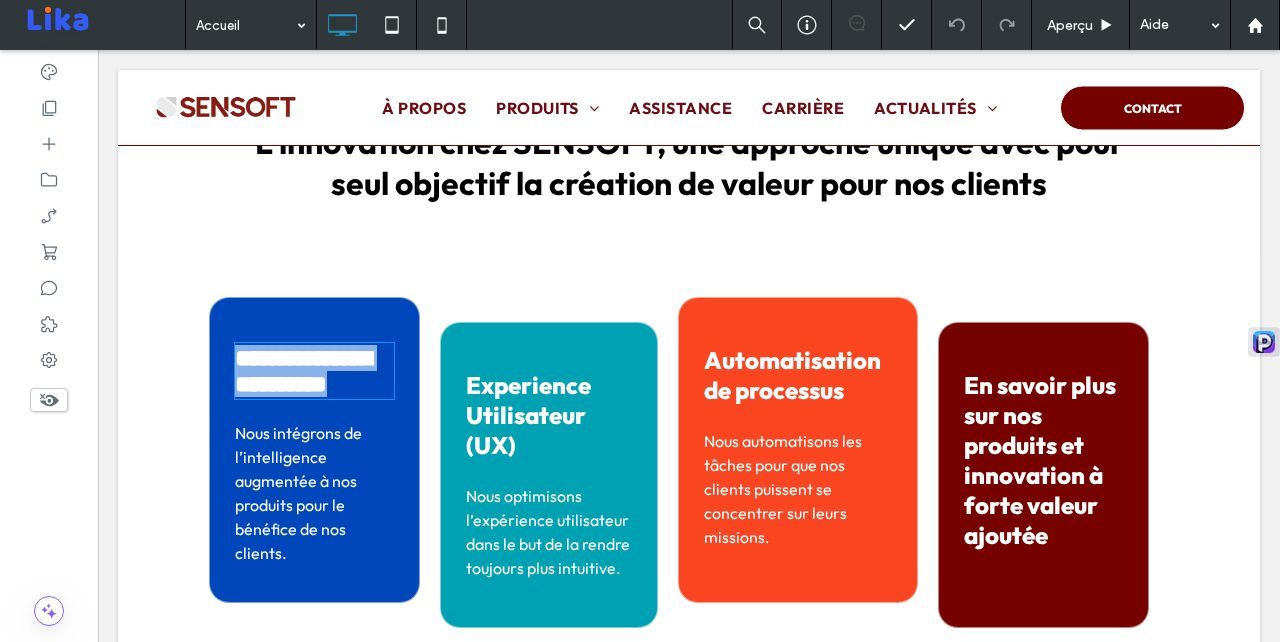 scroll, scrollTop: 2391, scrollLeft: 0, axis: vertical 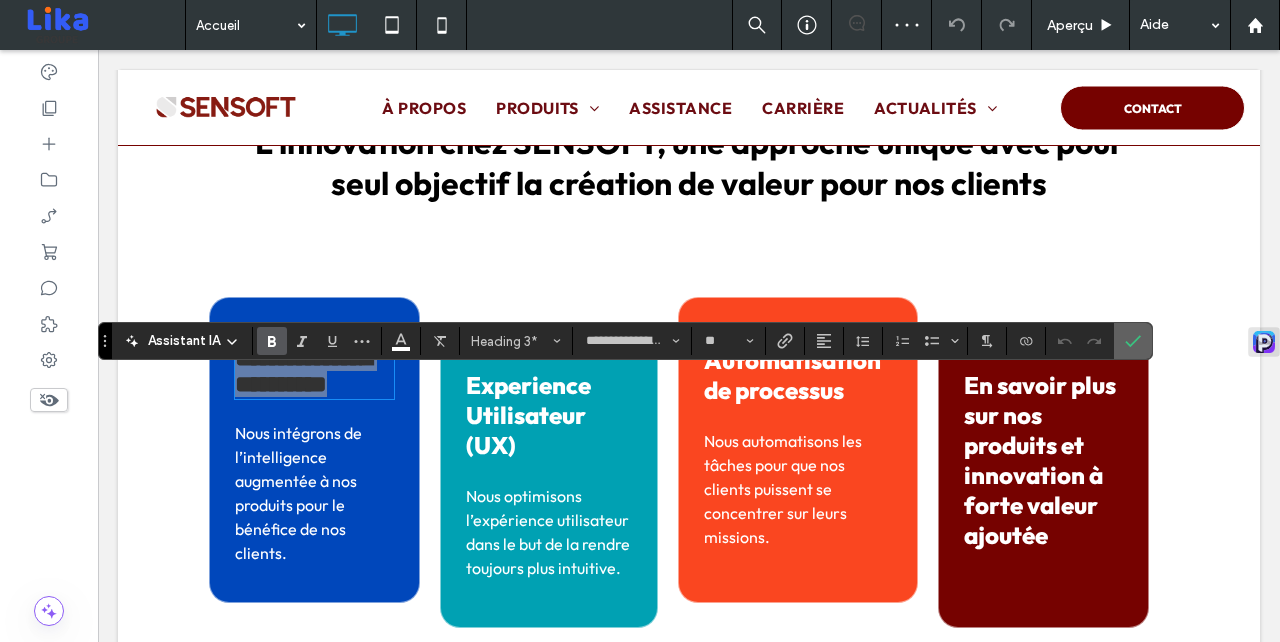 click 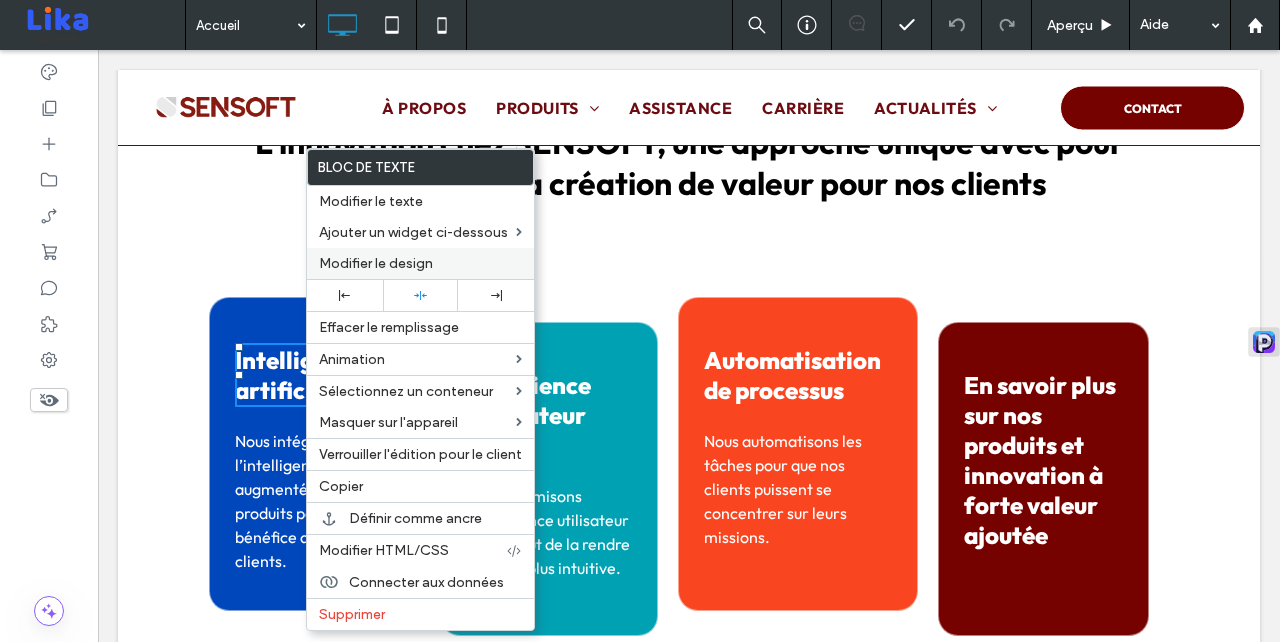 click on "Modifier le design" at bounding box center (376, 263) 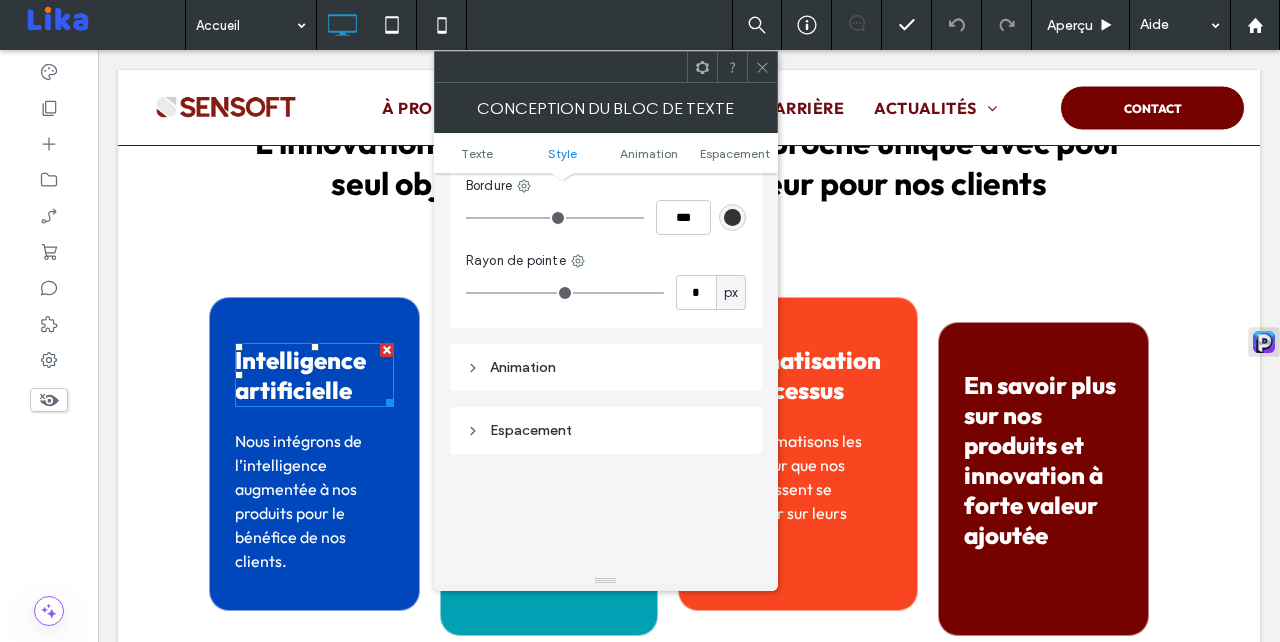 scroll, scrollTop: 358, scrollLeft: 0, axis: vertical 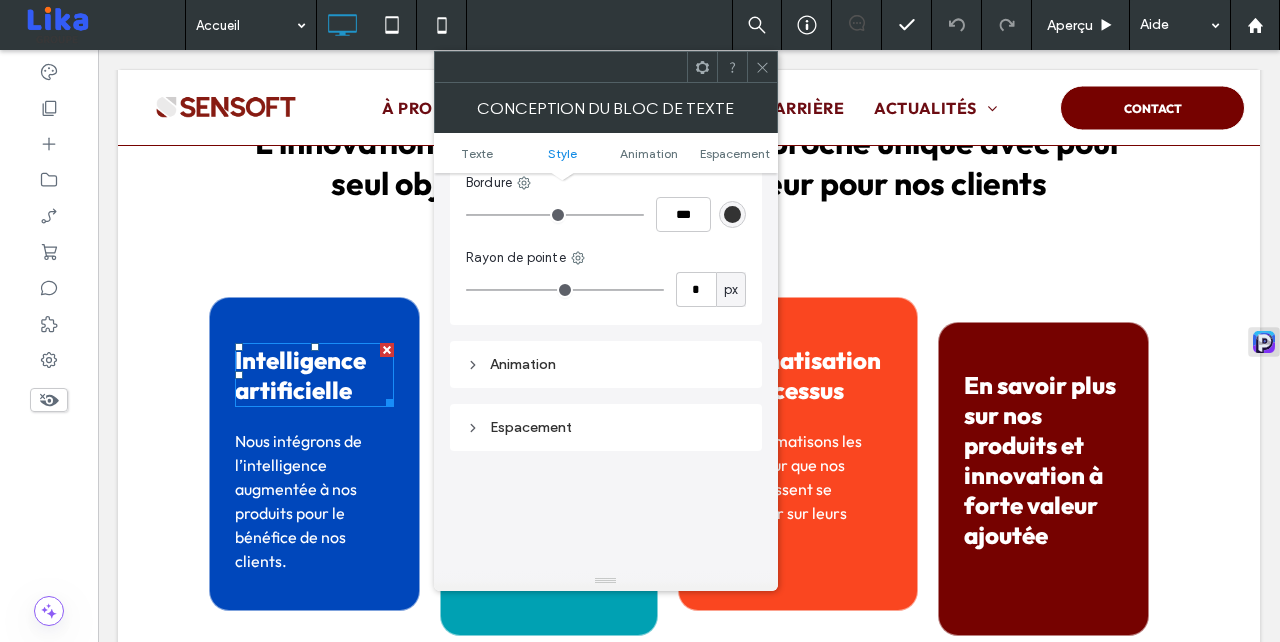 click on "Animation" at bounding box center [606, 364] 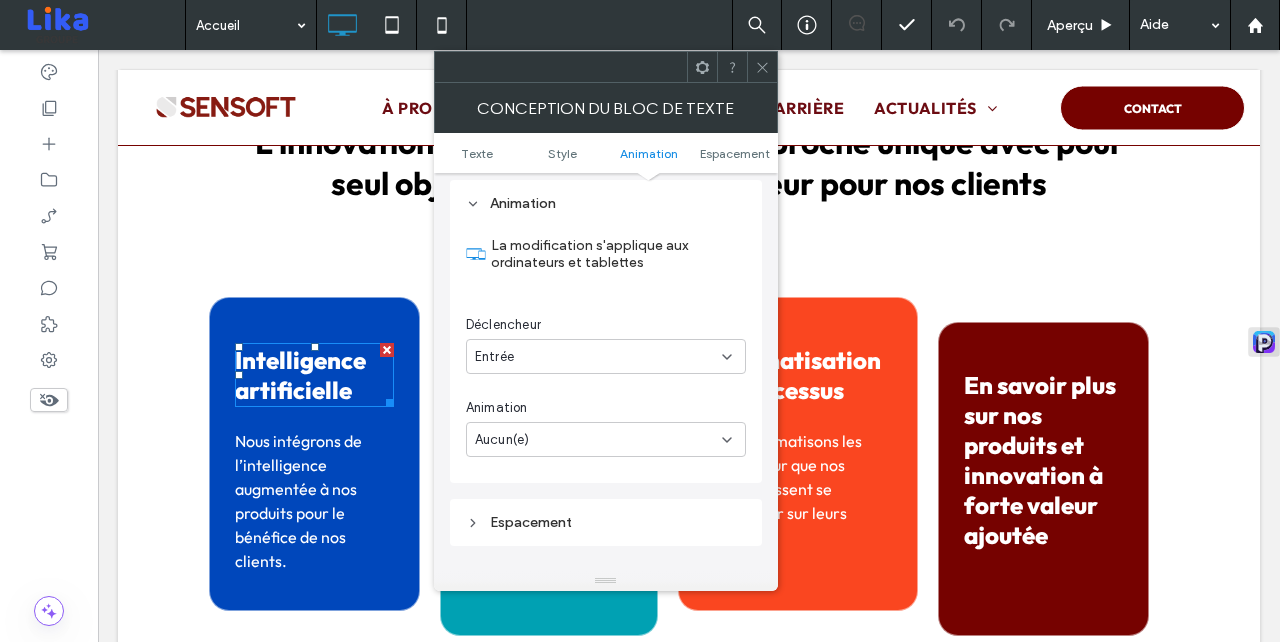 scroll, scrollTop: 531, scrollLeft: 0, axis: vertical 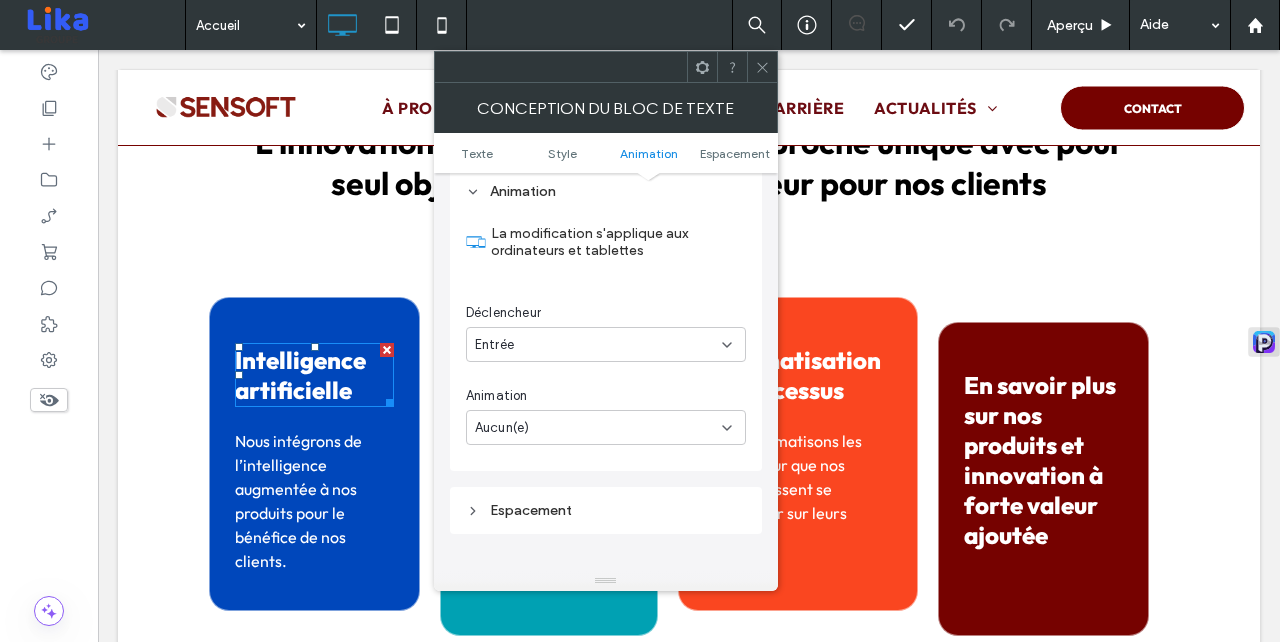 click on "Aucun(e)" at bounding box center (598, 428) 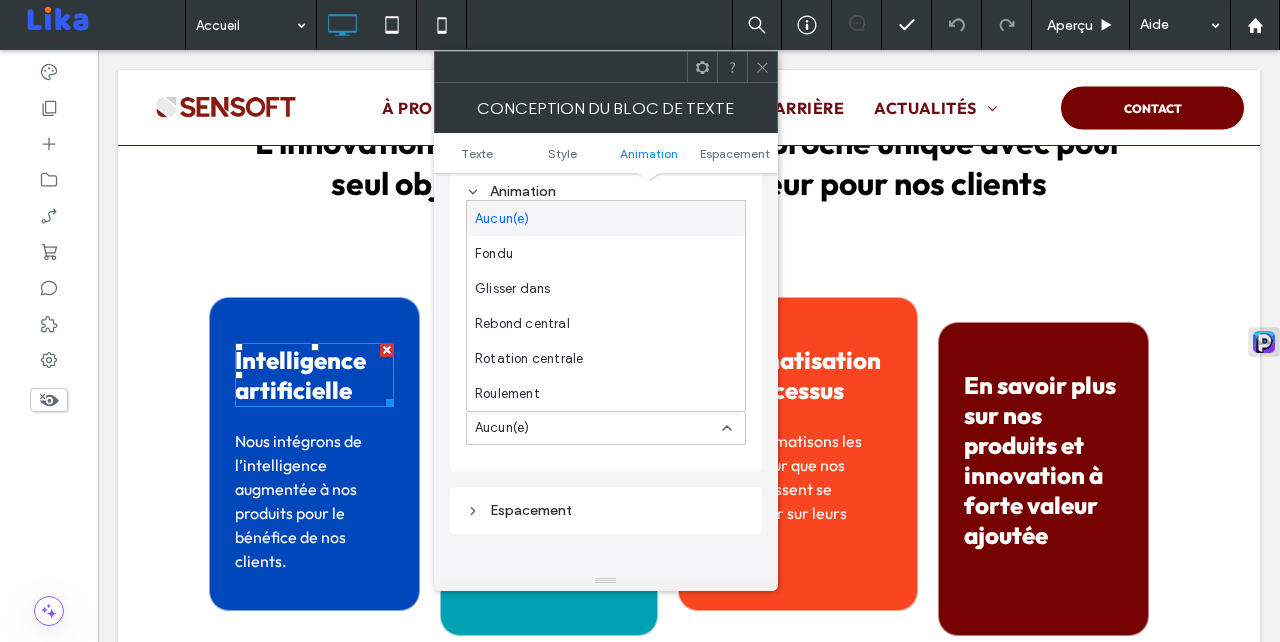 click on "Animation La modification s'applique aux ordinateurs et tablettes Déclencheur Entrée Animation Aucun(e)" at bounding box center (606, 319) 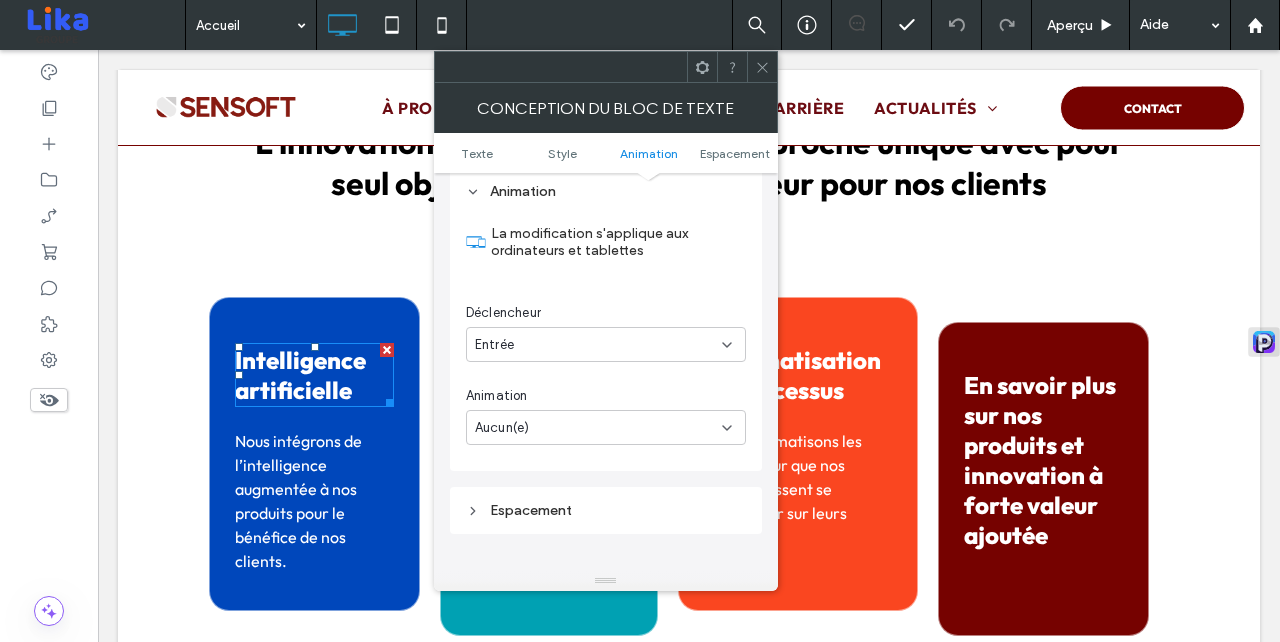 click on "Entrée" at bounding box center [606, 344] 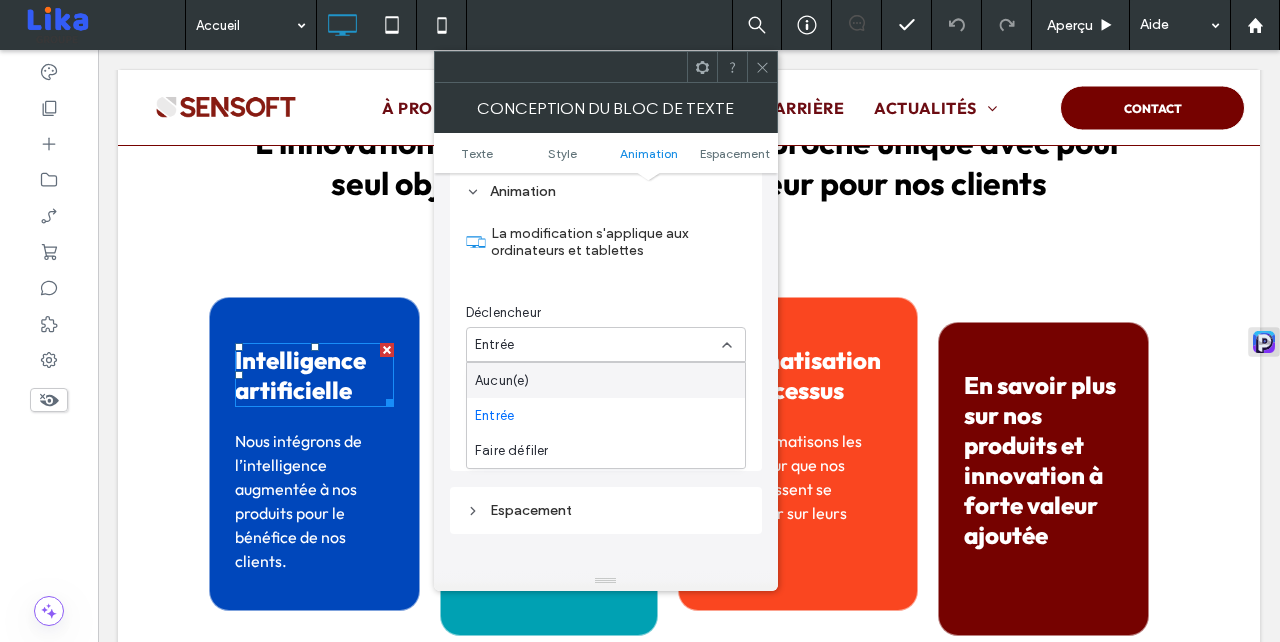 click on "La modification s'applique aux ordinateurs et tablettes" at bounding box center (618, 242) 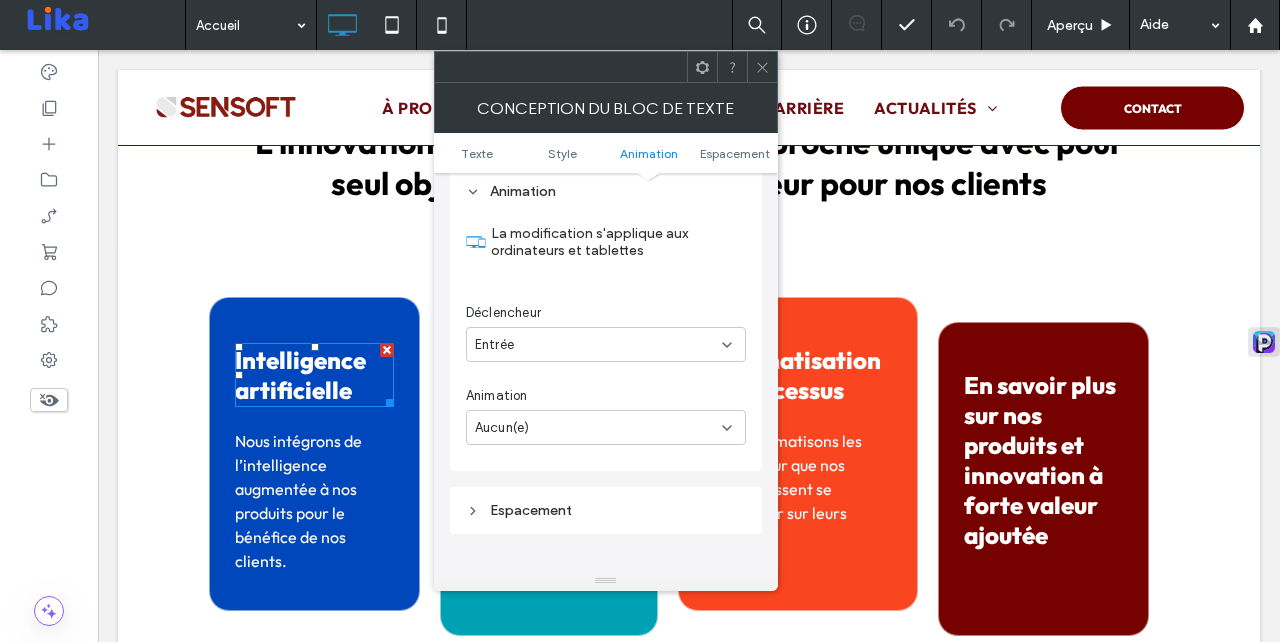 click on "Aucun(e)" at bounding box center [598, 428] 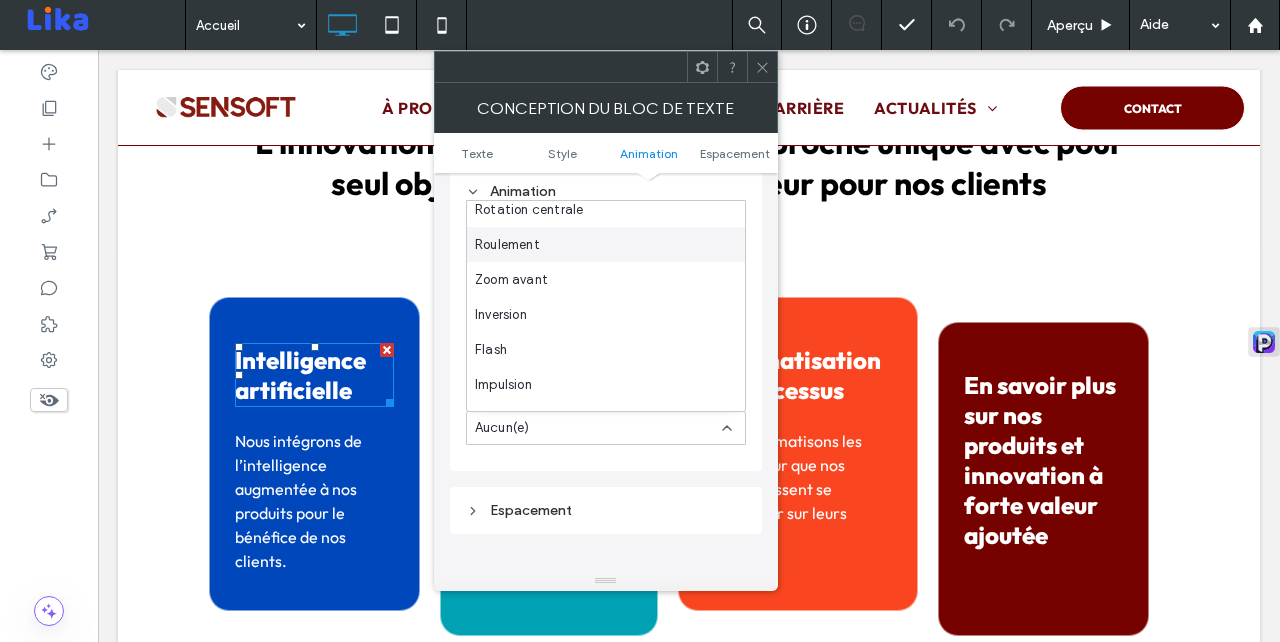 scroll, scrollTop: 150, scrollLeft: 0, axis: vertical 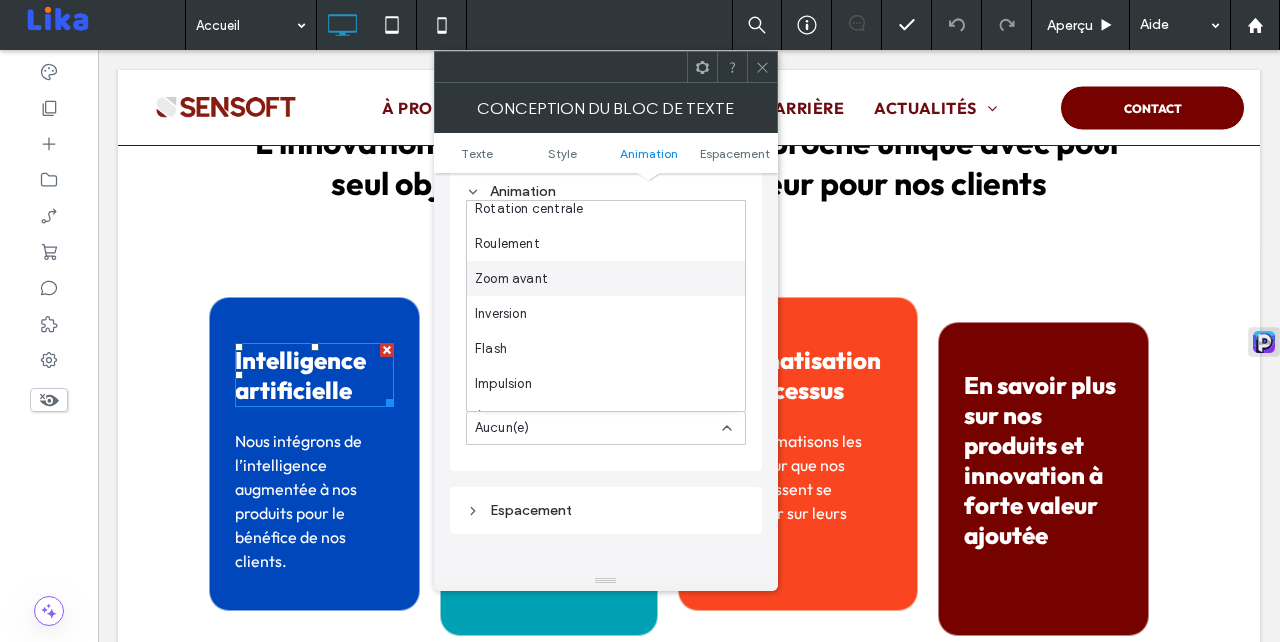 click on "Zoom avant" at bounding box center (606, 278) 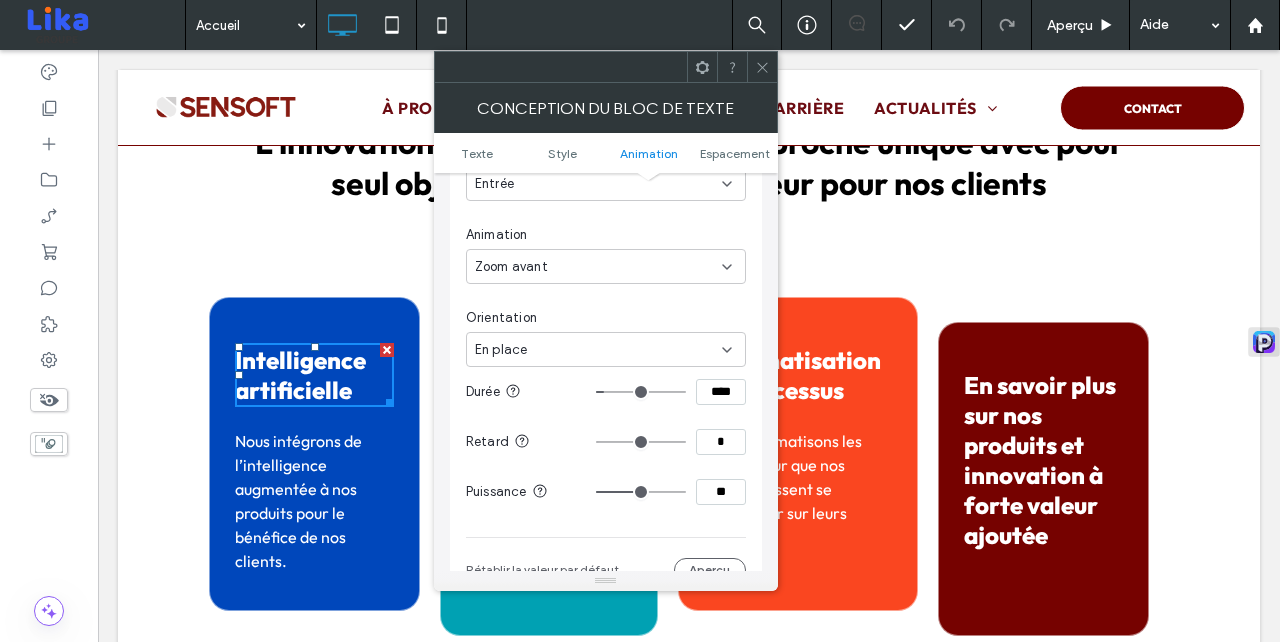 scroll, scrollTop: 670, scrollLeft: 0, axis: vertical 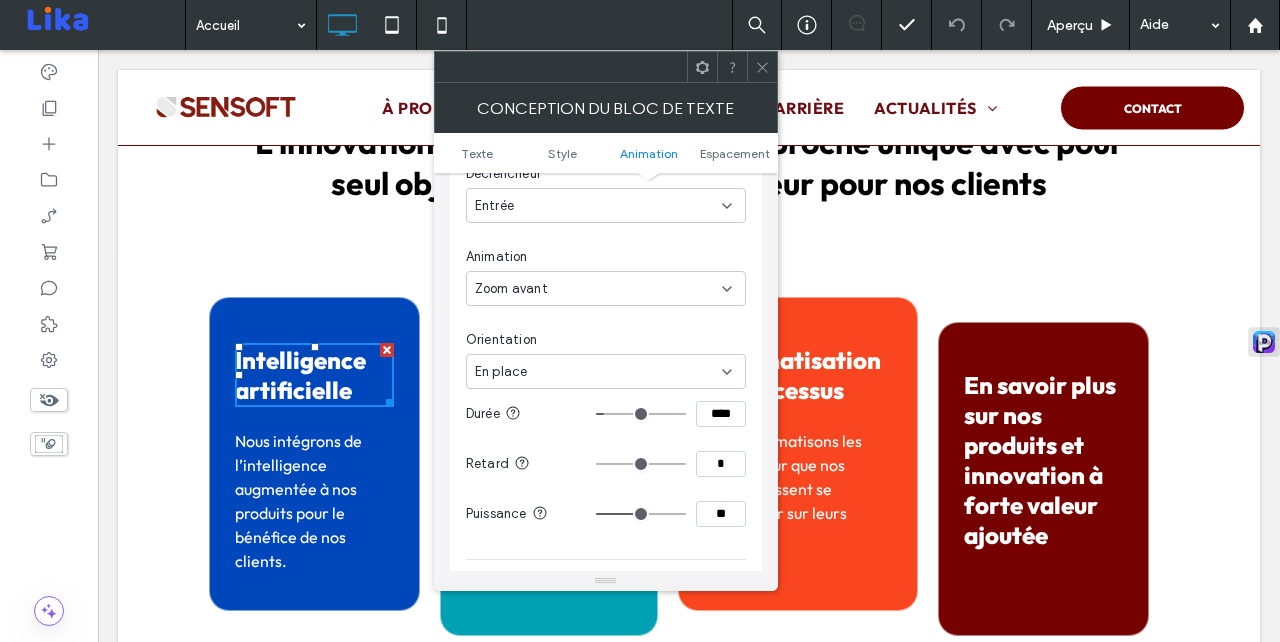 click on "Zoom avant" at bounding box center [598, 289] 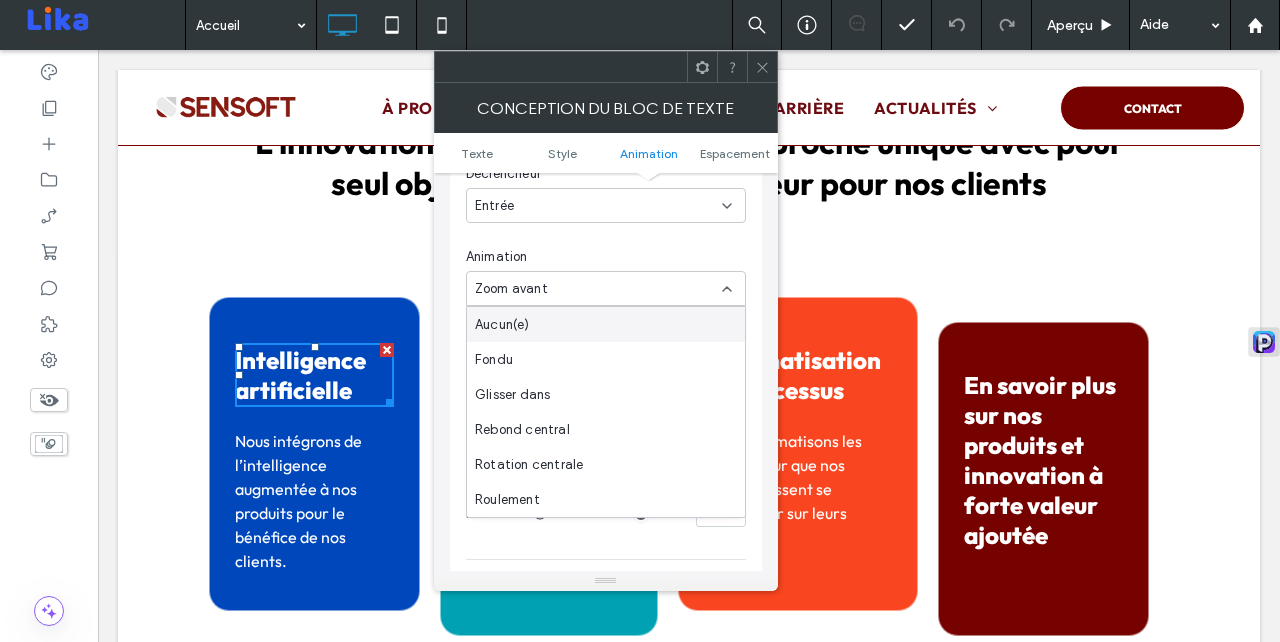click on "Aucun(e)" at bounding box center [606, 324] 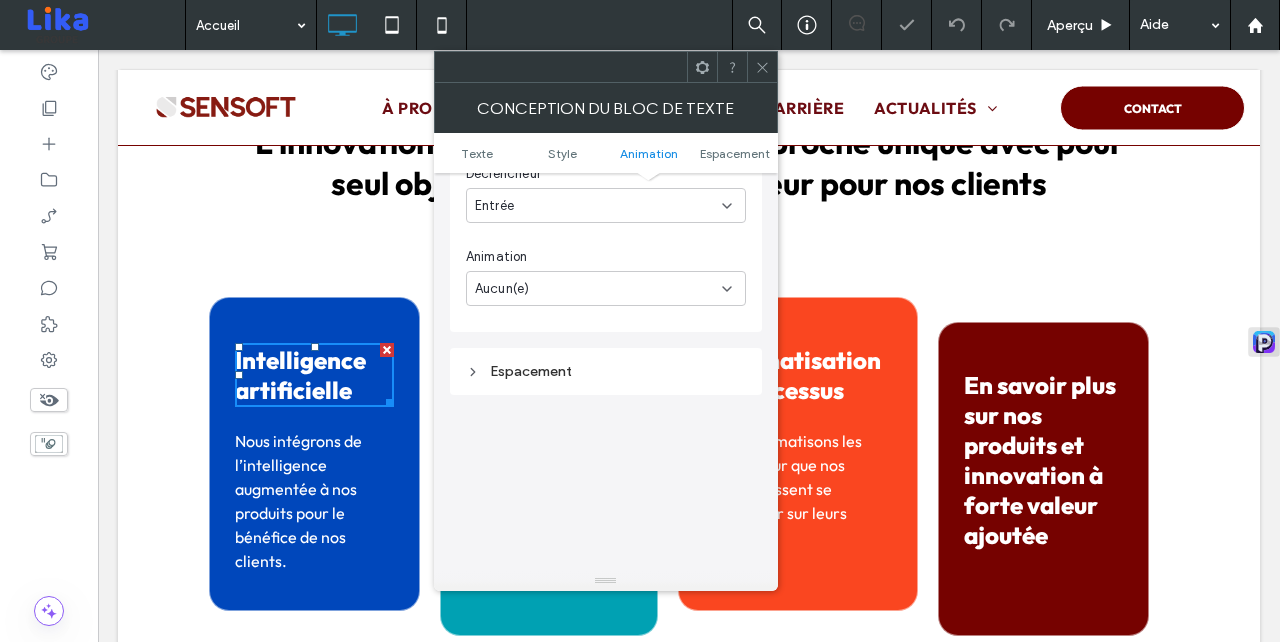 click 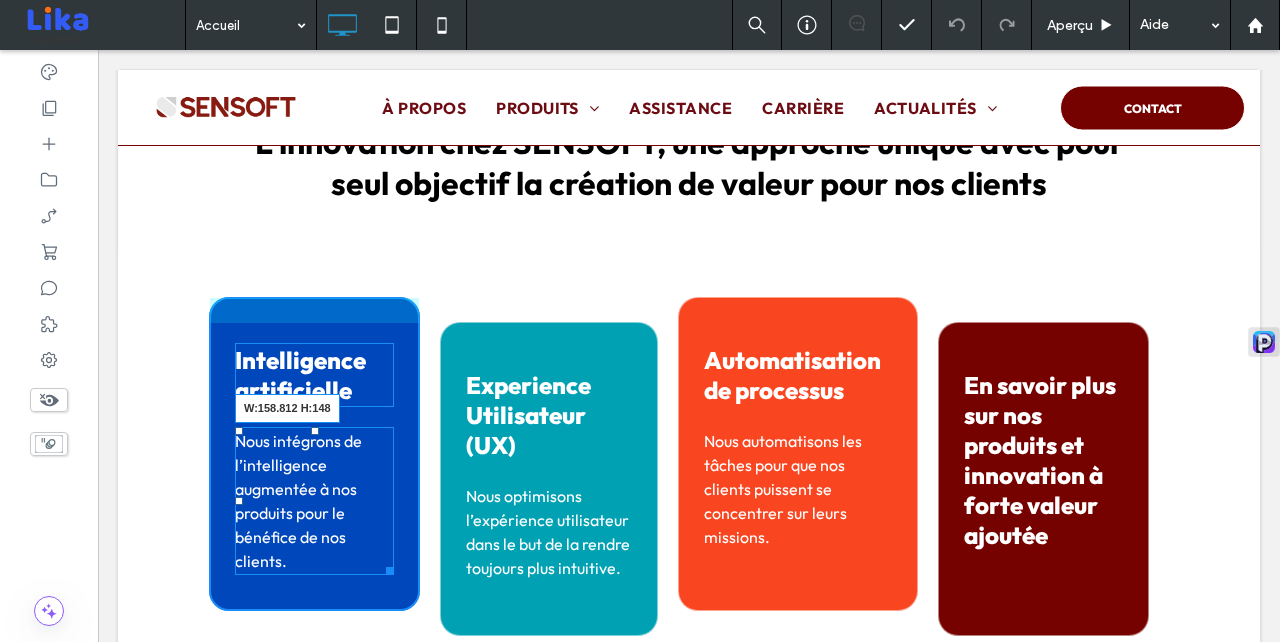 drag, startPoint x: 390, startPoint y: 568, endPoint x: 510, endPoint y: 618, distance: 130 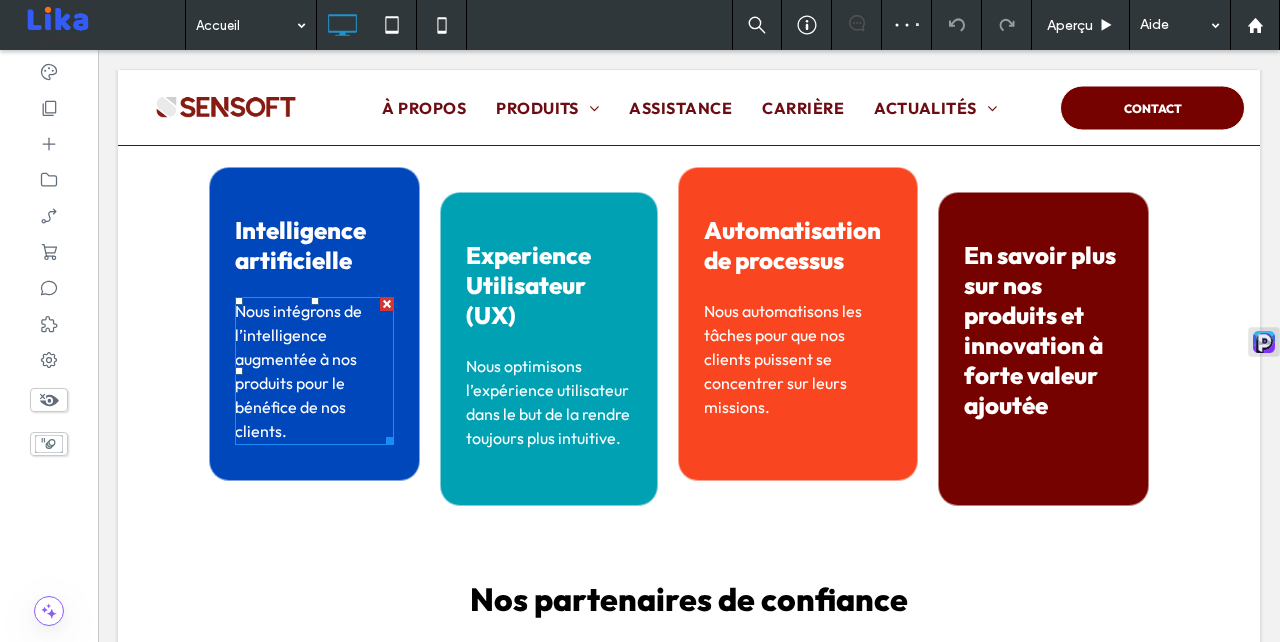 scroll, scrollTop: 2489, scrollLeft: 0, axis: vertical 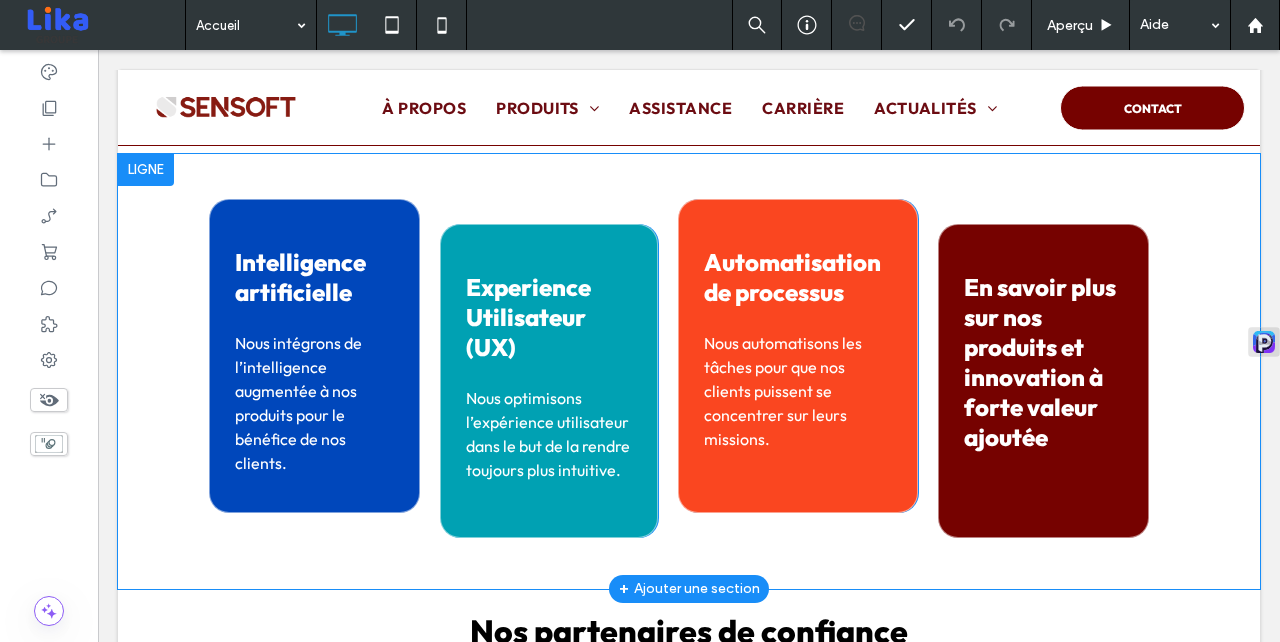 click at bounding box center (146, 170) 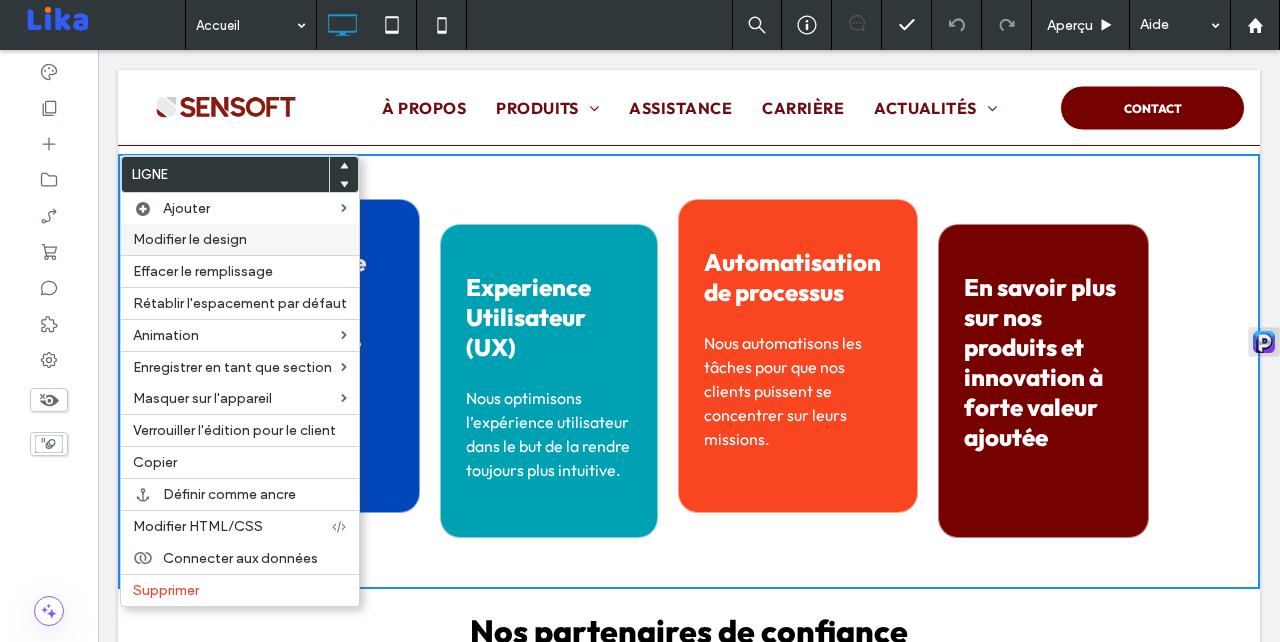 click on "Modifier le design" at bounding box center [190, 239] 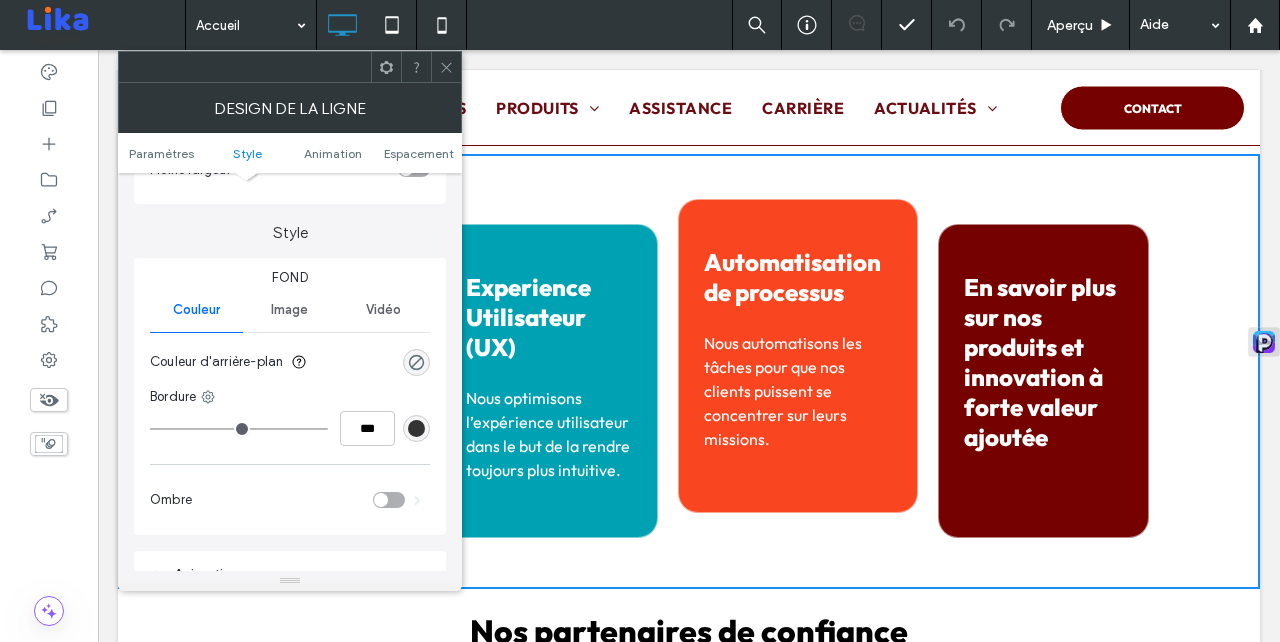 scroll, scrollTop: 438, scrollLeft: 0, axis: vertical 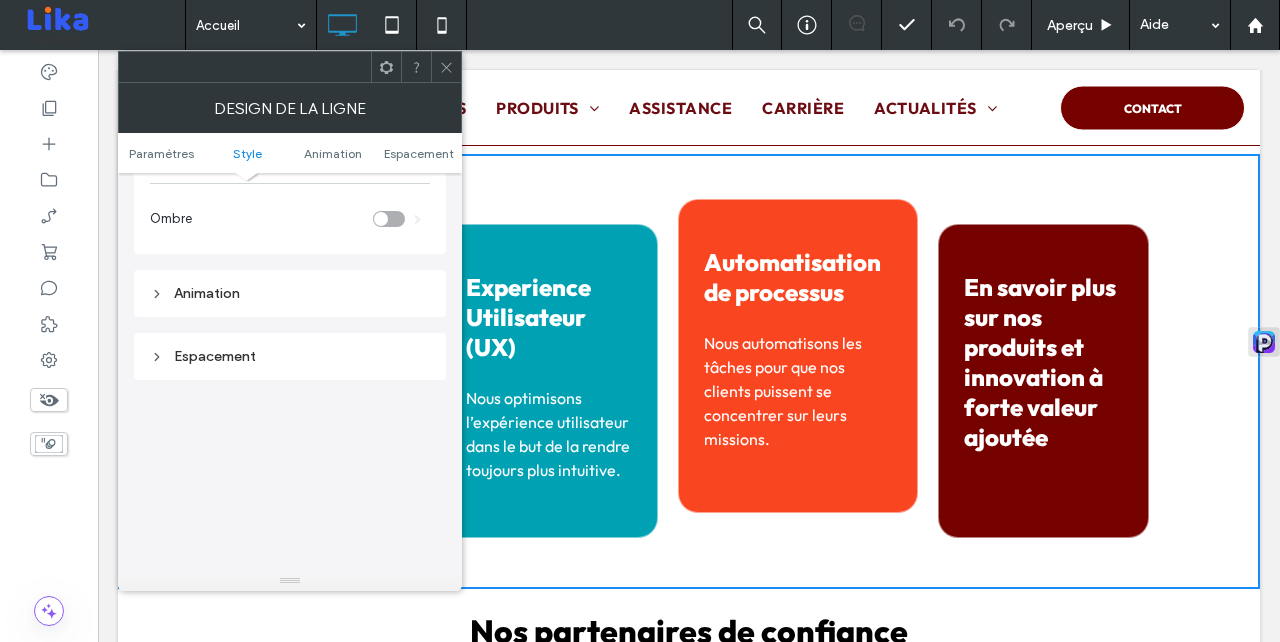 click on "Espacement" at bounding box center [290, 356] 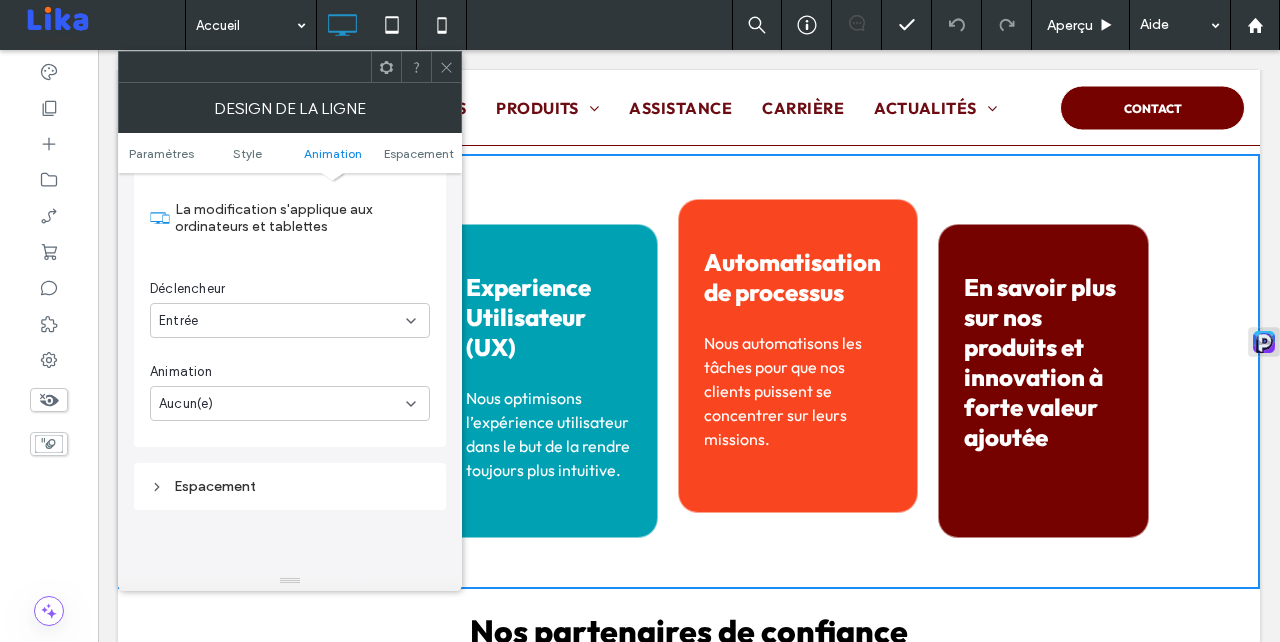 scroll, scrollTop: 584, scrollLeft: 0, axis: vertical 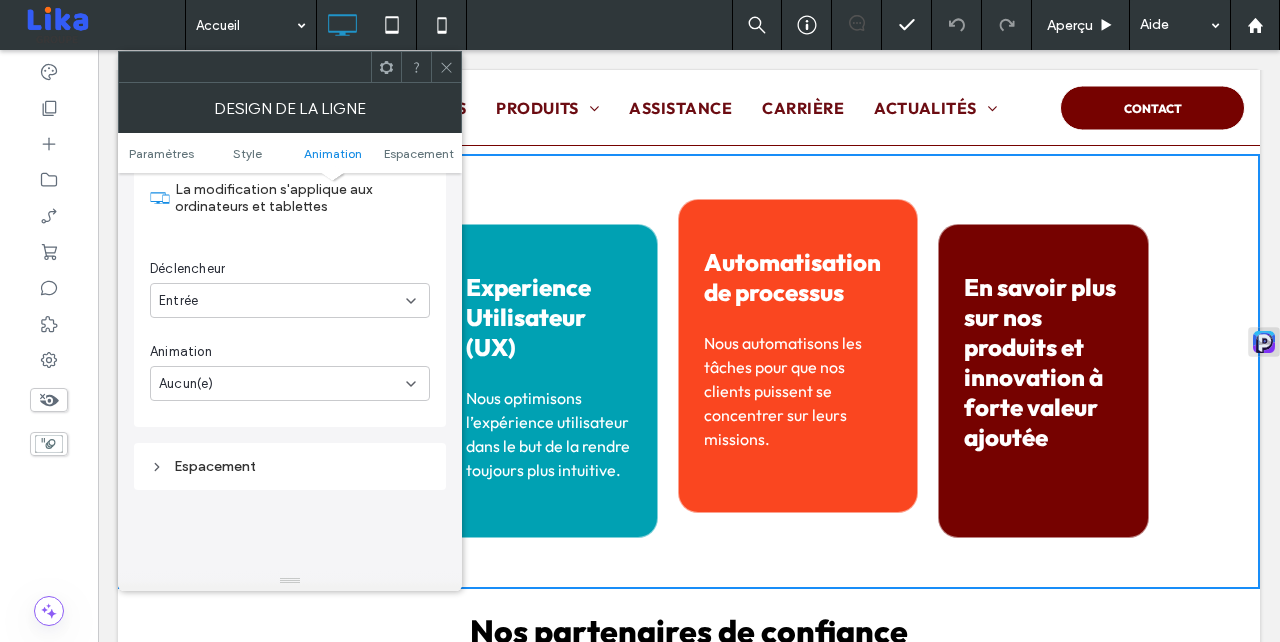 click on "Aucun(e)" at bounding box center [290, 383] 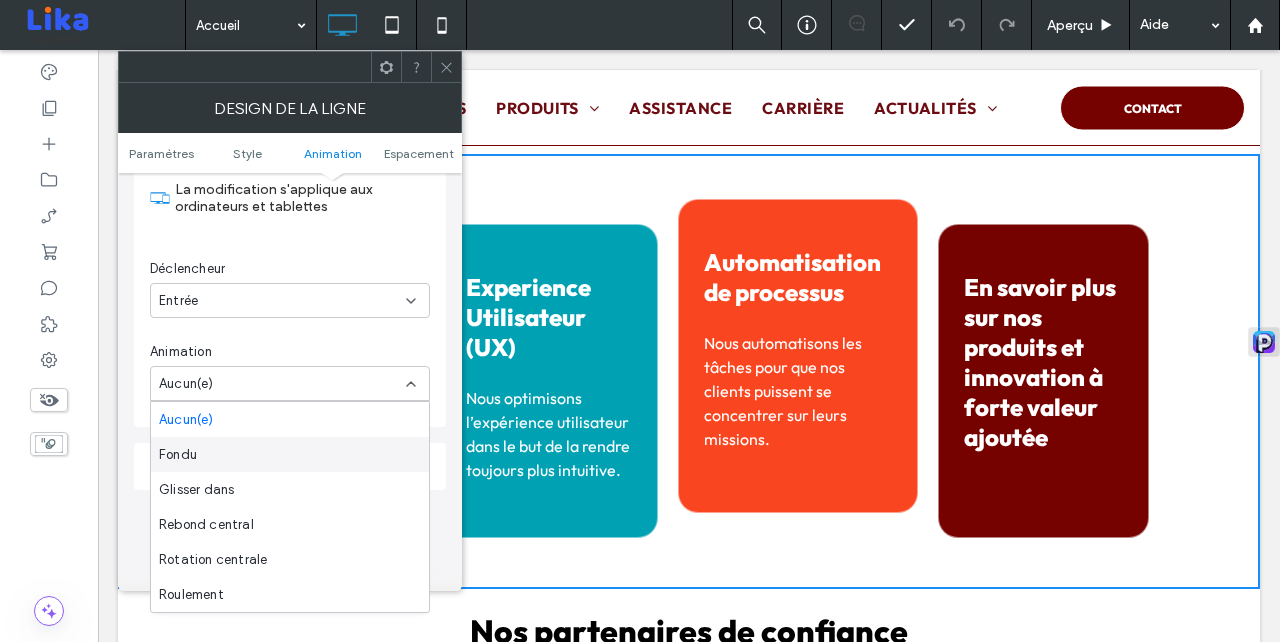 click on "Fondu" at bounding box center [290, 454] 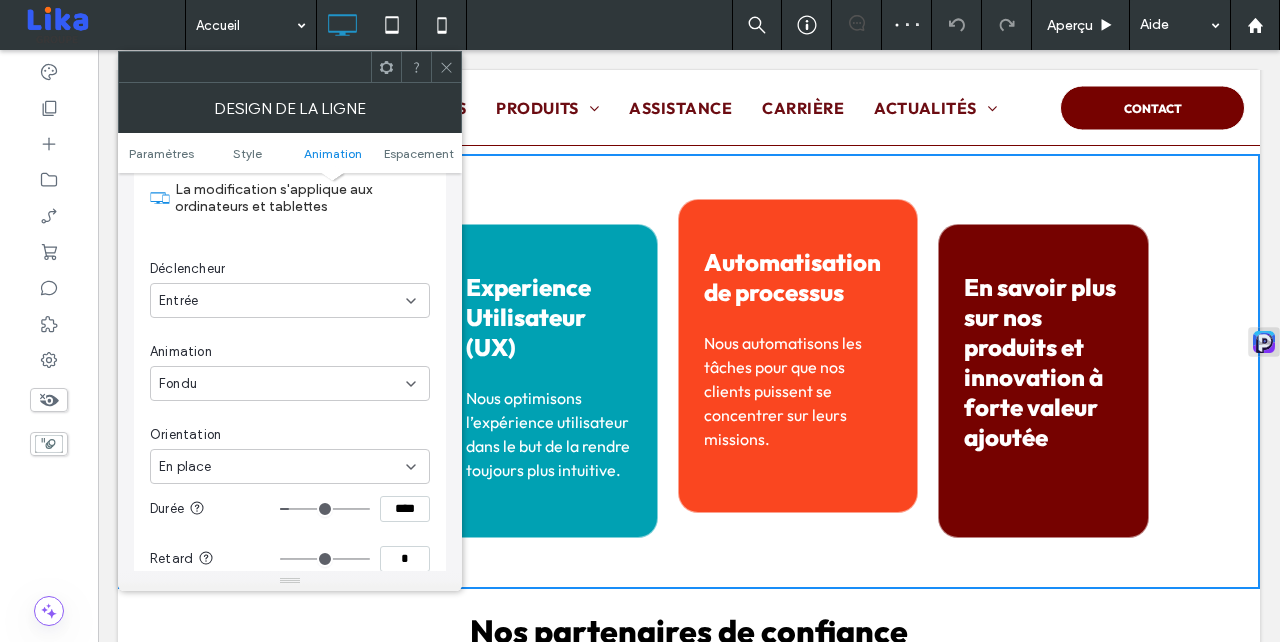 click on "Fondu" at bounding box center [282, 384] 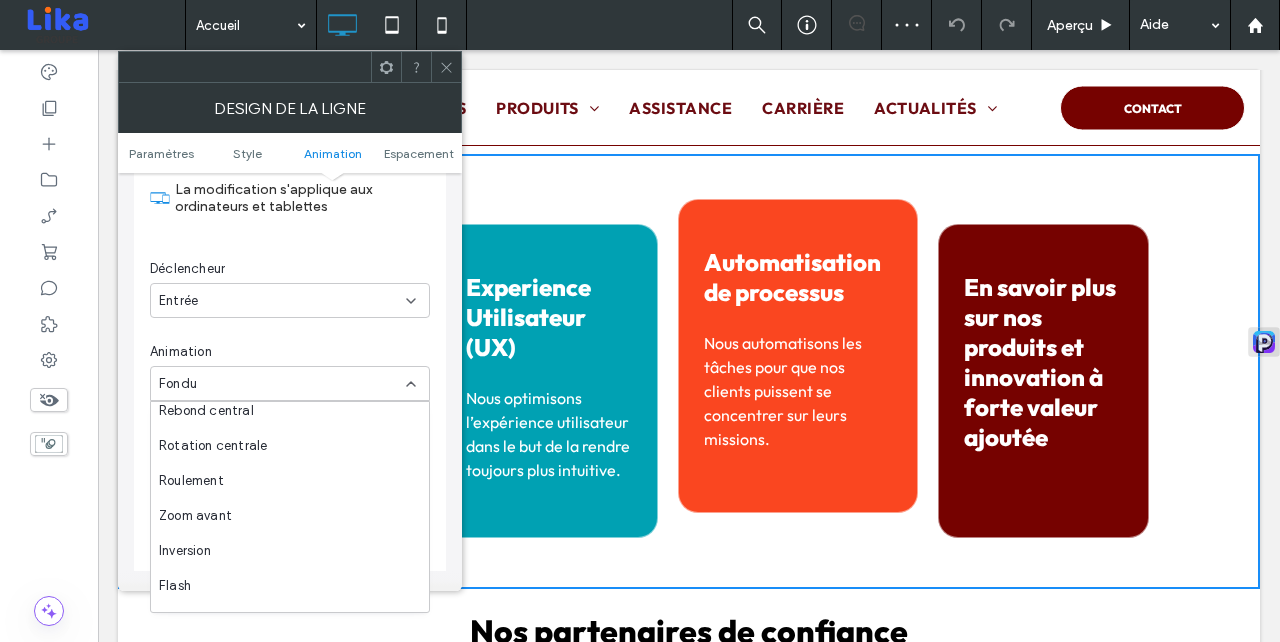 scroll, scrollTop: 147, scrollLeft: 0, axis: vertical 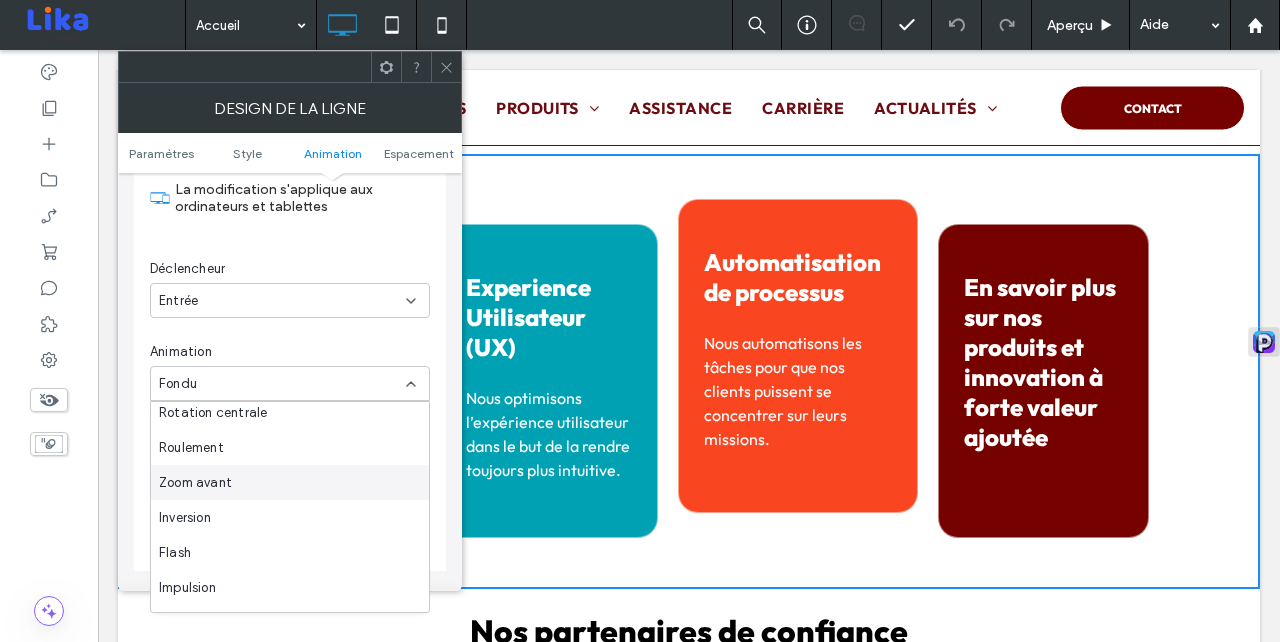 click on "Zoom avant" at bounding box center (290, 482) 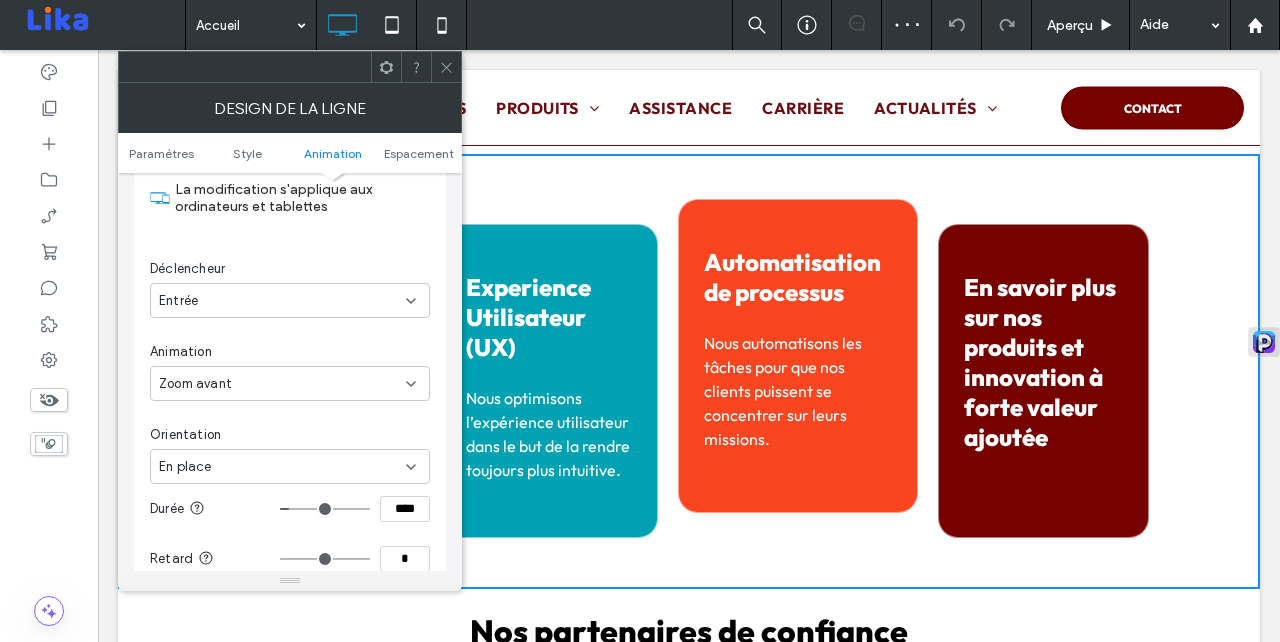 click on "En place" at bounding box center (282, 467) 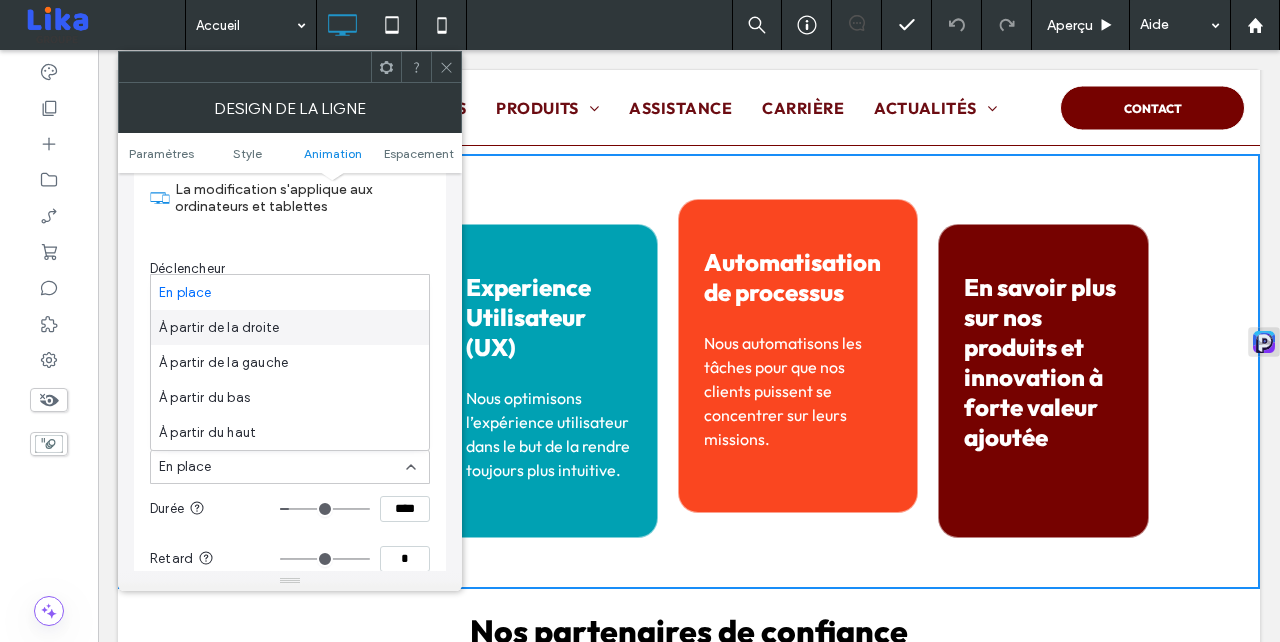 click on "À partir de la droite" at bounding box center (219, 328) 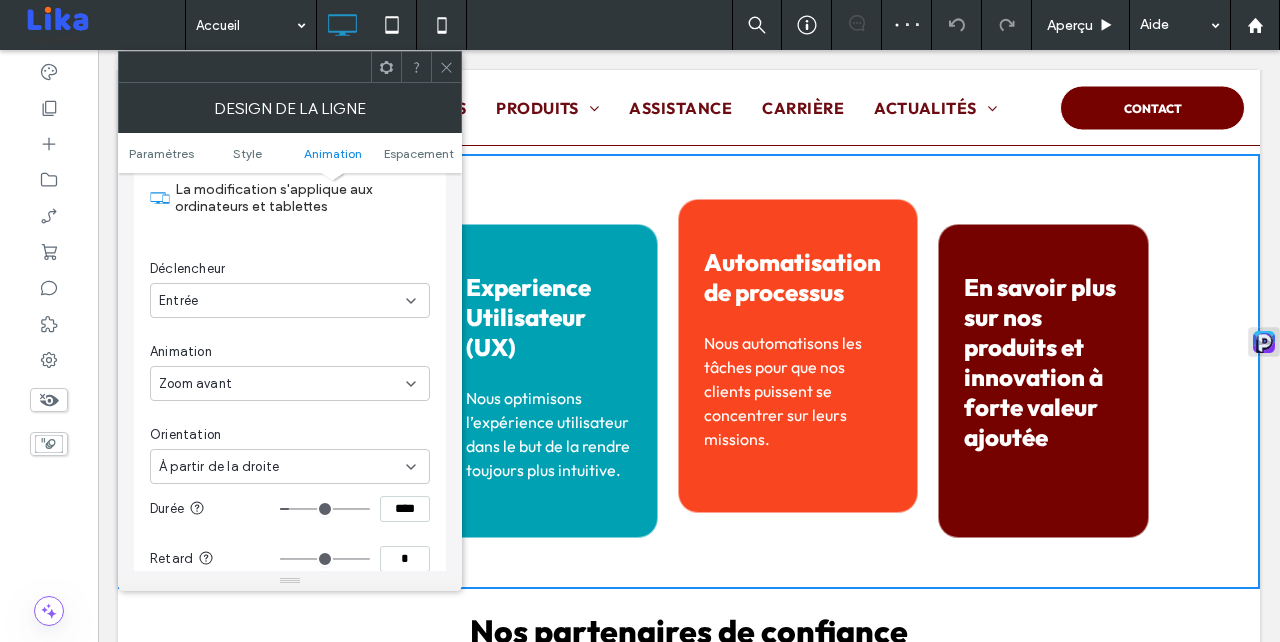 click on "À partir de la droite" at bounding box center [219, 467] 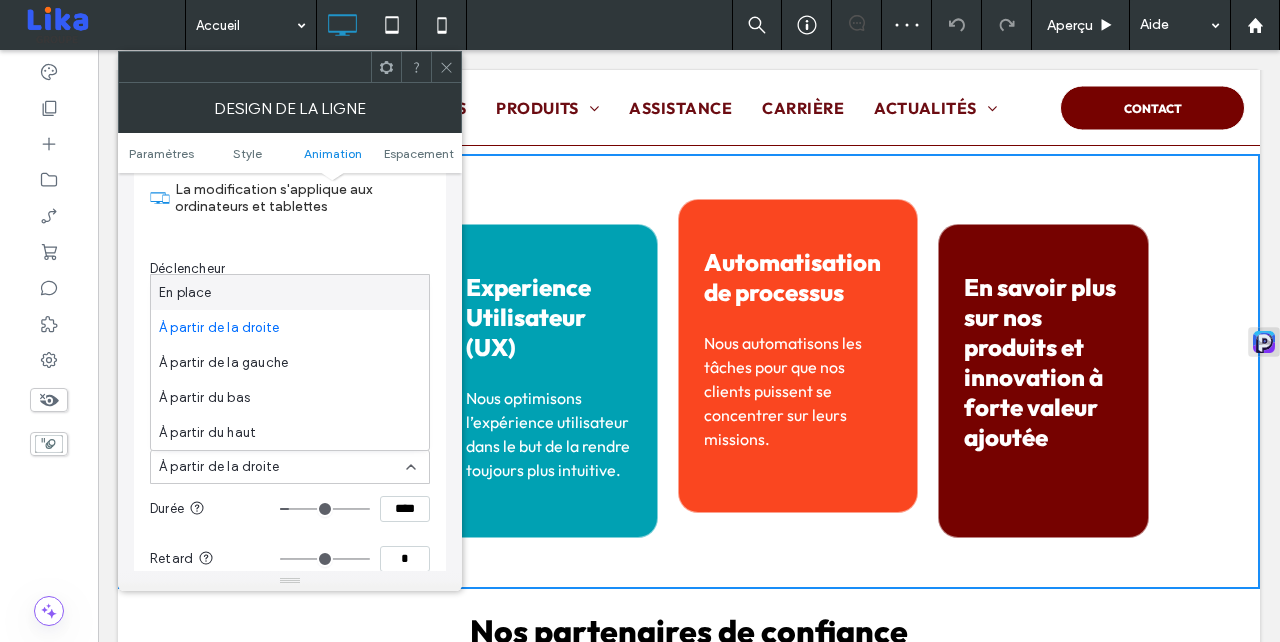 click on "En place" at bounding box center [290, 292] 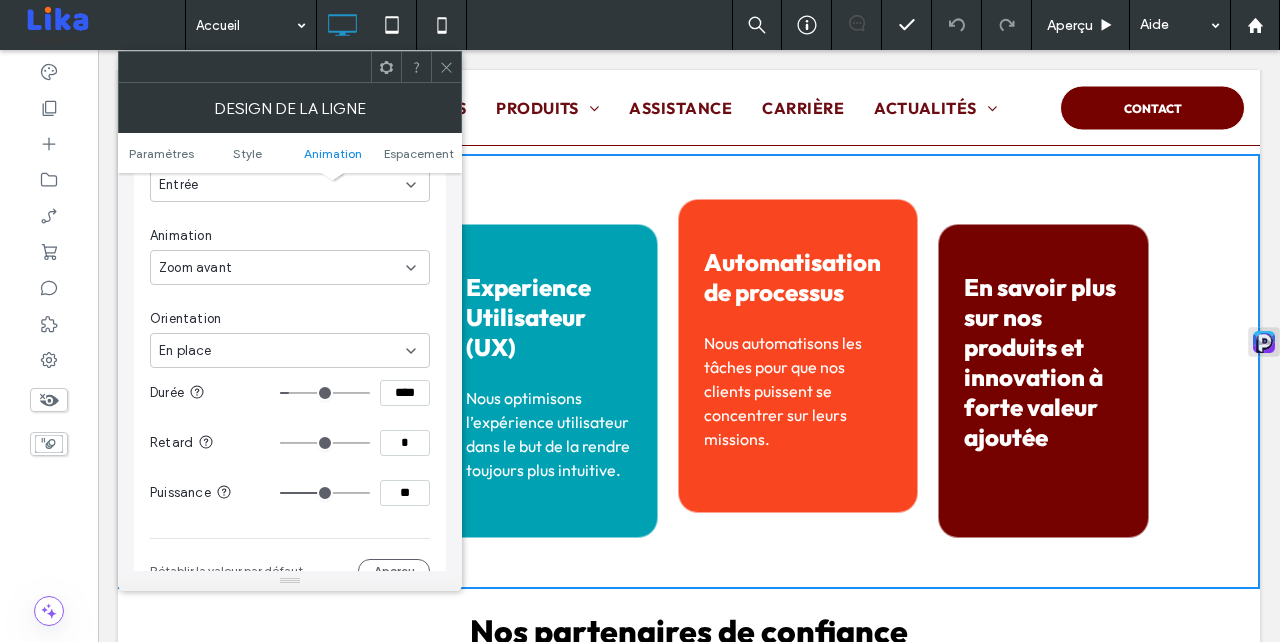 scroll, scrollTop: 694, scrollLeft: 0, axis: vertical 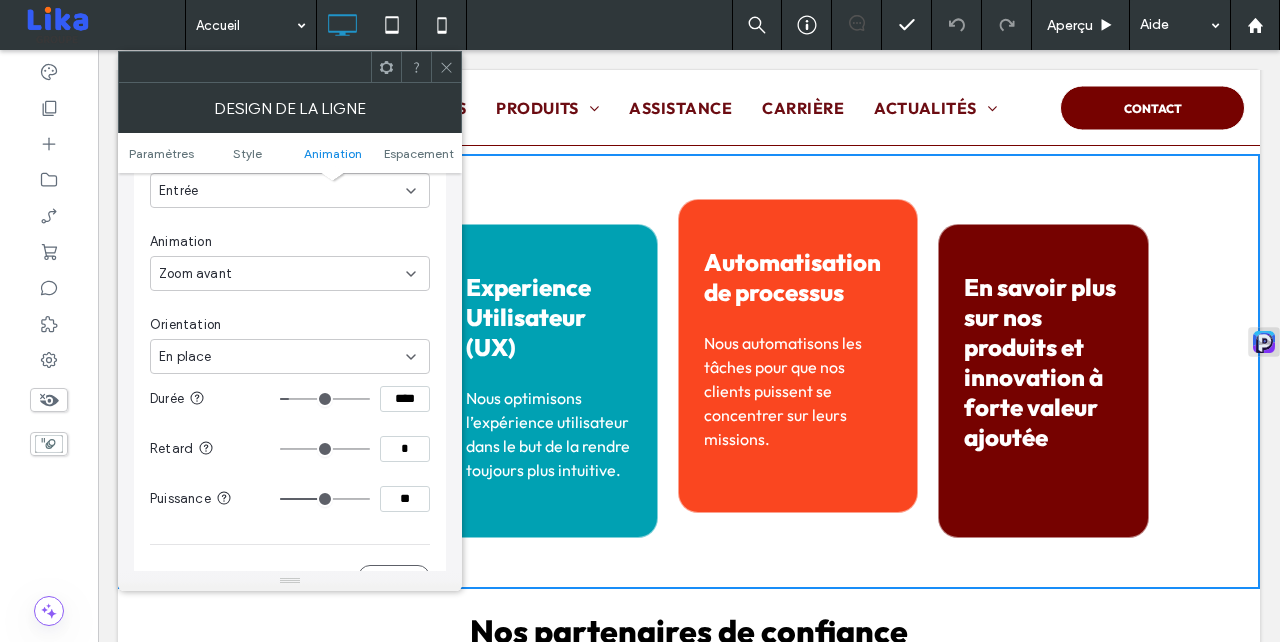 click 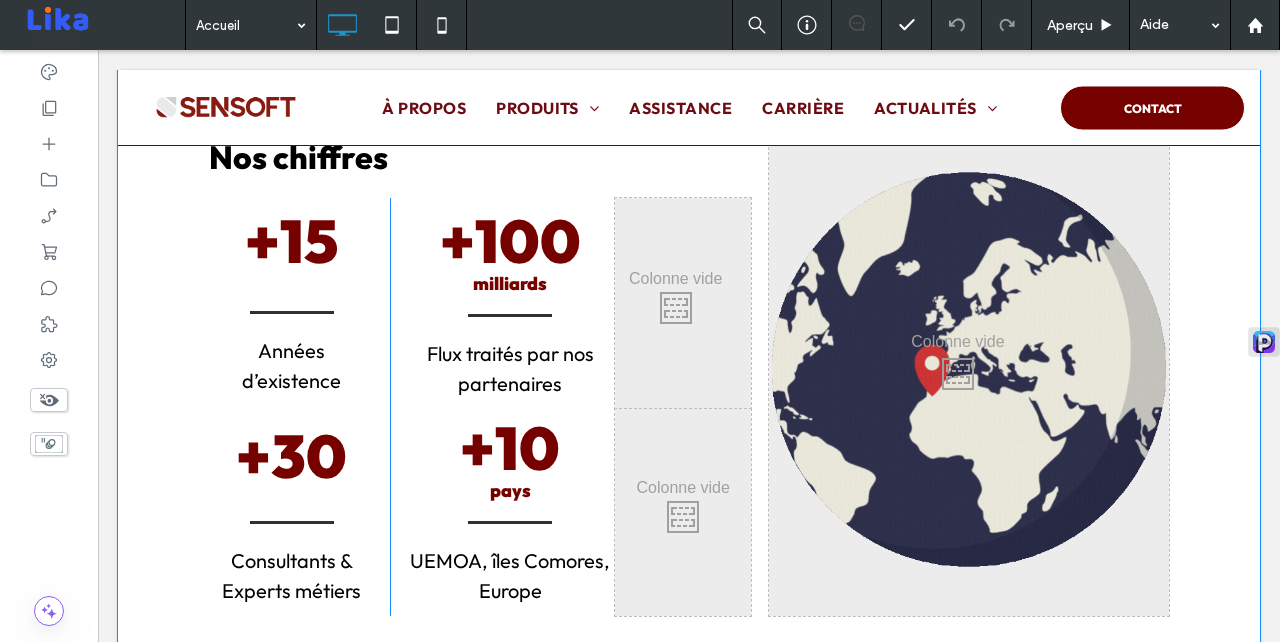 scroll, scrollTop: 5242, scrollLeft: 0, axis: vertical 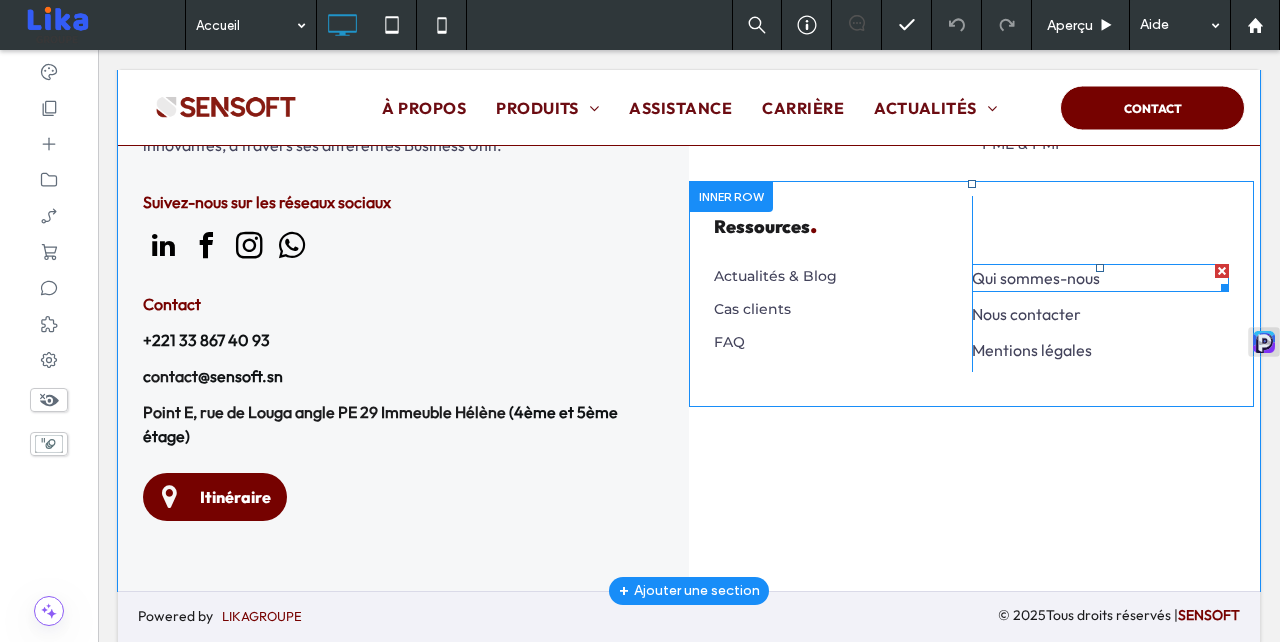 click on "Qui sommes-nous" at bounding box center (1036, 278) 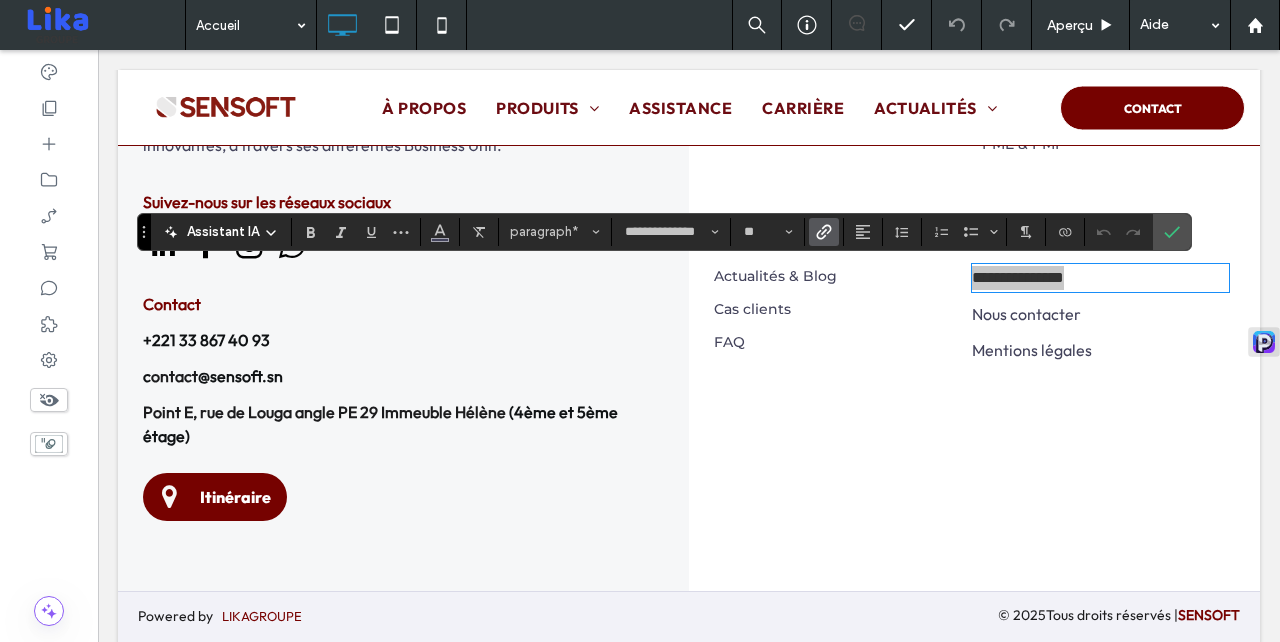 click 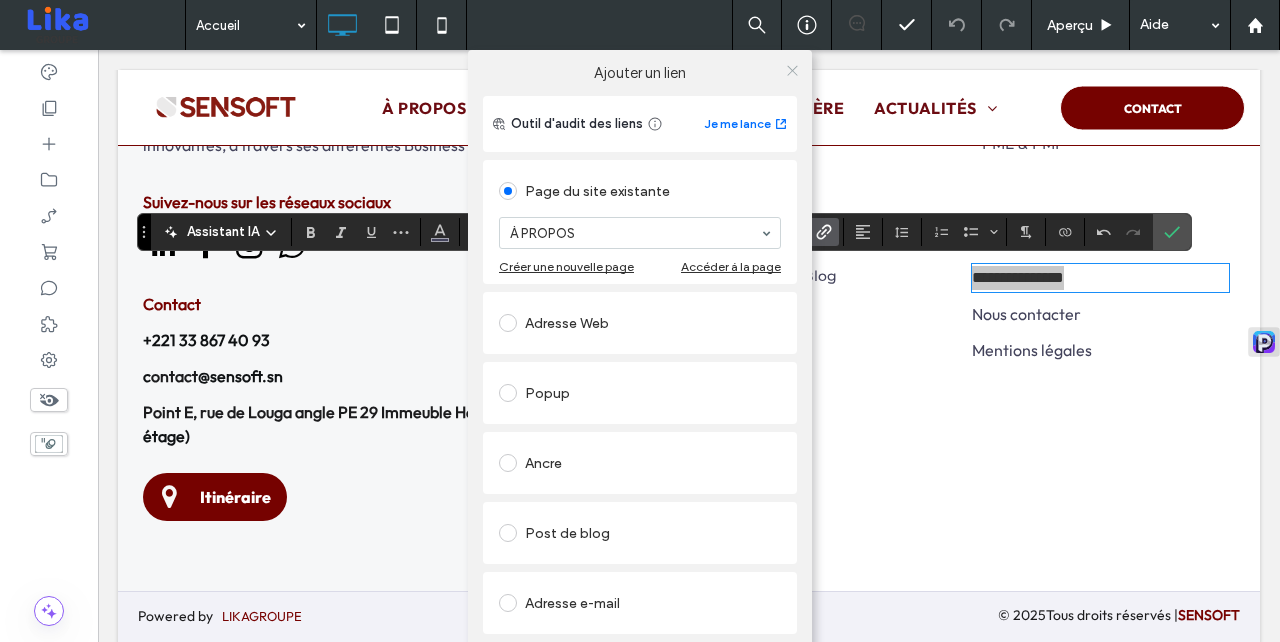click 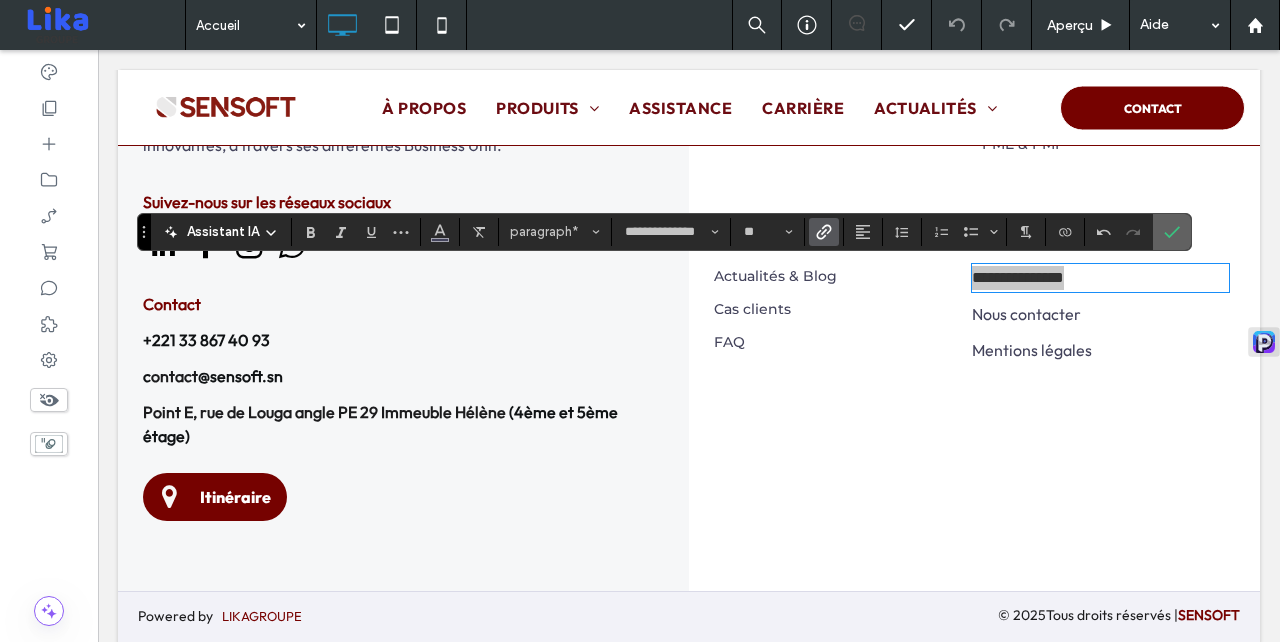 click 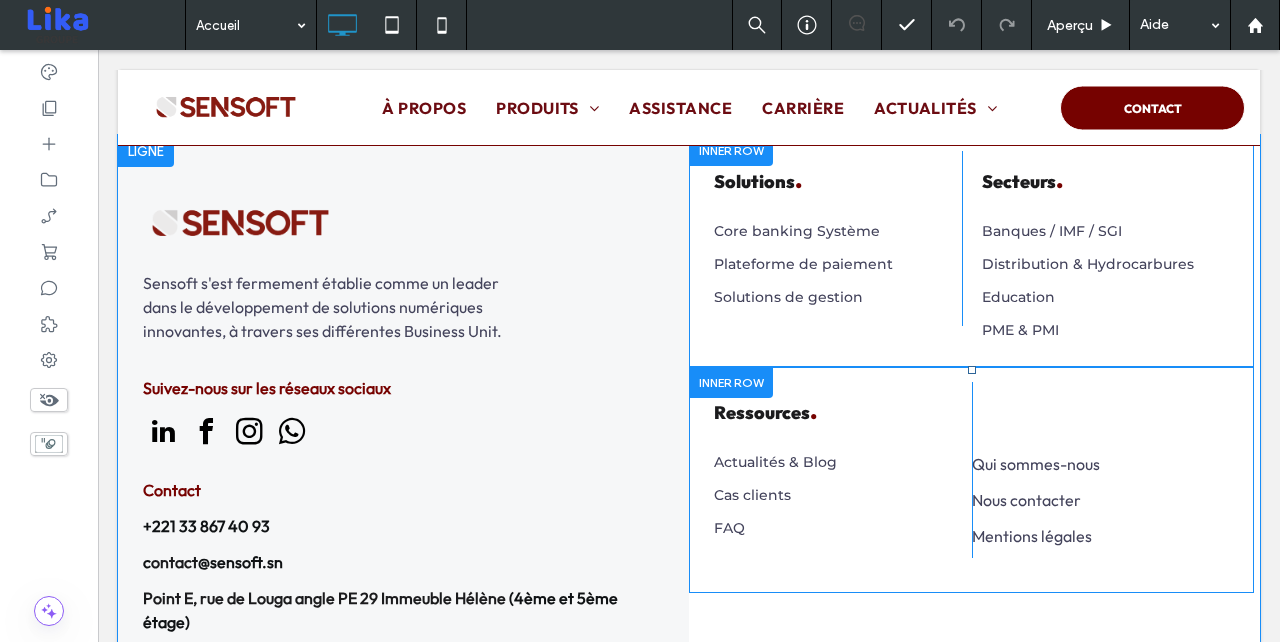 scroll, scrollTop: 5092, scrollLeft: 0, axis: vertical 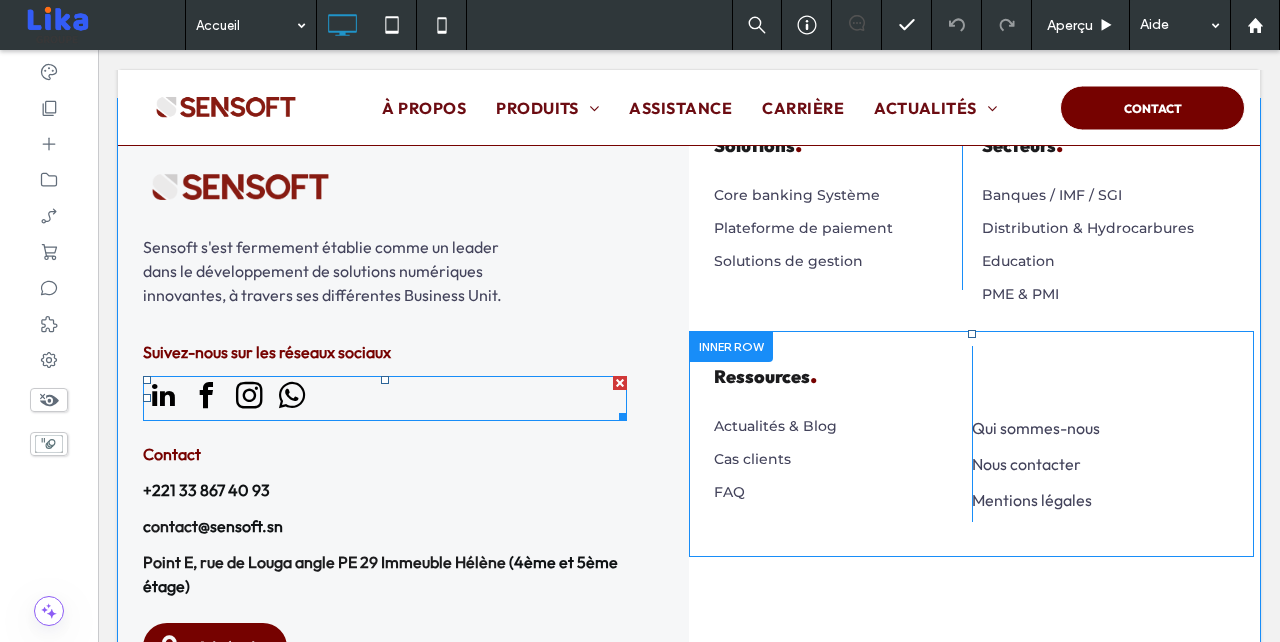 click at bounding box center [385, 398] 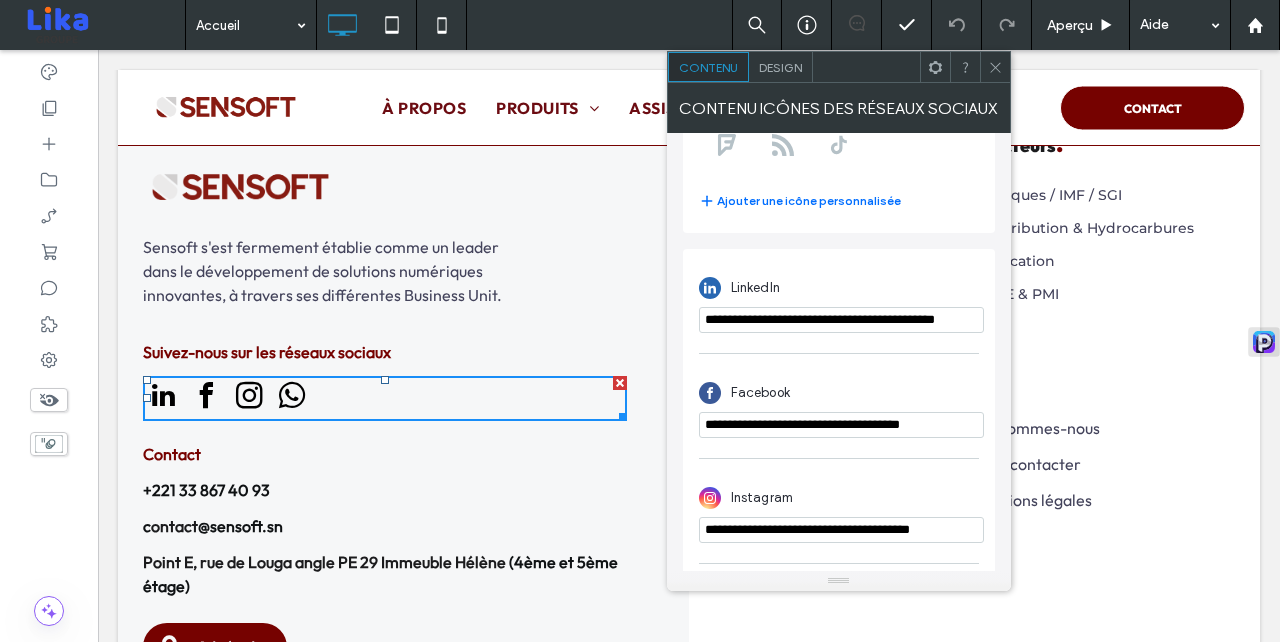 scroll, scrollTop: 459, scrollLeft: 0, axis: vertical 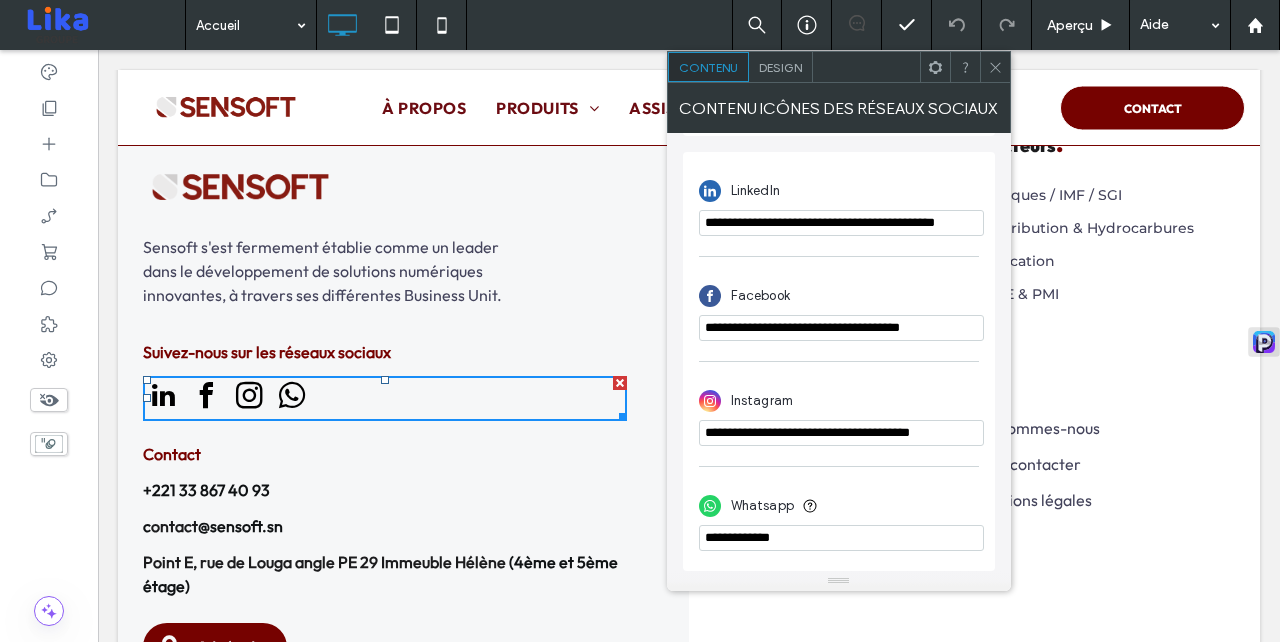 click 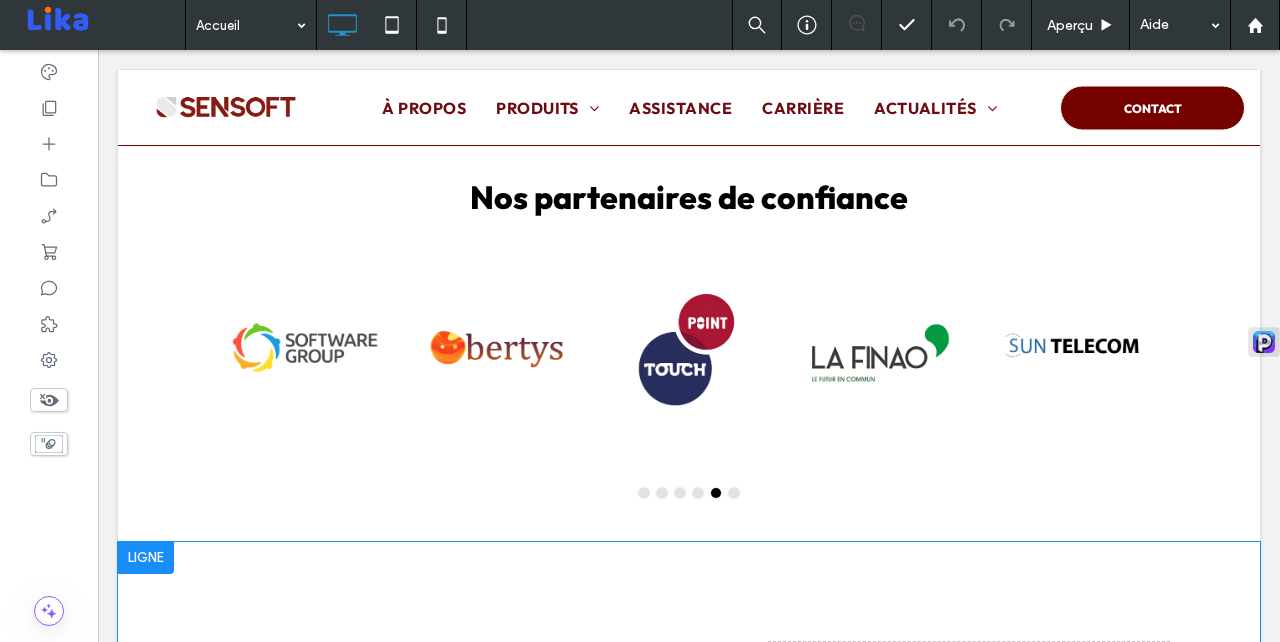 scroll, scrollTop: 2769, scrollLeft: 0, axis: vertical 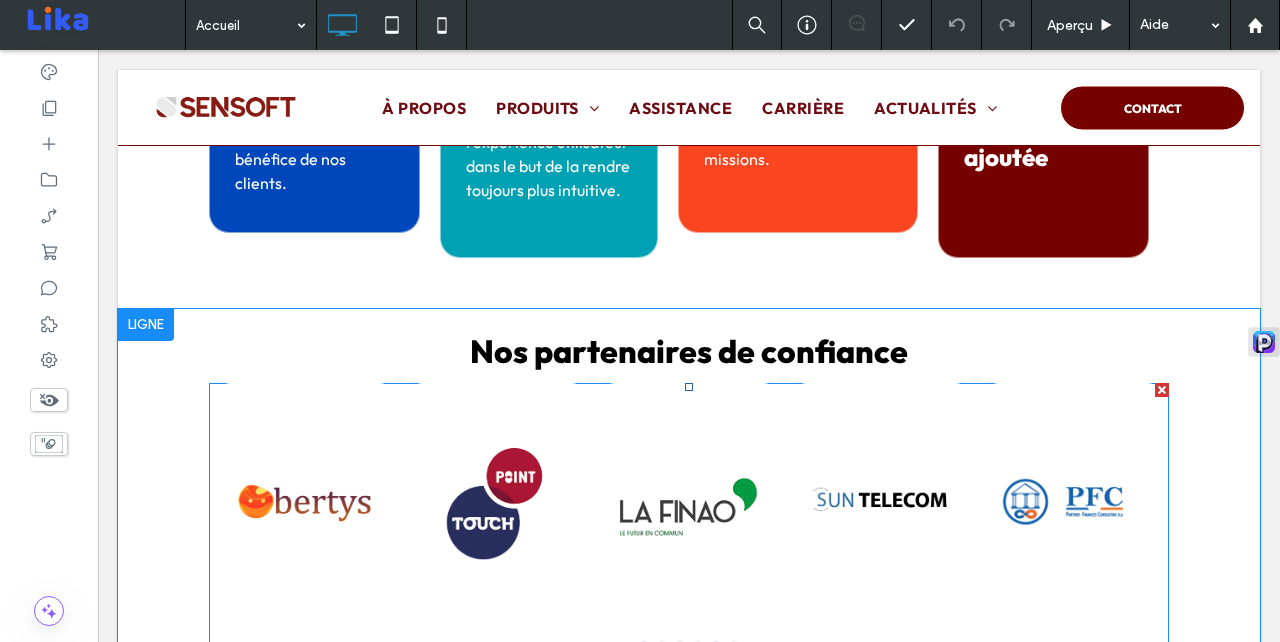 click at bounding box center [689, 501] 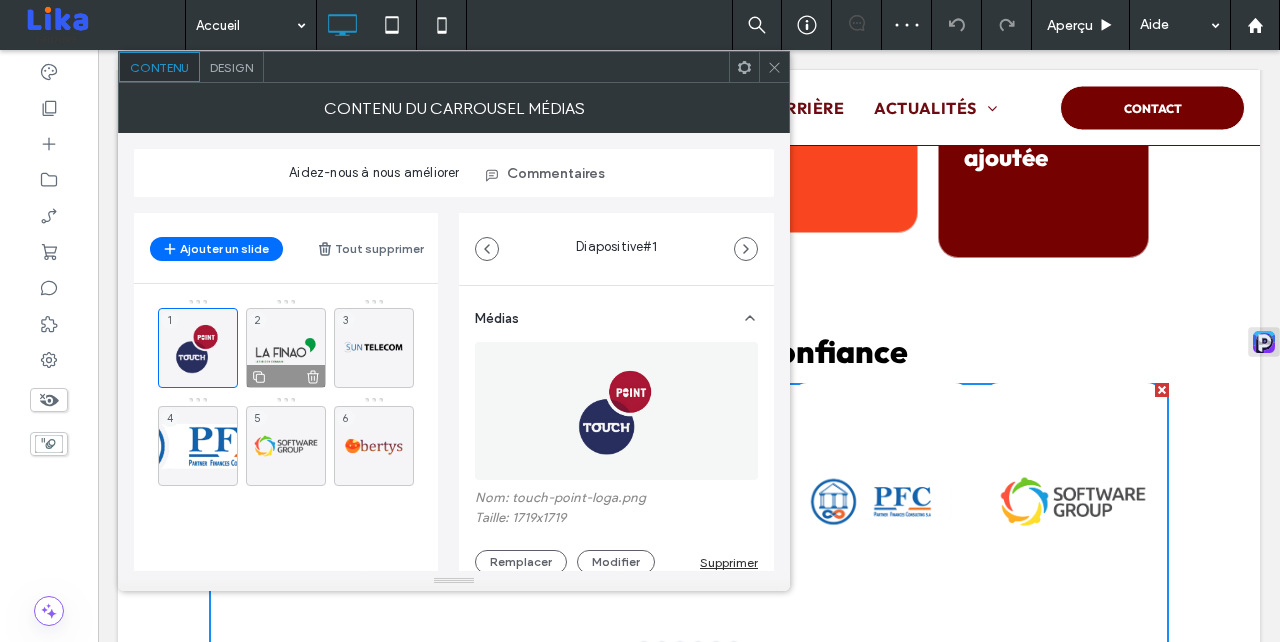 click on "2" at bounding box center [286, 348] 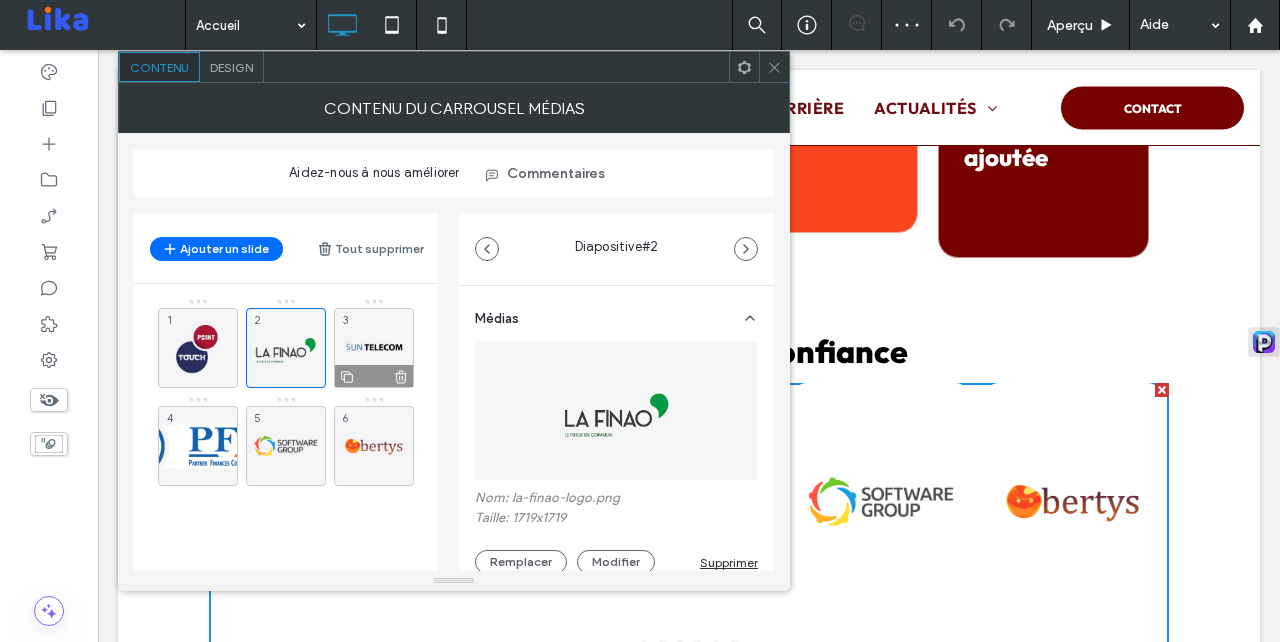 click on "3" at bounding box center [374, 348] 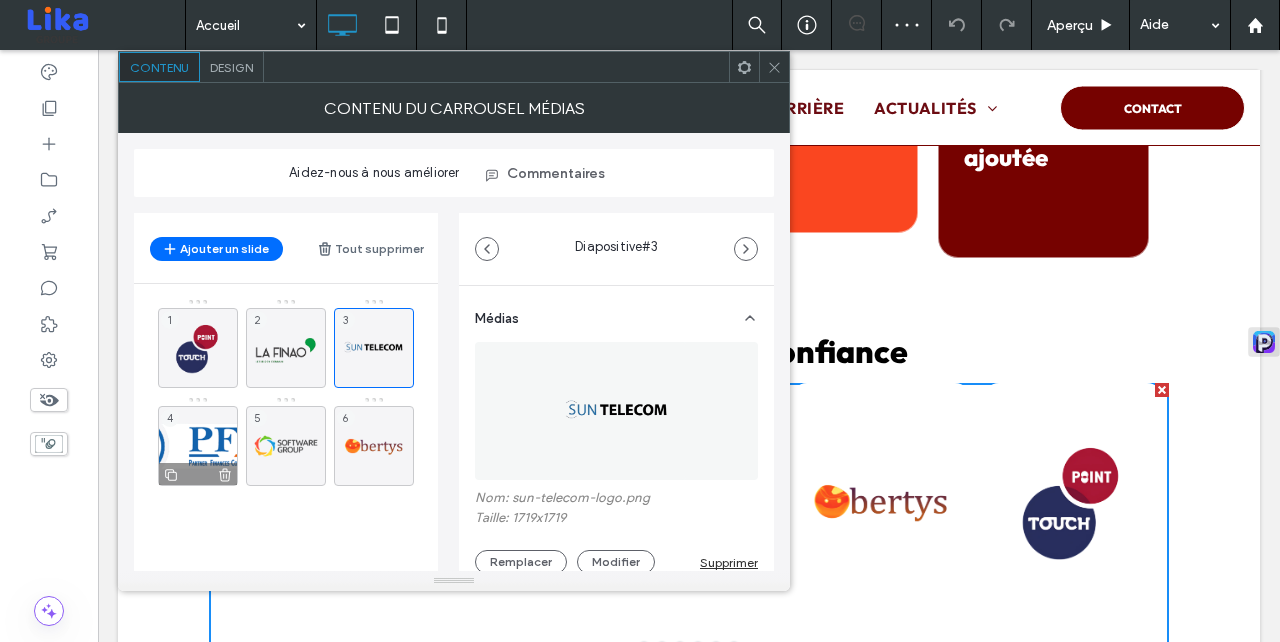 click on "4" at bounding box center [198, 446] 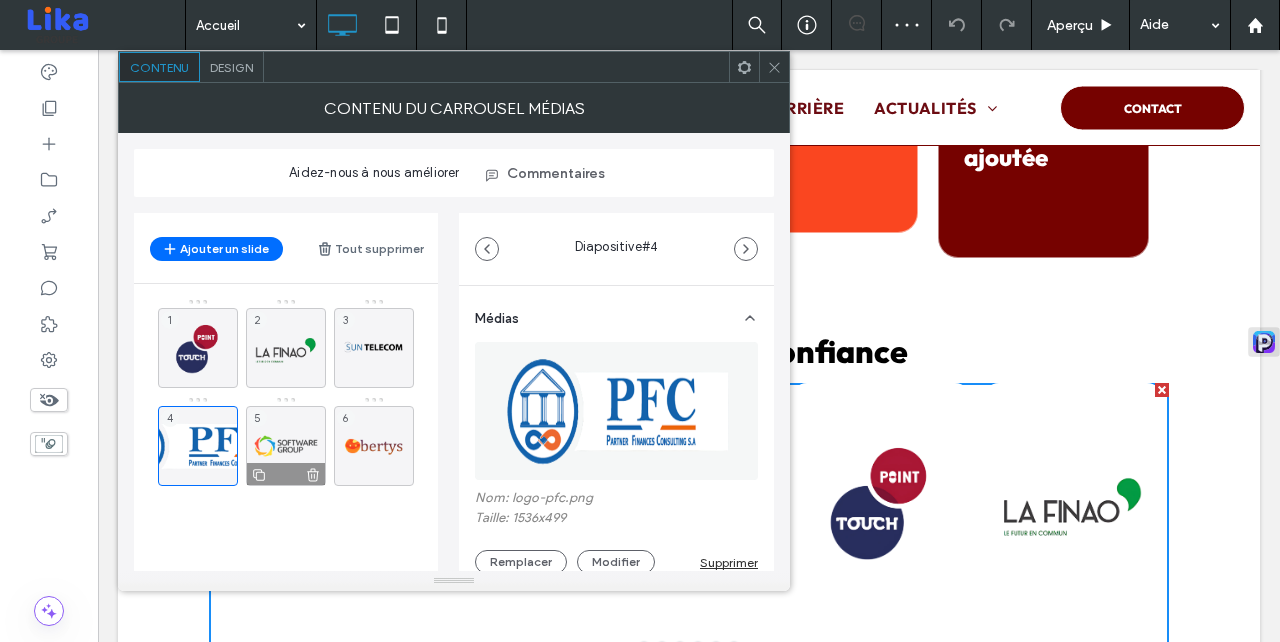 click on "5" at bounding box center [286, 446] 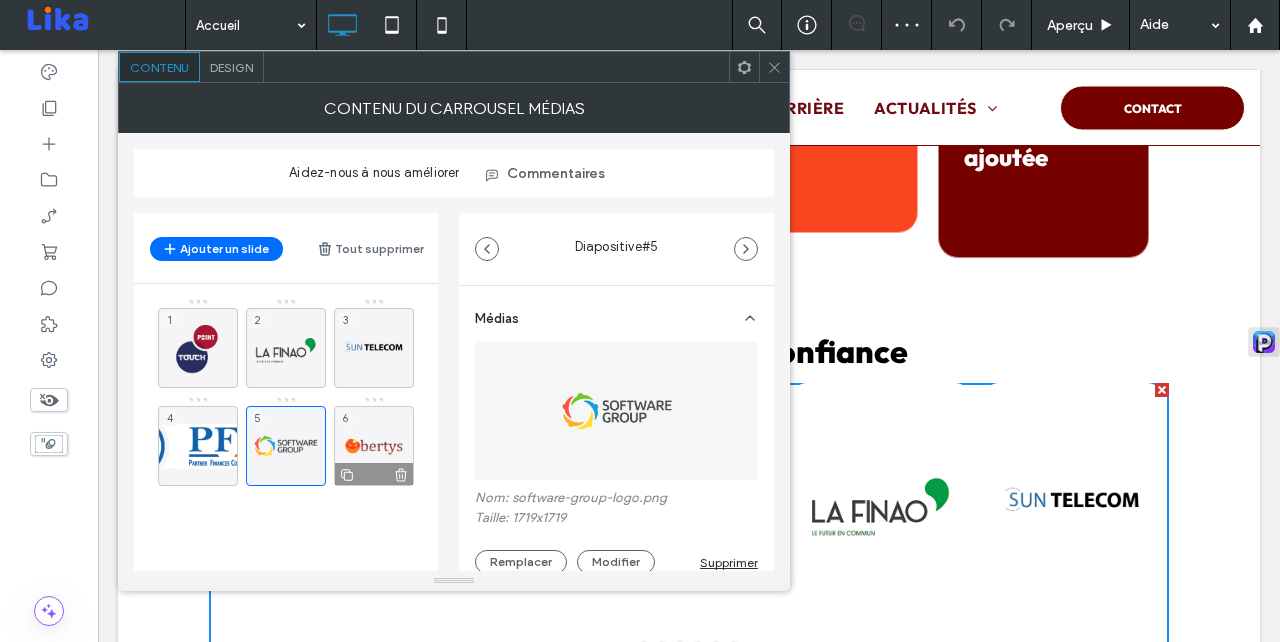 click on "6" at bounding box center [374, 446] 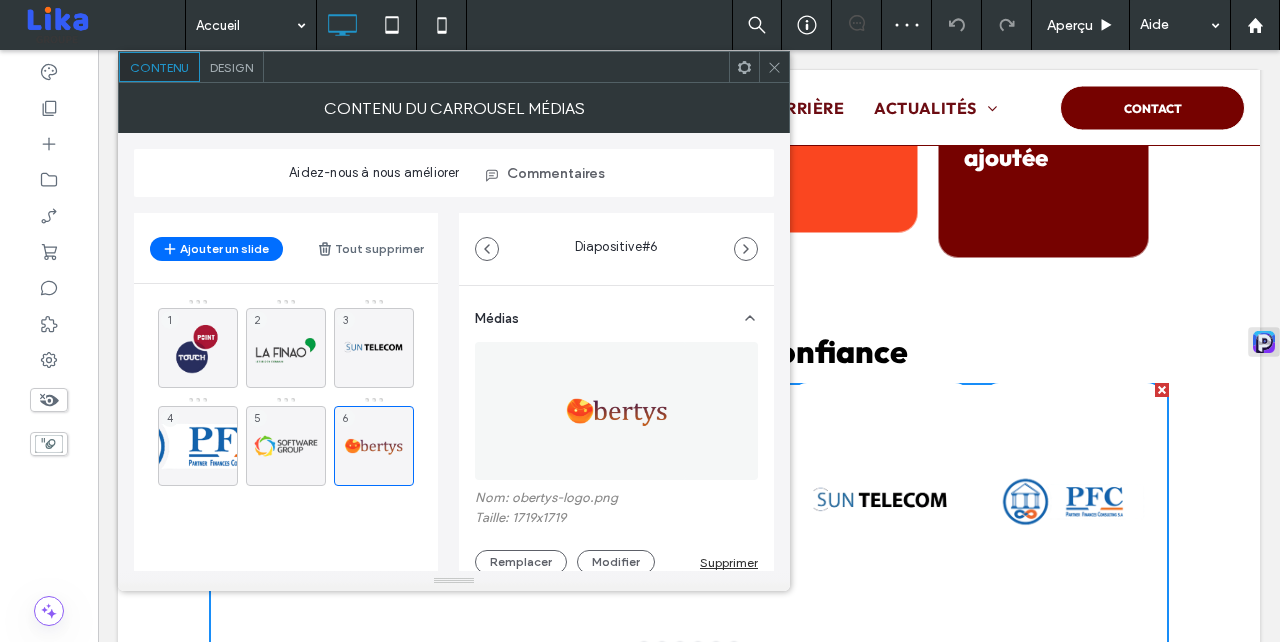 click 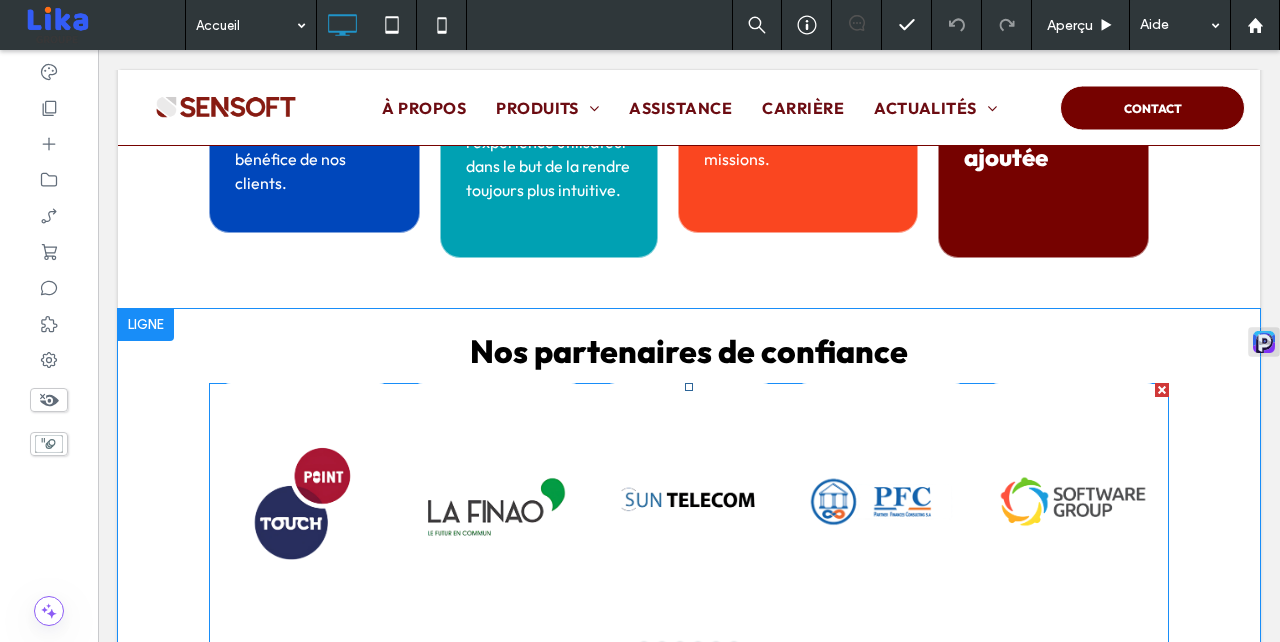click at bounding box center (689, 501) 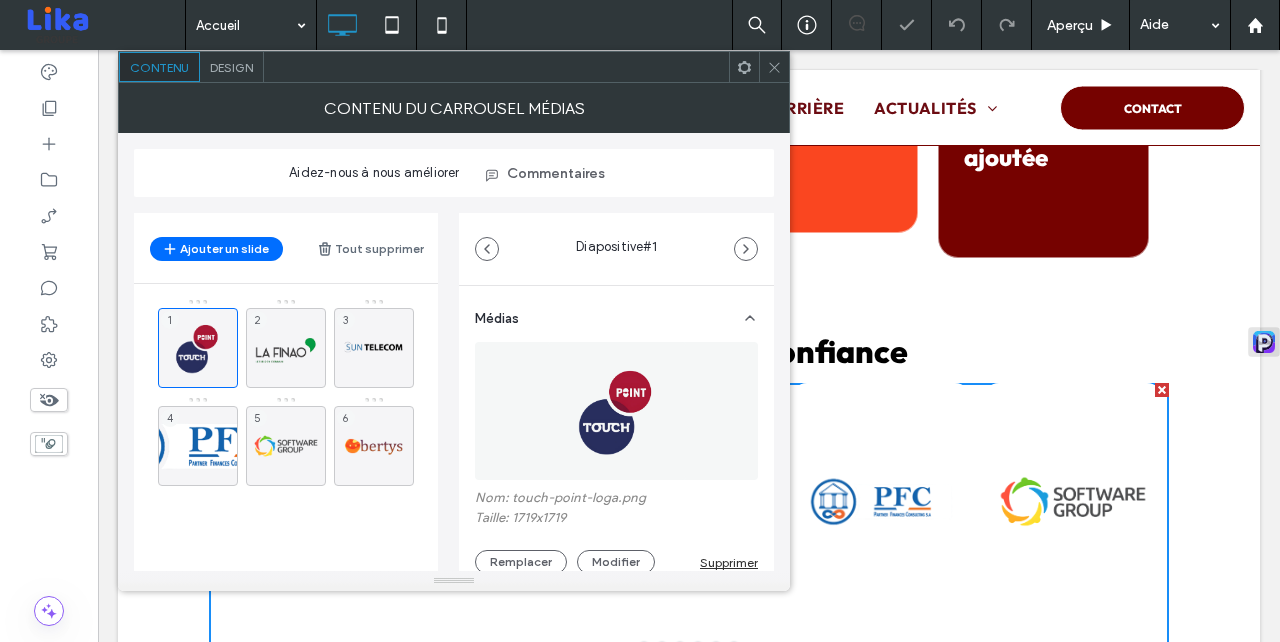 click on "Design" at bounding box center [231, 67] 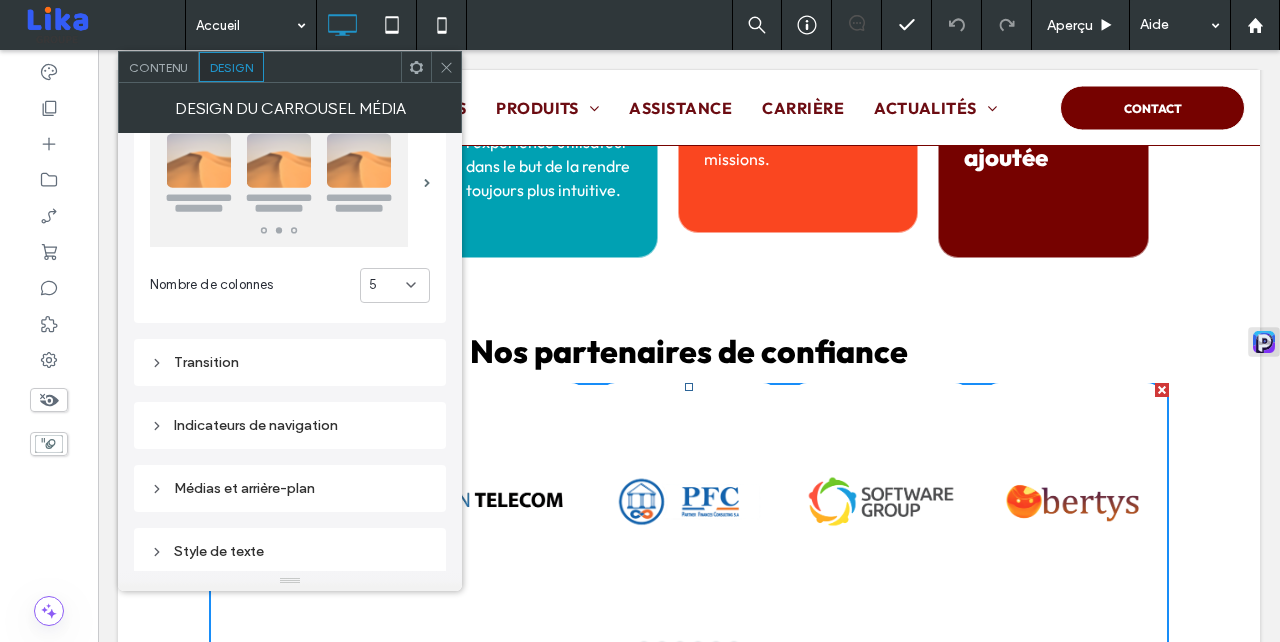 scroll, scrollTop: 0, scrollLeft: 0, axis: both 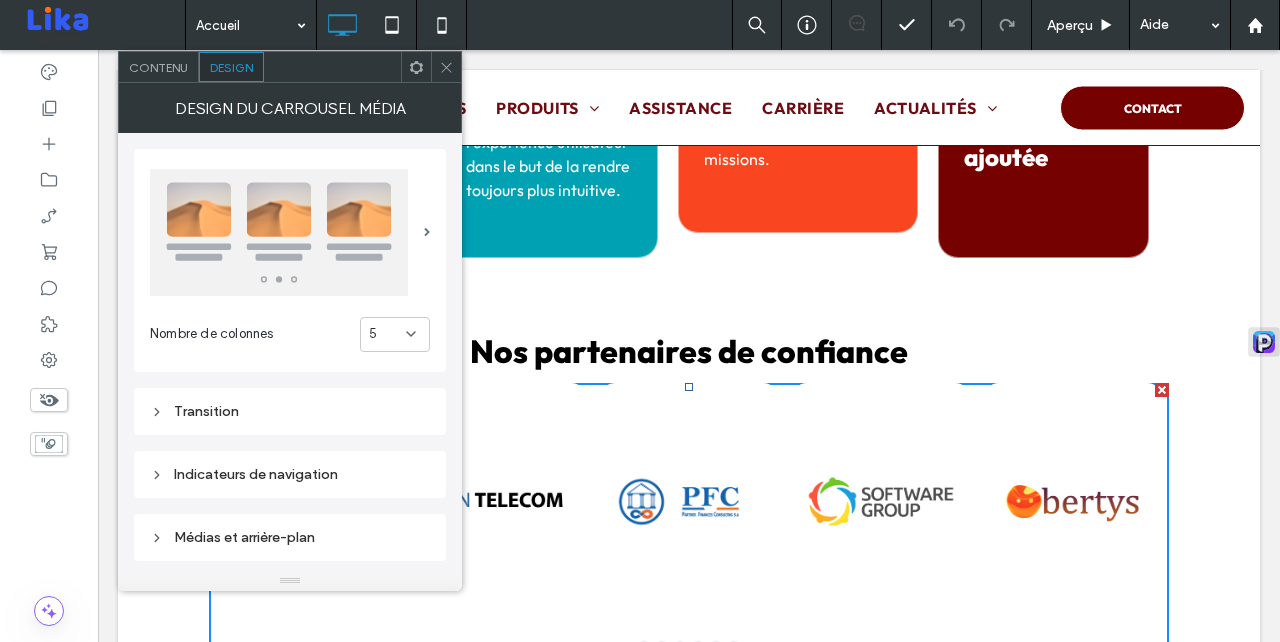 click on "Contenu" at bounding box center (158, 67) 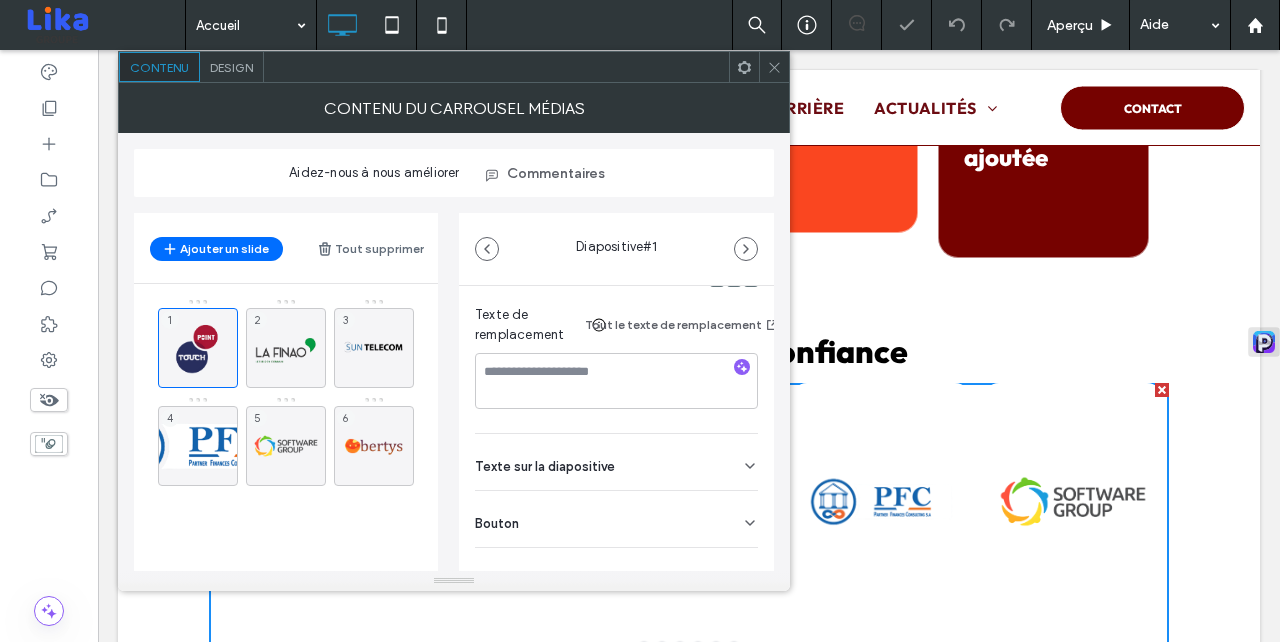 scroll, scrollTop: 381, scrollLeft: 0, axis: vertical 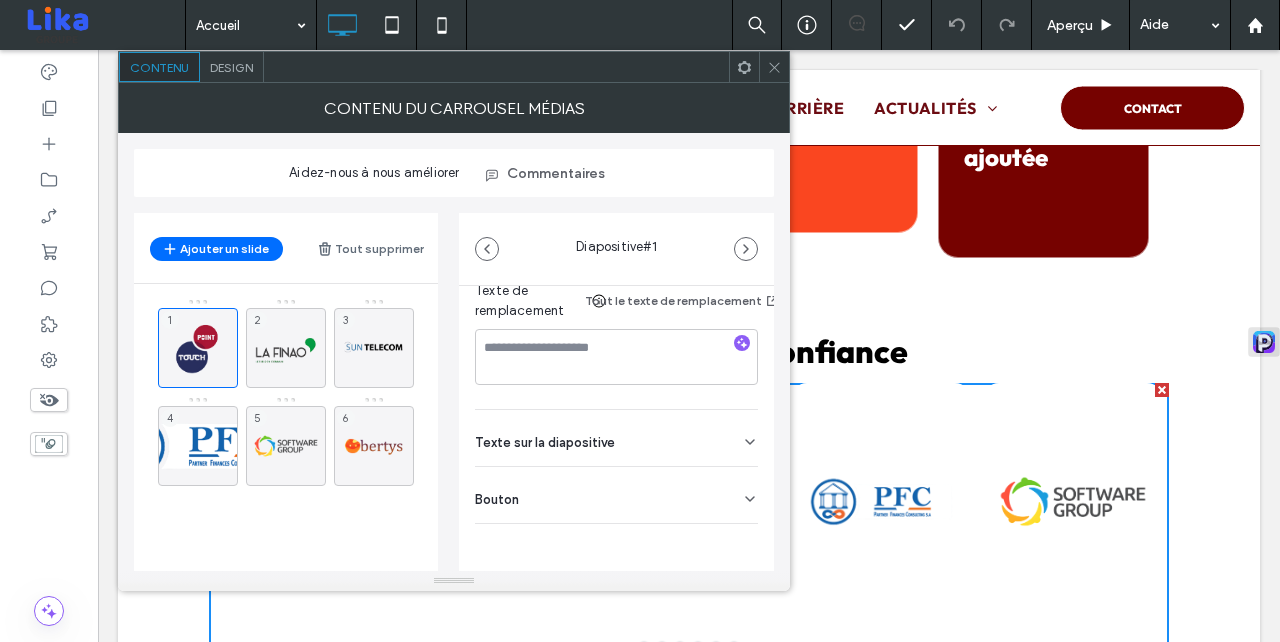 click 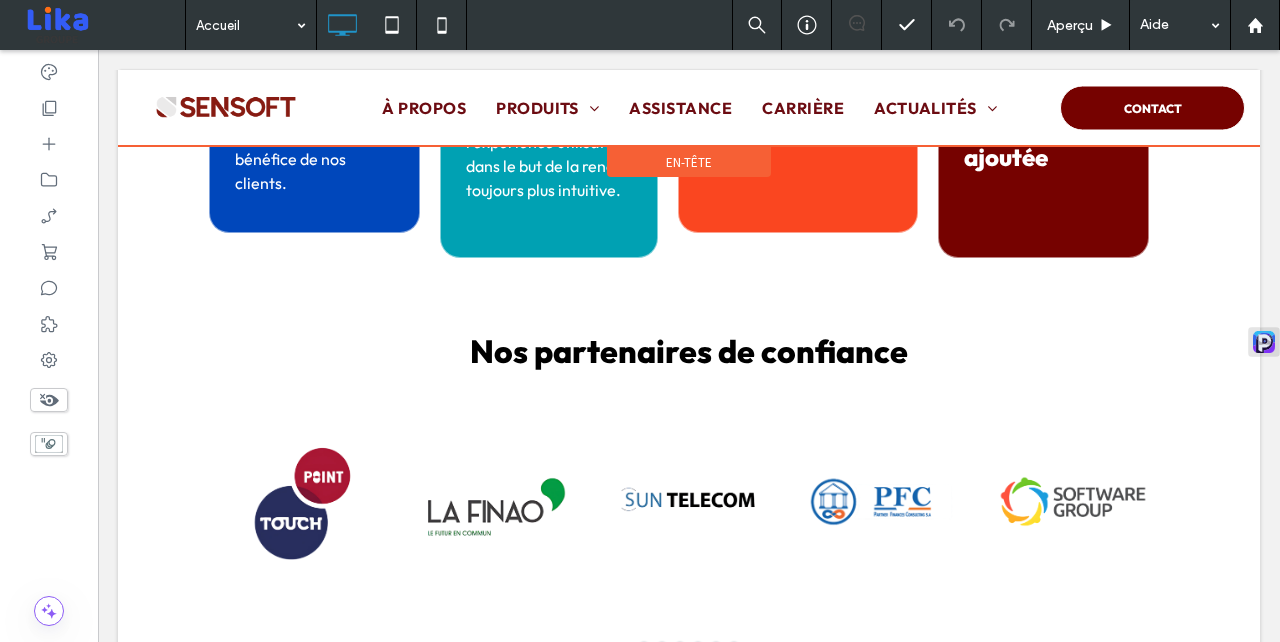 click at bounding box center [689, 108] 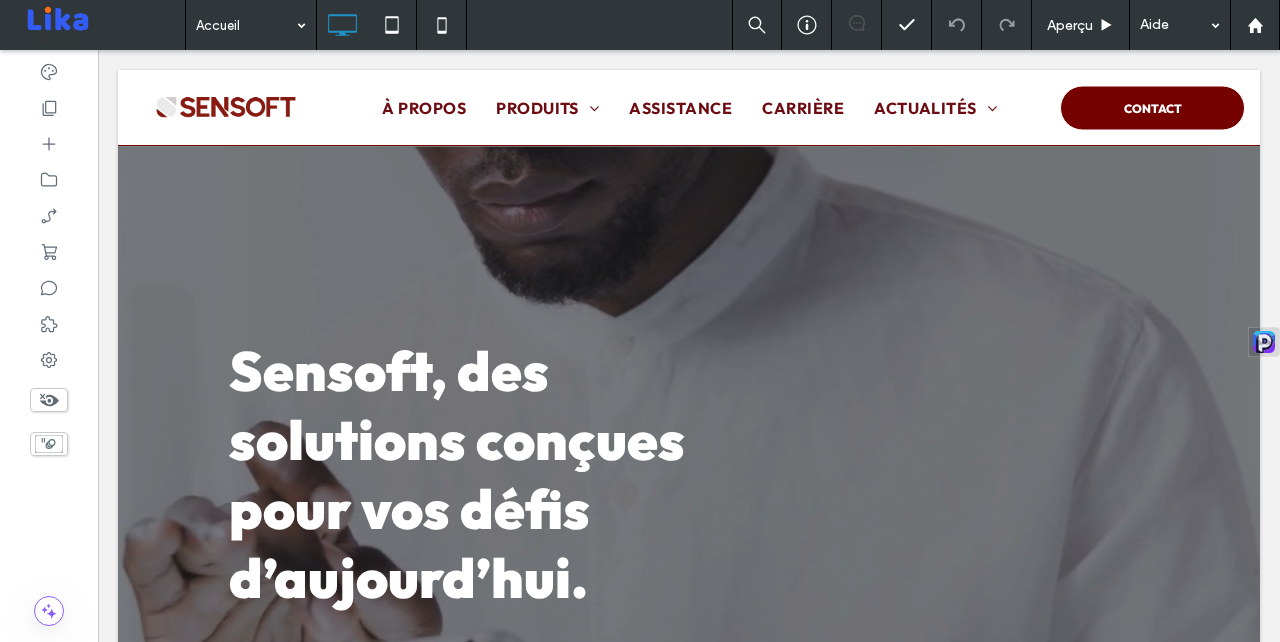 scroll, scrollTop: 420, scrollLeft: 0, axis: vertical 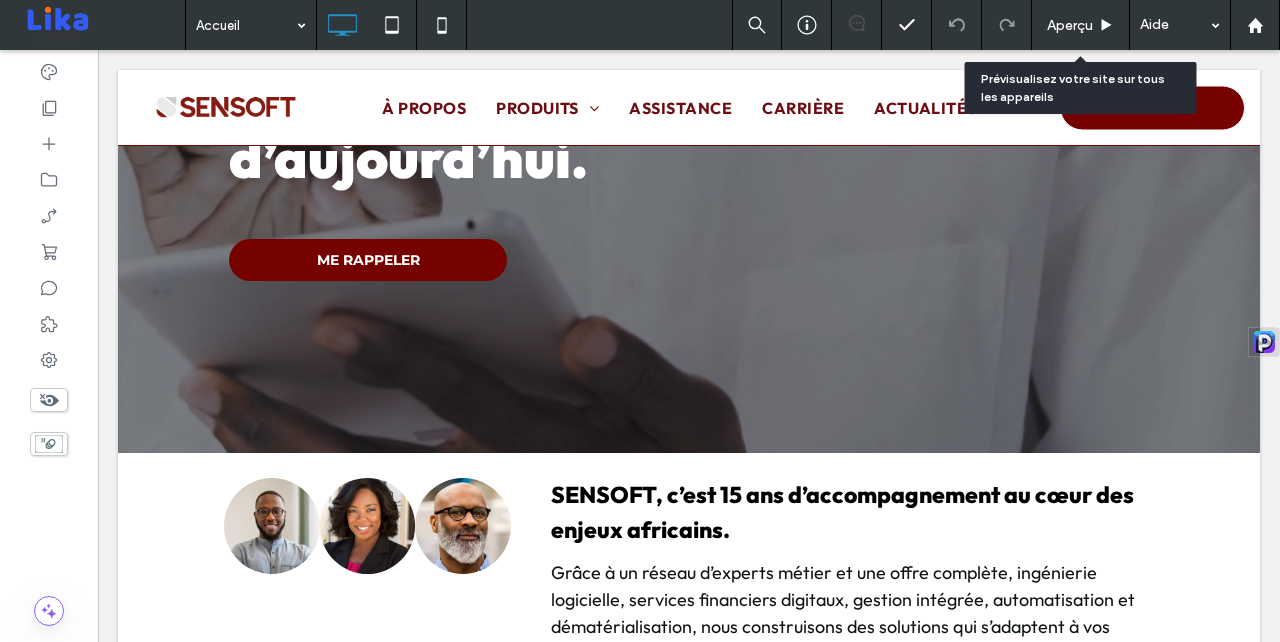 click on "Aperçu" at bounding box center [1081, 25] 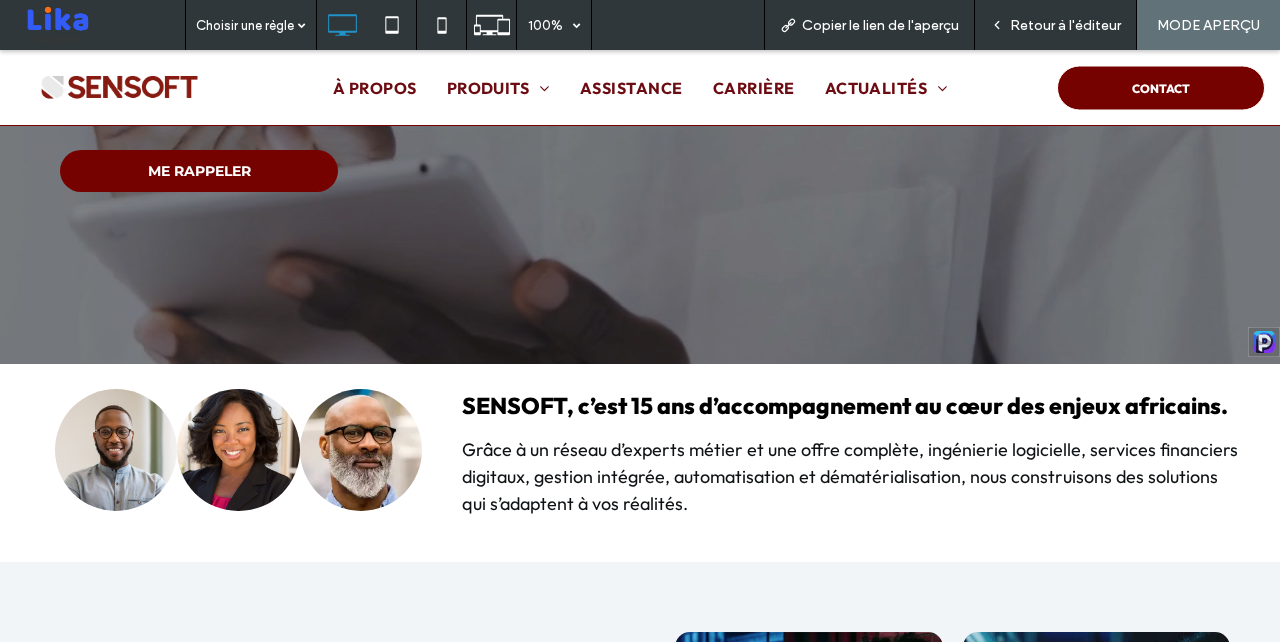 drag, startPoint x: 1035, startPoint y: 24, endPoint x: 222, endPoint y: 178, distance: 827.457 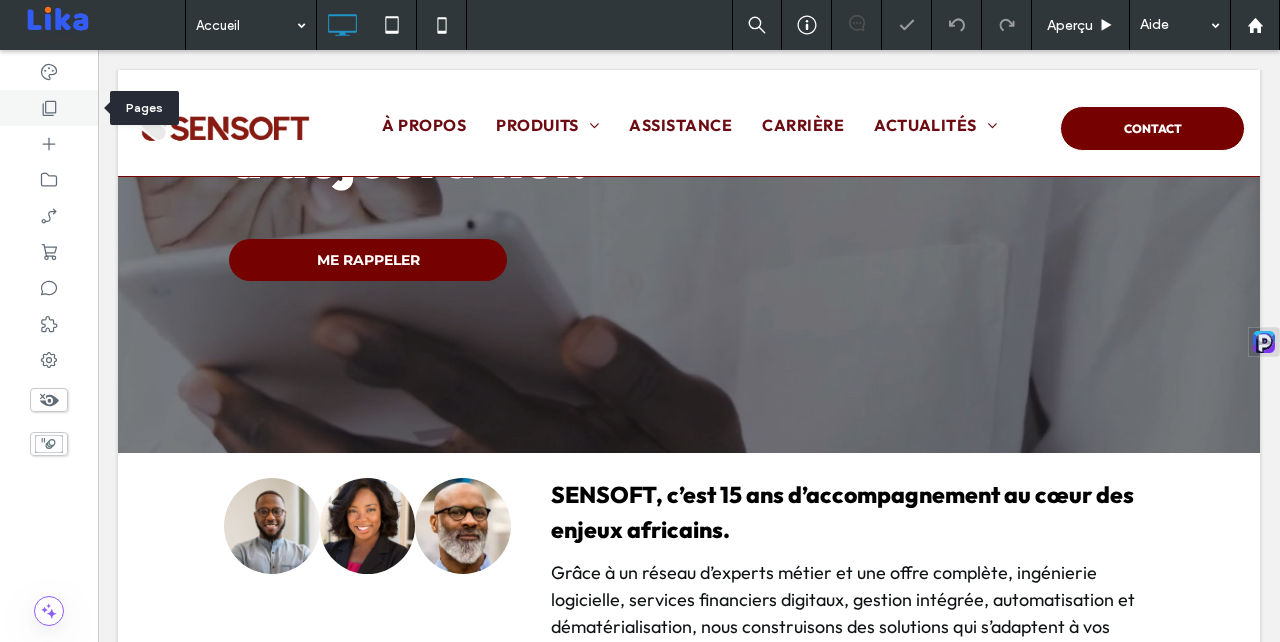 click at bounding box center (49, 108) 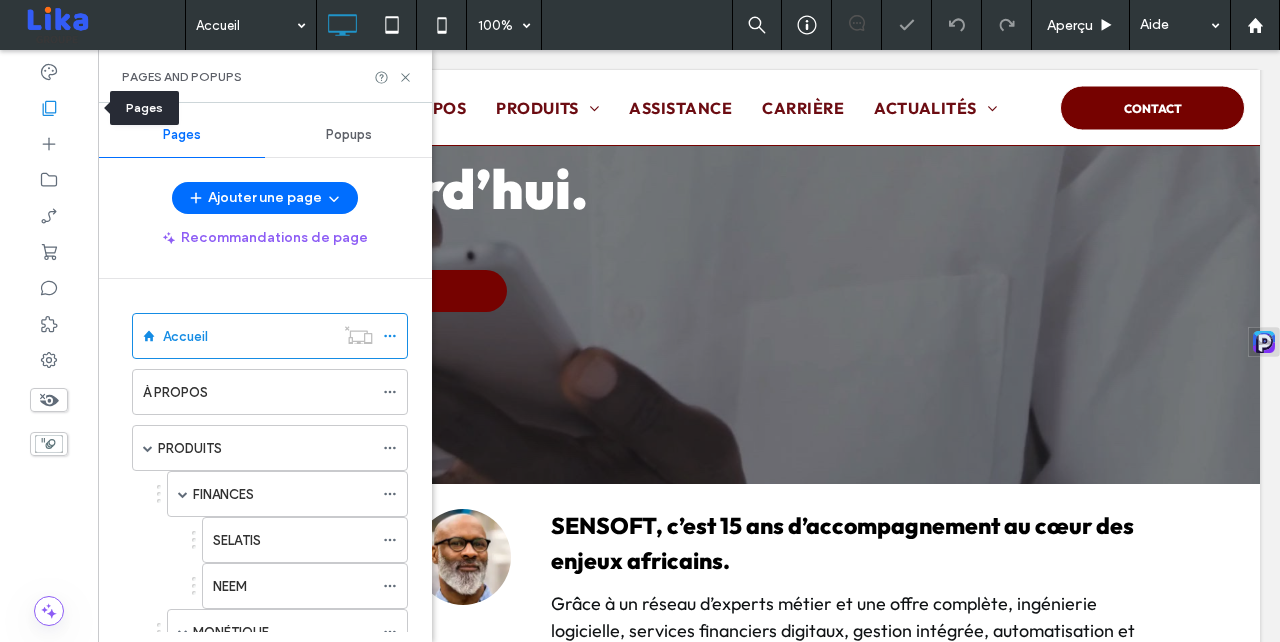 scroll, scrollTop: 451, scrollLeft: 0, axis: vertical 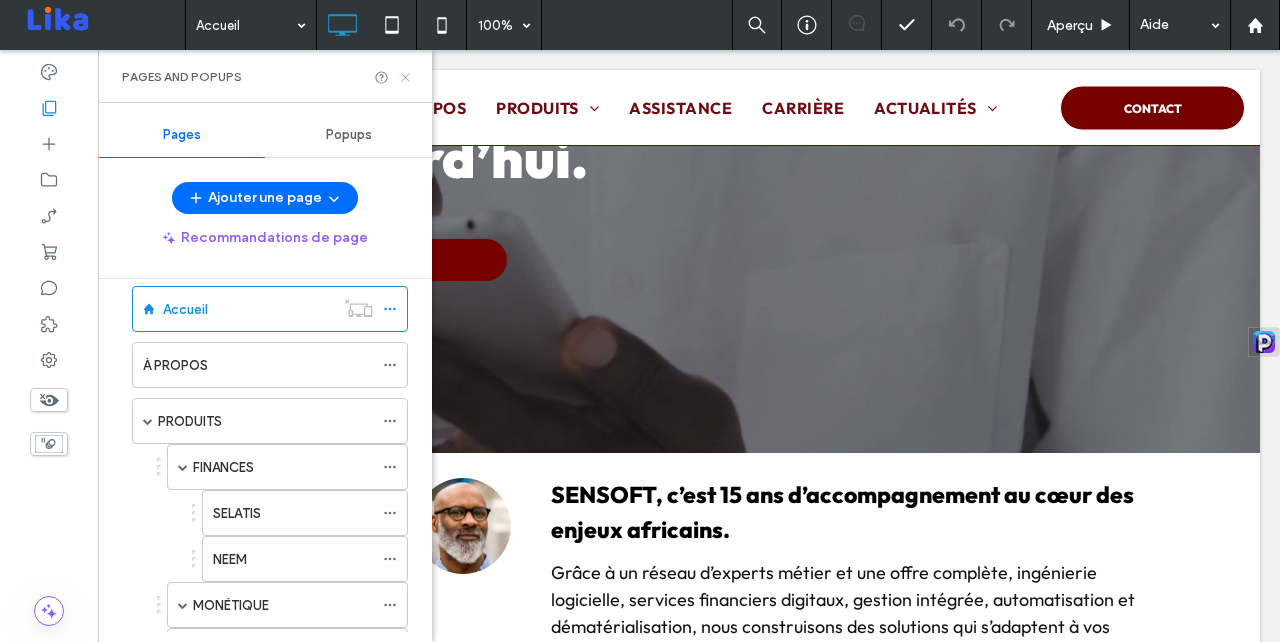 click 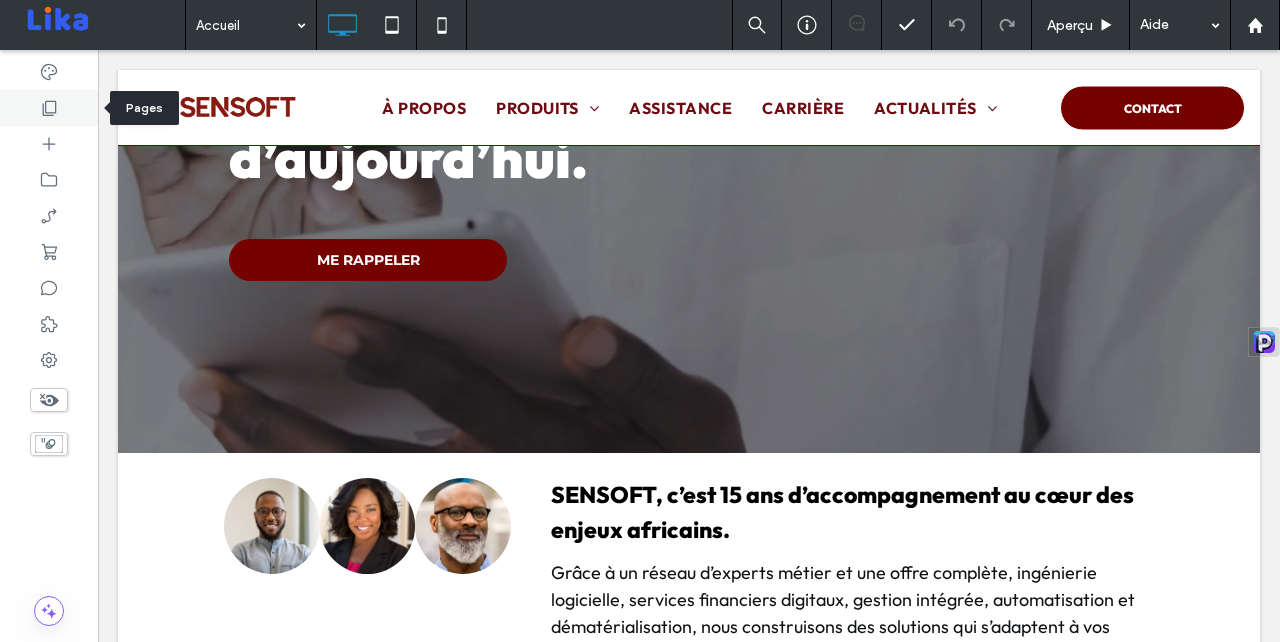 click at bounding box center (49, 108) 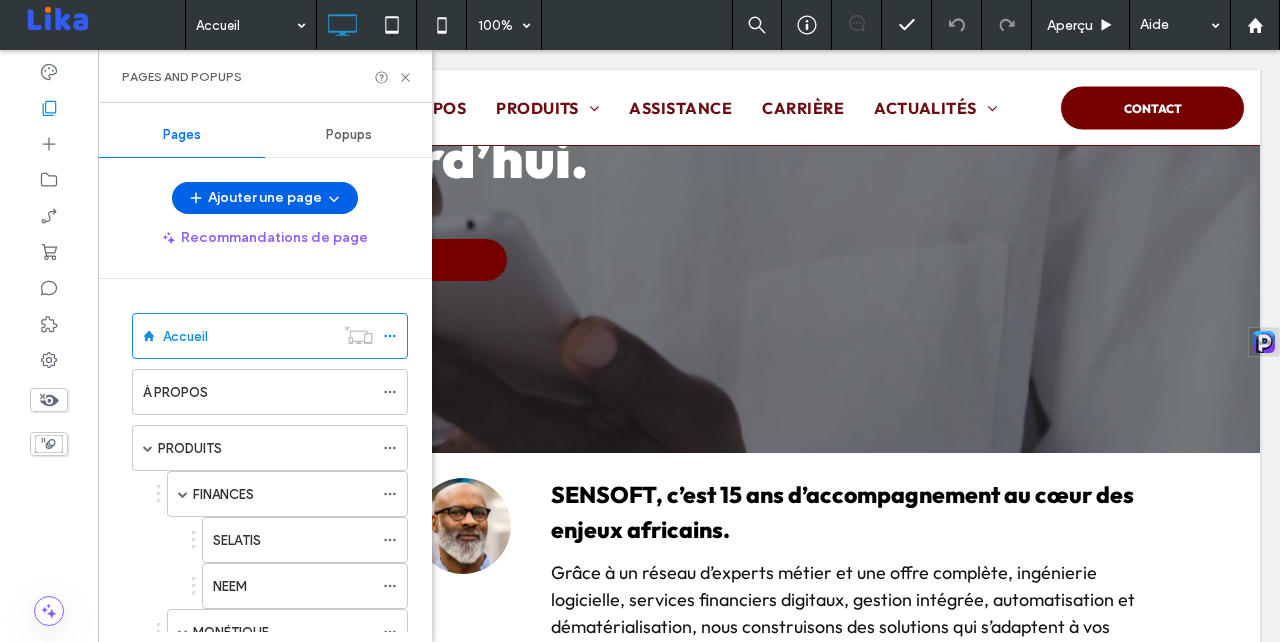 click on "Ajouter une page" at bounding box center (265, 198) 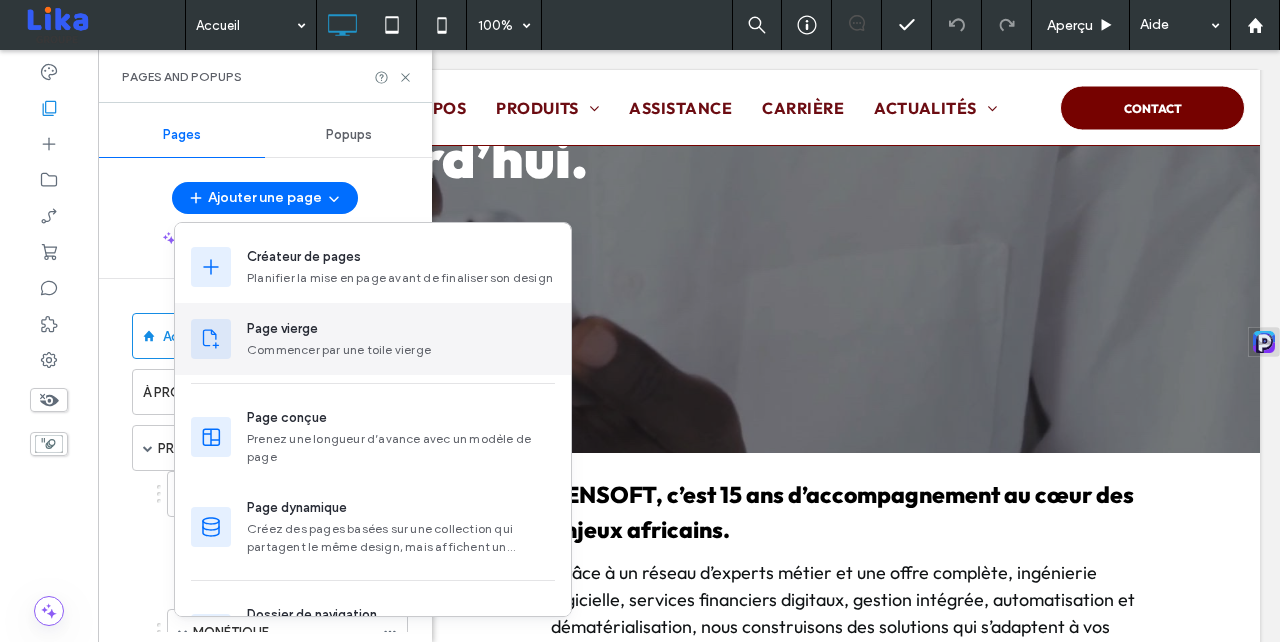 click on "Commencer par une toile vierge" at bounding box center [401, 350] 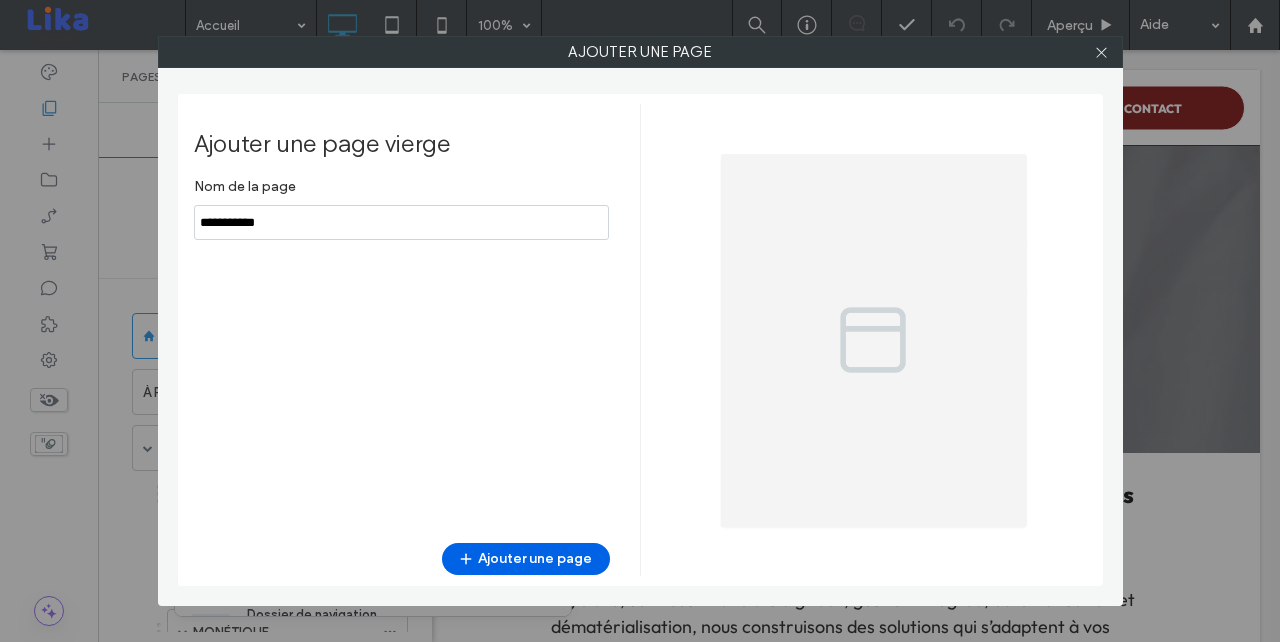 click on "Ajouter une page" at bounding box center (526, 559) 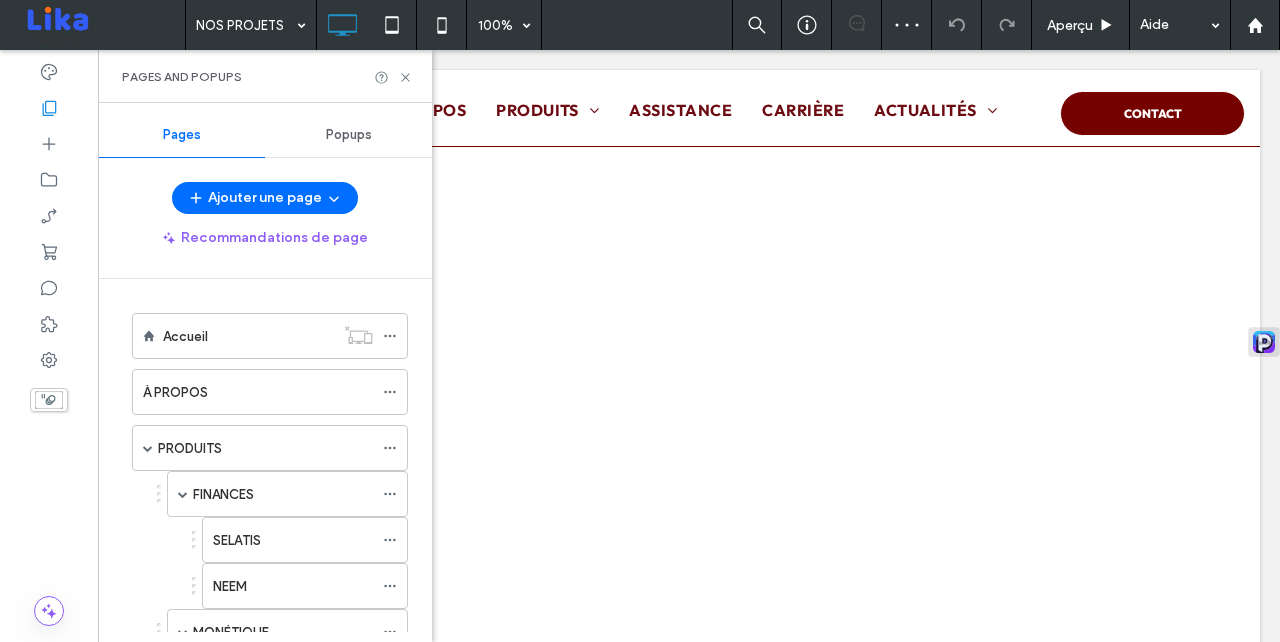 scroll, scrollTop: 0, scrollLeft: 0, axis: both 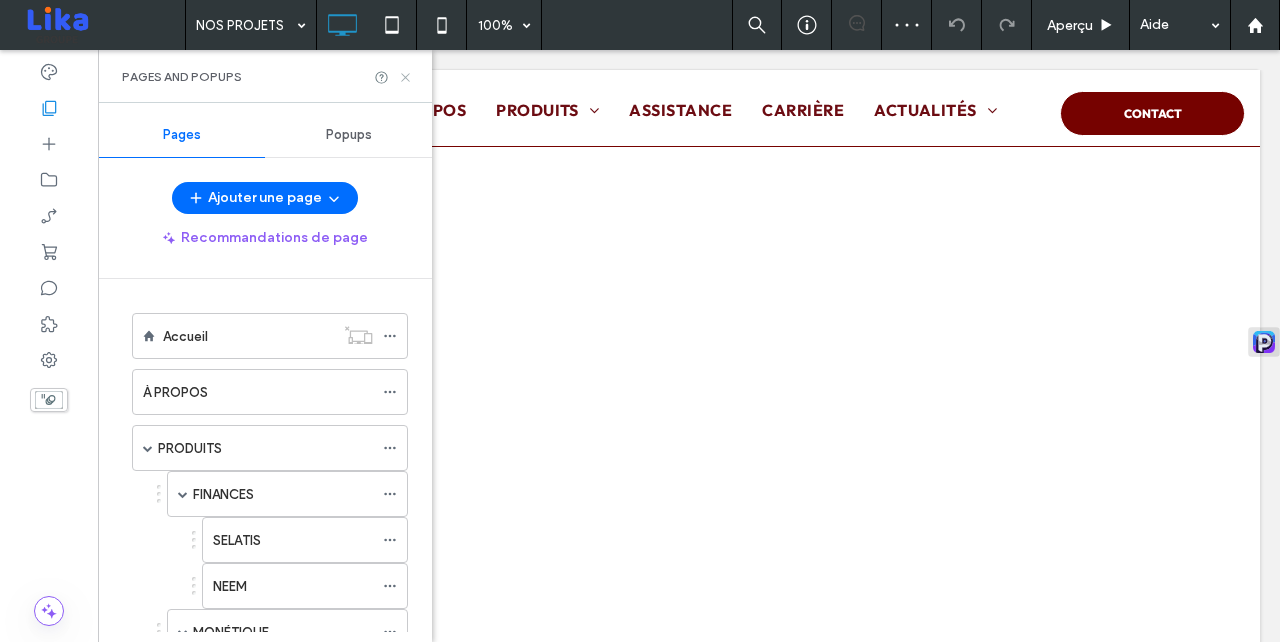 click 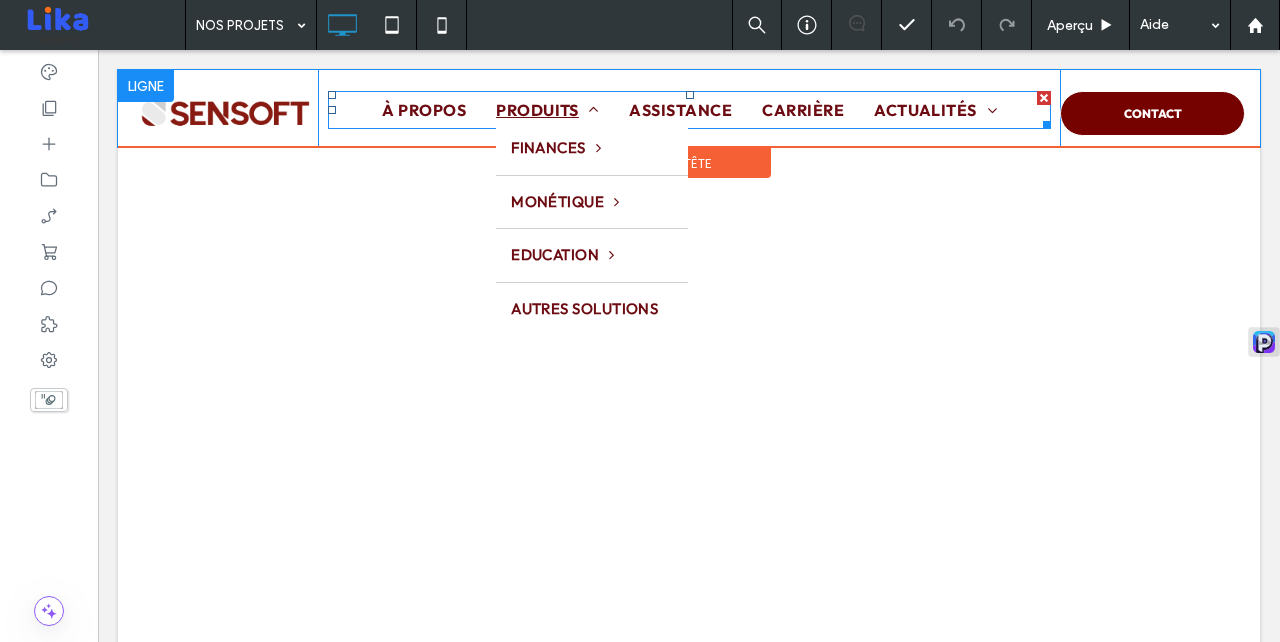 click on "PRODUITS" at bounding box center [547, 110] 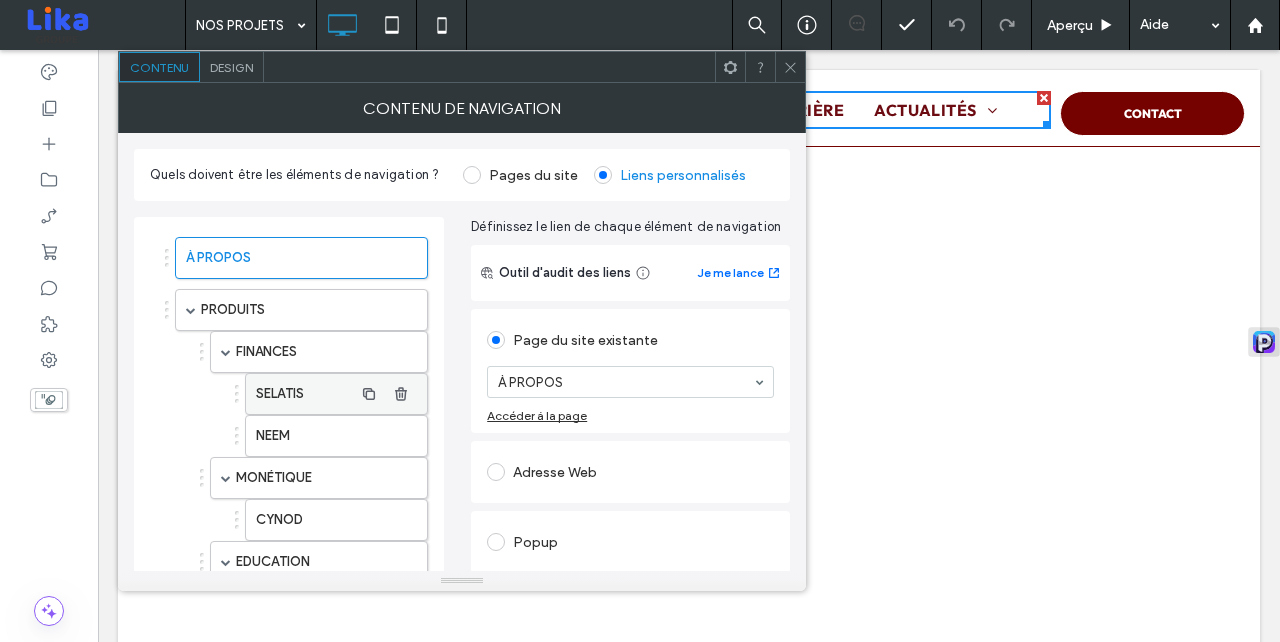 scroll, scrollTop: 450, scrollLeft: 0, axis: vertical 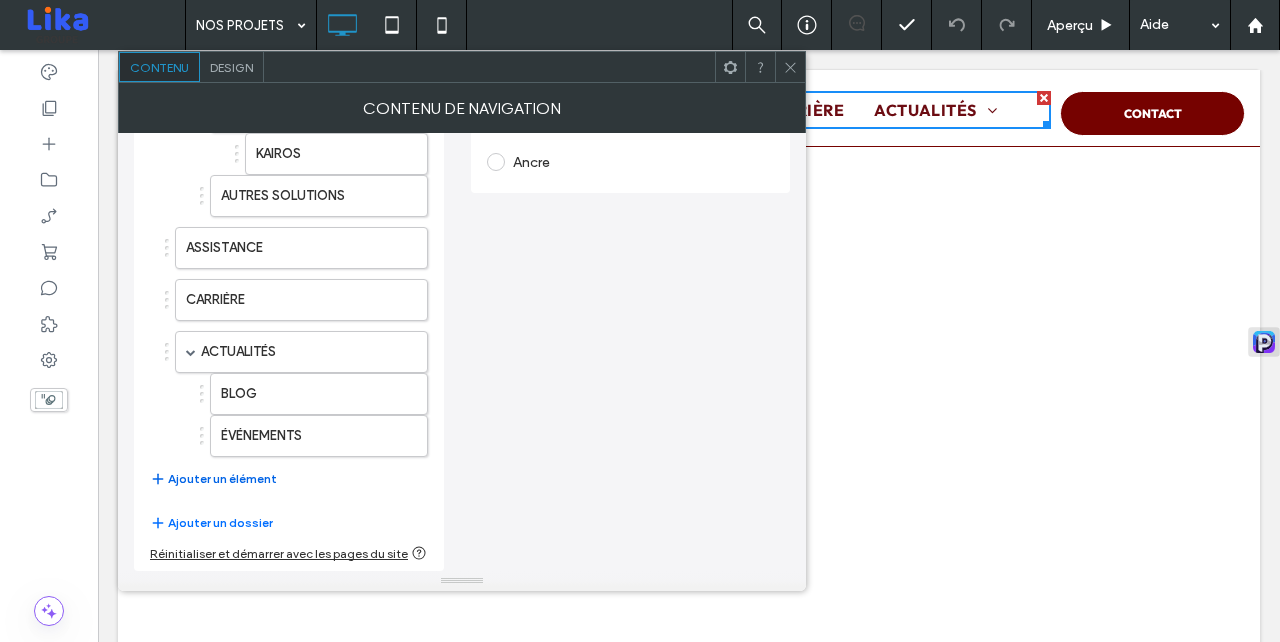 click on "Ajouter un élément" at bounding box center (213, 479) 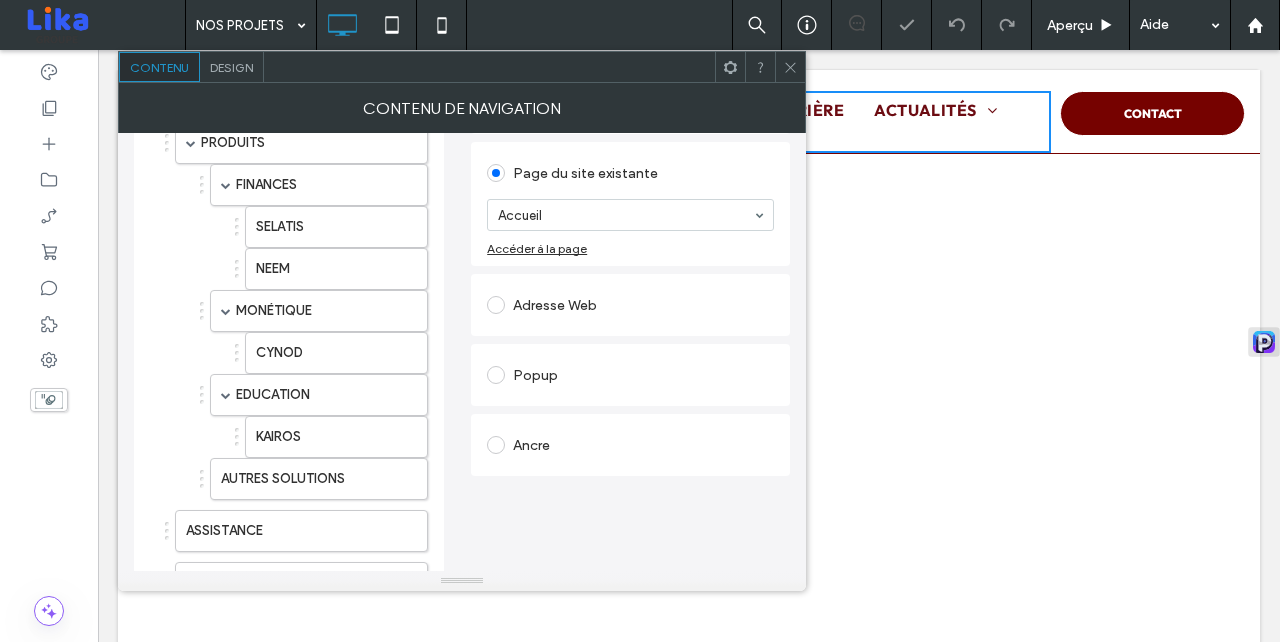 scroll, scrollTop: 106, scrollLeft: 0, axis: vertical 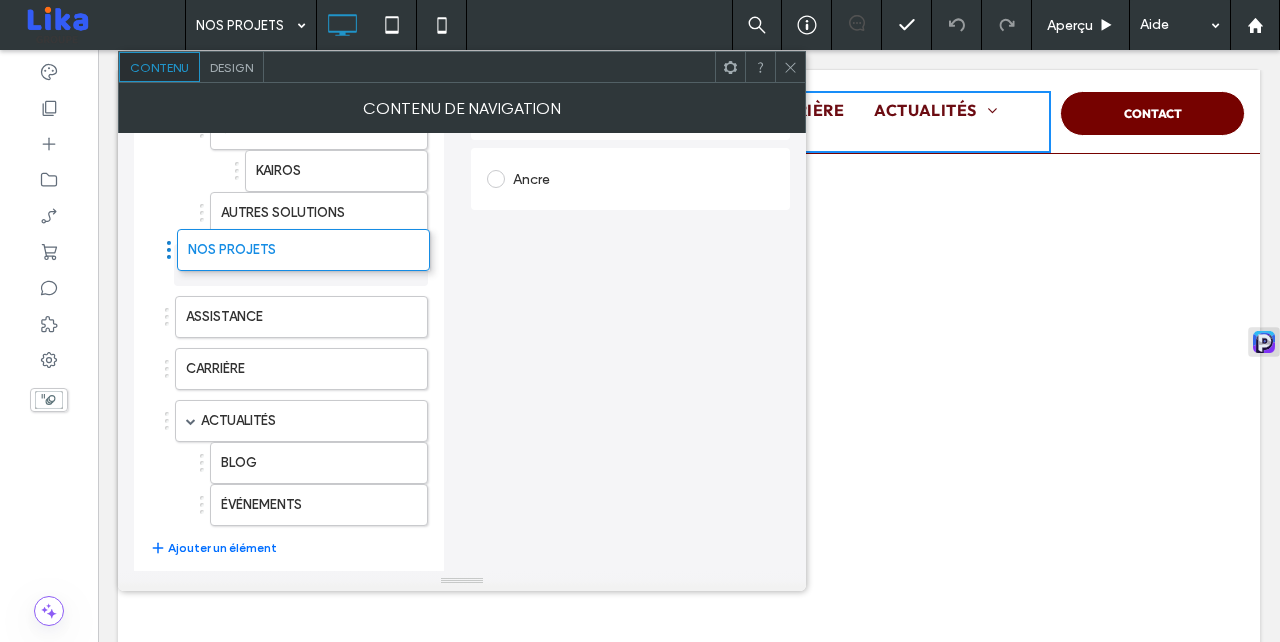 drag, startPoint x: 166, startPoint y: 503, endPoint x: 167, endPoint y: 251, distance: 252.00198 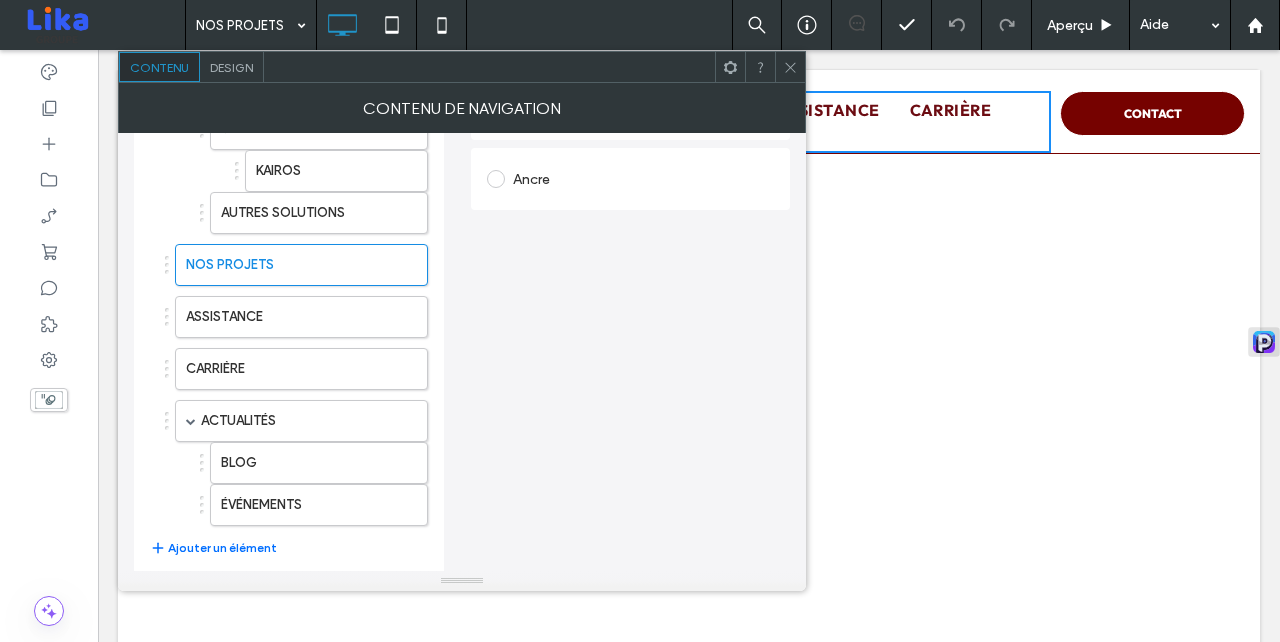 click 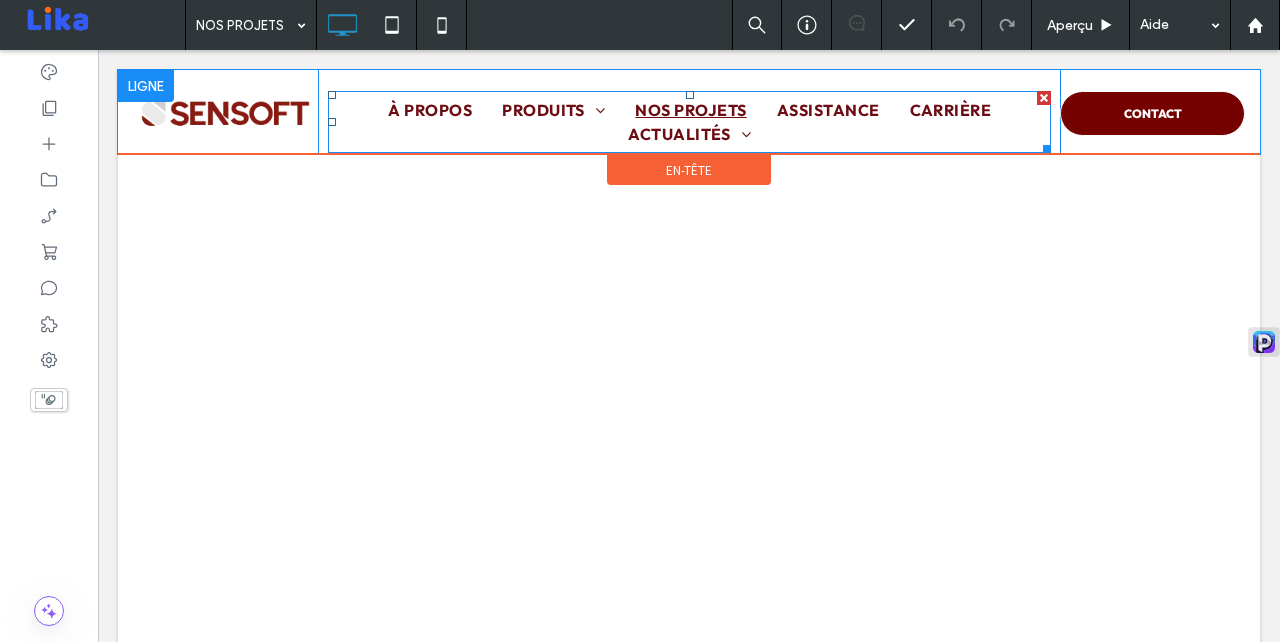 click on "À PROPOS
PRODUITS
FINANCES
SELATIS
NEEM
MONÉTIQUE
CYNOD
EDUCATION
KAIROS
AUTRES SOLUTIONS
NOS PROJETS
ASSISTANCE
CARRIÈRE
ACTUALITÉS
BLOG
ÉVÉNEMENTS" at bounding box center (689, 122) 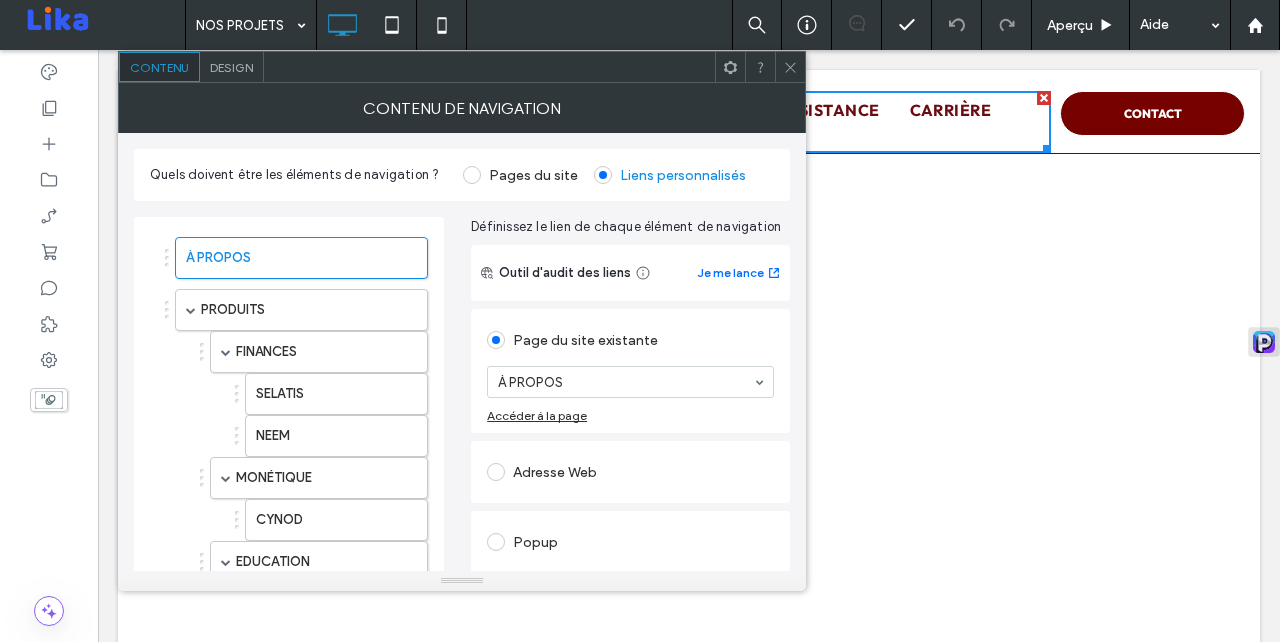click on "Design" at bounding box center [231, 67] 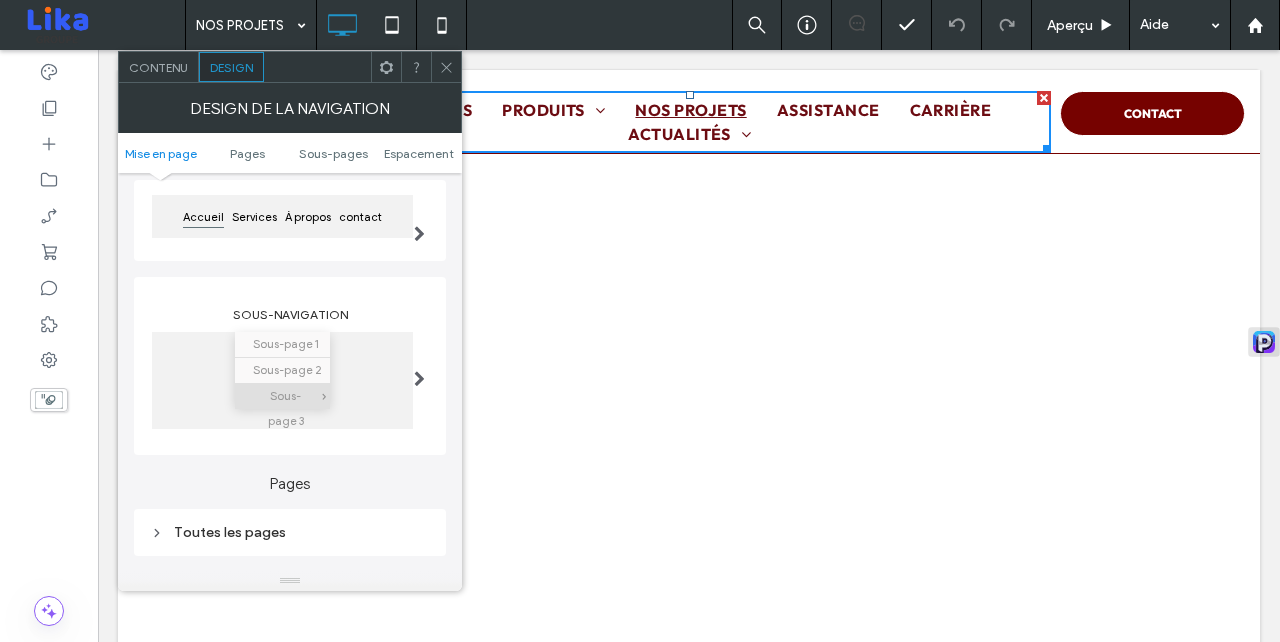 scroll, scrollTop: 411, scrollLeft: 0, axis: vertical 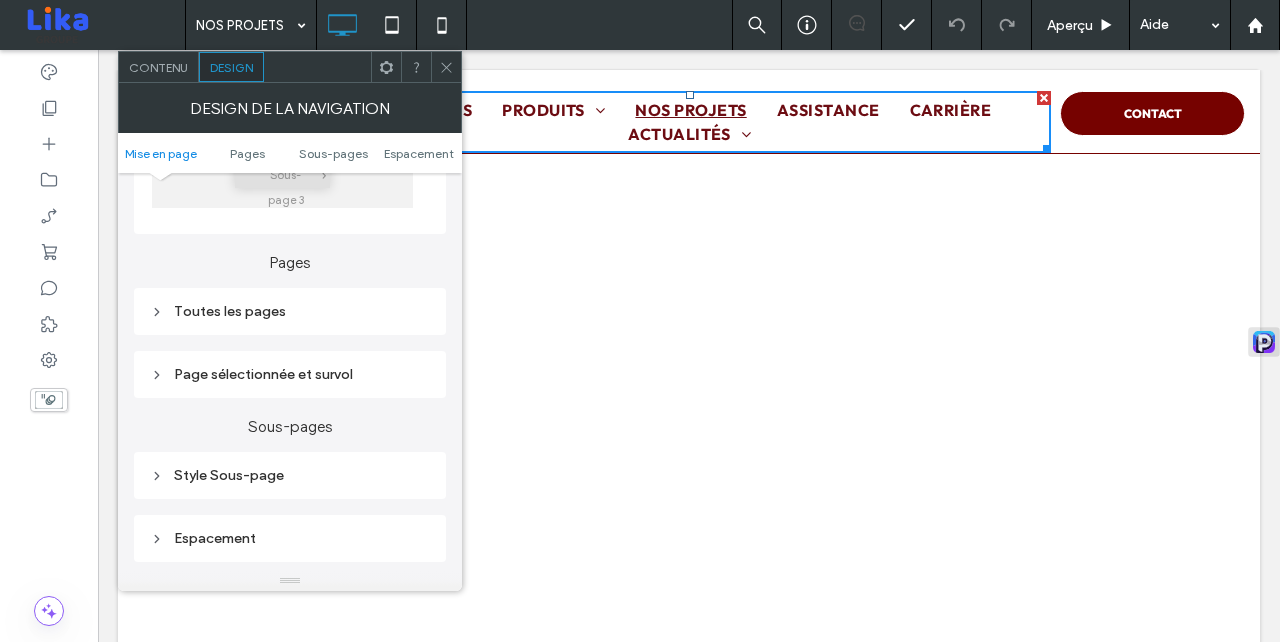 click on "Toutes les pages" at bounding box center (290, 311) 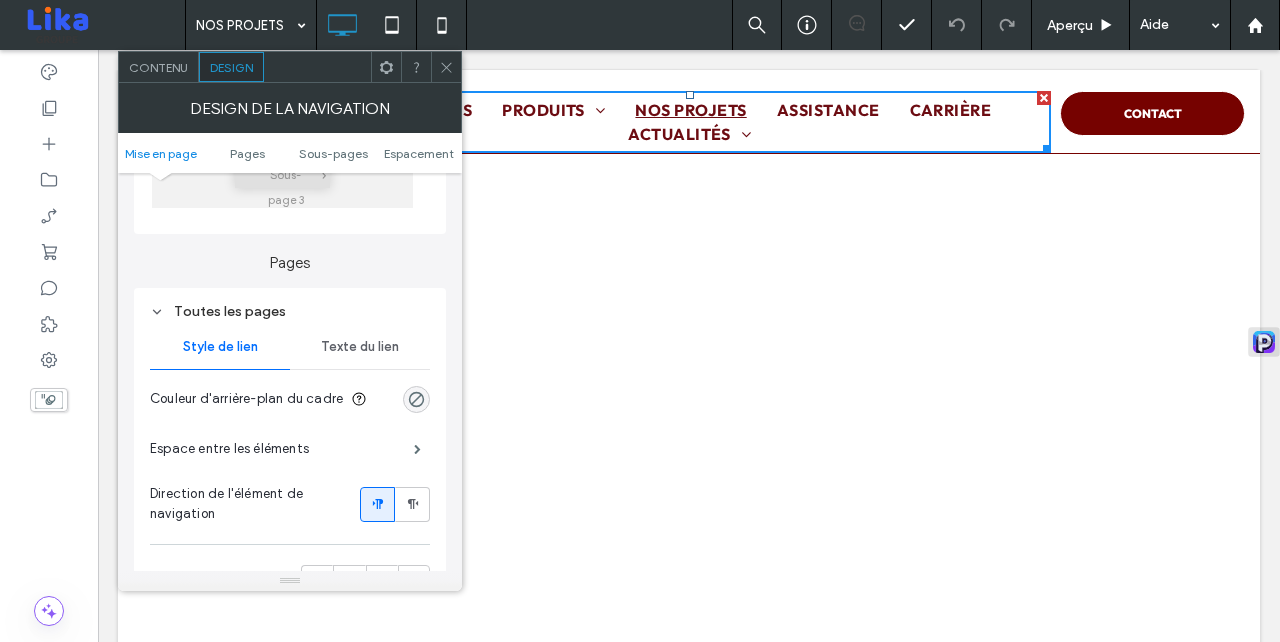 click on "Texte du lien" at bounding box center (360, 347) 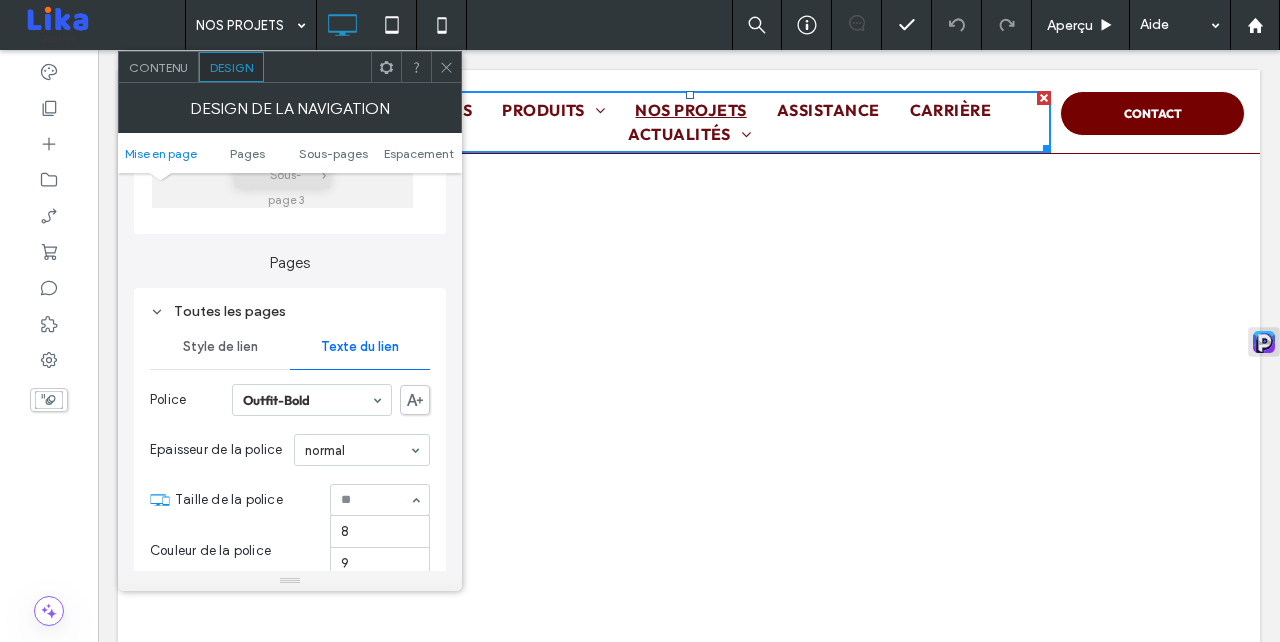 scroll, scrollTop: 198, scrollLeft: 0, axis: vertical 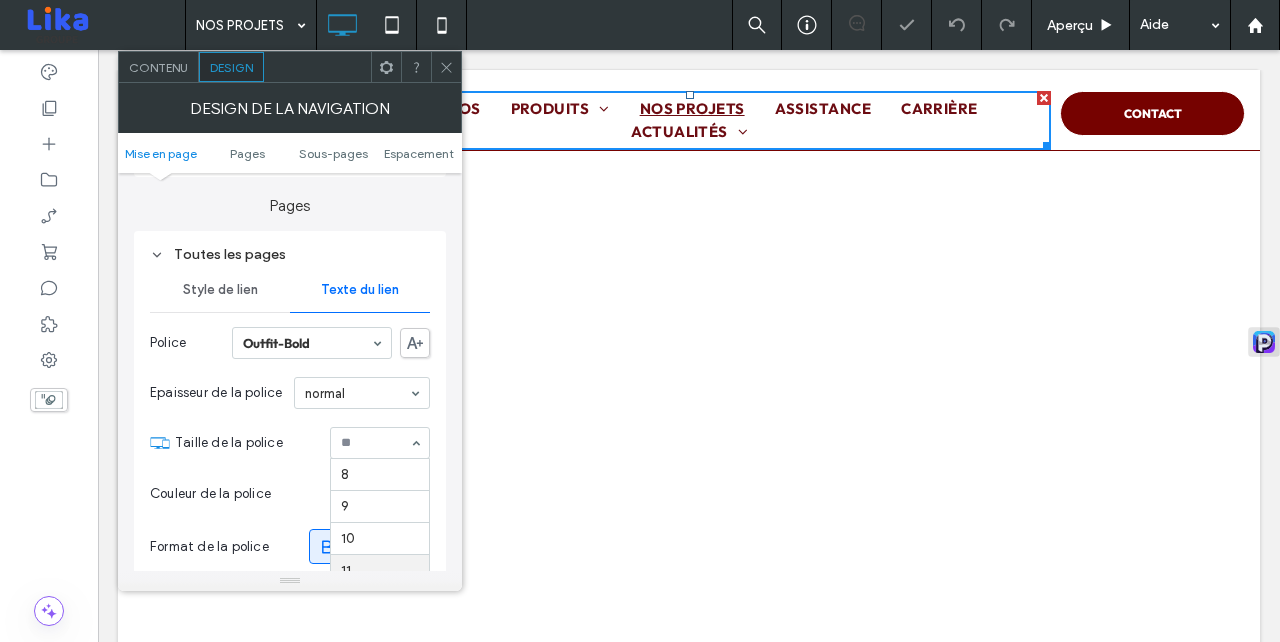 click at bounding box center [375, 443] 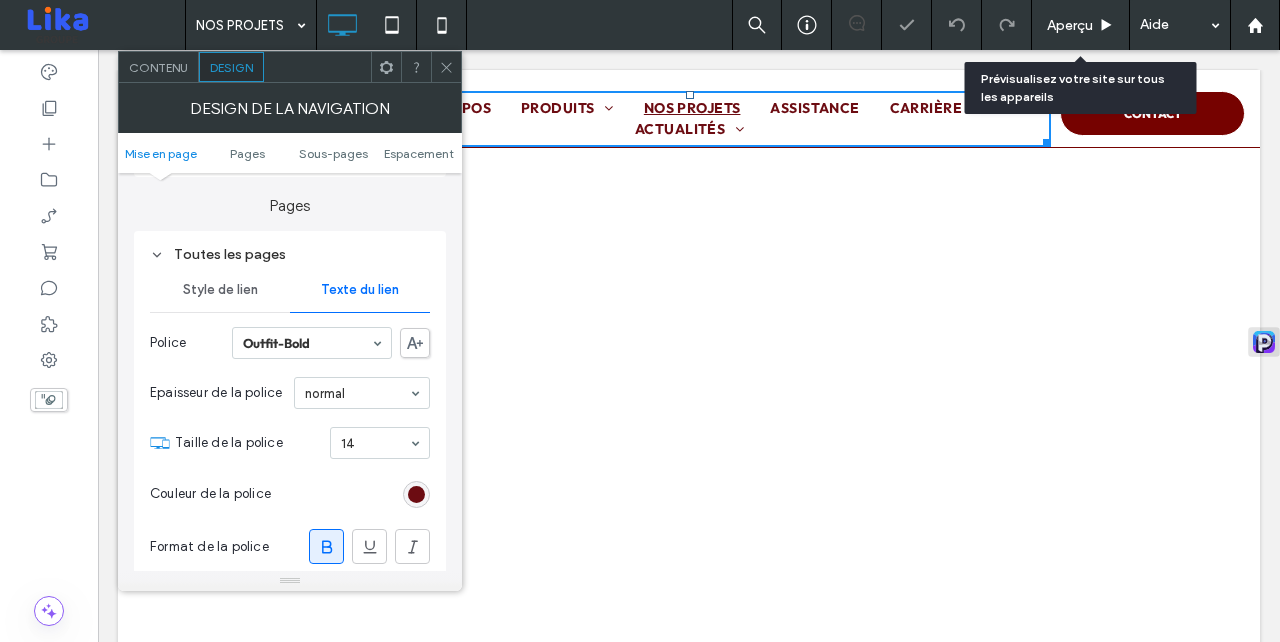 click on "Aperçu" at bounding box center (1070, 25) 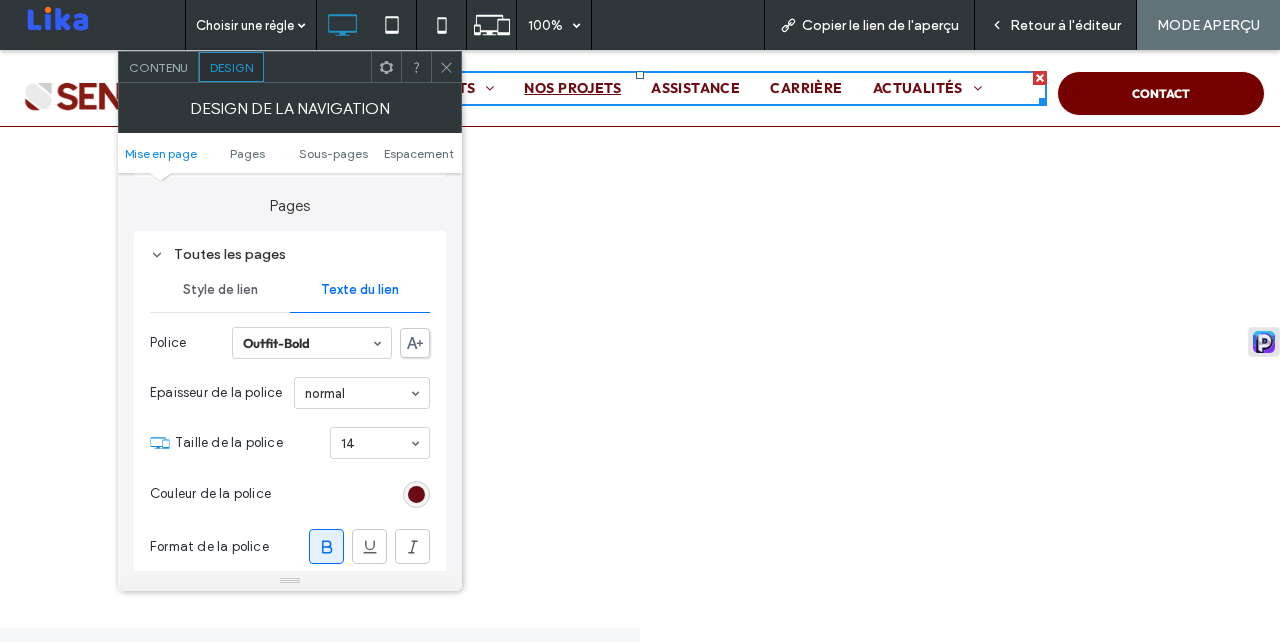 click 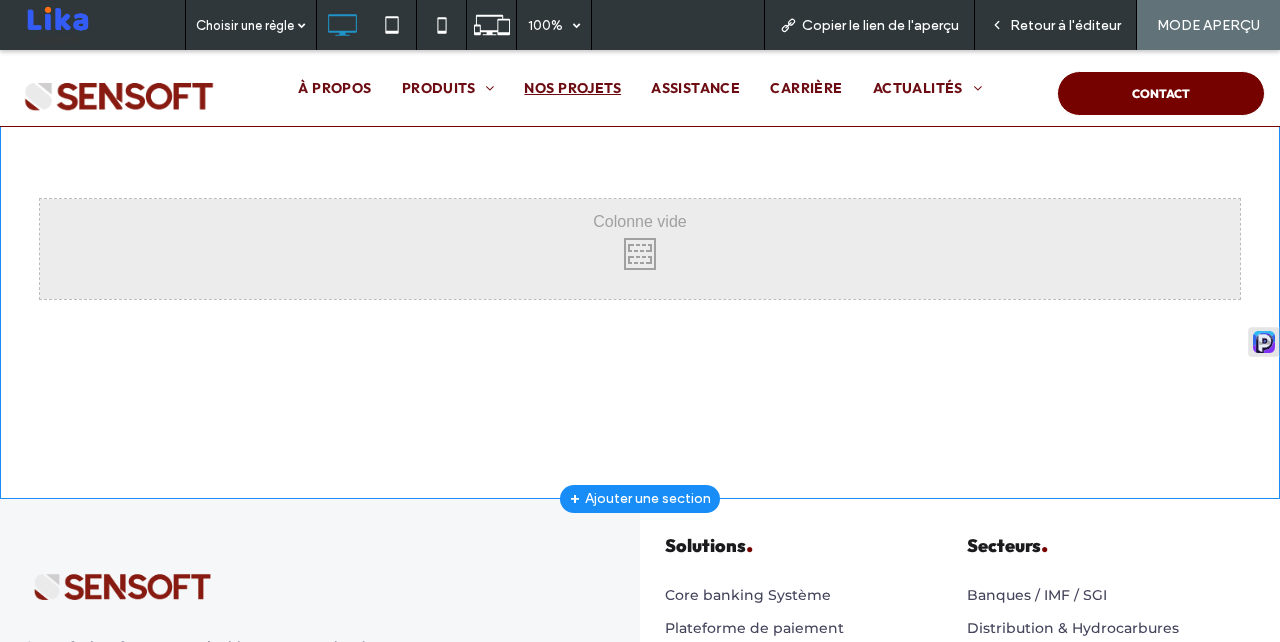 scroll, scrollTop: 0, scrollLeft: 0, axis: both 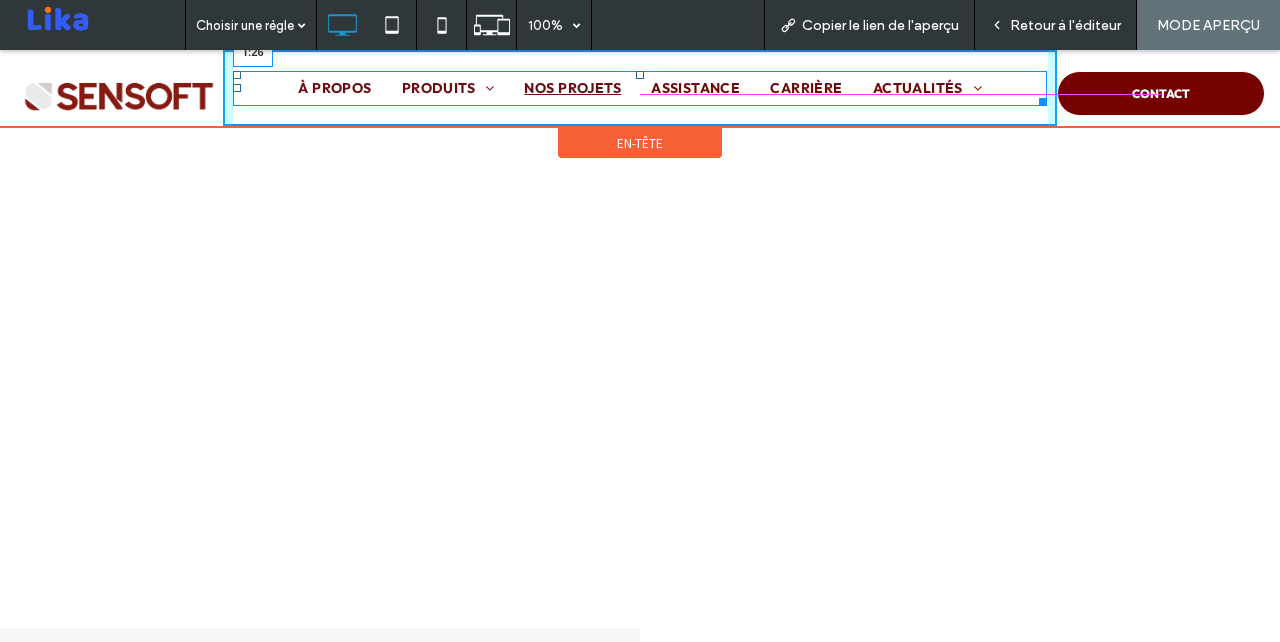 click at bounding box center [640, 75] 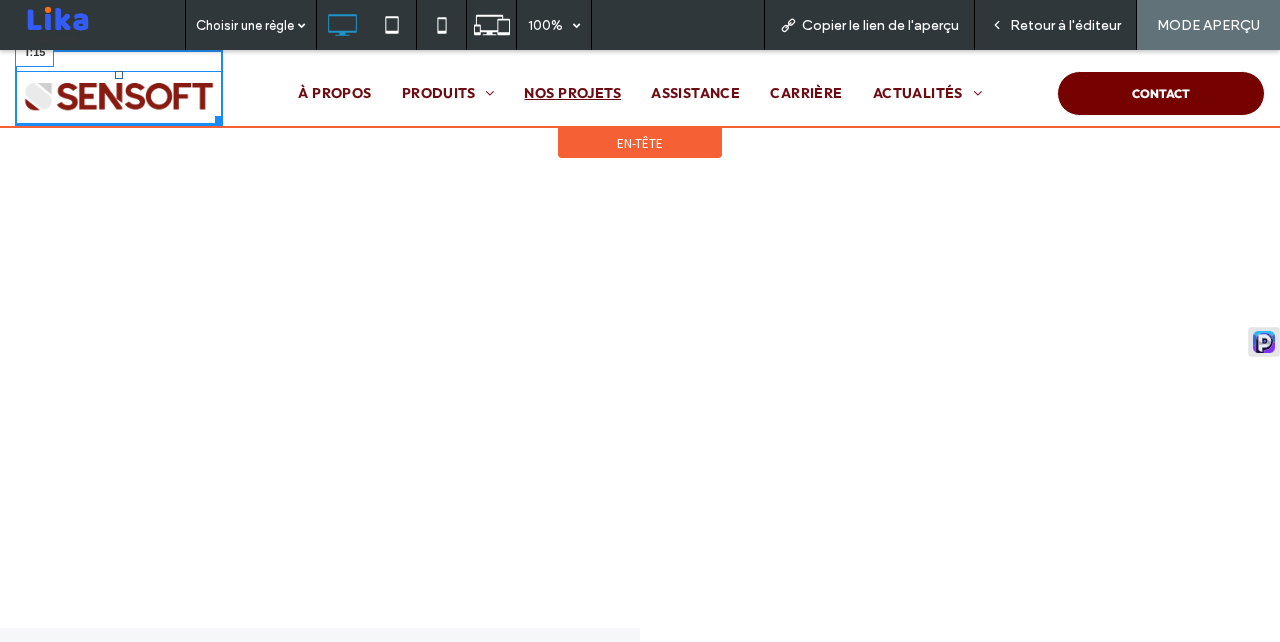click at bounding box center (119, 75) 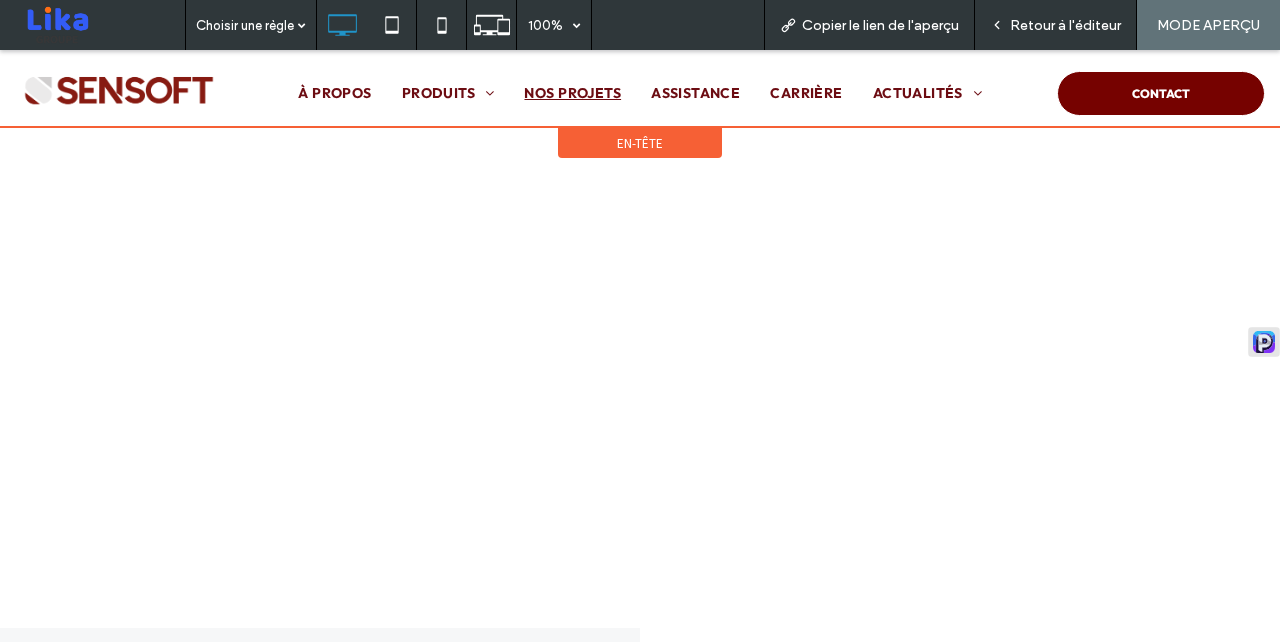 click on "En-tête" at bounding box center (640, 143) 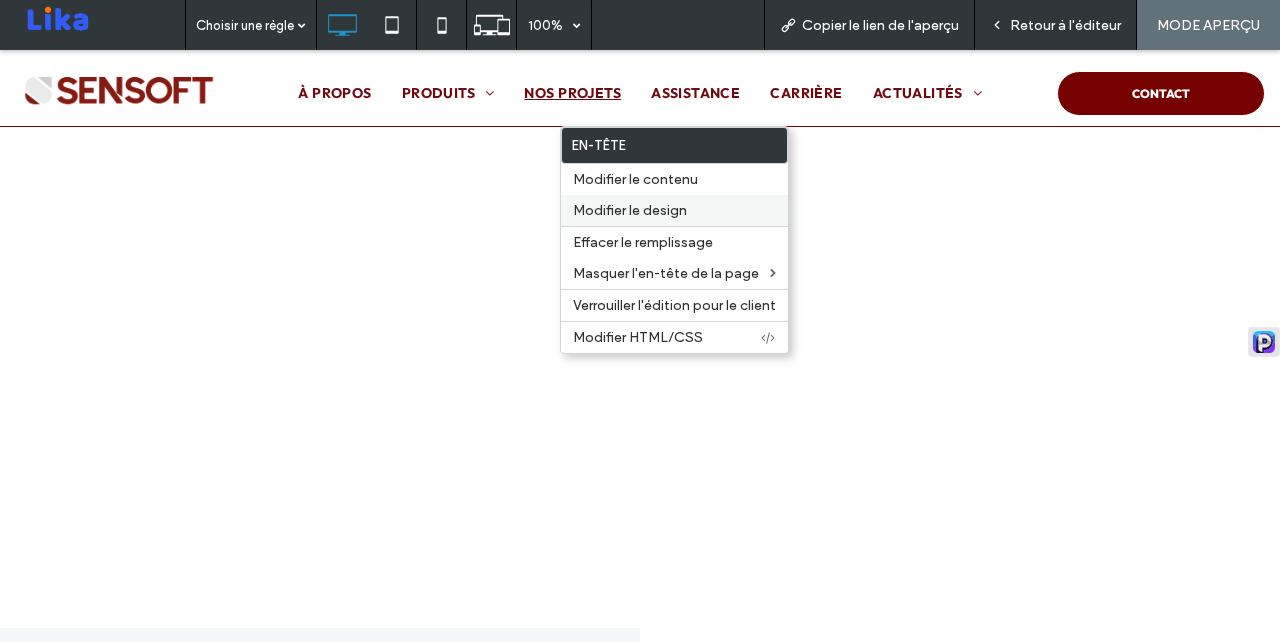 click on "Modifier le design" at bounding box center [630, 210] 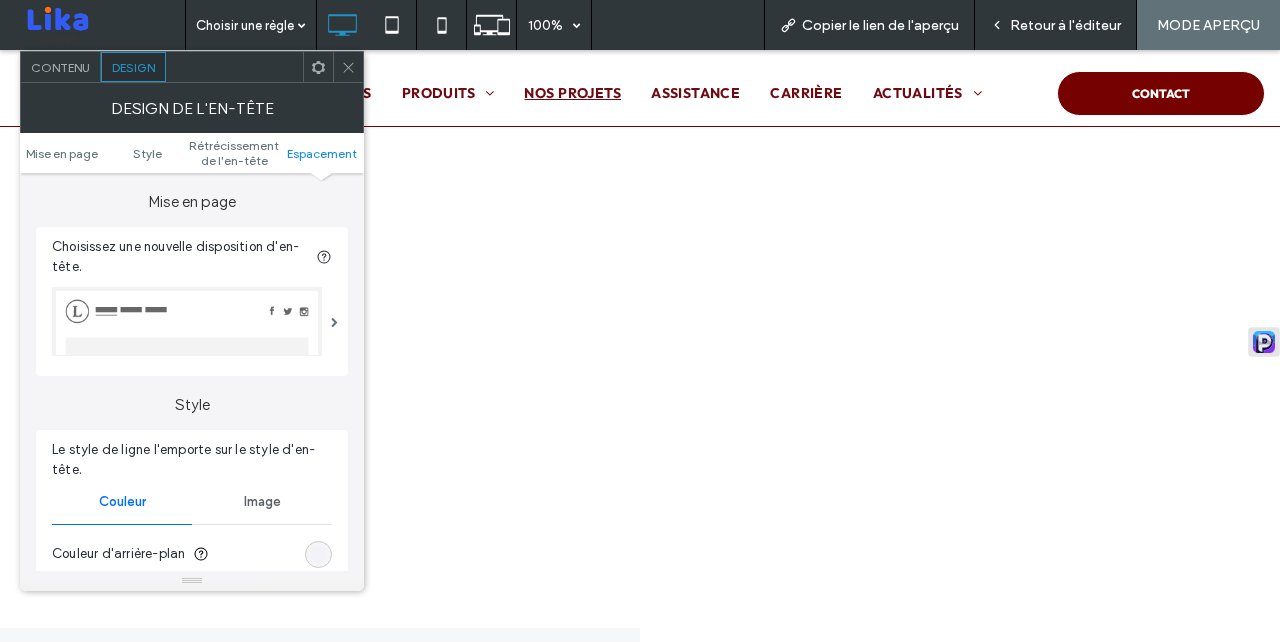 scroll, scrollTop: 754, scrollLeft: 0, axis: vertical 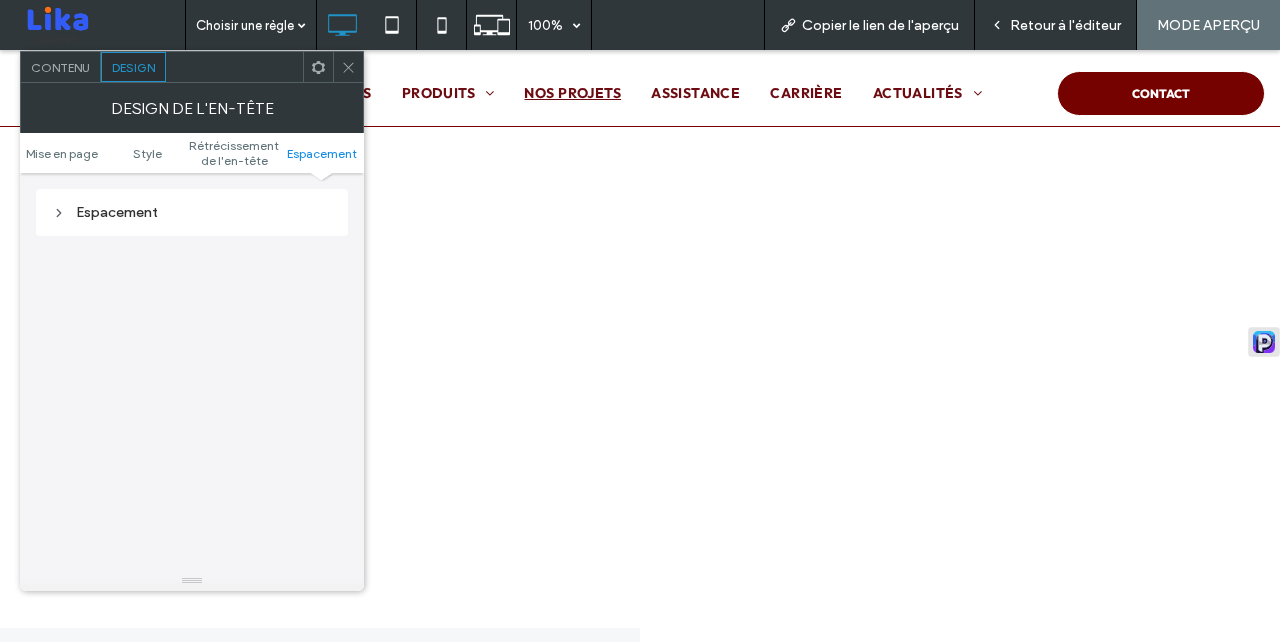 click on "Espacement" at bounding box center [192, 212] 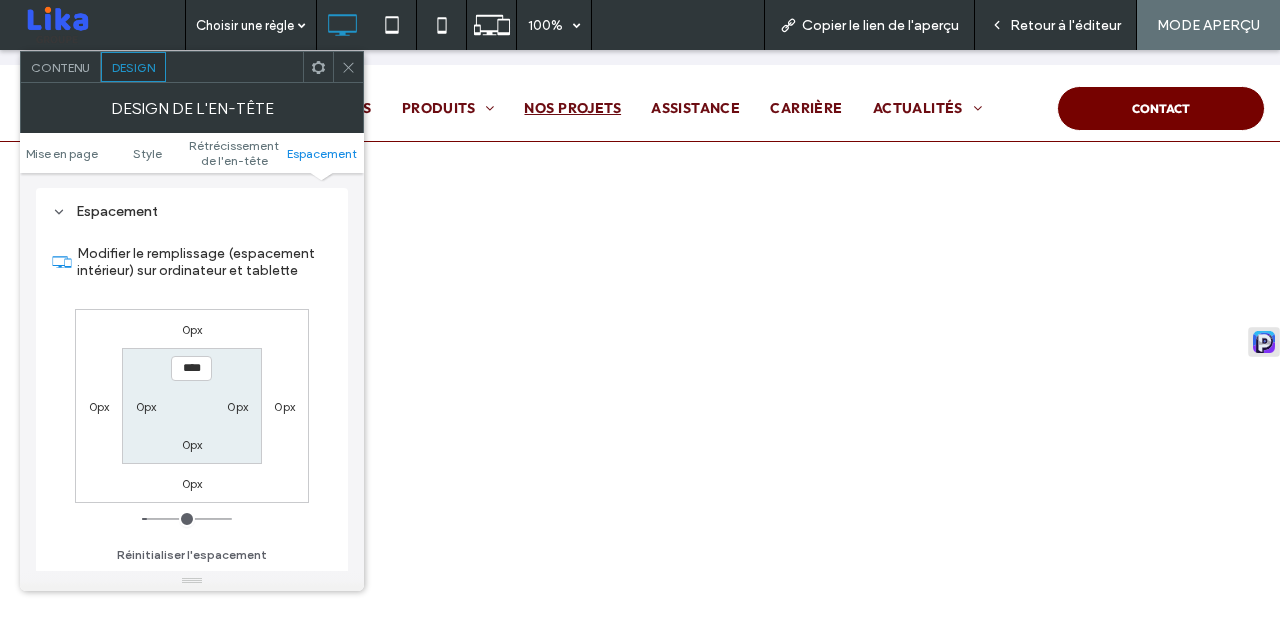 click on "0px" at bounding box center (192, 444) 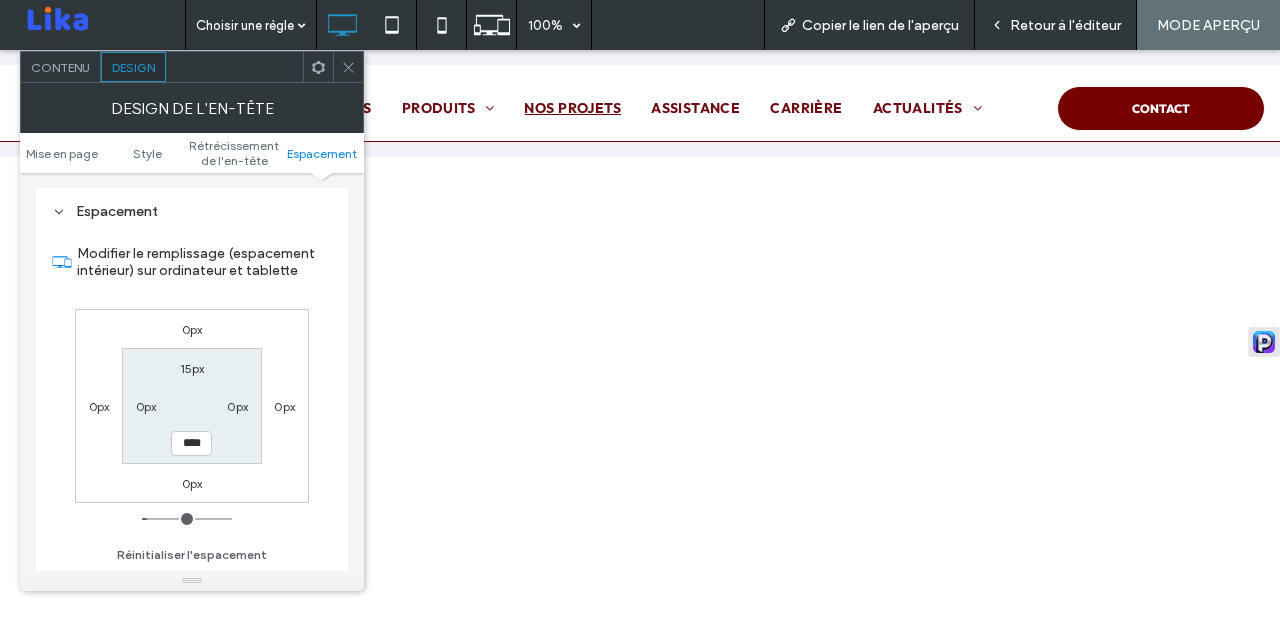 click on "15px" at bounding box center (192, 368) 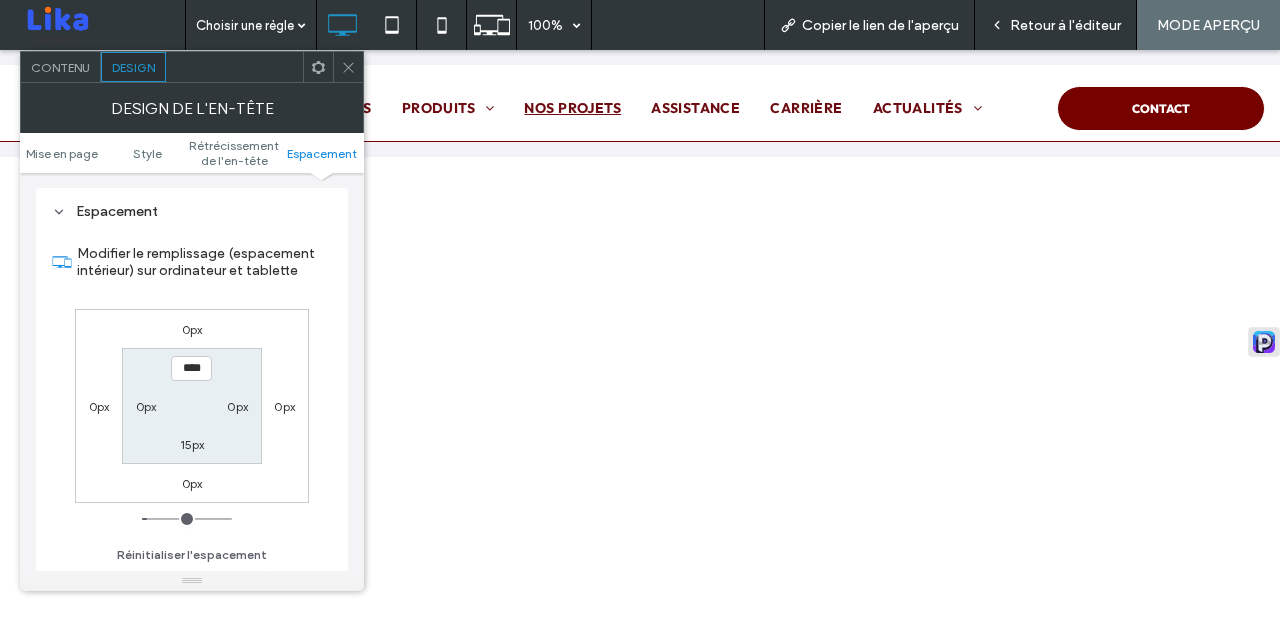 click on "****" at bounding box center (191, 368) 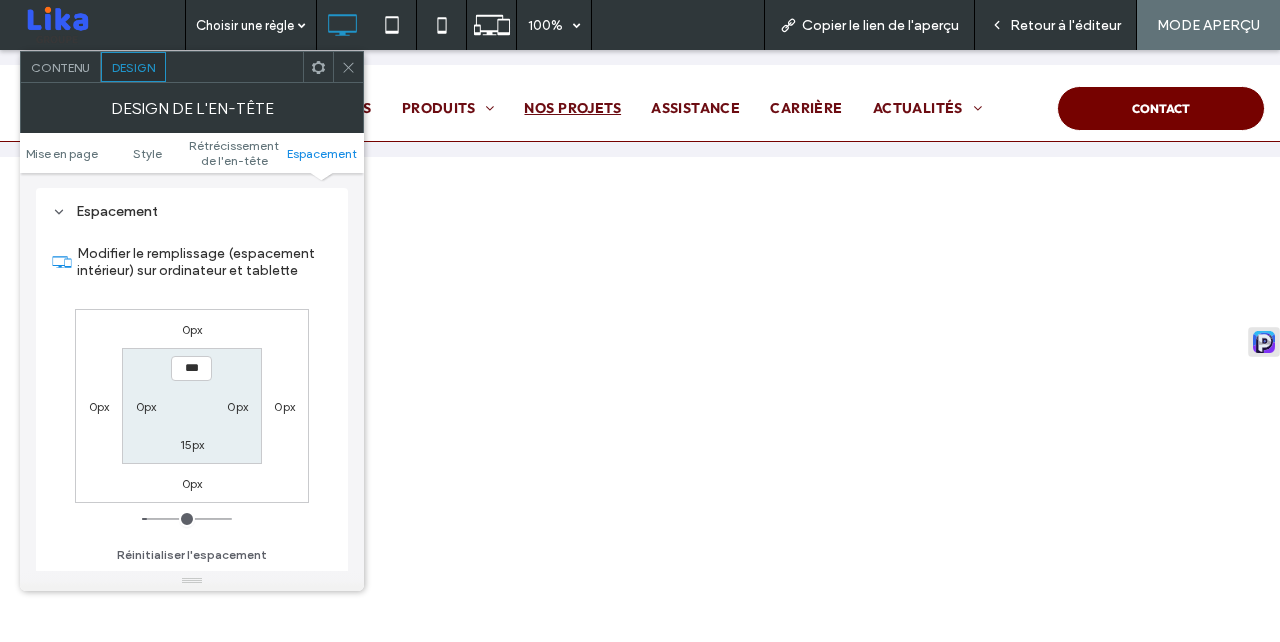 click on "15px" at bounding box center [192, 444] 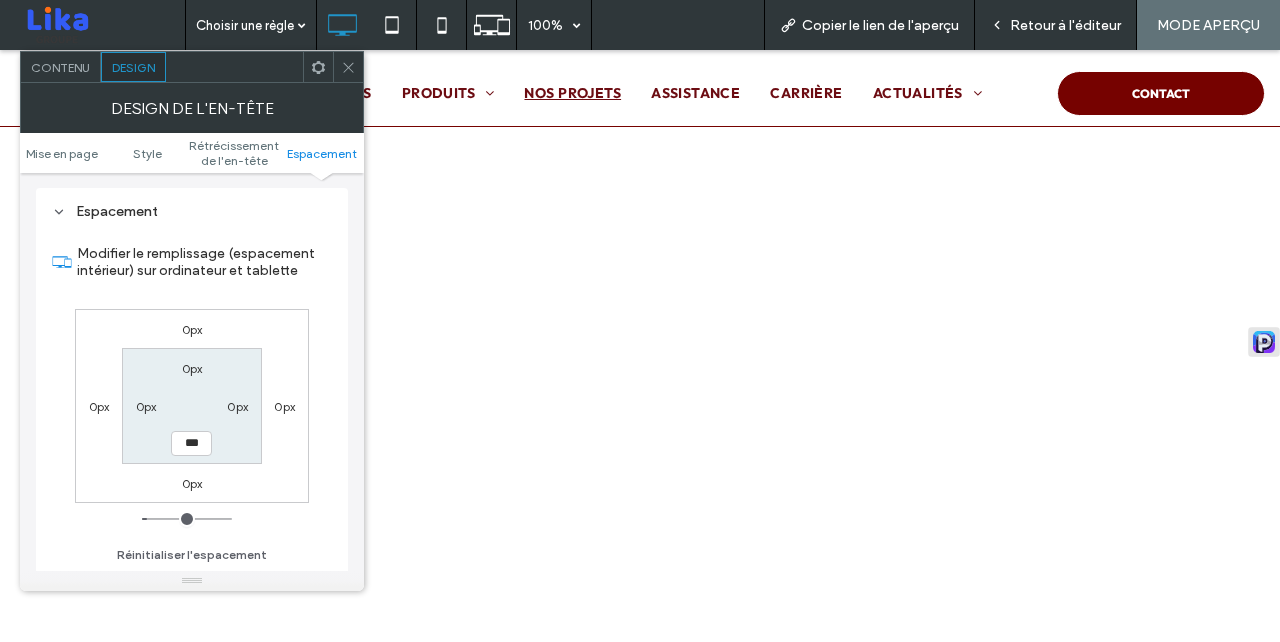 click on "0px 0px *** 0px" at bounding box center (191, 405) 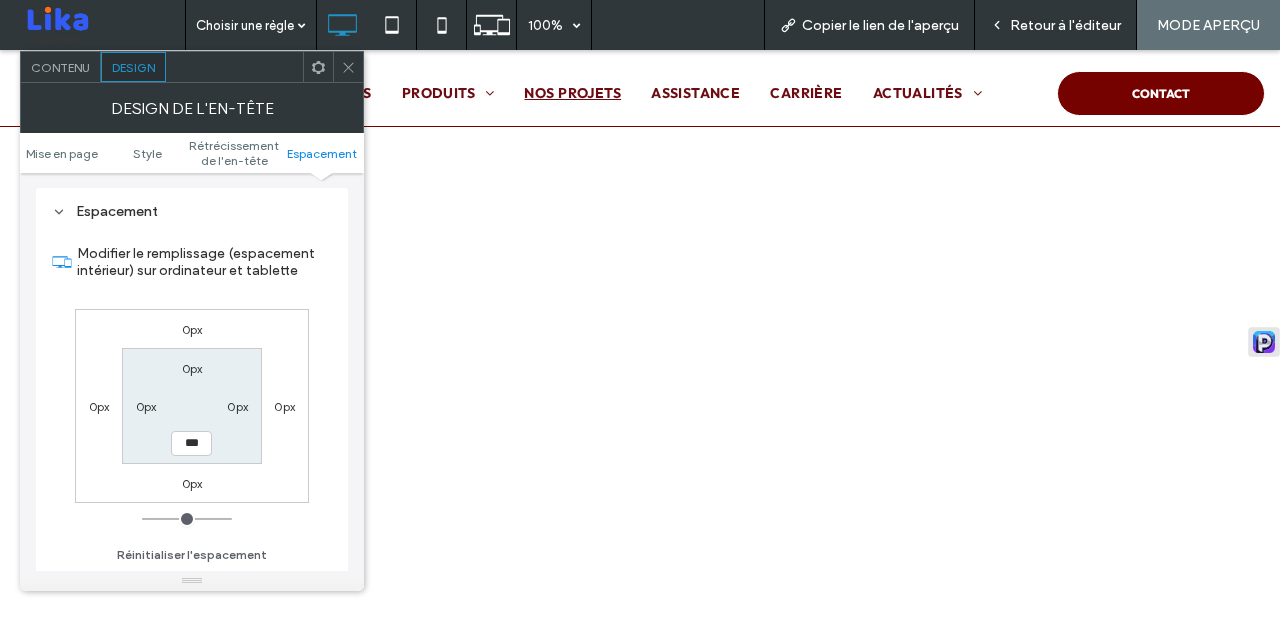 click 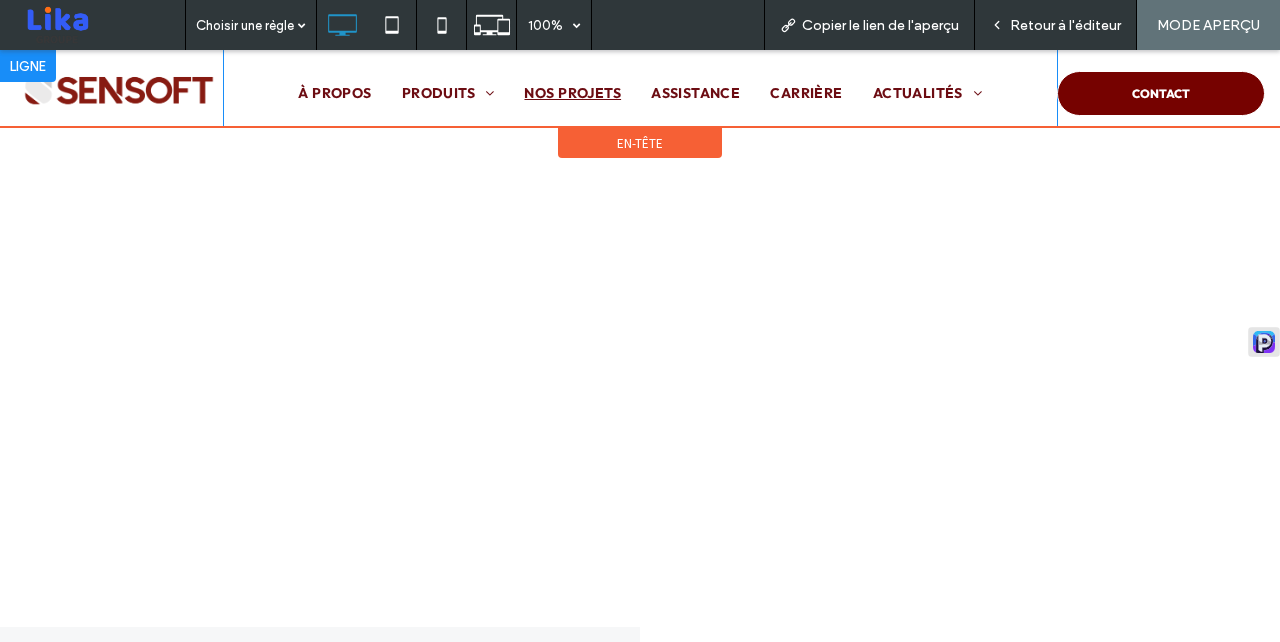 click at bounding box center [28, 66] 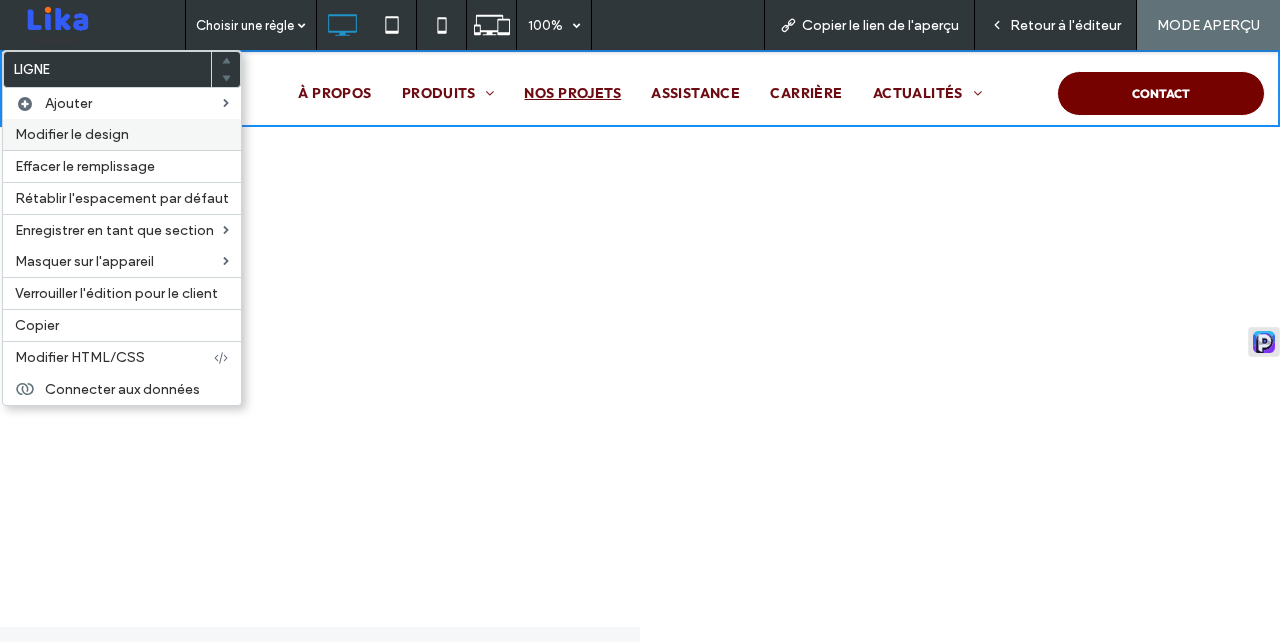 click on "Modifier le design" at bounding box center [72, 134] 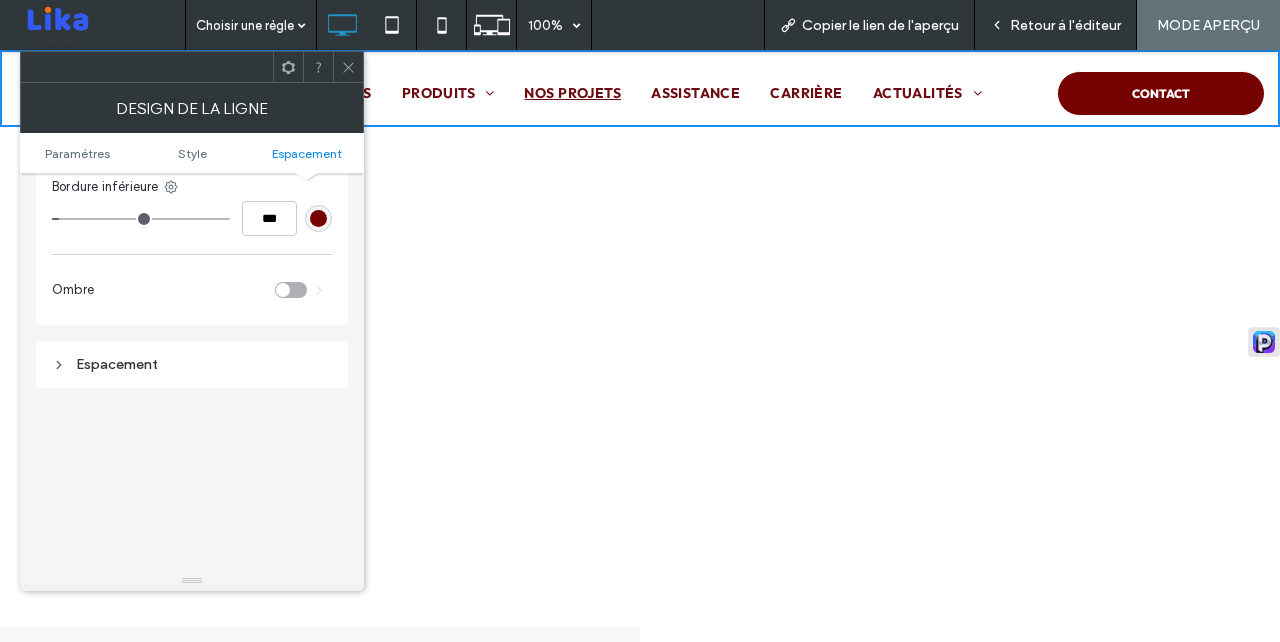 scroll, scrollTop: 520, scrollLeft: 0, axis: vertical 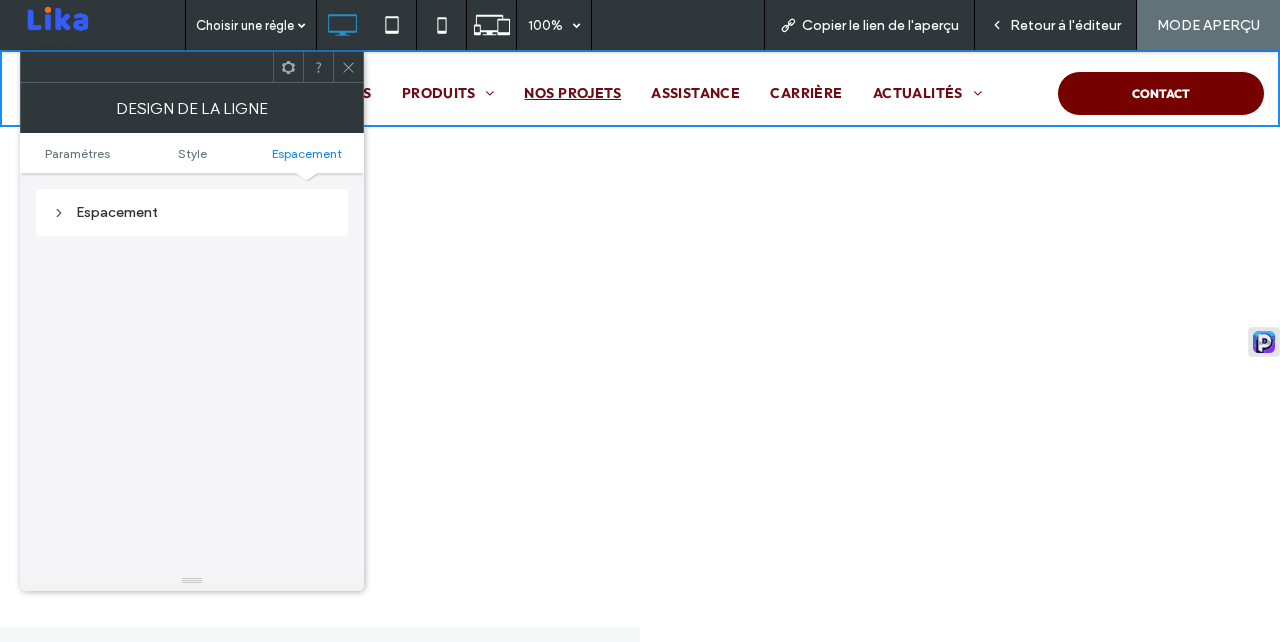 click on "Espacement" at bounding box center [192, 212] 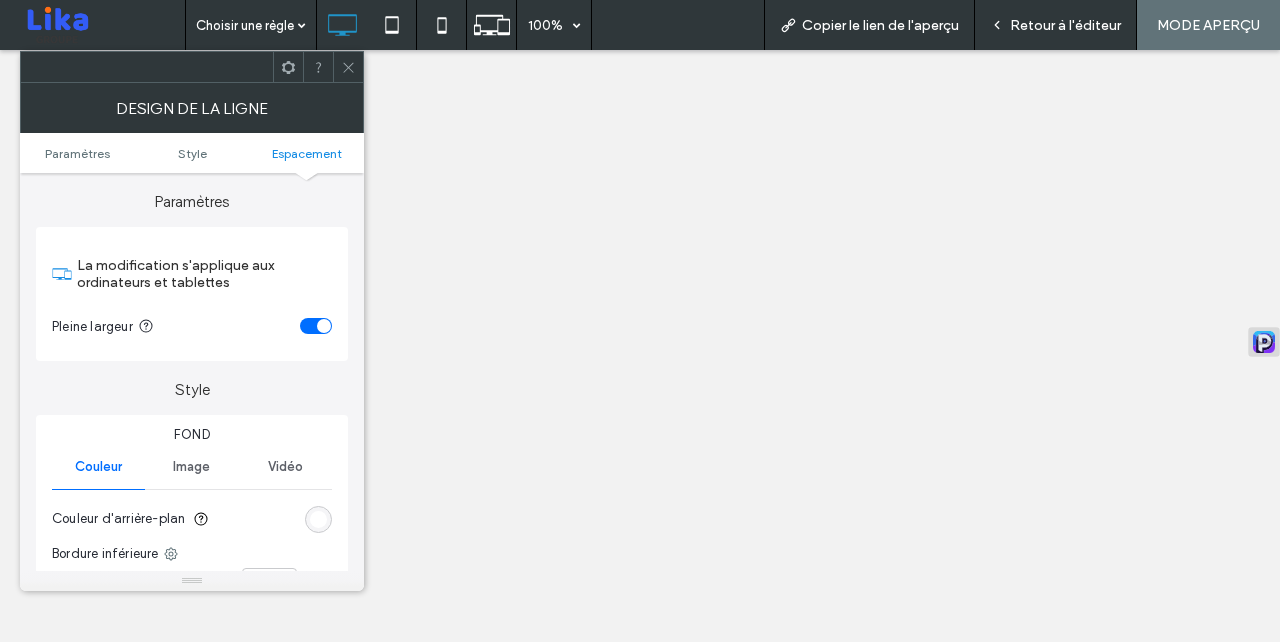 type on "****" 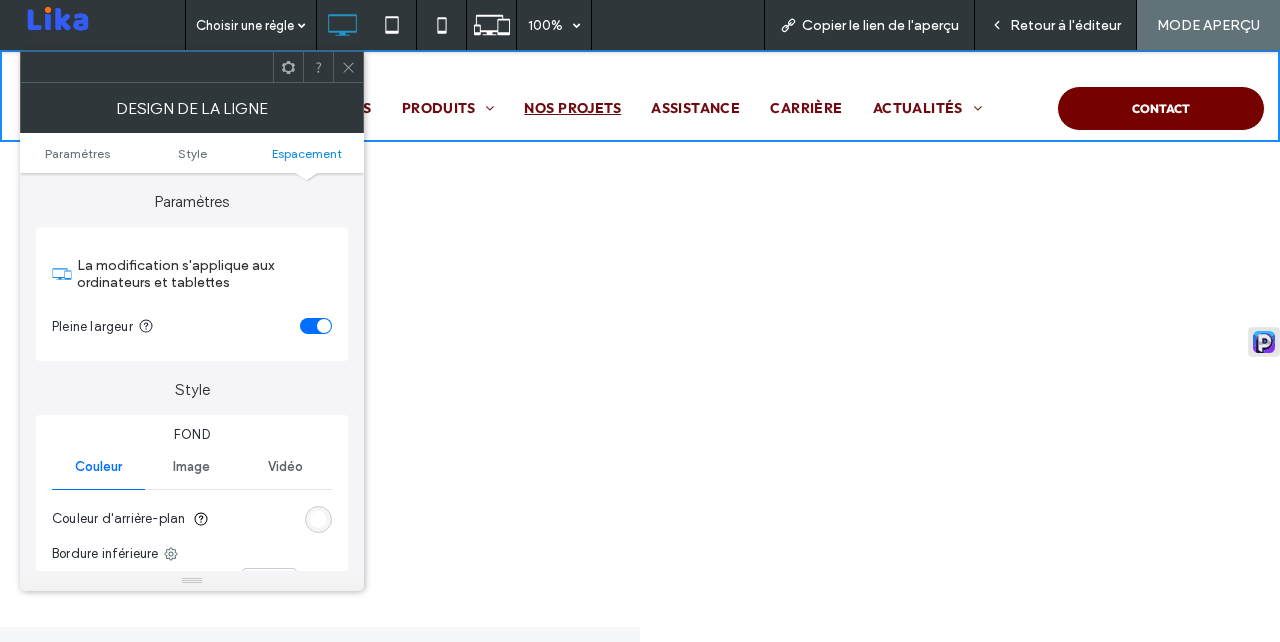 click on "0px" at bounding box center [192, 964] 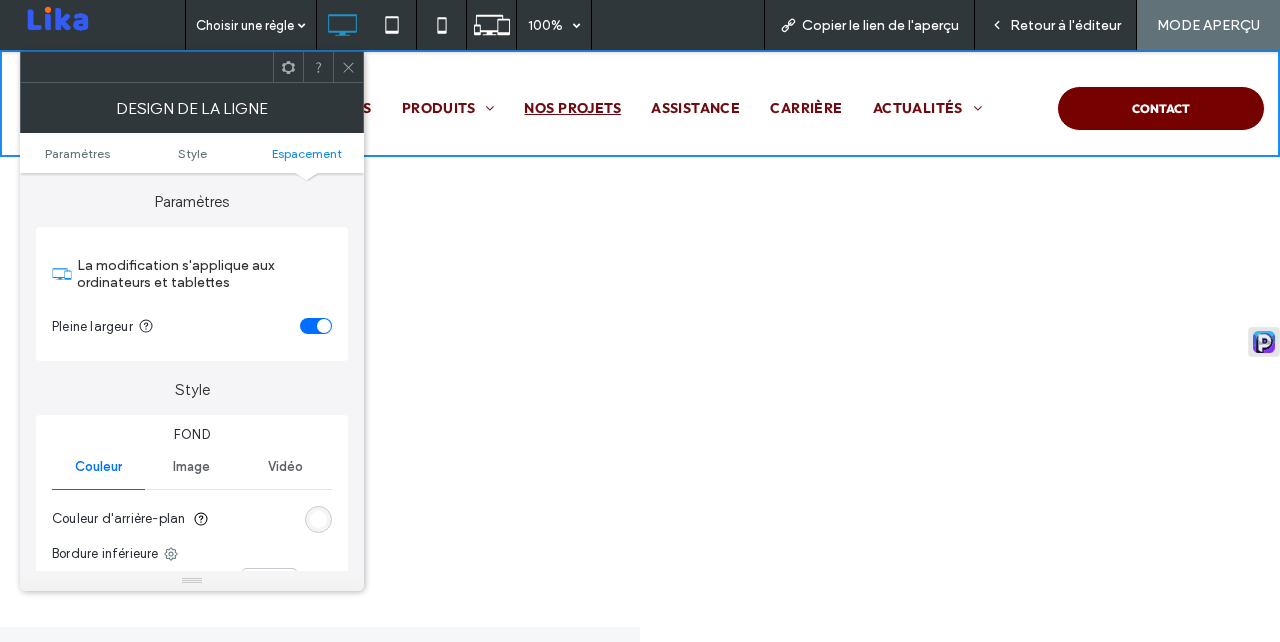 scroll, scrollTop: 520, scrollLeft: 0, axis: vertical 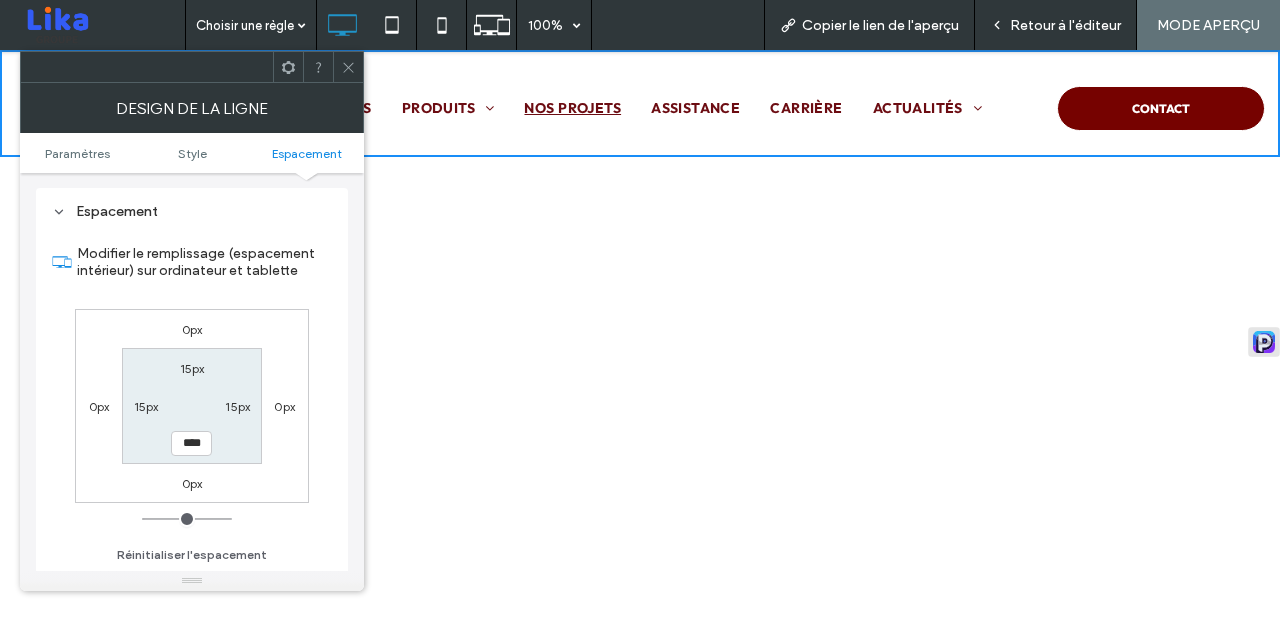click 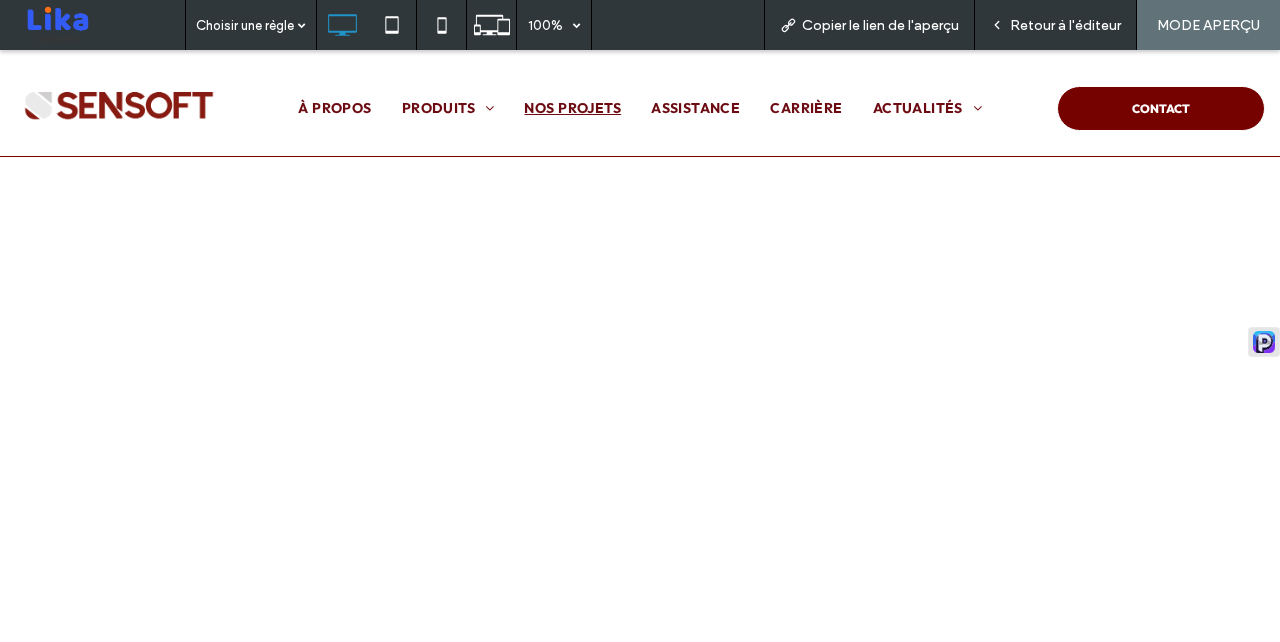 click on "Retour à l'éditeur" at bounding box center (1065, 25) 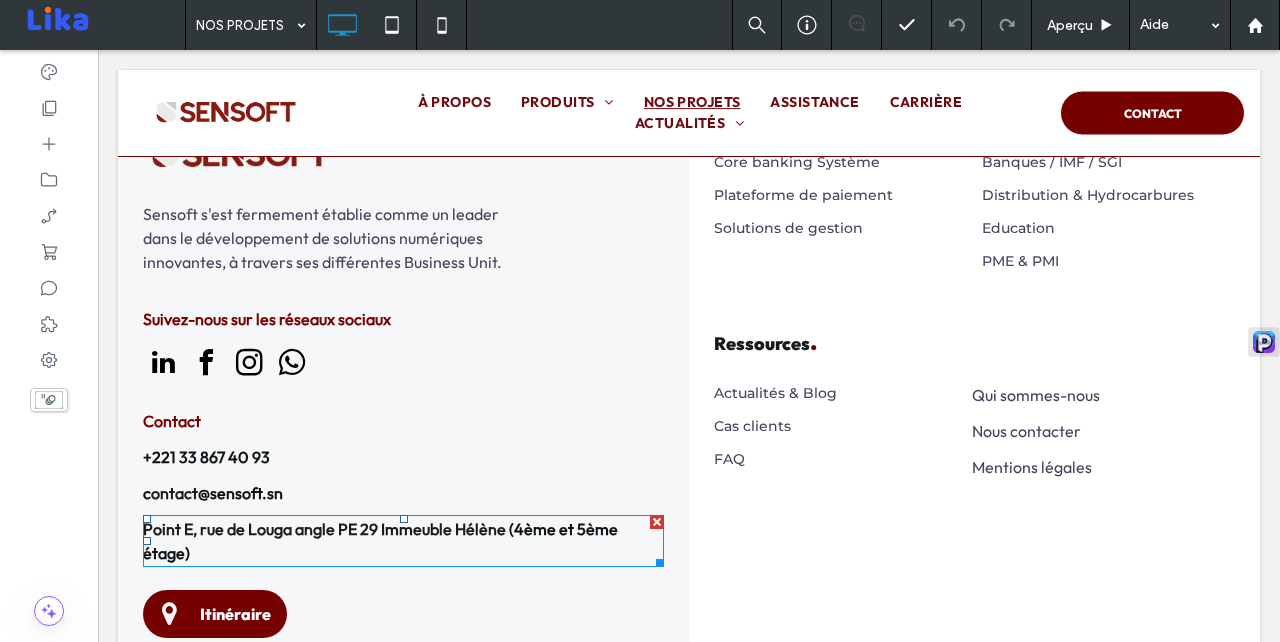 scroll, scrollTop: 538, scrollLeft: 0, axis: vertical 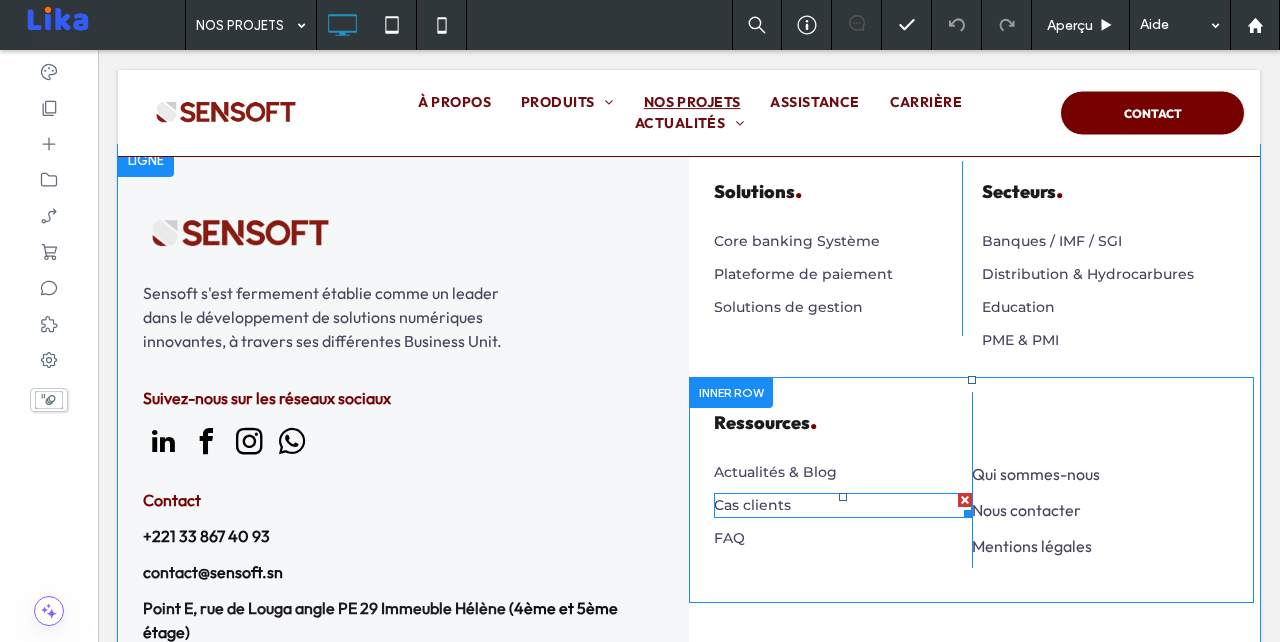 click on "Cas clients" at bounding box center [752, 505] 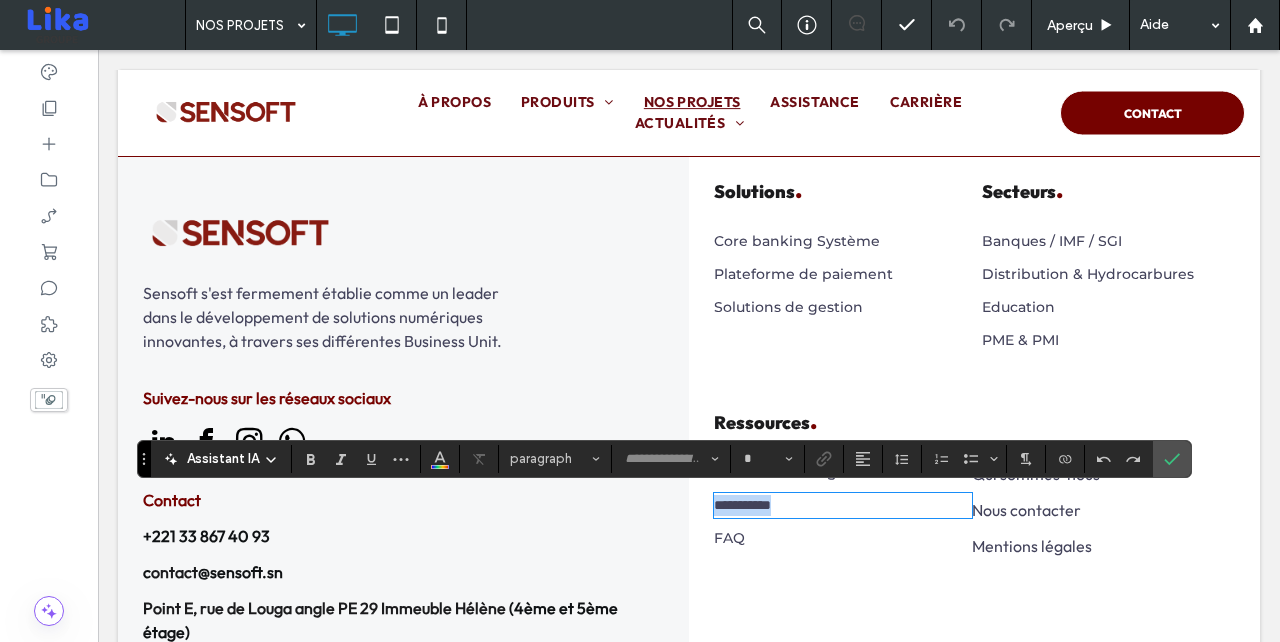 type on "**********" 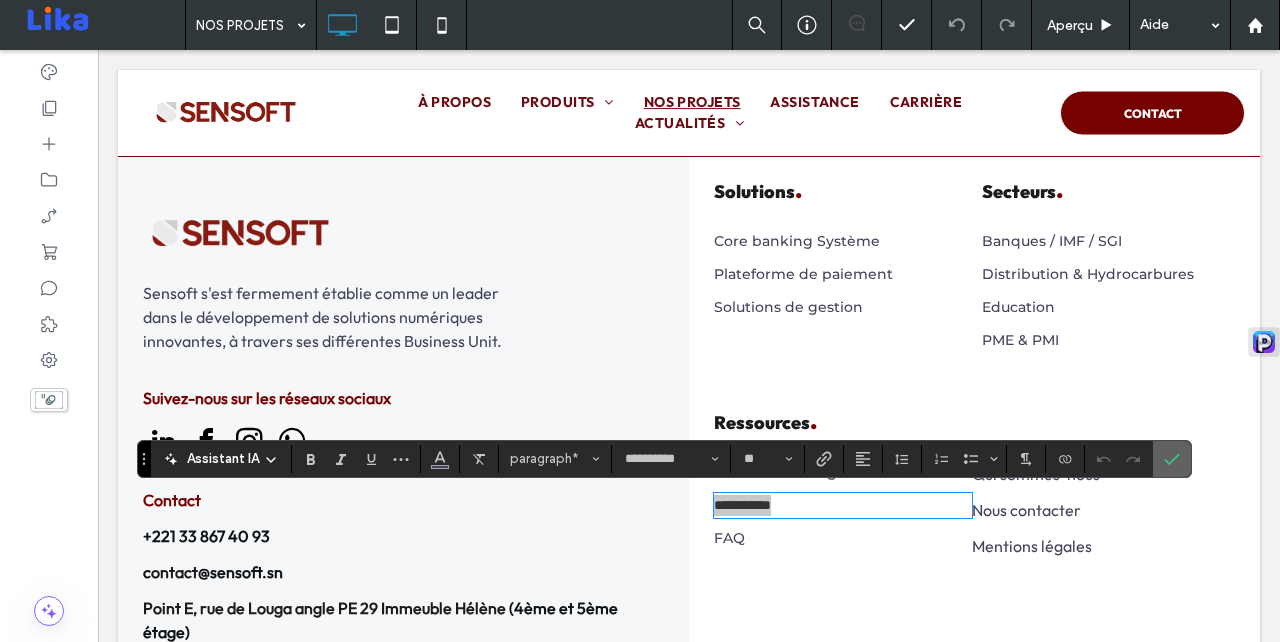 click 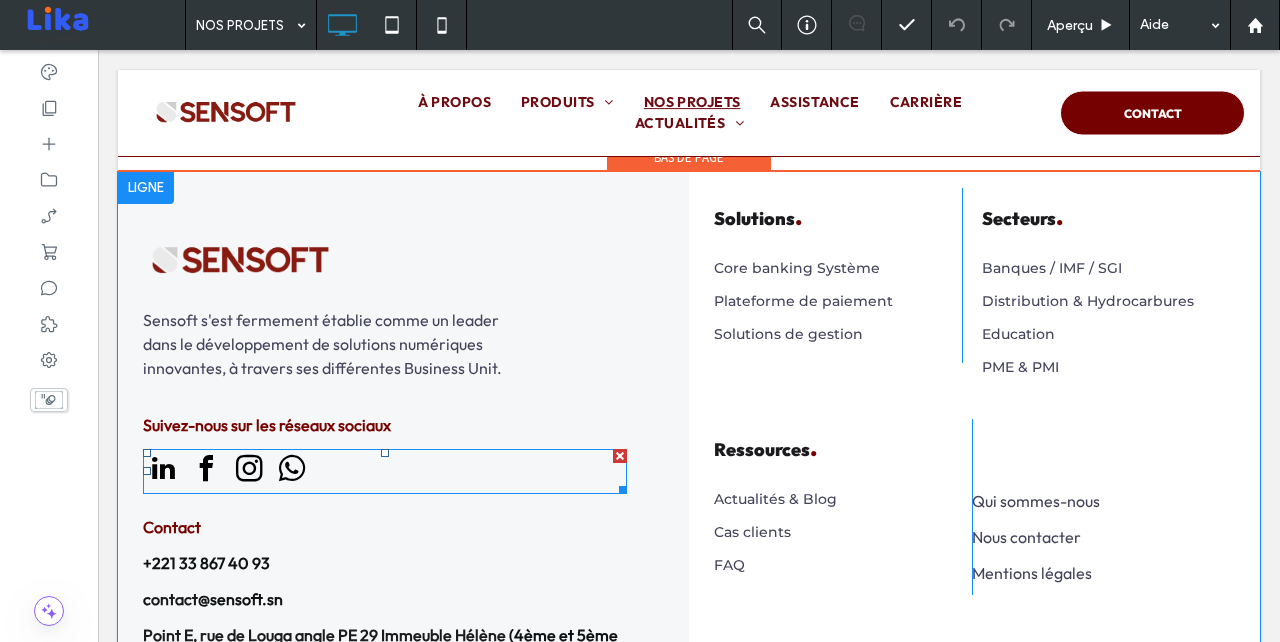 scroll, scrollTop: 508, scrollLeft: 0, axis: vertical 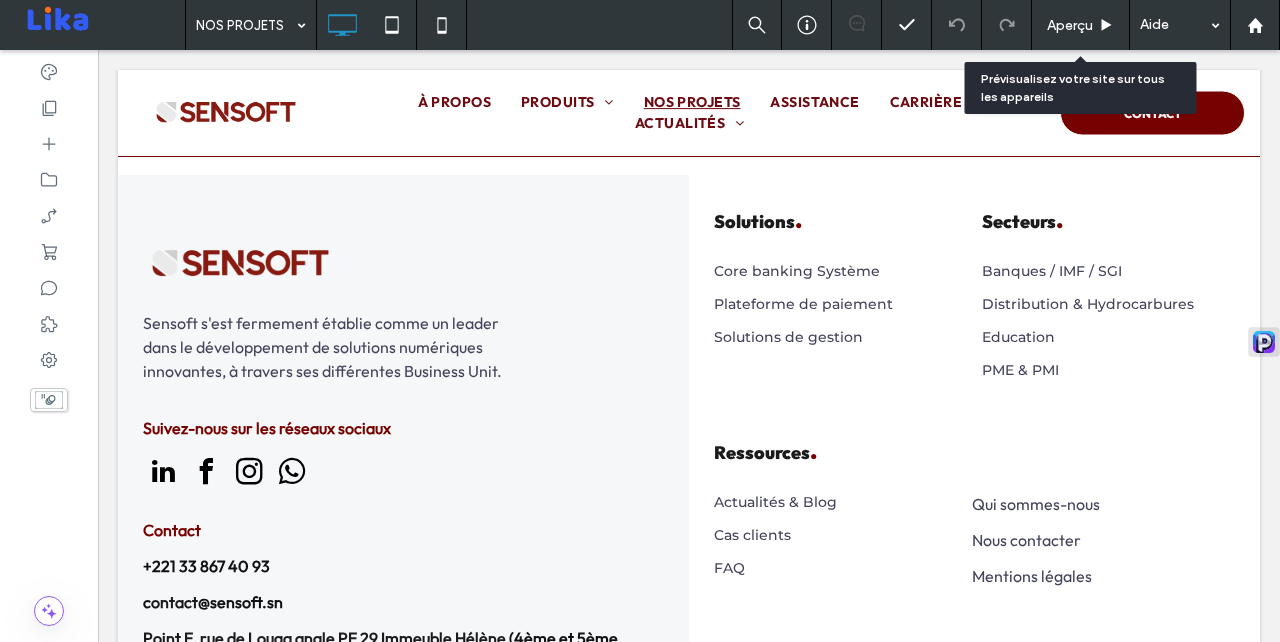 click on "Aperçu" at bounding box center [1070, 25] 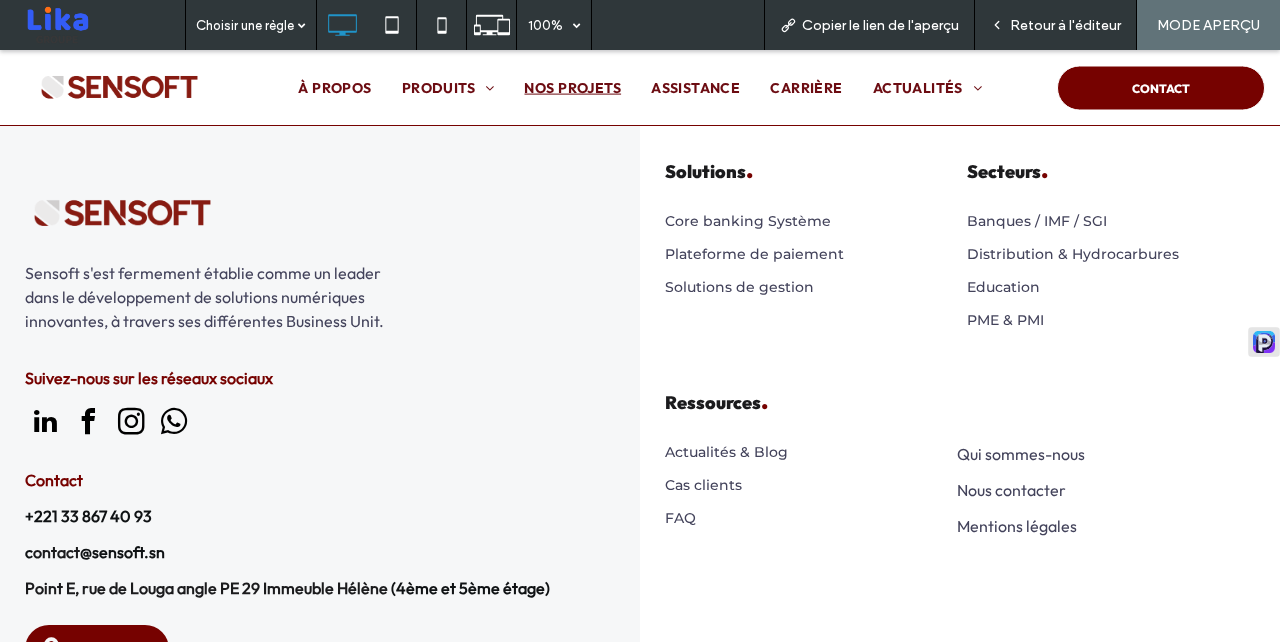 scroll, scrollTop: 542, scrollLeft: 0, axis: vertical 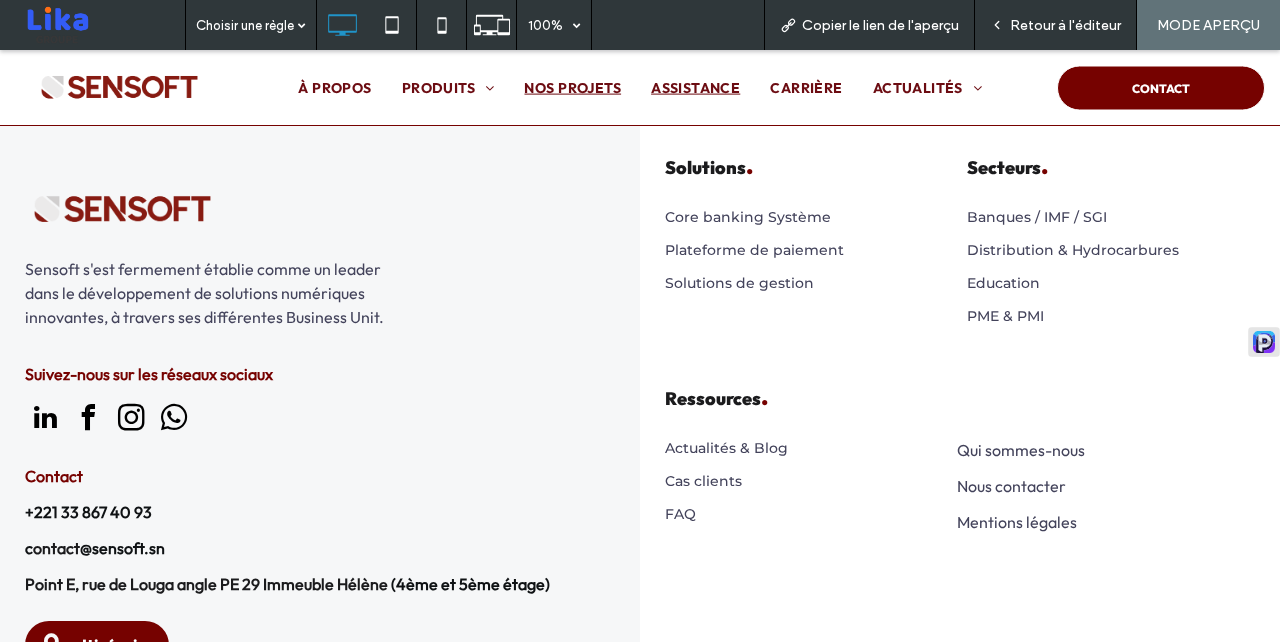 click on "ASSISTANCE" at bounding box center [695, 87] 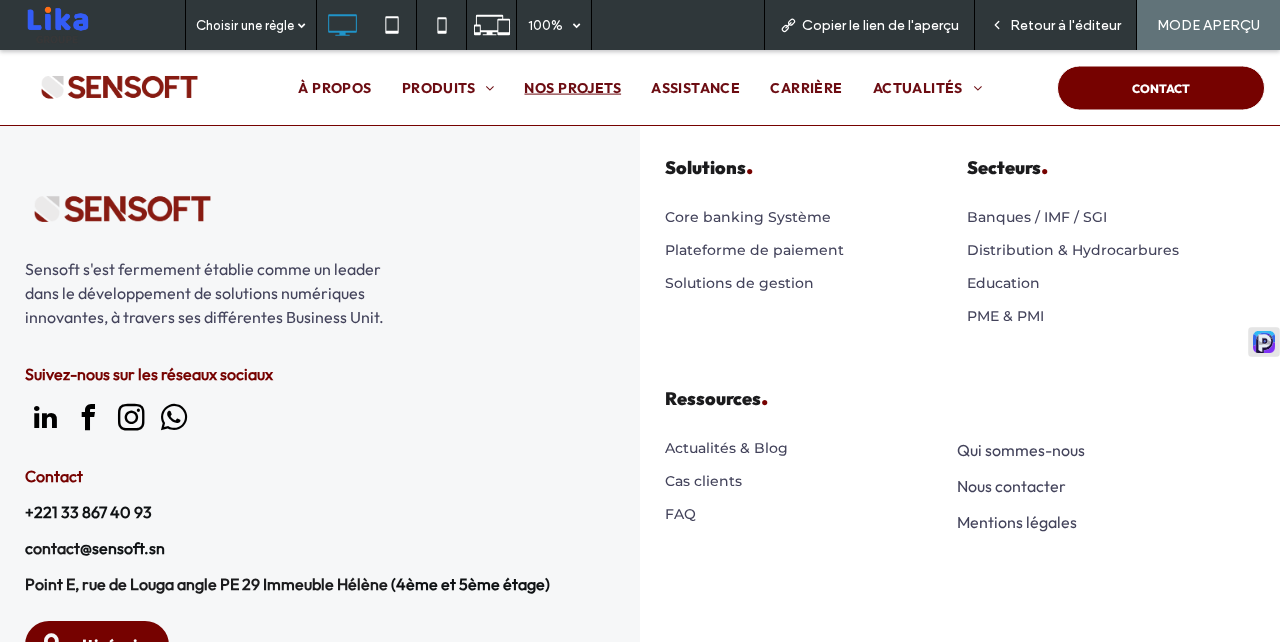 click on "Retour à l'éditeur" at bounding box center (1065, 25) 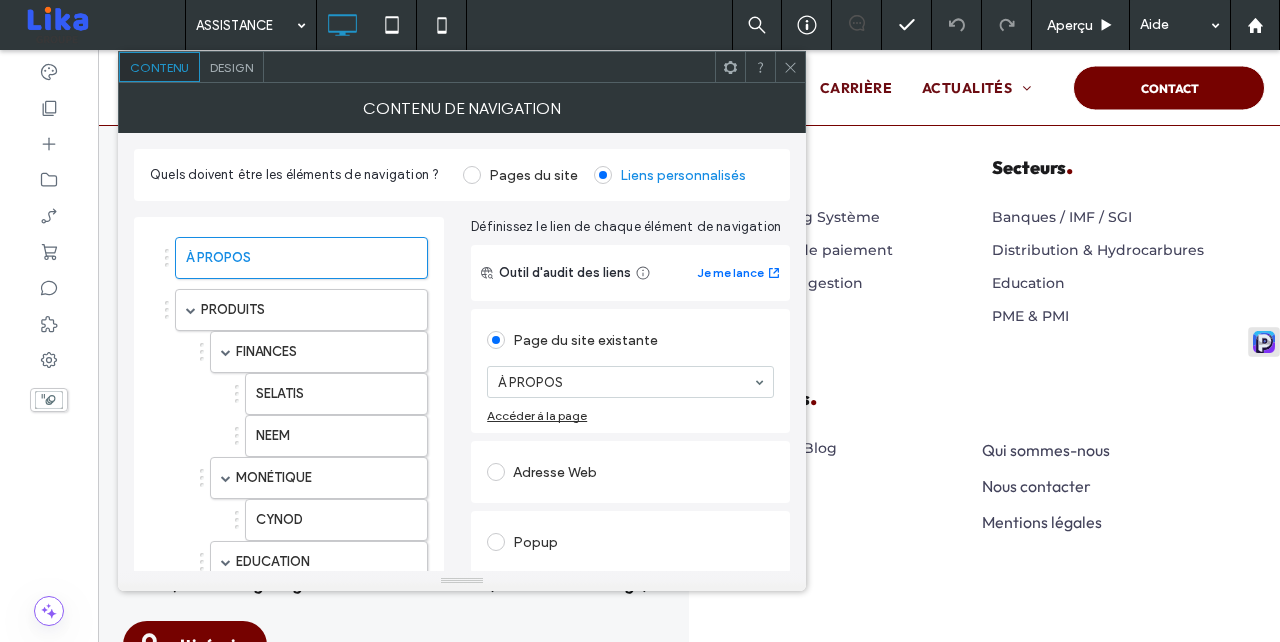 click on "Design" at bounding box center [231, 67] 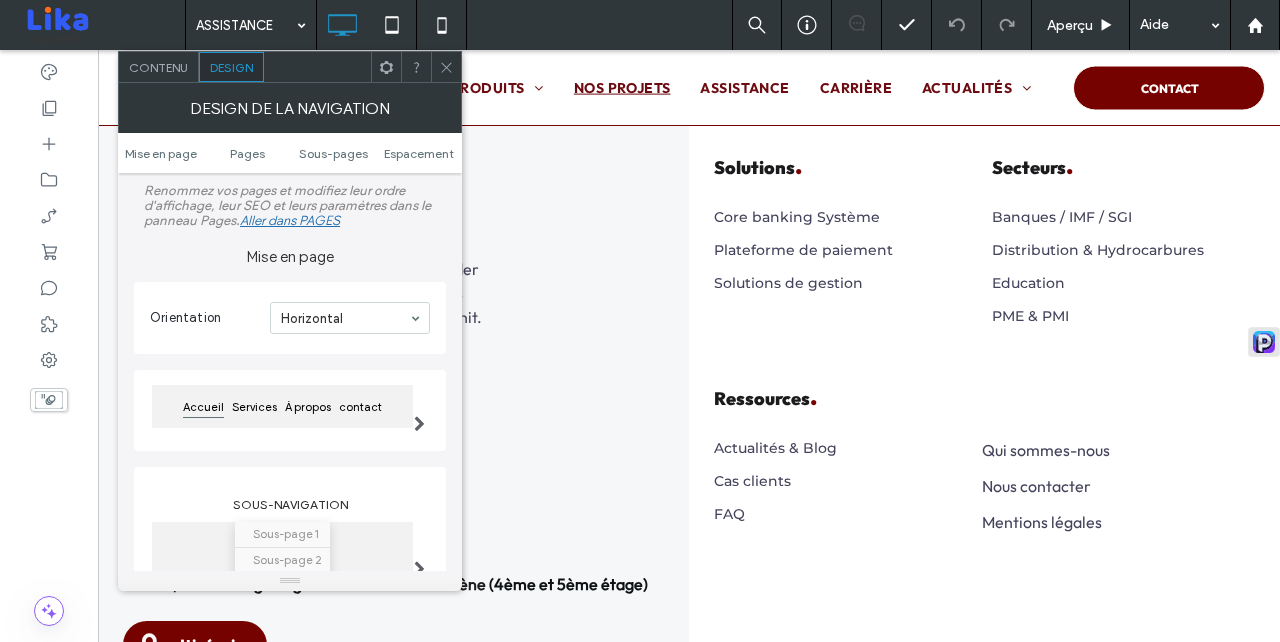 click on "Contenu" at bounding box center [158, 67] 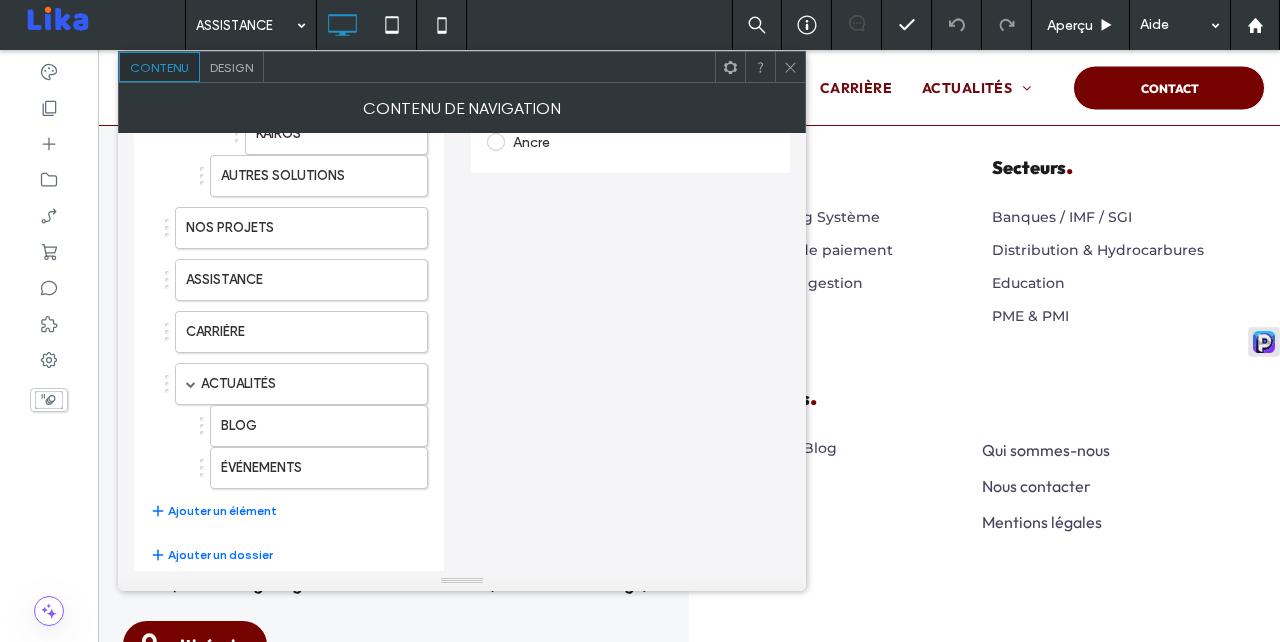 scroll, scrollTop: 463, scrollLeft: 0, axis: vertical 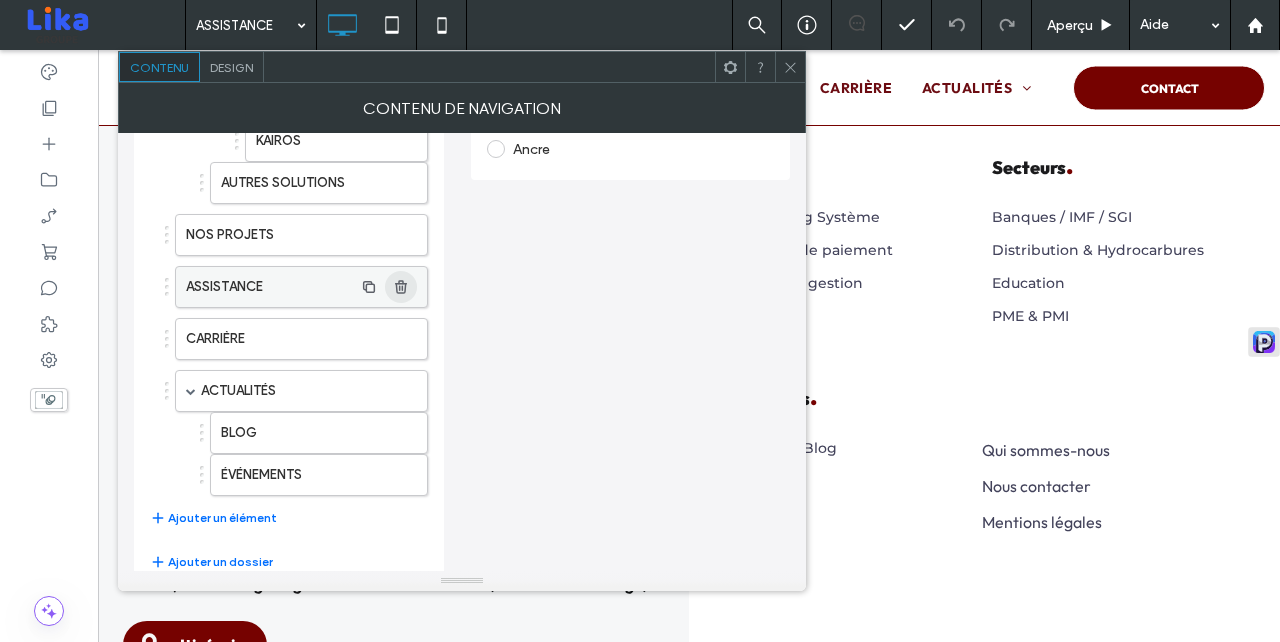 click 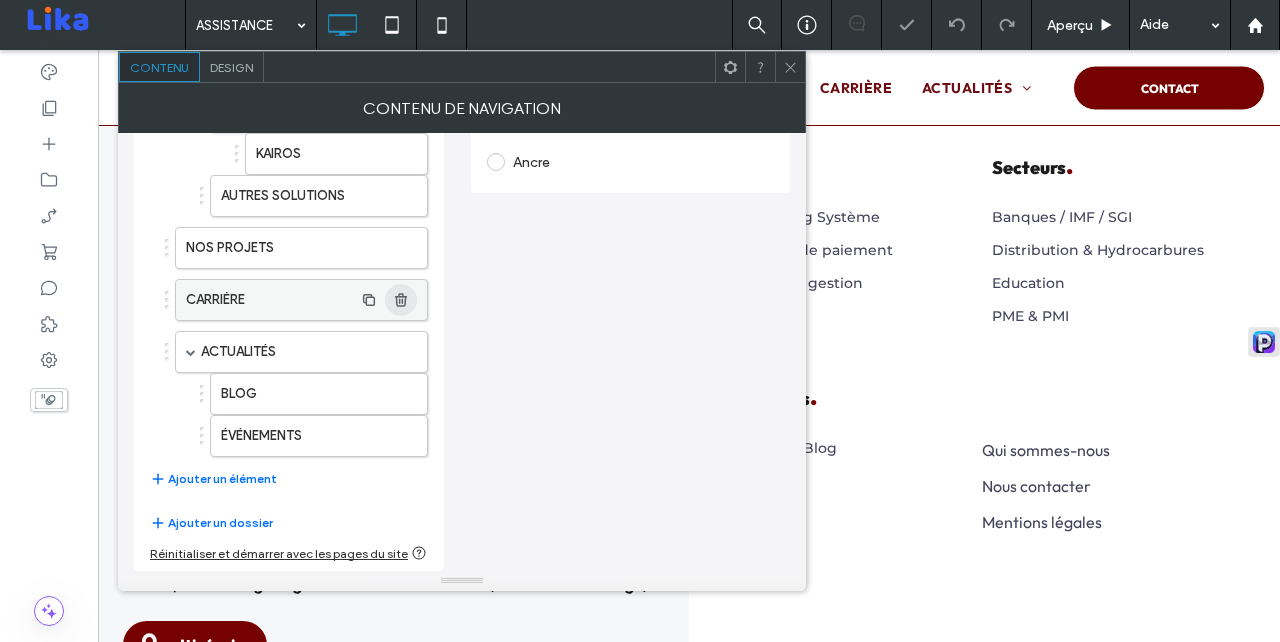 scroll, scrollTop: 450, scrollLeft: 0, axis: vertical 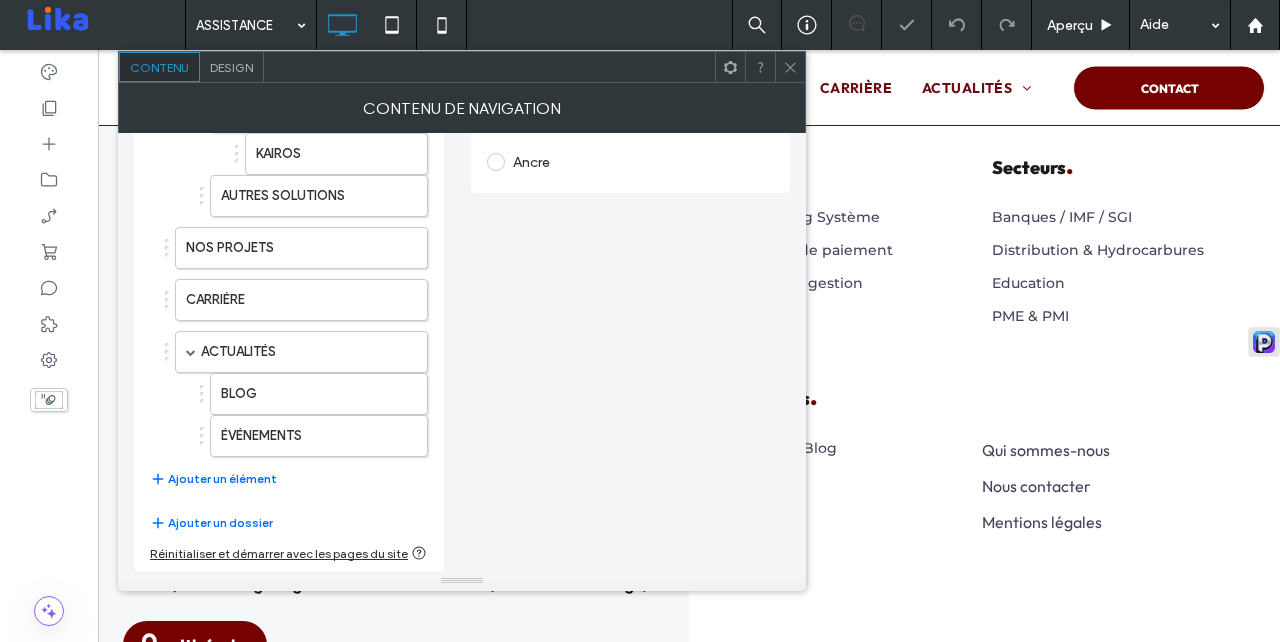 click 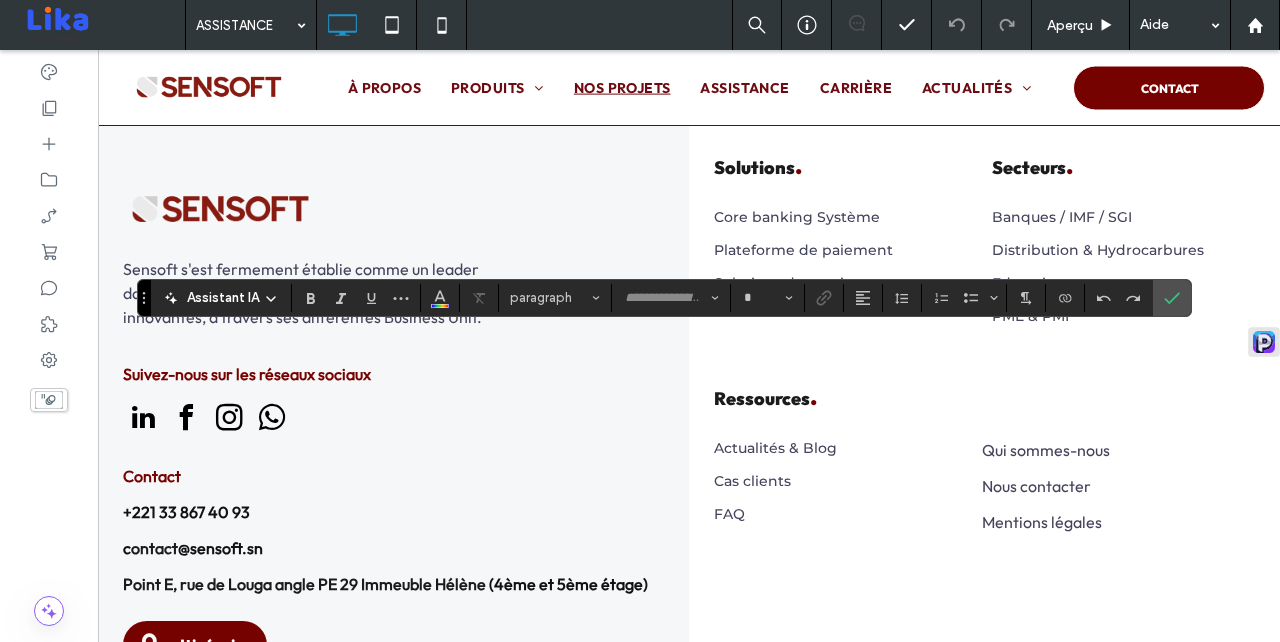 type on "**********" 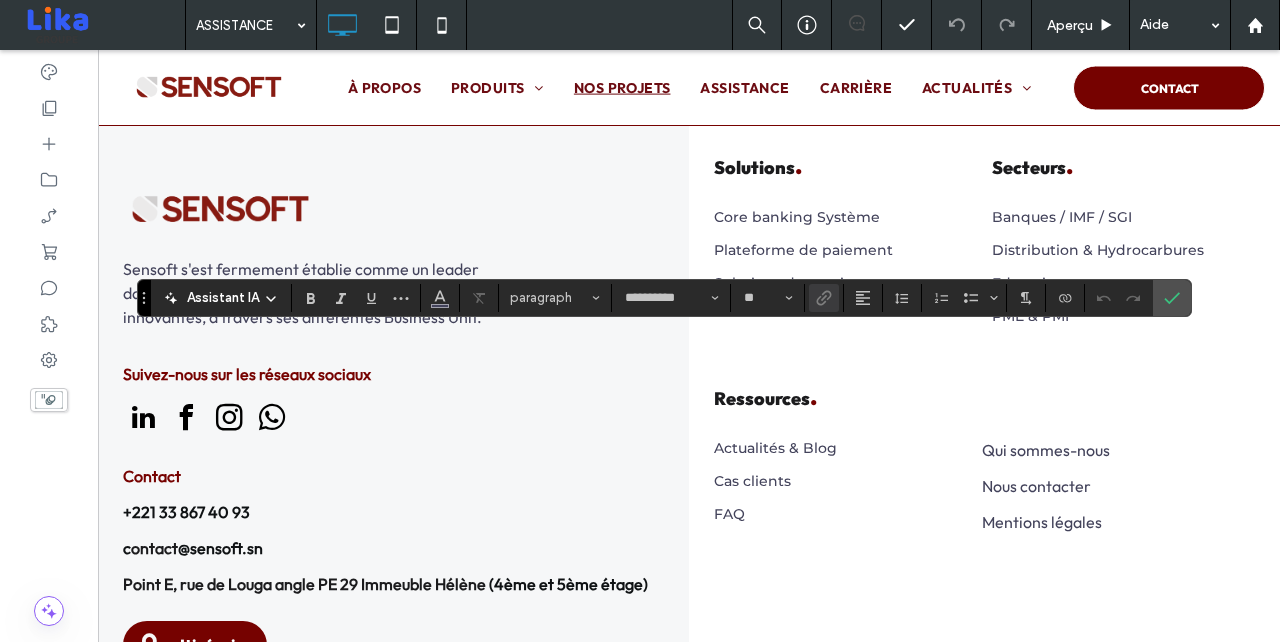 type on "**********" 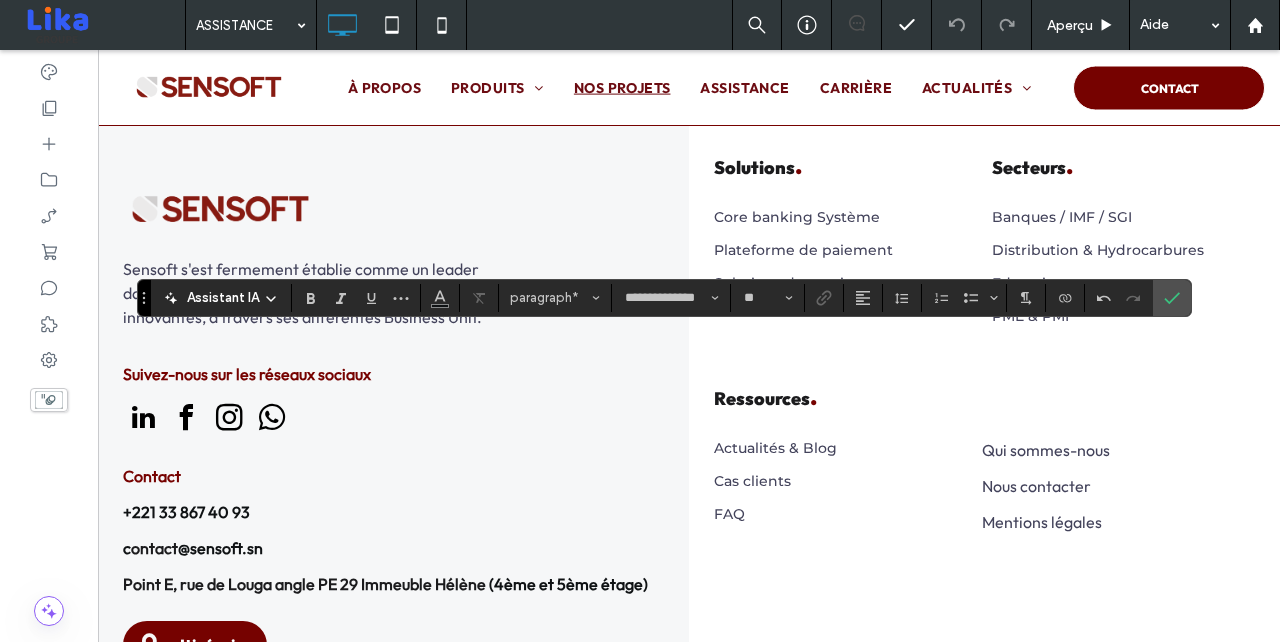 type on "**********" 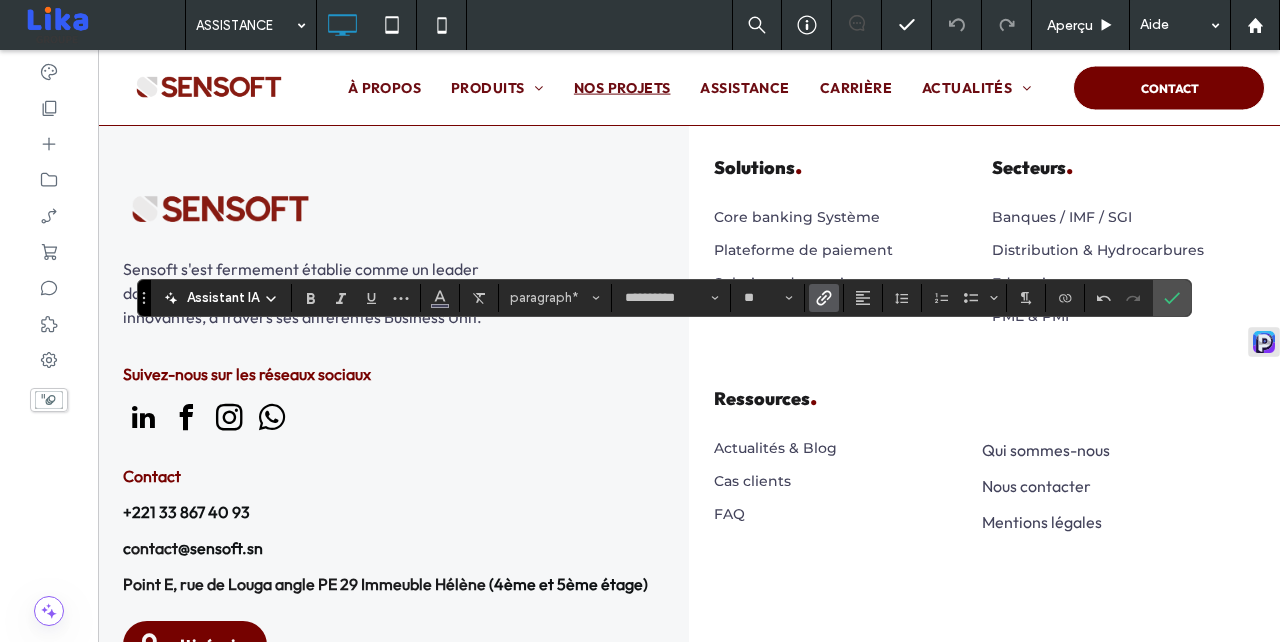 click 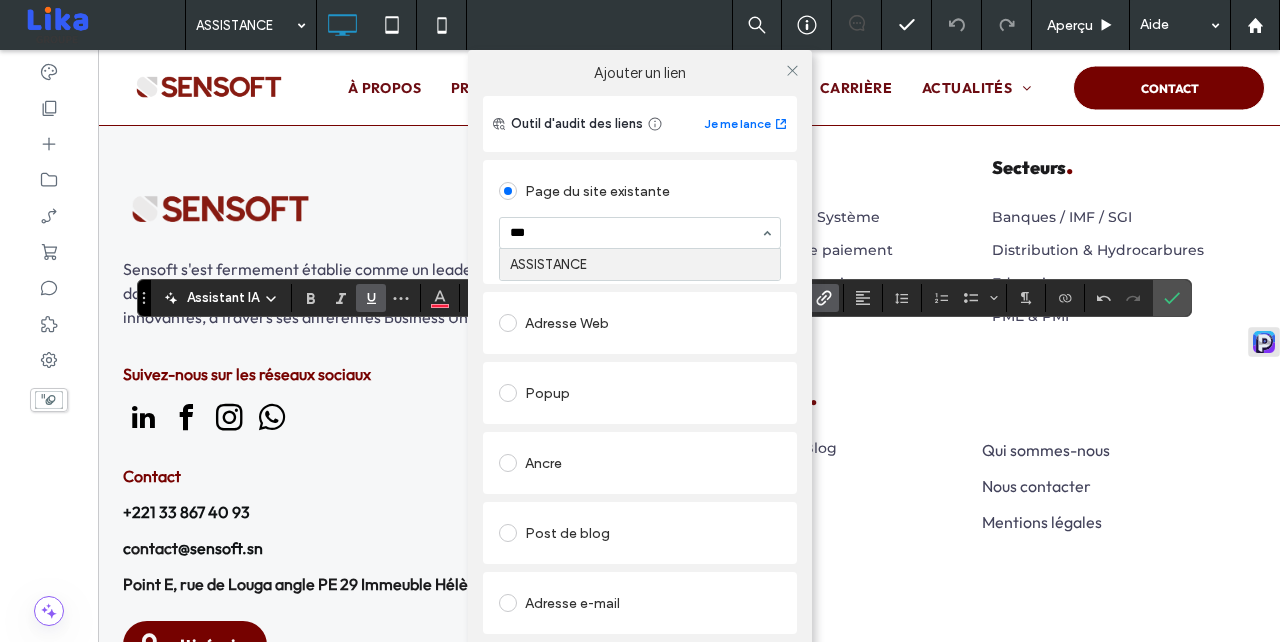 type on "****" 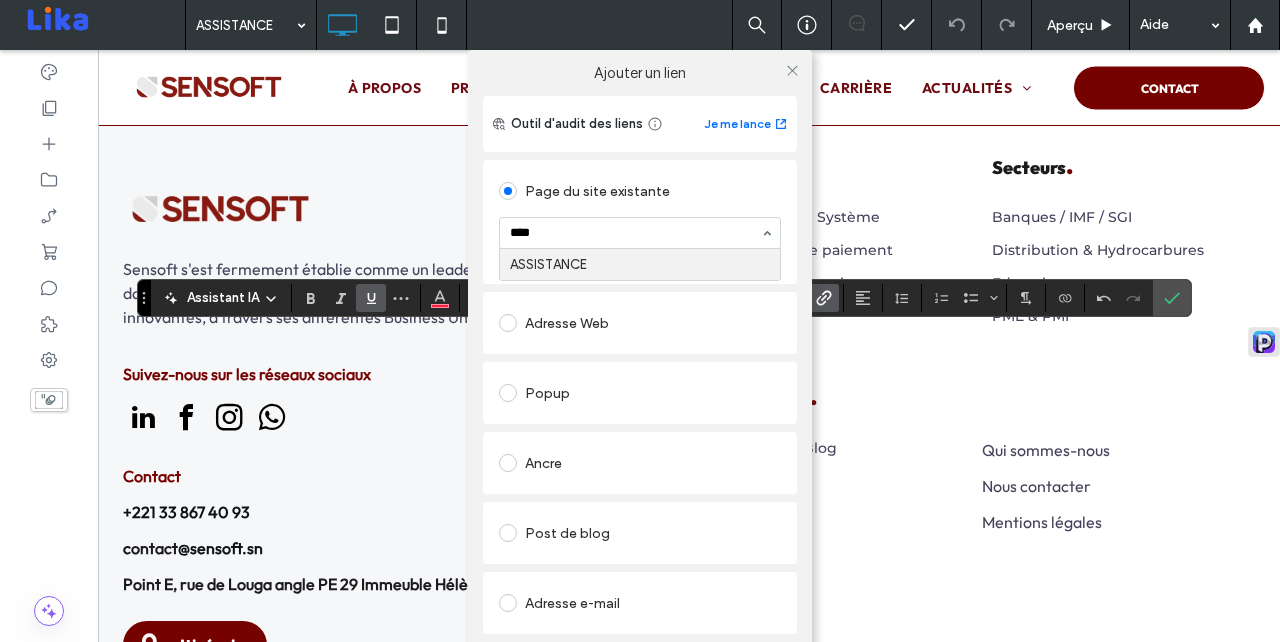 type 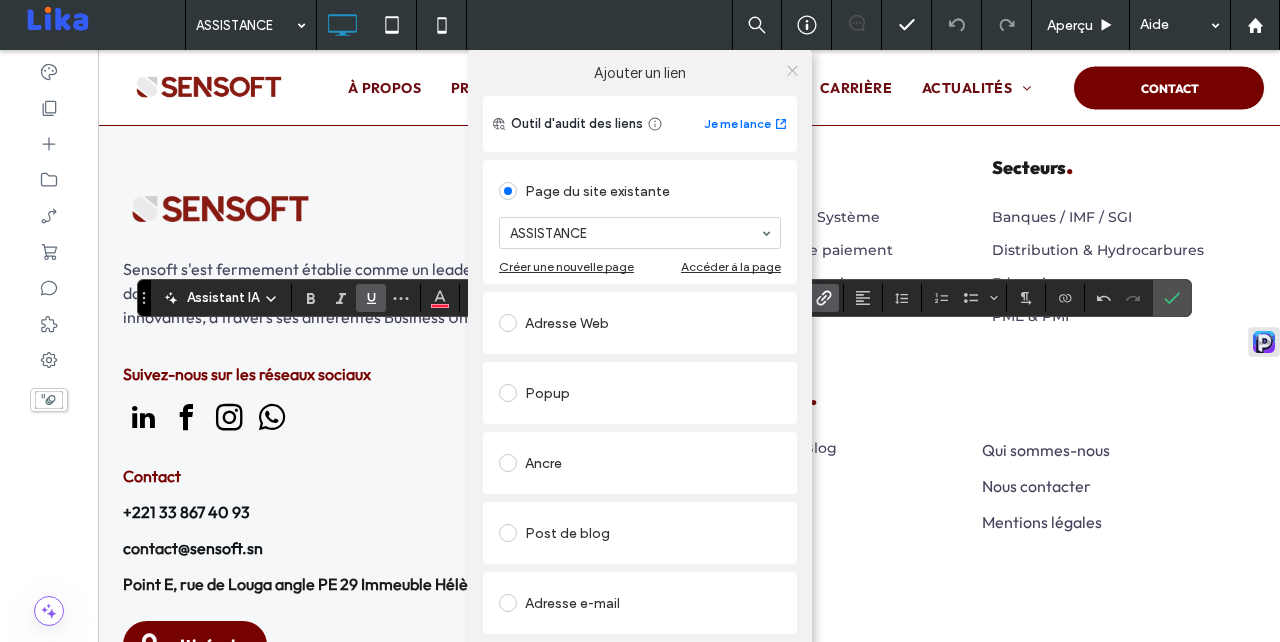 click 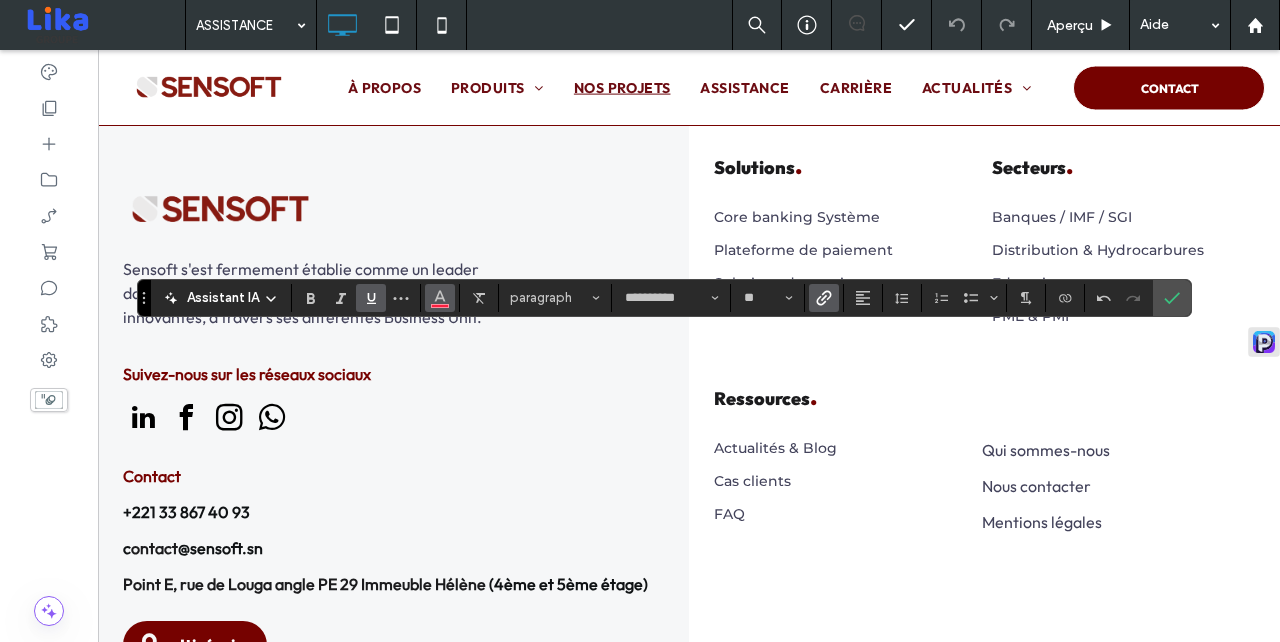 click 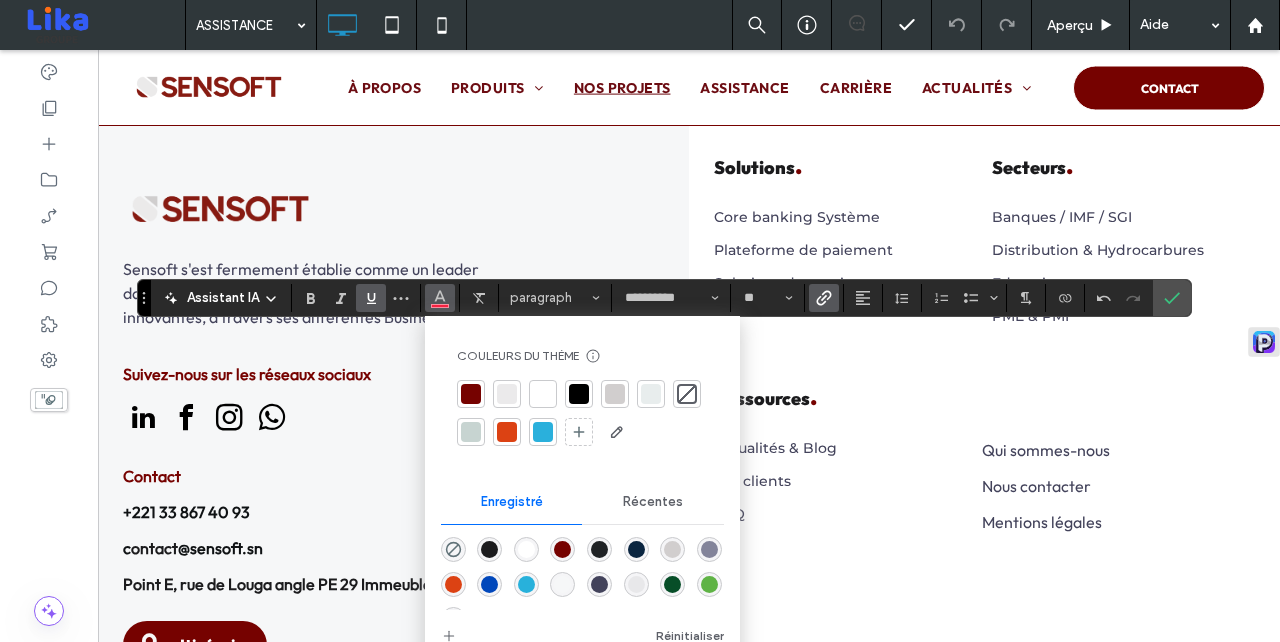 scroll, scrollTop: 6, scrollLeft: 0, axis: vertical 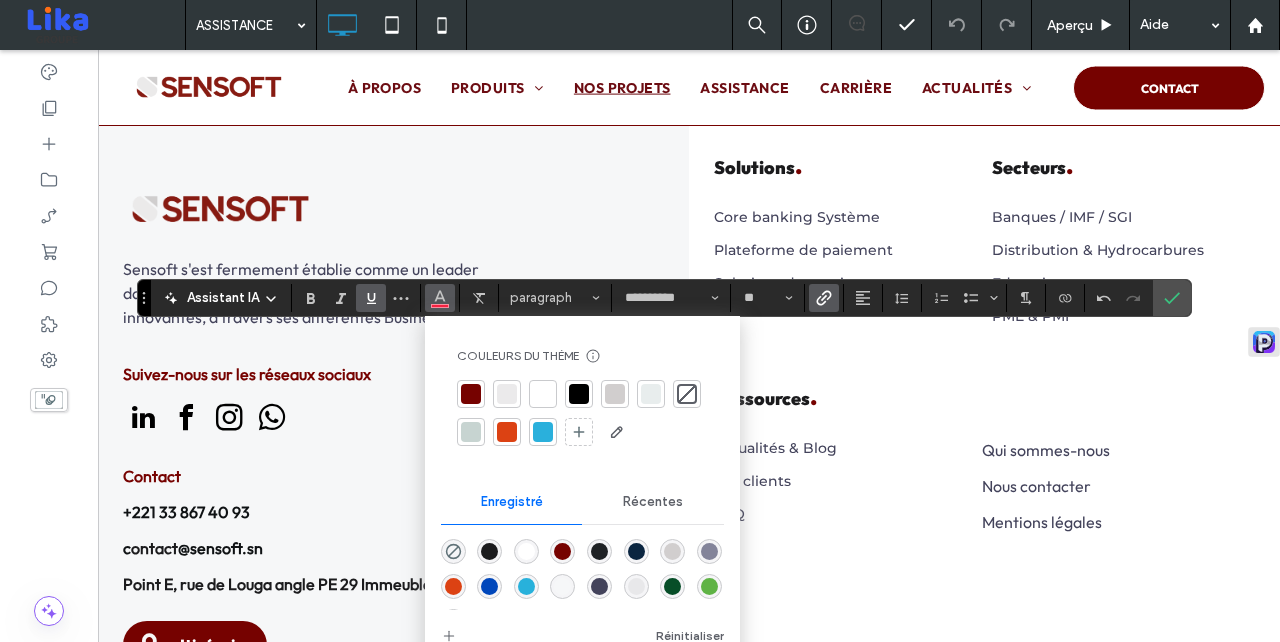 click at bounding box center [709, 551] 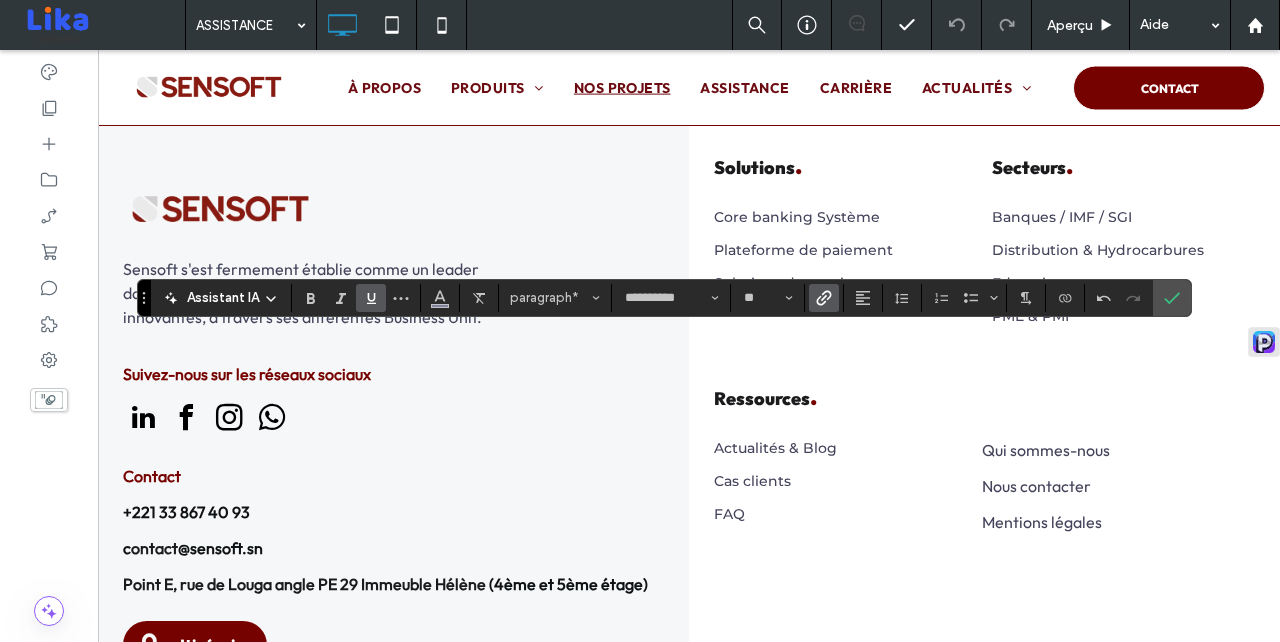 click 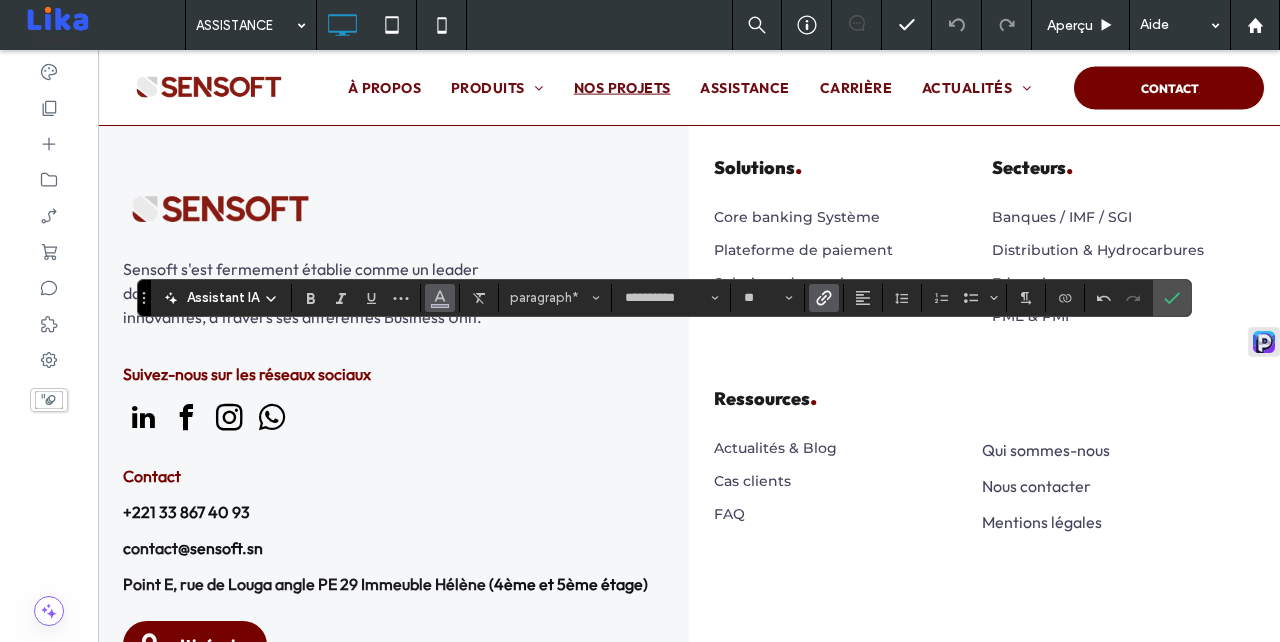 click 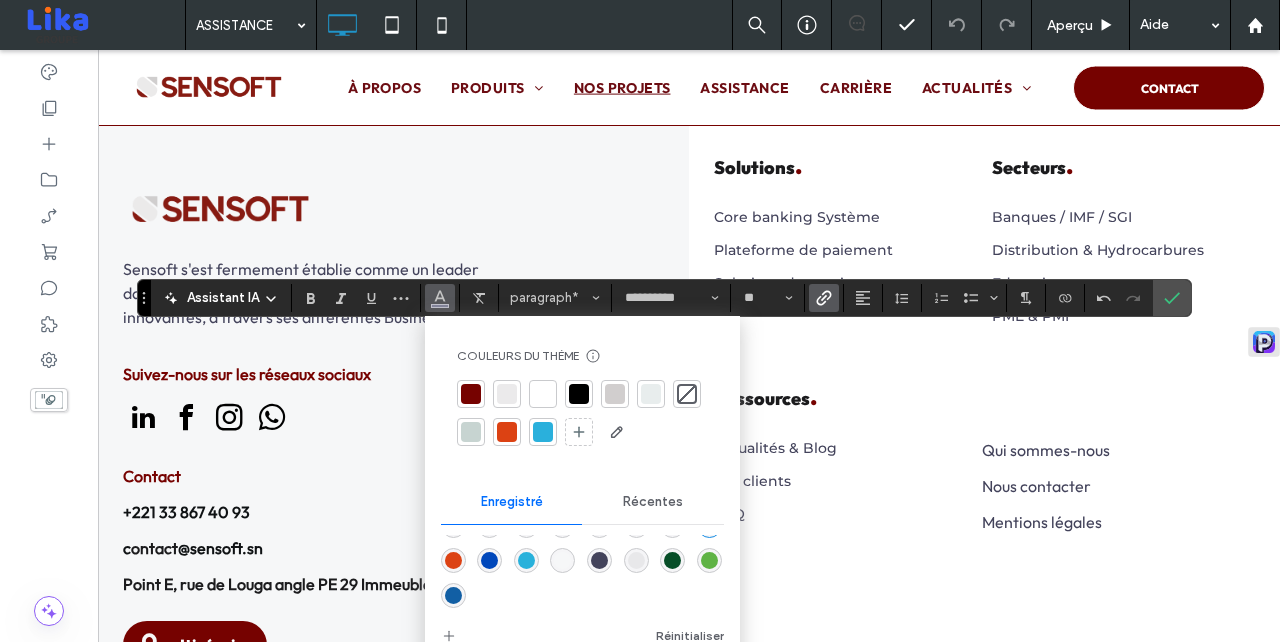 scroll, scrollTop: 7, scrollLeft: 0, axis: vertical 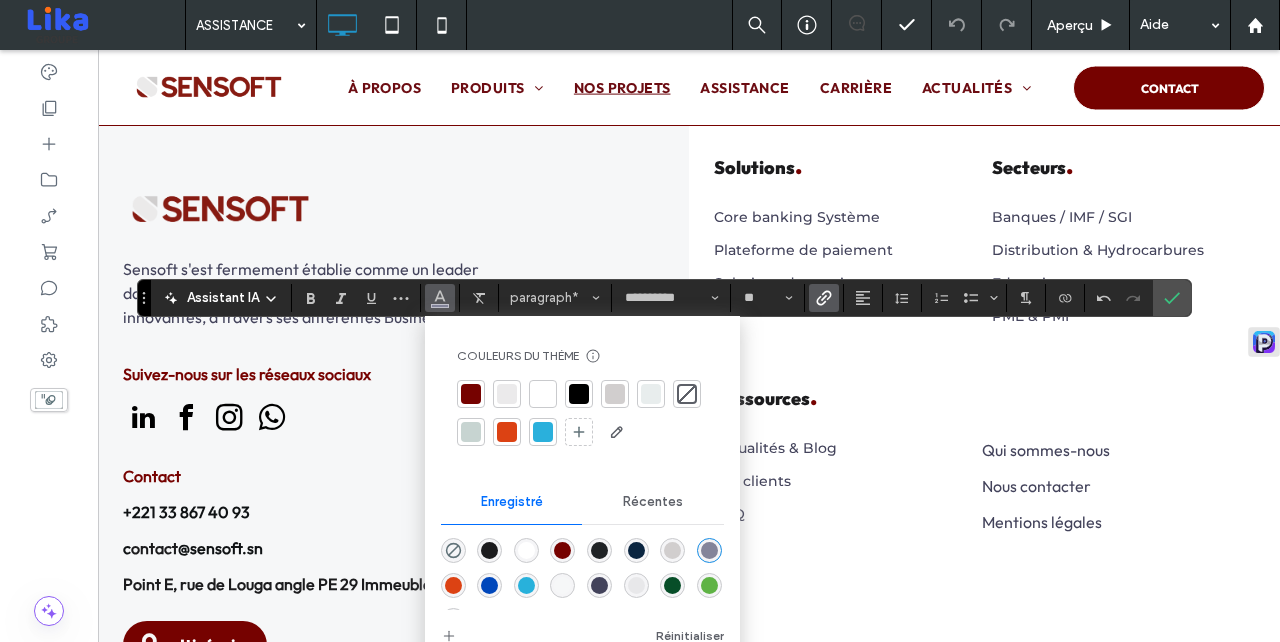 click at bounding box center (599, 585) 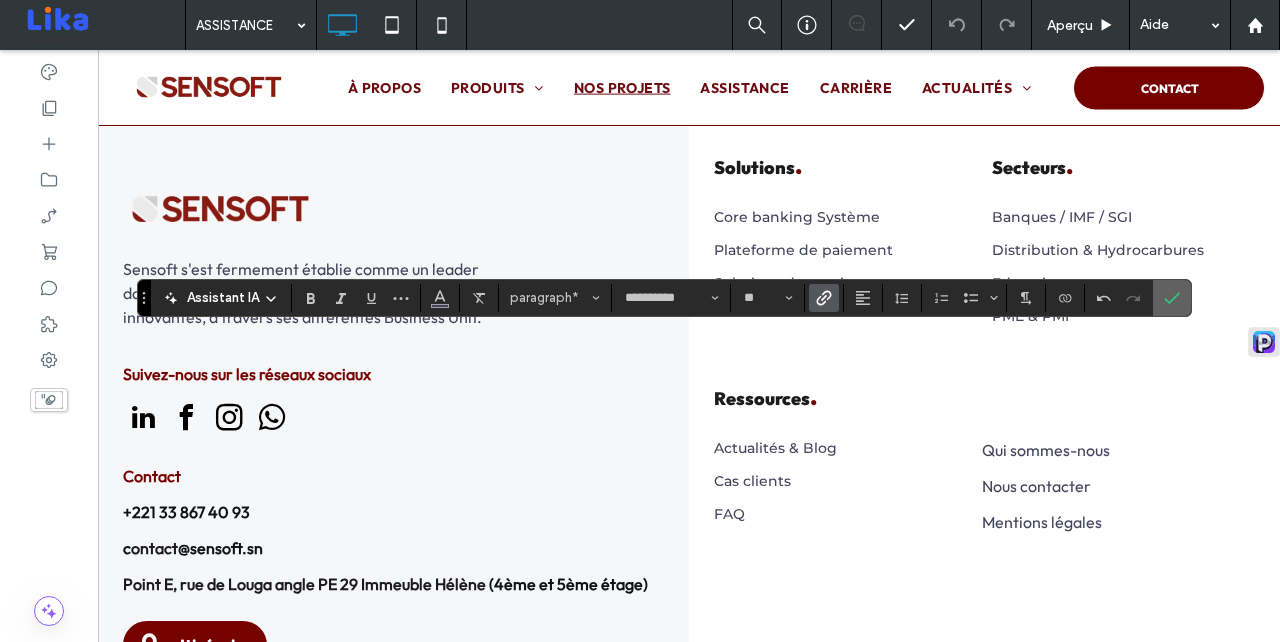 click 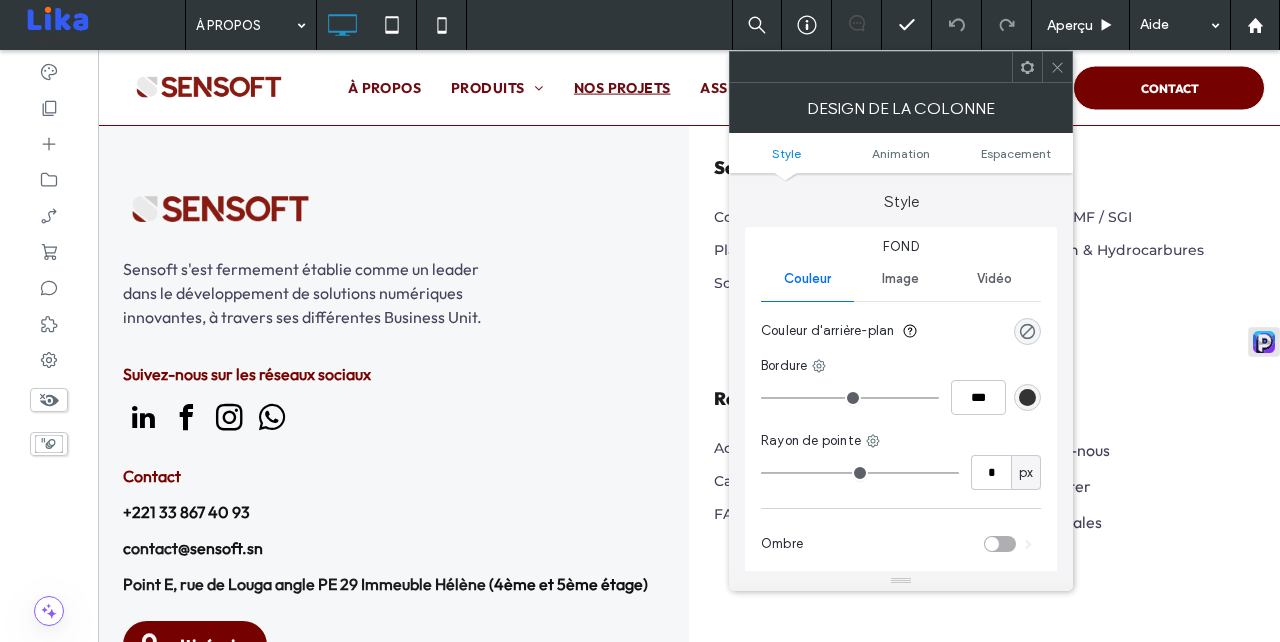click 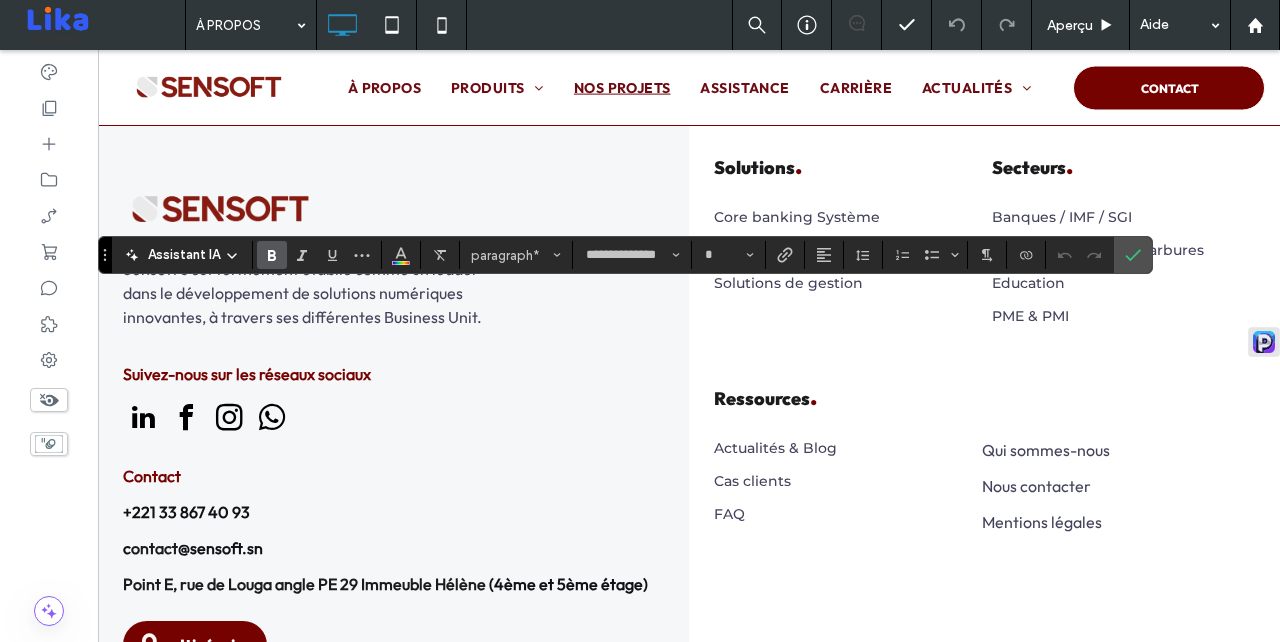 type on "**" 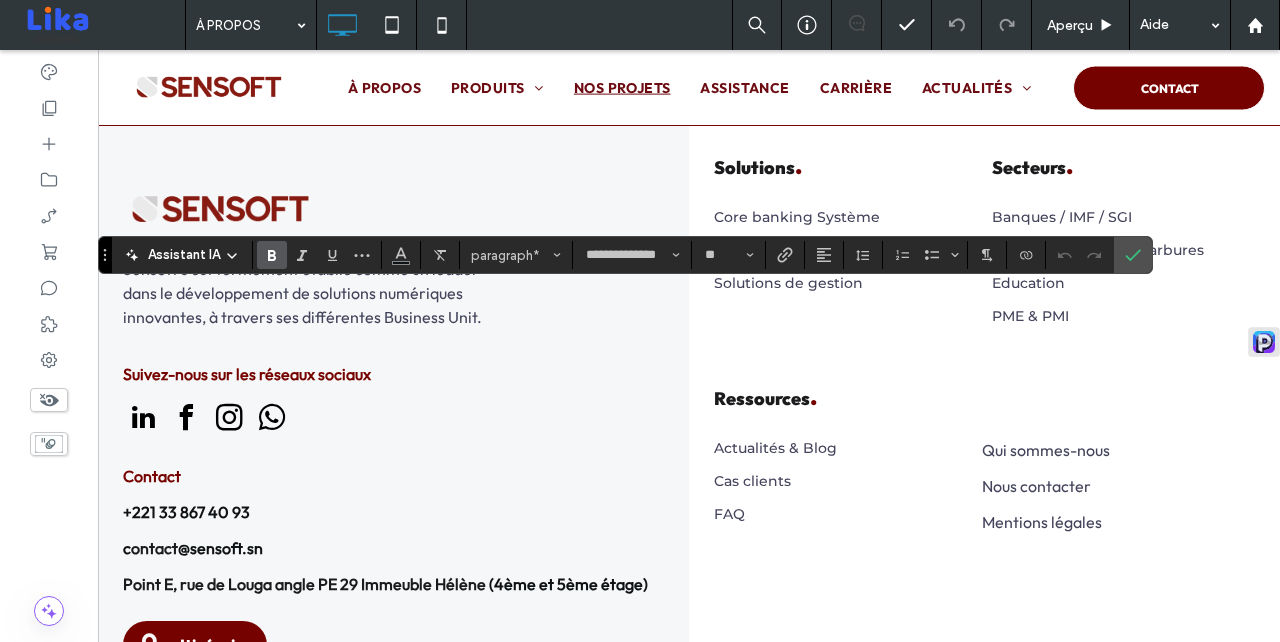 click 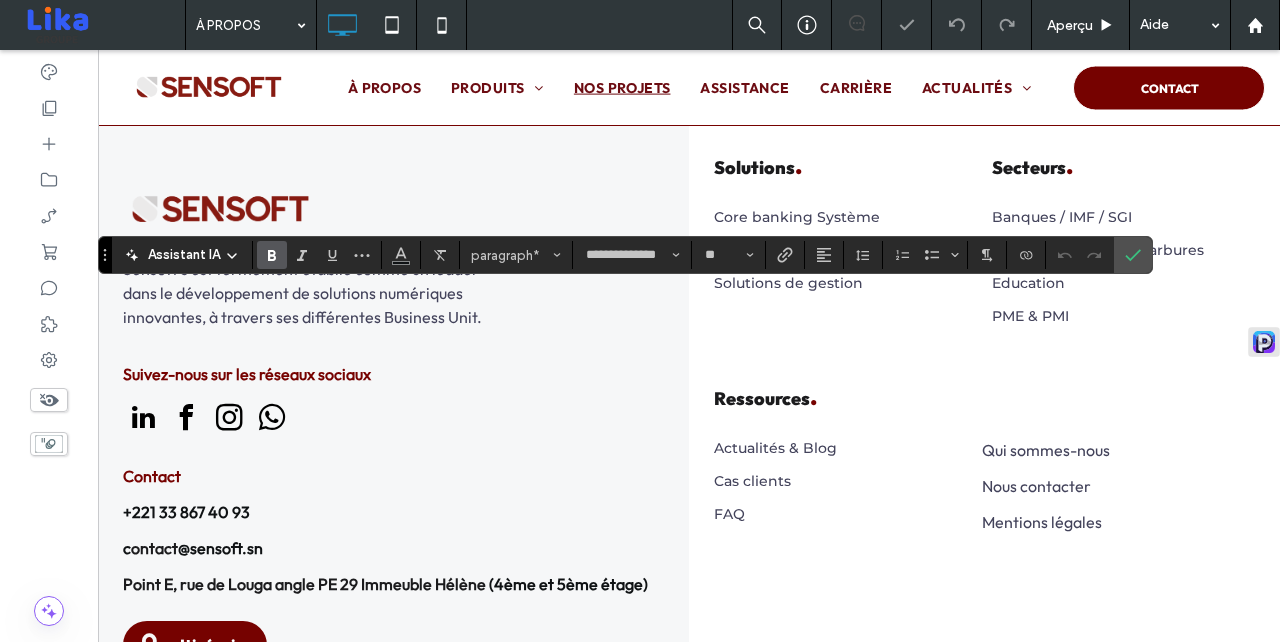 click at bounding box center (272, 255) 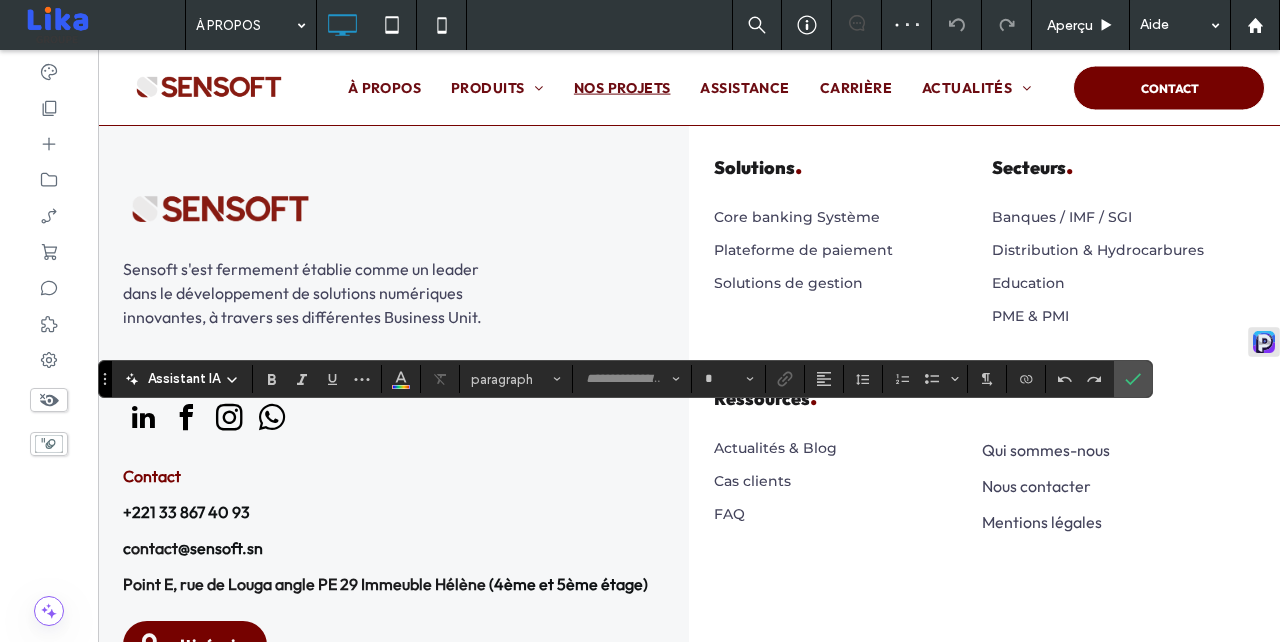 type on "**********" 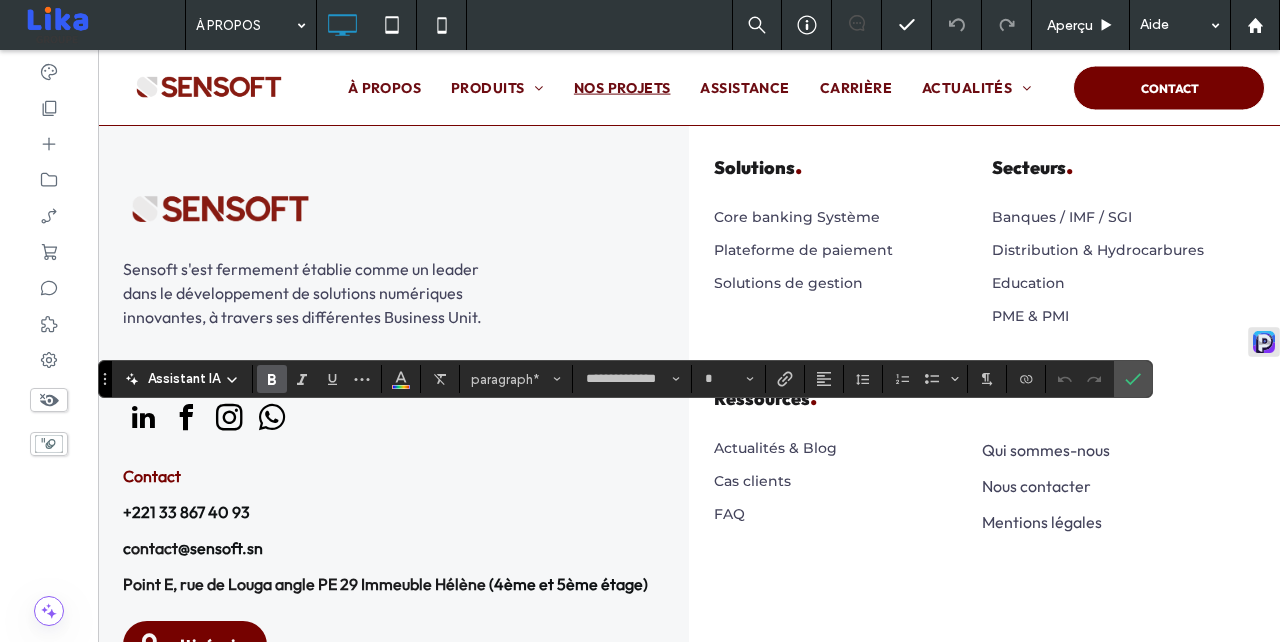 type on "**" 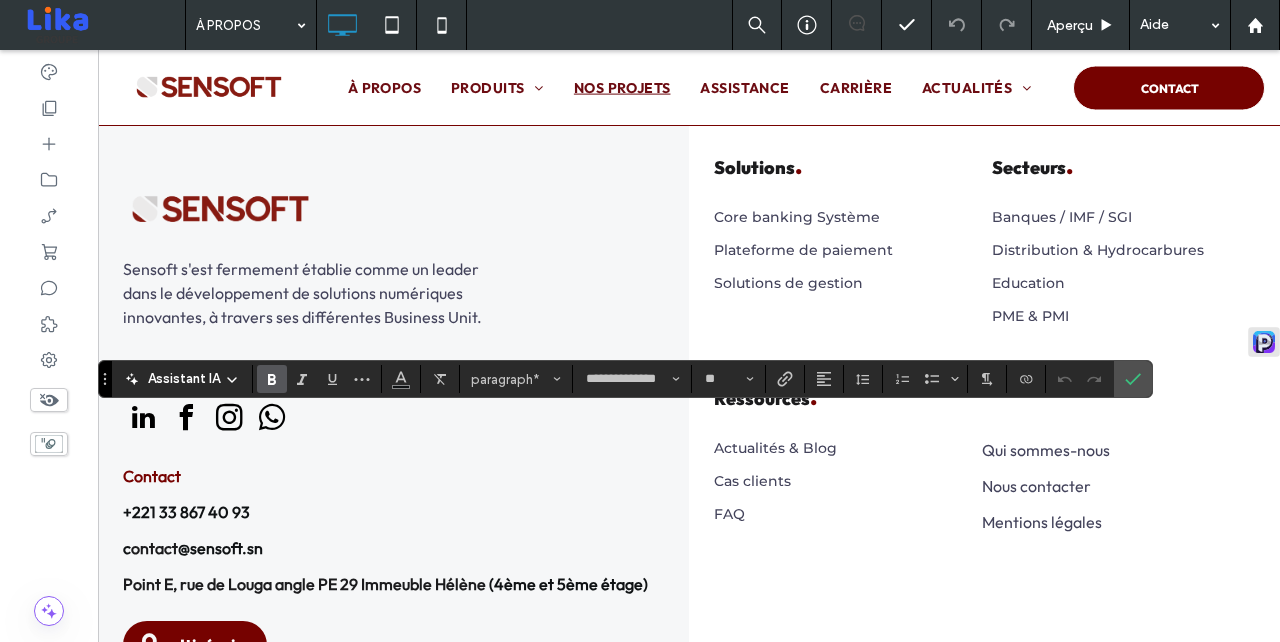 click 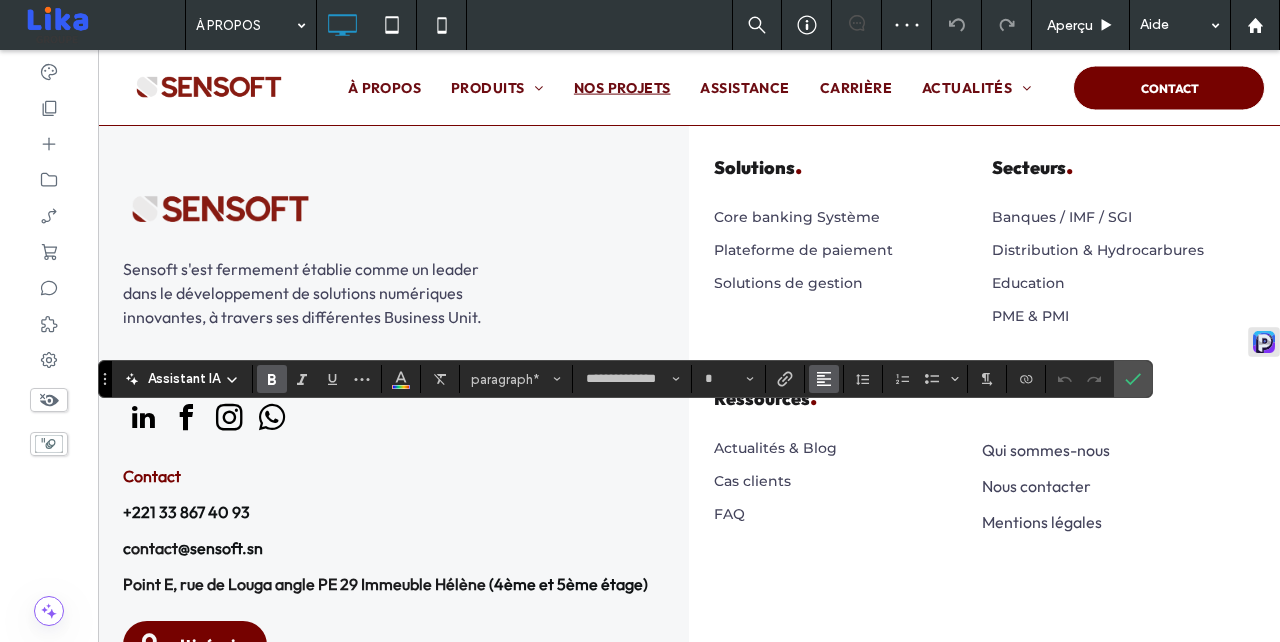 click at bounding box center (824, 379) 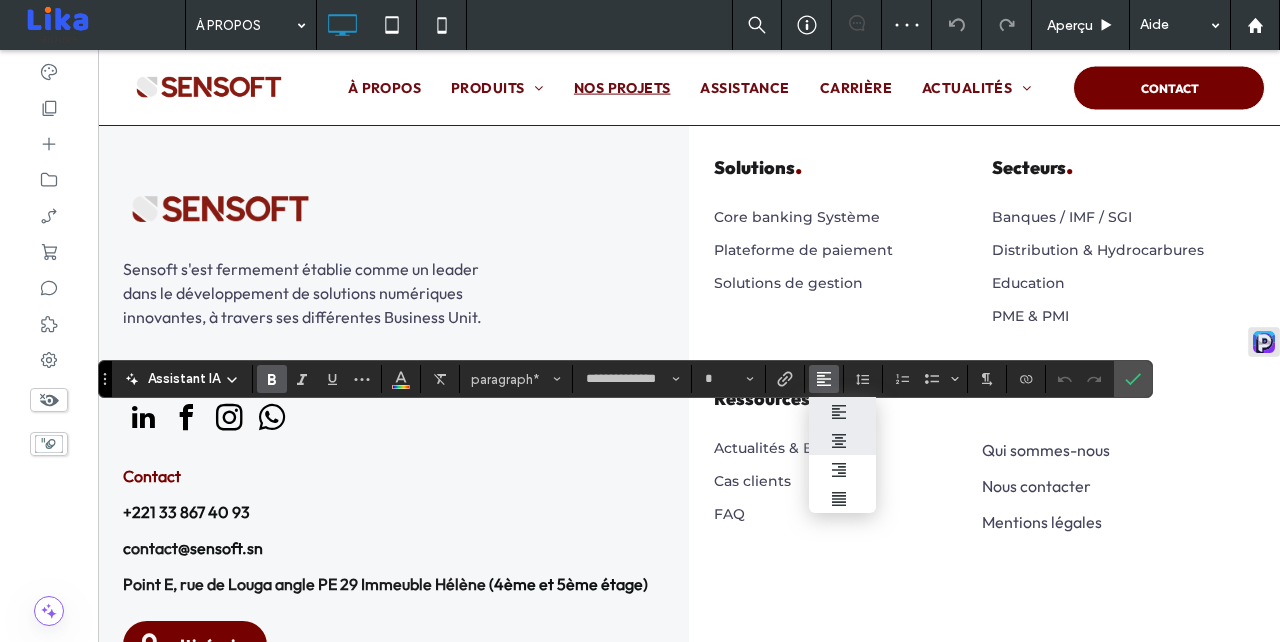 click 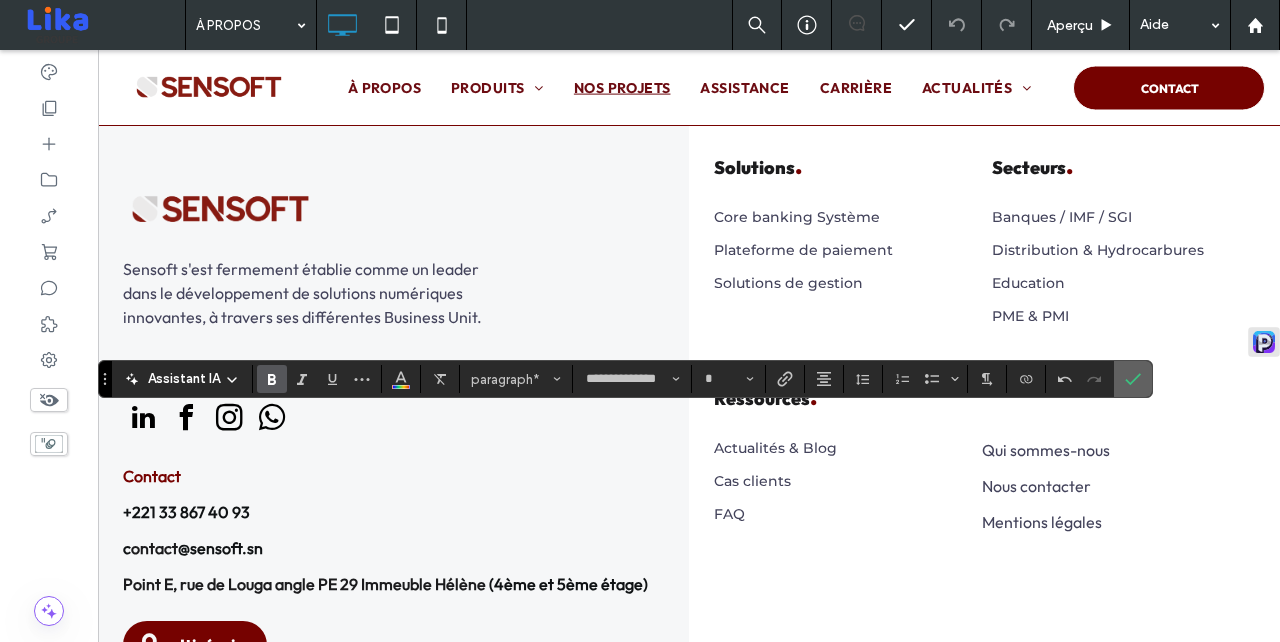 click 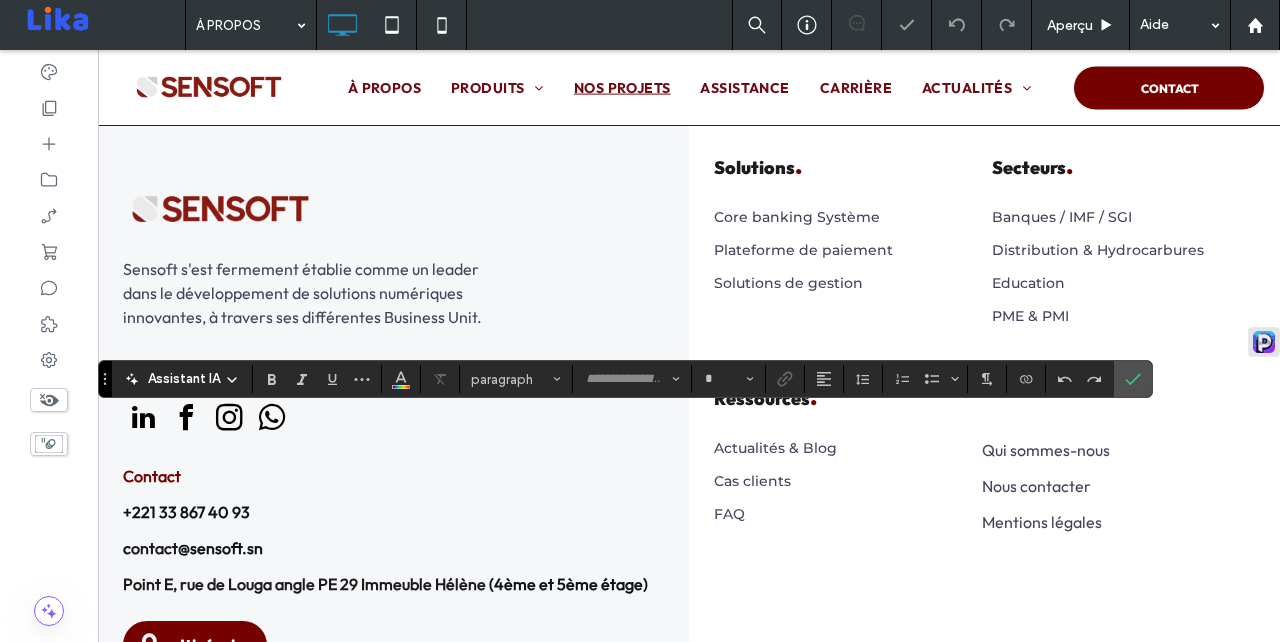 type on "**********" 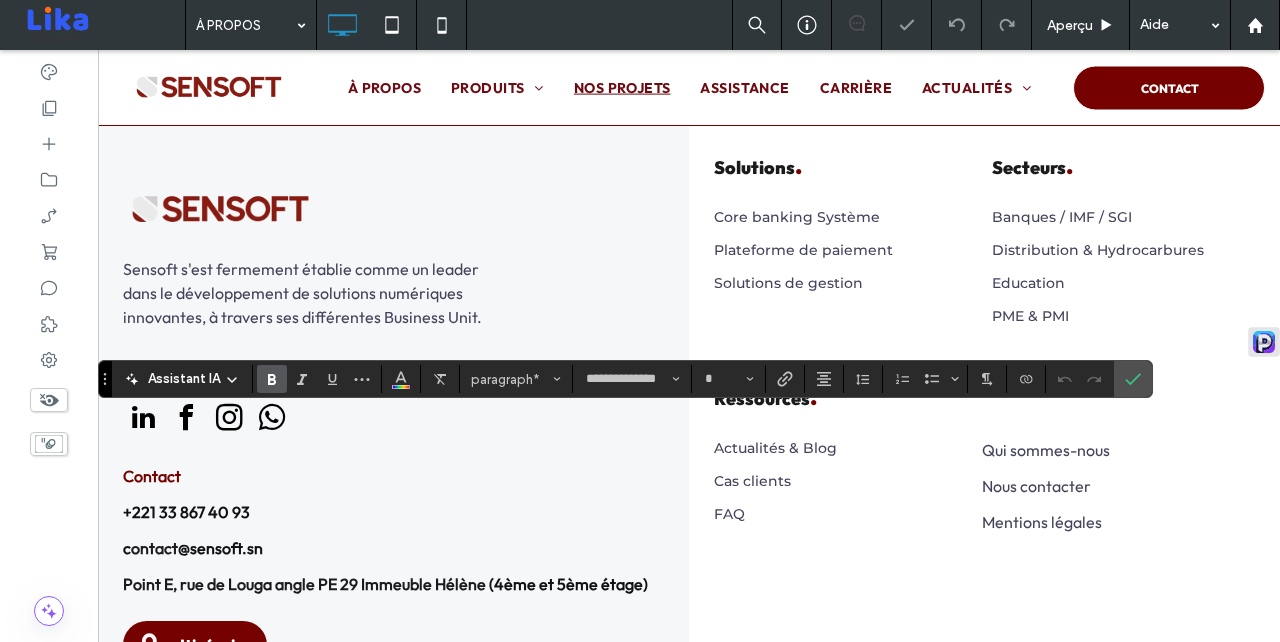 type on "**" 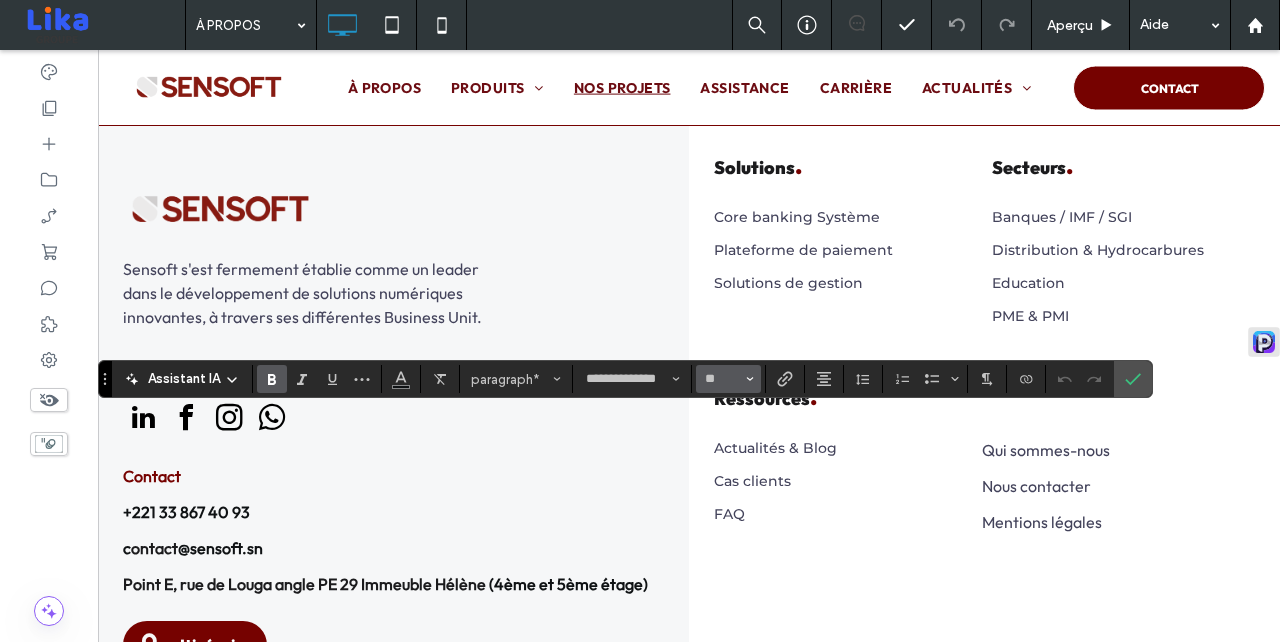 click 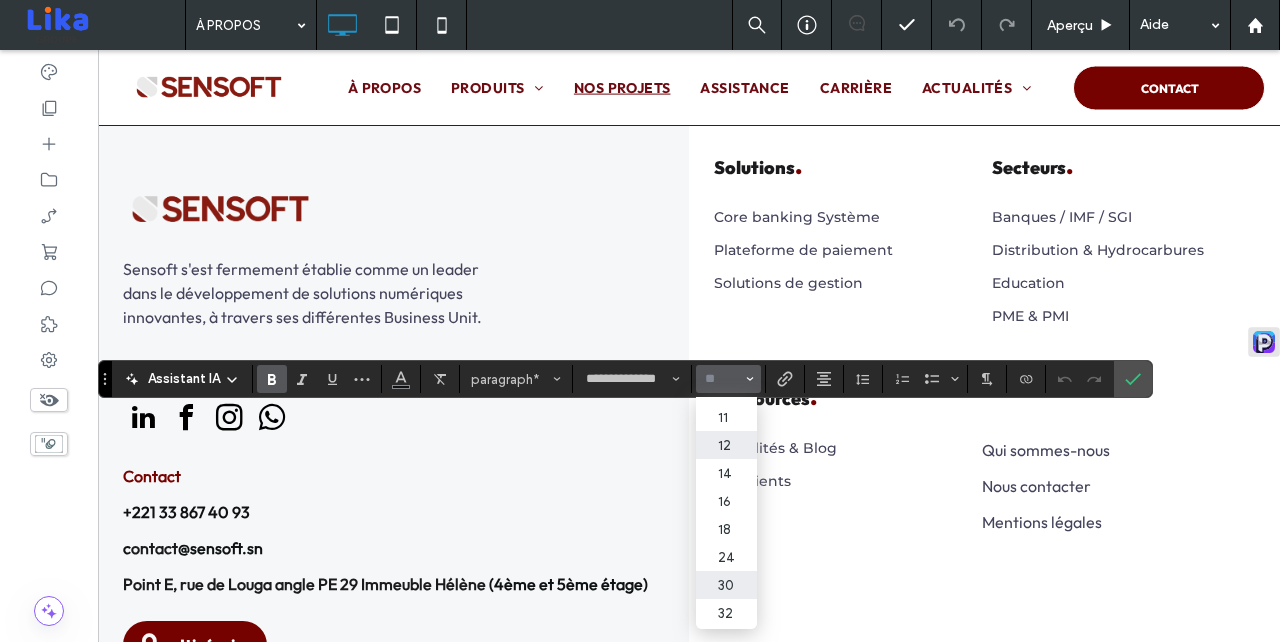 scroll, scrollTop: 76, scrollLeft: 0, axis: vertical 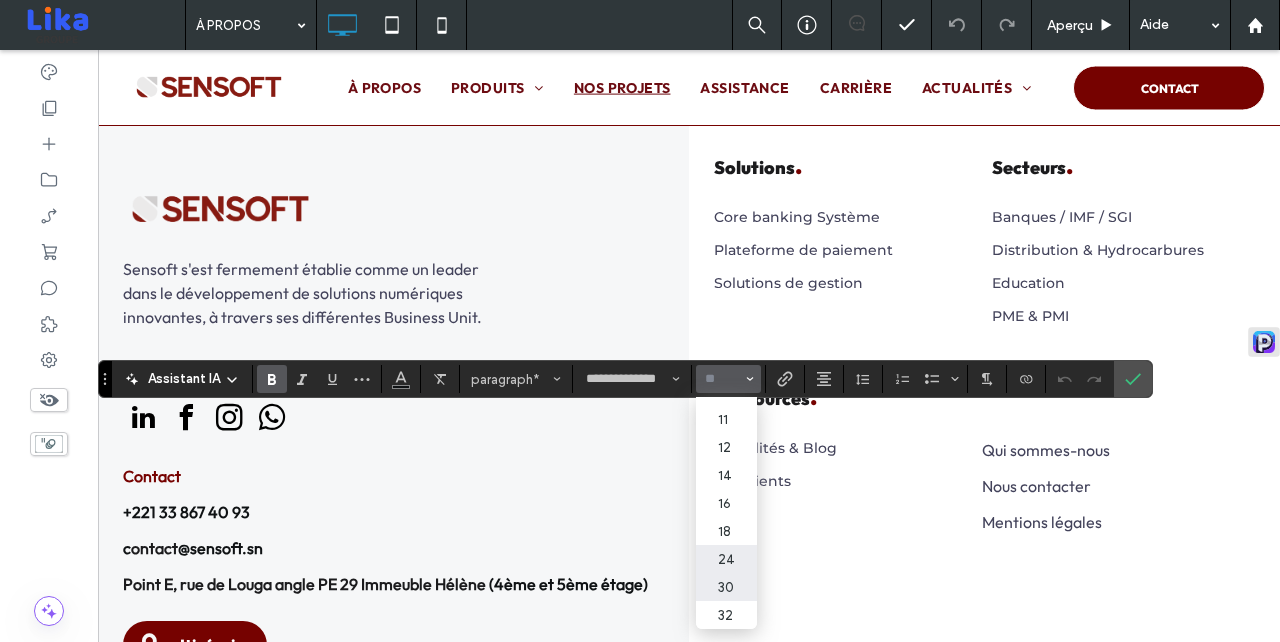 click on "24" at bounding box center [726, 559] 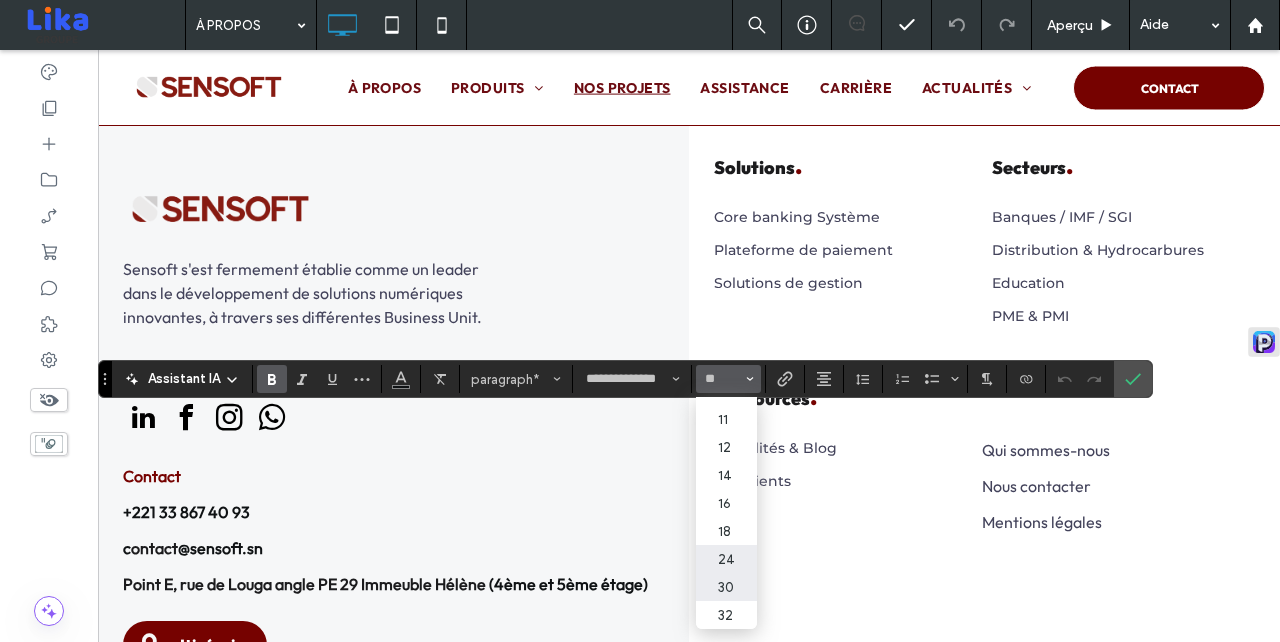type on "**" 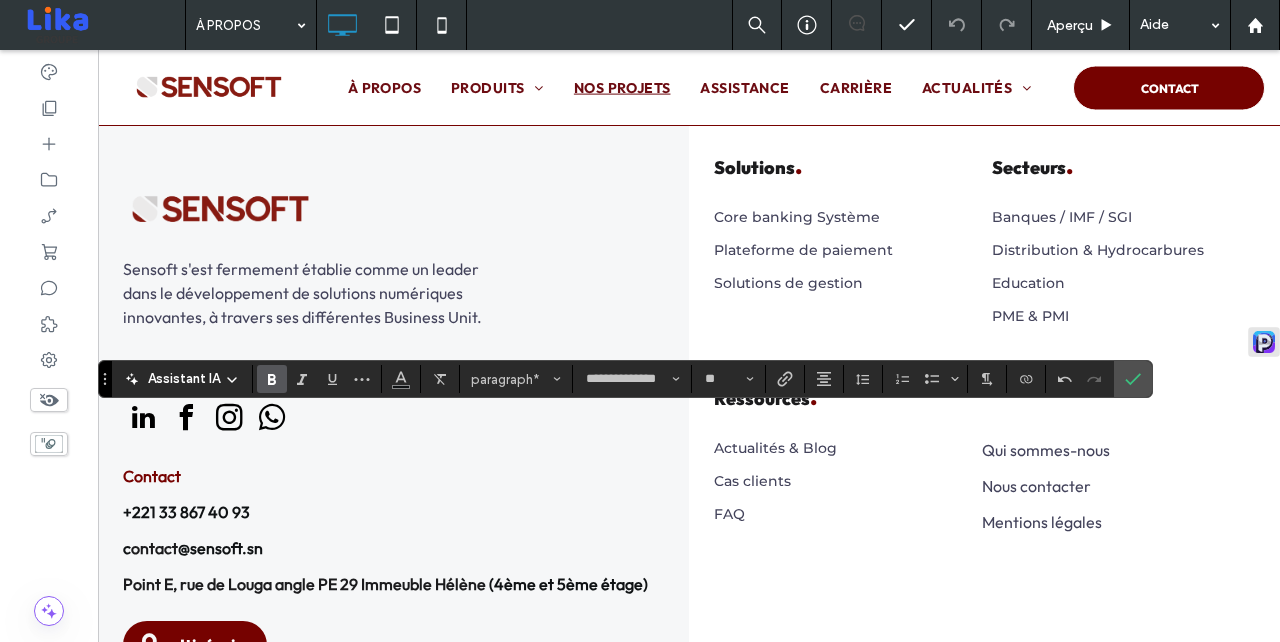 click 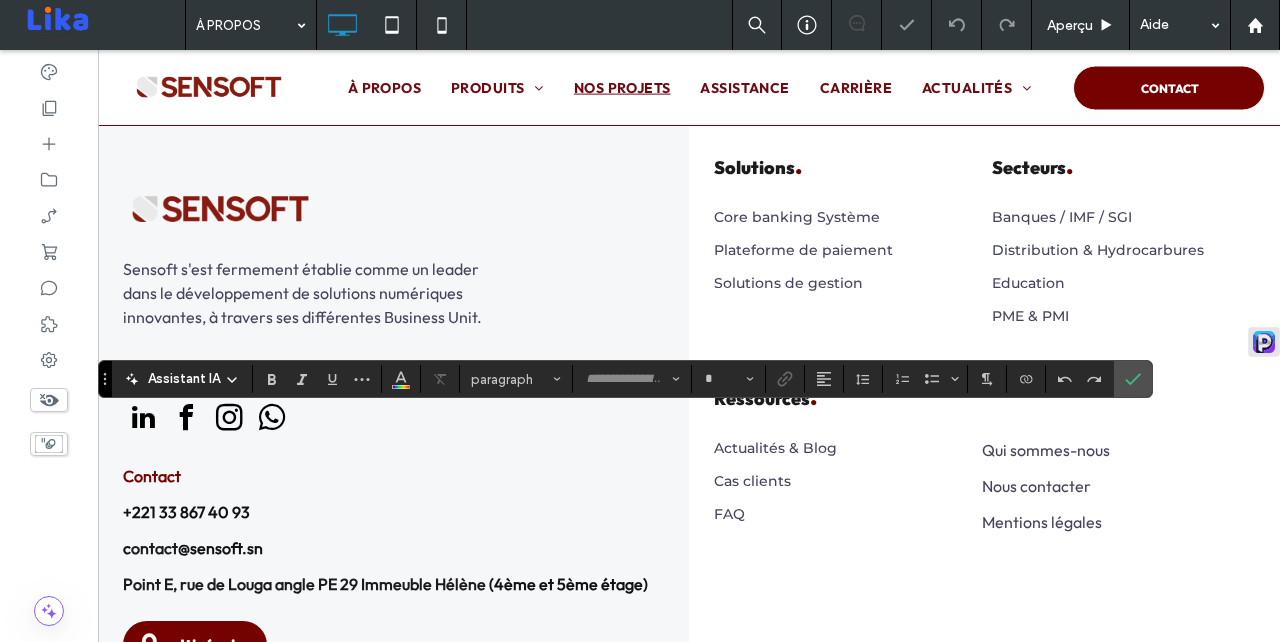 type on "**********" 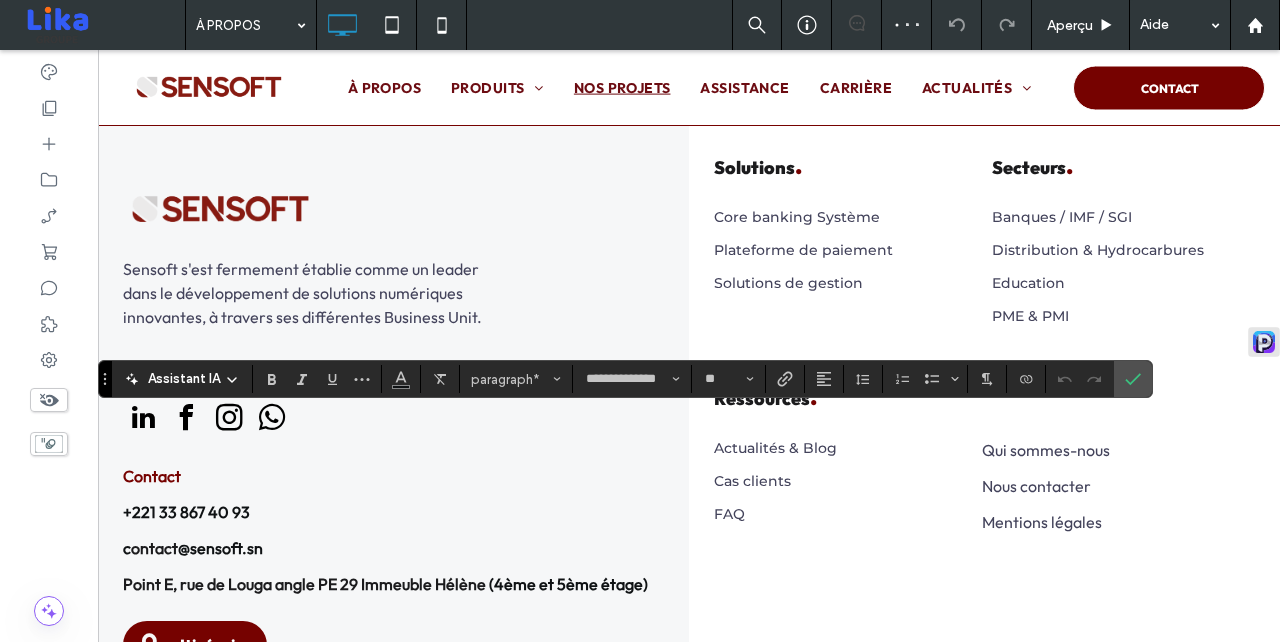 type on "*" 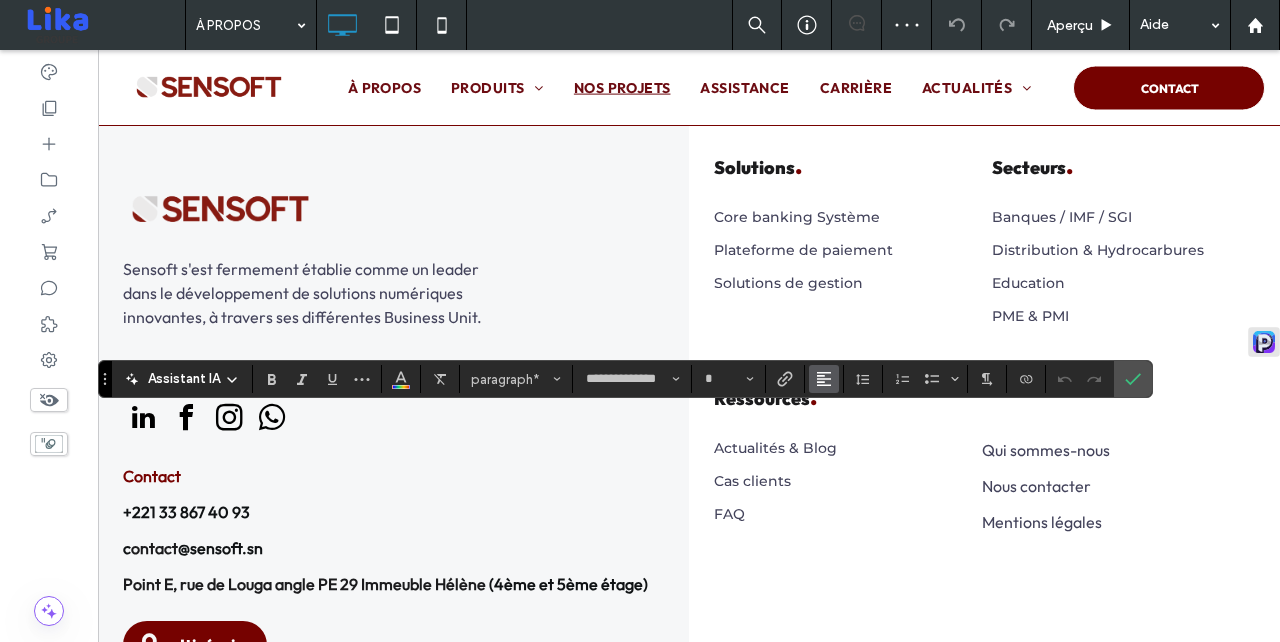 click 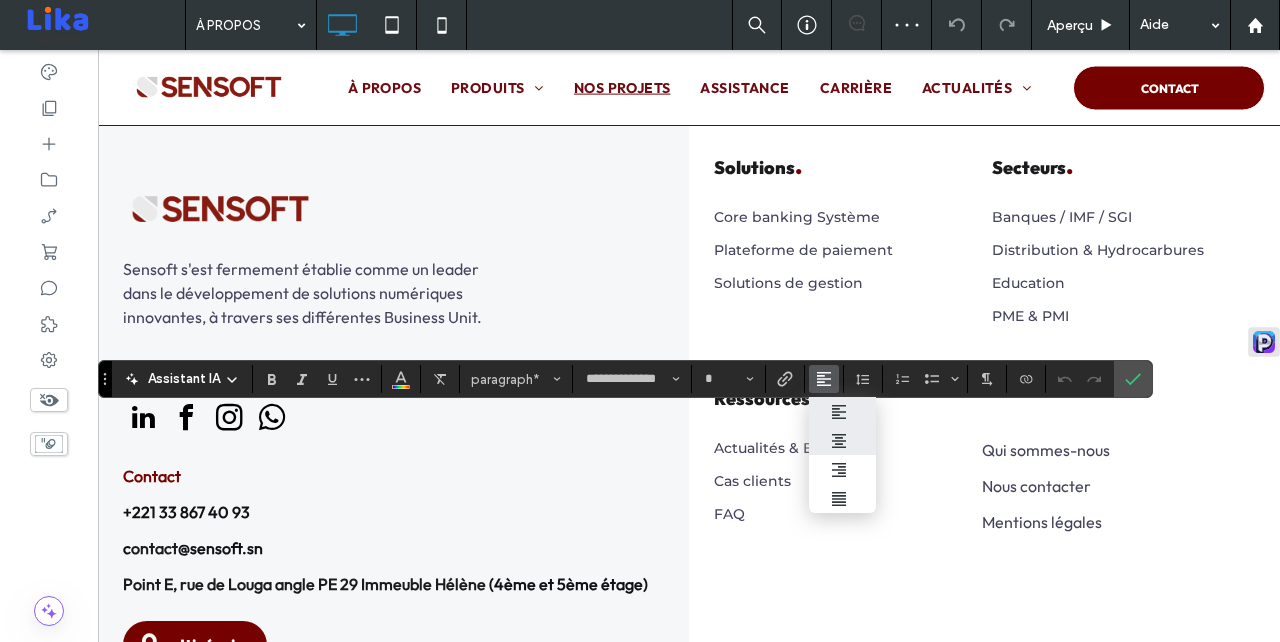 click 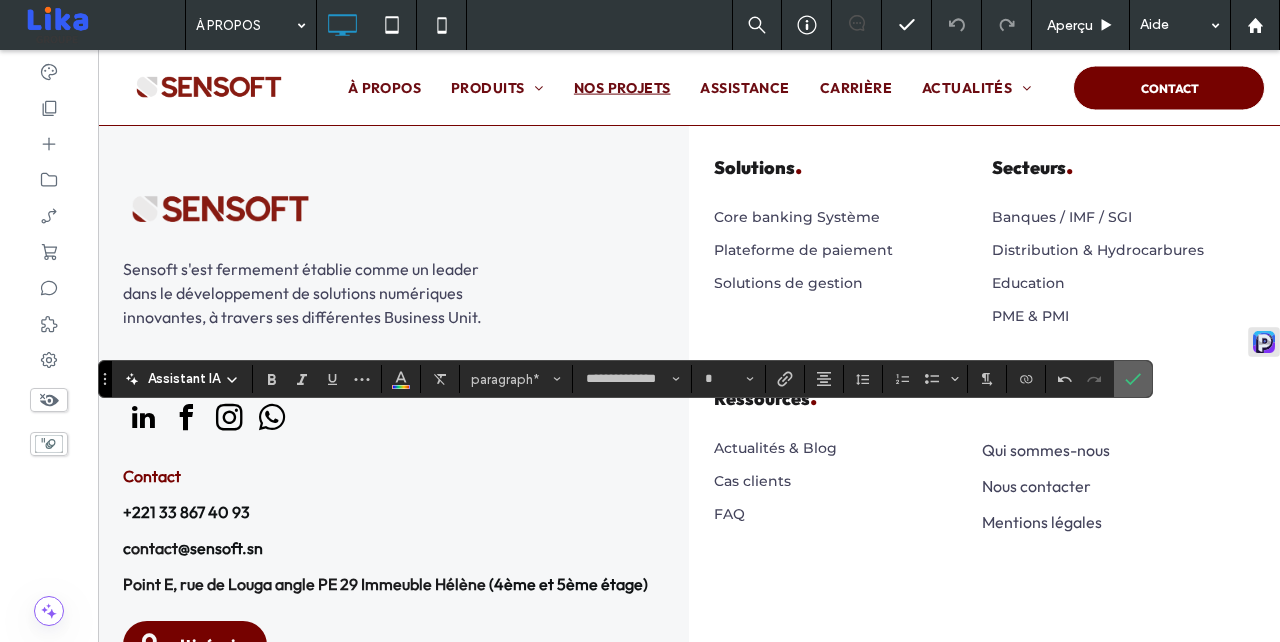 click 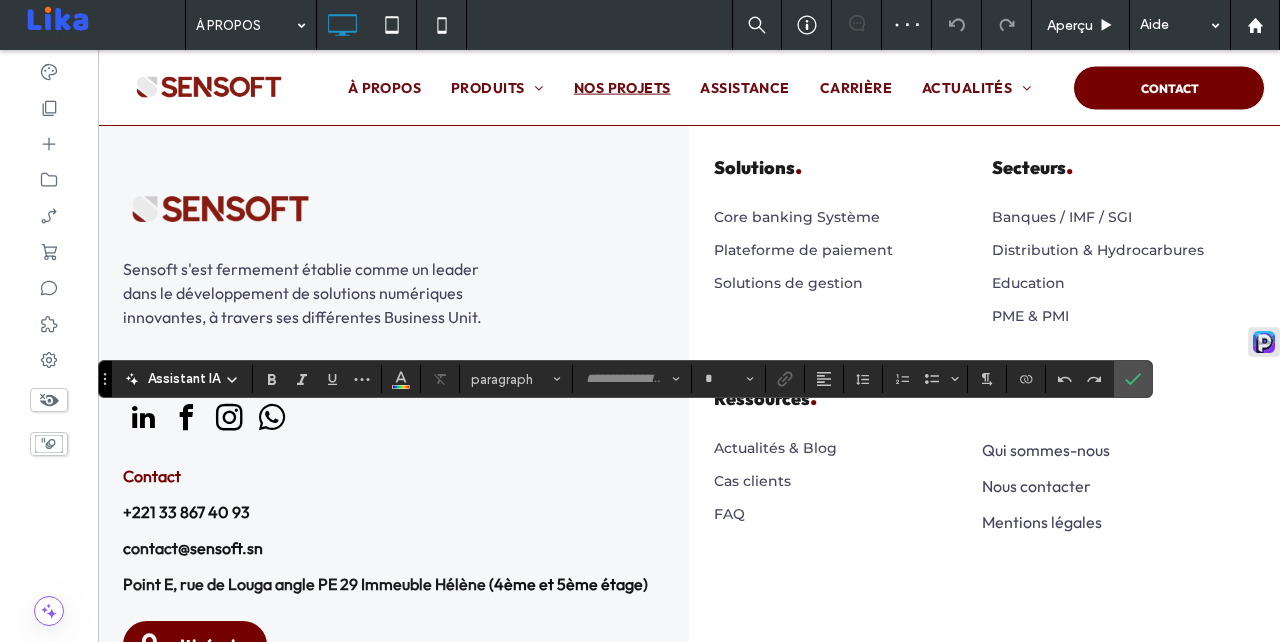 type on "**********" 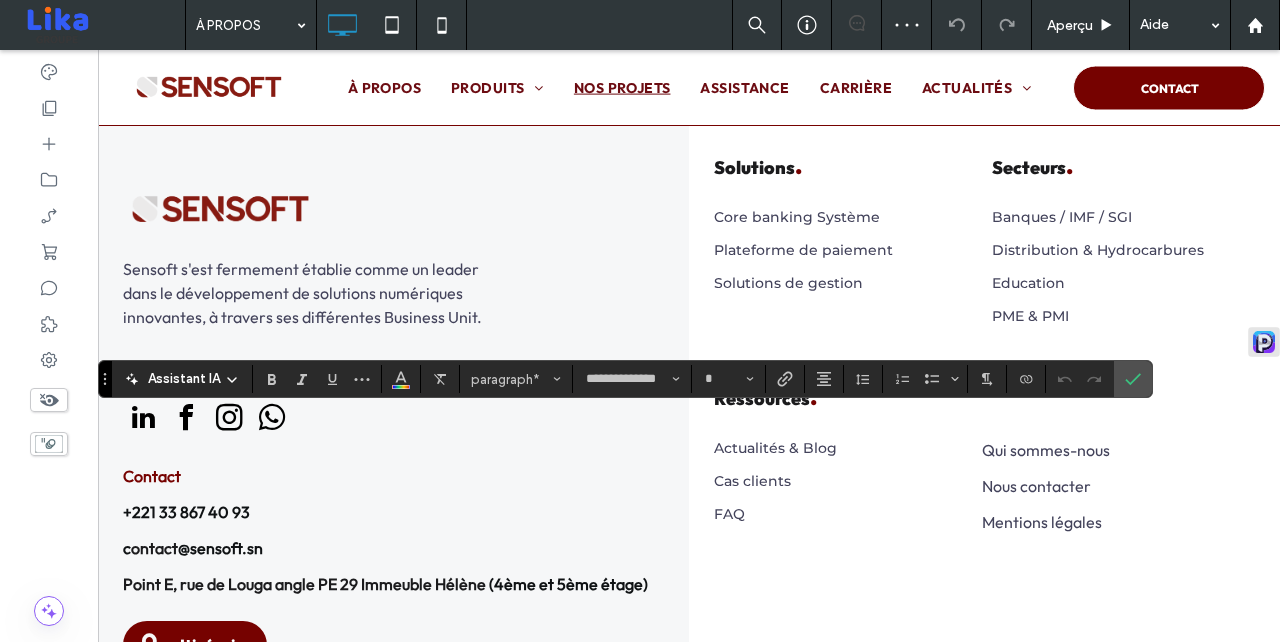 type on "**" 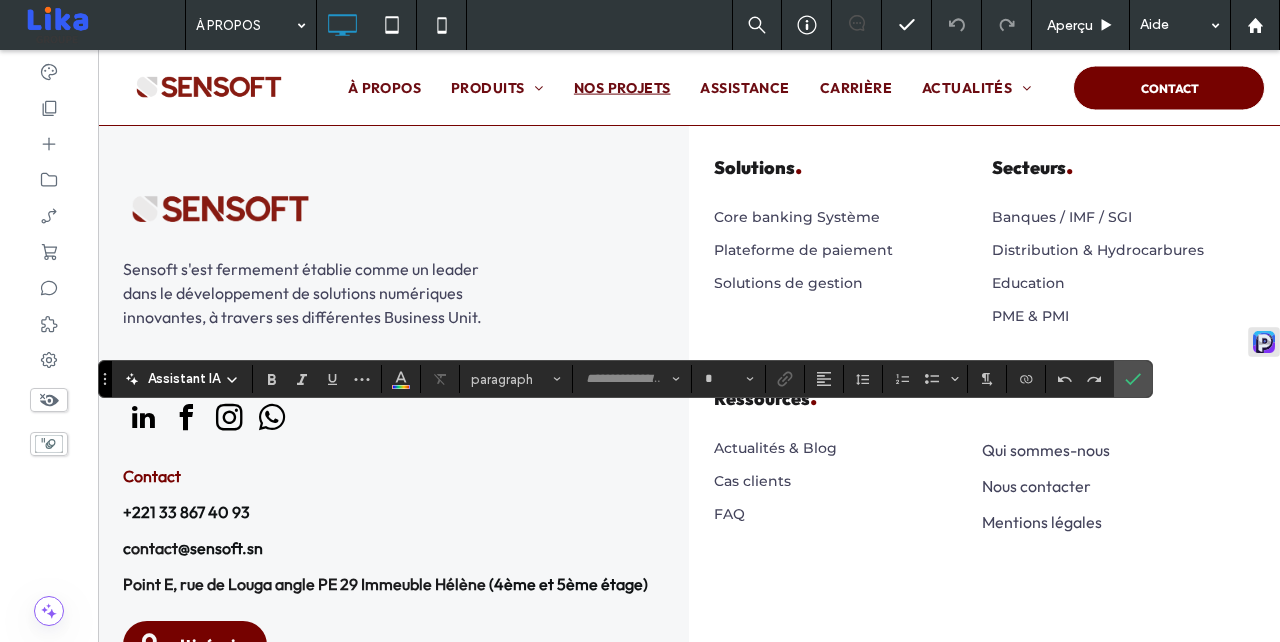 type on "**********" 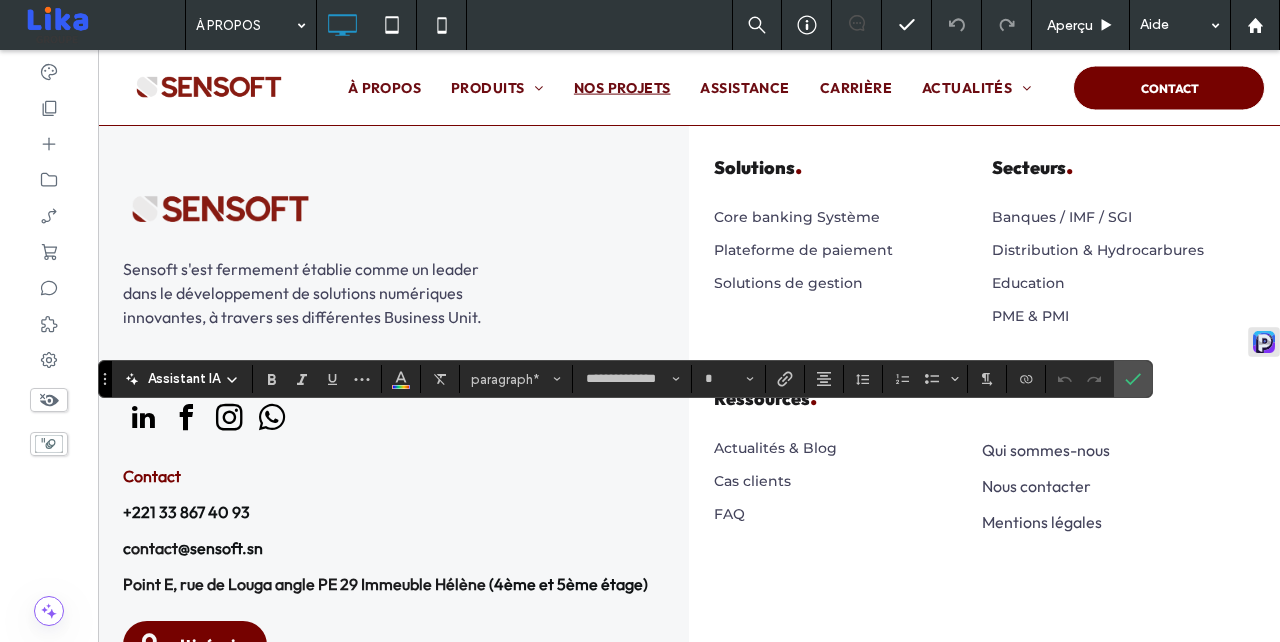 type on "**" 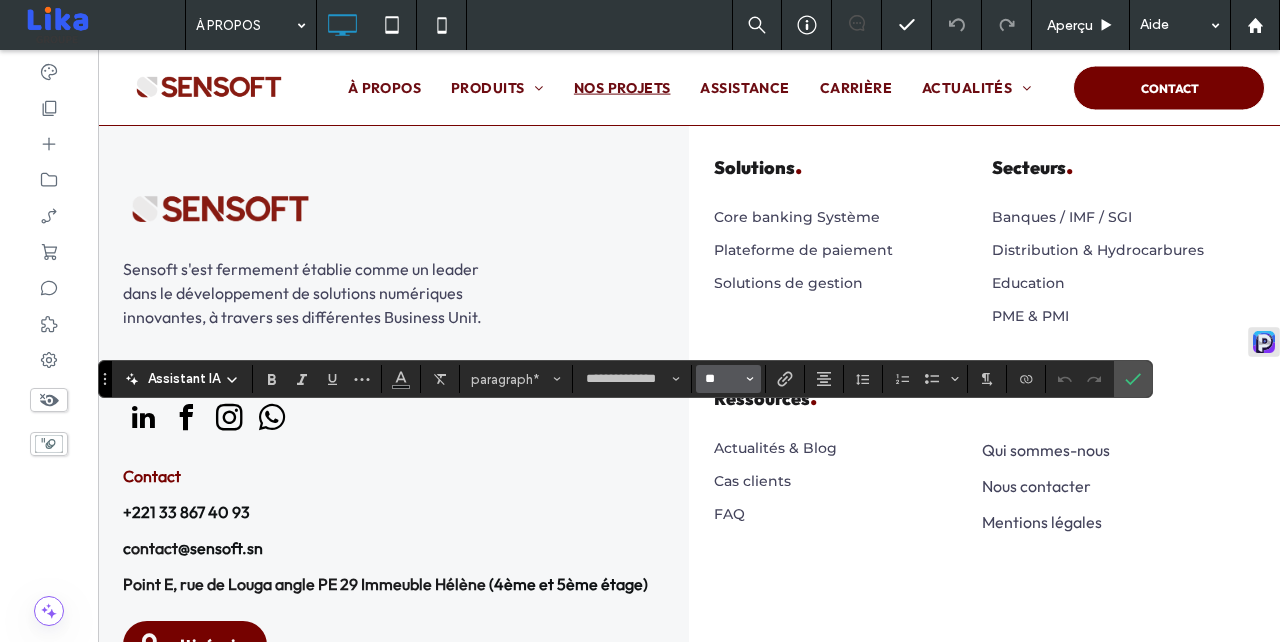 click on "**" at bounding box center (722, 379) 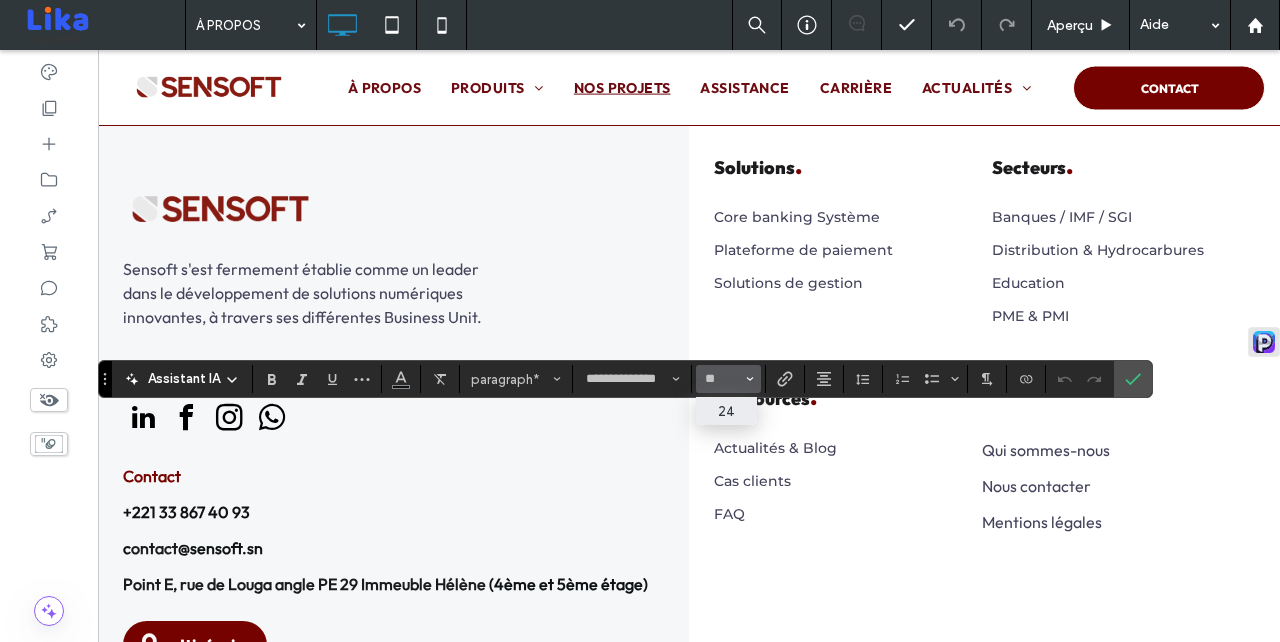 type on "**" 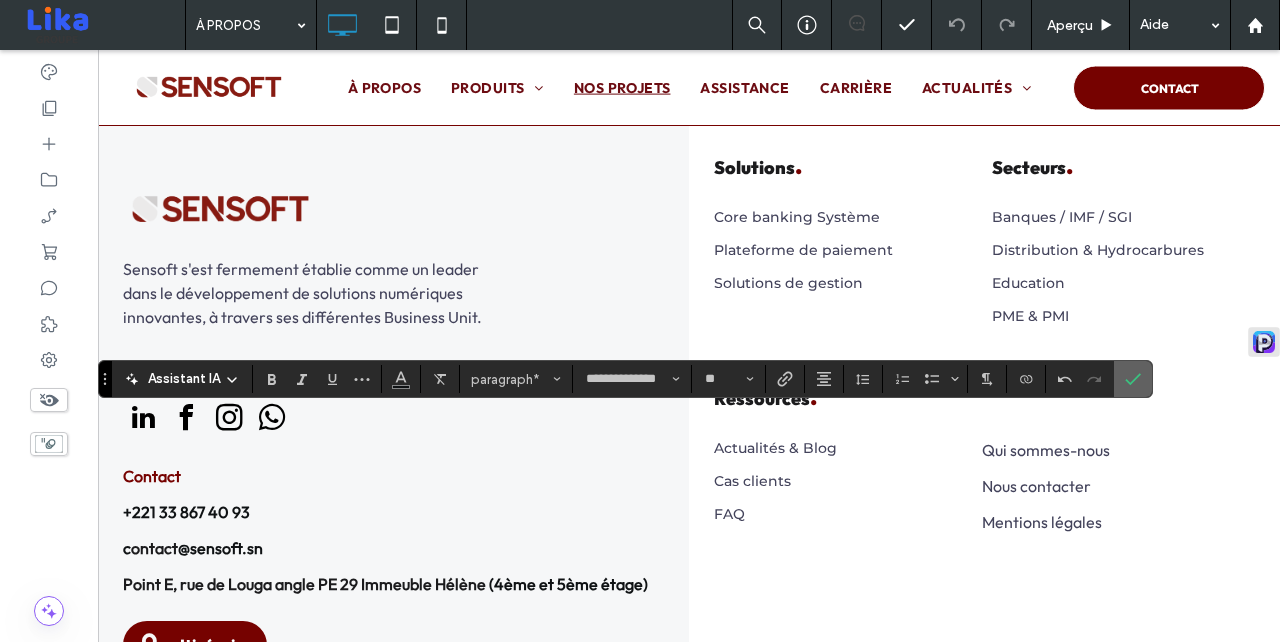 click 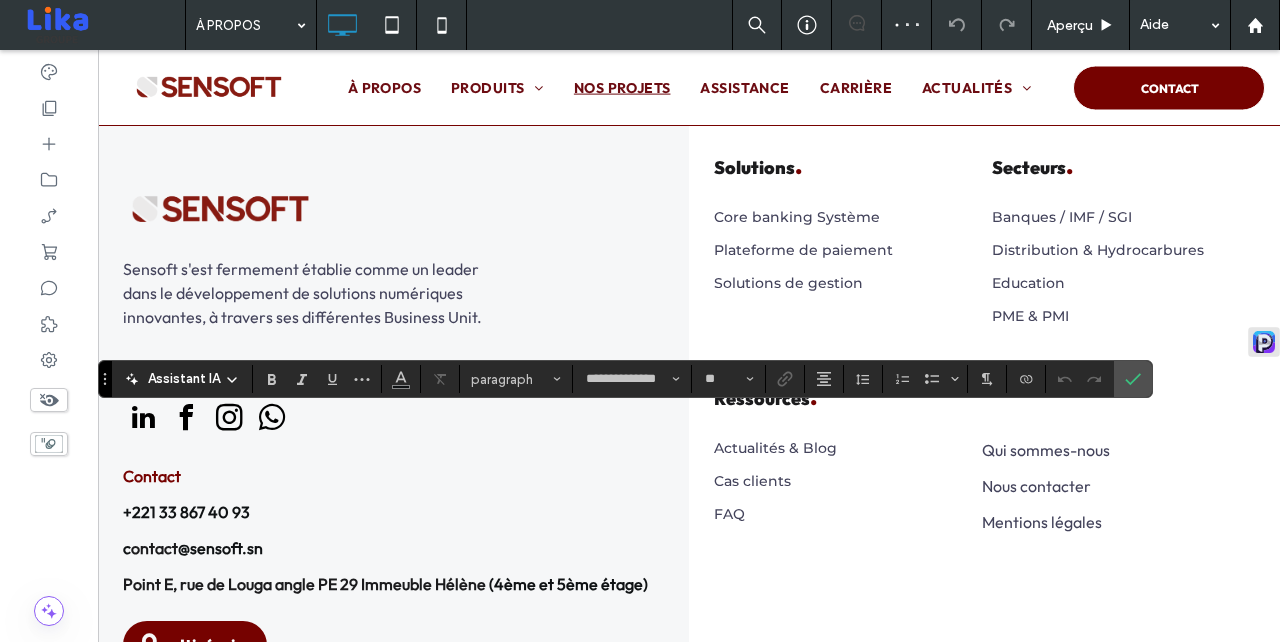 type on "**********" 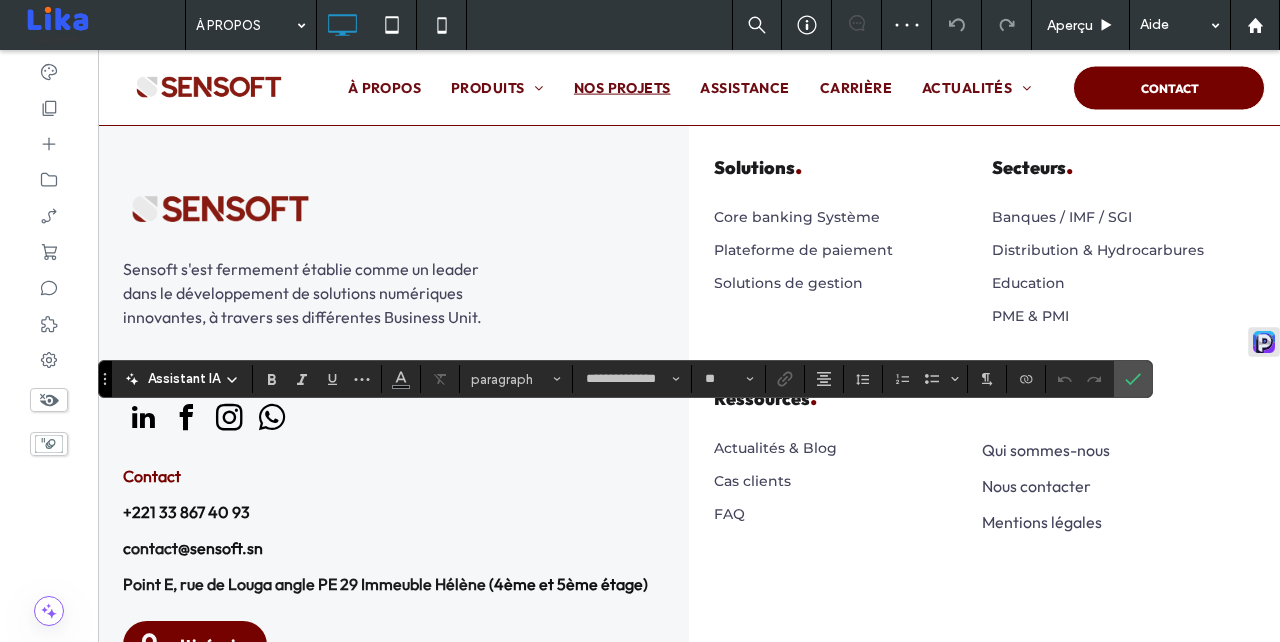 type on "**" 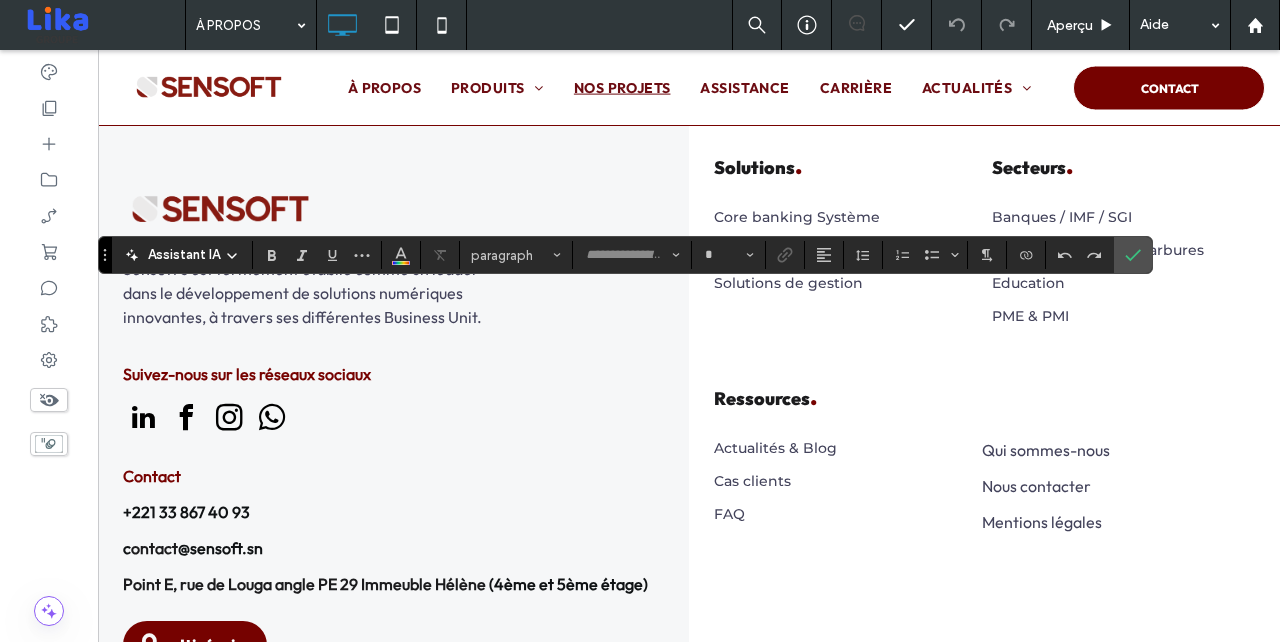 type on "**********" 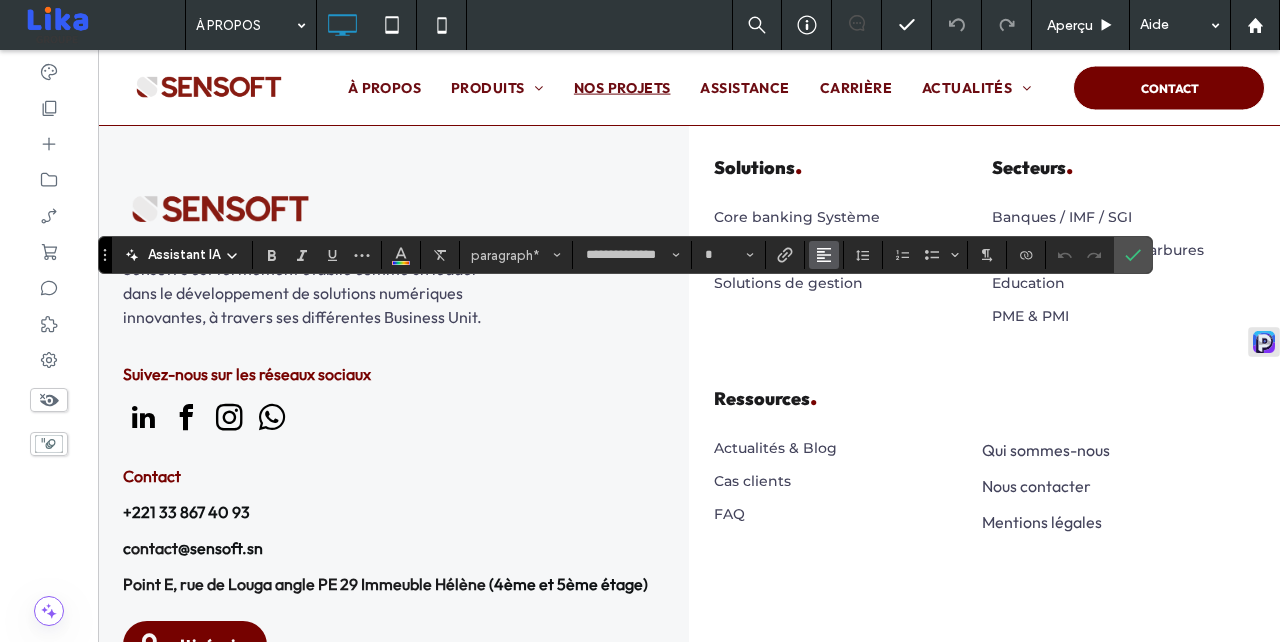 click 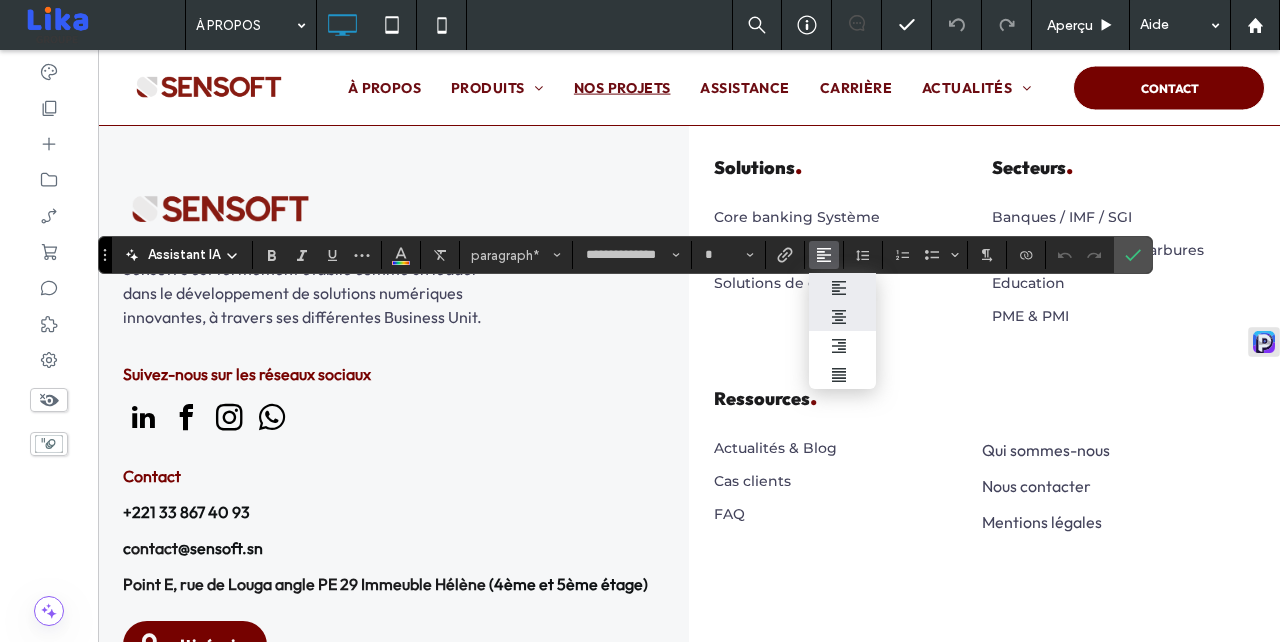 click 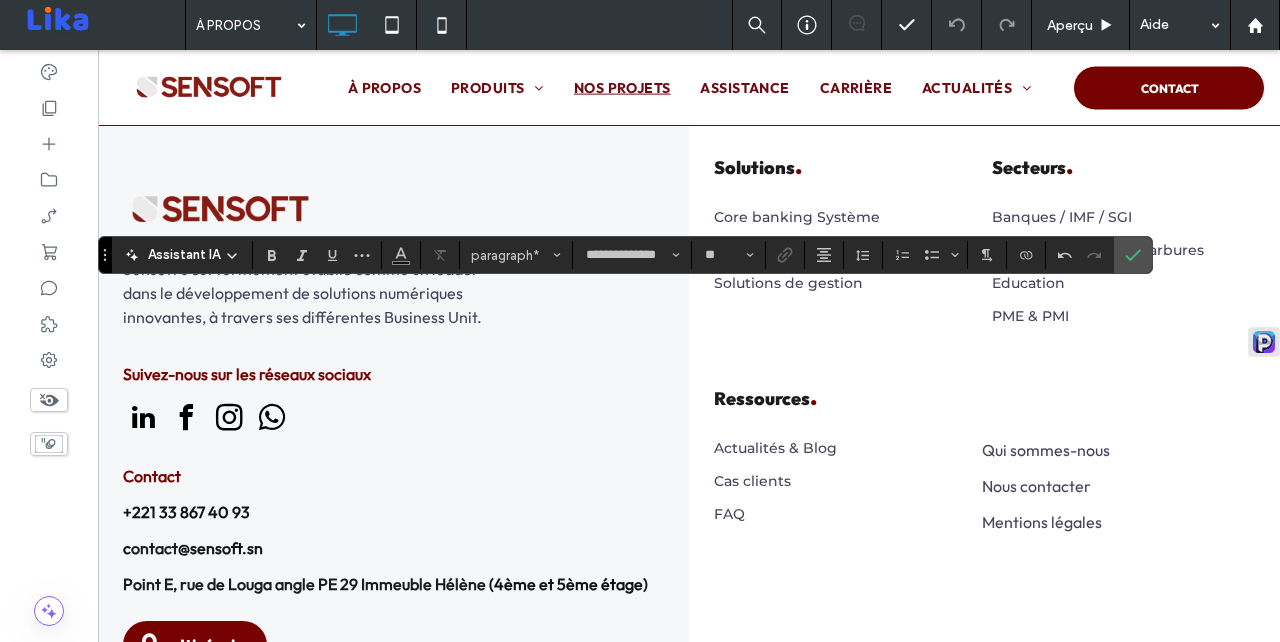 type on "**" 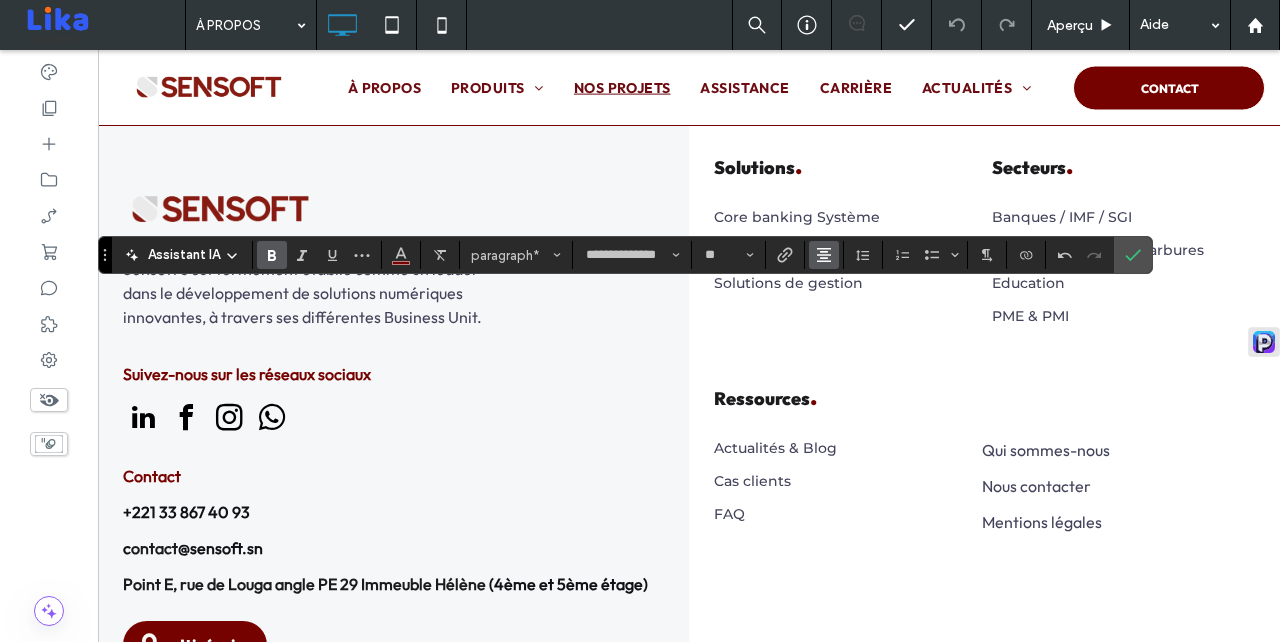 click at bounding box center (824, 255) 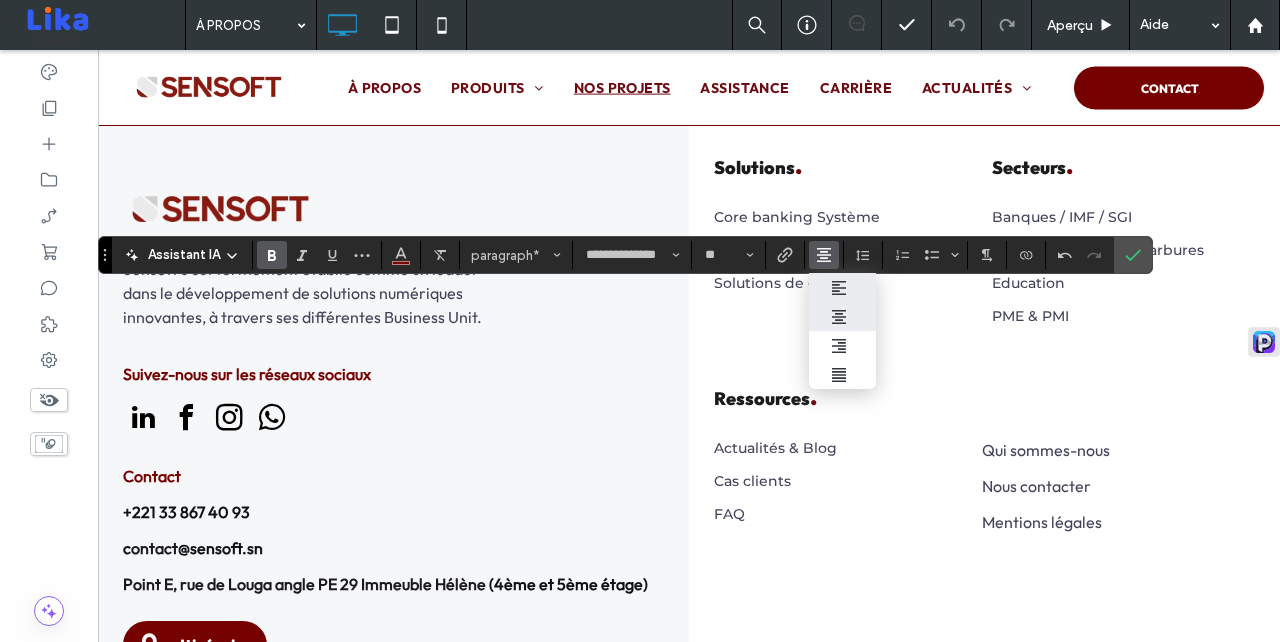 click 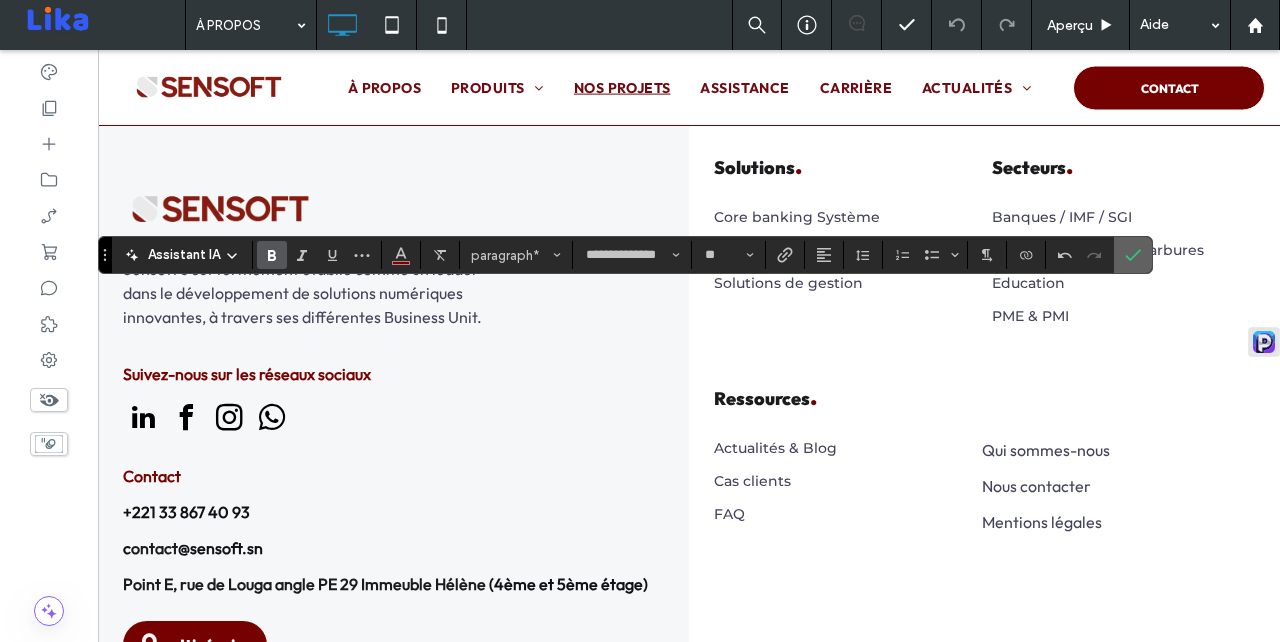 click 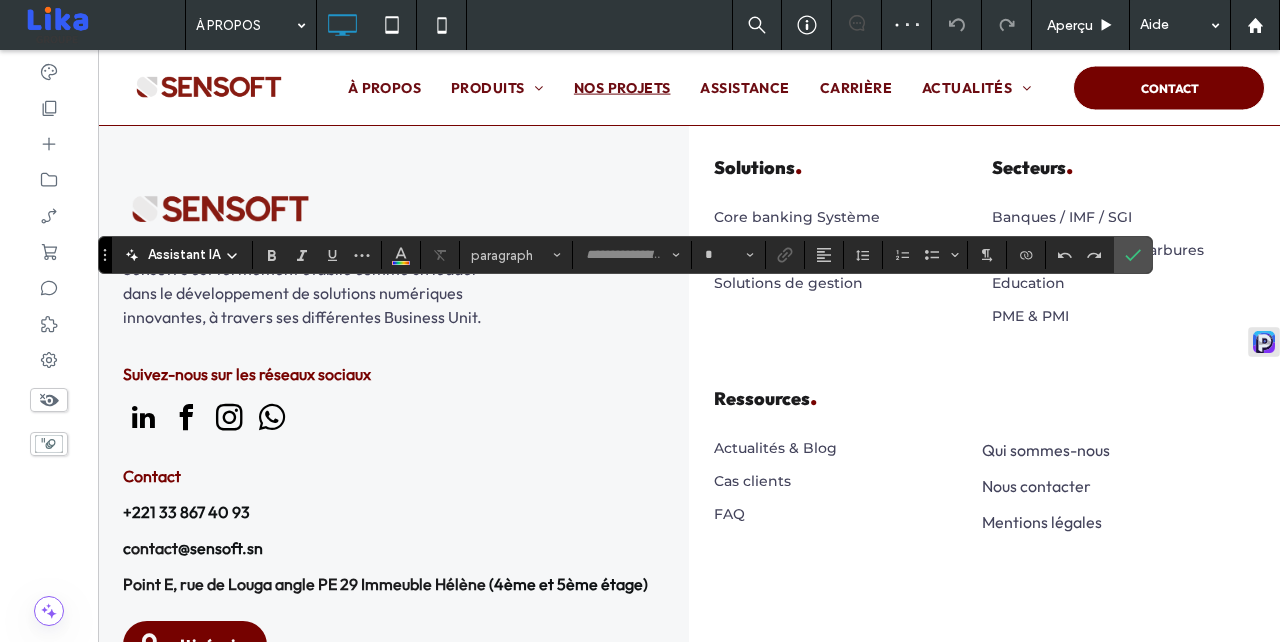 type on "**********" 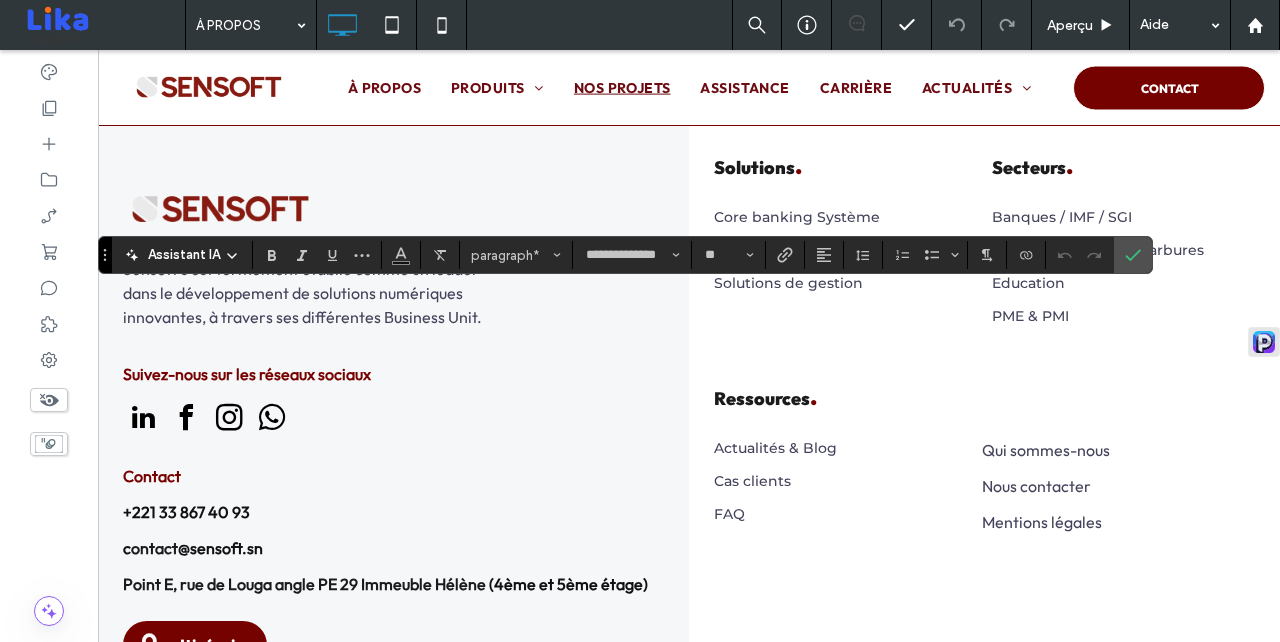 type on "*" 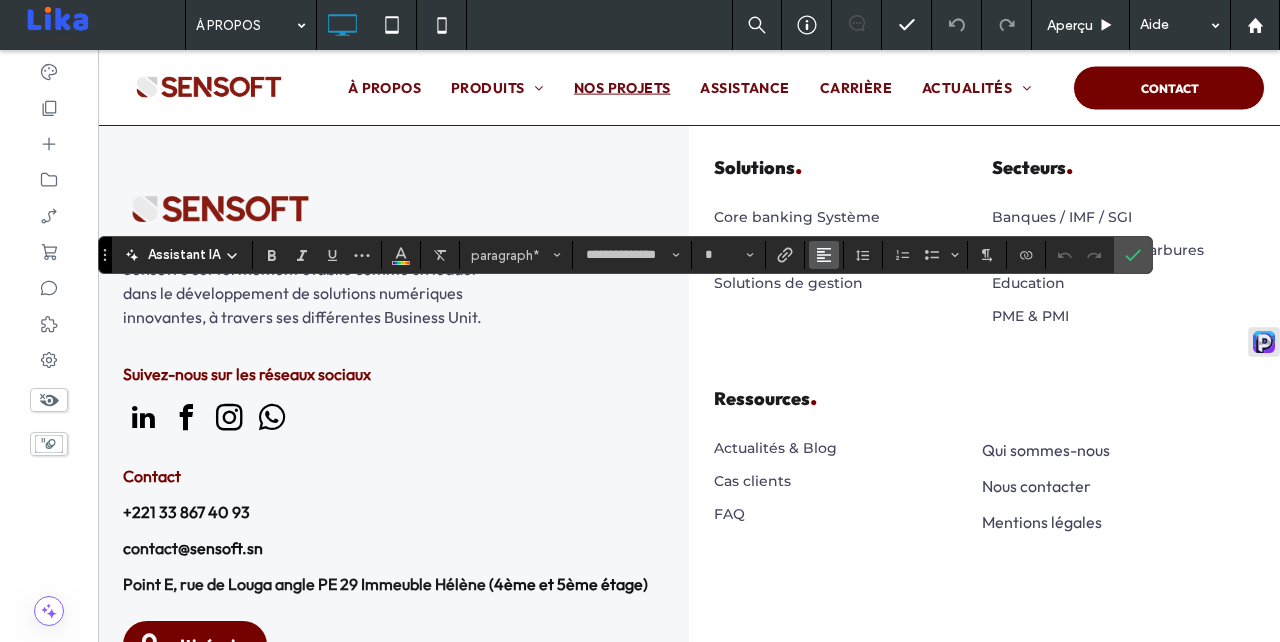 click 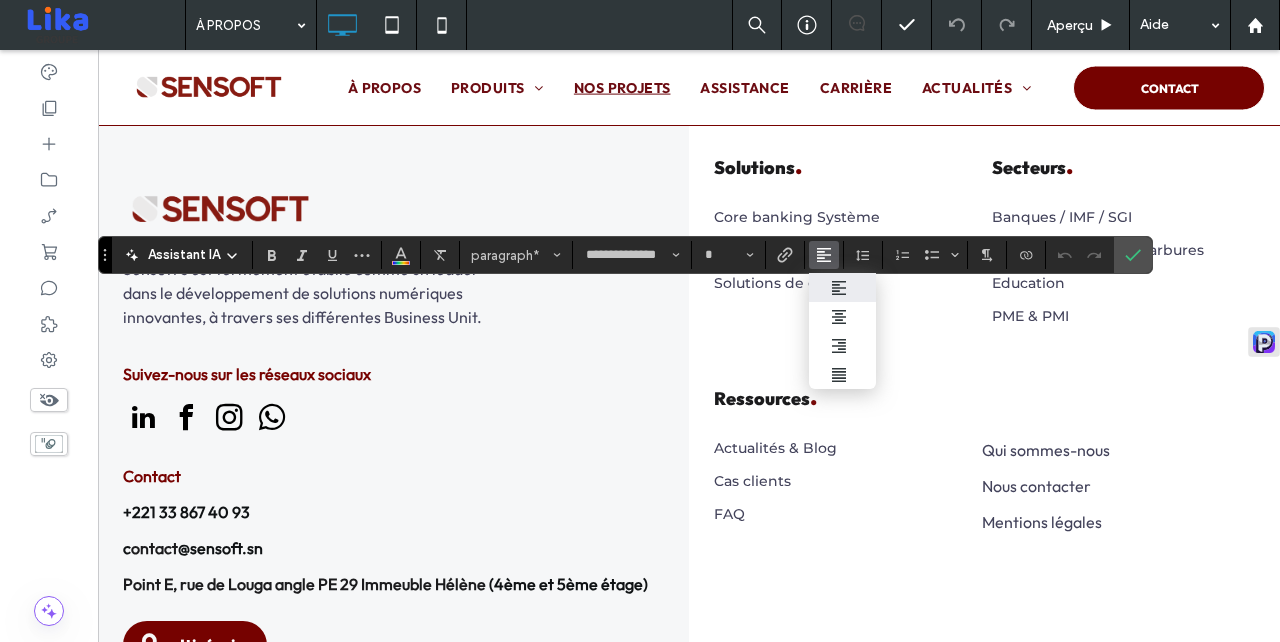 click 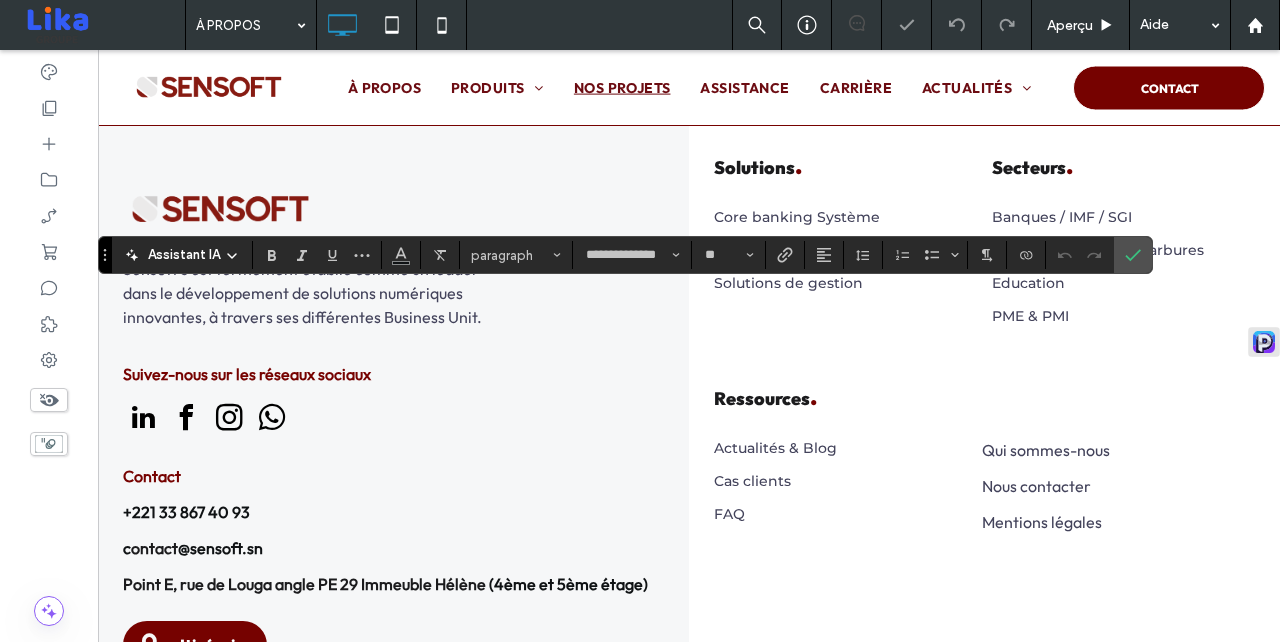 type on "**********" 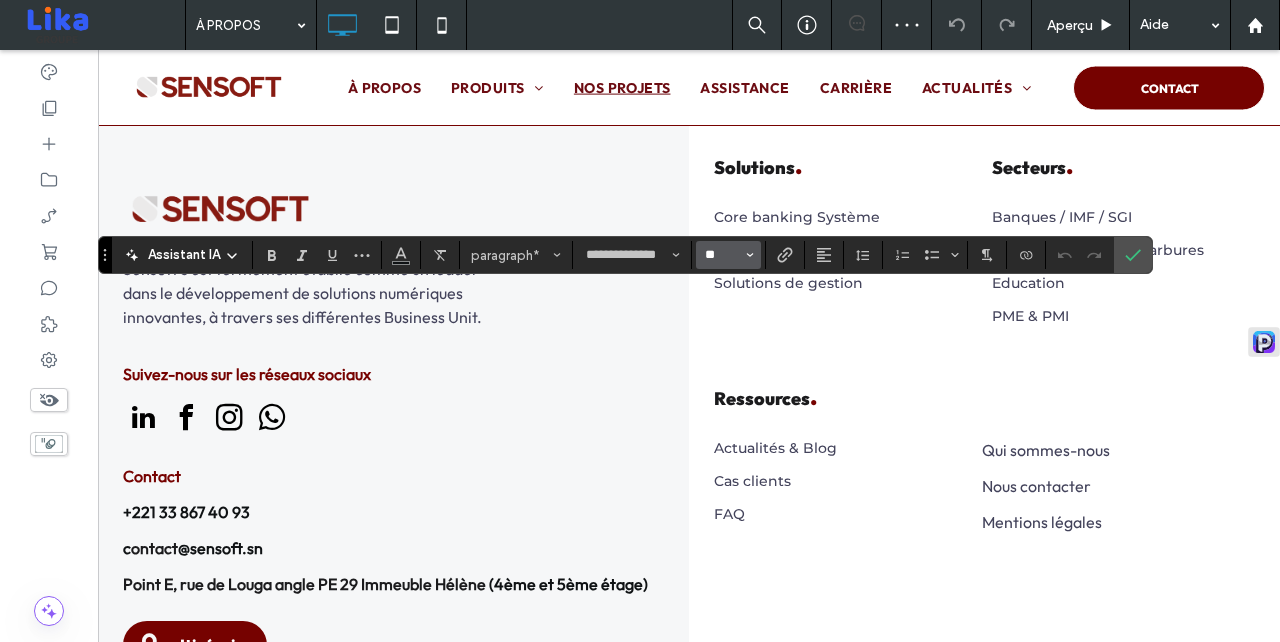 click on "**" at bounding box center (722, 255) 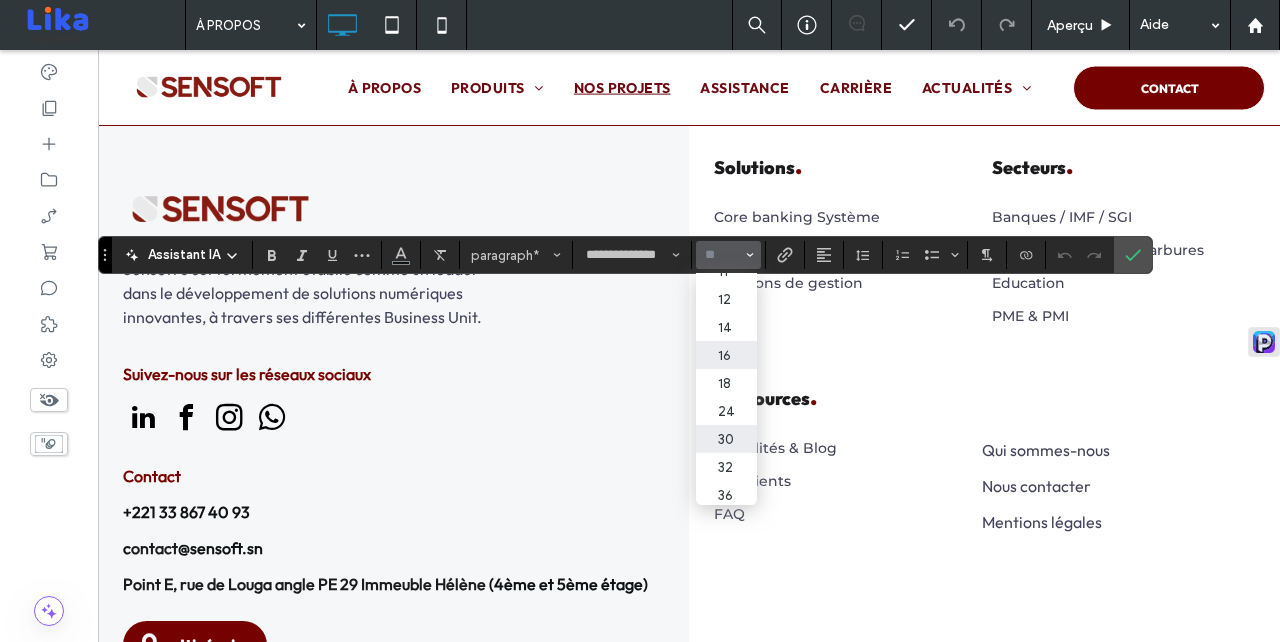 scroll, scrollTop: 104, scrollLeft: 0, axis: vertical 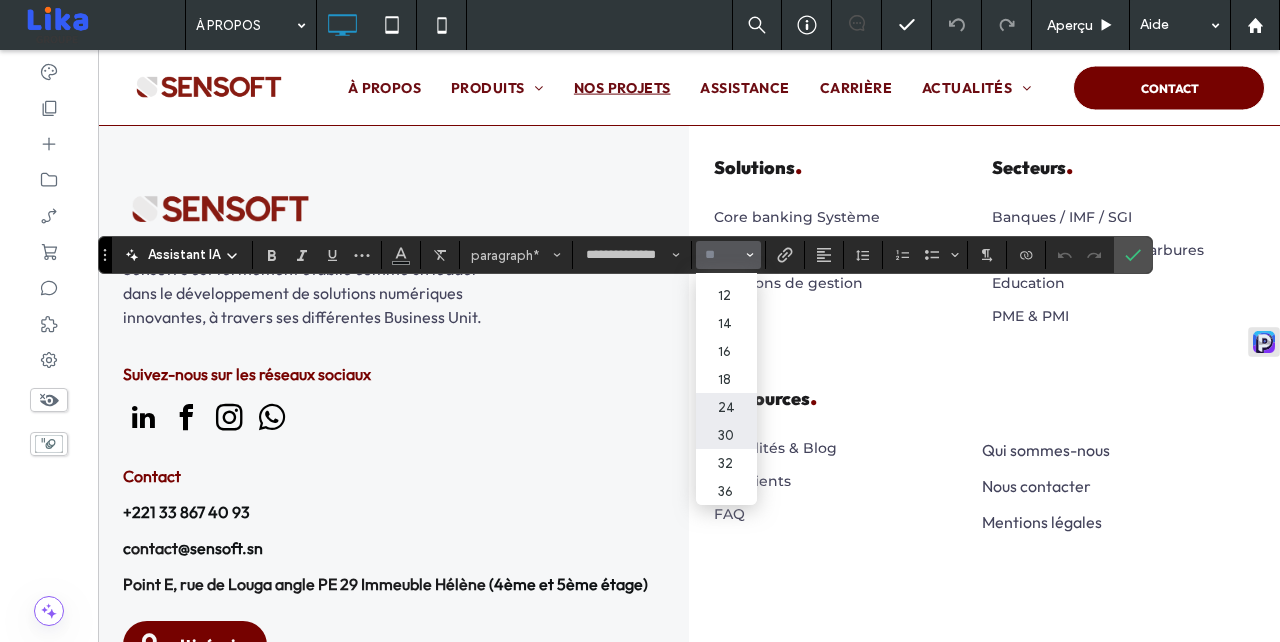 click on "24" at bounding box center [726, 407] 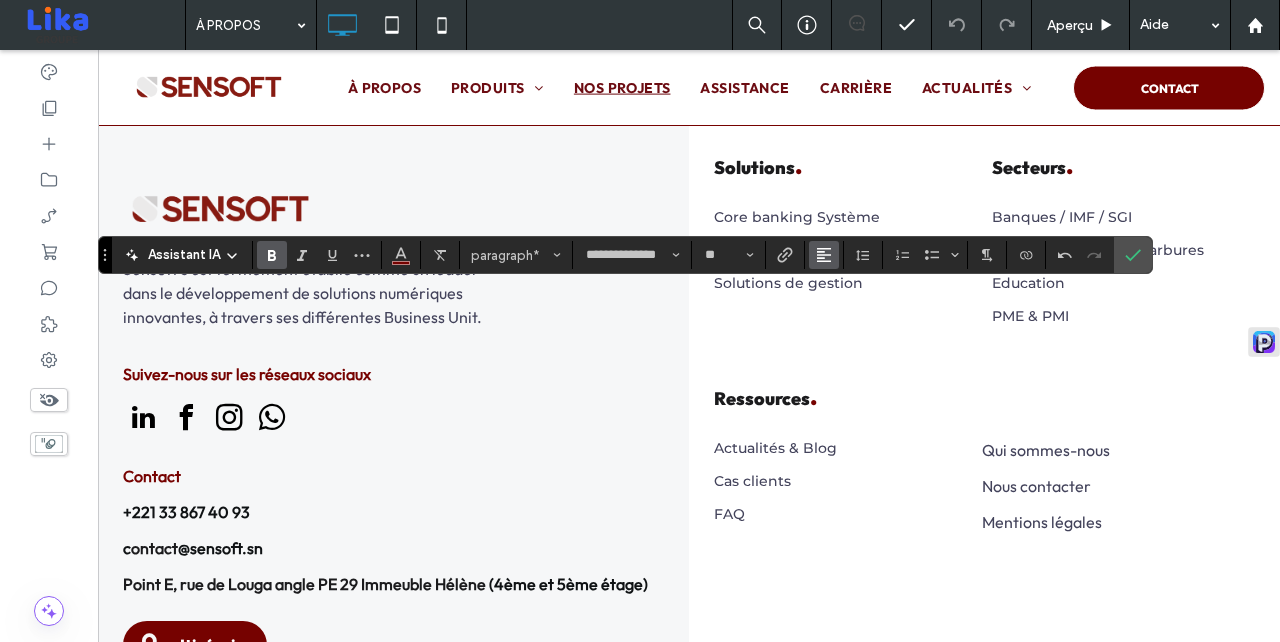 click at bounding box center [824, 255] 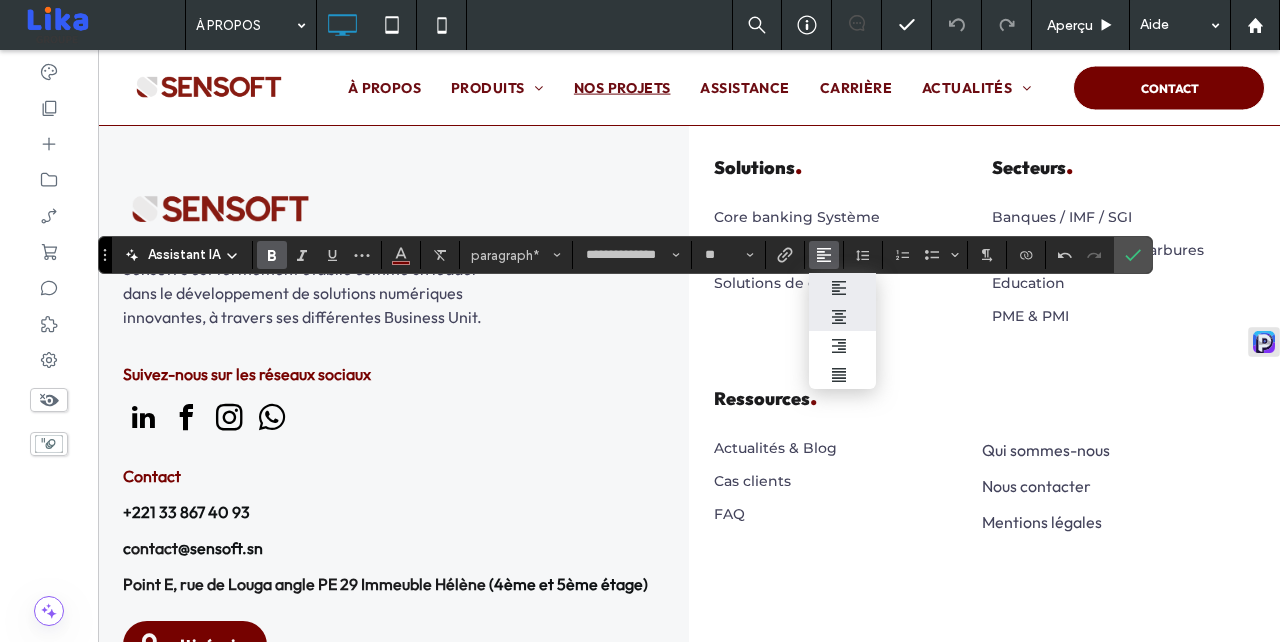 click 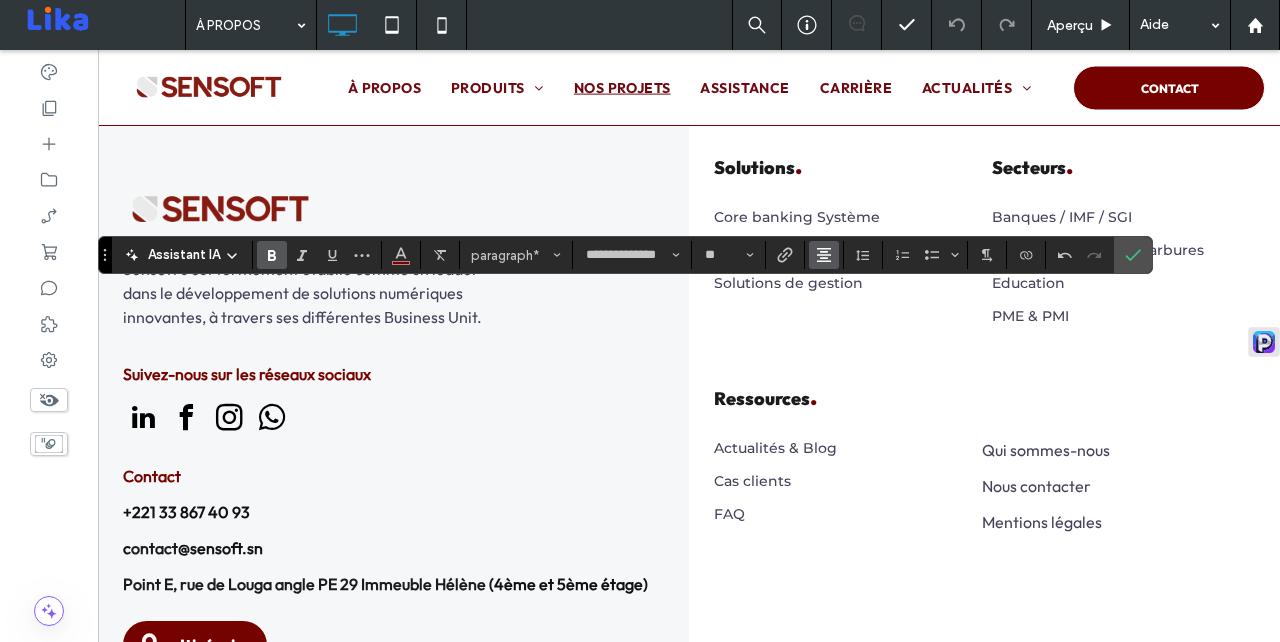 click at bounding box center [824, 255] 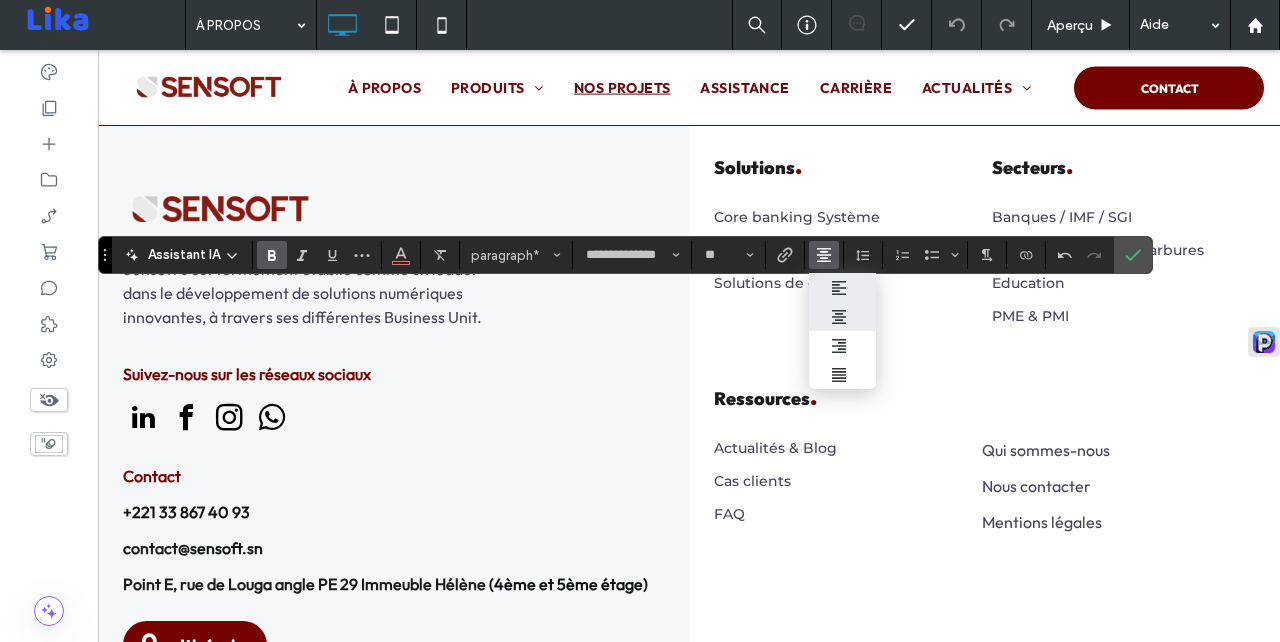 click 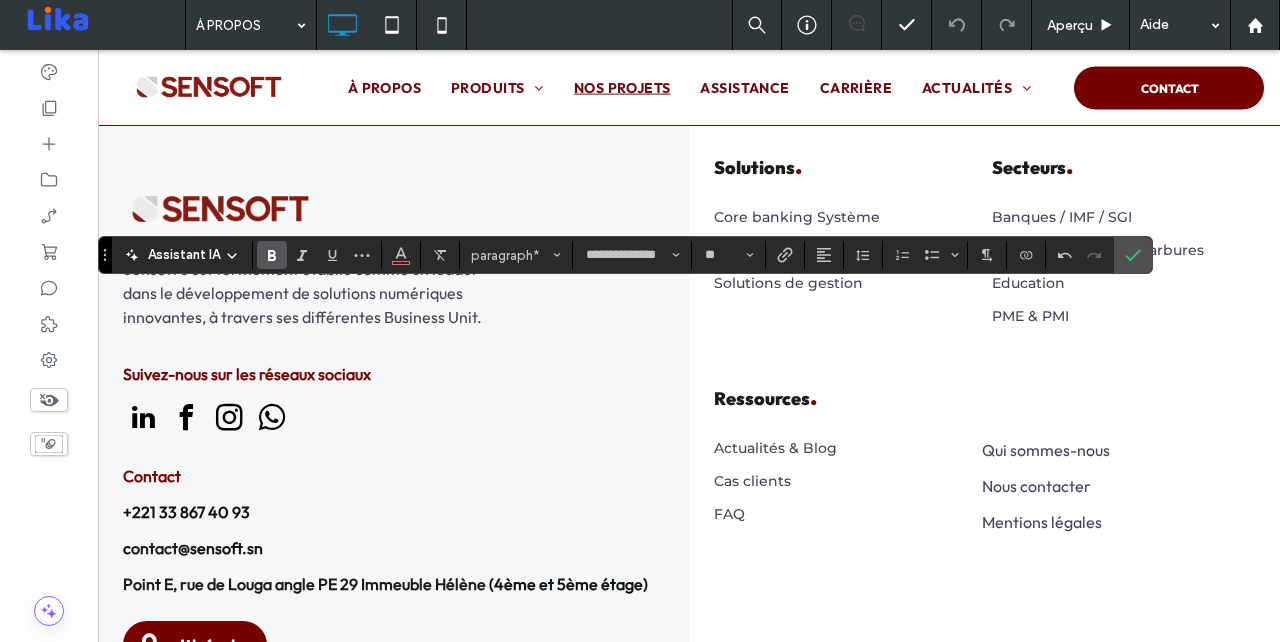 type on "**" 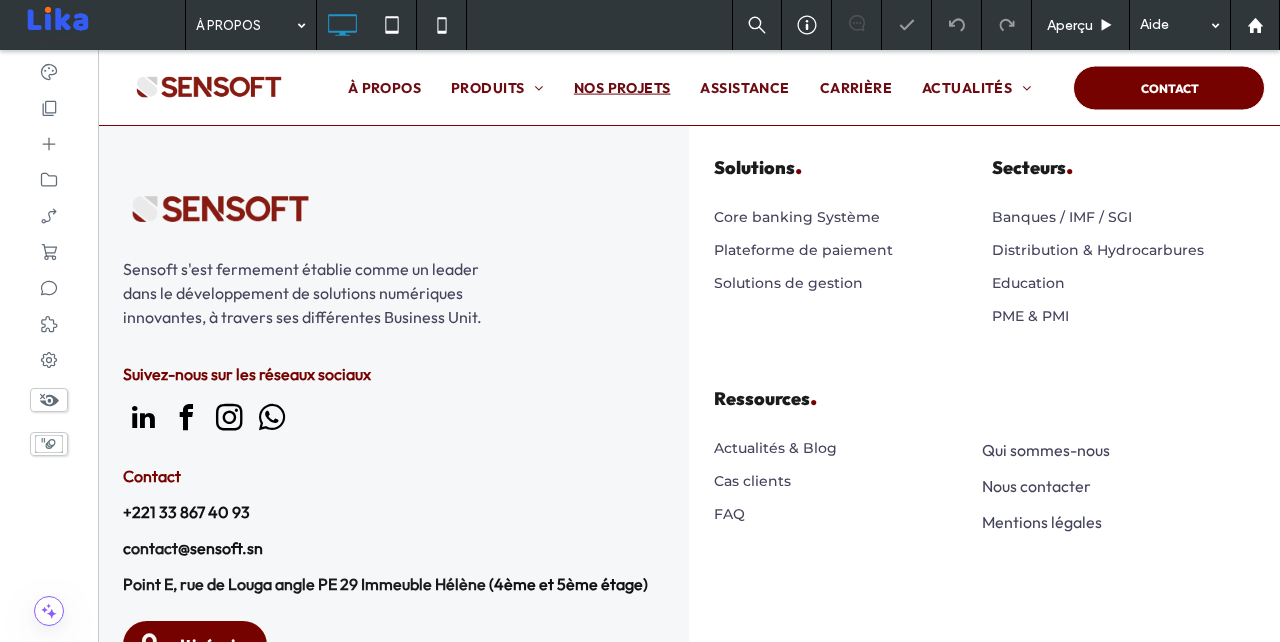 type on "**********" 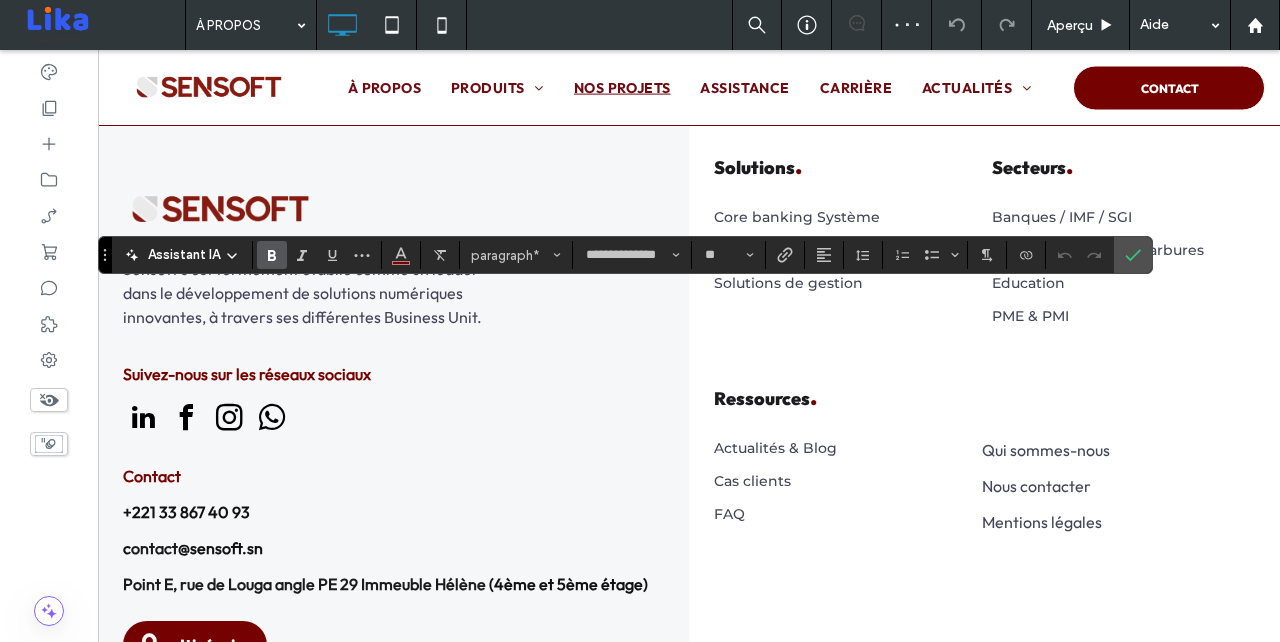 type on "**" 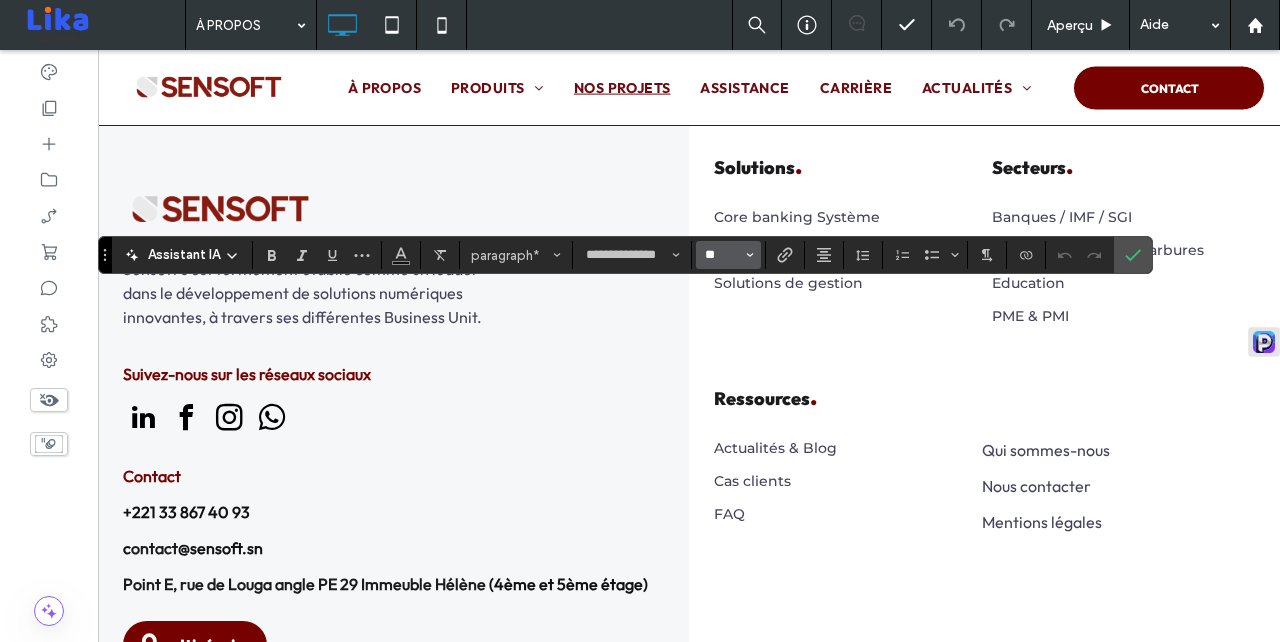 click on "**" at bounding box center (722, 255) 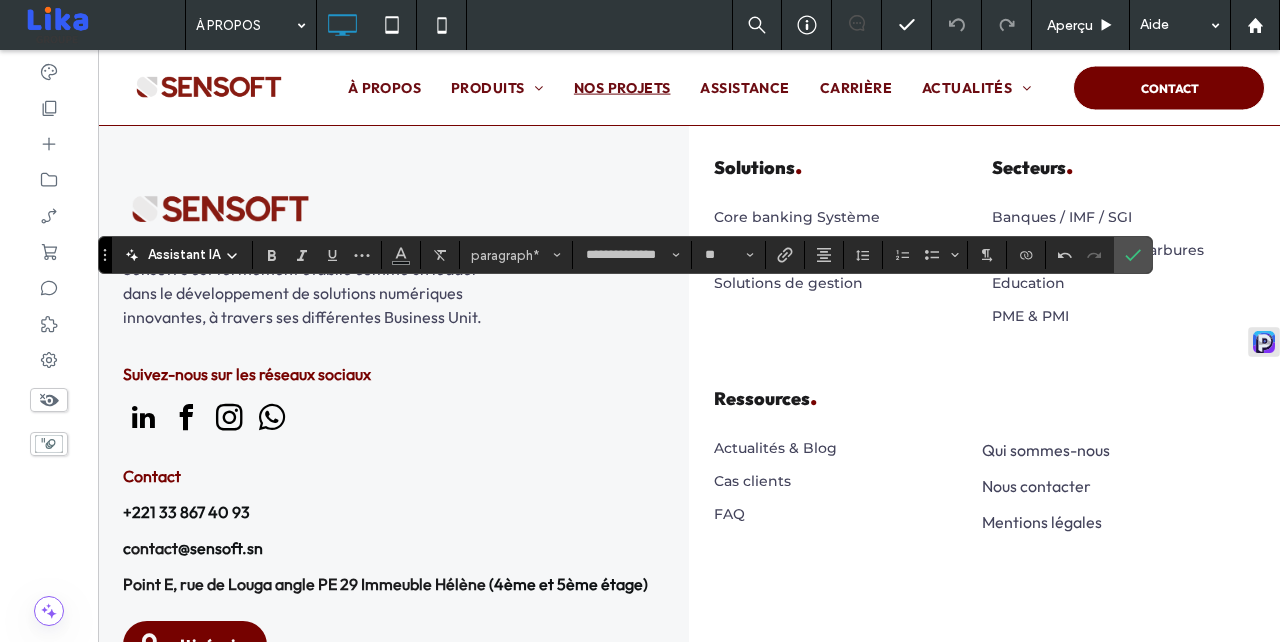 type on "**" 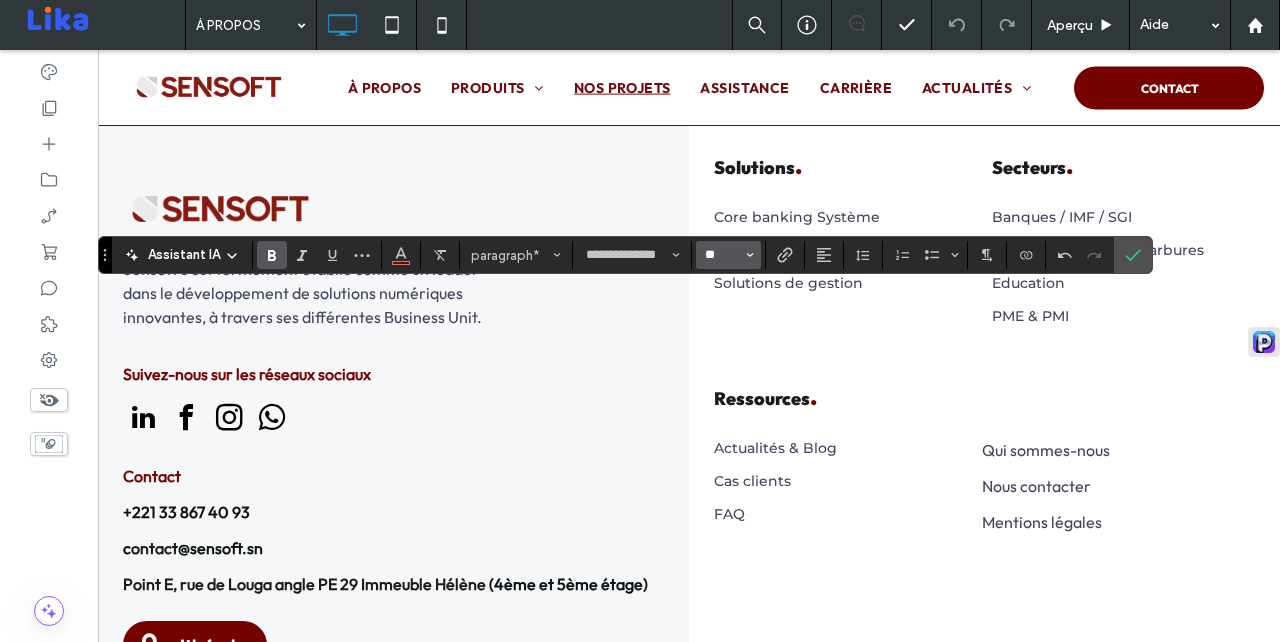 click on "**" at bounding box center [722, 255] 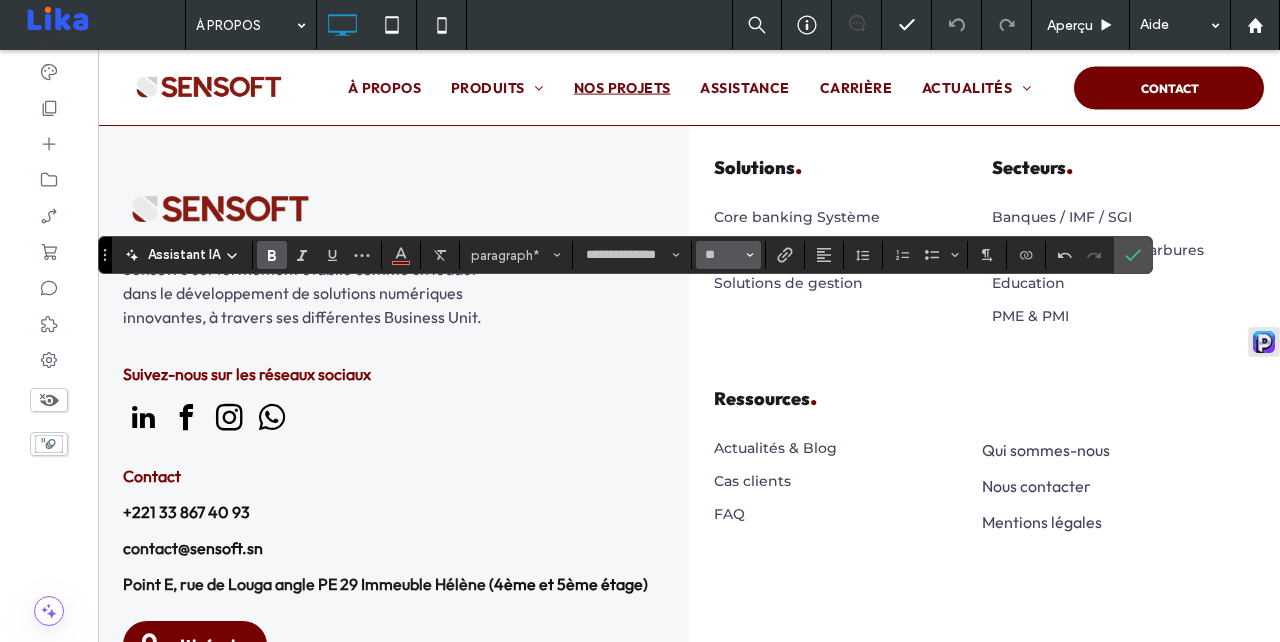 type on "**" 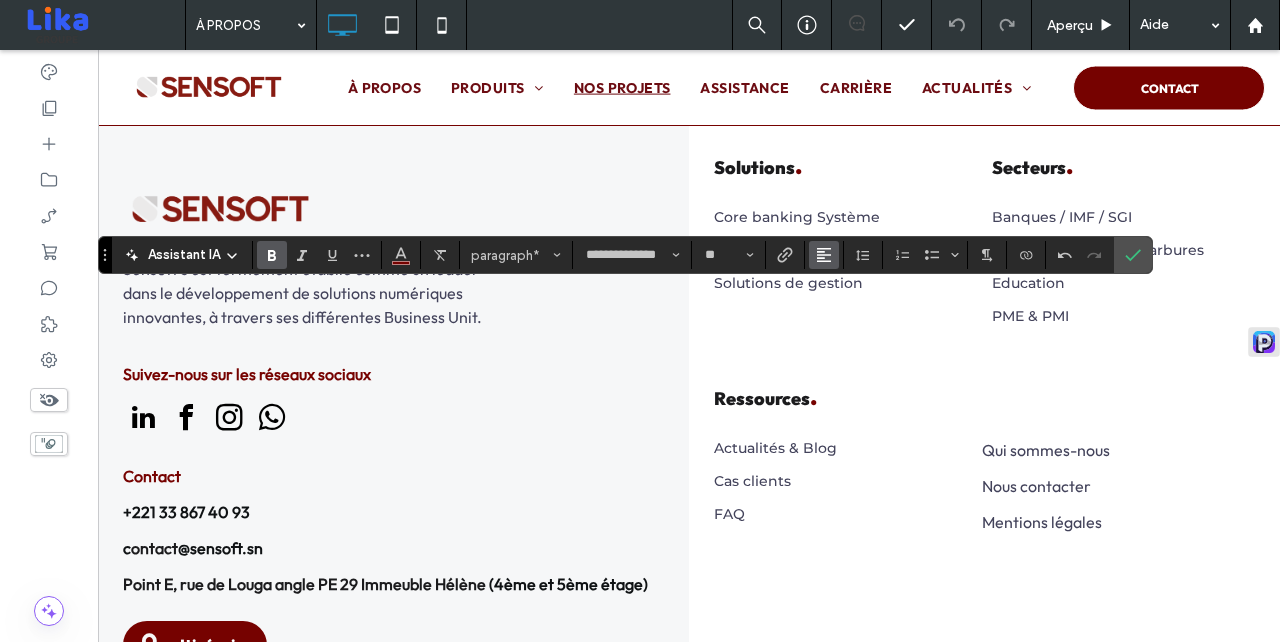 click at bounding box center [824, 255] 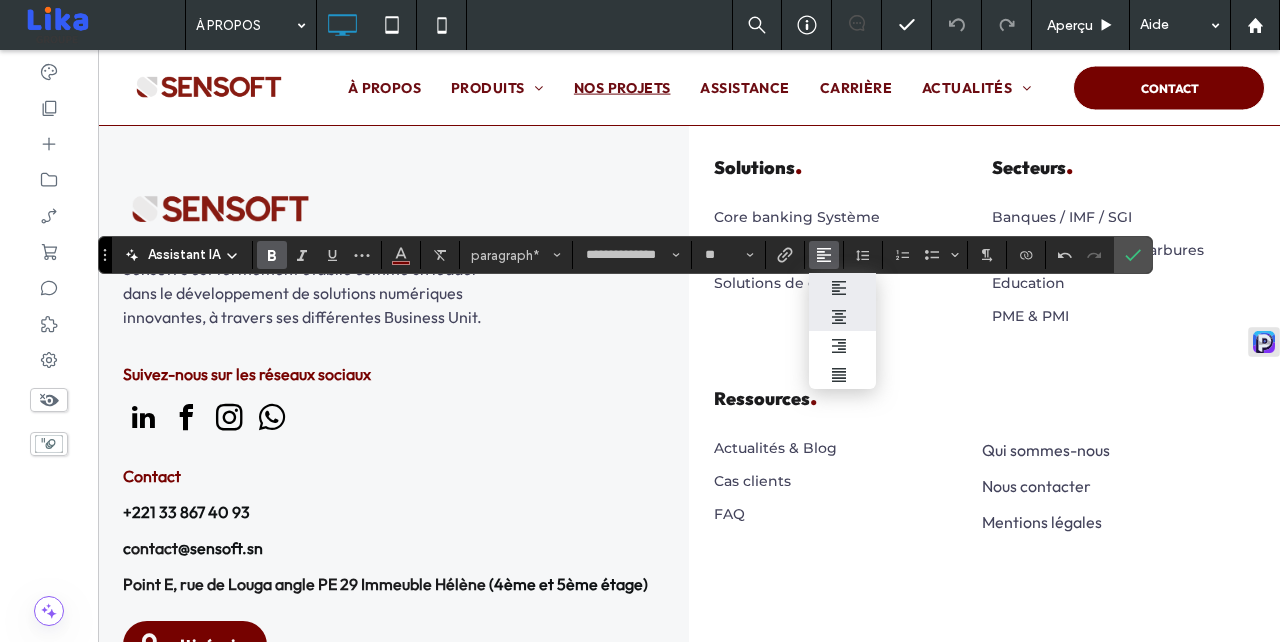 click 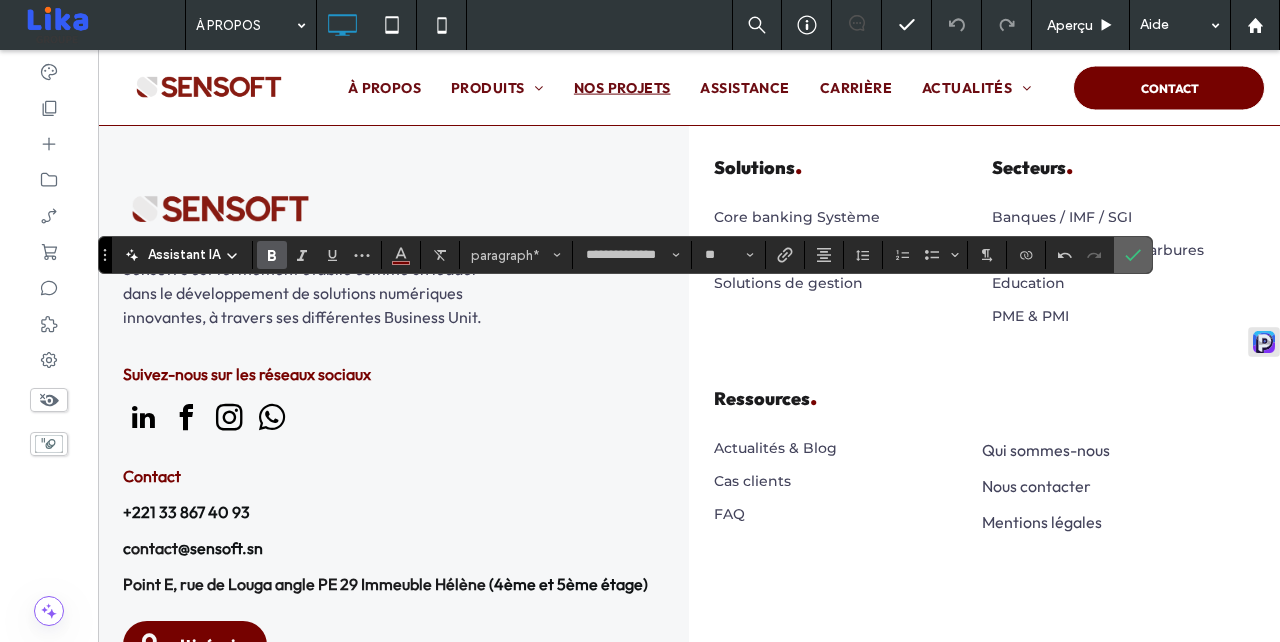click at bounding box center (1133, 255) 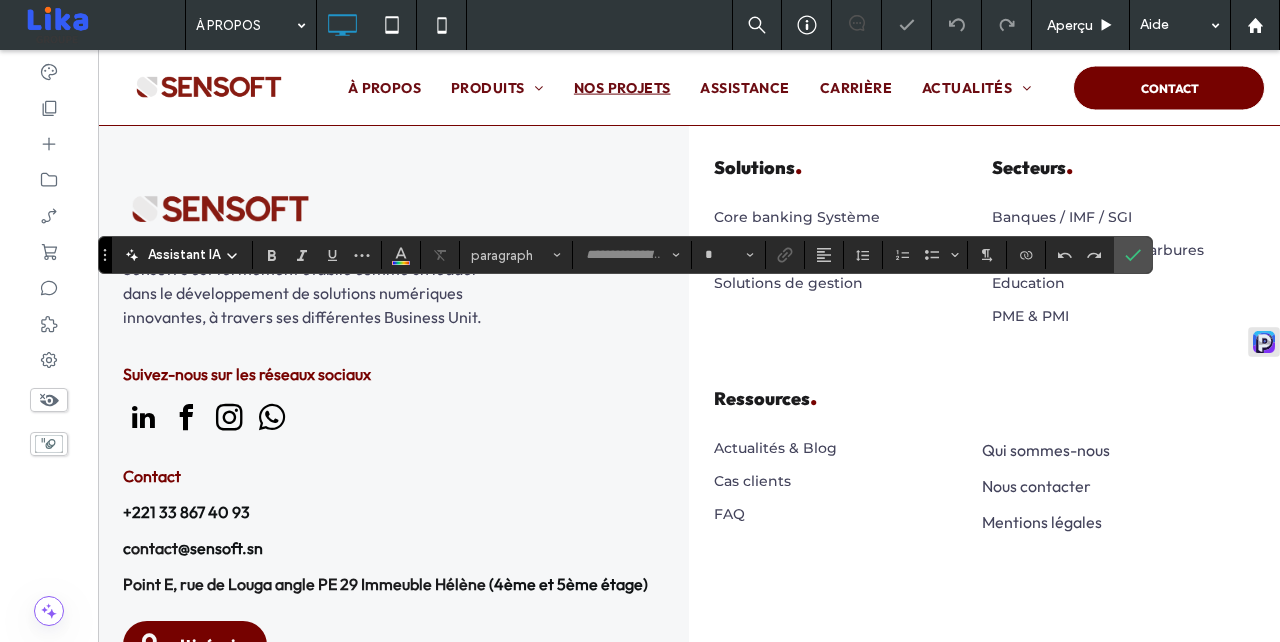 type on "**********" 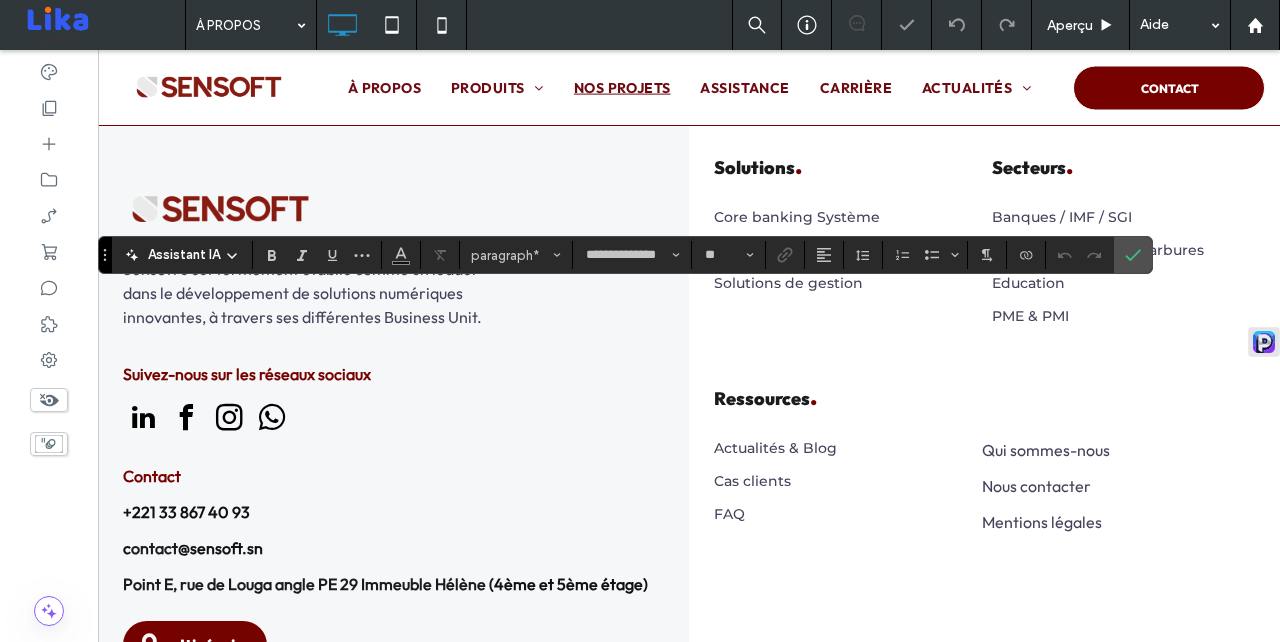 type on "**" 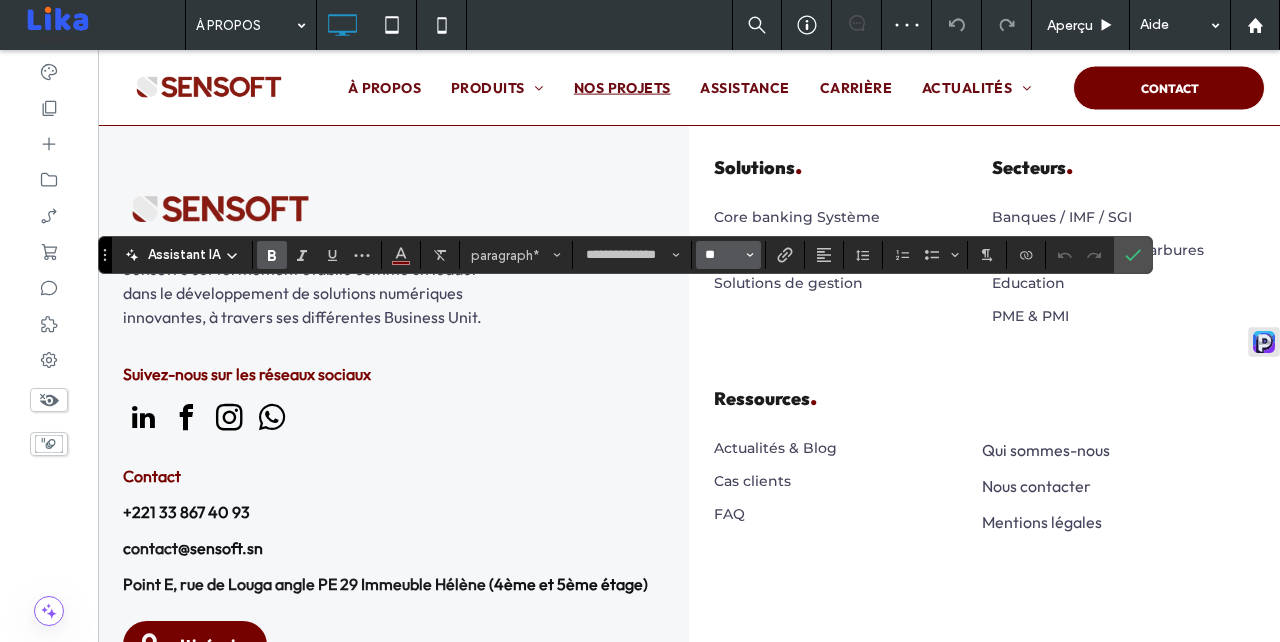 click on "**" at bounding box center [722, 255] 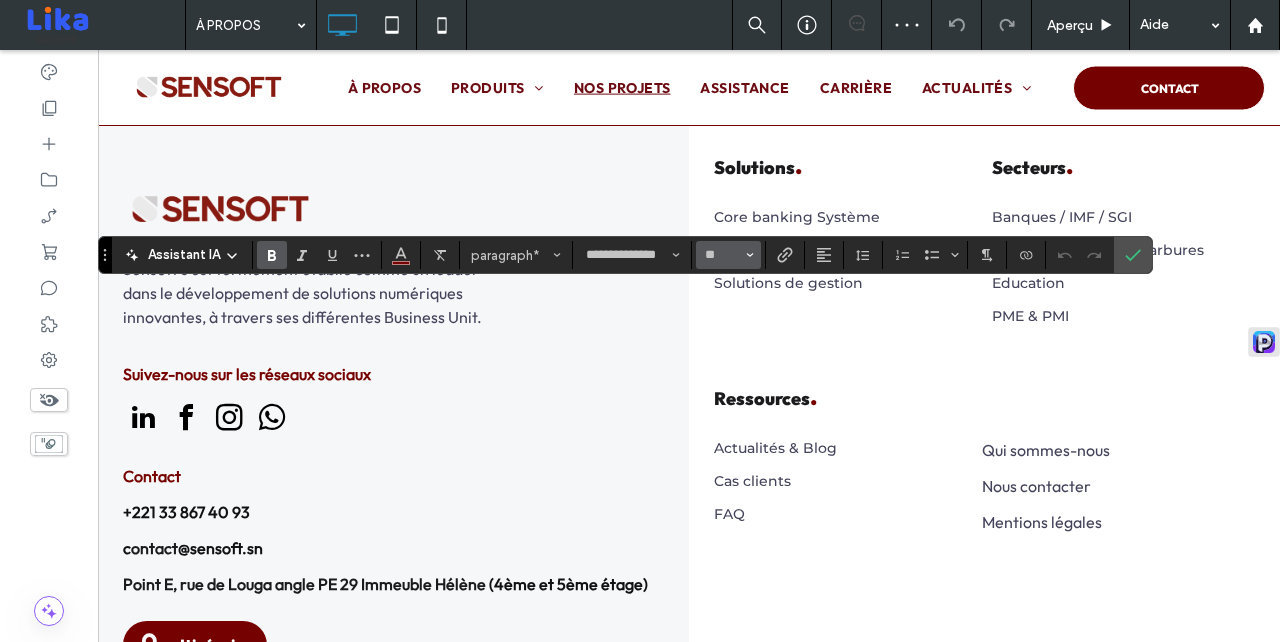 type on "**" 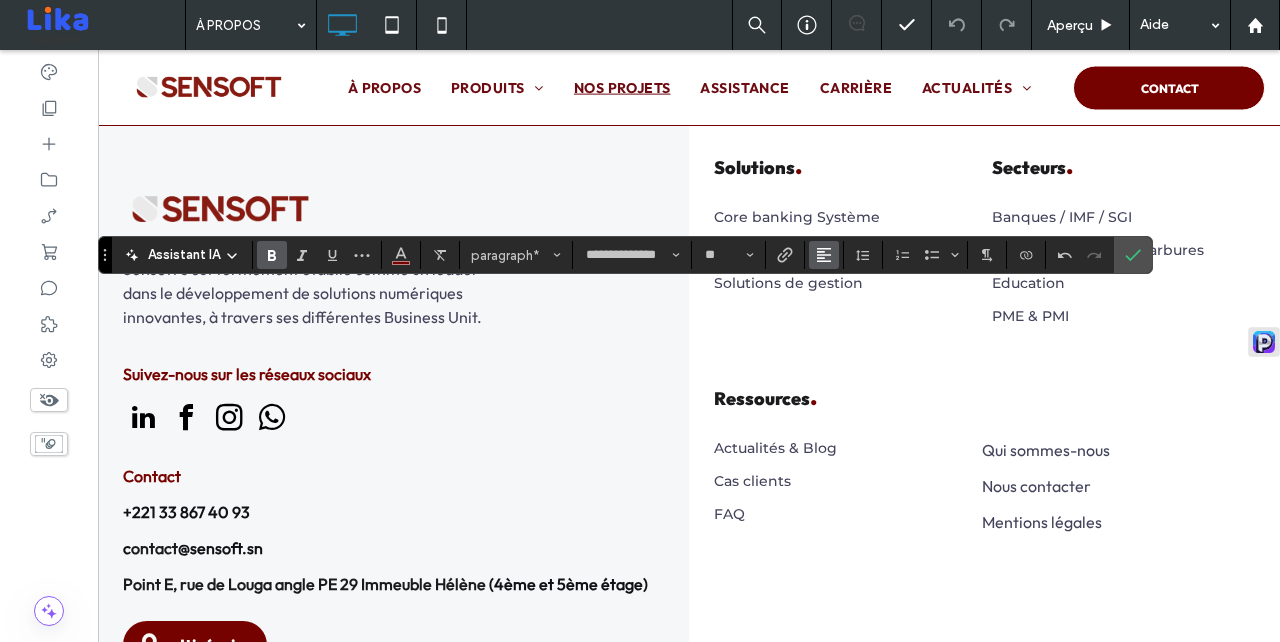 click 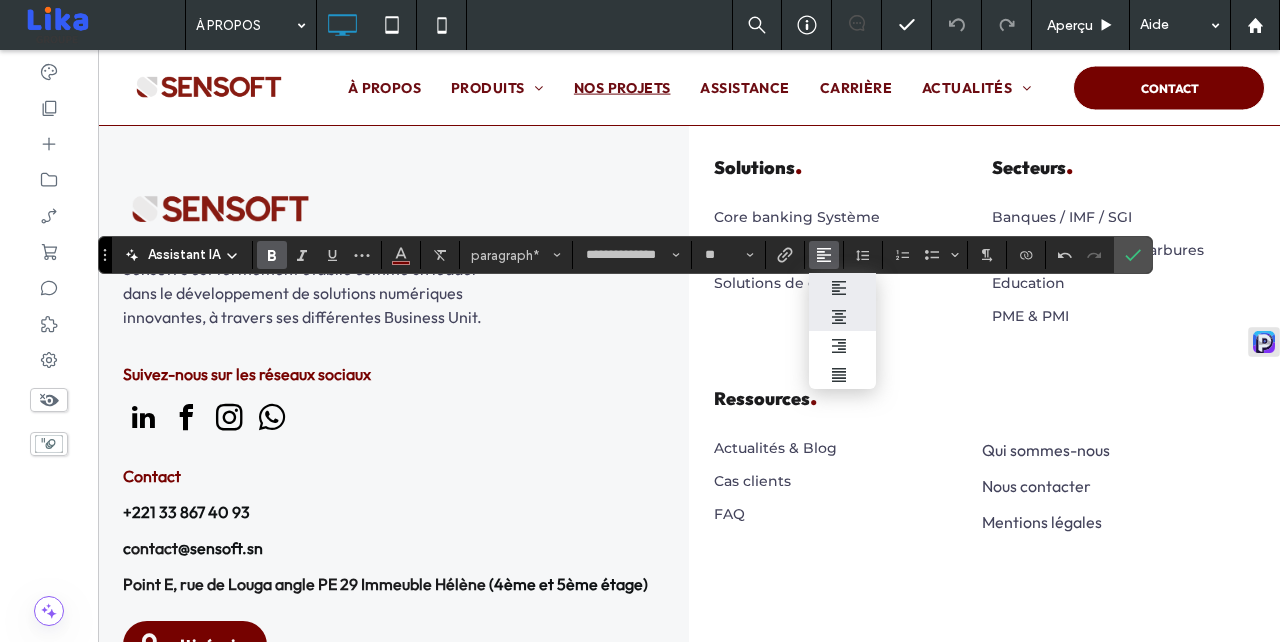 click at bounding box center [842, 317] 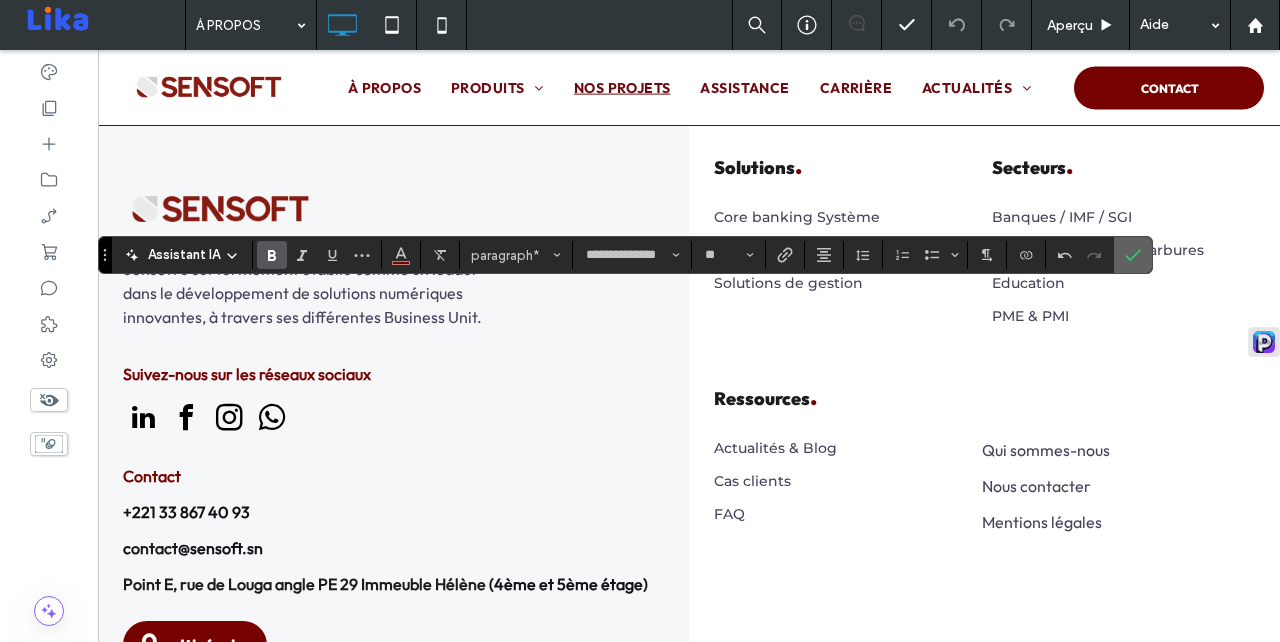 click at bounding box center [1133, 255] 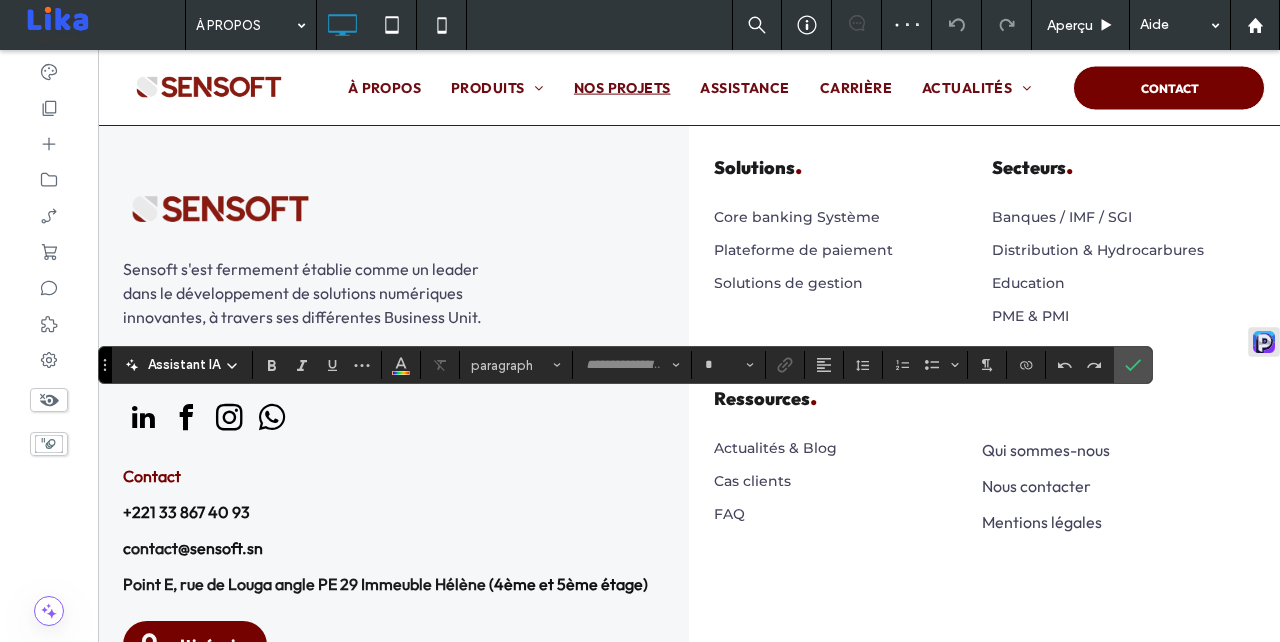 type on "**********" 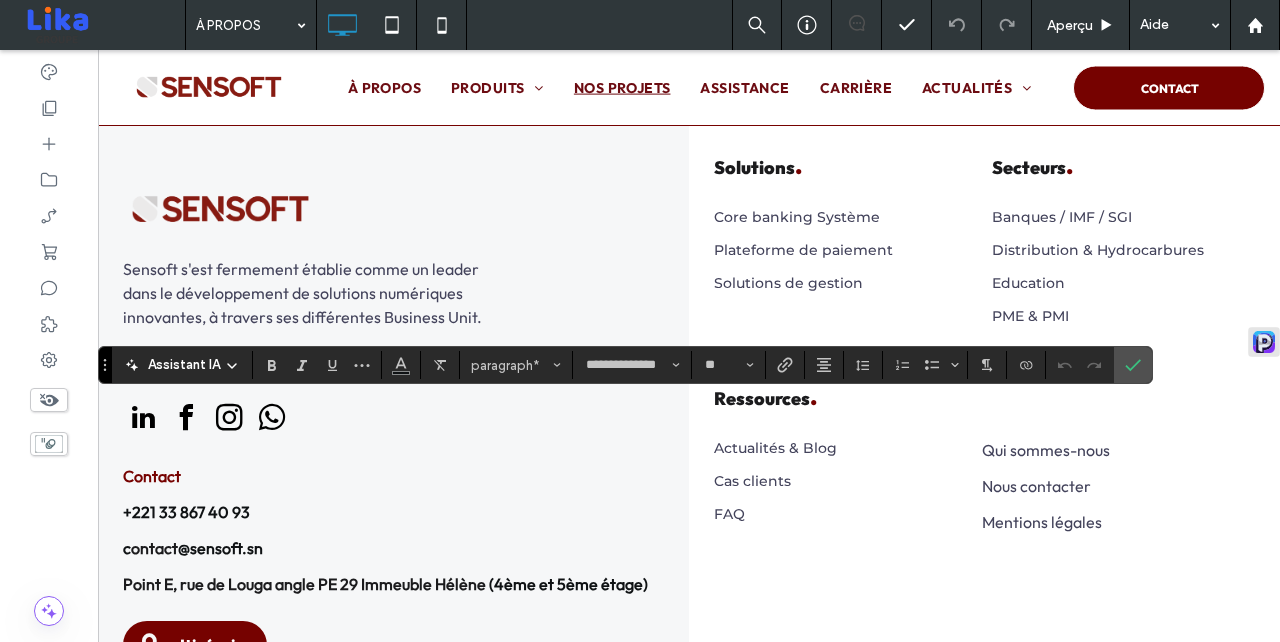 type on "**" 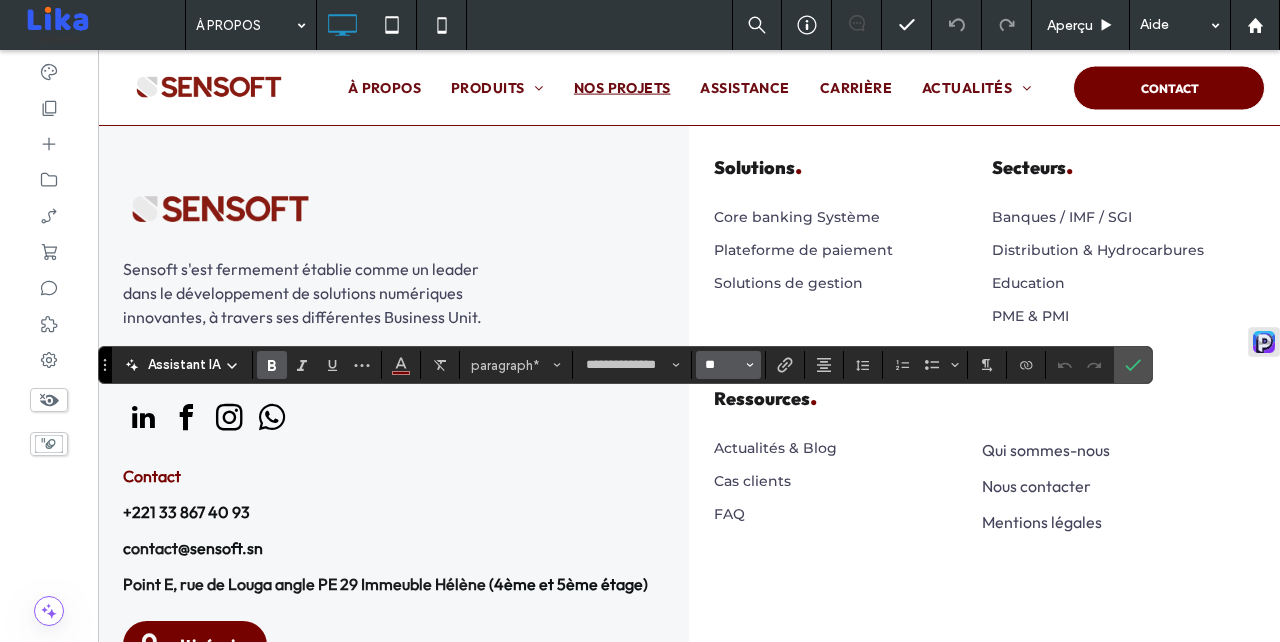click on "**" at bounding box center [722, 365] 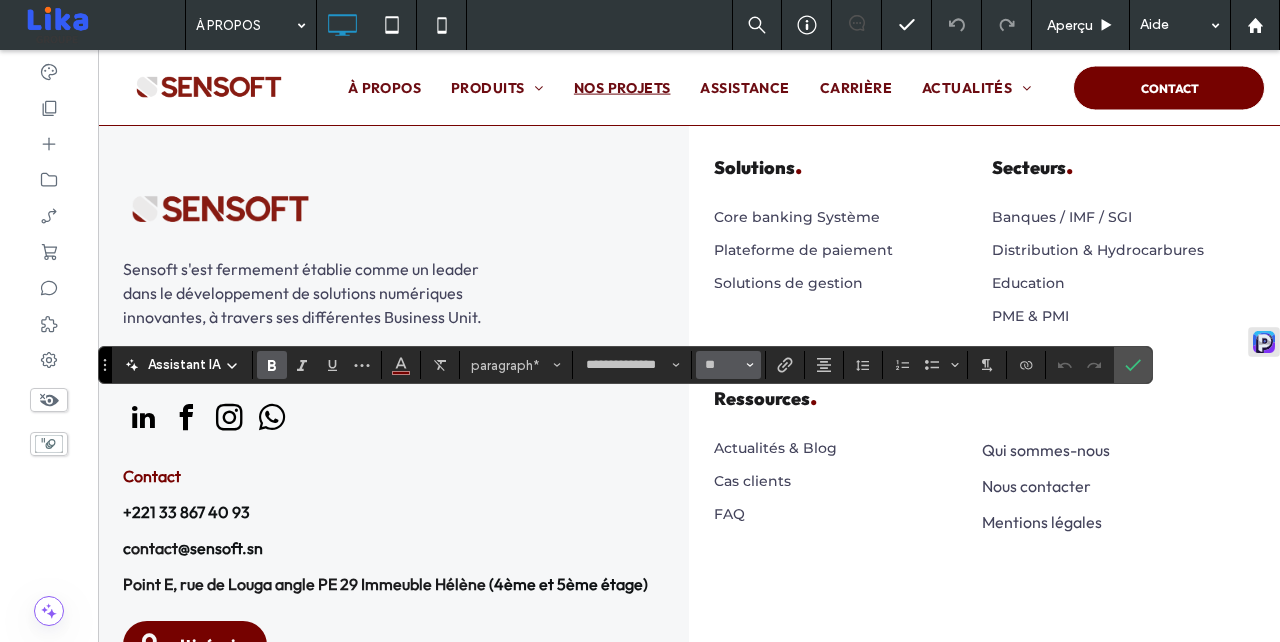 type on "**" 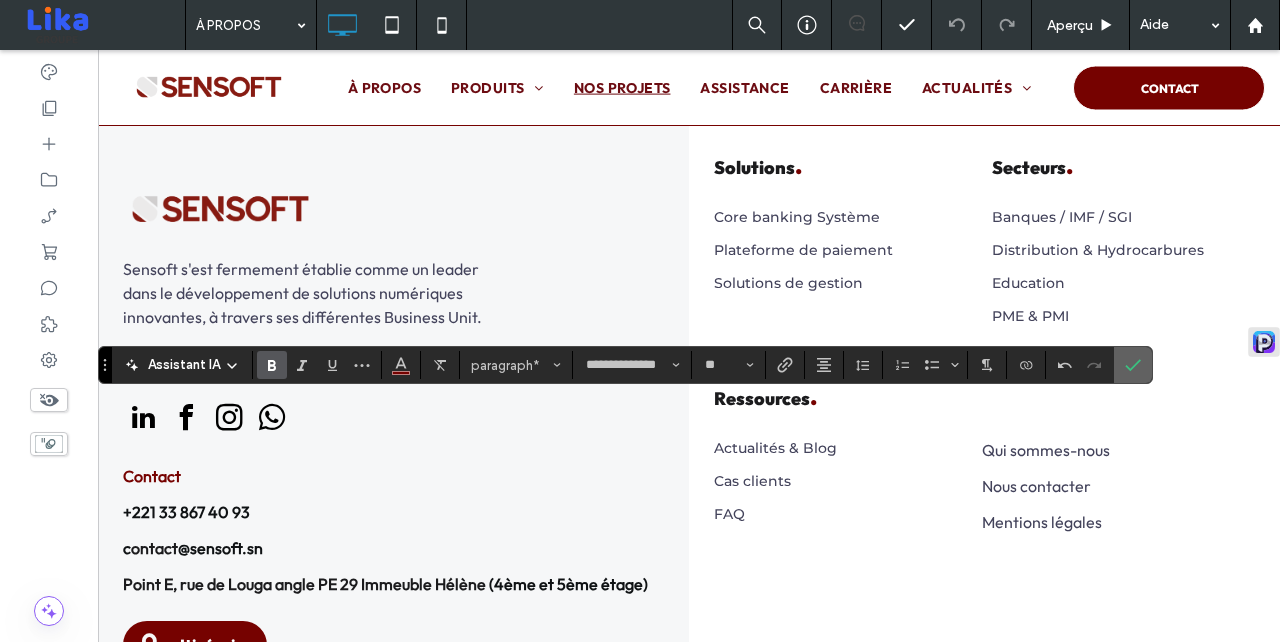 click at bounding box center (1133, 365) 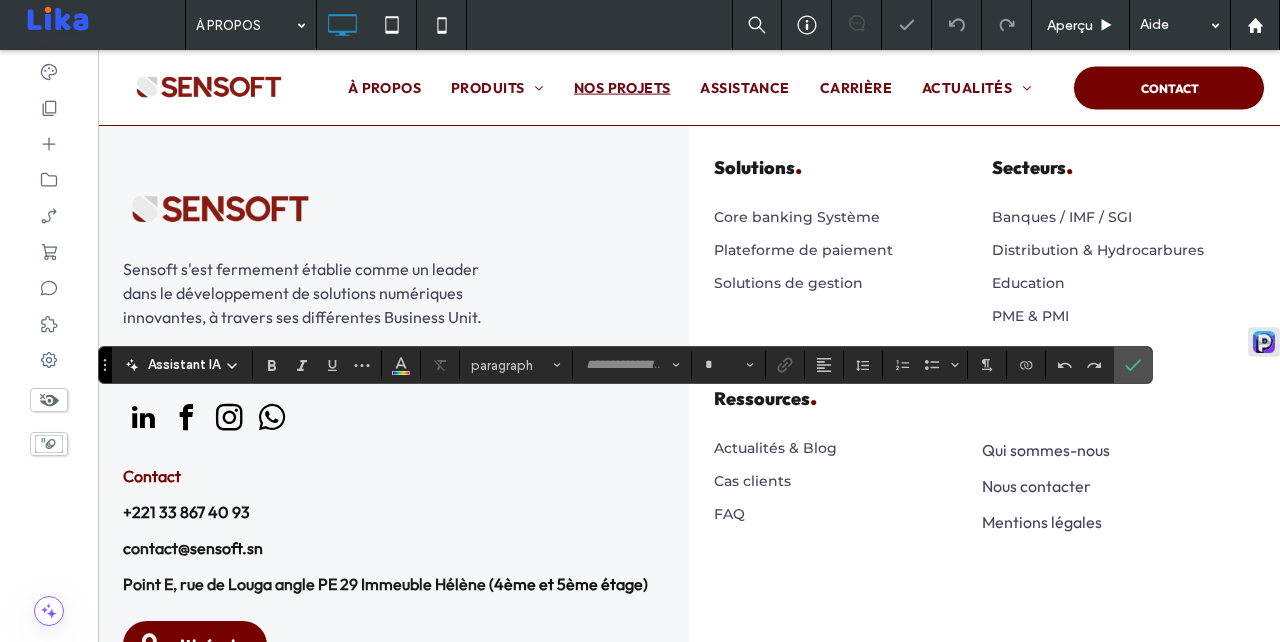 type on "**********" 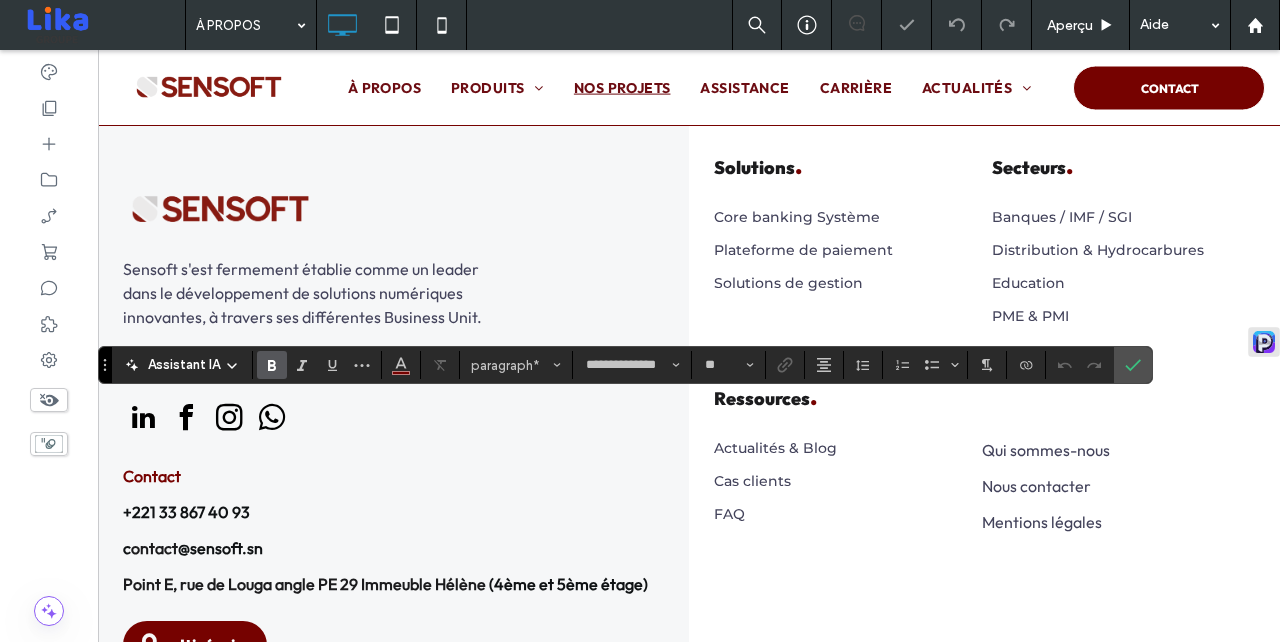 type on "**" 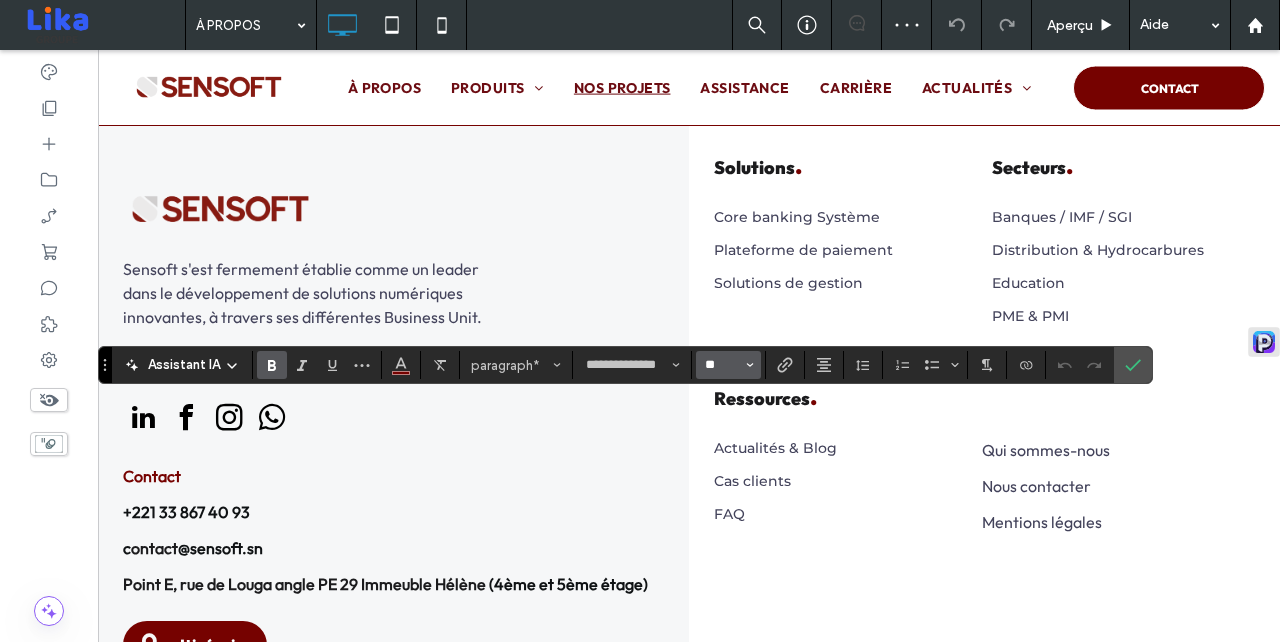 click on "**" at bounding box center [722, 365] 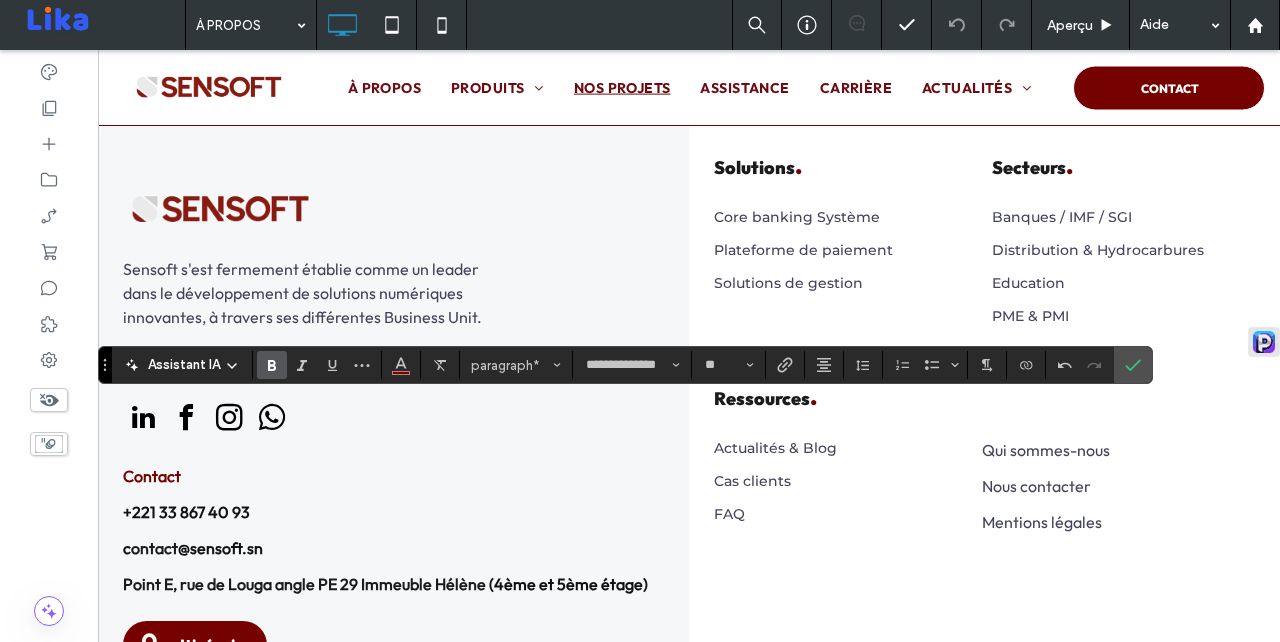 type on "**" 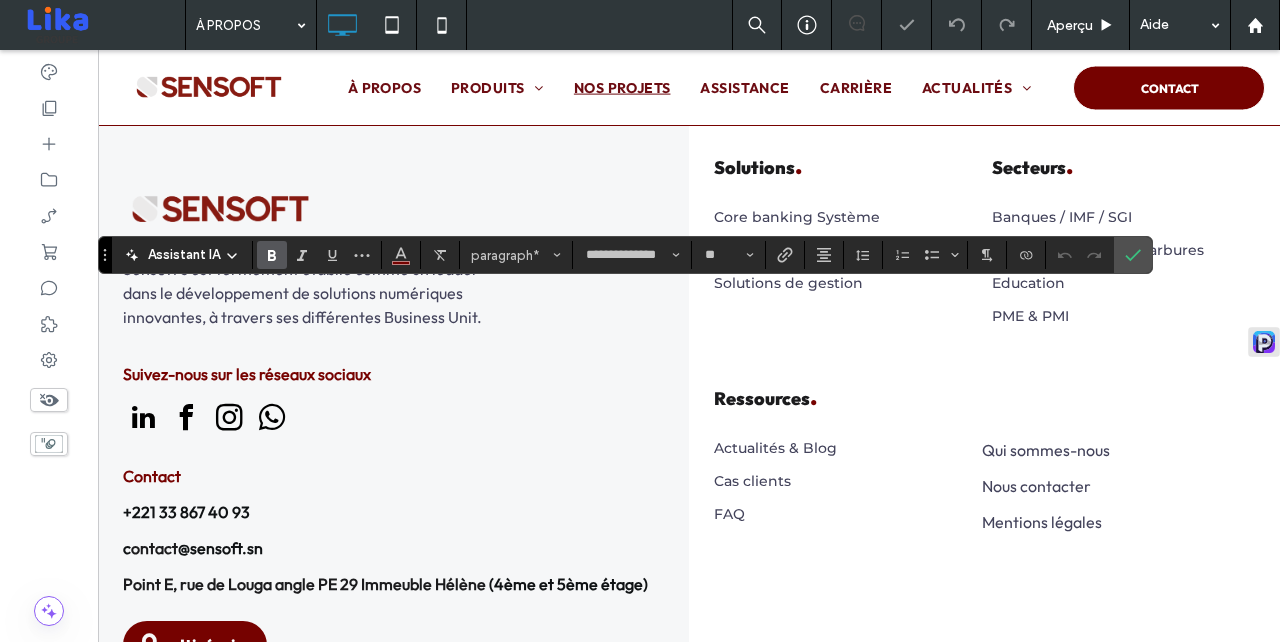 type on "**" 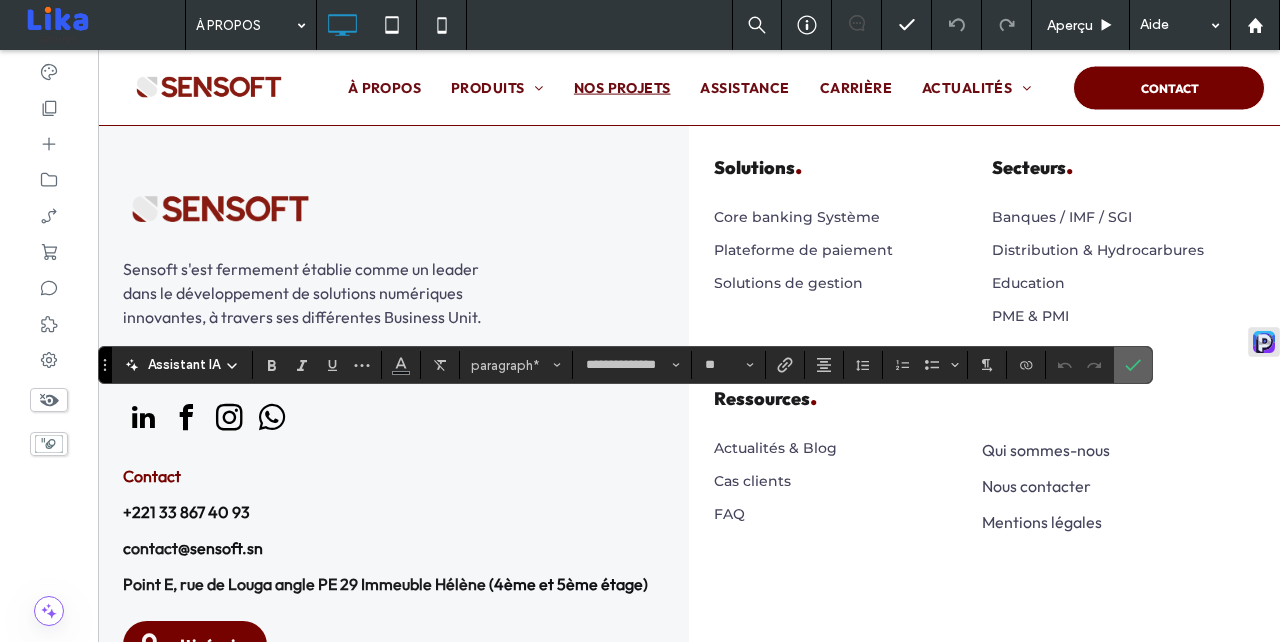 click at bounding box center (1129, 365) 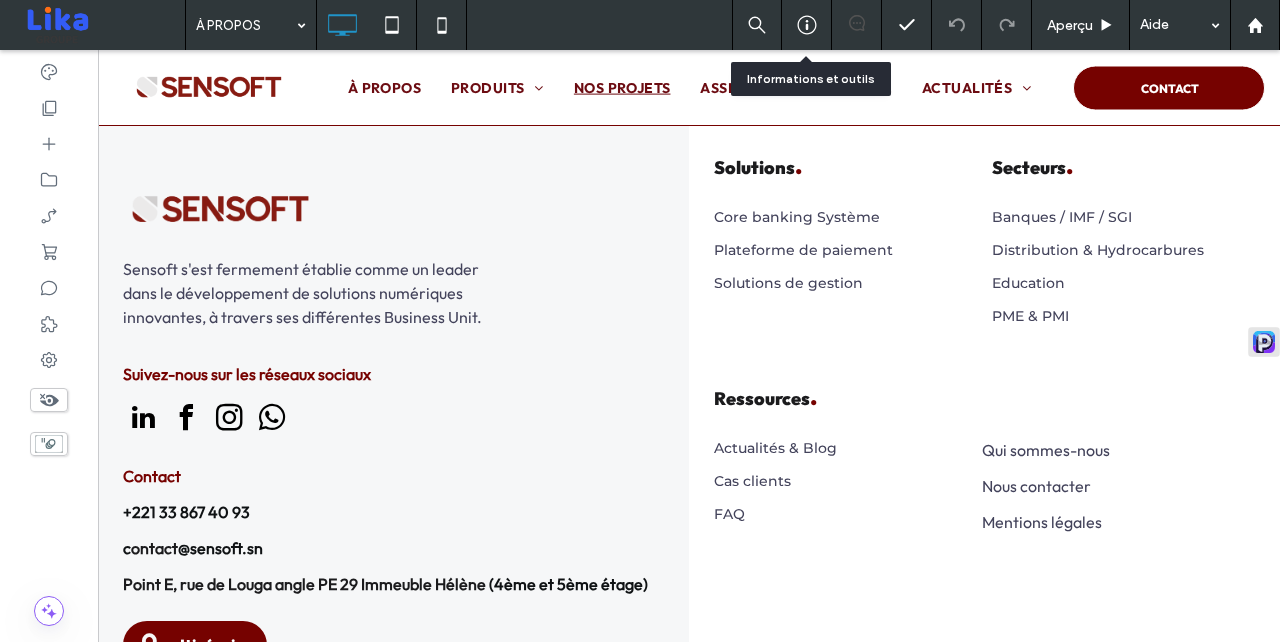 click 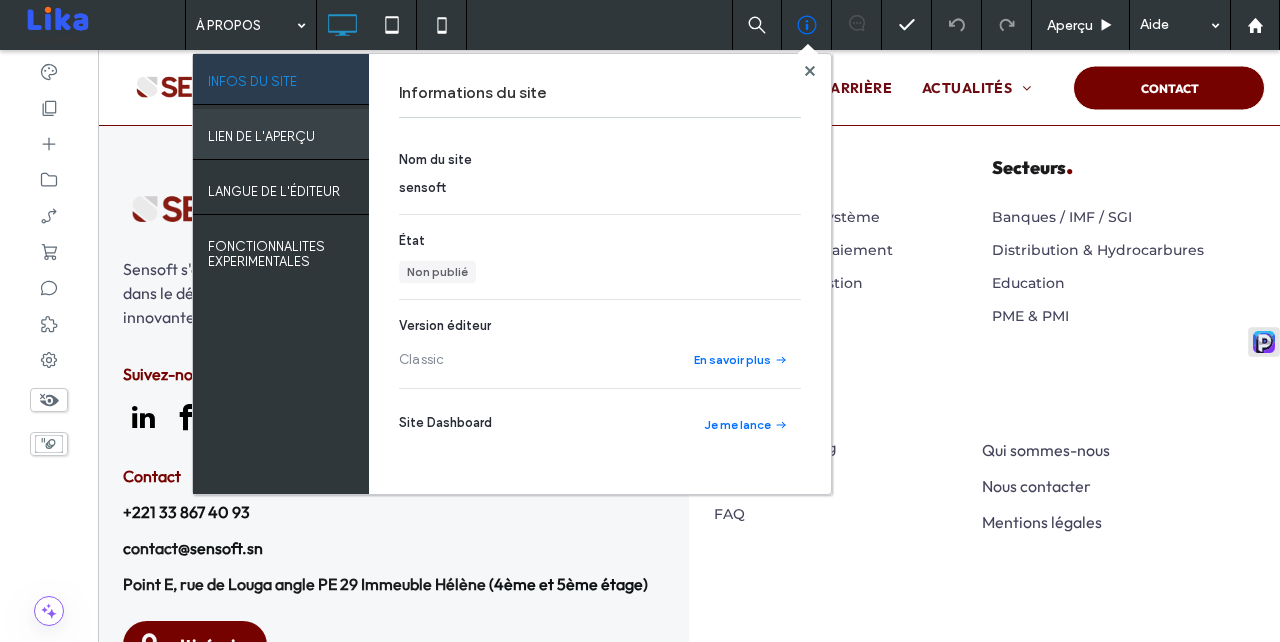 click on "LIEN DE L'APERÇU" at bounding box center (261, 131) 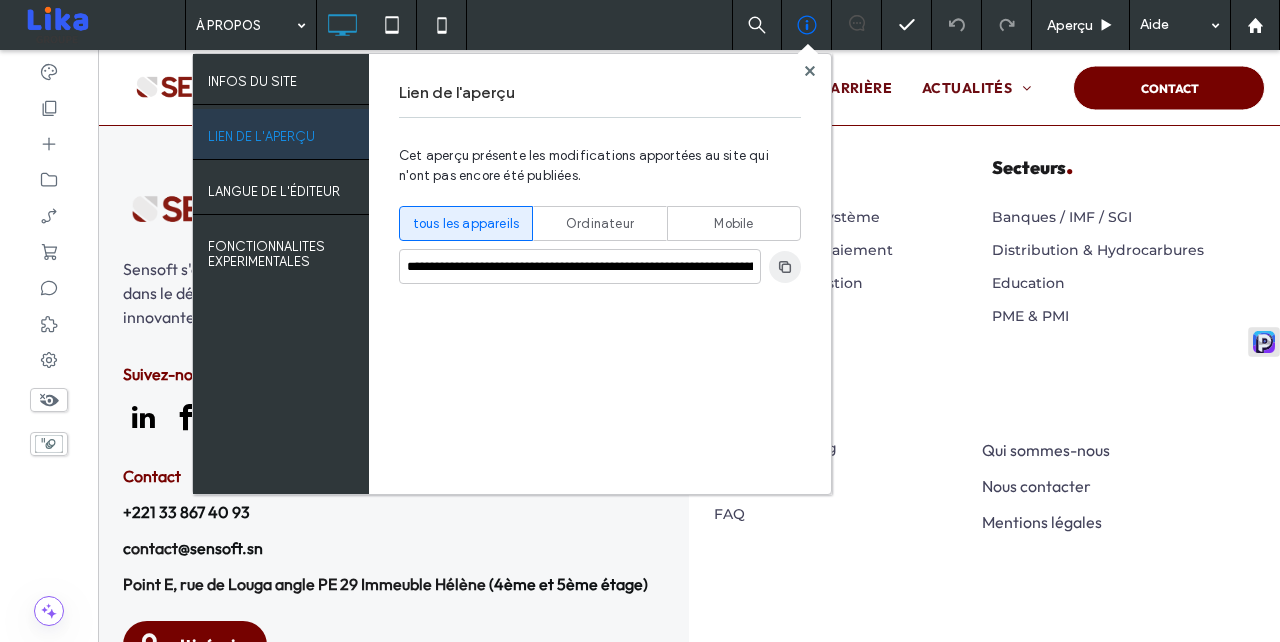 click 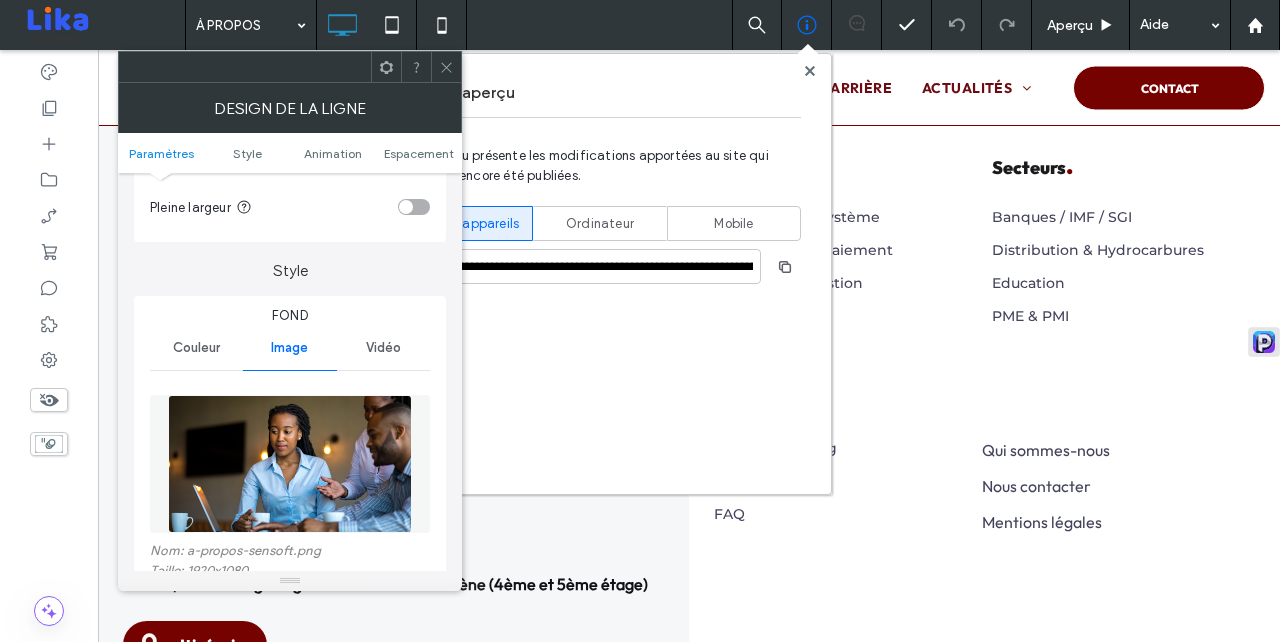 scroll, scrollTop: 295, scrollLeft: 0, axis: vertical 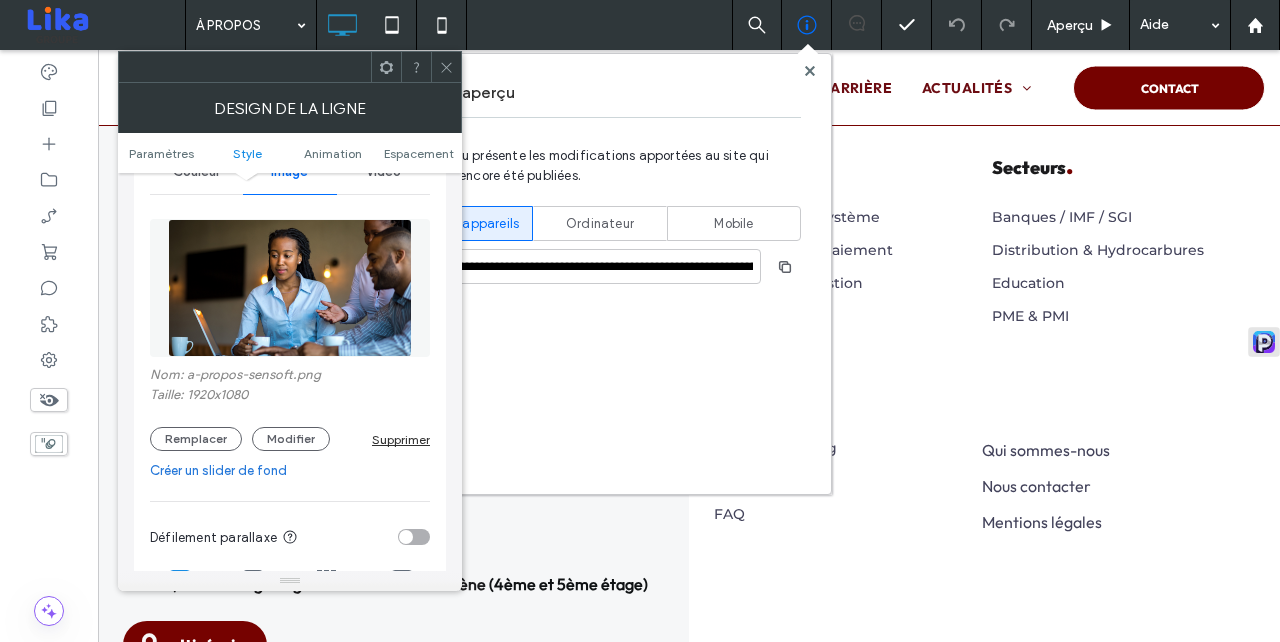 click 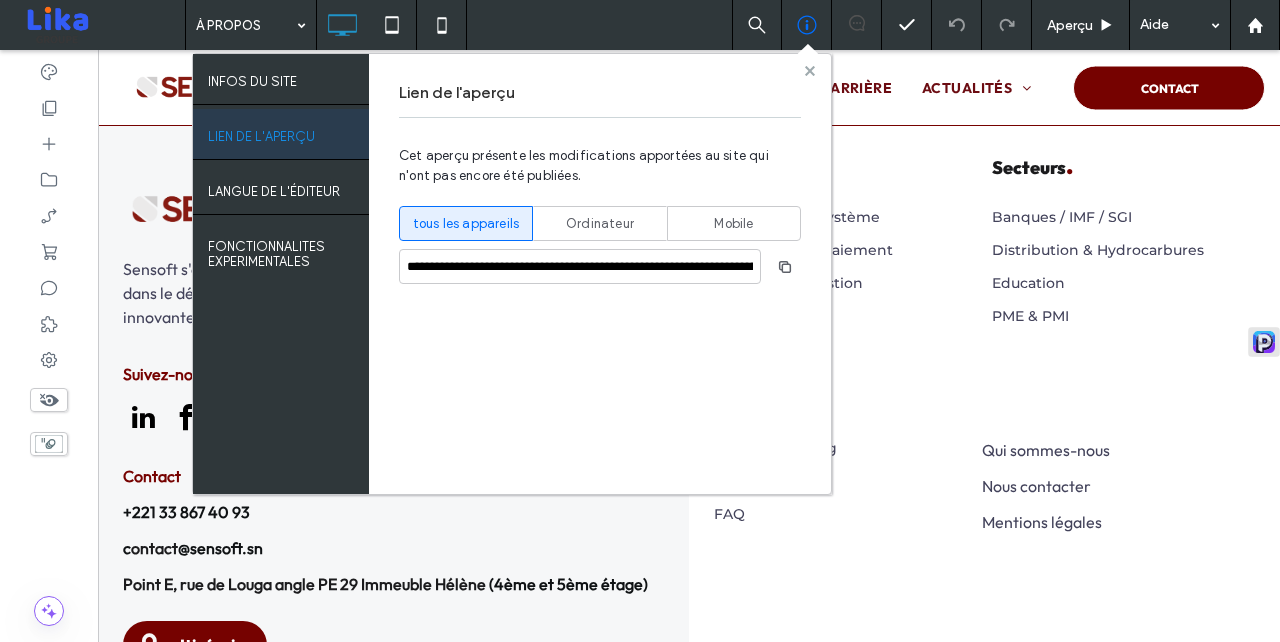 click 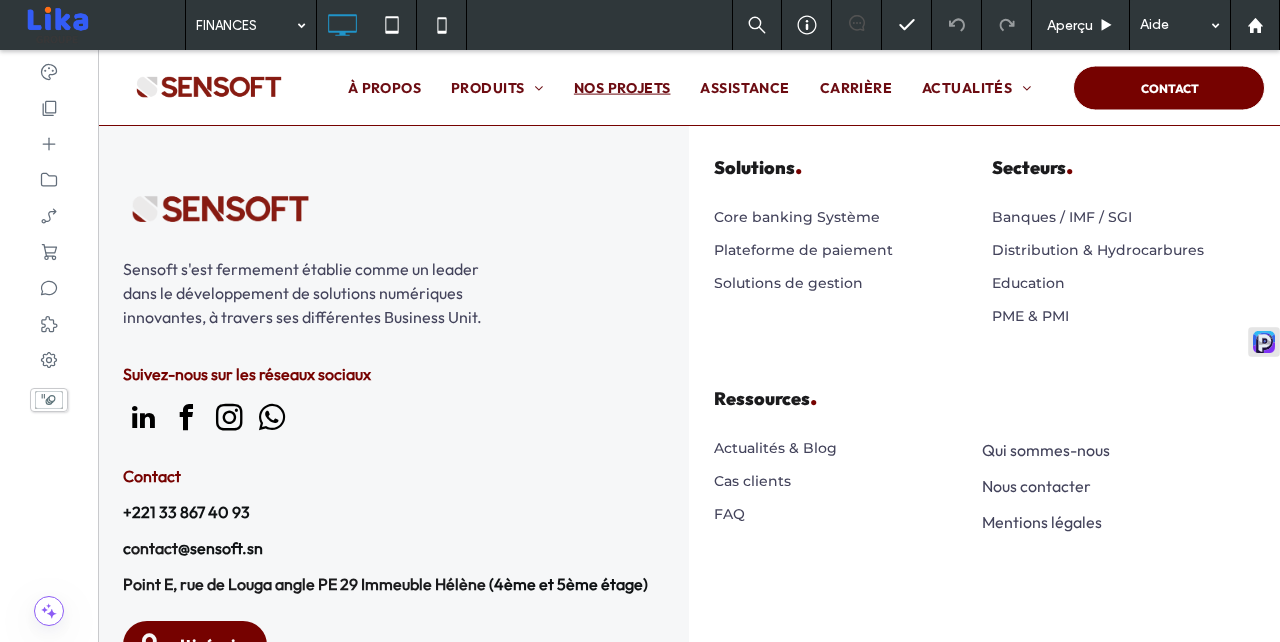 click at bounding box center [246, 25] 